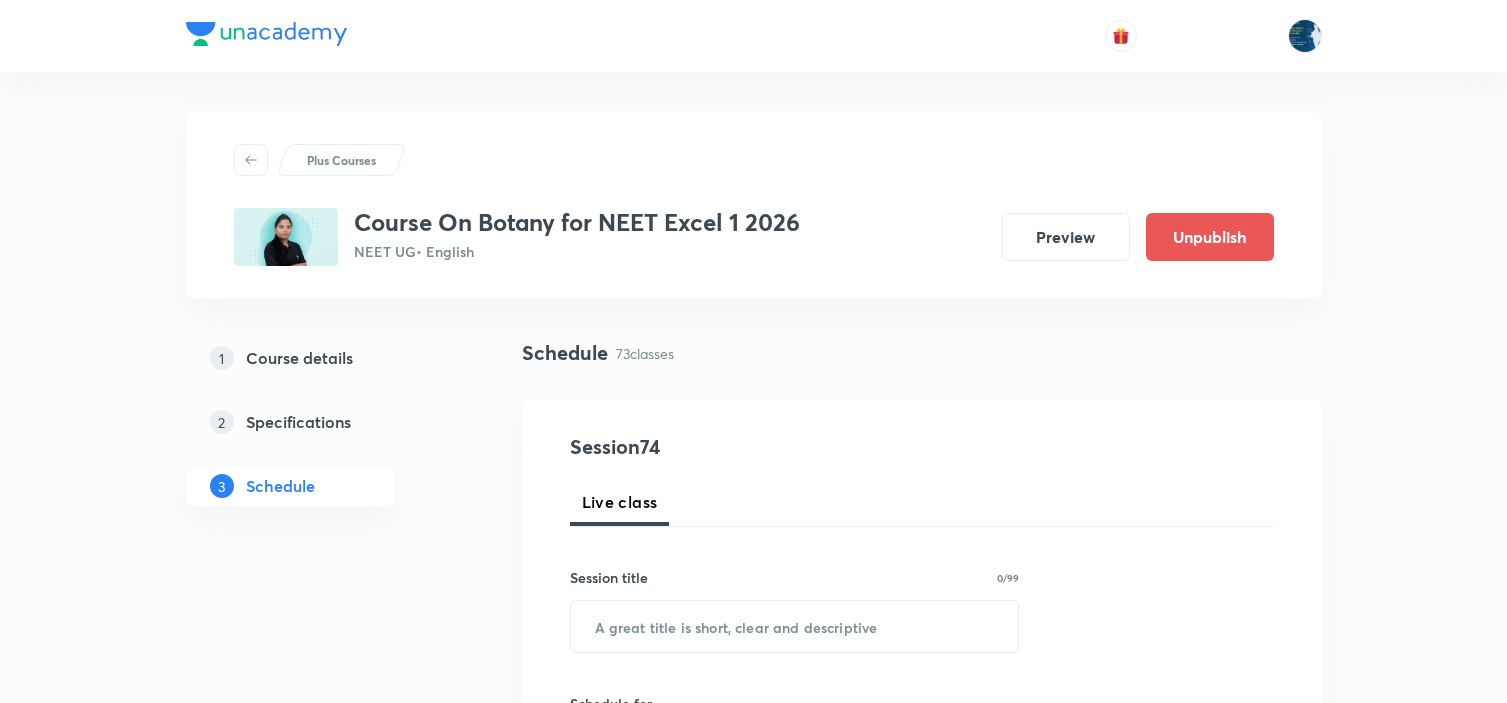 scroll, scrollTop: 0, scrollLeft: 0, axis: both 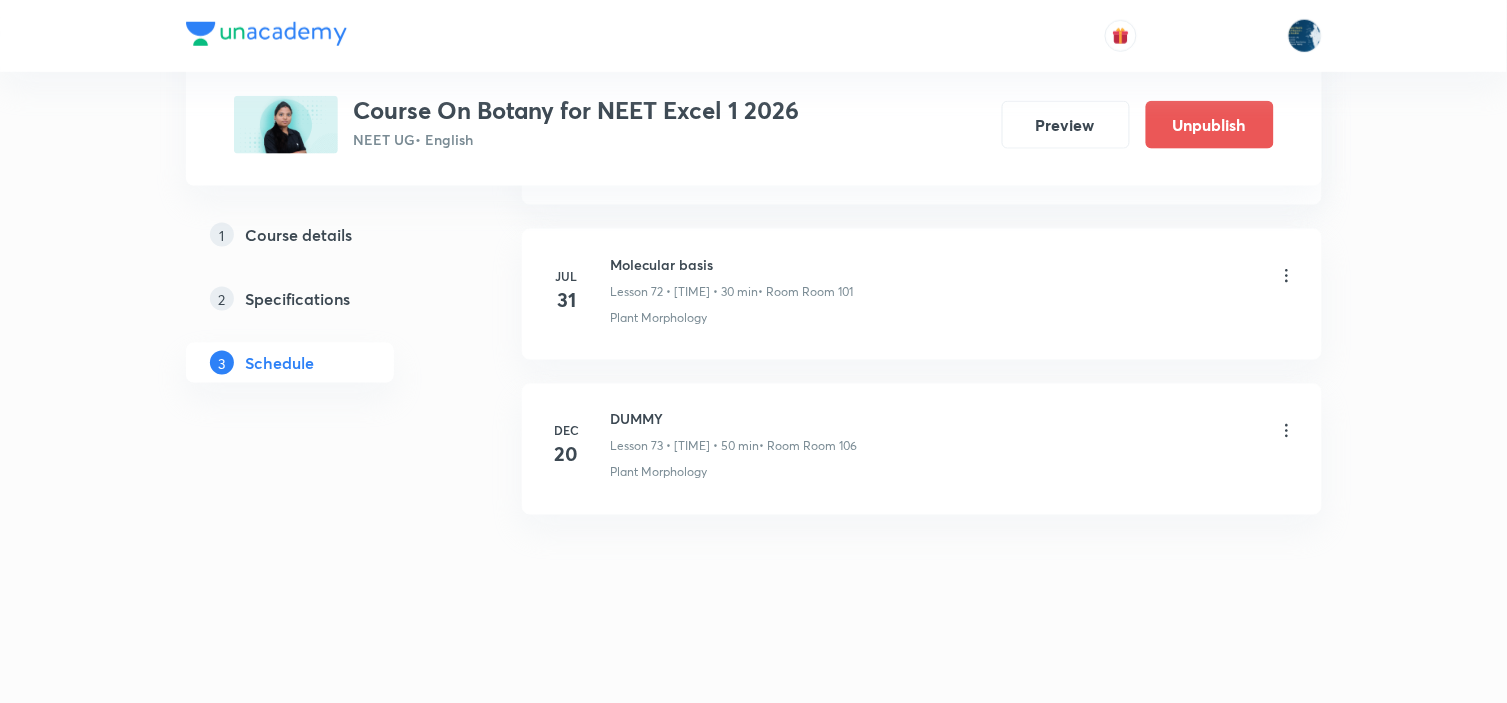 click on "Molecular basis" at bounding box center (732, 264) 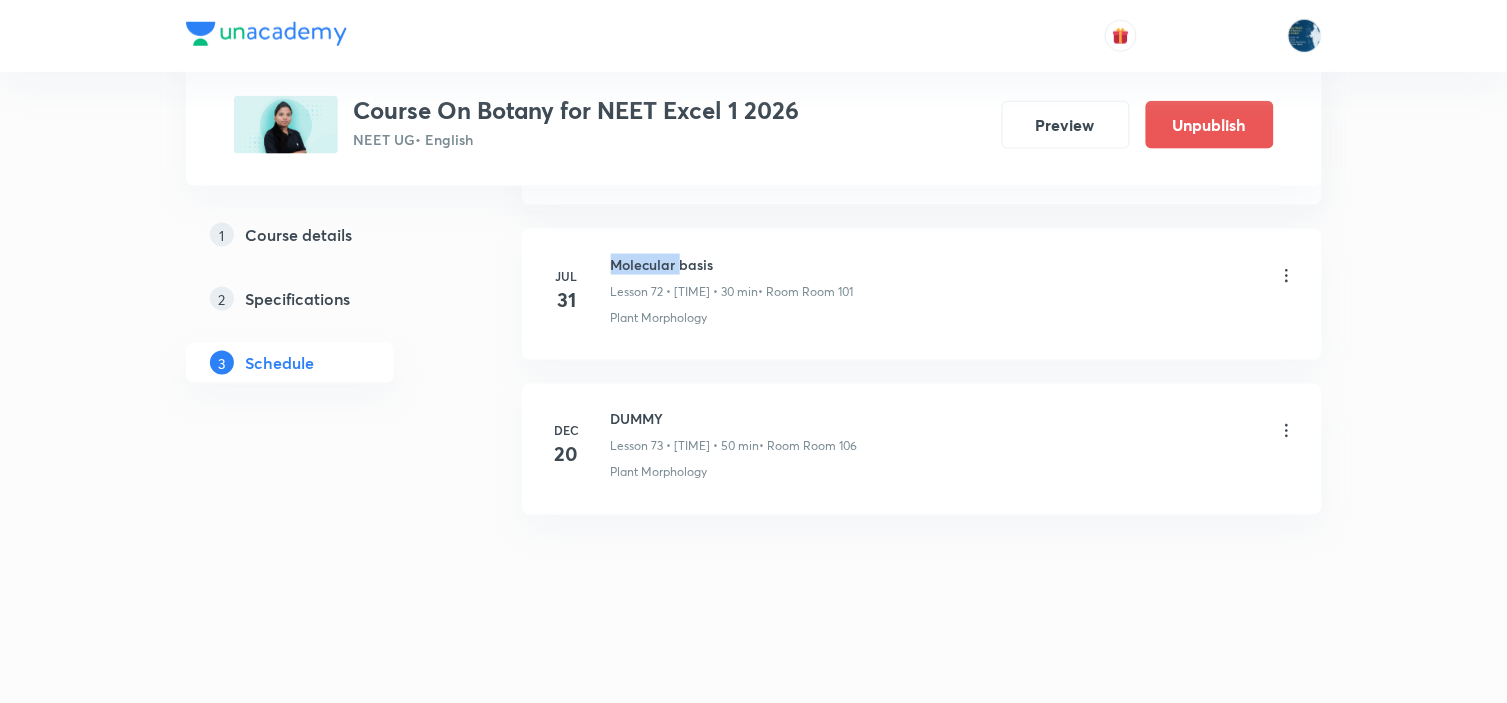click on "Molecular basis" at bounding box center (732, 264) 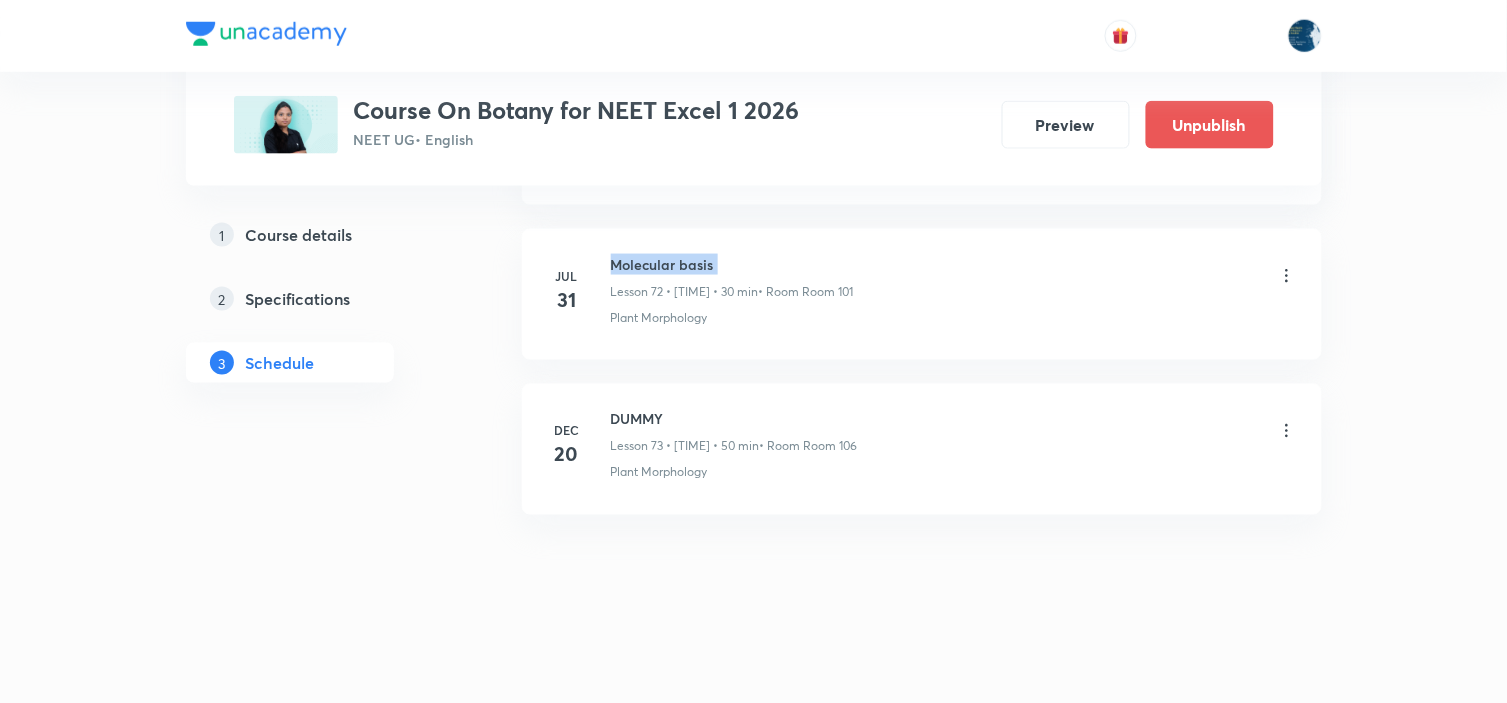 click on "Molecular basis" at bounding box center [732, 264] 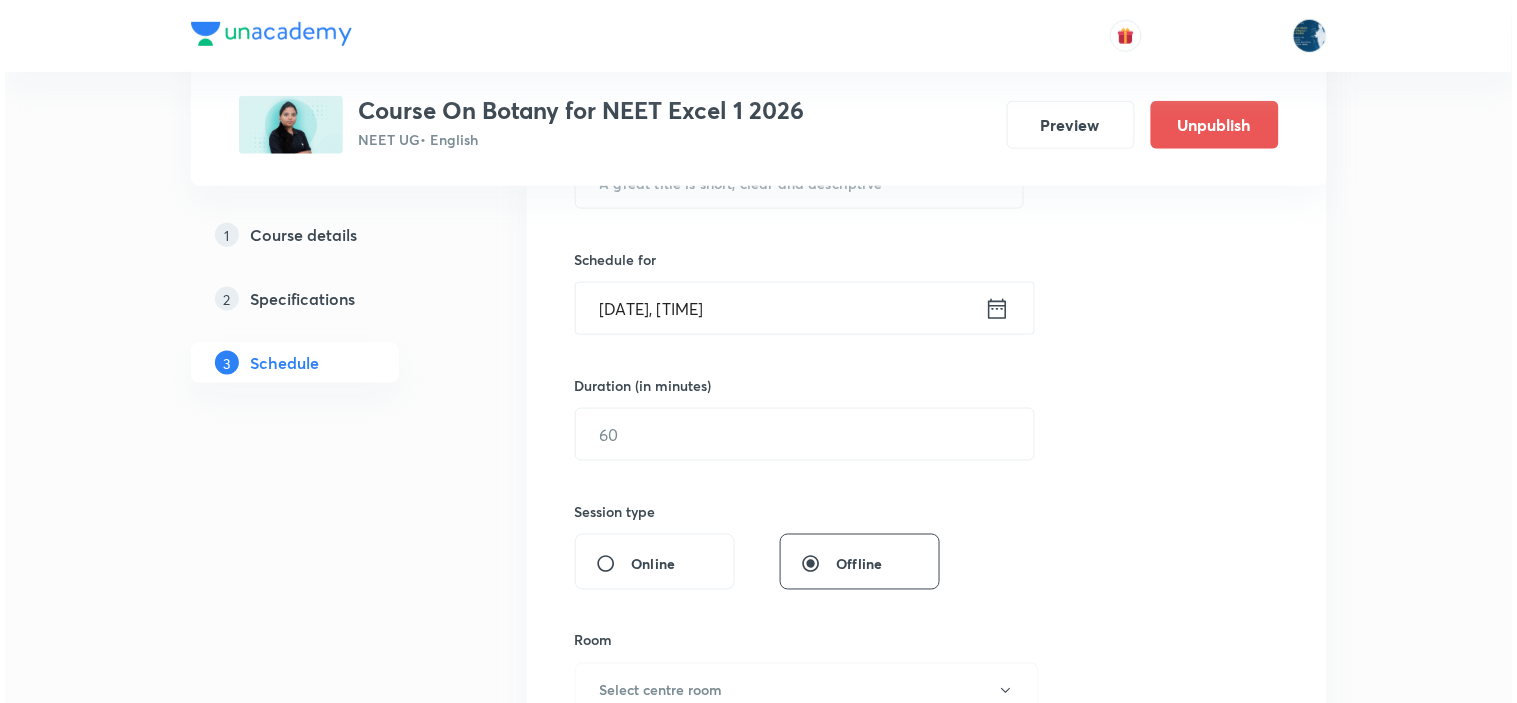 scroll, scrollTop: 333, scrollLeft: 0, axis: vertical 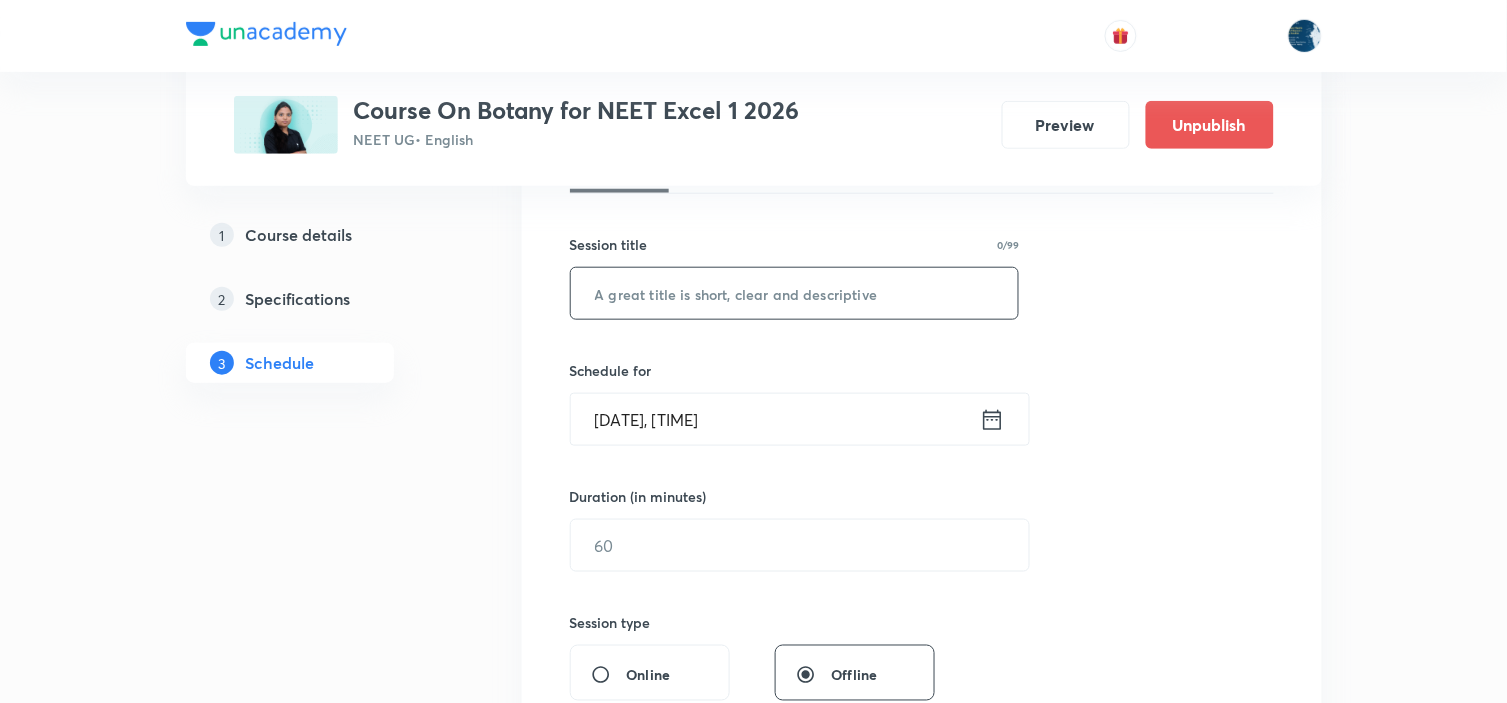 click at bounding box center [795, 293] 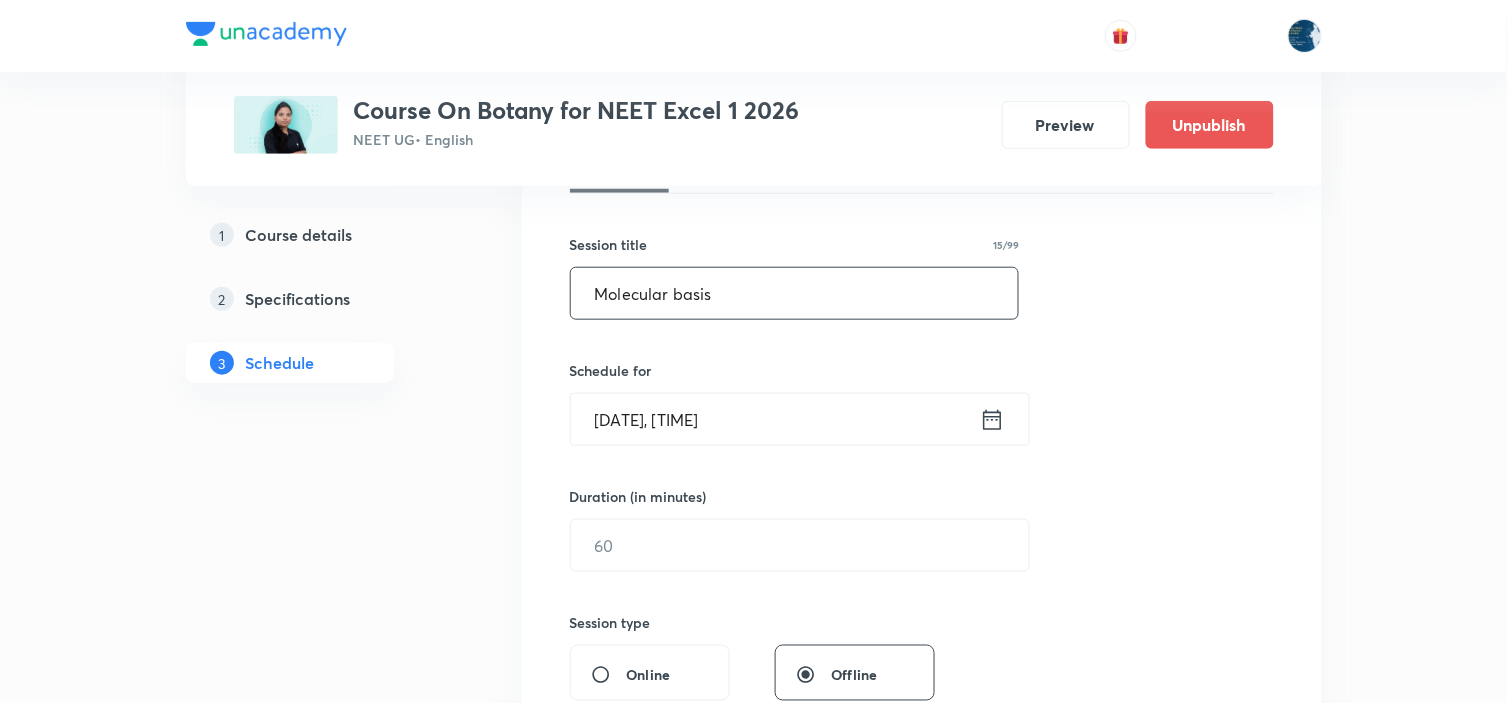 type on "Molecular basis" 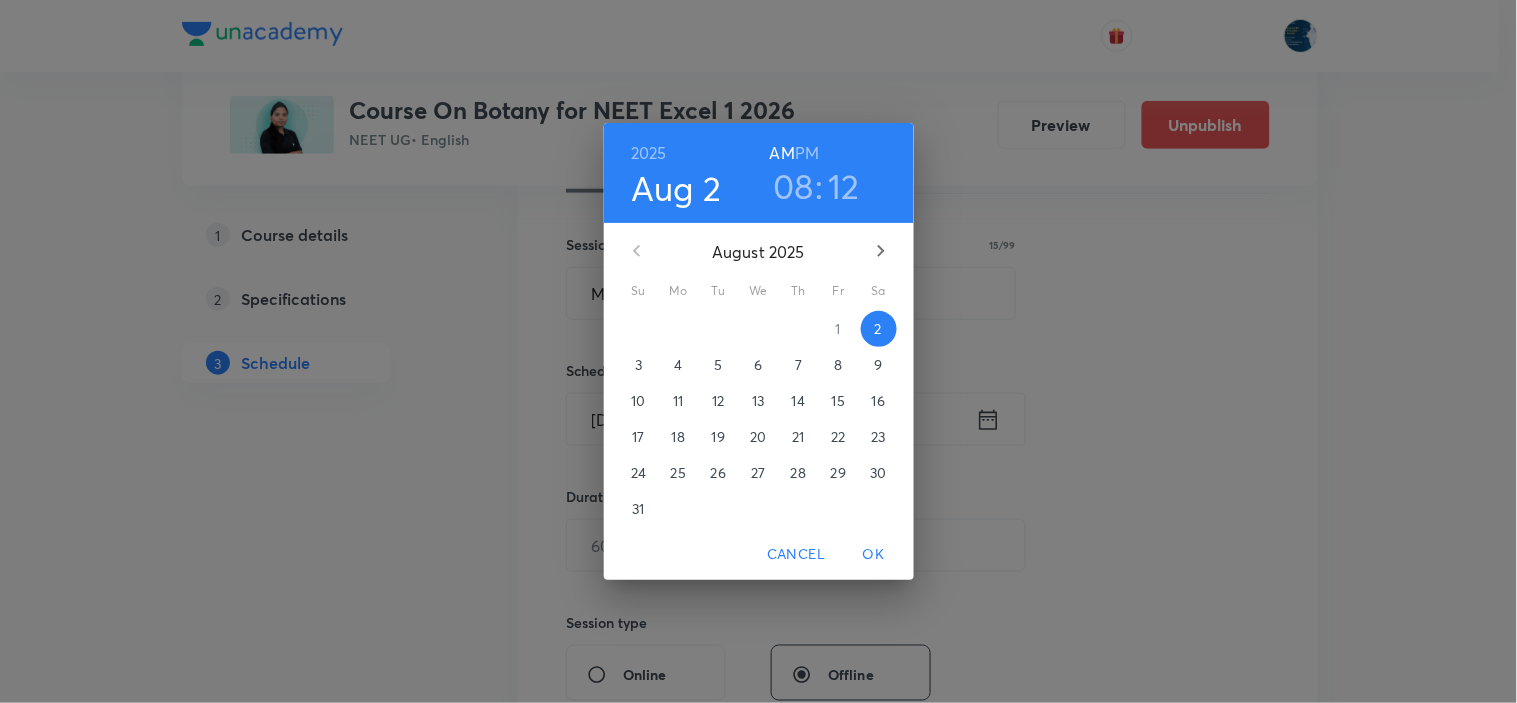 click on "08 : 12" at bounding box center (816, 186) 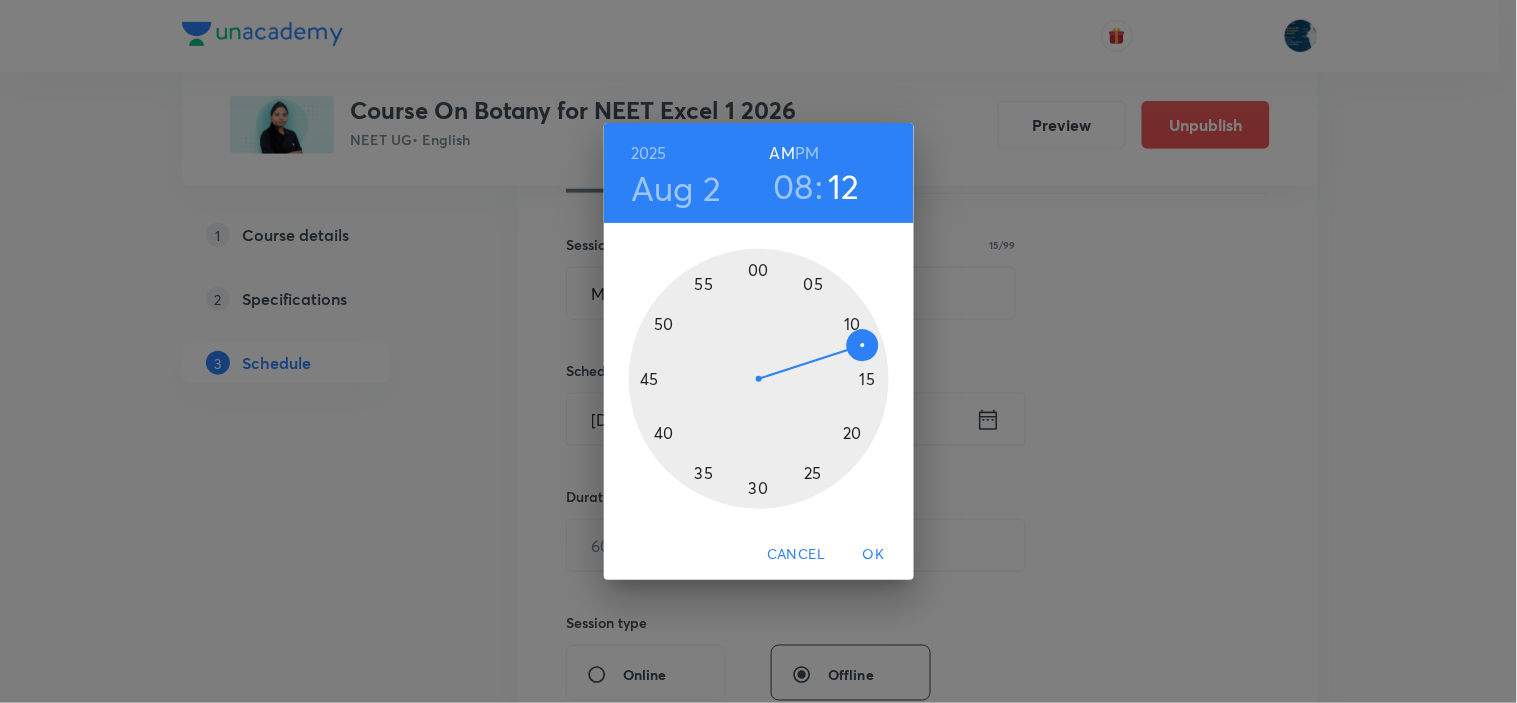 click at bounding box center (759, 379) 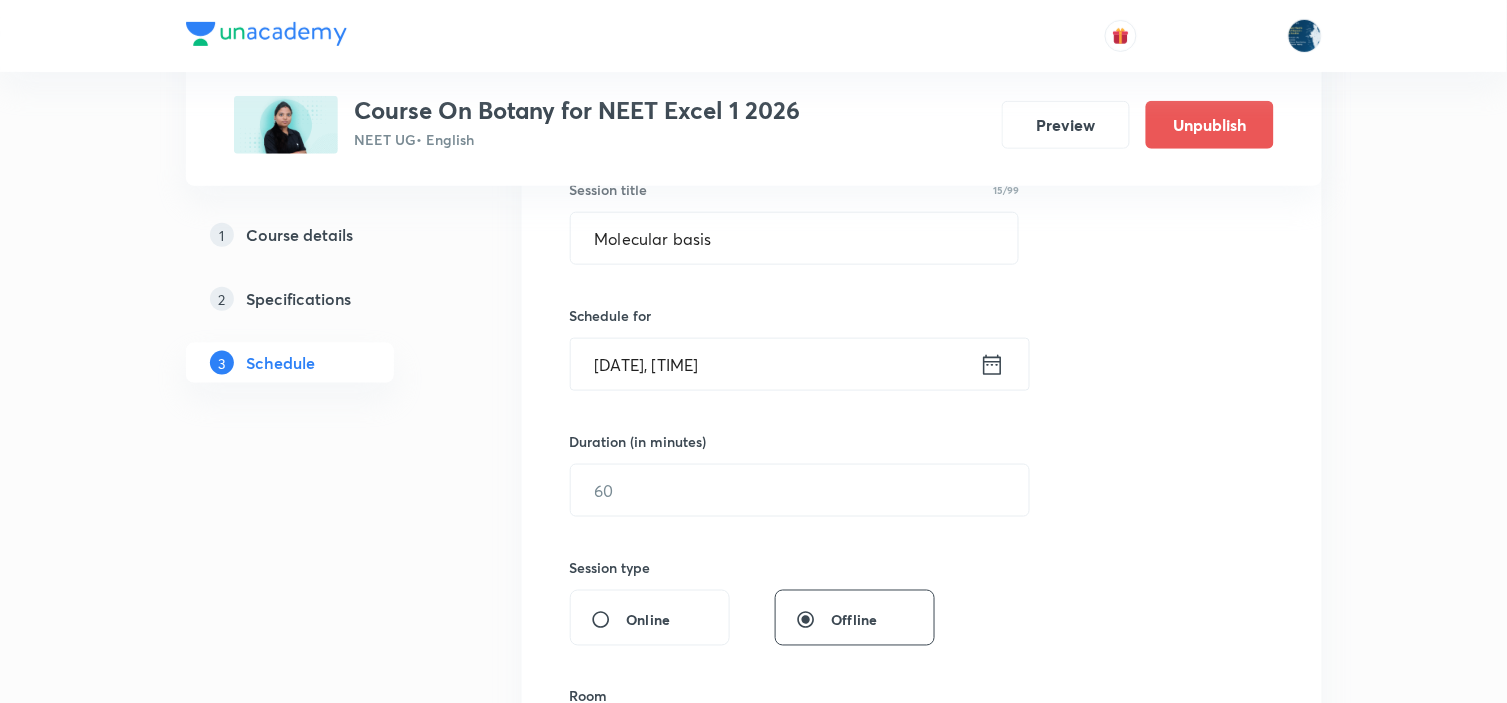 scroll, scrollTop: 444, scrollLeft: 0, axis: vertical 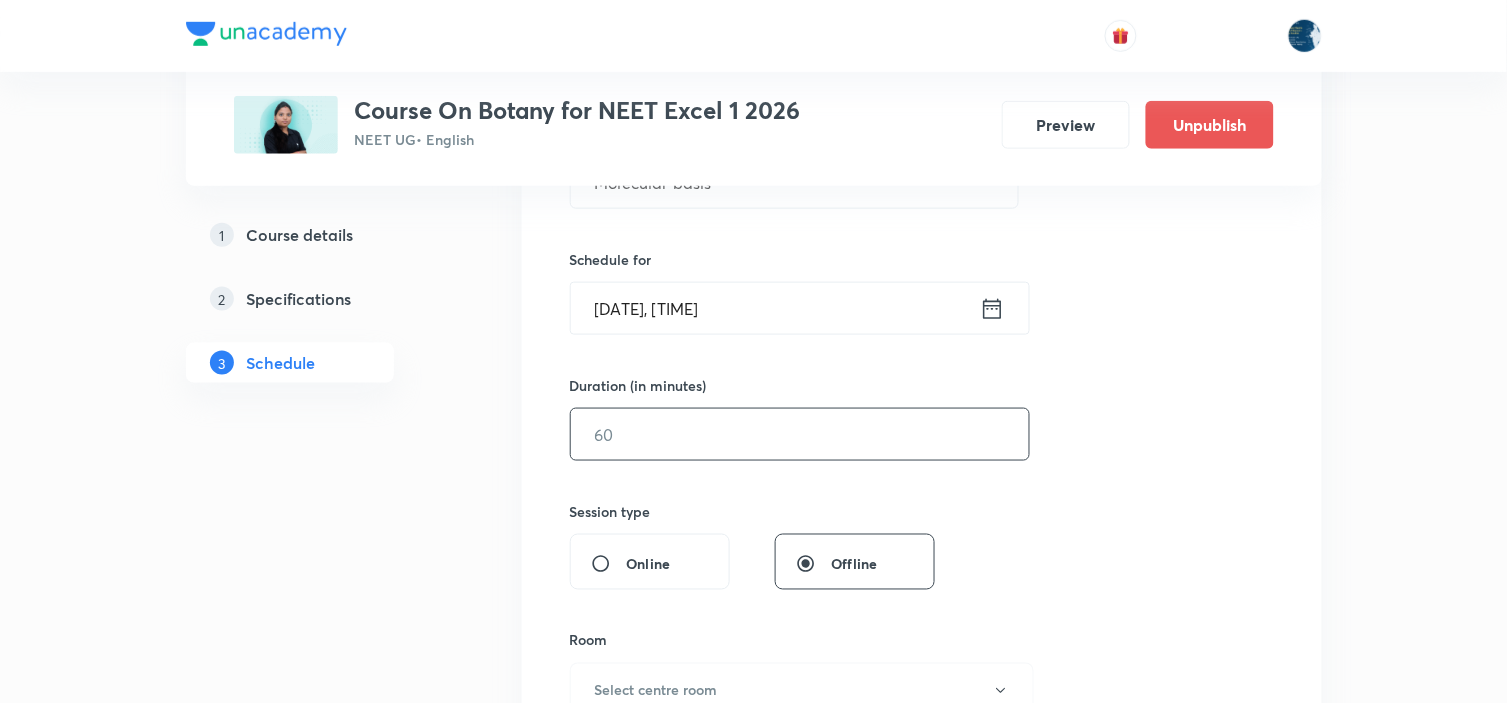 click at bounding box center (800, 434) 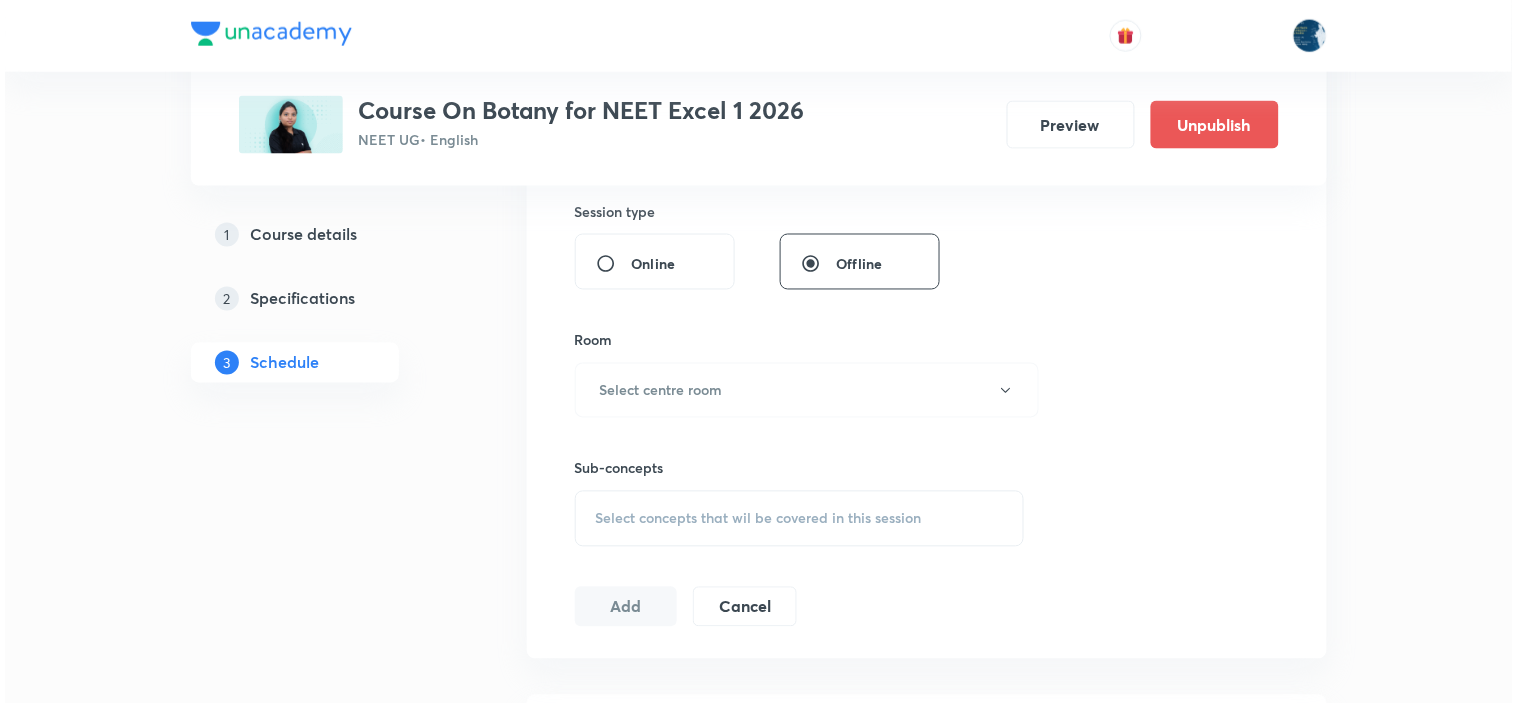 scroll, scrollTop: 777, scrollLeft: 0, axis: vertical 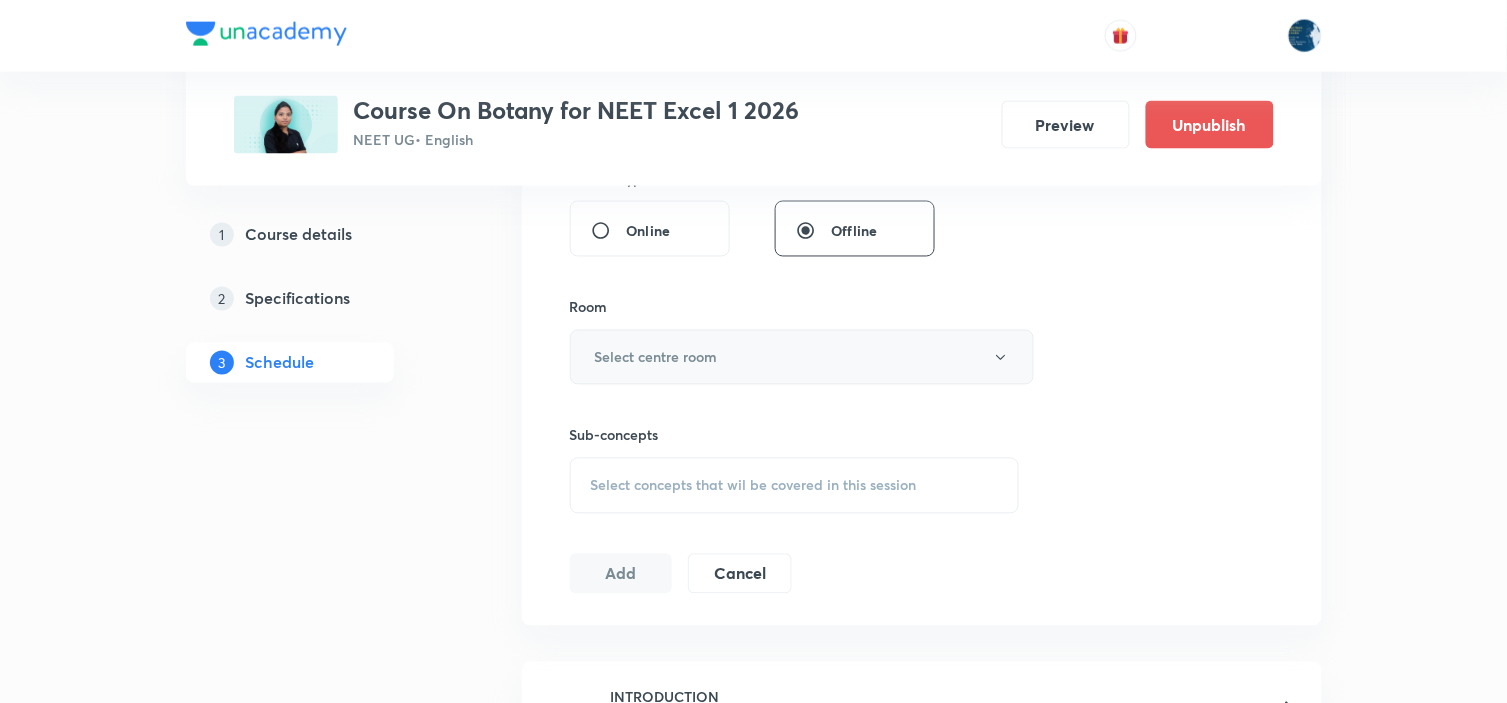 type on "60" 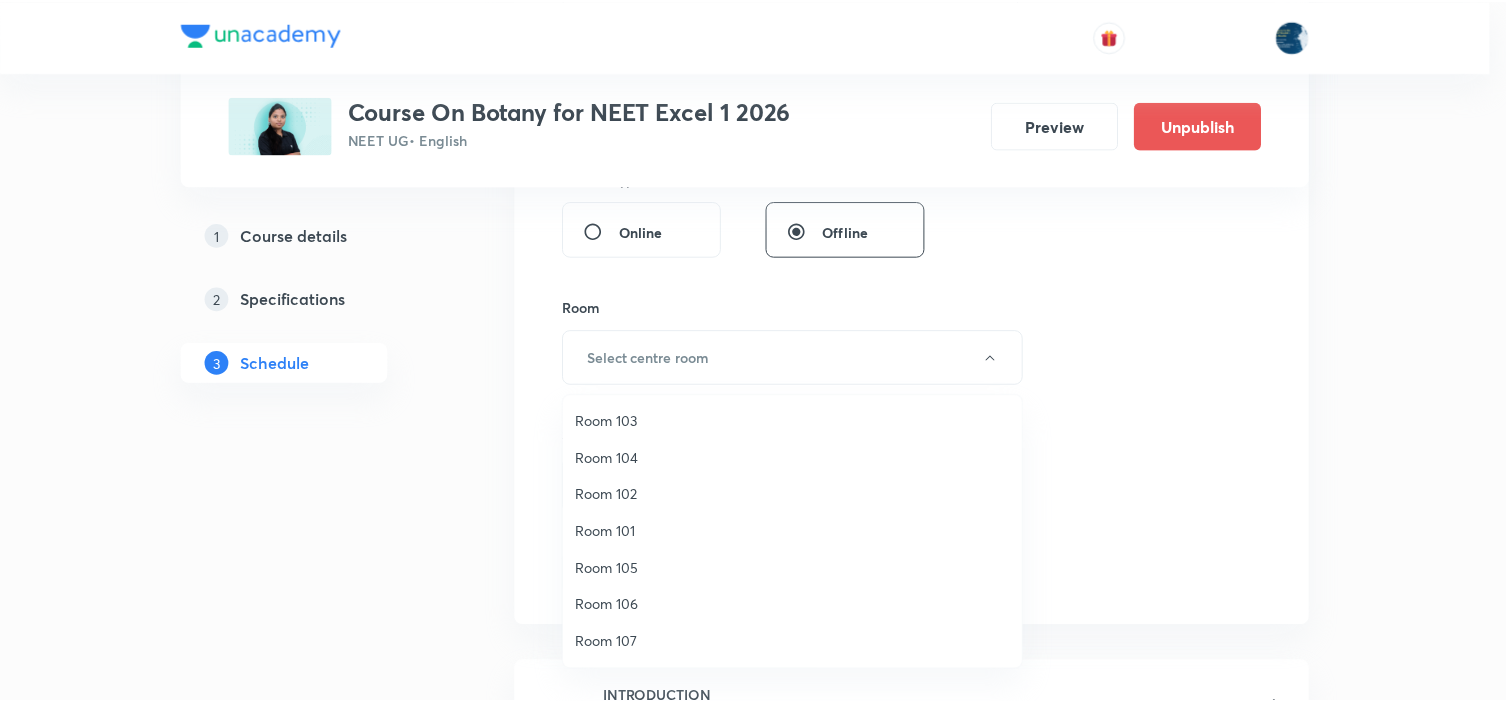 scroll, scrollTop: 0, scrollLeft: 0, axis: both 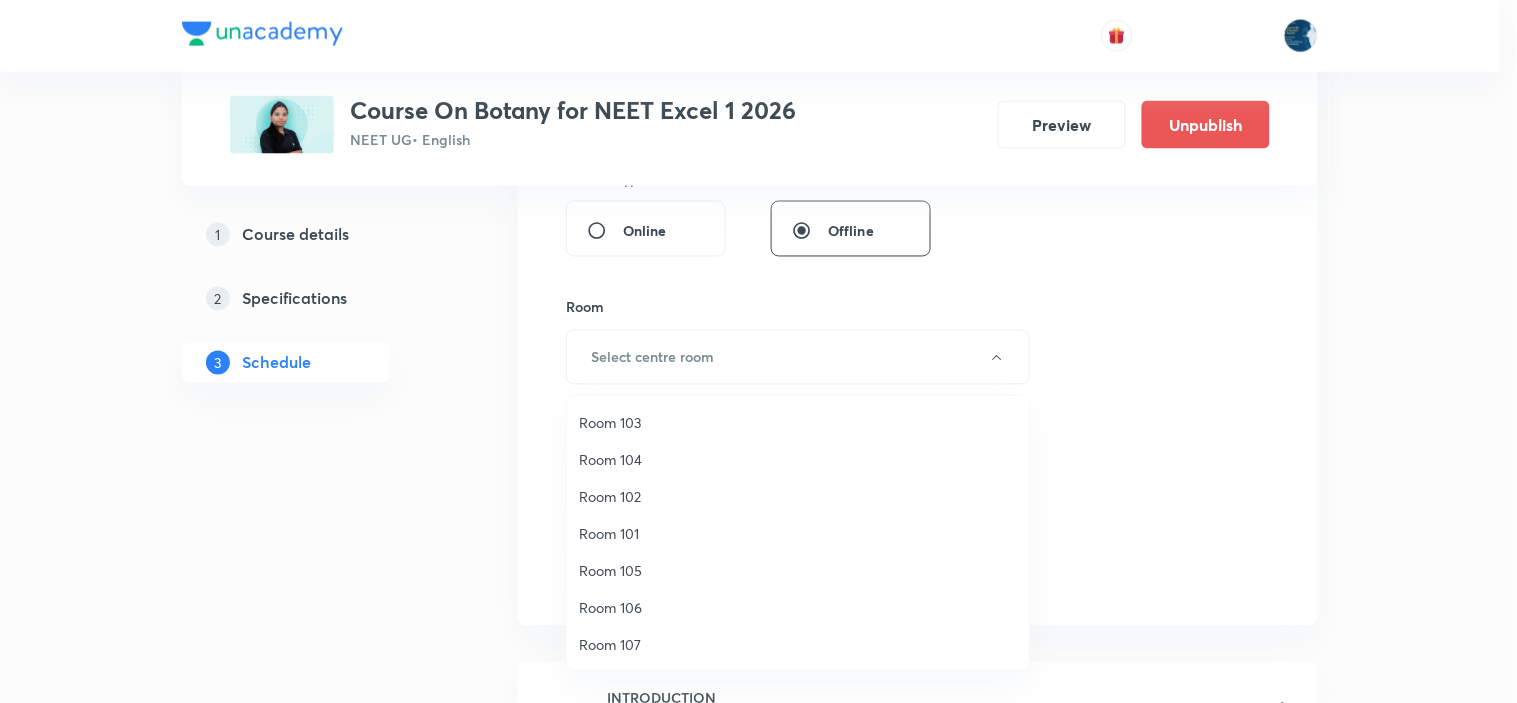 click on "Room 101" at bounding box center (798, 533) 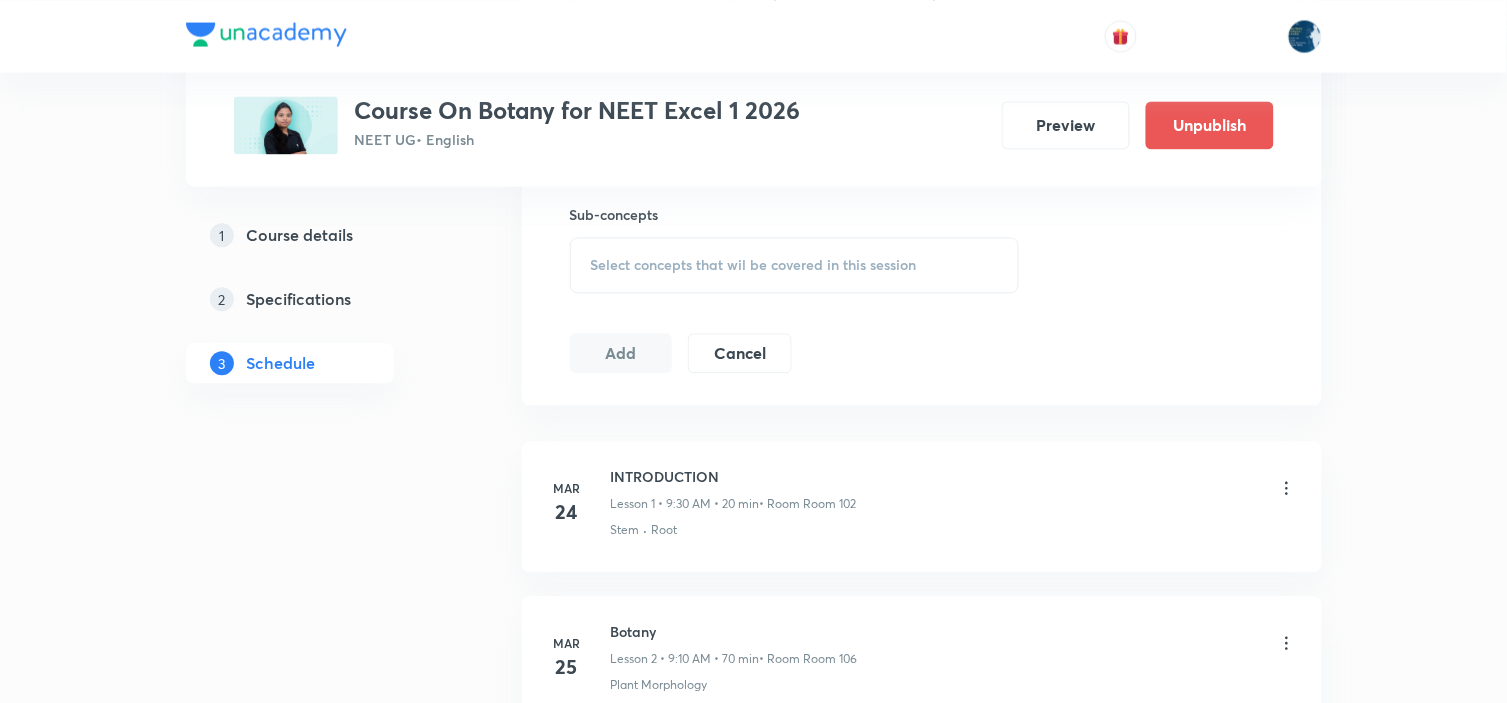 scroll, scrollTop: 1000, scrollLeft: 0, axis: vertical 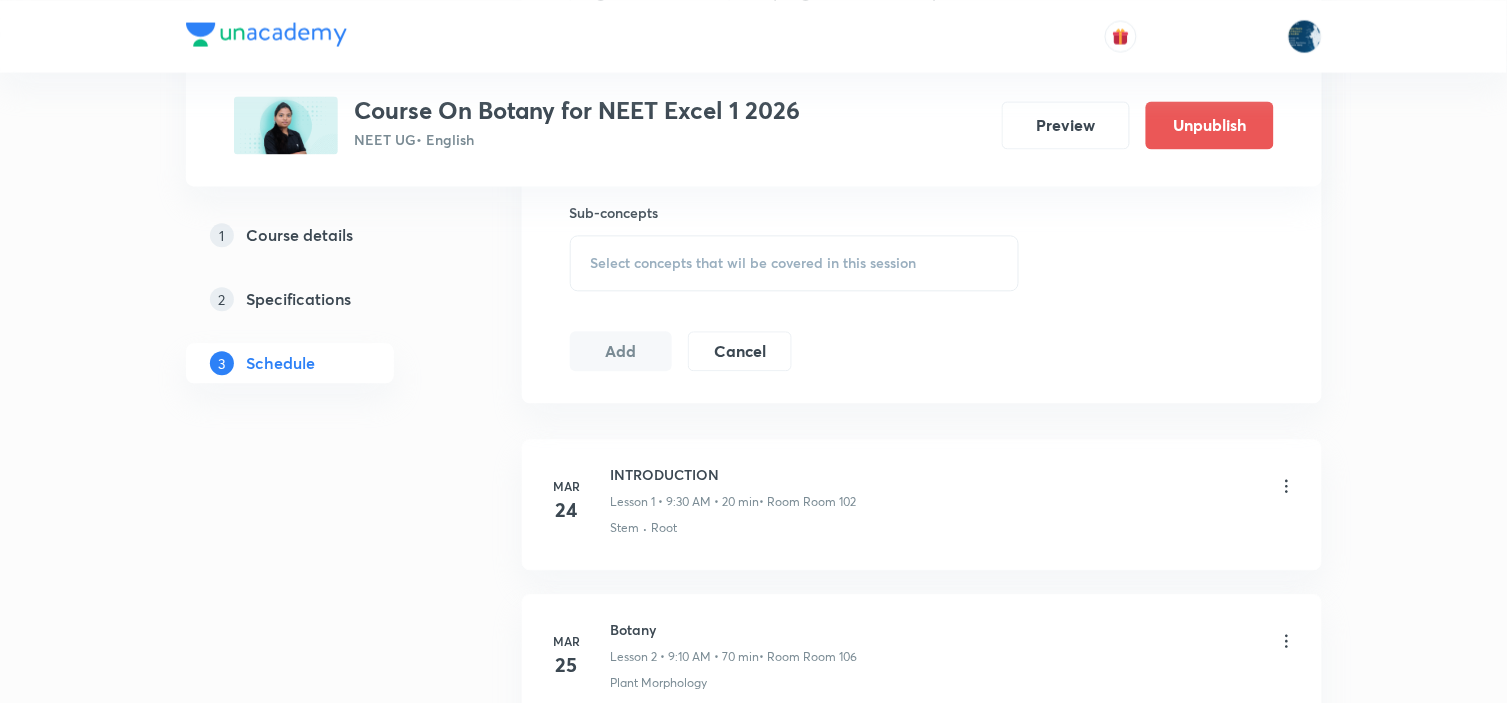 click on "Sub-concepts" at bounding box center [795, 212] 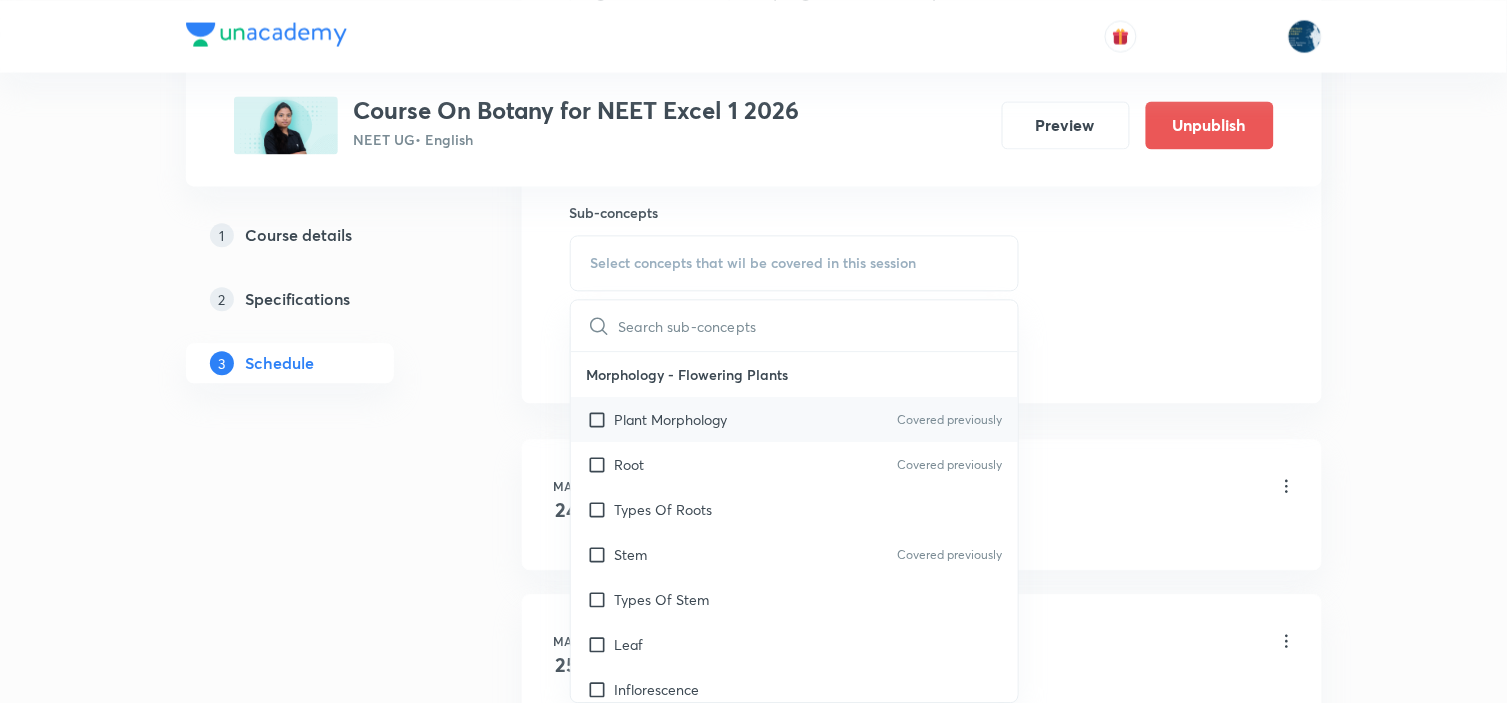 click on "Plant Morphology Covered previously" at bounding box center [795, 419] 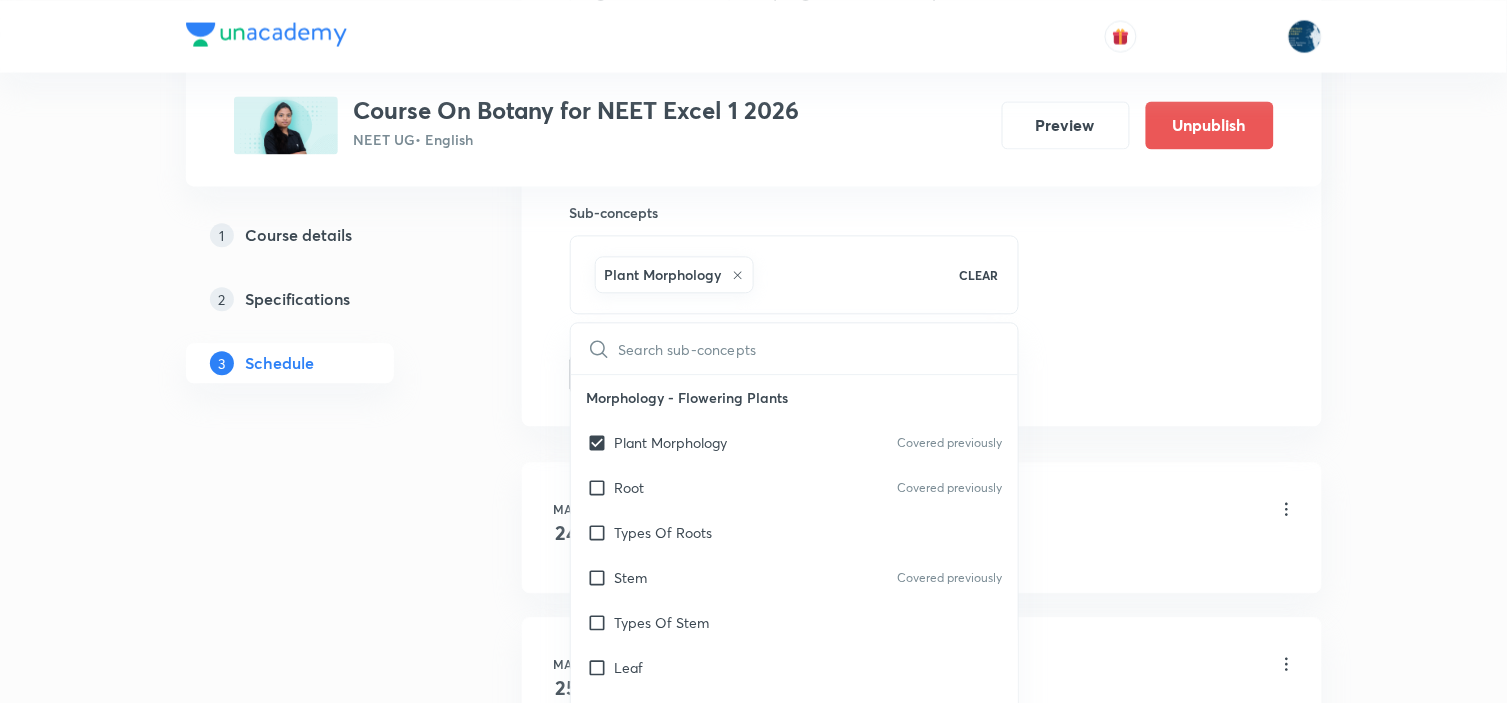 click on "Session  74 Live class Session title 15/99 Molecular basis ​ Schedule for Aug 2, 2025, 8:40 AM ​ Duration (in minutes) 60 ​   Session type Online Offline Room Room 101 Sub-concepts Plant Morphology CLEAR ​ Morphology - Flowering Plants Plant Morphology Covered previously Root Covered previously Types Of Roots Stem Covered previously Types Of Stem  Leaf Inflorescence Flower Fruit Seed Semi-Technical Description Of A Typical Flowering Plant Description Of Some Important Families Anatomy - Flowering Plants The Tissues  Tissue System Anatomy Of Dicotyledonous And Monocotyledonous Plants Secondary Growth Structural Organisation in Animals Animal Tissues Organ And Organ System Earthworm Cockroach Frogs Structural Organization in Animals Cockroach General Features  Frog General Features Transport in Plants Means Of Transport Plant-Water Relations Long Distance Transport Of Water Transpiration Uptake And Transport Of Mineral Nutrients Phloem Transport: Flow From Source To Sink Guttation Bleeding Glycolysis" at bounding box center (922, -87) 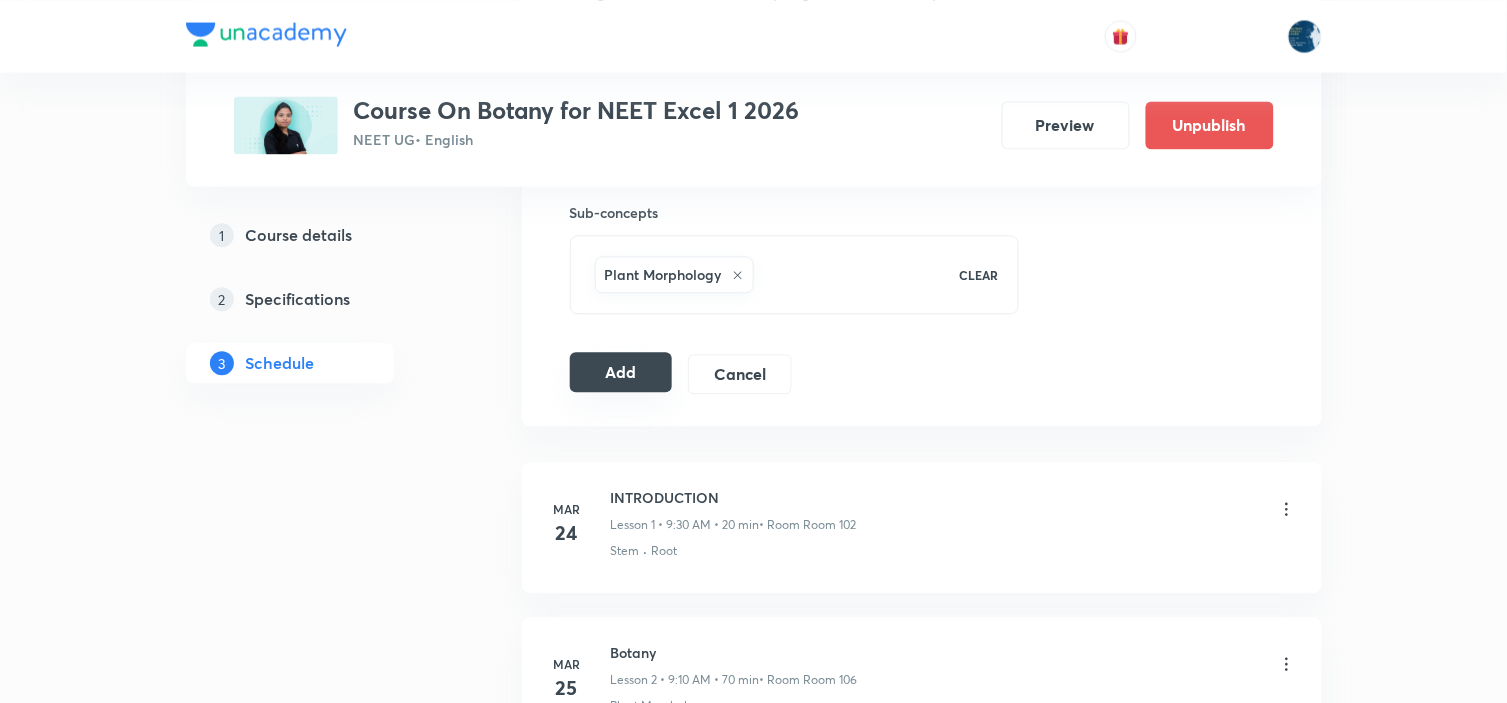 click on "Add" at bounding box center [621, 372] 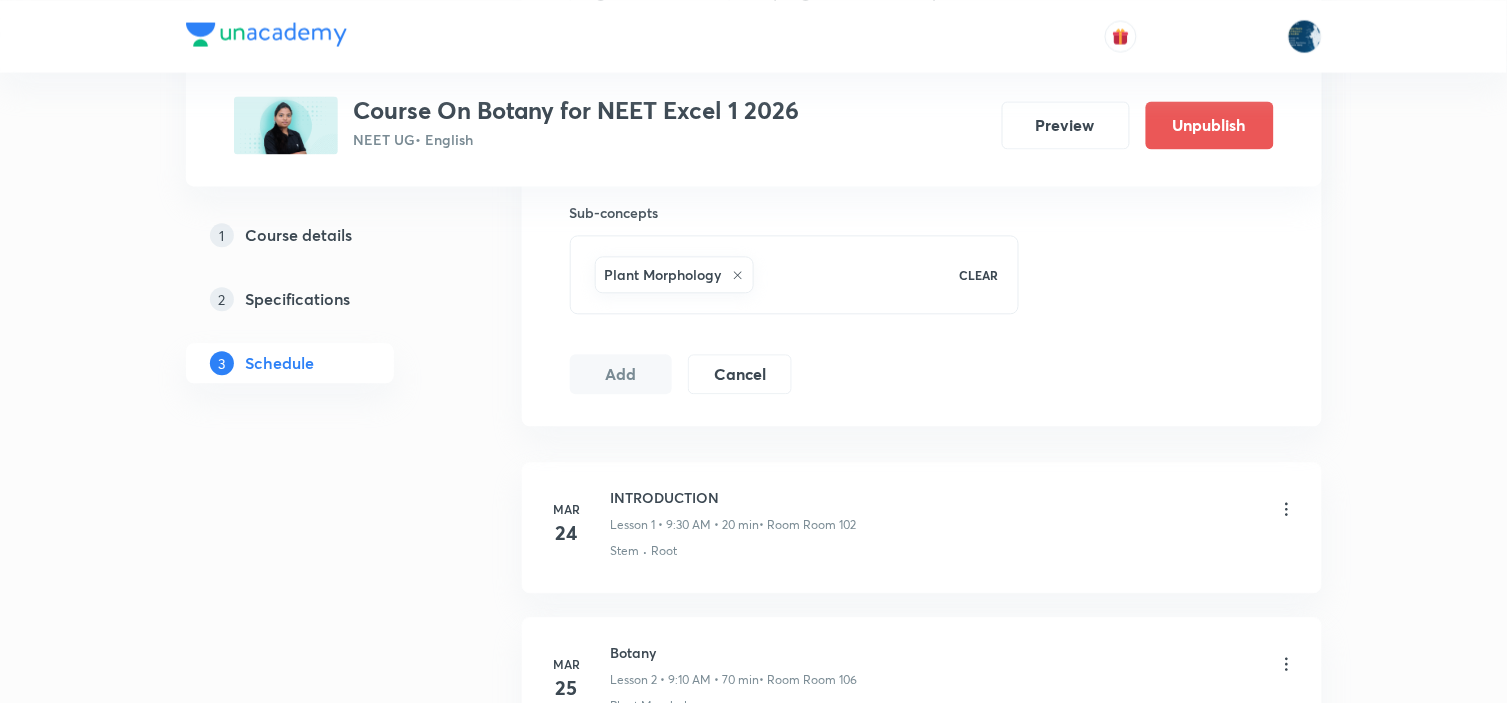 type 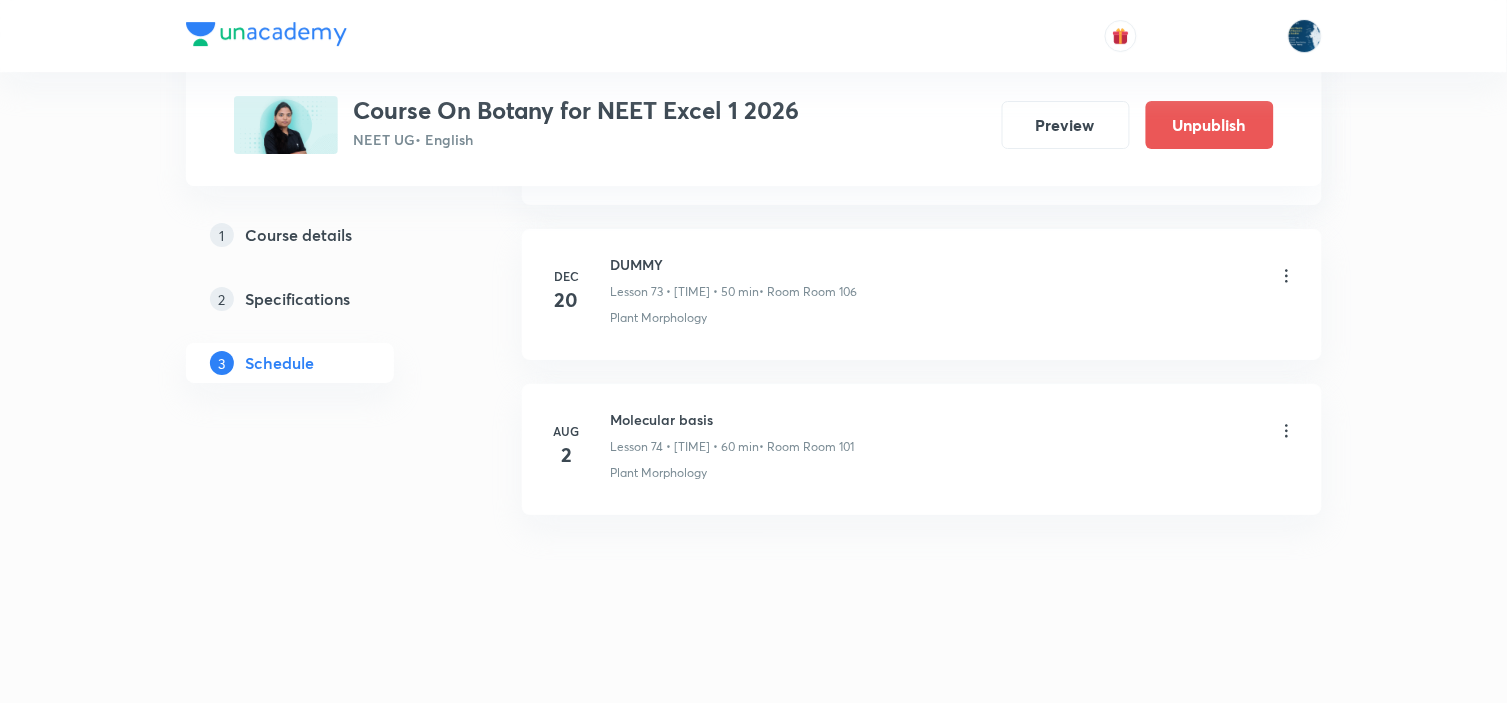 scroll, scrollTop: 11463, scrollLeft: 0, axis: vertical 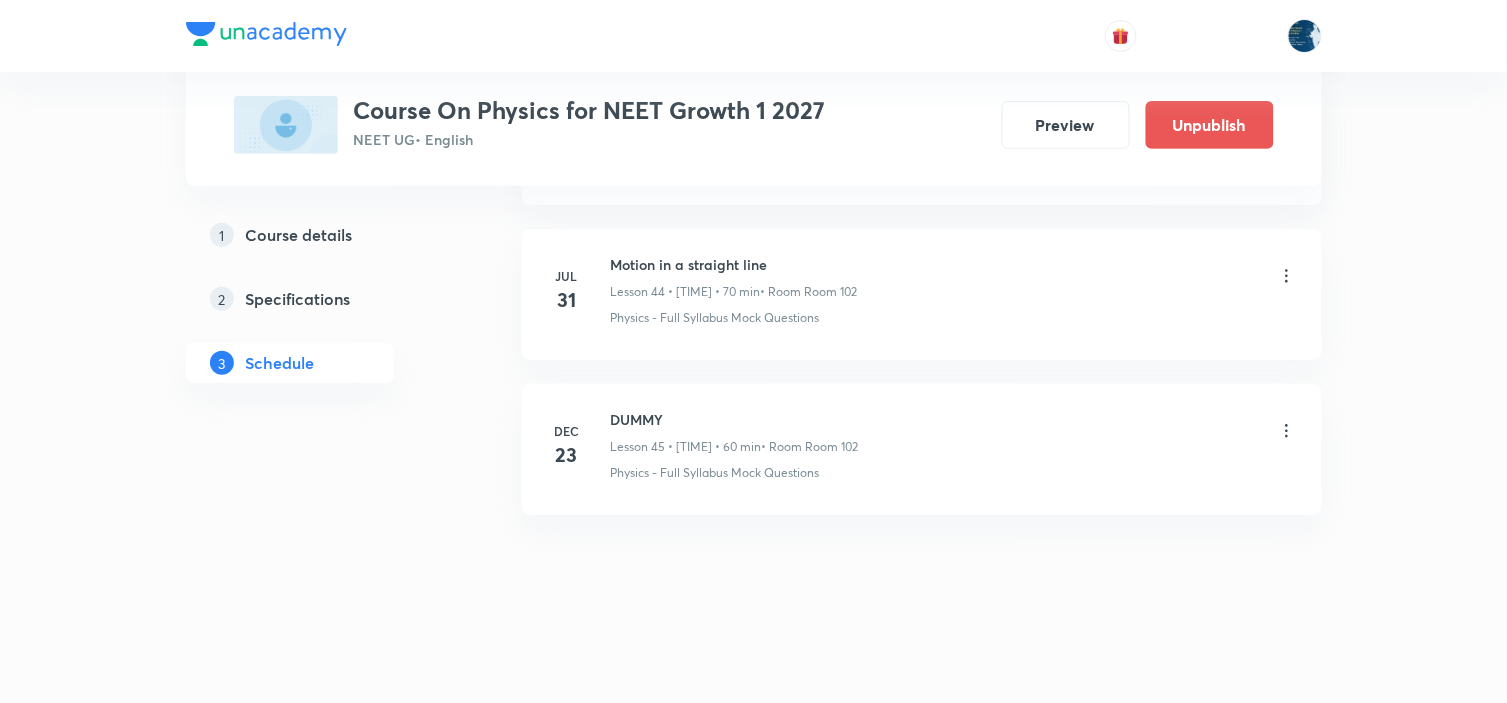 click on "Motion in a straight line" at bounding box center (734, 264) 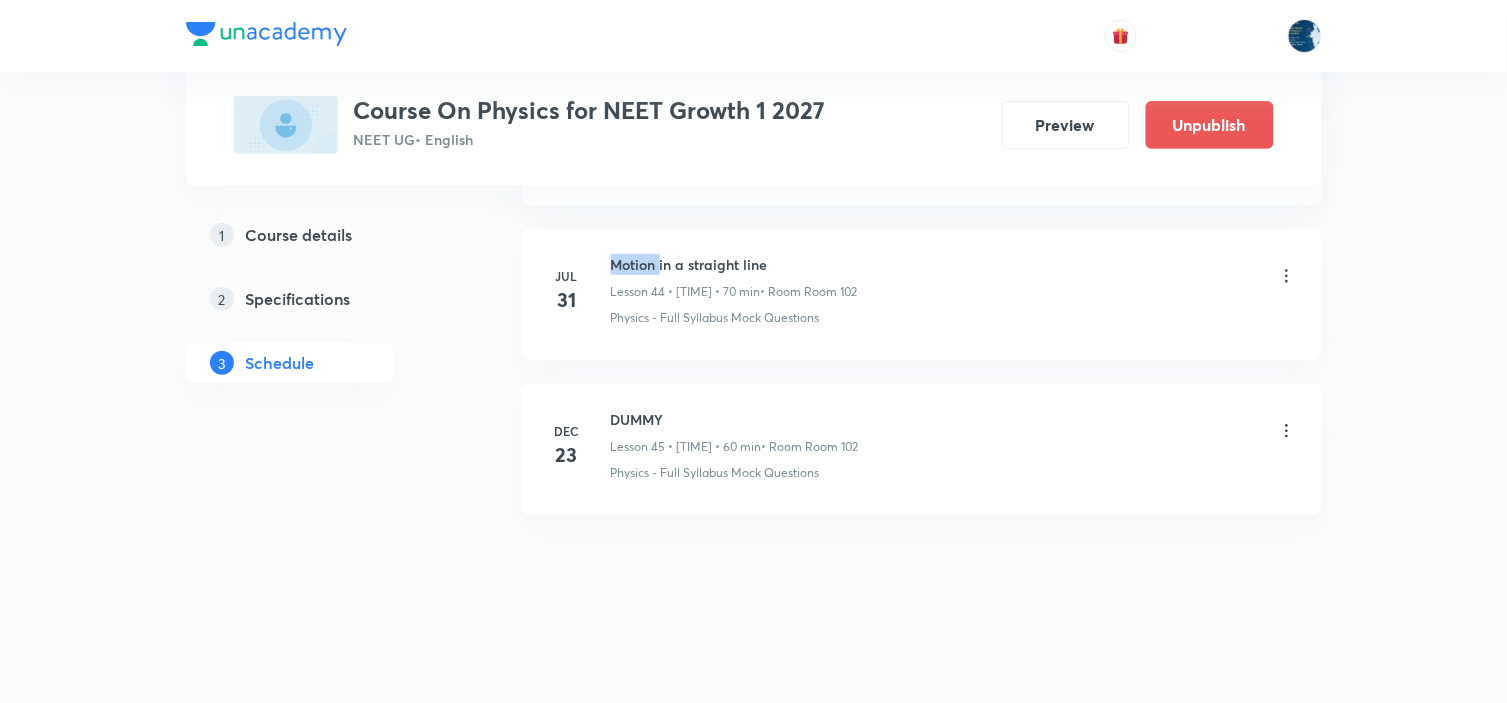 click on "Motion in a straight line" at bounding box center [734, 264] 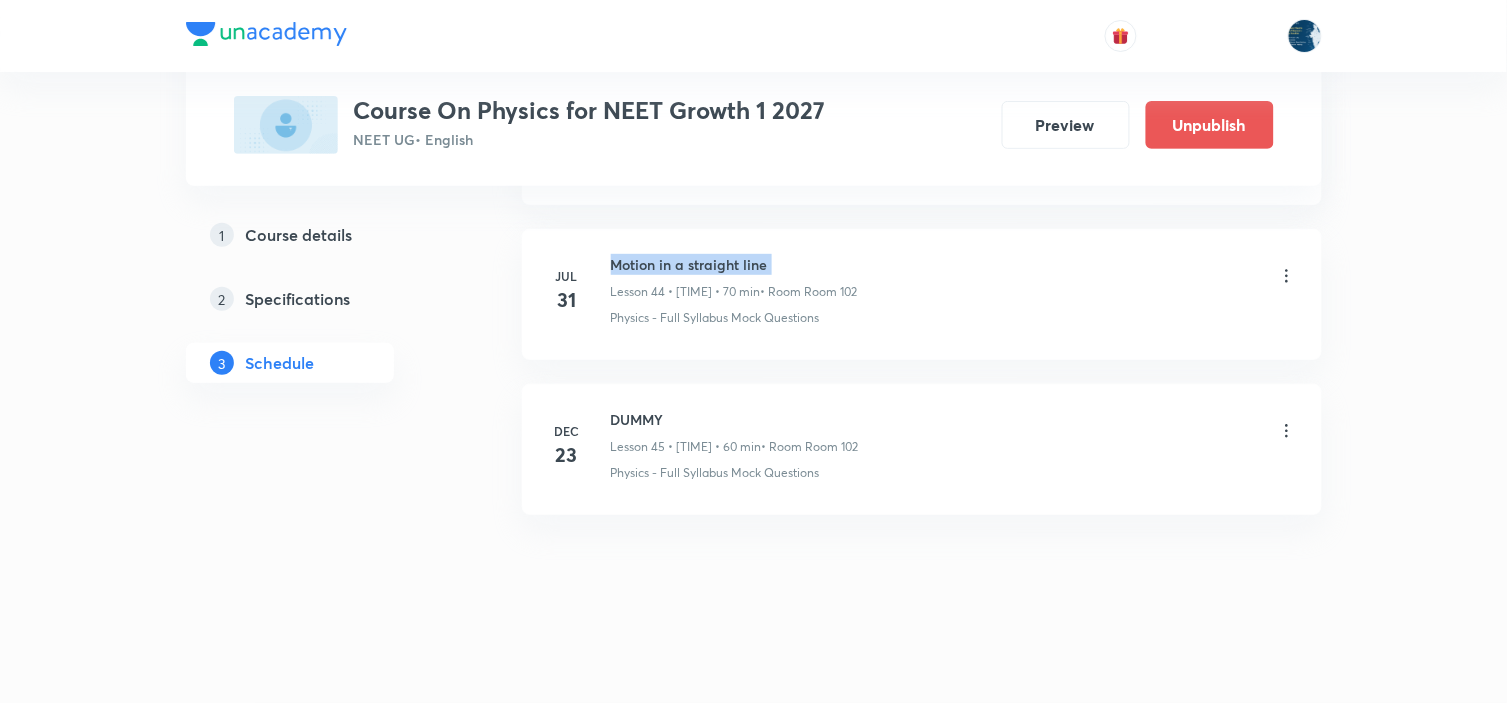 click on "Motion in a straight line" at bounding box center (734, 264) 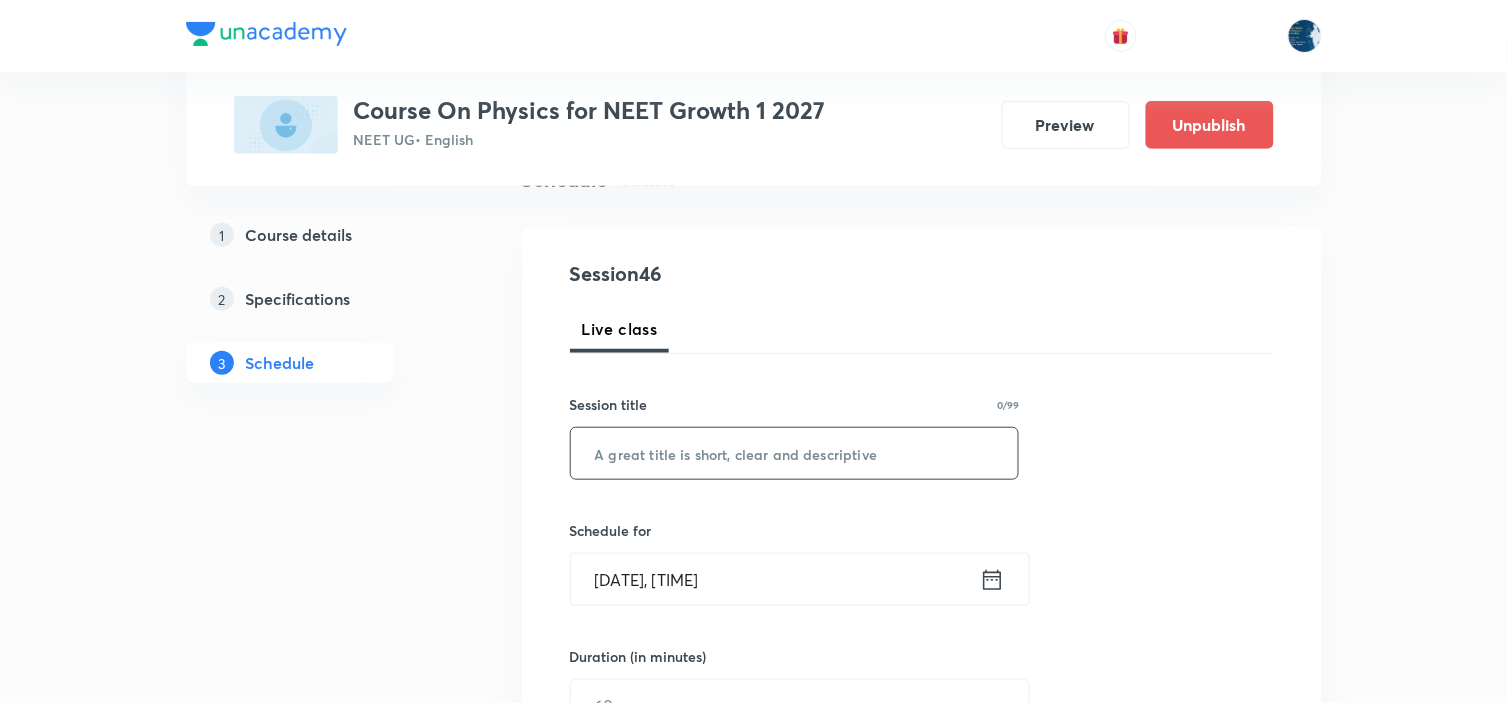 scroll, scrollTop: 222, scrollLeft: 0, axis: vertical 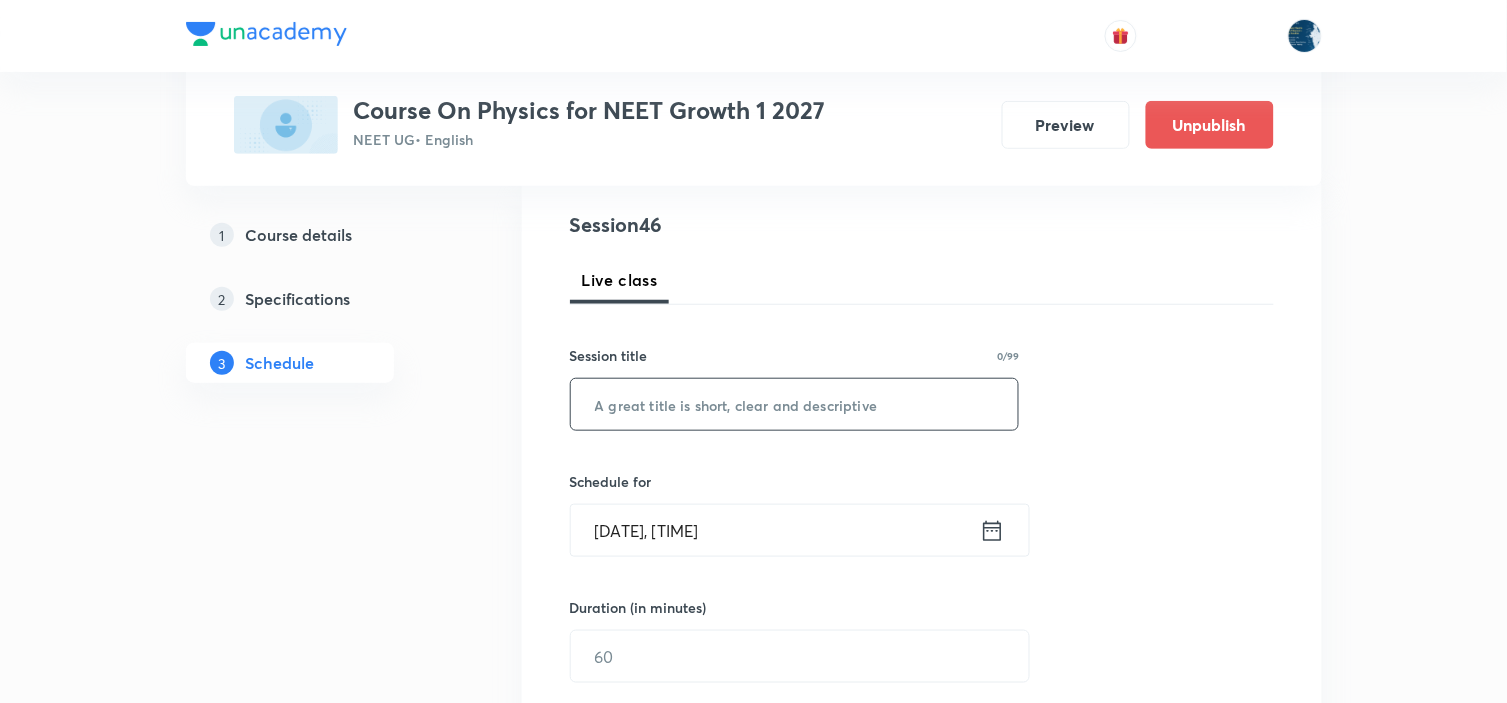 click at bounding box center [795, 404] 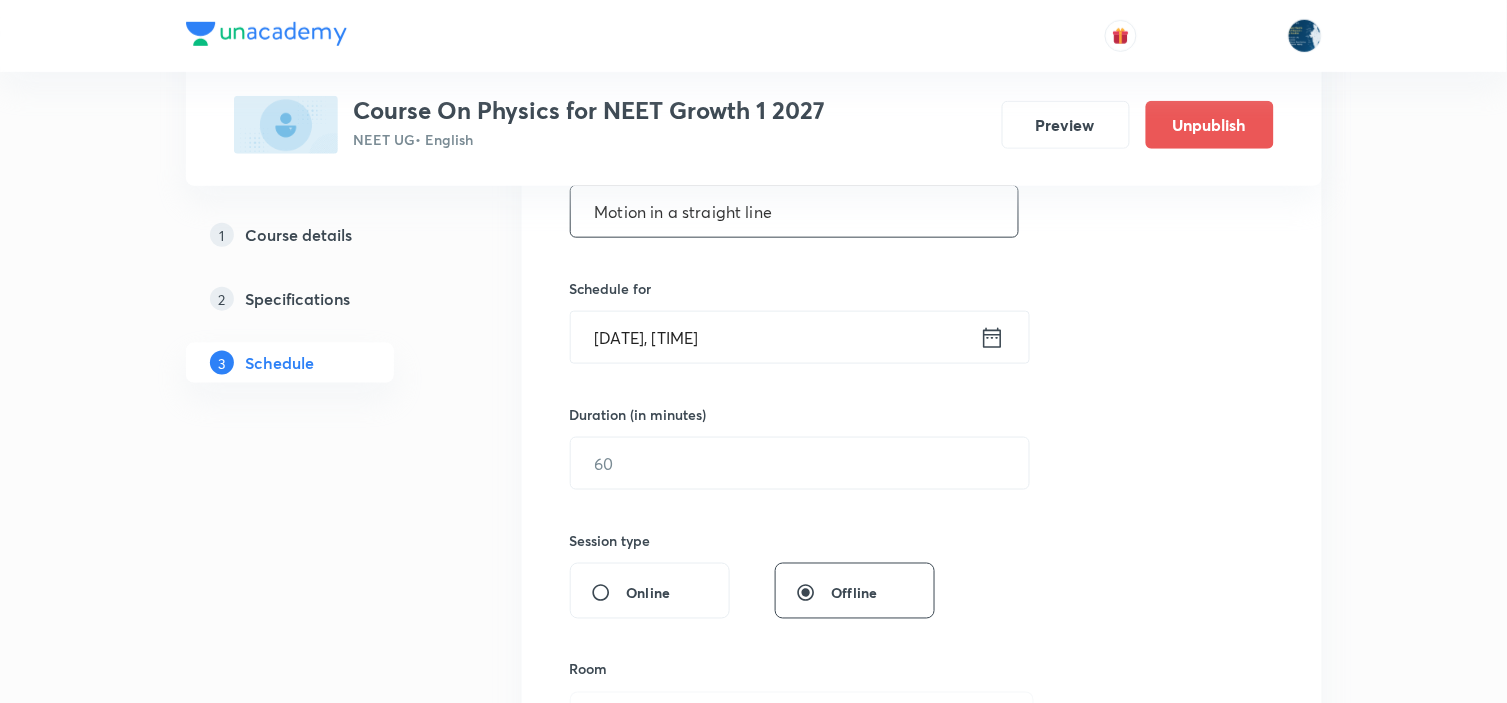 scroll, scrollTop: 444, scrollLeft: 0, axis: vertical 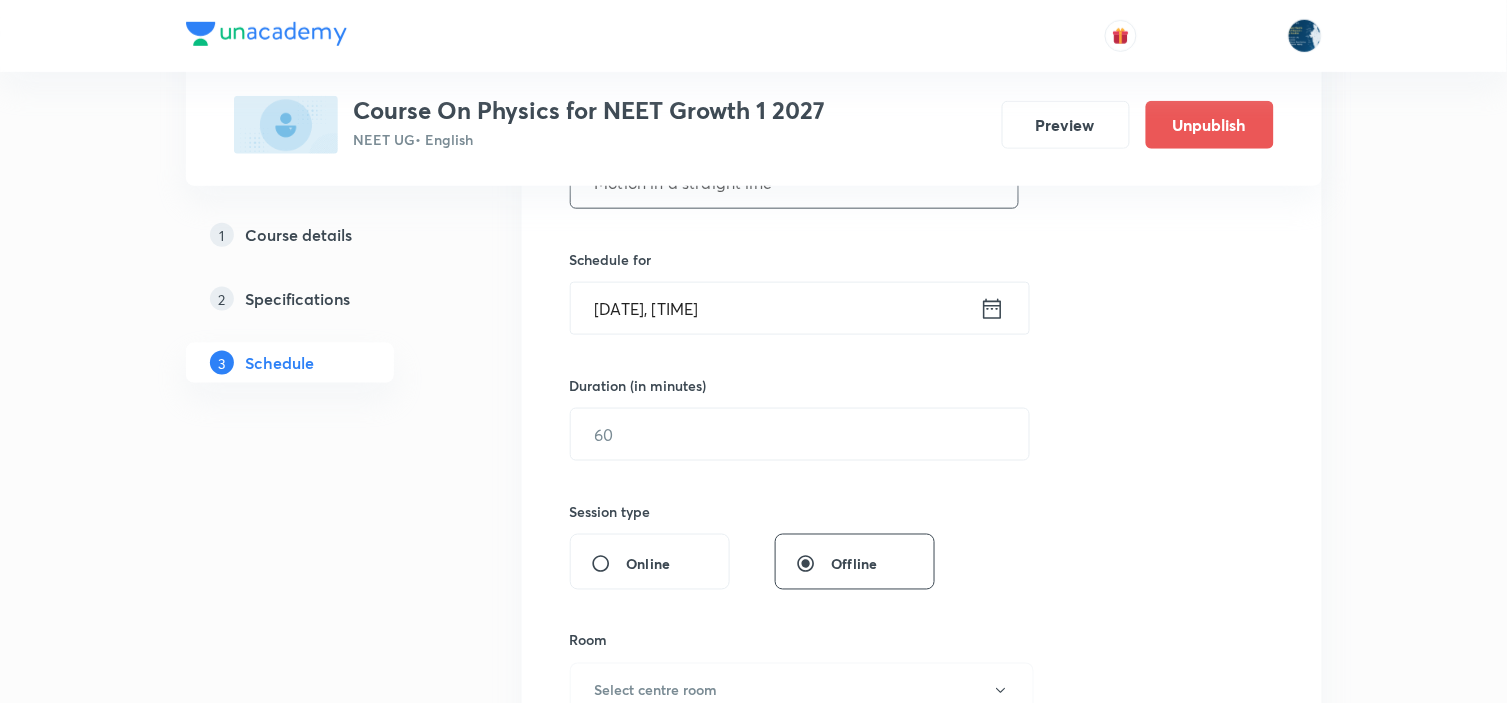 type on "Motion in a straight line" 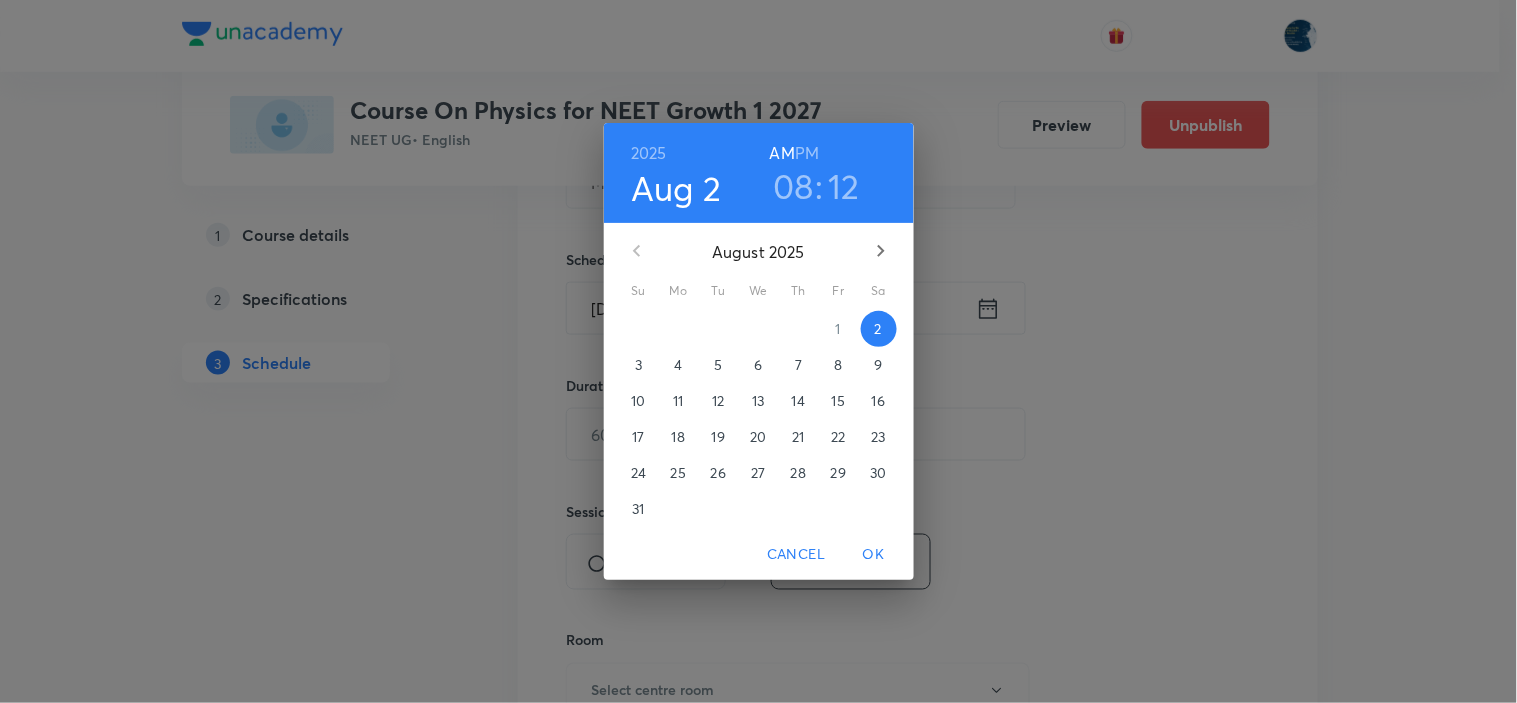 click on "12" at bounding box center (844, 186) 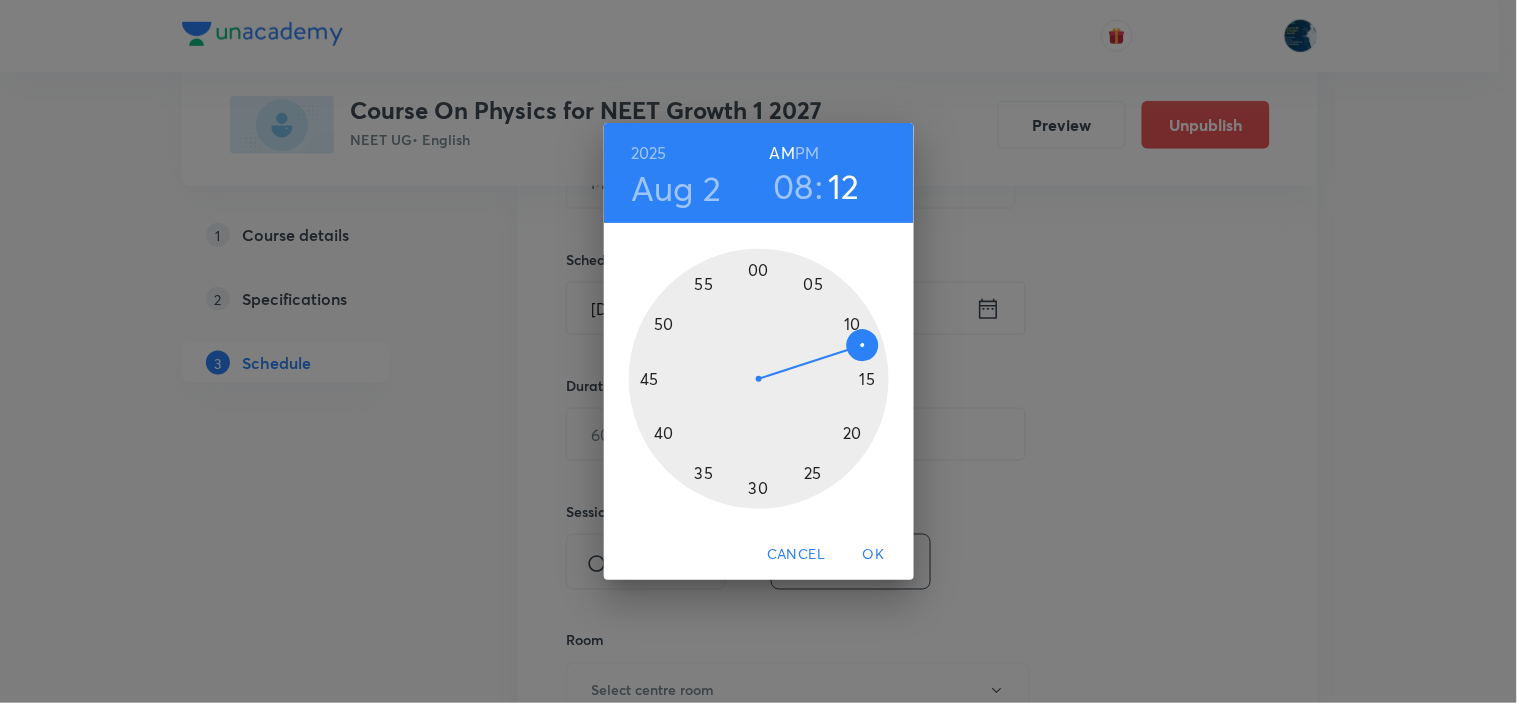click at bounding box center [759, 379] 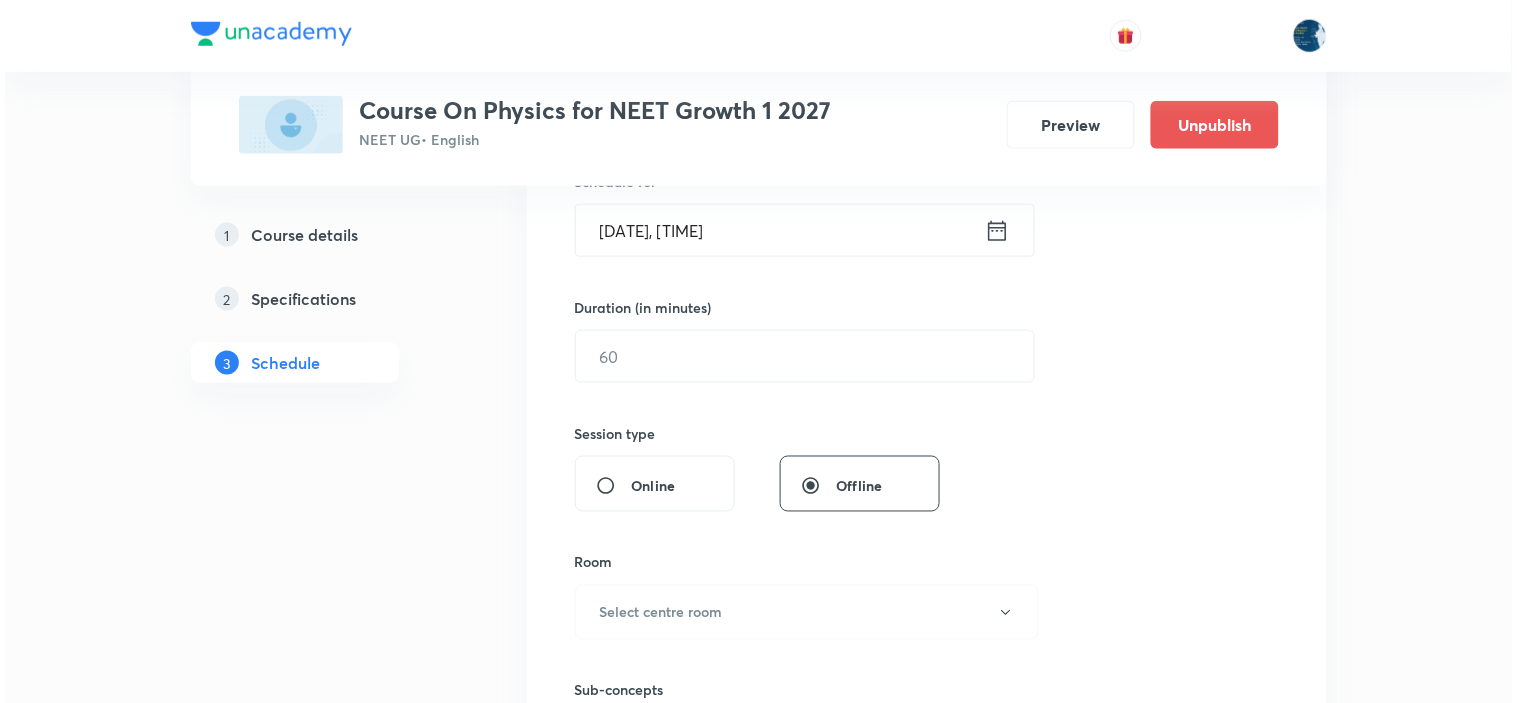 scroll, scrollTop: 555, scrollLeft: 0, axis: vertical 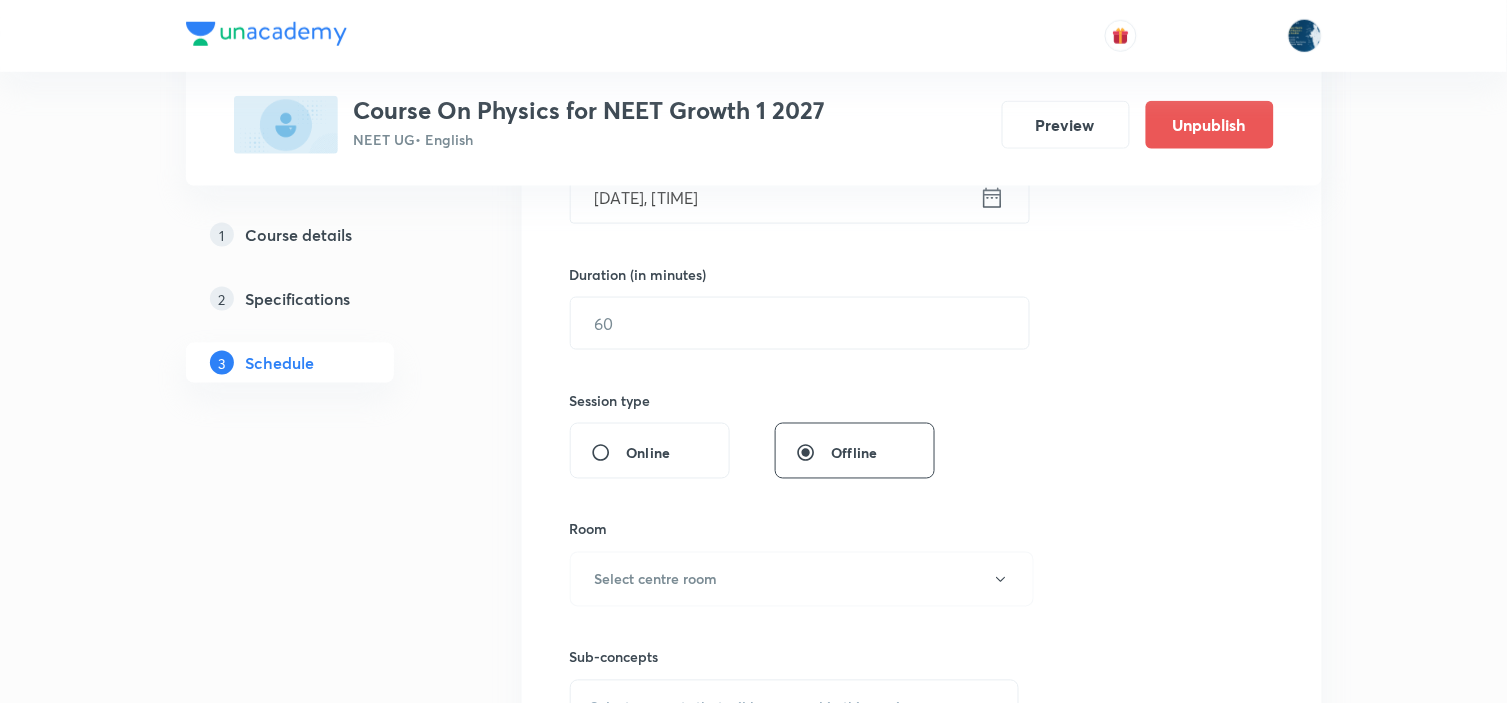 click 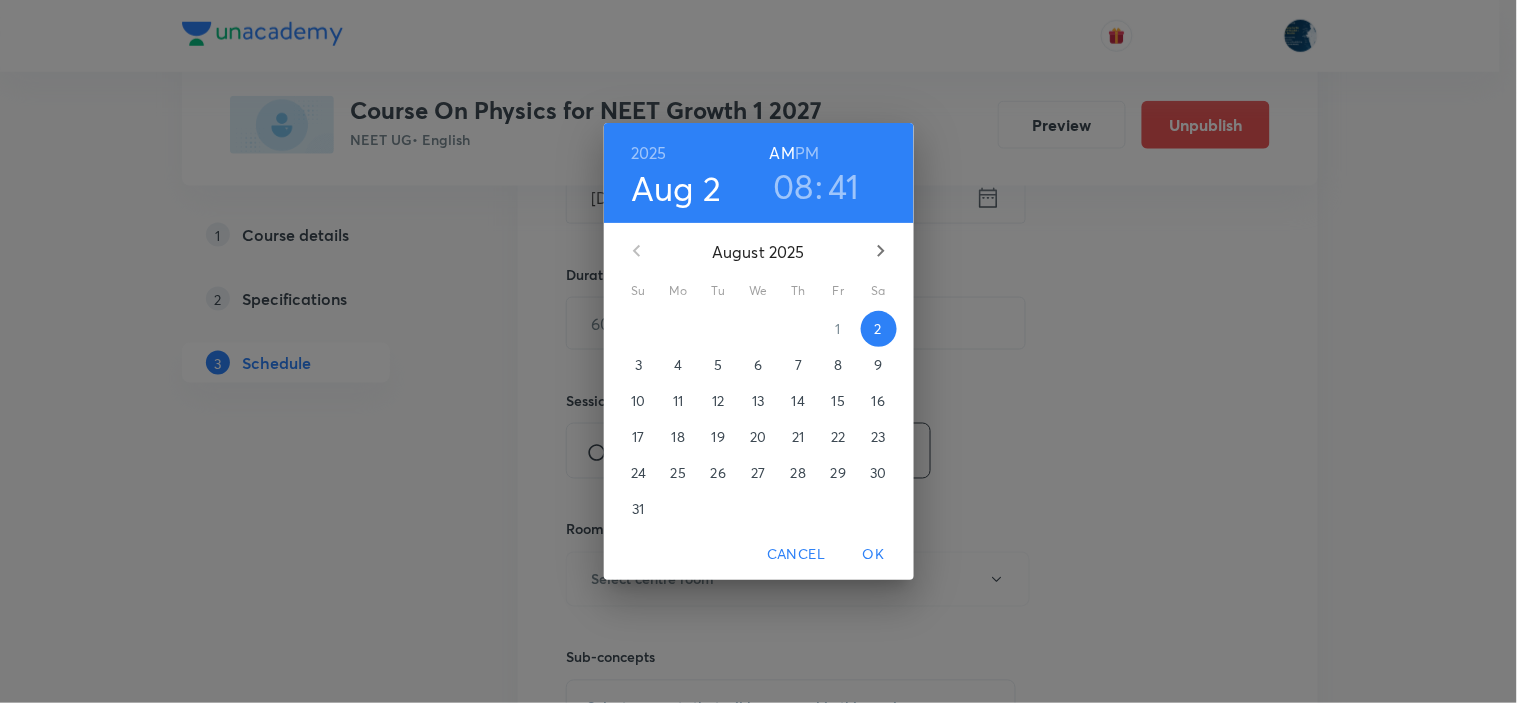 click on "41" at bounding box center [844, 186] 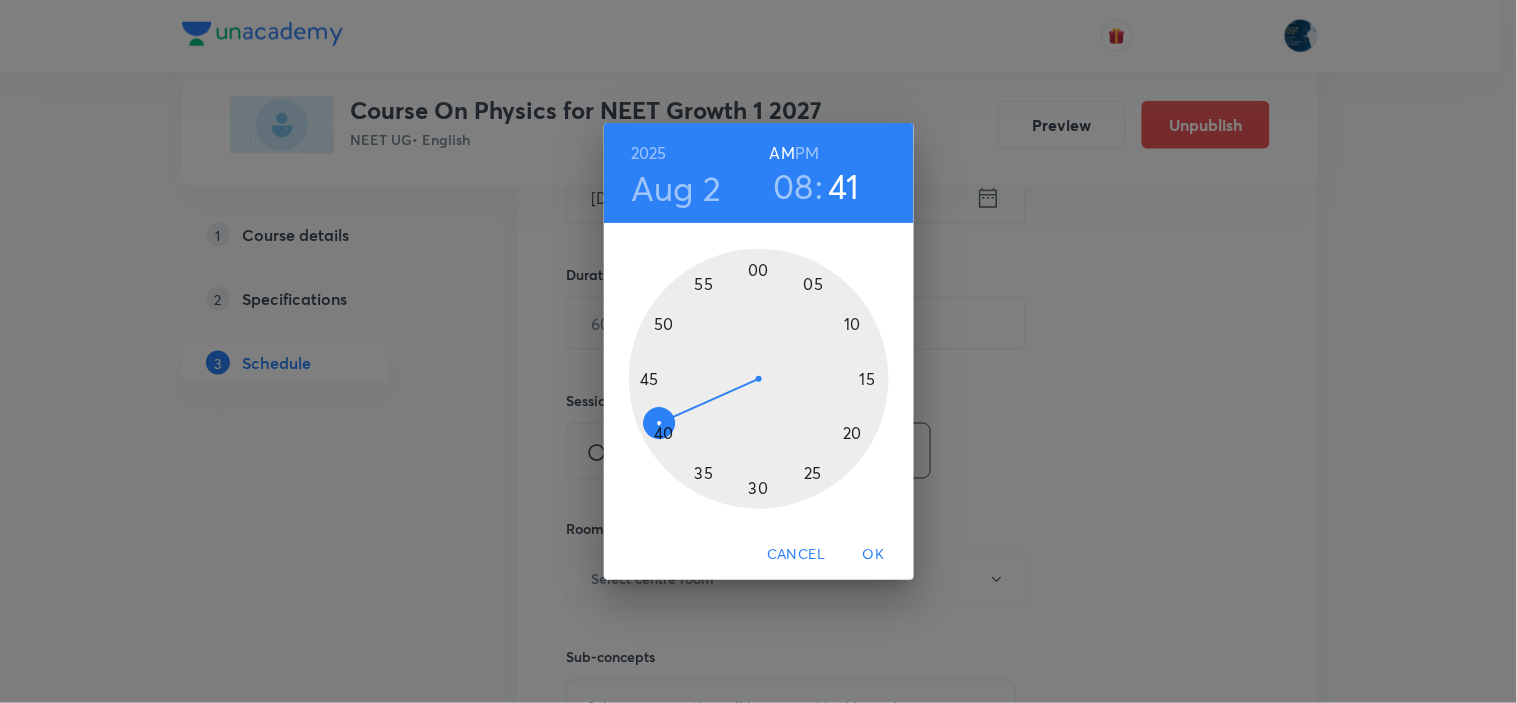 click at bounding box center [759, 379] 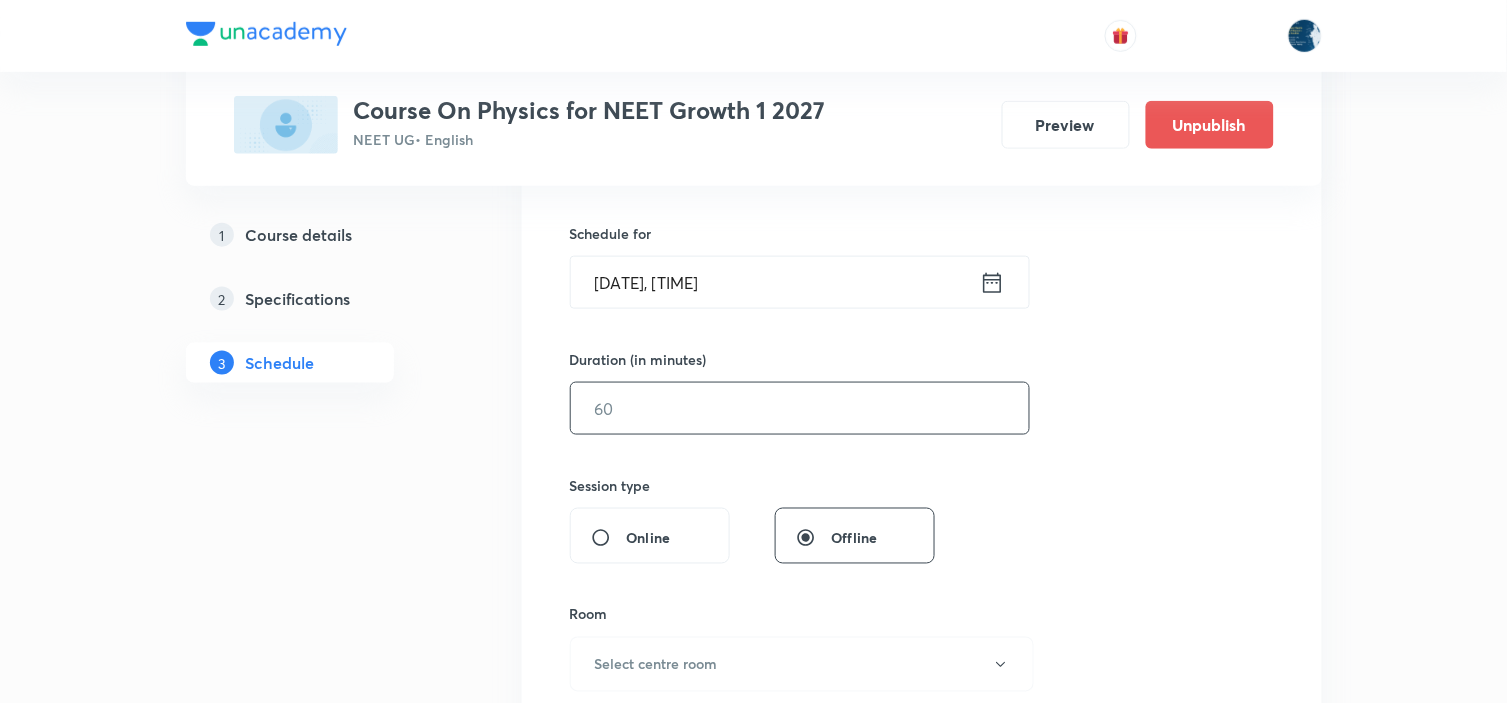 scroll, scrollTop: 444, scrollLeft: 0, axis: vertical 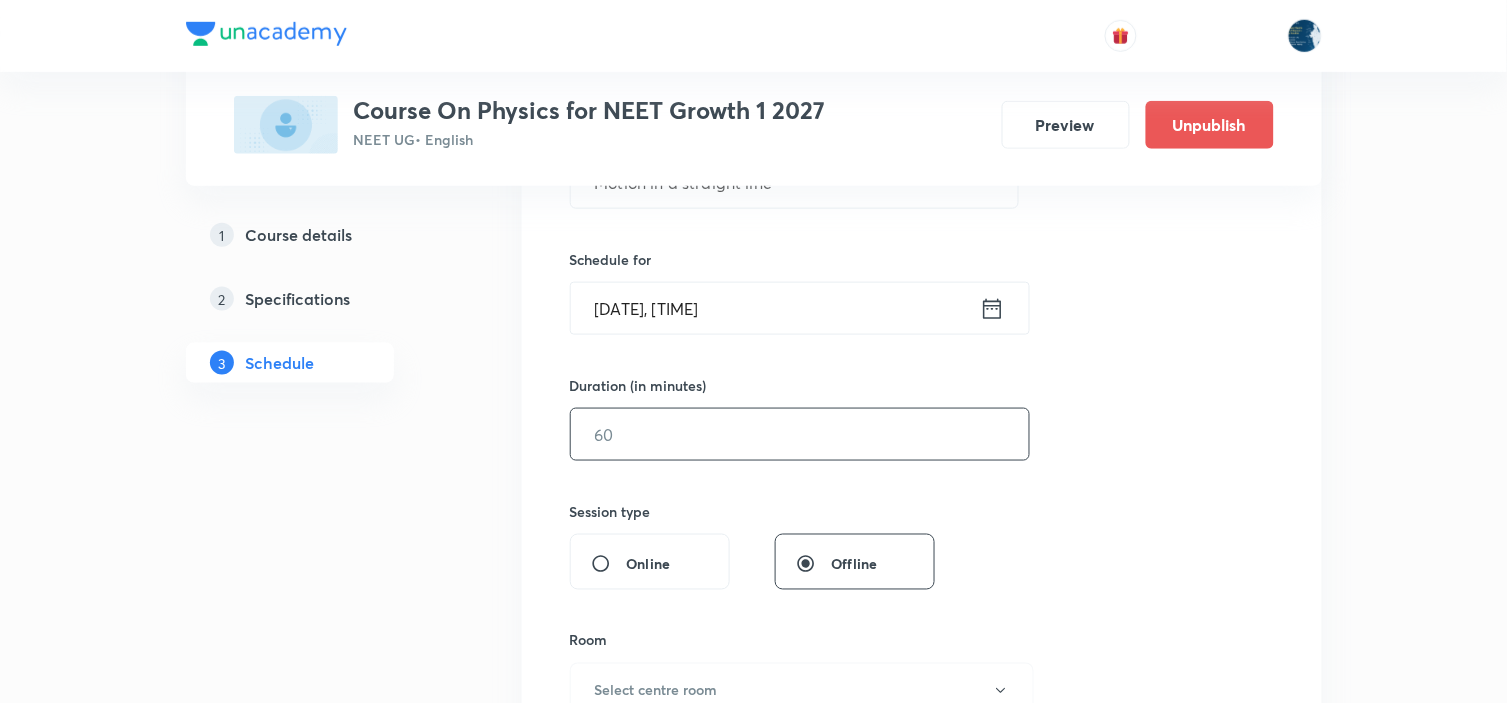 click at bounding box center [800, 434] 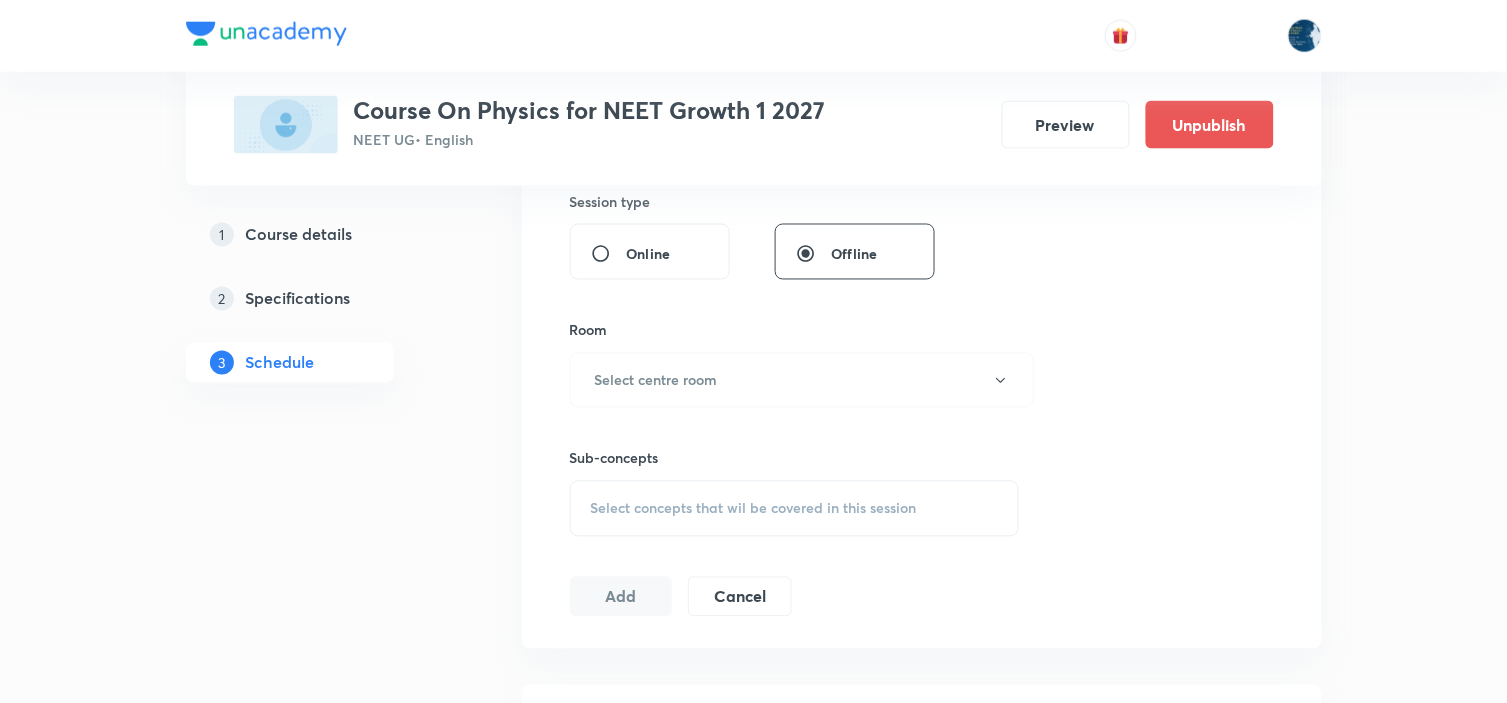scroll, scrollTop: 777, scrollLeft: 0, axis: vertical 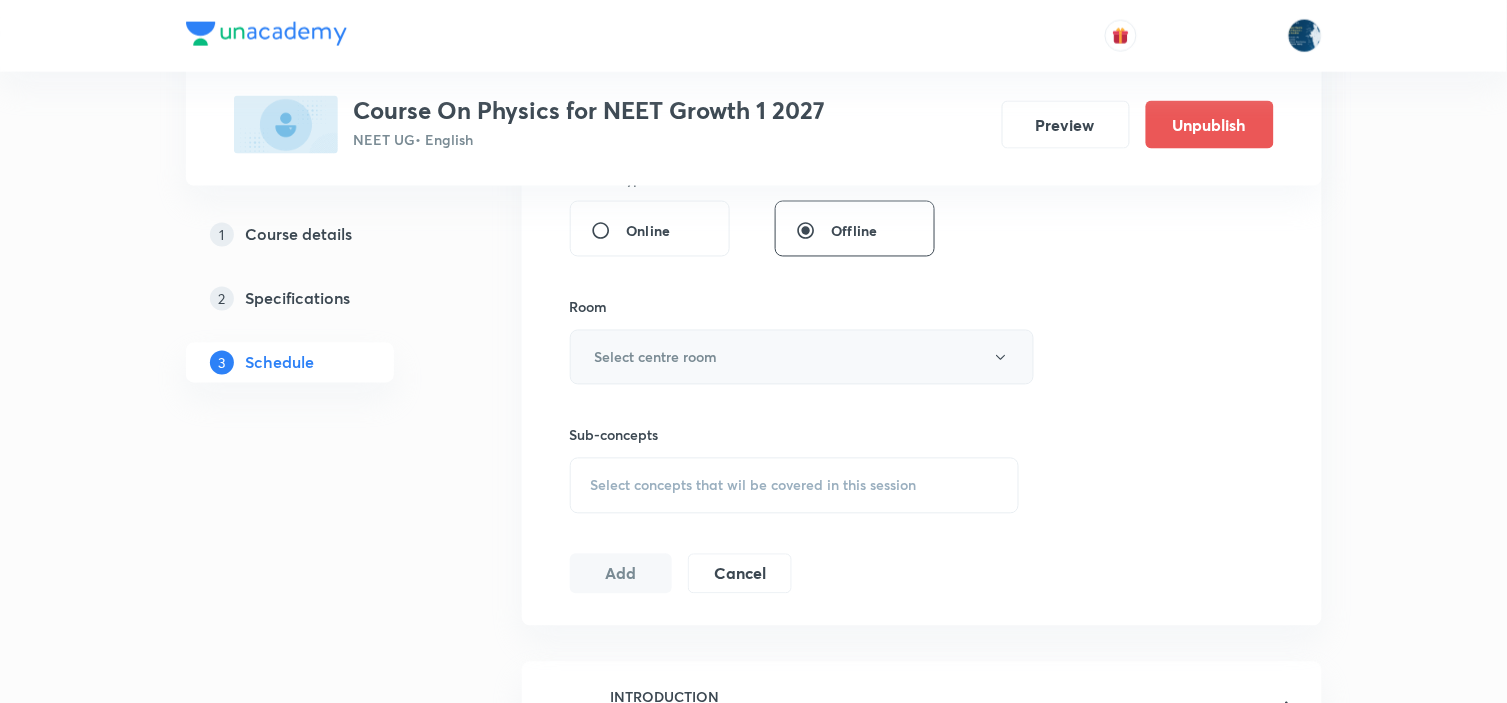 type on "70" 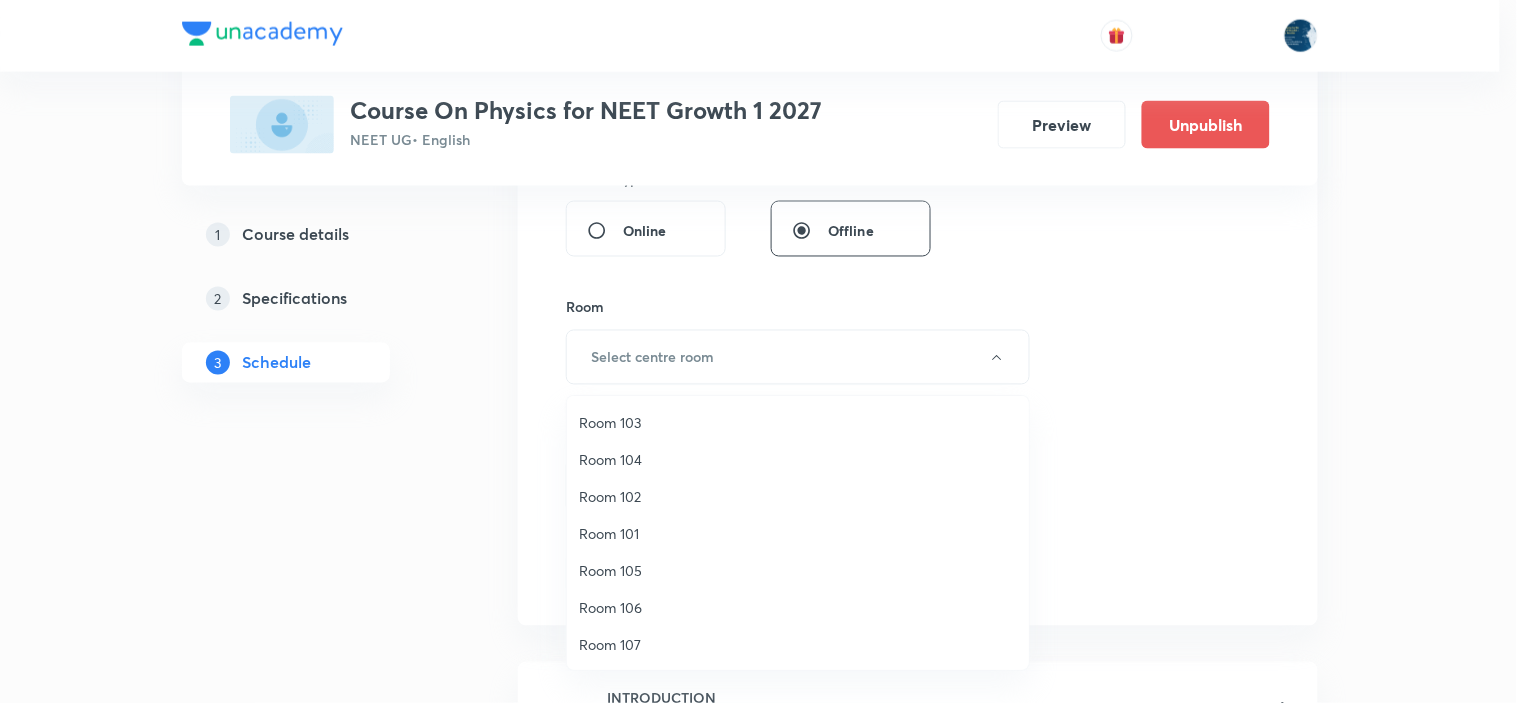click on "Room 102" at bounding box center (798, 496) 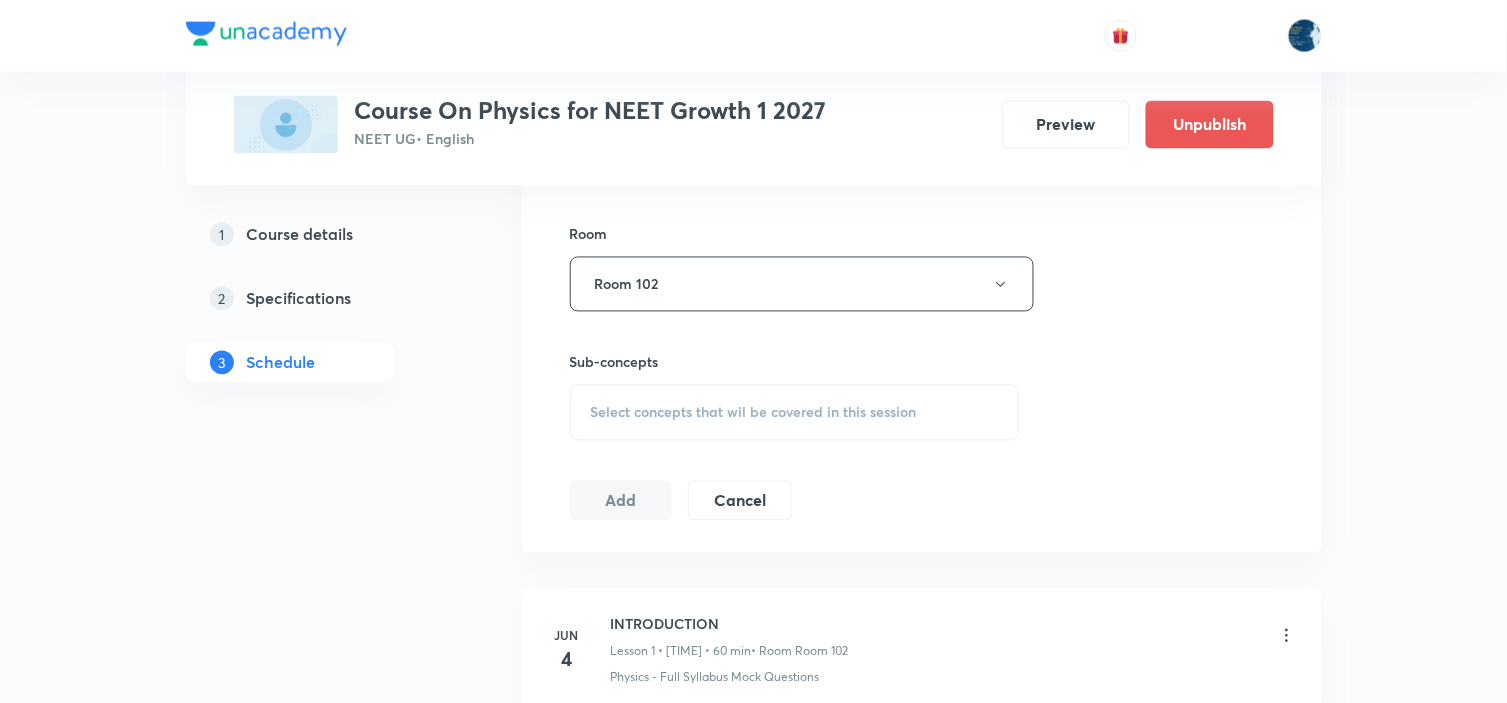 scroll, scrollTop: 888, scrollLeft: 0, axis: vertical 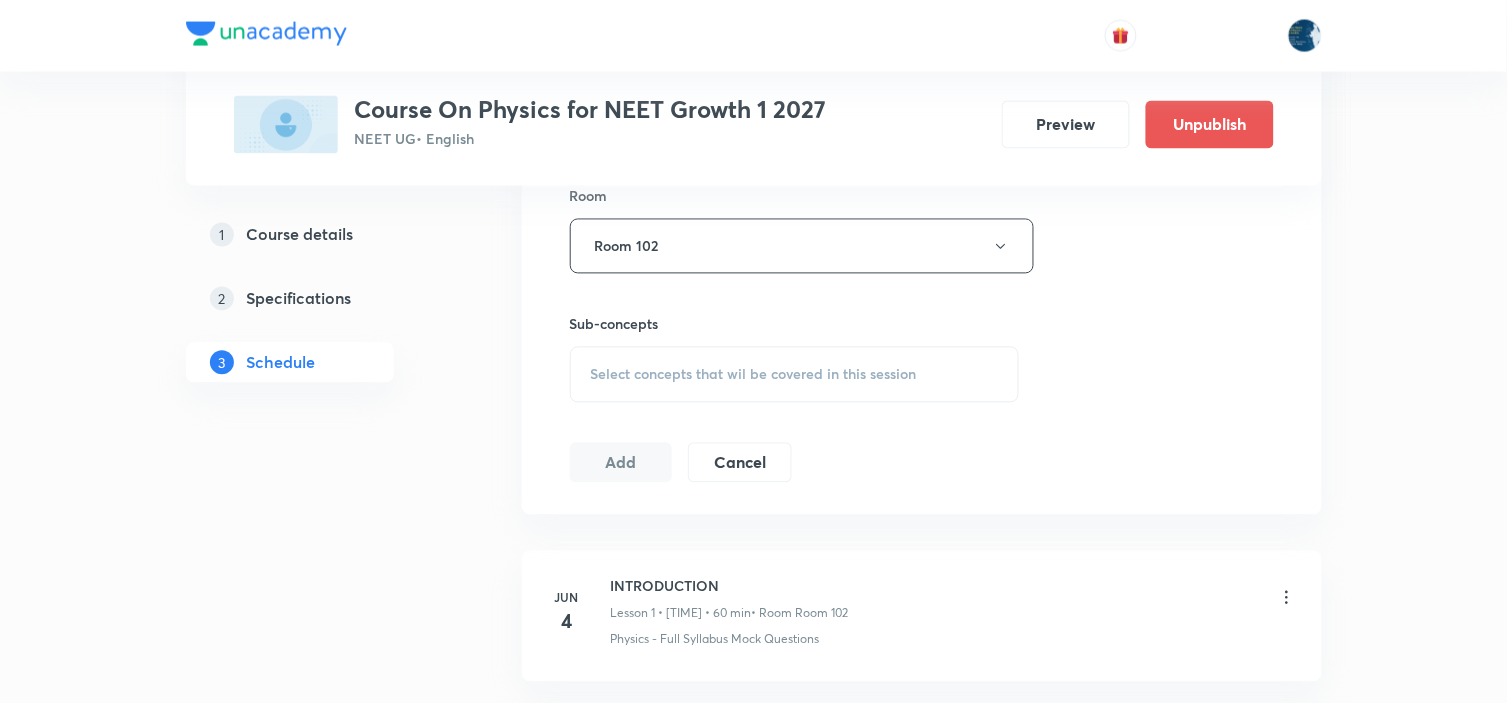 click on "Select concepts that wil be covered in this session" at bounding box center [754, 375] 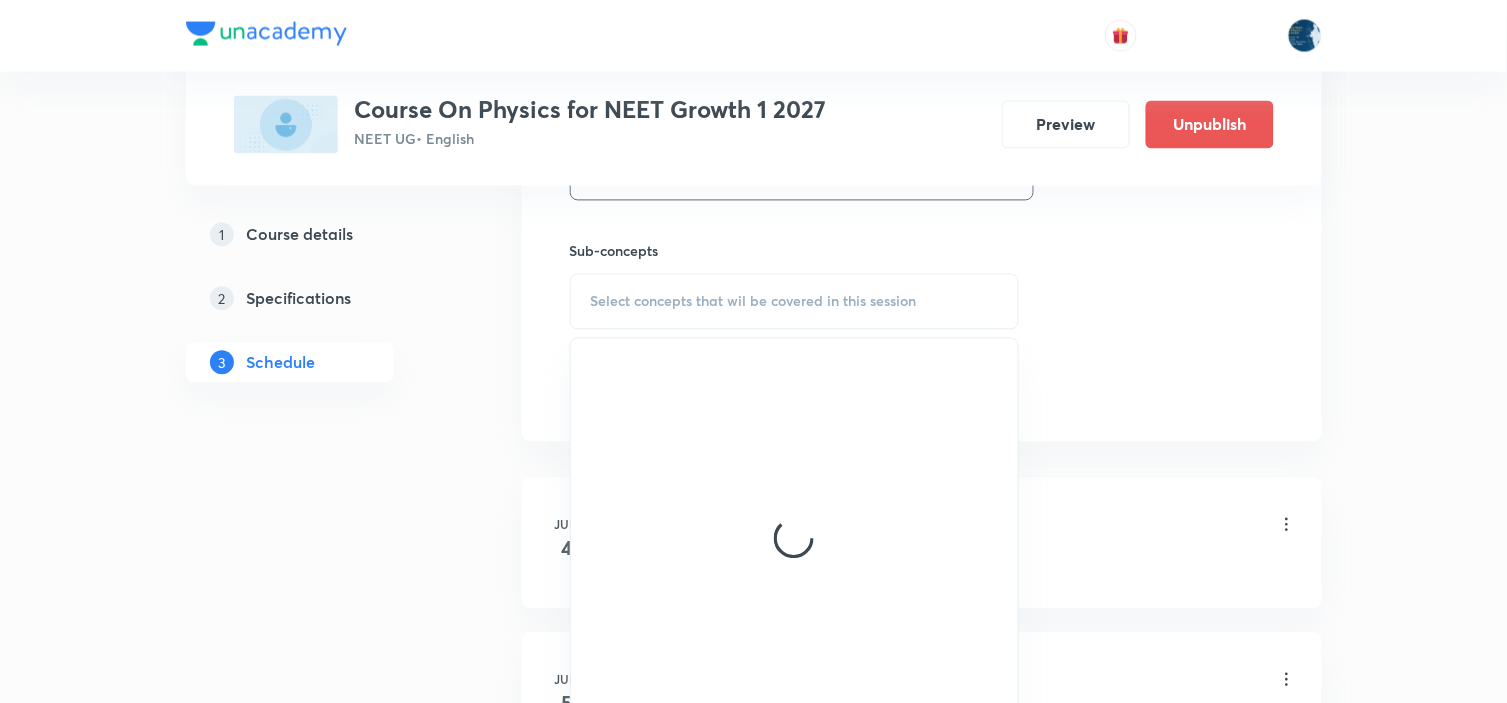scroll, scrollTop: 1000, scrollLeft: 0, axis: vertical 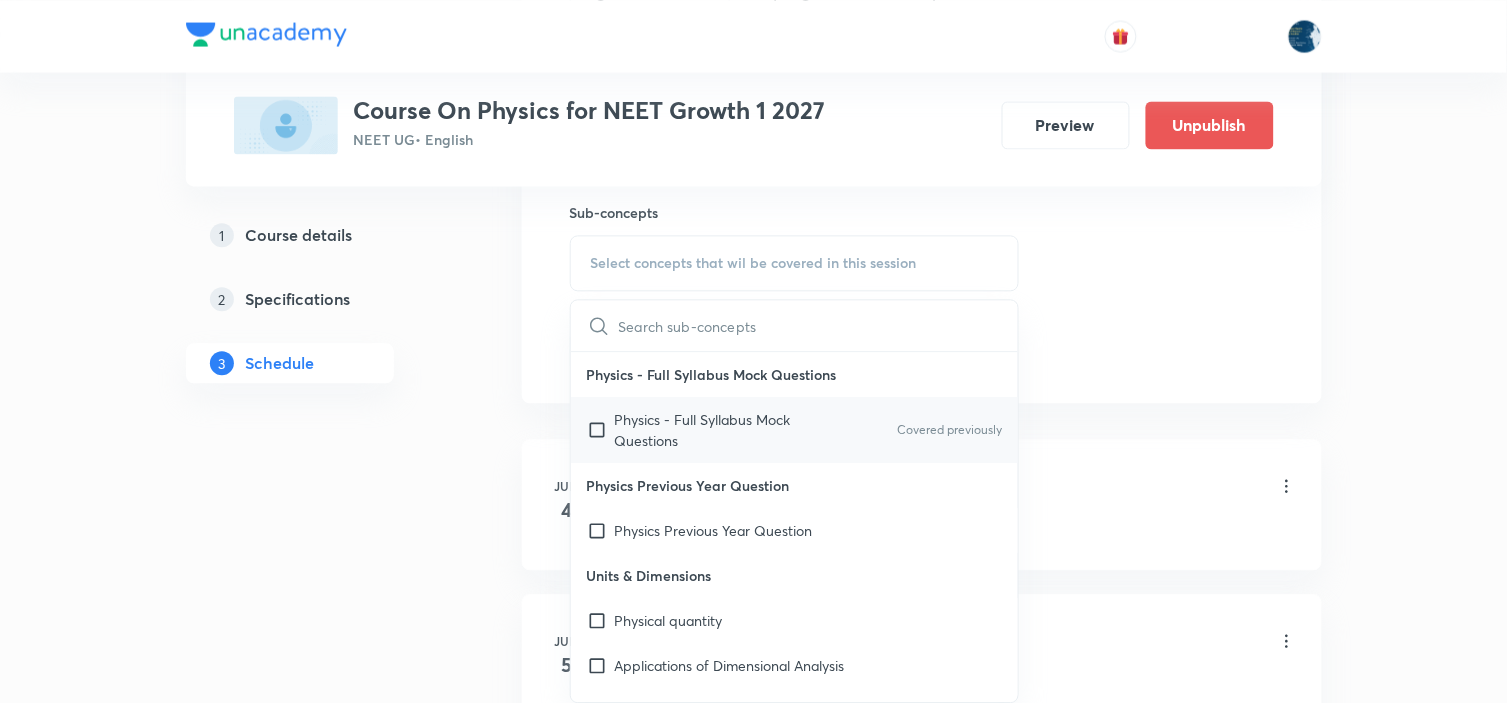 click on "Covered previously" at bounding box center (949, 430) 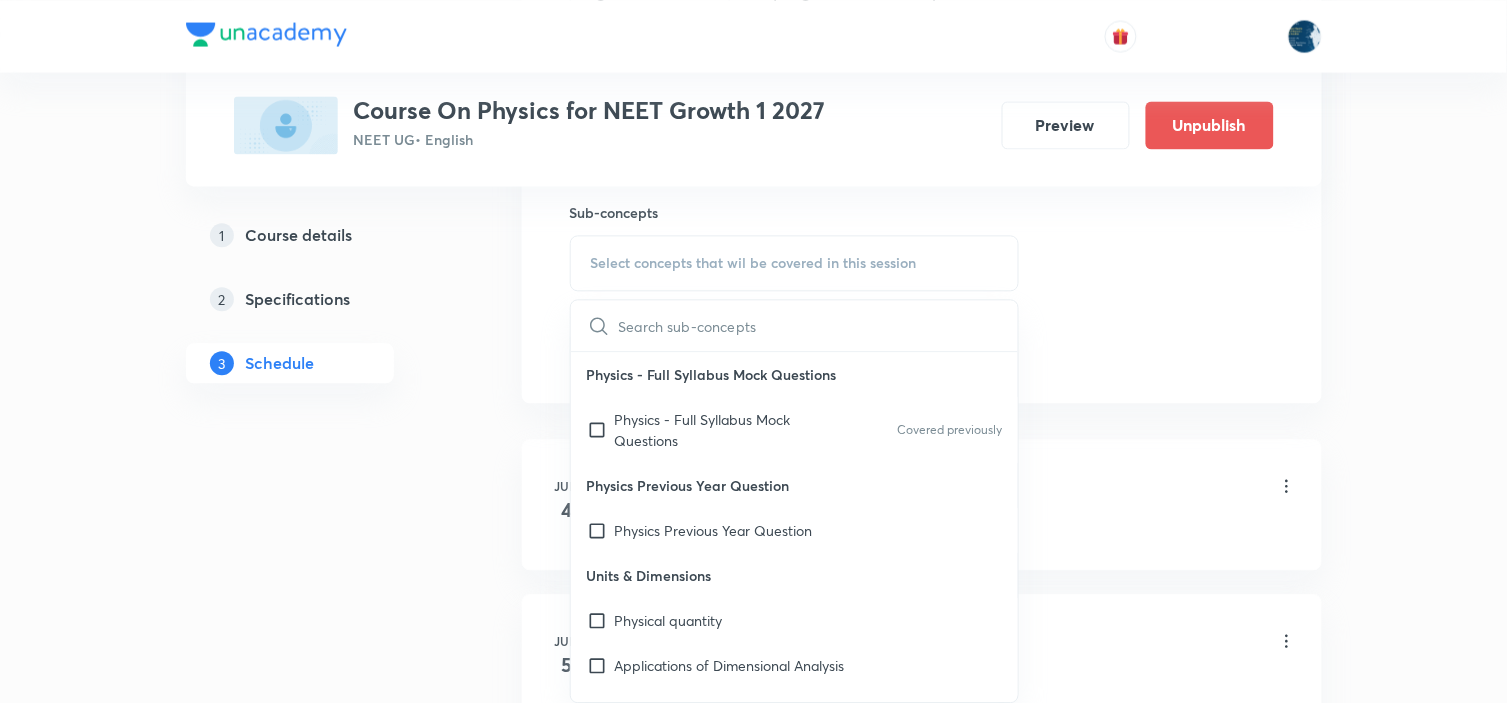 checkbox on "true" 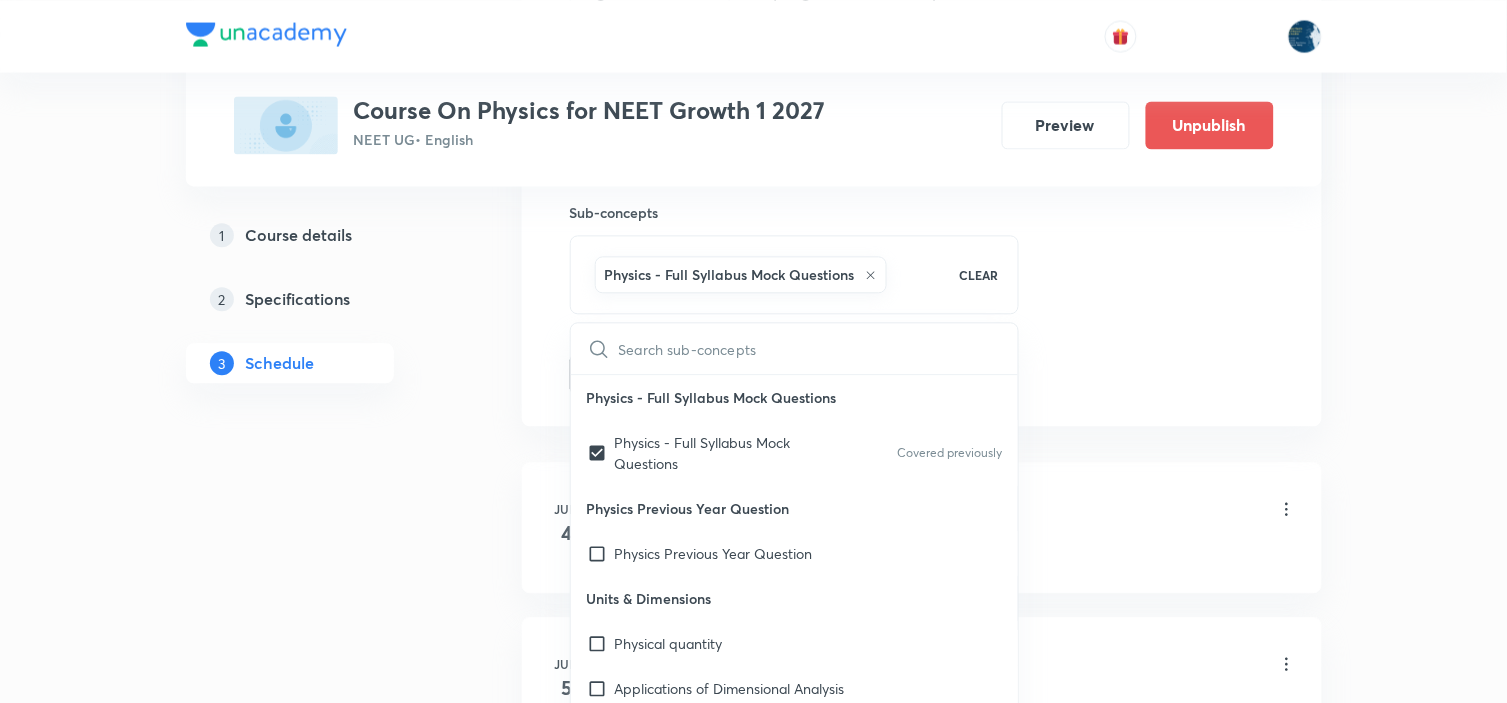 click on "Session  46 Live class Session title 25/99 Motion in a straight line ​ Schedule for [DATE], [TIME] ​ Duration (in minutes) 70 ​   Session type Online Offline Room Room 102 Sub-concepts Physics - Full Syllabus Mock Questions CLEAR ​ Physics - Full Syllabus Mock Questions Physics - Full Syllabus Mock Questions Covered previously Physics Previous Year Question Physics Previous Year Question Units & Dimensions Physical quantity Applications of Dimensional Analysis Significant Figures Units of Physical Quantities System of Units Dimensions of Some Mathematical Functions Unit and Dimension Product of Two Vectors Subtraction of Vectors Cross Product Least Count Analysis Errors of Measurement Vernier Callipers Screw Gauge Zero Error Basic Mathematics Elementary Algebra Elementary Trigonometry Basic Coordinate Geometry Functions Differentiation Integral of a Function Use of Differentiation & Integration in One Dimensional Motion Derivatives of Equations of Motion by Calculus Basic Mathematics Dot-Product" at bounding box center (922, -87) 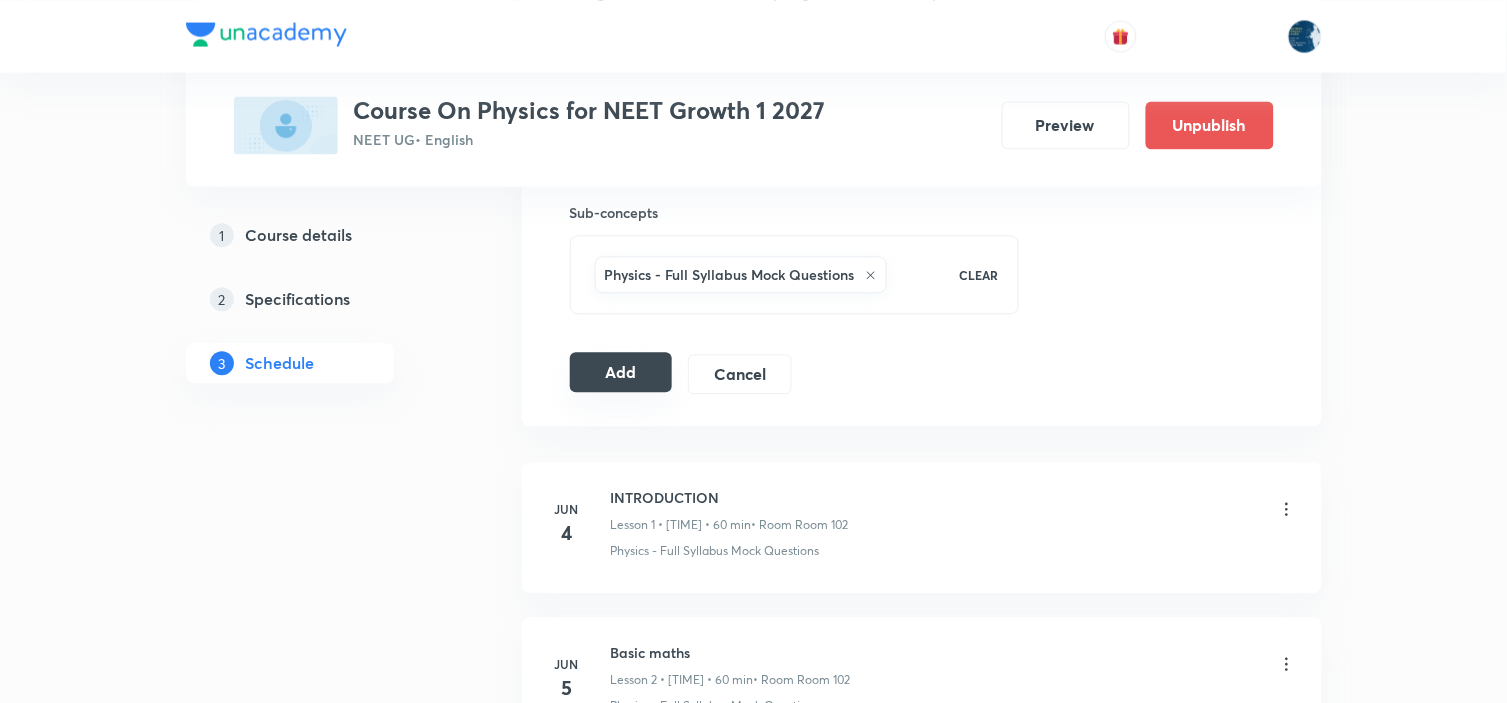 click on "Add" at bounding box center (621, 372) 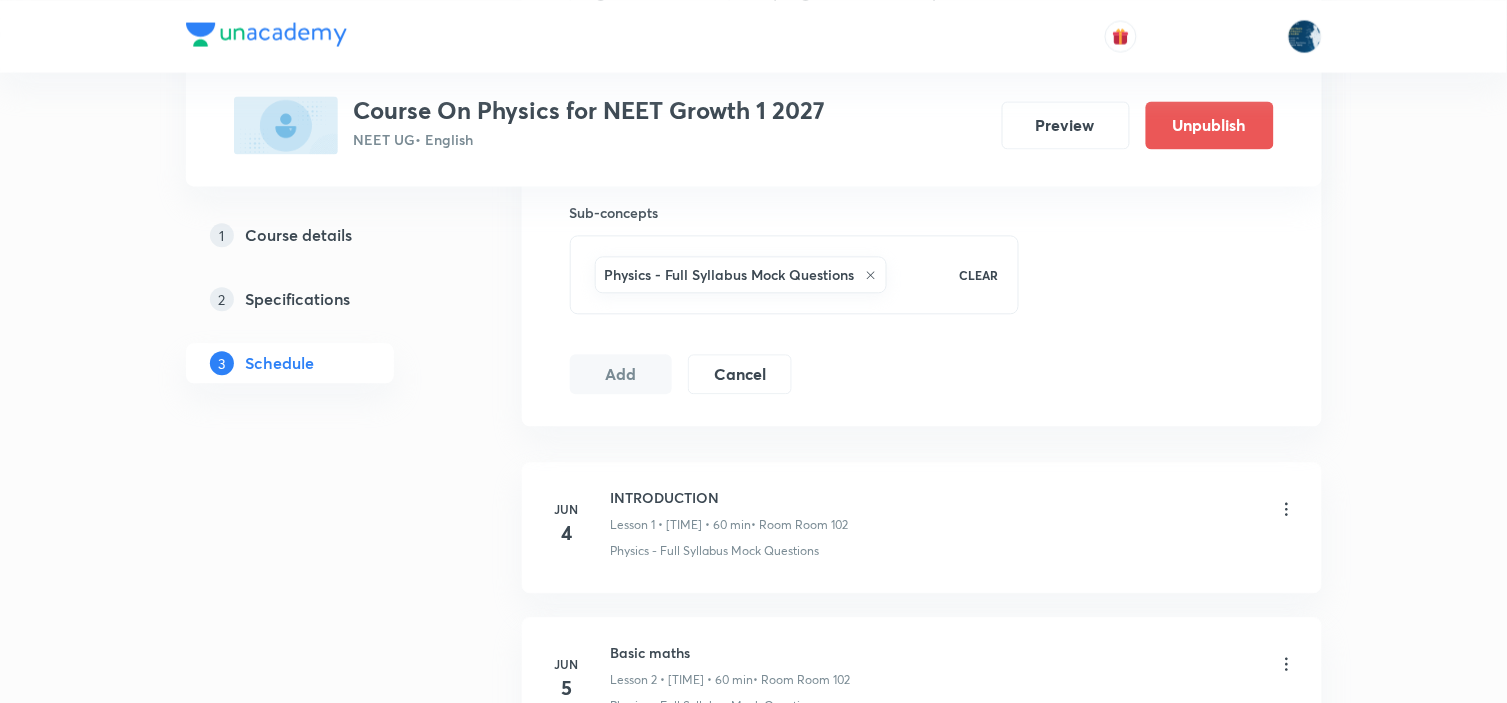 type 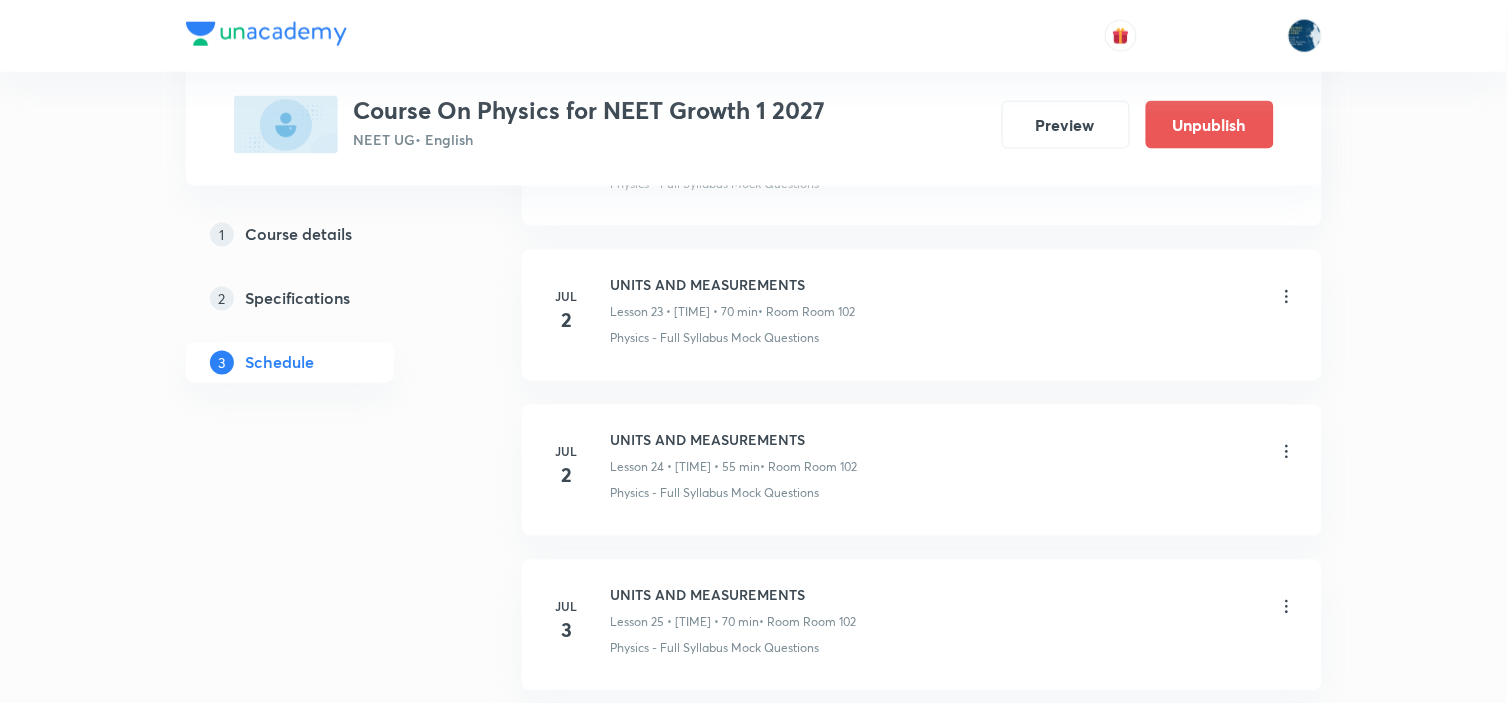 scroll, scrollTop: 7906, scrollLeft: 0, axis: vertical 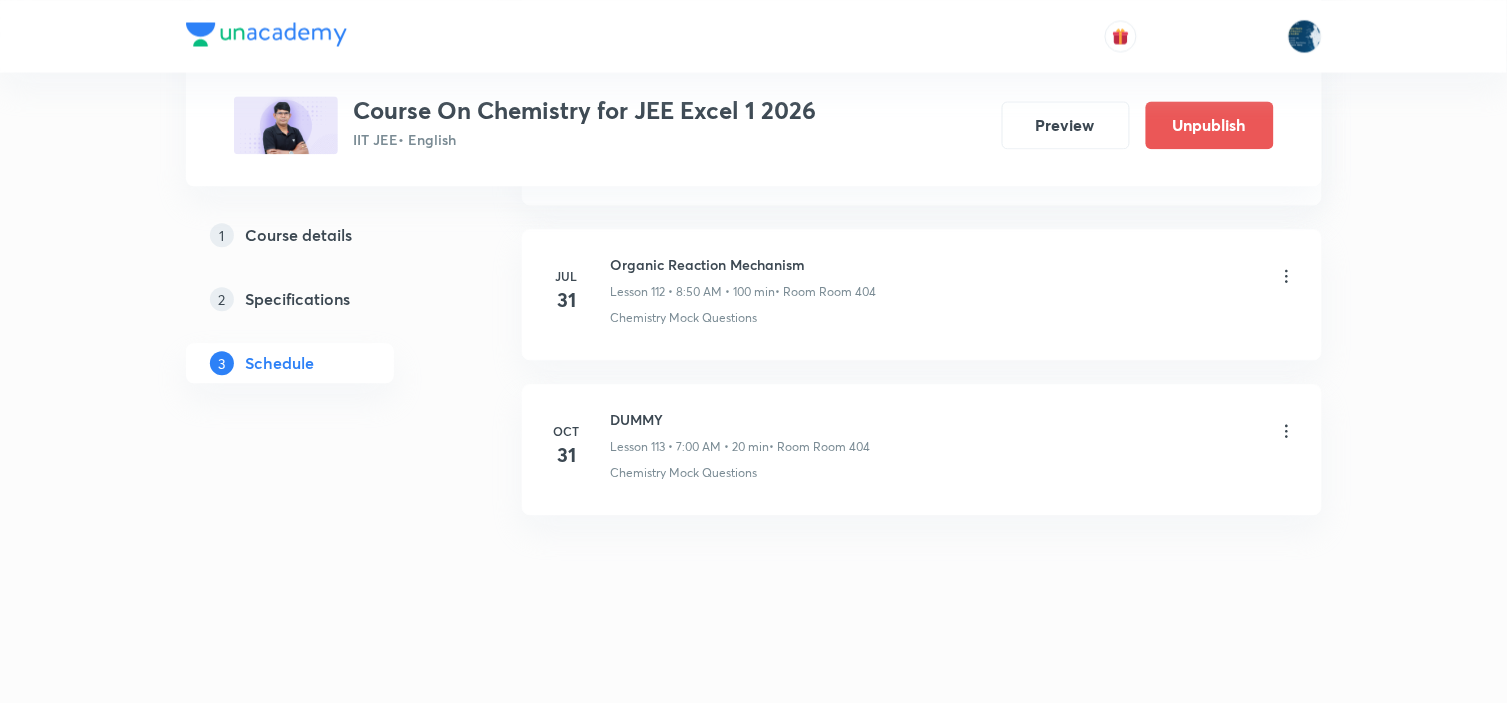 click on "Organic Reaction Mechanism" at bounding box center (744, 264) 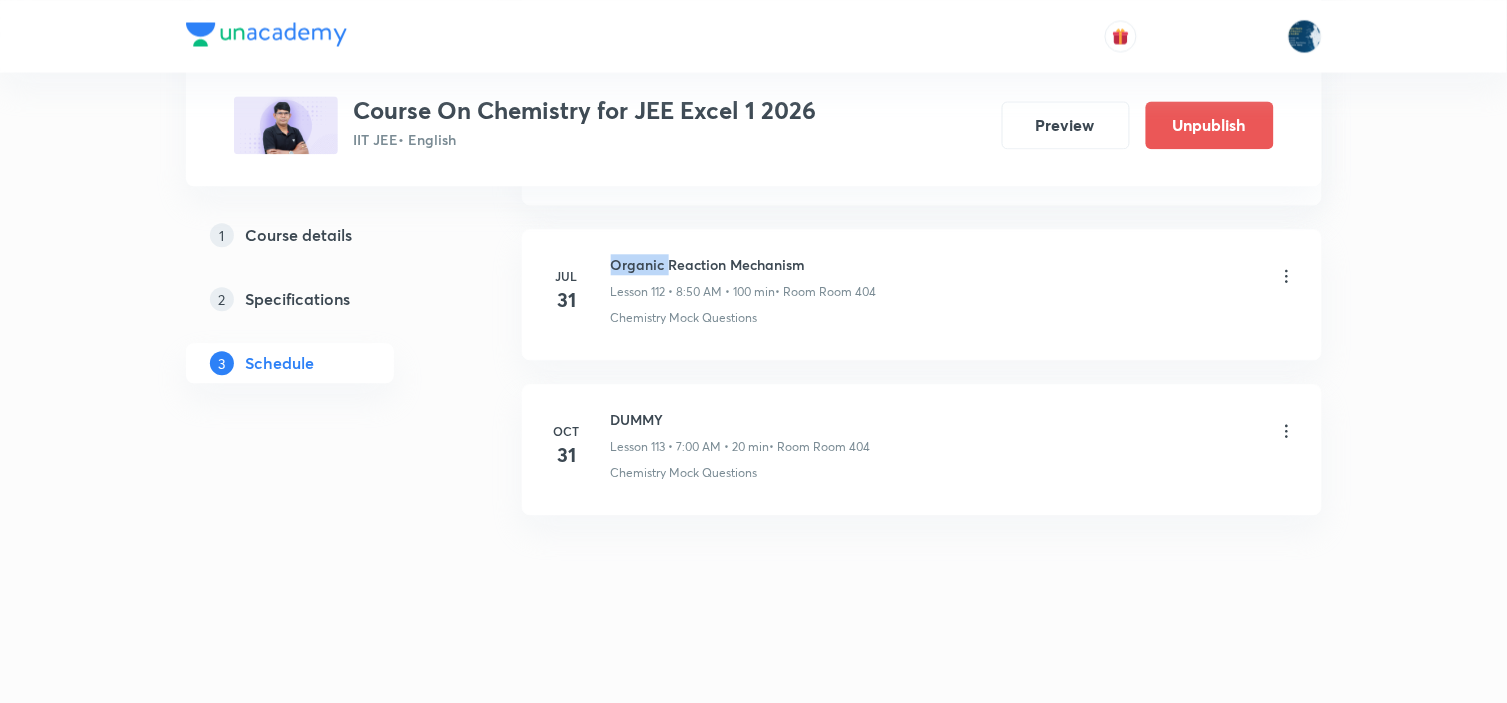 click on "Organic Reaction Mechanism" at bounding box center (744, 264) 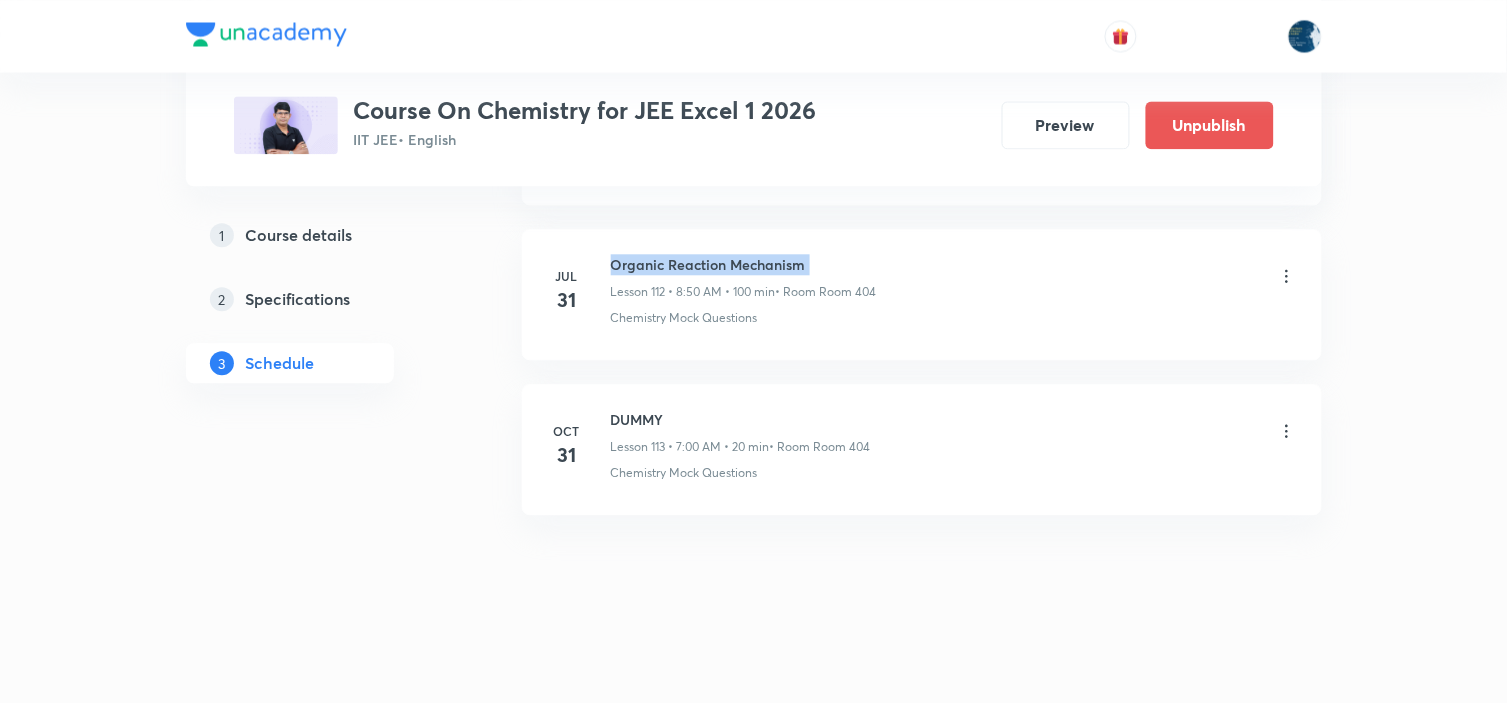 click on "Organic Reaction Mechanism" at bounding box center [744, 264] 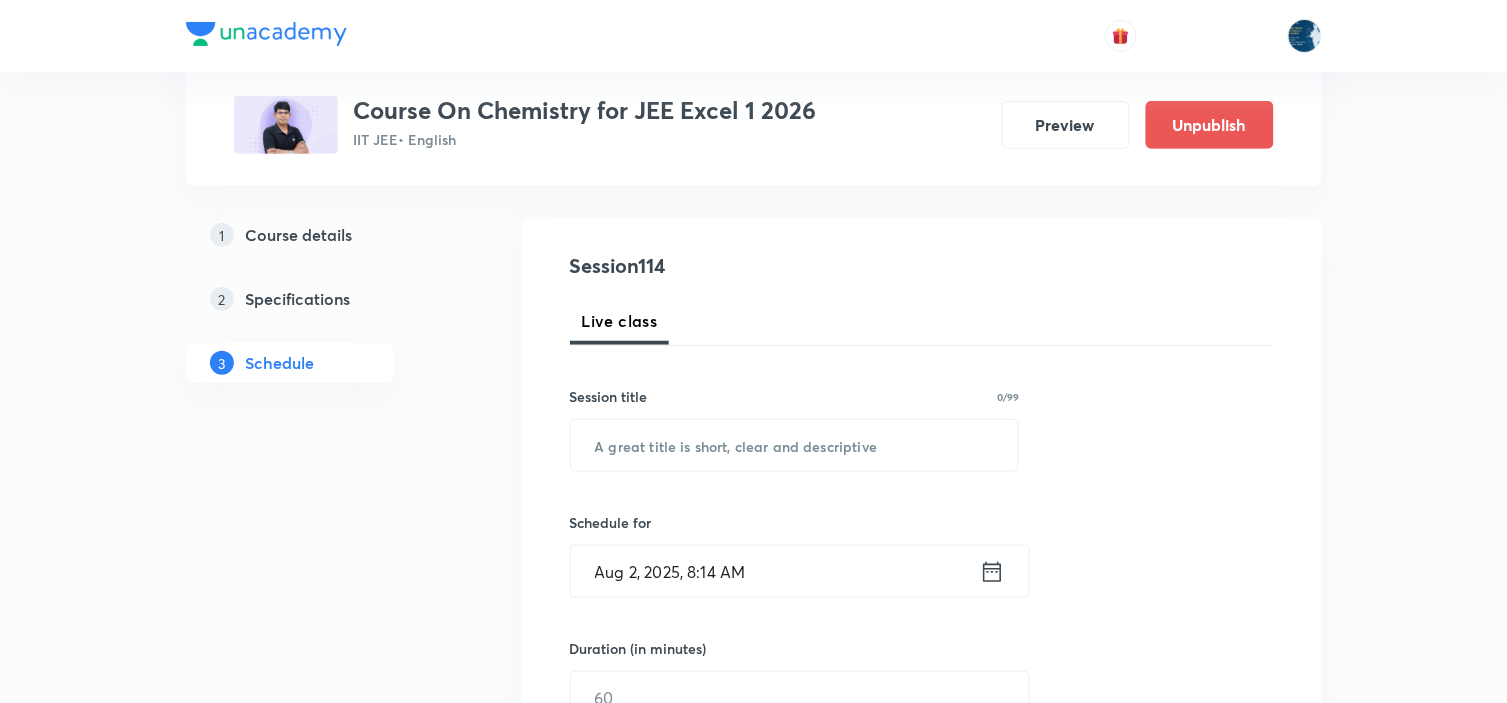scroll, scrollTop: 333, scrollLeft: 0, axis: vertical 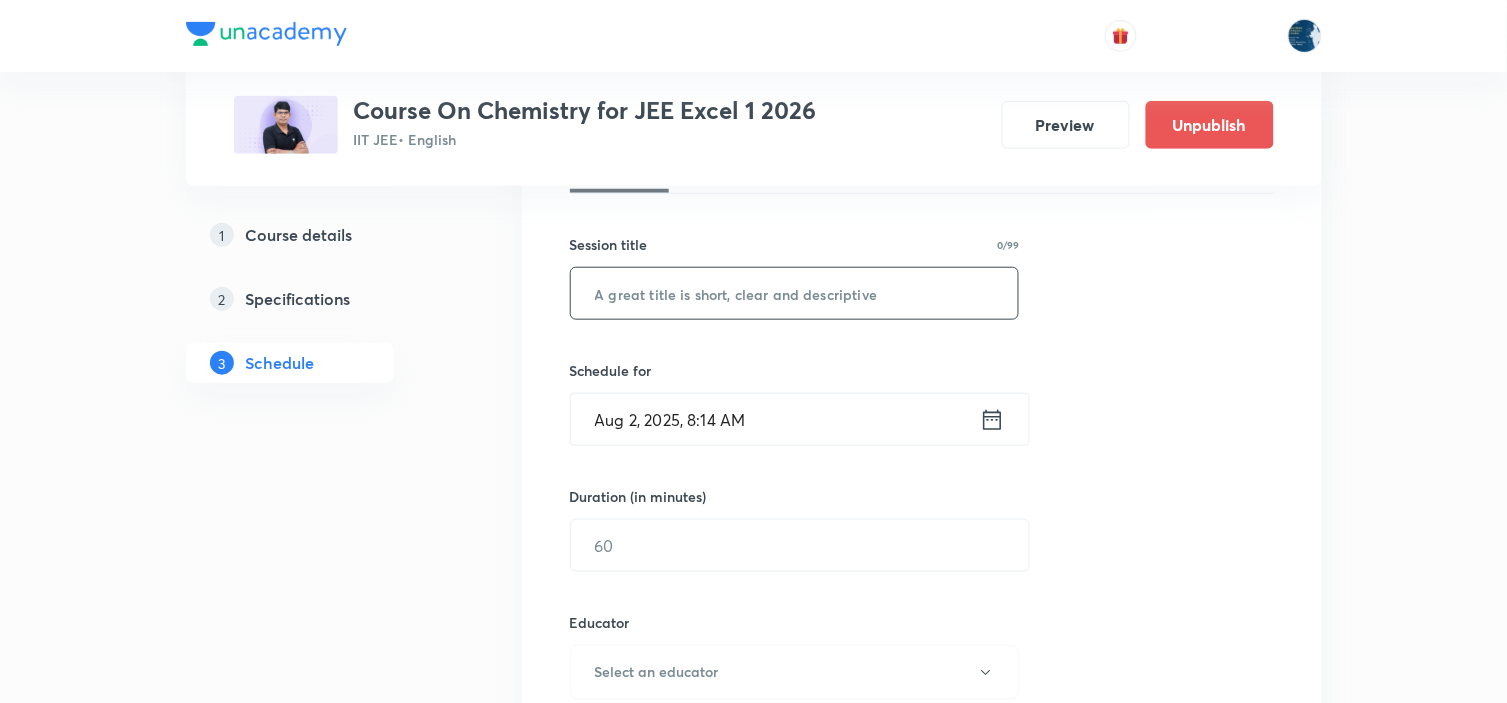 click at bounding box center [795, 293] 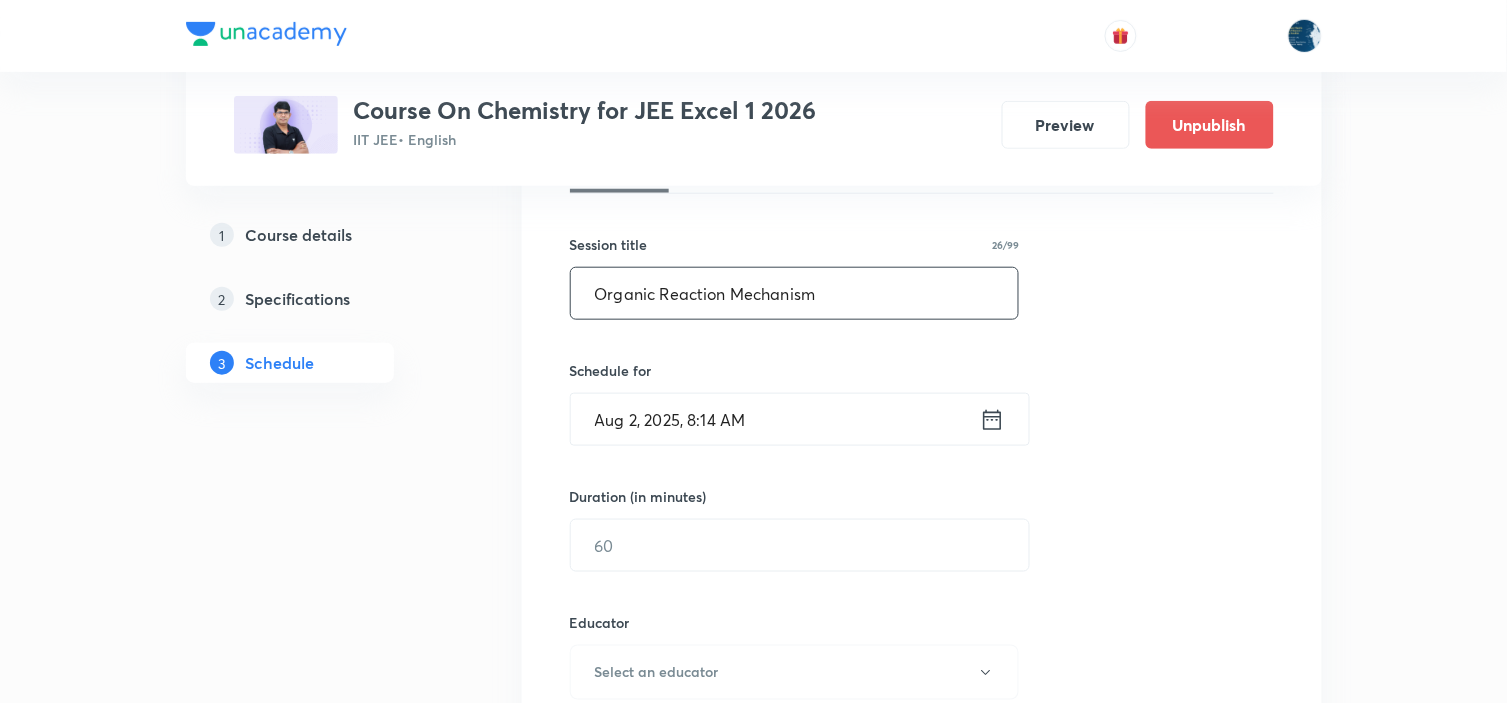 type on "Organic Reaction Mechanism" 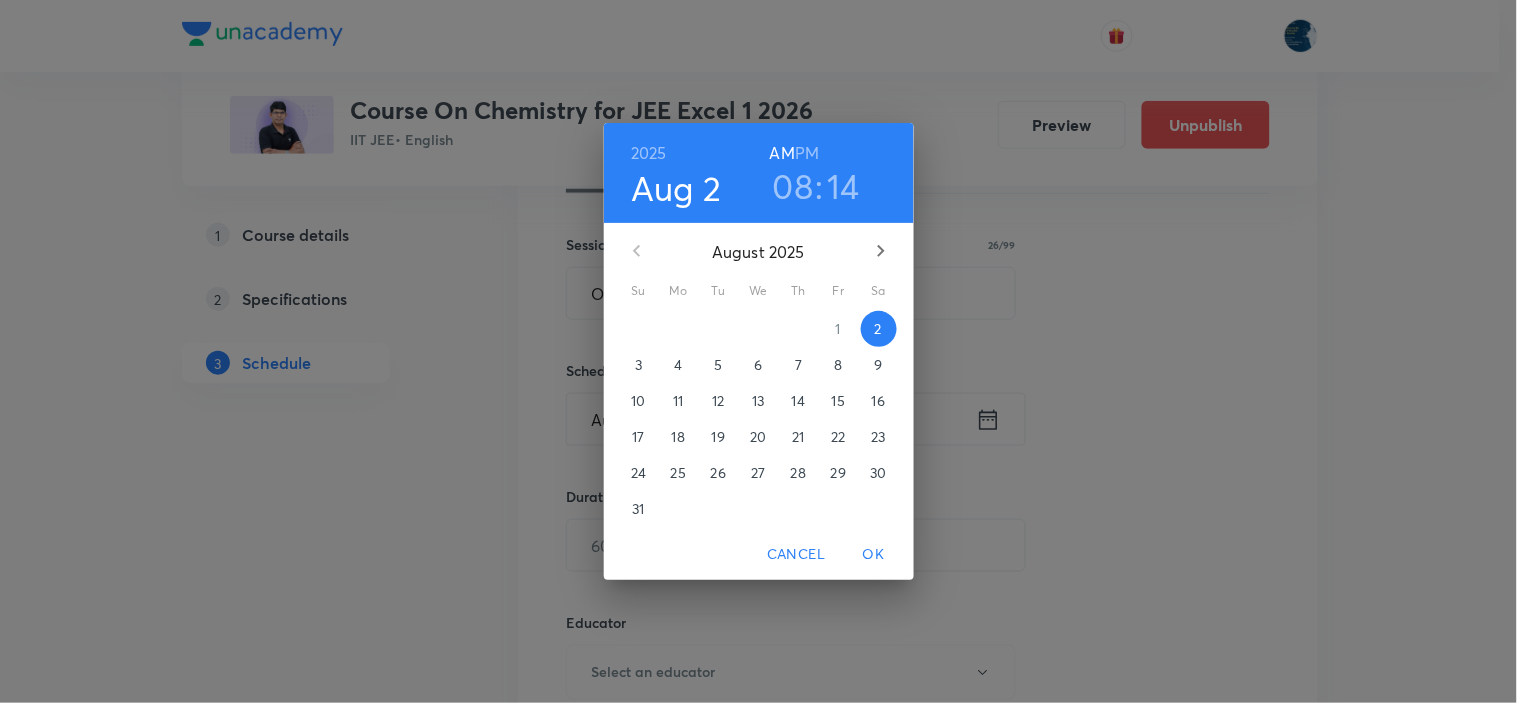 click on "14" at bounding box center (844, 186) 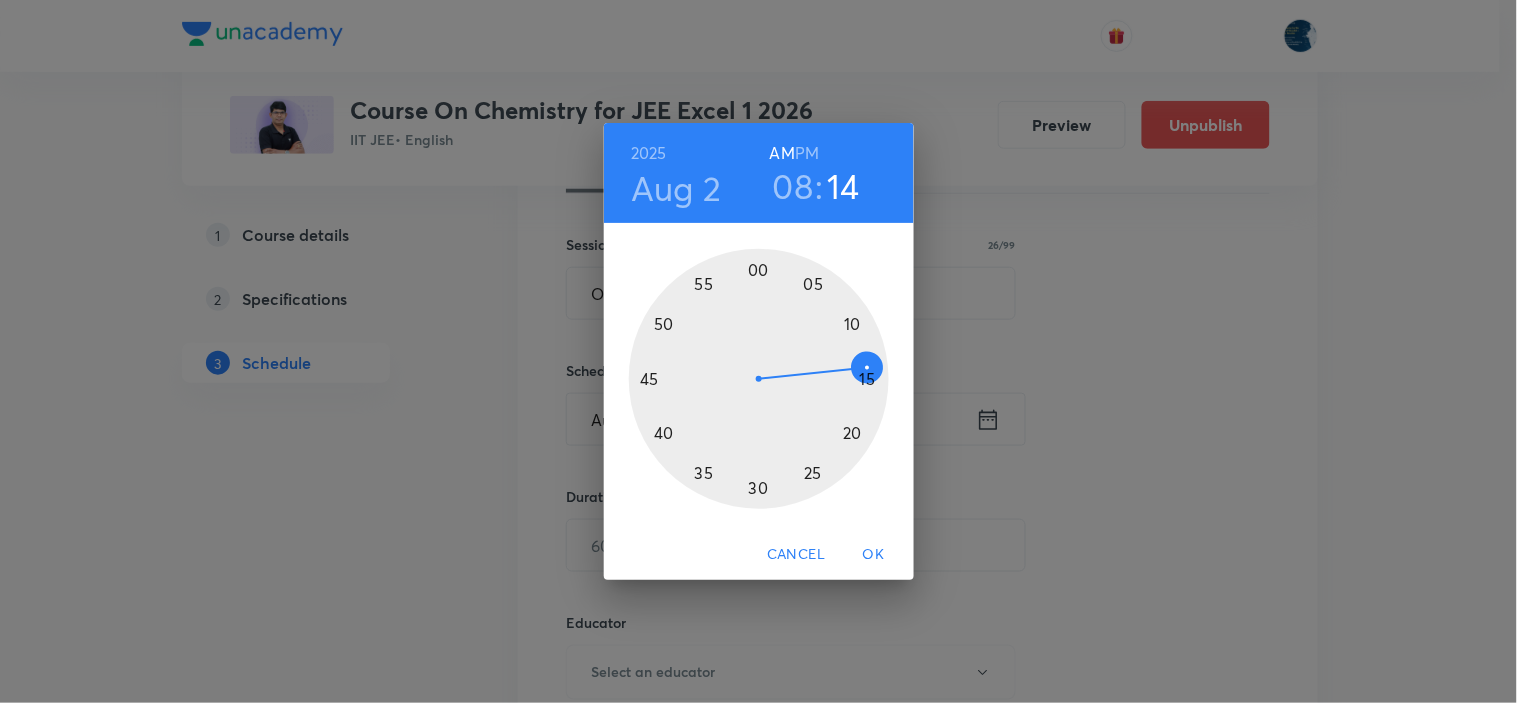 click at bounding box center [759, 379] 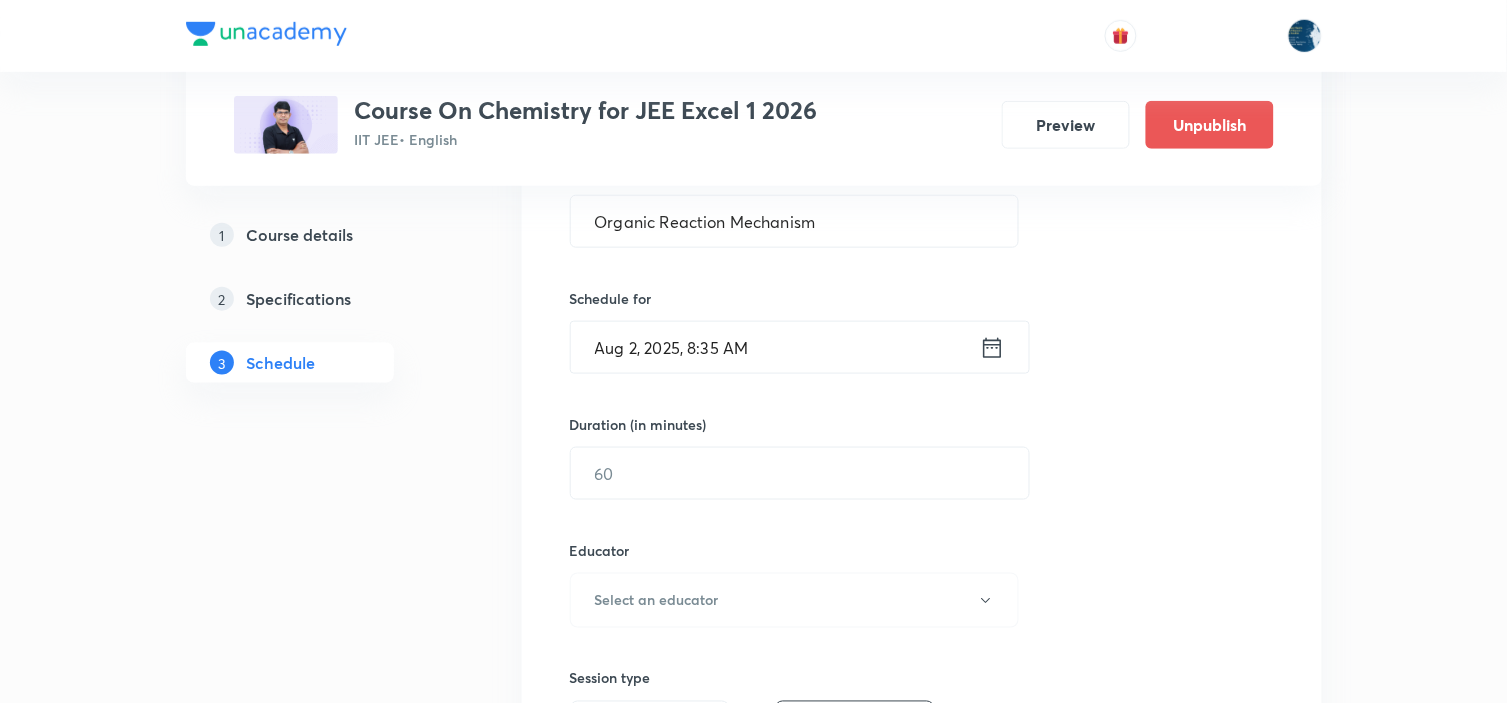 scroll, scrollTop: 444, scrollLeft: 0, axis: vertical 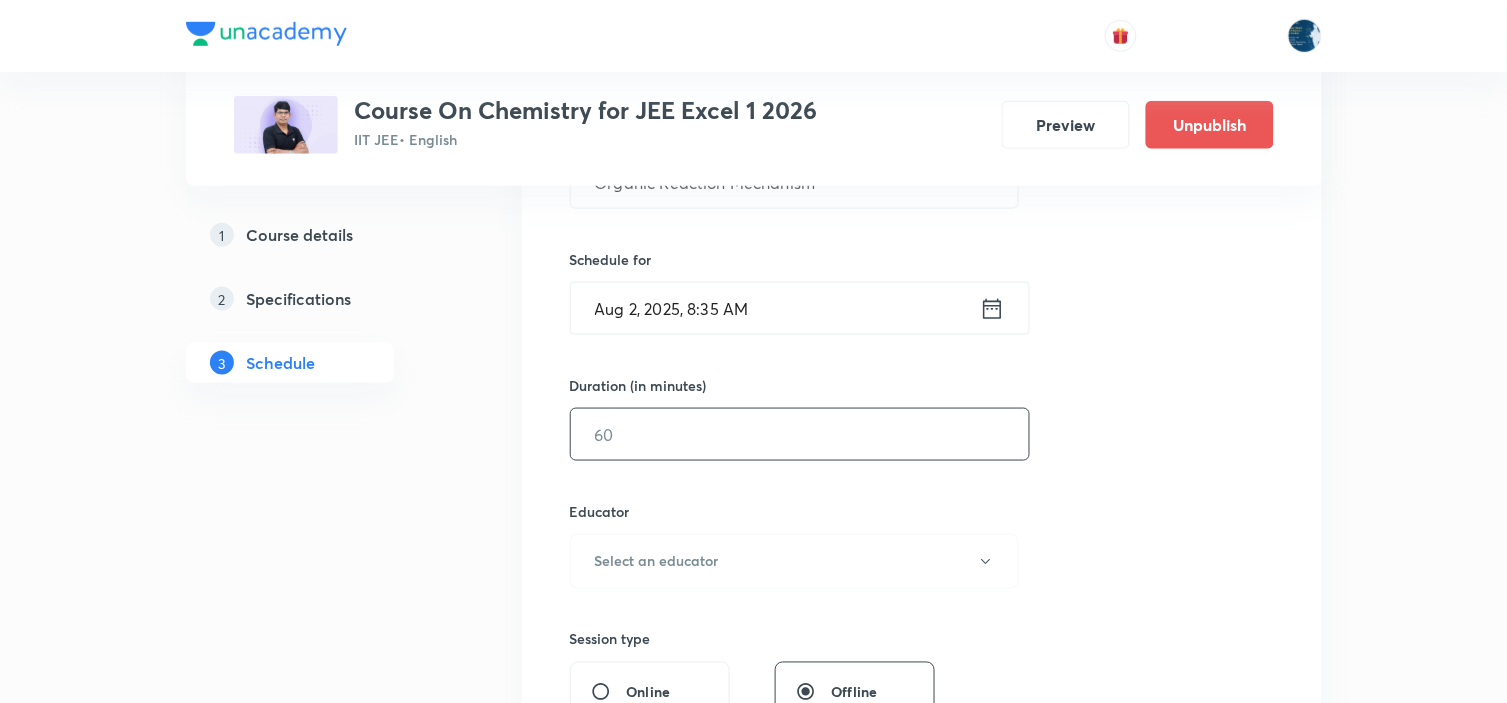 click at bounding box center (800, 434) 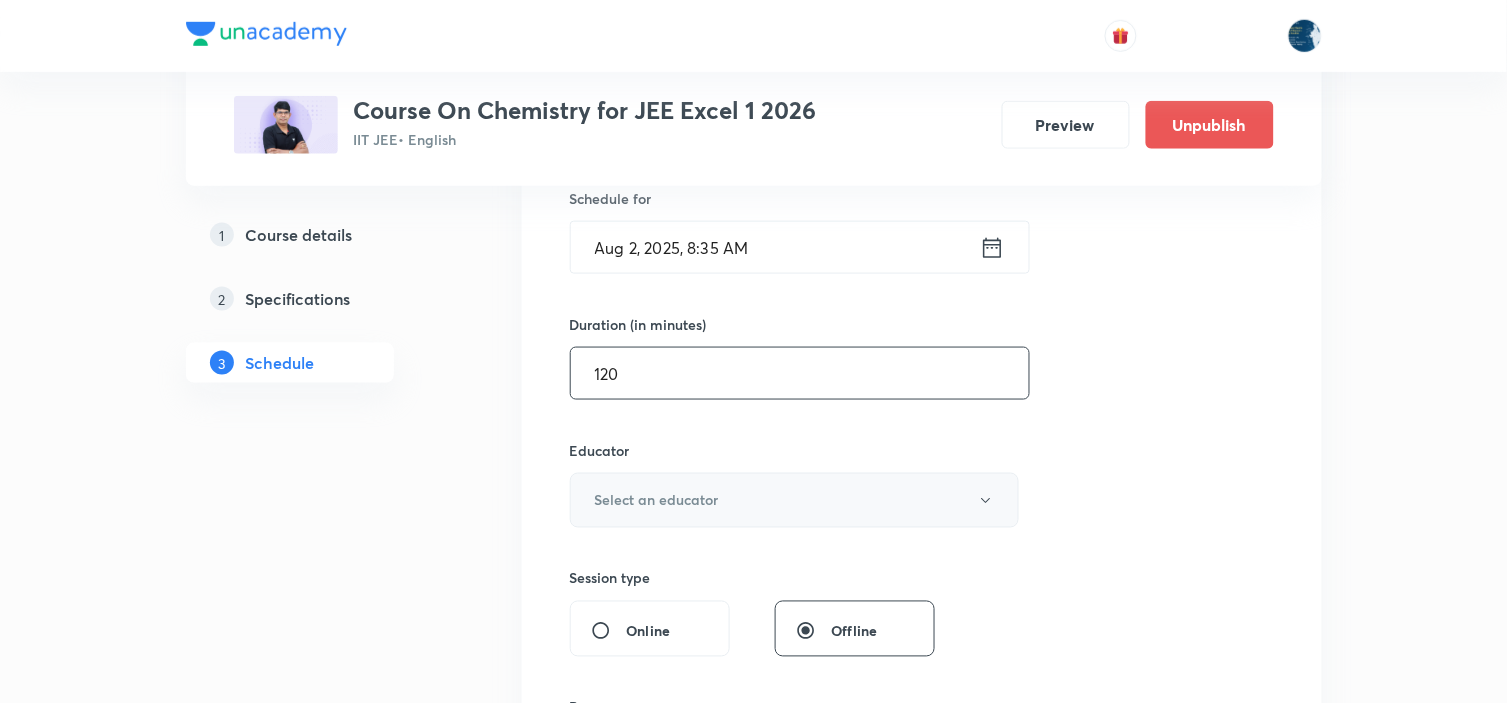 scroll, scrollTop: 555, scrollLeft: 0, axis: vertical 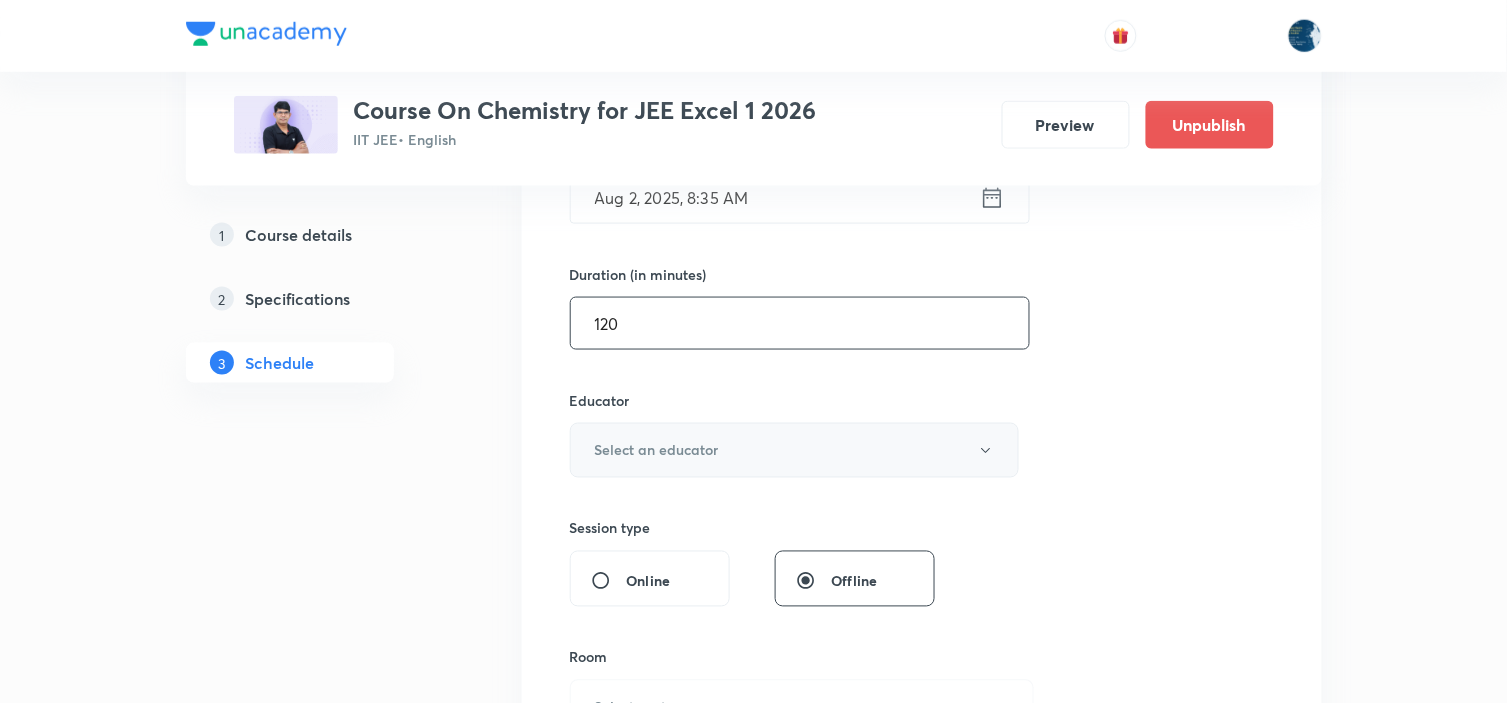 type on "120" 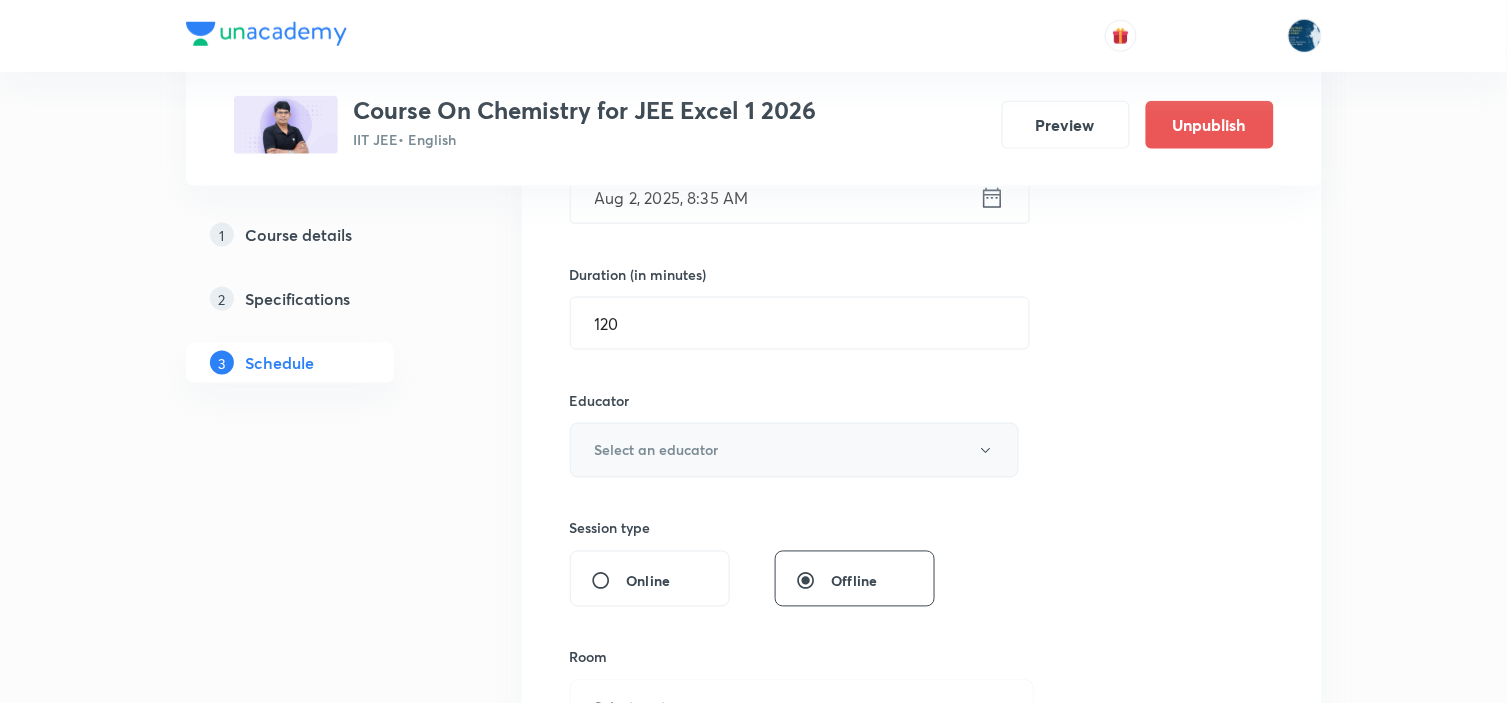 click on "Select an educator" at bounding box center [795, 450] 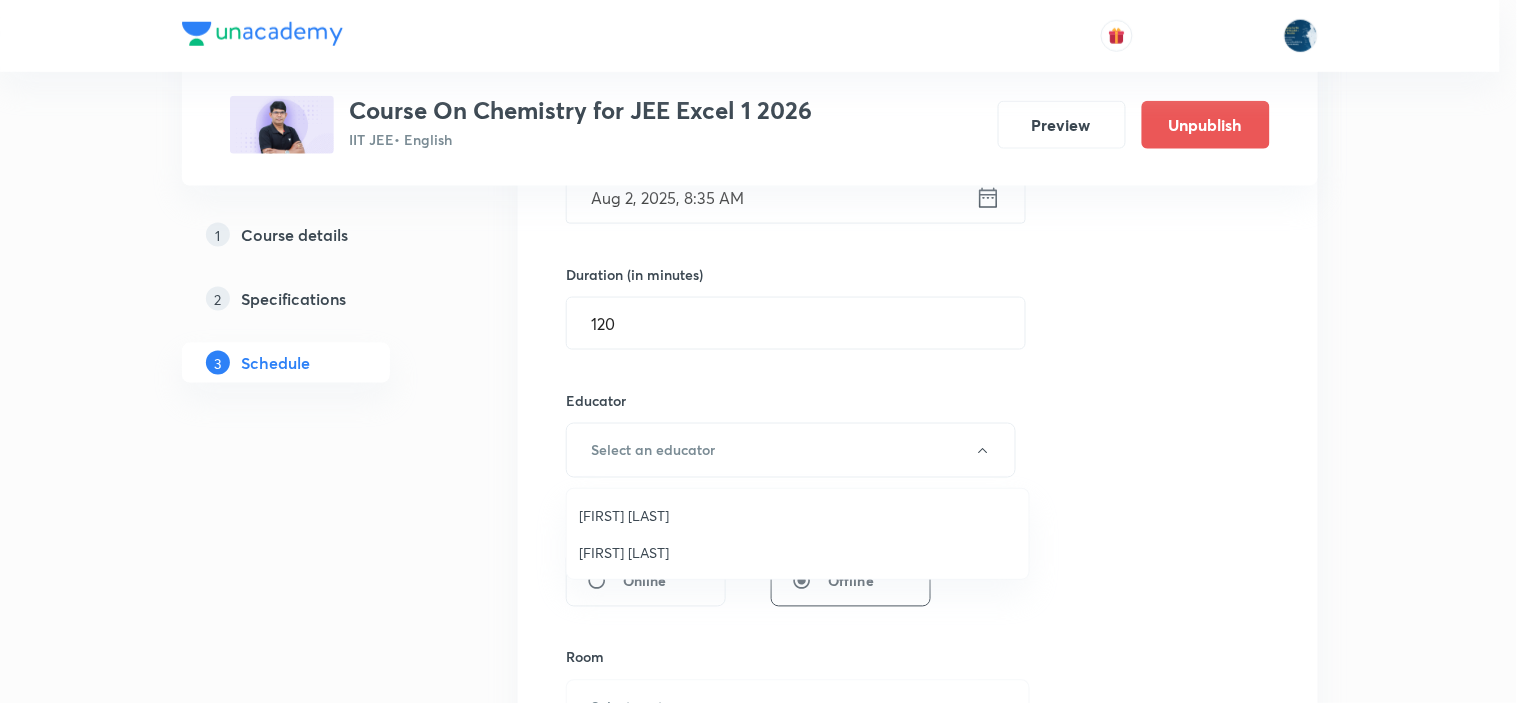 click on "Sripati Surya Dilip" at bounding box center [798, 552] 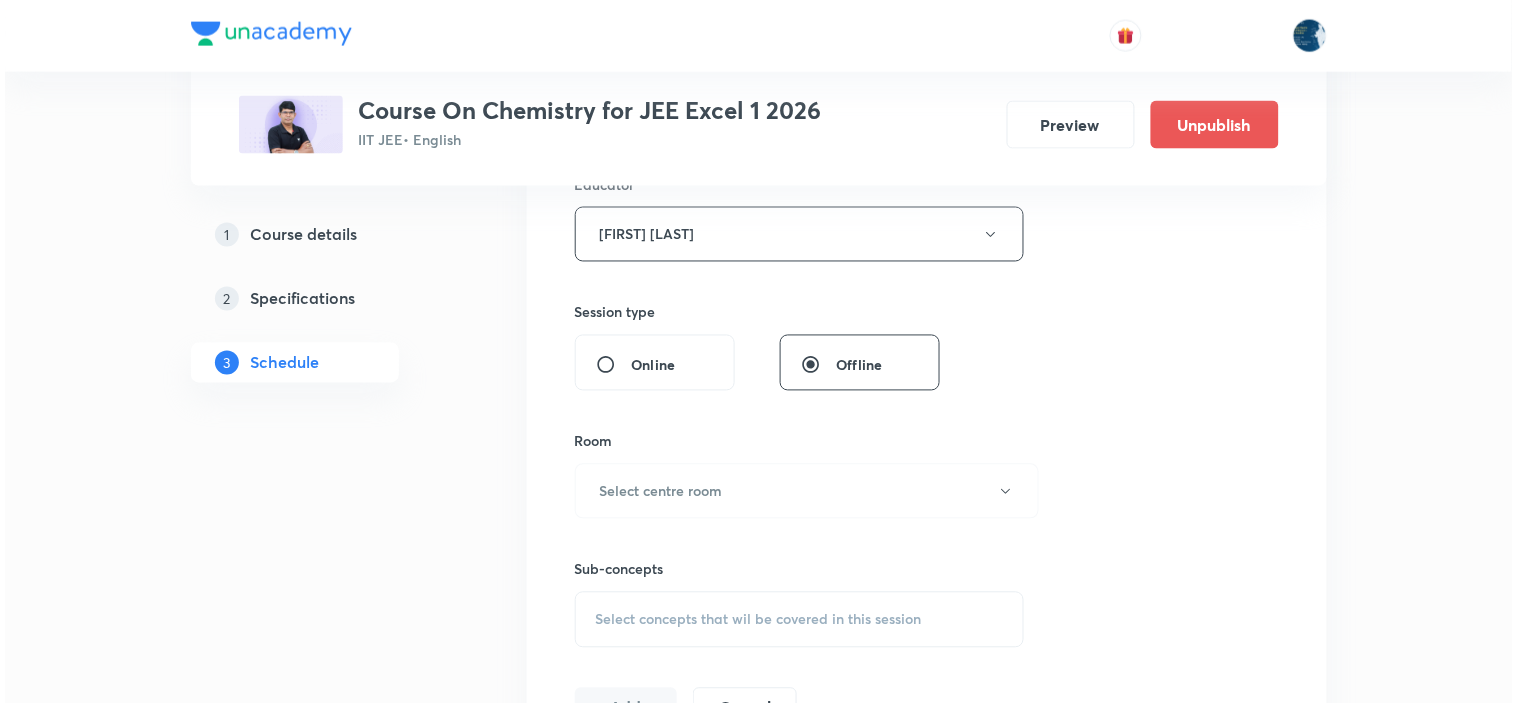 scroll, scrollTop: 777, scrollLeft: 0, axis: vertical 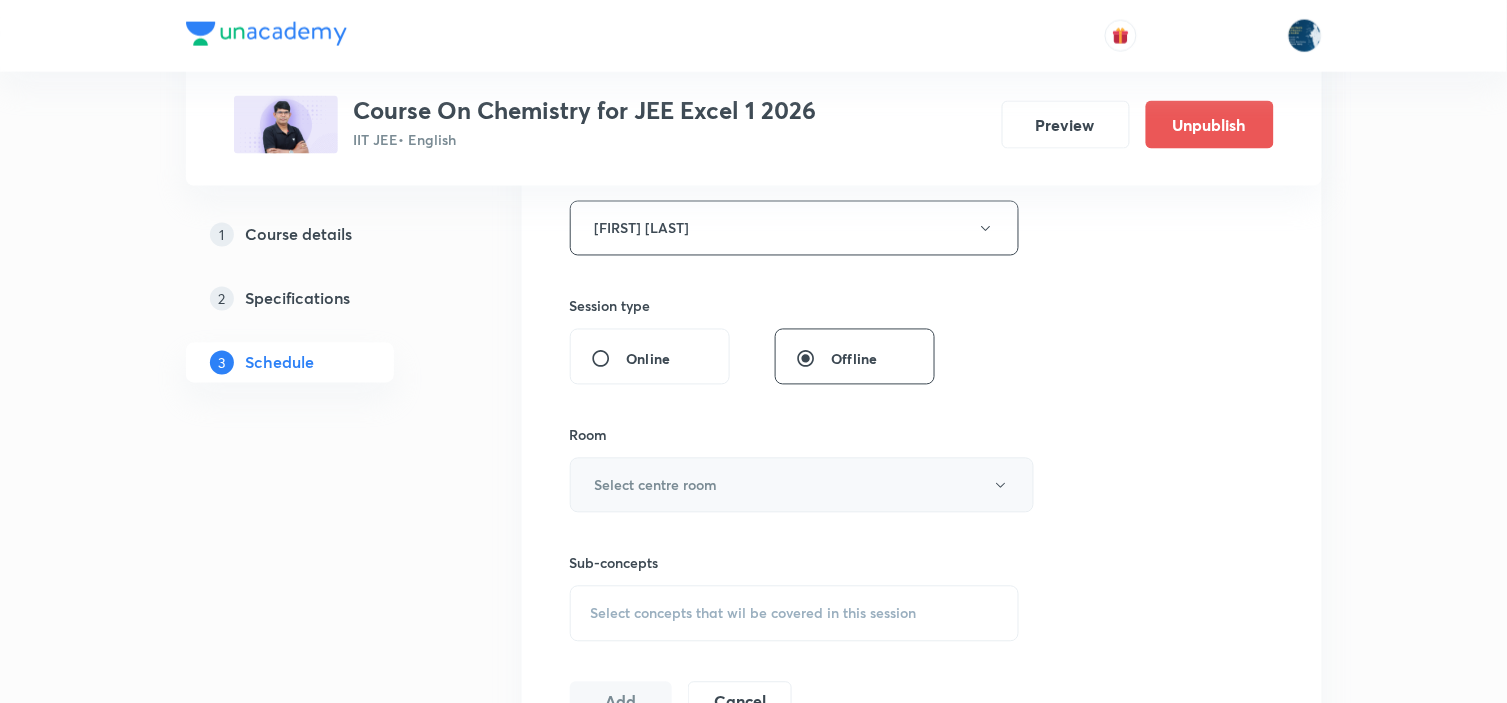click on "Select centre room" at bounding box center [802, 485] 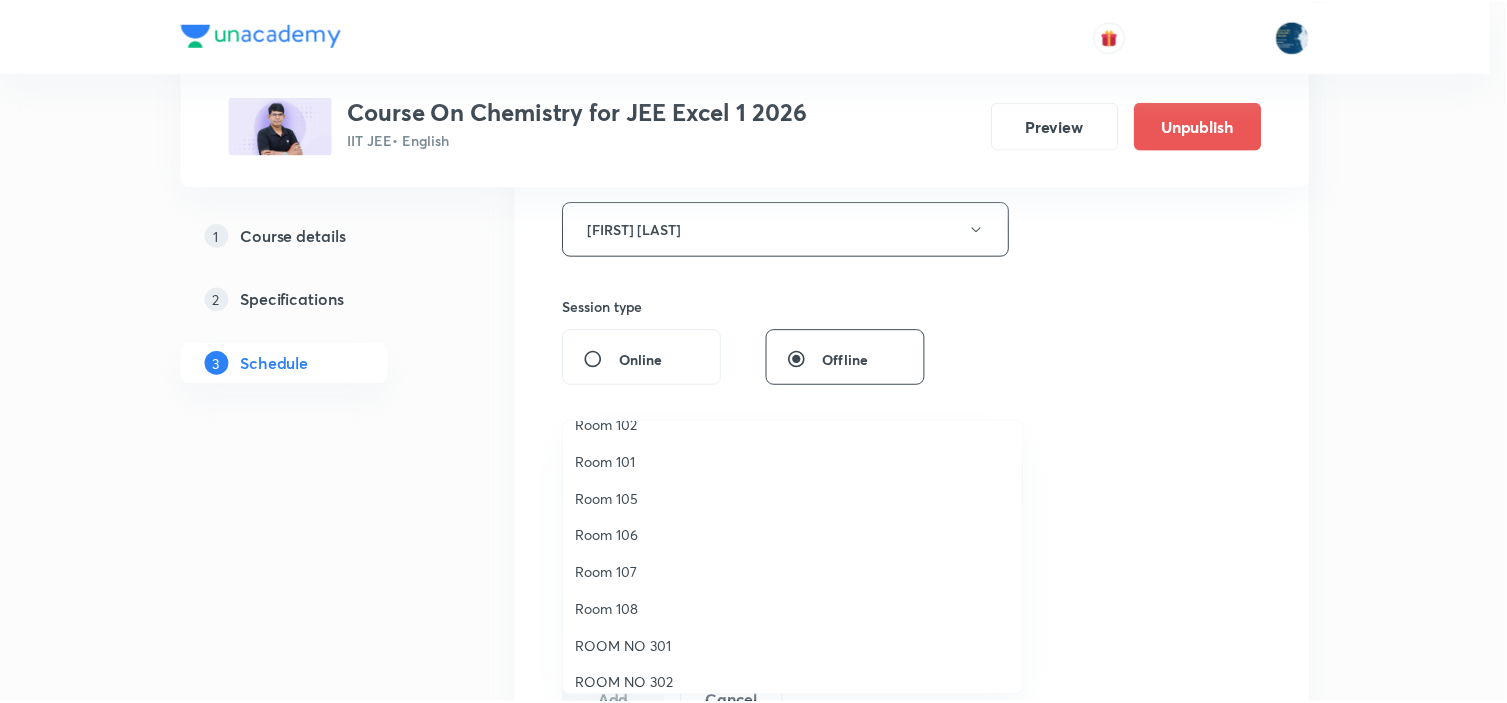 scroll, scrollTop: 371, scrollLeft: 0, axis: vertical 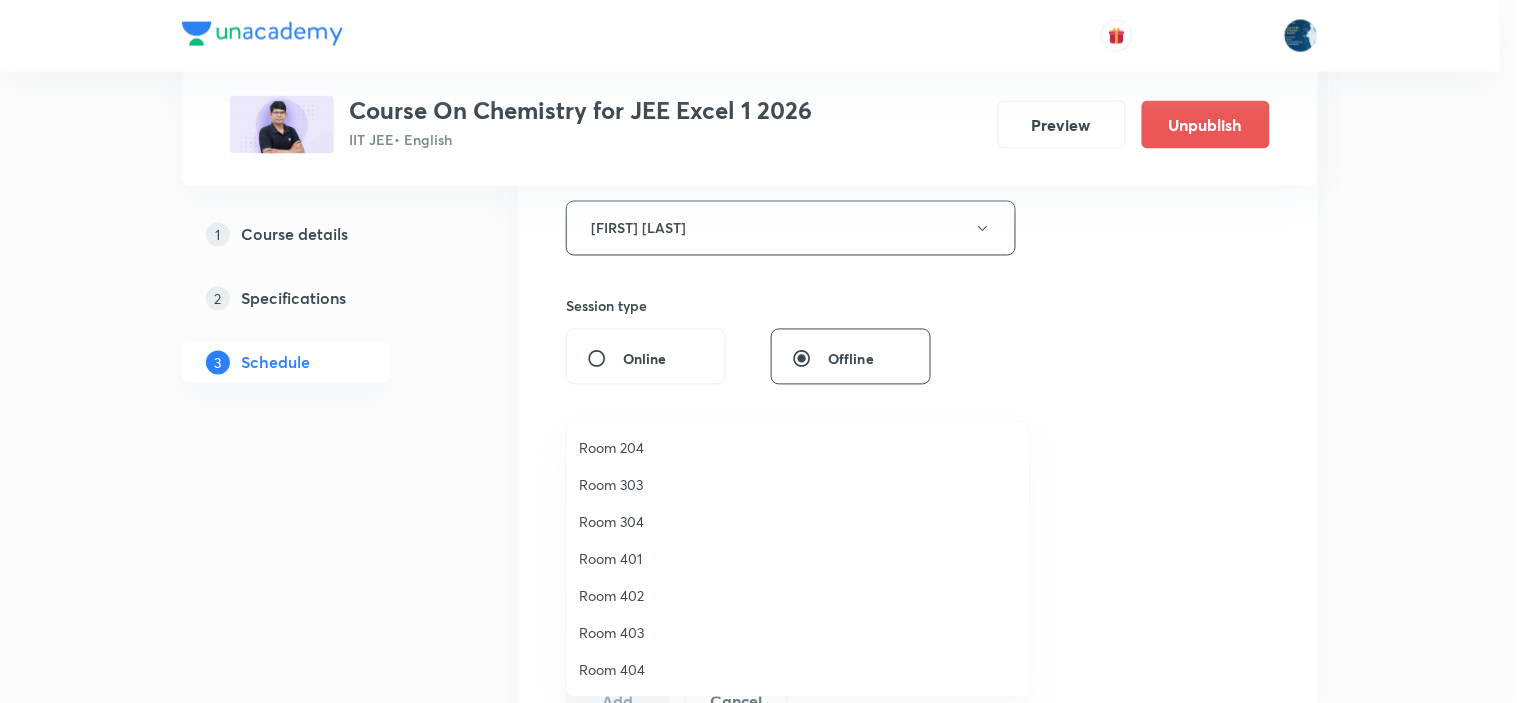 click on "Room 404" at bounding box center (798, 669) 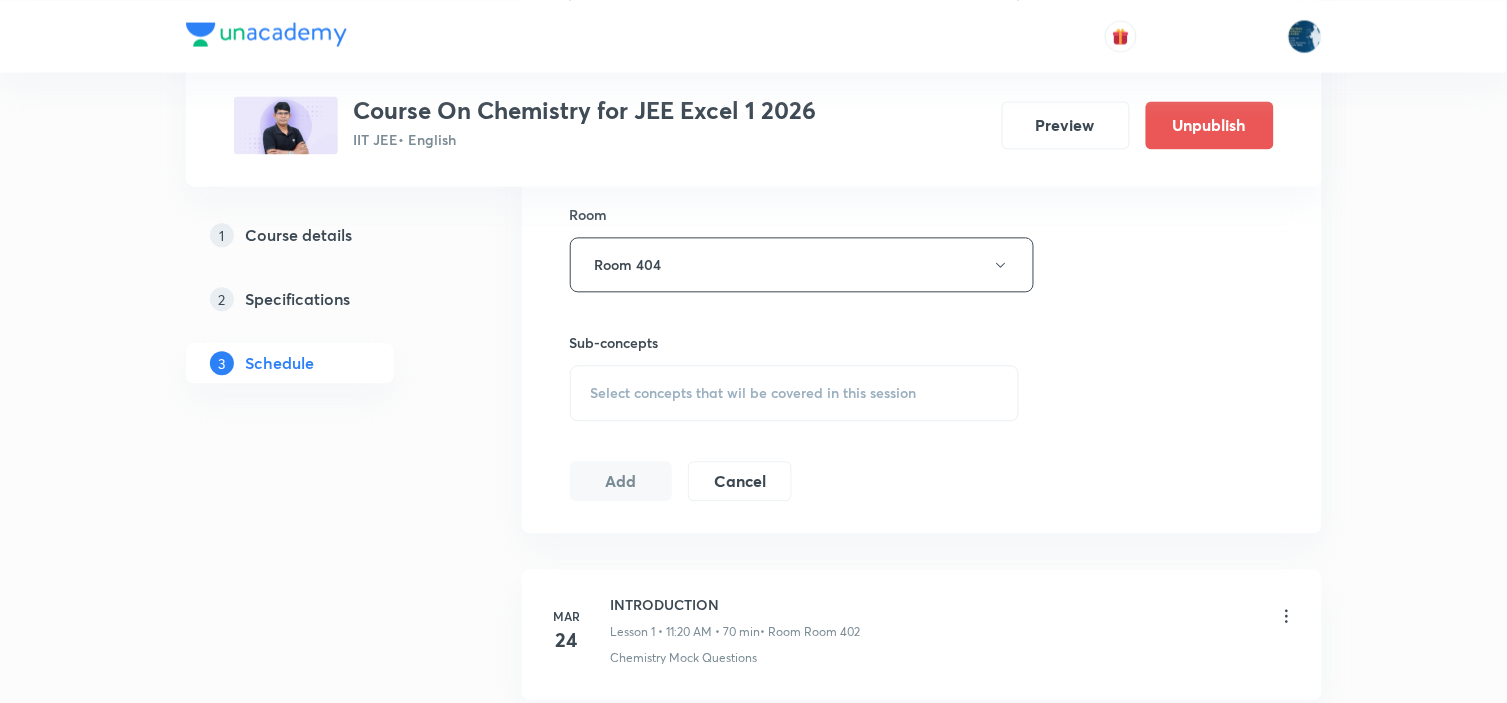 scroll, scrollTop: 1000, scrollLeft: 0, axis: vertical 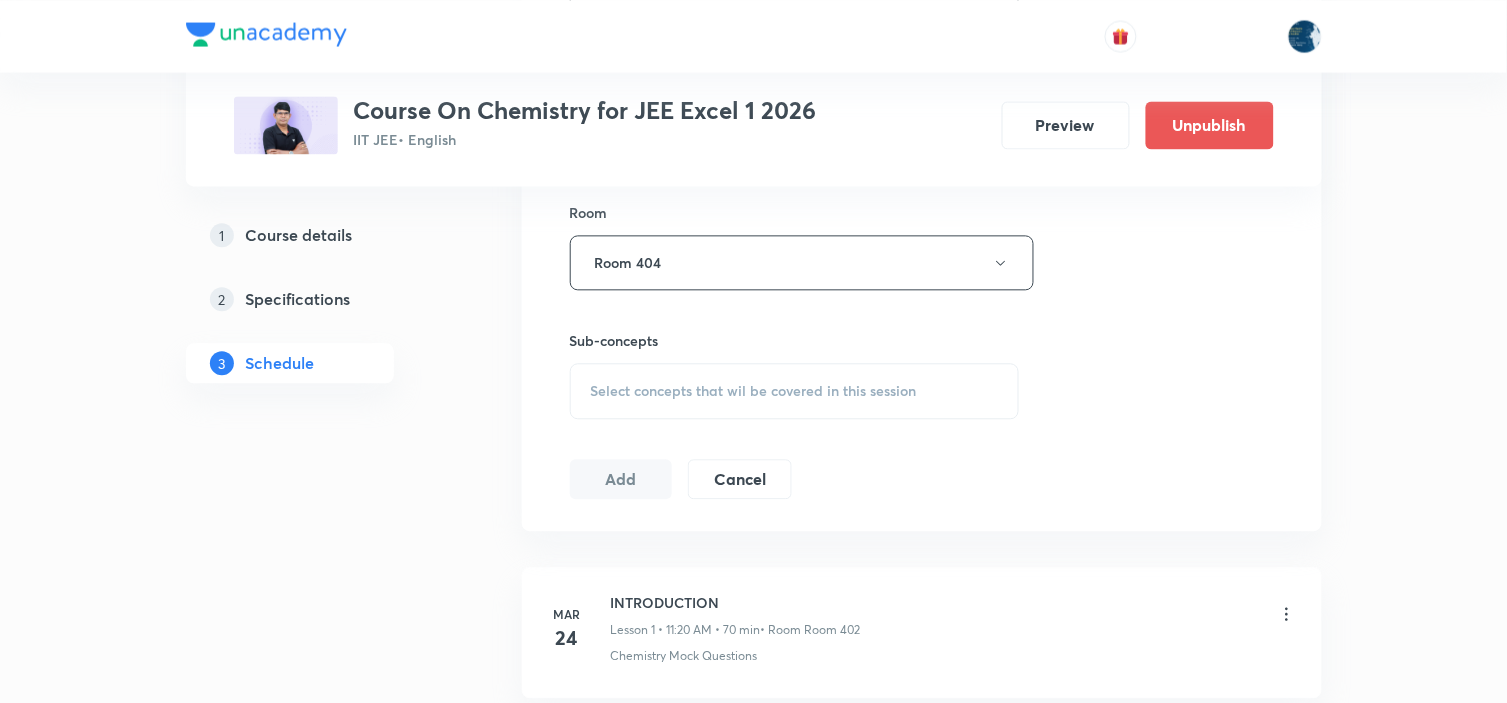 click on "Select concepts that wil be covered in this session" at bounding box center [754, 391] 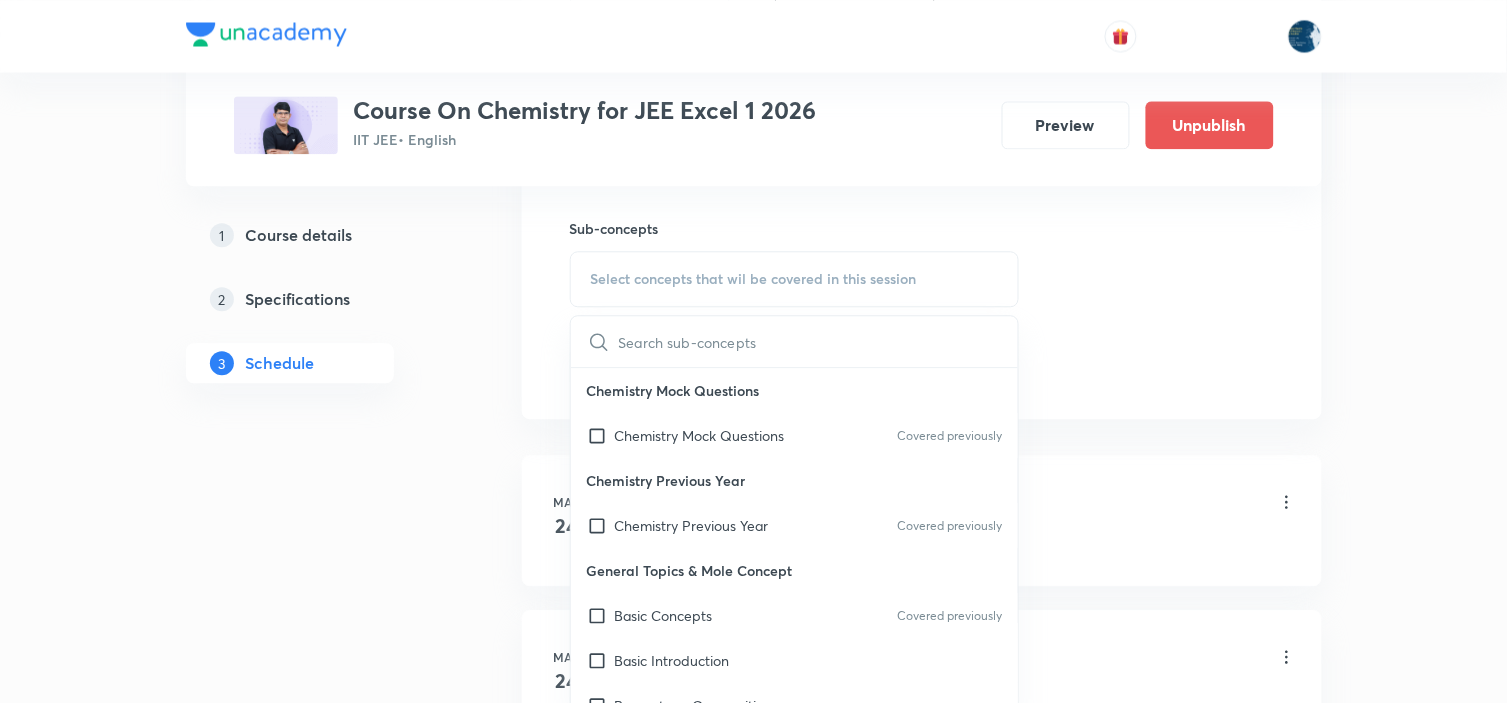 scroll, scrollTop: 1222, scrollLeft: 0, axis: vertical 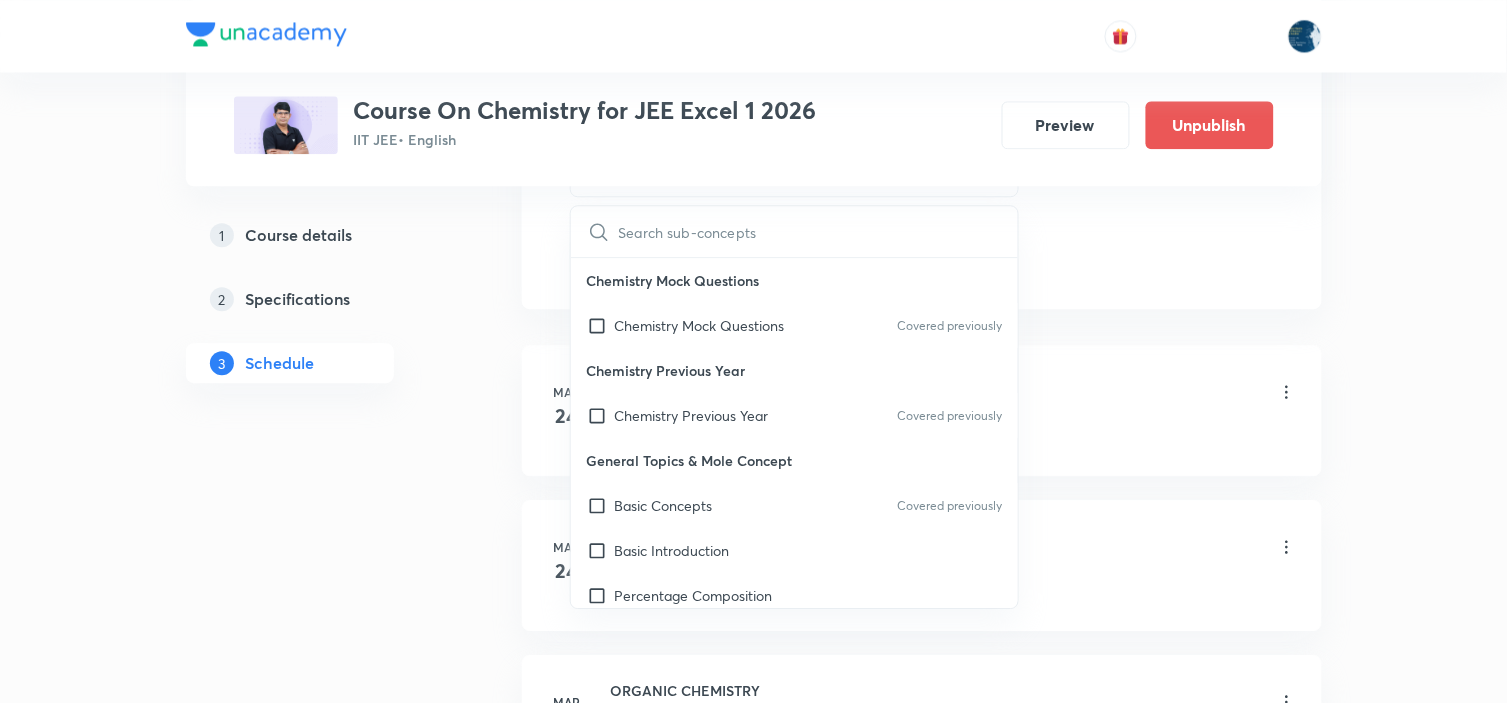 click on "Chemistry Mock Questions" at bounding box center [795, 280] 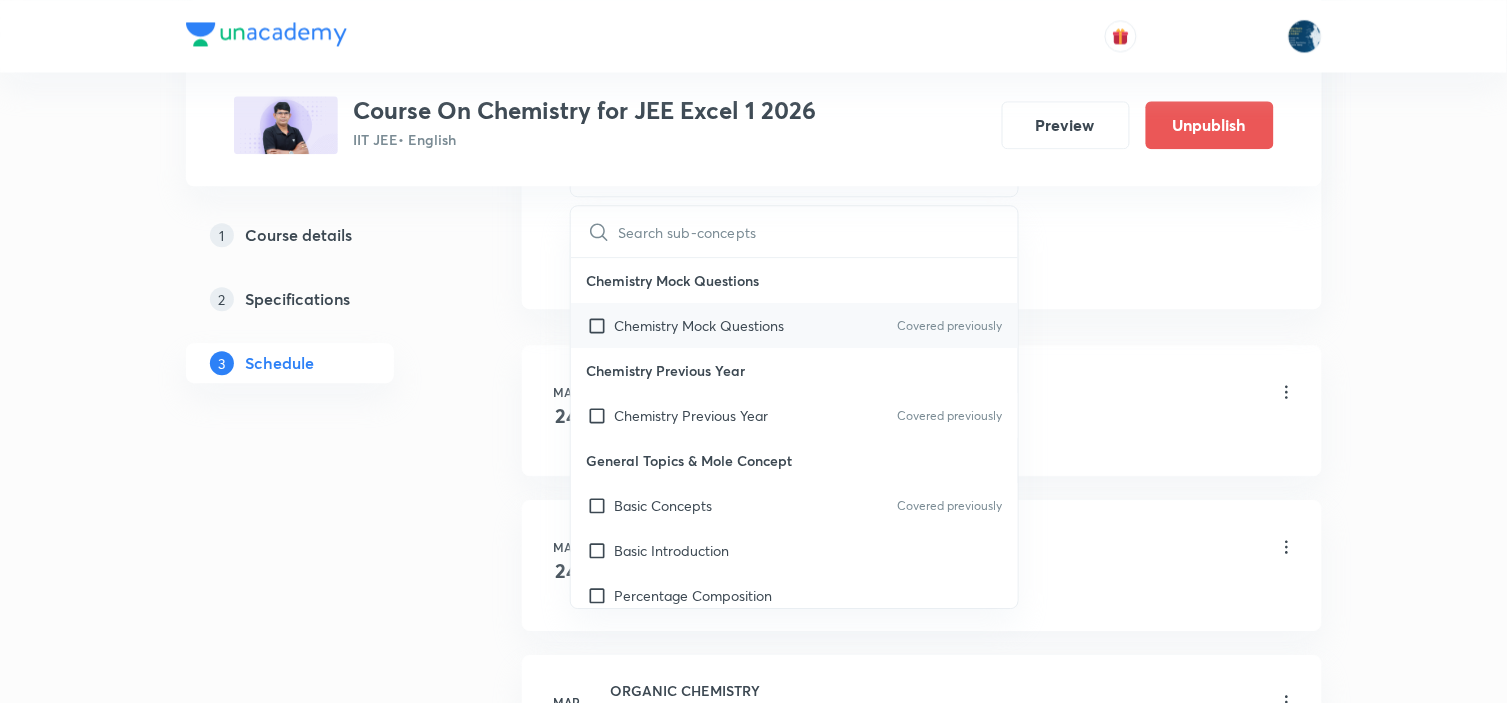 click on "Covered previously" at bounding box center [949, 326] 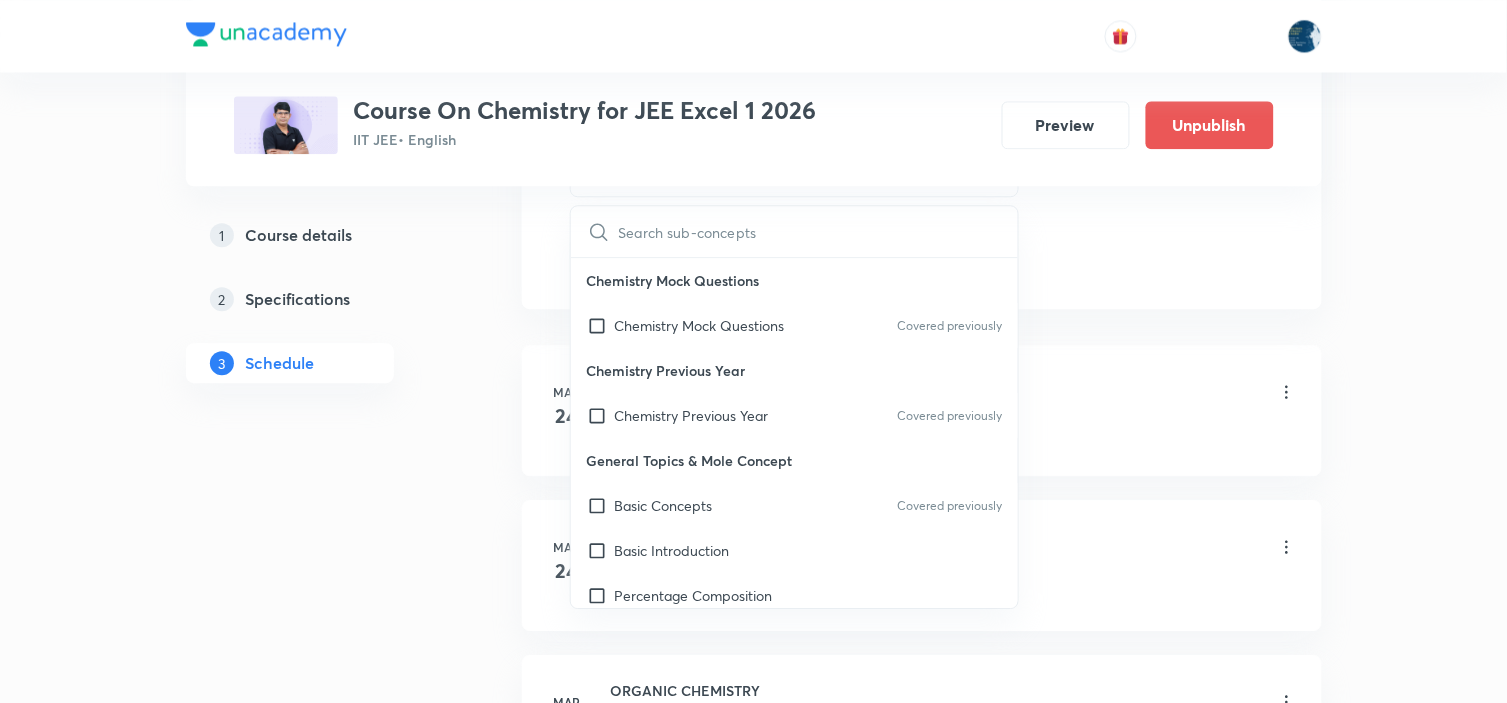 checkbox on "true" 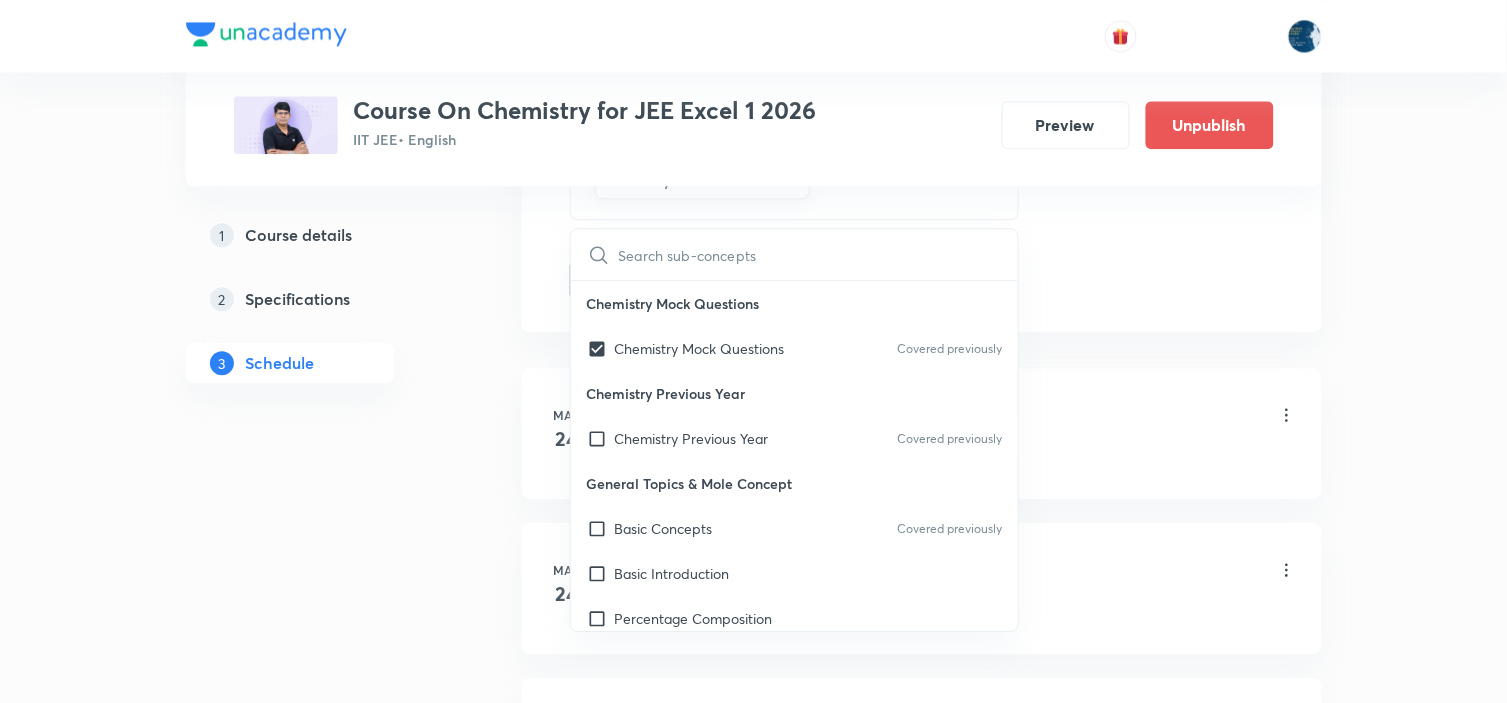 click on "Session  114 Live class Session title 26/99 Organic Reaction Mechanism ​ Schedule for Aug 2, 2025, 8:35 AM ​ Duration (in minutes) 120 ​ Educator Sripati Surya Dilip   Session type Online Offline Room Room 404 Sub-concepts Chemistry Mock Questions CLEAR ​ Chemistry Mock Questions Chemistry Mock Questions Covered previously Chemistry Previous Year Chemistry Previous Year Covered previously General Topics & Mole Concept Basic Concepts Covered previously Basic Introduction Percentage Composition Stoichiometry Principle of Atom Conservation (POAC) Relation between Stoichiometric Quantities Application of Mole Concept: Gravimetric Analysis Different Laws Formula and Composition Concentration Terms Some basic concepts of Chemistry Atomic Structure Discovery Of Electron Some Prerequisites of Physics Discovery Of Protons And Neutrons Atomic Models and Theories  Representation Of Atom With Electrons And Neutrons Nature of Waves Nature Of Electromagnetic Radiation Planck’S Quantum Theory Photoelectric Effect" at bounding box center [922, -245] 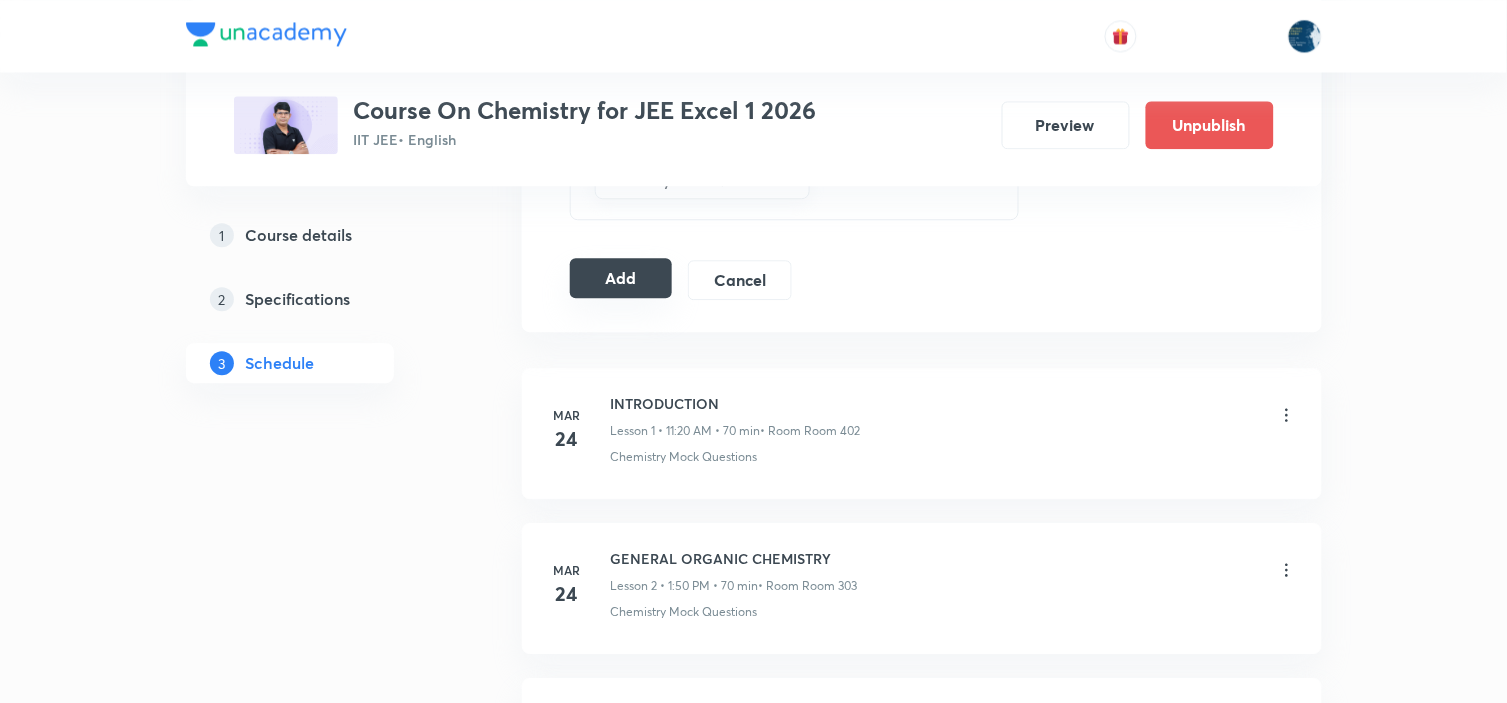 click on "Add" at bounding box center (621, 278) 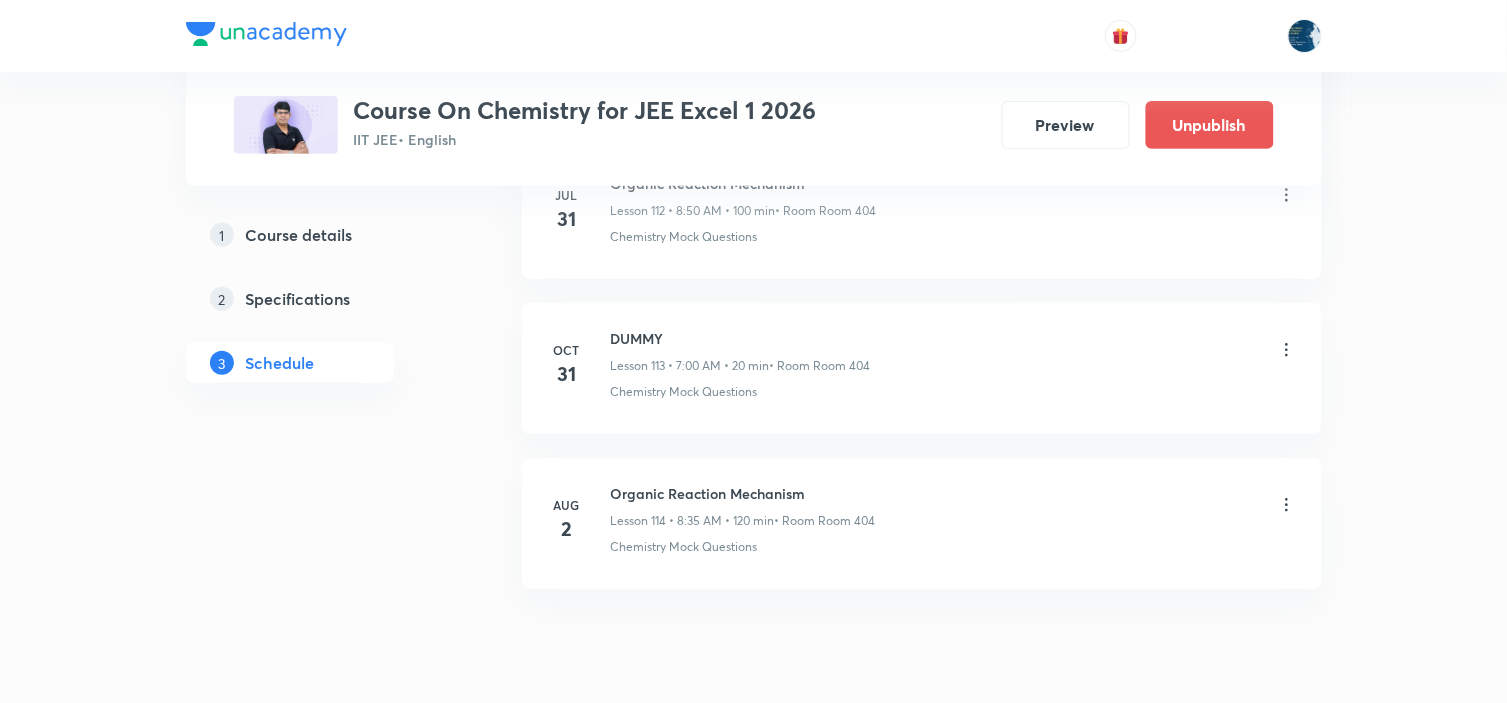 scroll, scrollTop: 17670, scrollLeft: 0, axis: vertical 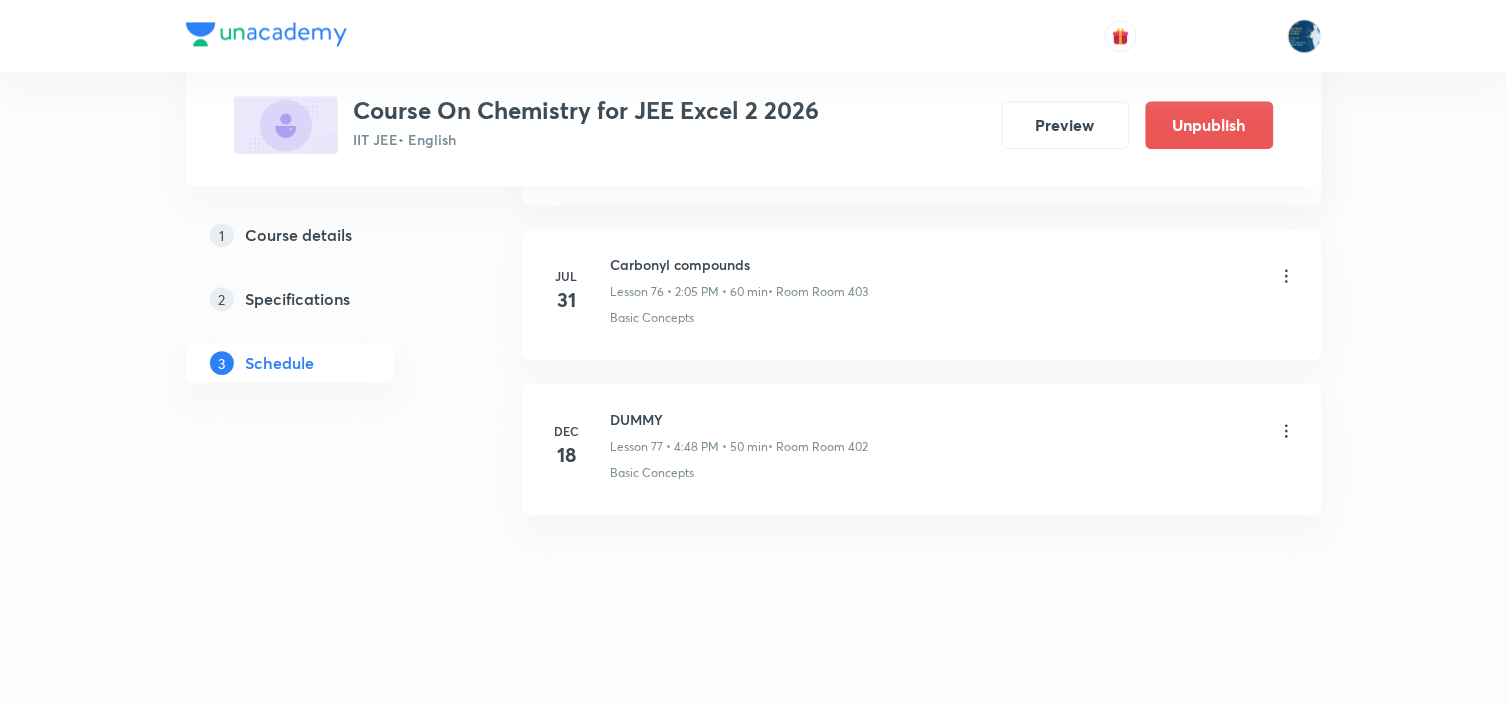 click on "Carbonyl compounds" at bounding box center (740, 264) 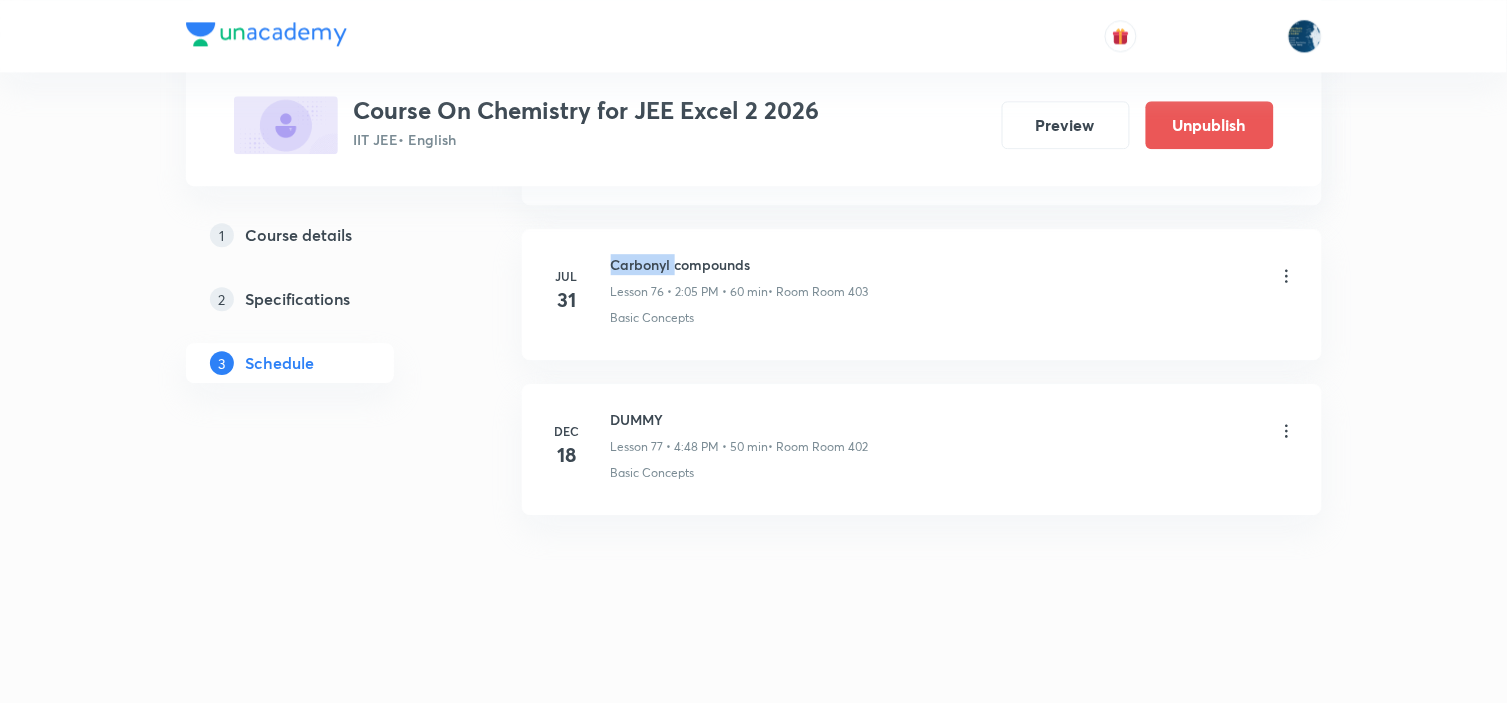 click on "Carbonyl compounds" at bounding box center (740, 264) 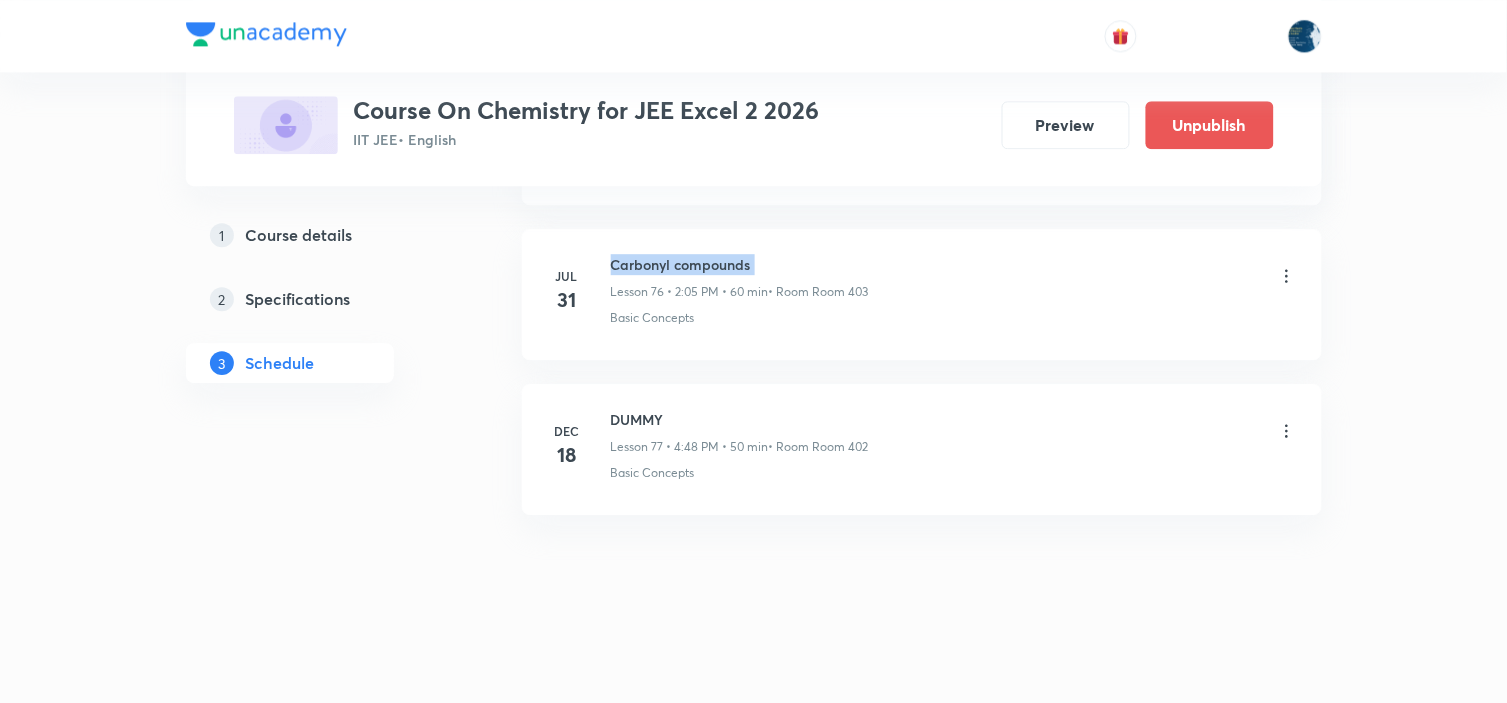click on "Carbonyl compounds" at bounding box center (740, 264) 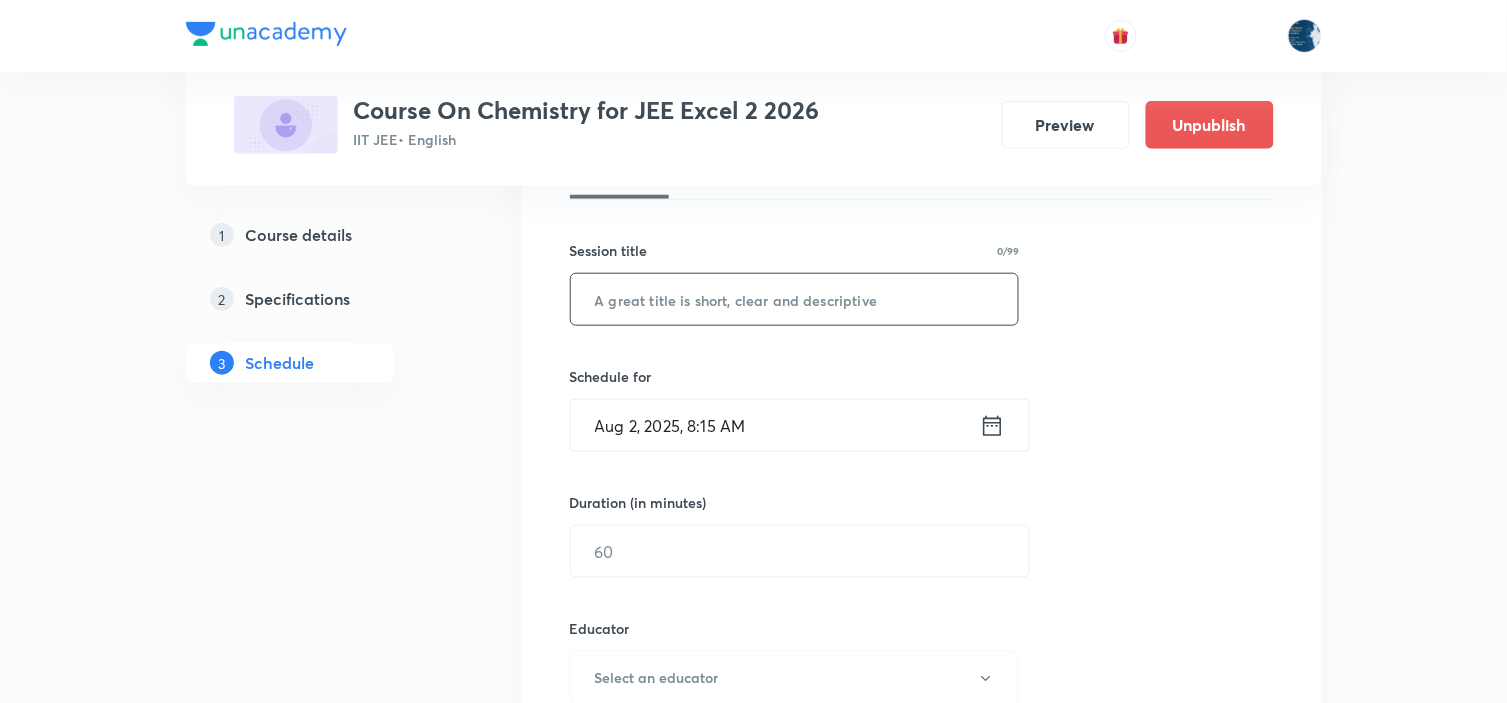 scroll, scrollTop: 333, scrollLeft: 0, axis: vertical 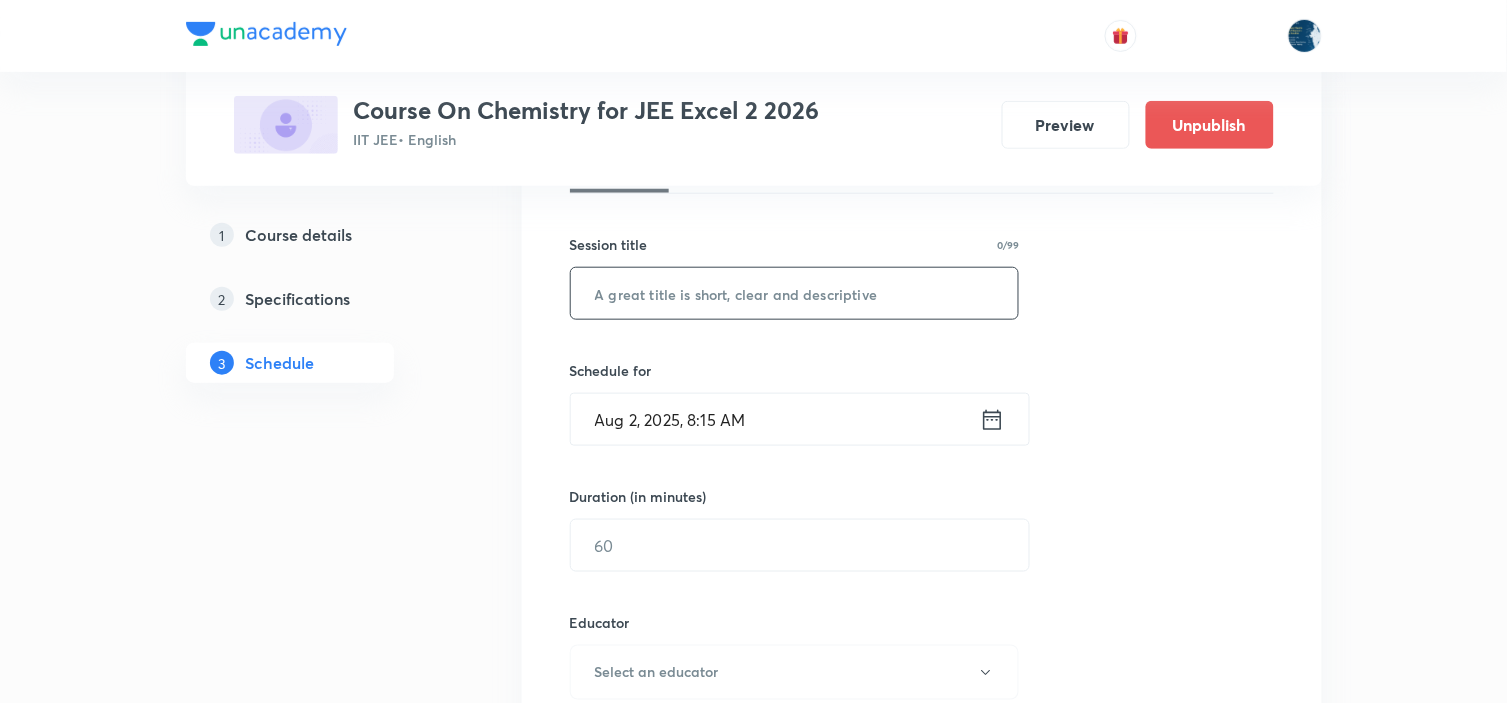 click at bounding box center [795, 293] 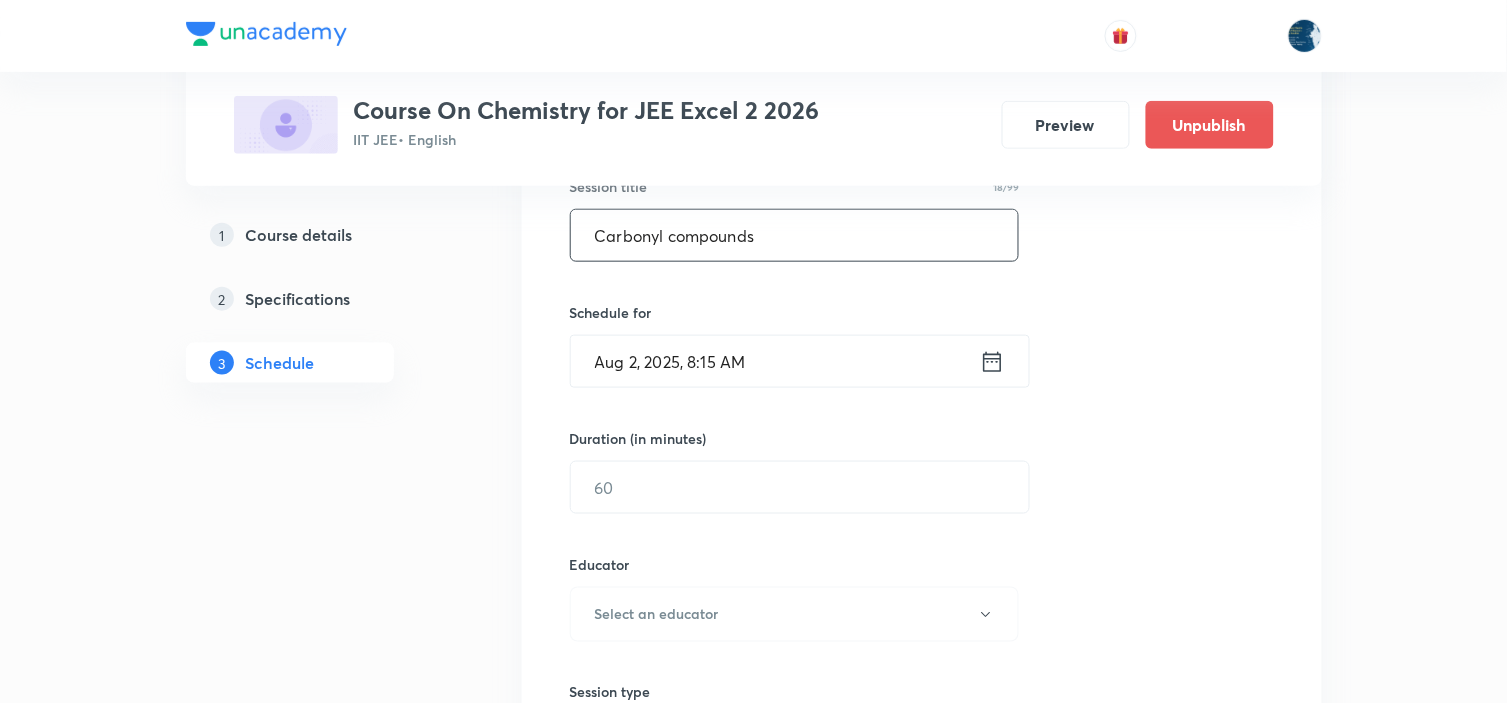 scroll, scrollTop: 444, scrollLeft: 0, axis: vertical 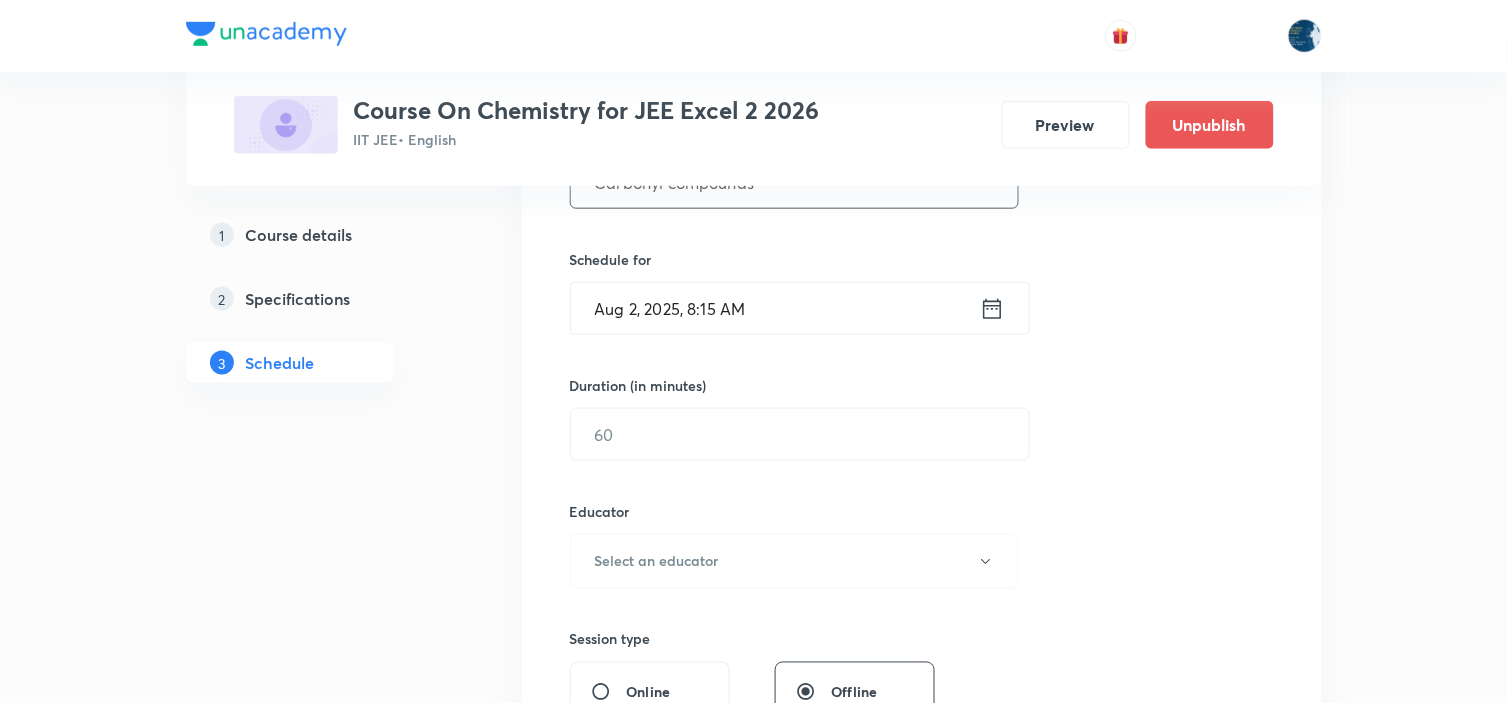 type on "Carbonyl compounds" 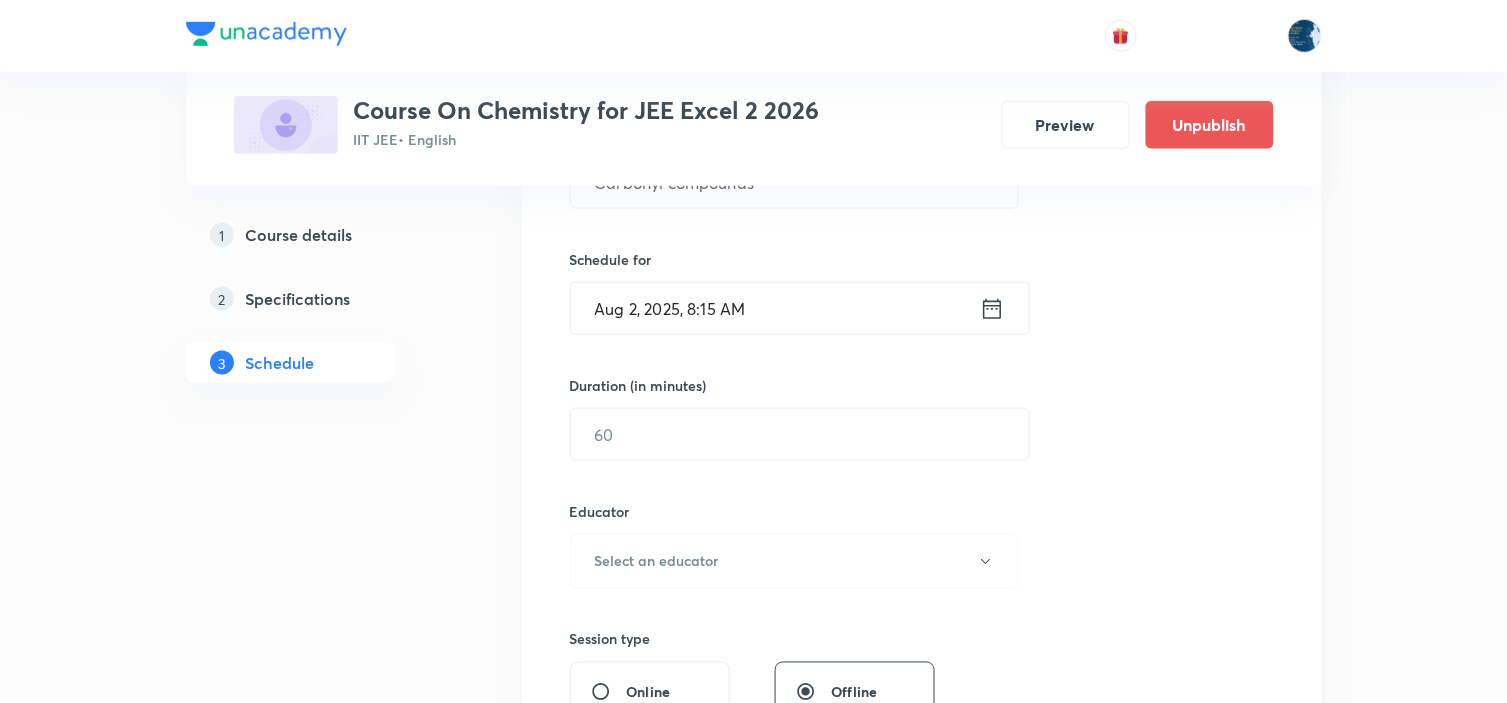 click 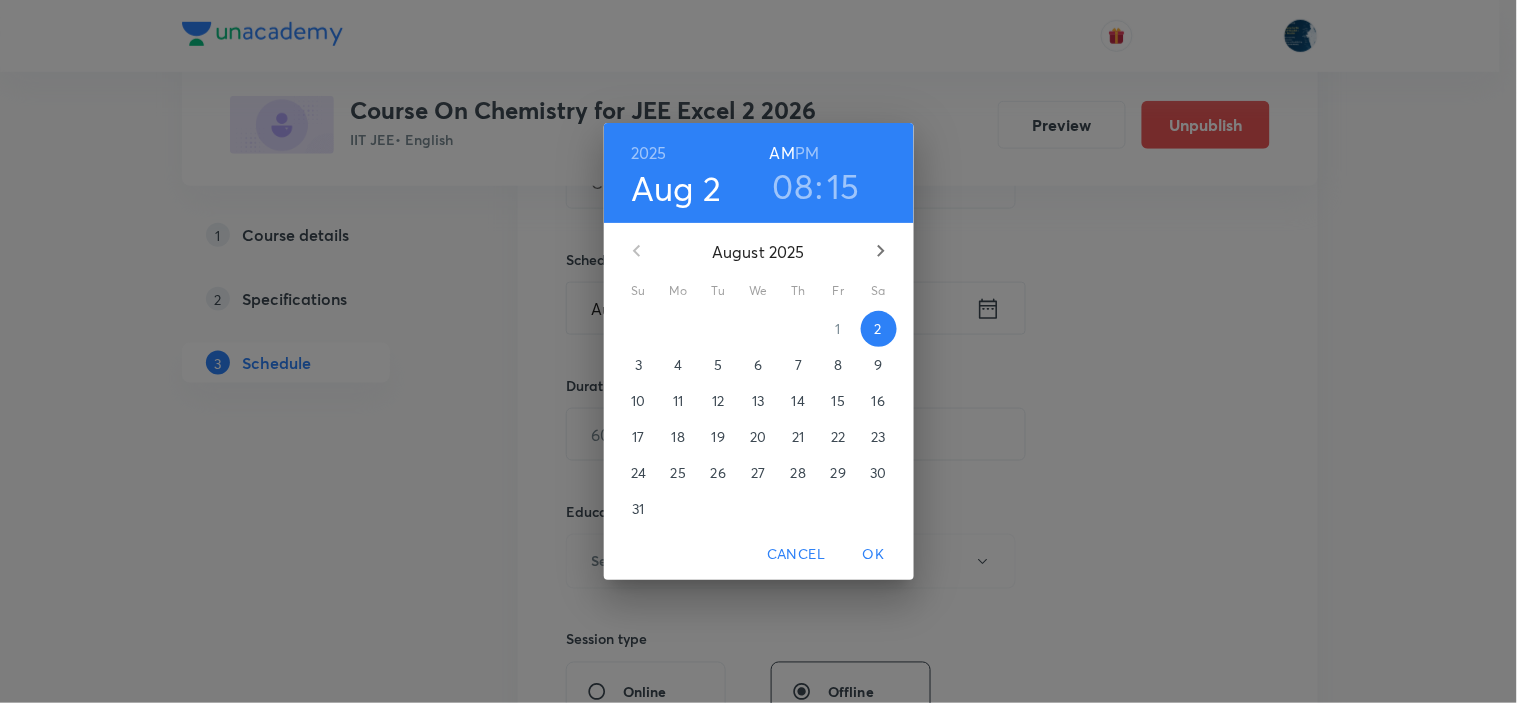 click on "15" at bounding box center [844, 186] 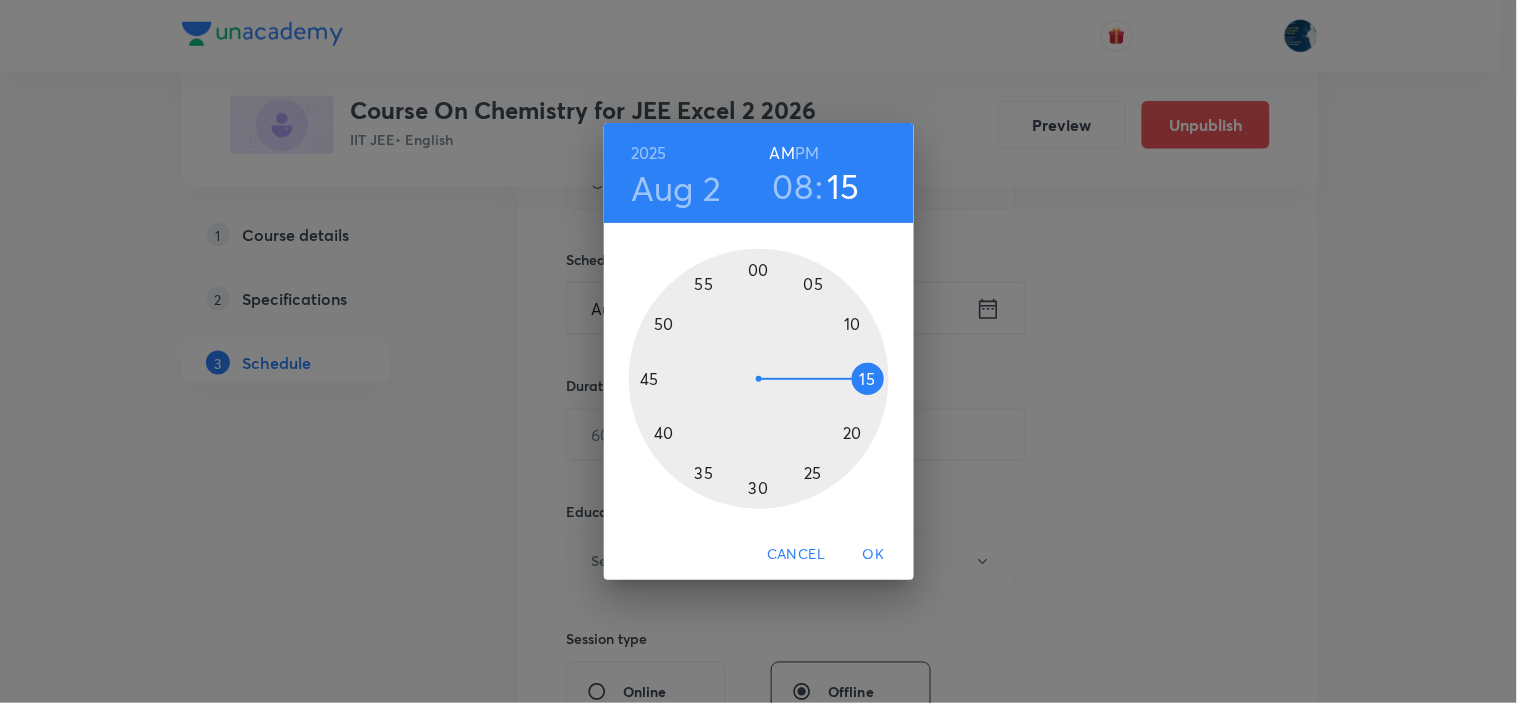 click at bounding box center [759, 379] 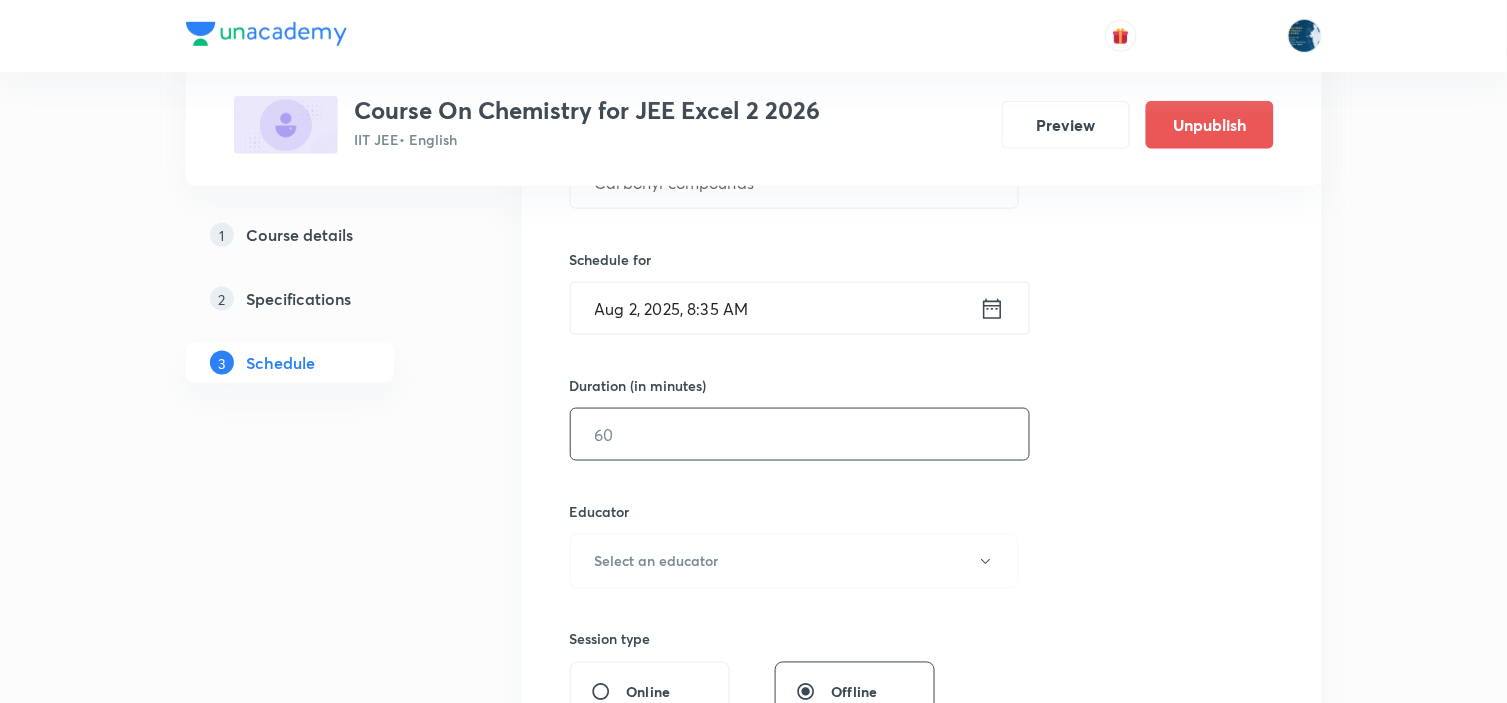 click at bounding box center [800, 434] 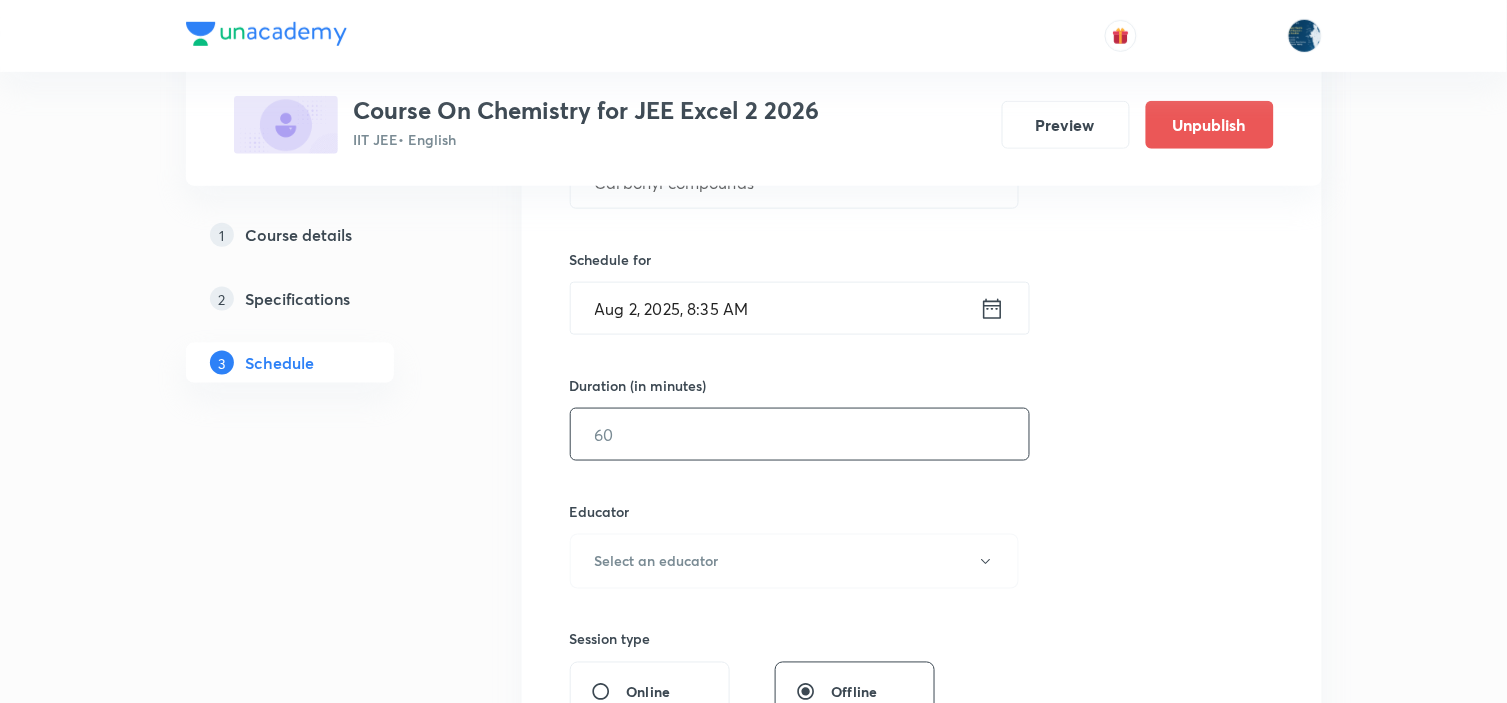 click at bounding box center (800, 434) 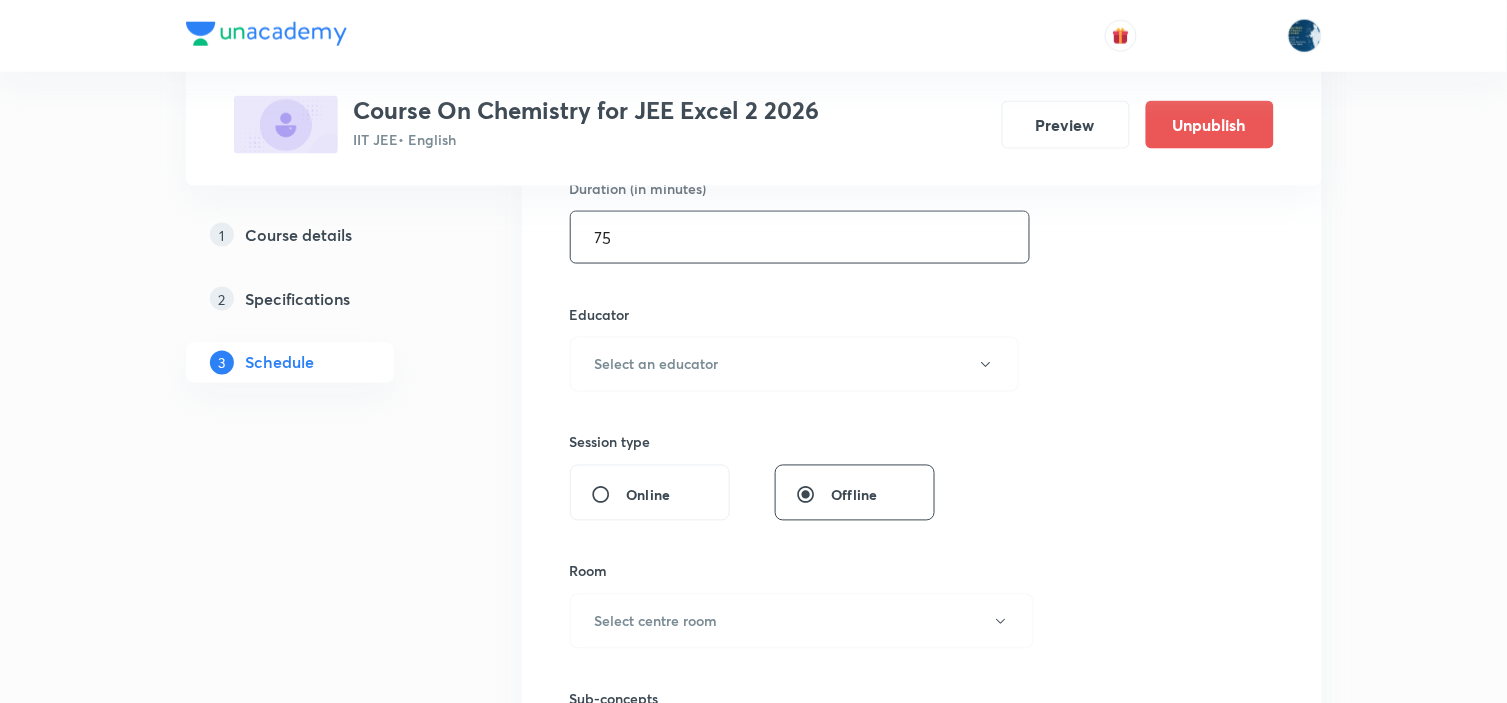 scroll, scrollTop: 666, scrollLeft: 0, axis: vertical 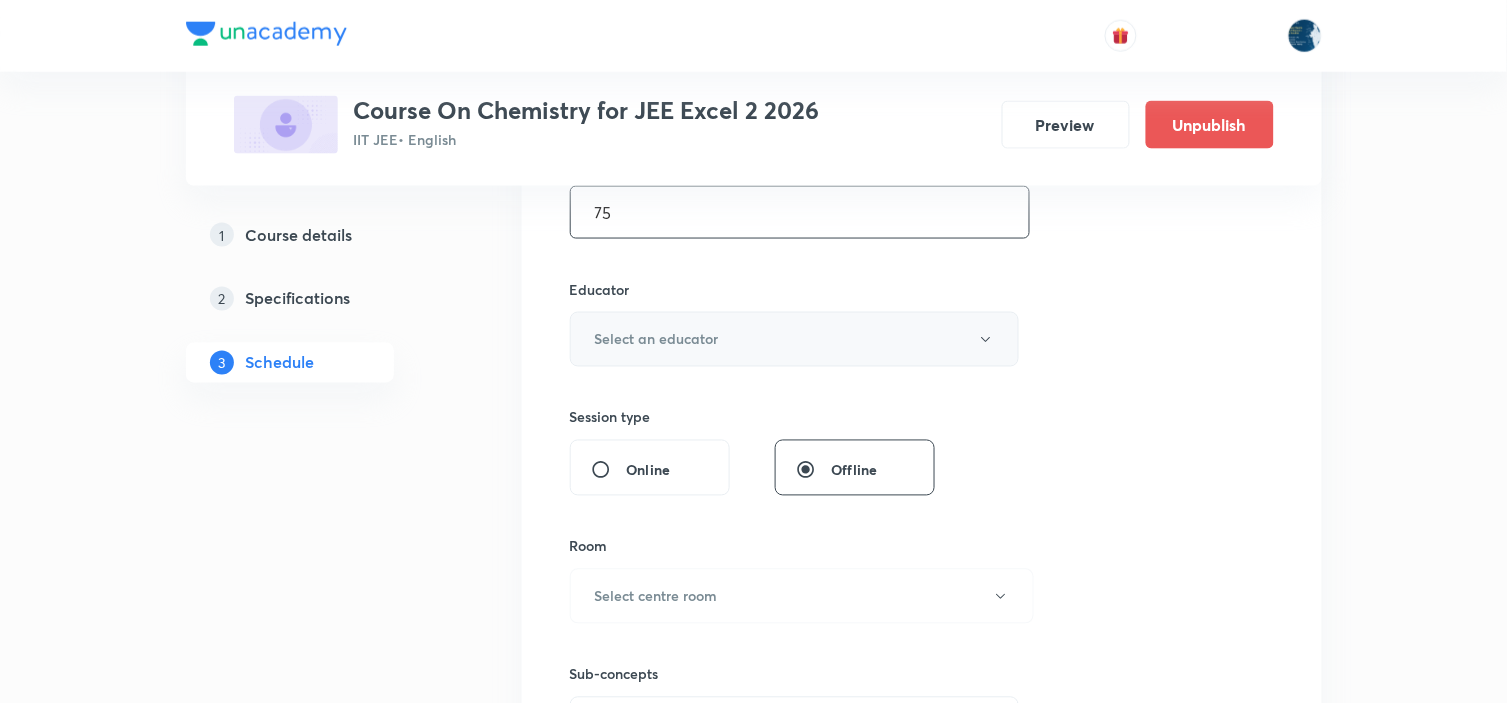 type on "75" 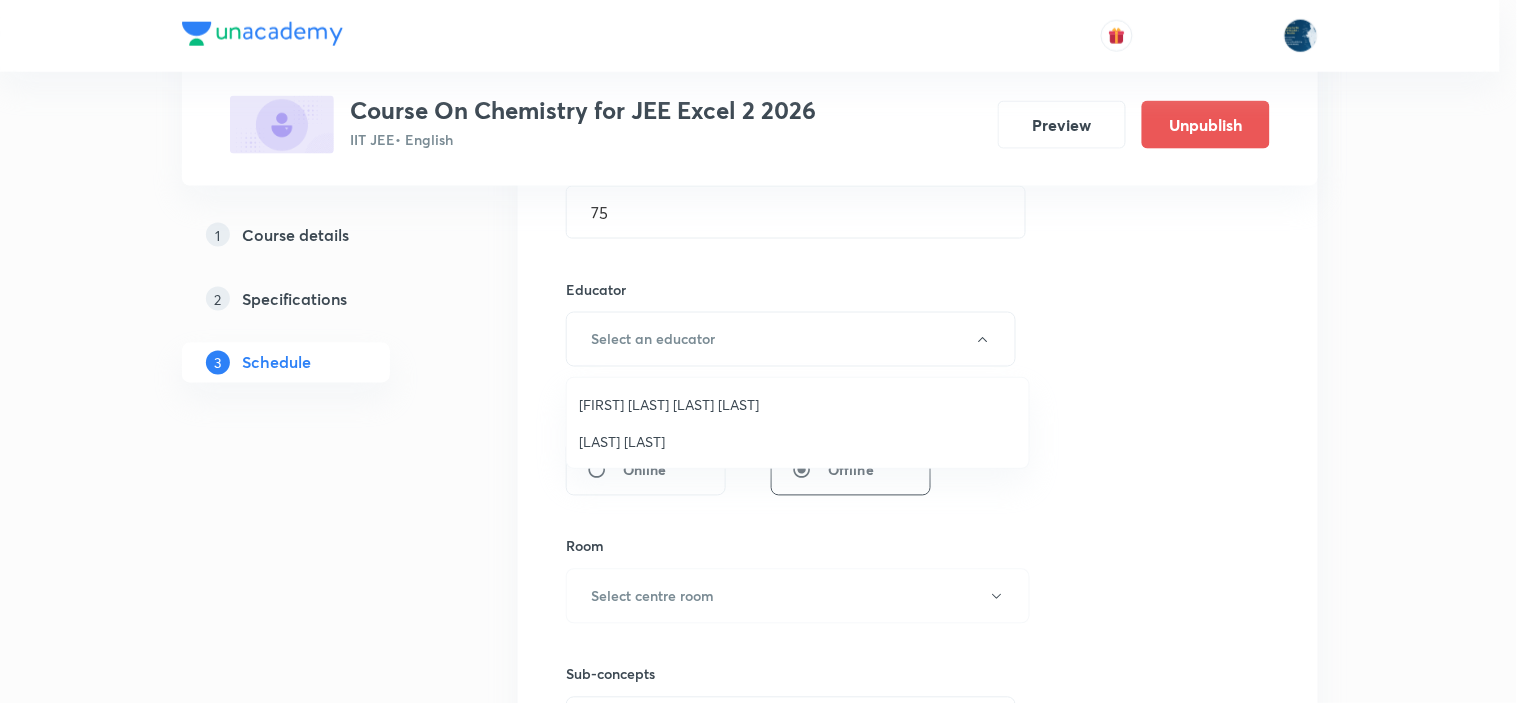 click on "Parimi Venkata Ramana Dinesh Kumar" at bounding box center [798, 404] 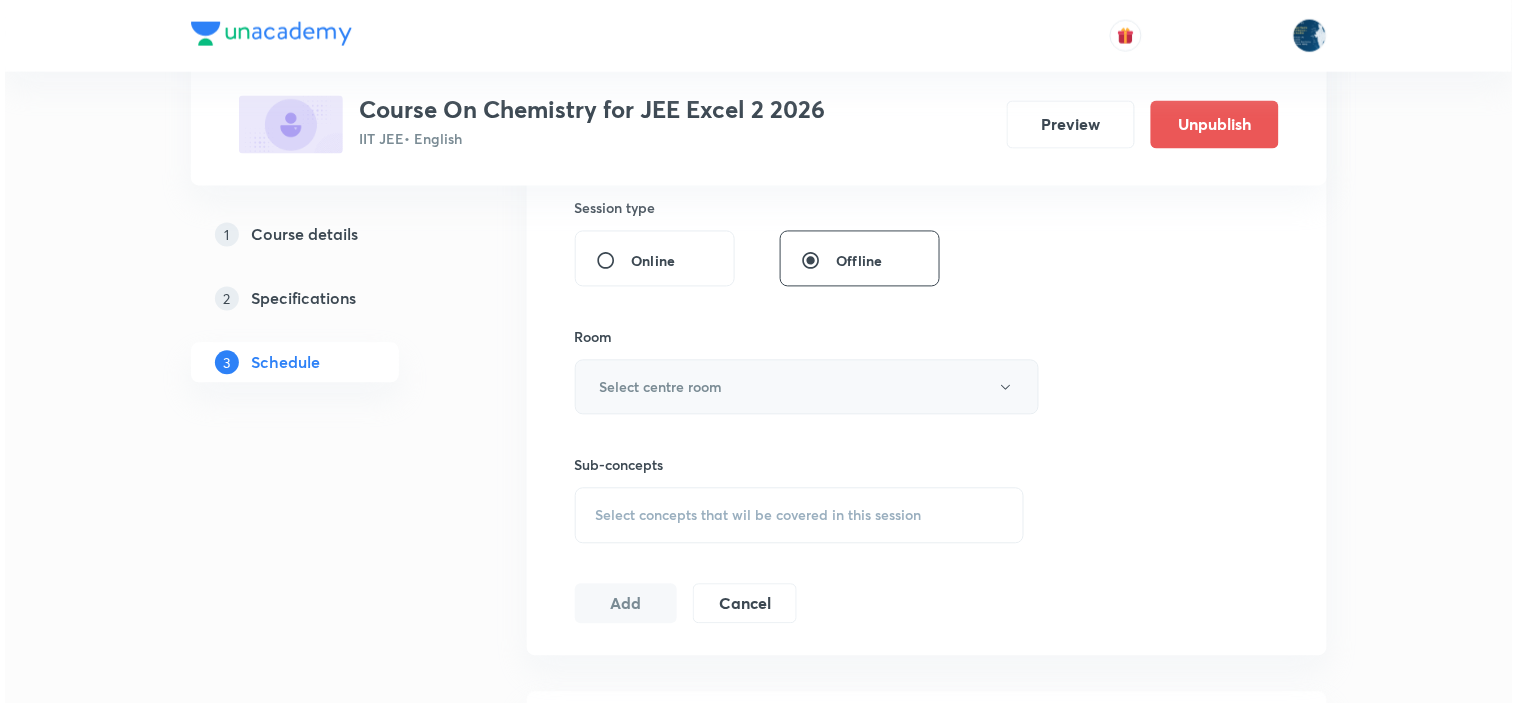 scroll, scrollTop: 888, scrollLeft: 0, axis: vertical 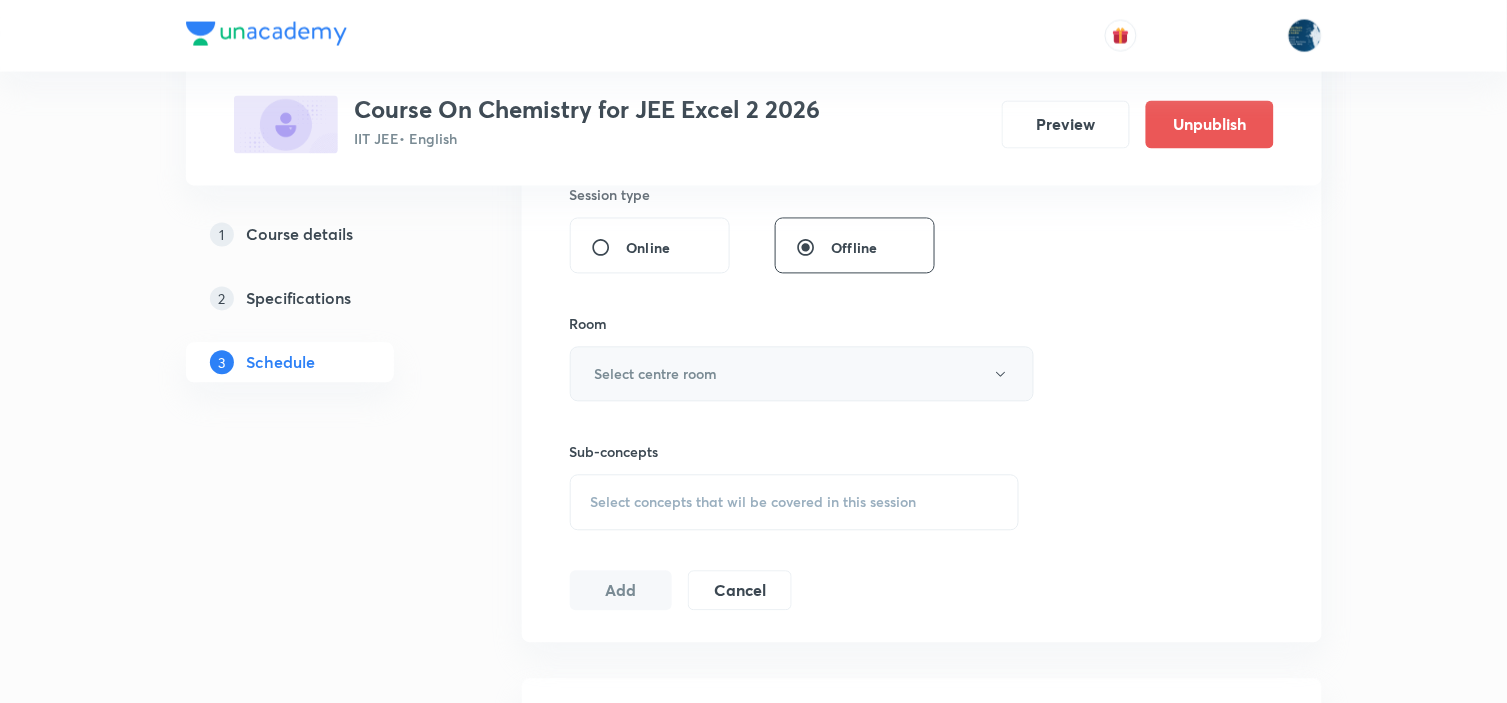 click on "Select centre room" at bounding box center (802, 374) 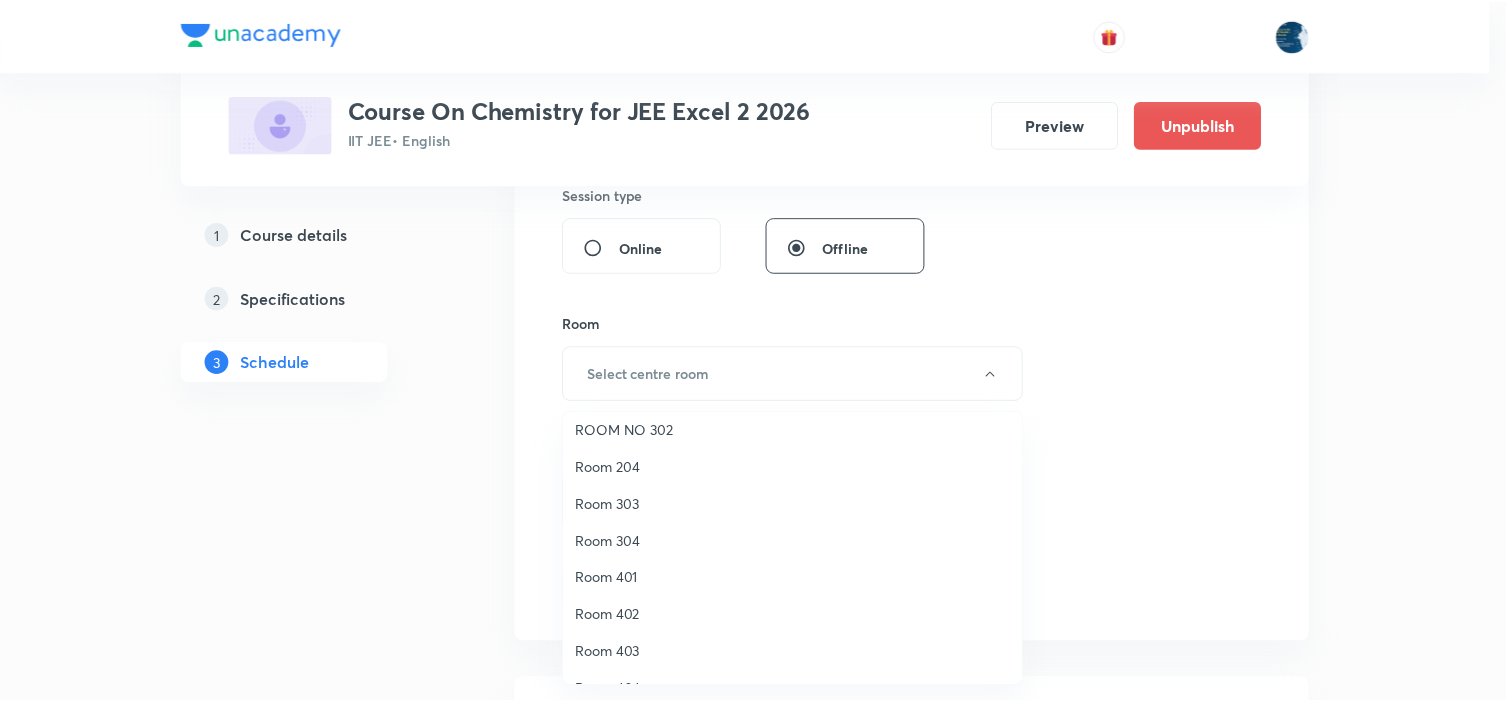 scroll, scrollTop: 371, scrollLeft: 0, axis: vertical 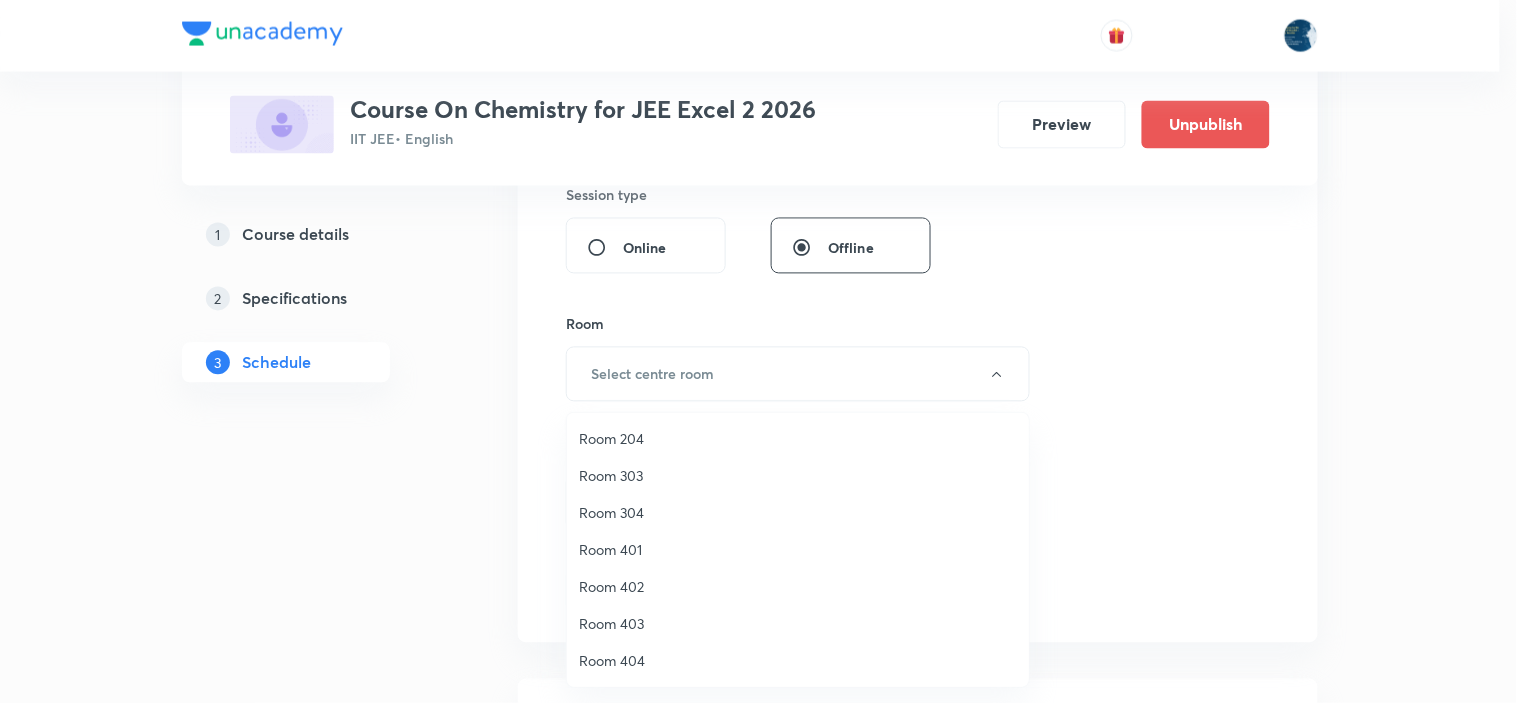 click on "Room 403" at bounding box center (798, 623) 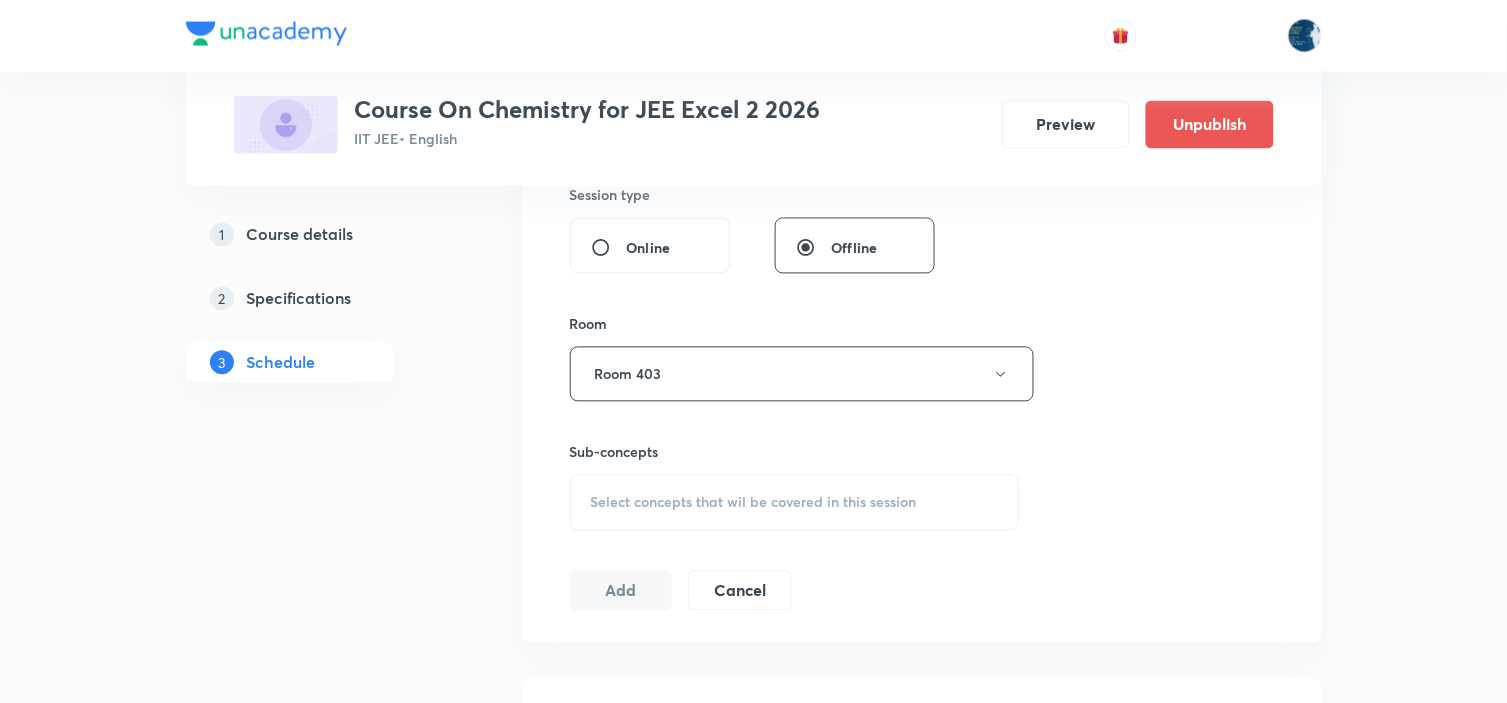 scroll, scrollTop: 1000, scrollLeft: 0, axis: vertical 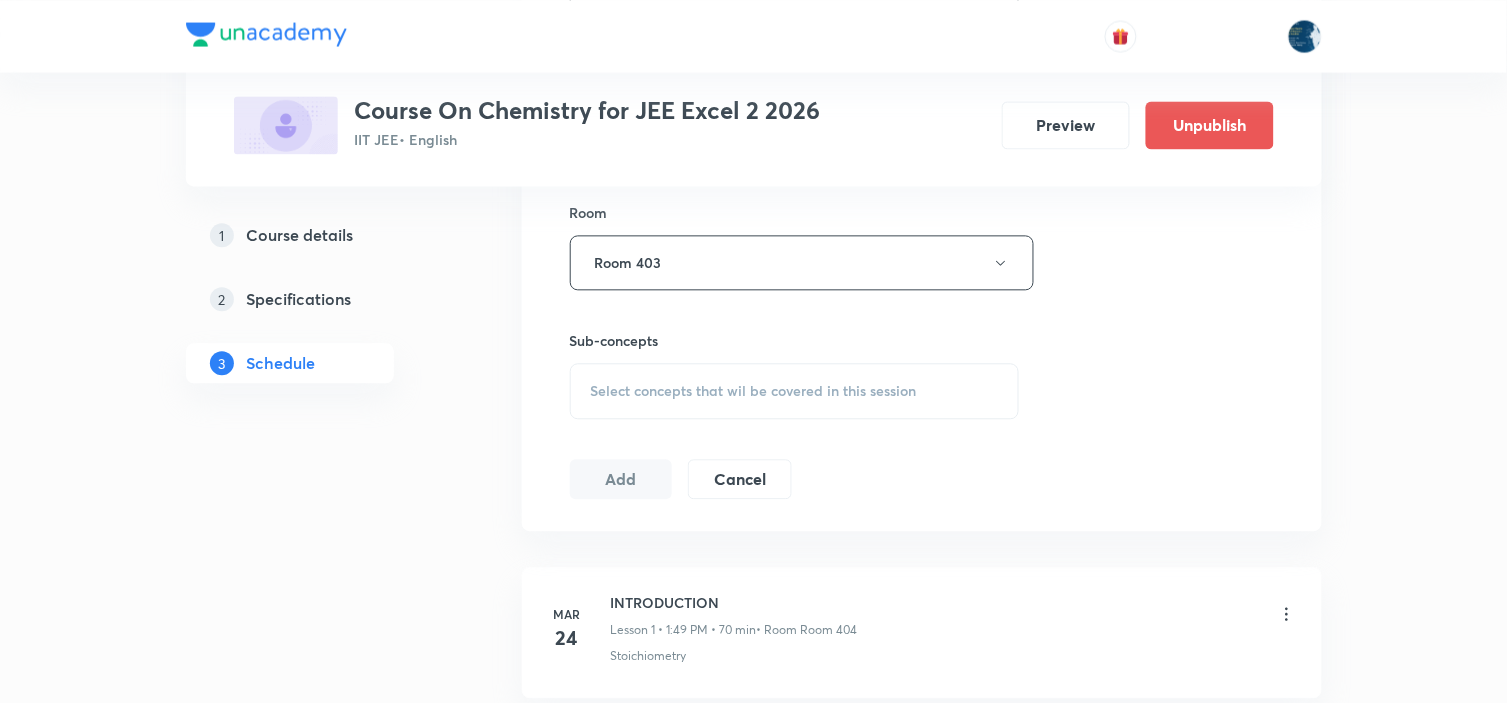 click on "Select concepts that wil be covered in this session" at bounding box center [754, 391] 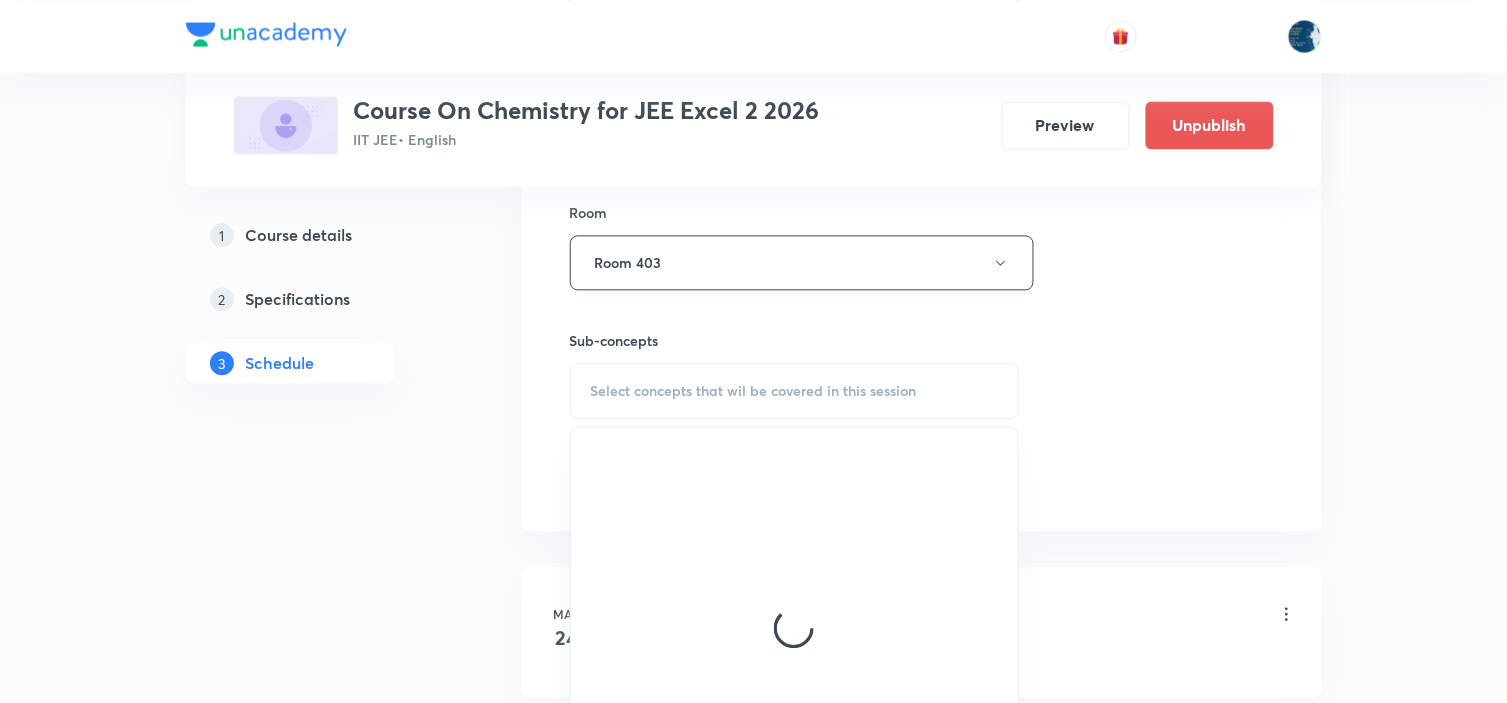 scroll, scrollTop: 1111, scrollLeft: 0, axis: vertical 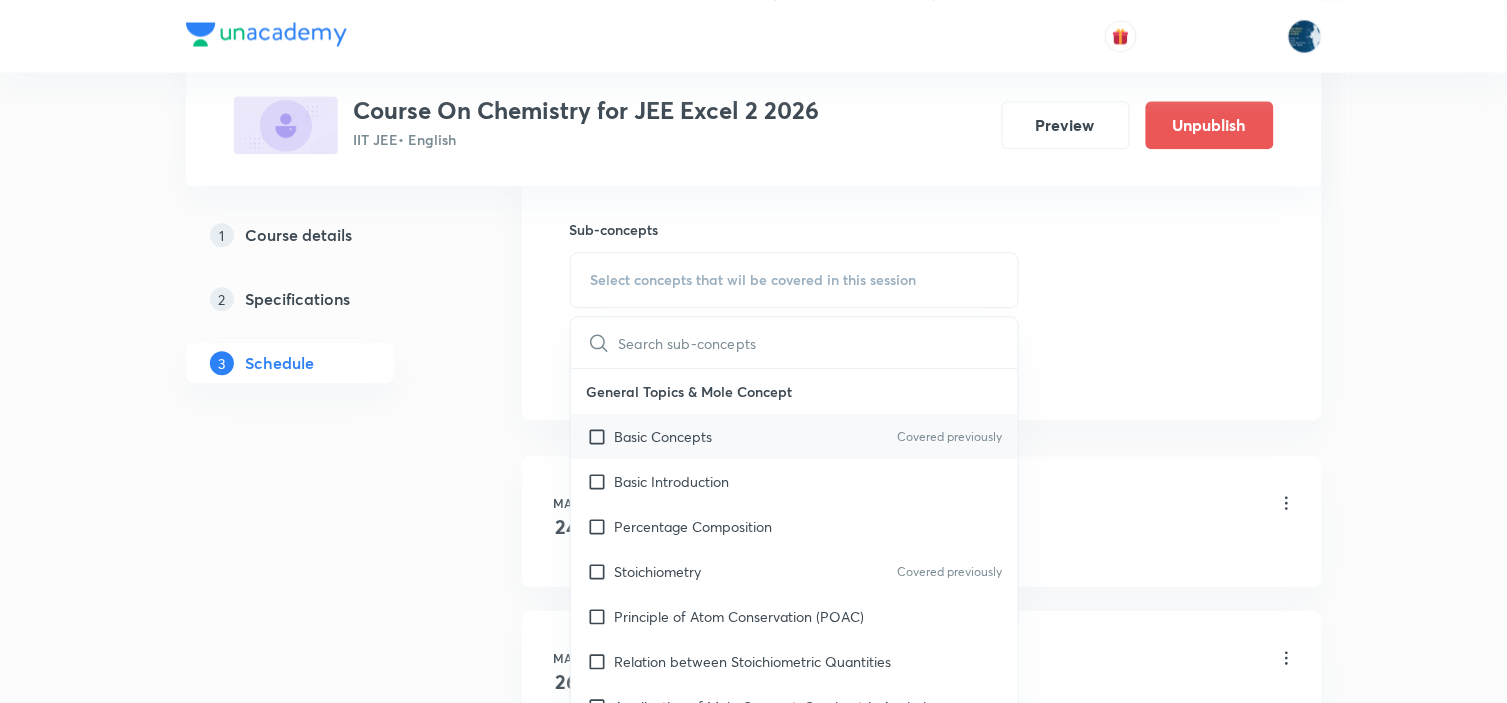click on "Covered previously" at bounding box center (949, 437) 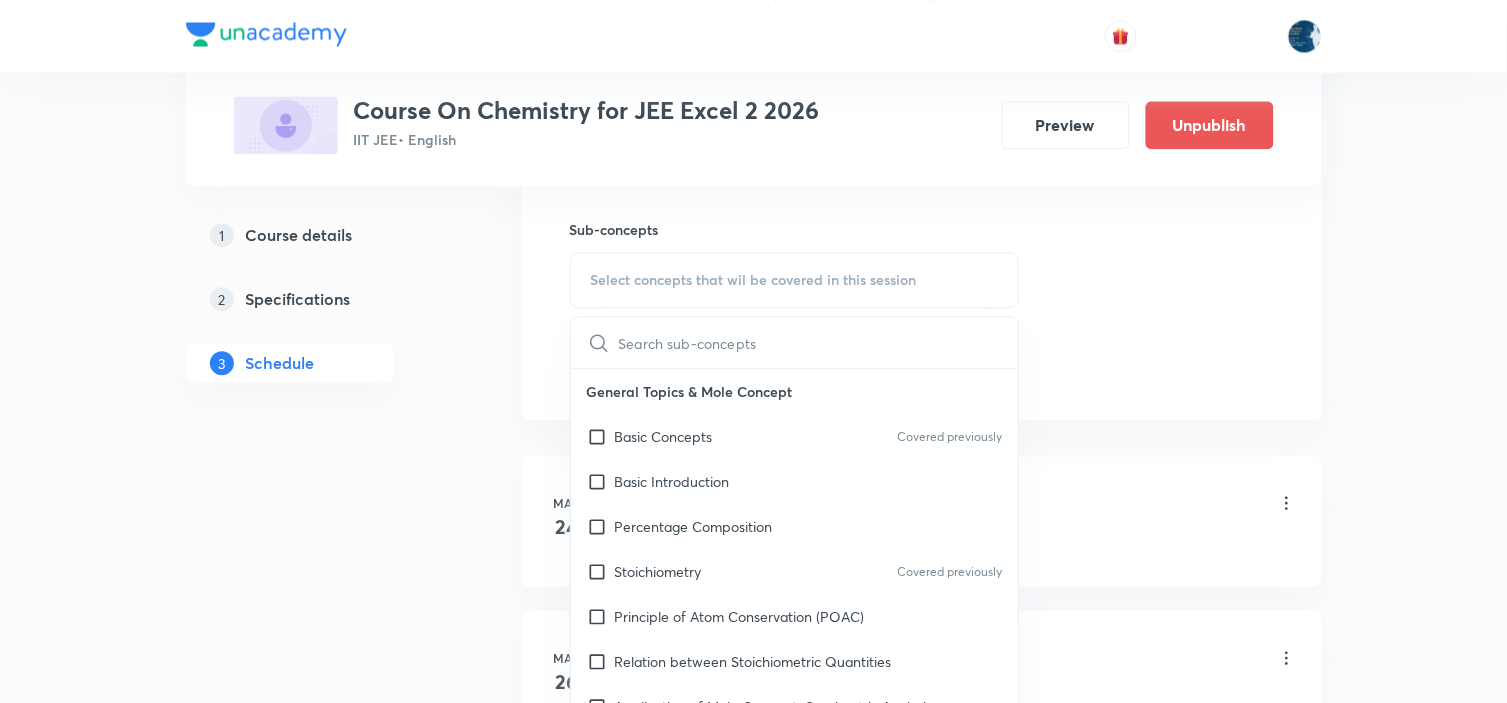 checkbox on "true" 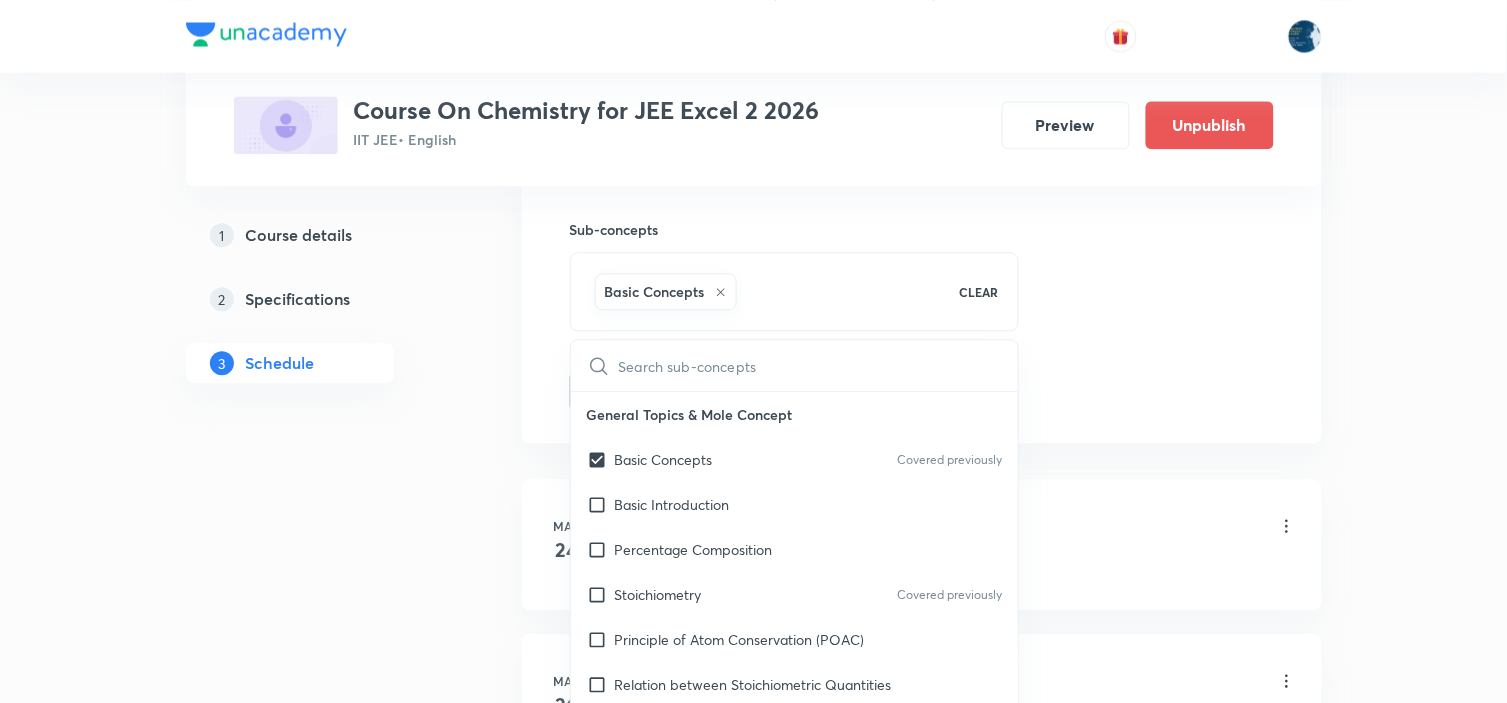click on "Session  78 Live class Session title 18/99 Carbonyl compounds ​ Schedule for Aug 2, 2025, 8:35 AM ​ Duration (in minutes) 75 ​ Educator Parimi Venkata Ramana Dinesh Kumar   Session type Online Offline Room Room 403 Sub-concepts Basic Concepts CLEAR ​ General Topics & Mole Concept Basic Concepts Covered previously Basic Introduction Percentage Composition Stoichiometry Covered previously Principle of Atom Conservation (POAC) Relation between Stoichiometric Quantities Application of Mole Concept: Gravimetric Analysis Different Laws Formula and Composition Concentration Terms Some basic concepts of Chemistry Atomic Structure Discovery Of Electron Some Prerequisites of Physics Discovery Of Protons And Neutrons Atomic Models and Theories  Representation Of Atom With Electrons And Neutrons Nature of Waves Nature Of Electromagnetic Radiation Planck’S Quantum Theory Spectra-Continuous and Discontinuous Spectrum Bohr’s Model For Hydrogen Atom Photoelectric Effect Dual Nature Of Matter Magnetic Properties" at bounding box center (922, -134) 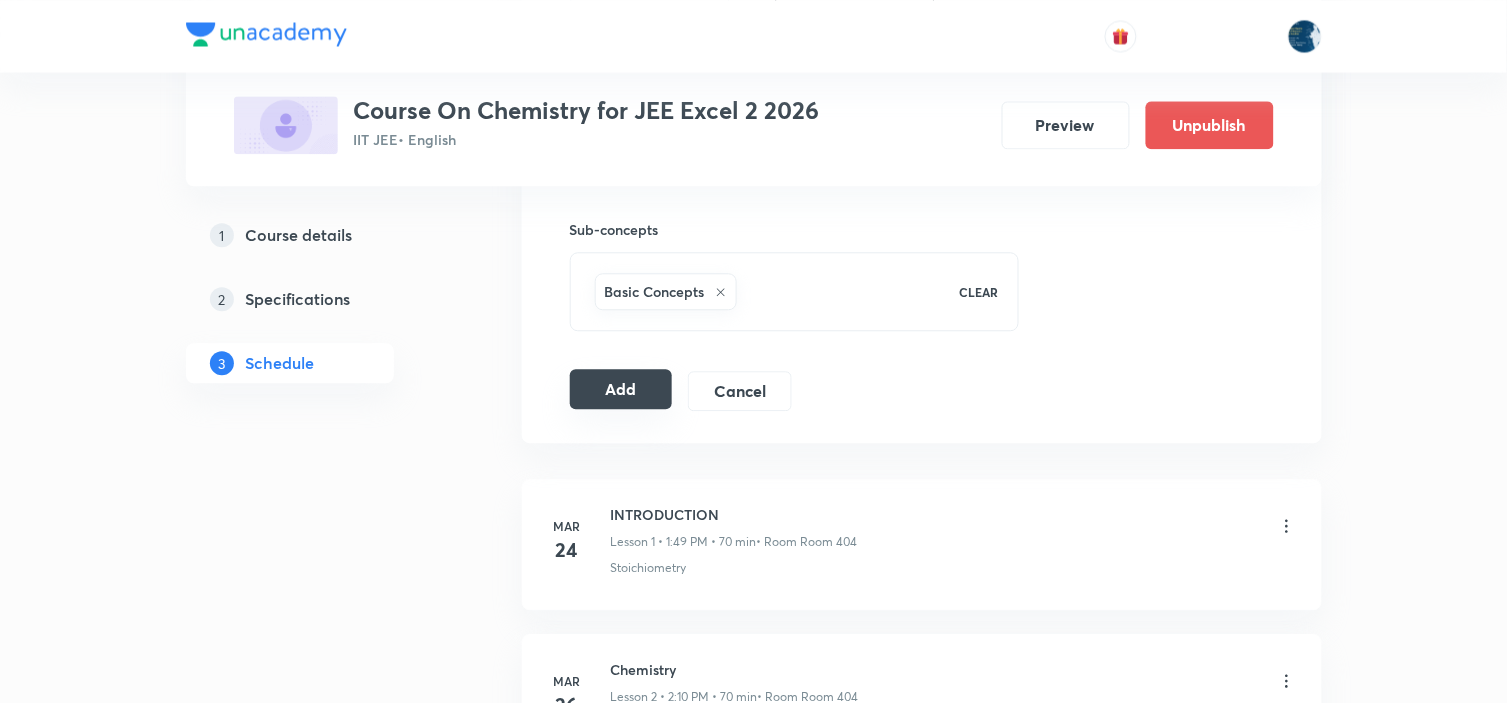 click on "Add" at bounding box center [621, 389] 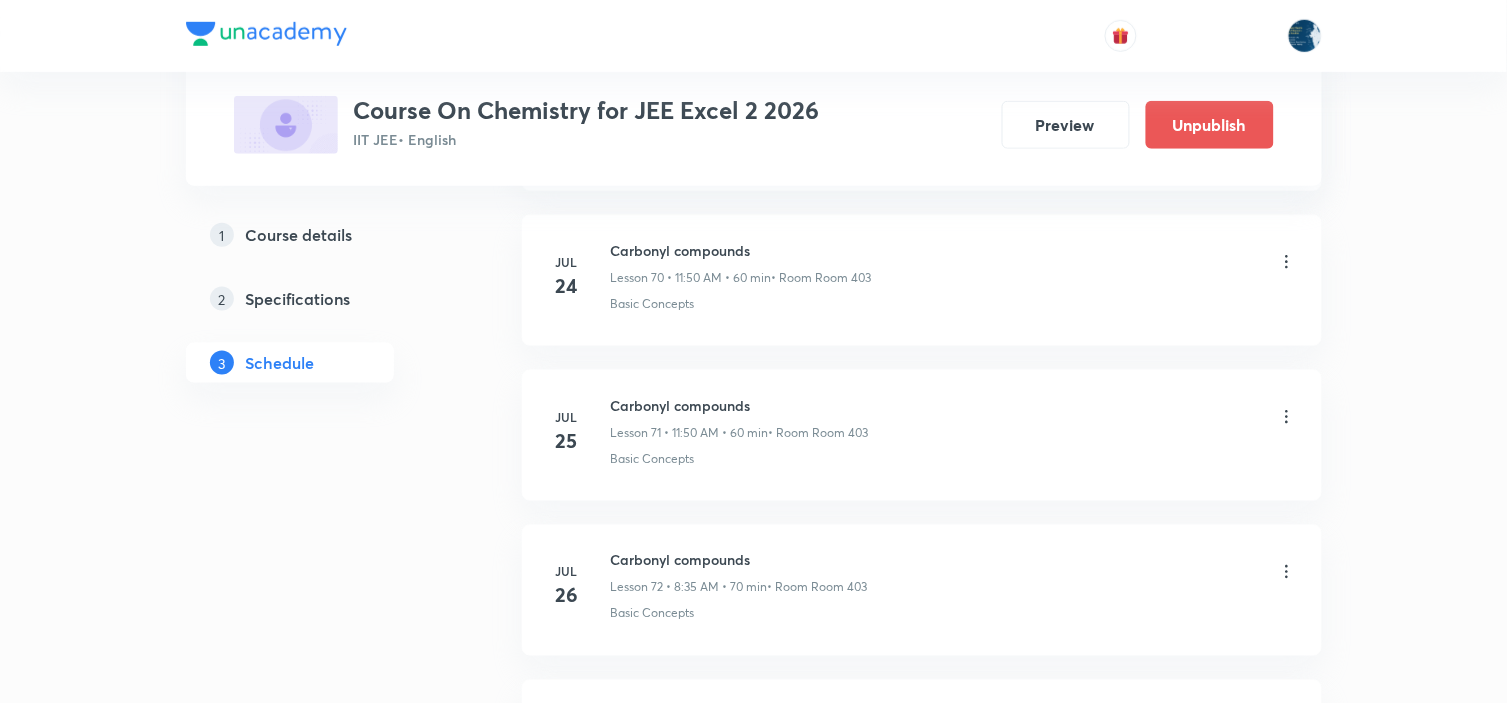 scroll, scrollTop: 13000, scrollLeft: 0, axis: vertical 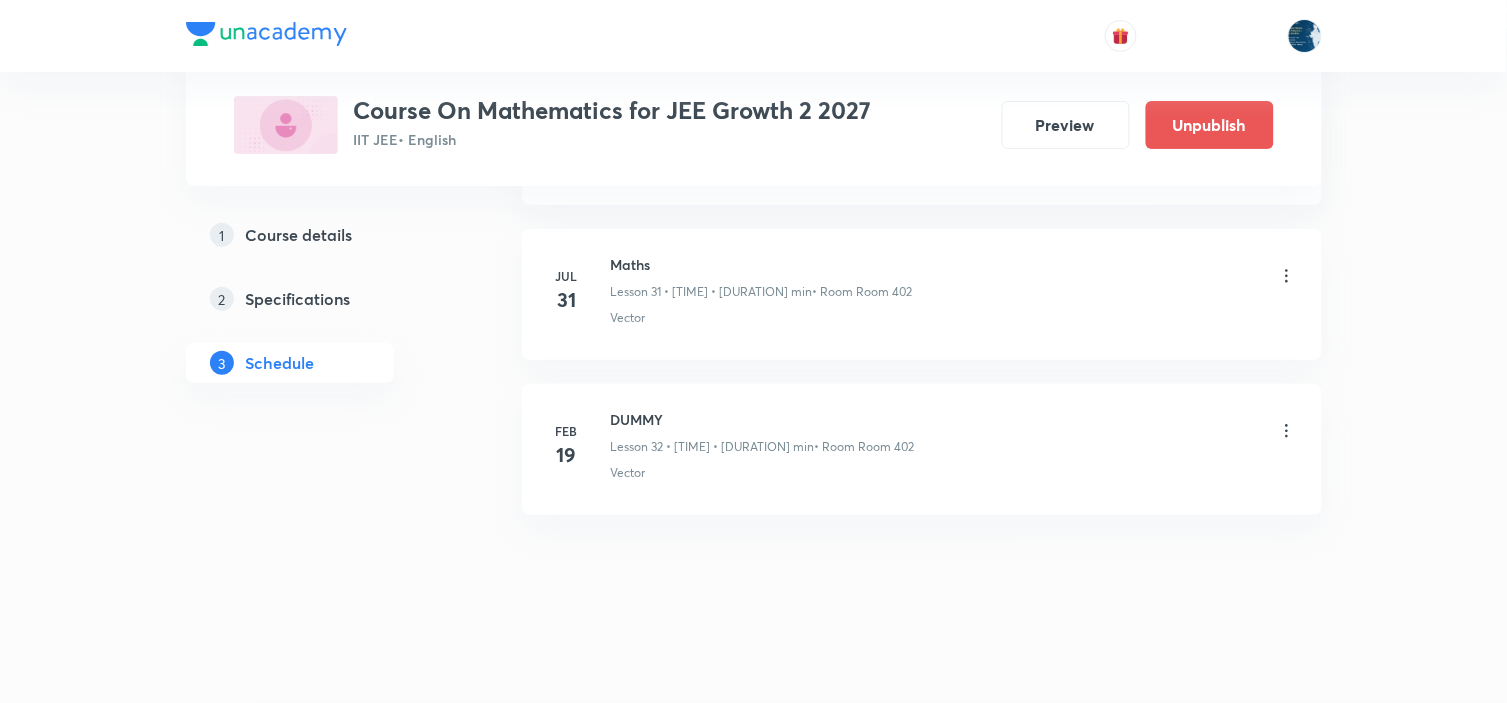 click on "Maths" at bounding box center [762, 264] 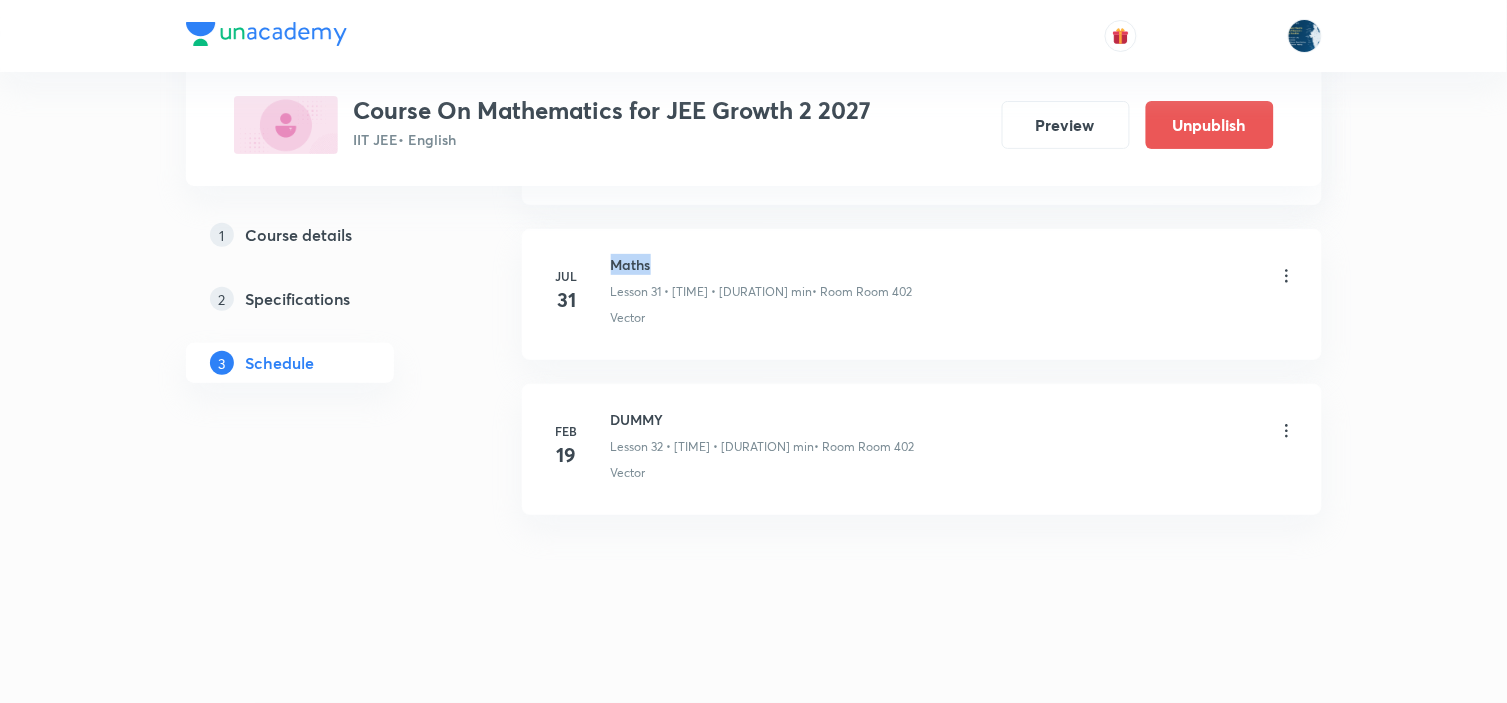click on "Maths" at bounding box center [762, 264] 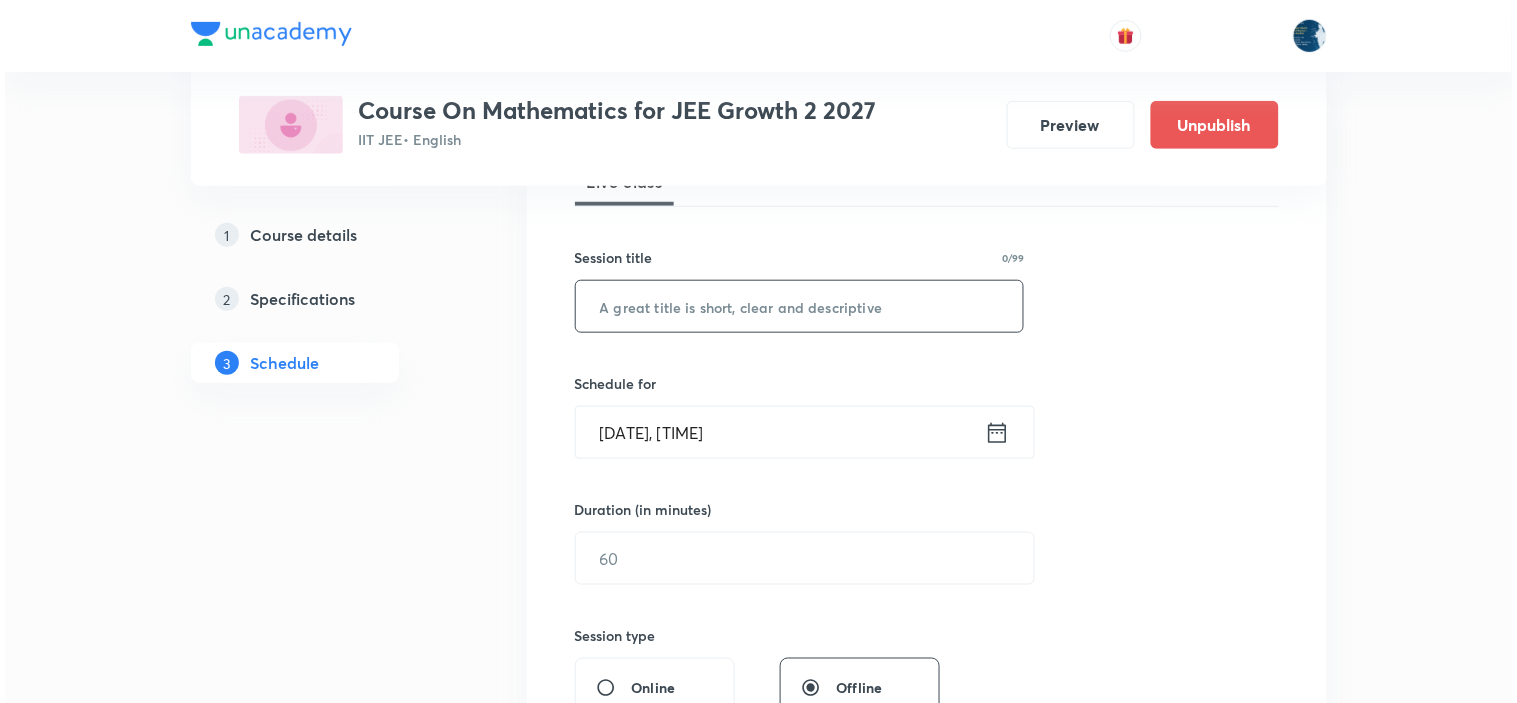 scroll, scrollTop: 333, scrollLeft: 0, axis: vertical 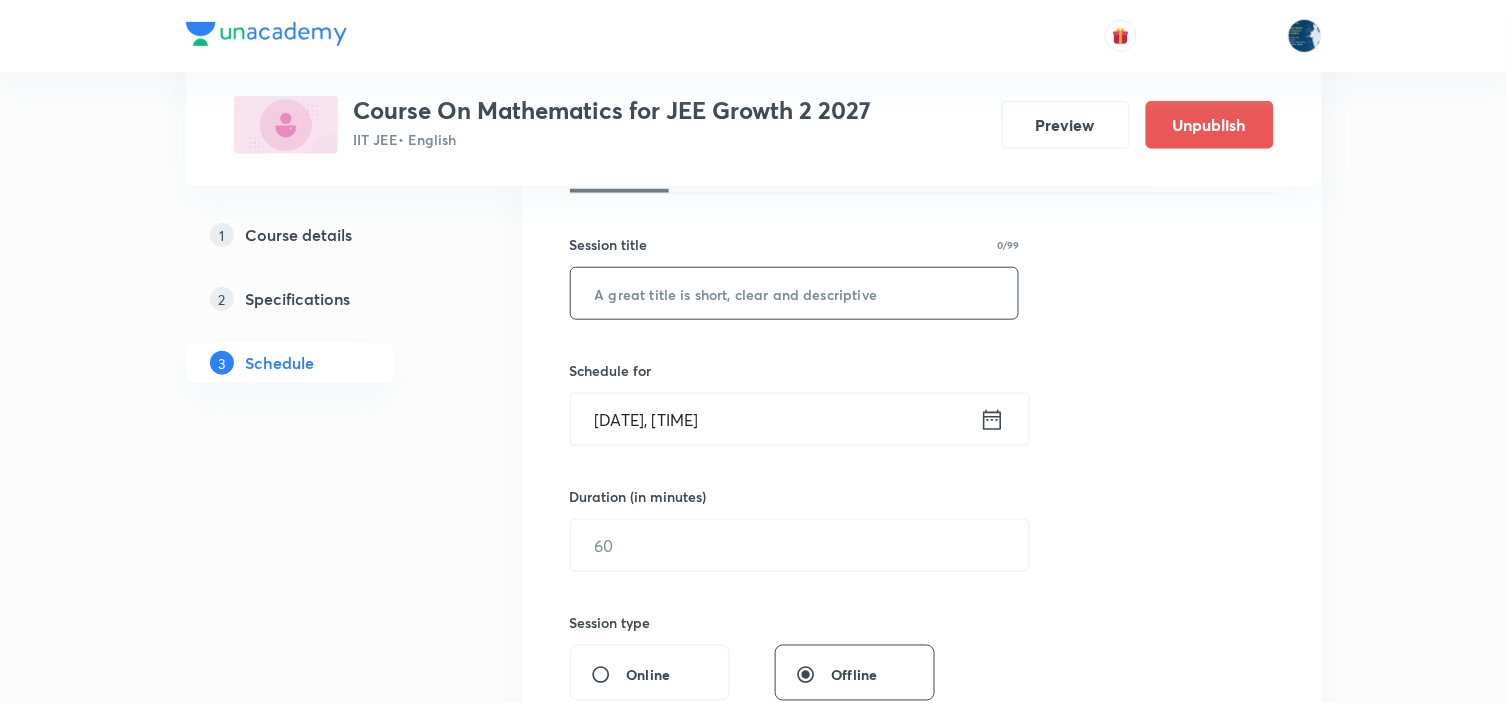 click at bounding box center [795, 293] 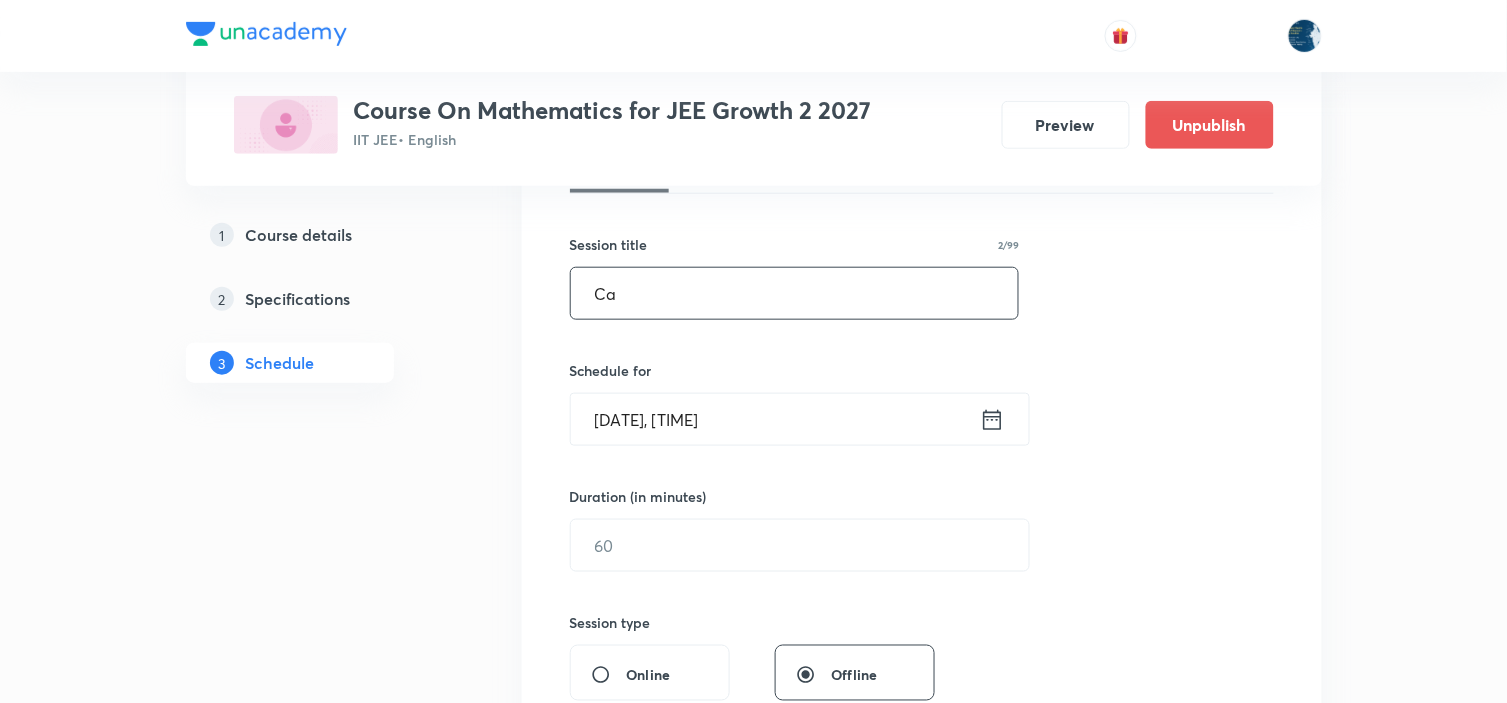 type on "C" 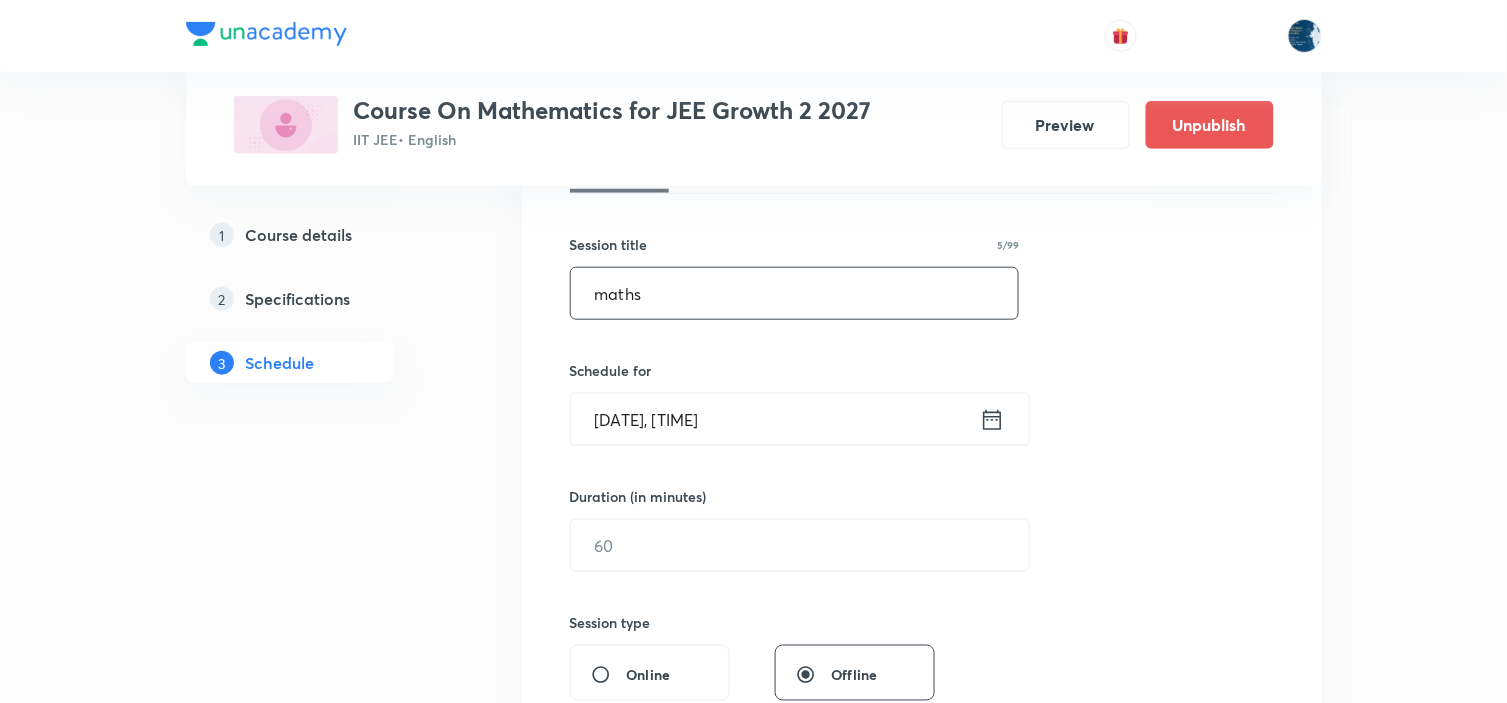 type on "maths" 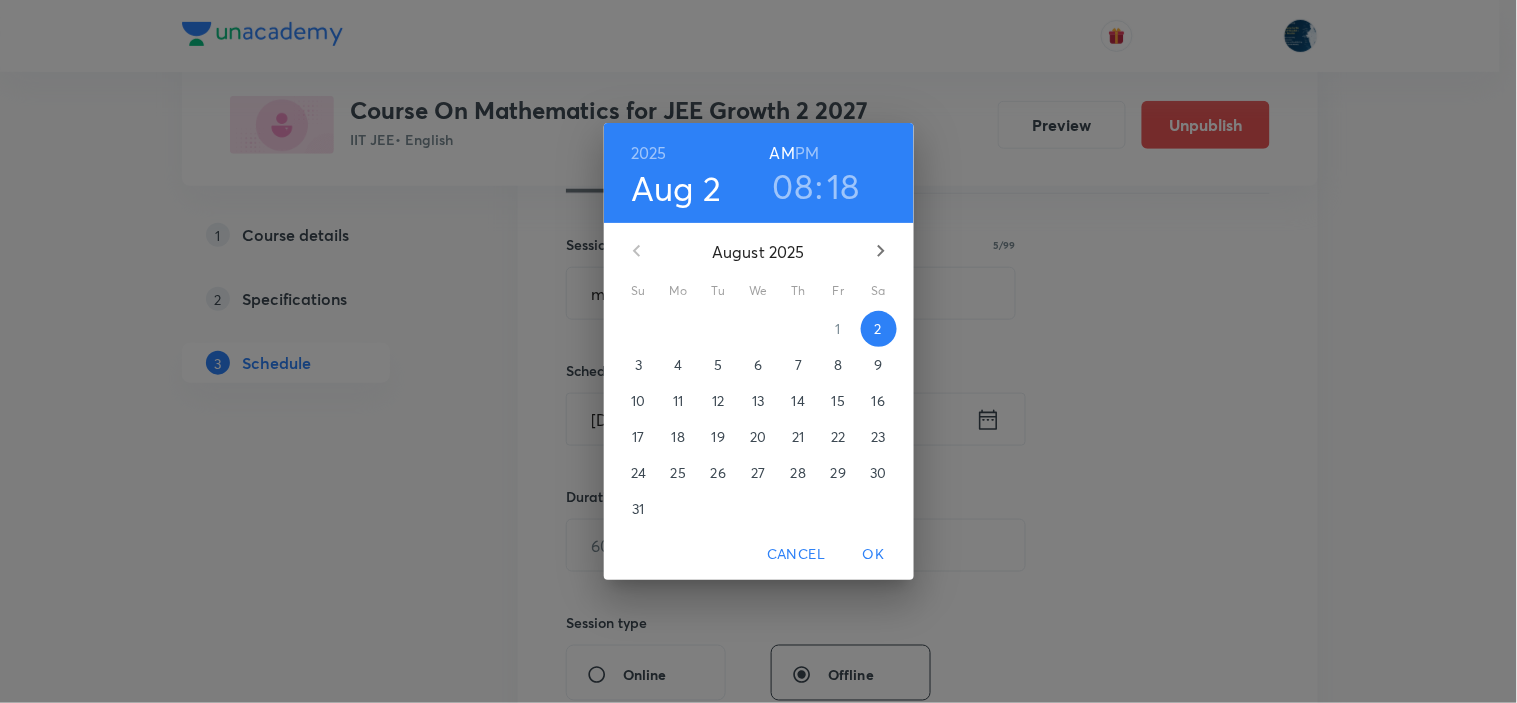 click on "18" at bounding box center (844, 186) 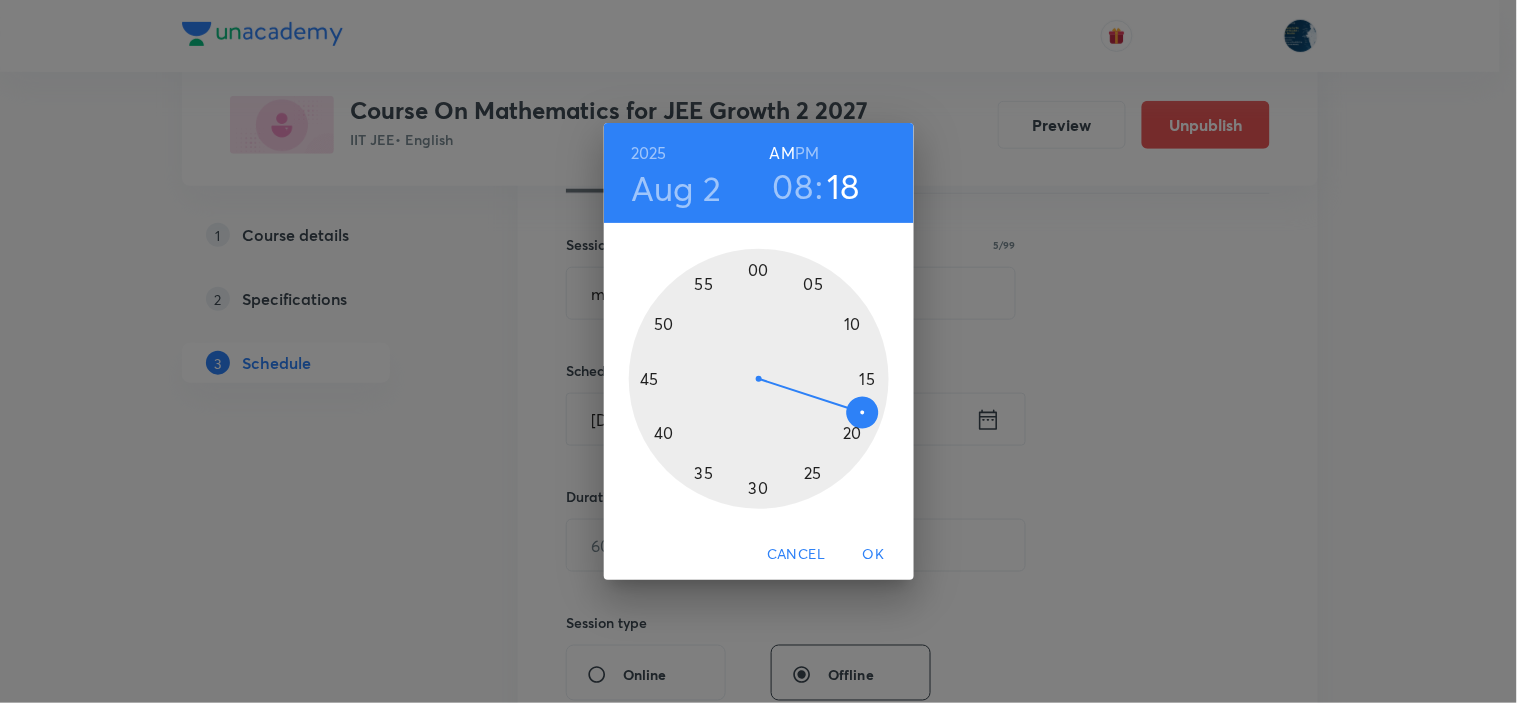 click at bounding box center (759, 379) 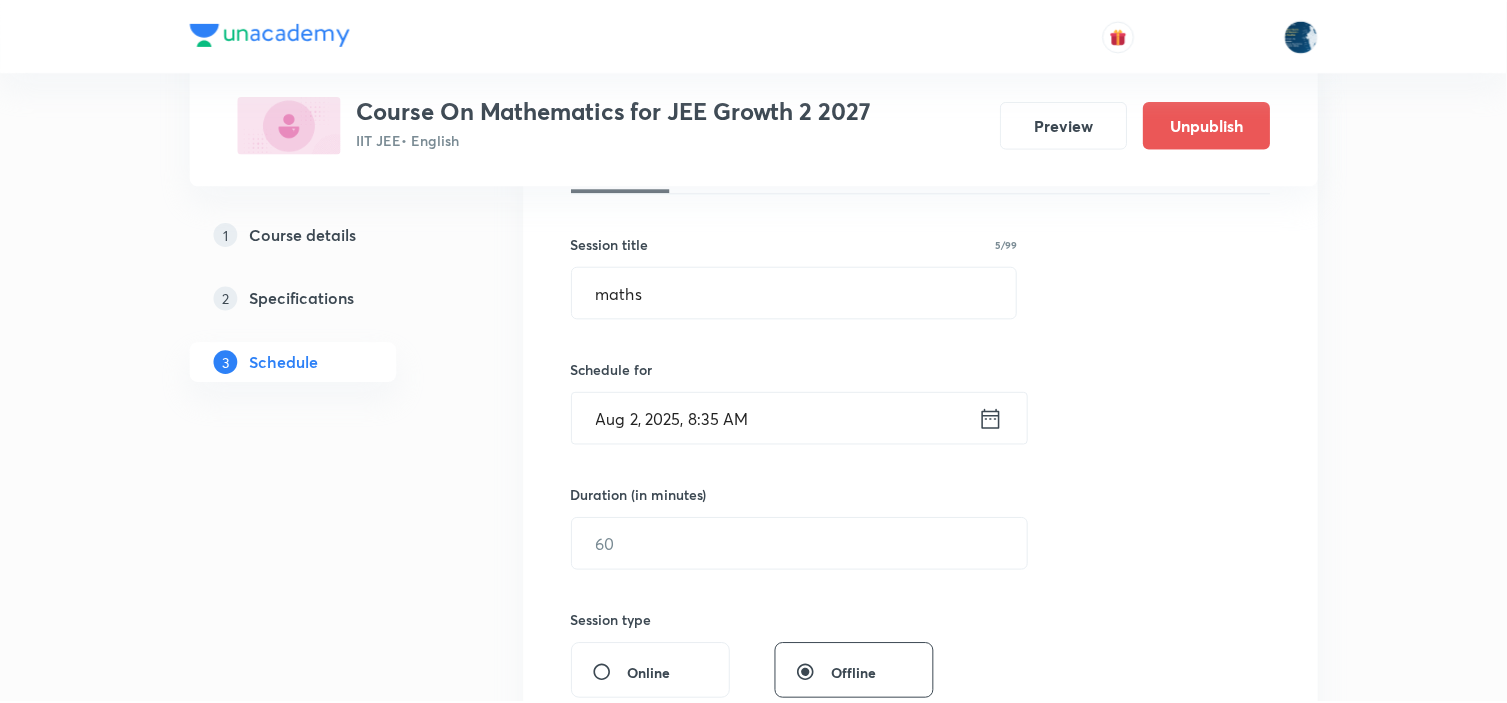 scroll, scrollTop: 444, scrollLeft: 0, axis: vertical 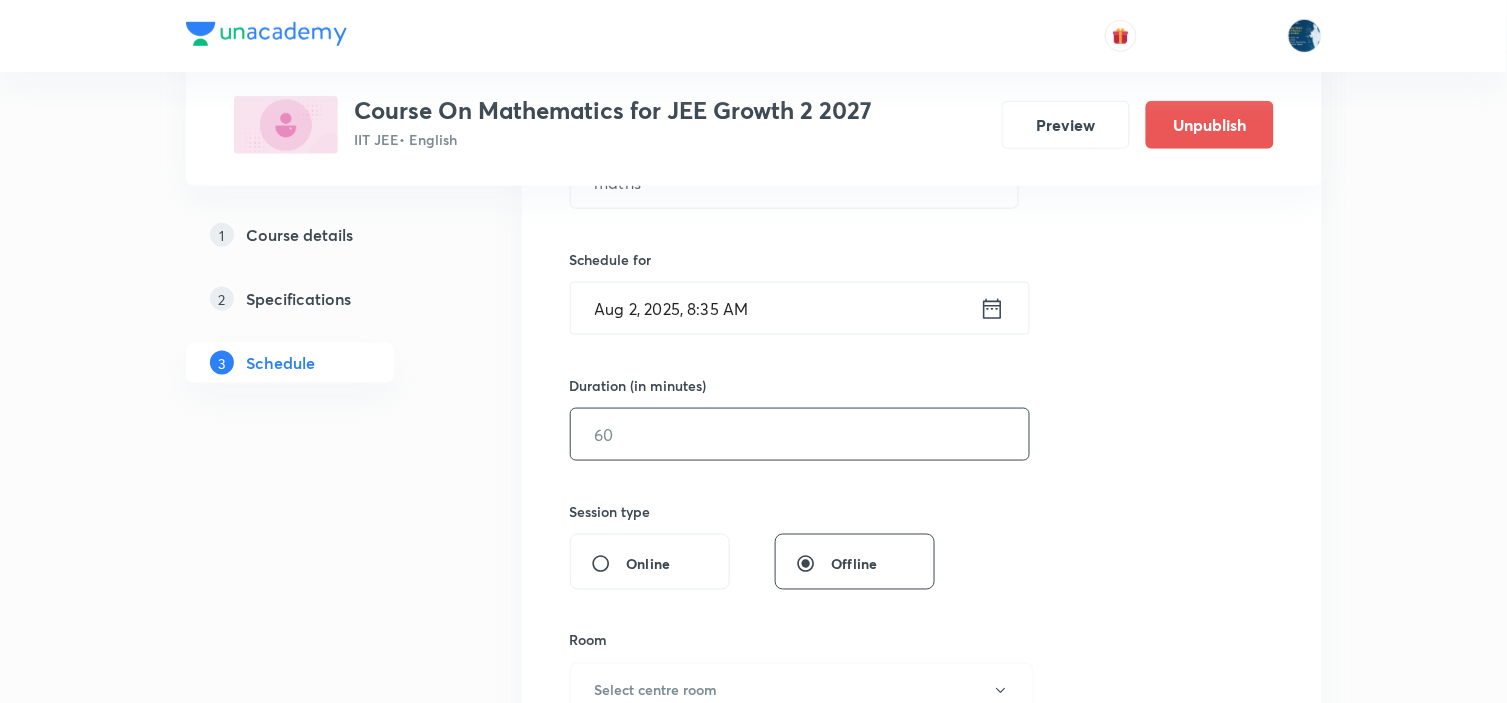 click at bounding box center (800, 434) 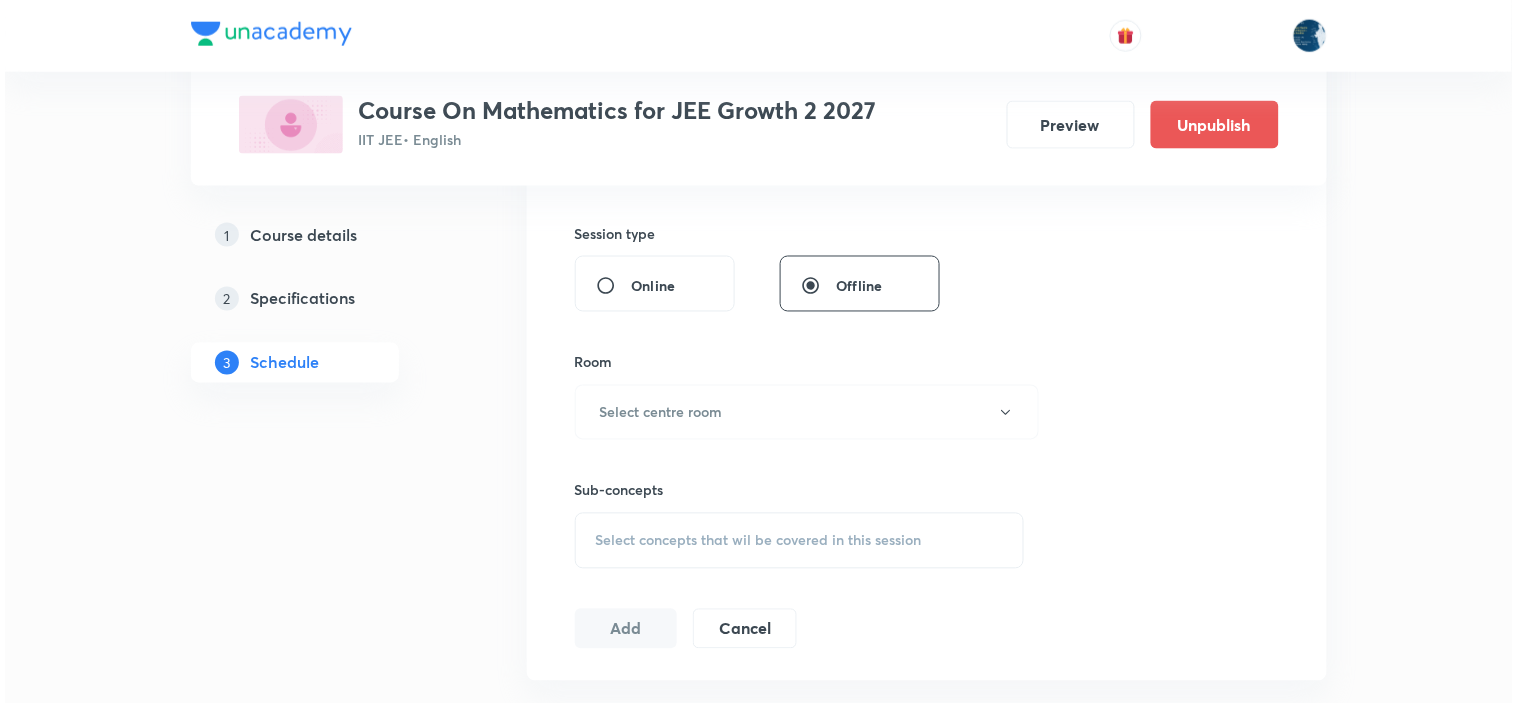 scroll, scrollTop: 777, scrollLeft: 0, axis: vertical 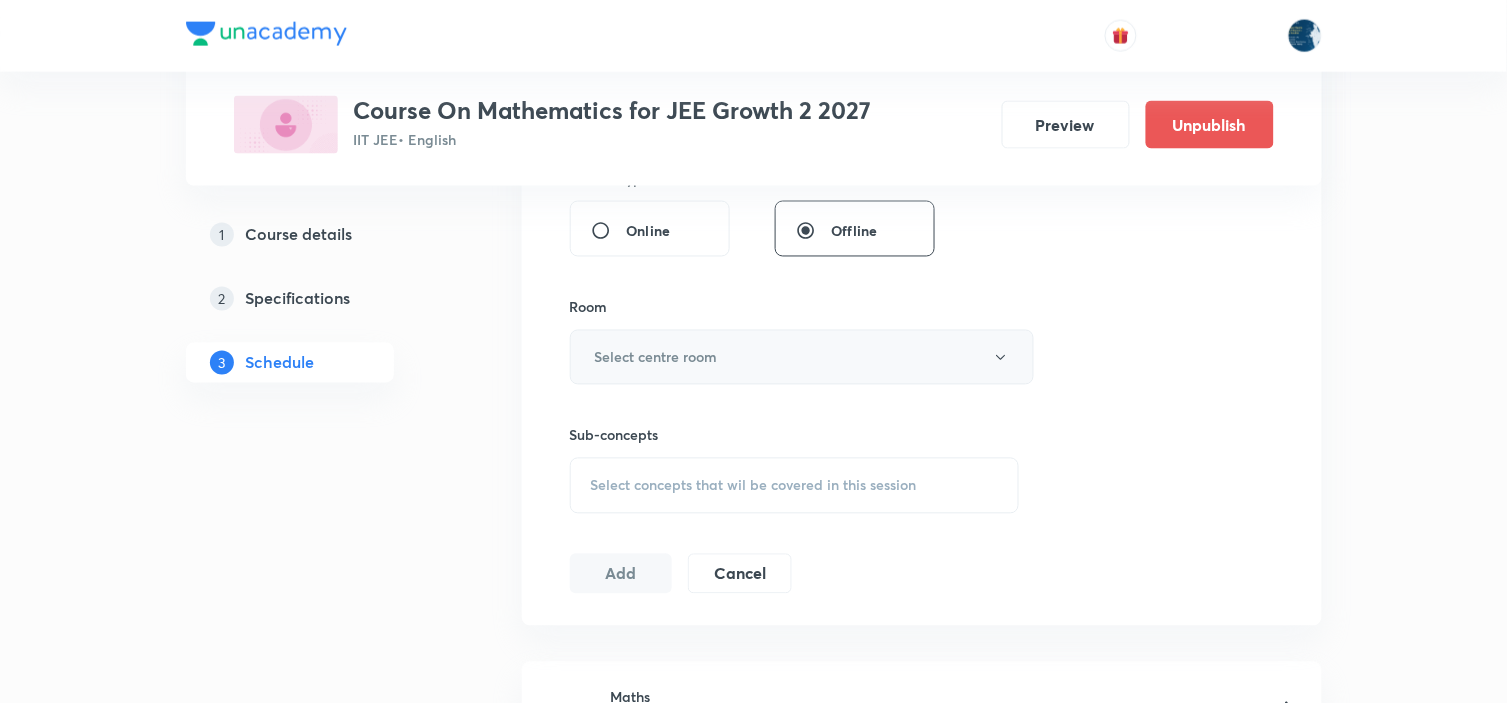 type on "100" 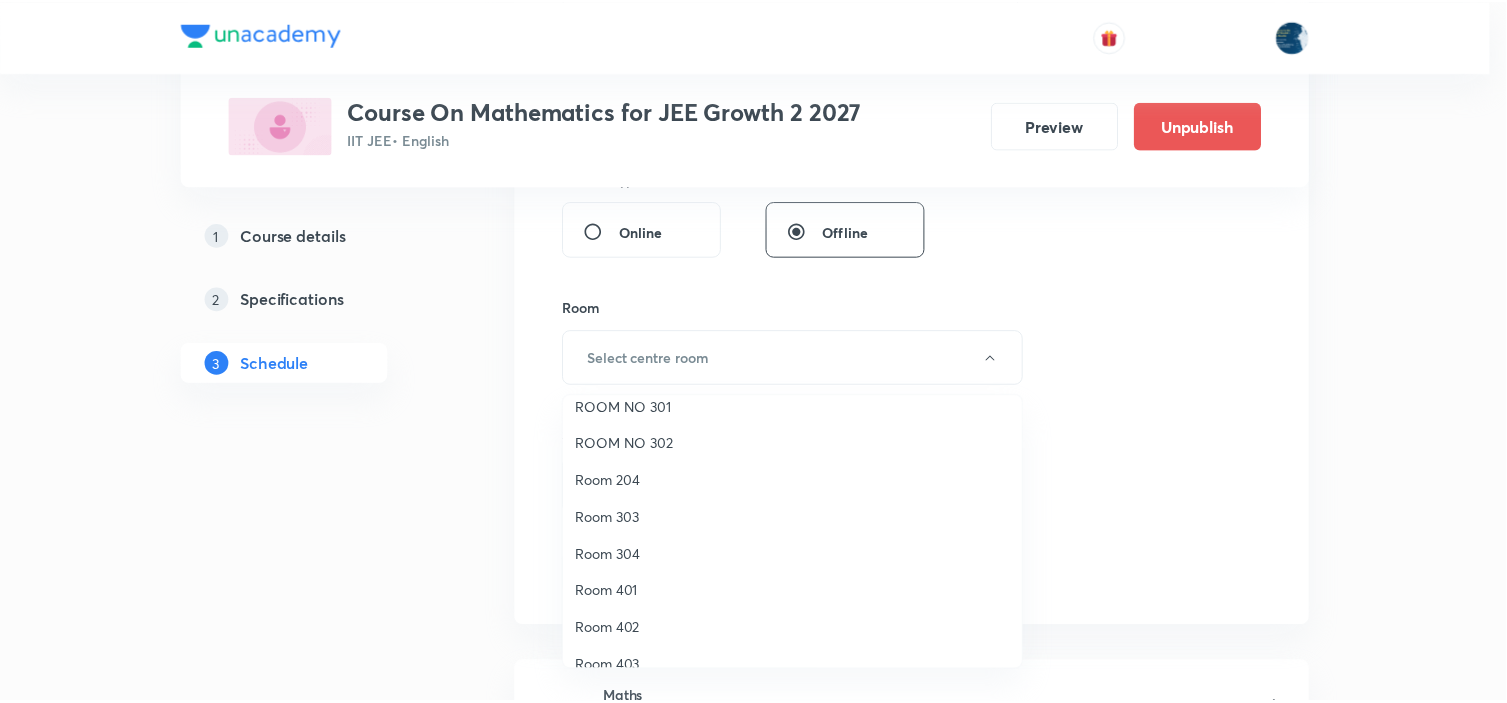 scroll, scrollTop: 371, scrollLeft: 0, axis: vertical 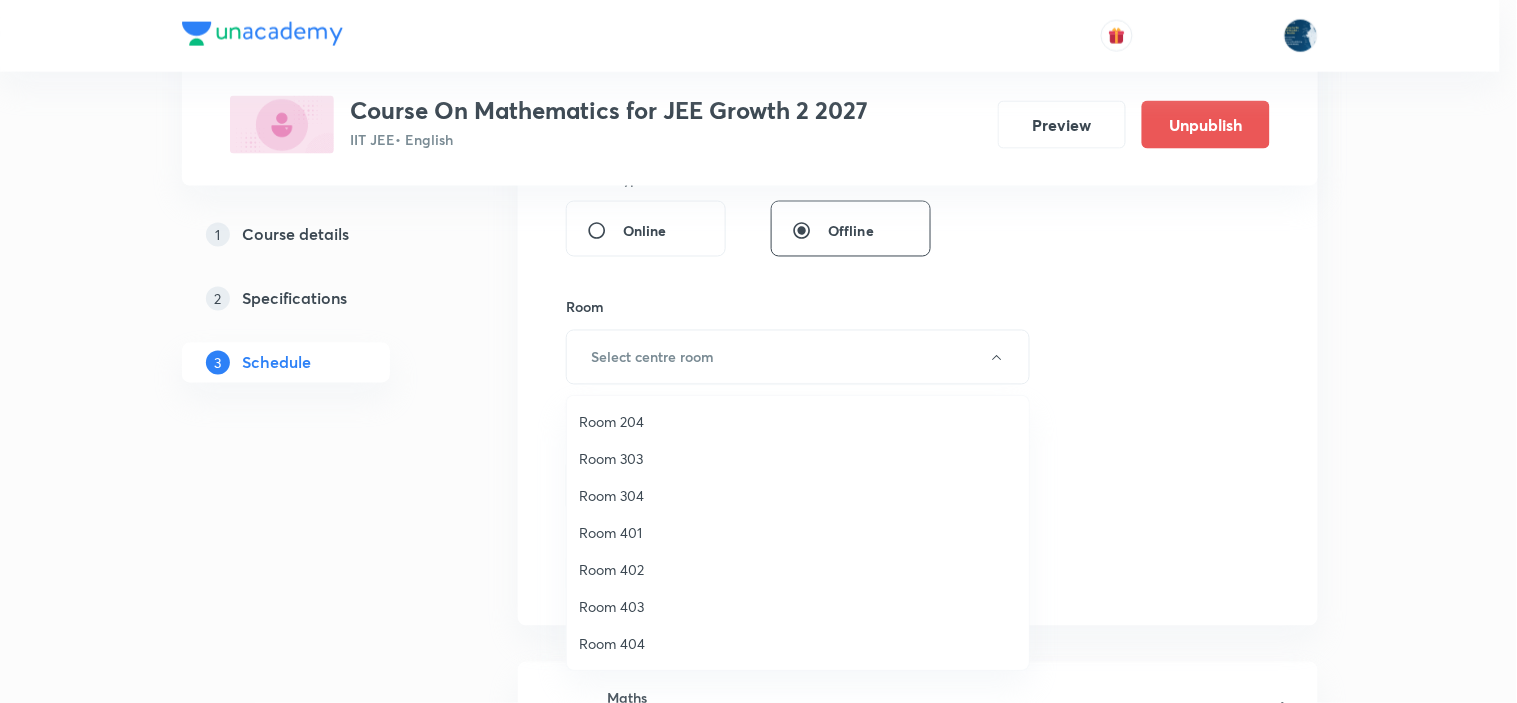 click on "Room 402" at bounding box center [798, 569] 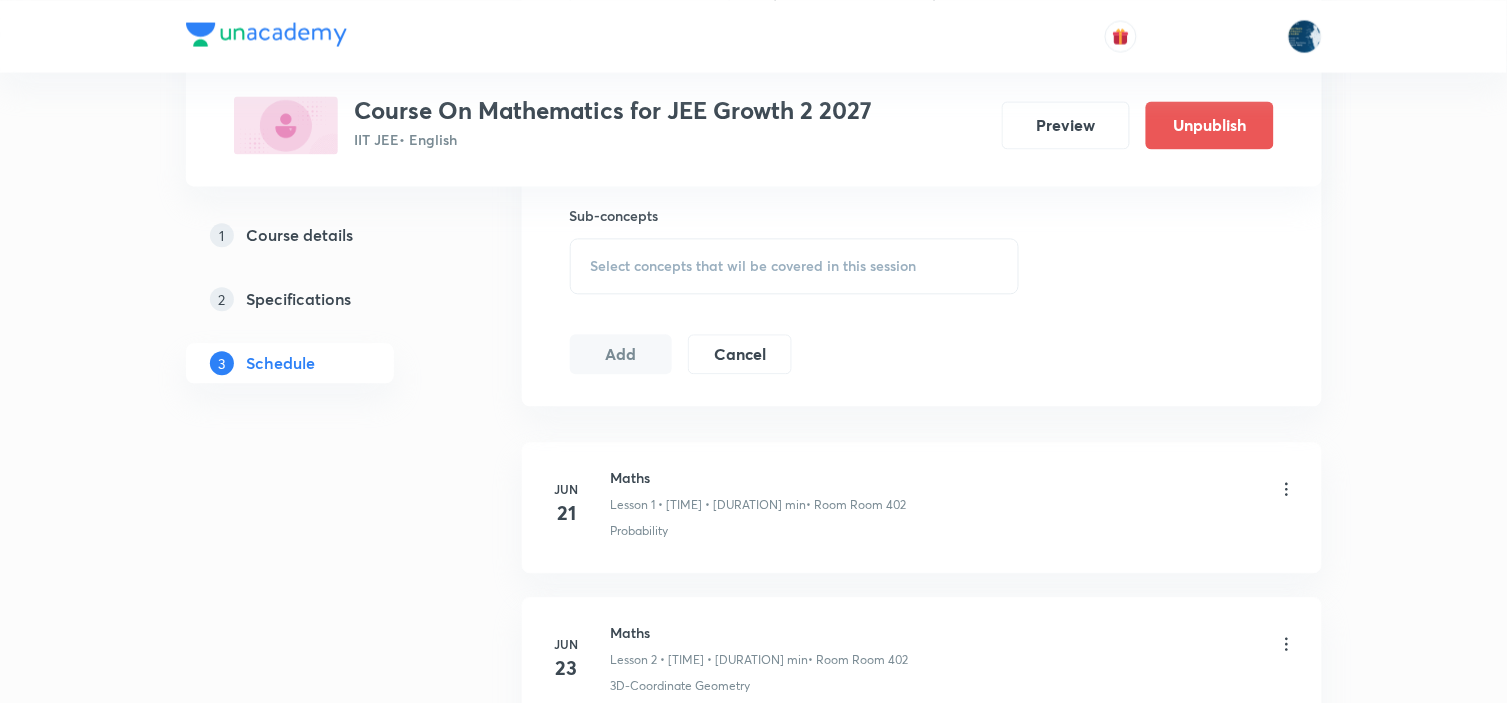 scroll, scrollTop: 1000, scrollLeft: 0, axis: vertical 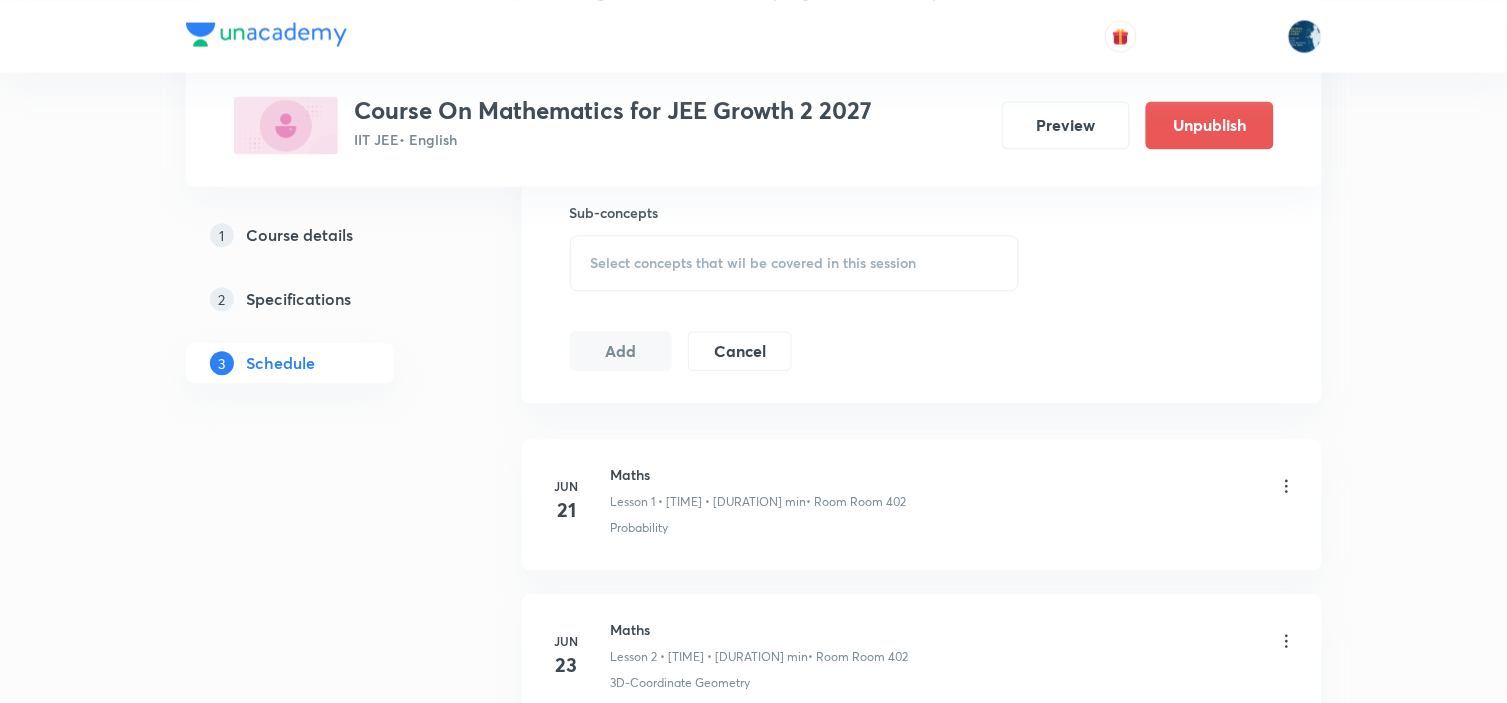 click on "Select concepts that wil be covered in this session" at bounding box center [795, 263] 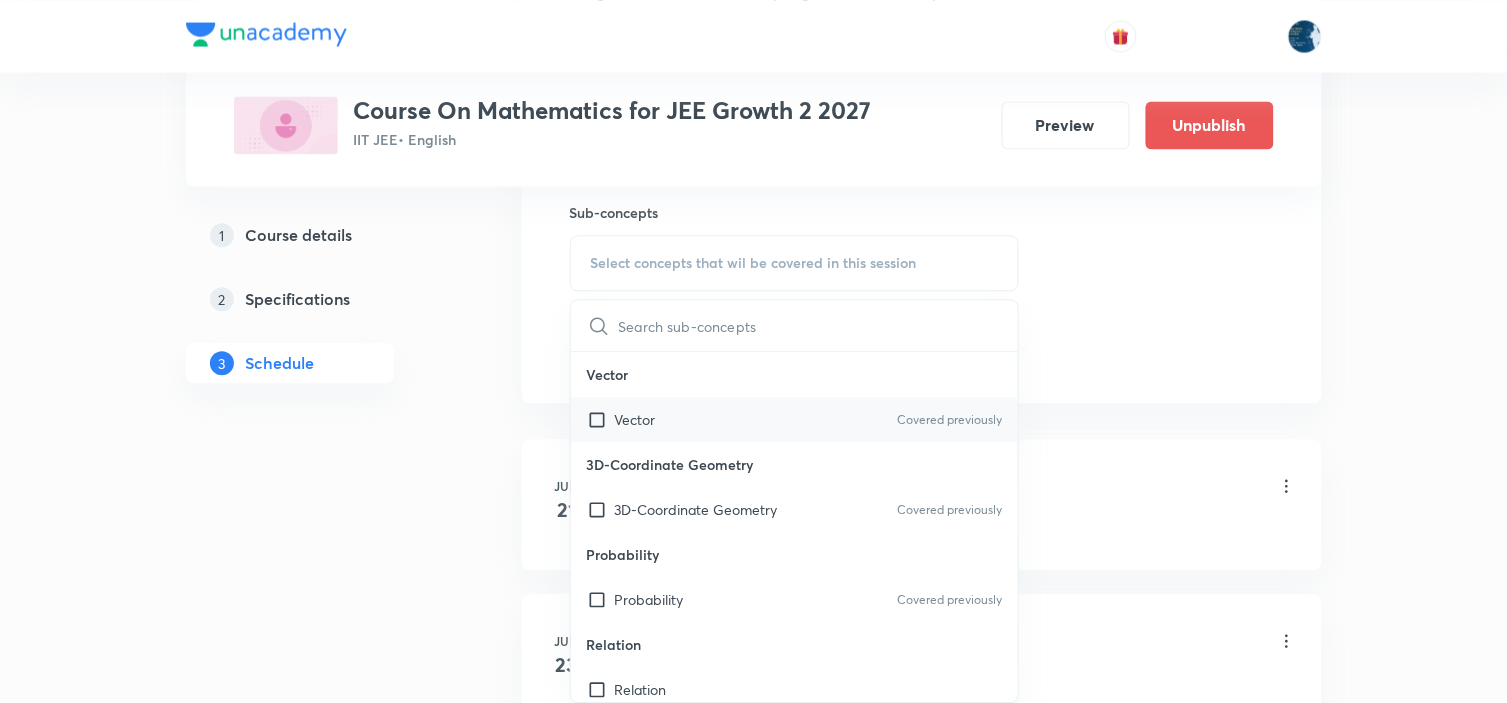 click on "Covered previously" at bounding box center (949, 420) 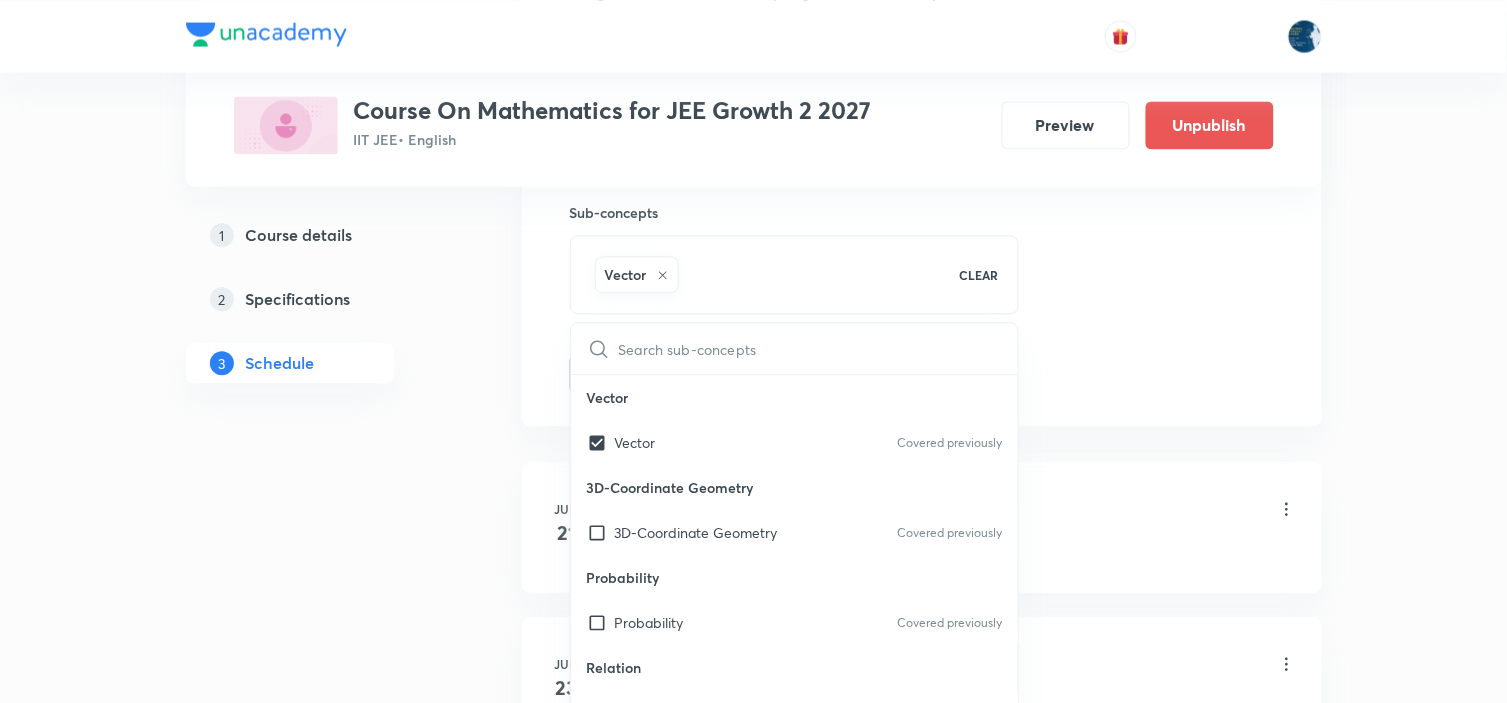 drag, startPoint x: 1081, startPoint y: 362, endPoint x: 820, endPoint y: 342, distance: 261.76517 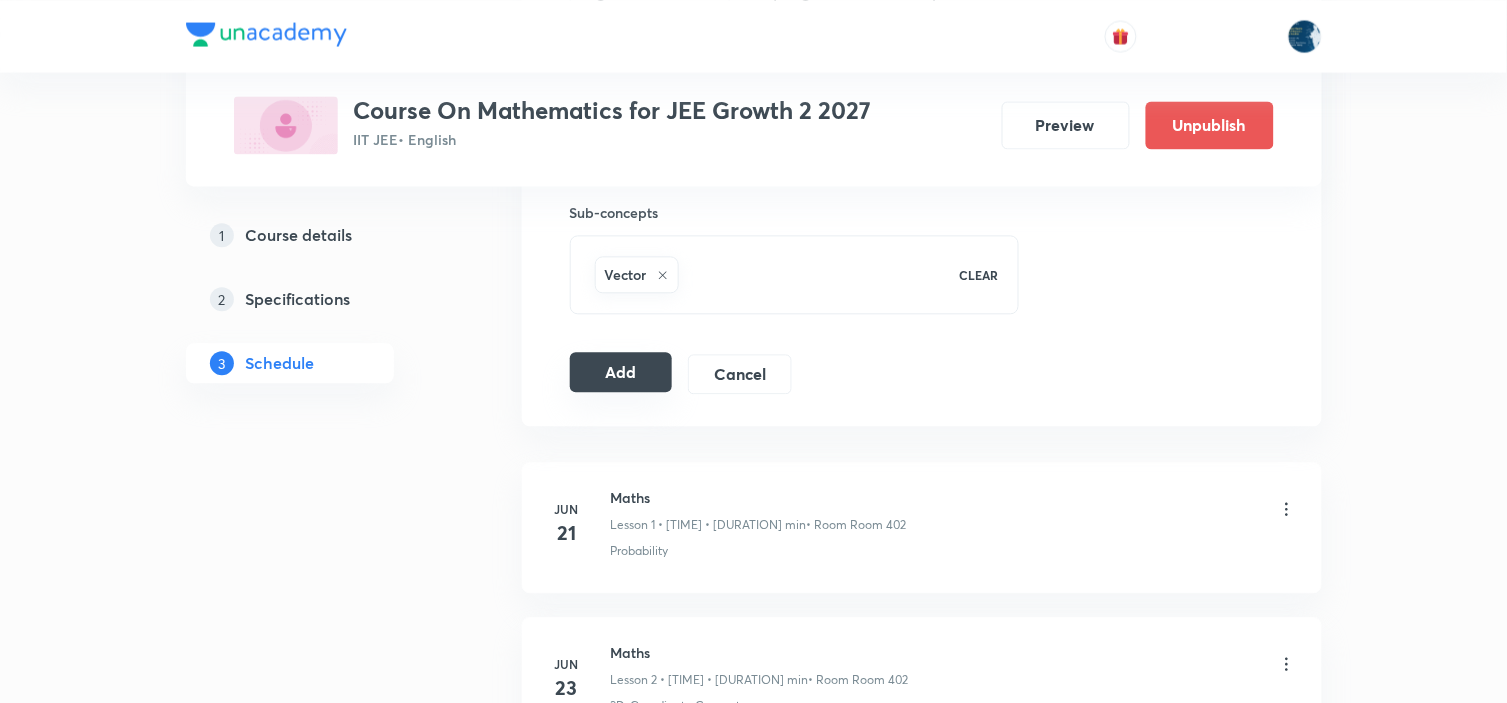 click on "Add" at bounding box center [621, 372] 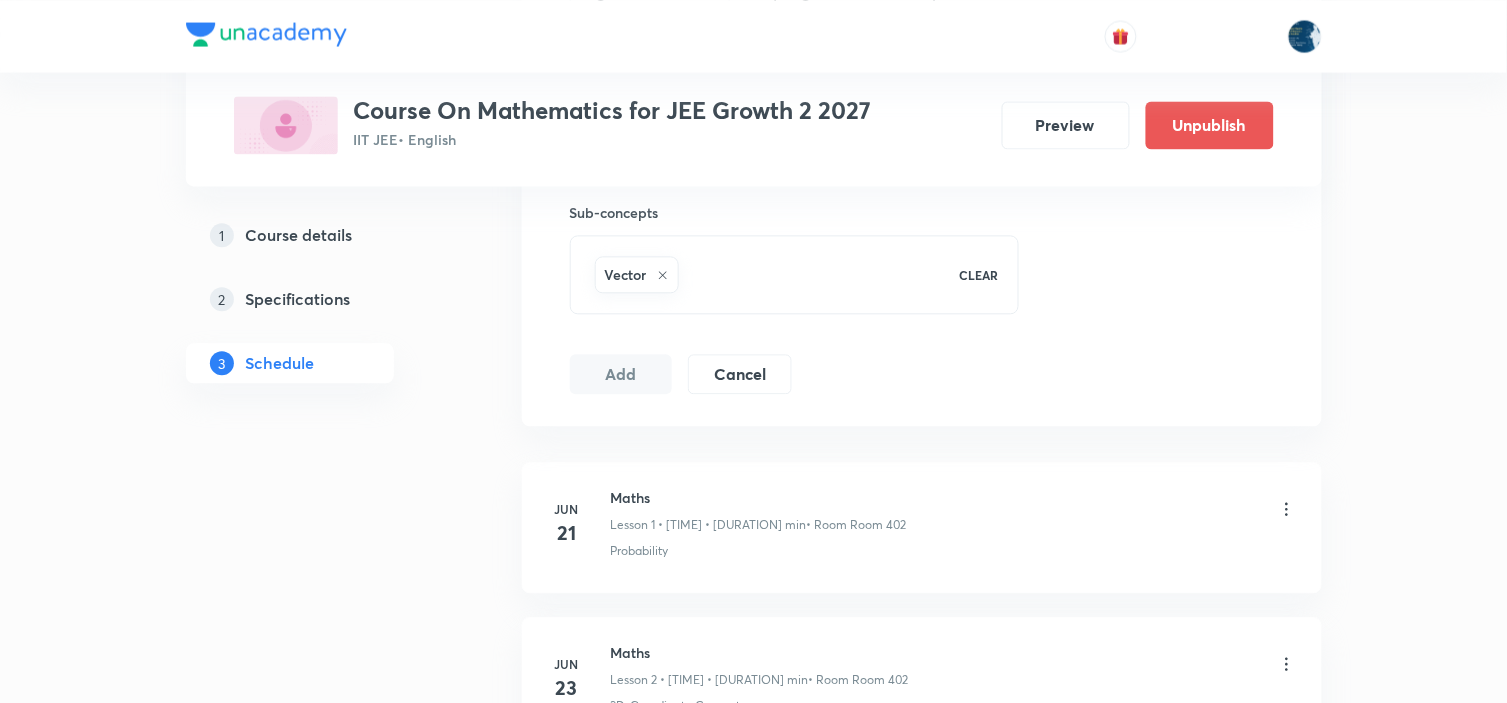 scroll, scrollTop: 5888, scrollLeft: 0, axis: vertical 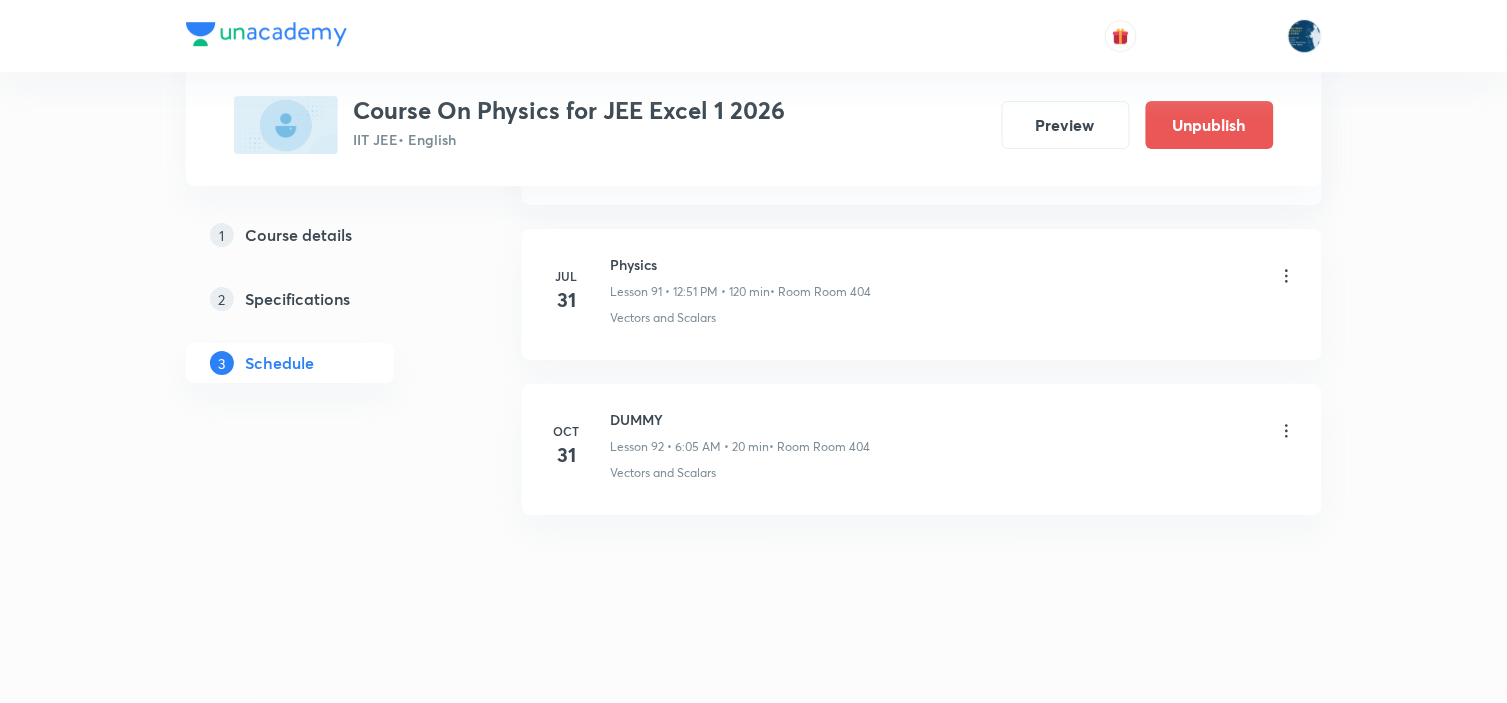 click on "Jul 31 Physics Lesson 91 • 12:51 PM • 120 min  • Room Room 404 Vectors and Scalars" at bounding box center [922, 294] 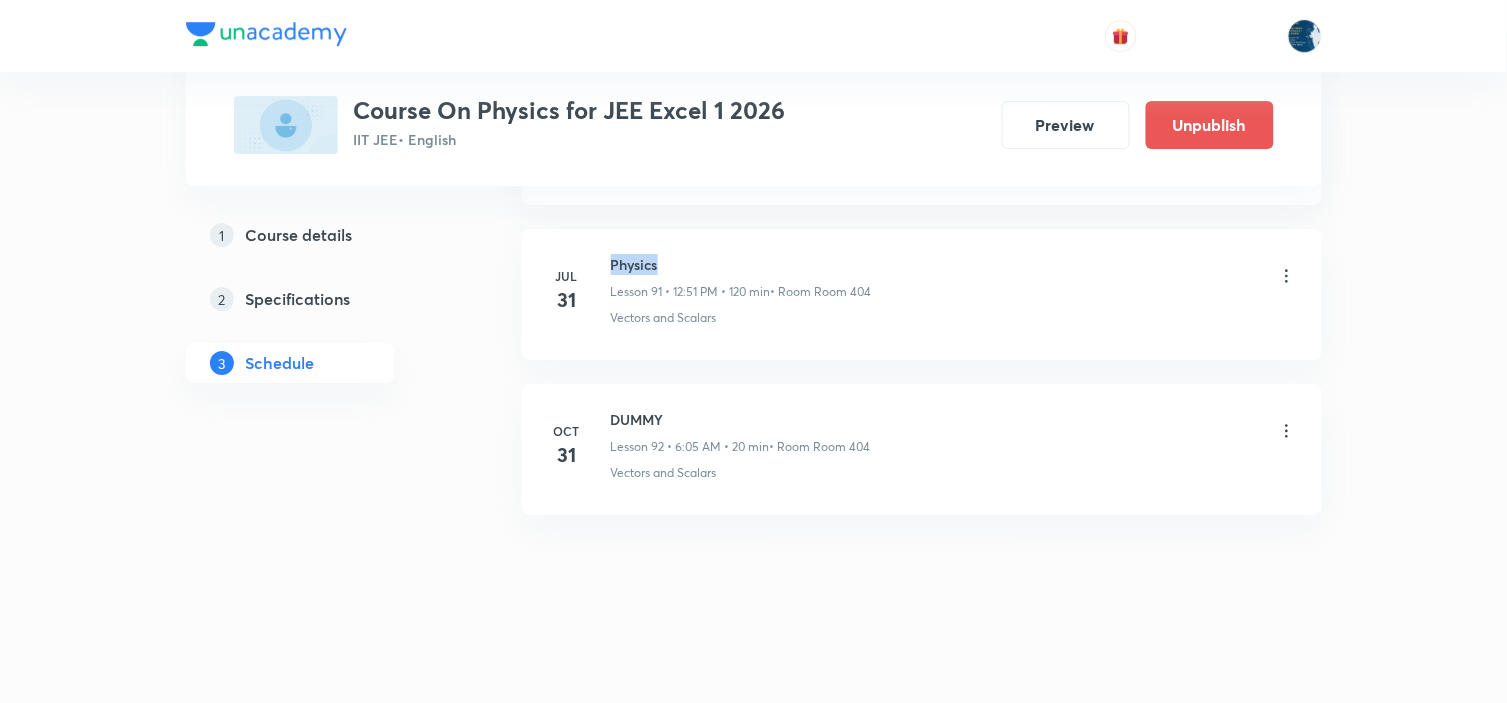 click on "Jul 31 Physics Lesson 91 • 12:51 PM • 120 min  • Room Room 404 Vectors and Scalars" at bounding box center [922, 294] 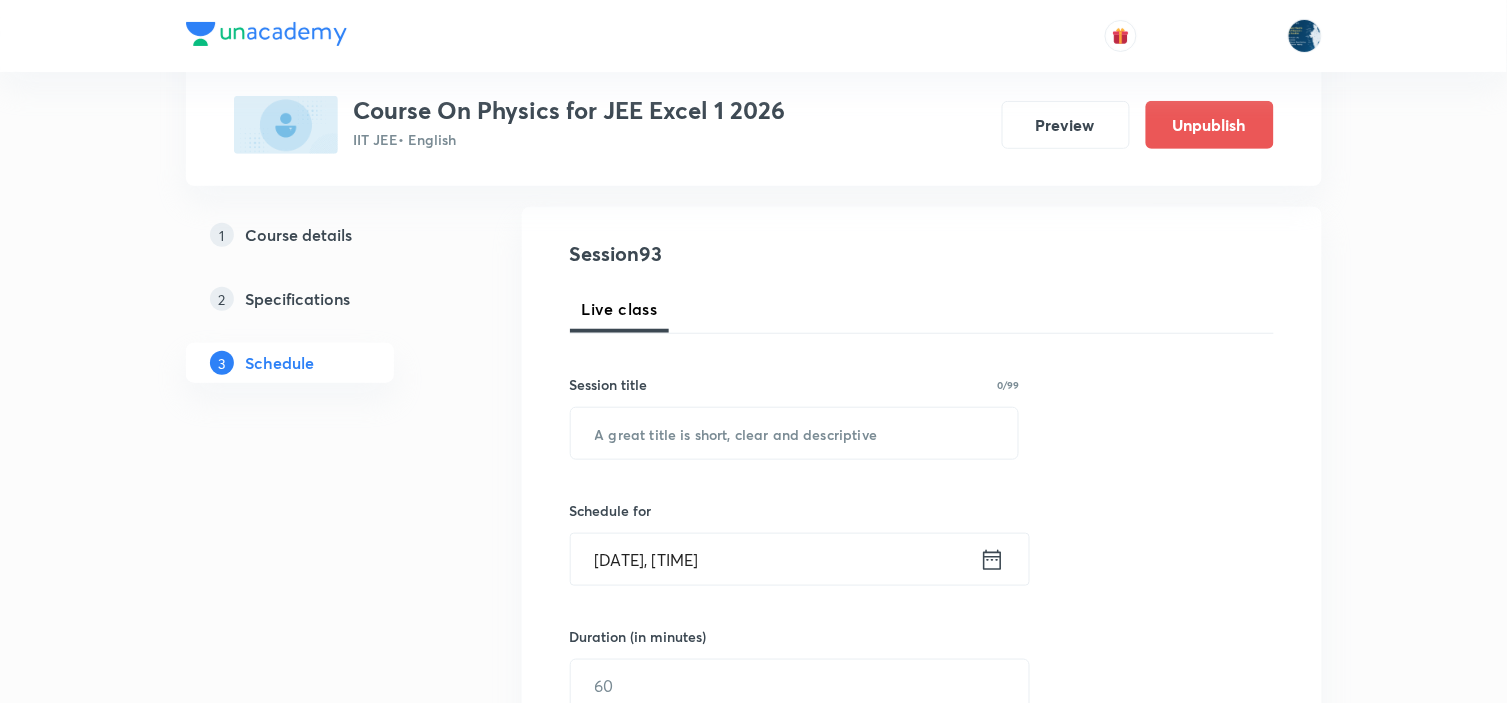 scroll, scrollTop: 222, scrollLeft: 0, axis: vertical 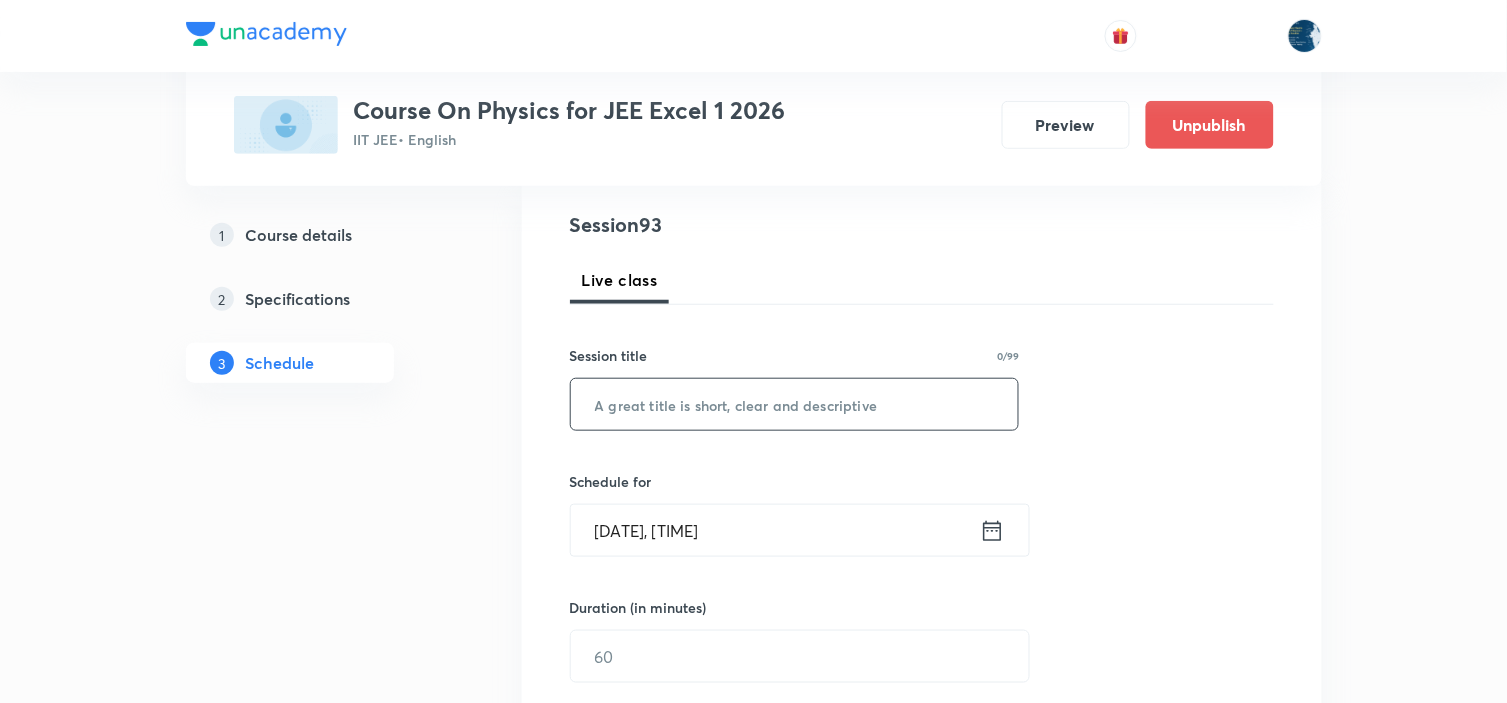 click at bounding box center (795, 404) 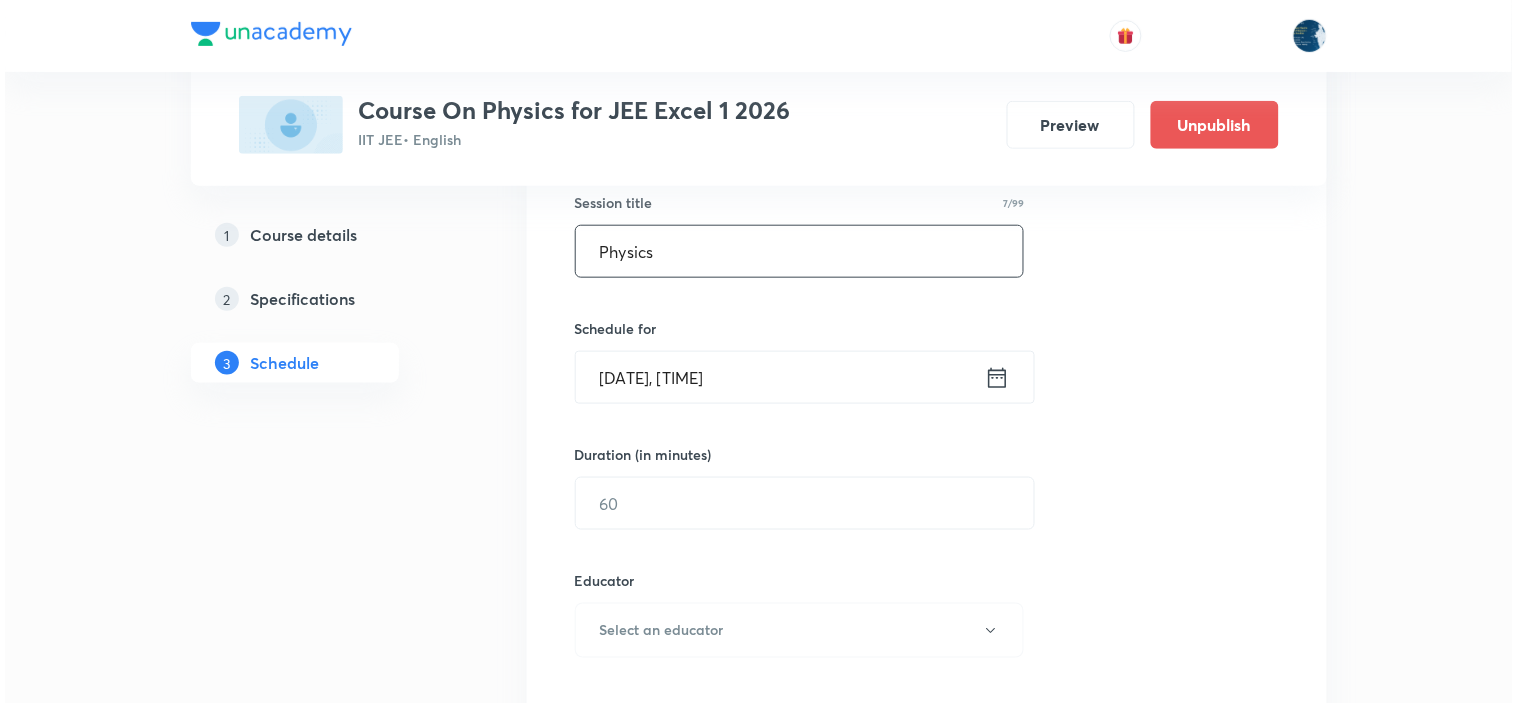 scroll, scrollTop: 444, scrollLeft: 0, axis: vertical 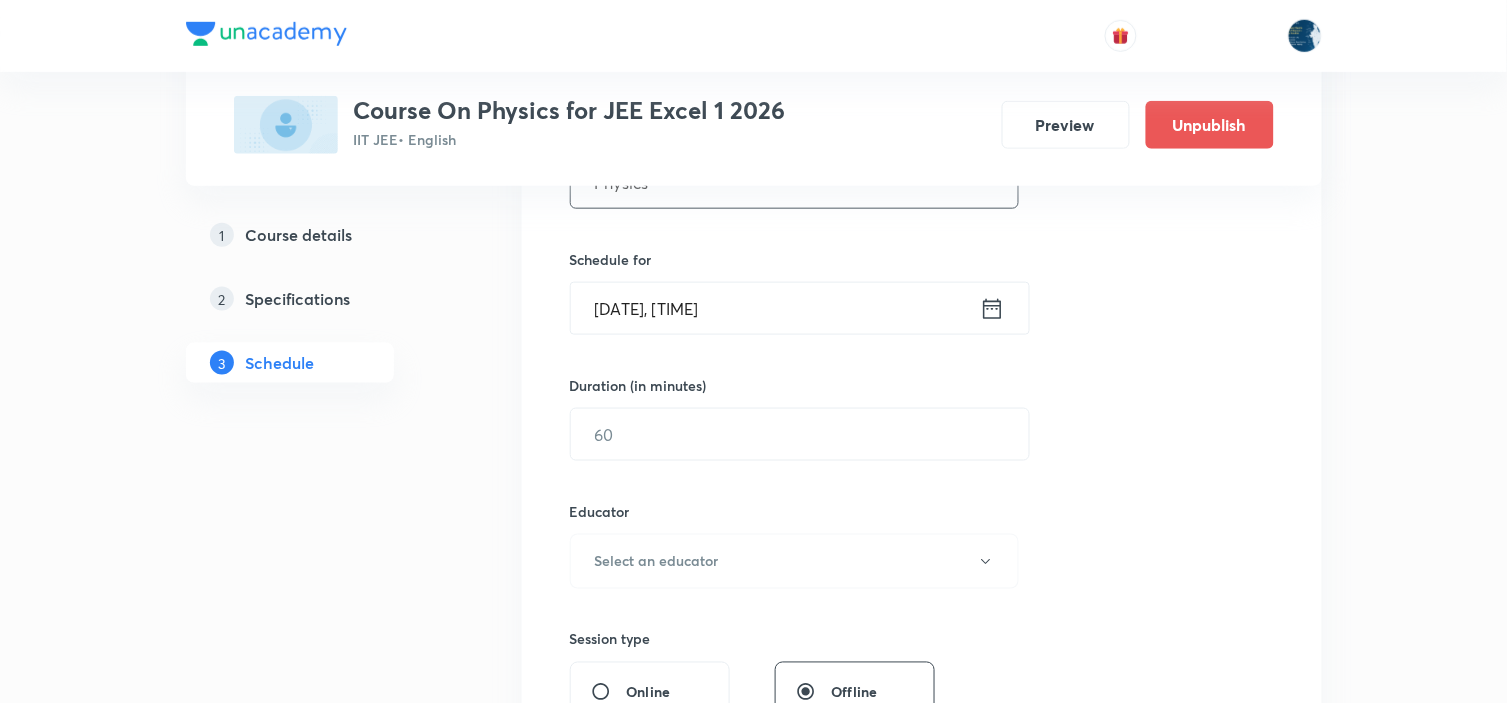 type on "Physics" 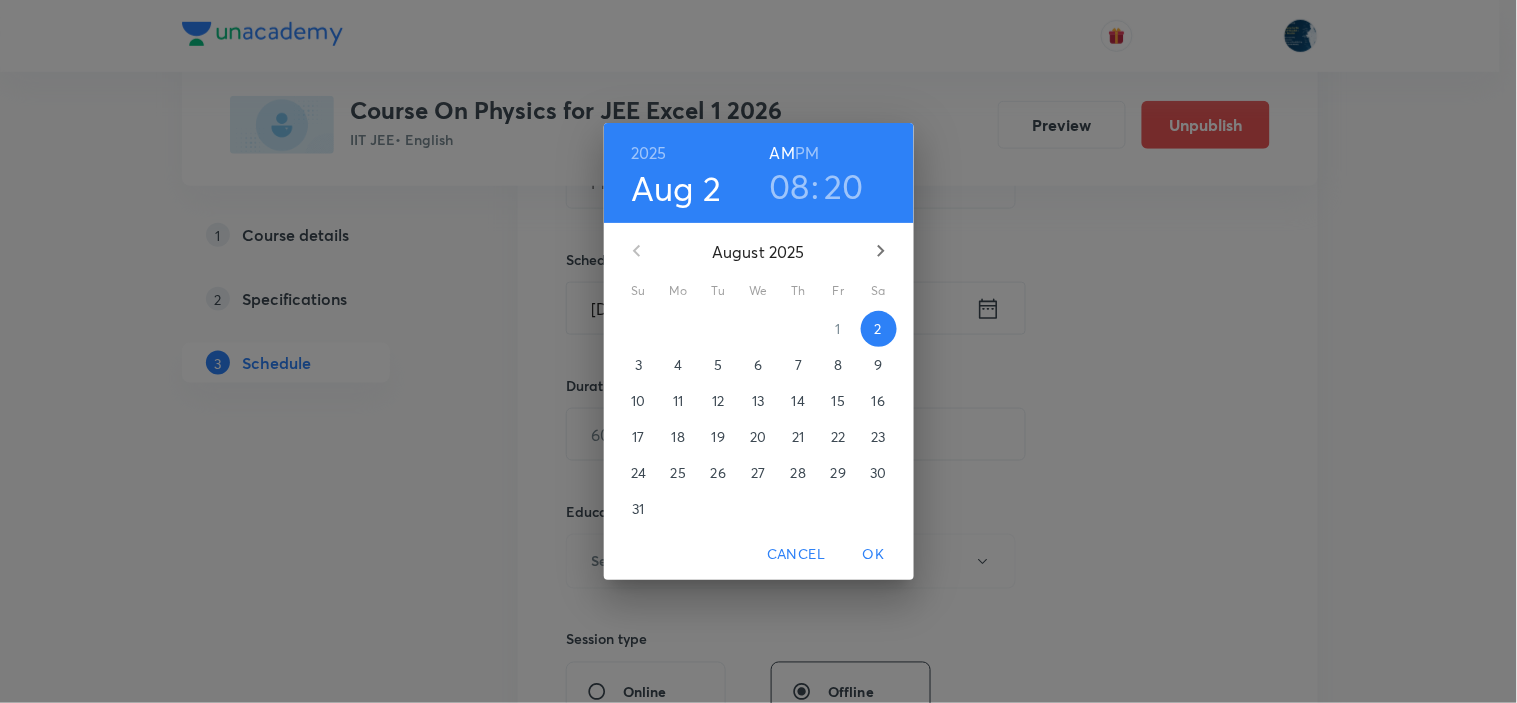 click on "PM" at bounding box center [807, 153] 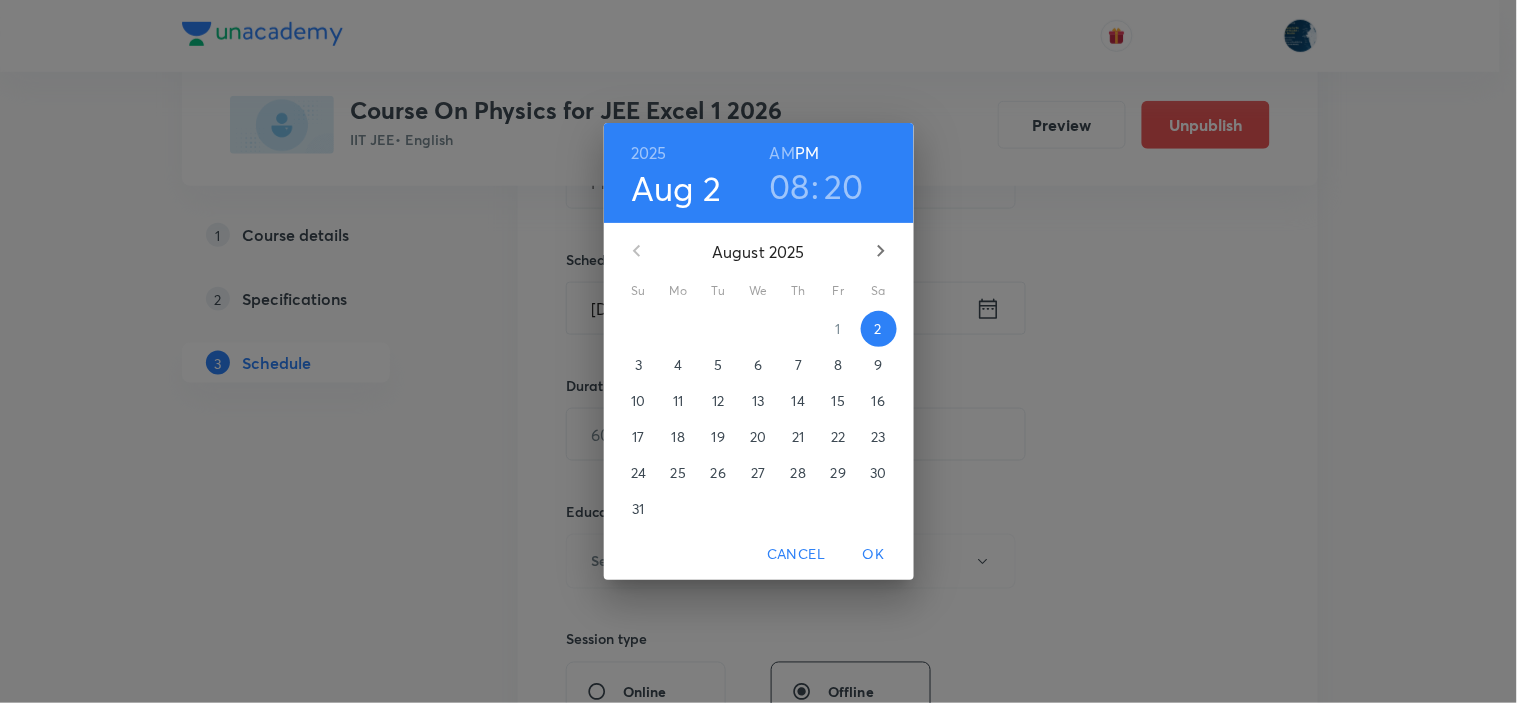 click on "08" at bounding box center (789, 186) 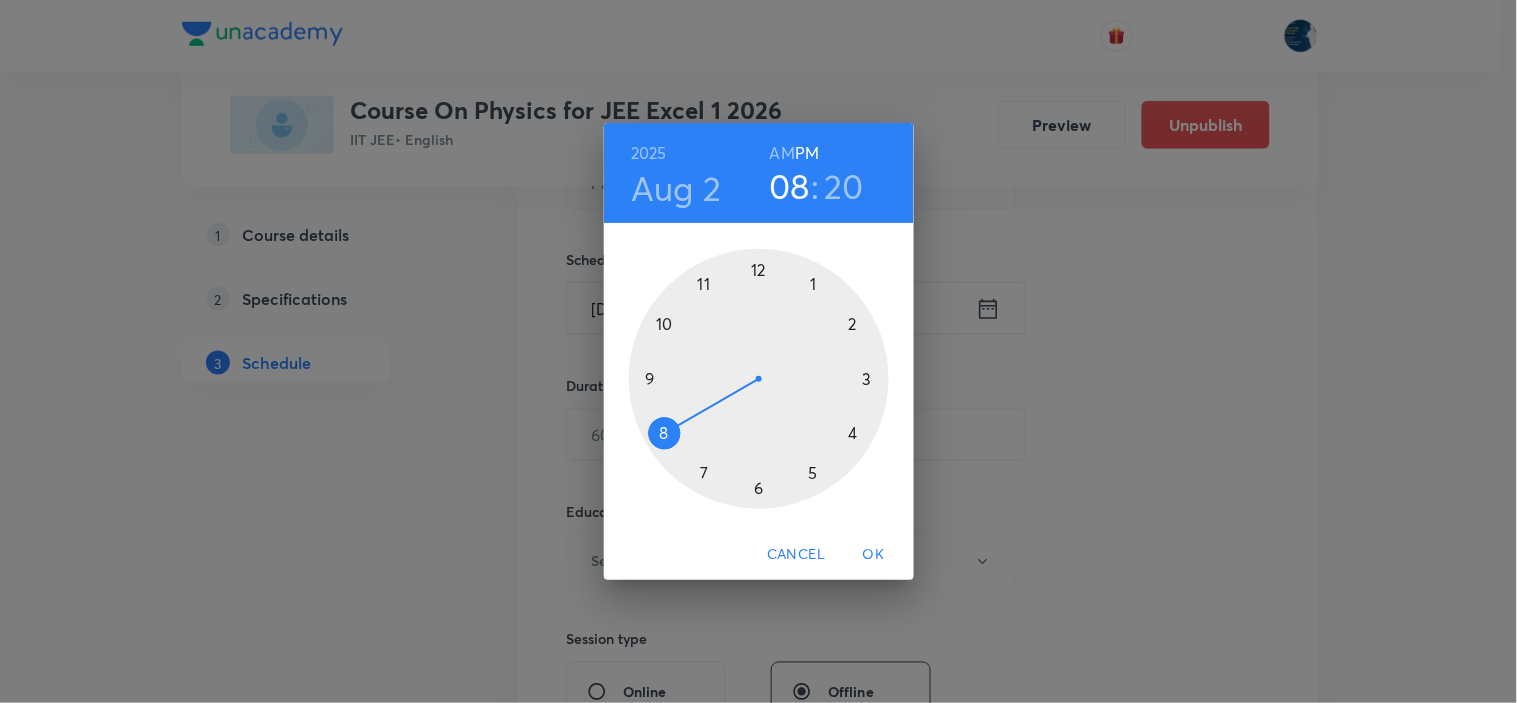 click at bounding box center (759, 379) 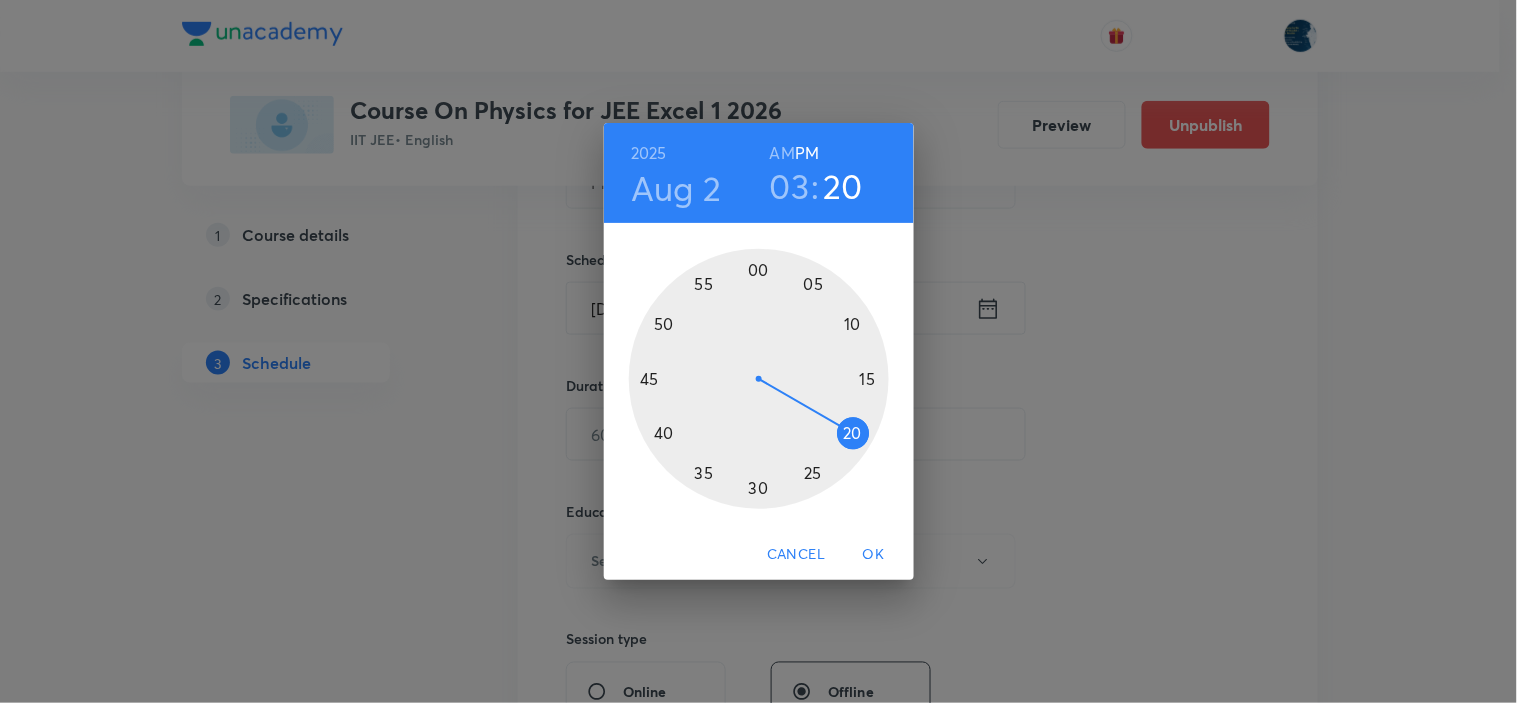 click at bounding box center (759, 379) 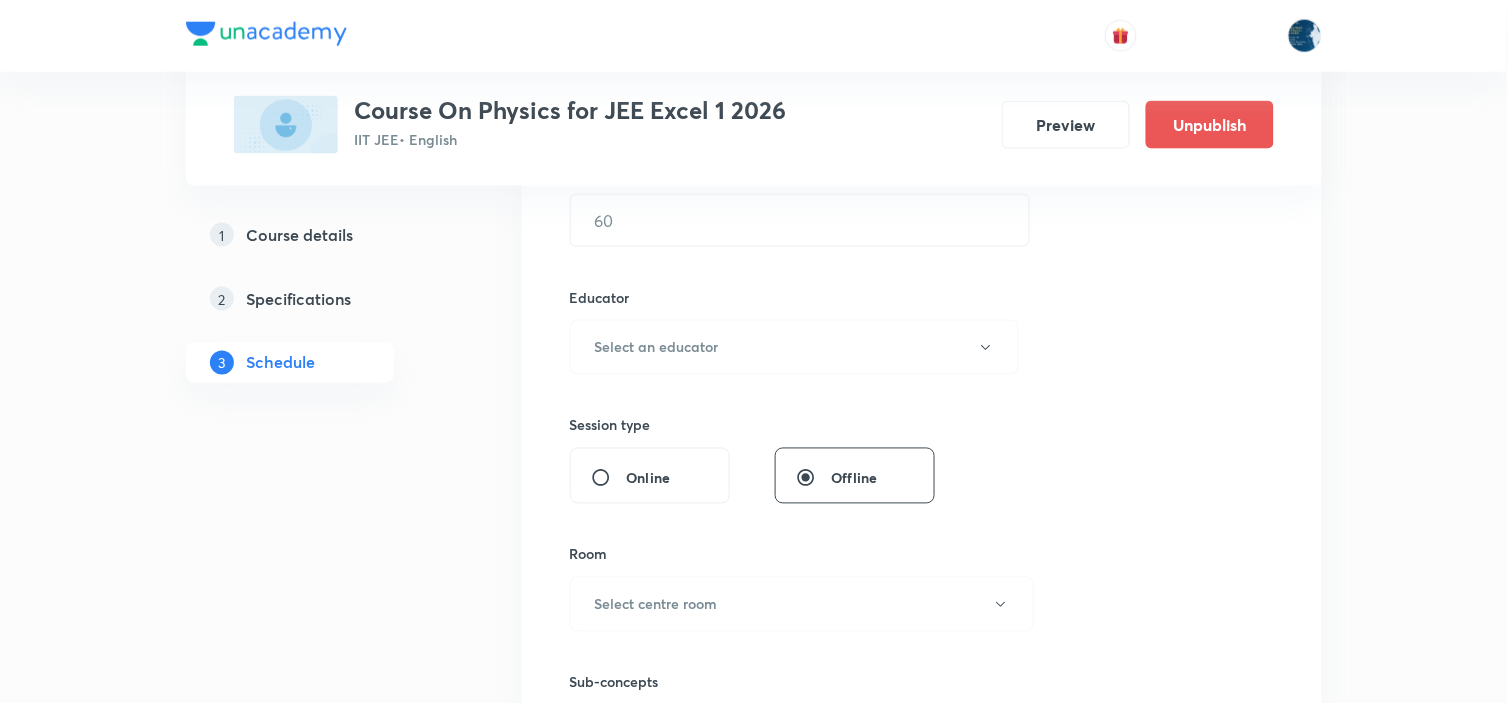 scroll, scrollTop: 666, scrollLeft: 0, axis: vertical 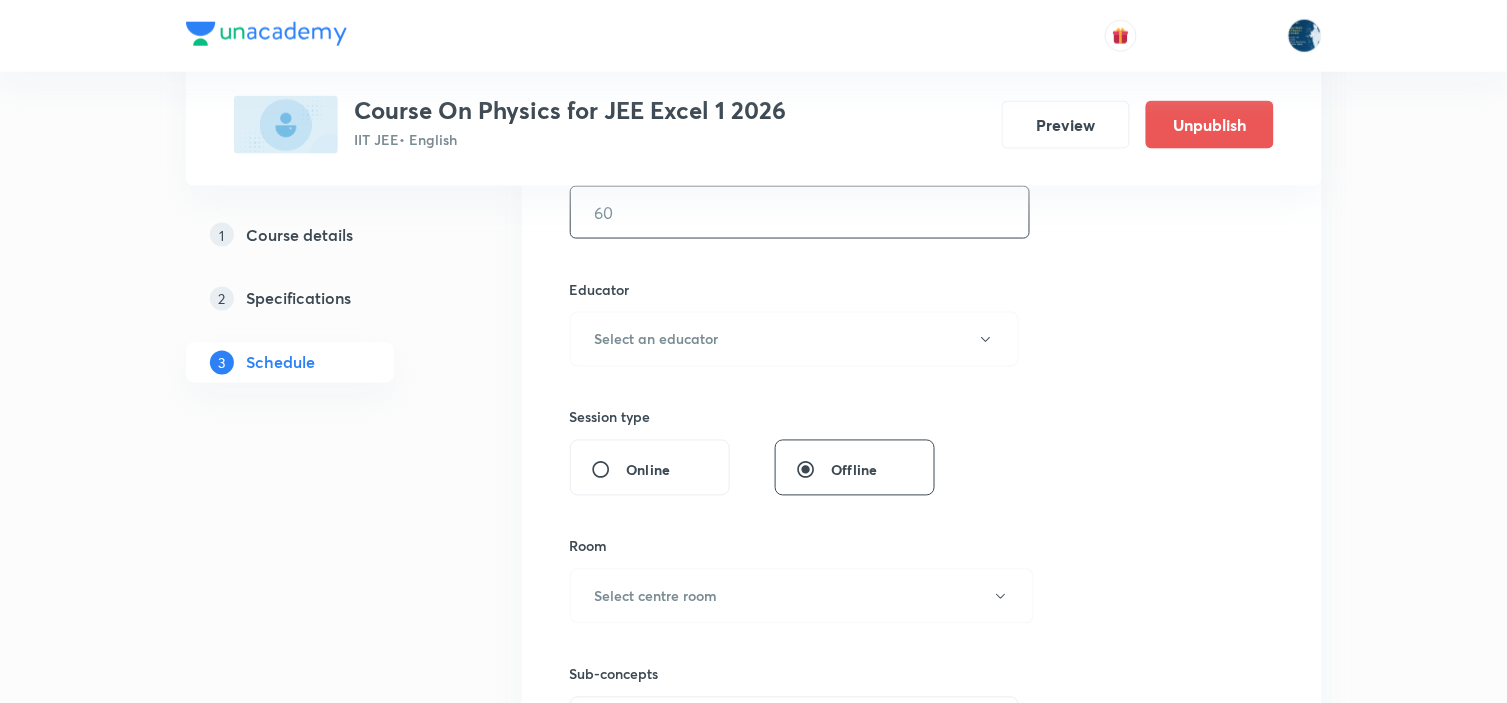 click at bounding box center (800, 212) 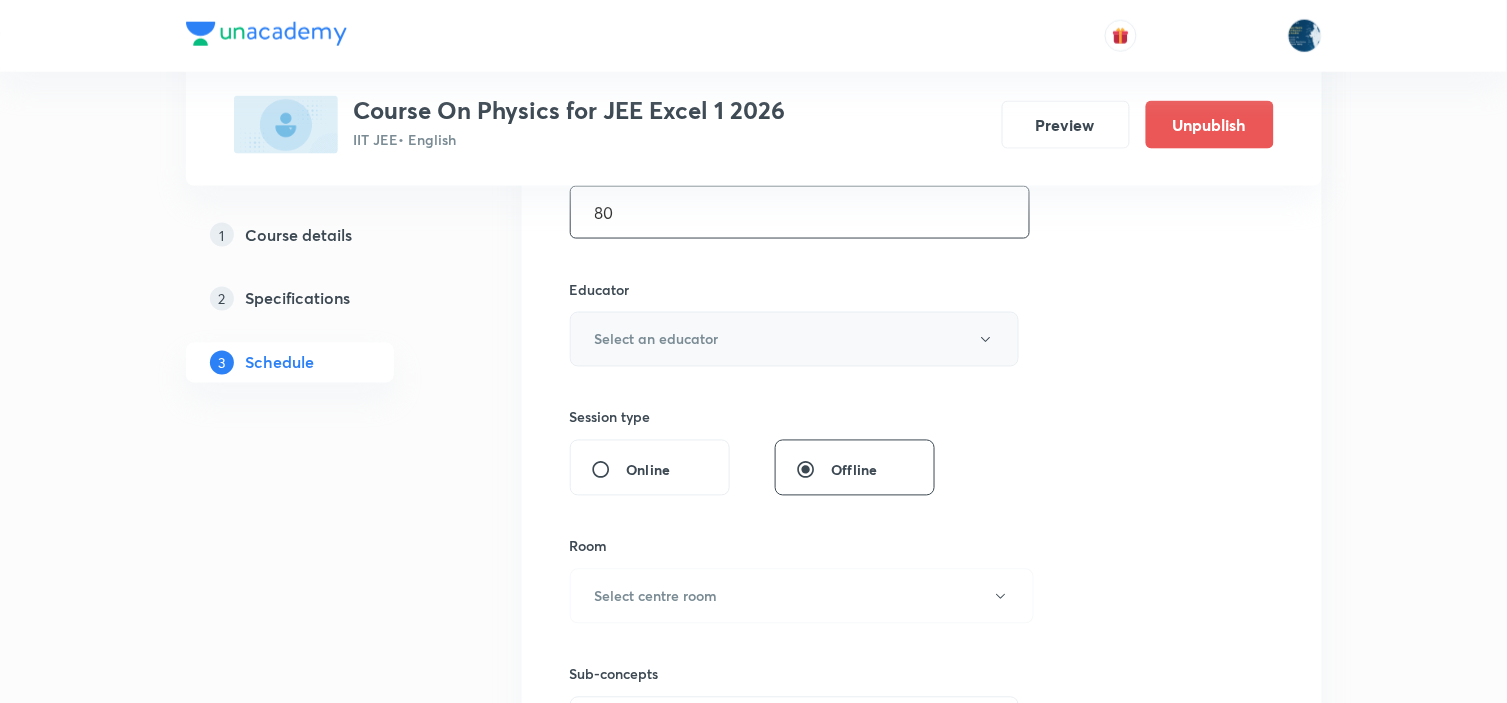 type on "80" 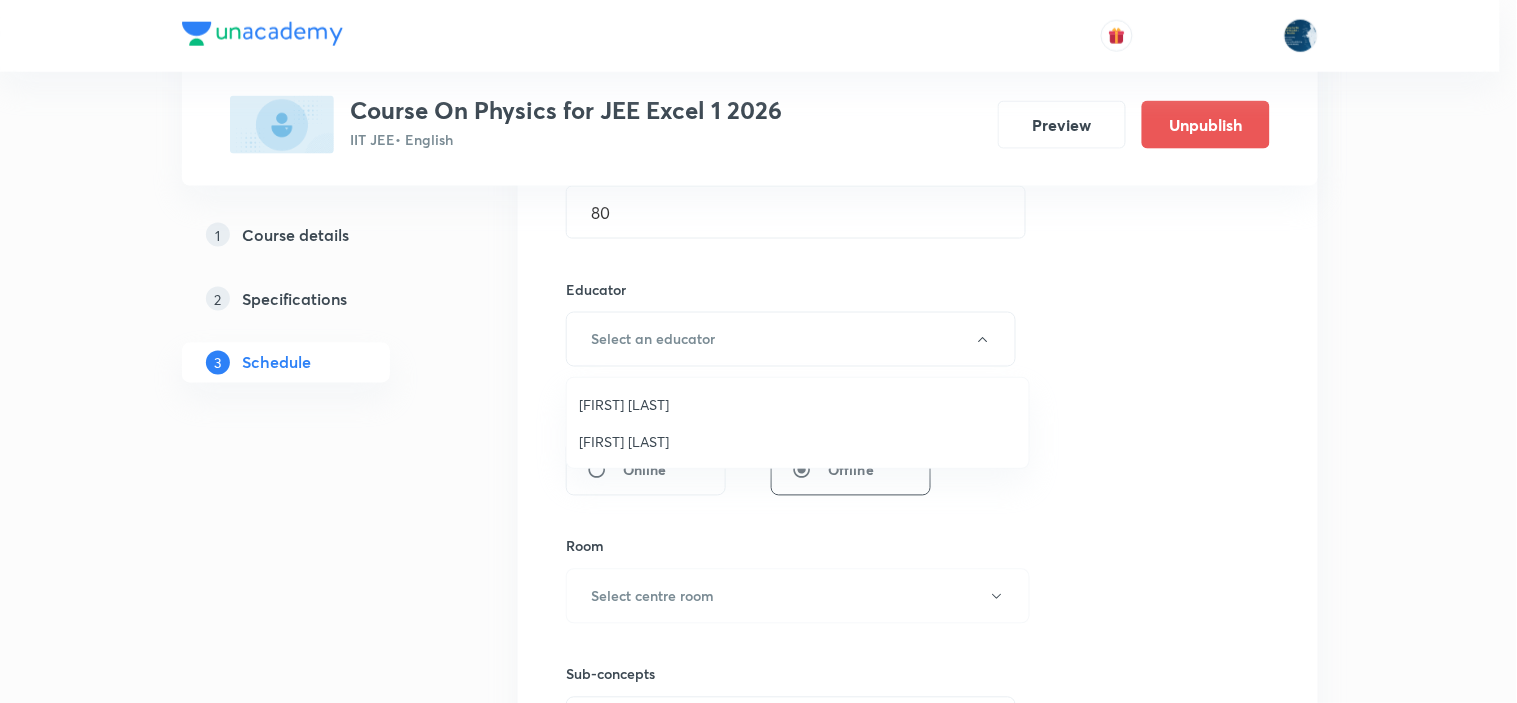 click on "Prince Dubey" at bounding box center (798, 404) 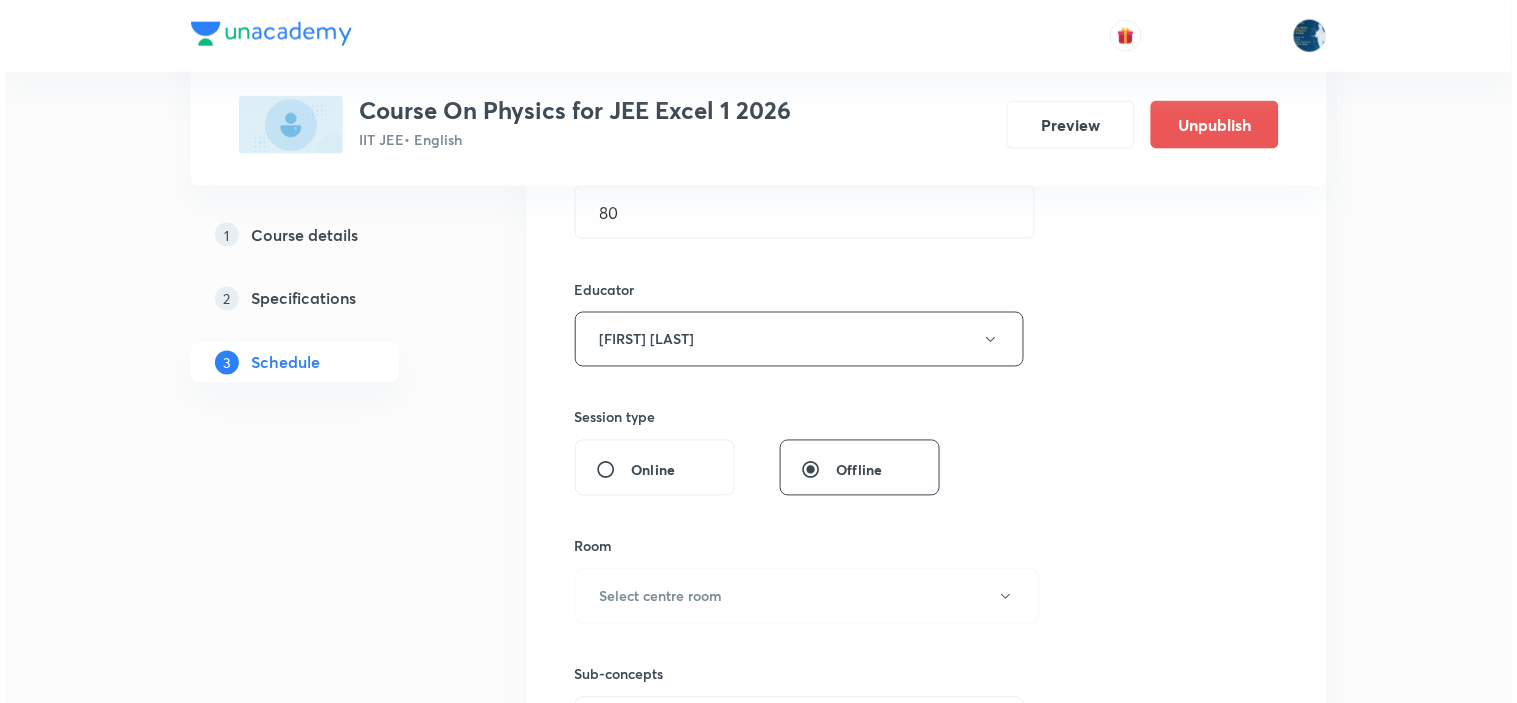 scroll, scrollTop: 888, scrollLeft: 0, axis: vertical 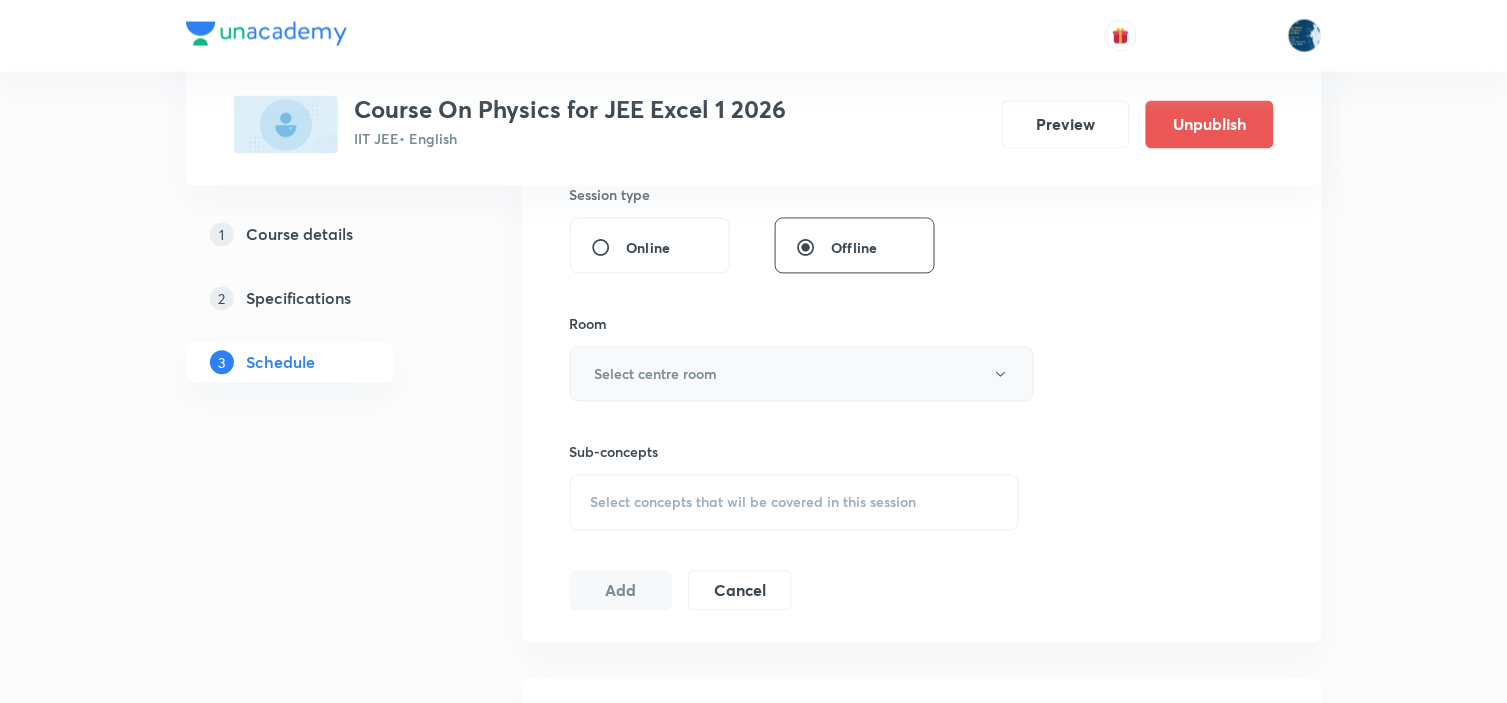 click on "Select centre room" at bounding box center (802, 374) 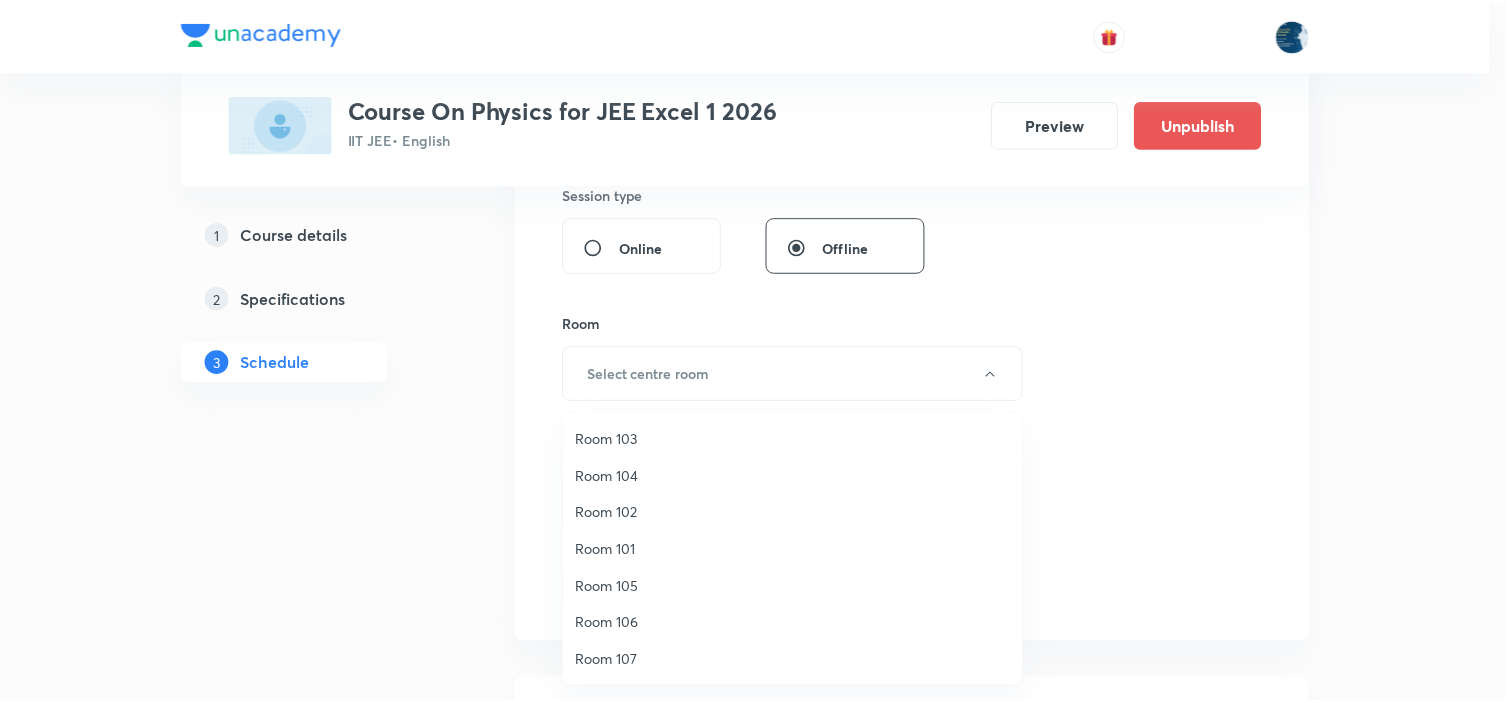 scroll, scrollTop: 371, scrollLeft: 0, axis: vertical 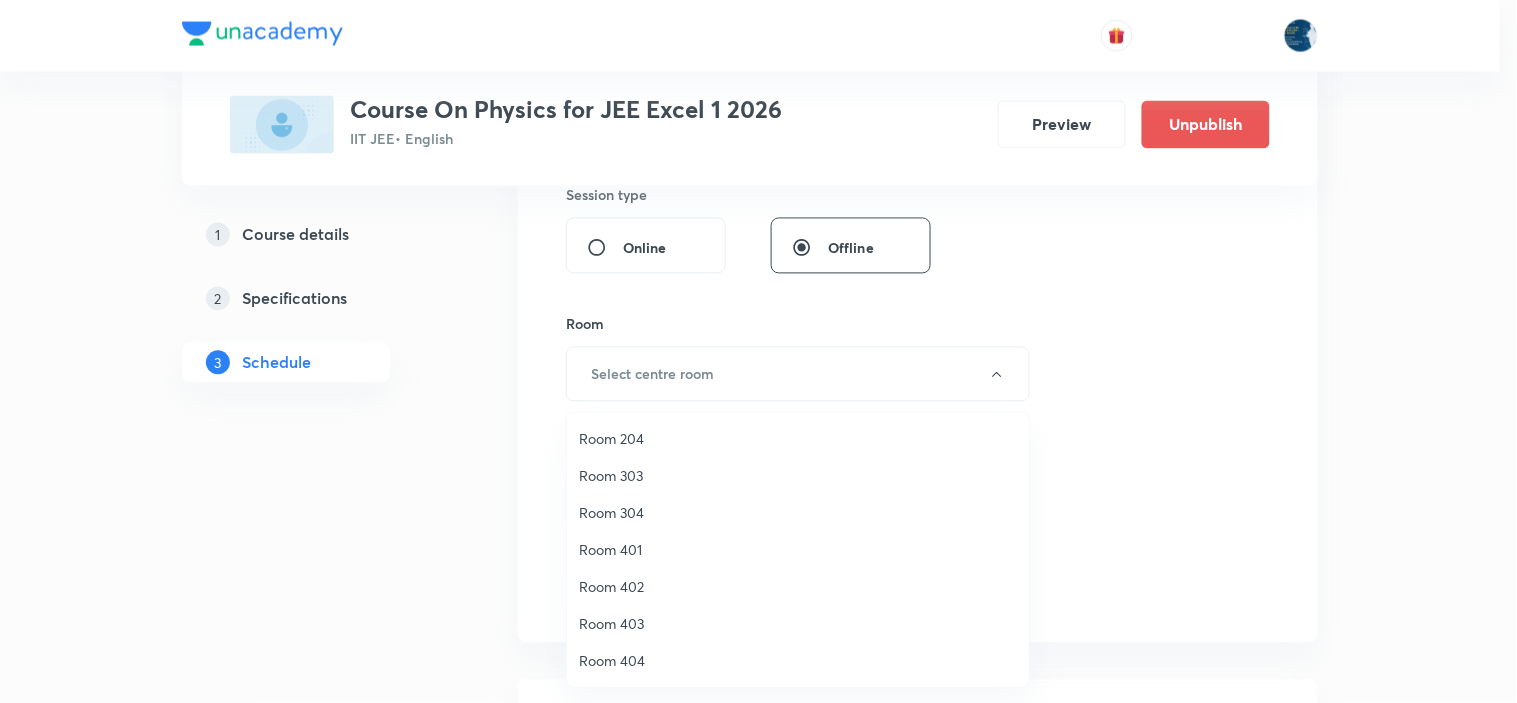 click on "Room 404" at bounding box center (798, 660) 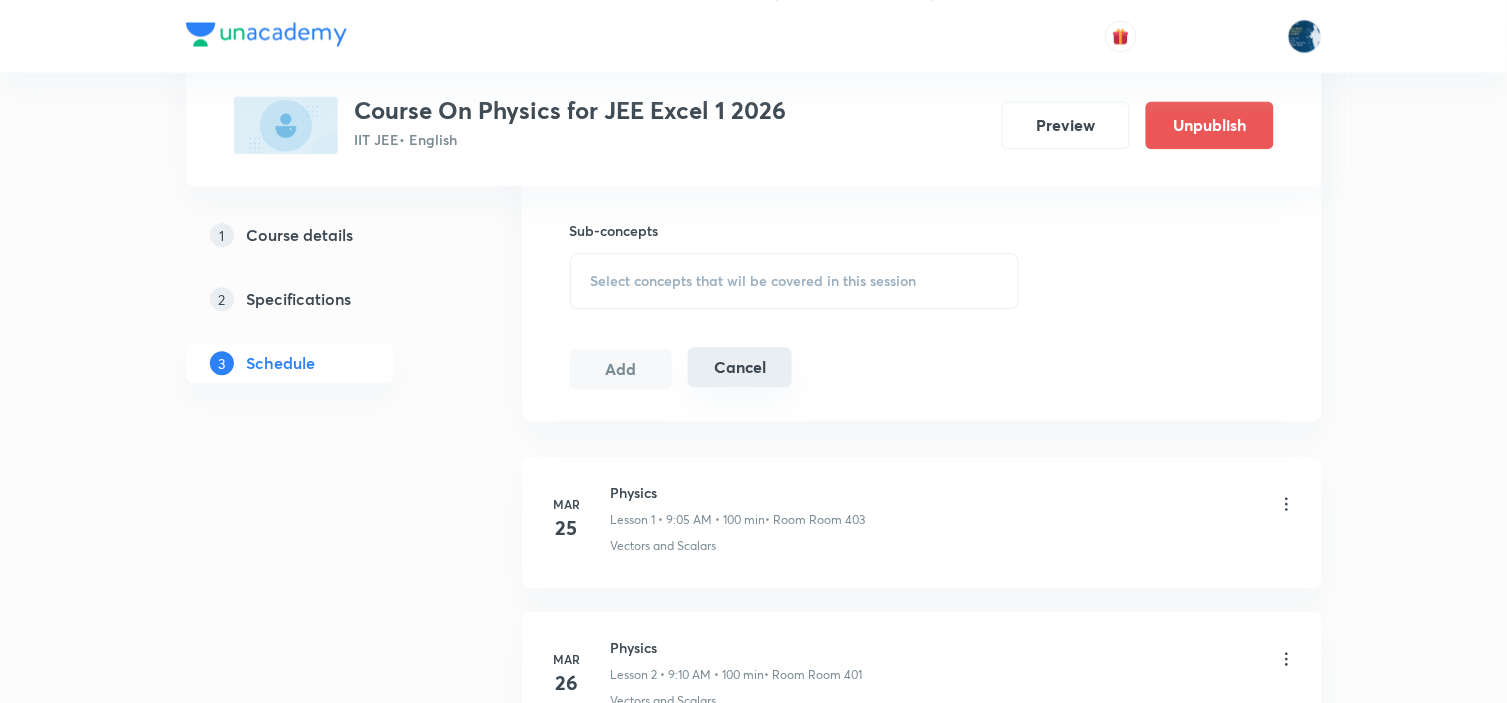scroll, scrollTop: 1111, scrollLeft: 0, axis: vertical 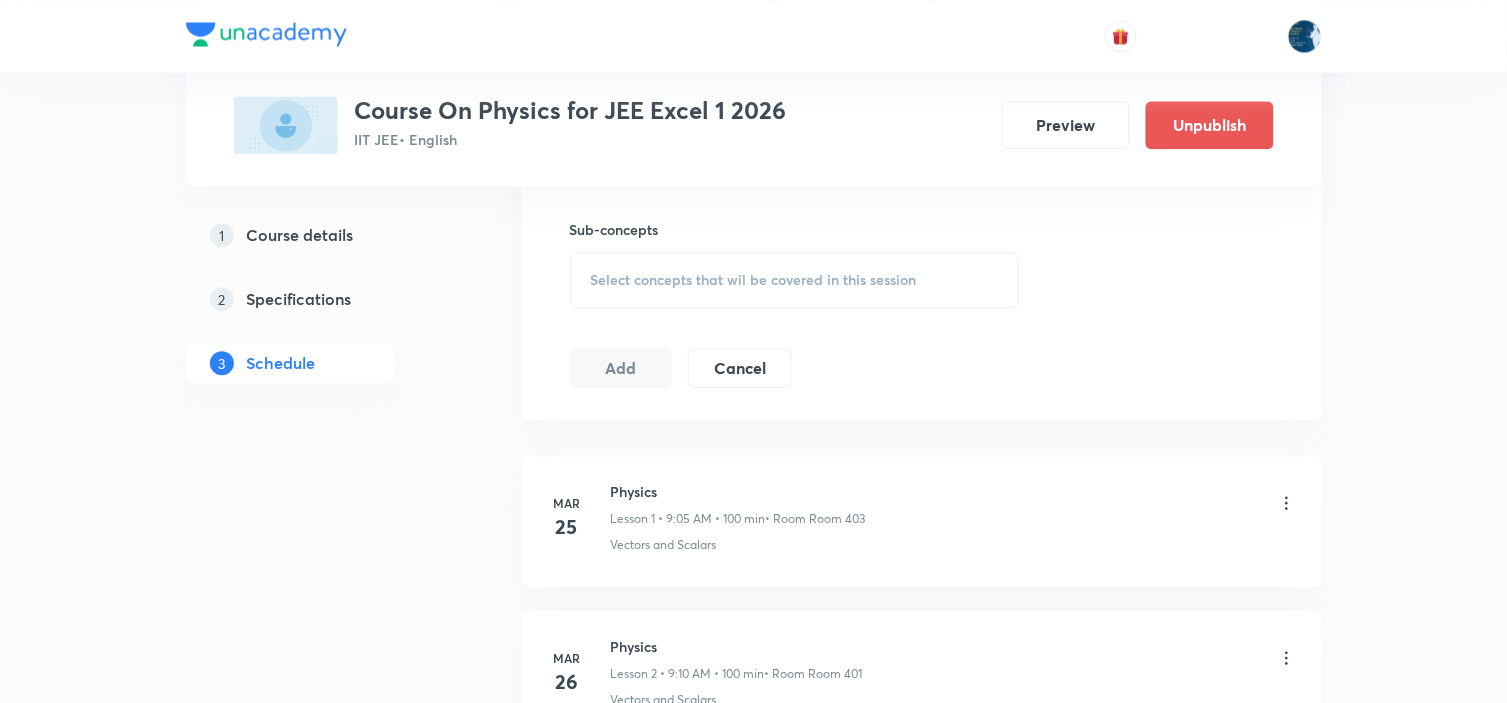 click on "Select concepts that wil be covered in this session" at bounding box center [795, 280] 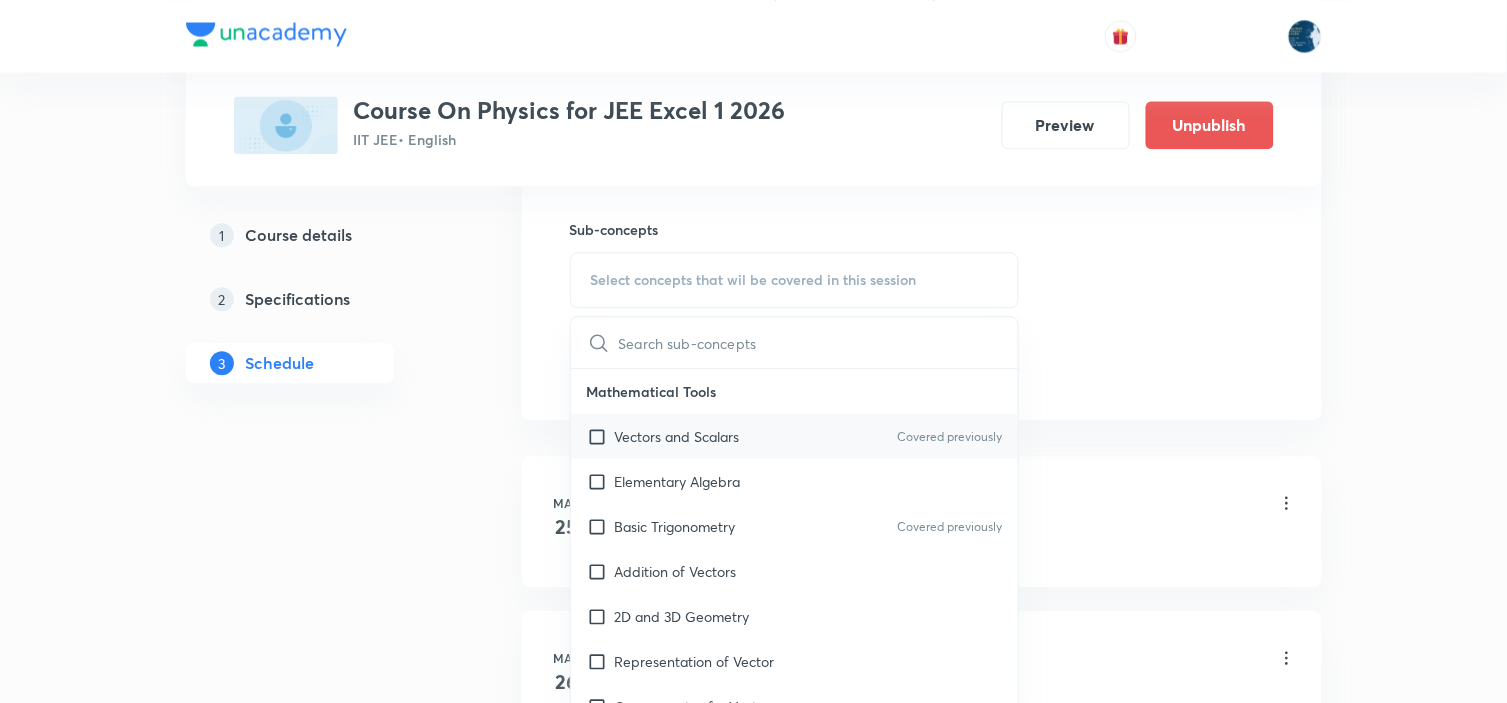 click on "Vectors and Scalars  Covered previously" at bounding box center (795, 436) 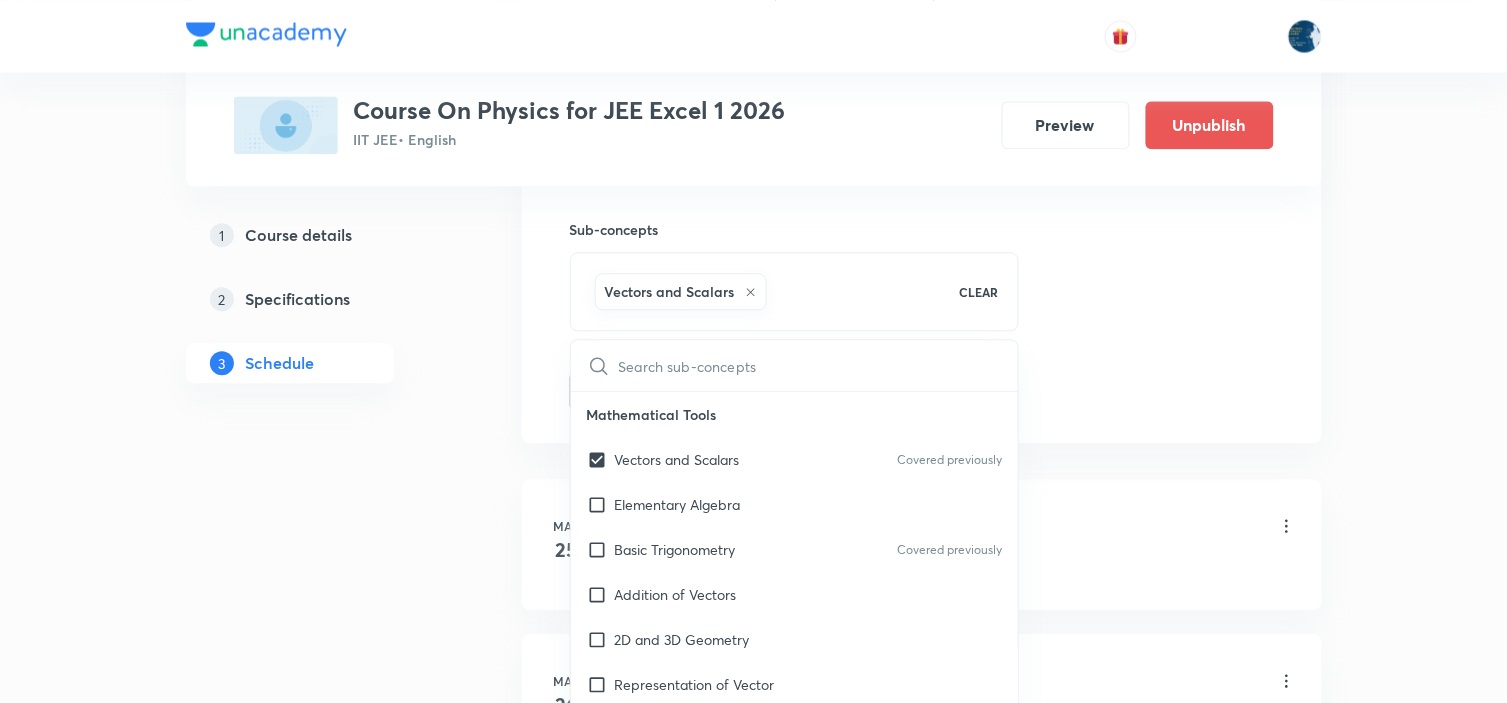 click on "Session  93 Live class Session title 7/99 Physics ​ Schedule for Aug 2, 2025, 3:50 PM ​ Duration (in minutes) 80 ​ Educator Prince Dubey   Session type Online Offline Room Room 404 Sub-concepts Vectors and Scalars  CLEAR ​ Mathematical Tools Vectors and Scalars  Covered previously Elementary Algebra Basic Trigonometry Covered previously Addition of Vectors 2D and 3D Geometry Representation of Vector  Components of a Vector Functions Unit Vectors Differentiation Integration Rectangular Components of a Vector in Three Dimensions Position Vector Use of Differentiation & Integration in One Dimensional Motion Displacement Vector Derivatives of Equations of Motion by Calculus Vectors Product of Two Vectors Differentiation: Basic Formula and Rule Definite Integration and Area Under The Curve Maxima and Minima Chain Rule Cross Product Dot-Product Resolution of Vectors Subtraction of Vectors Addition of More than Two Vectors Units & Dimensions Physical quantity Dimensional Analysis Significant Figures Units" at bounding box center (922, -134) 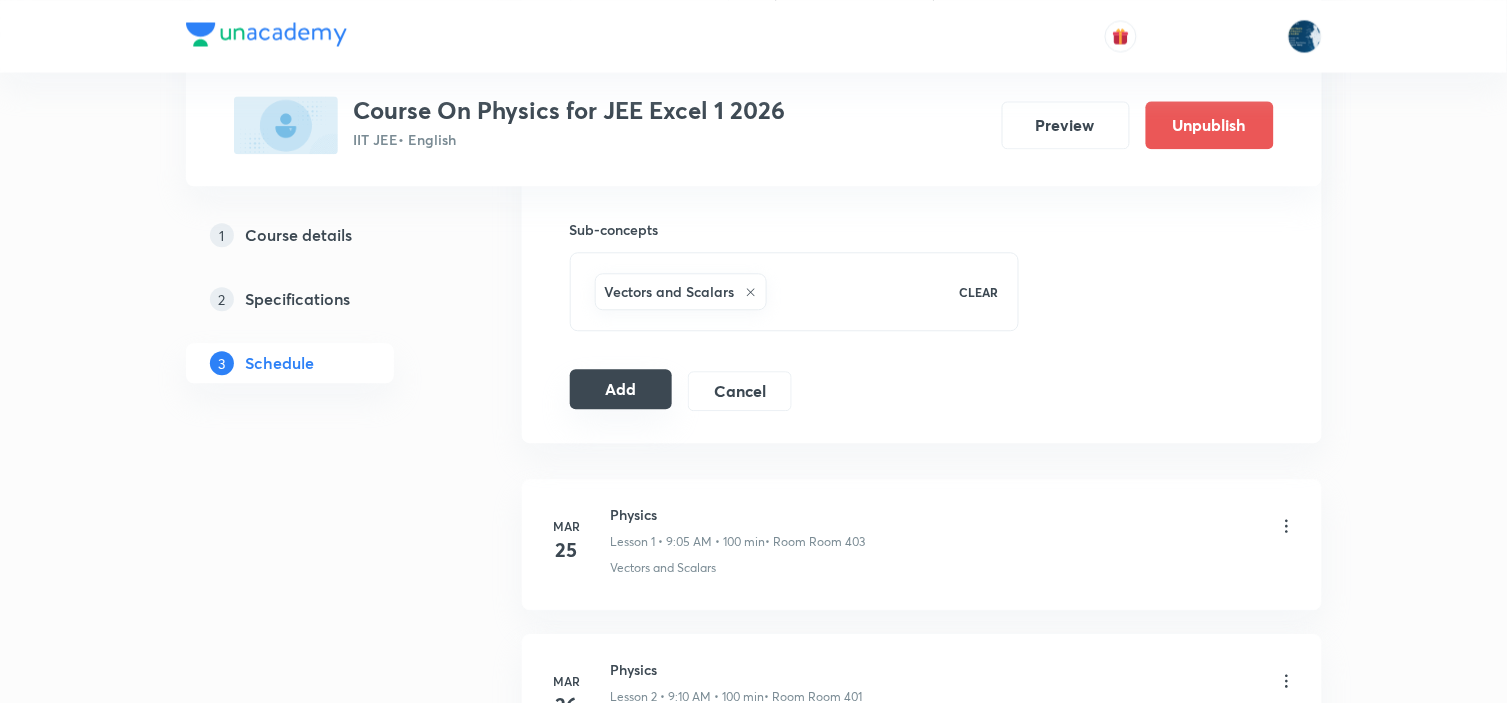 click on "Add" at bounding box center (621, 389) 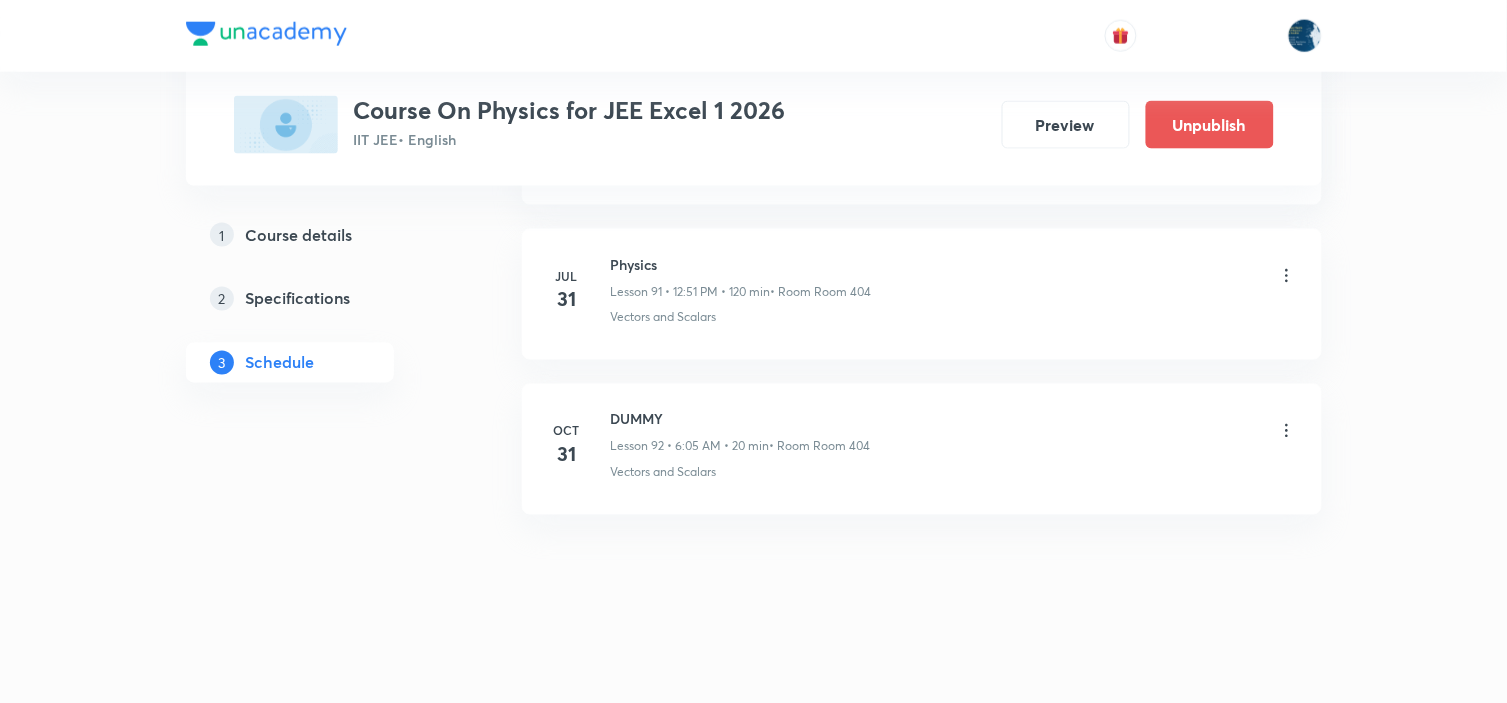 scroll, scrollTop: 14256, scrollLeft: 0, axis: vertical 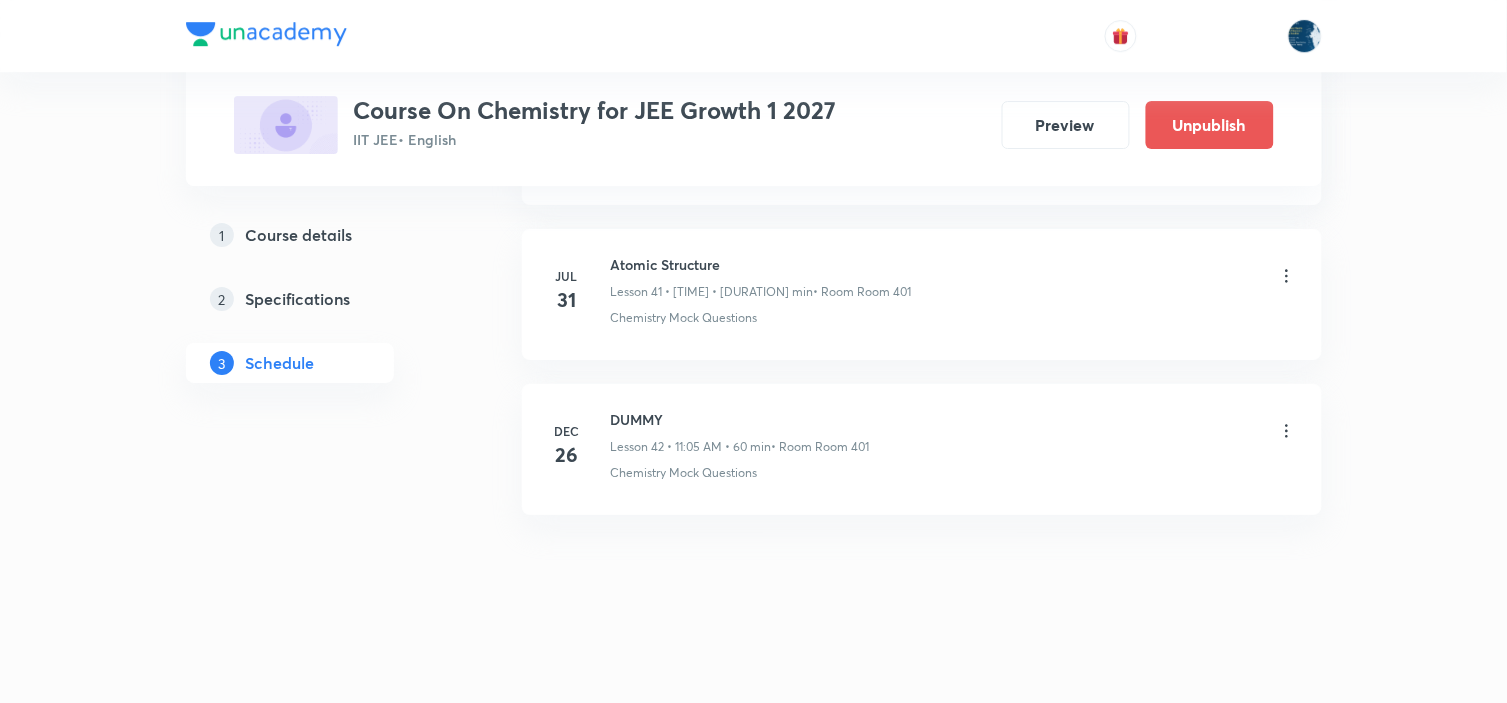 click on "Atomic Structure" at bounding box center [761, 264] 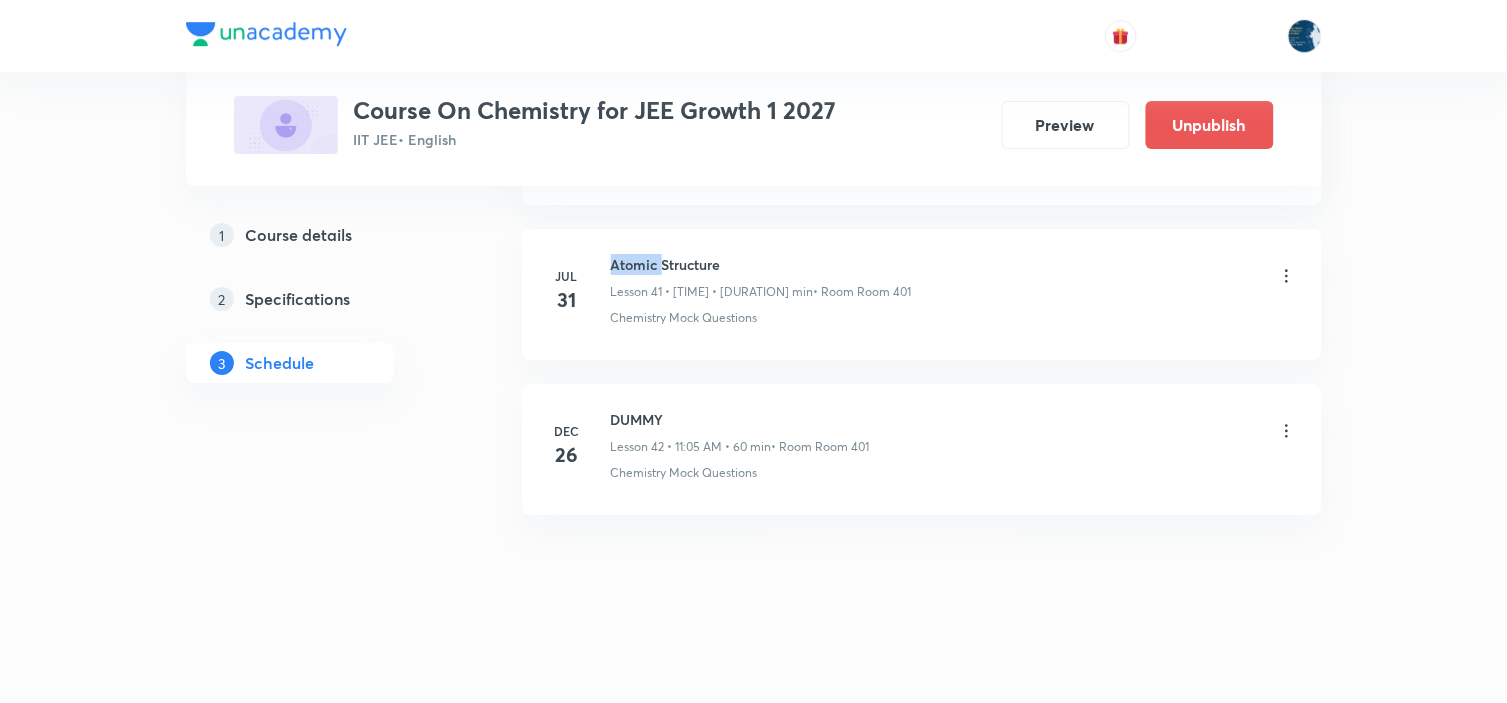 click on "Atomic Structure" at bounding box center [761, 264] 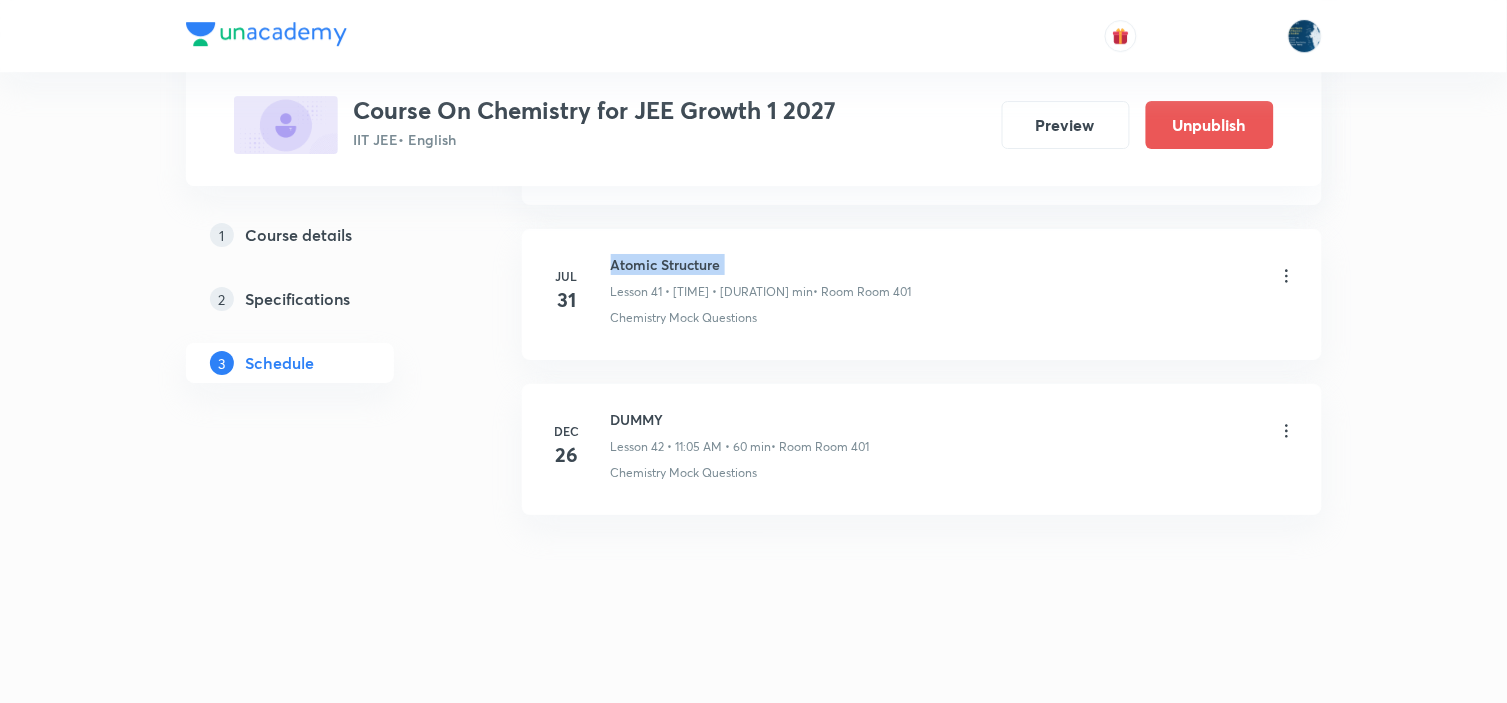 click on "Atomic Structure" at bounding box center (761, 264) 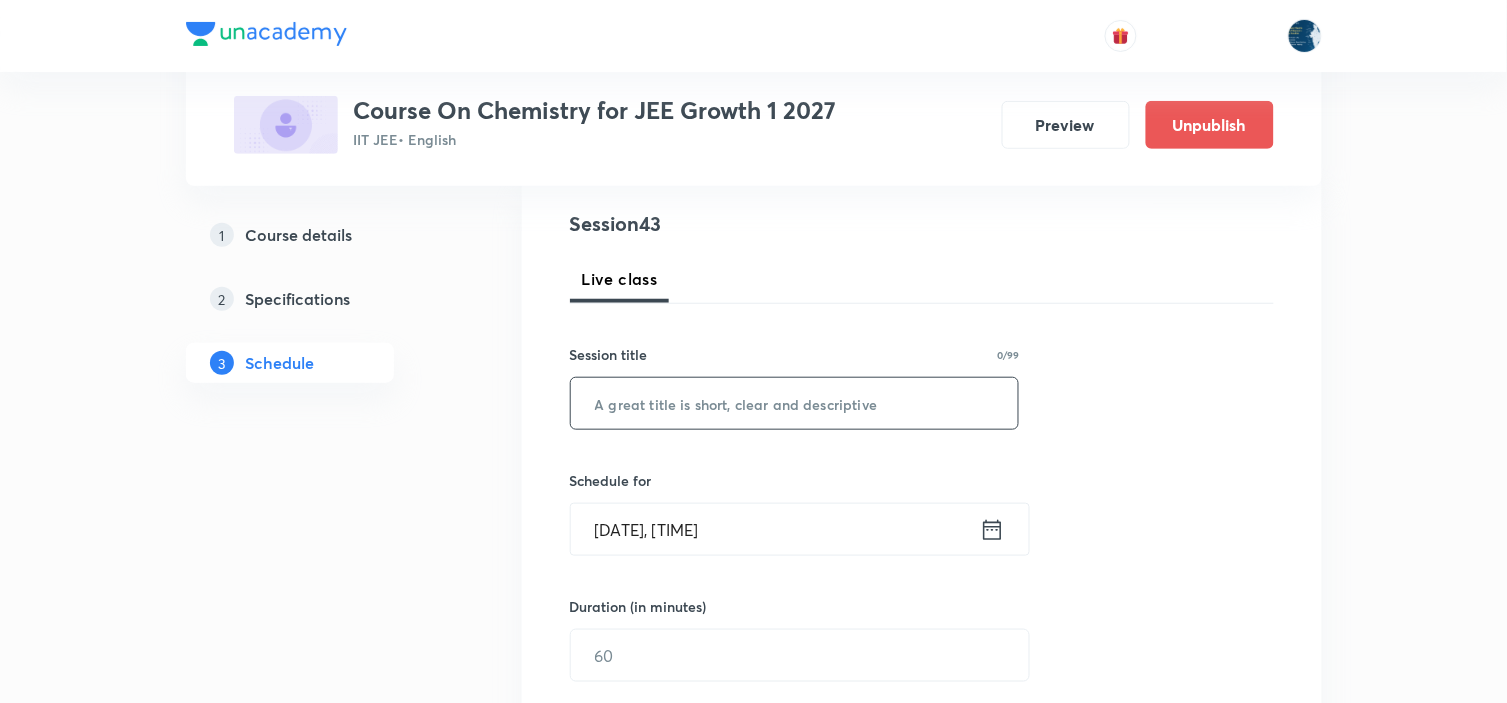 scroll, scrollTop: 222, scrollLeft: 0, axis: vertical 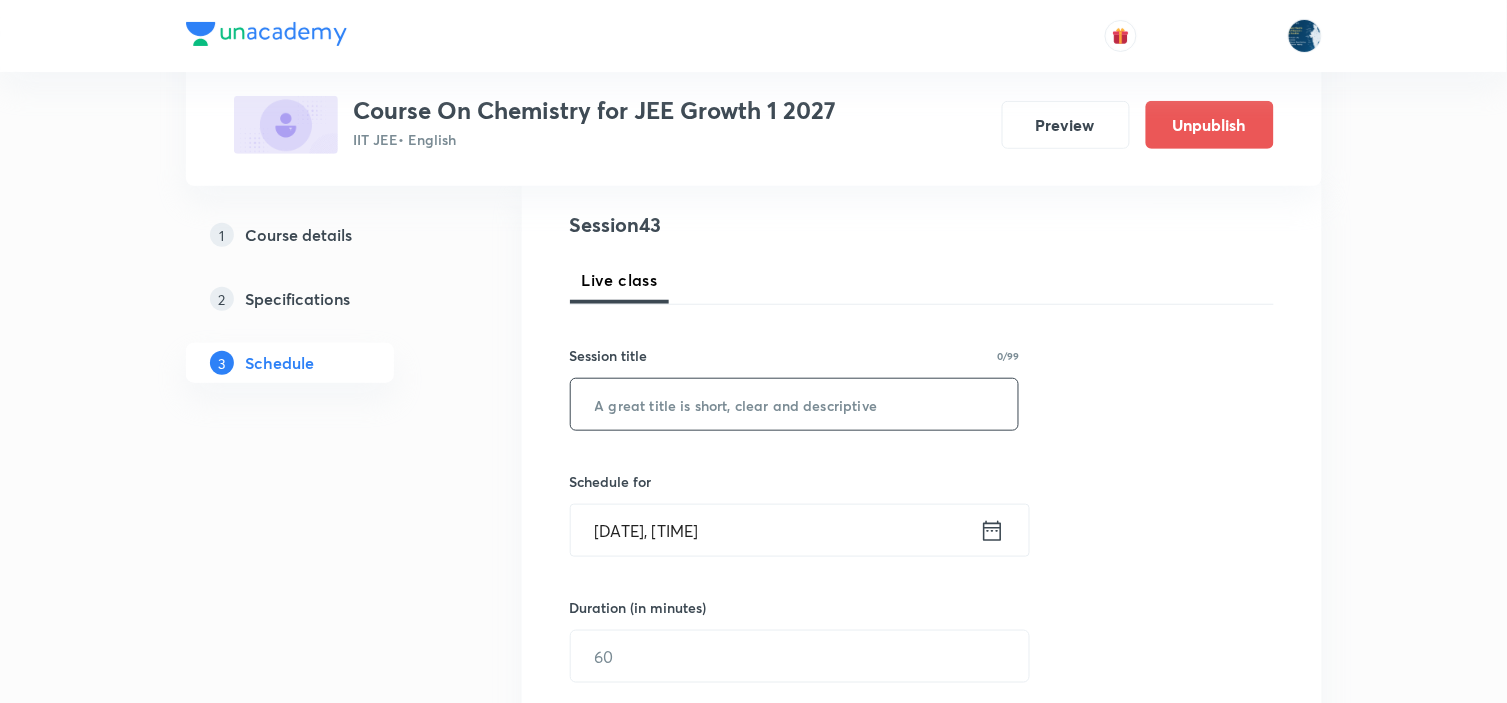 click at bounding box center (795, 404) 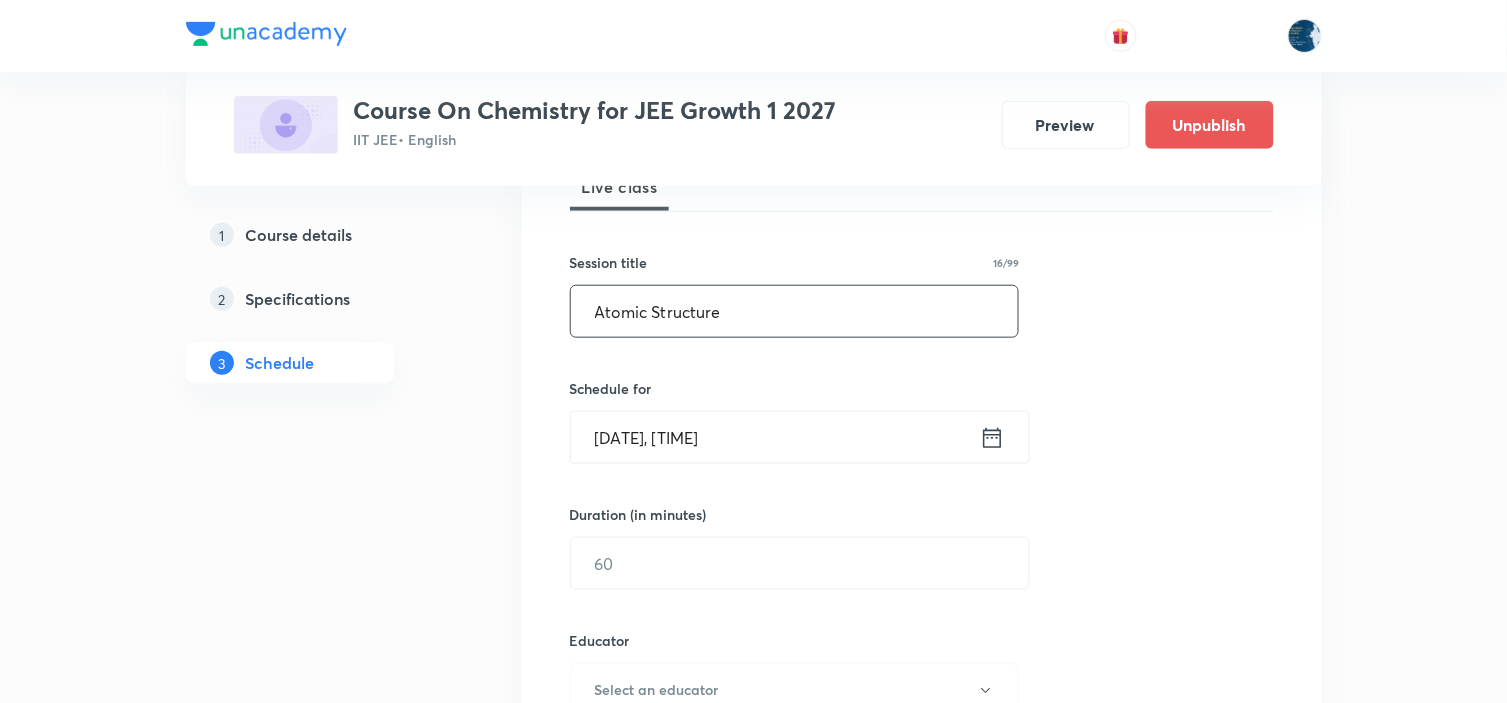 scroll, scrollTop: 444, scrollLeft: 0, axis: vertical 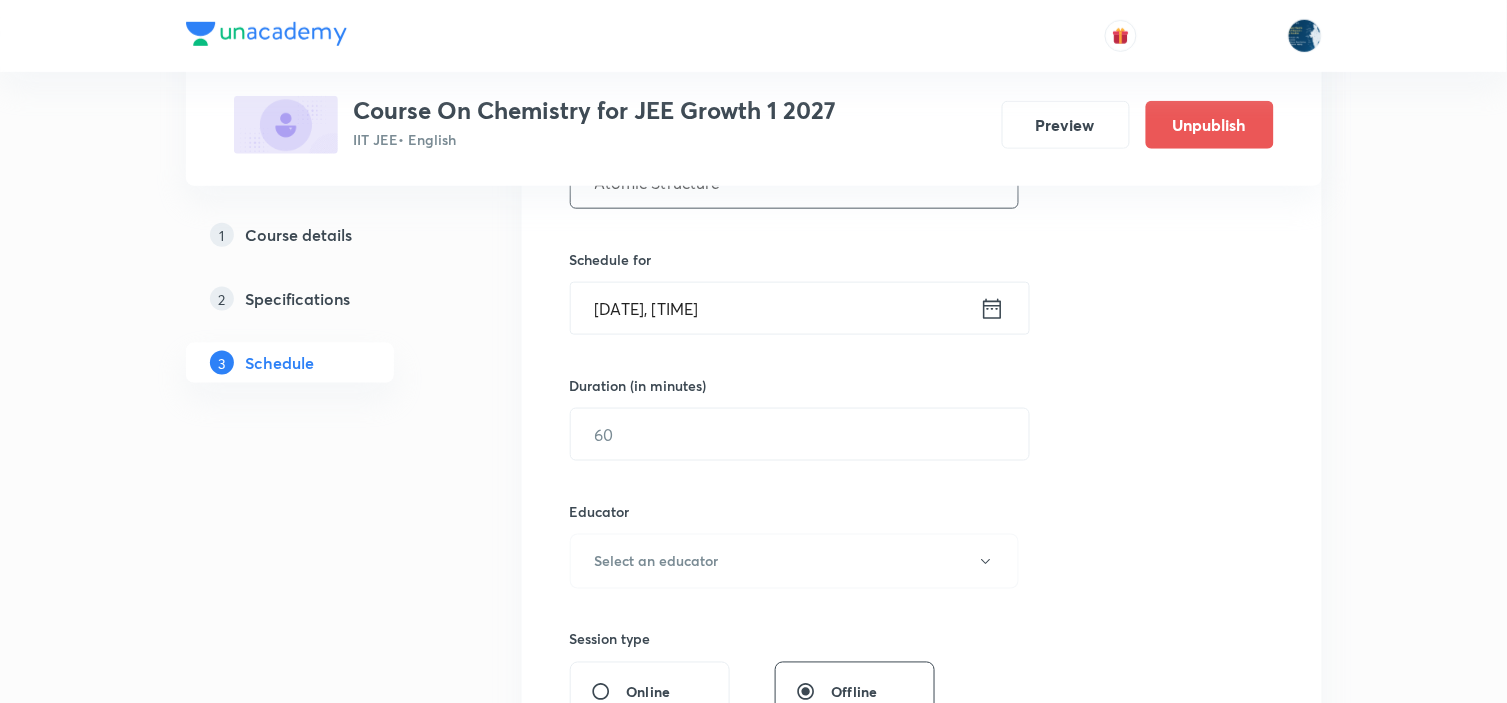 type on "Atomic Structure" 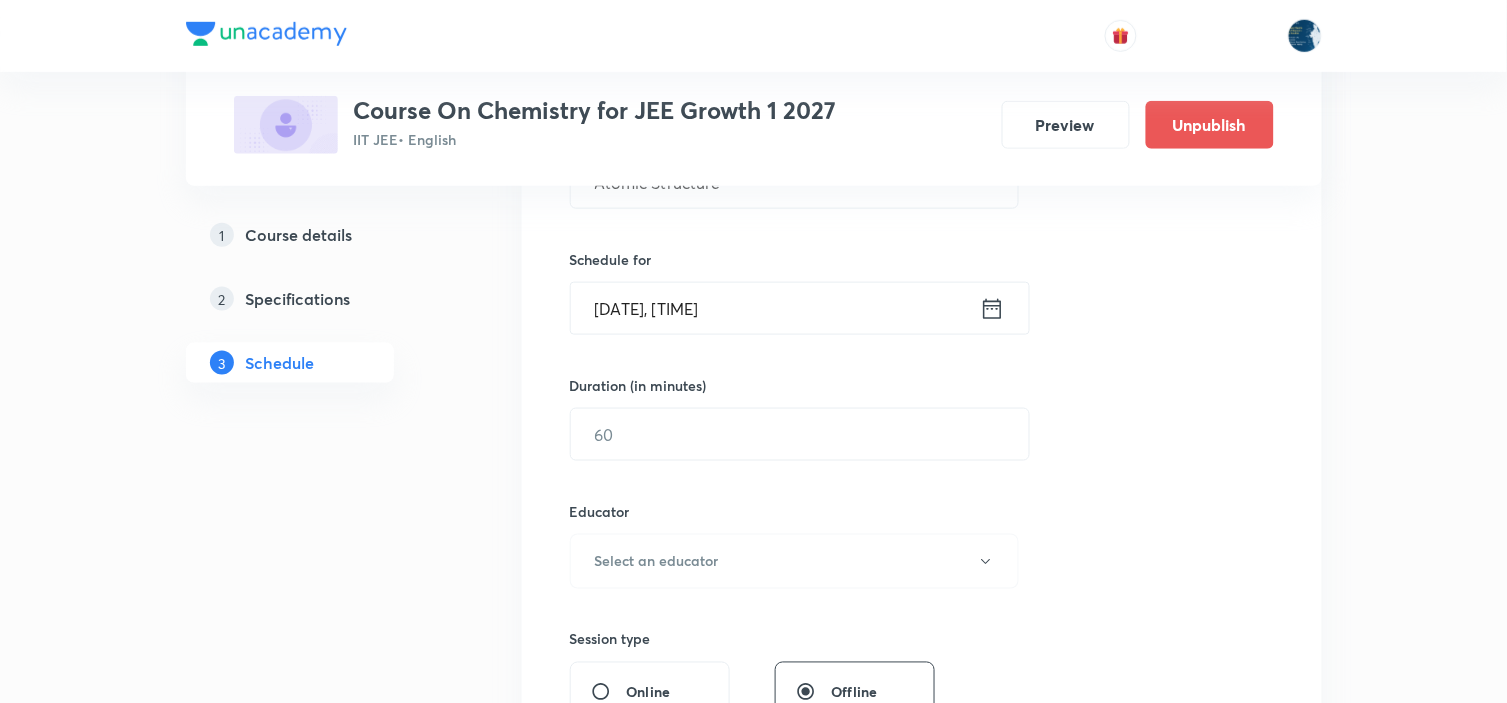 click 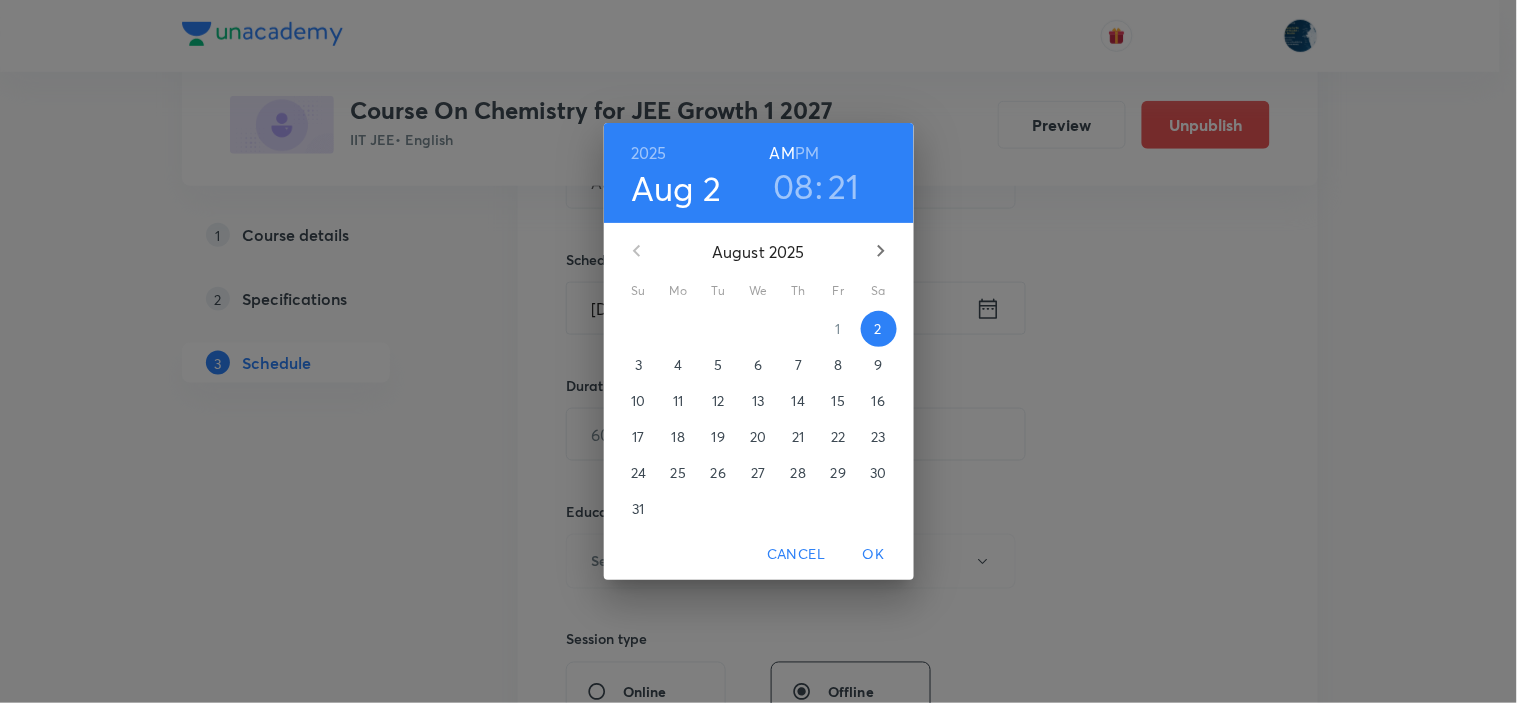 click on "08" at bounding box center [793, 186] 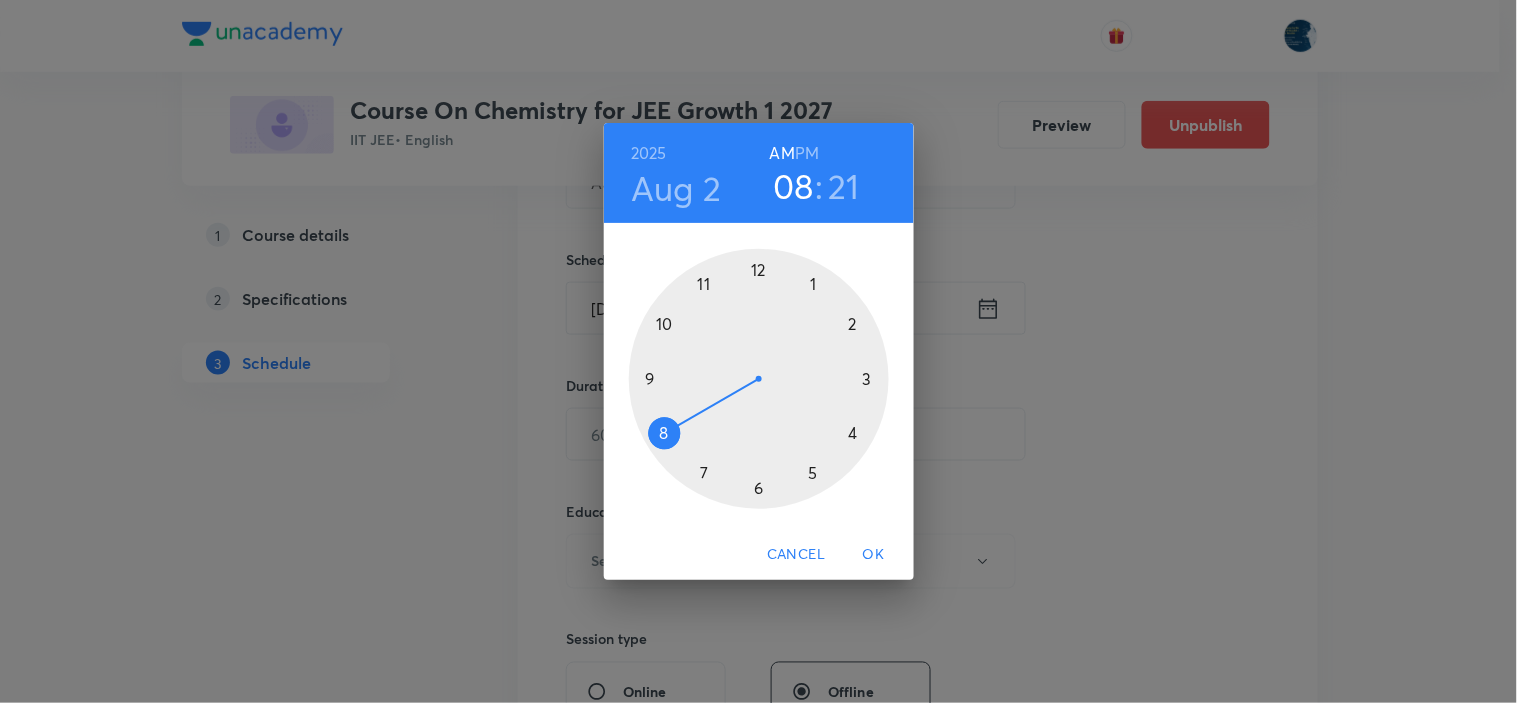 click at bounding box center [759, 379] 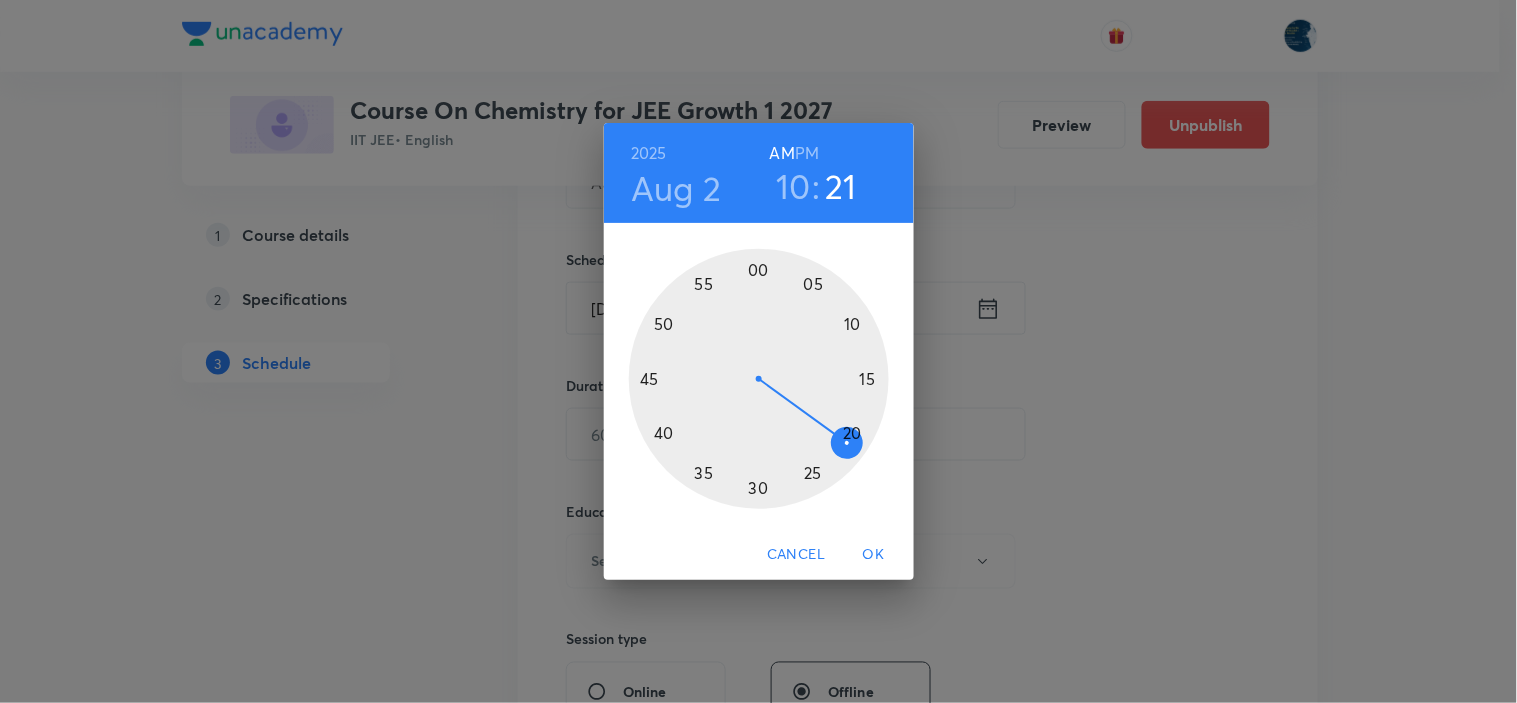 click at bounding box center [759, 379] 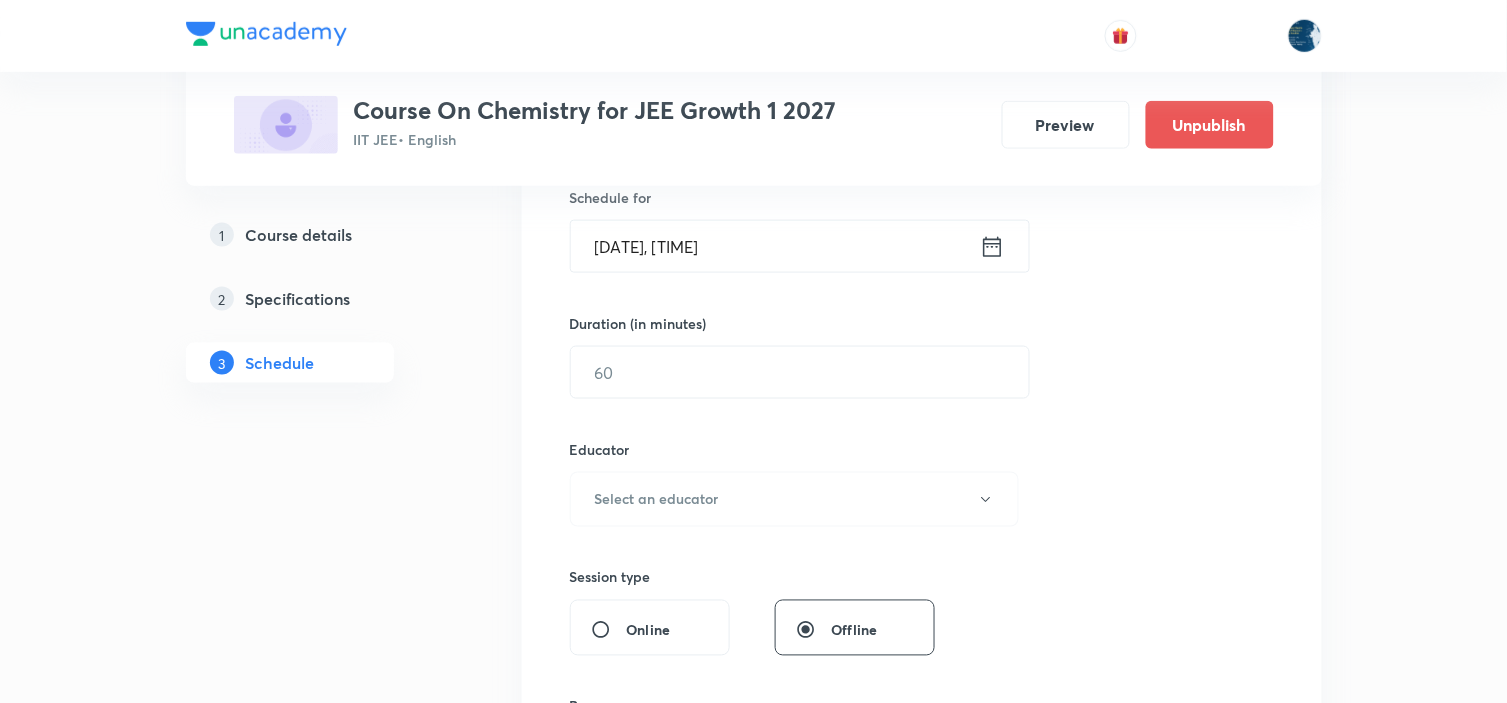 scroll, scrollTop: 555, scrollLeft: 0, axis: vertical 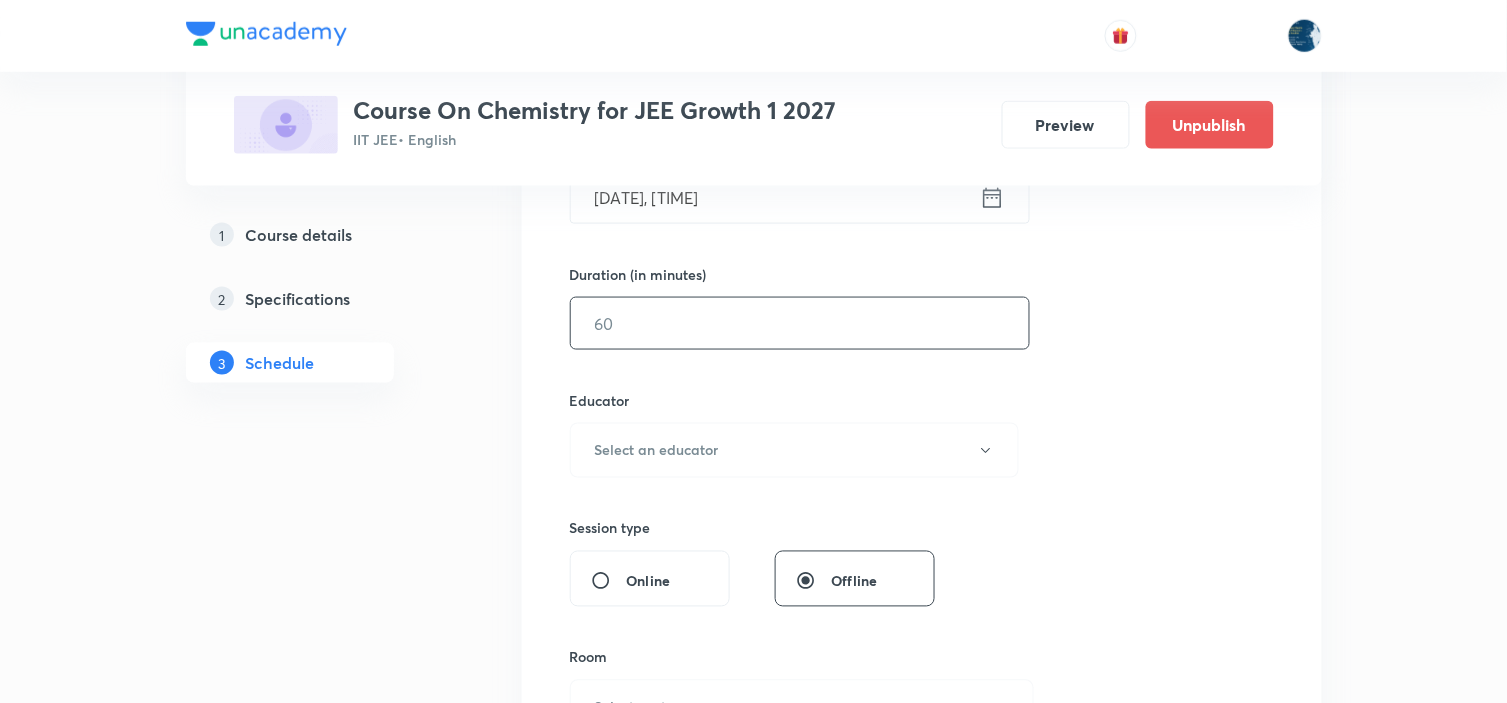 click at bounding box center (800, 323) 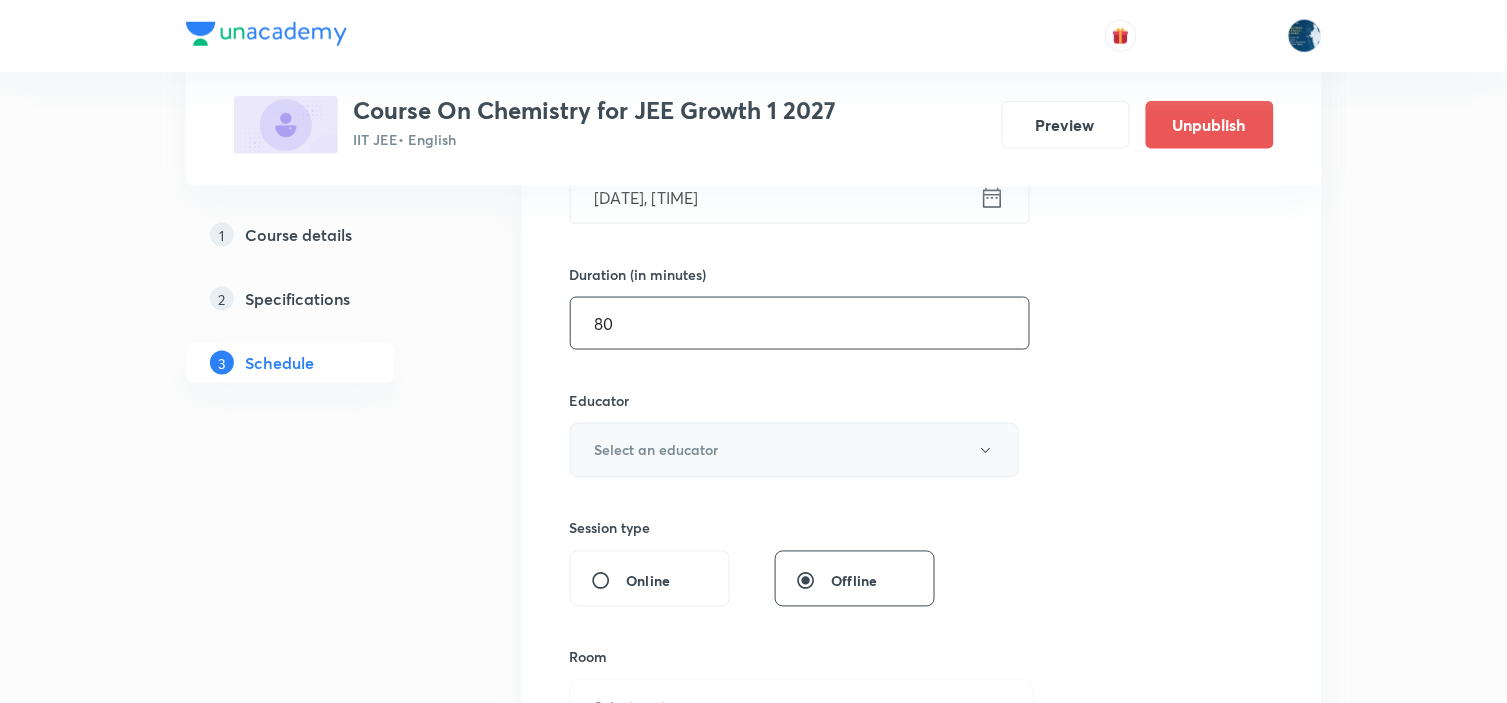 type on "80" 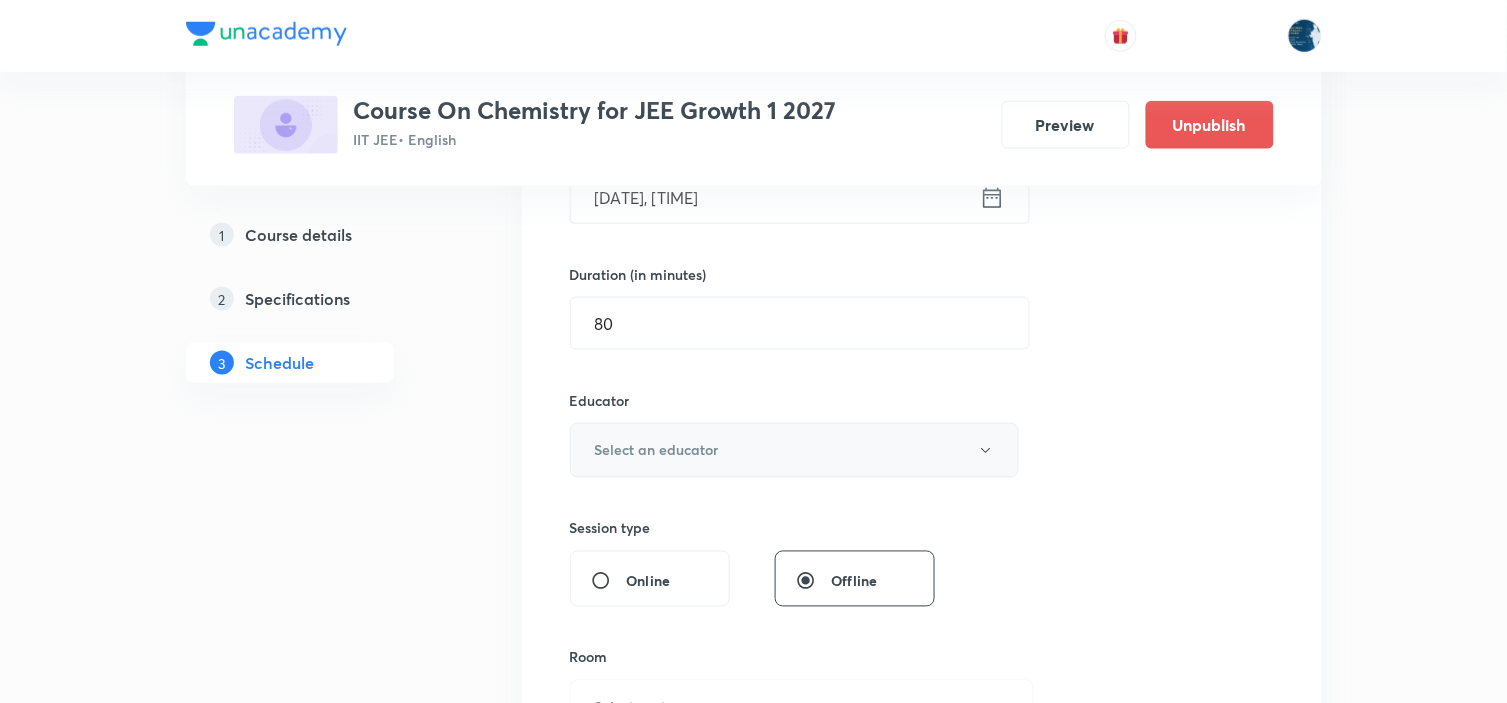 click on "Select an educator" at bounding box center (795, 450) 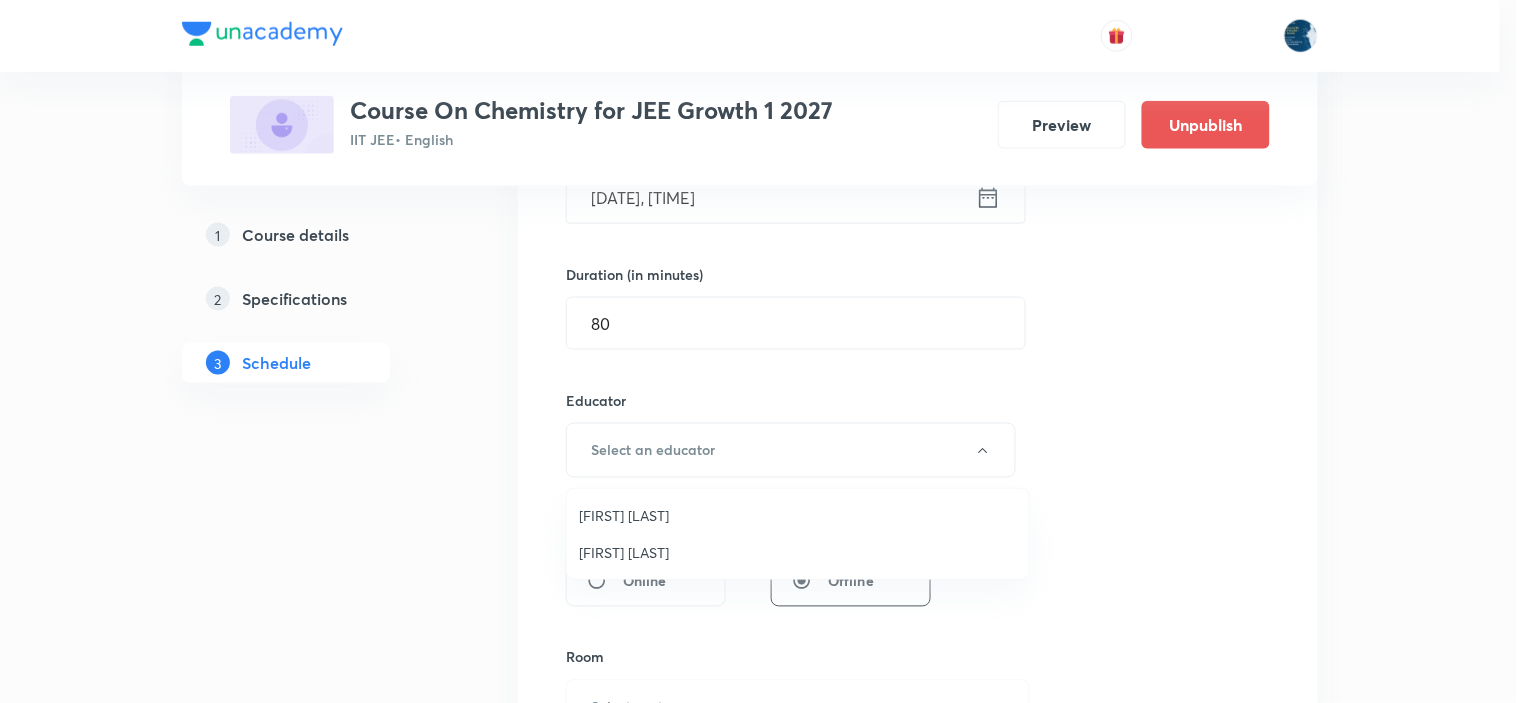 click on "Sripati Surya Dilip" at bounding box center (798, 552) 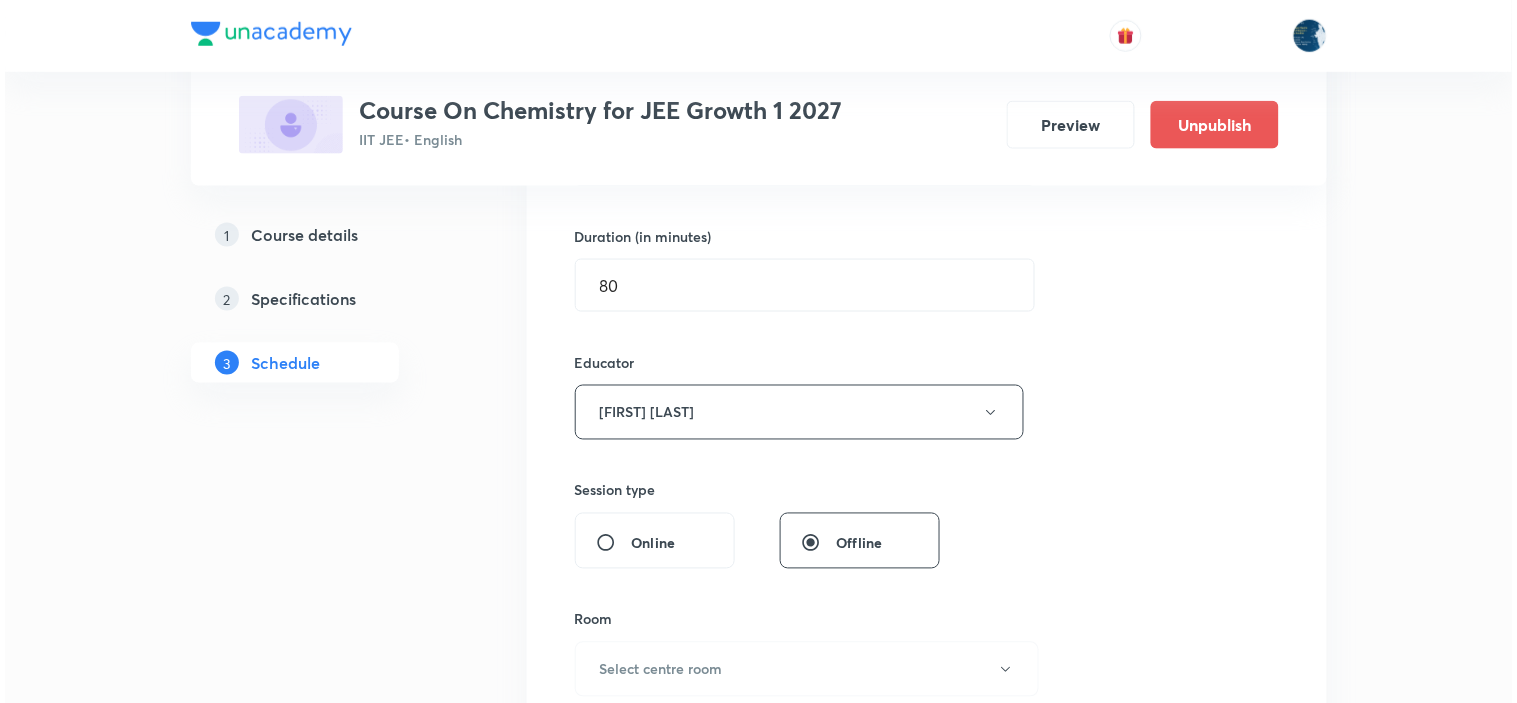 scroll, scrollTop: 888, scrollLeft: 0, axis: vertical 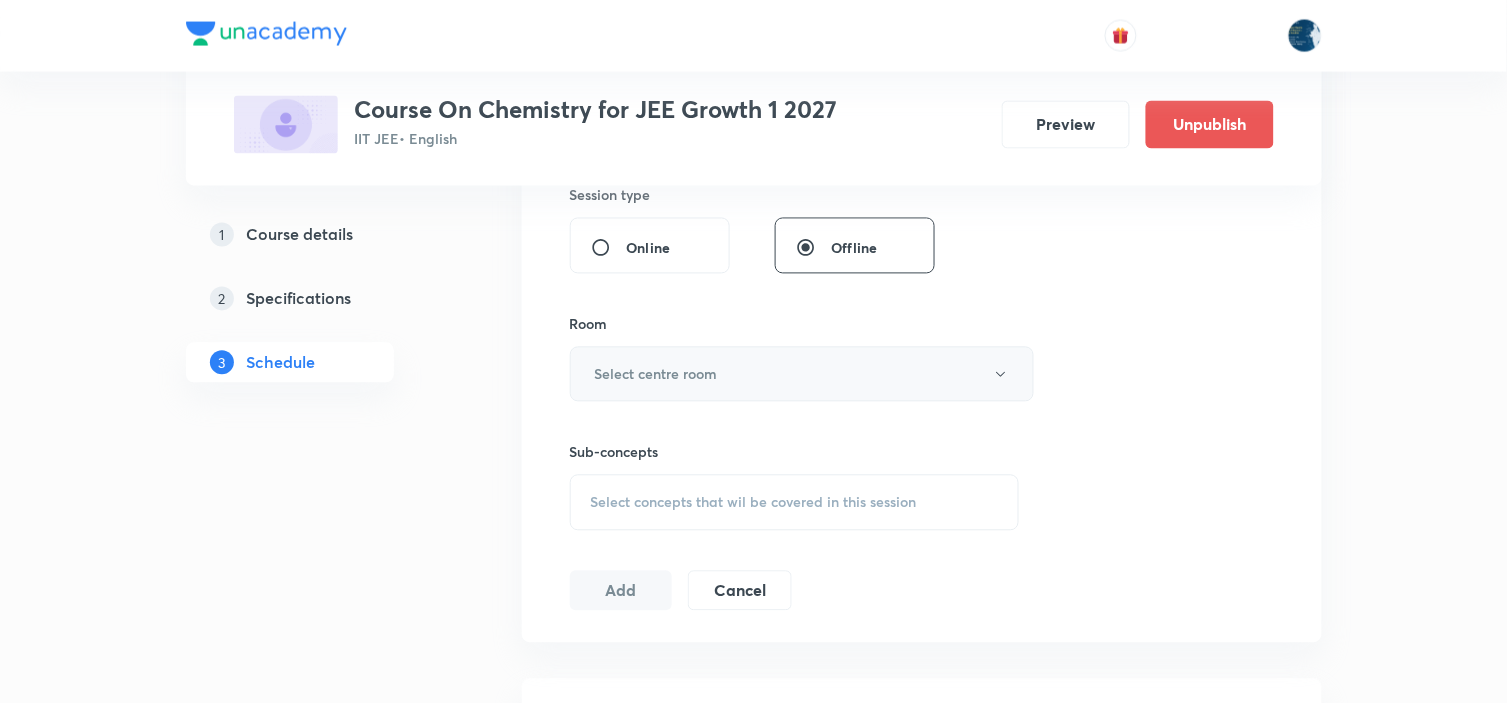 click on "Select centre room" at bounding box center (802, 374) 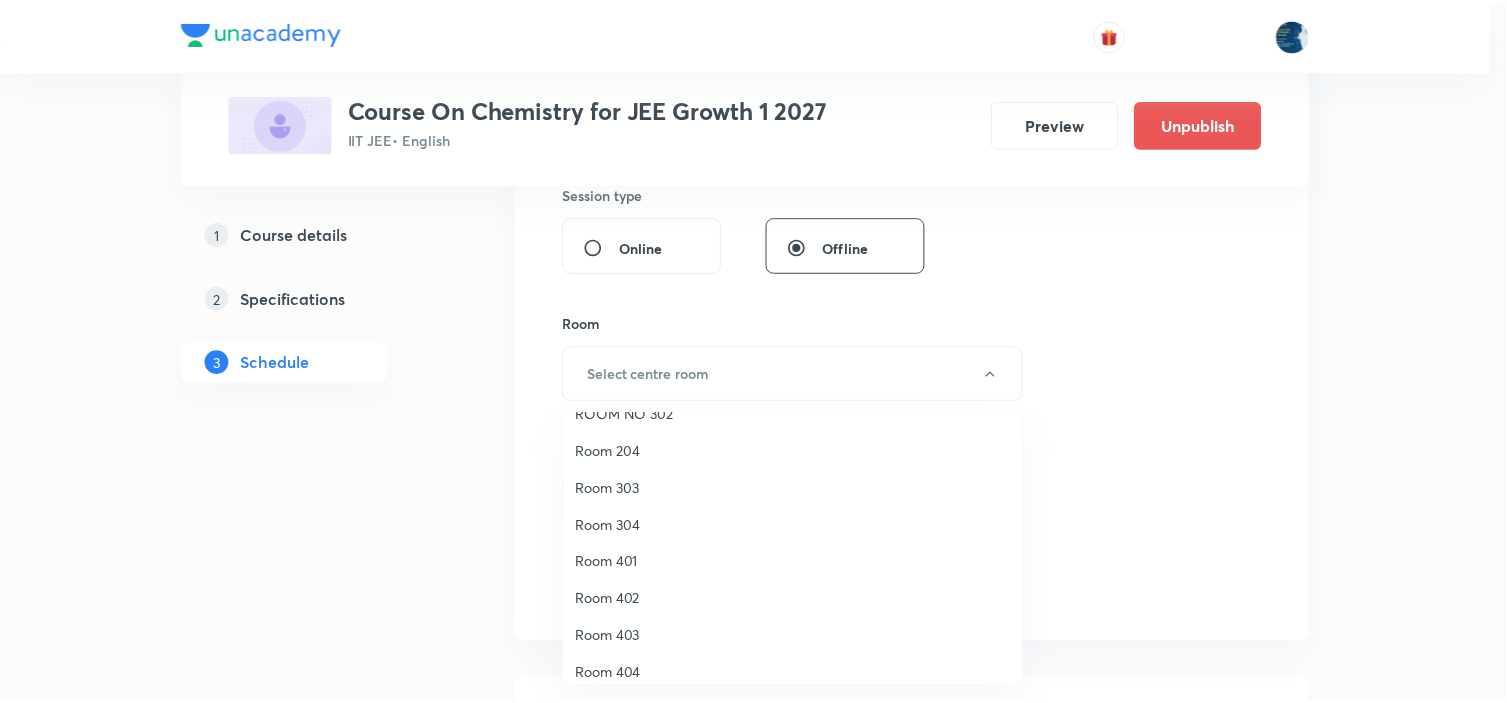 scroll, scrollTop: 371, scrollLeft: 0, axis: vertical 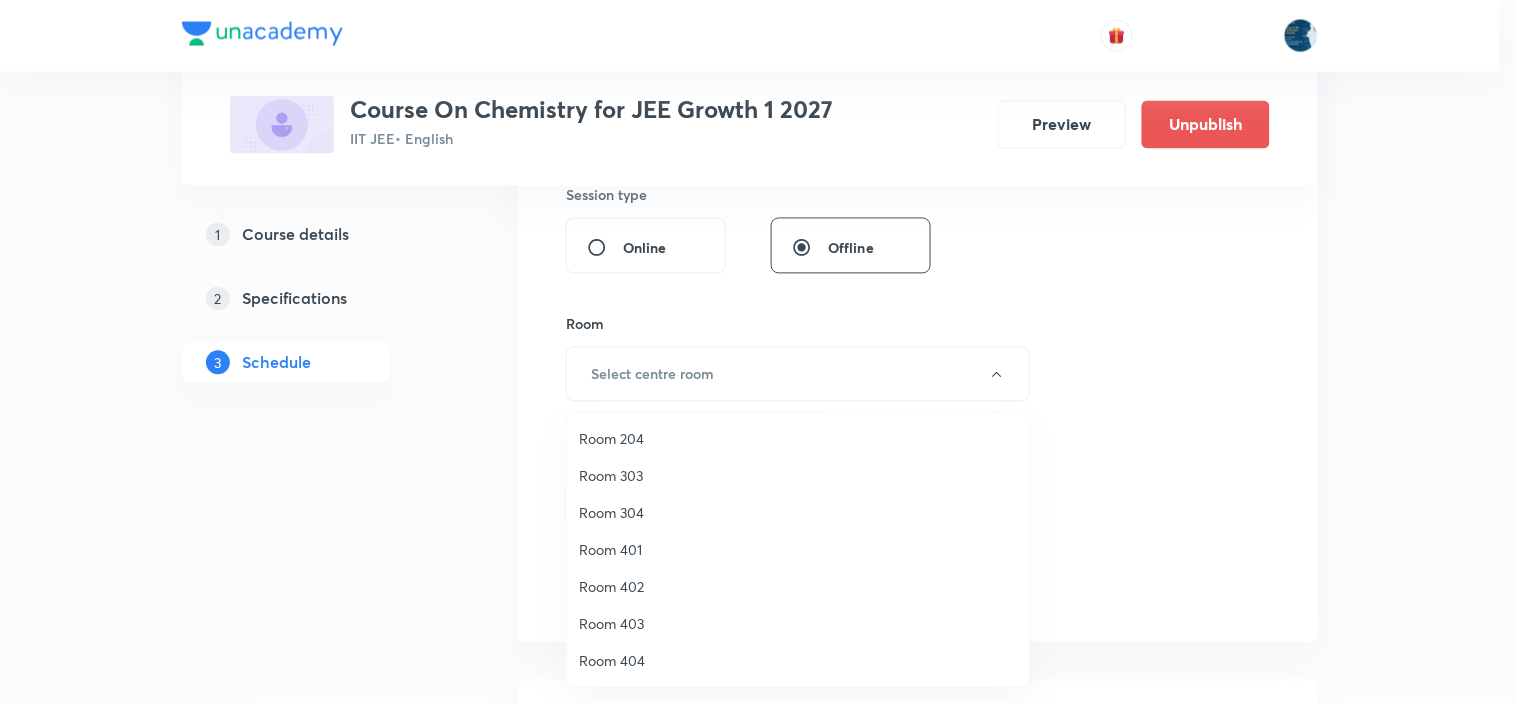 click on "Room 401" at bounding box center [798, 549] 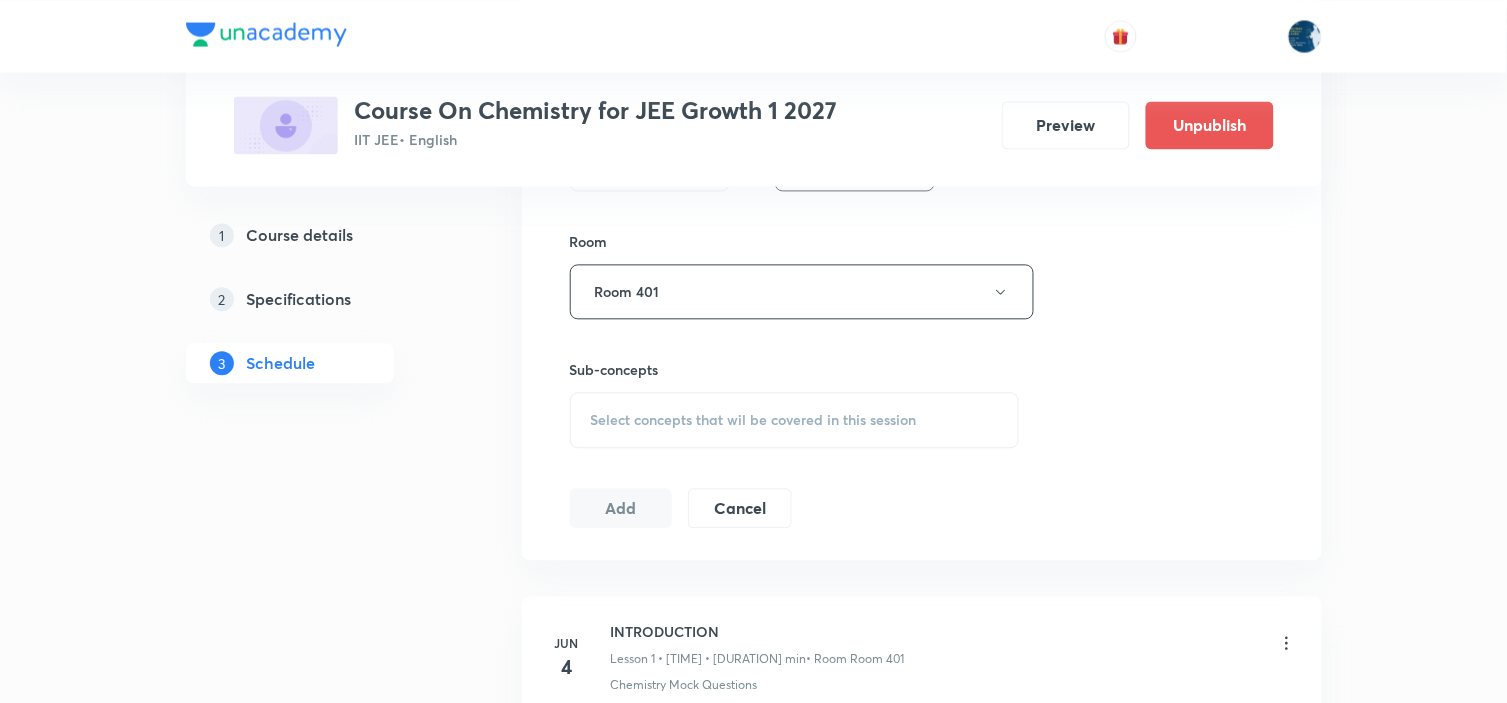 scroll, scrollTop: 1111, scrollLeft: 0, axis: vertical 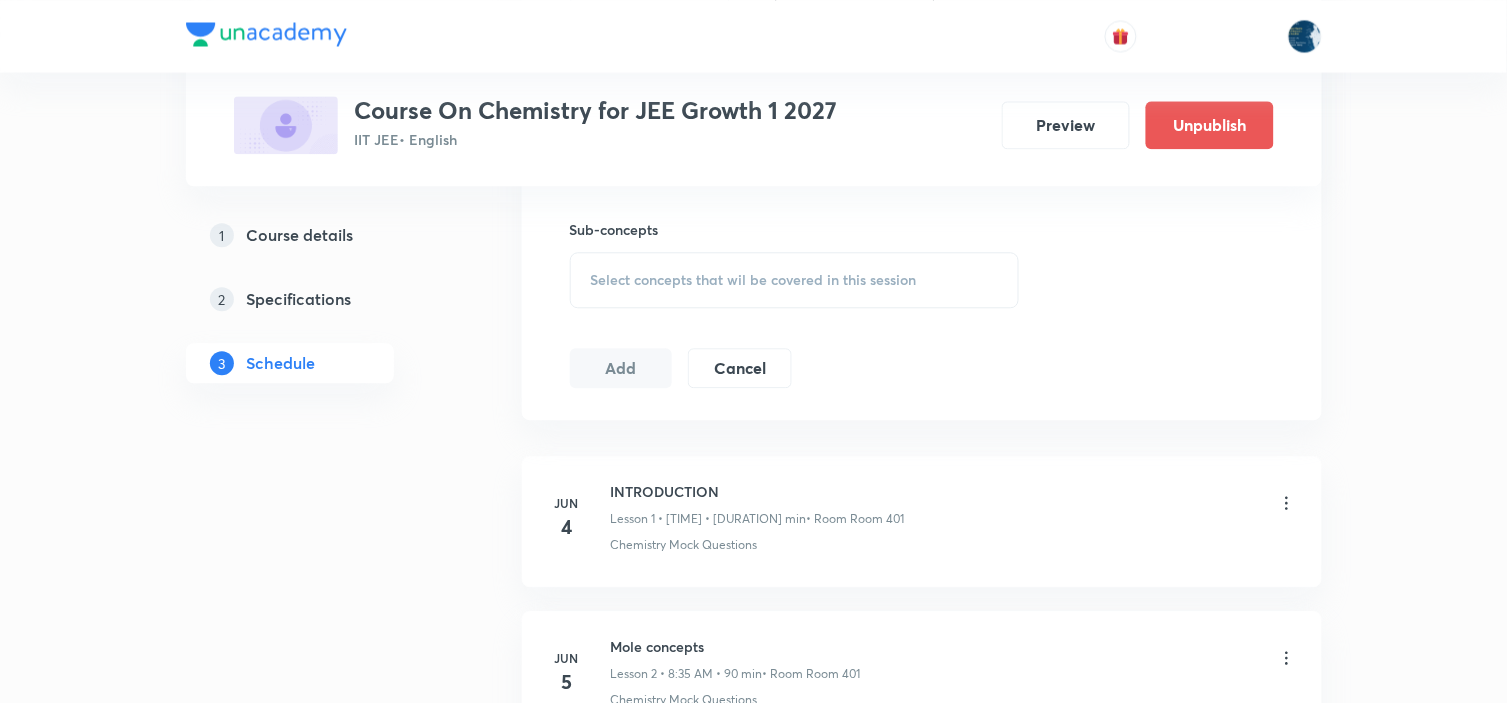 click on "Select concepts that wil be covered in this session" at bounding box center (754, 280) 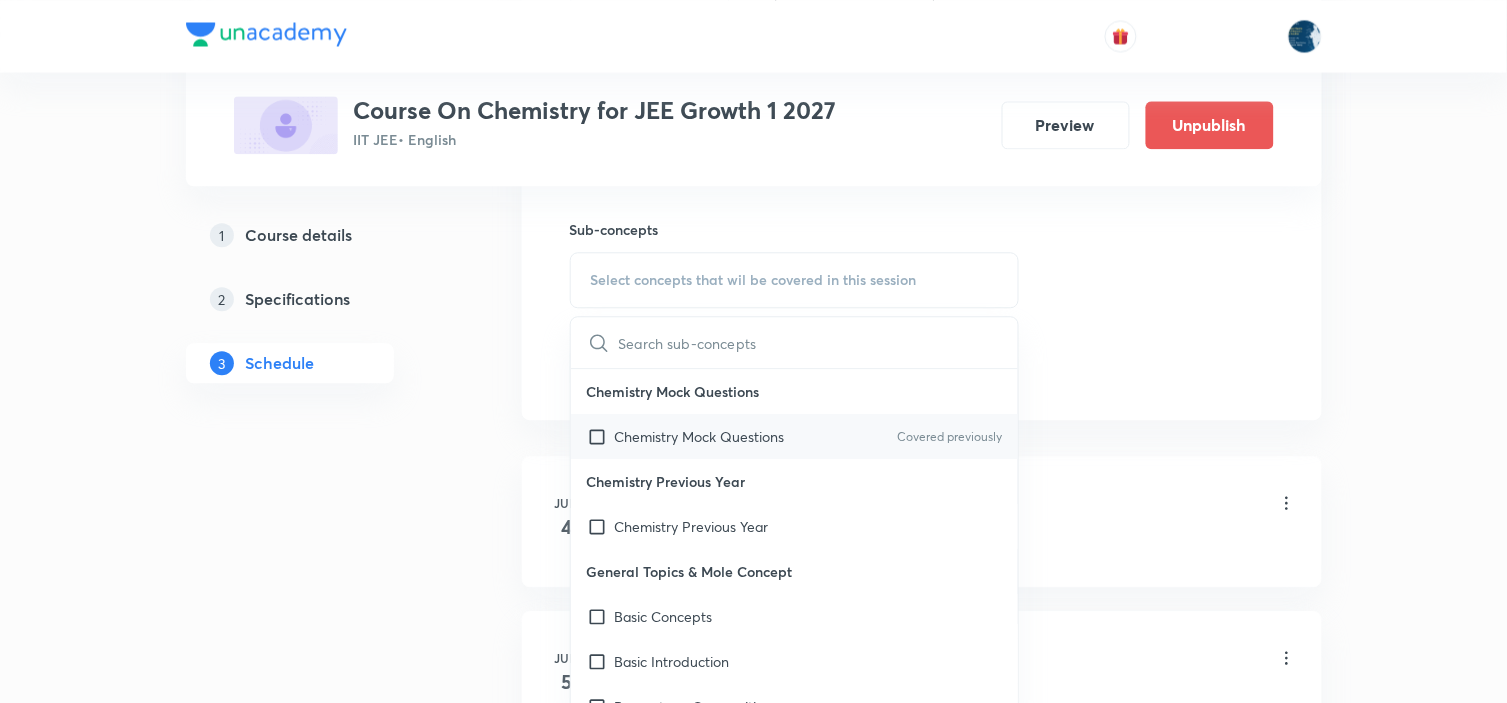 click on "Covered previously" at bounding box center [949, 437] 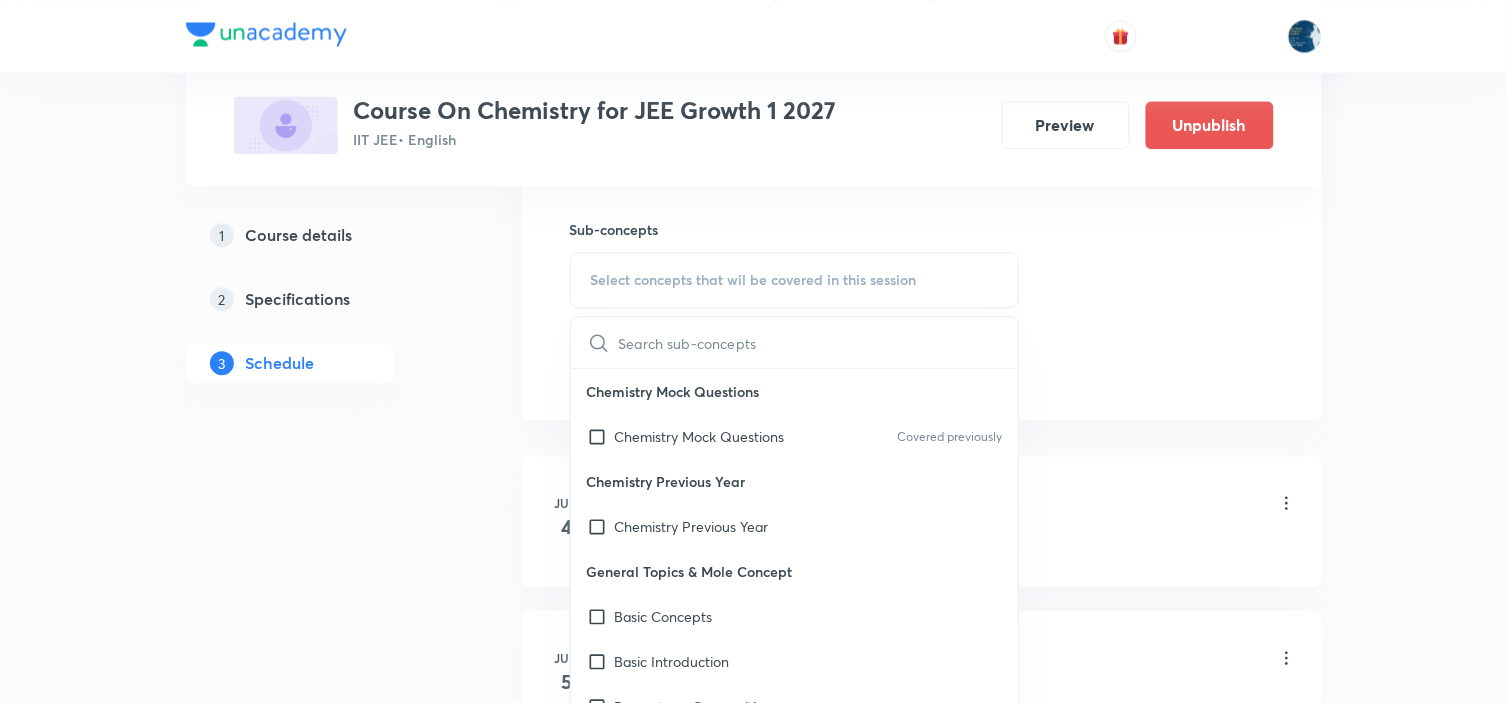 checkbox on "true" 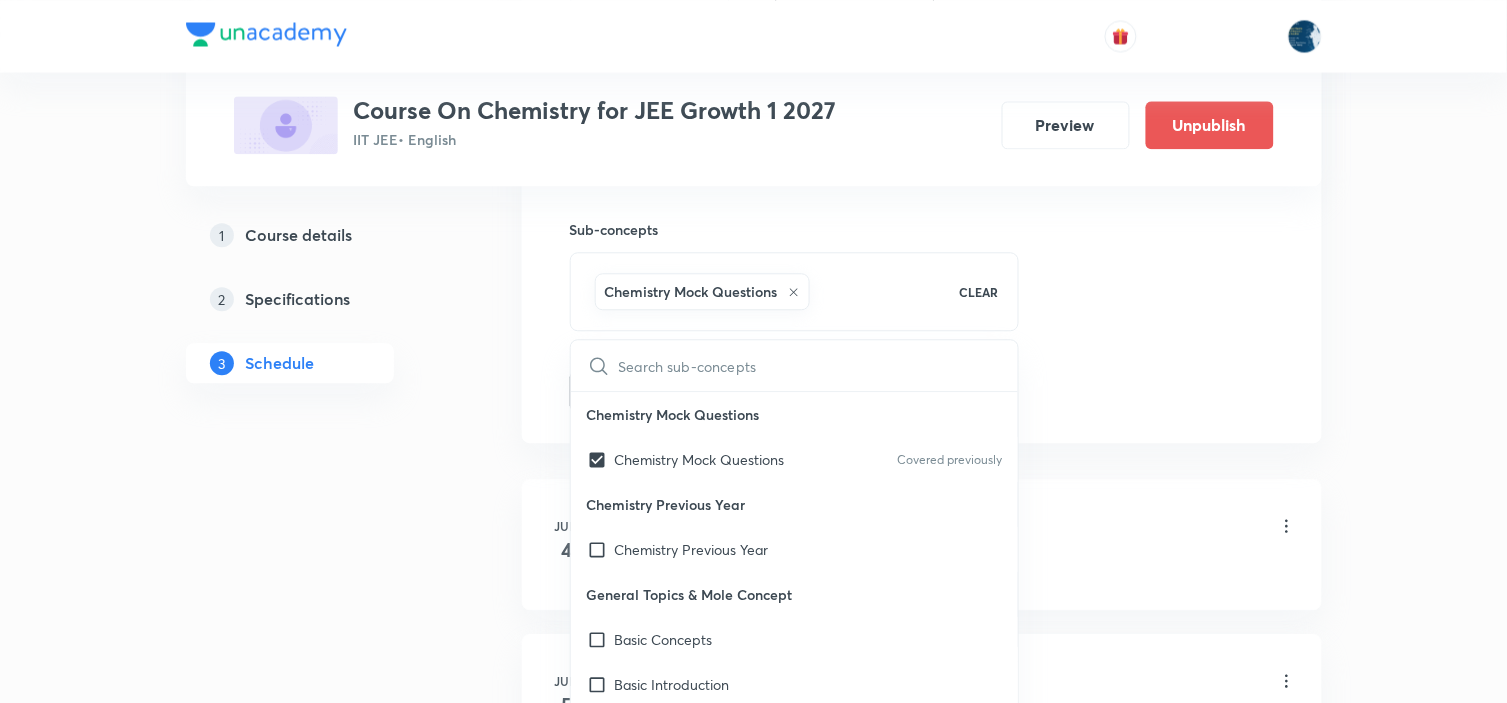 click on "Session  43 Live class Session title 16/99 Atomic Structure ​ Schedule for Aug 2, 2025, 10:50 AM ​ Duration (in minutes) 80 ​ Educator Sripati Surya Dilip   Session type Online Offline Room Room 401 Sub-concepts Chemistry Mock Questions CLEAR ​ Chemistry Mock Questions Chemistry Mock Questions Covered previously Chemistry Previous Year Chemistry Previous Year General Topics & Mole Concept Basic Concepts Basic Introduction Percentage Composition Stoichiometry Principle of Atom Conservation (POAC) Relation between Stoichiometric Quantities Application of Mole Concept: Gravimetric Analysis Different Laws Formula and Composition Concentration Terms Some basic concepts of Chemistry Atomic Structure Discovery Of Electron Some Prerequisites of Physics Discovery Of Protons And Neutrons Atomic Models and Theories  Representation Of Atom With Electrons And Neutrons Nature of Waves Nature Of Electromagnetic Radiation Planck’S Quantum Theory Spectra-Continuous and Discontinuous Spectrum Photoelectric Effect Add" at bounding box center [922, -134] 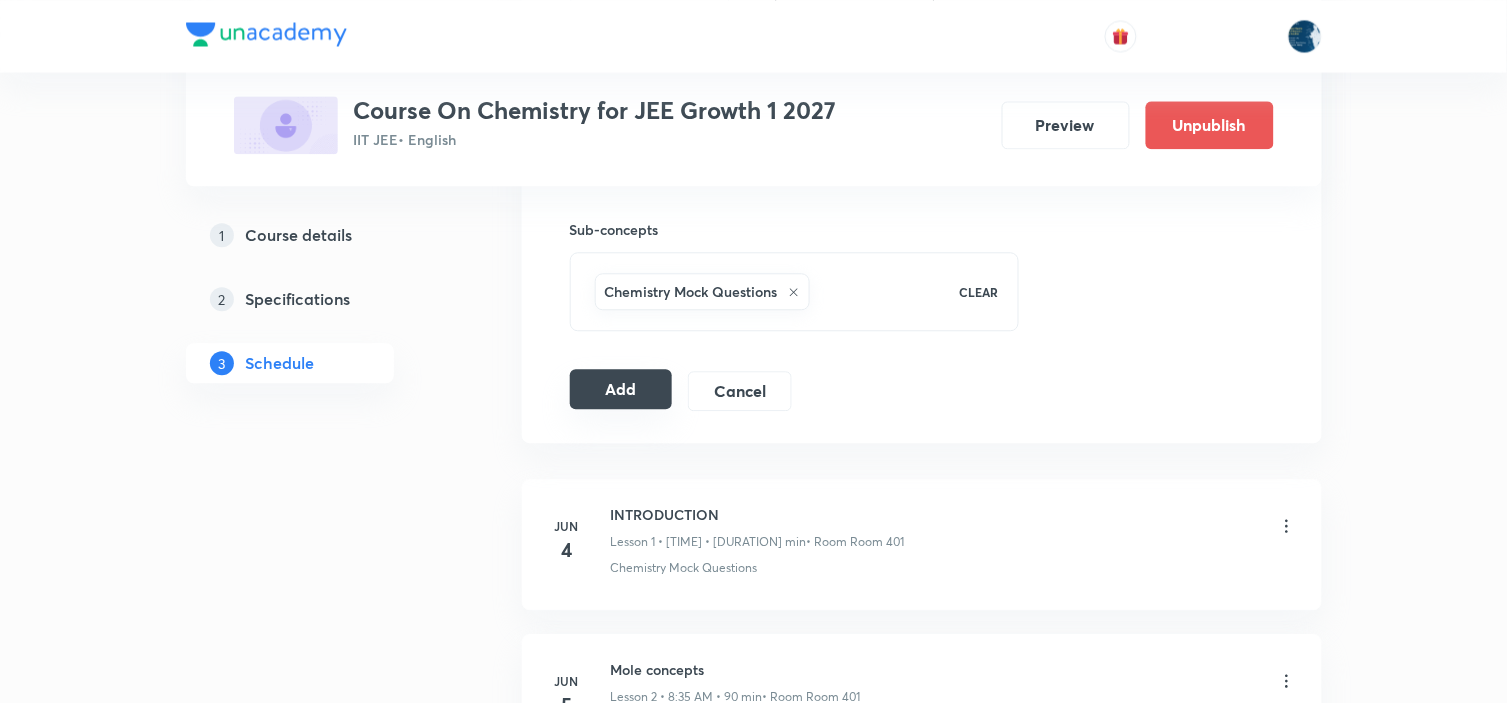 click on "Add" at bounding box center [621, 389] 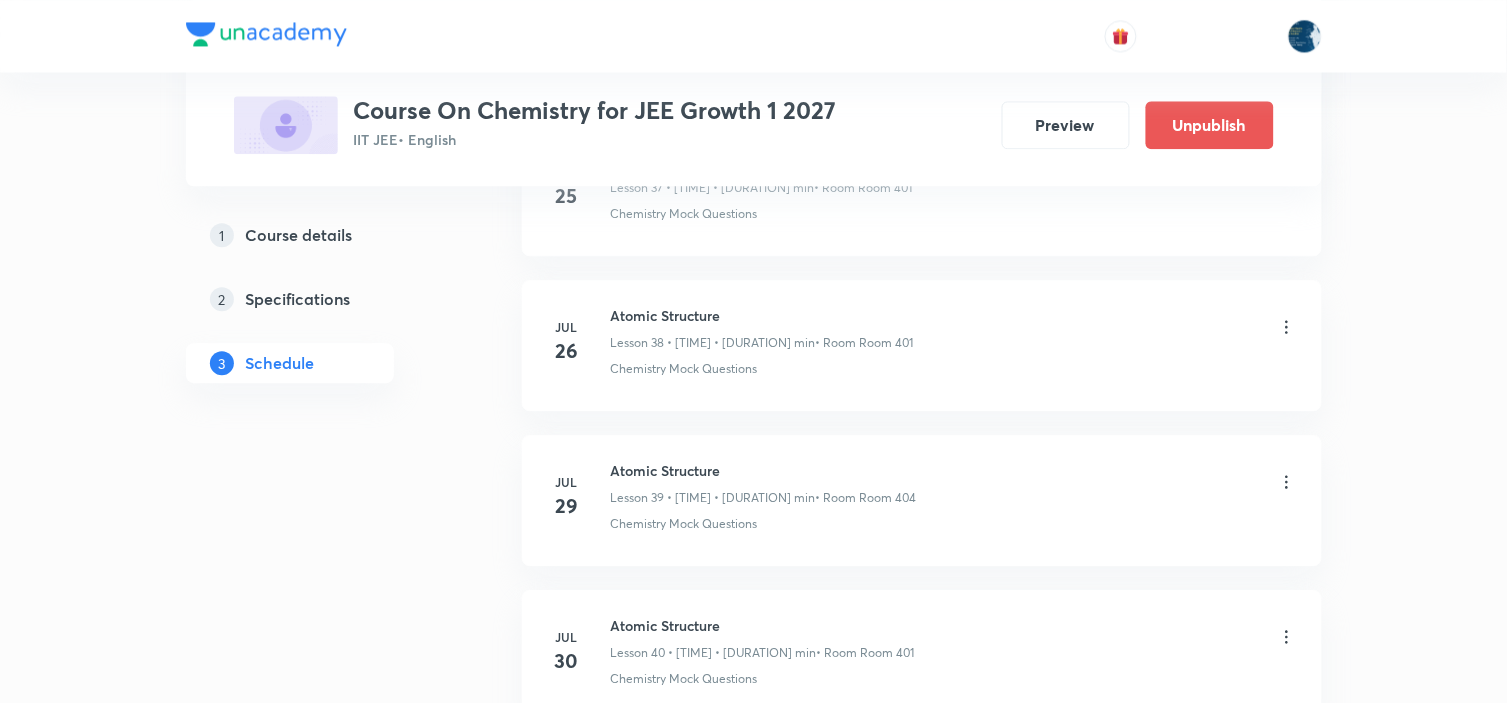scroll, scrollTop: 7568, scrollLeft: 0, axis: vertical 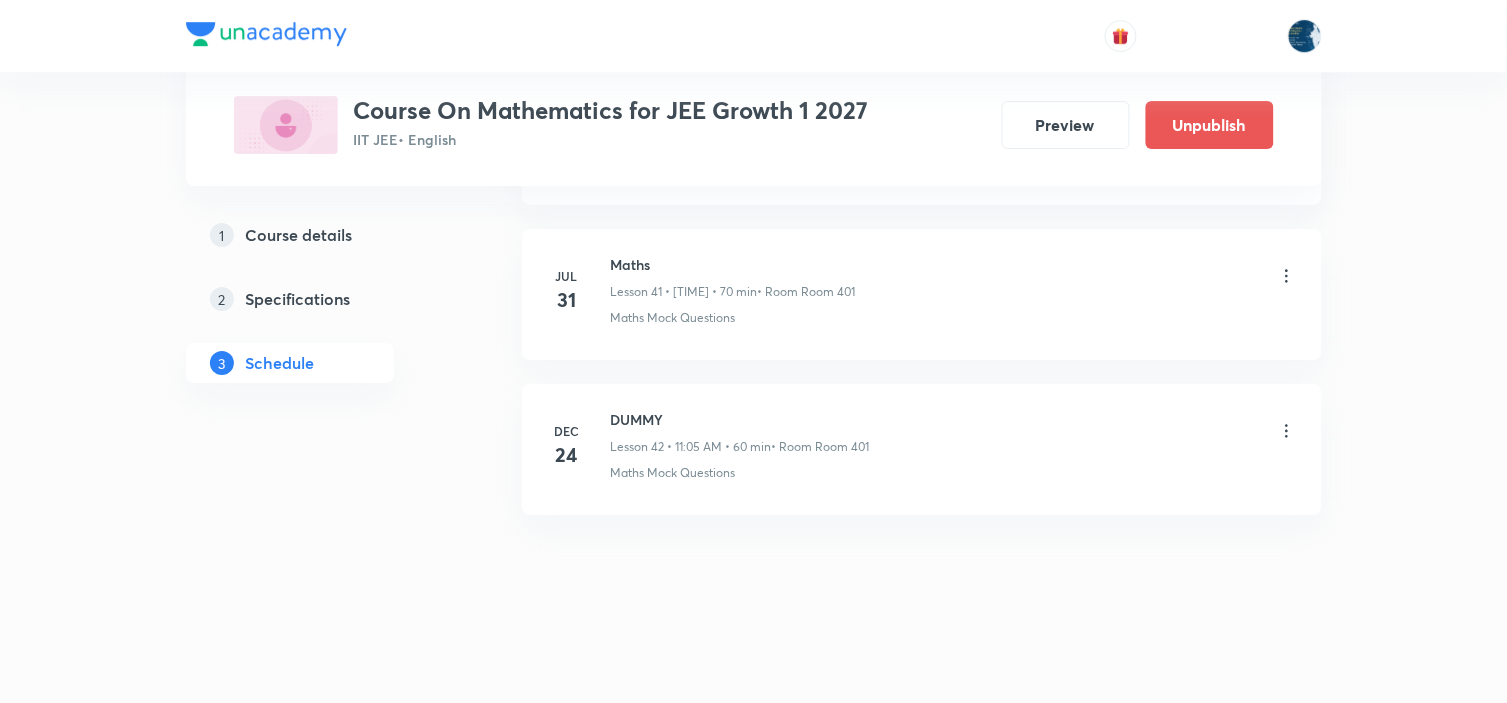 click on "Maths" at bounding box center [733, 264] 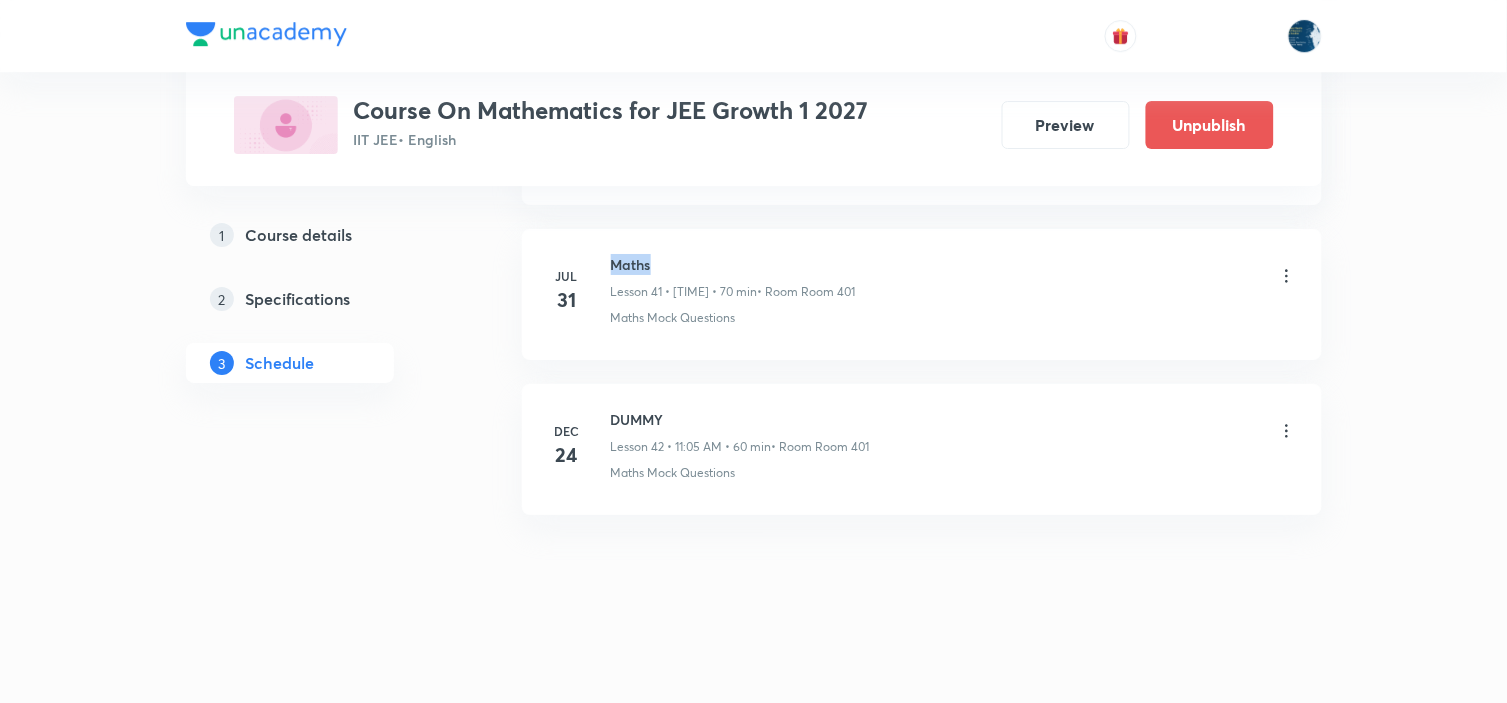 click on "Maths" at bounding box center (733, 264) 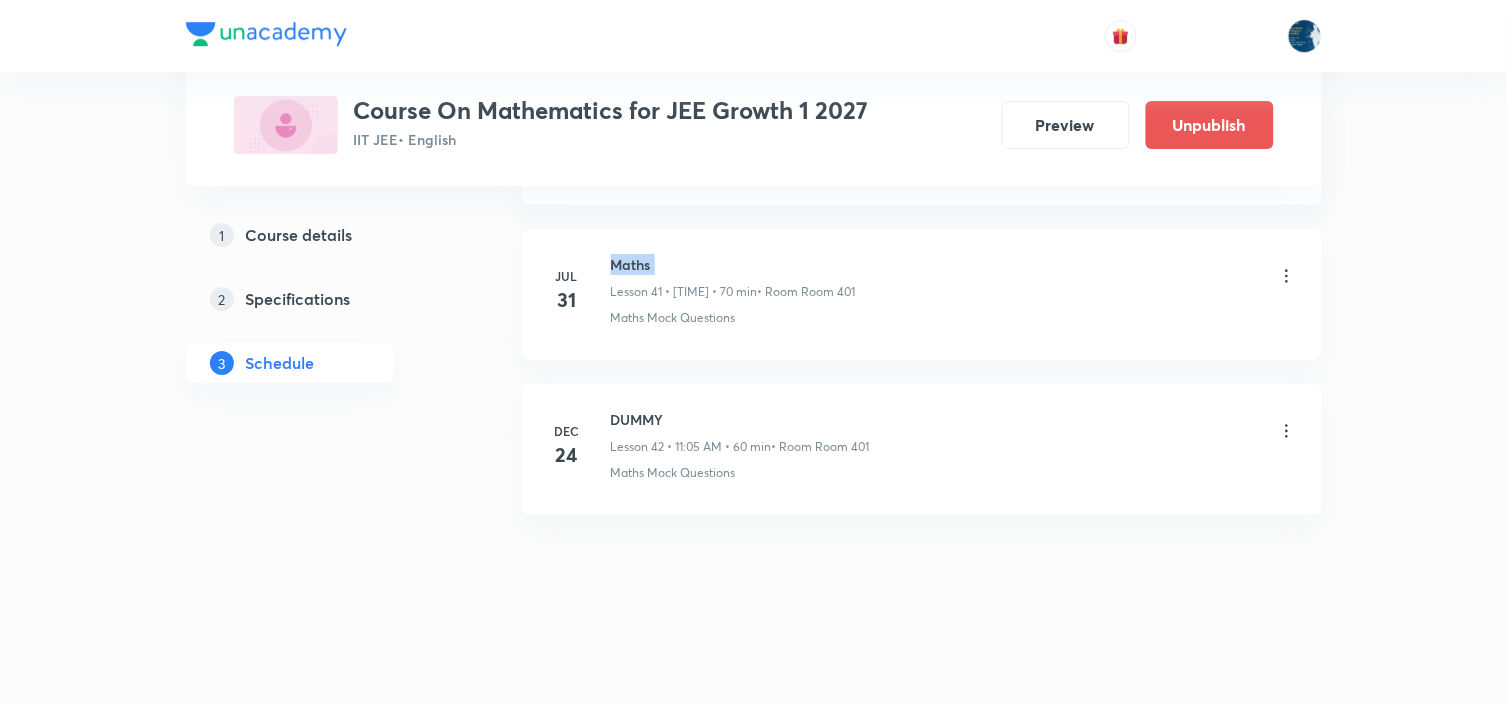 click on "Maths" at bounding box center (733, 264) 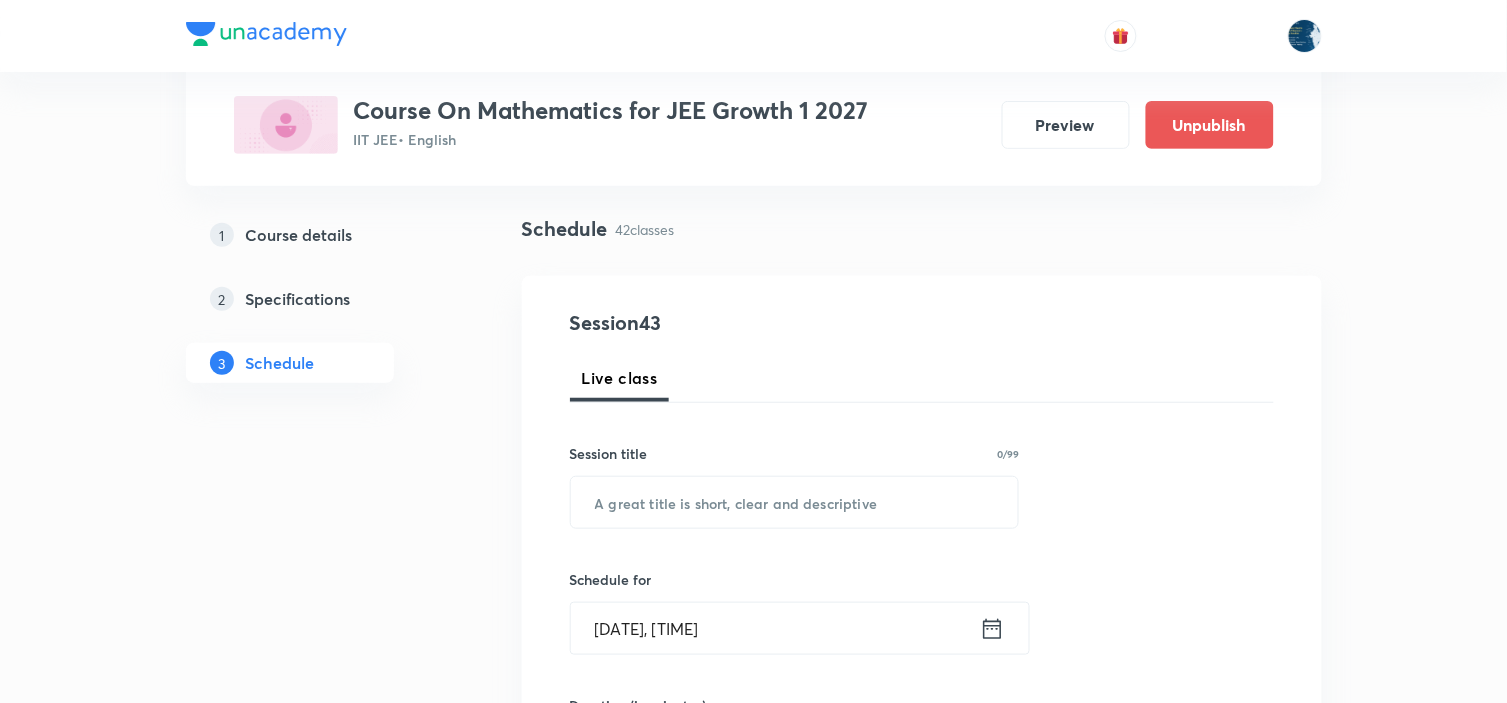 scroll, scrollTop: 222, scrollLeft: 0, axis: vertical 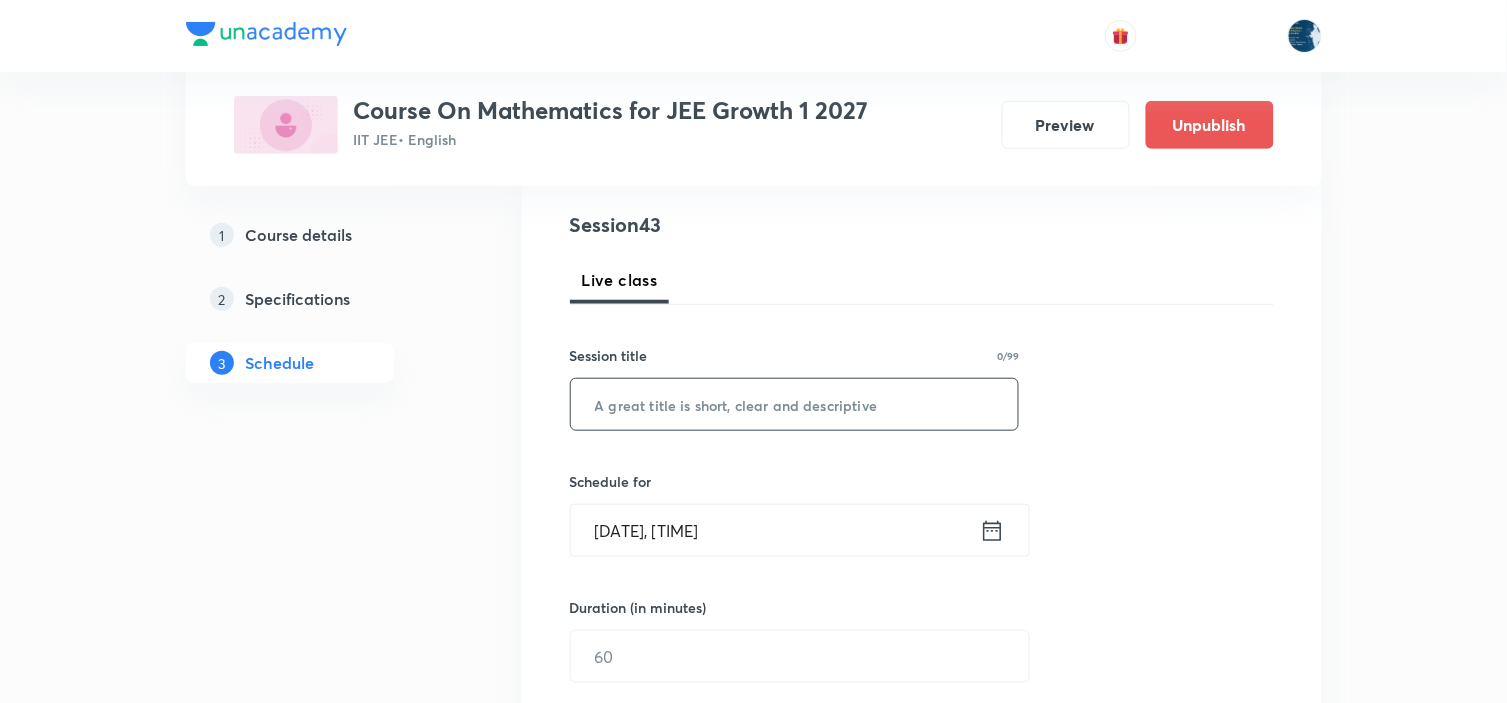 click at bounding box center (795, 404) 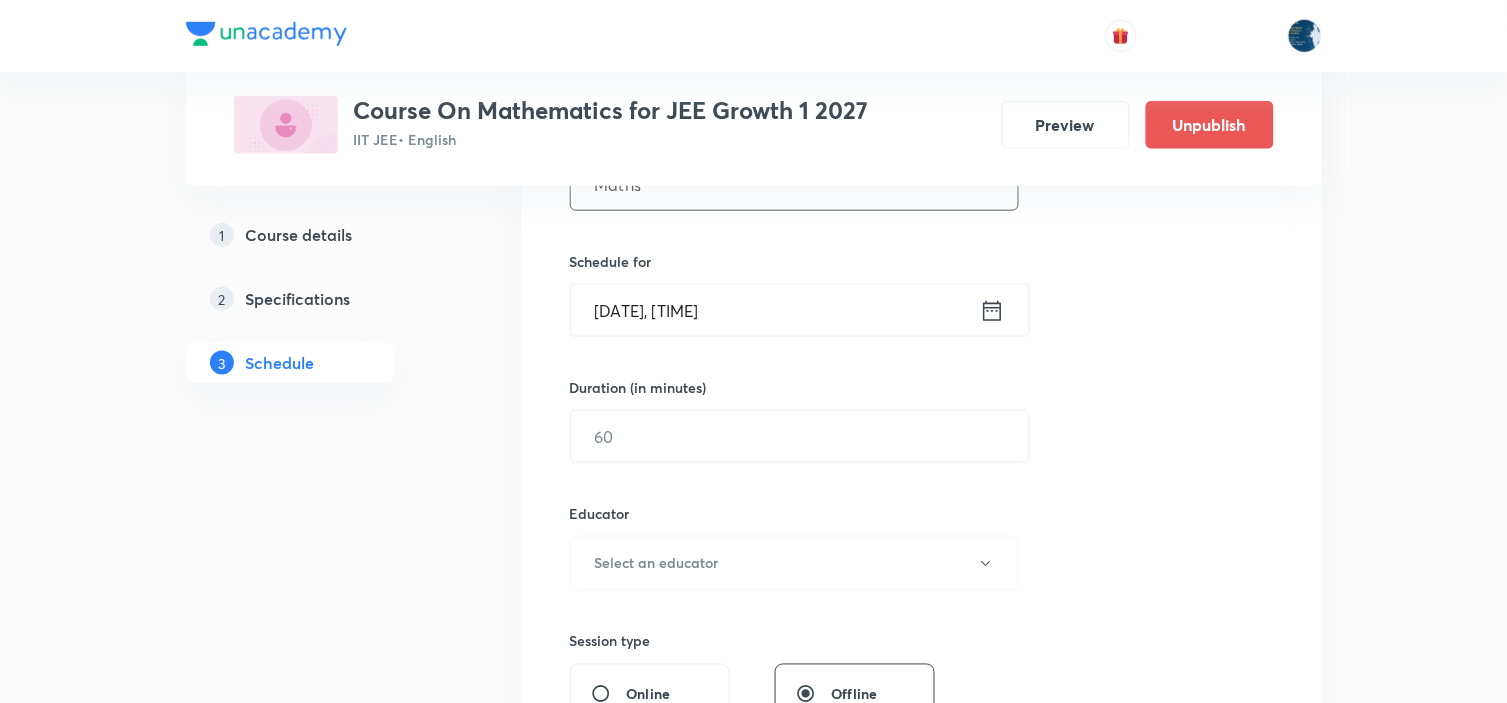 scroll, scrollTop: 444, scrollLeft: 0, axis: vertical 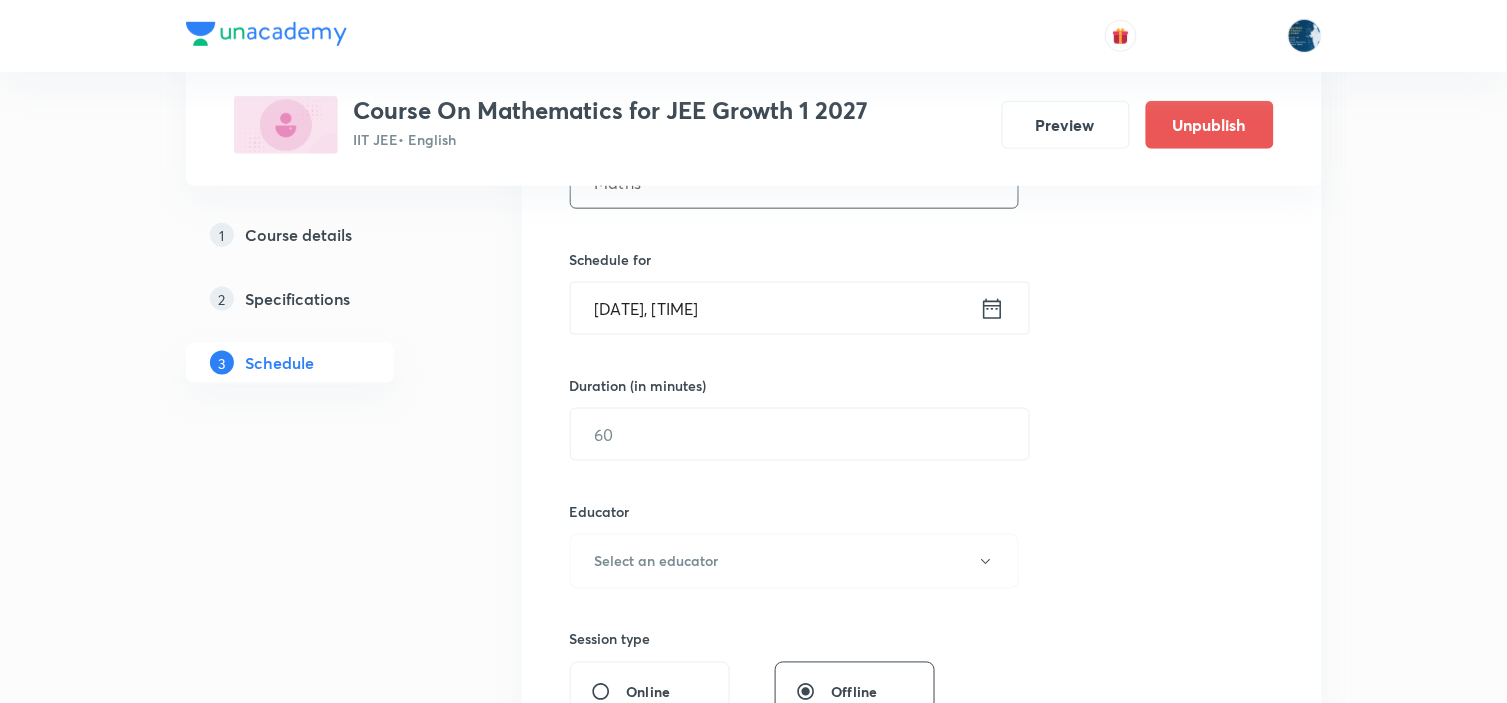type on "Maths" 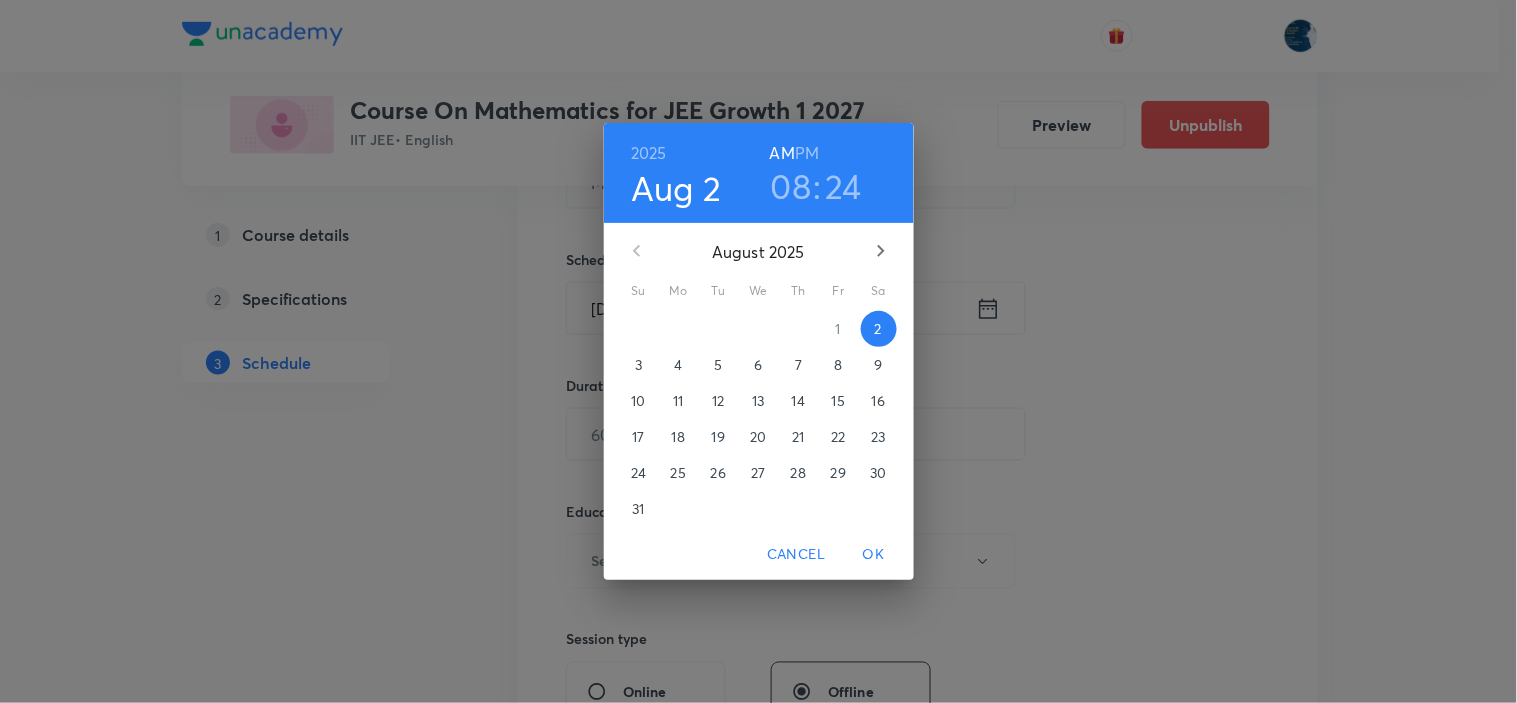 click on "PM" at bounding box center [807, 153] 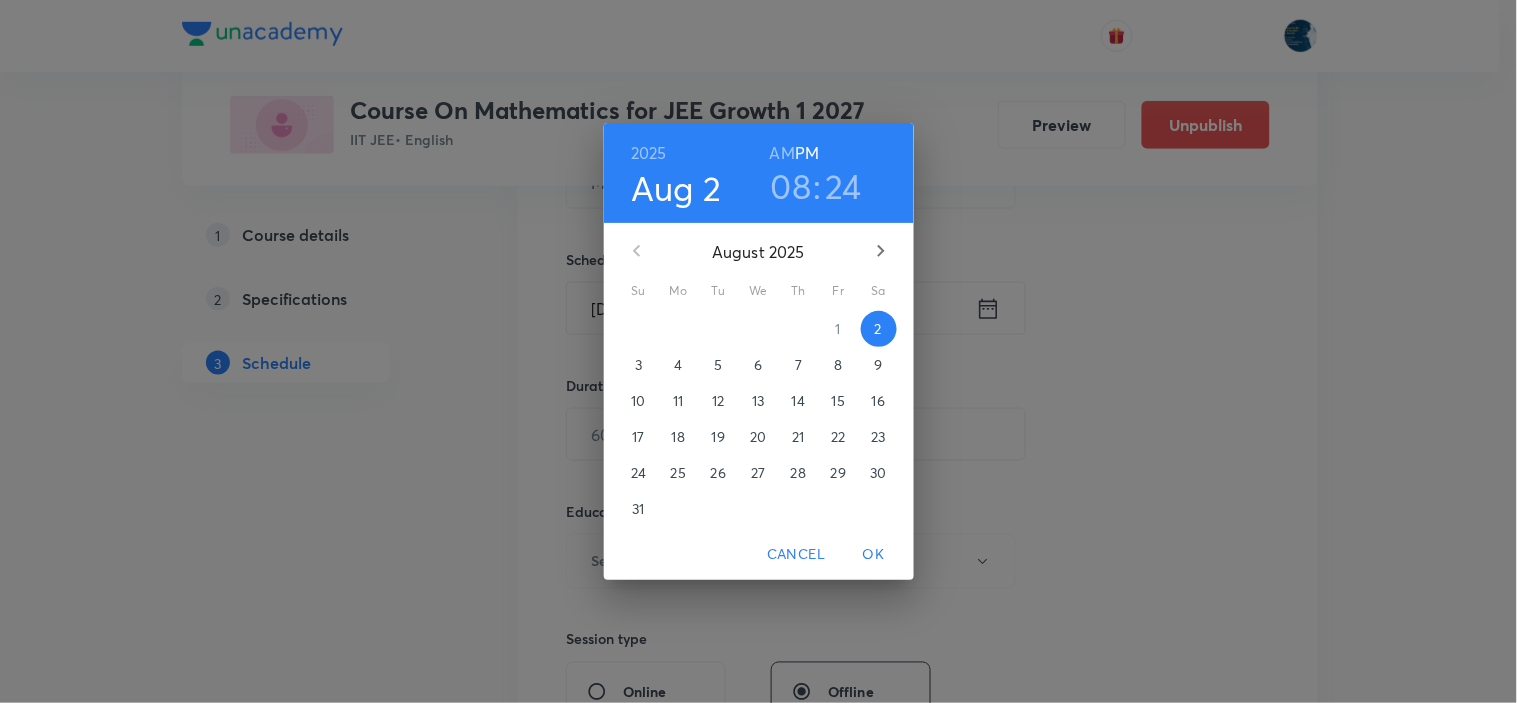 click on "08" at bounding box center [791, 186] 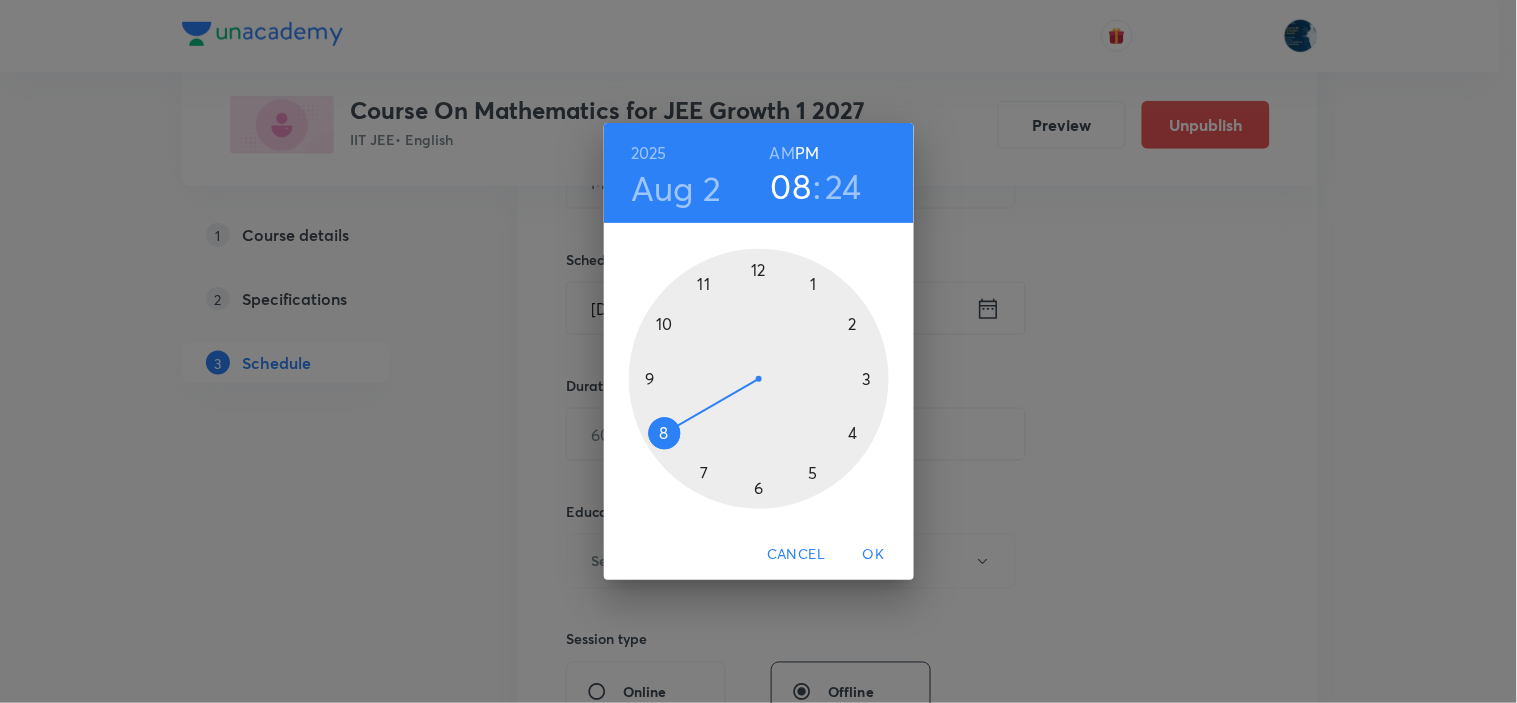 click at bounding box center [759, 379] 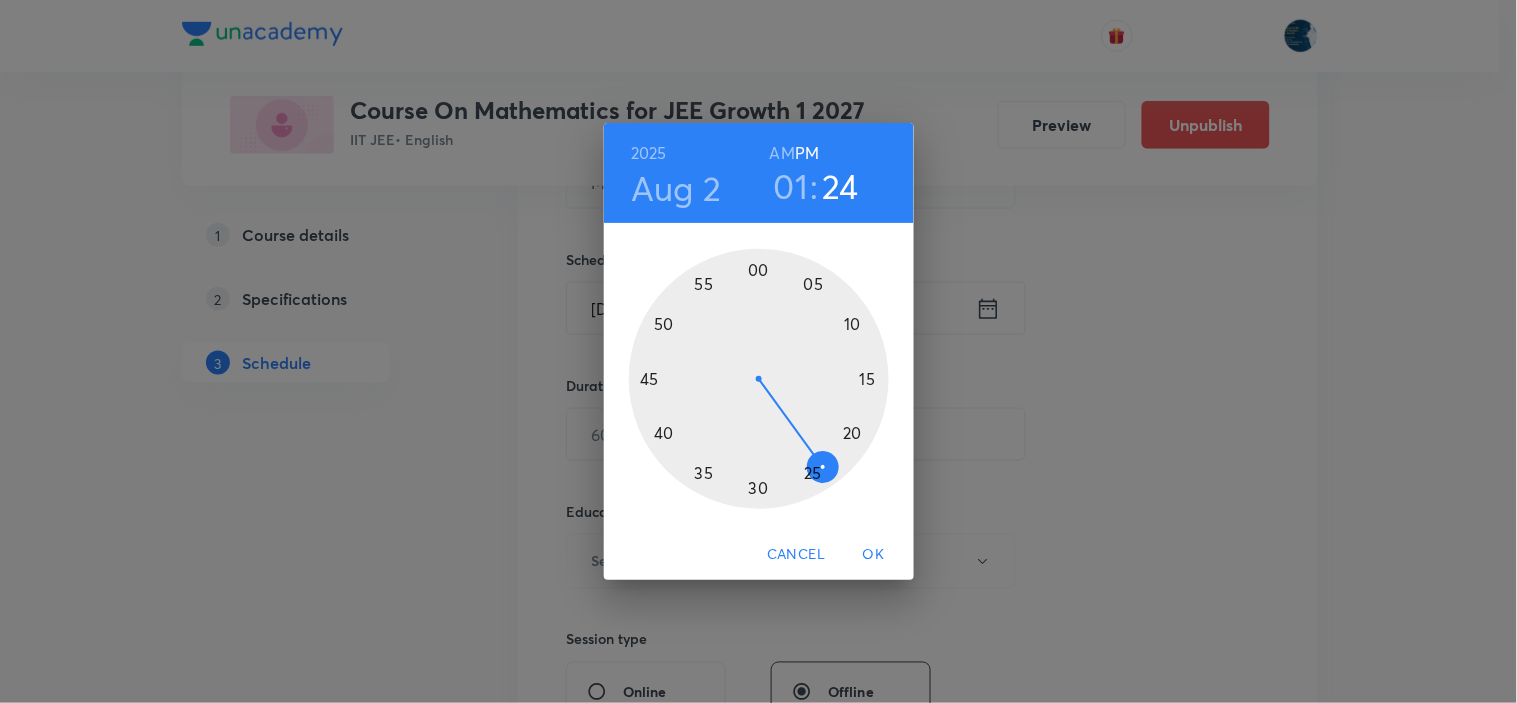 click at bounding box center (759, 379) 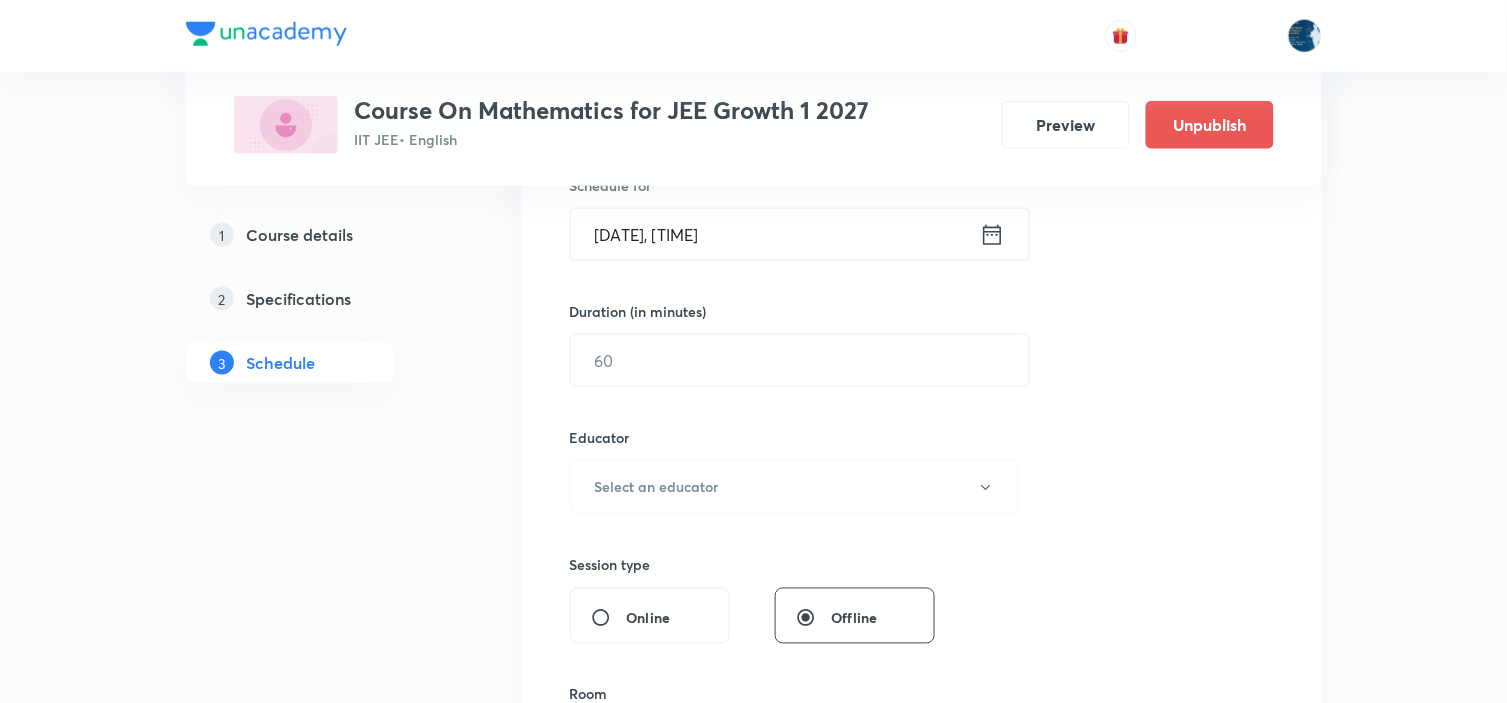 scroll, scrollTop: 555, scrollLeft: 0, axis: vertical 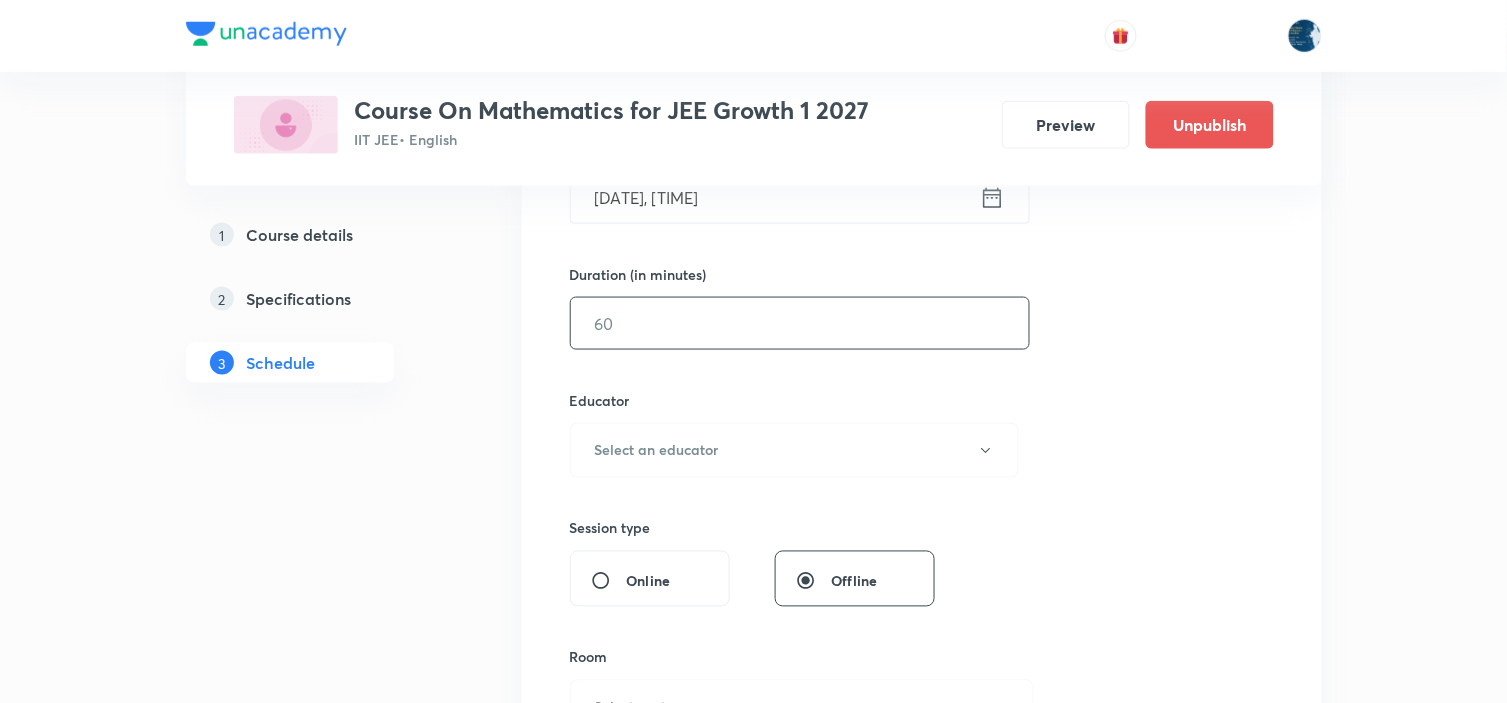 click at bounding box center (800, 323) 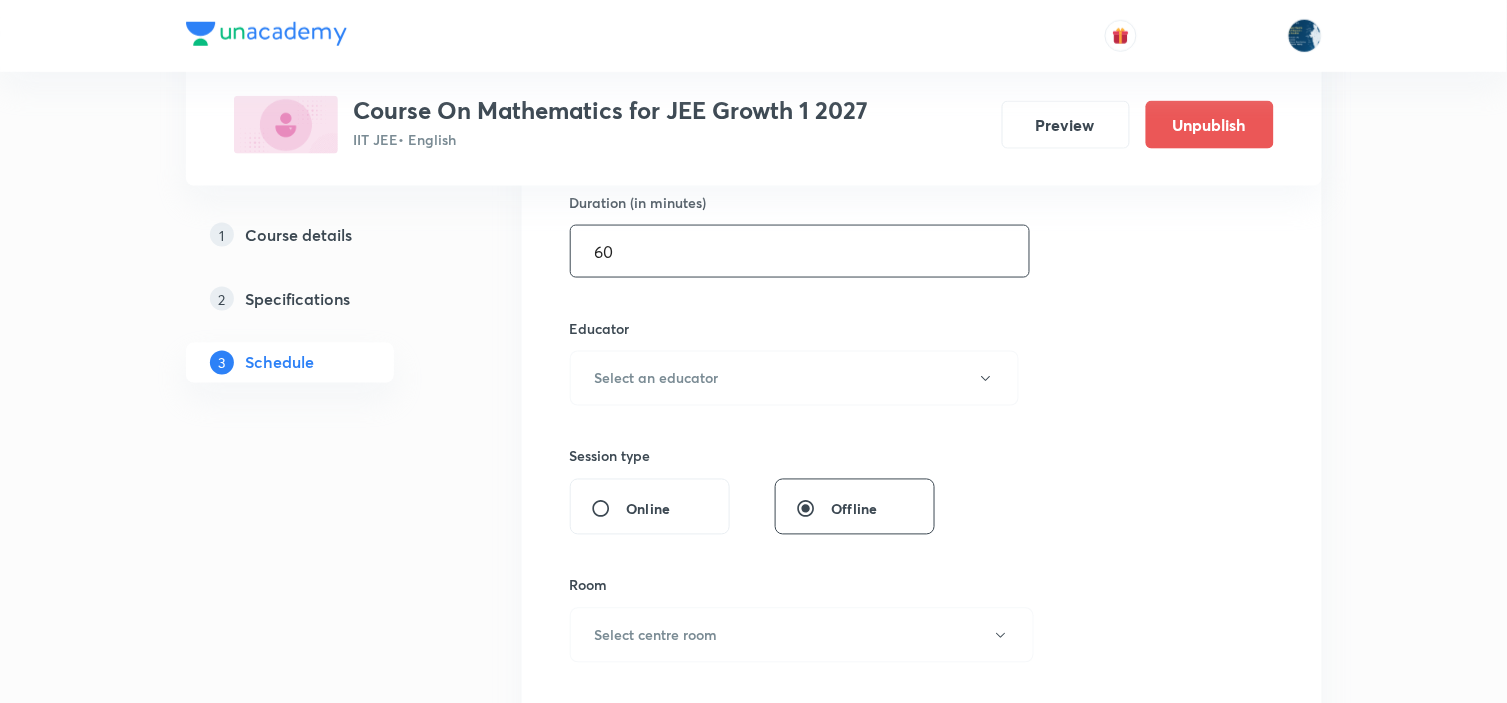 scroll, scrollTop: 666, scrollLeft: 0, axis: vertical 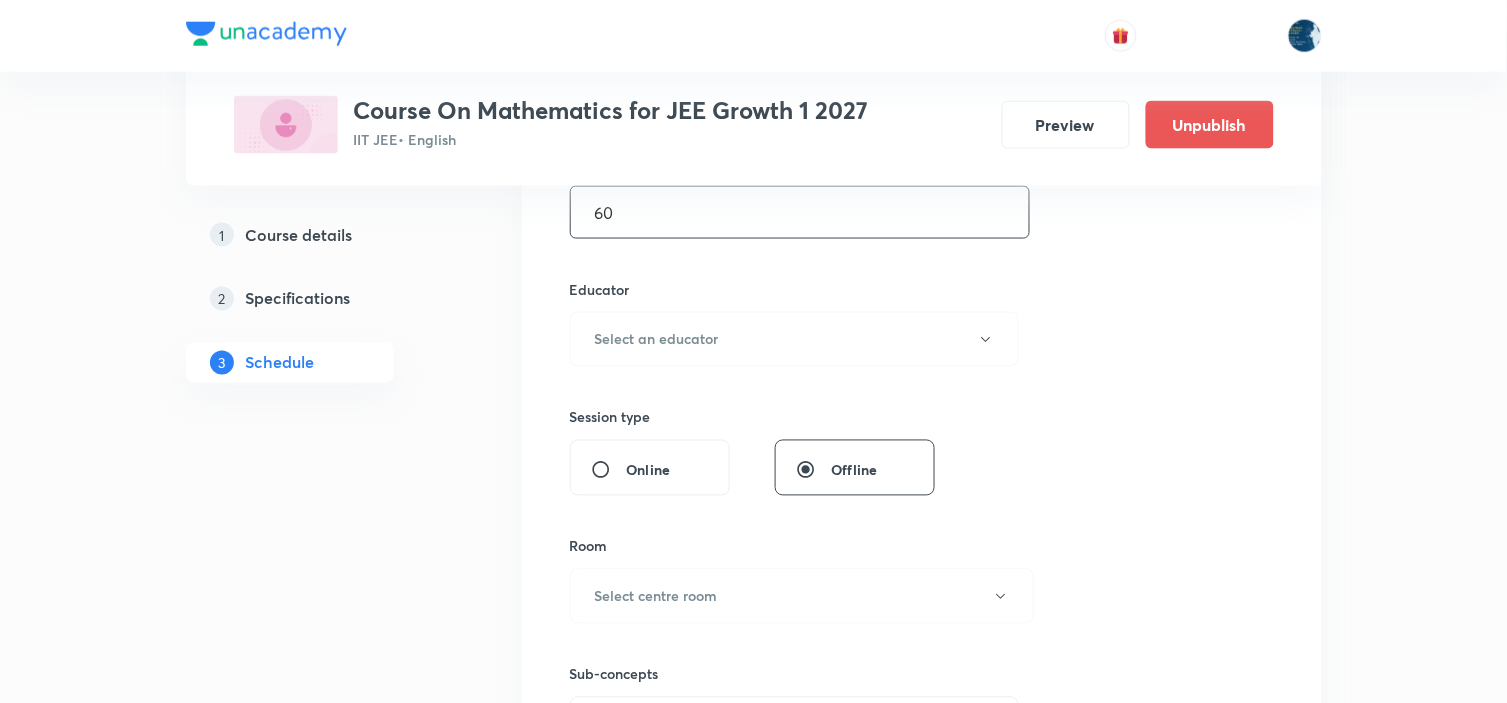 type on "60" 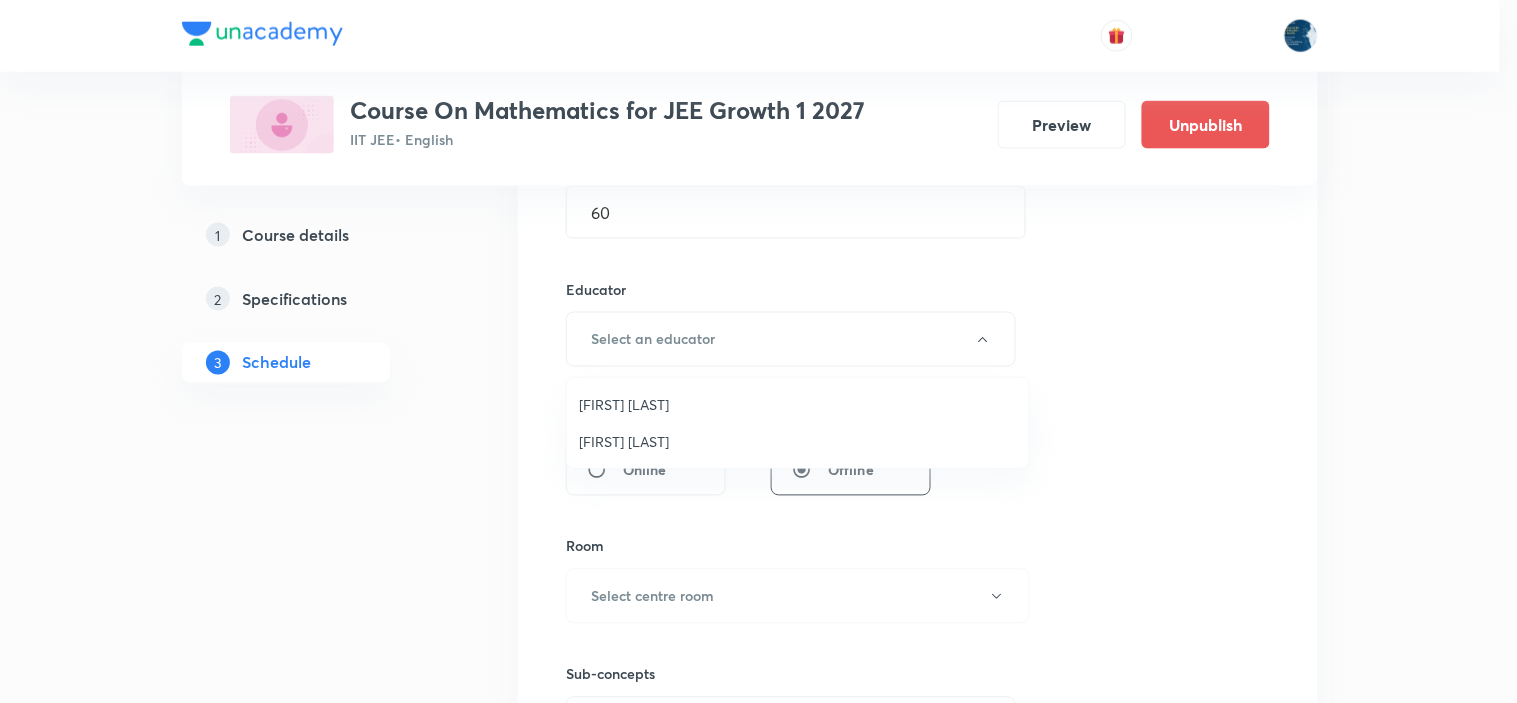 click on "Nandkishor Garg" at bounding box center [798, 441] 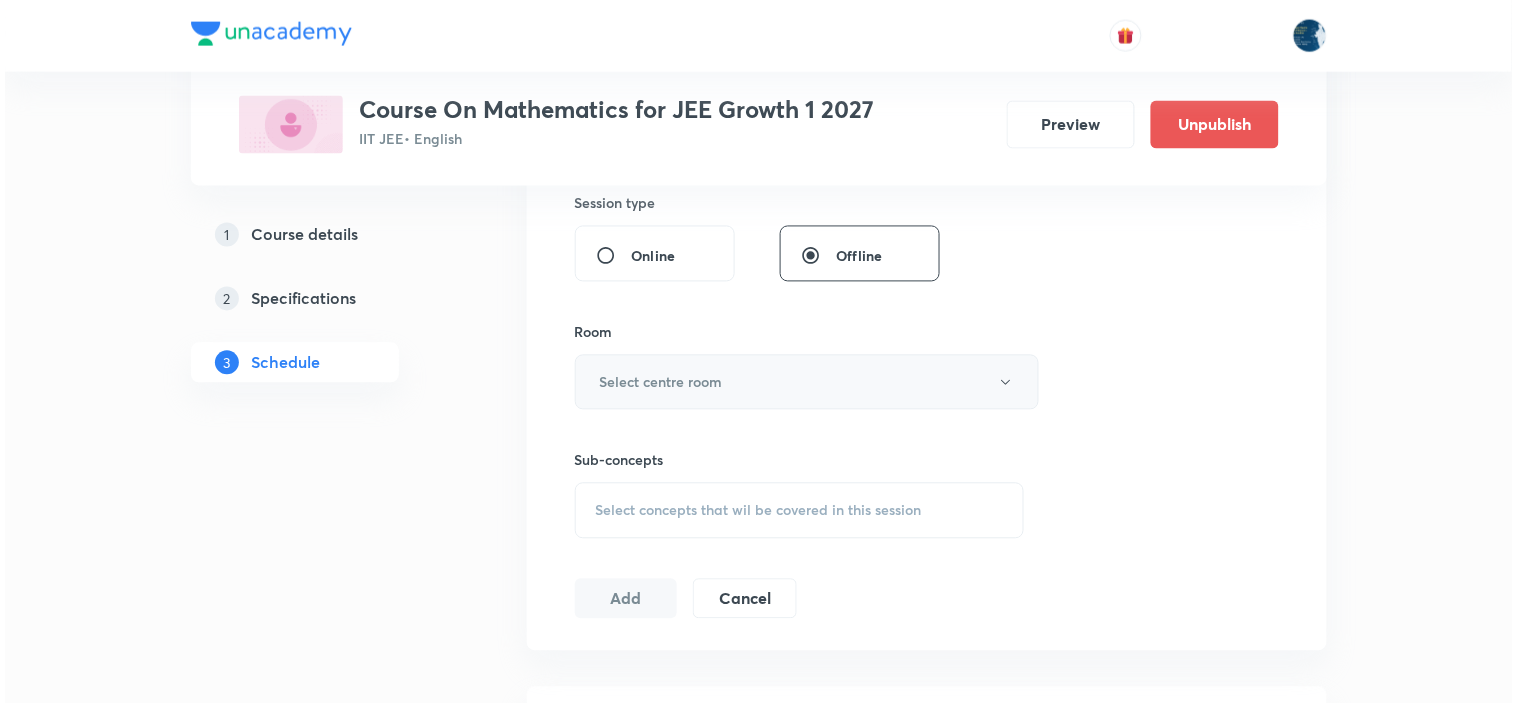scroll, scrollTop: 888, scrollLeft: 0, axis: vertical 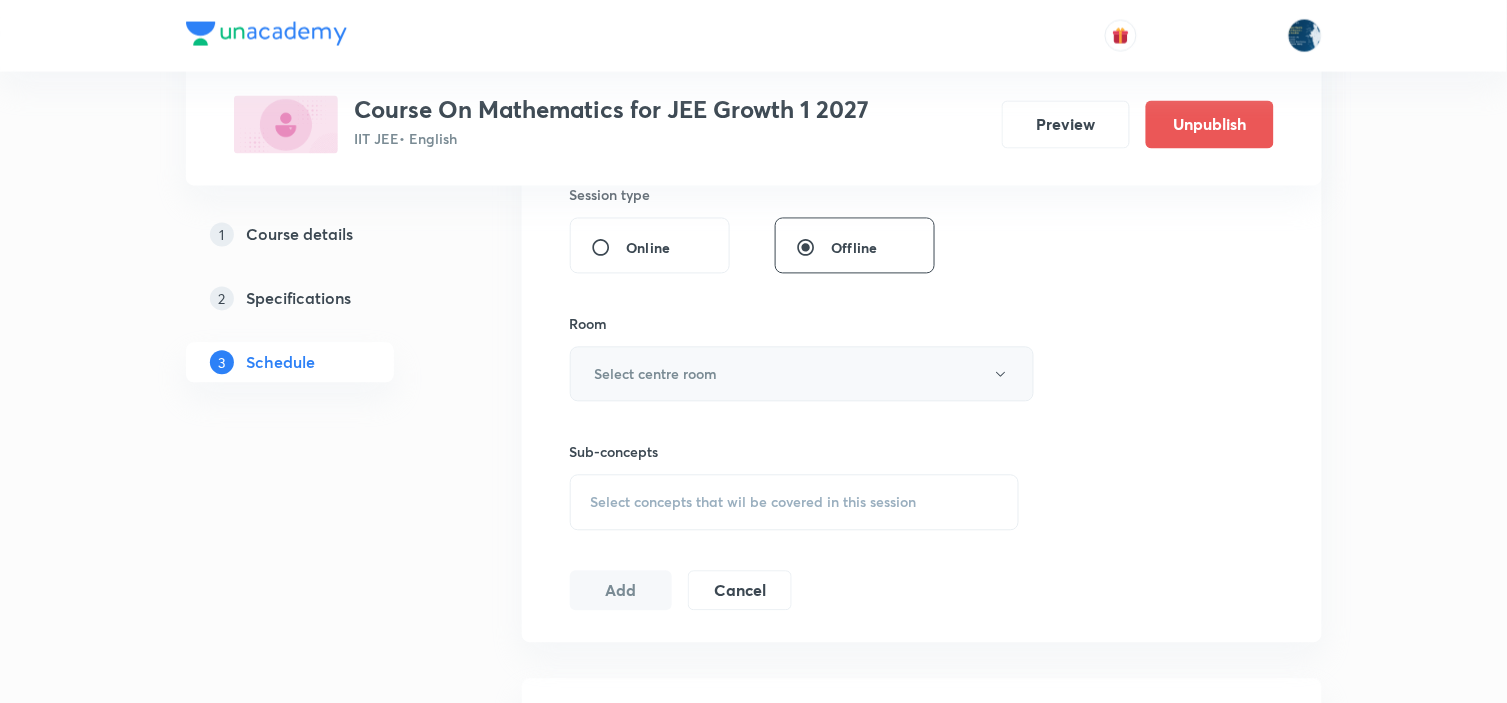 click on "Select centre room" at bounding box center (802, 374) 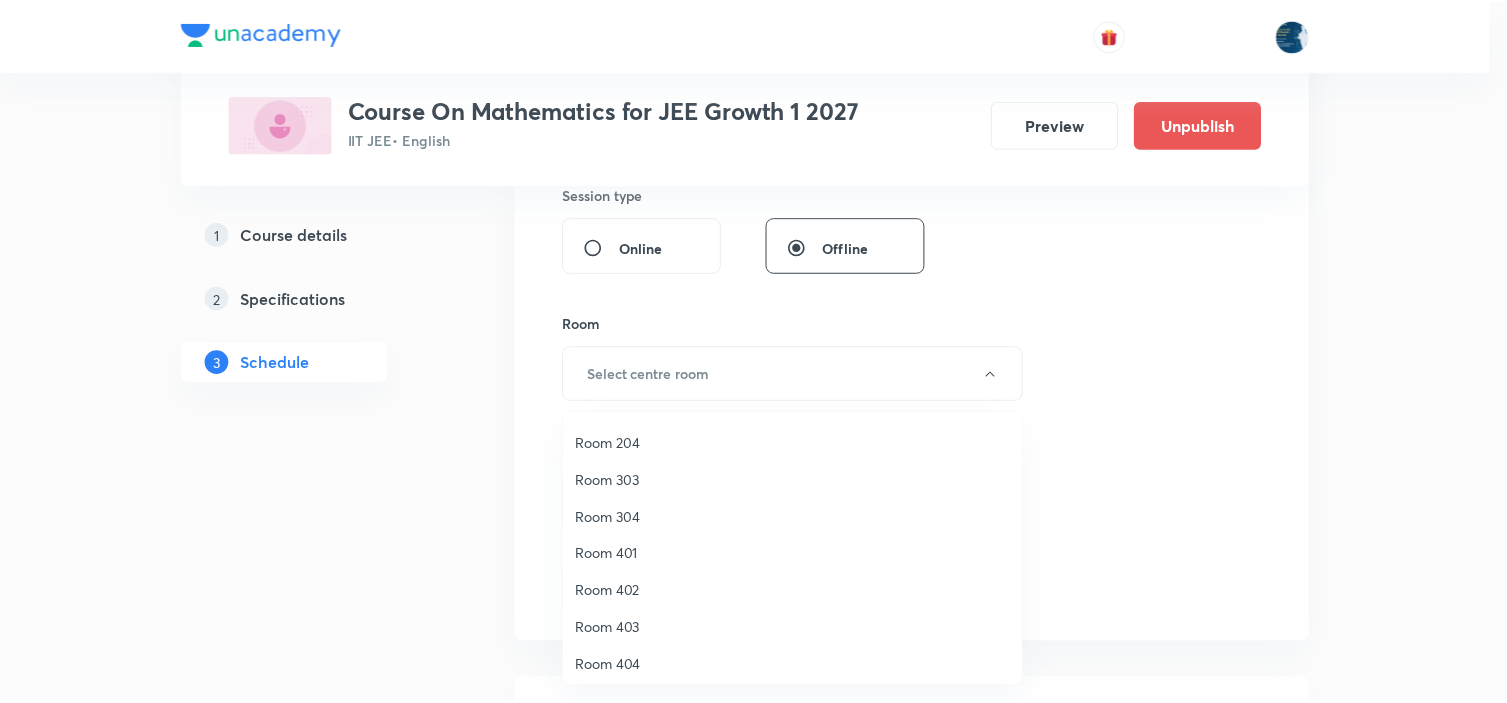 scroll, scrollTop: 371, scrollLeft: 0, axis: vertical 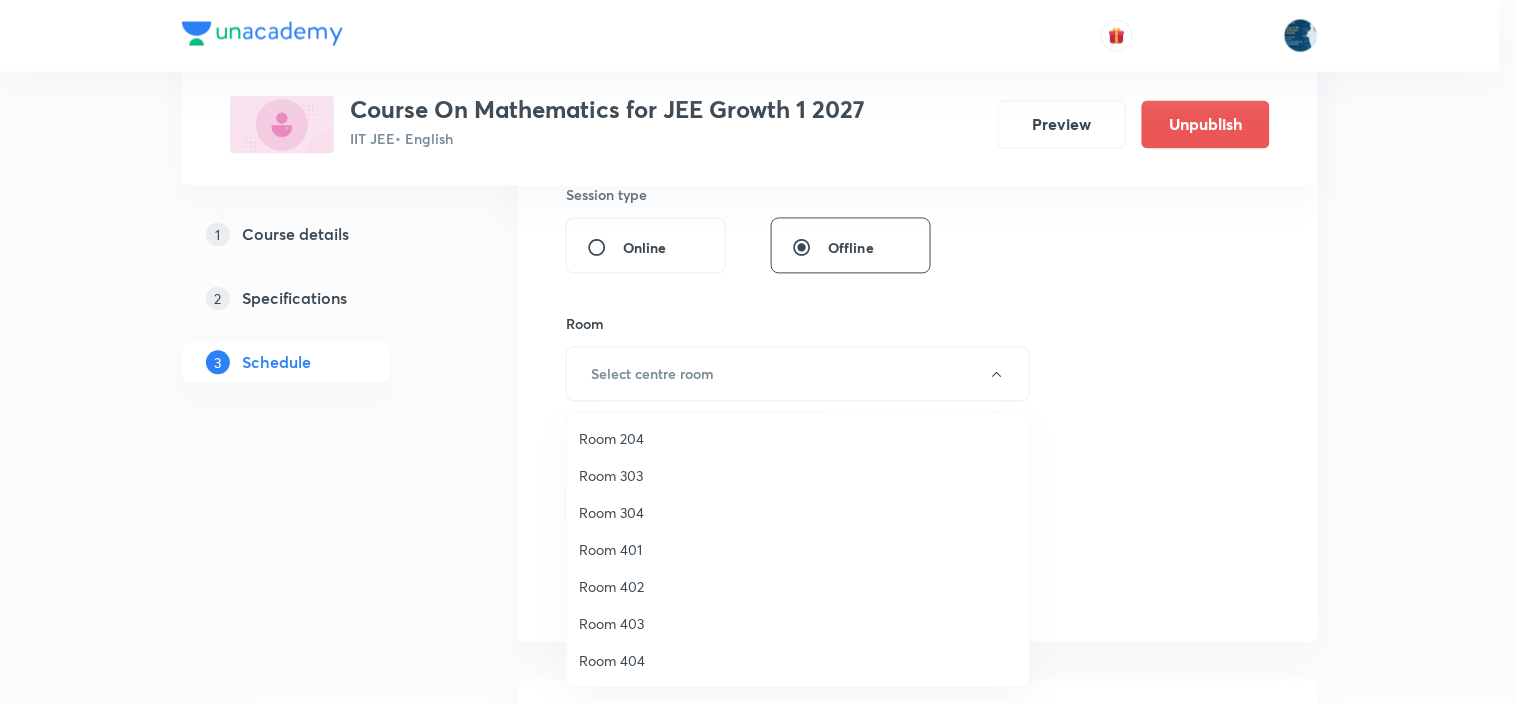 click on "Room 401" at bounding box center [798, 549] 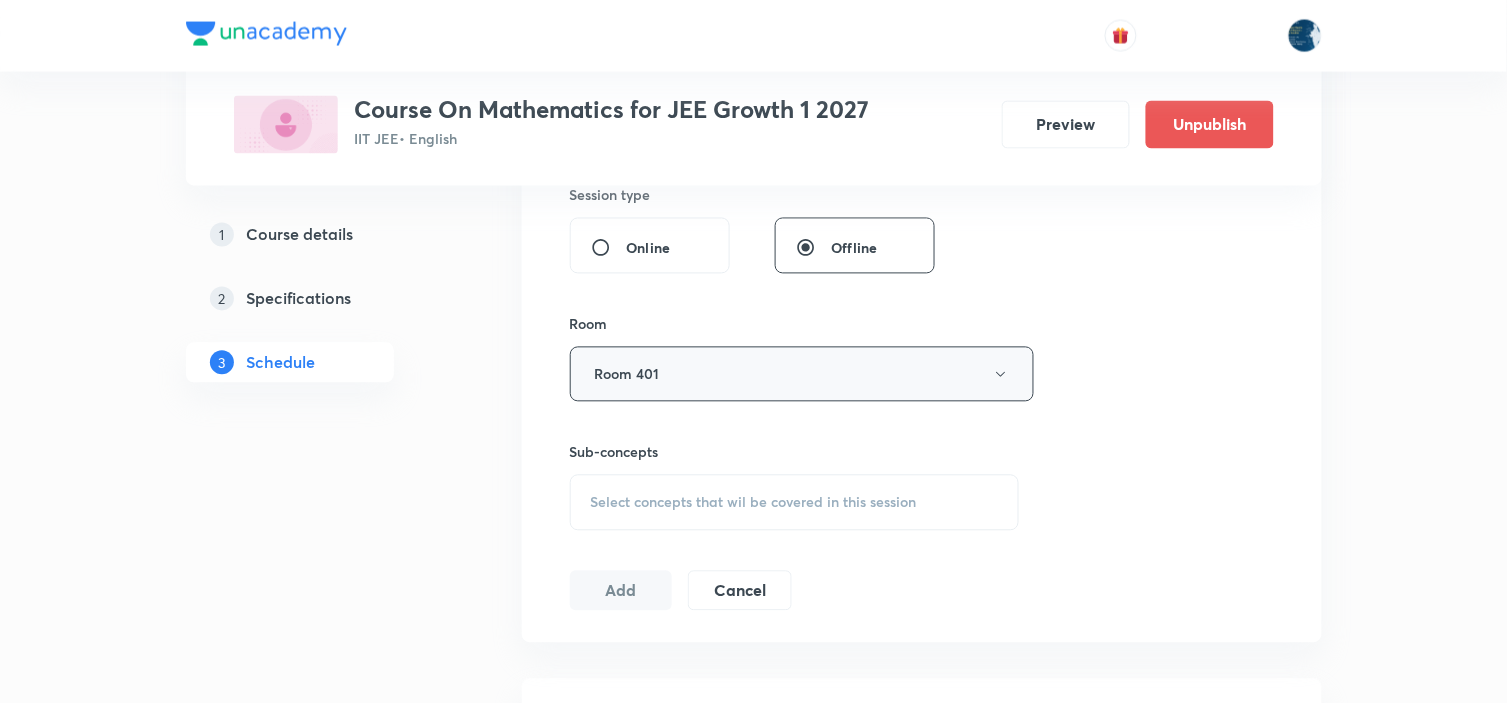 scroll, scrollTop: 1000, scrollLeft: 0, axis: vertical 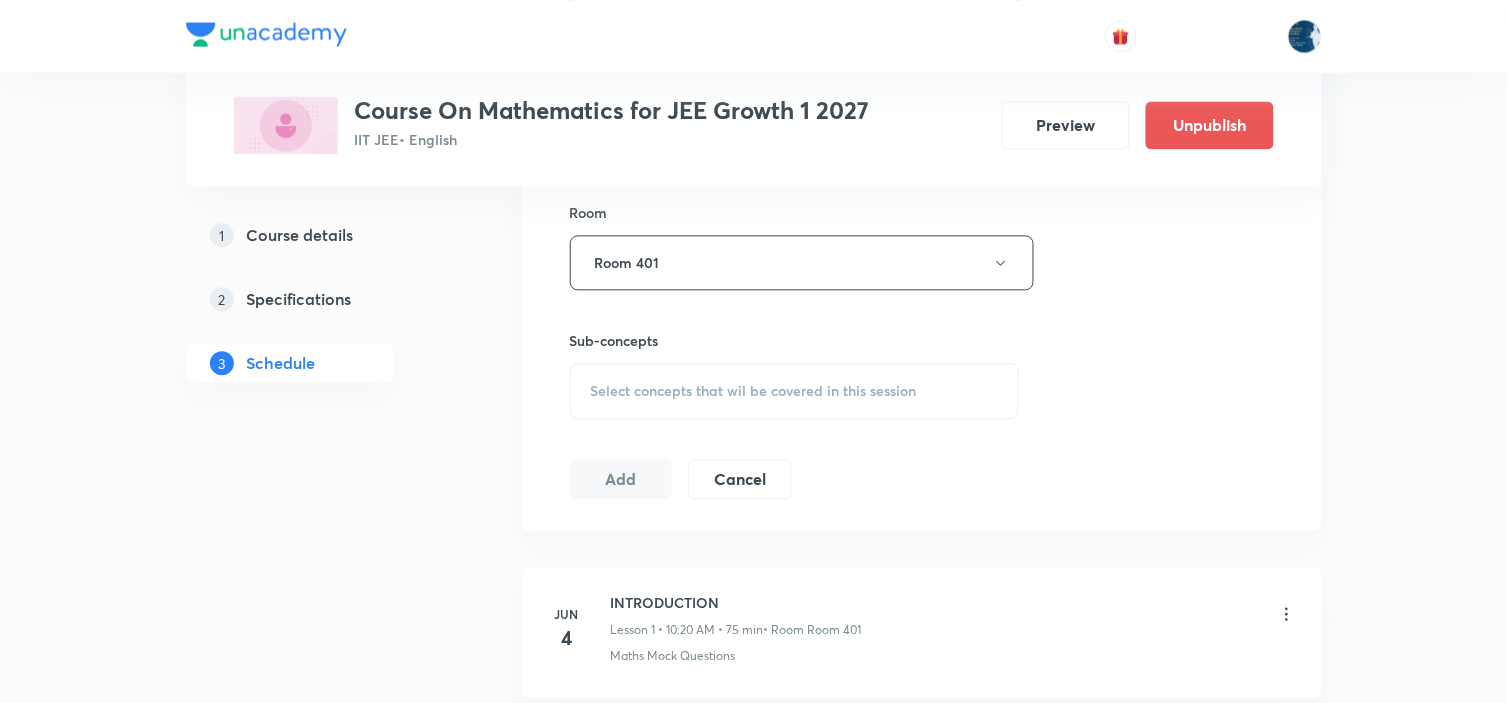 click on "Select concepts that wil be covered in this session" at bounding box center [754, 391] 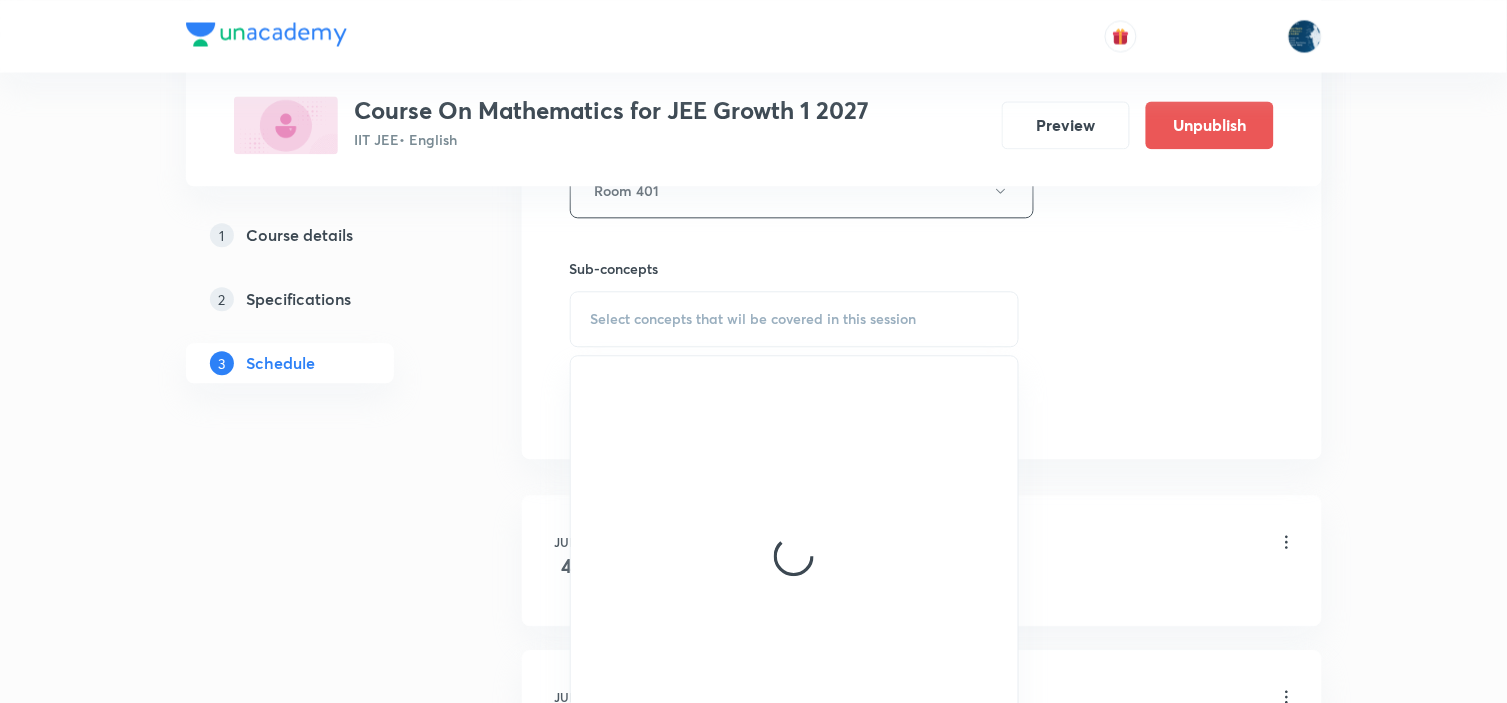 scroll, scrollTop: 1111, scrollLeft: 0, axis: vertical 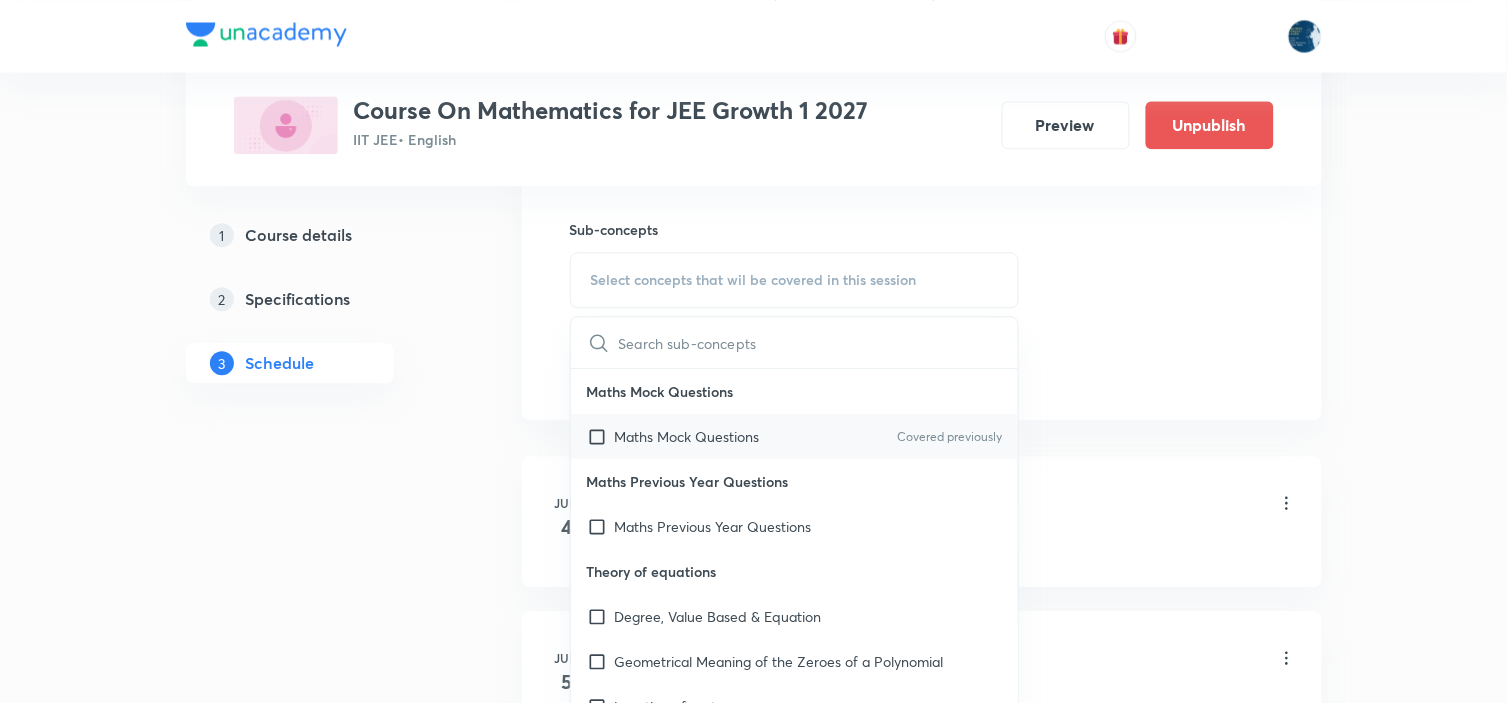 click on "Covered previously" at bounding box center (949, 437) 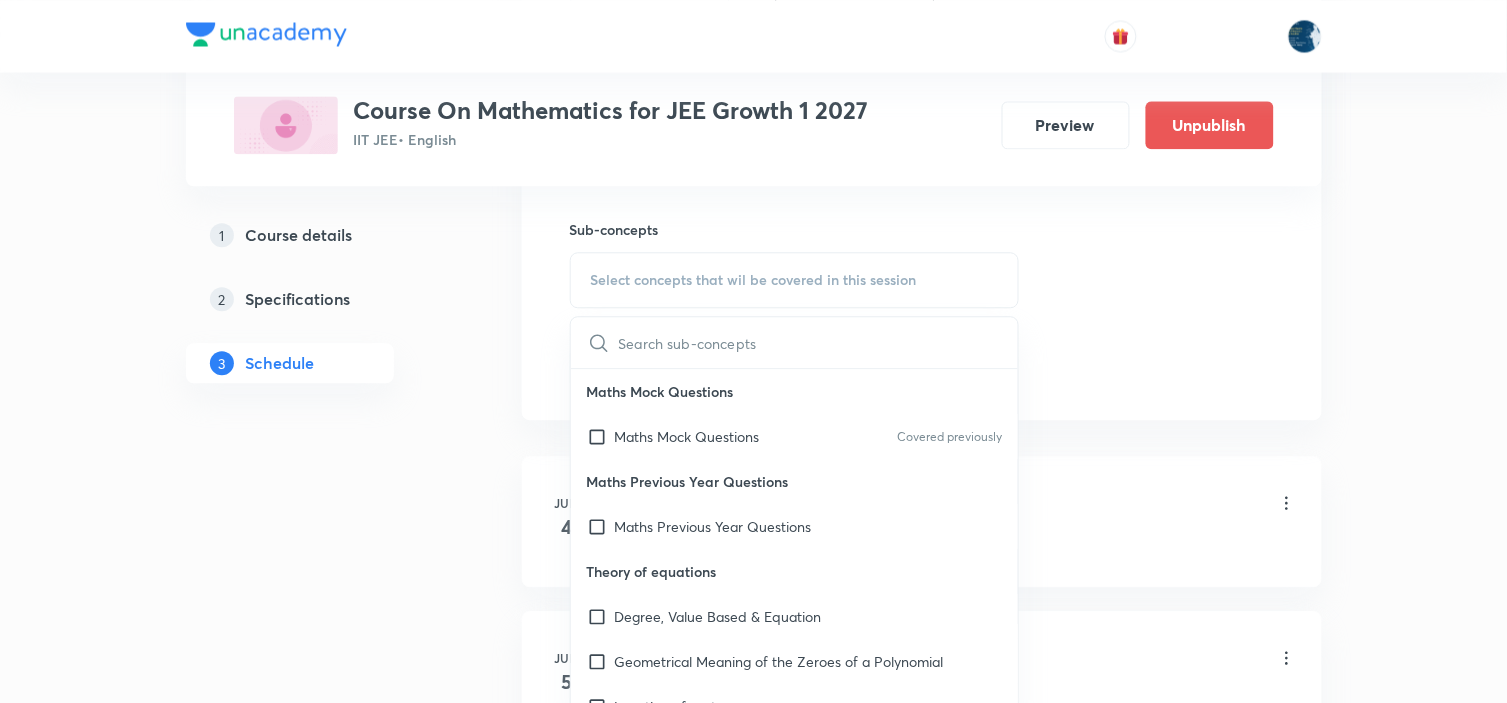 checkbox on "true" 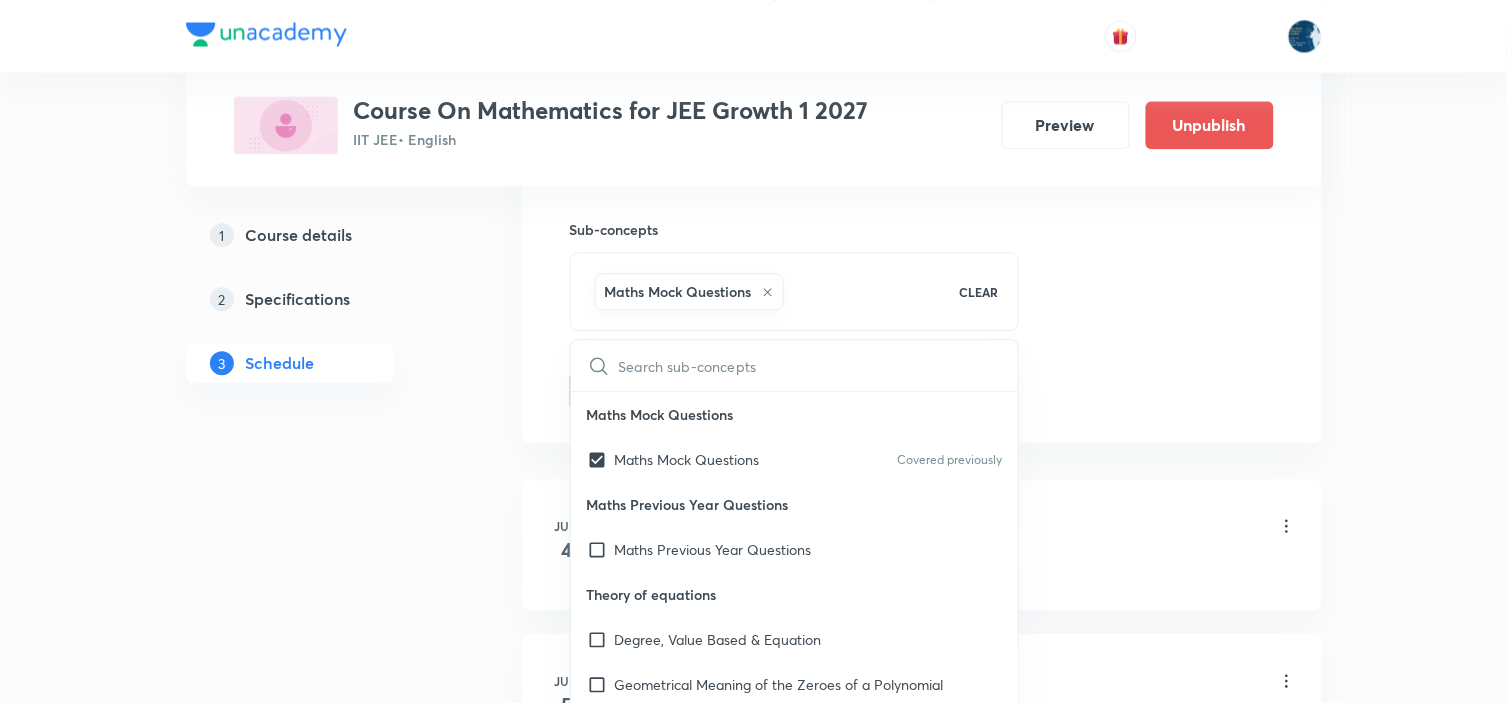 click on "Session  43 Live class Session title 5/99 Maths ​ Schedule for Aug 2, 2025, 1:05 PM ​ Duration (in minutes) 60 ​ Educator Nandkishor Garg   Session type Online Offline Room Room 401 Sub-concepts Maths Mock Questions CLEAR ​ Maths Mock Questions Maths Mock Questions Covered previously Maths Previous Year Questions Maths Previous Year Questions Theory of equations Degree, Value Based & Equation Geometrical Meaning of the Zeroes of a Polynomial Location of roots Geometrical meaning of Roots of an equation Points in solving an equation Graph of Quadratic Expression & its Analysis Range of Quadratic Equation Remainder and factor theorems Identity Quadratic equations Common Roots Location of Roots General Equation of Second Degree in Variable x and y Theory of Equations Relation Between Roots and Coefficients Nature of Roots: Real, Imaginary, and Integer Quadratic with Complex Co-efficient Quadratic Inequality Pseudo Quadratic Equation: Quadratic in any Function Polynomial with Integral Coefficient Series" at bounding box center (922, -134) 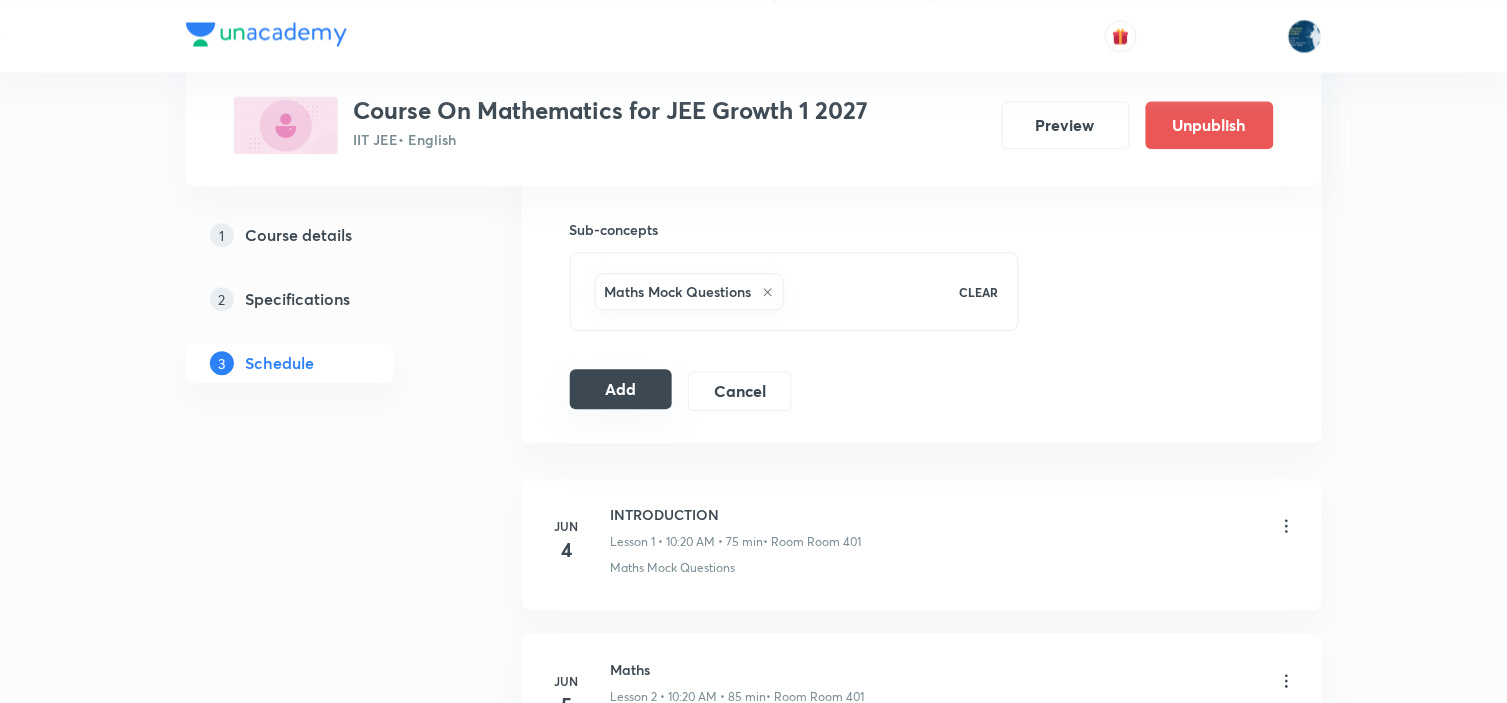 click on "Add" at bounding box center (621, 389) 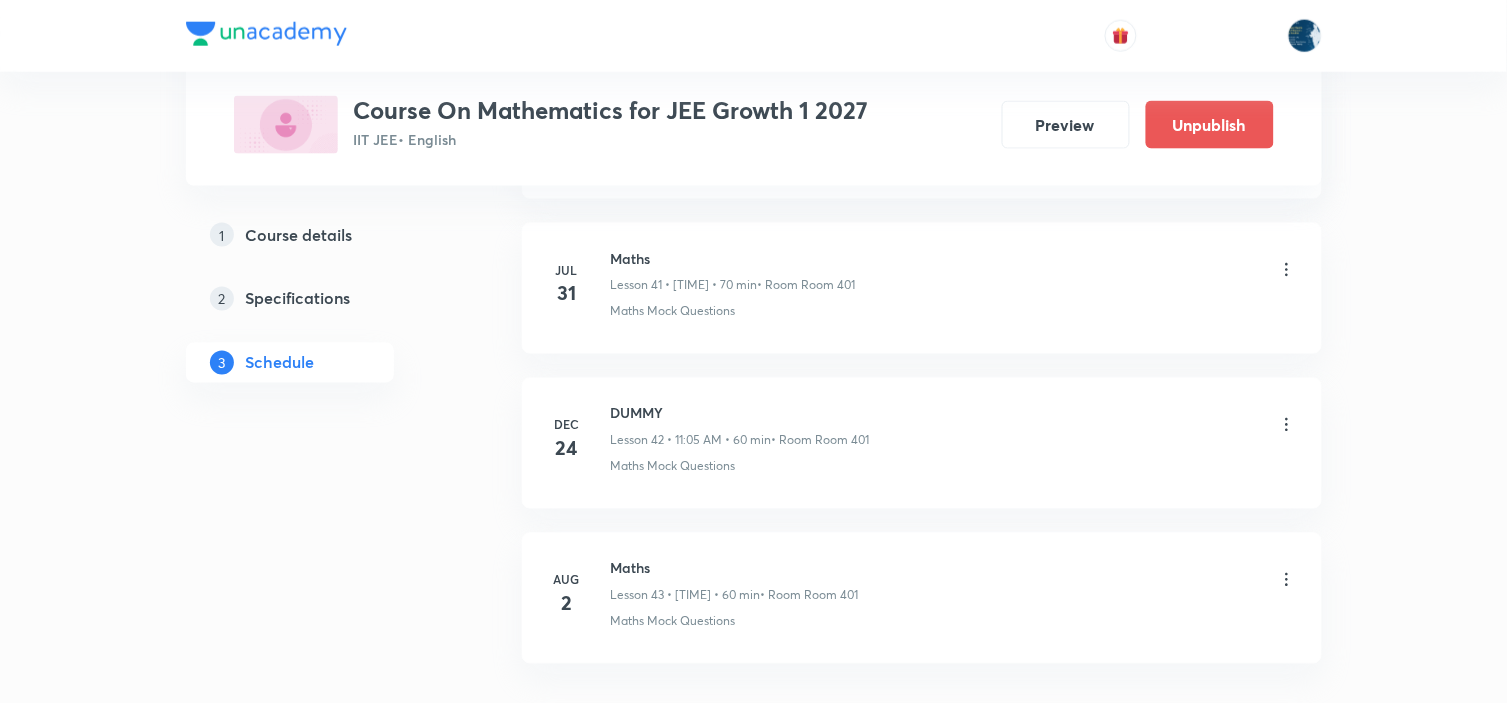 scroll, scrollTop: 6653, scrollLeft: 0, axis: vertical 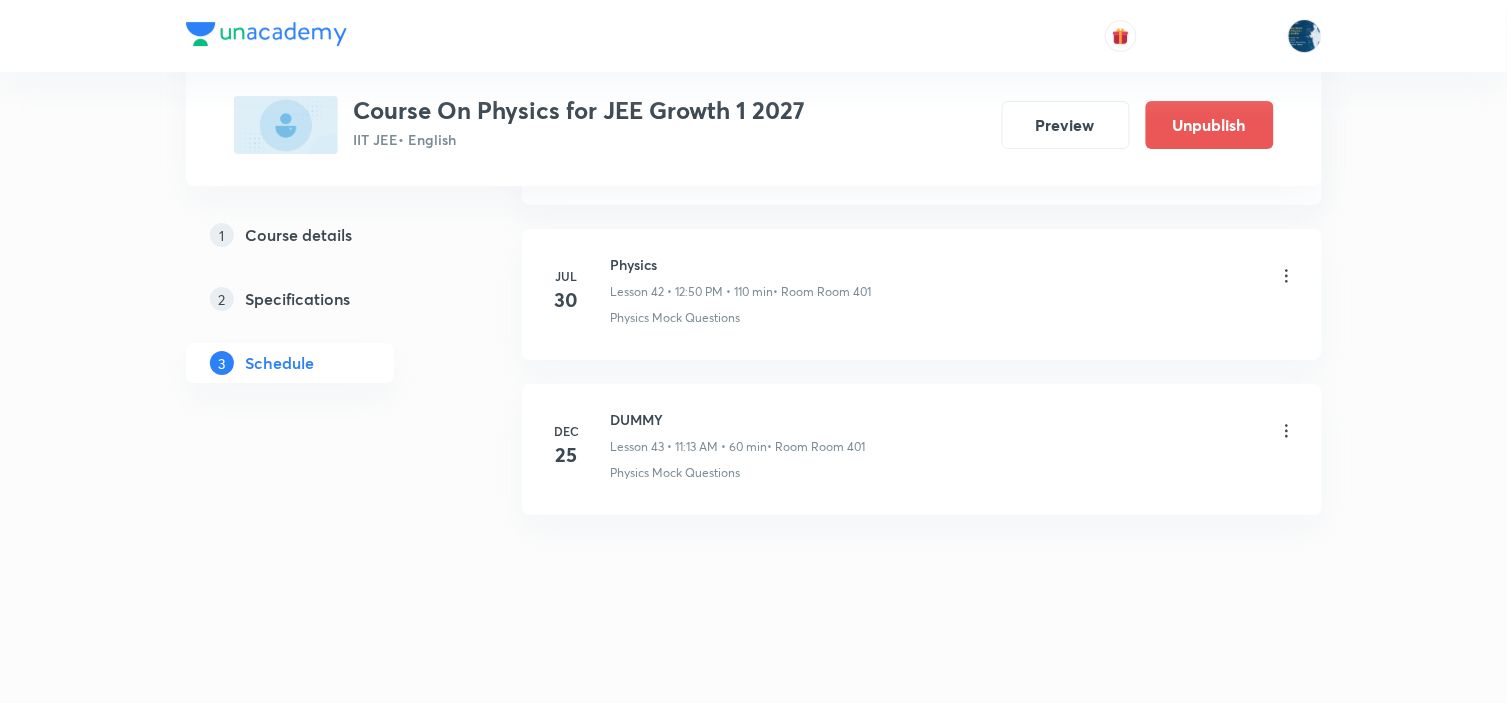 click on "Physics" at bounding box center (741, 264) 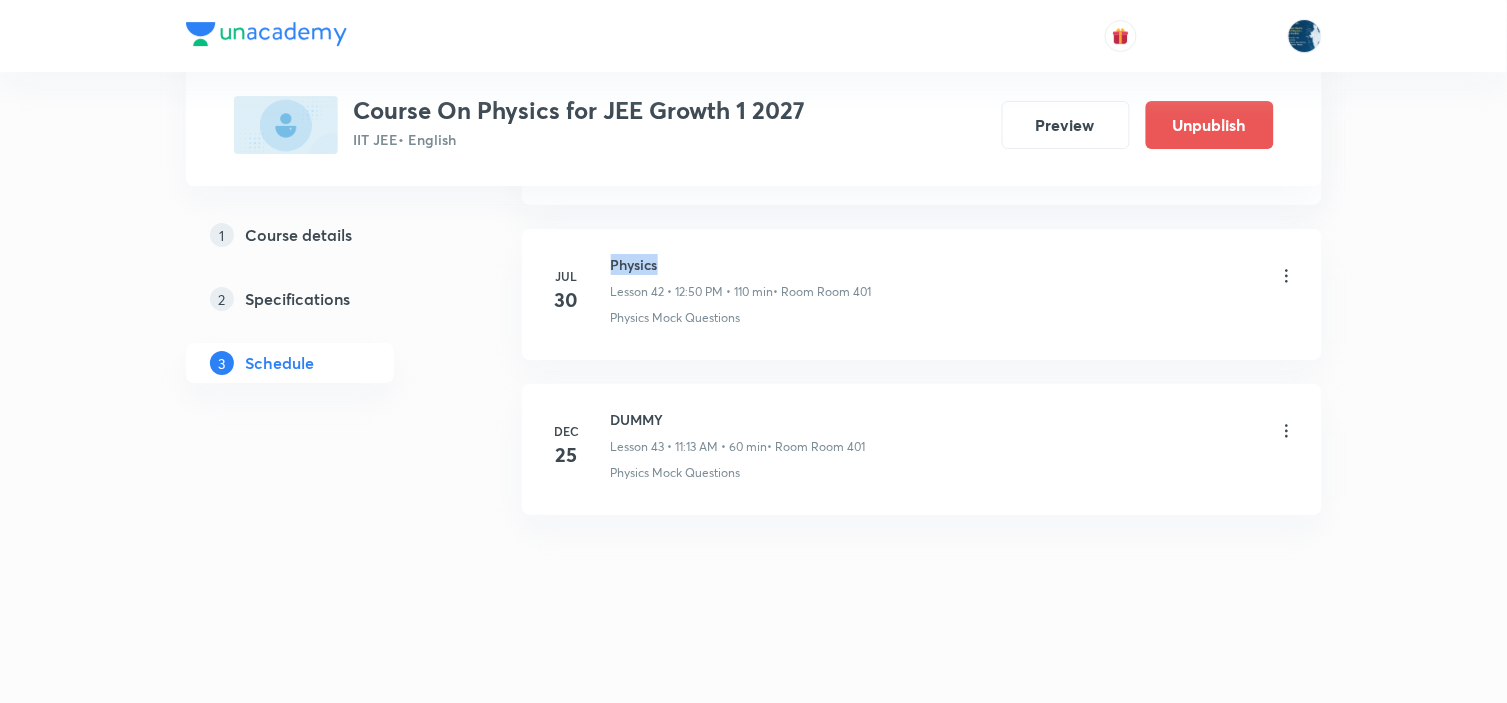 click on "Physics" at bounding box center [741, 264] 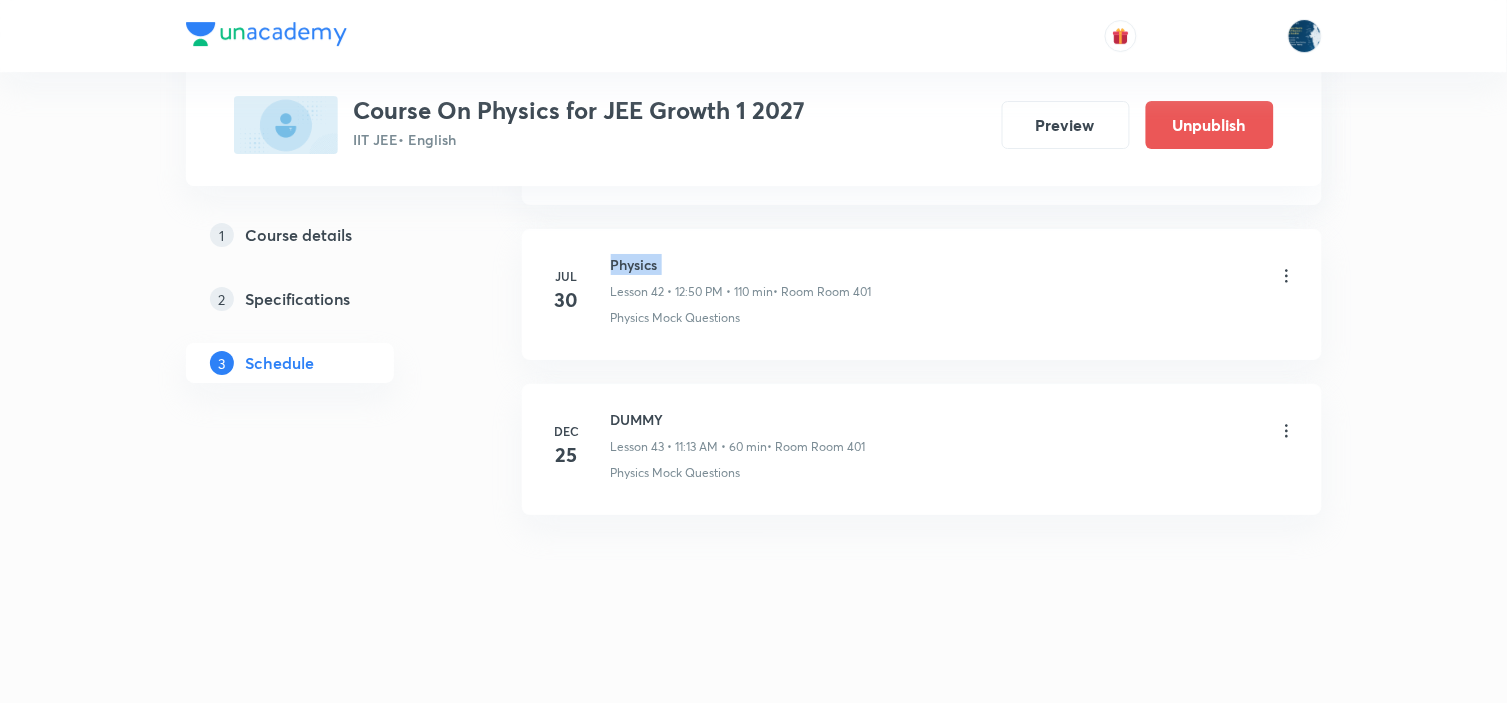click on "Physics" at bounding box center [741, 264] 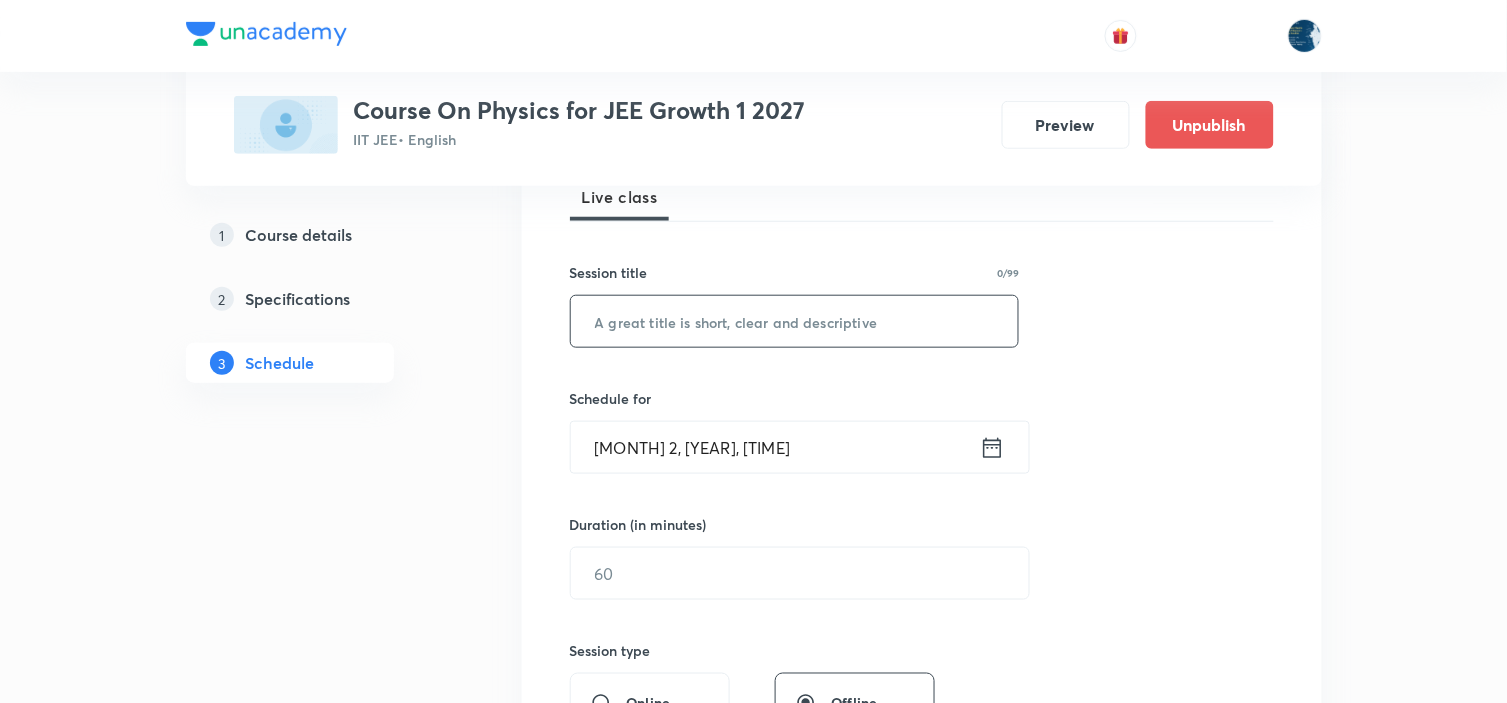 scroll, scrollTop: 333, scrollLeft: 0, axis: vertical 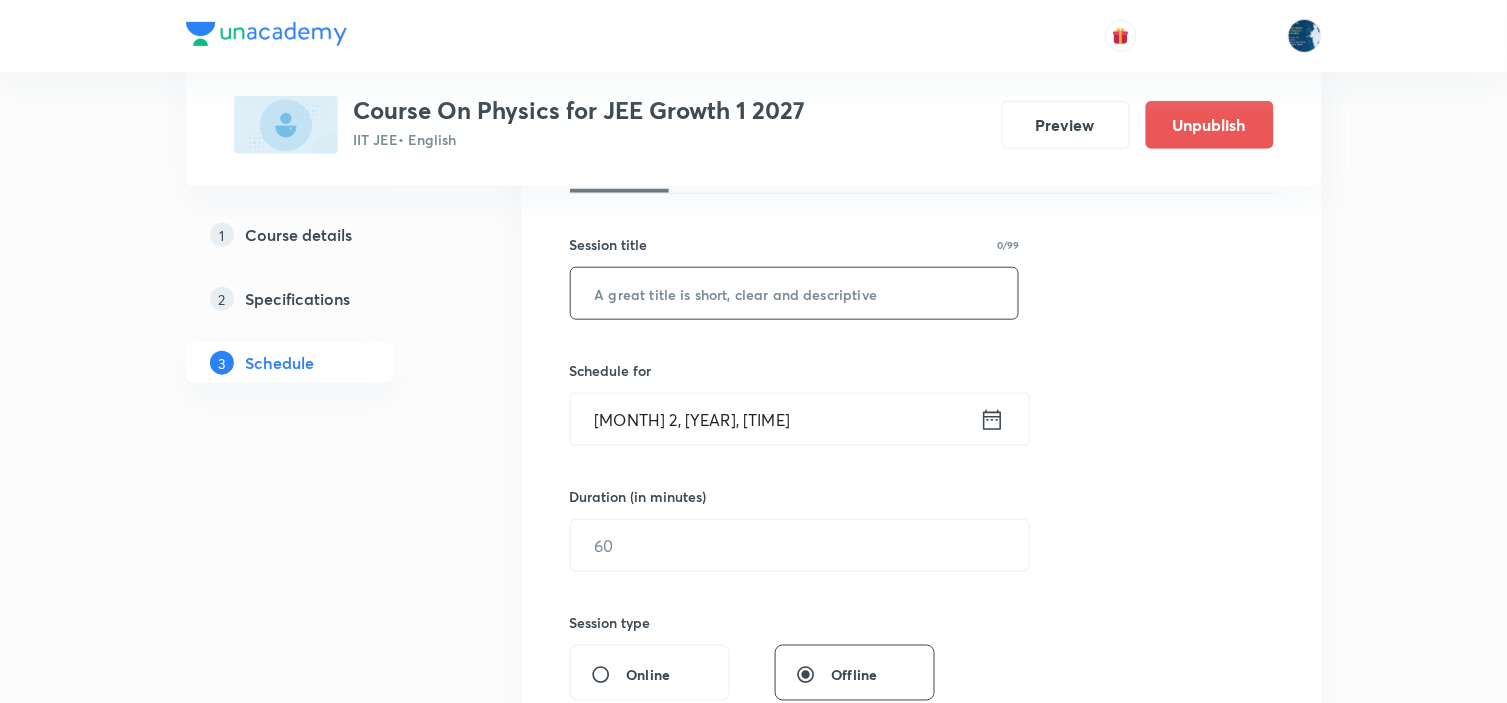 click at bounding box center (795, 293) 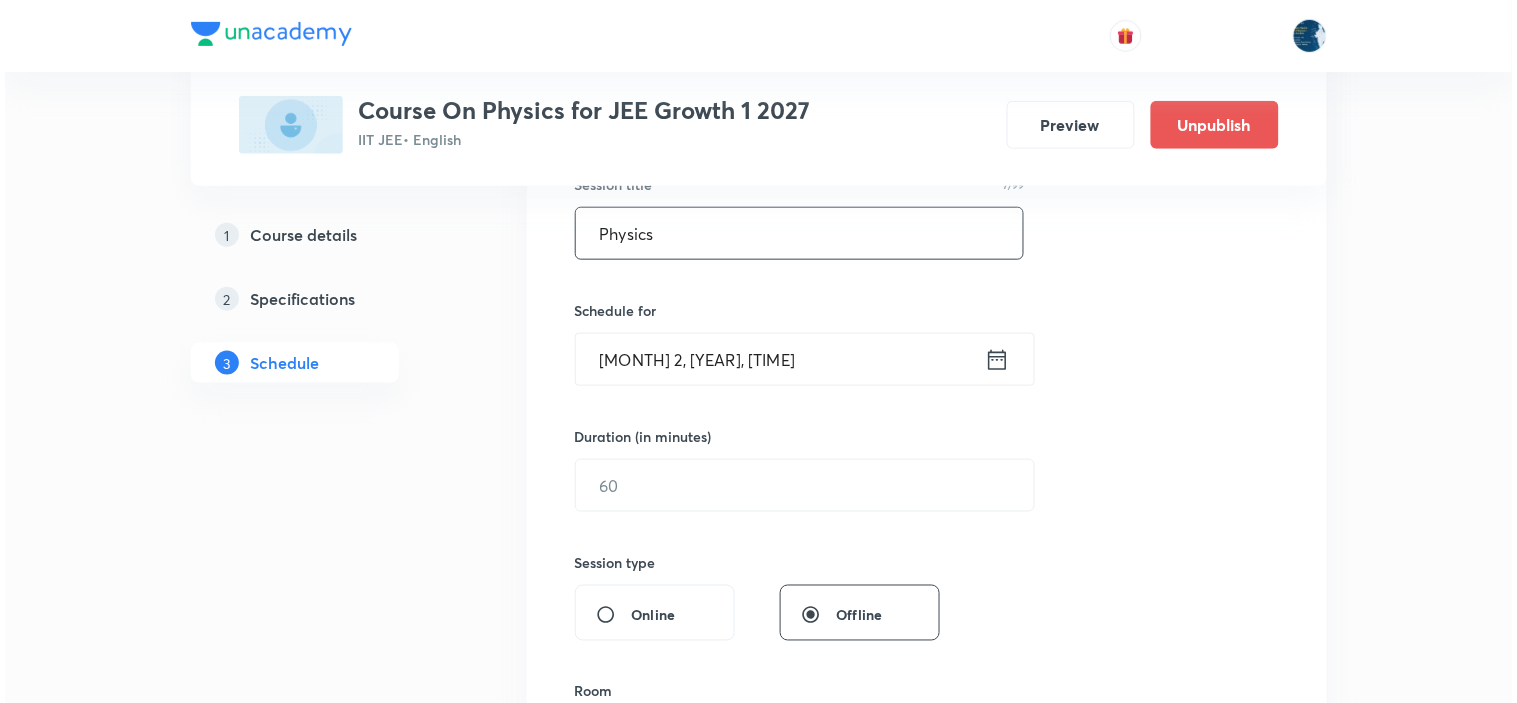 scroll, scrollTop: 444, scrollLeft: 0, axis: vertical 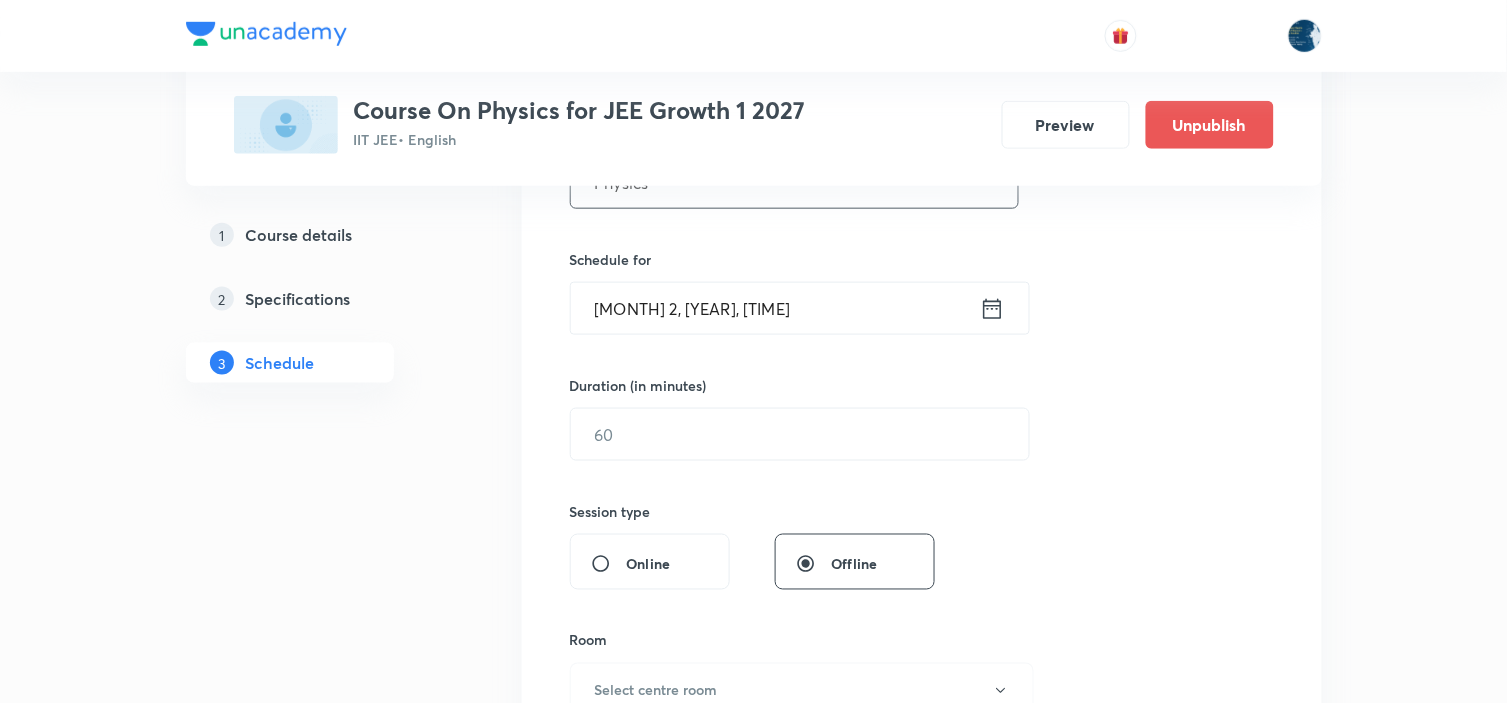 type on "Physics" 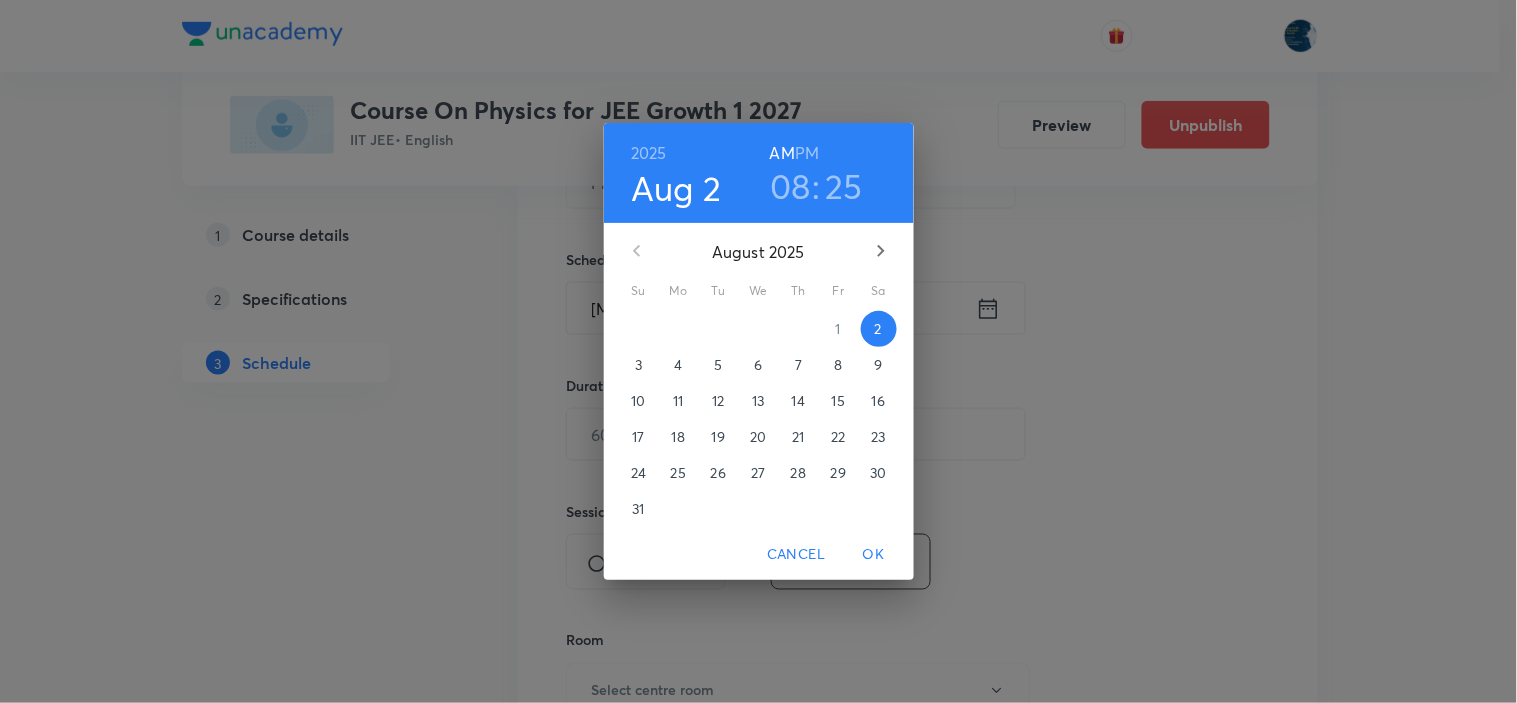 click on "PM" at bounding box center [807, 153] 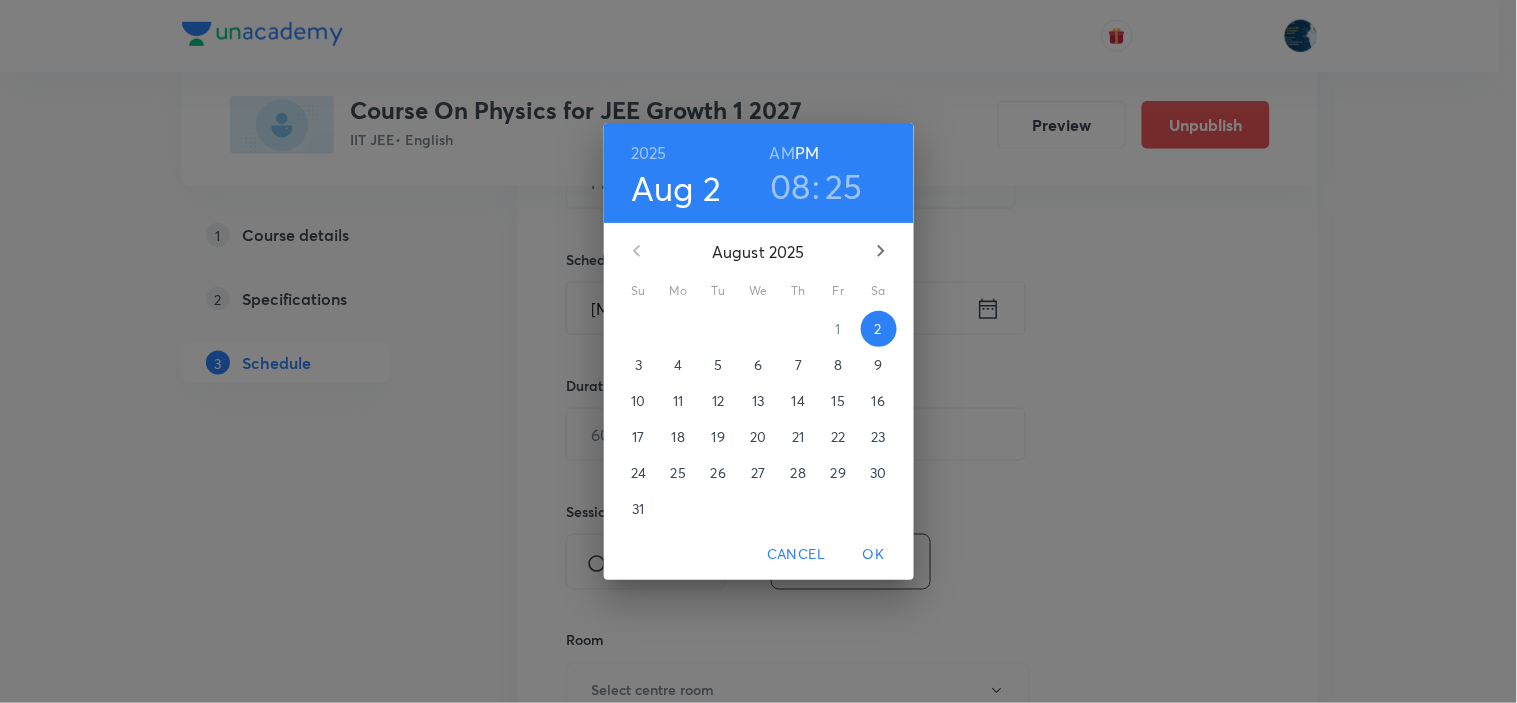 click on "08" at bounding box center [790, 186] 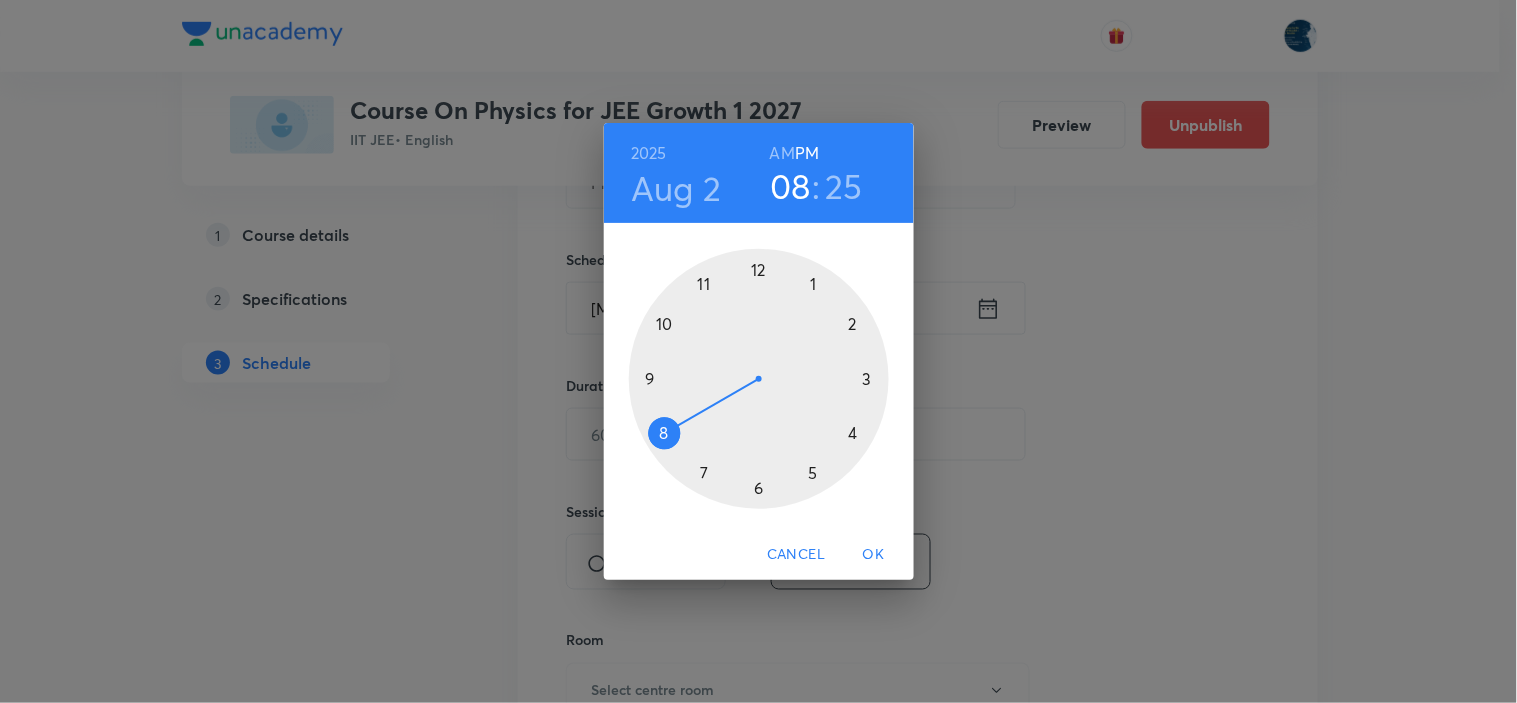 click at bounding box center [759, 379] 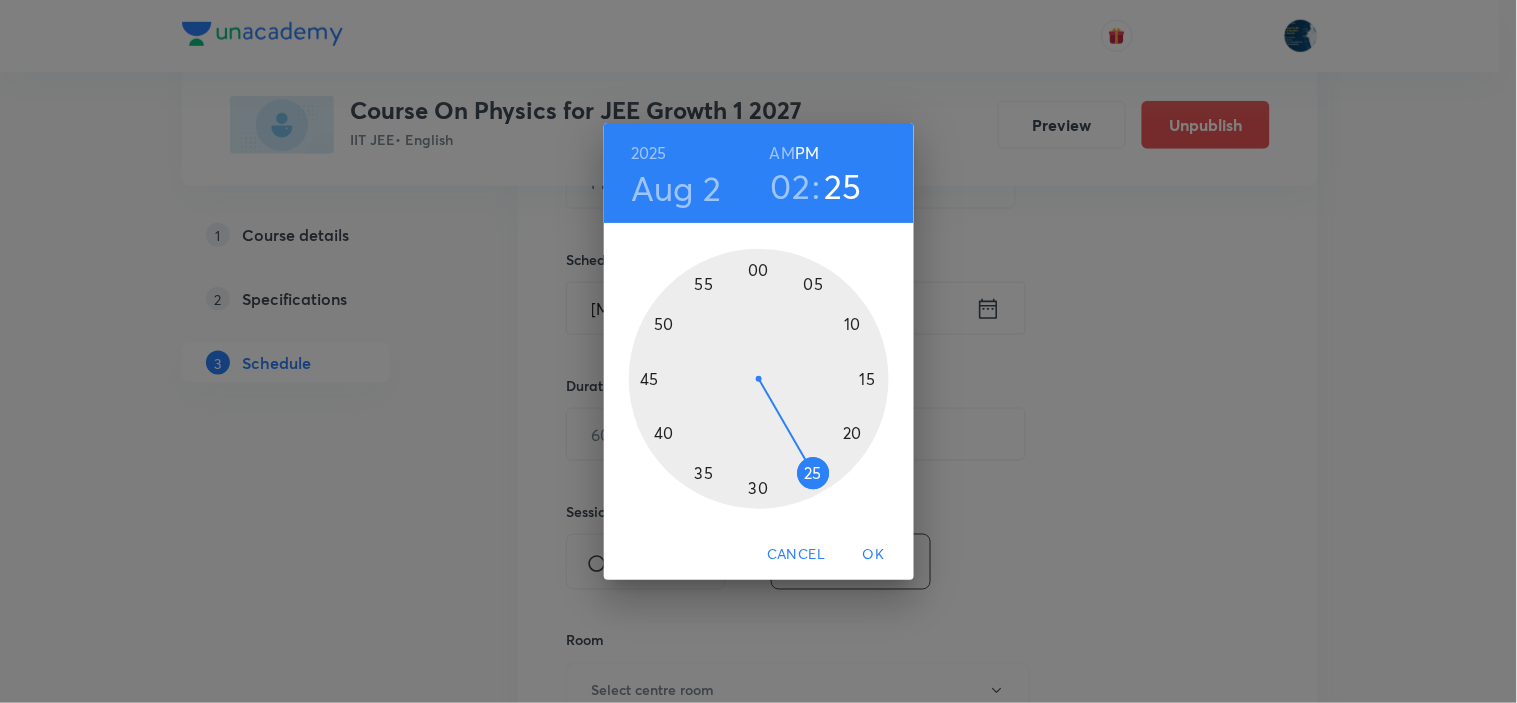 click at bounding box center (759, 379) 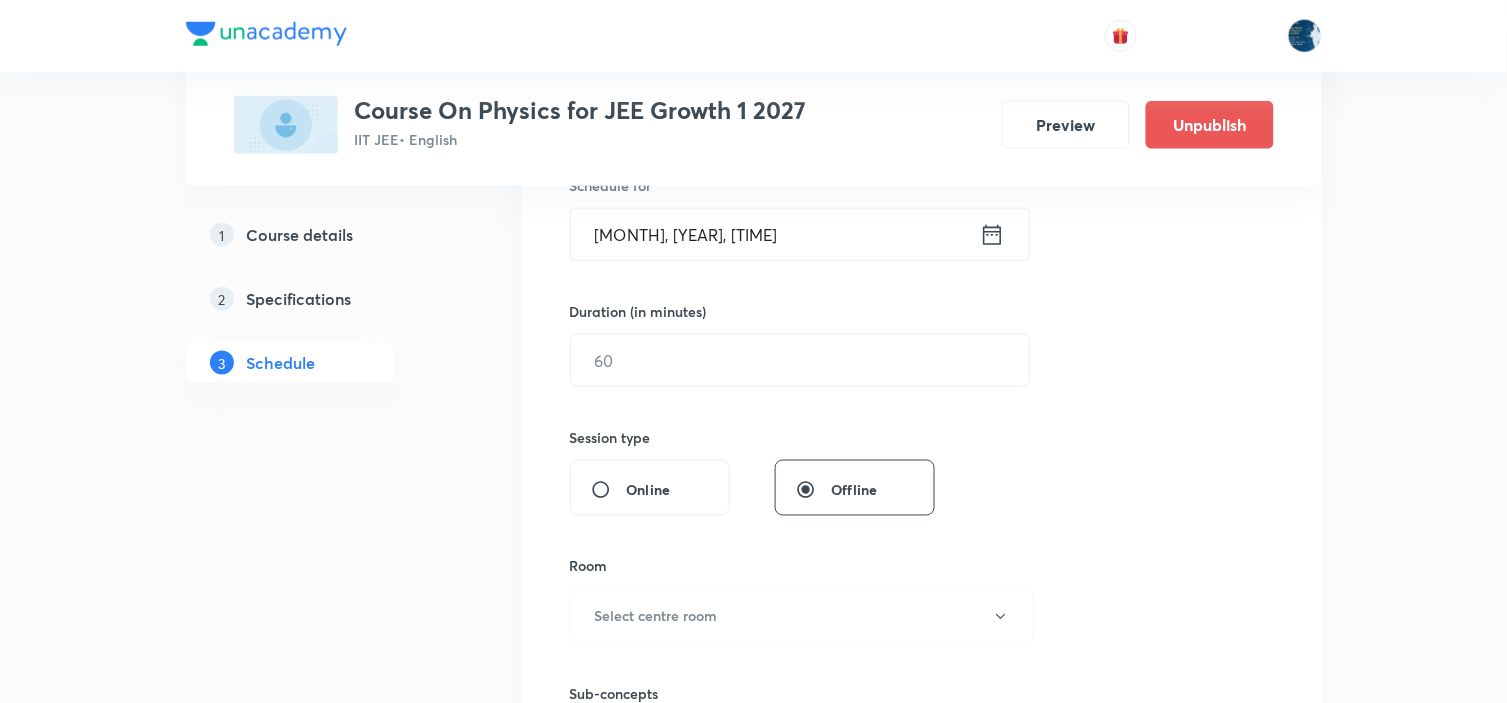scroll, scrollTop: 555, scrollLeft: 0, axis: vertical 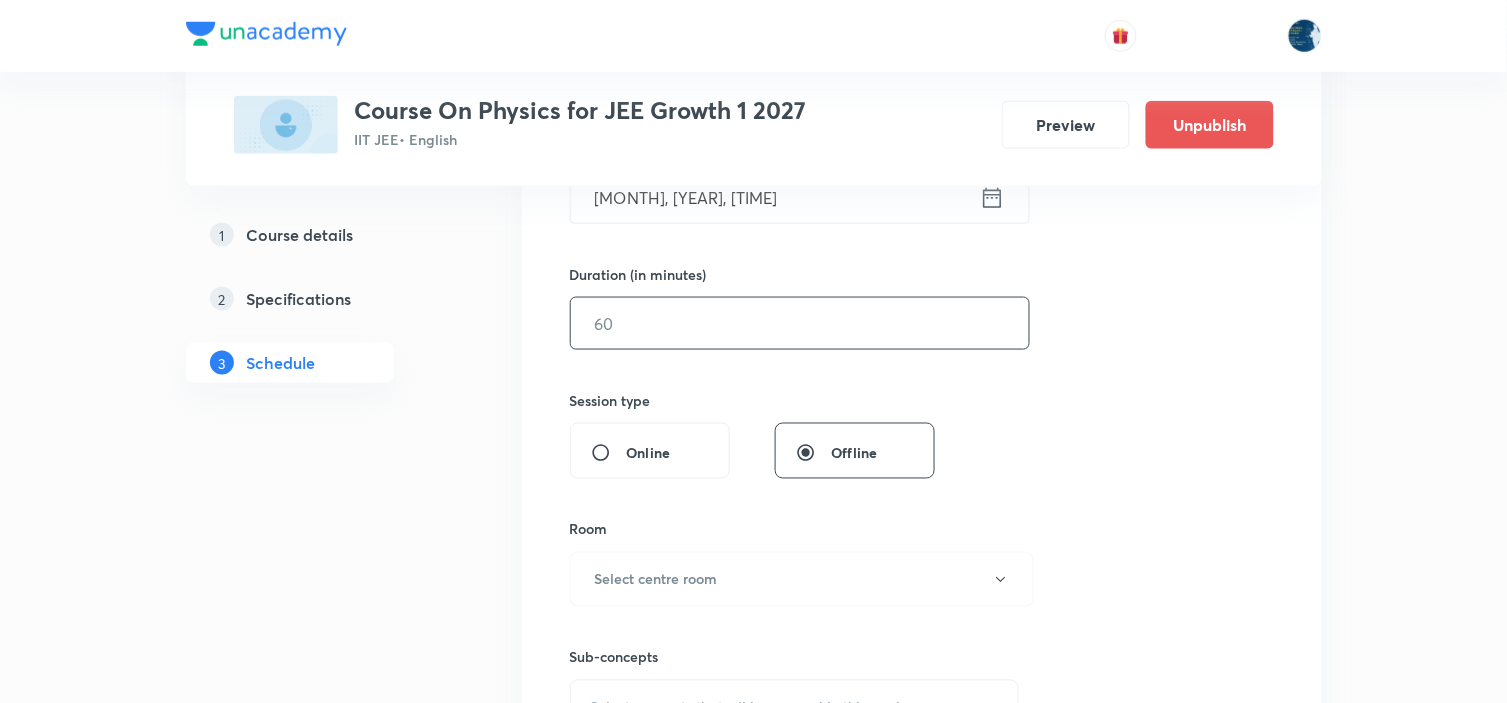 click at bounding box center [800, 323] 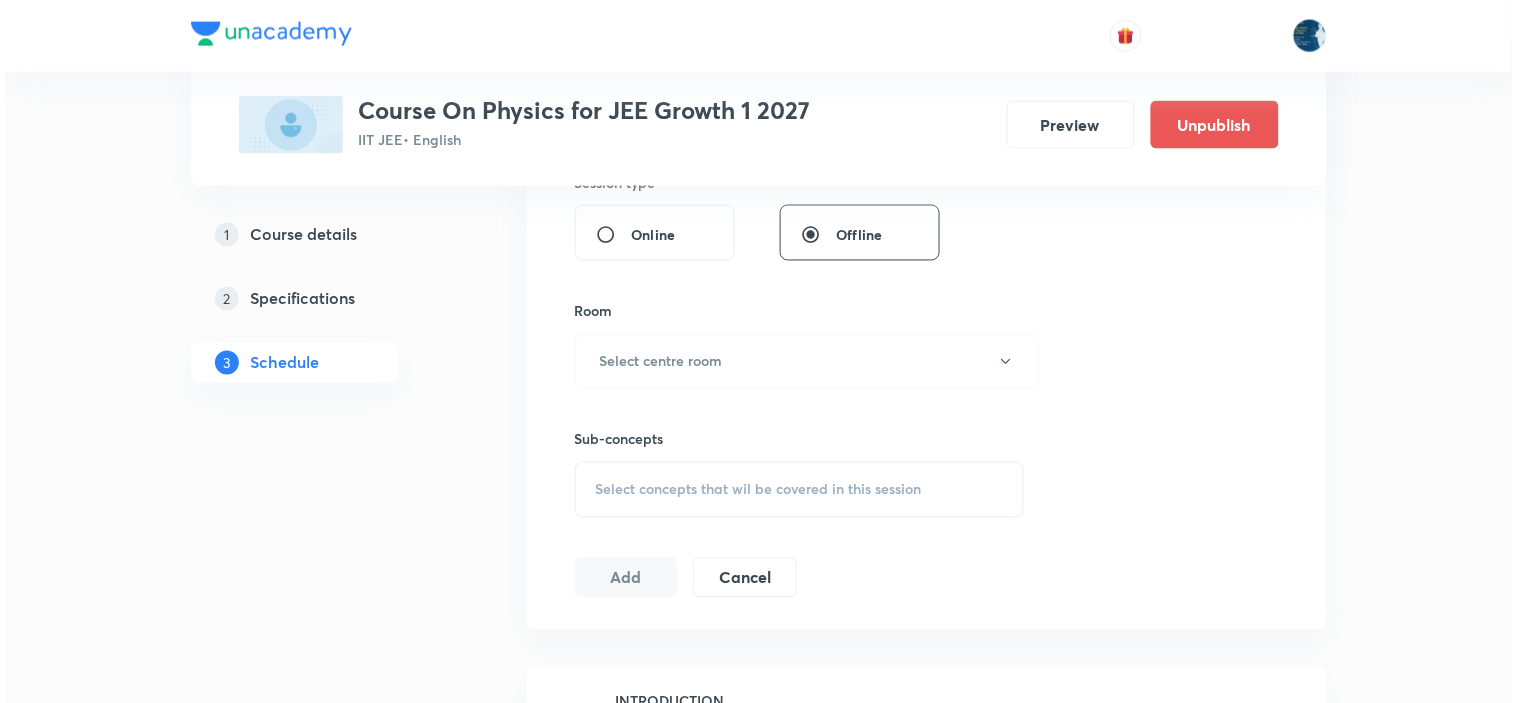 scroll, scrollTop: 777, scrollLeft: 0, axis: vertical 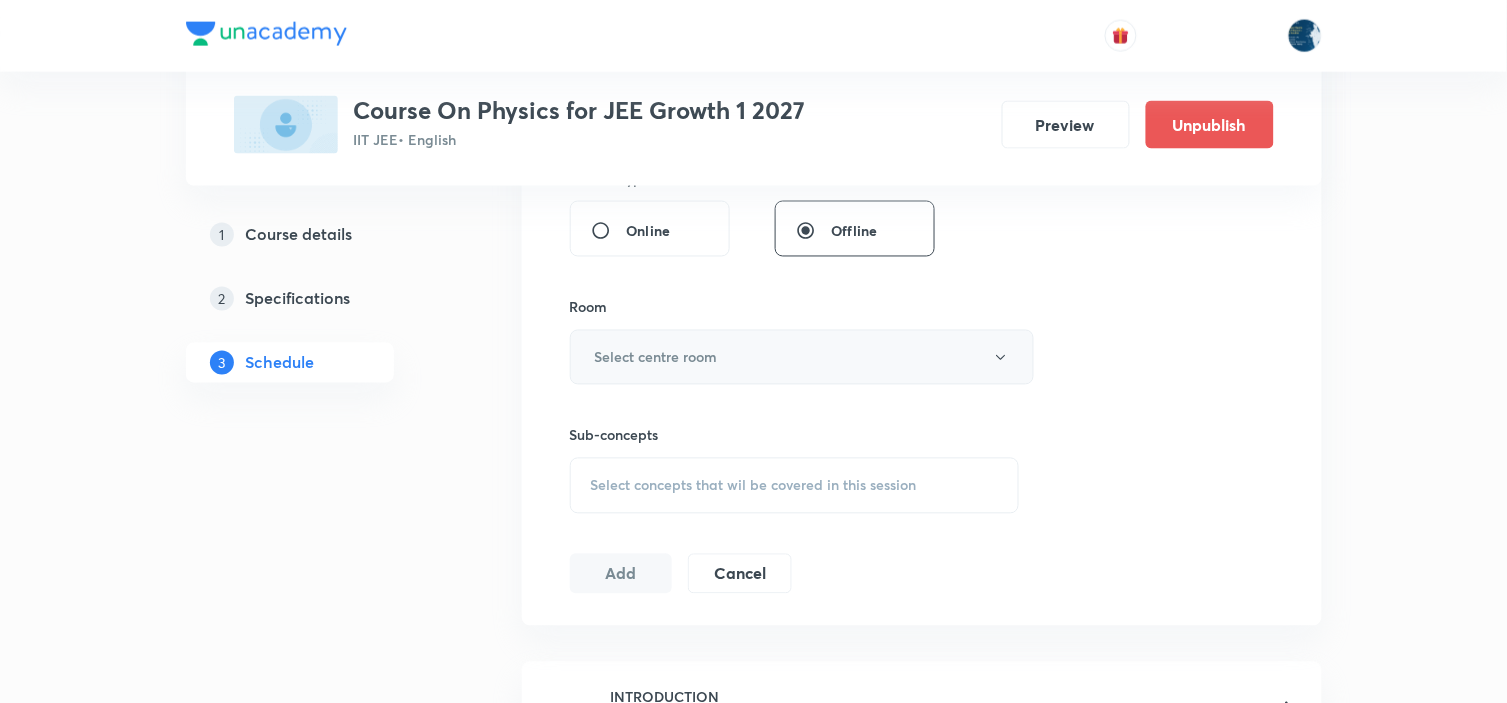 type on "80" 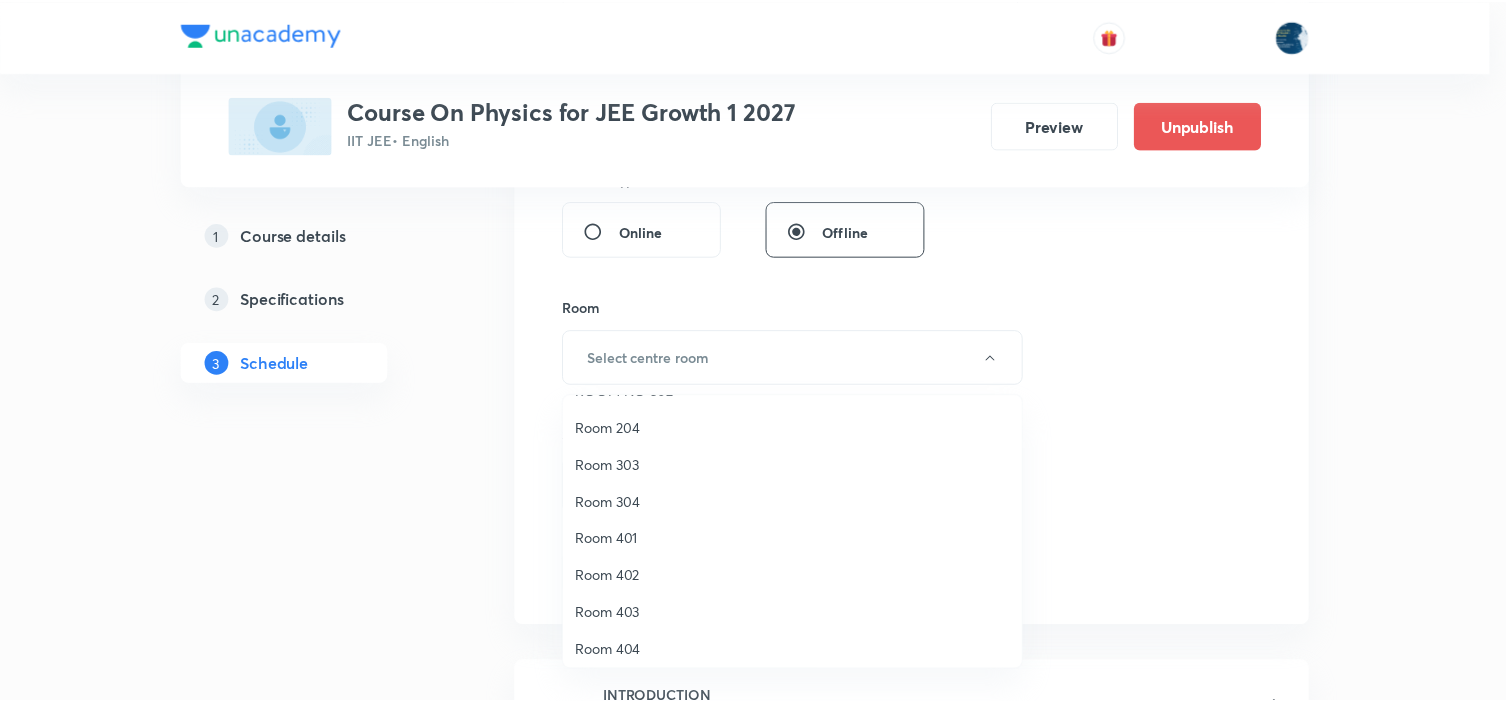 scroll, scrollTop: 371, scrollLeft: 0, axis: vertical 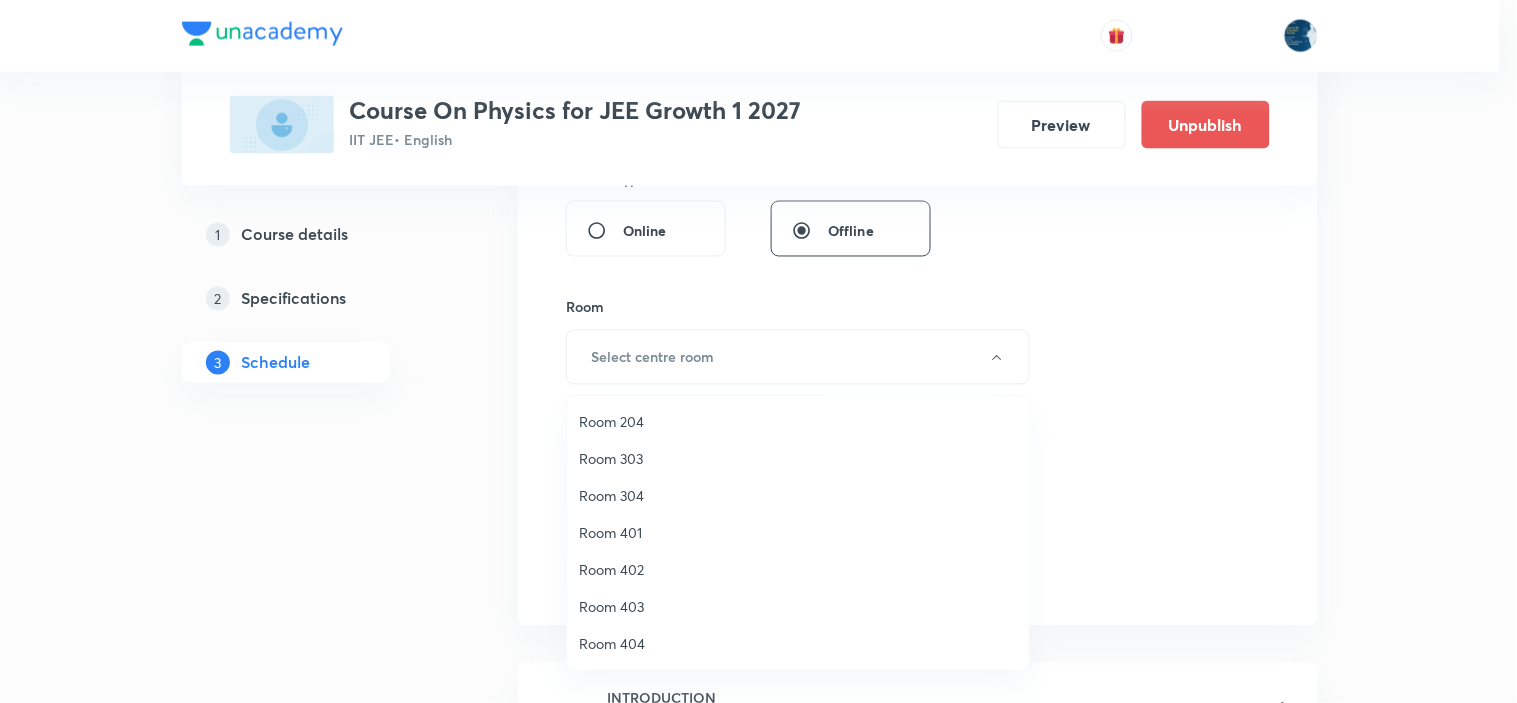 click on "Room 401" at bounding box center [798, 532] 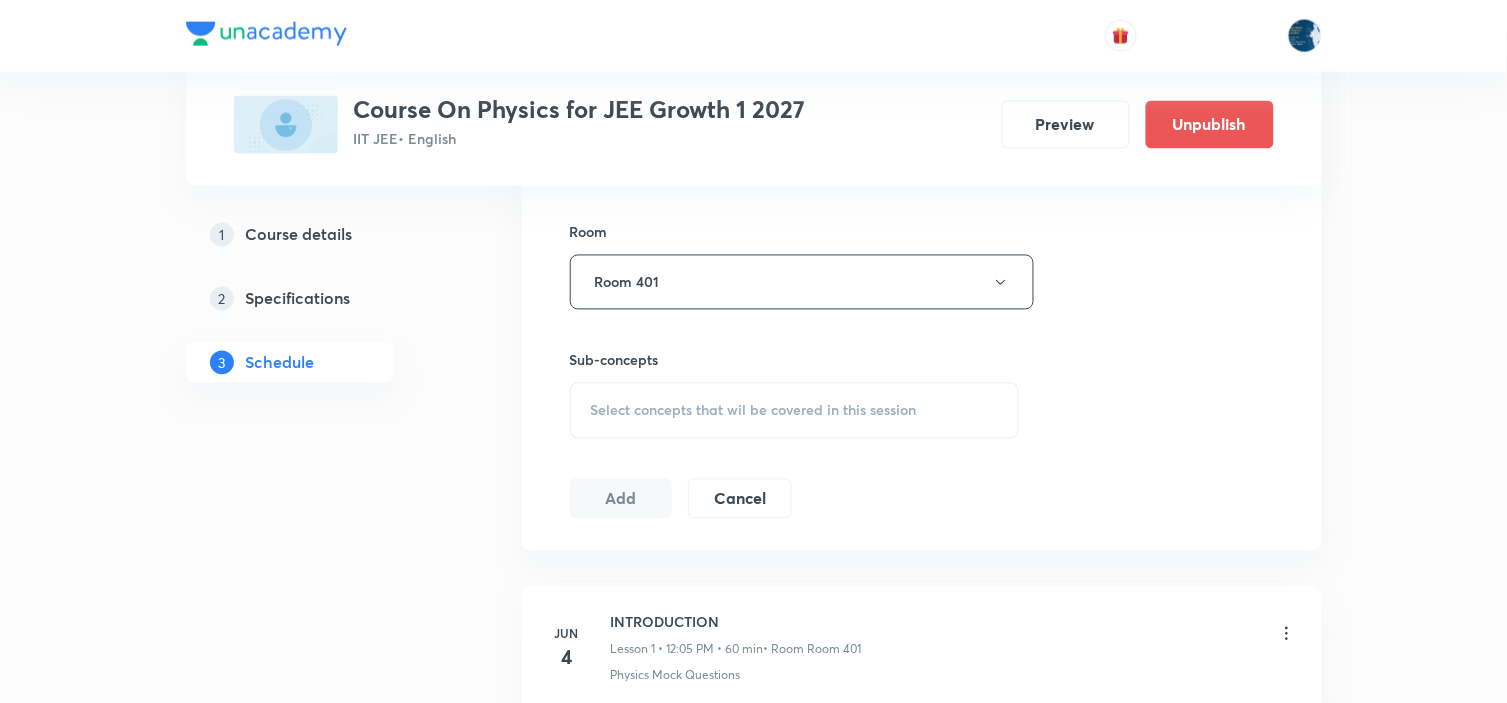 scroll, scrollTop: 1000, scrollLeft: 0, axis: vertical 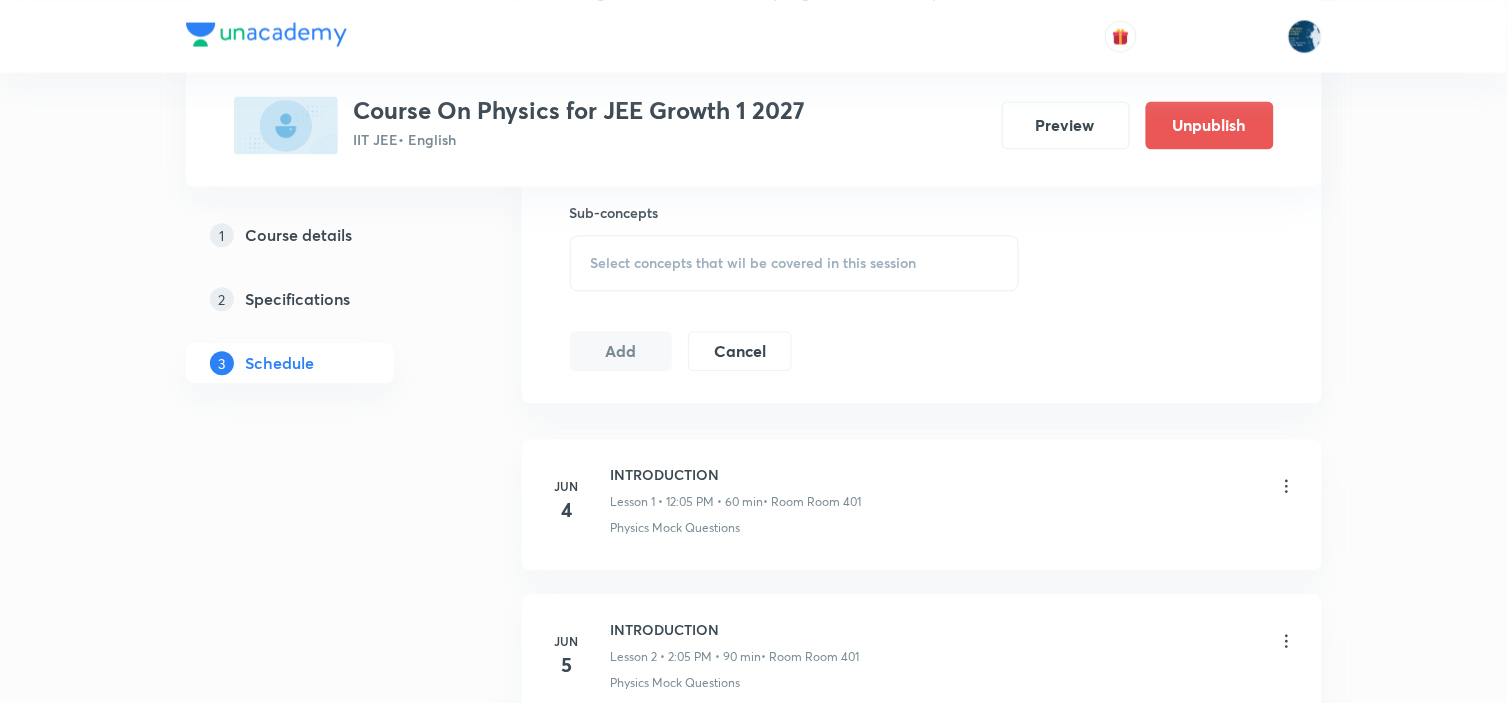 click on "Select concepts that wil be covered in this session" at bounding box center [754, 263] 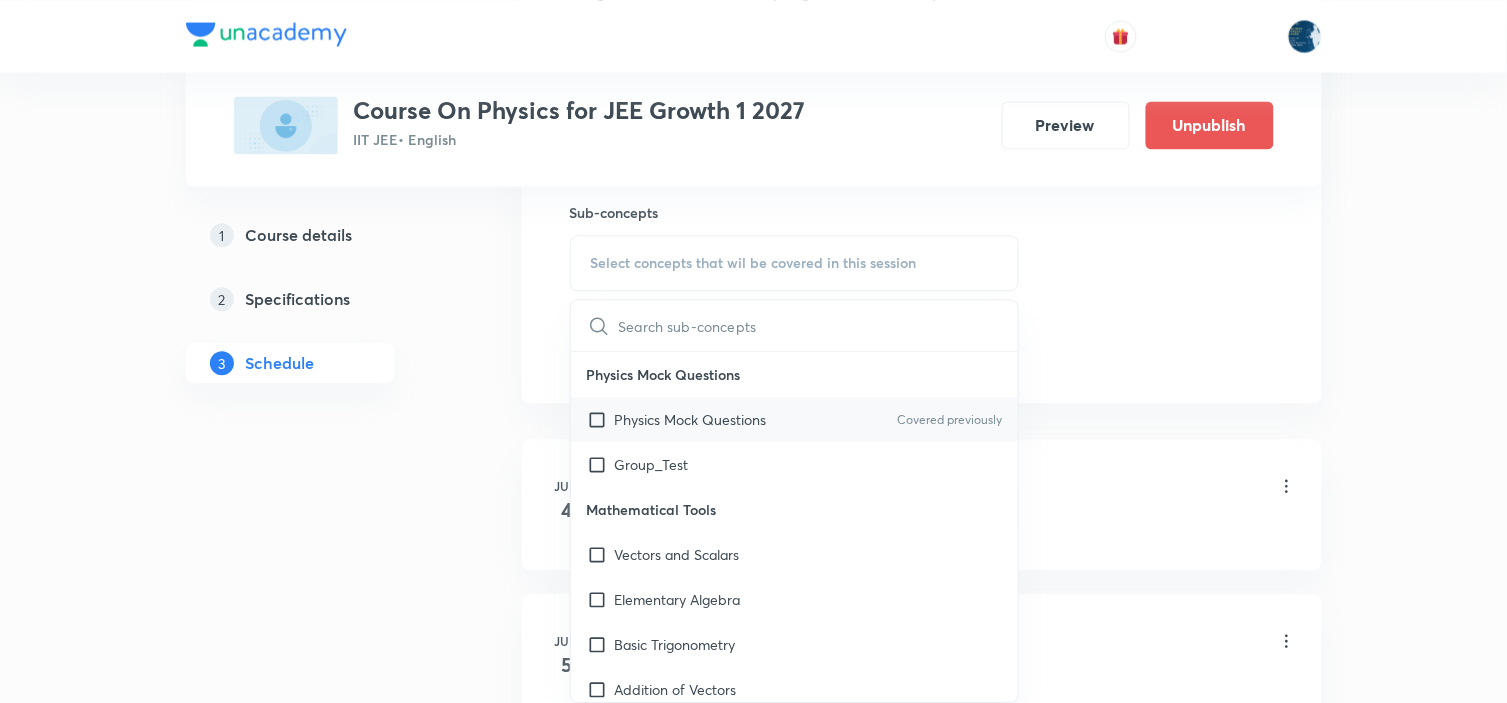 click on "Covered previously" at bounding box center (949, 420) 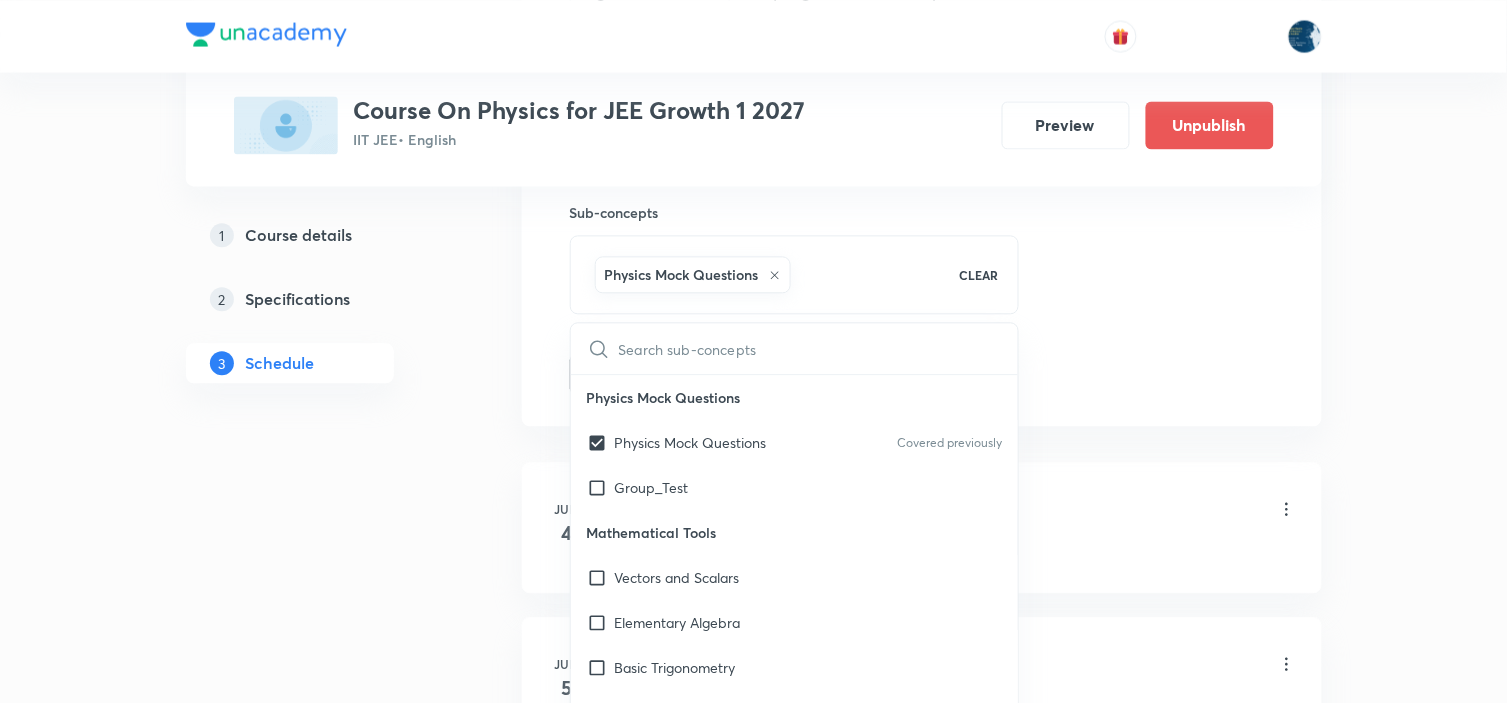 click on "Session  44 Live class Session title 7/99 Physics ​ Schedule for Aug 2, 2025, 2:05 PM ​ Duration (in minutes) 80 ​   Session type Online Offline Room Room 401 Sub-concepts Physics Mock Questions CLEAR ​ Physics Mock Questions Physics Mock Questions Covered previously Group_Test Mathematical Tools Vectors and Scalars  Elementary Algebra Basic Trigonometry Addition of Vectors 2D and 3D Geometry Representation of Vector  Components of a Vector Functions Unit Vectors Differentiation Integration Rectangular Components of a Vector in Three Dimensions Position Vector Use of Differentiation & Integration in One Dimensional Motion Displacement Vector Derivatives of Equations of Motion by Calculus Vectors Product of Two Vectors Differentiation: Basic Formula and Rule Definite Integration and Area Under The Curve Maxima and Minima Chain Rule Cross Product Dot-Product Resolution of Vectors Subtraction of Vectors Addition of More than Two Vectors Units & Dimensions Physical quantity Dimensional Analysis Units Work" at bounding box center (922, -87) 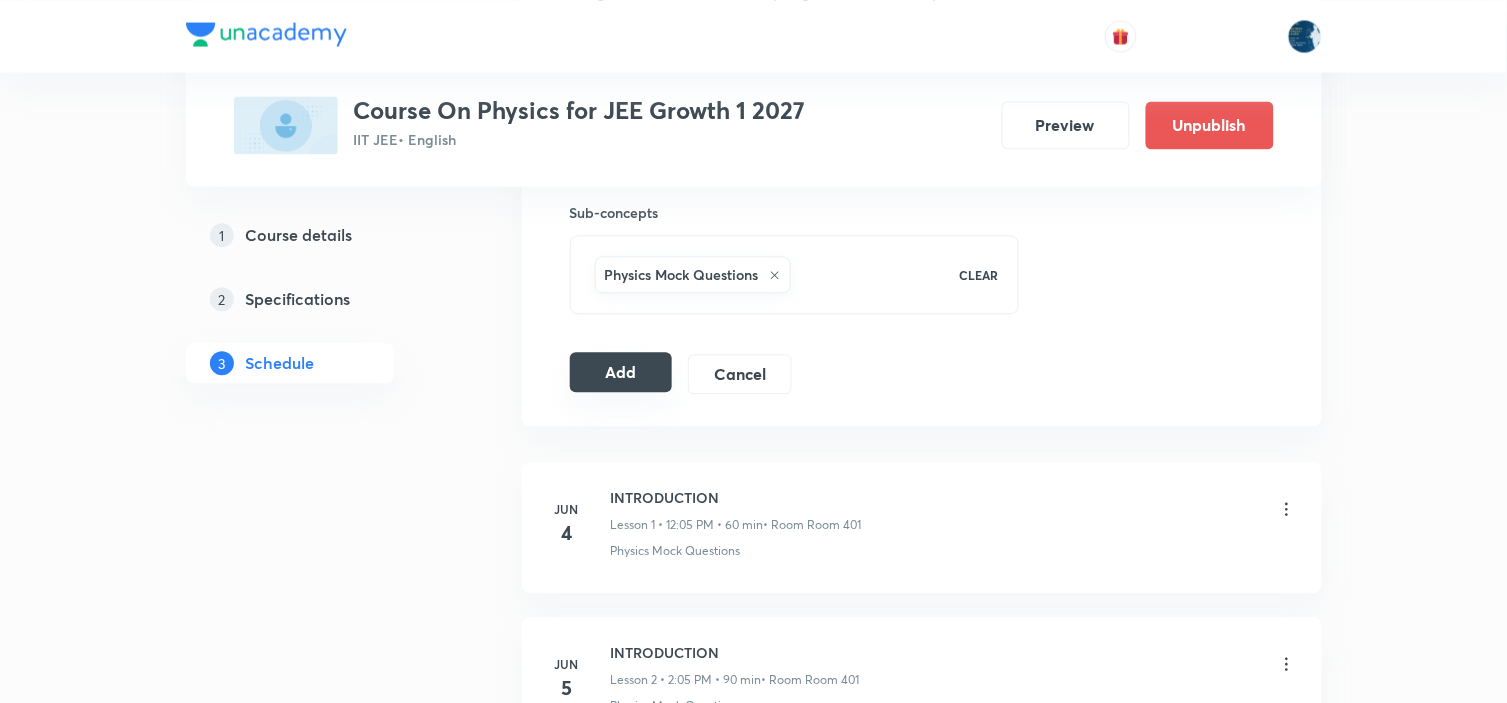click on "Add" at bounding box center [621, 372] 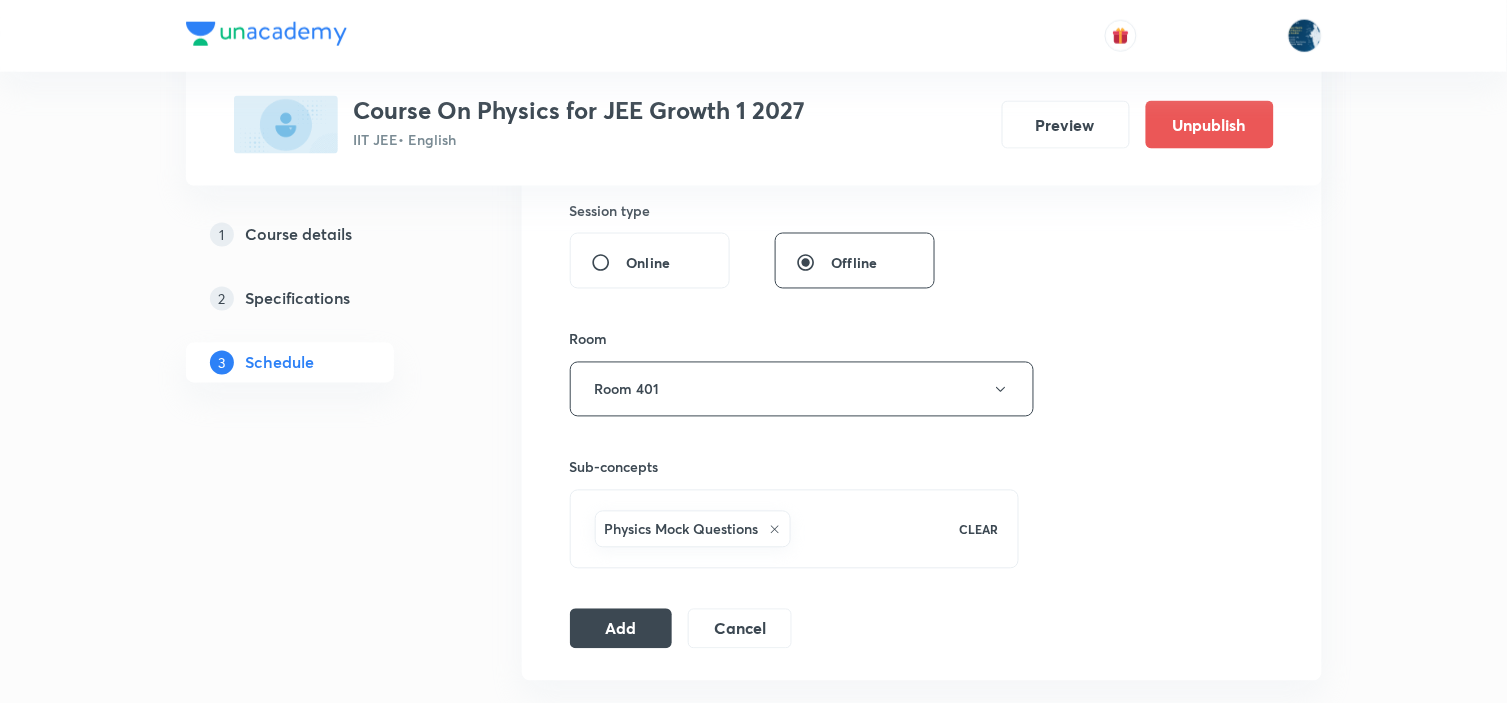 scroll, scrollTop: 634, scrollLeft: 0, axis: vertical 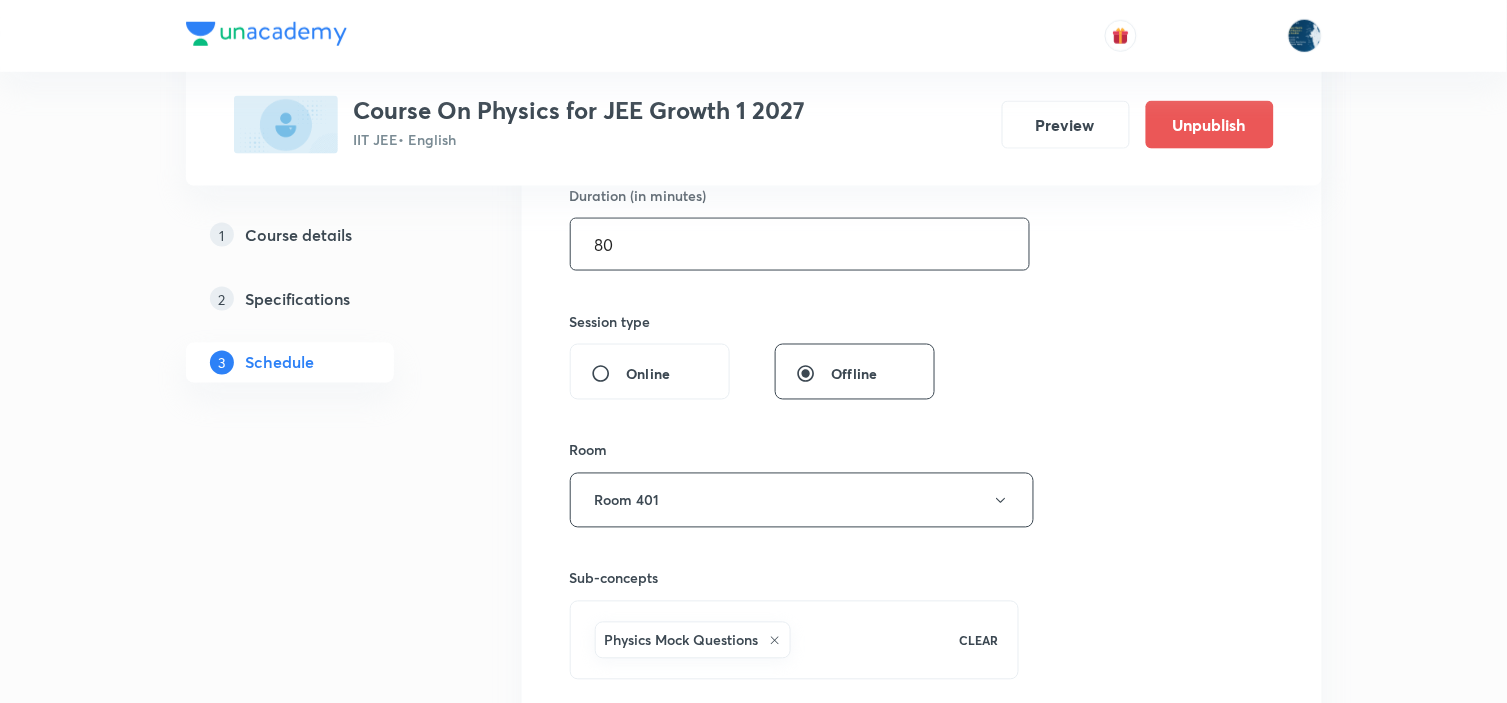 click on "80" at bounding box center (800, 244) 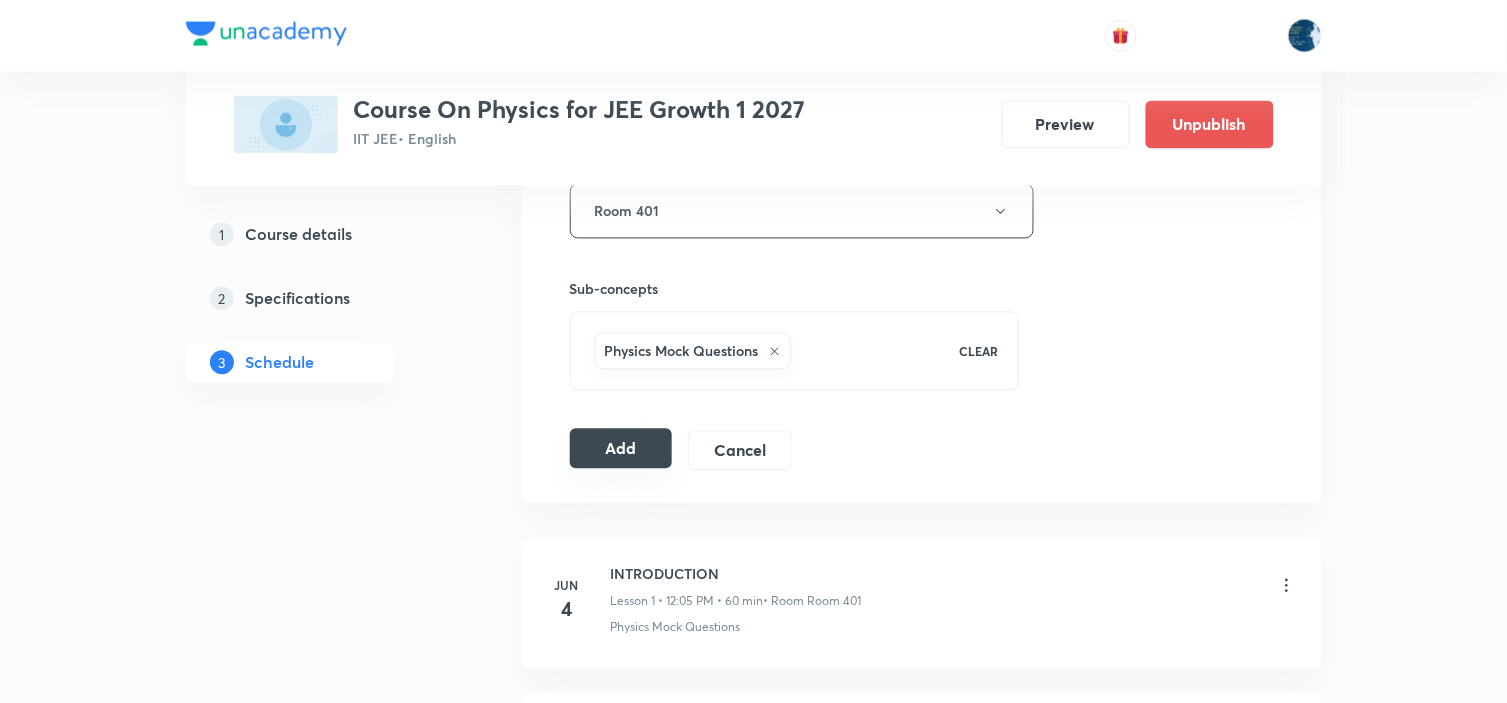 scroll, scrollTop: 1078, scrollLeft: 0, axis: vertical 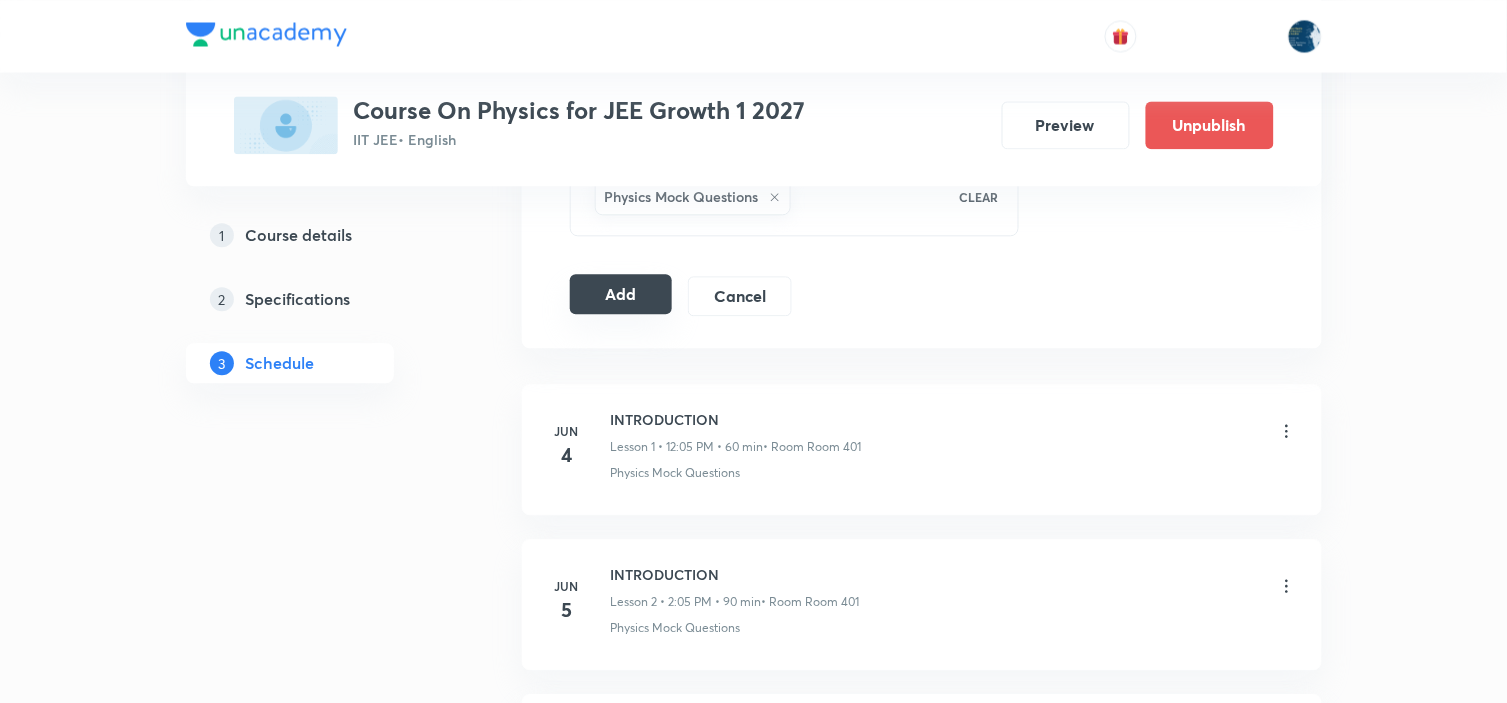 type on "70" 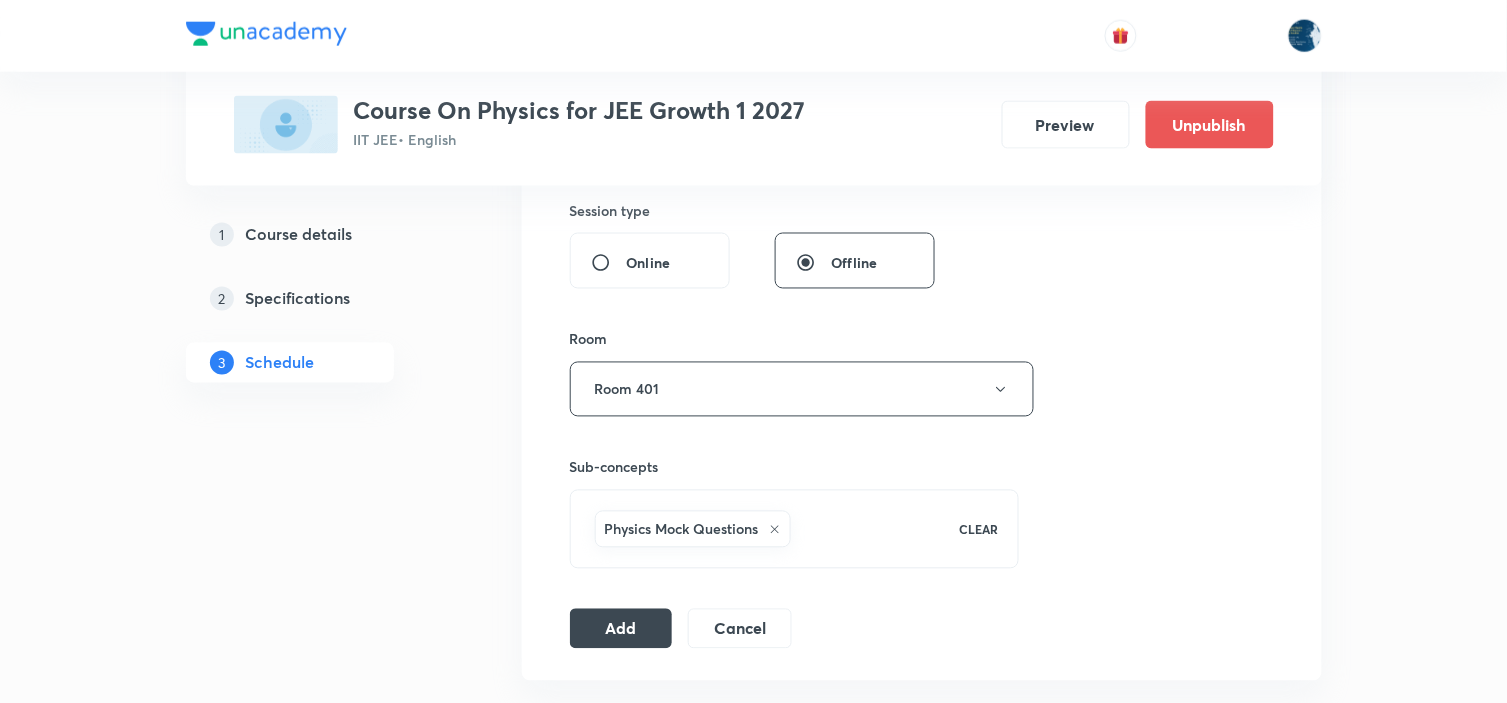 scroll, scrollTop: 856, scrollLeft: 0, axis: vertical 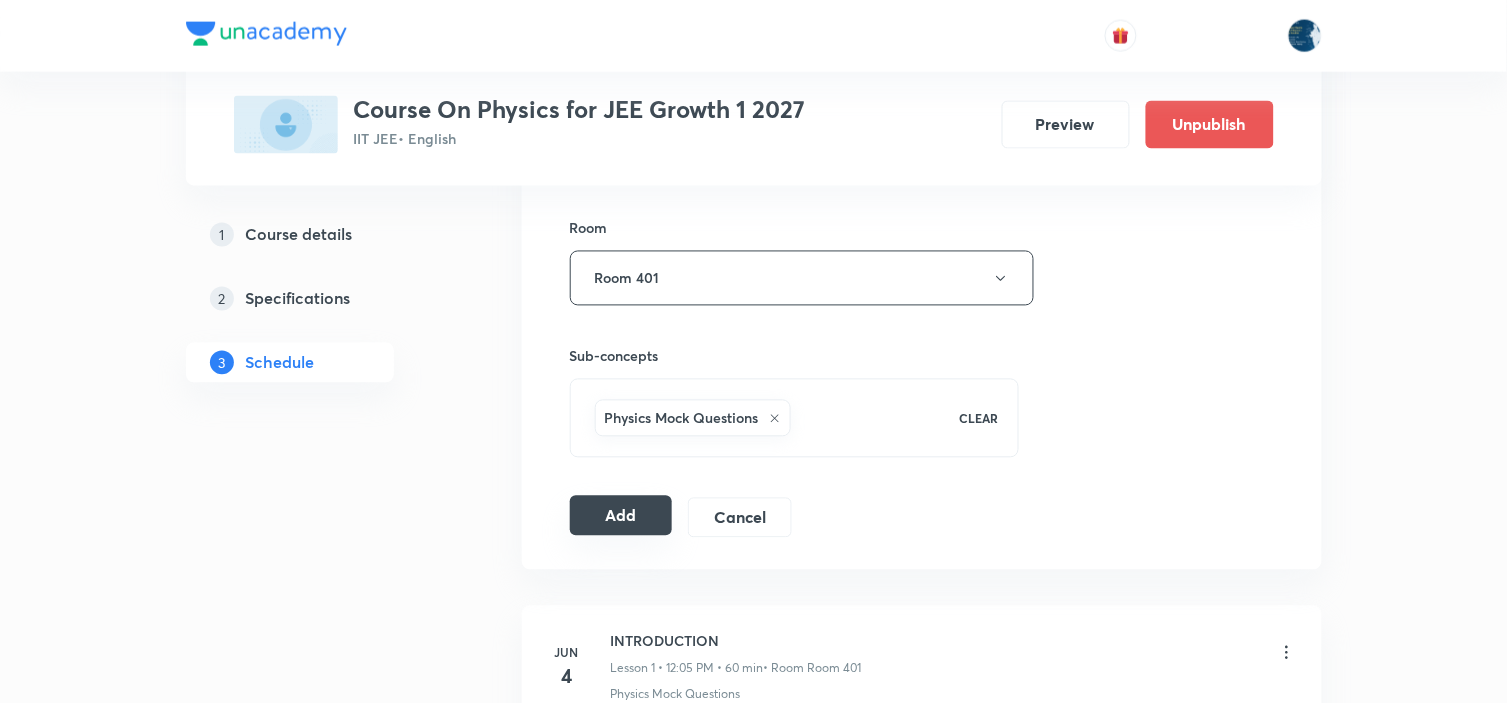 click on "Add" at bounding box center [621, 516] 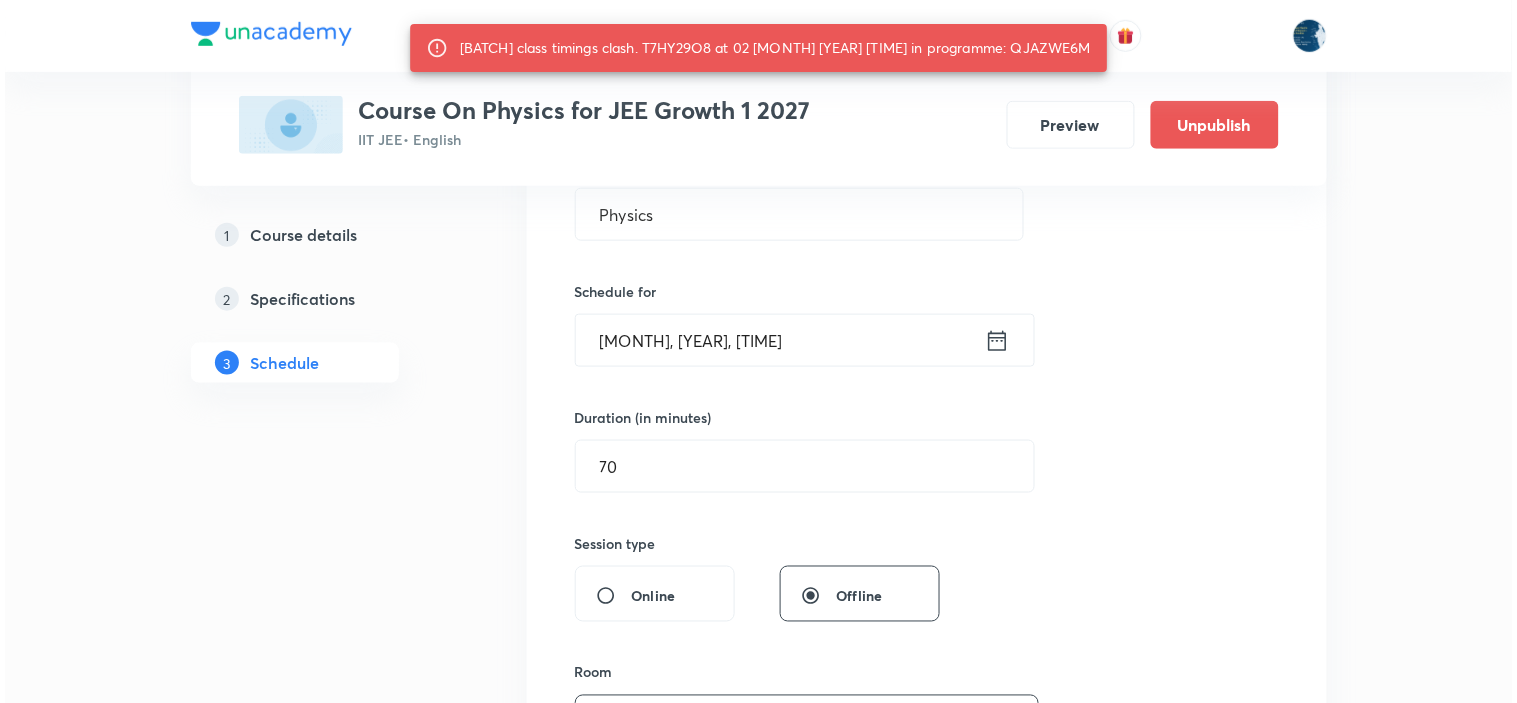 scroll, scrollTop: 301, scrollLeft: 0, axis: vertical 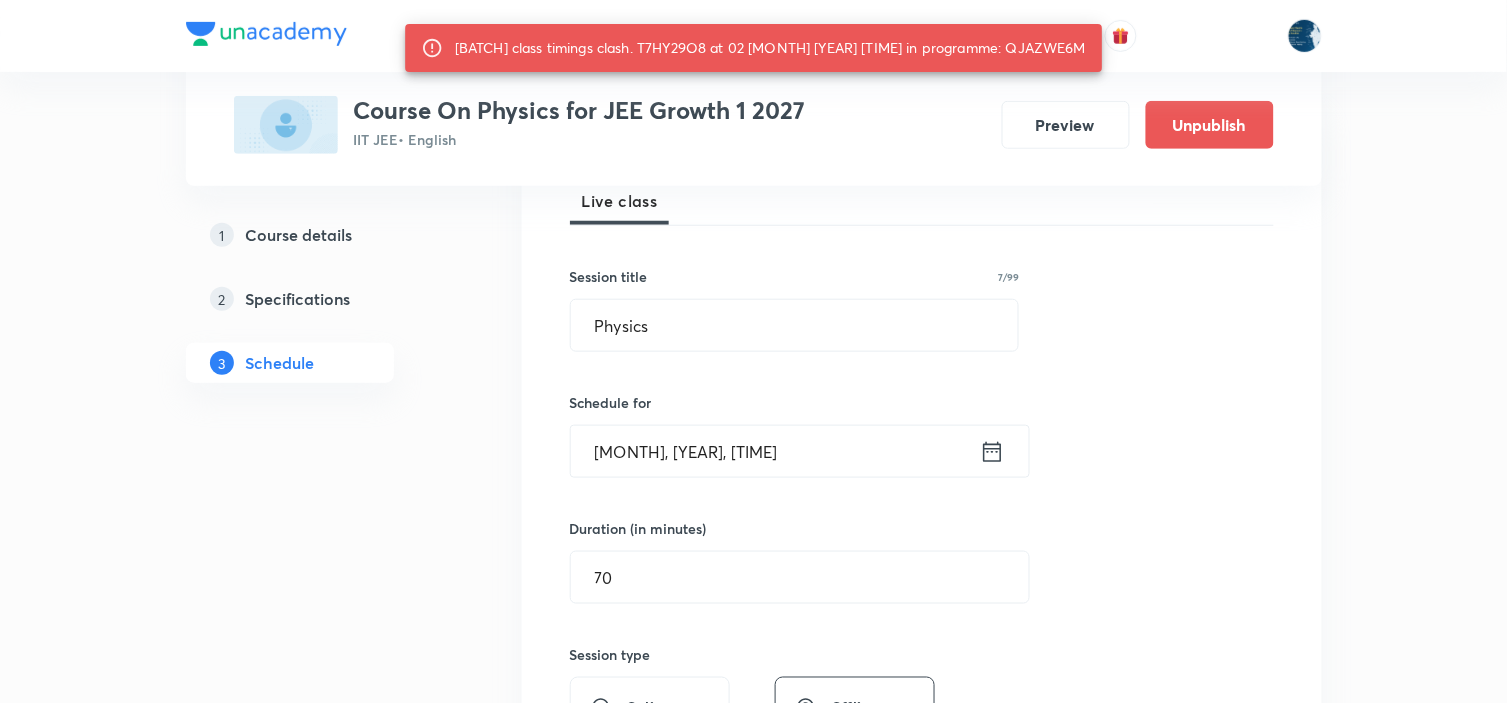 click 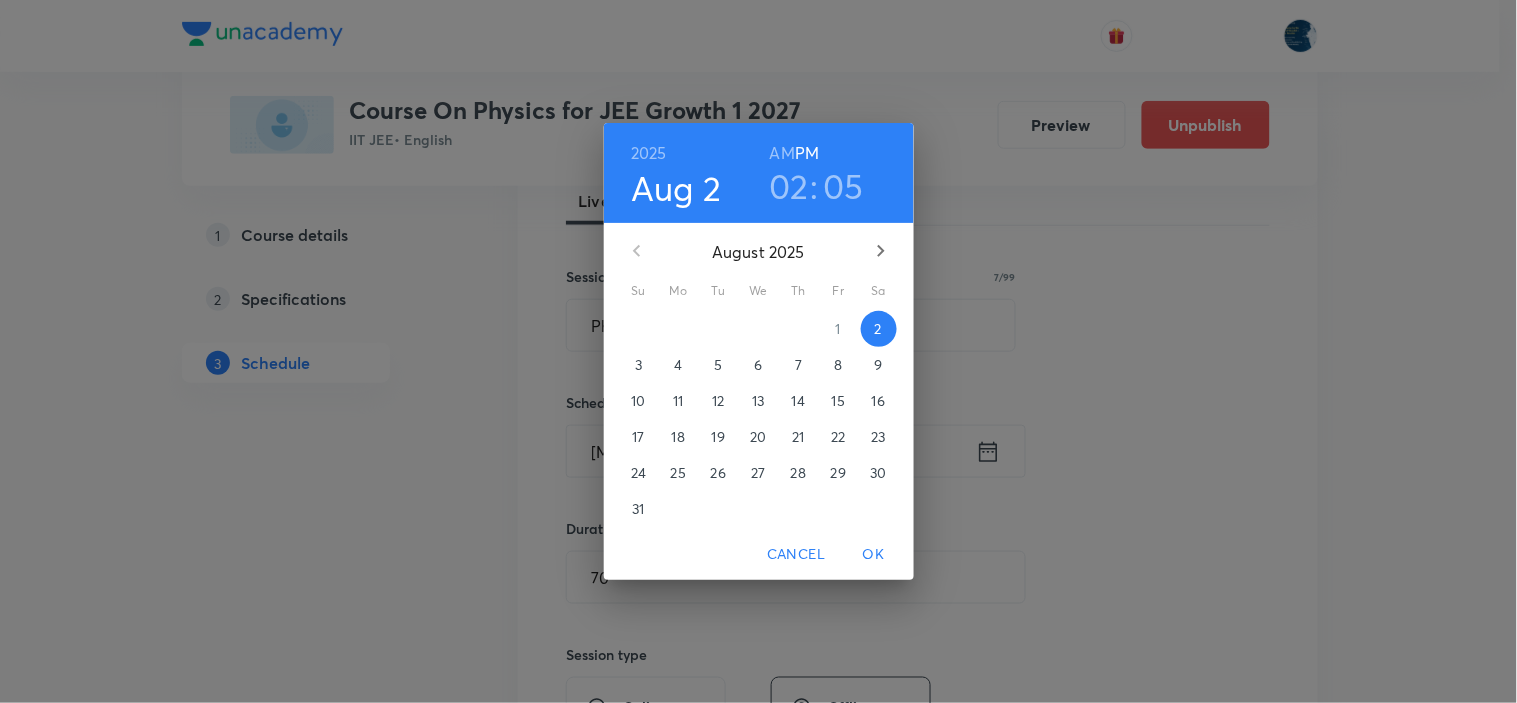 click on "05" at bounding box center (843, 186) 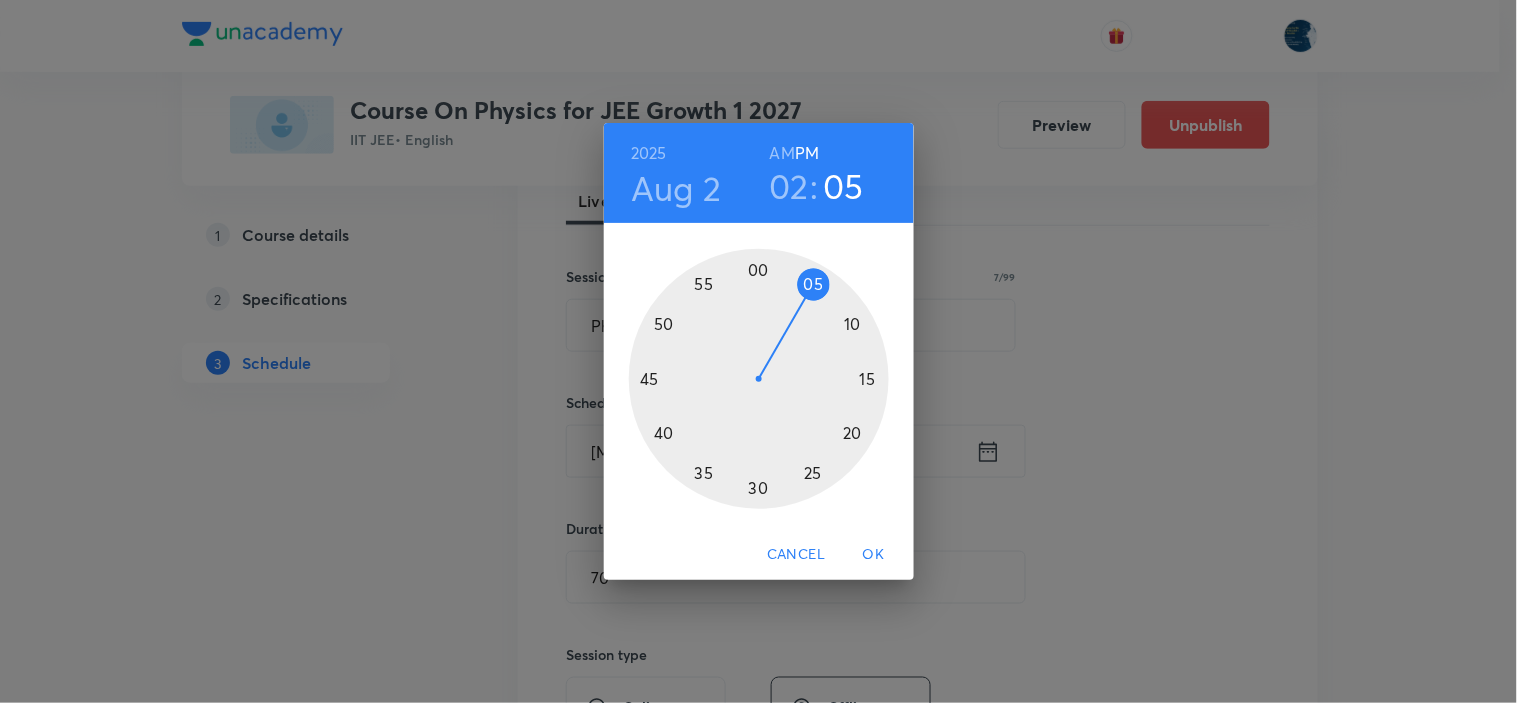 click at bounding box center [759, 379] 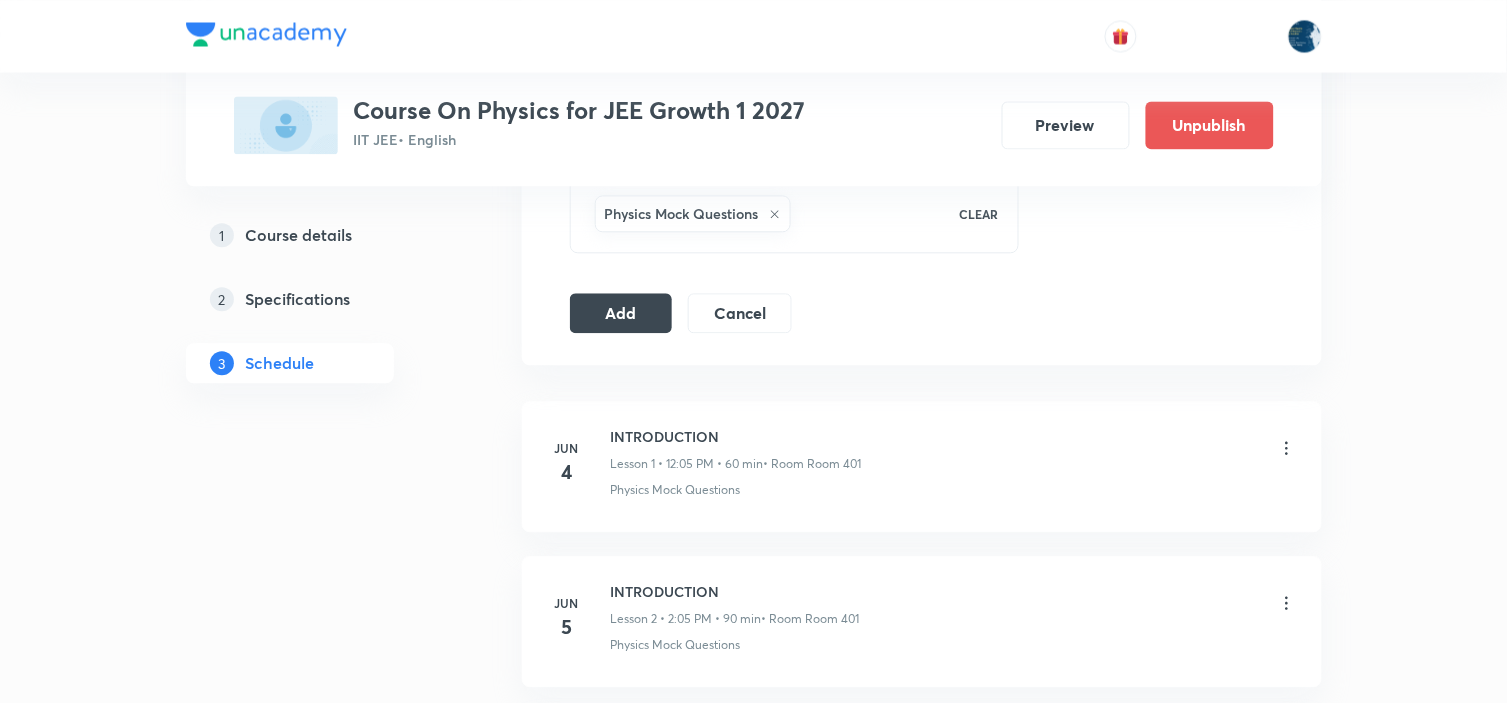 scroll, scrollTop: 1078, scrollLeft: 0, axis: vertical 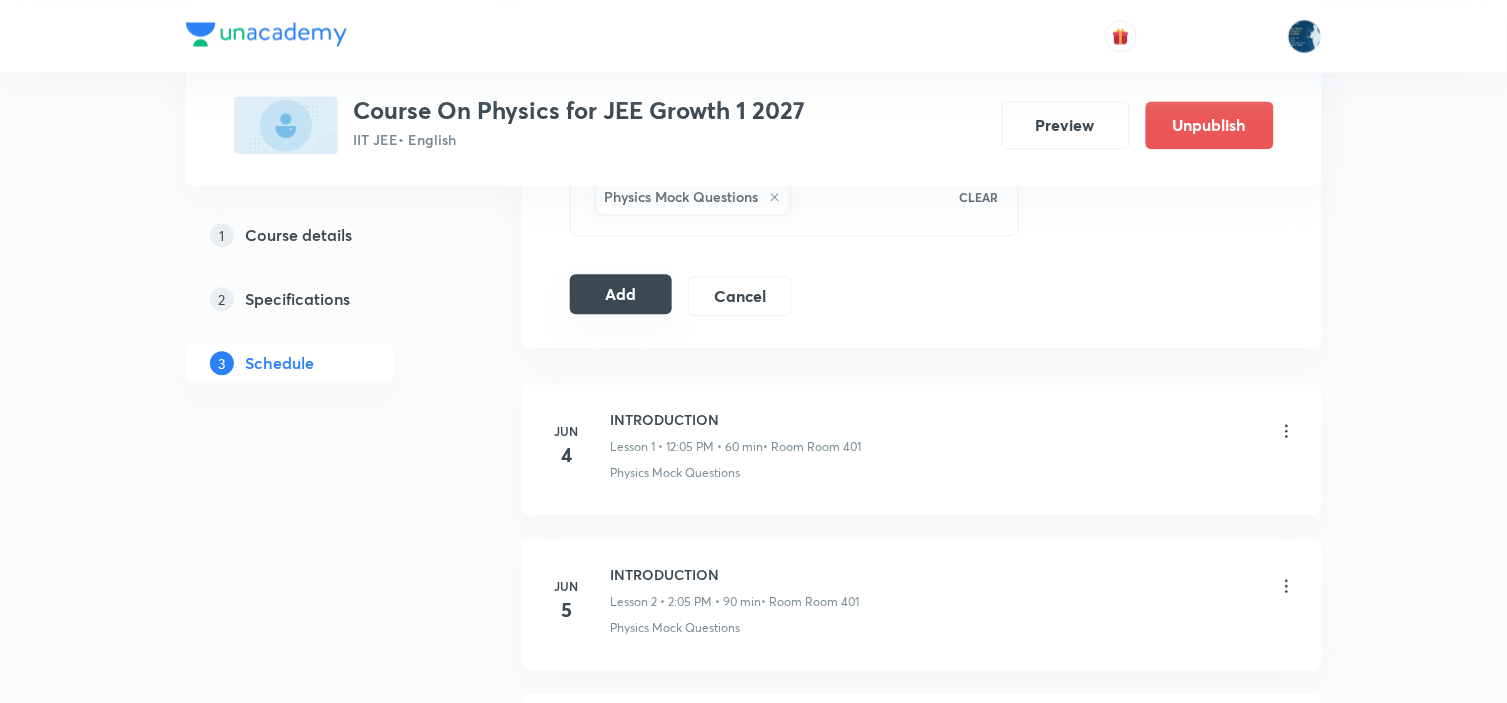 click on "Add" at bounding box center [621, 294] 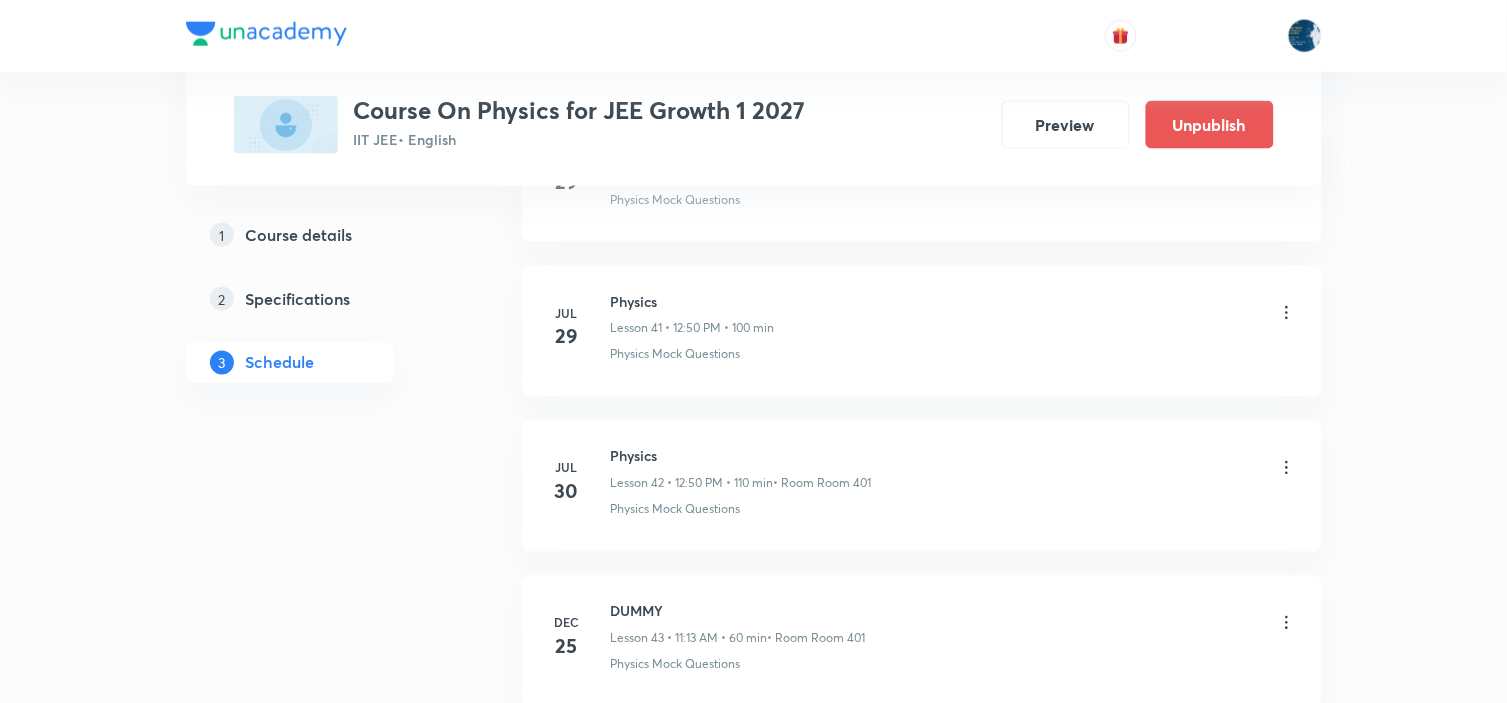 scroll, scrollTop: 6807, scrollLeft: 0, axis: vertical 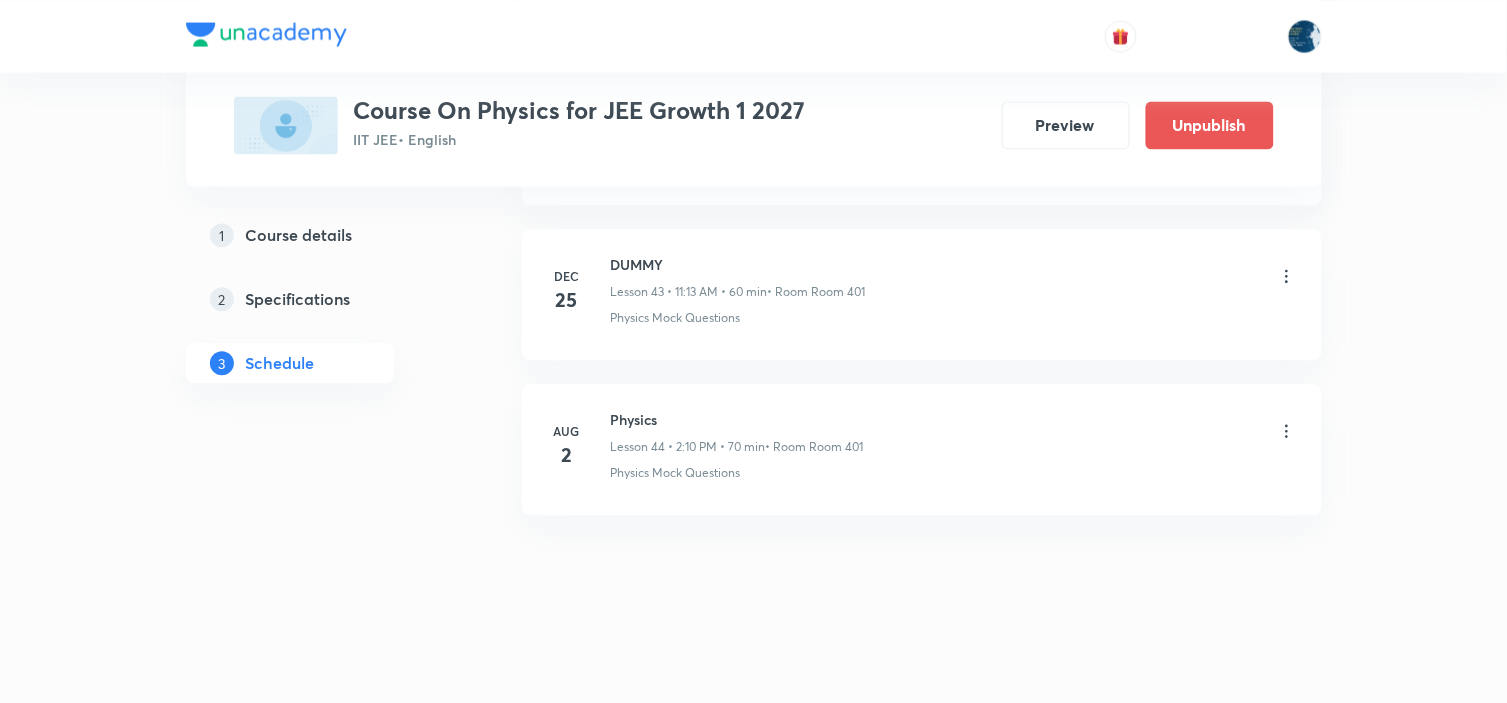 click 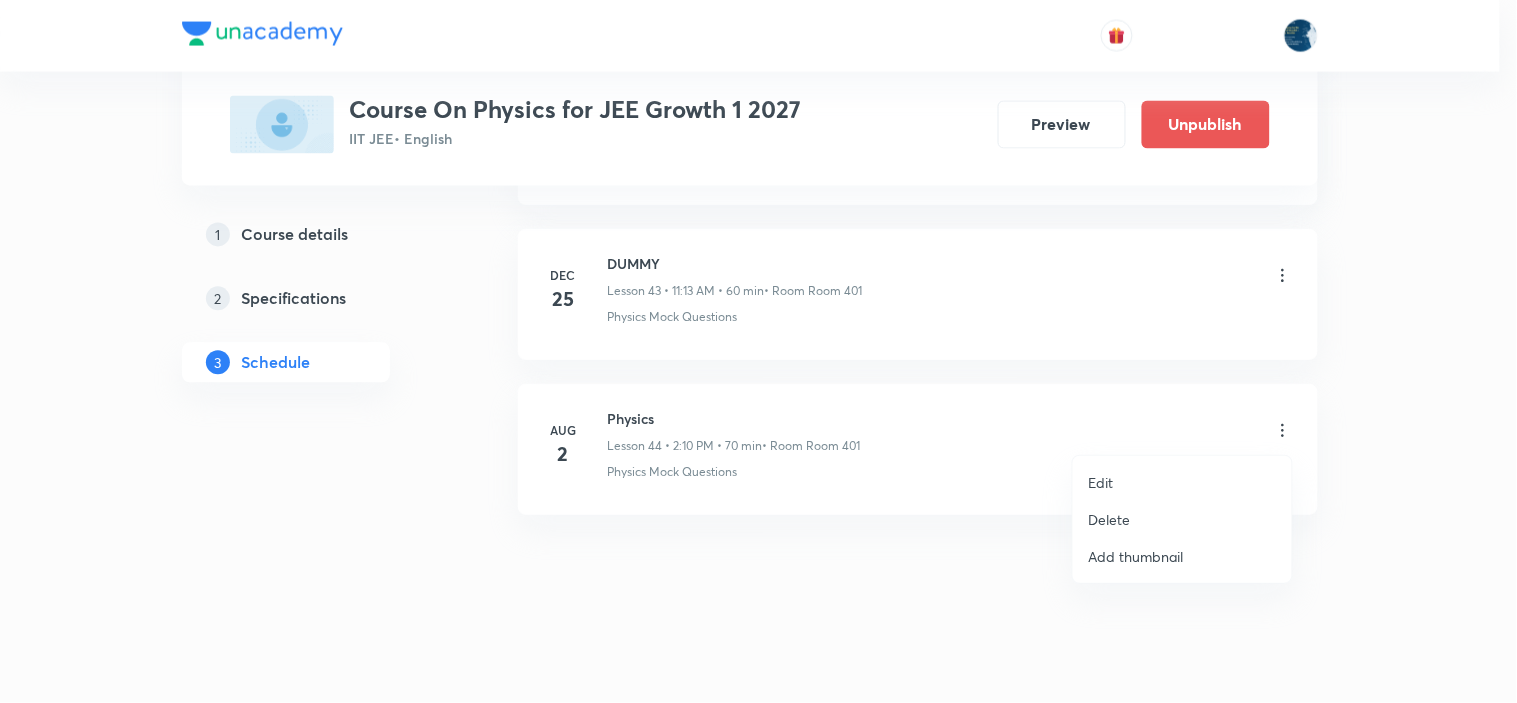 click on "Edit" at bounding box center (1182, 482) 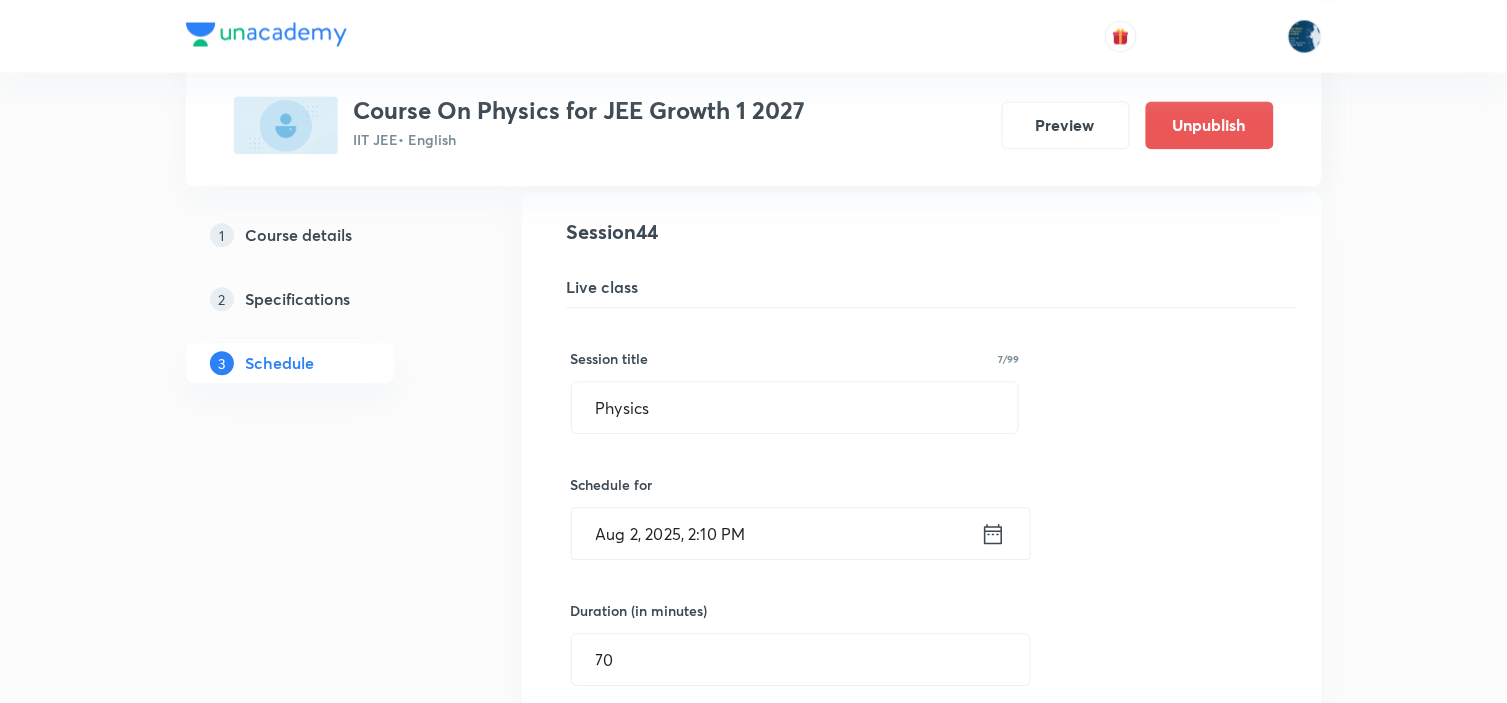 scroll, scrollTop: 6918, scrollLeft: 0, axis: vertical 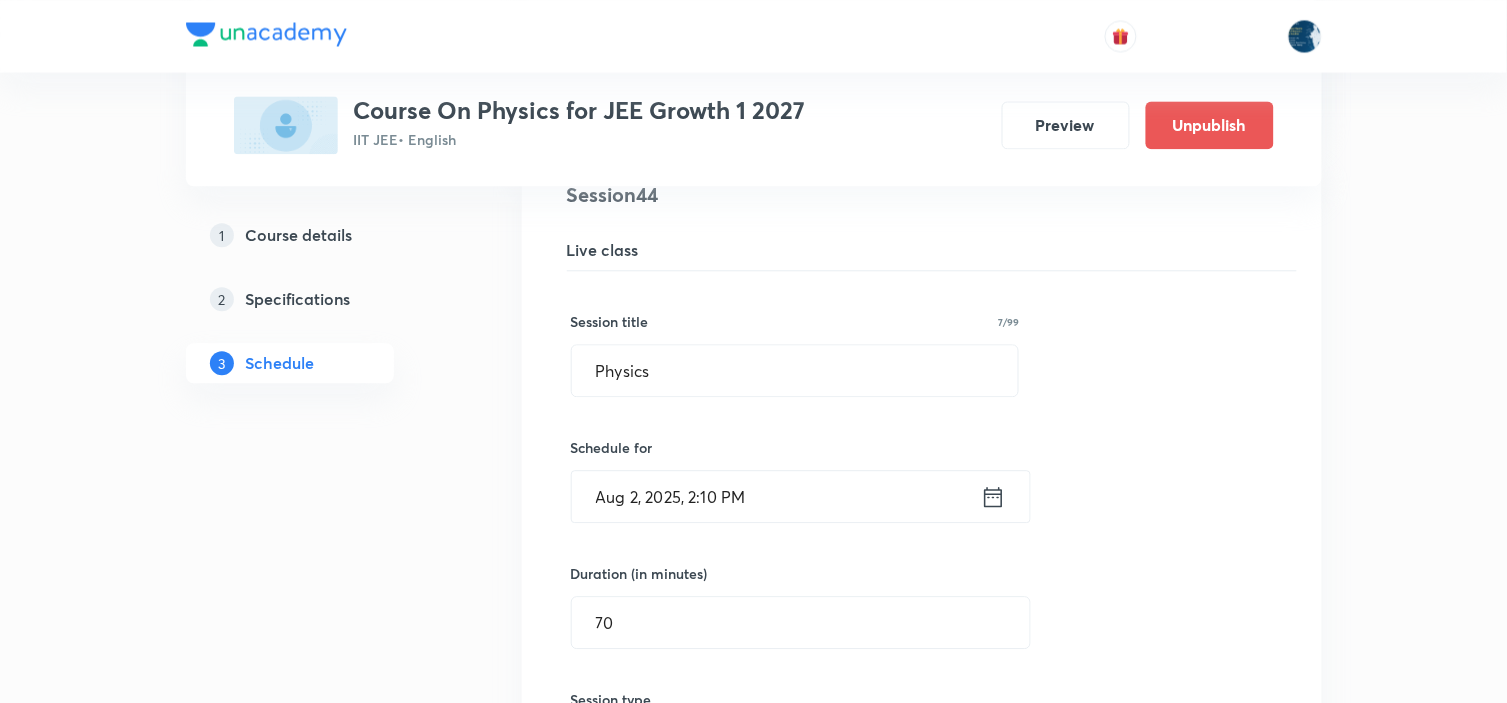 click 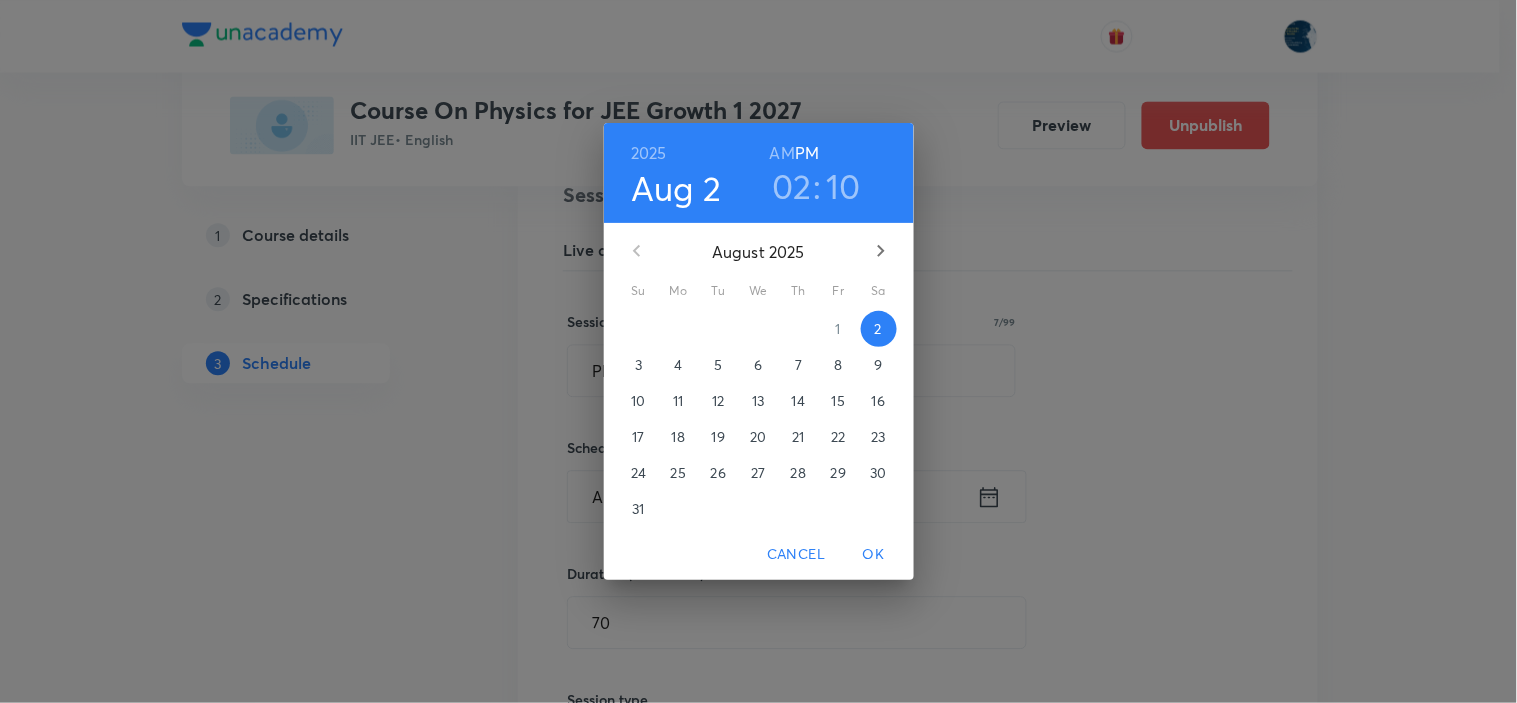 click on "10" at bounding box center [843, 186] 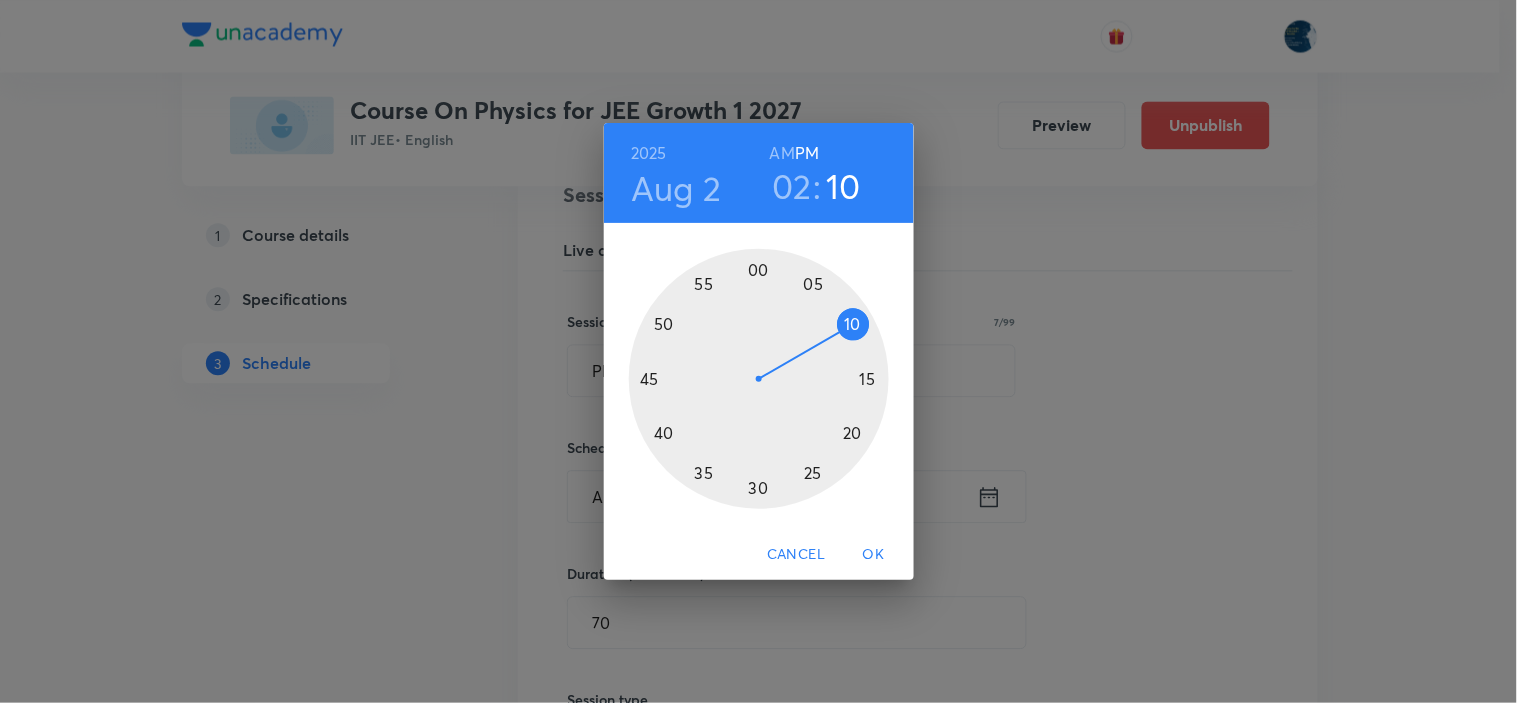 click at bounding box center (759, 379) 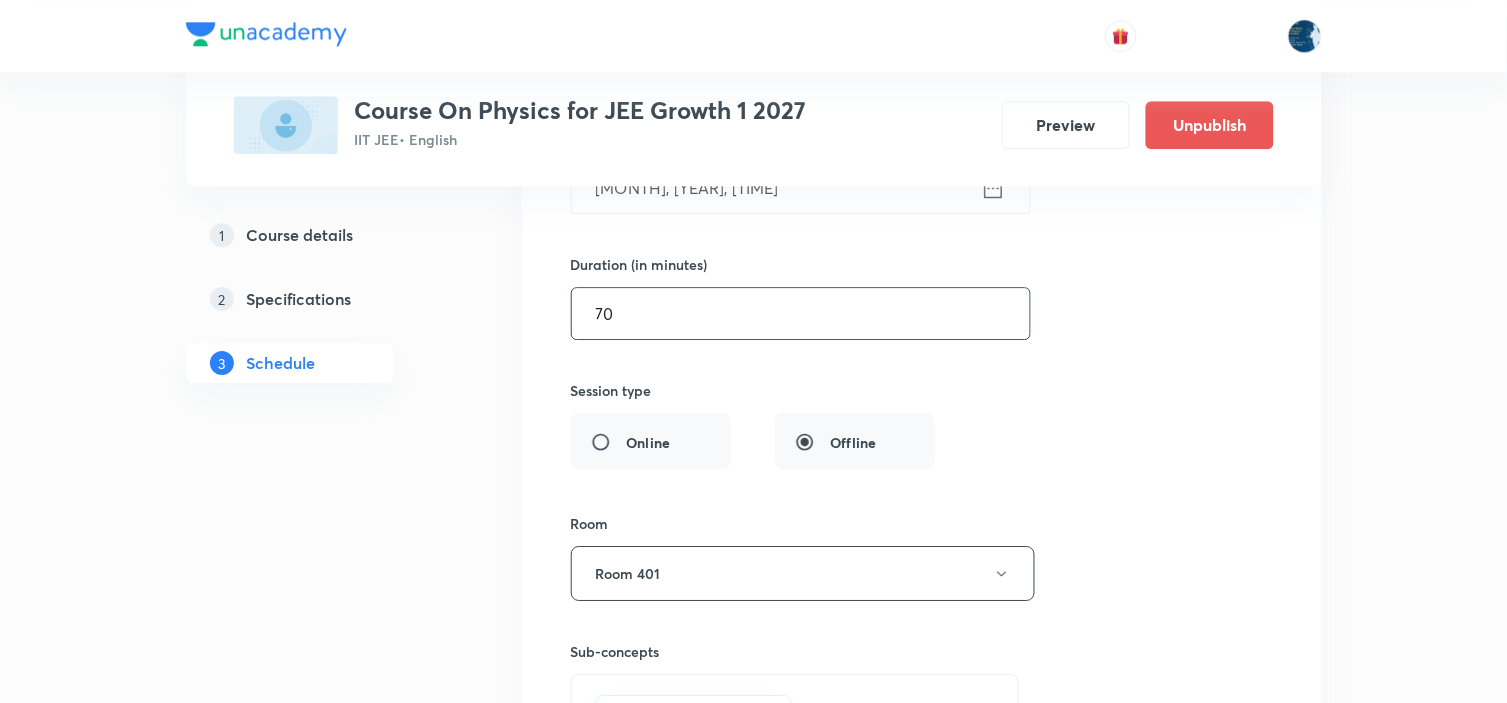 scroll, scrollTop: 7252, scrollLeft: 0, axis: vertical 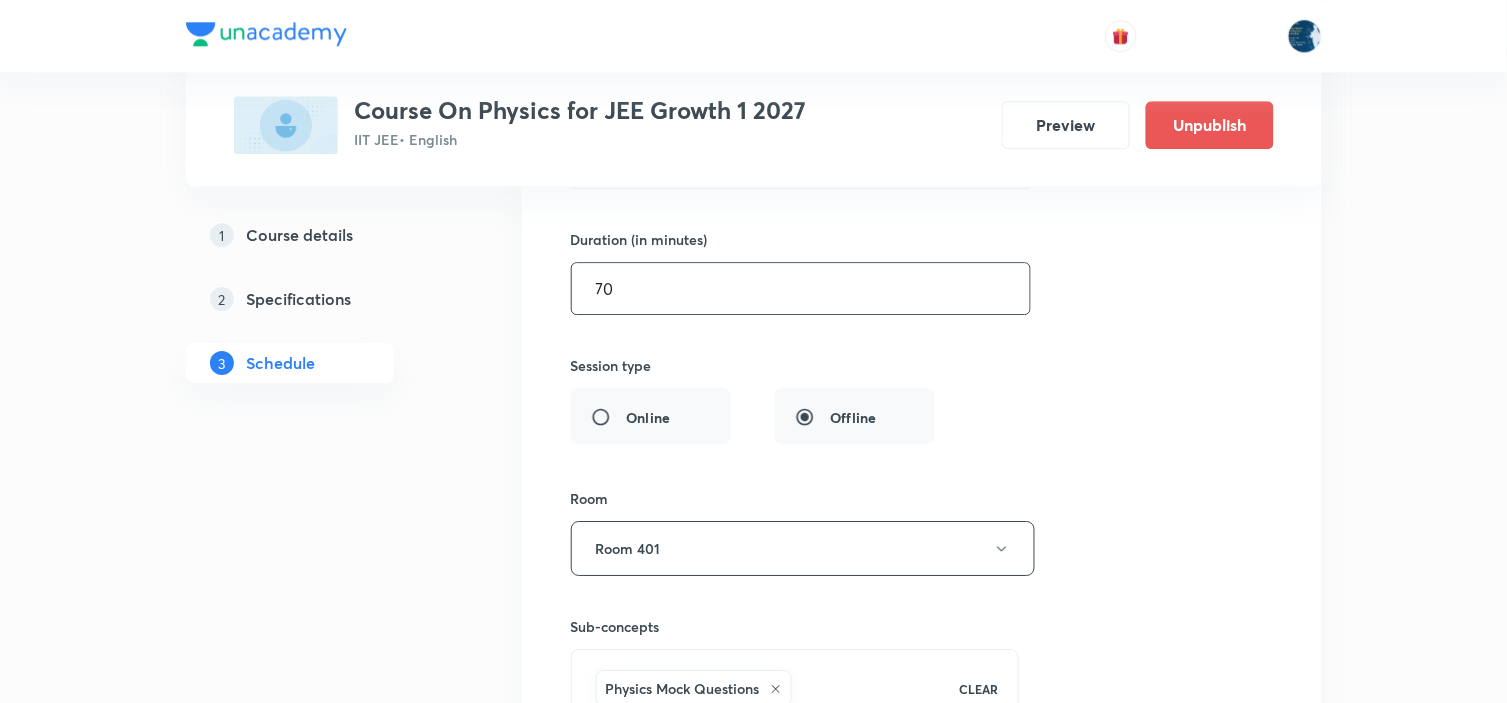 click on "70" at bounding box center [801, 288] 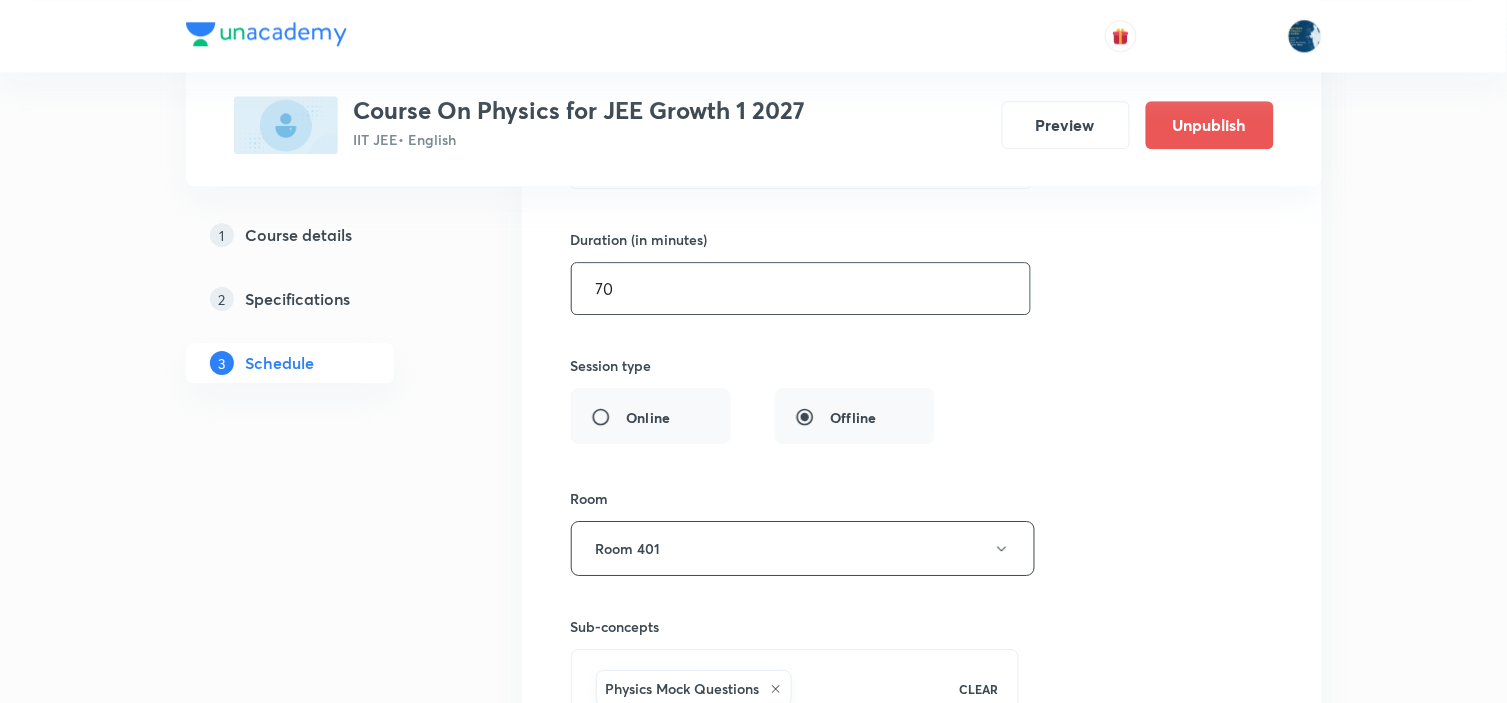 type on "7" 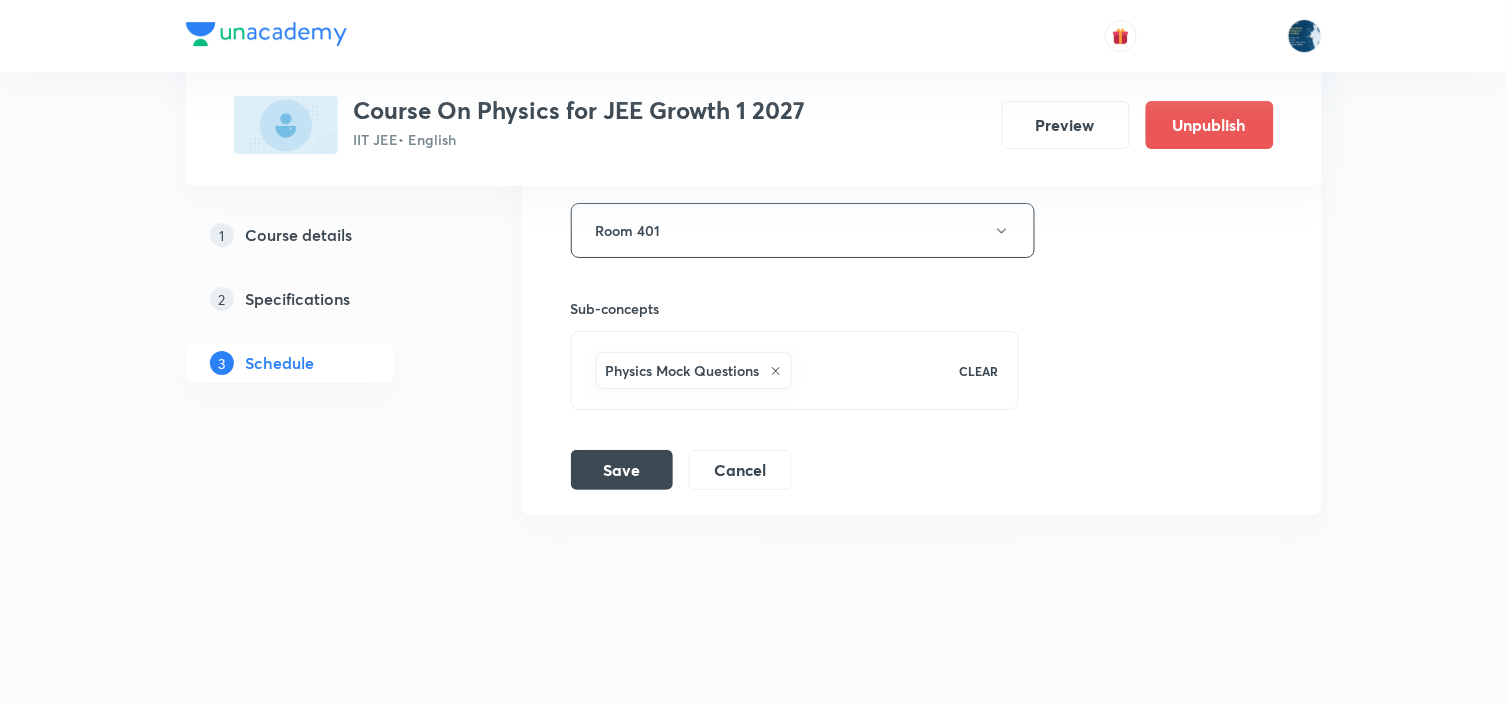 scroll, scrollTop: 7578, scrollLeft: 0, axis: vertical 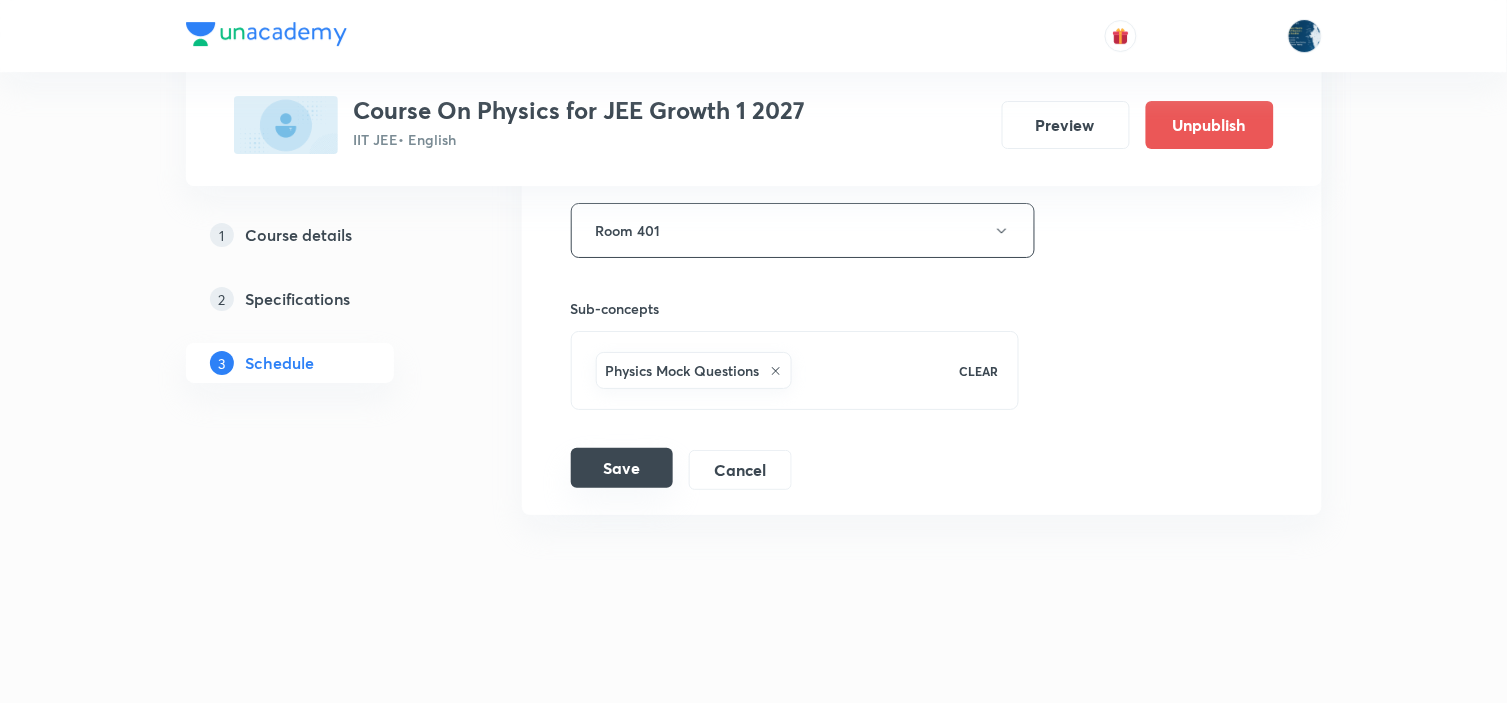type on "80" 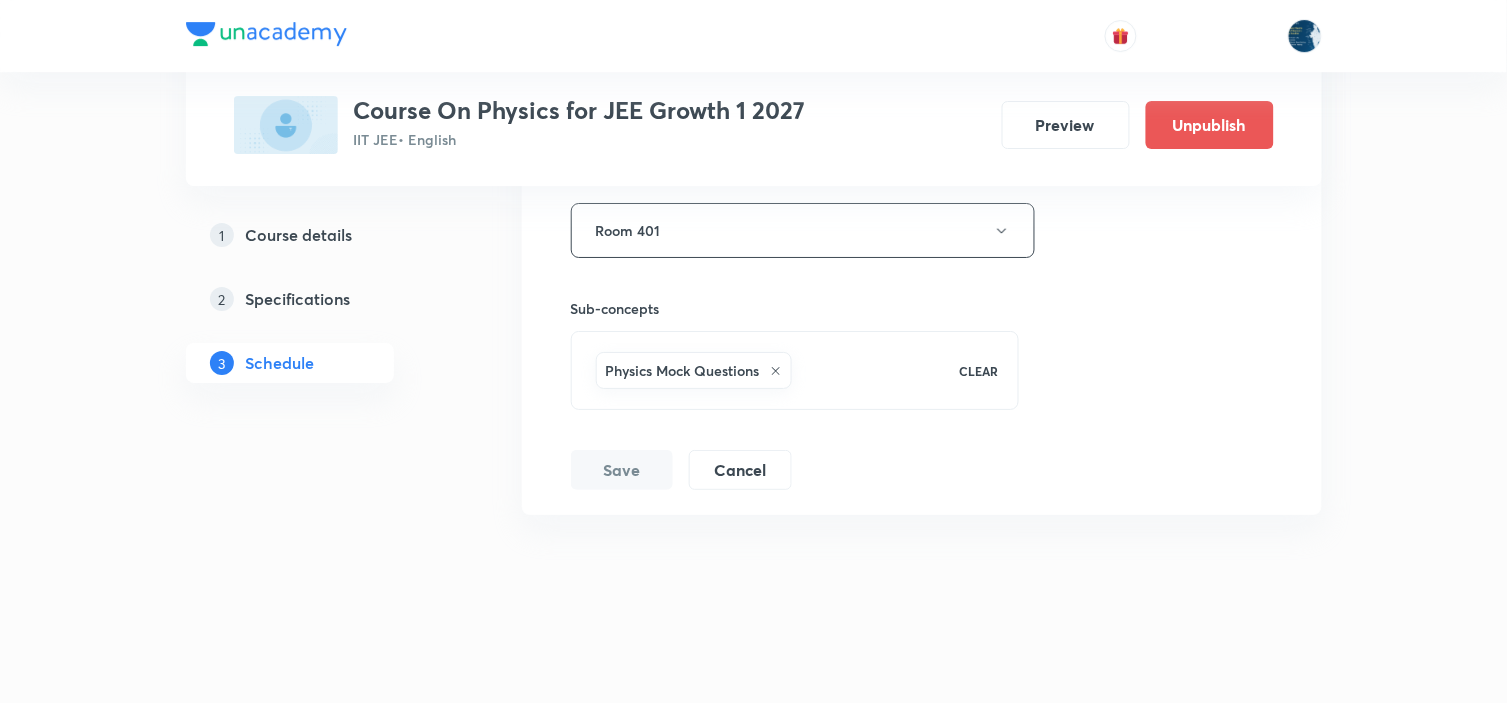scroll, scrollTop: 6807, scrollLeft: 0, axis: vertical 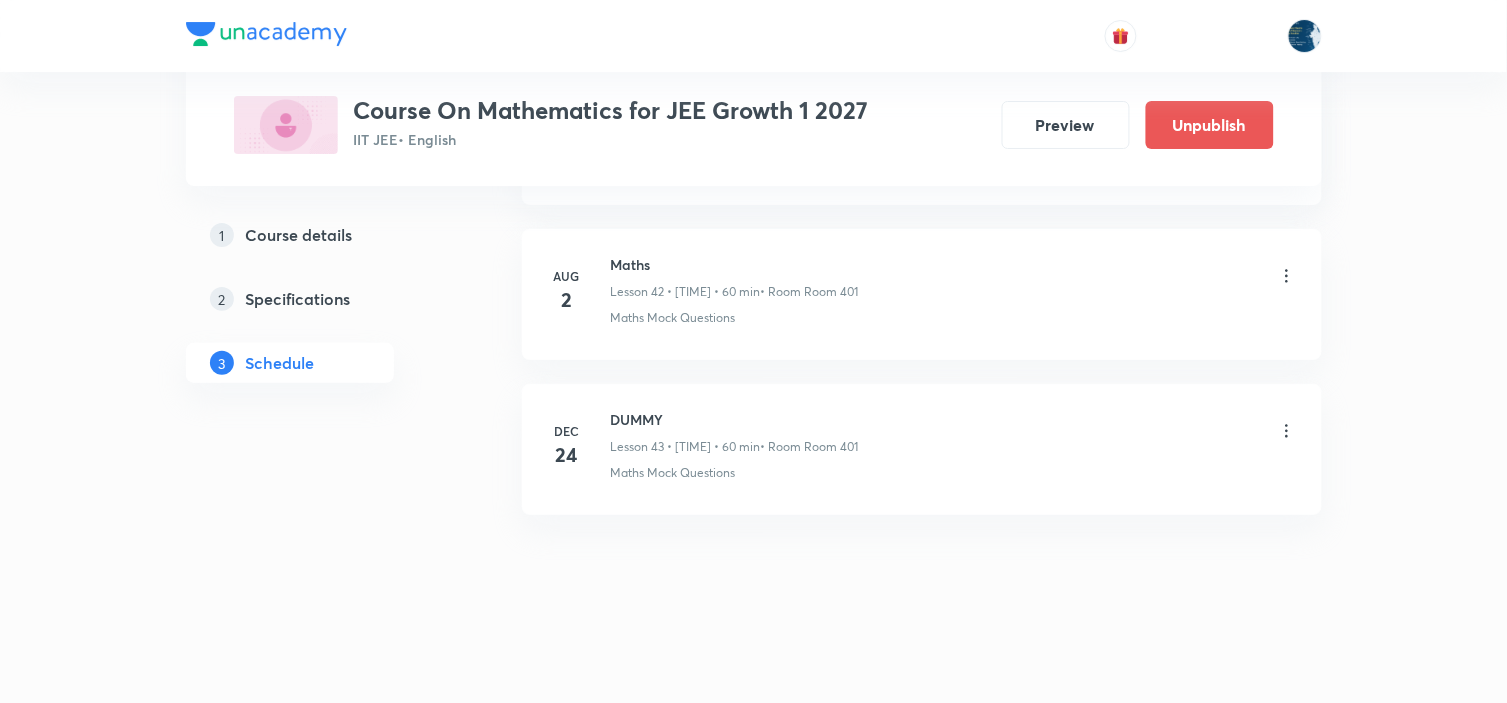 click 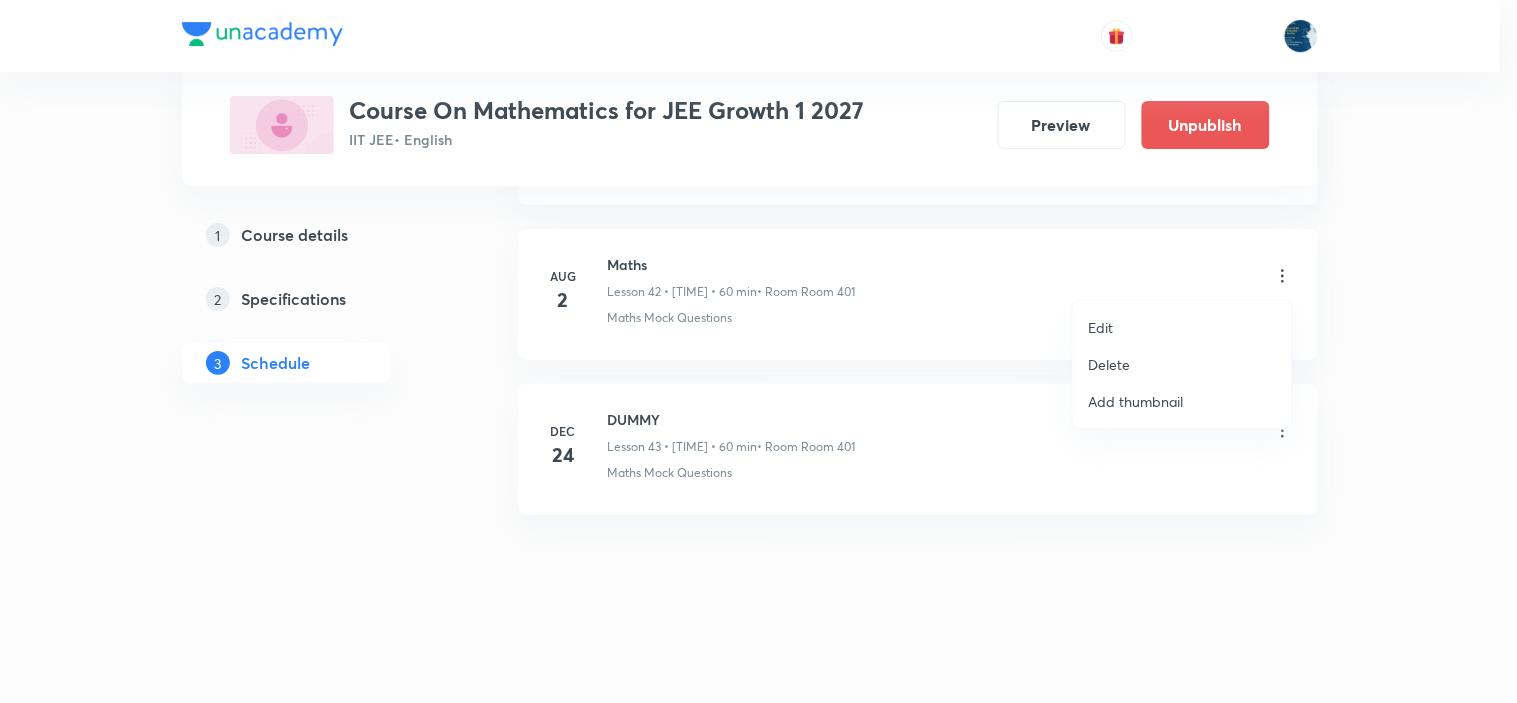 click on "Edit" at bounding box center [1182, 327] 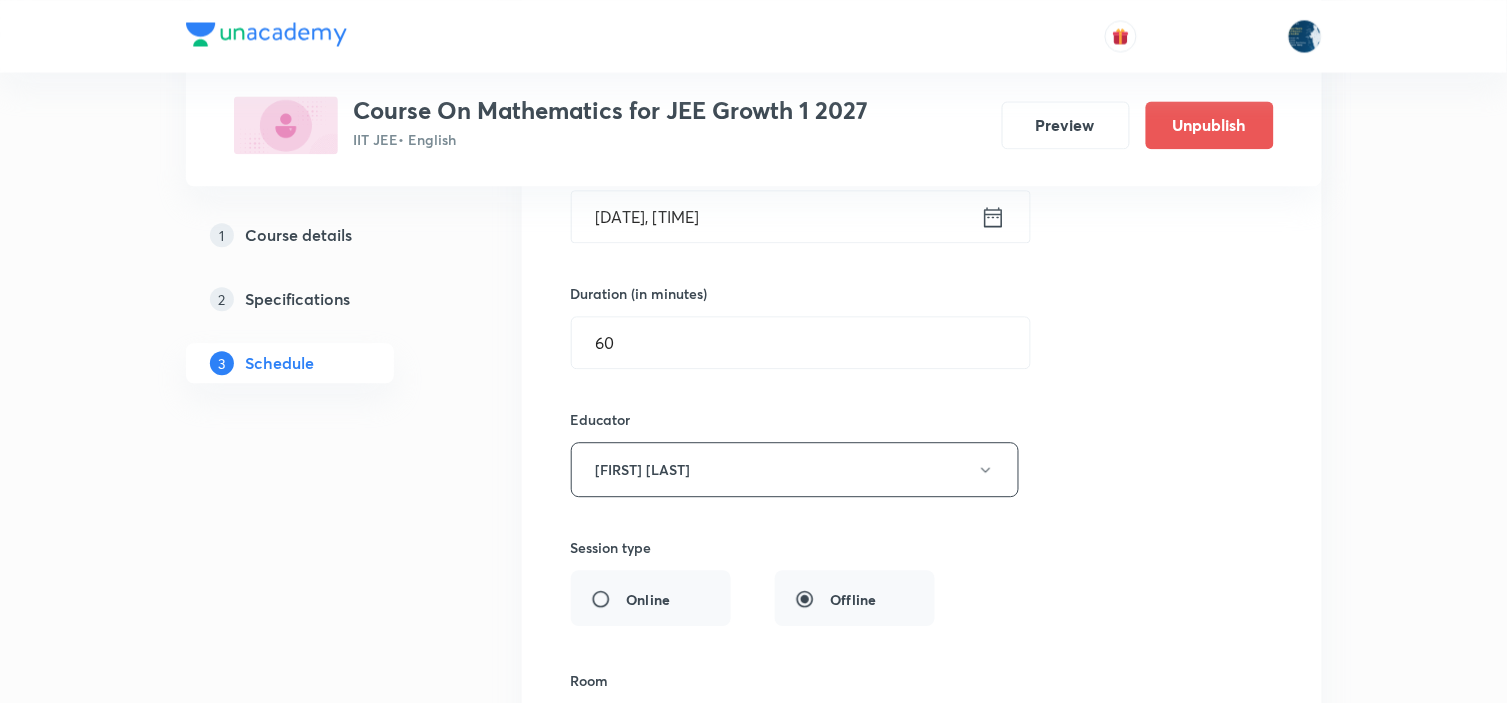 scroll, scrollTop: 6884, scrollLeft: 0, axis: vertical 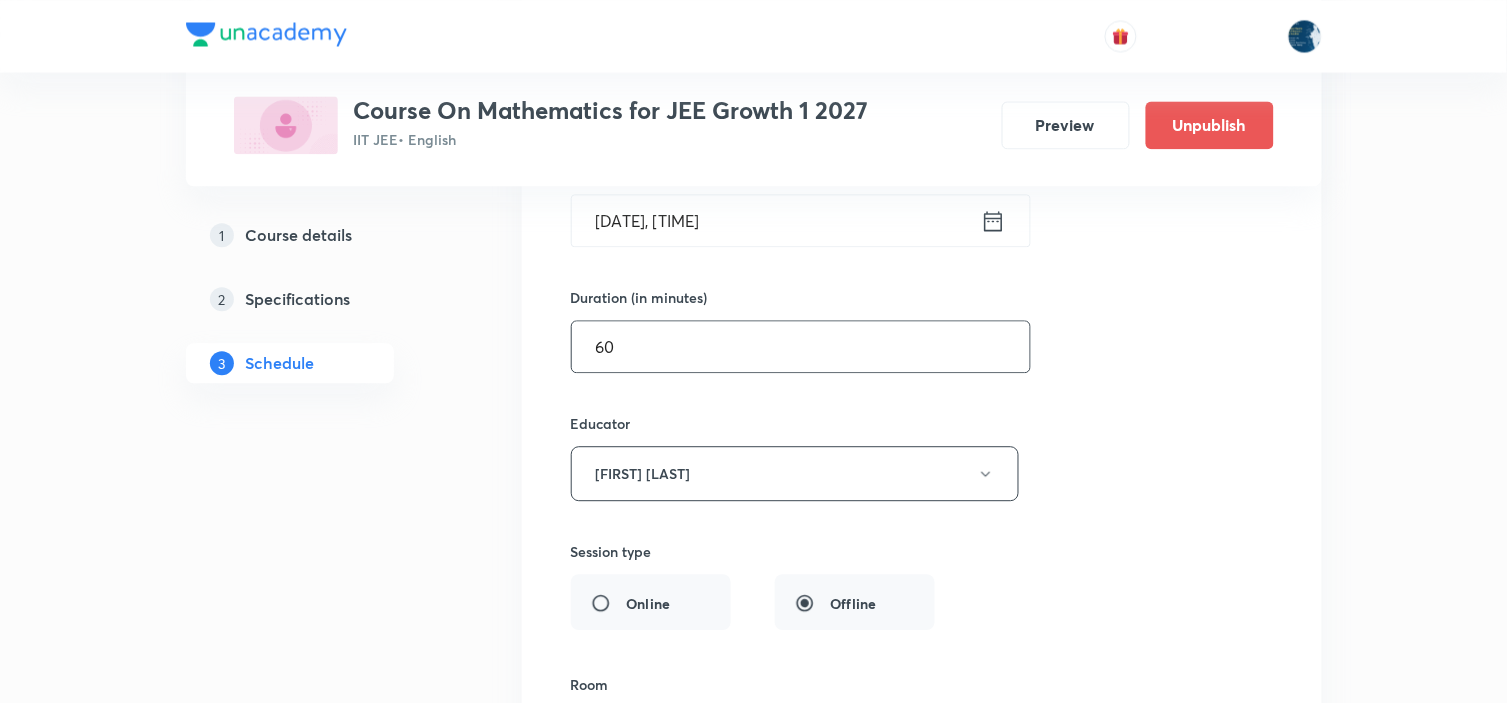 click on "60" at bounding box center [801, 346] 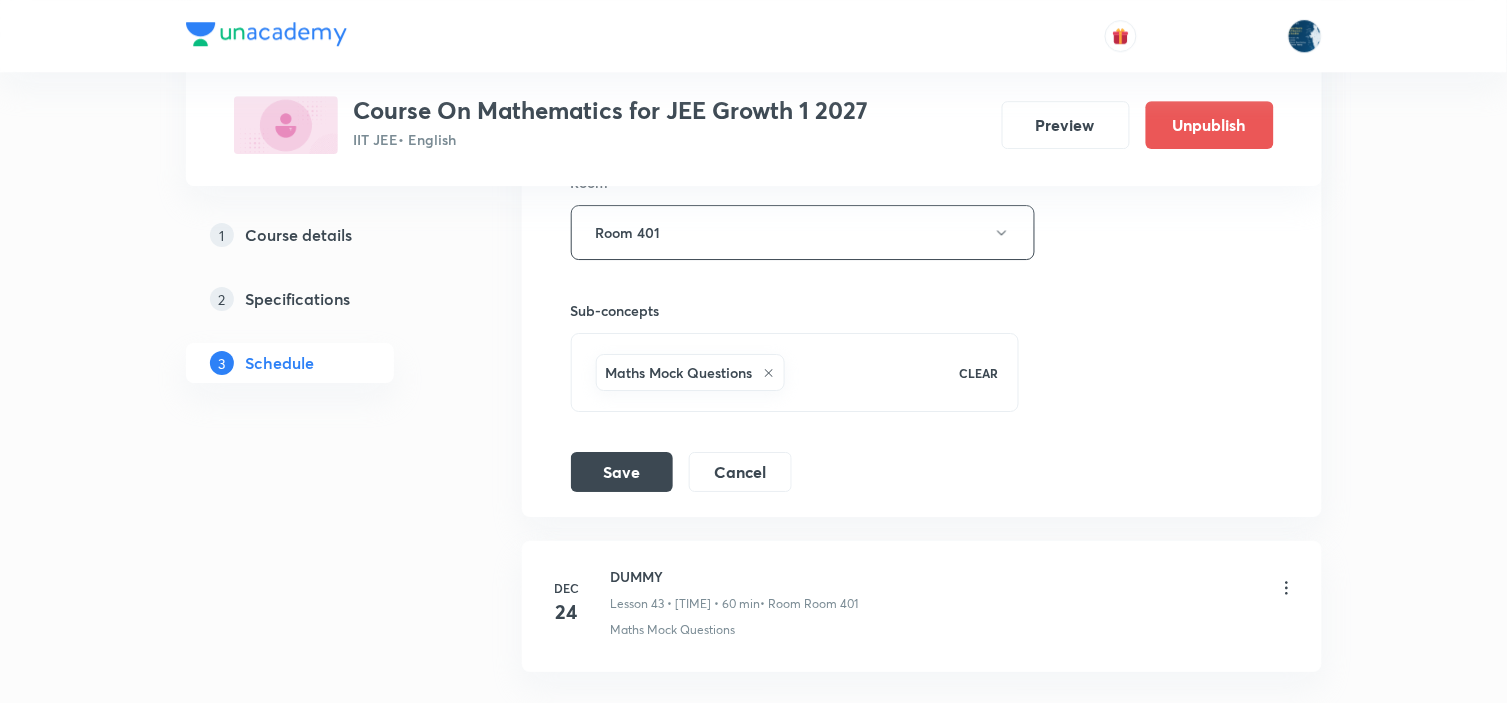 scroll, scrollTop: 7440, scrollLeft: 0, axis: vertical 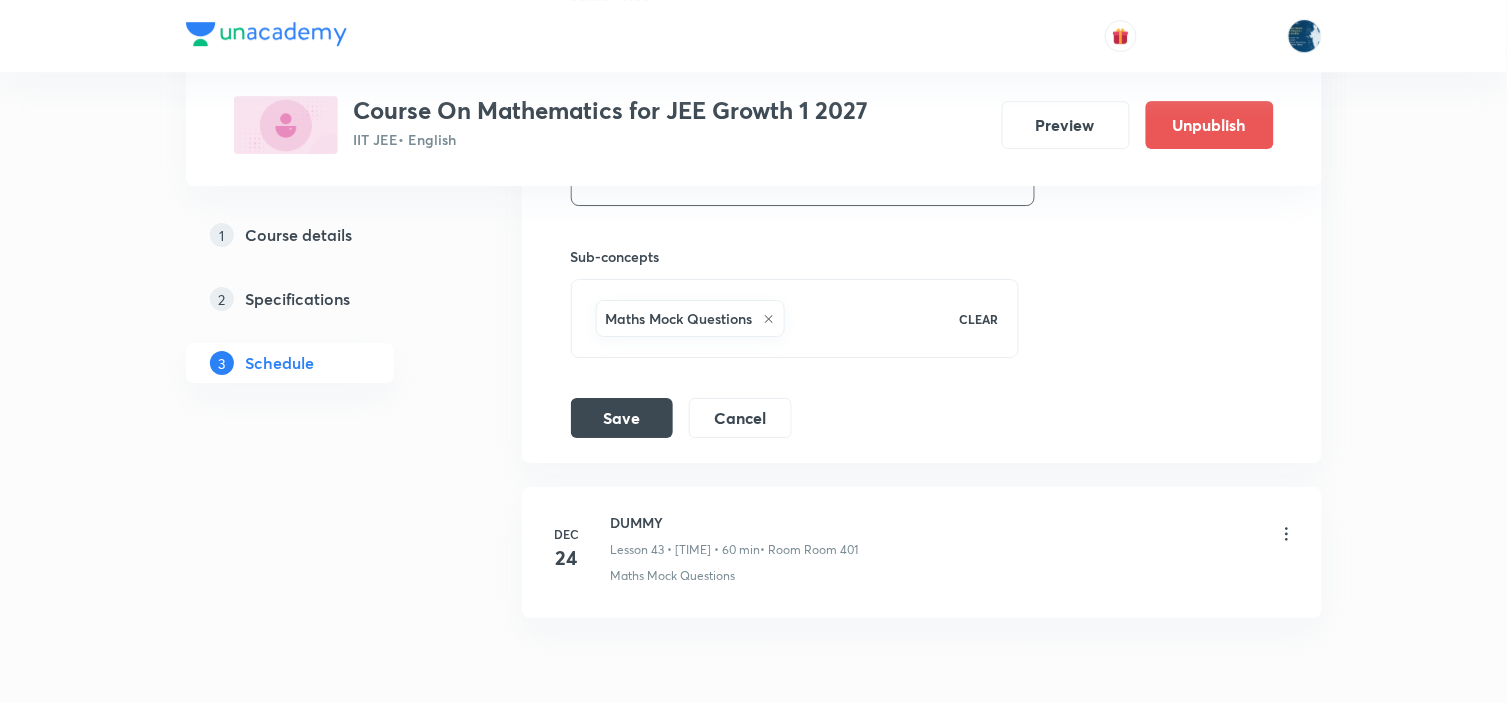 type on "55" 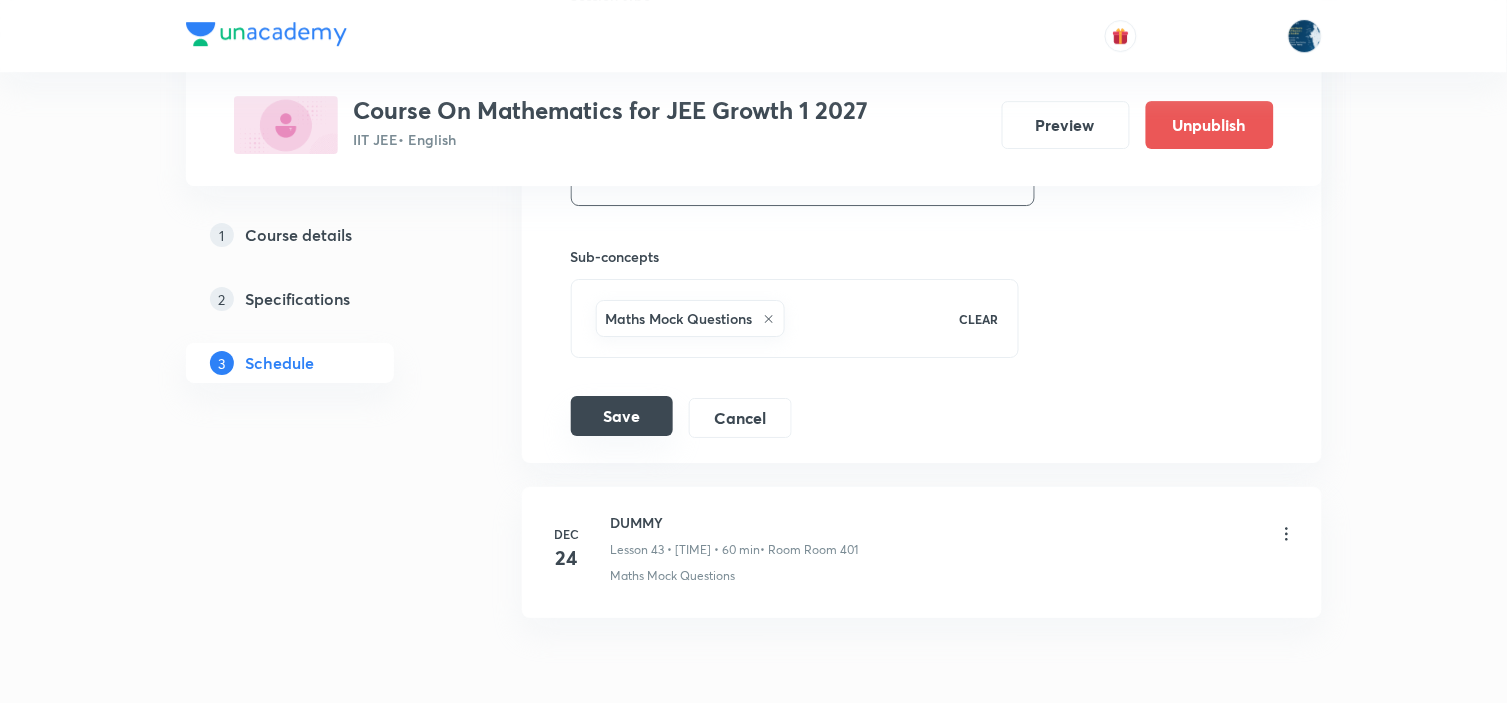 click on "Save" at bounding box center [622, 416] 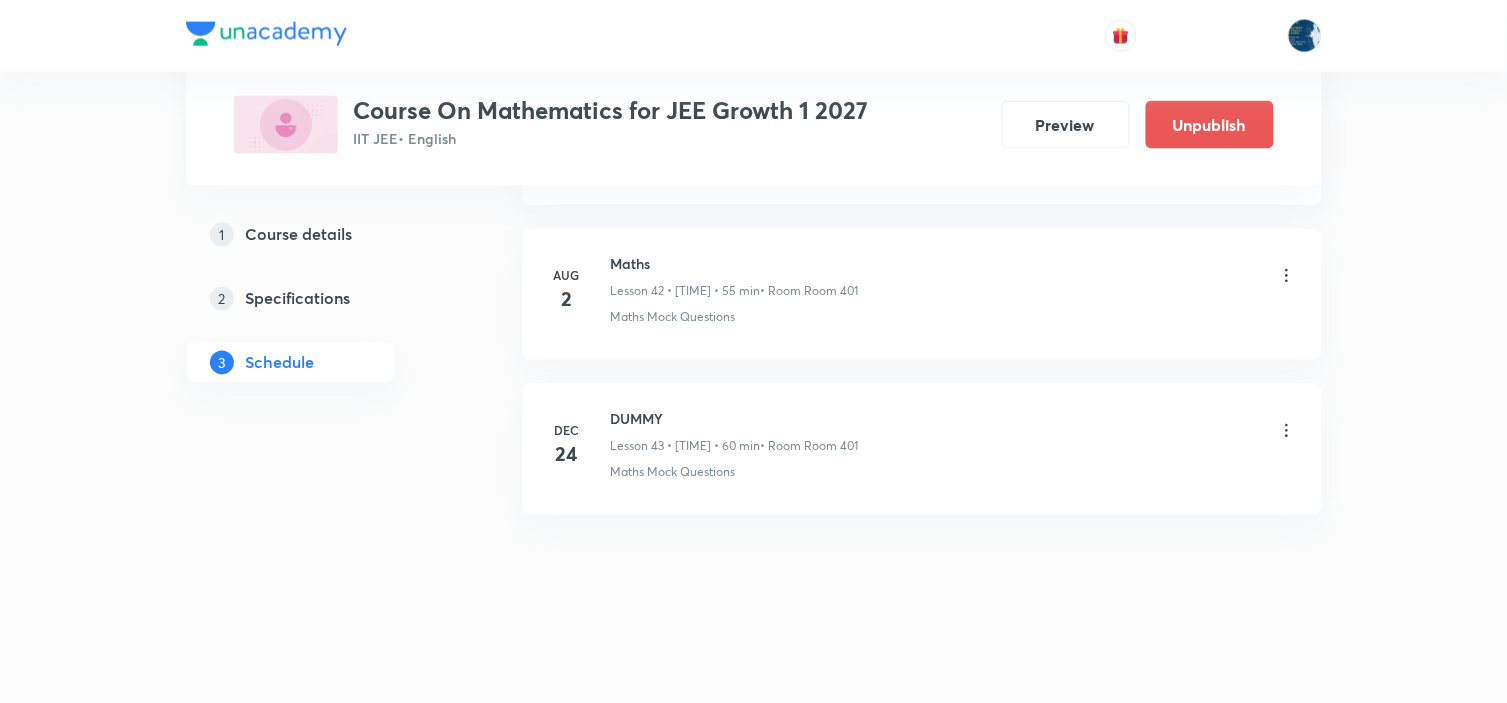 scroll, scrollTop: 6653, scrollLeft: 0, axis: vertical 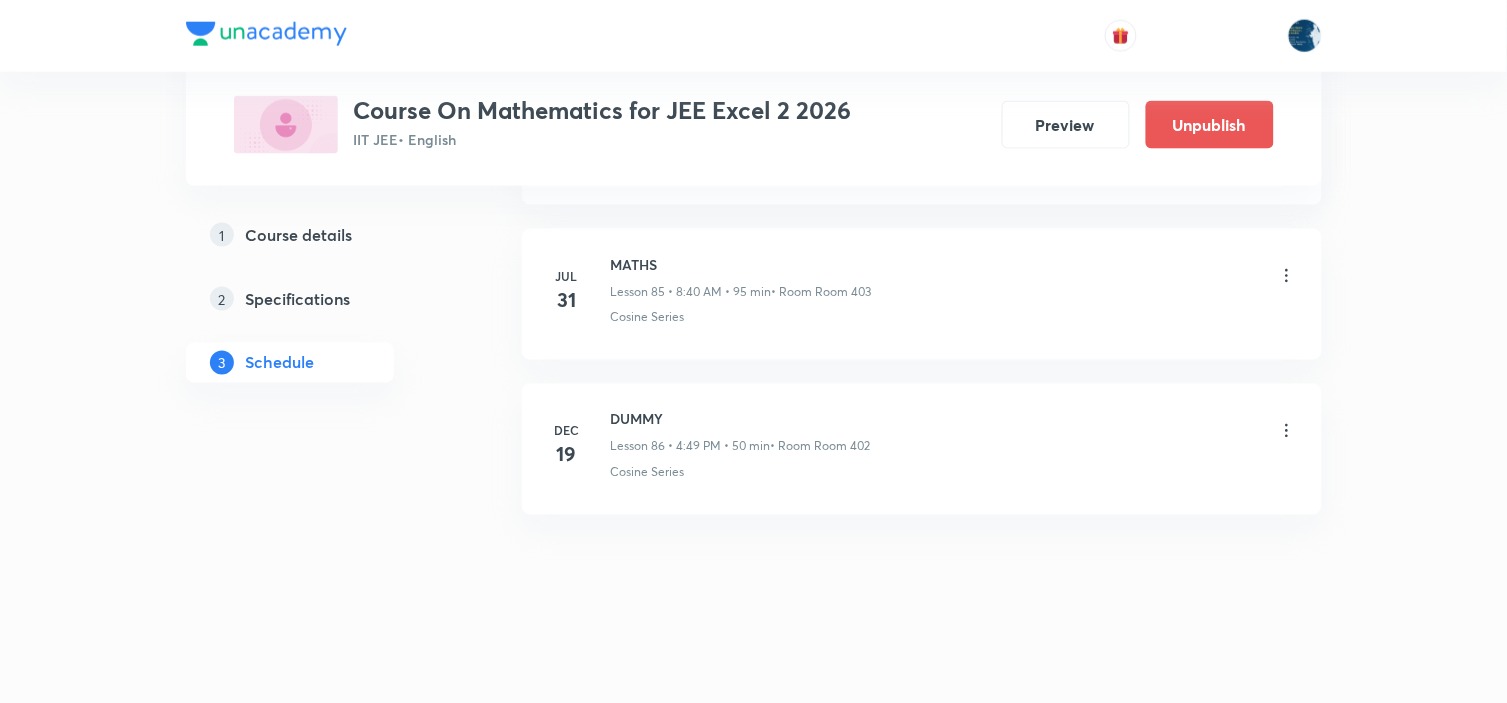click on "MATHS" at bounding box center [741, 264] 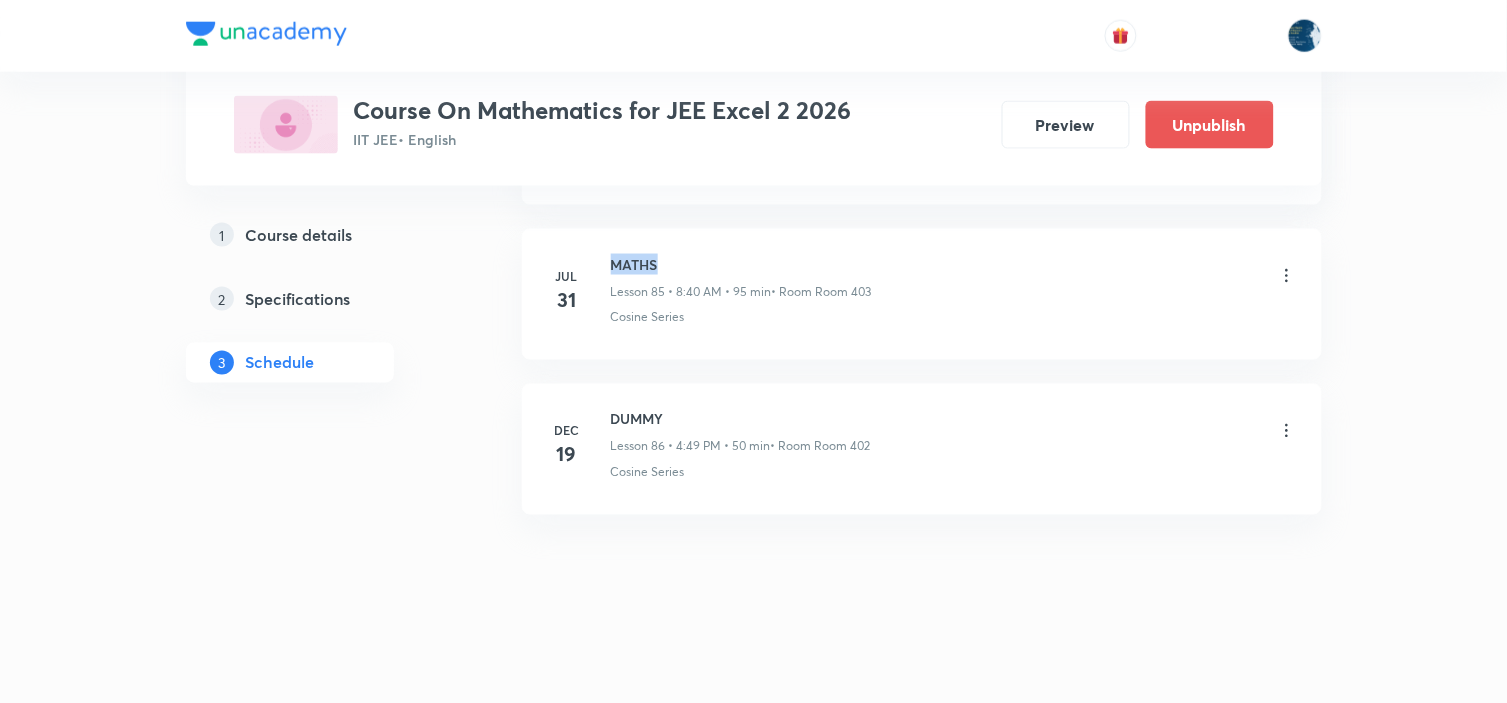 click on "MATHS" at bounding box center (741, 264) 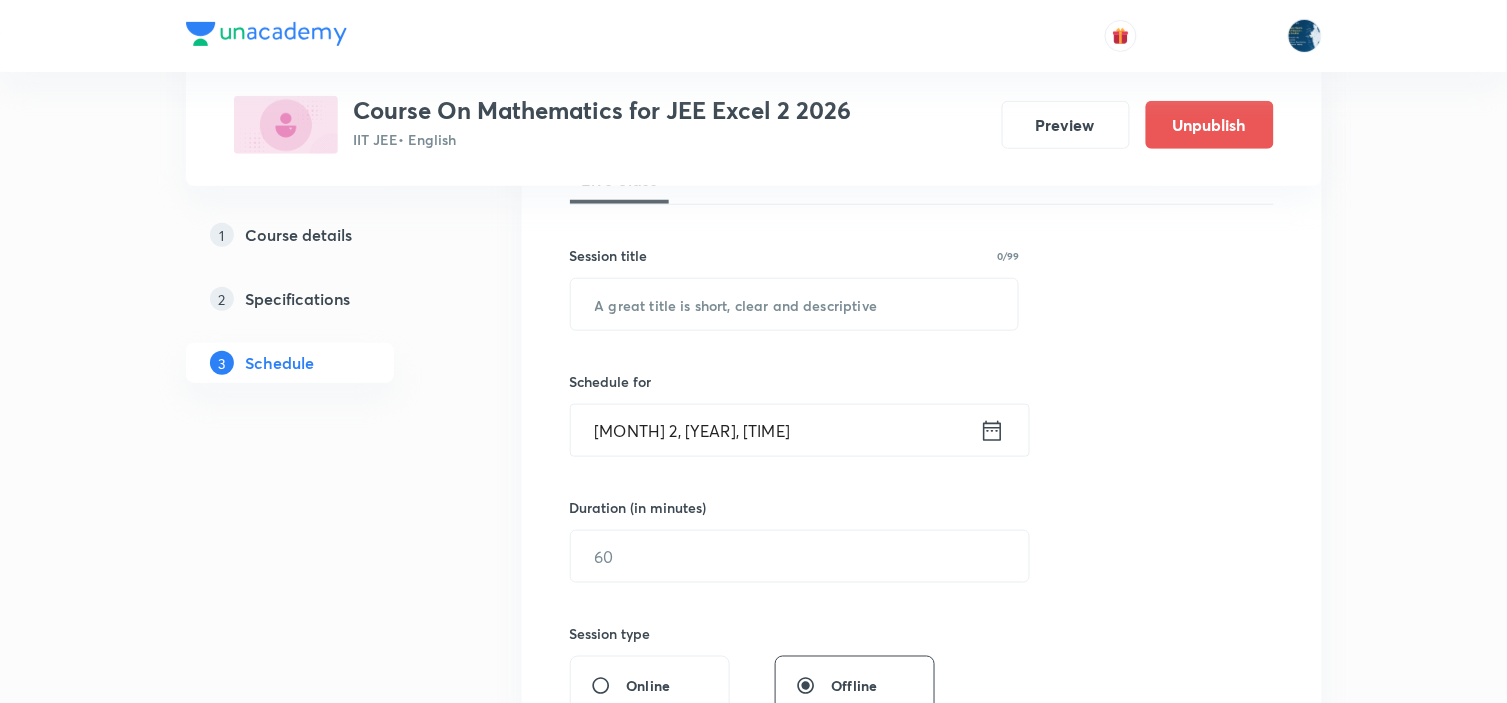 scroll, scrollTop: 333, scrollLeft: 0, axis: vertical 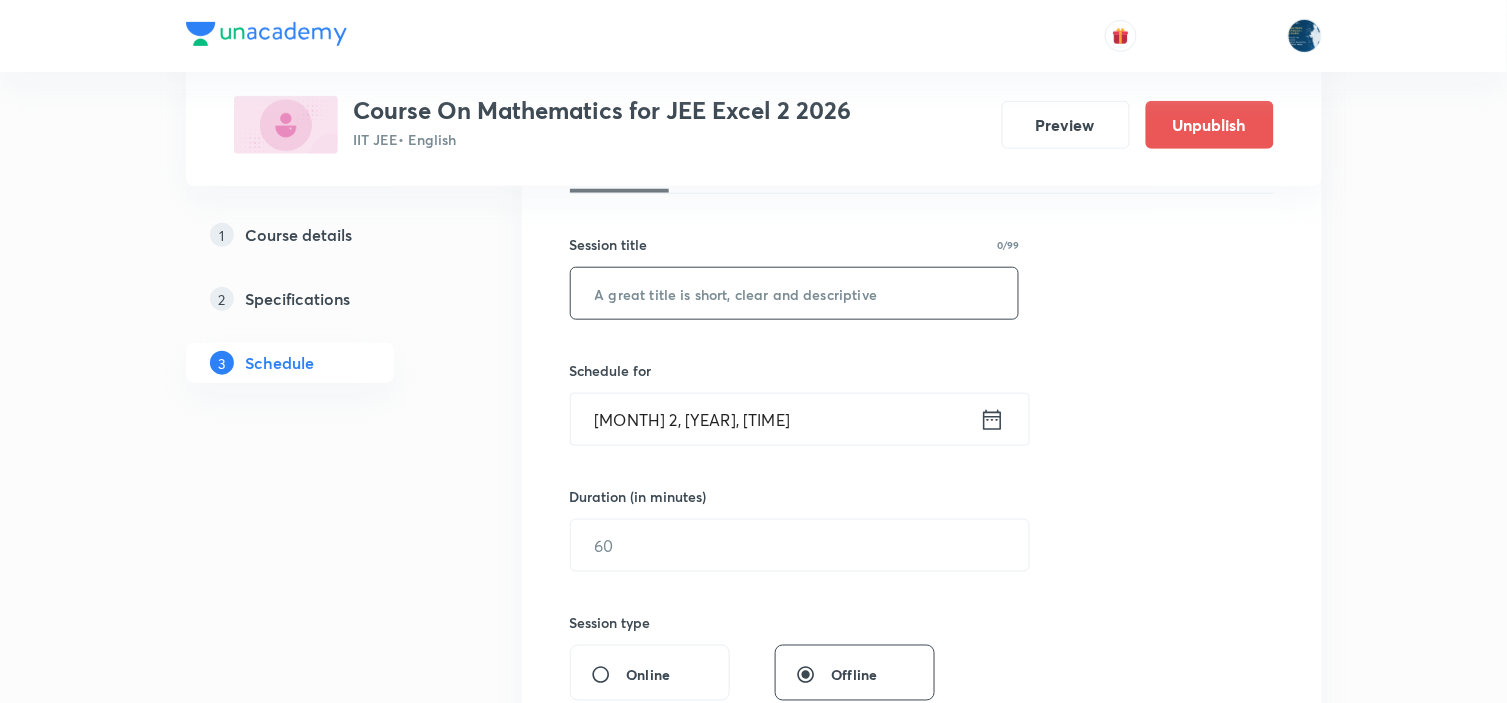 click at bounding box center [795, 293] 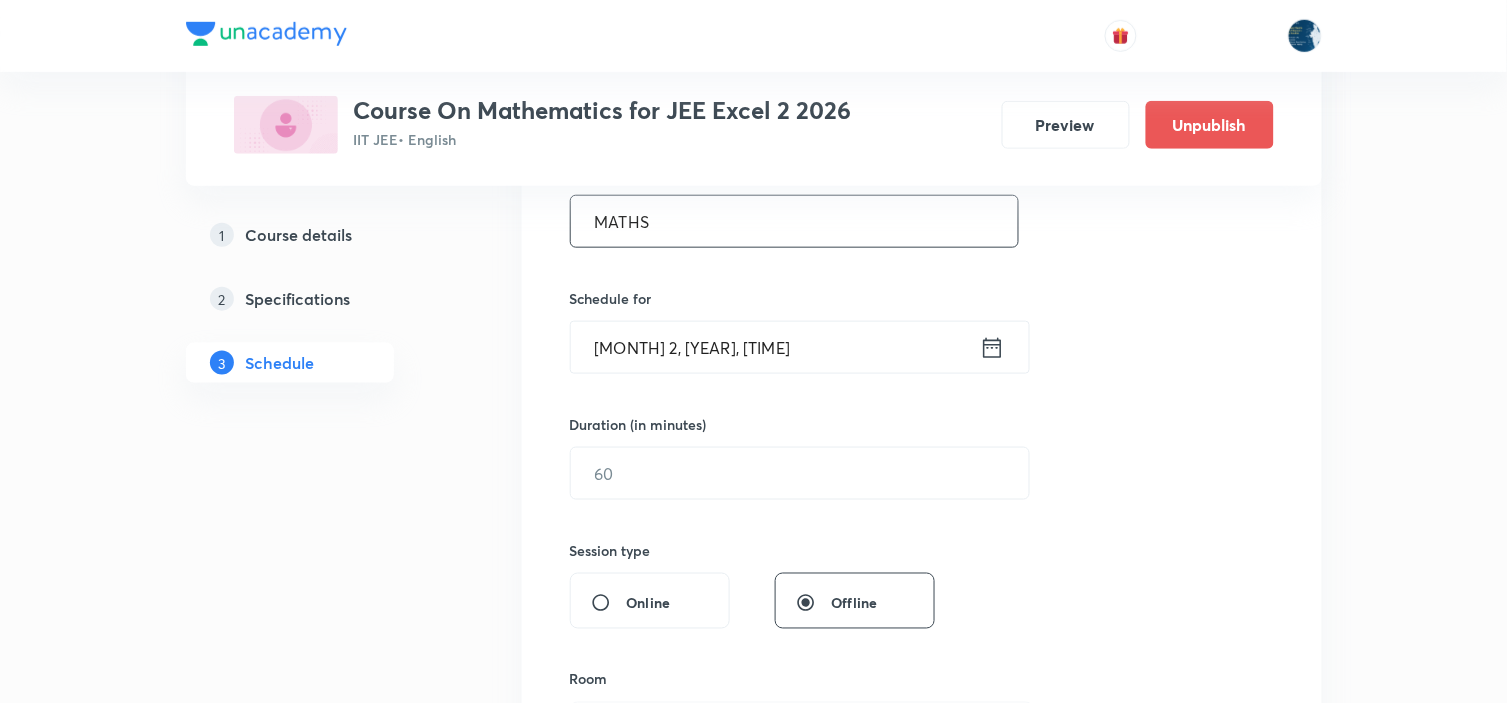 scroll, scrollTop: 444, scrollLeft: 0, axis: vertical 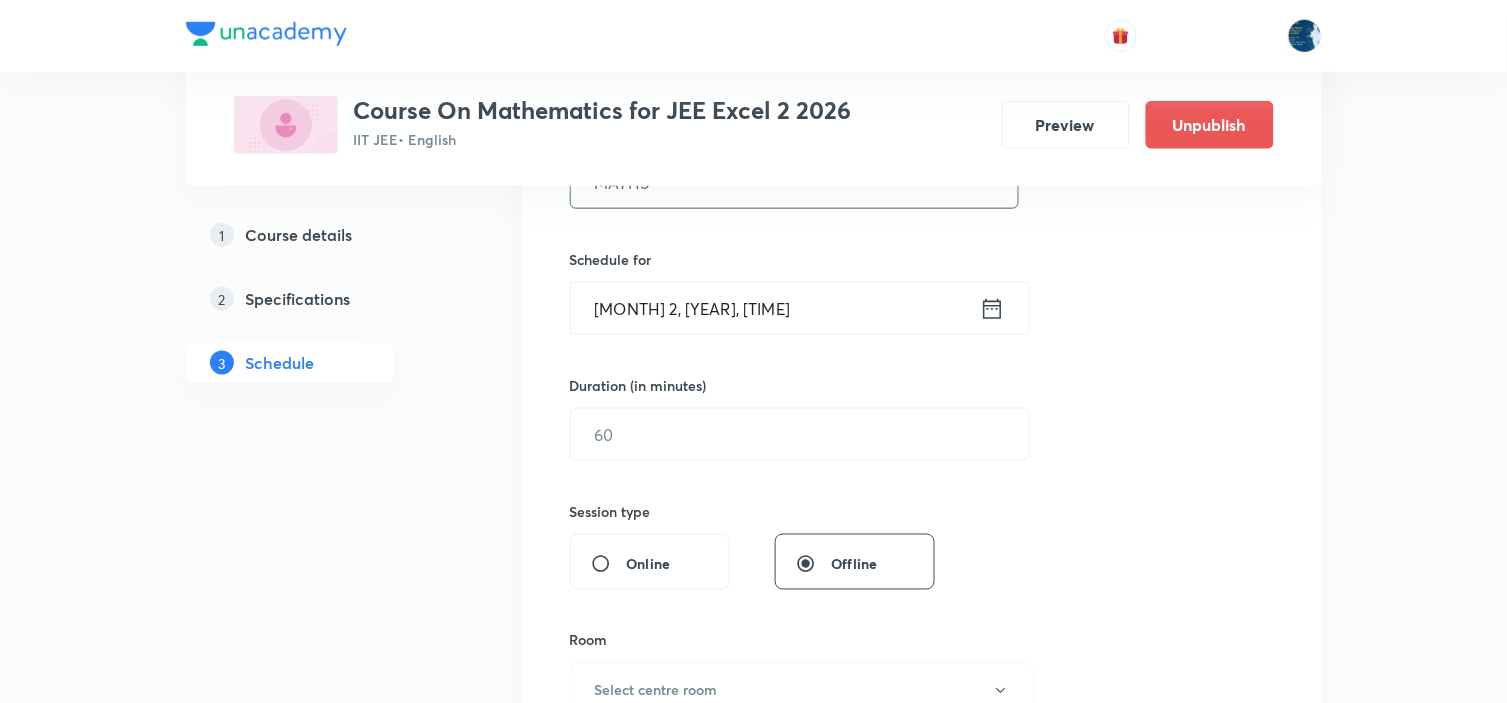type on "MATHS" 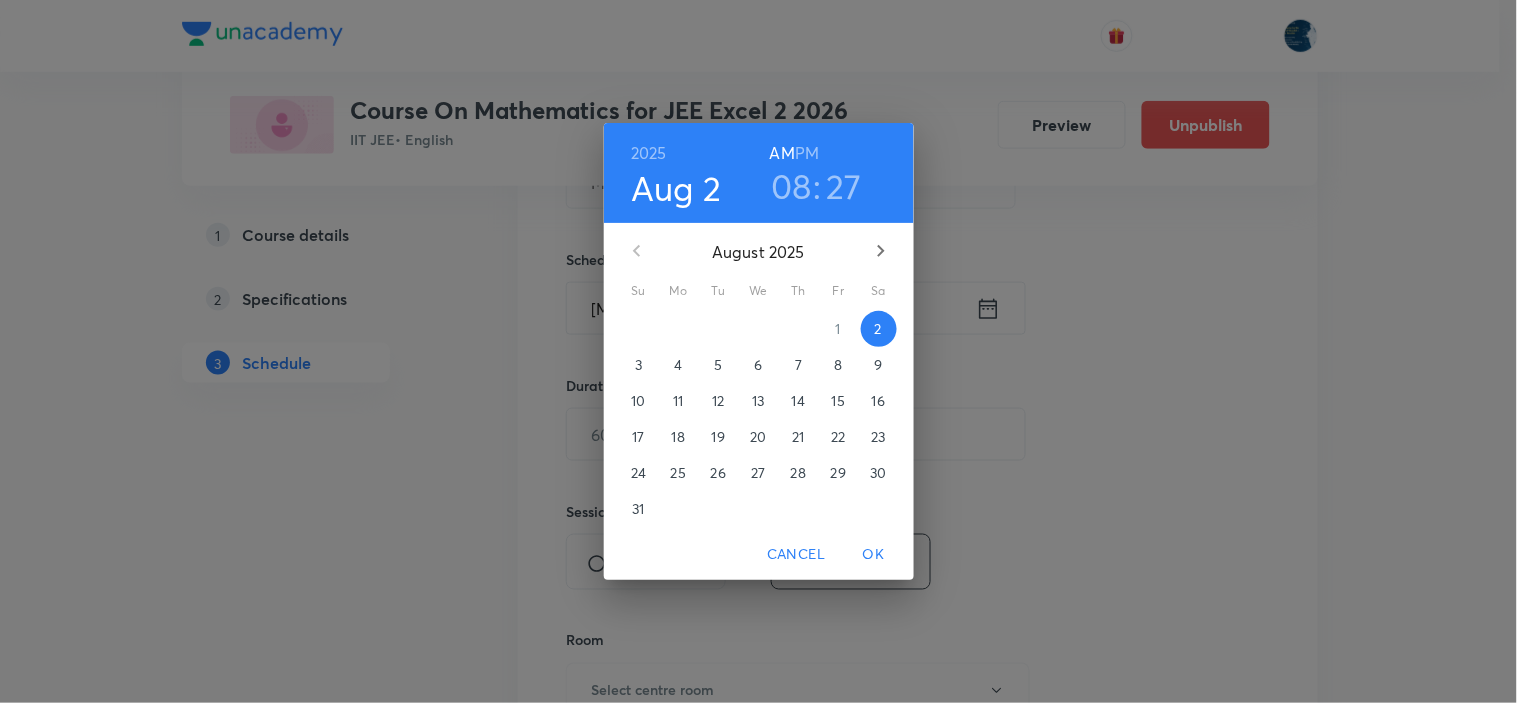 click on "08" at bounding box center [791, 186] 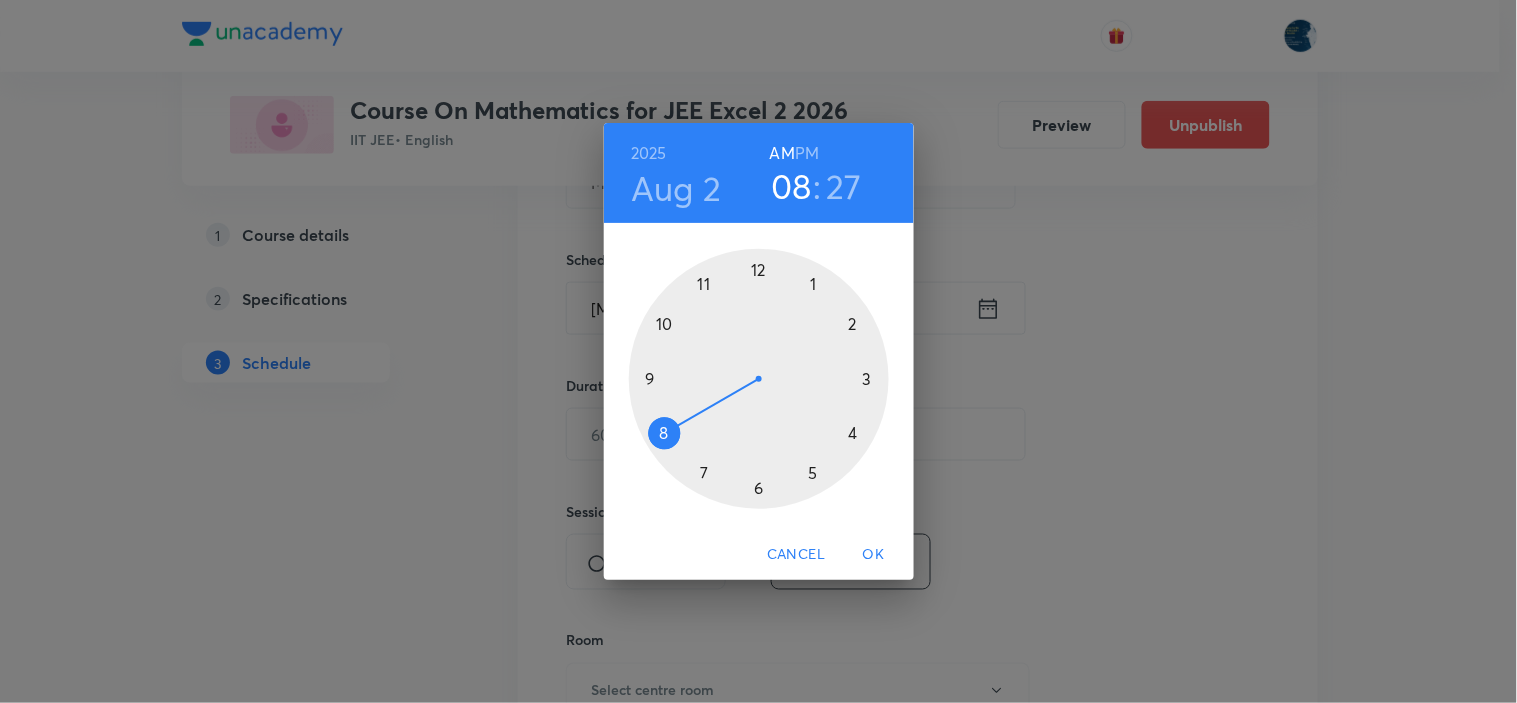 click at bounding box center (759, 379) 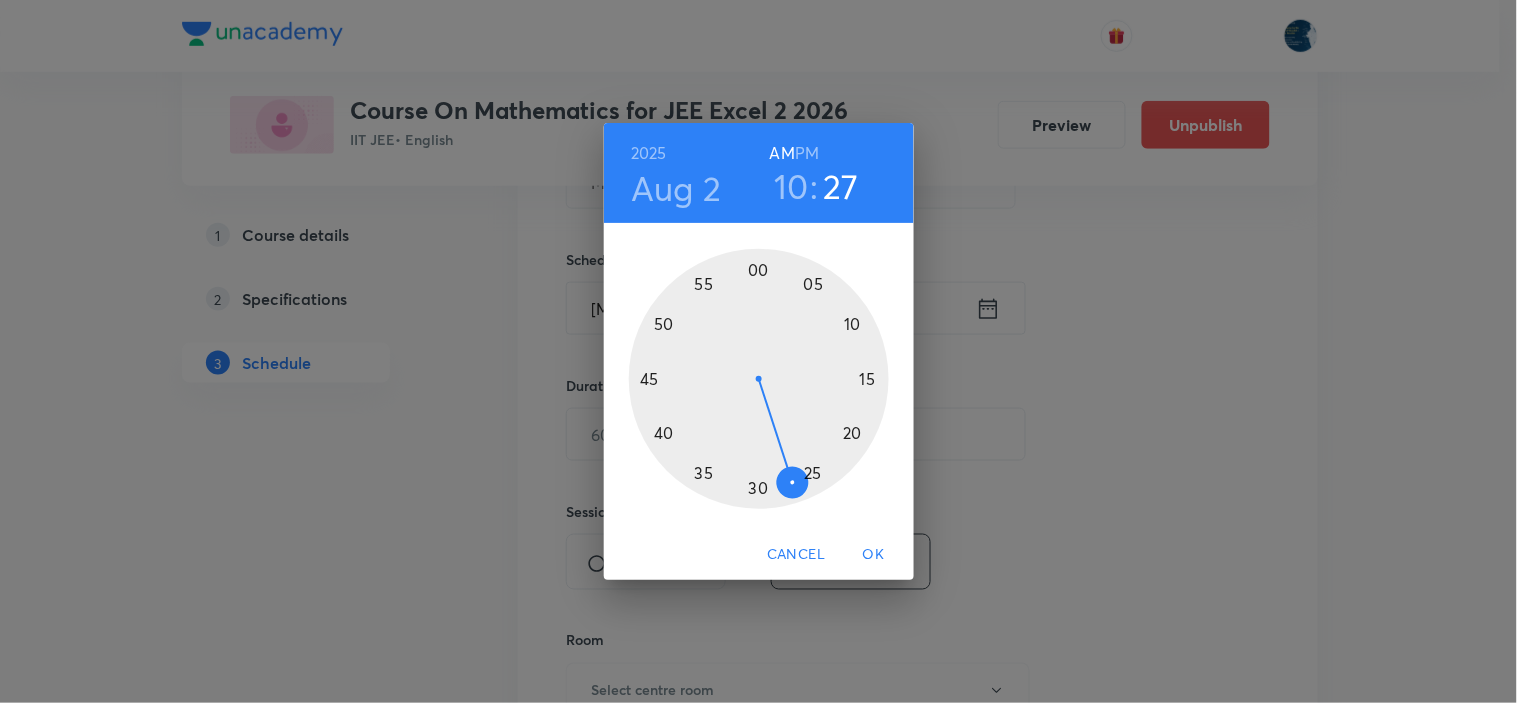 click at bounding box center [759, 379] 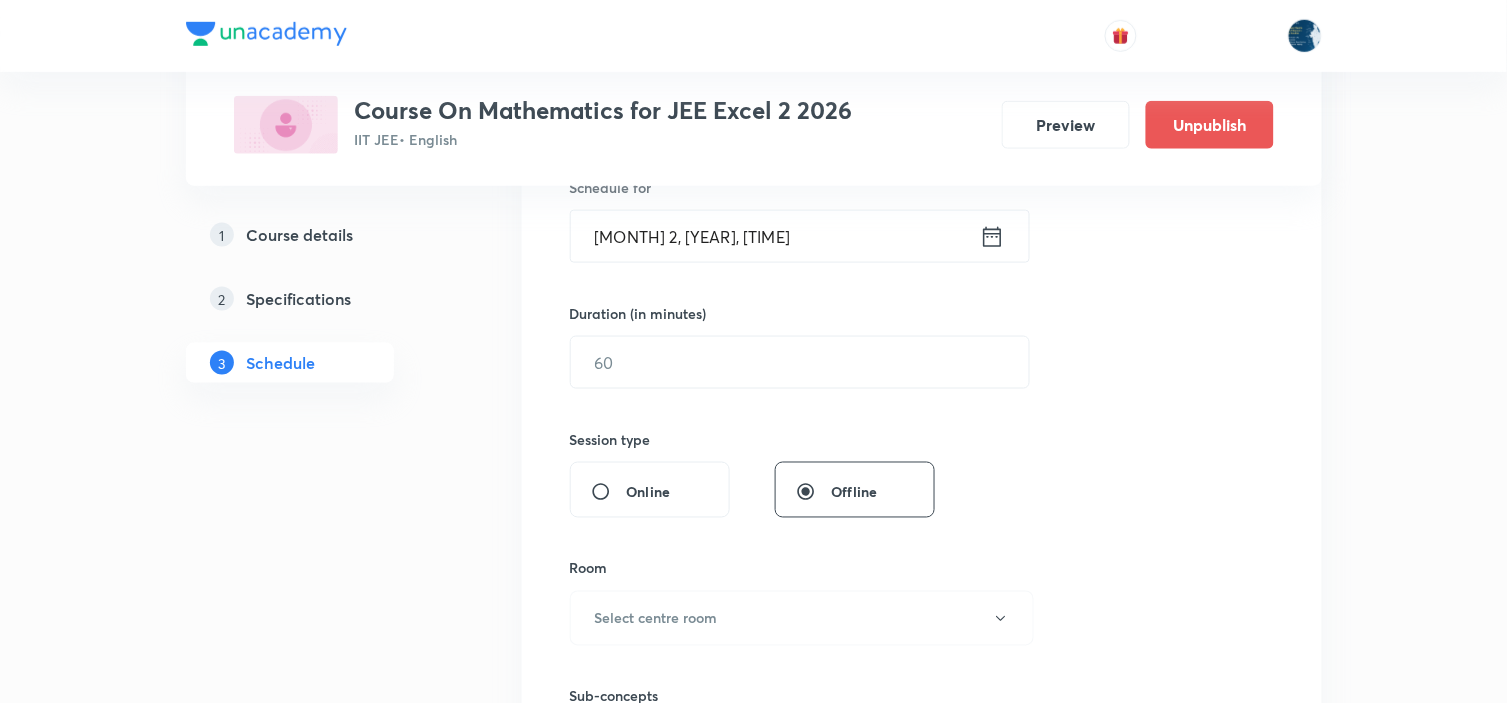 scroll, scrollTop: 555, scrollLeft: 0, axis: vertical 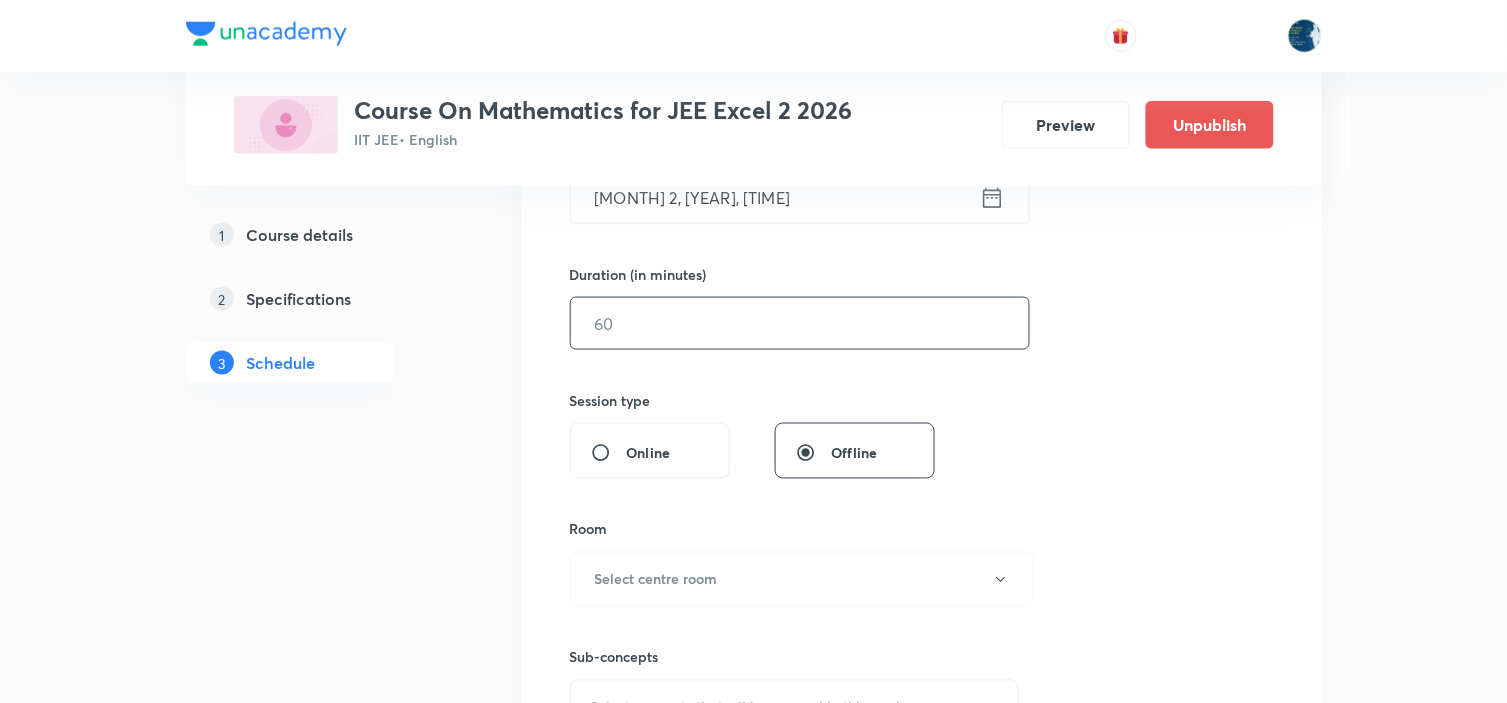 click at bounding box center [800, 323] 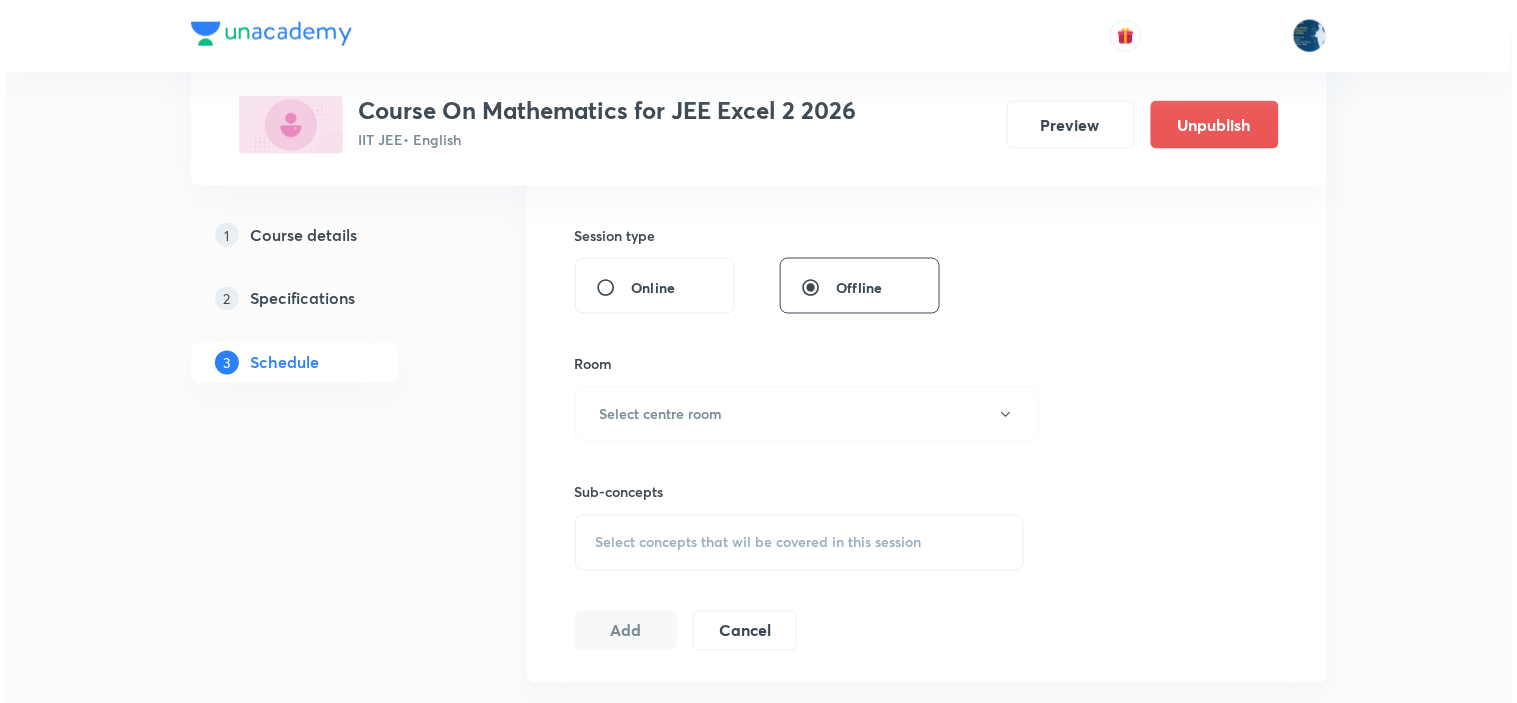 scroll, scrollTop: 777, scrollLeft: 0, axis: vertical 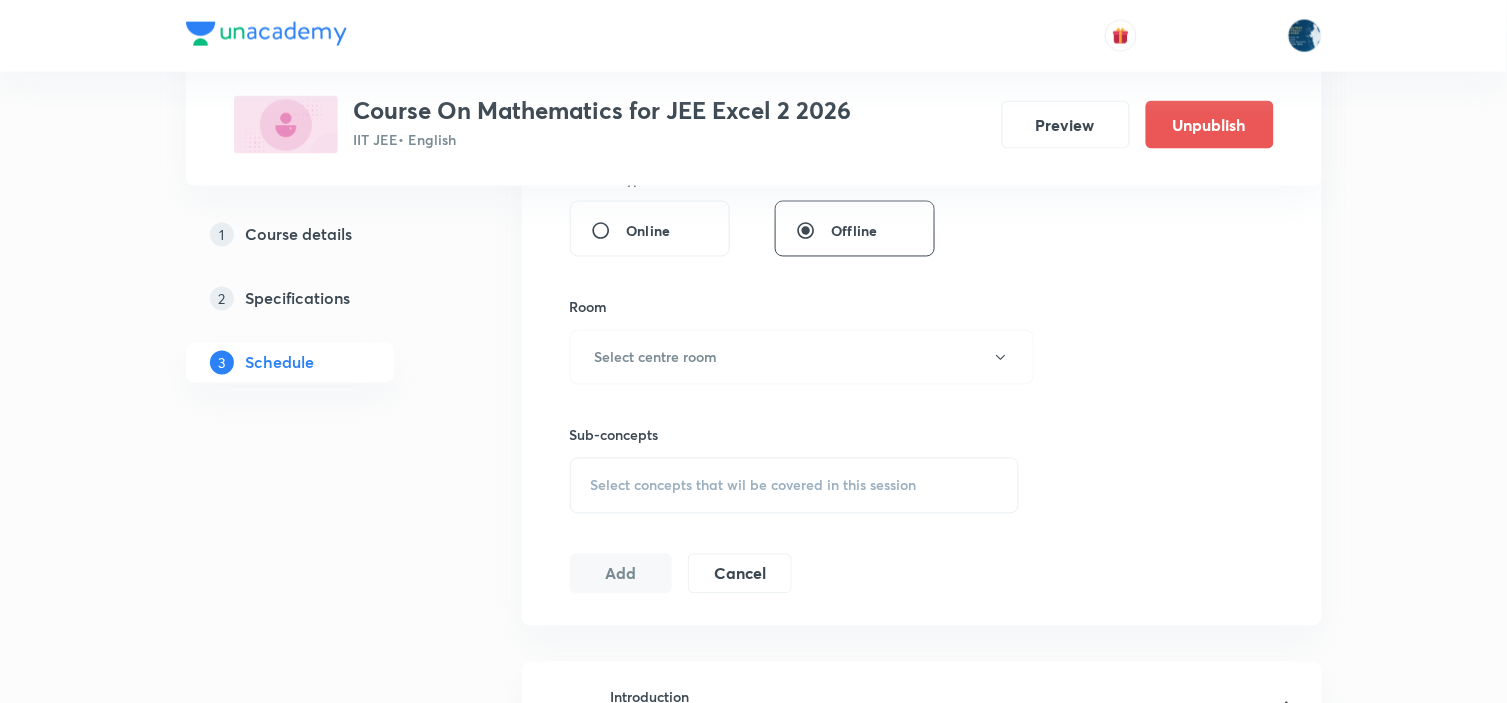 type on "120" 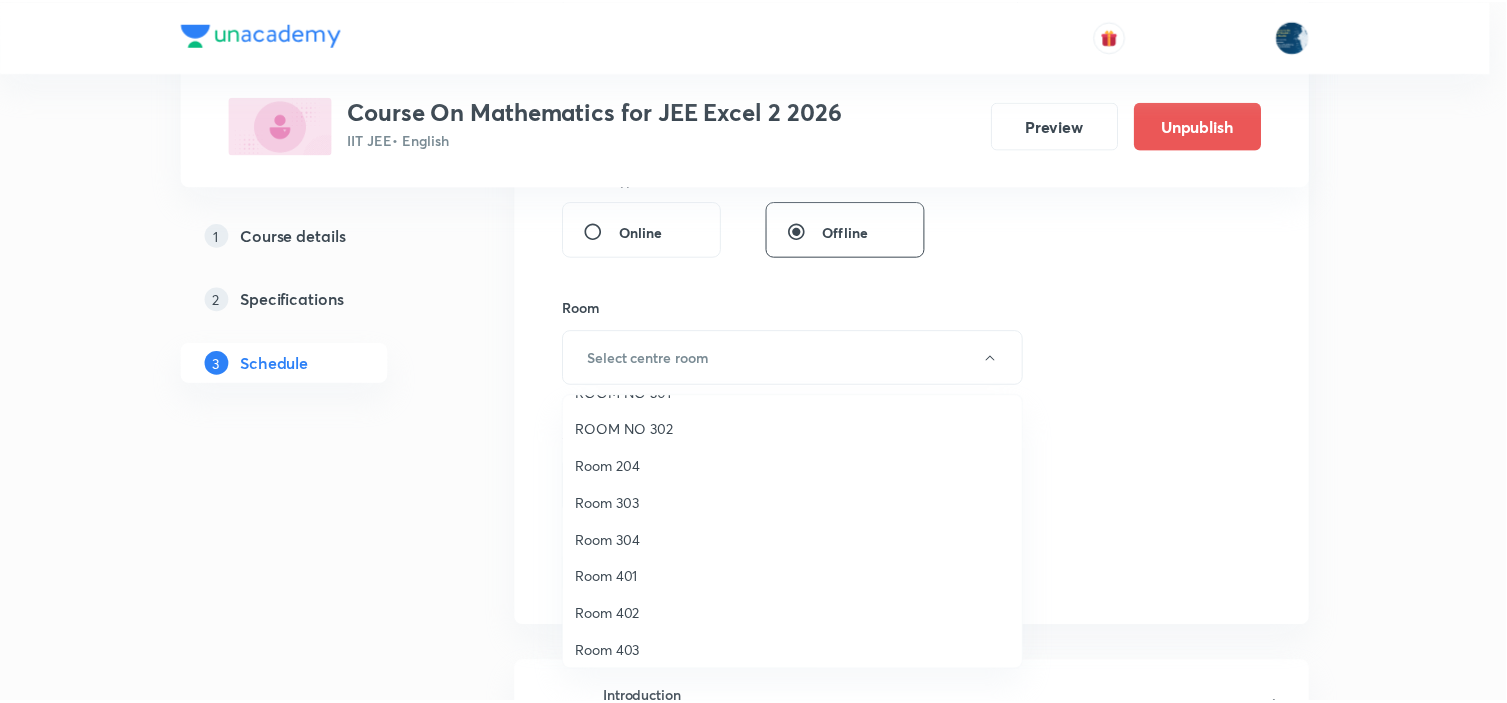 scroll, scrollTop: 371, scrollLeft: 0, axis: vertical 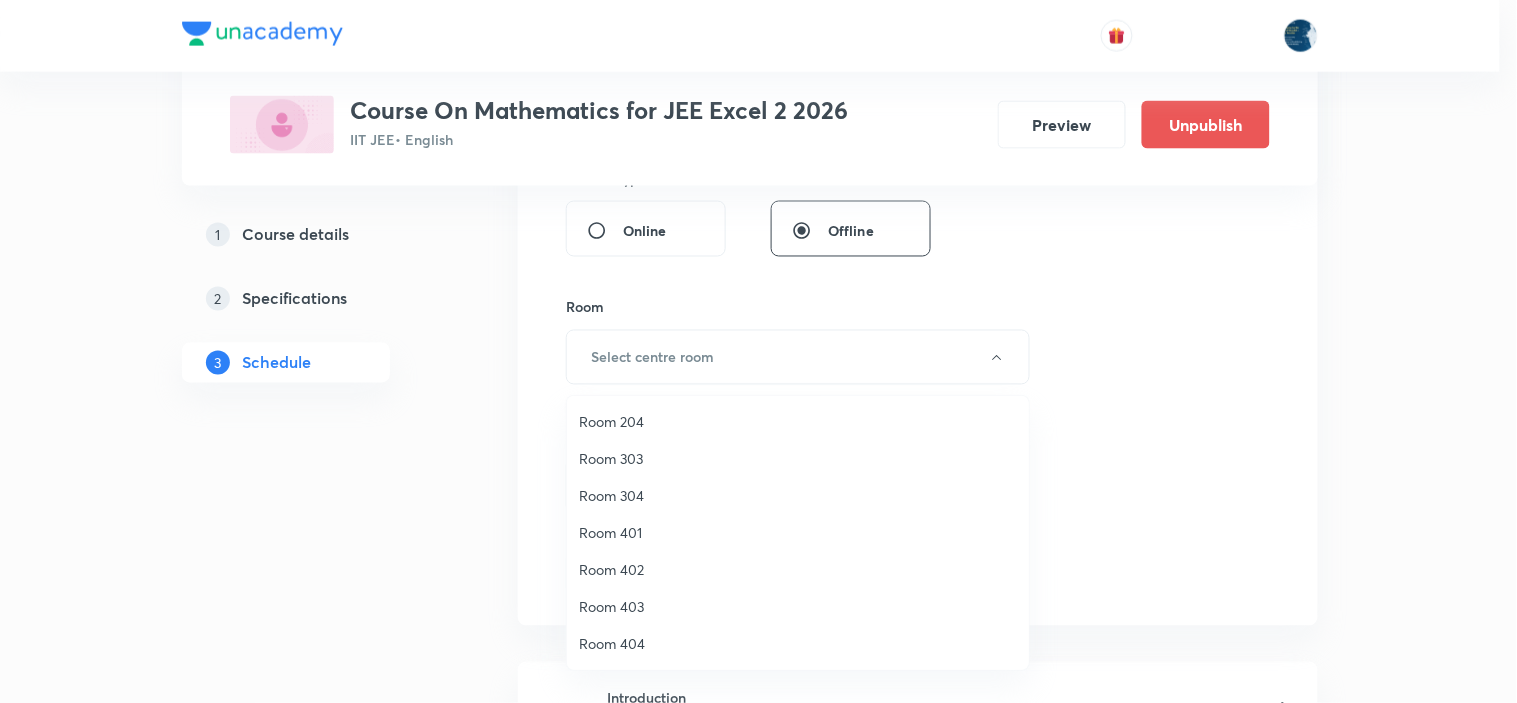 click on "Room 403" at bounding box center [798, 606] 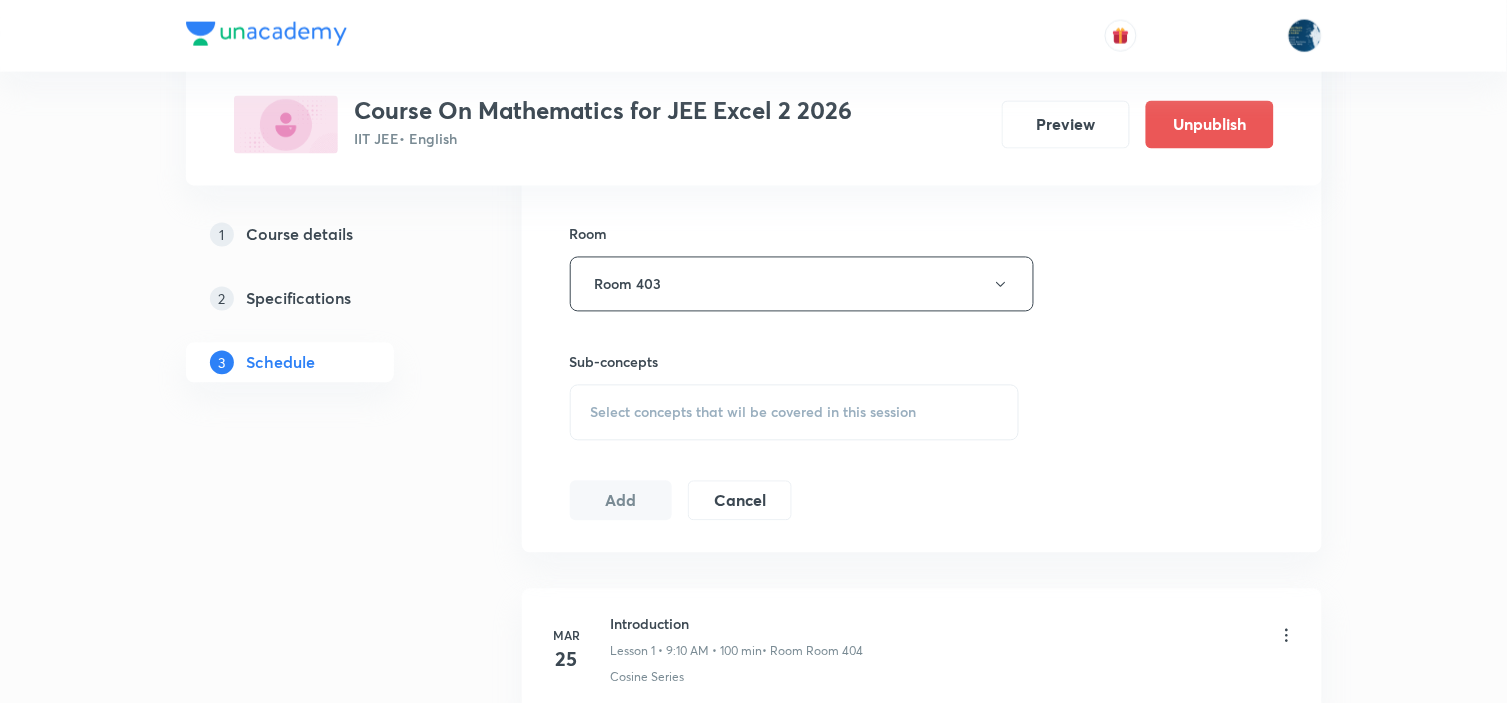scroll, scrollTop: 888, scrollLeft: 0, axis: vertical 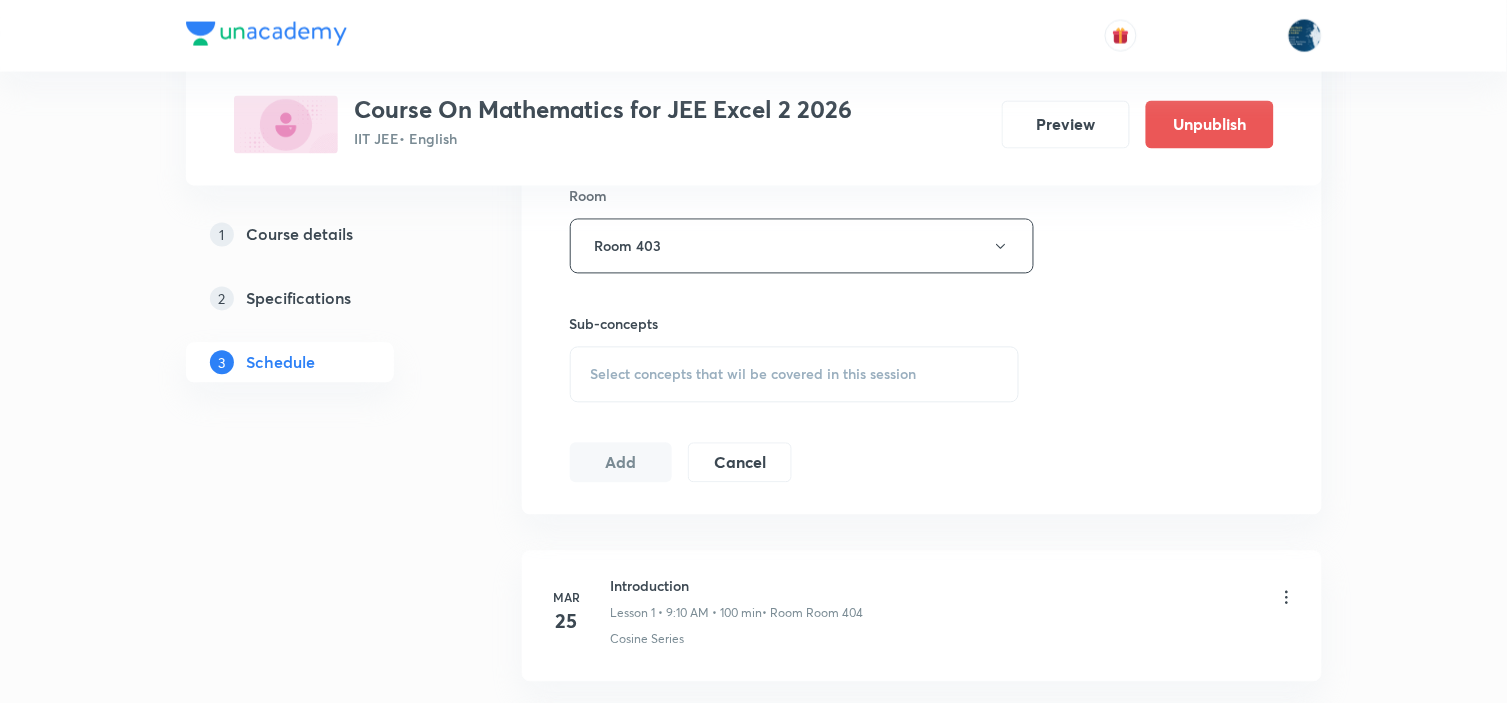 click on "Select concepts that wil be covered in this session" at bounding box center (795, 375) 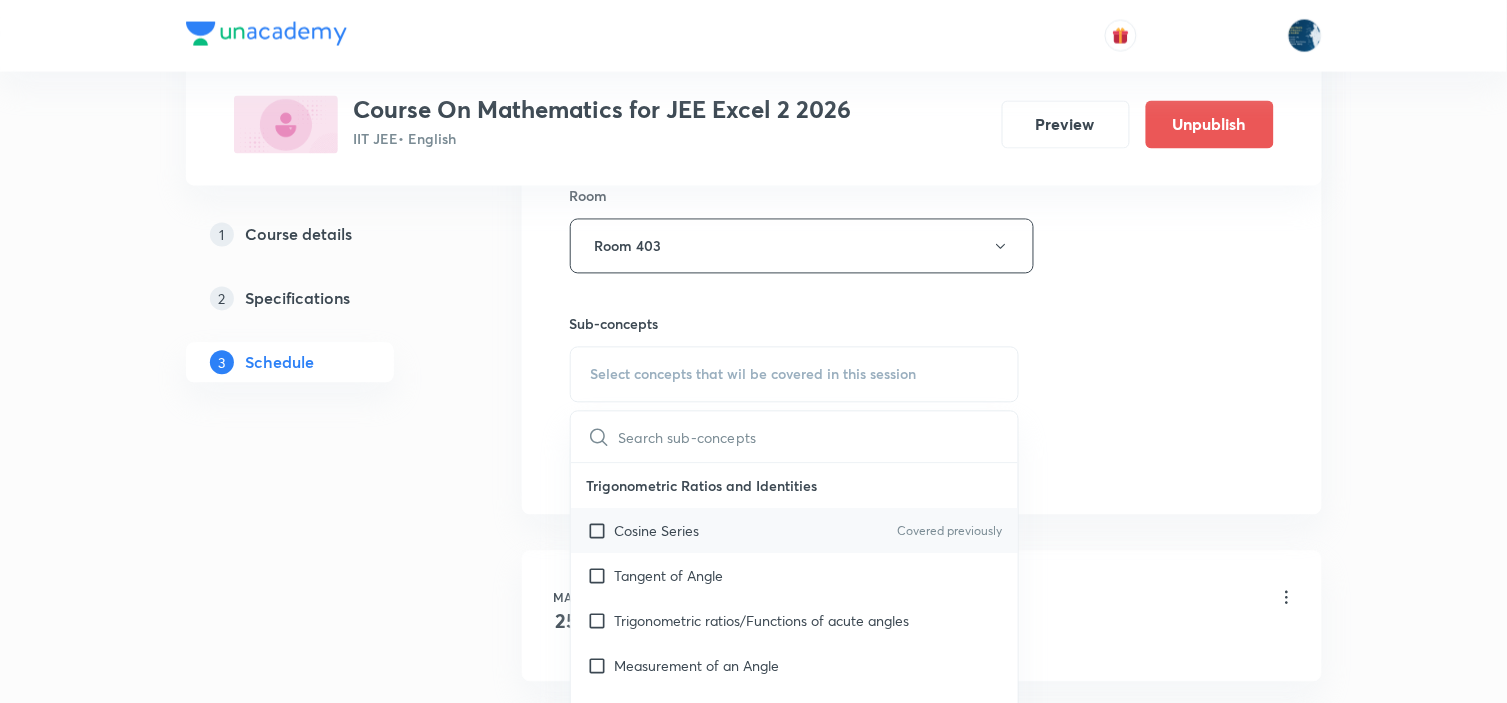 click on "Cosine Series Covered previously" at bounding box center (795, 531) 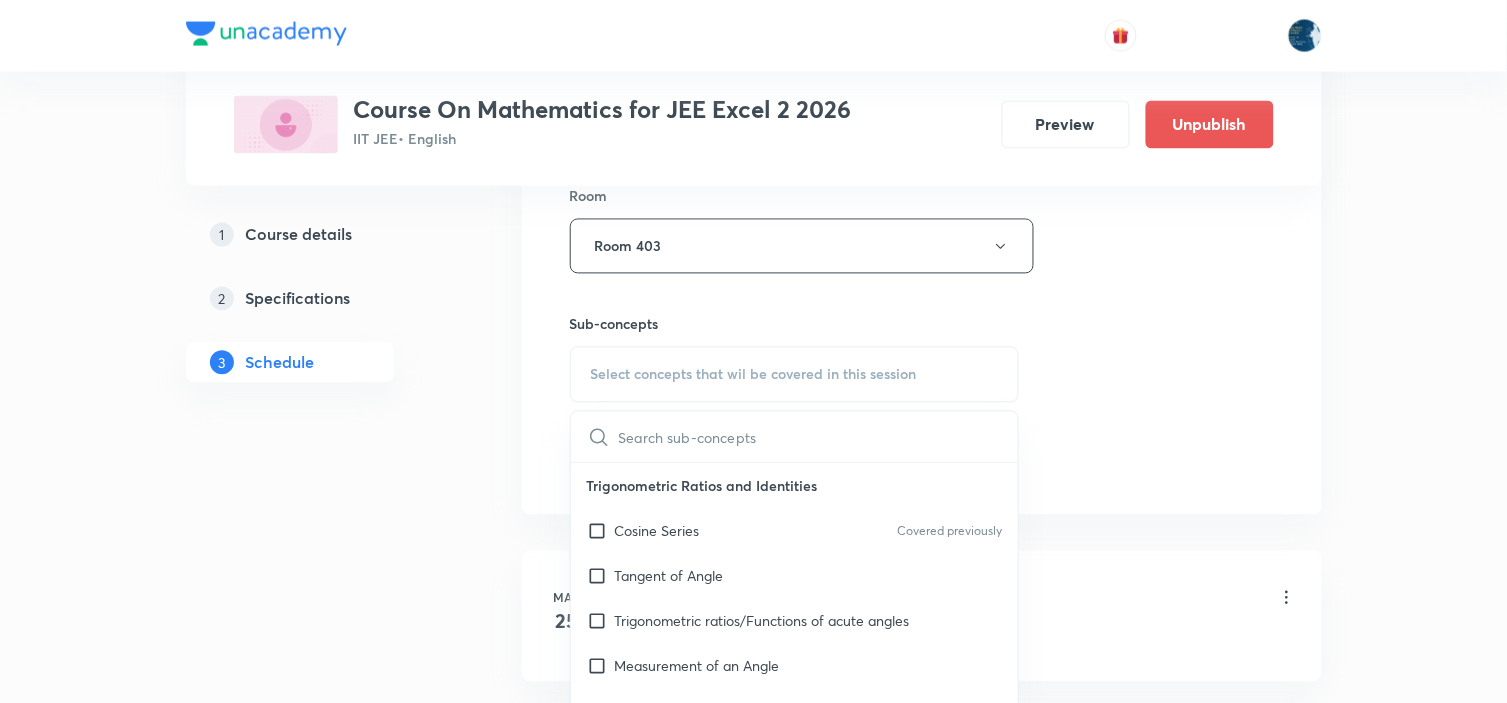 checkbox on "true" 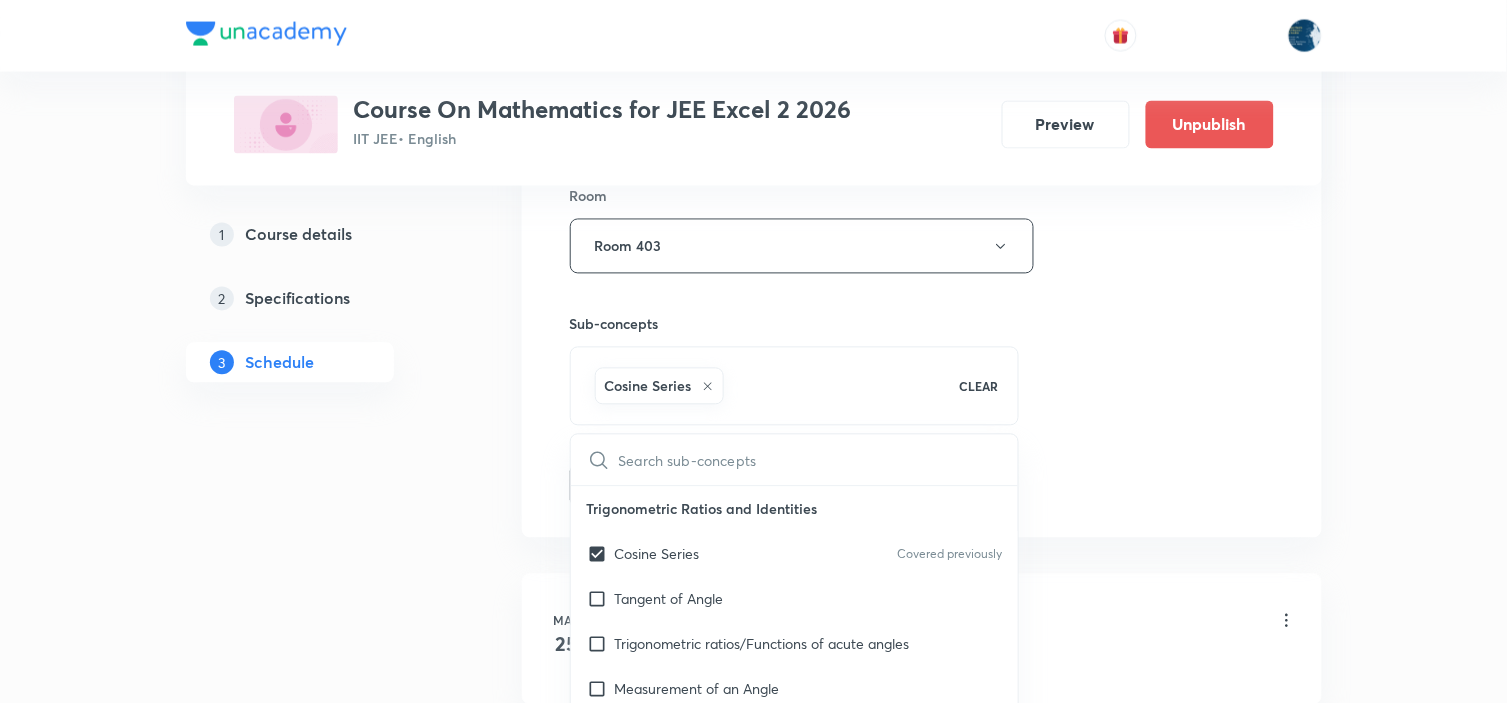 drag, startPoint x: 1110, startPoint y: 391, endPoint x: 780, endPoint y: 335, distance: 334.7178 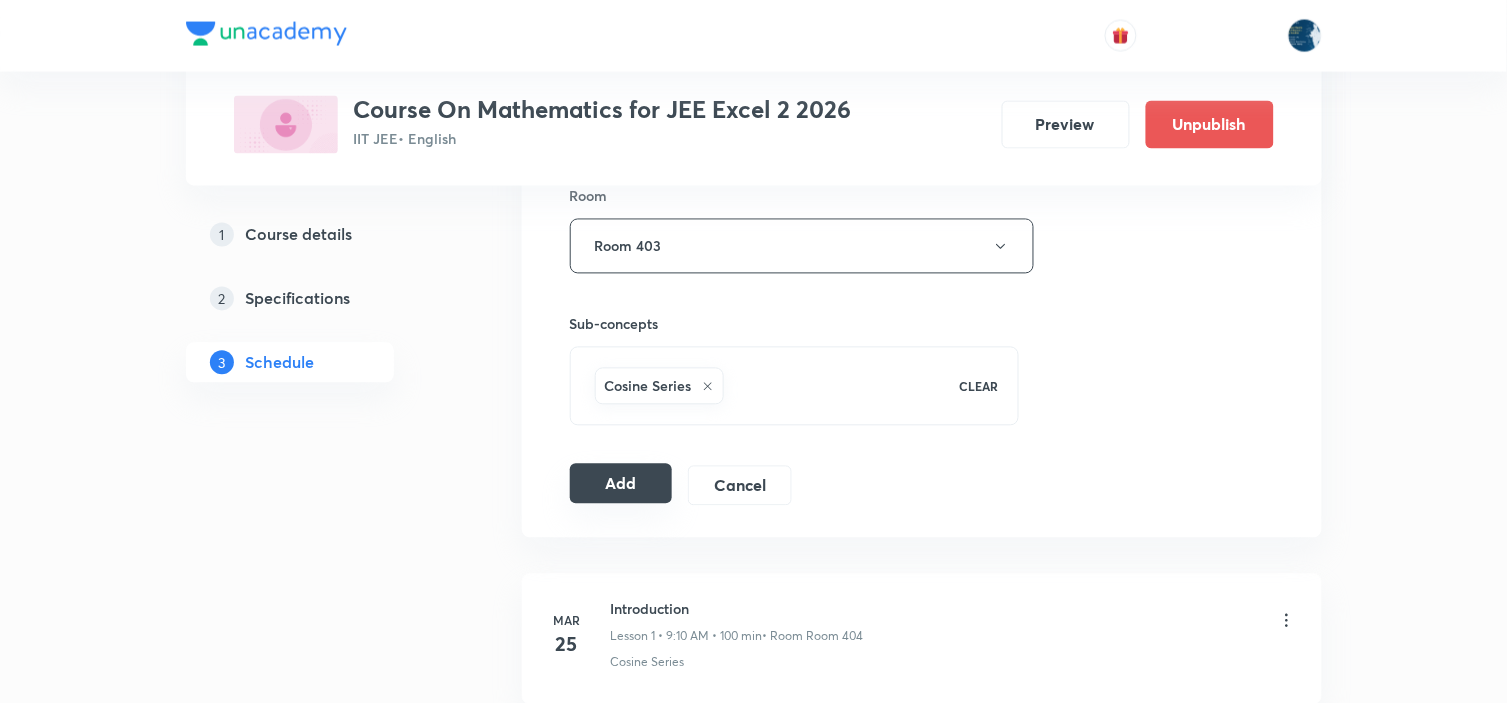 click on "Add" at bounding box center (621, 484) 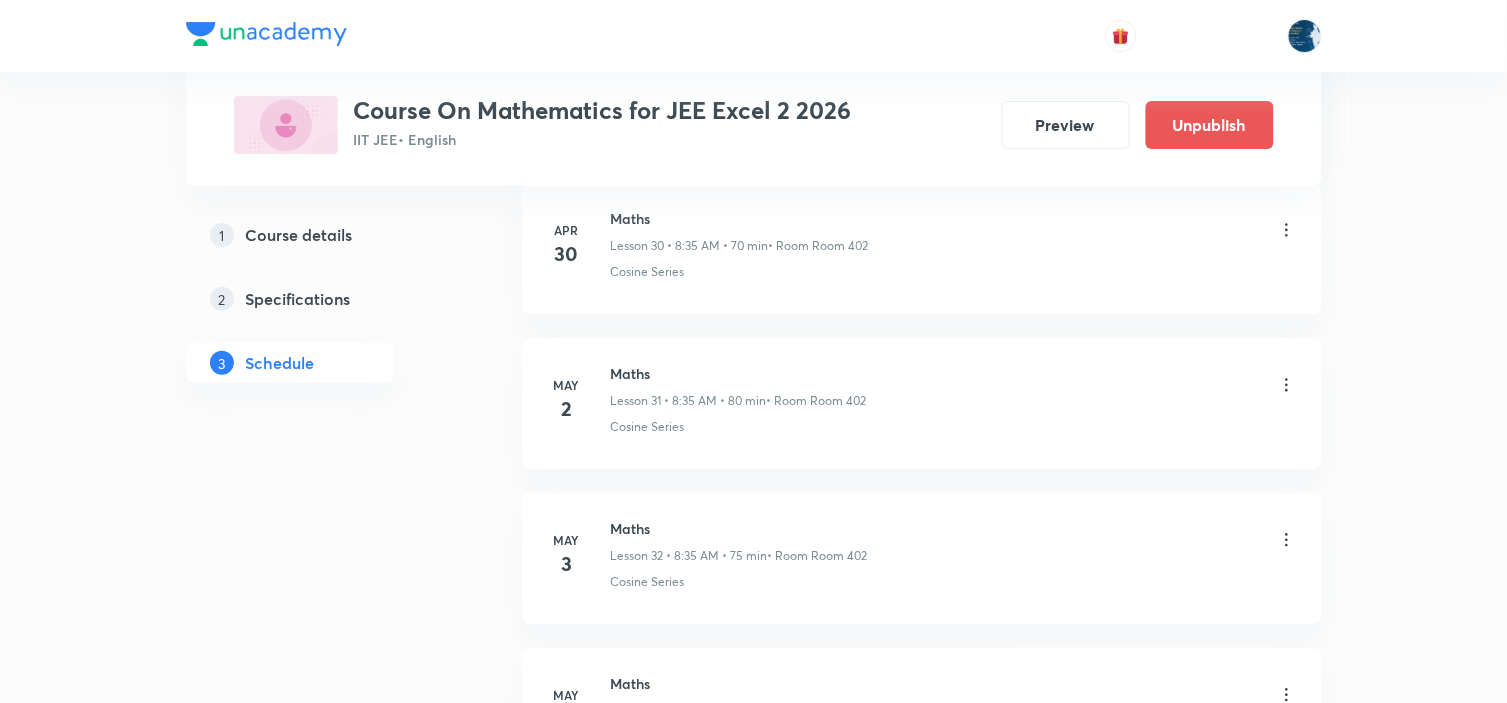 scroll, scrollTop: 14268, scrollLeft: 0, axis: vertical 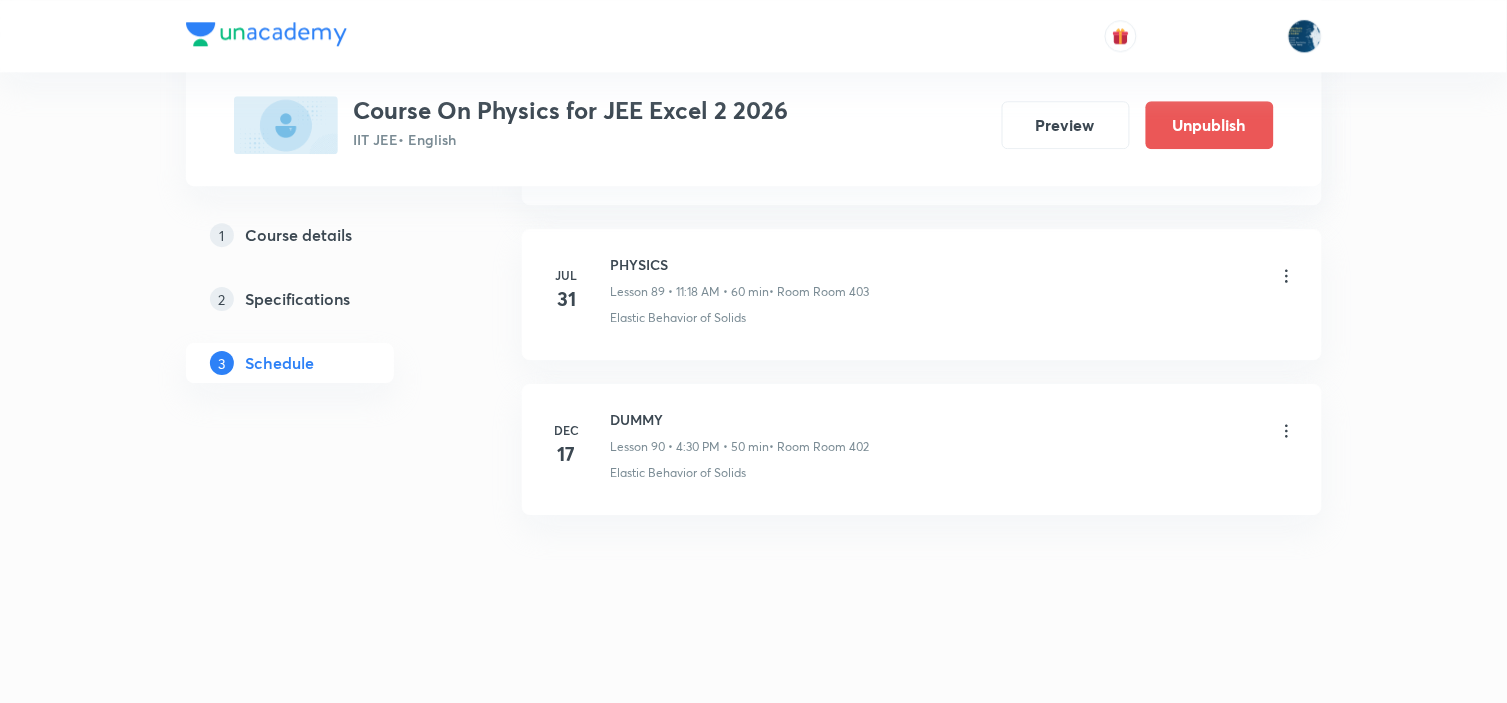 click on "PHYSICS" at bounding box center [740, 264] 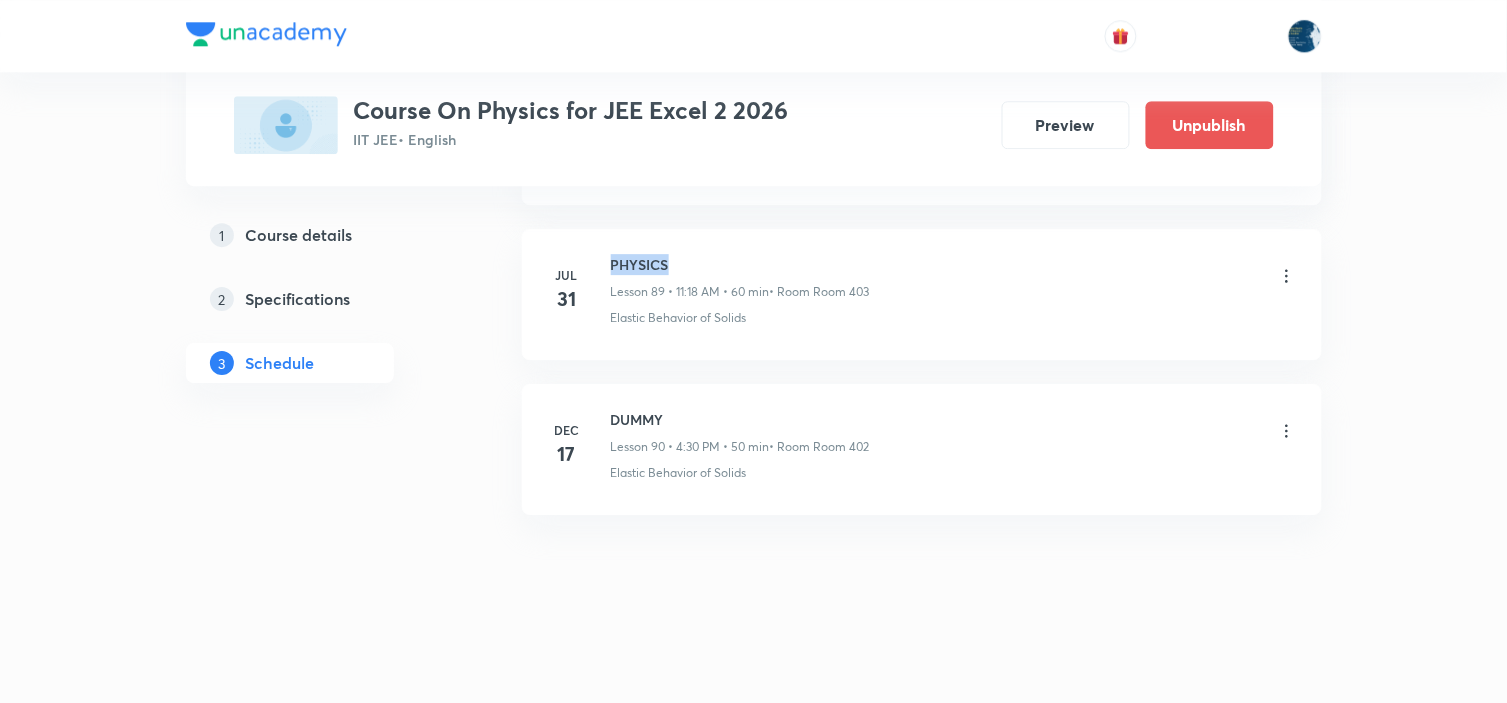 click on "PHYSICS" at bounding box center (740, 264) 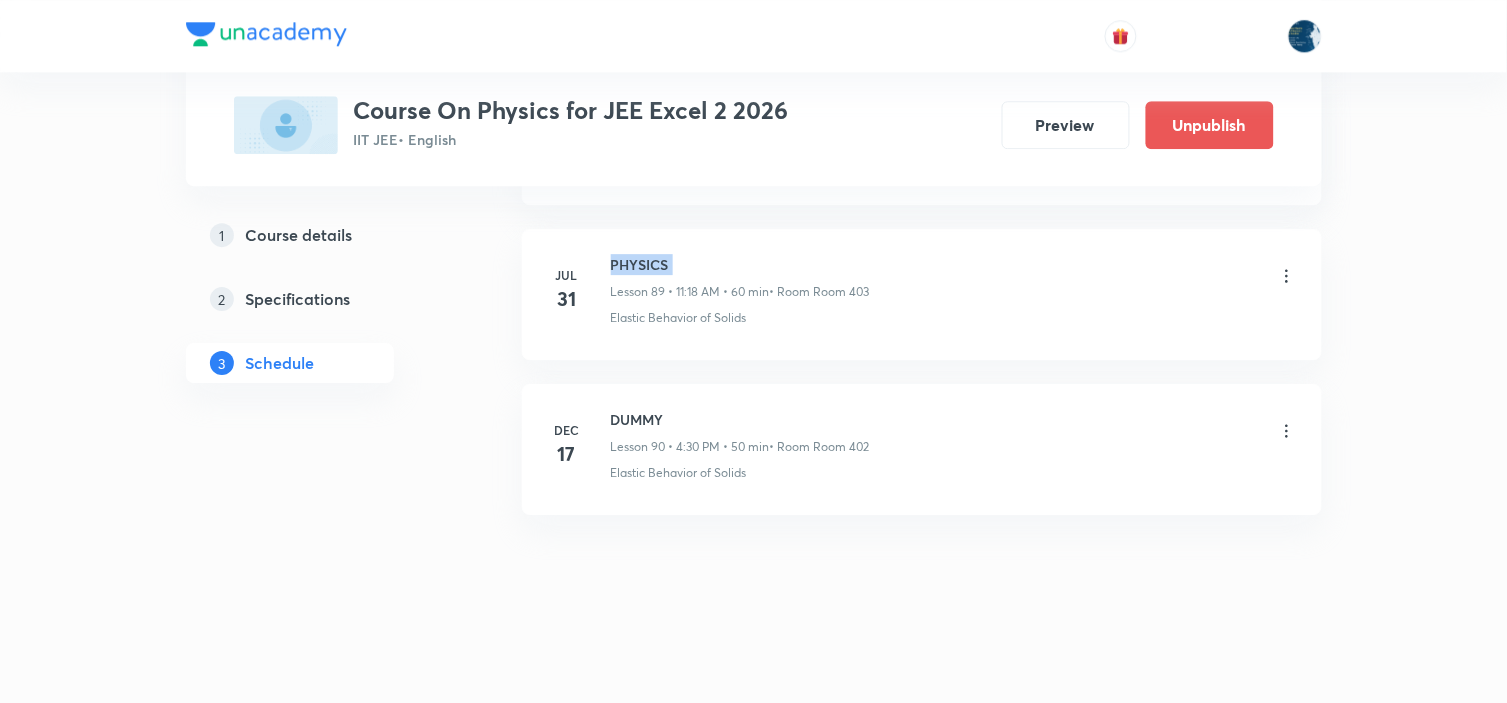 click on "PHYSICS" at bounding box center [740, 264] 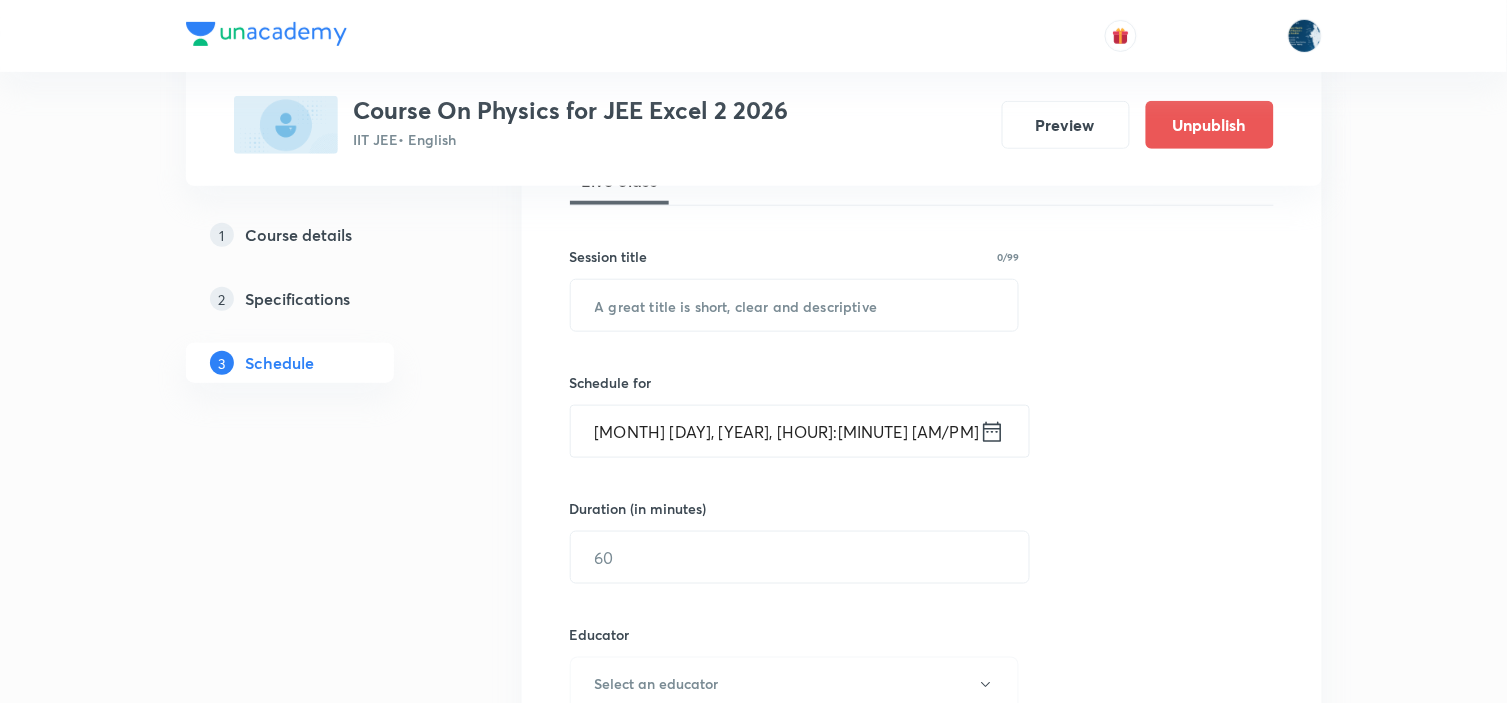 scroll, scrollTop: 333, scrollLeft: 0, axis: vertical 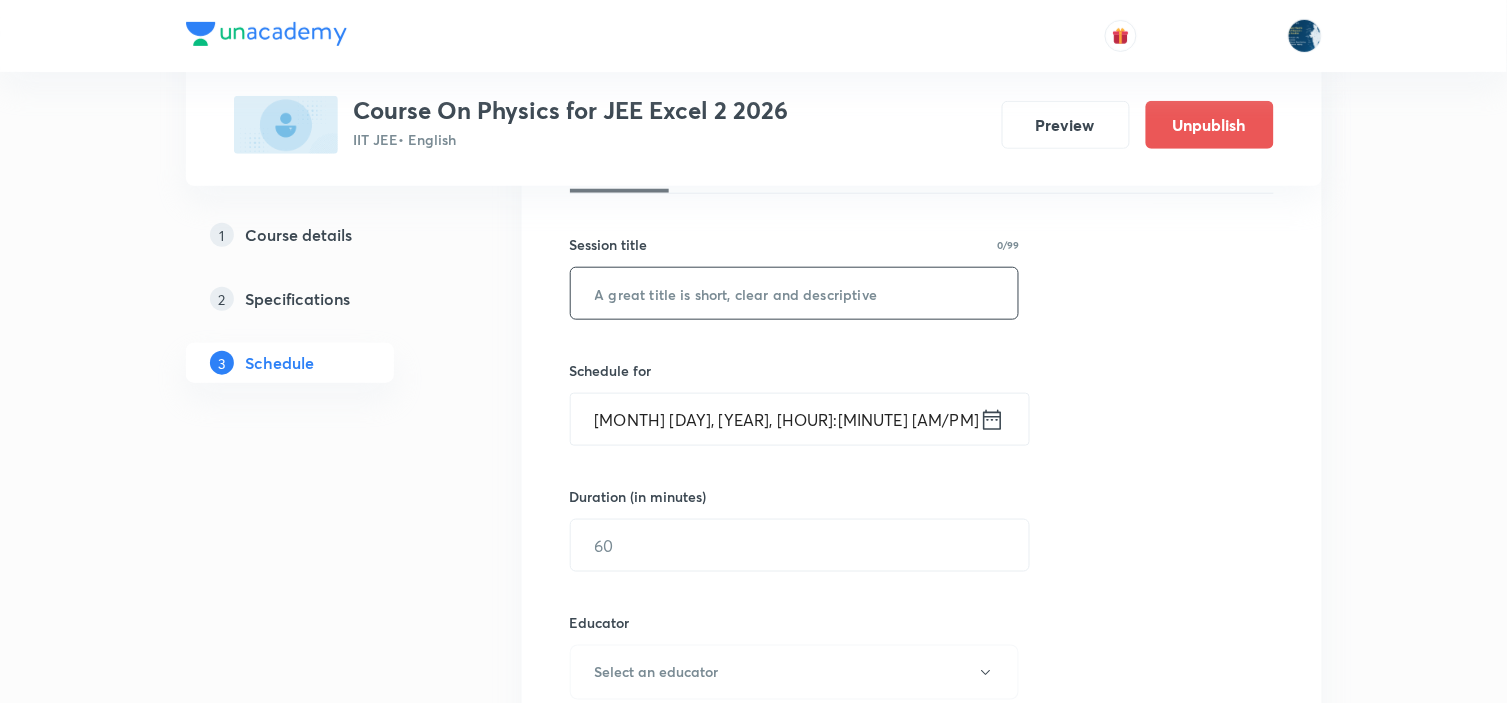 click at bounding box center (795, 293) 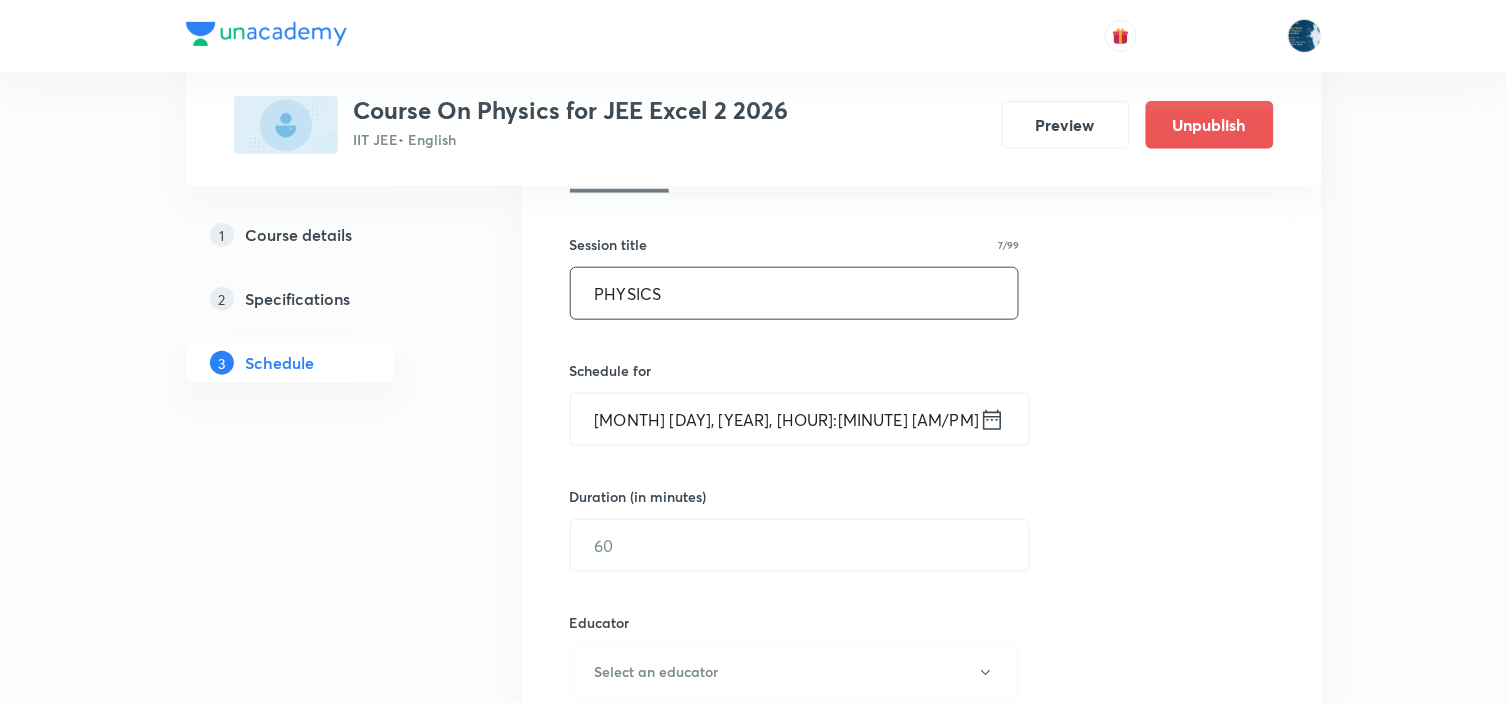 type on "PHYSICS" 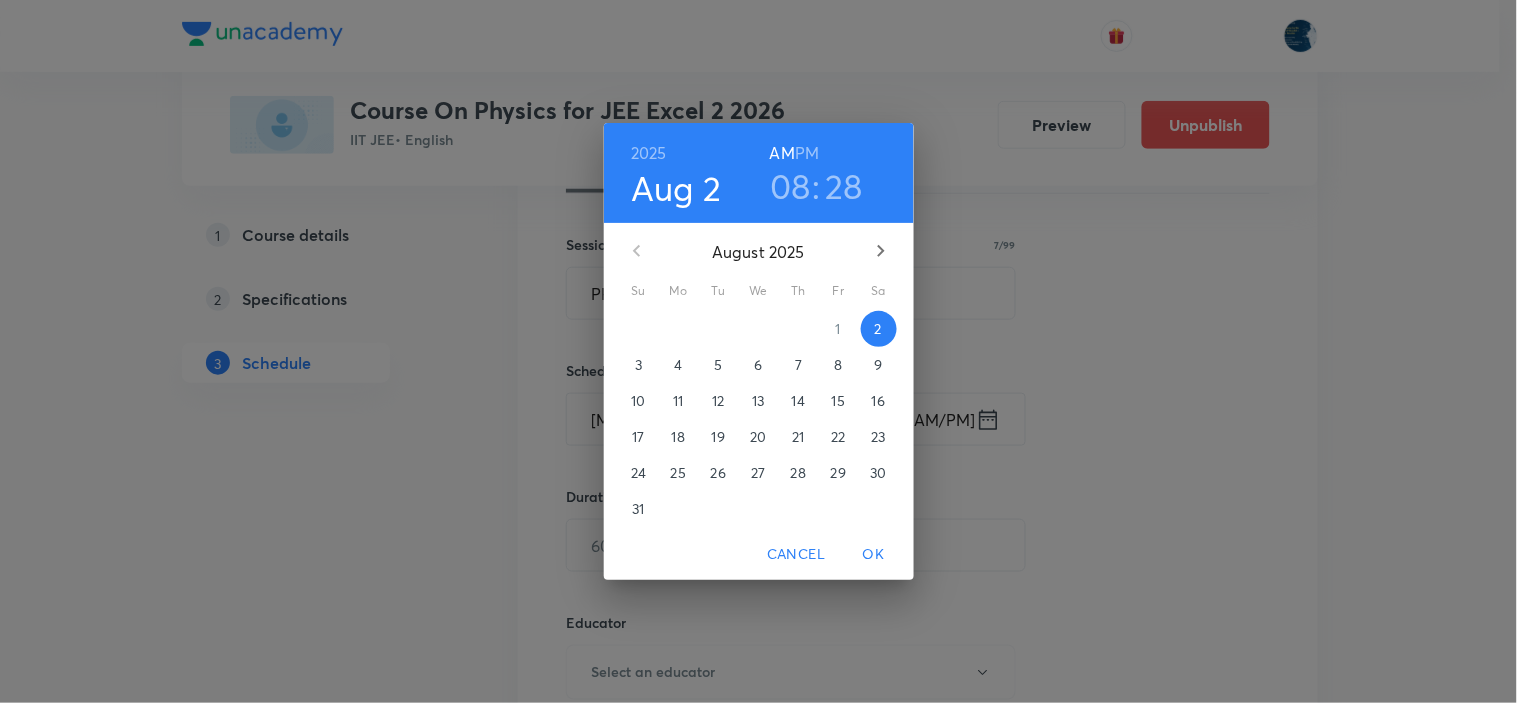 click on "PM" at bounding box center (807, 153) 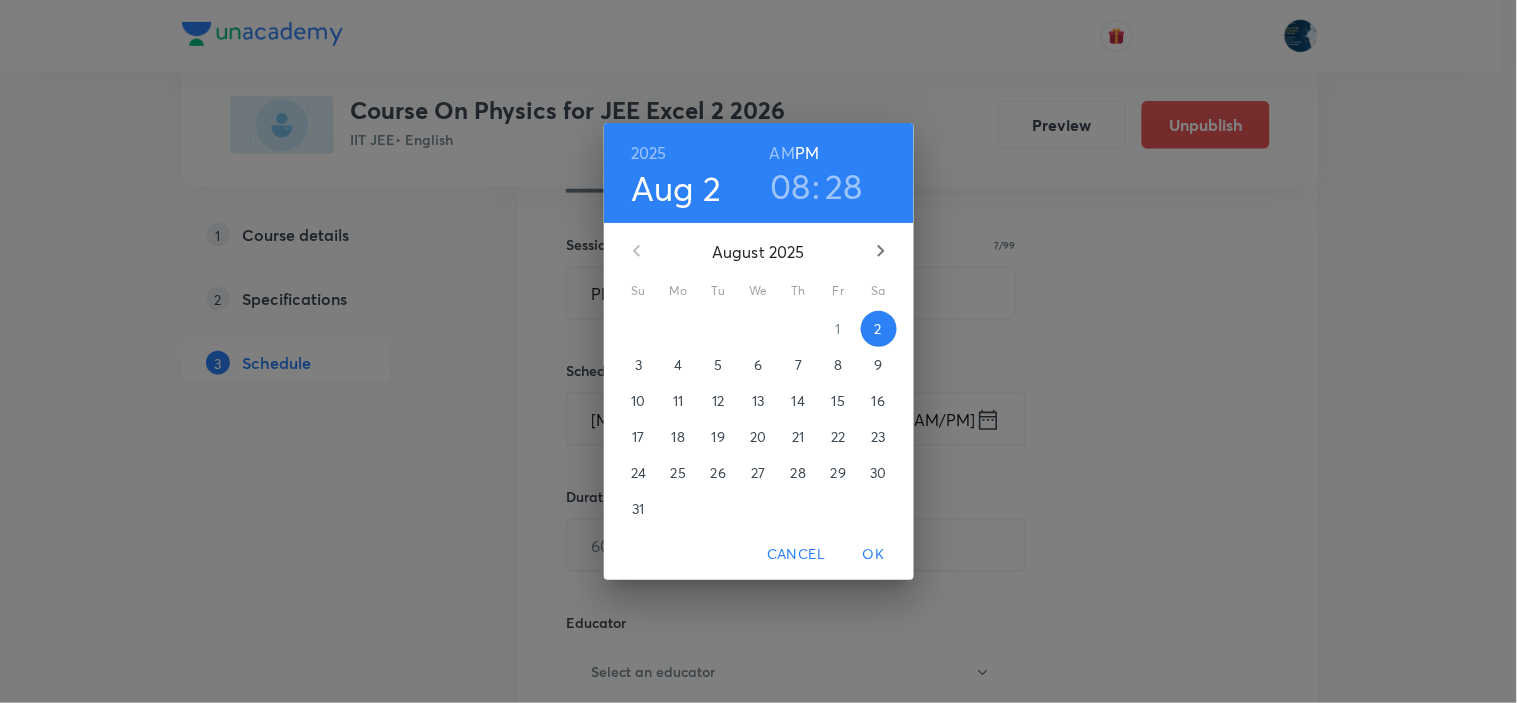 click on "08" at bounding box center (790, 186) 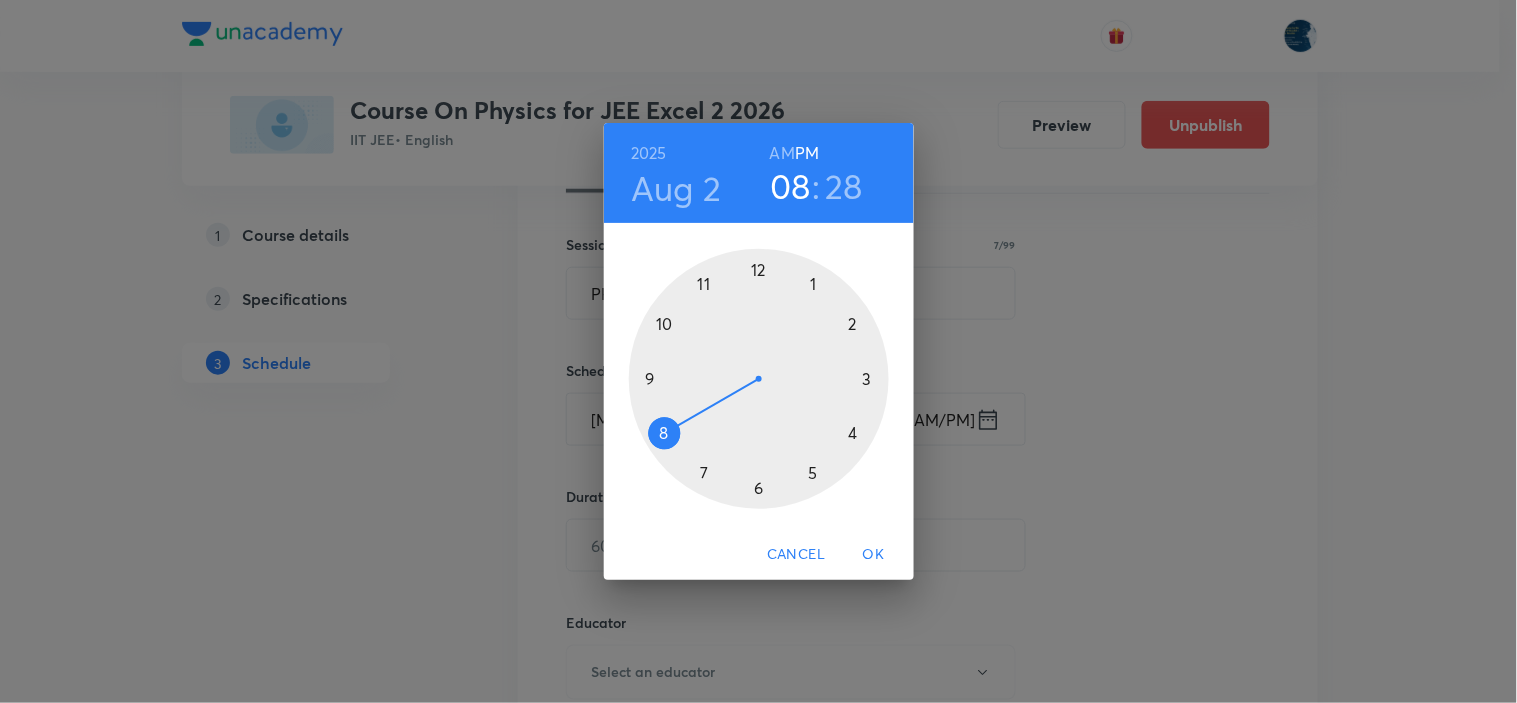 click at bounding box center [759, 379] 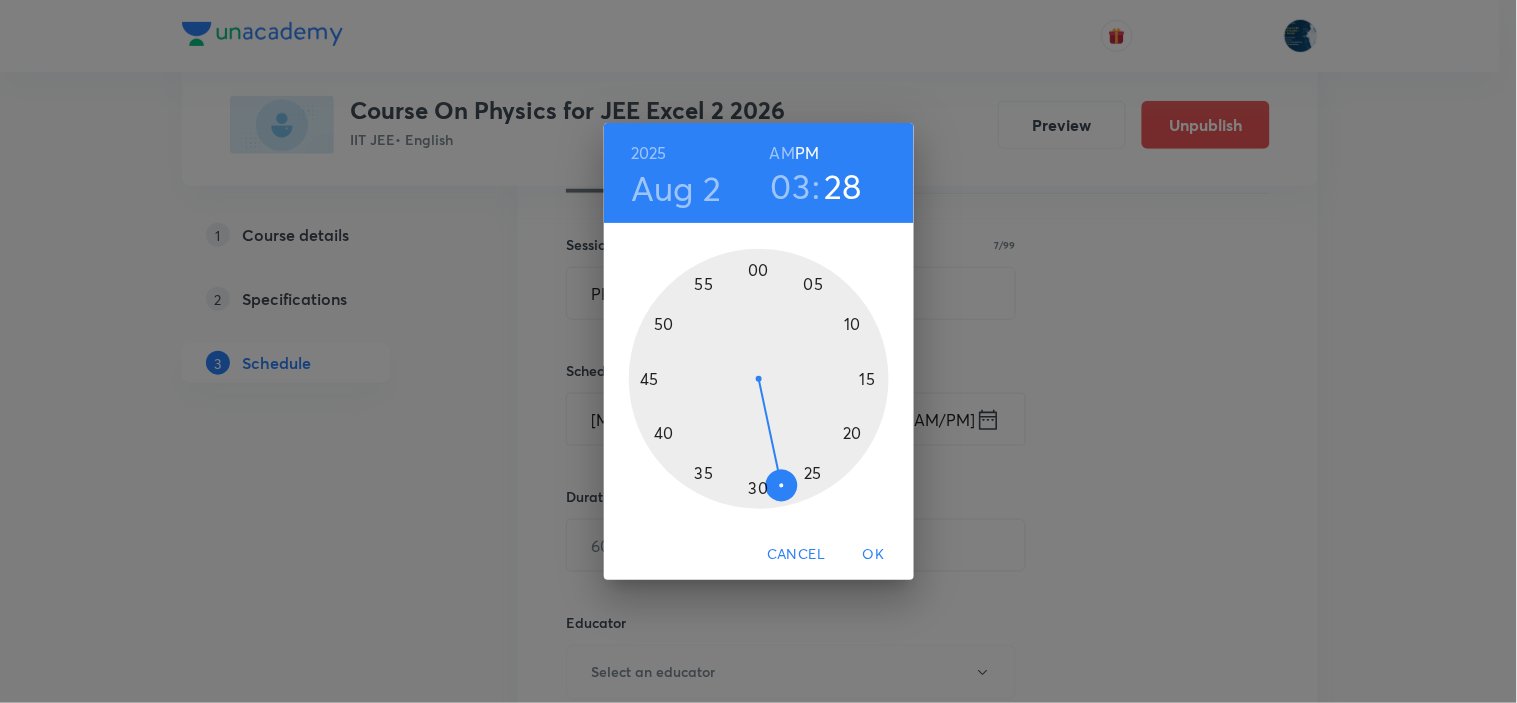 click at bounding box center [759, 379] 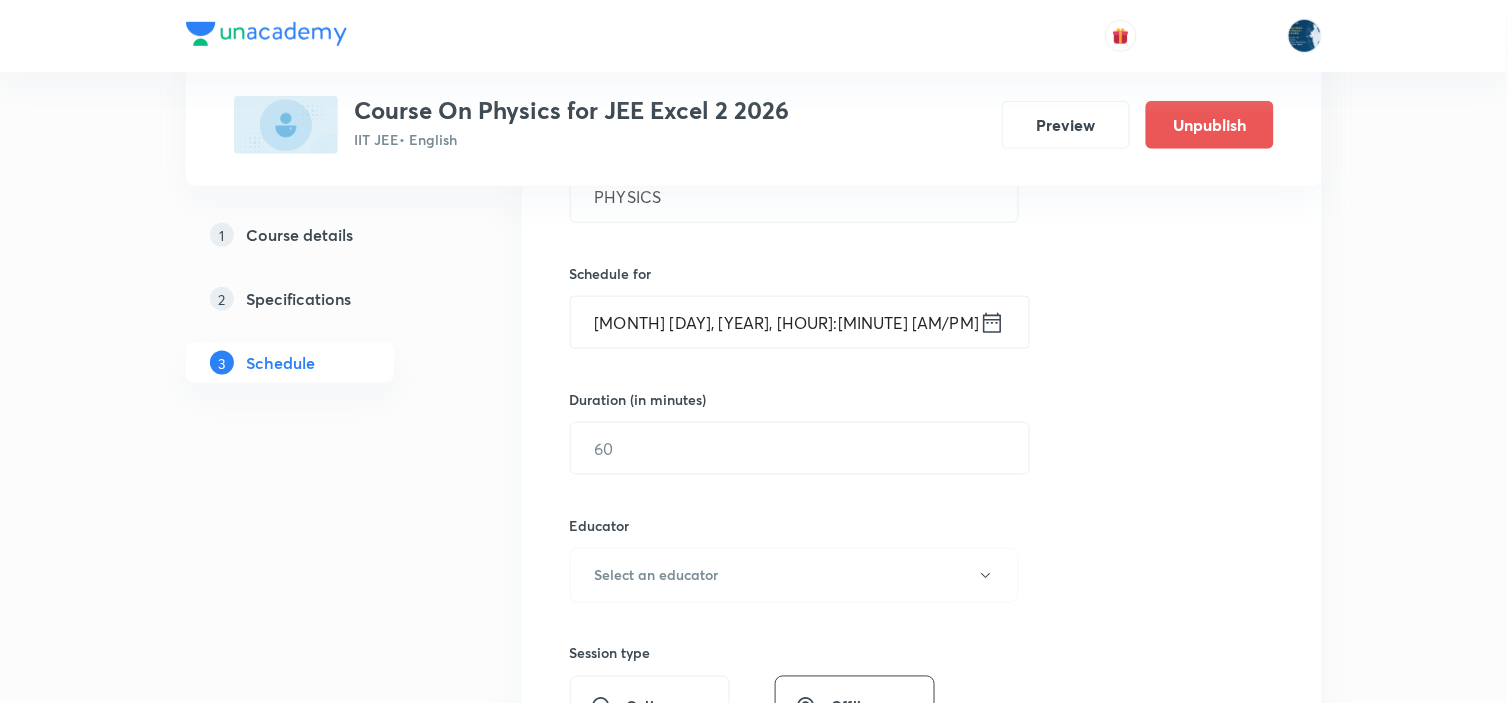 scroll, scrollTop: 555, scrollLeft: 0, axis: vertical 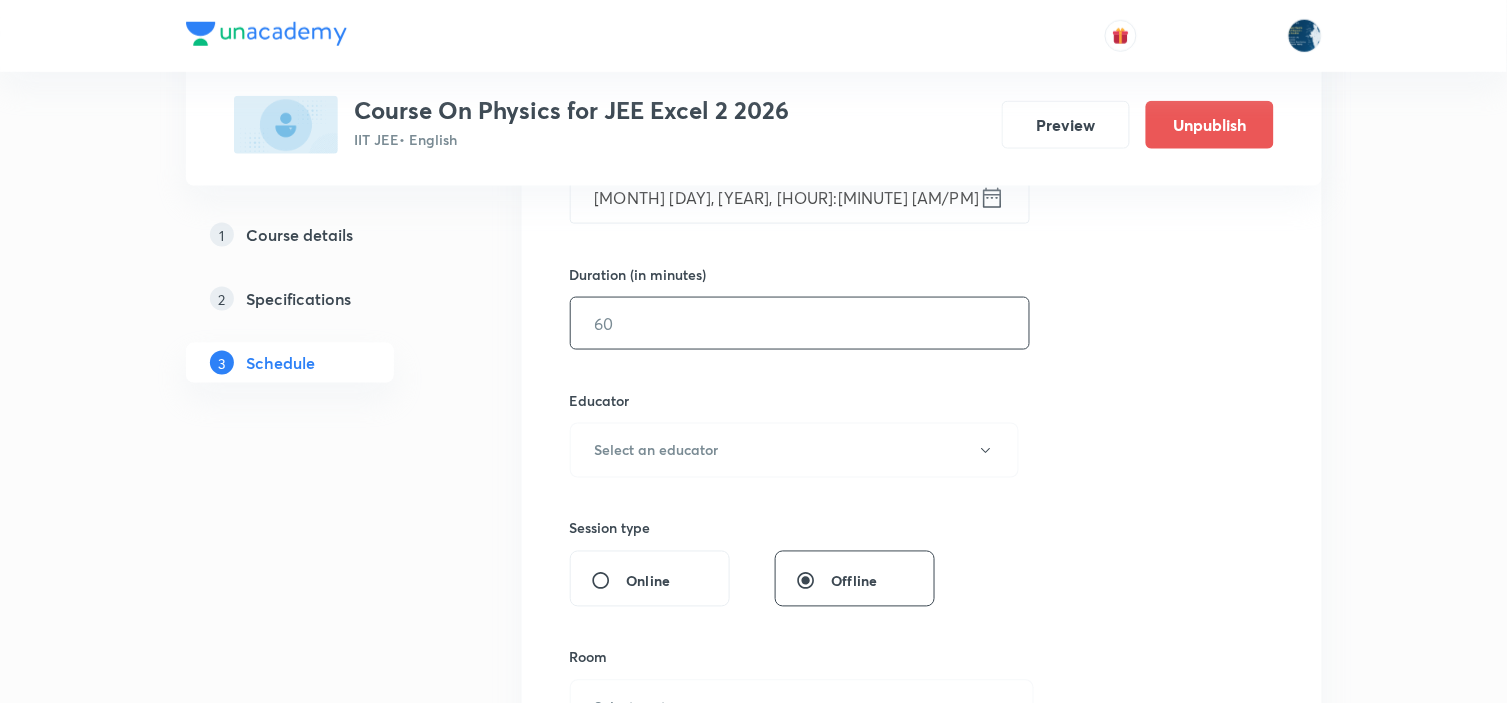 click at bounding box center (800, 323) 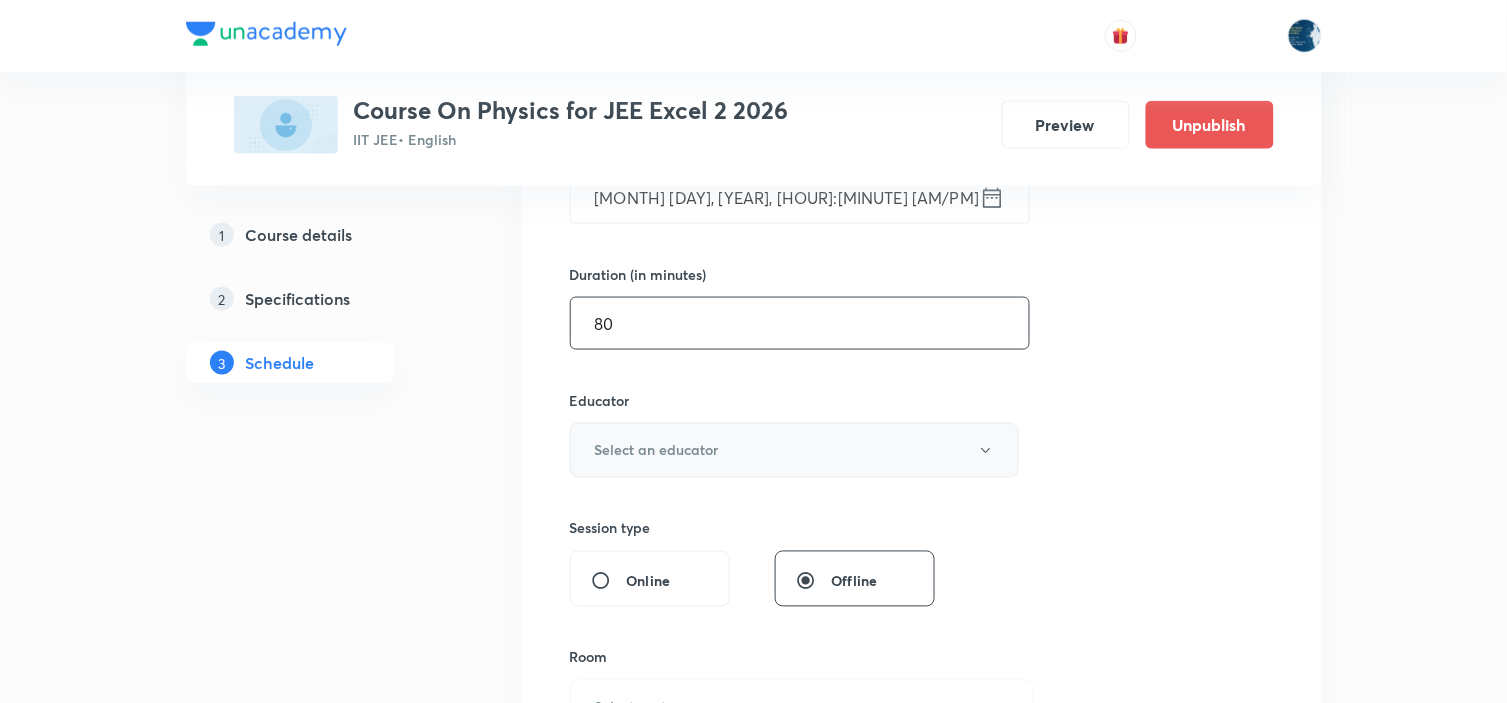 type on "80" 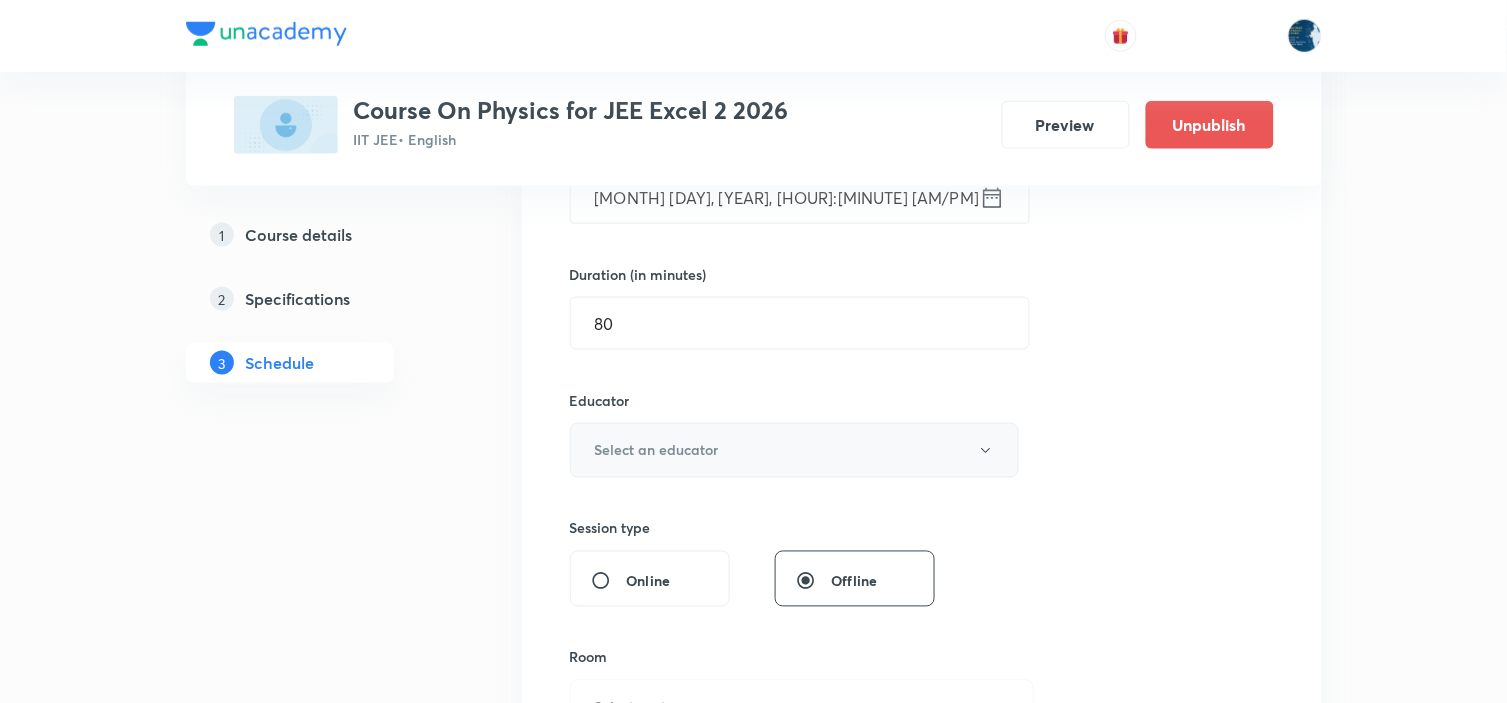 click on "Select an educator" at bounding box center (795, 450) 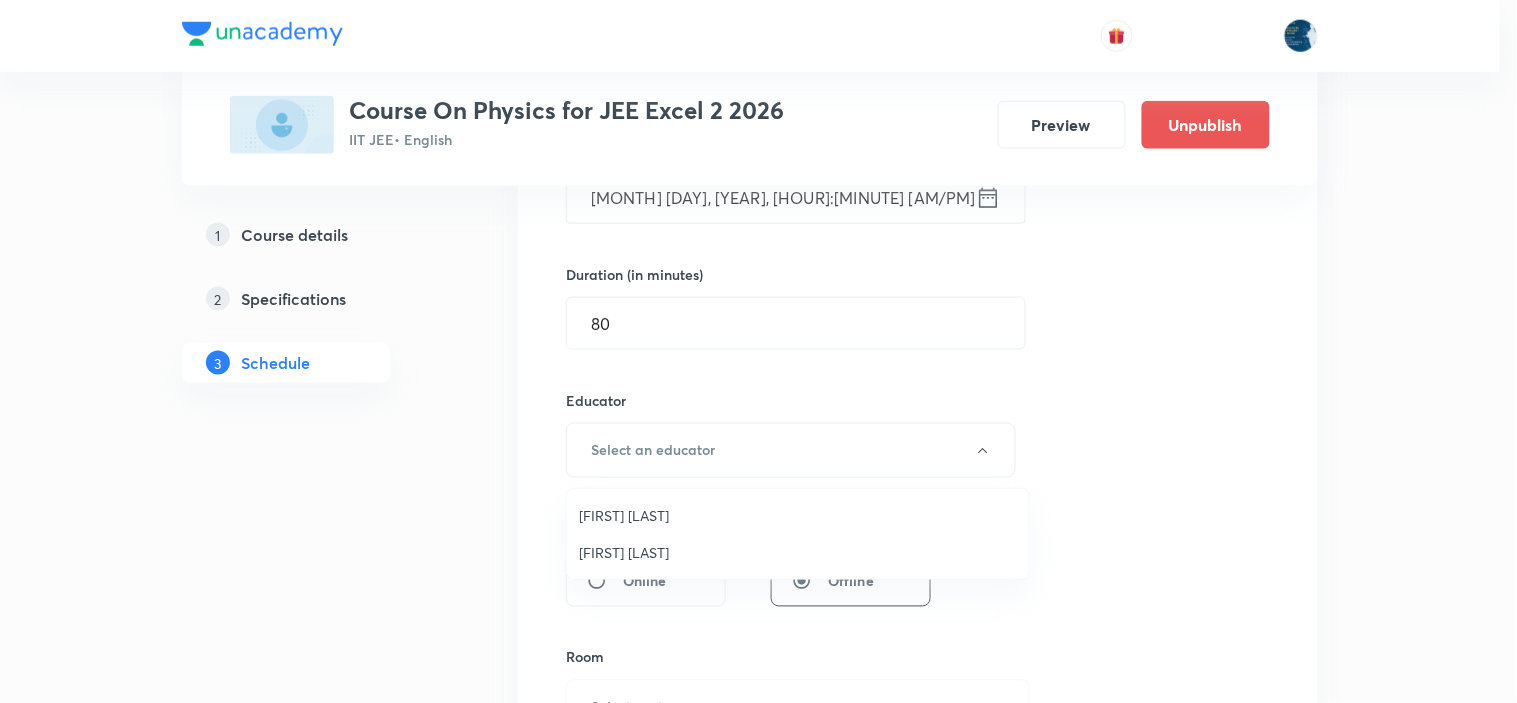 click on "Piyush Baranwal" at bounding box center [798, 552] 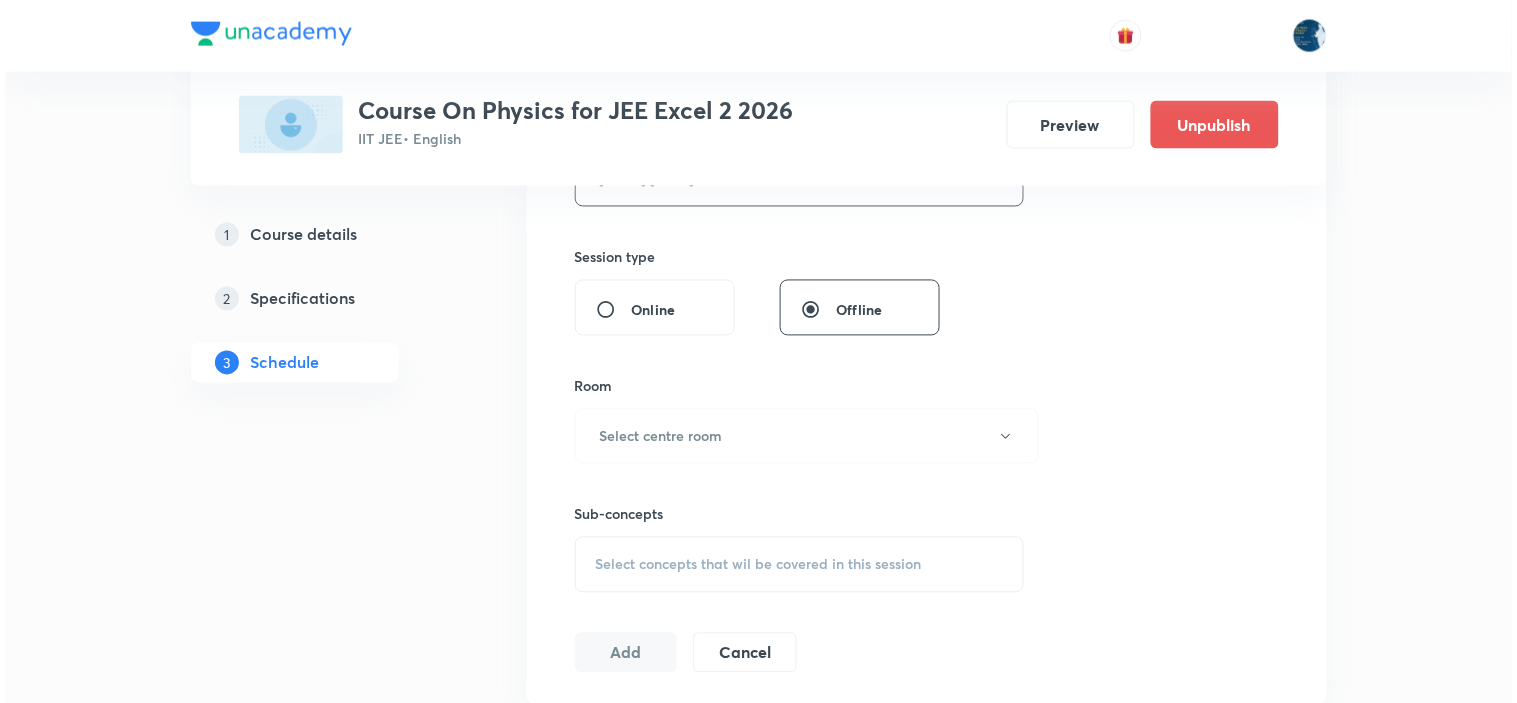 scroll, scrollTop: 888, scrollLeft: 0, axis: vertical 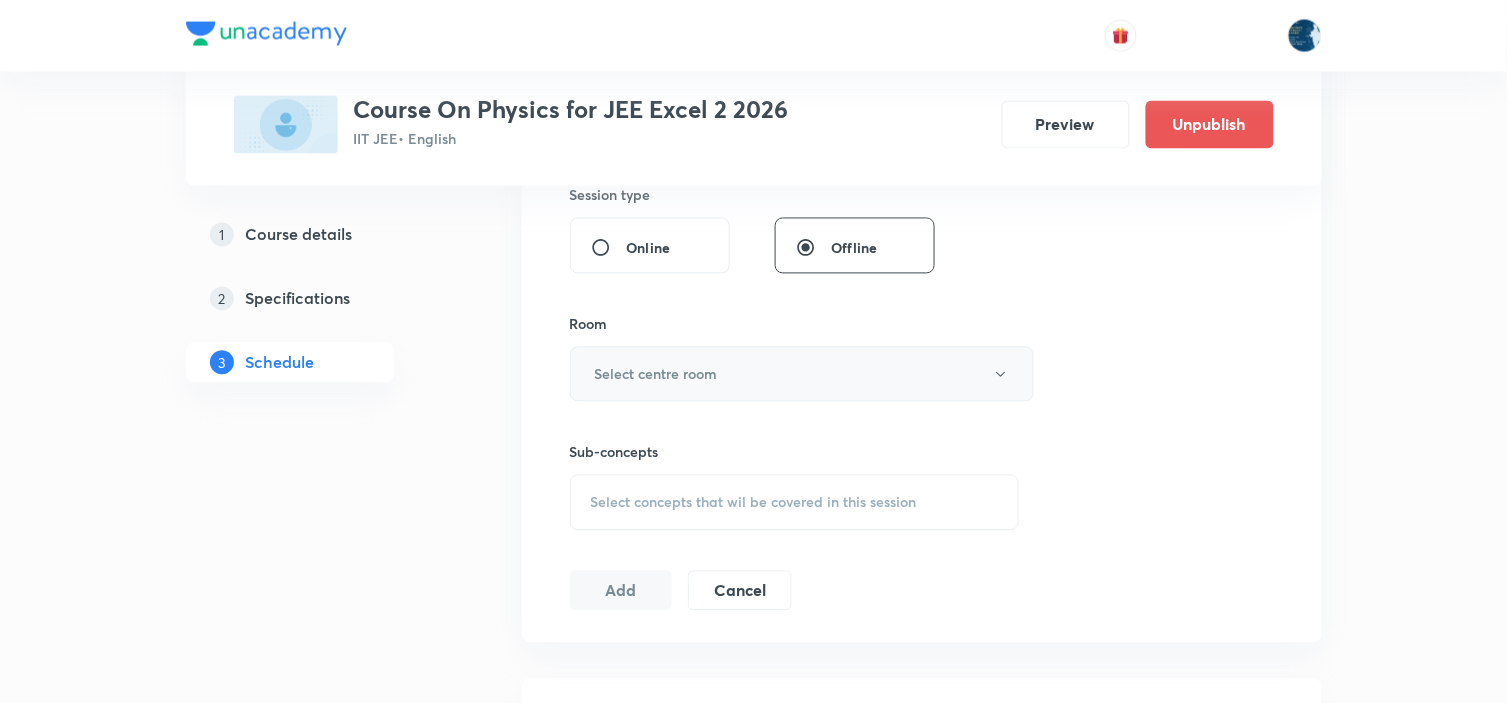click on "Select centre room" at bounding box center (802, 374) 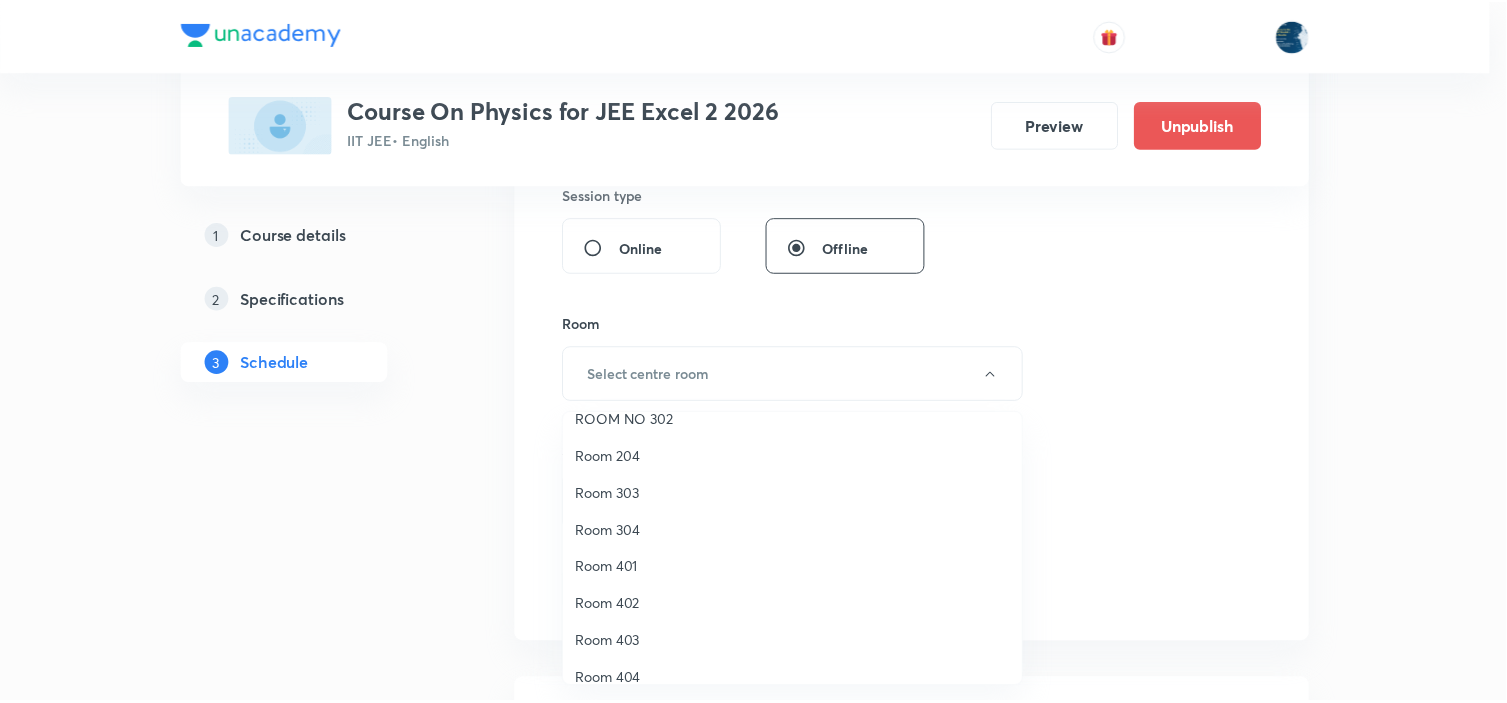 scroll, scrollTop: 371, scrollLeft: 0, axis: vertical 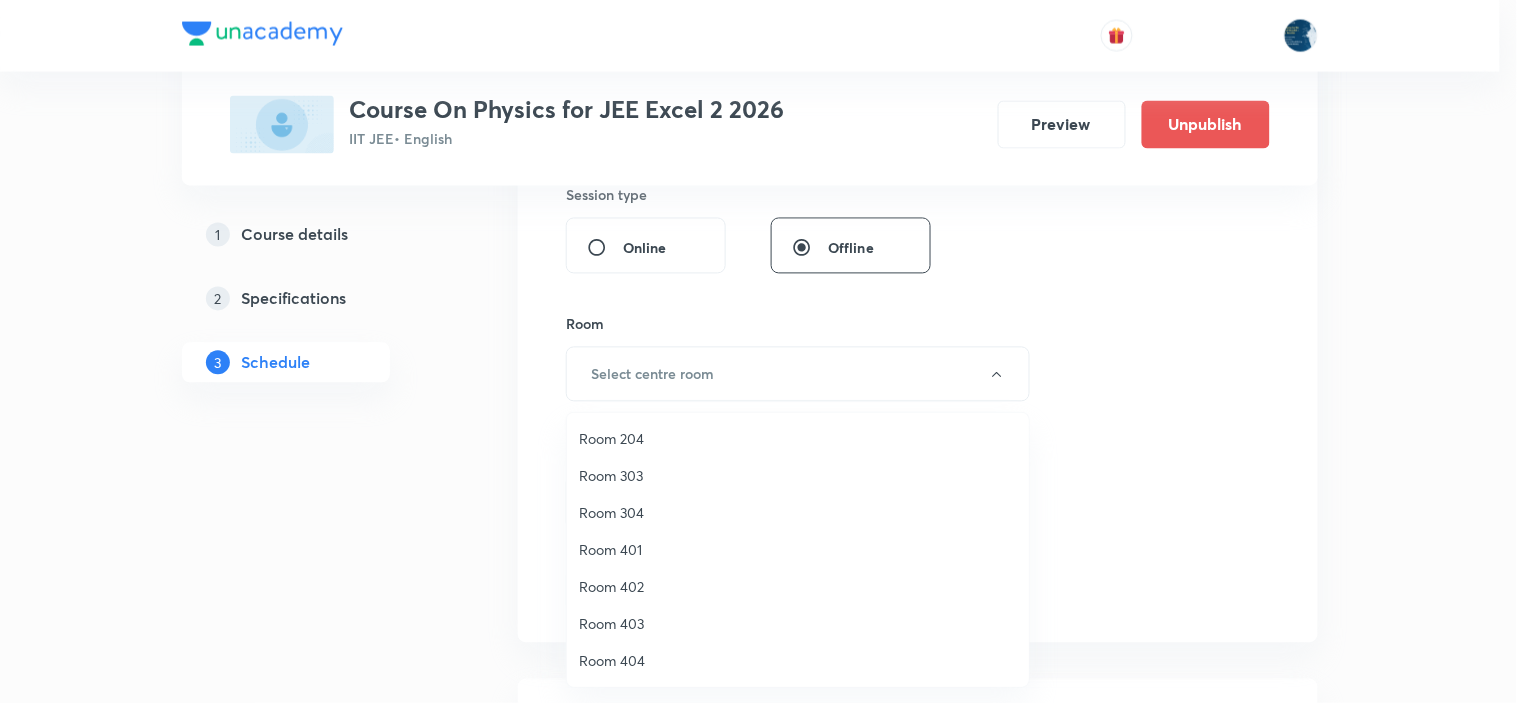 click on "Room 403" at bounding box center (798, 623) 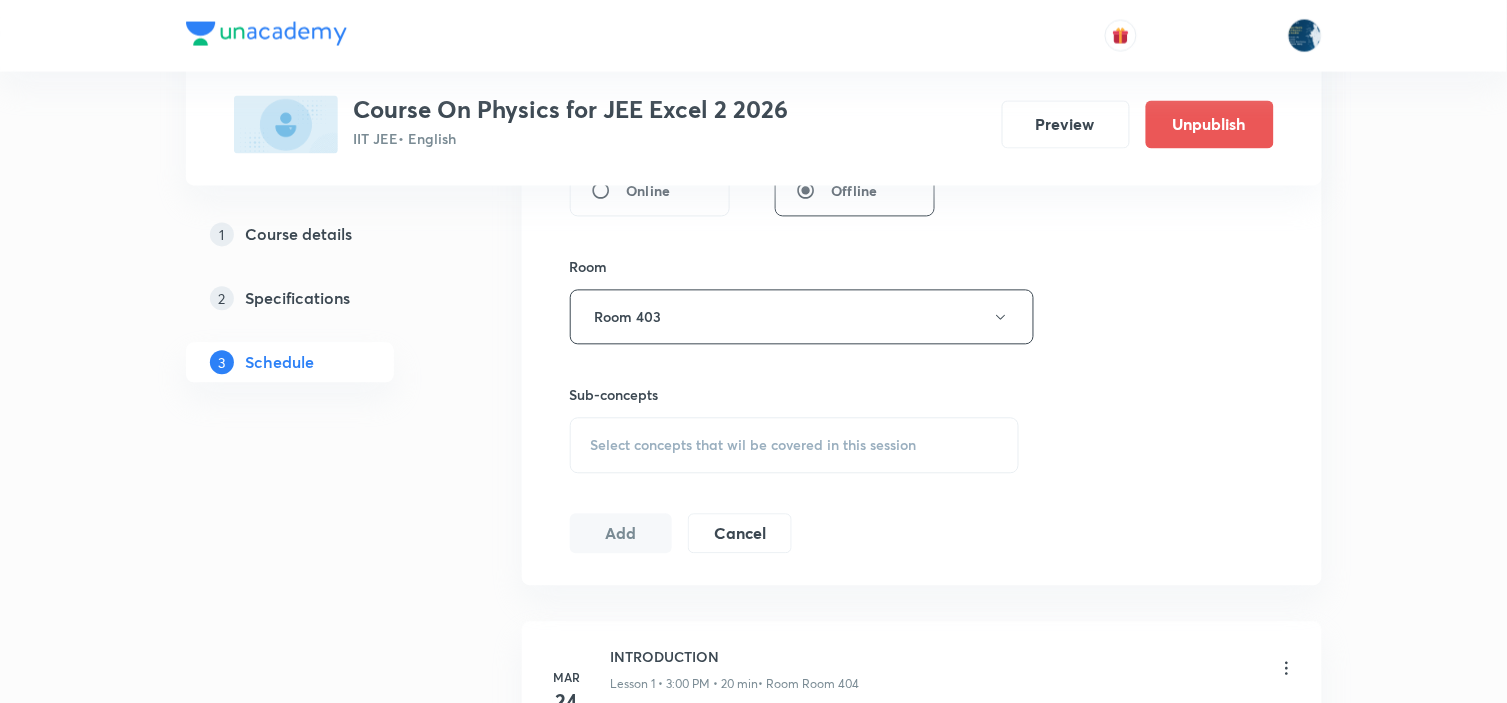 scroll, scrollTop: 1000, scrollLeft: 0, axis: vertical 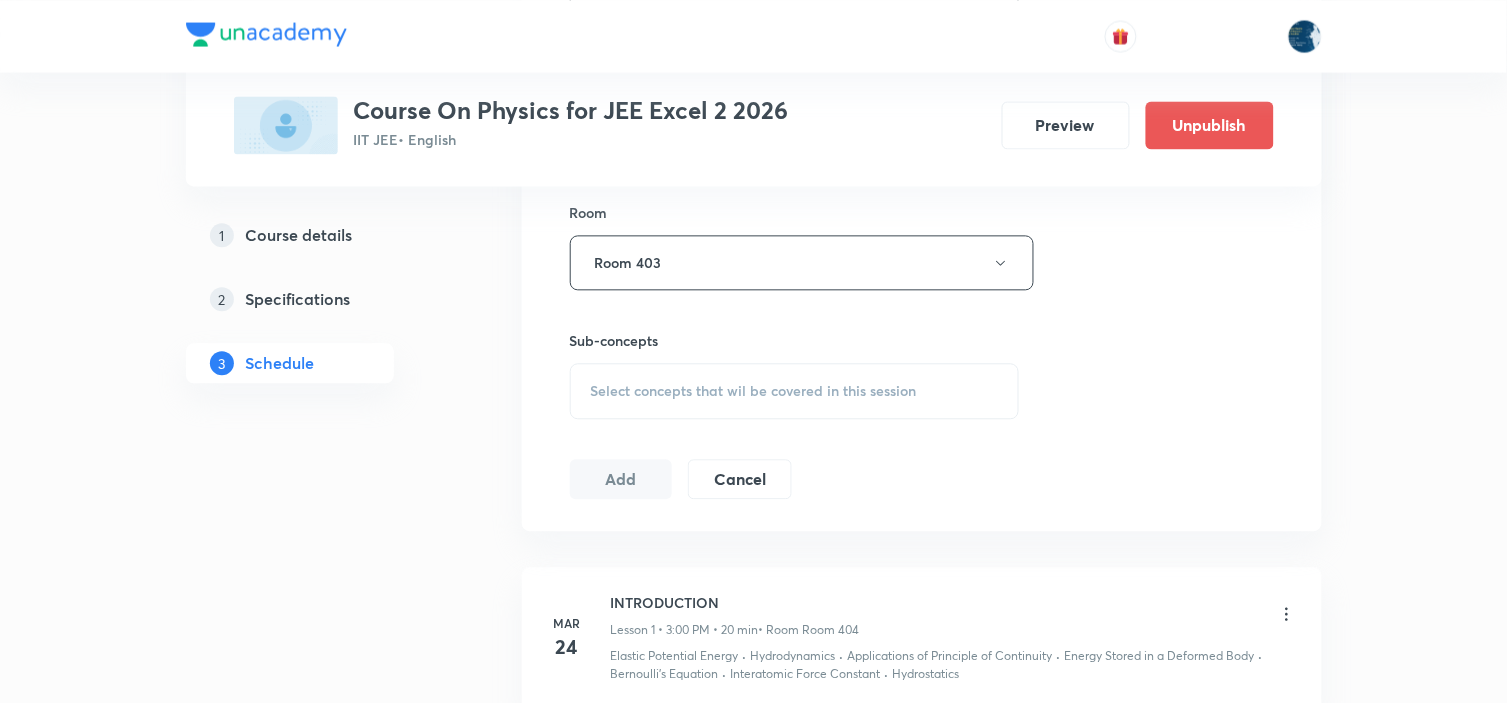 click on "Select concepts that wil be covered in this session" at bounding box center [795, 391] 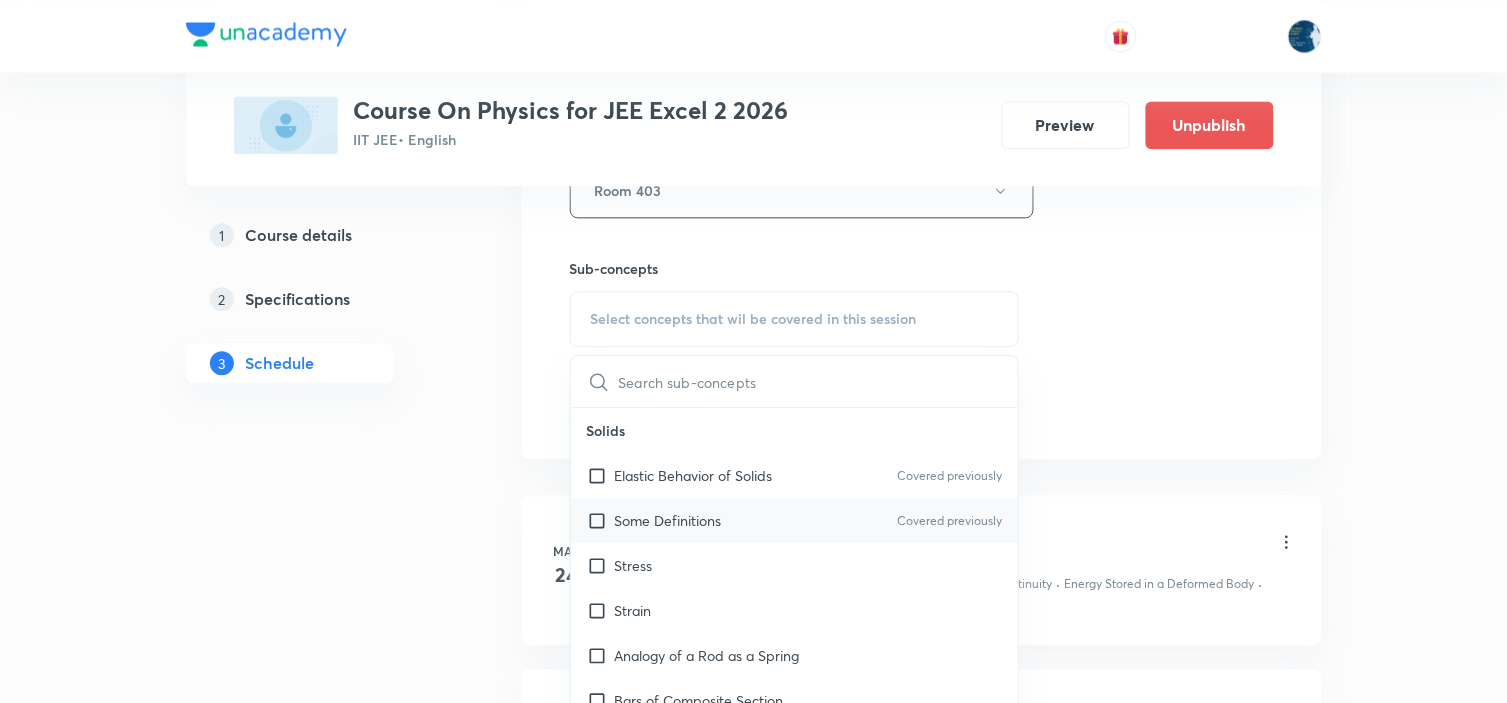 scroll, scrollTop: 1111, scrollLeft: 0, axis: vertical 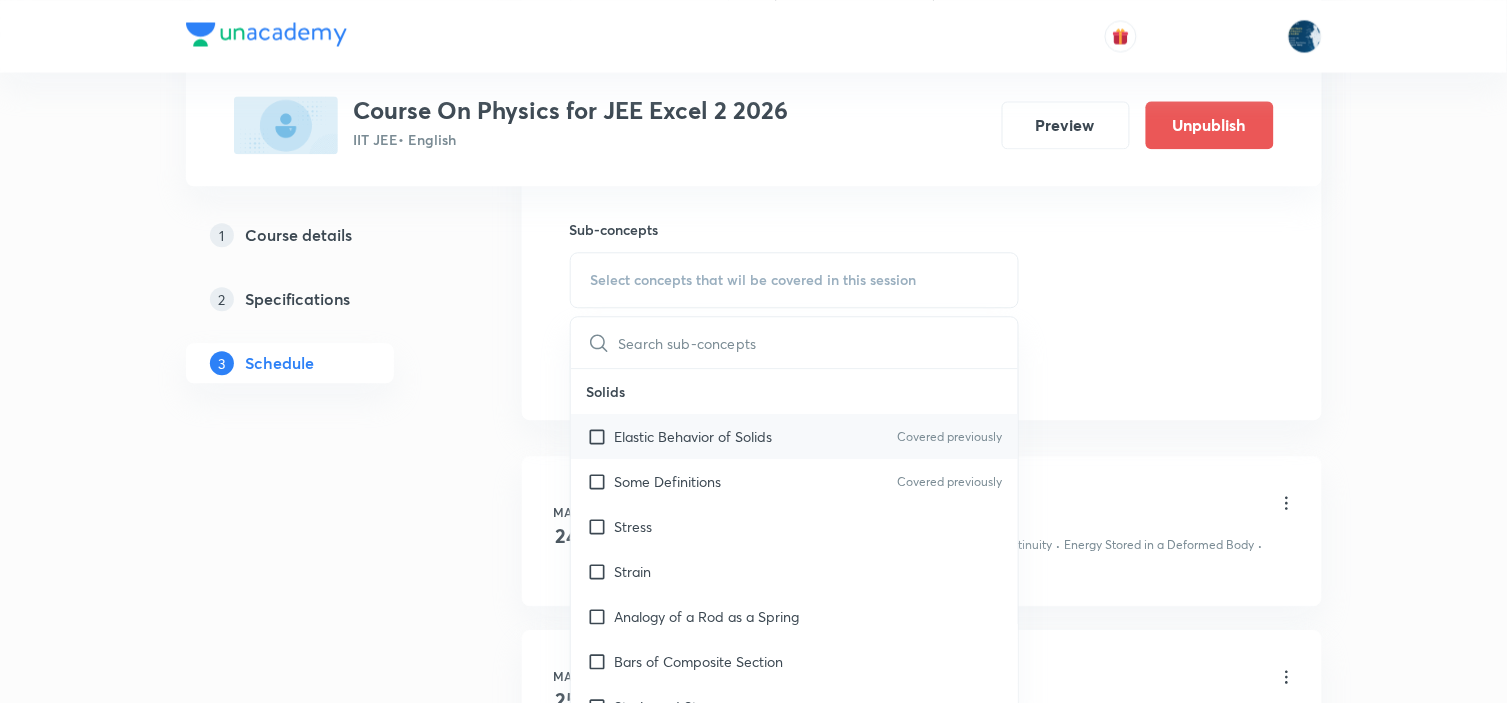 click on "Covered previously" at bounding box center [949, 437] 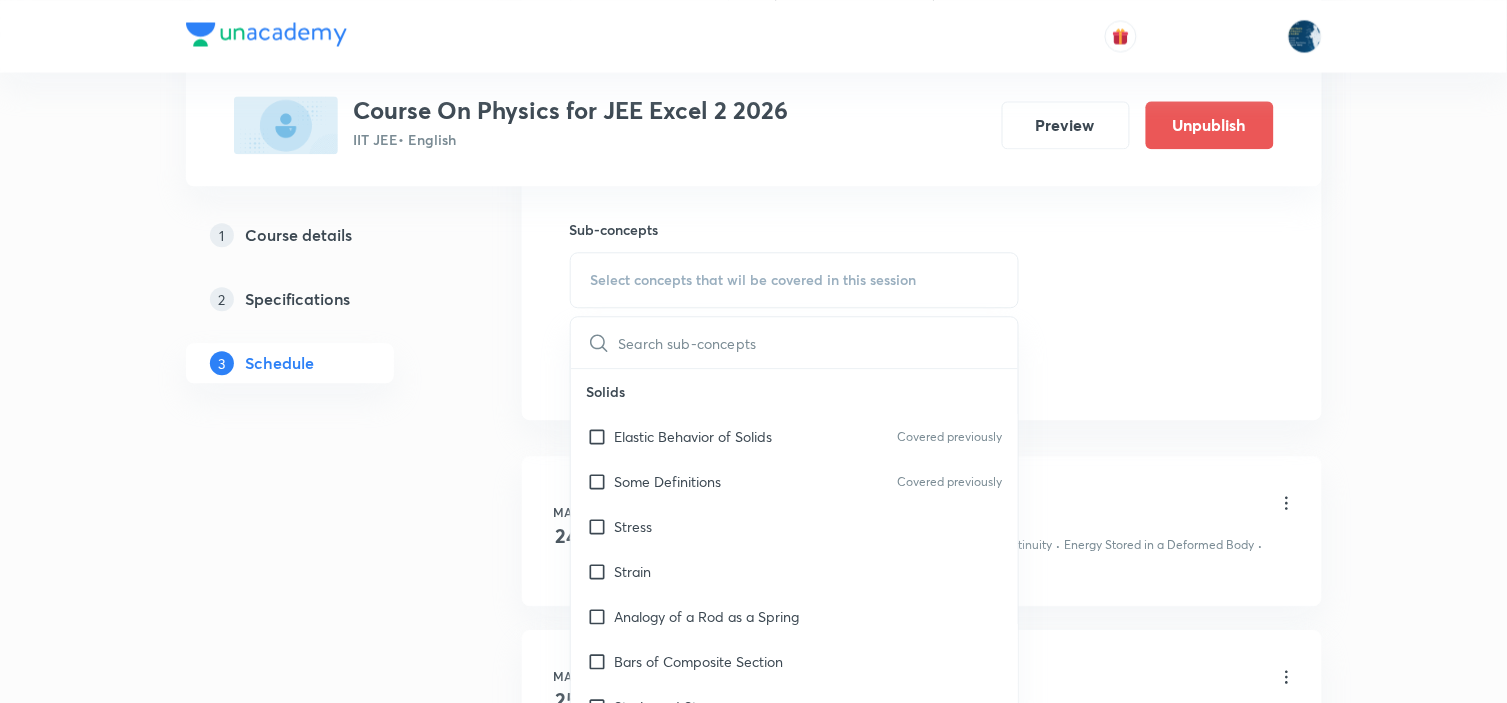 checkbox on "true" 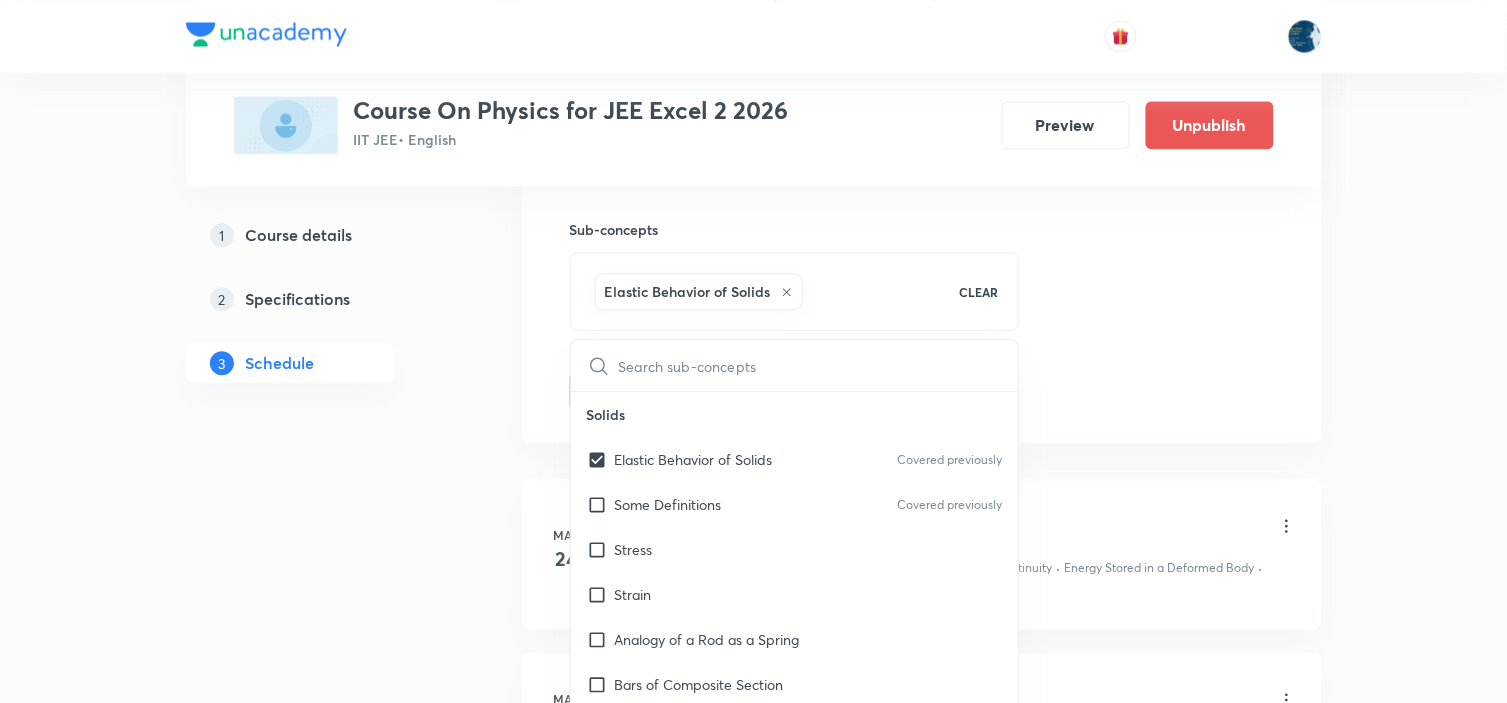 drag, startPoint x: 1174, startPoint y: 308, endPoint x: 905, endPoint y: 305, distance: 269.01672 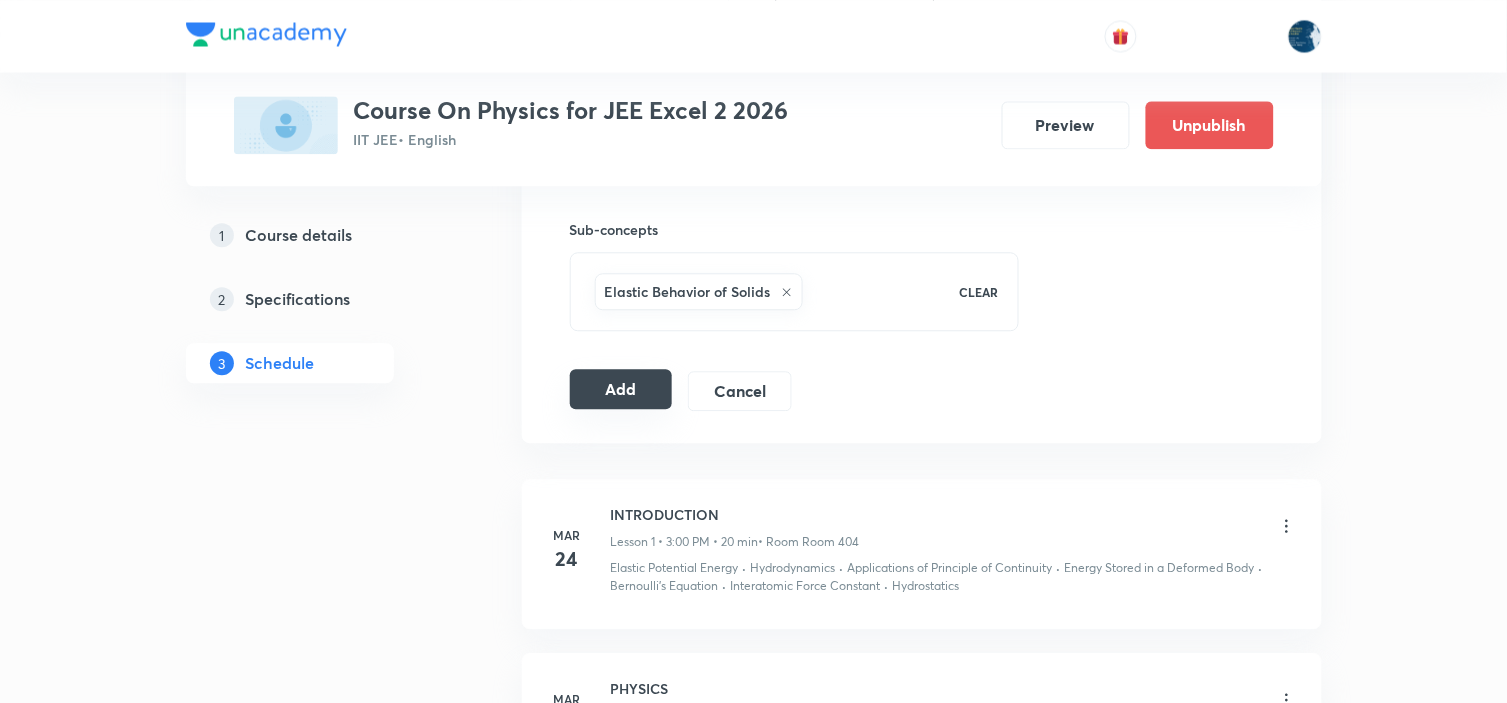 click on "Add" at bounding box center (621, 389) 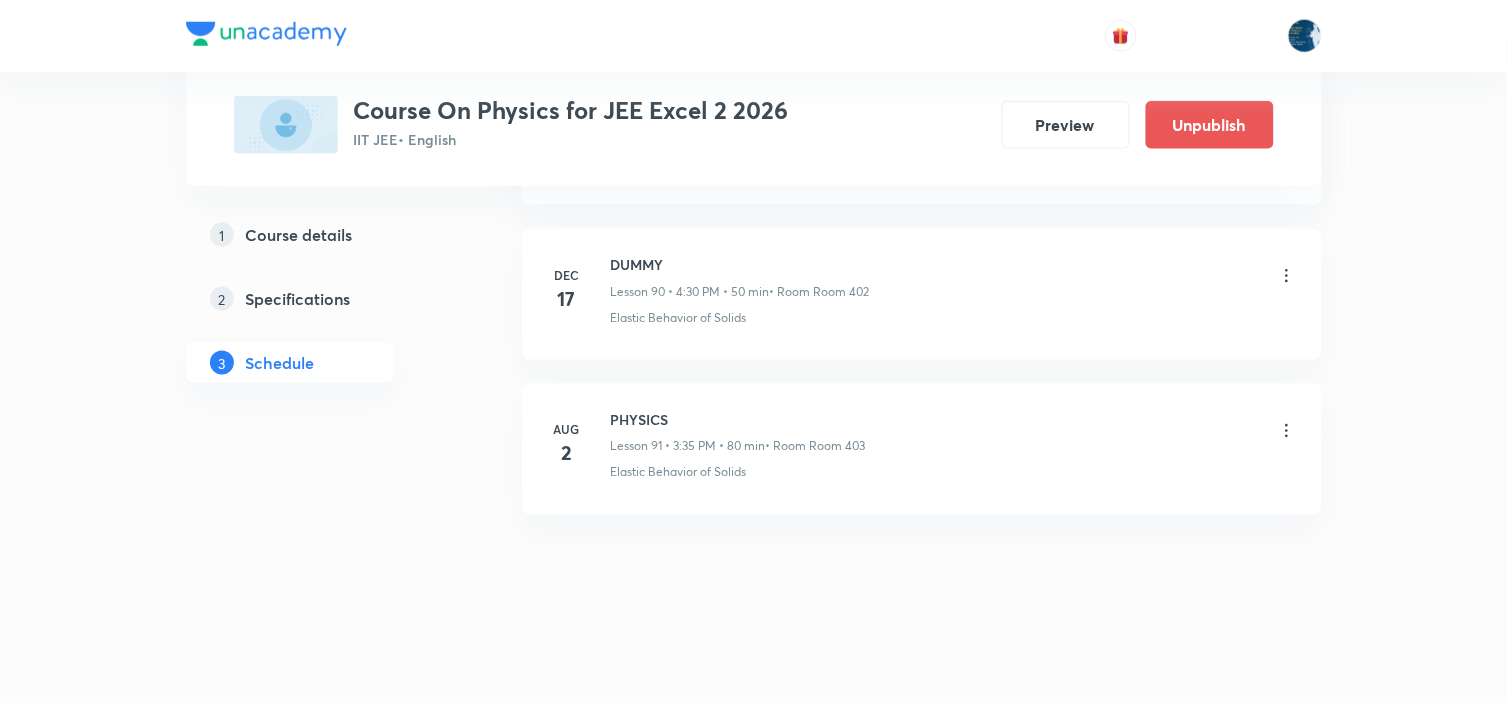 scroll, scrollTop: 14120, scrollLeft: 0, axis: vertical 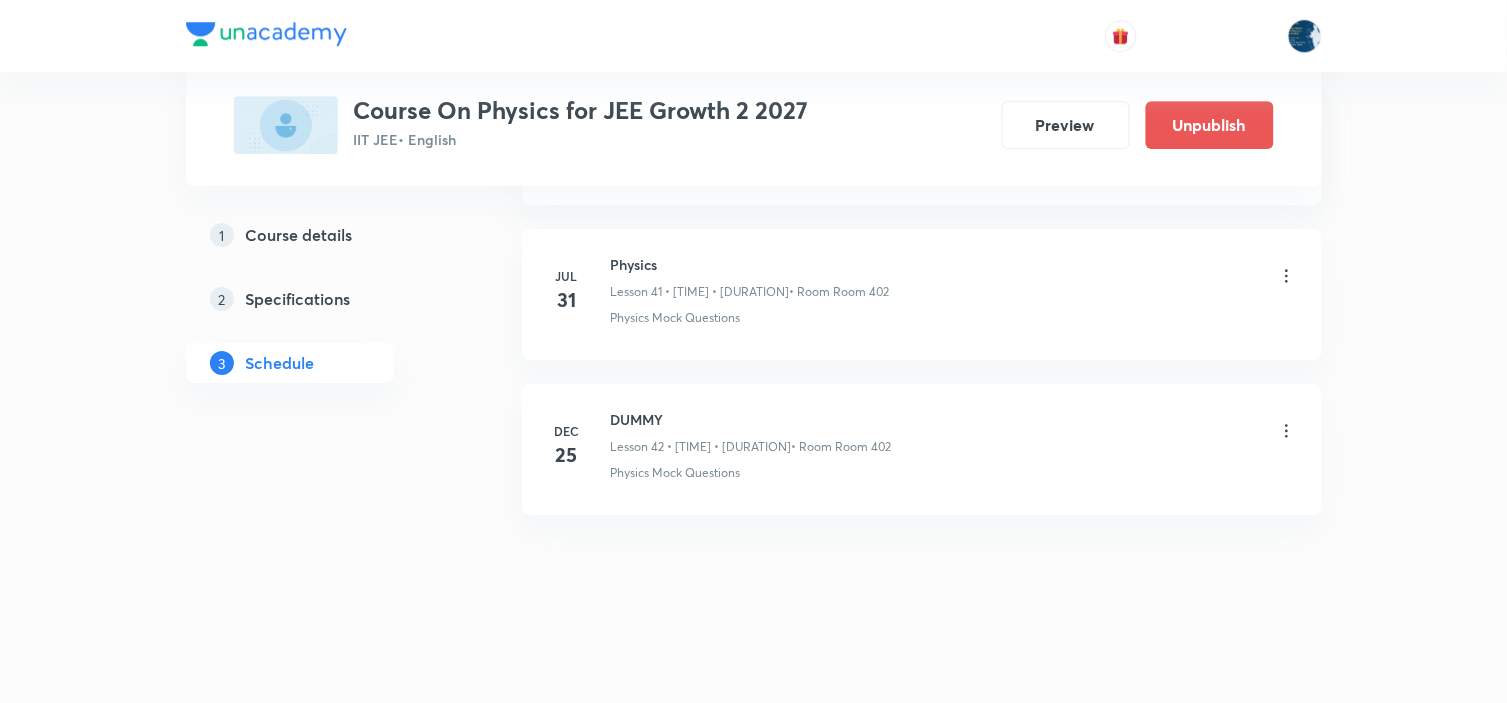 click on "Physics" at bounding box center (750, 264) 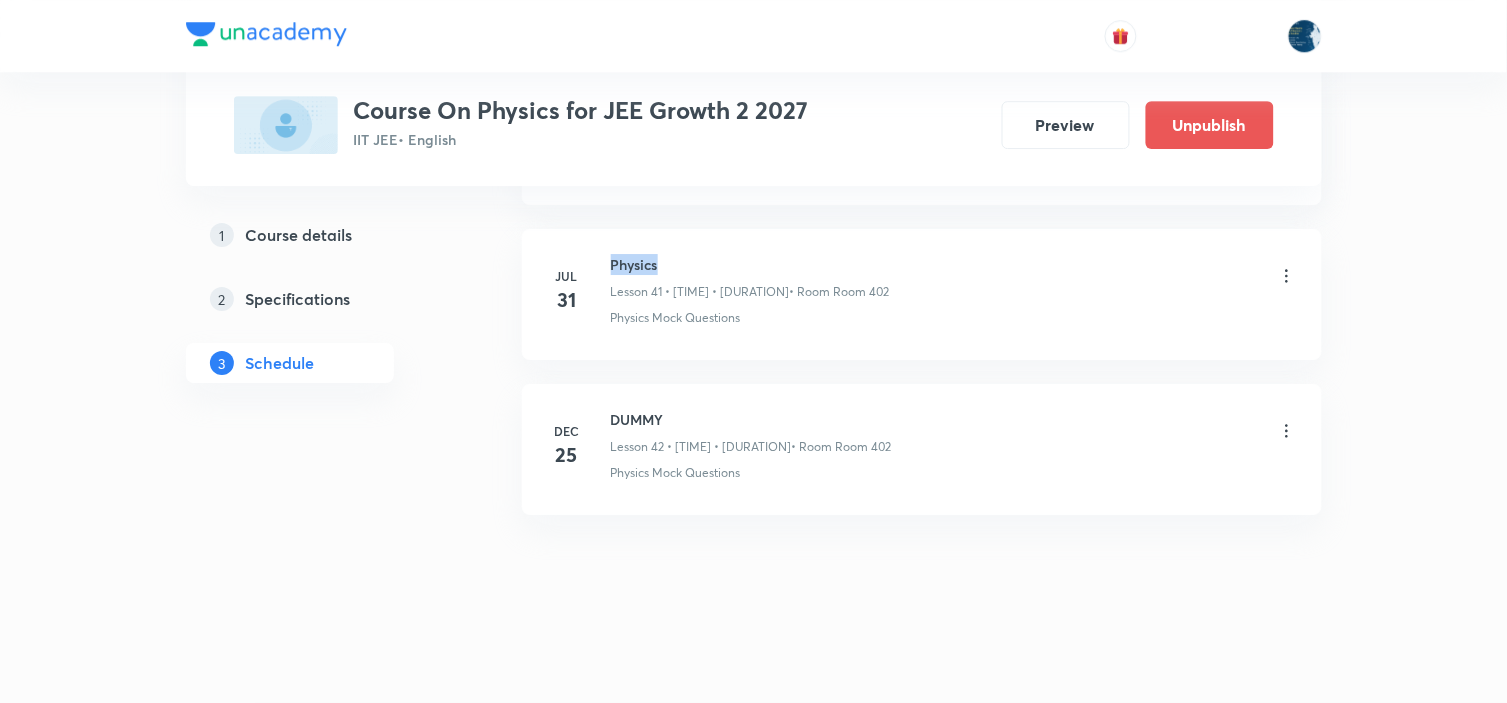 click on "Physics" at bounding box center [750, 264] 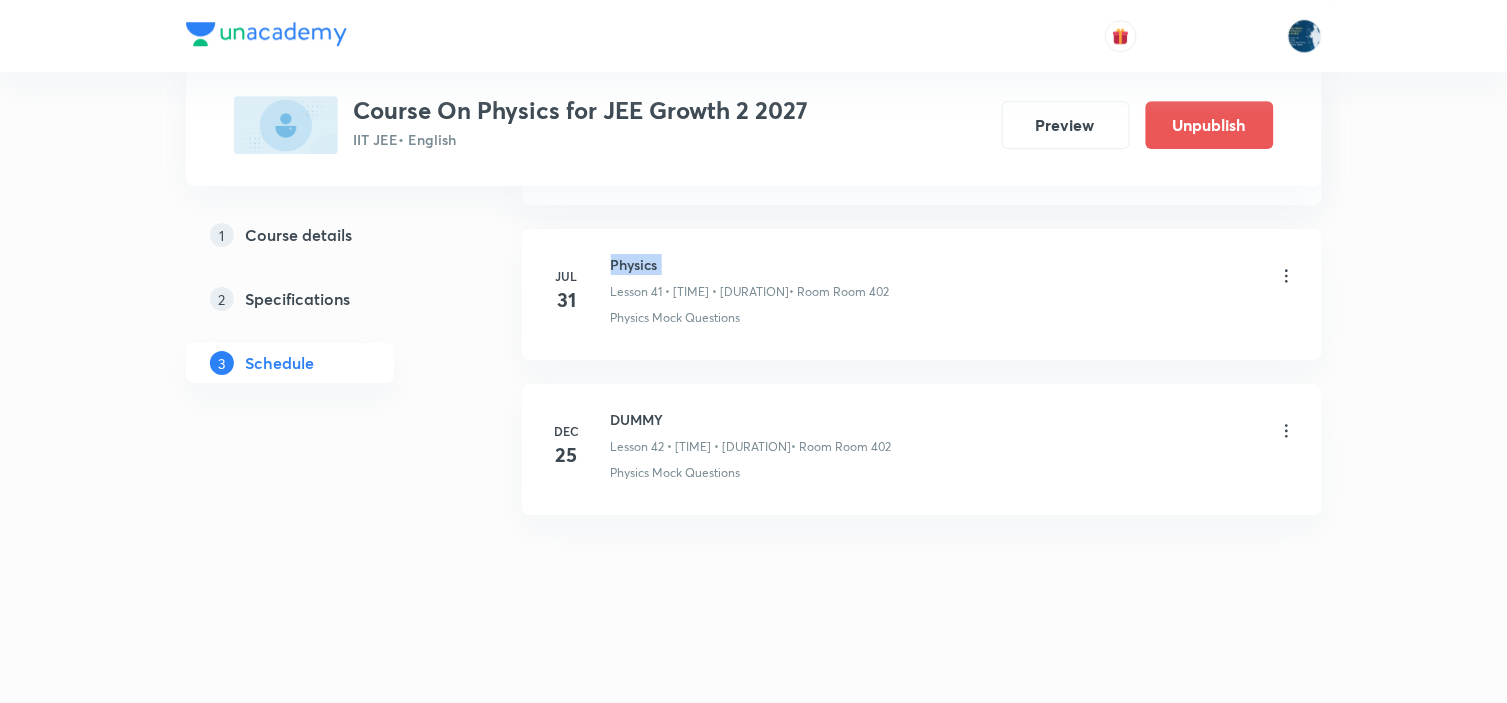 click on "Physics" at bounding box center [750, 264] 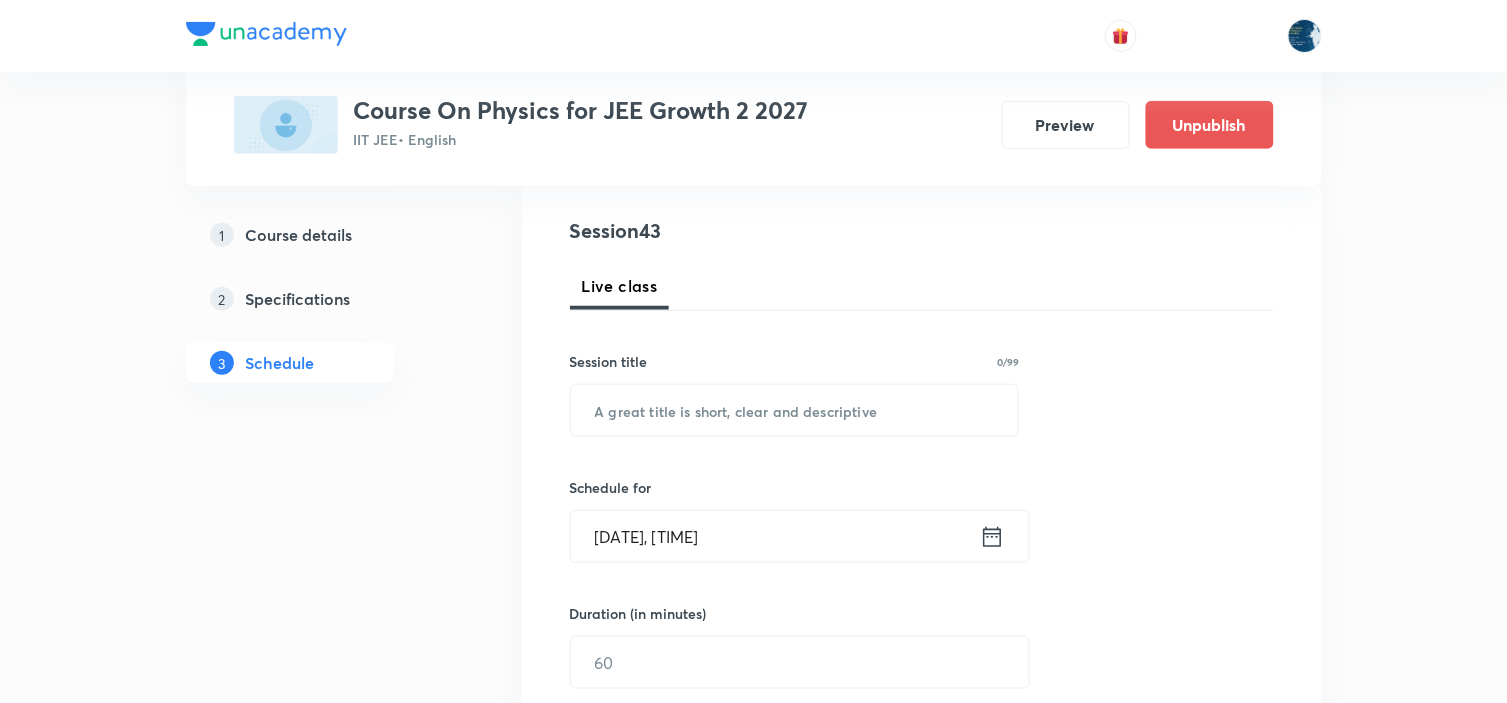 scroll, scrollTop: 222, scrollLeft: 0, axis: vertical 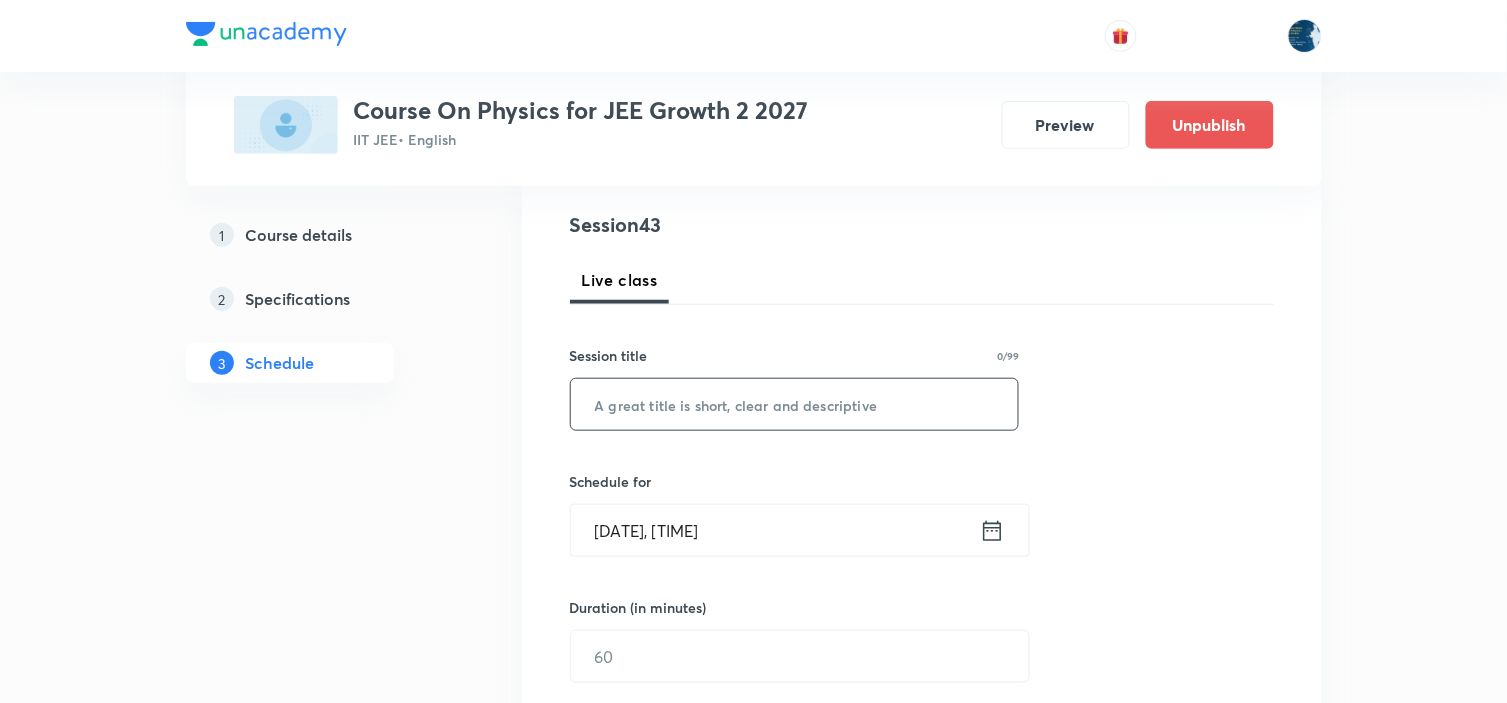 click at bounding box center [795, 404] 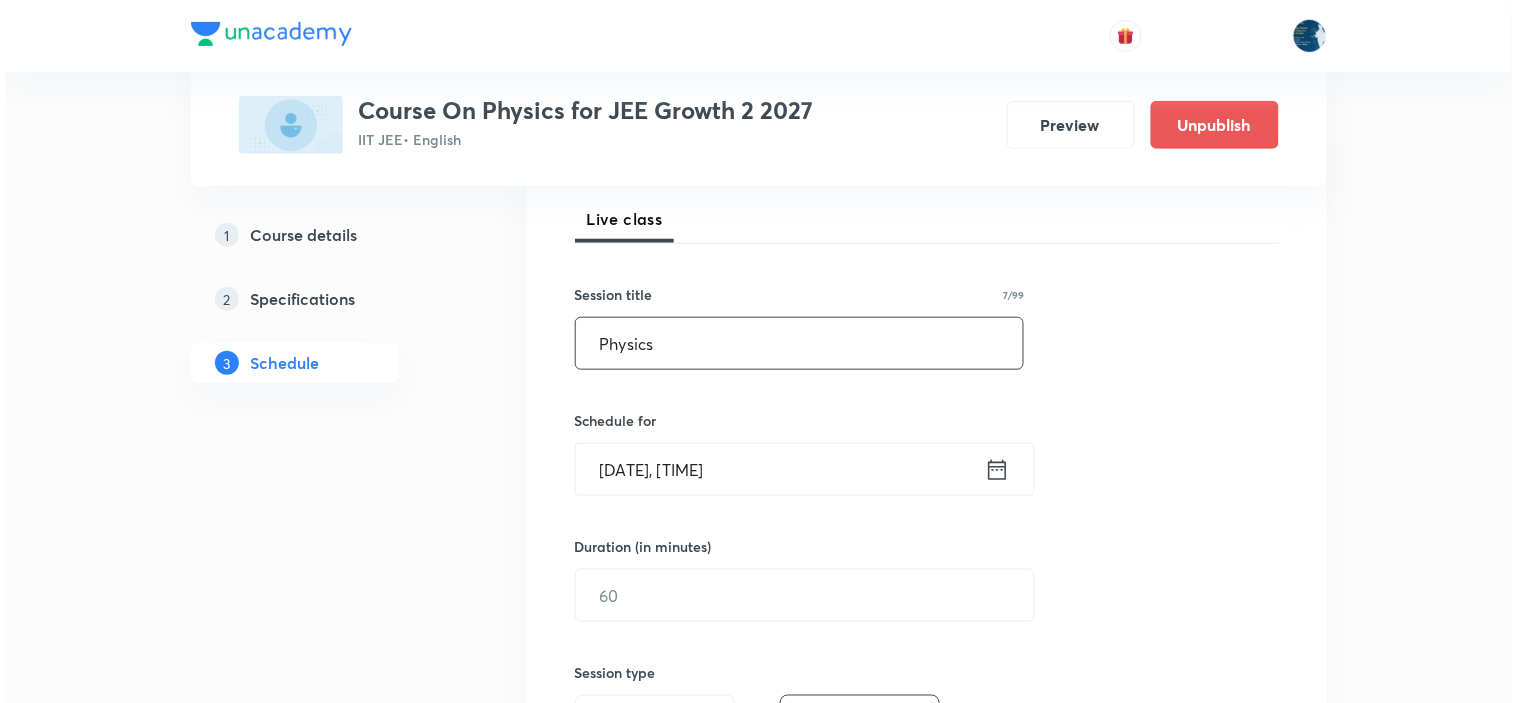scroll, scrollTop: 333, scrollLeft: 0, axis: vertical 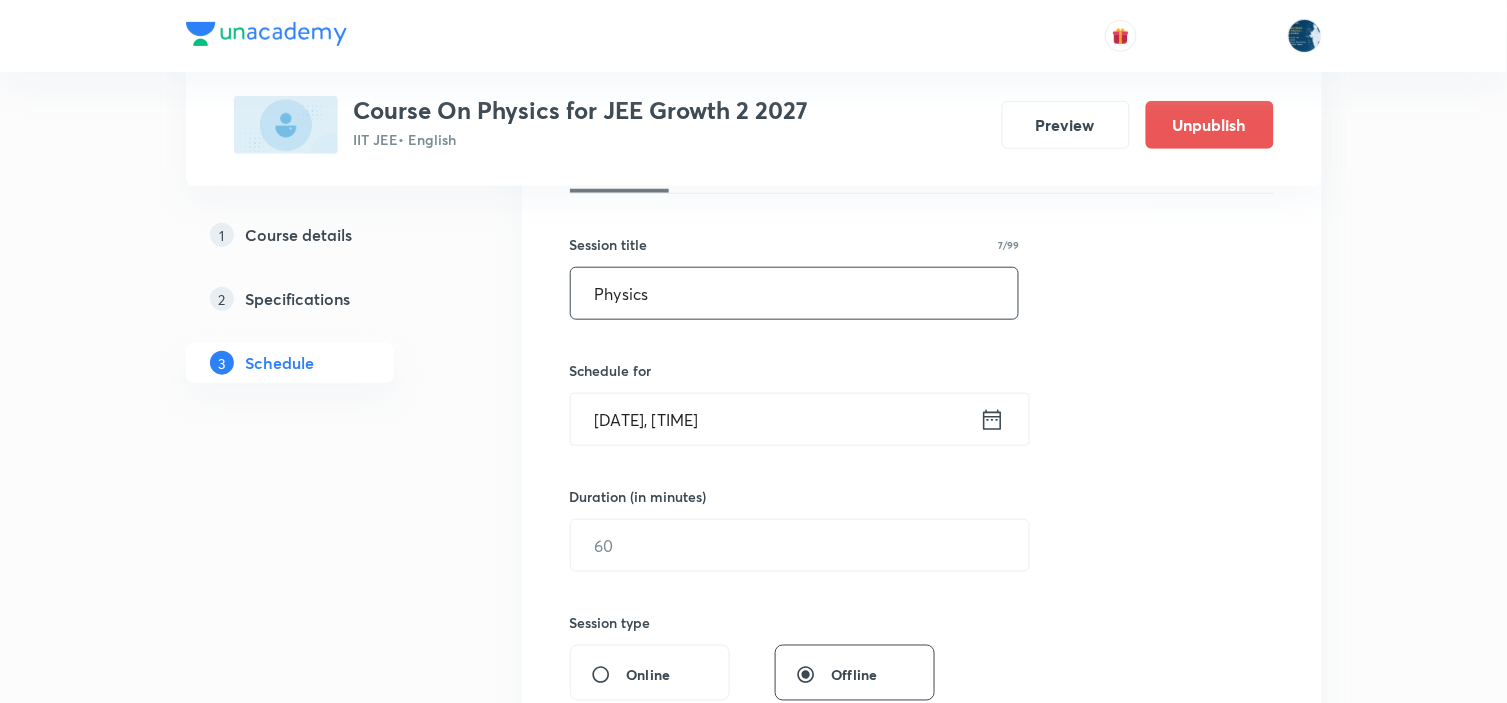 type on "Physics" 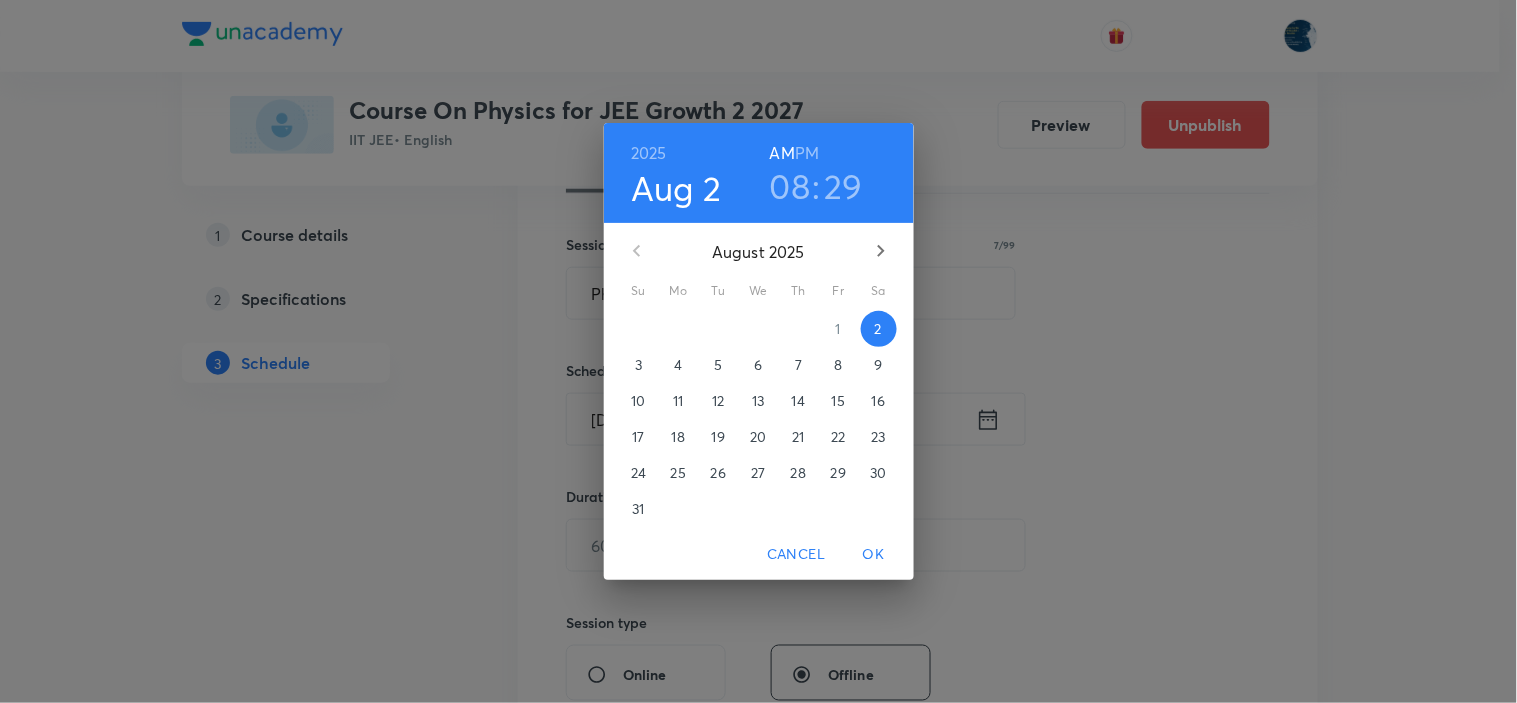 click on "08" at bounding box center [790, 186] 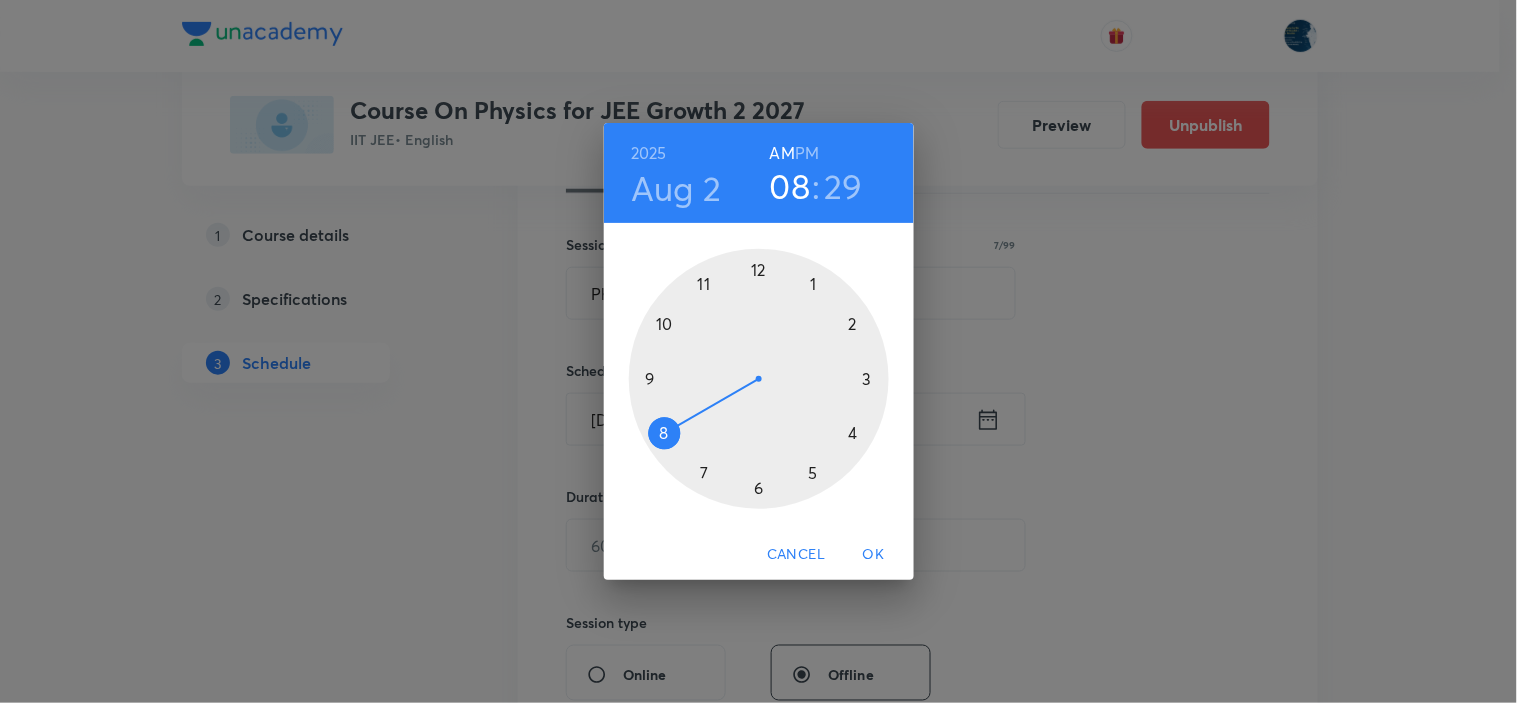 click at bounding box center (759, 379) 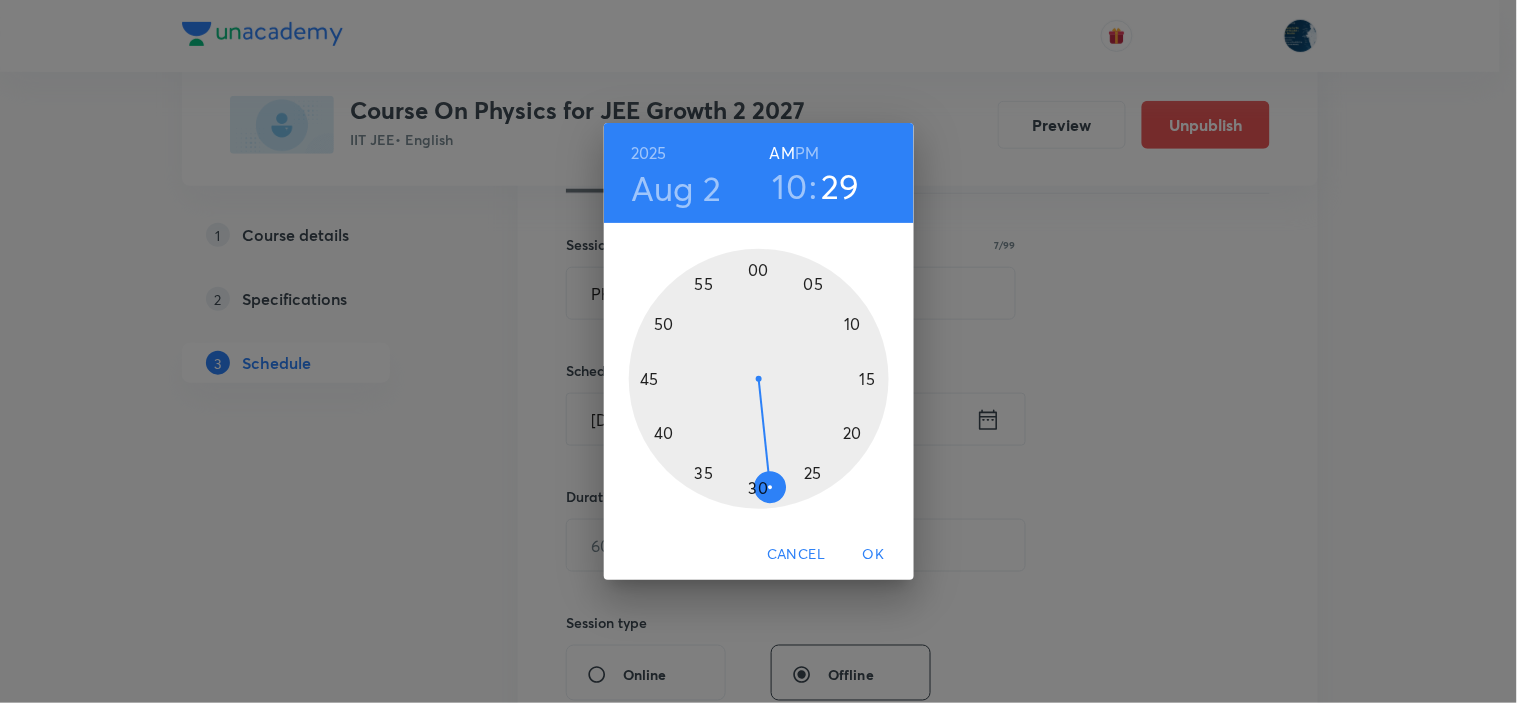 click at bounding box center [759, 379] 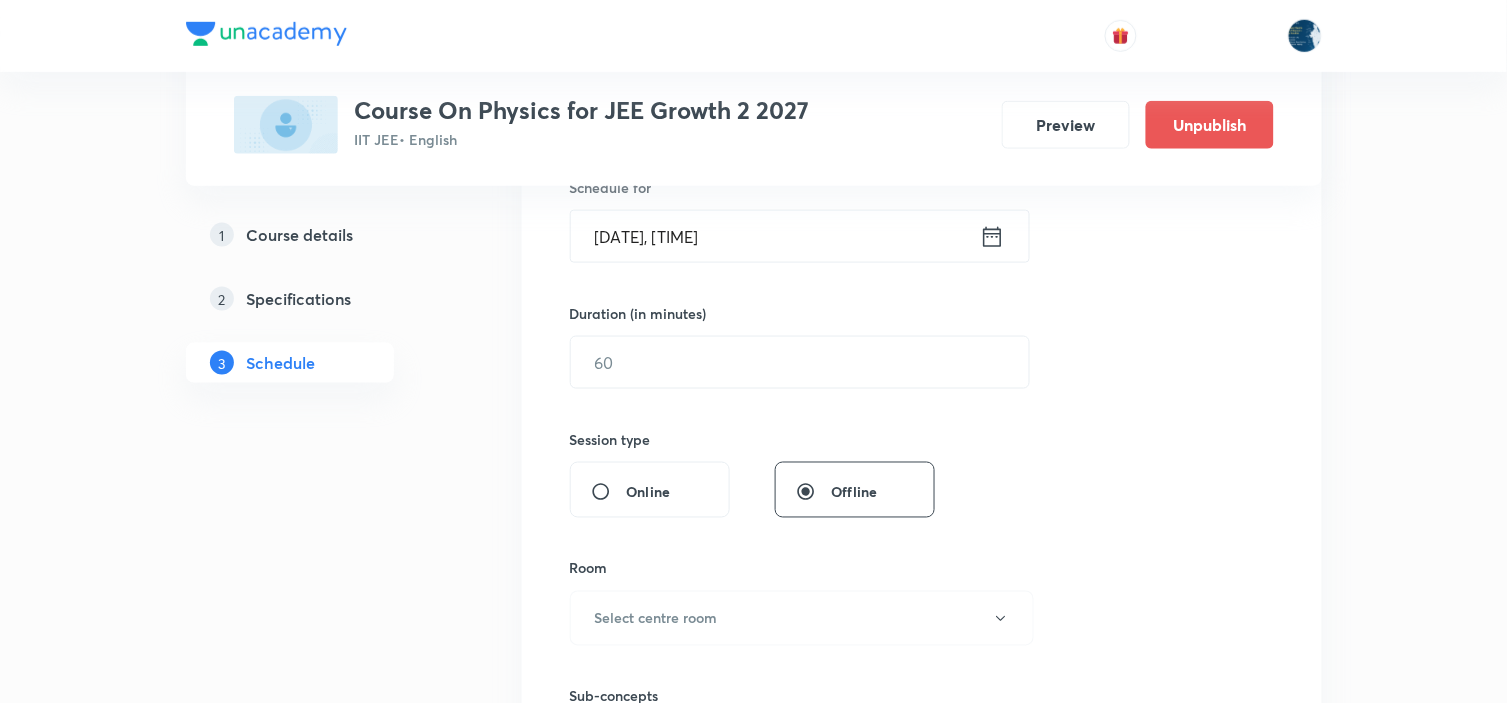 scroll, scrollTop: 555, scrollLeft: 0, axis: vertical 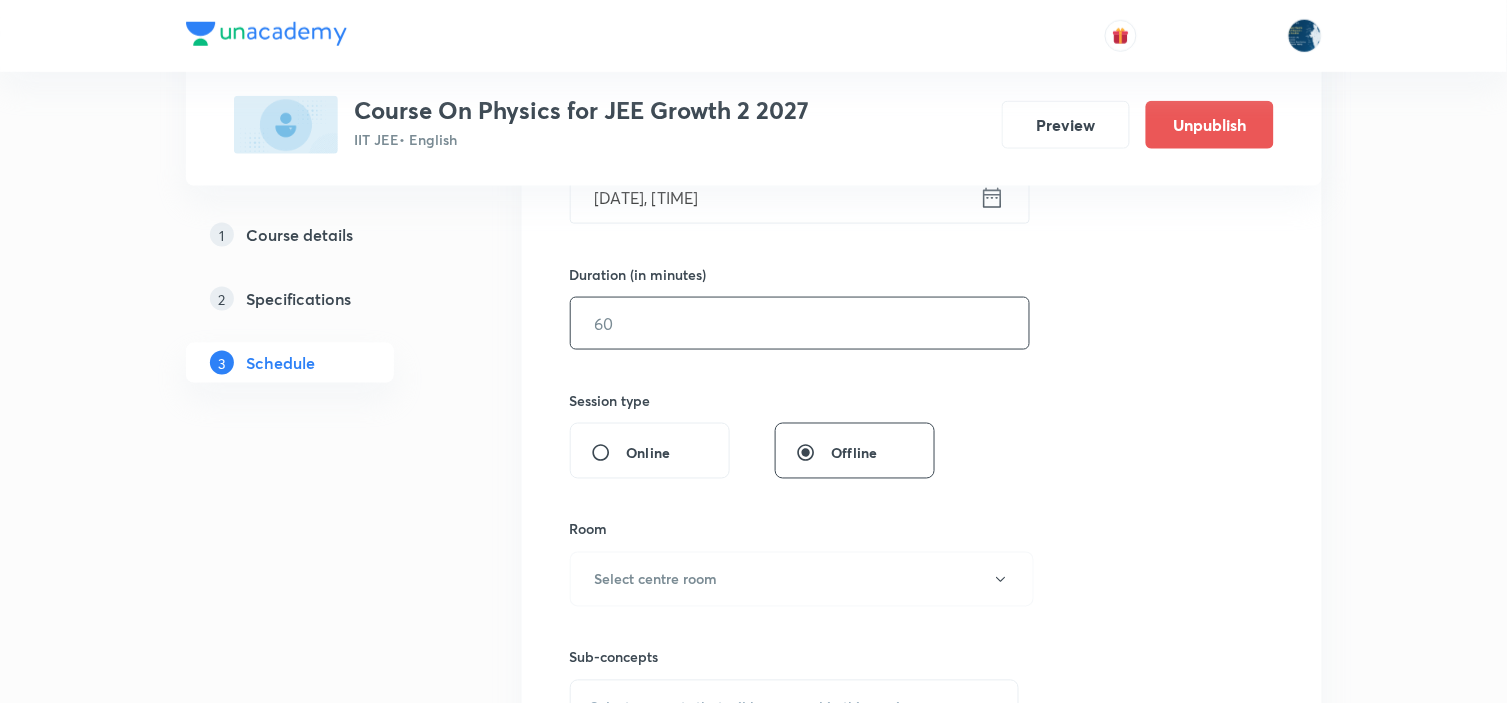click at bounding box center (800, 323) 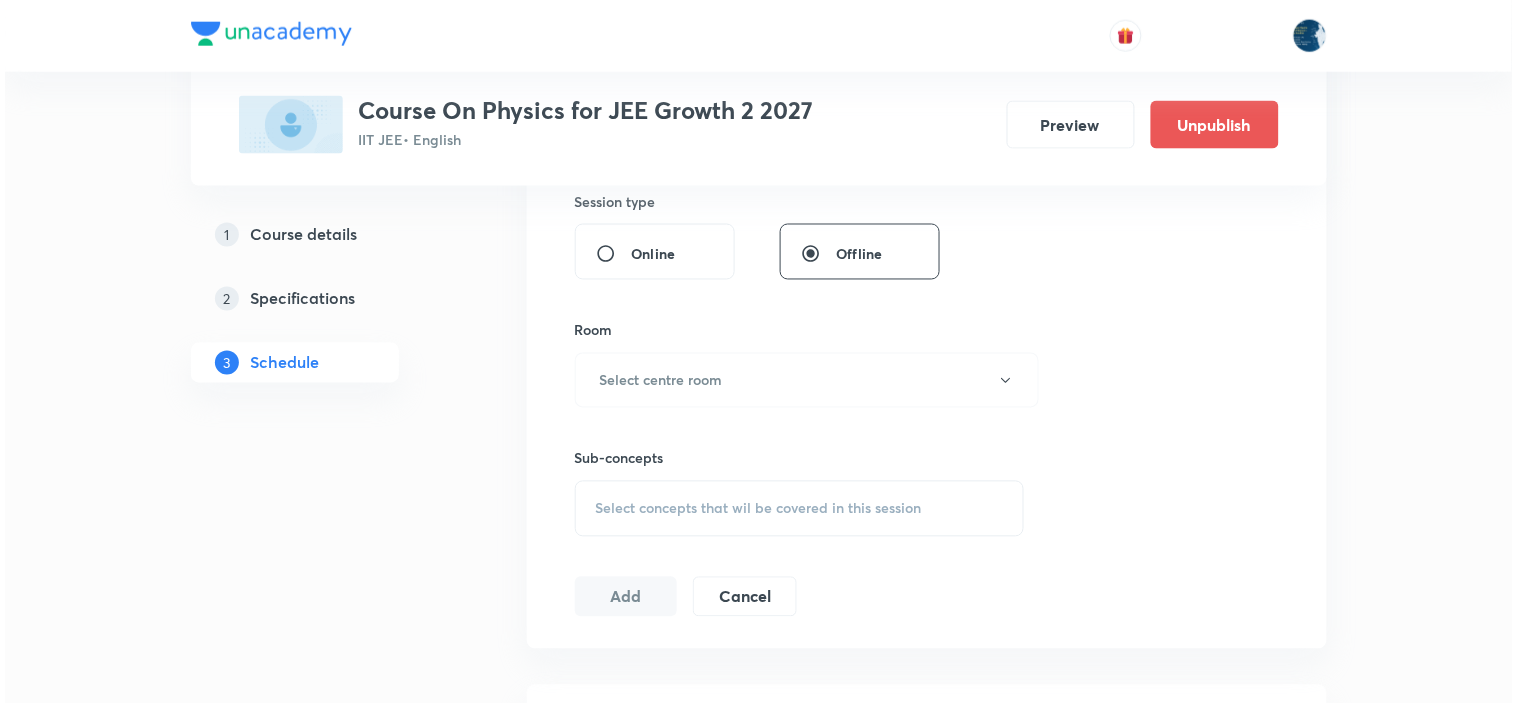 scroll, scrollTop: 888, scrollLeft: 0, axis: vertical 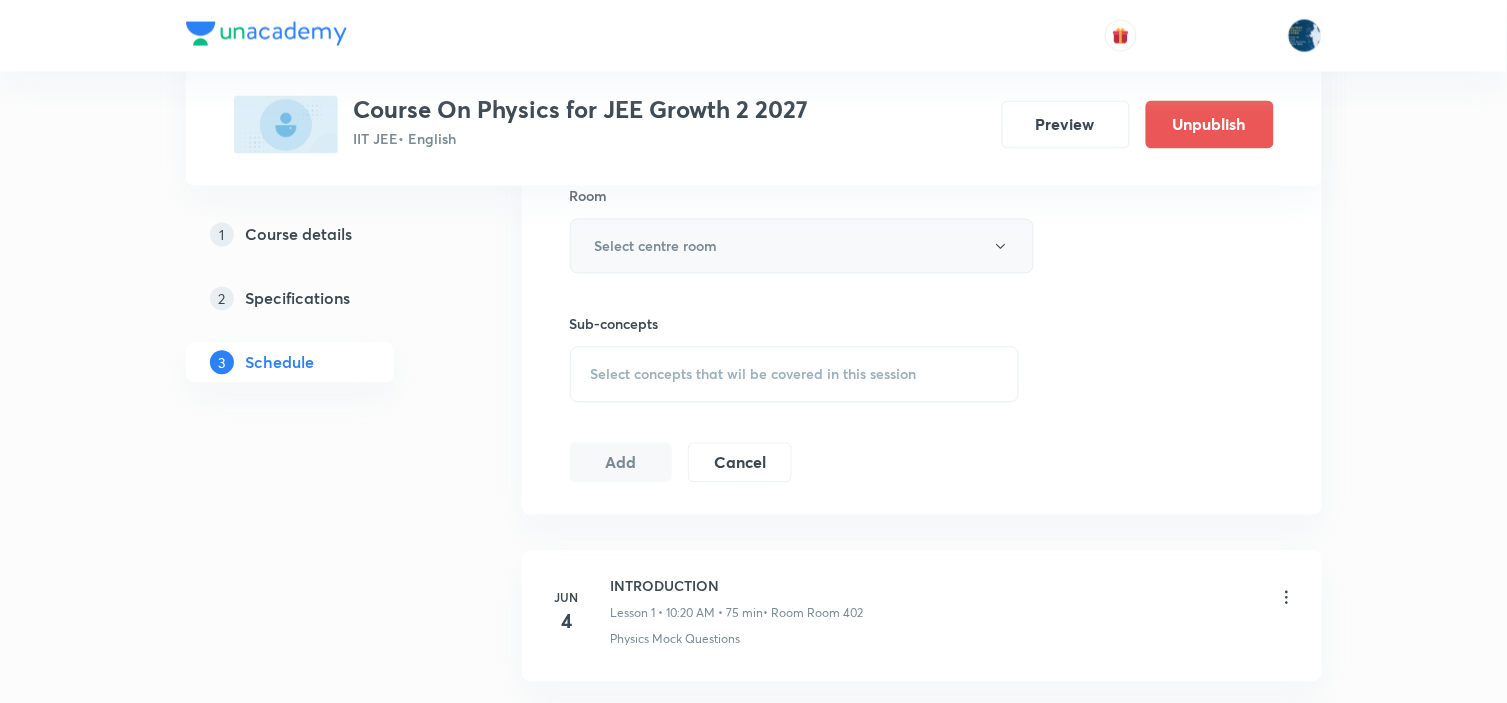 type on "120" 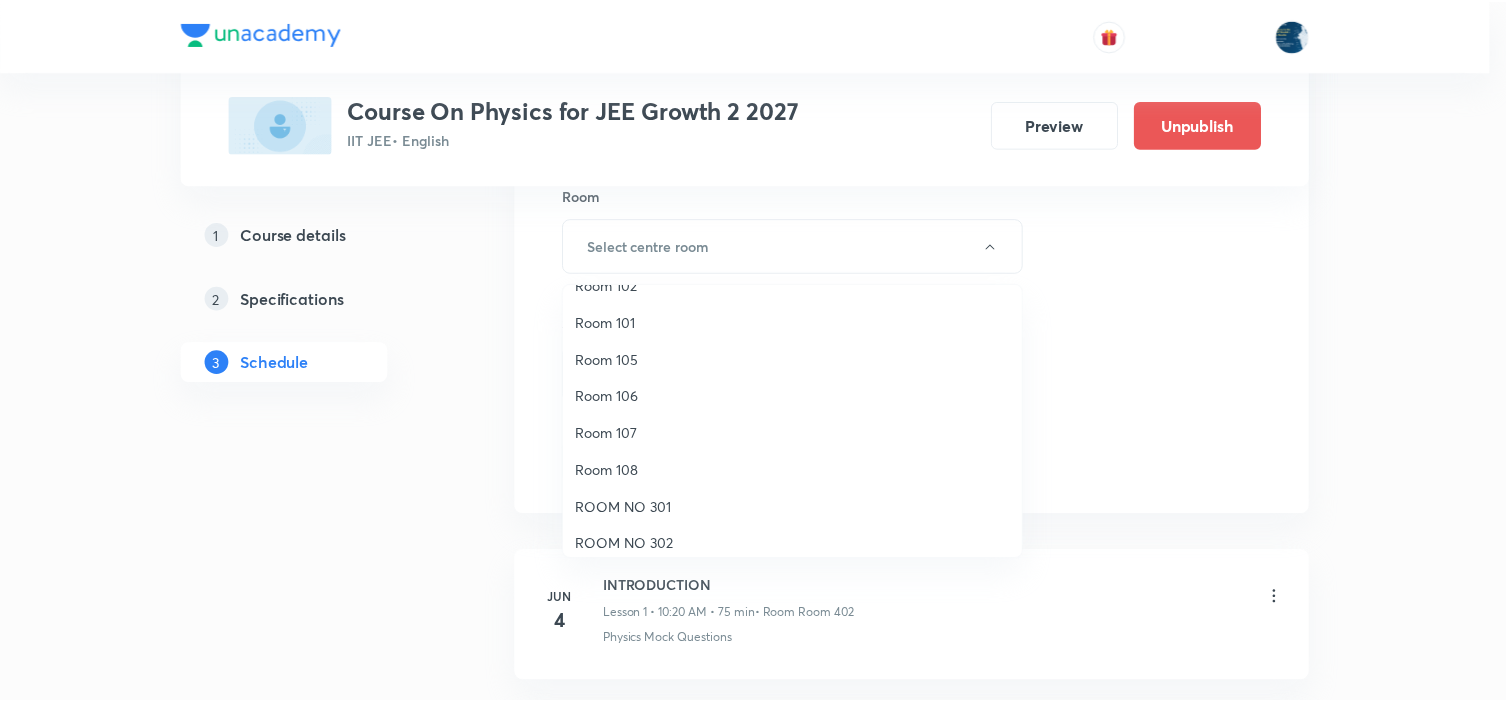 scroll, scrollTop: 371, scrollLeft: 0, axis: vertical 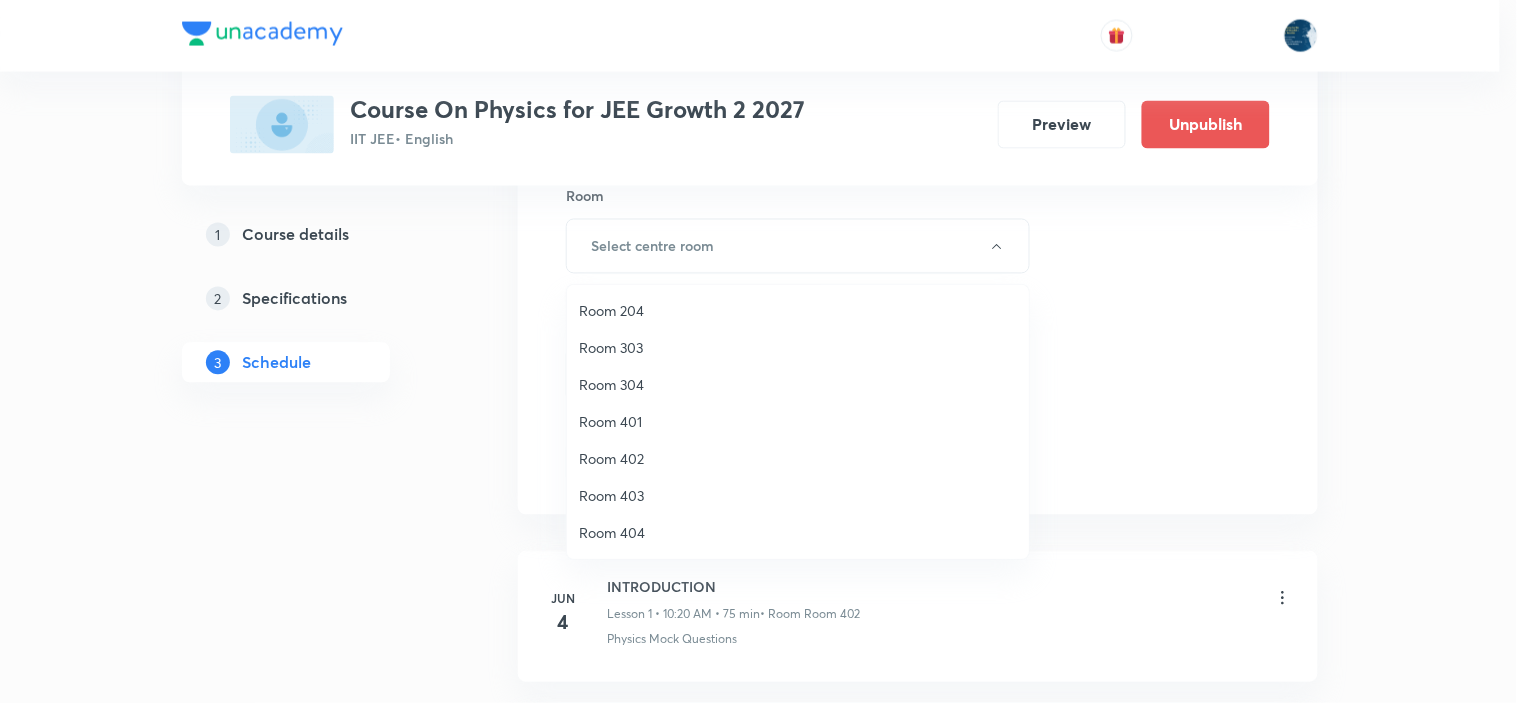 click on "Room 402" at bounding box center [798, 458] 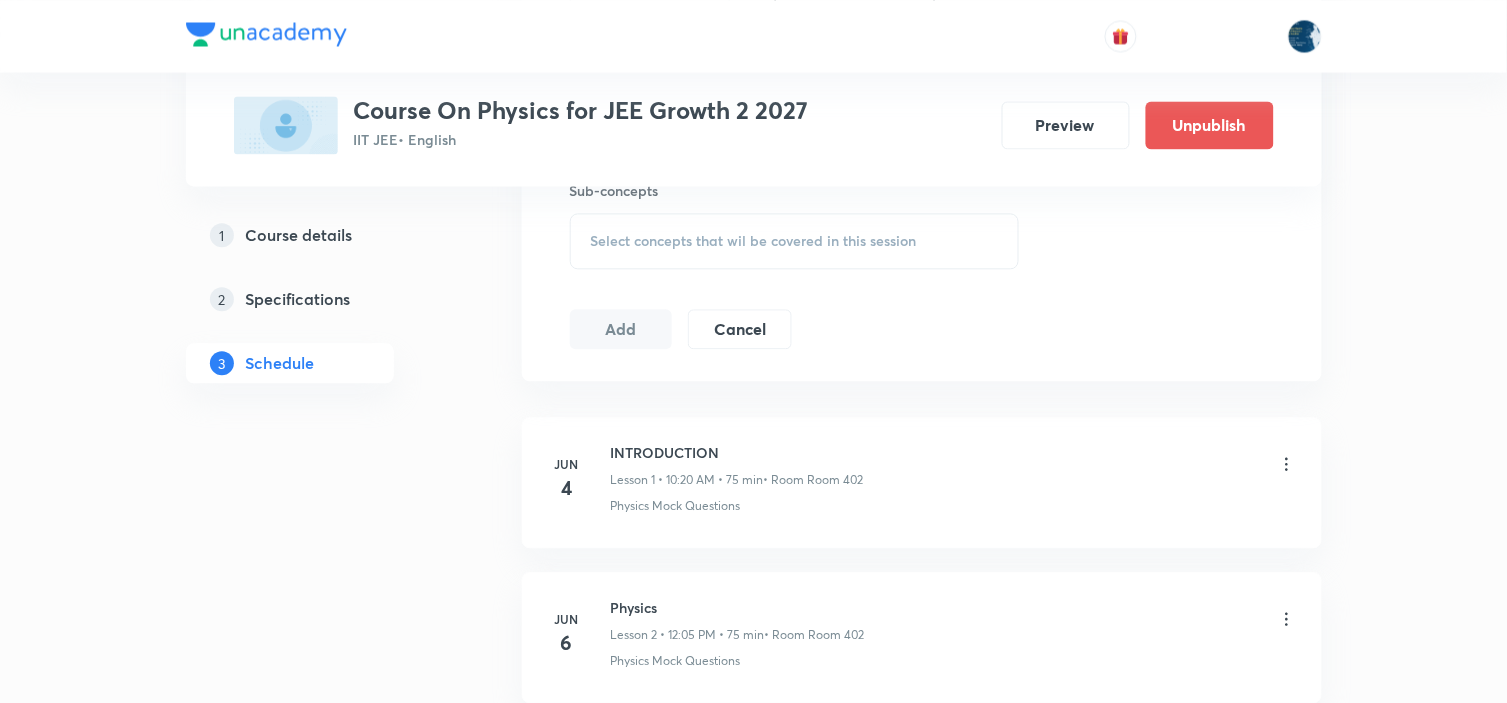 scroll, scrollTop: 888, scrollLeft: 0, axis: vertical 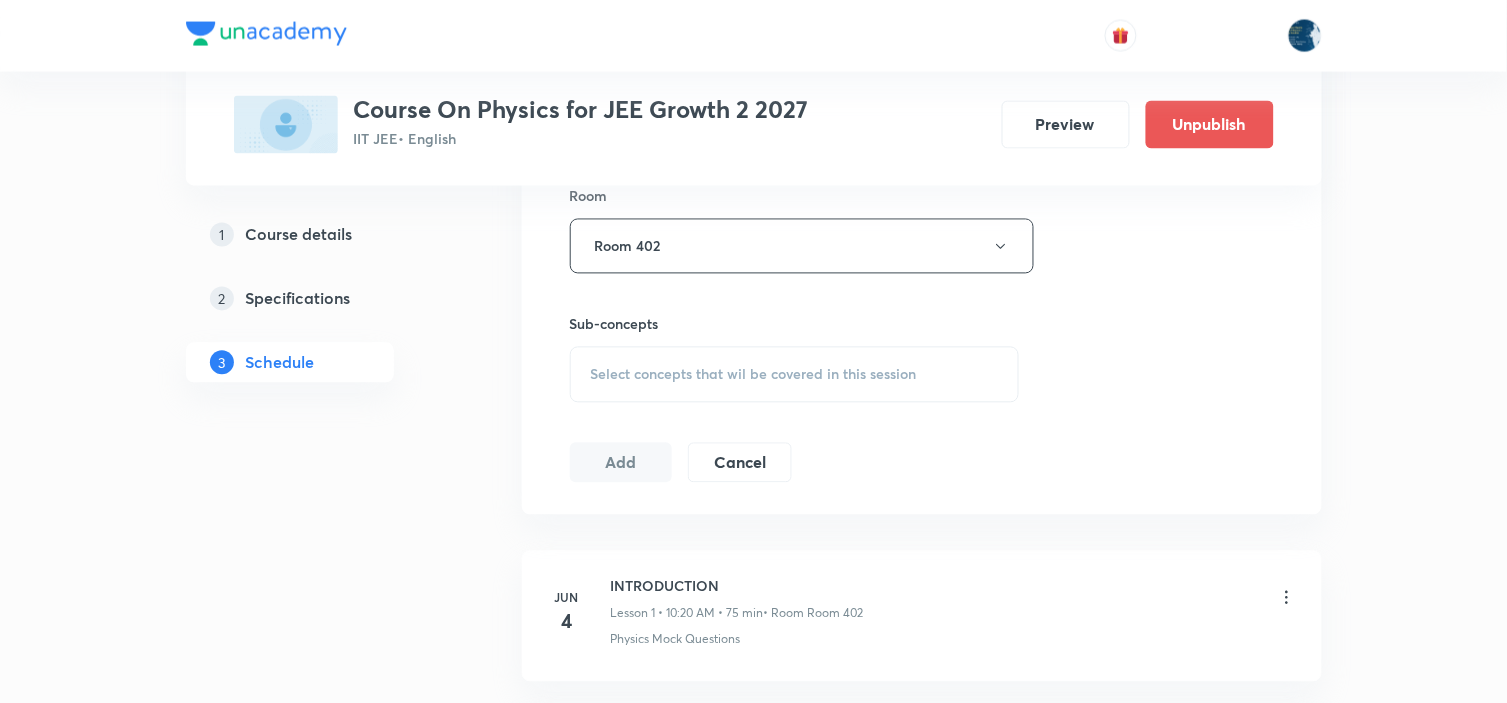 click on "Select concepts that wil be covered in this session" at bounding box center [795, 375] 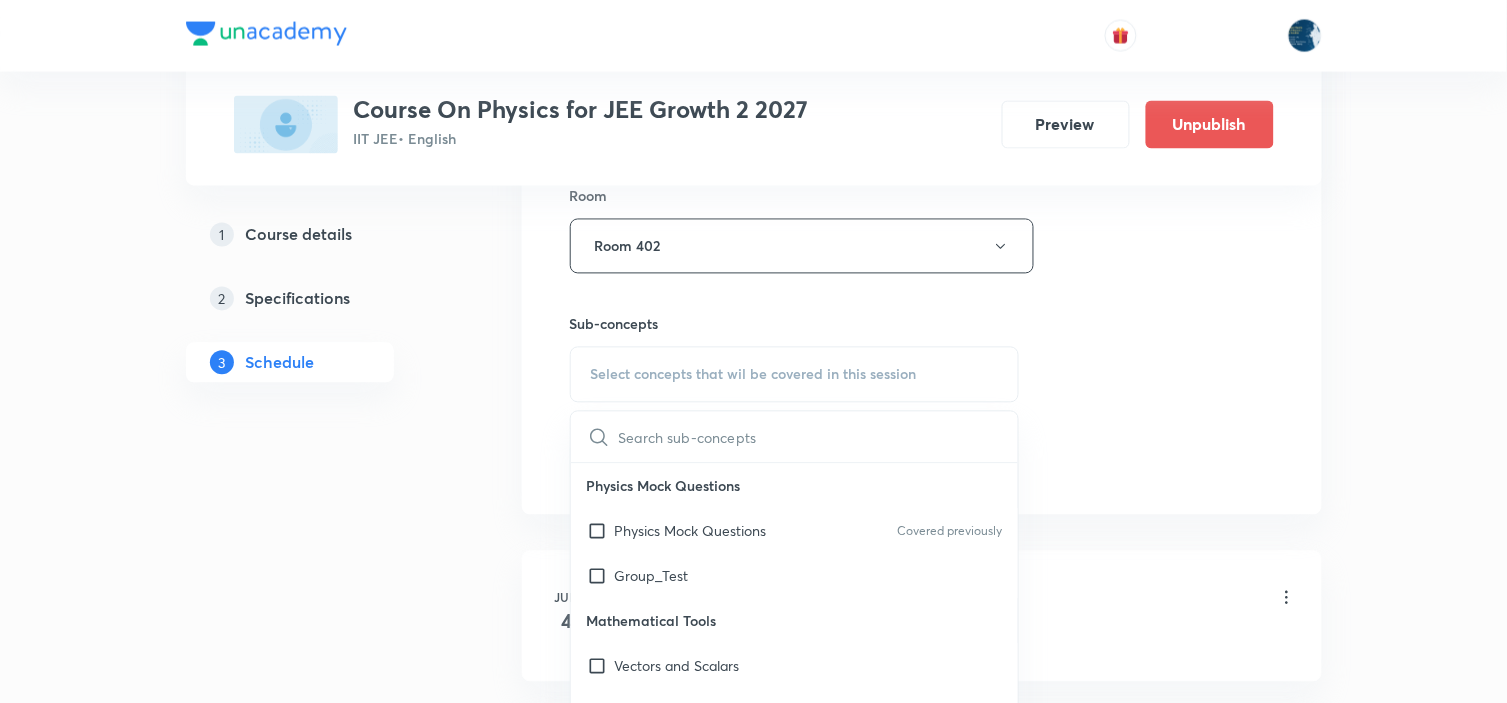 click on "Physics Mock Questions" at bounding box center (795, 486) 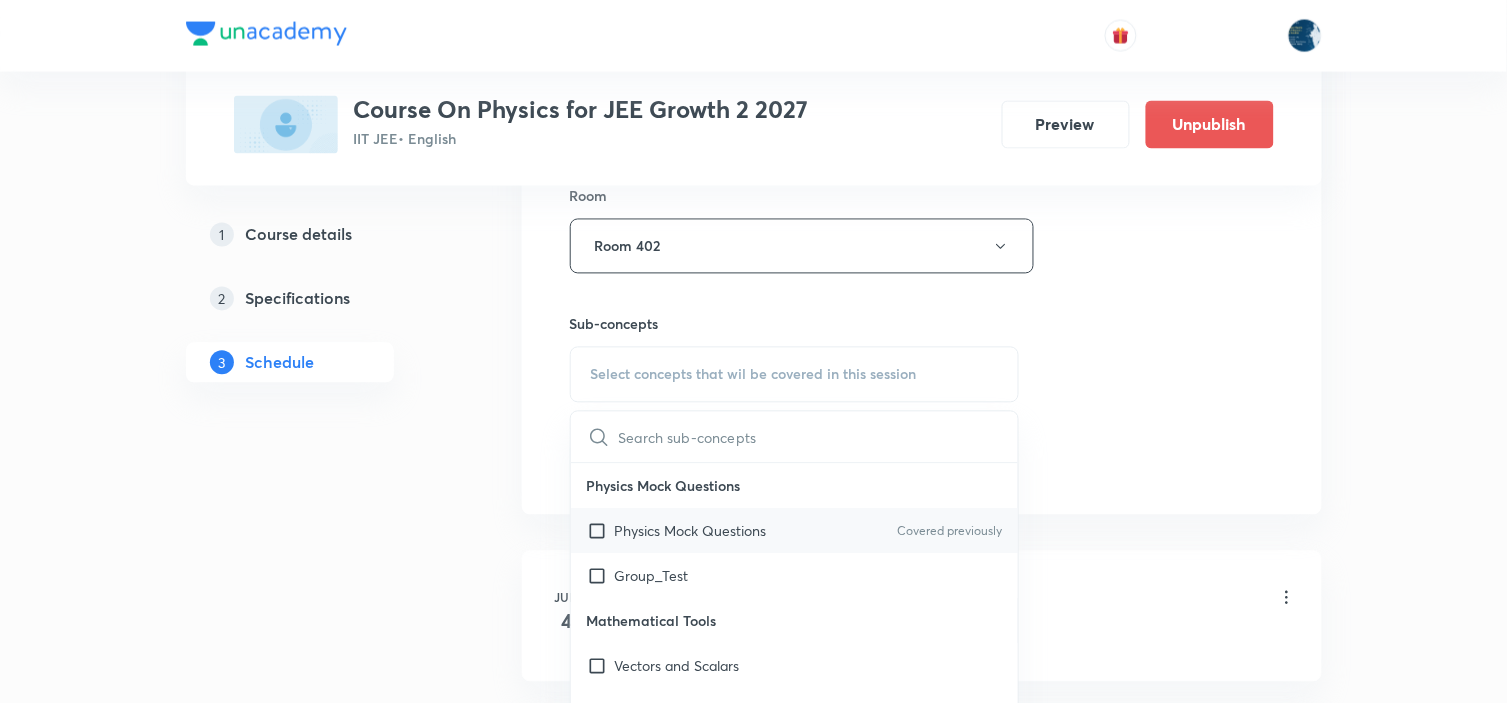click on "Physics Mock Questions Covered previously" at bounding box center [795, 531] 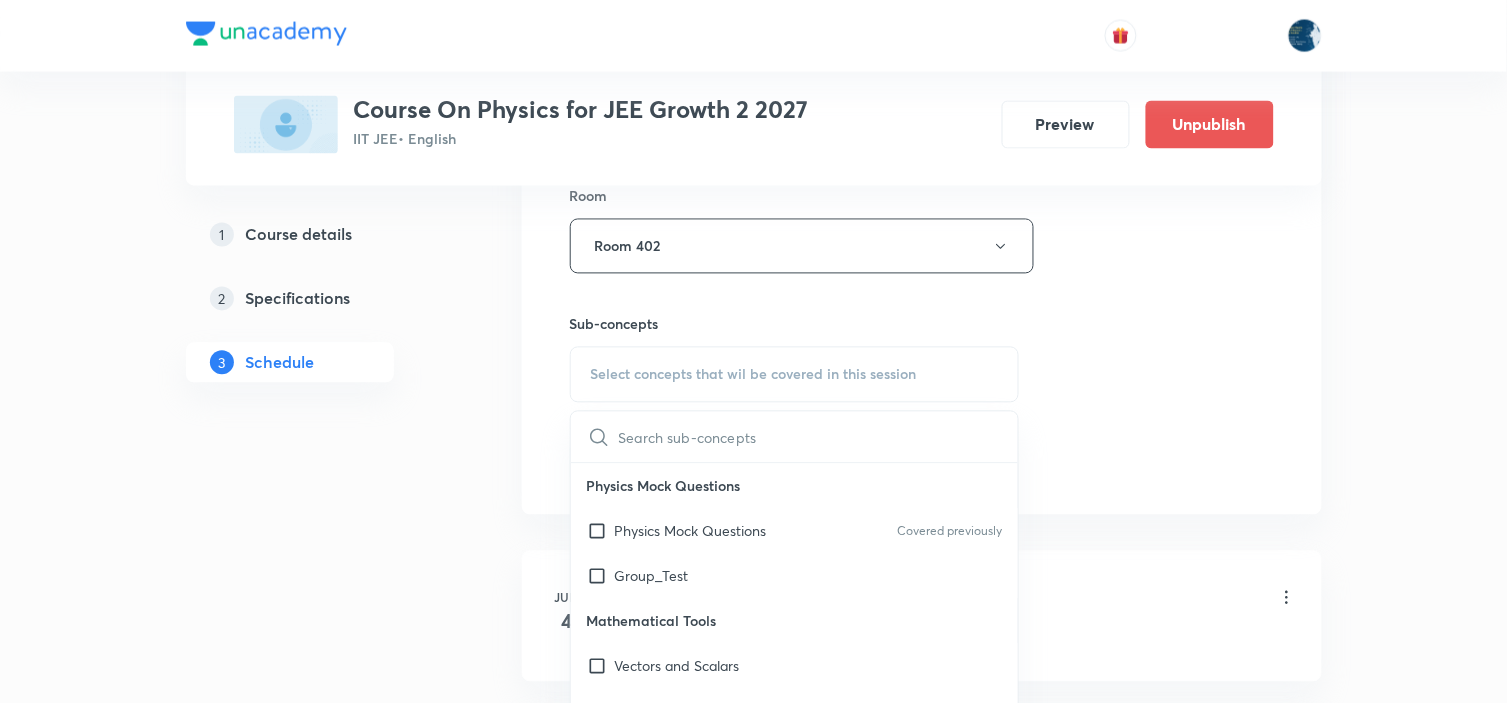 checkbox on "true" 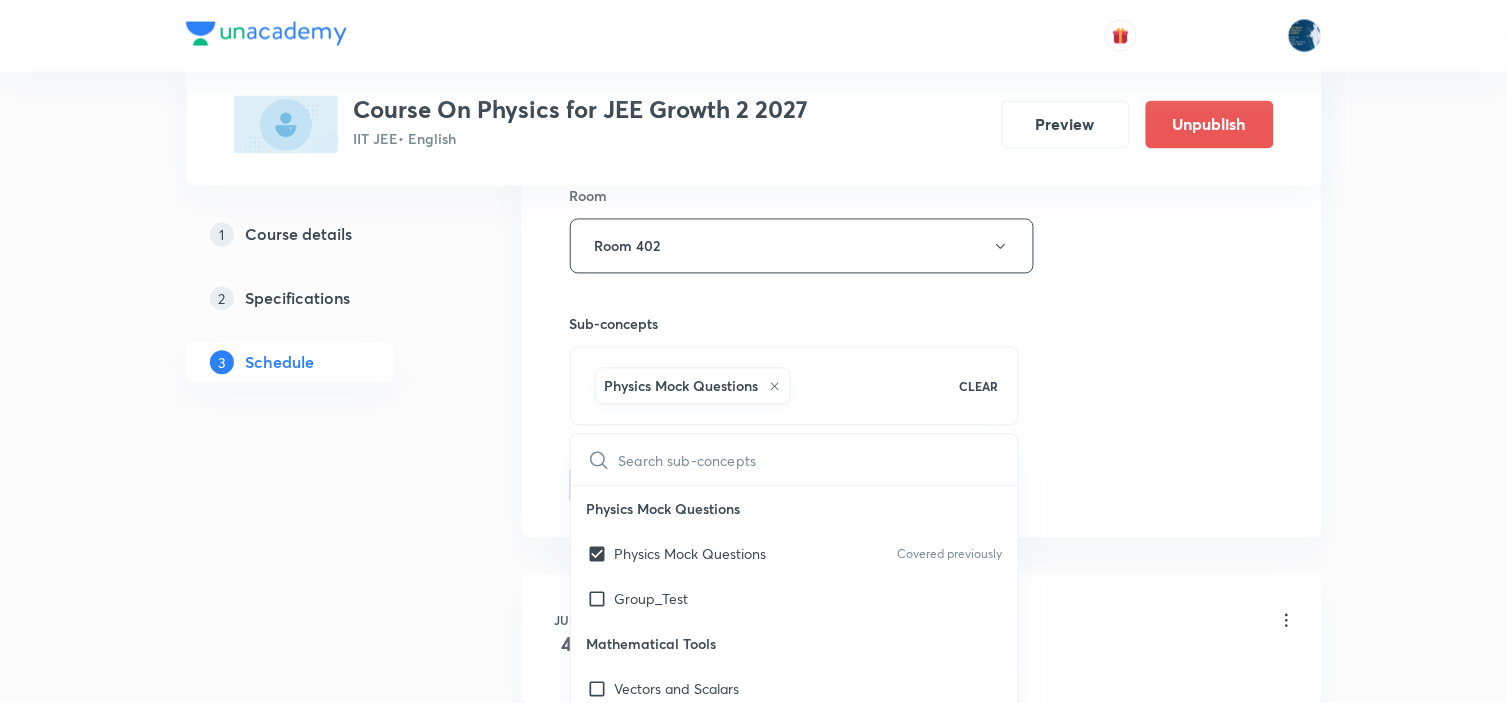drag, startPoint x: 1240, startPoint y: 396, endPoint x: 1182, endPoint y: 382, distance: 59.665737 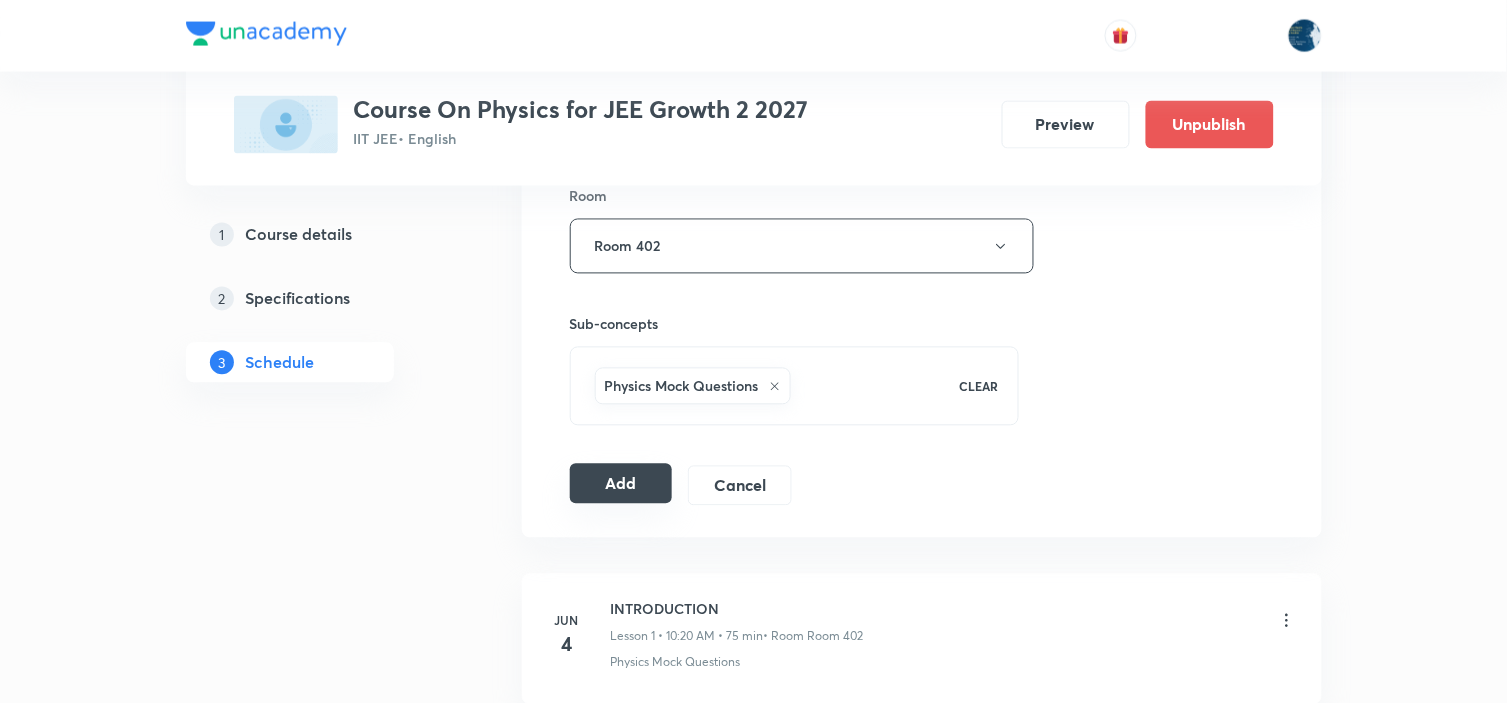 click on "Add" at bounding box center [621, 484] 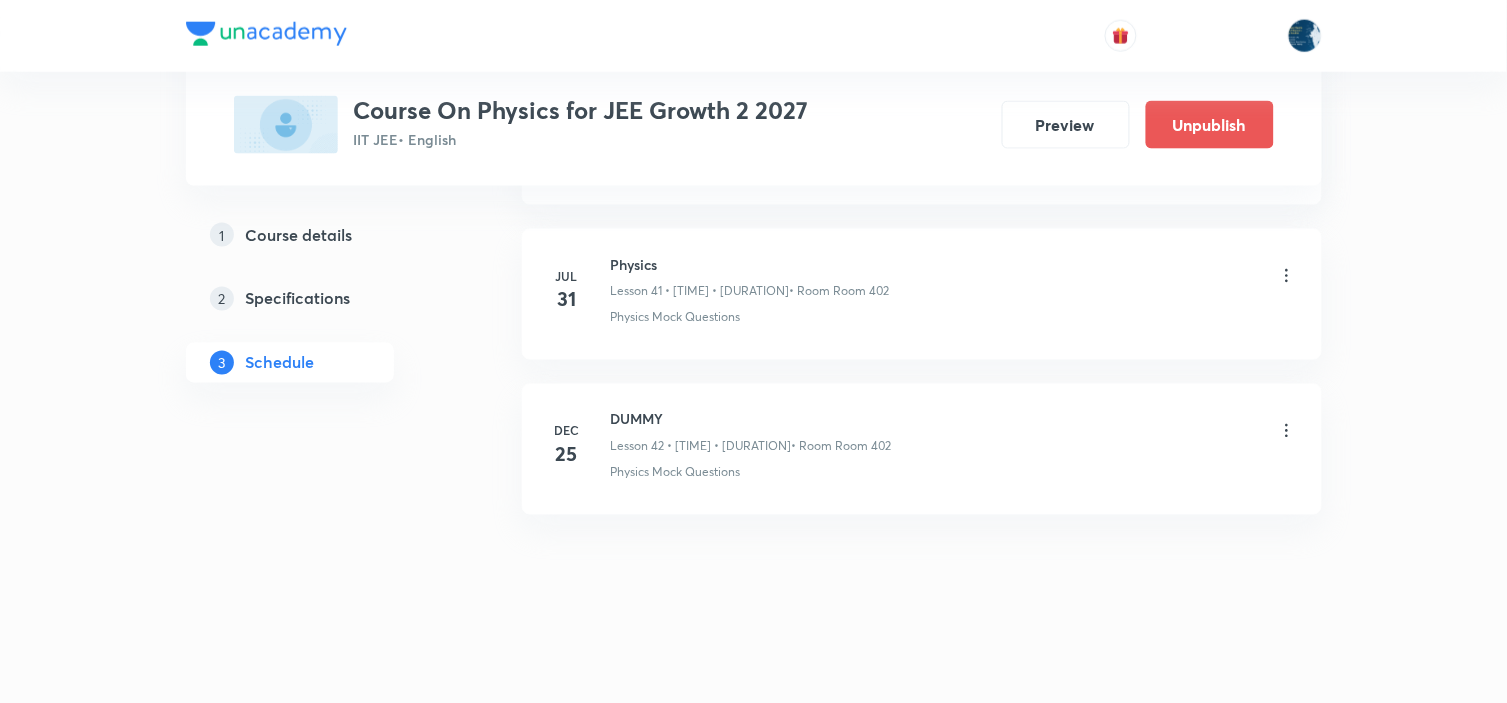 scroll, scrollTop: 6497, scrollLeft: 0, axis: vertical 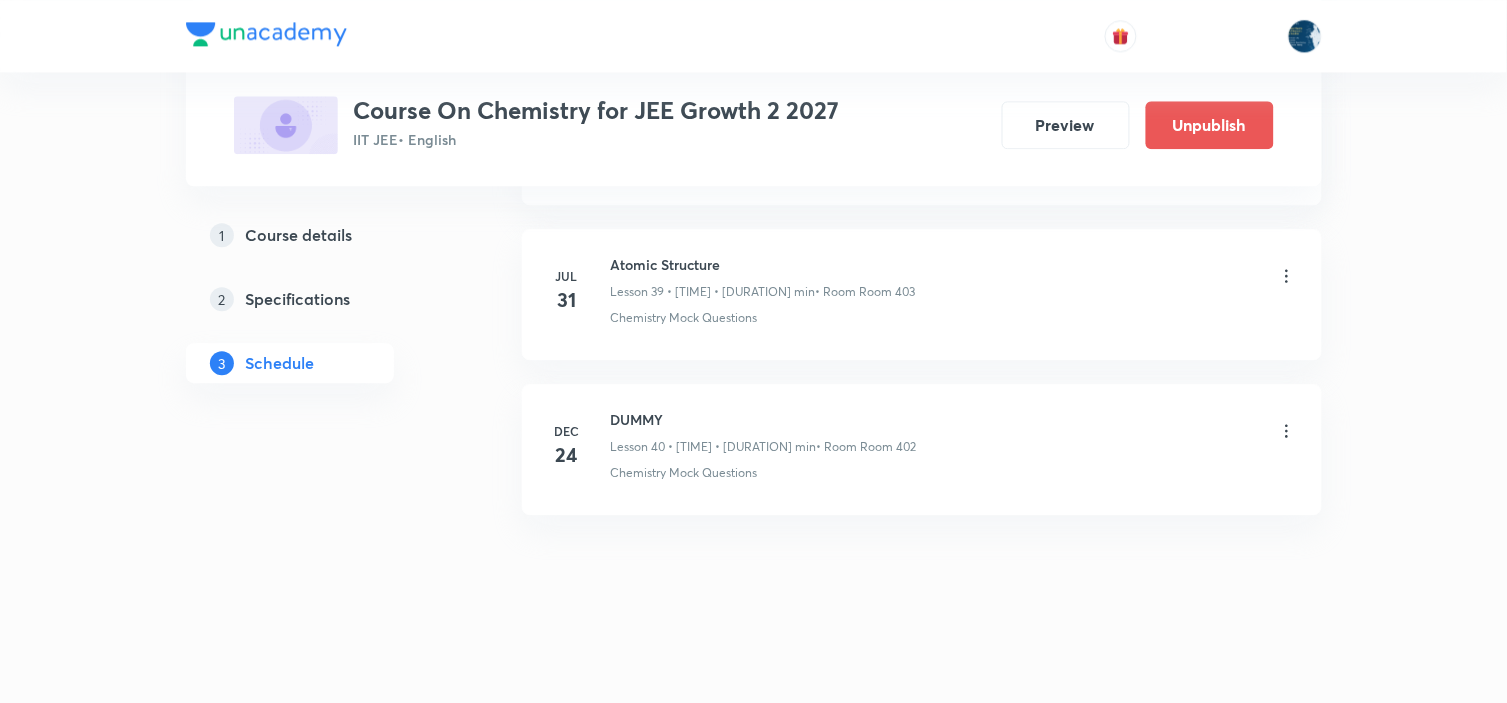 click on "Atomic Structure" at bounding box center (763, 264) 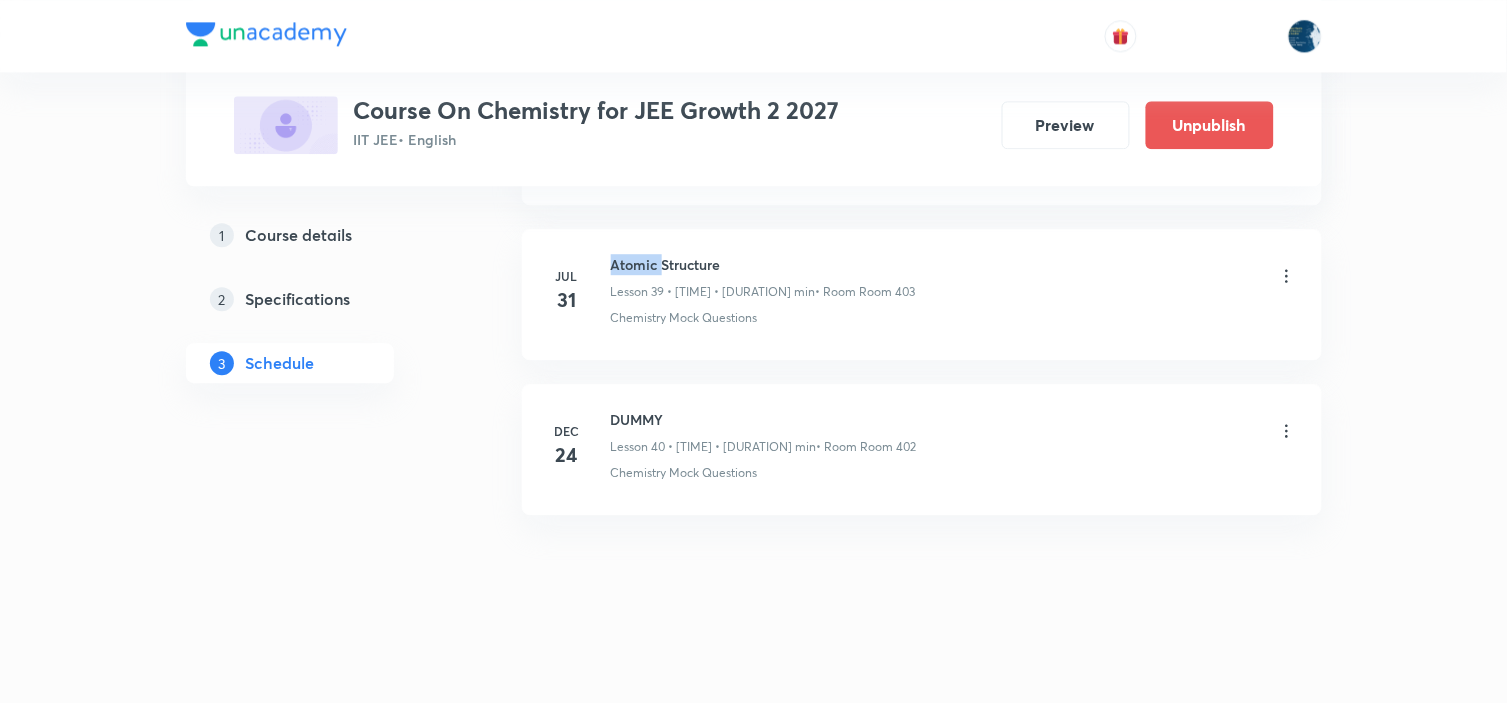 click on "Atomic Structure" at bounding box center [763, 264] 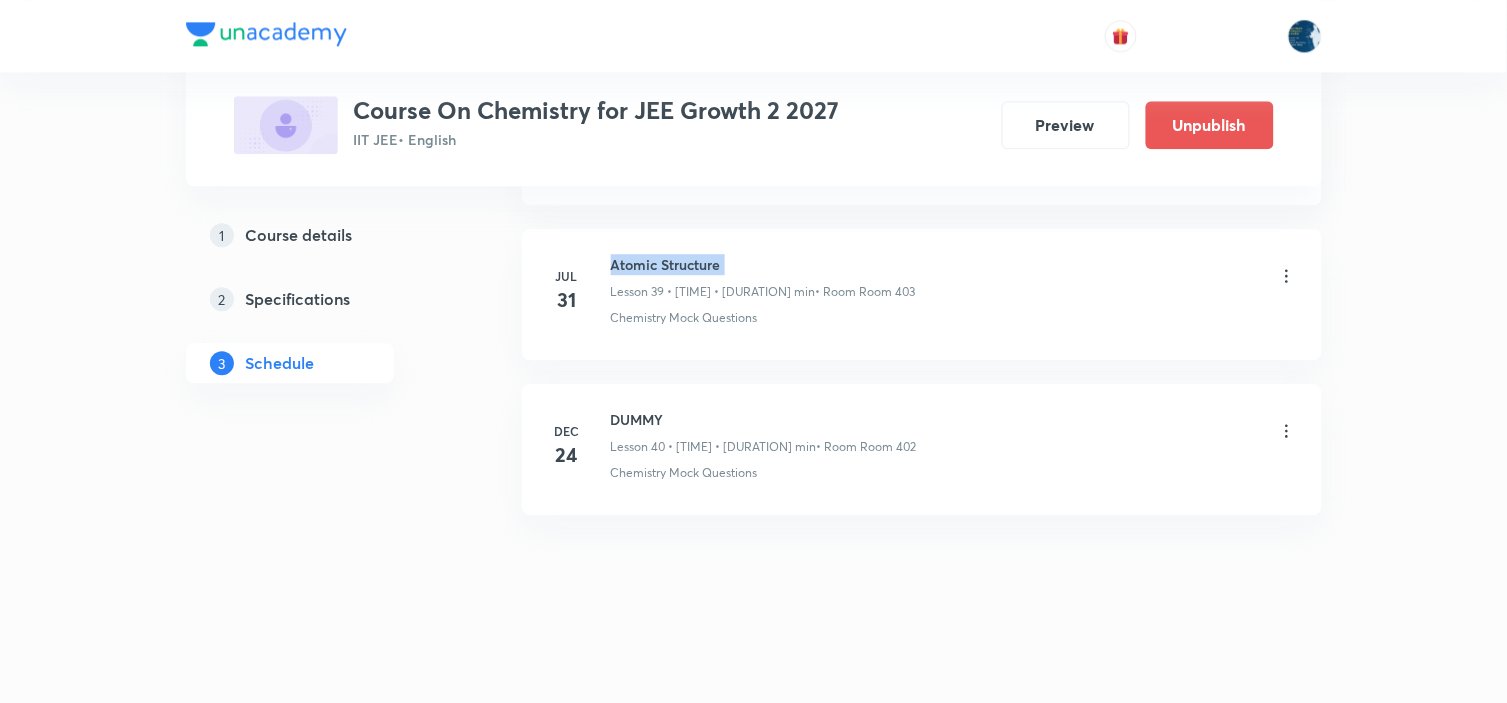 click on "Atomic Structure" at bounding box center (763, 264) 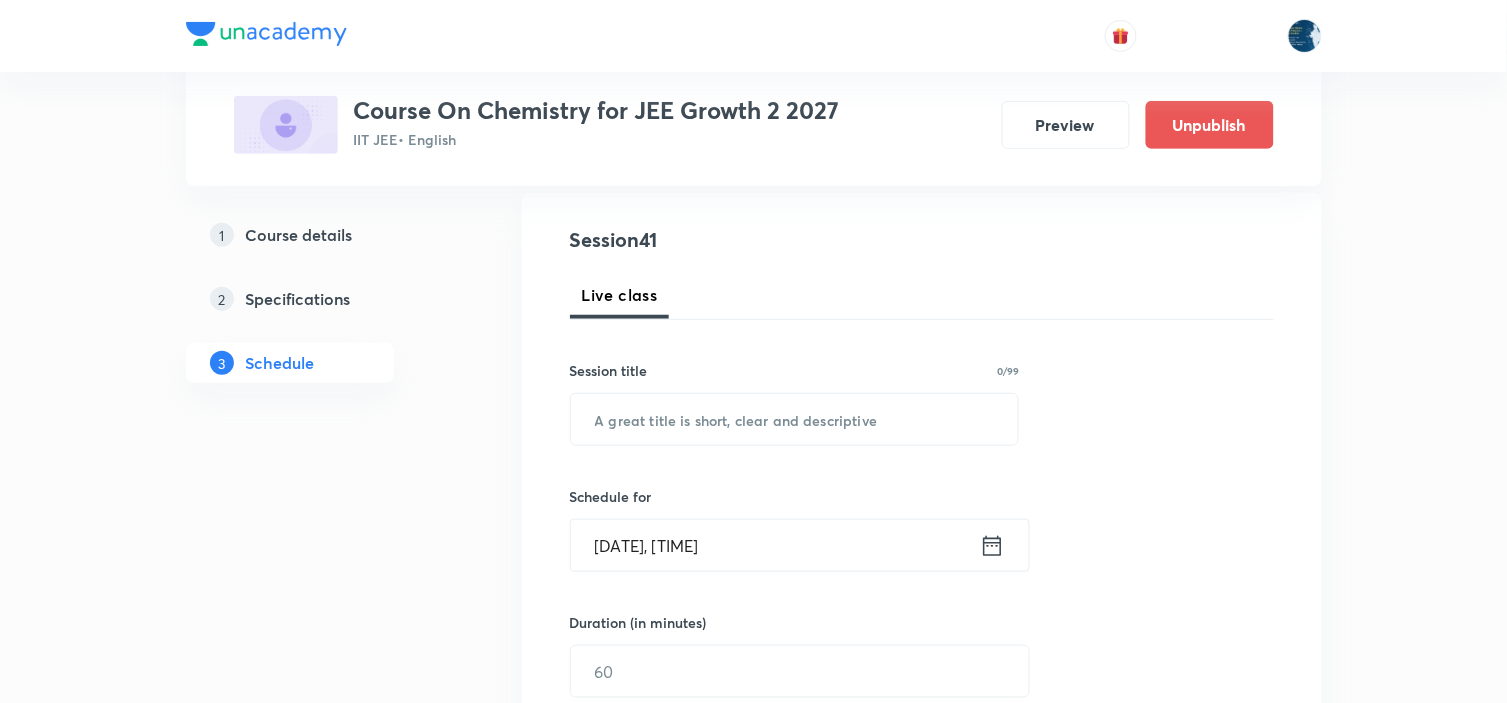scroll, scrollTop: 222, scrollLeft: 0, axis: vertical 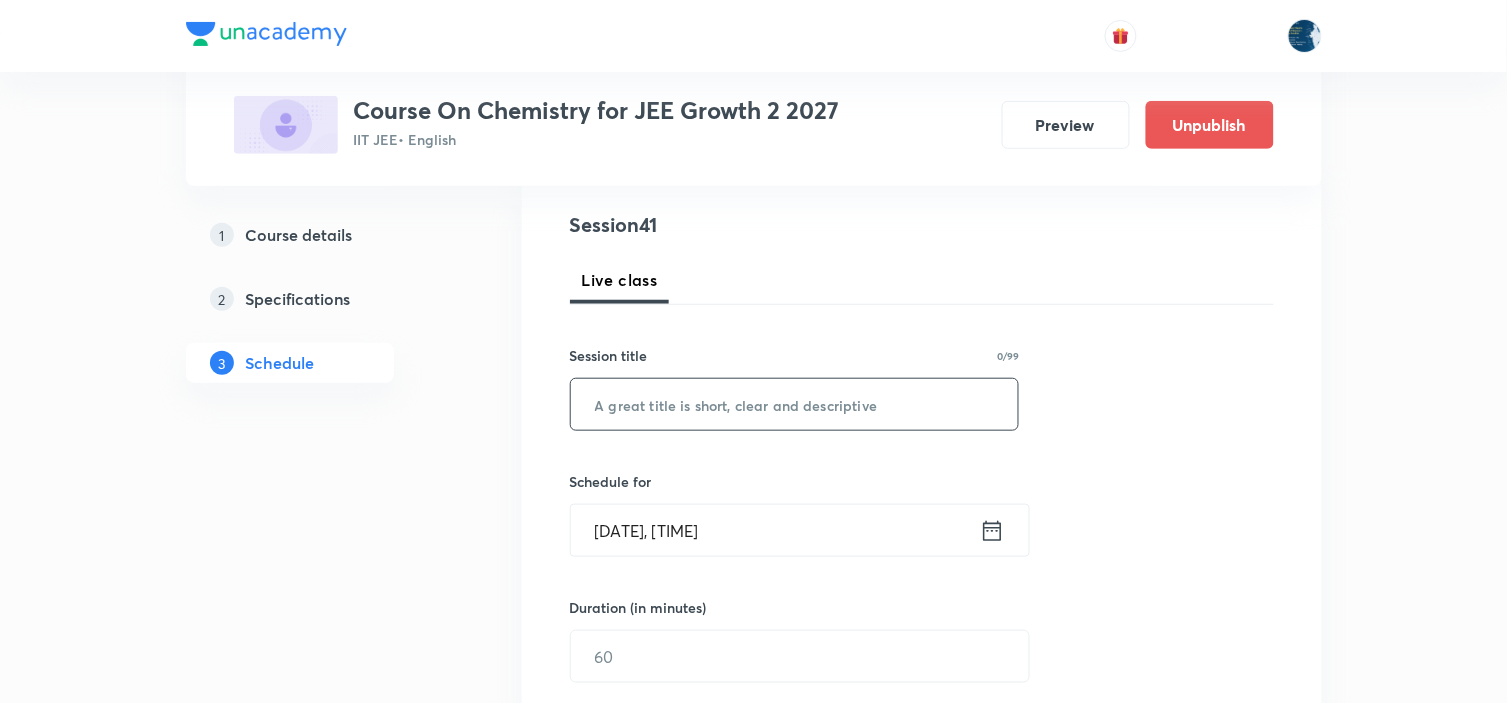 click at bounding box center (795, 404) 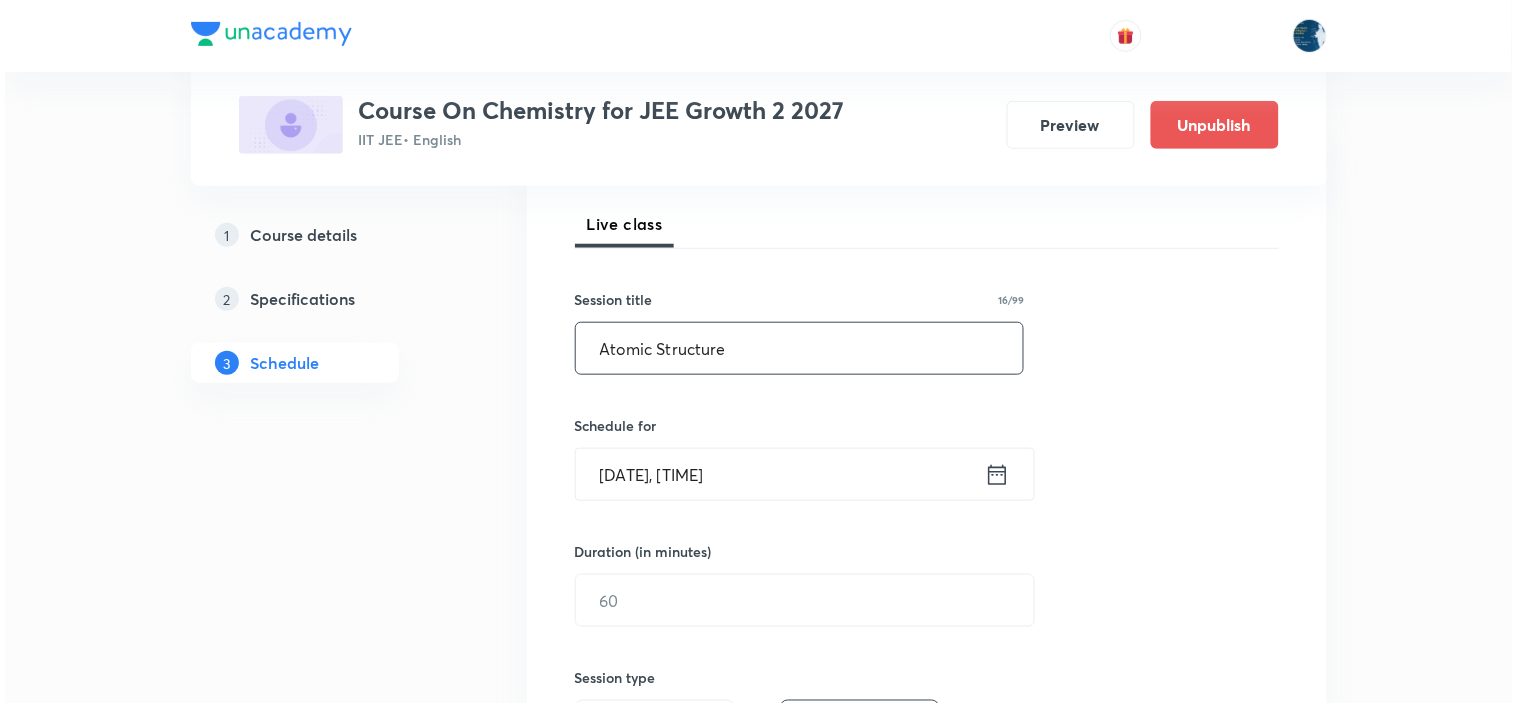 scroll, scrollTop: 333, scrollLeft: 0, axis: vertical 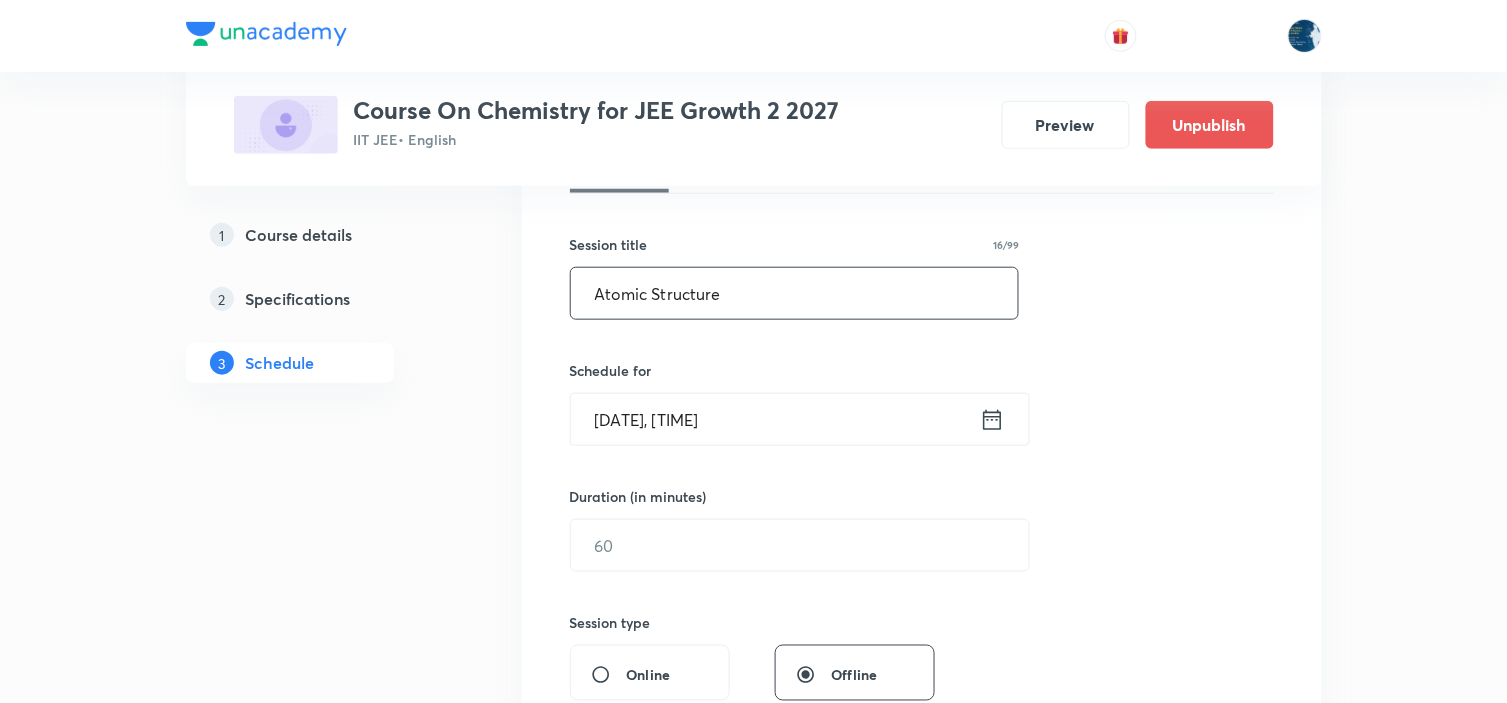 type on "Atomic Structure" 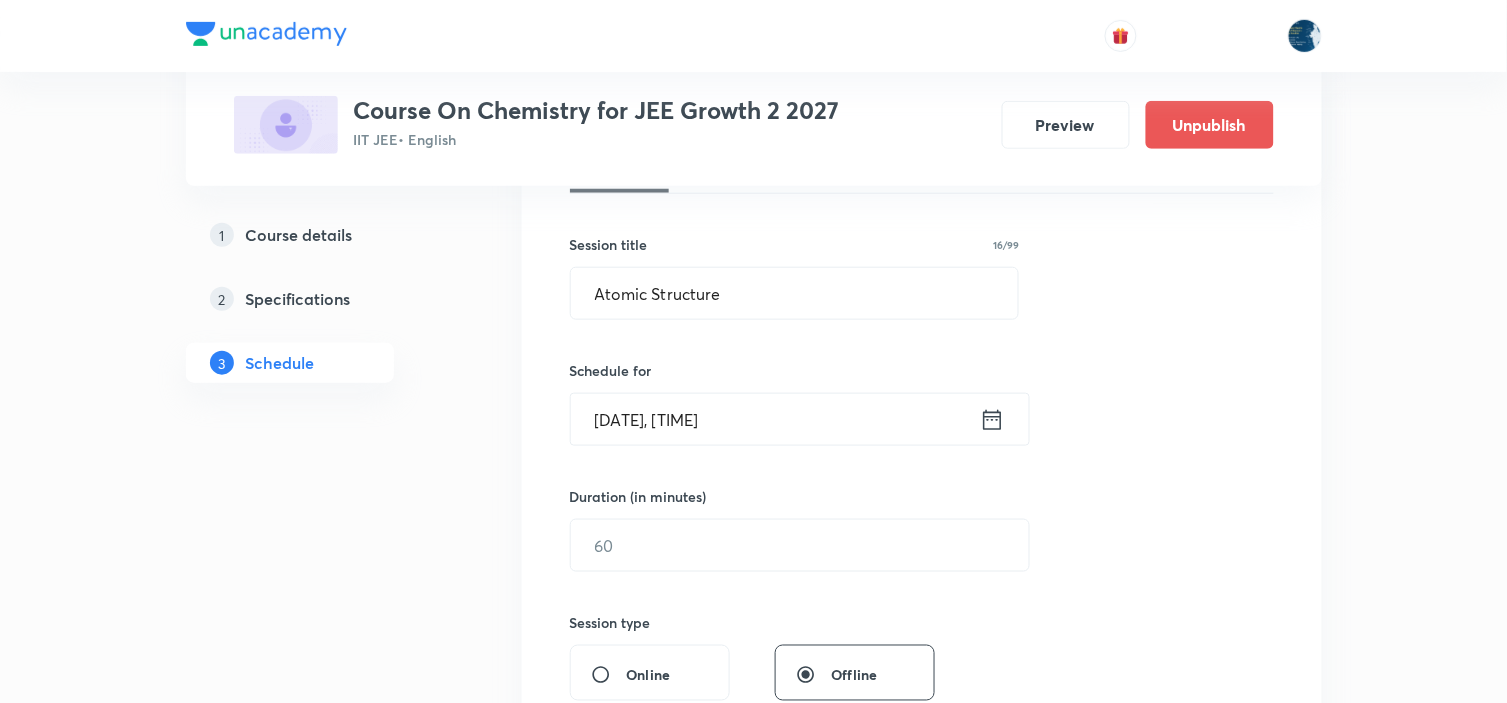 click 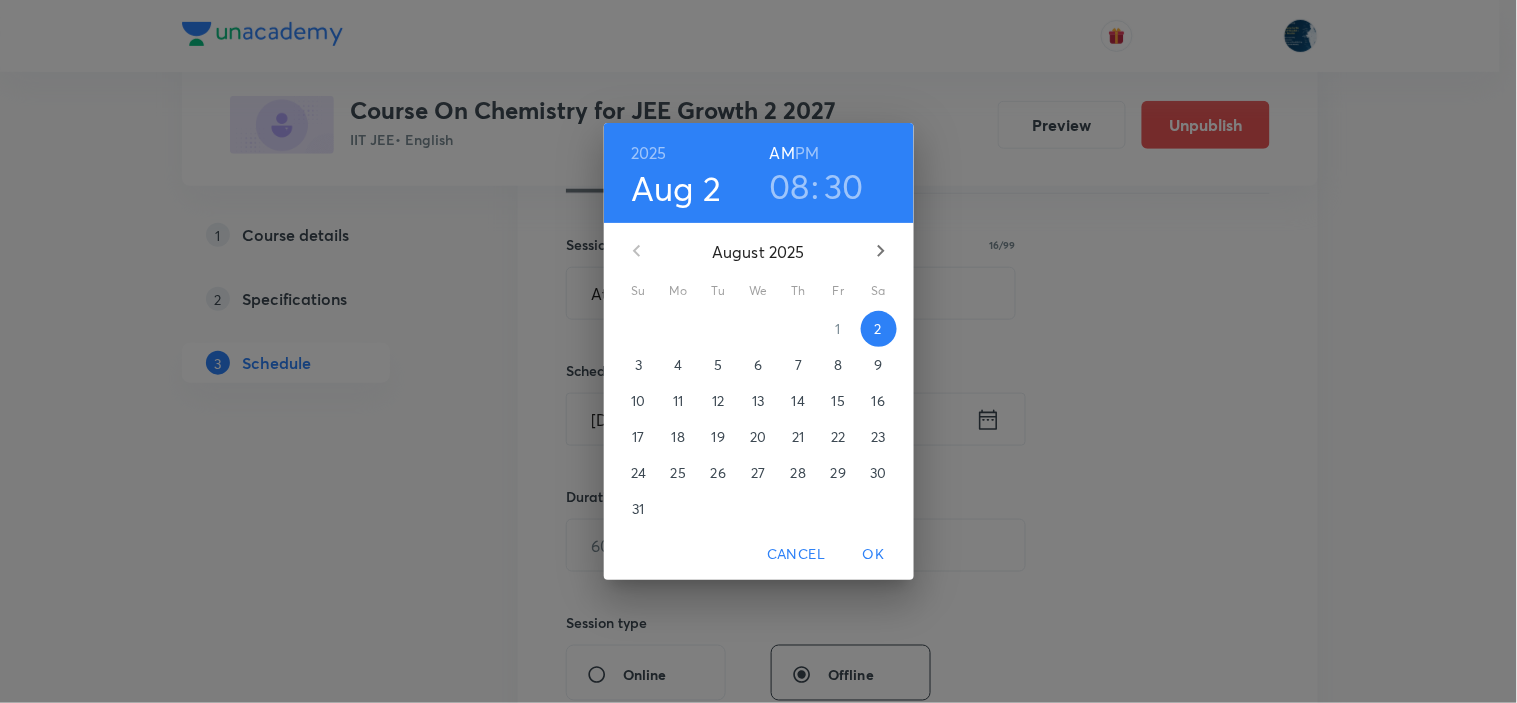 click on "PM" at bounding box center (807, 153) 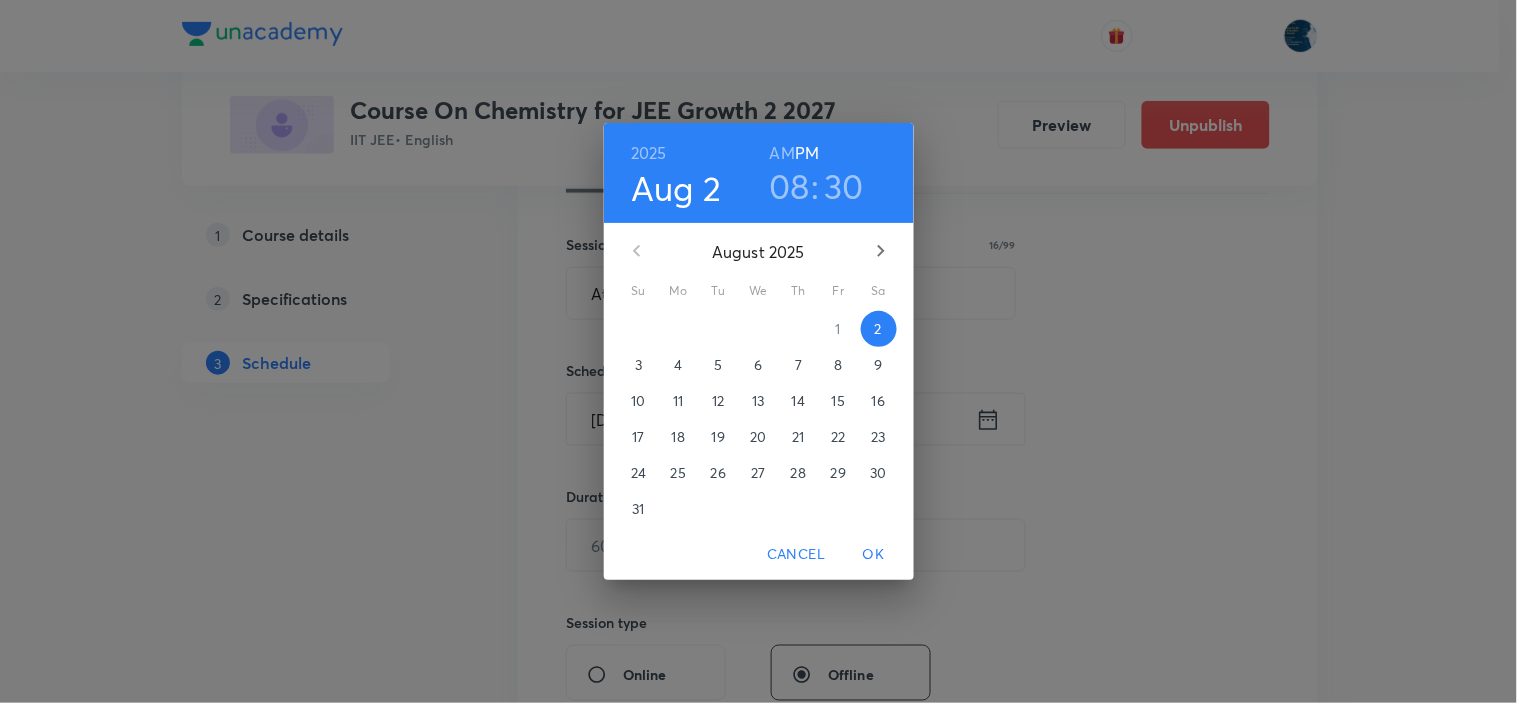 click on "08" at bounding box center [789, 186] 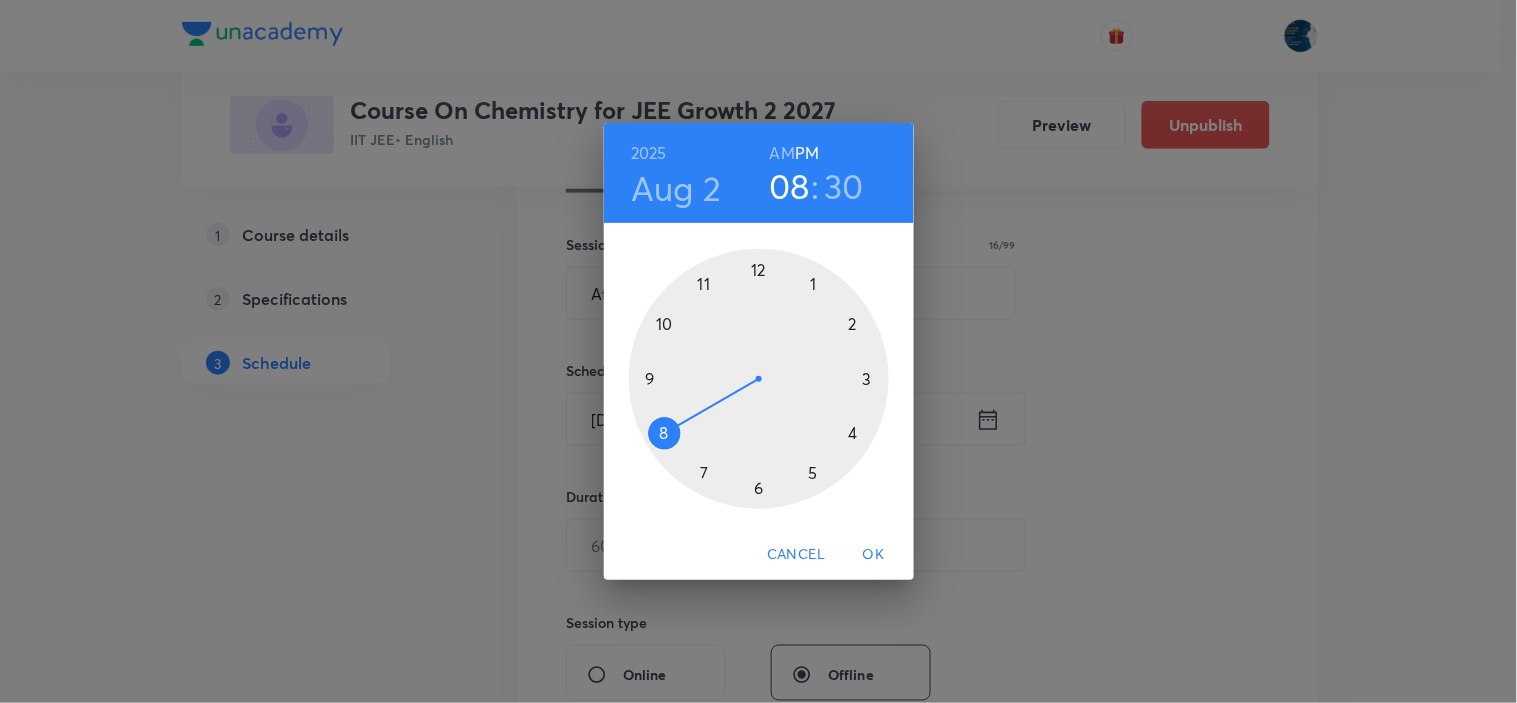click at bounding box center (759, 379) 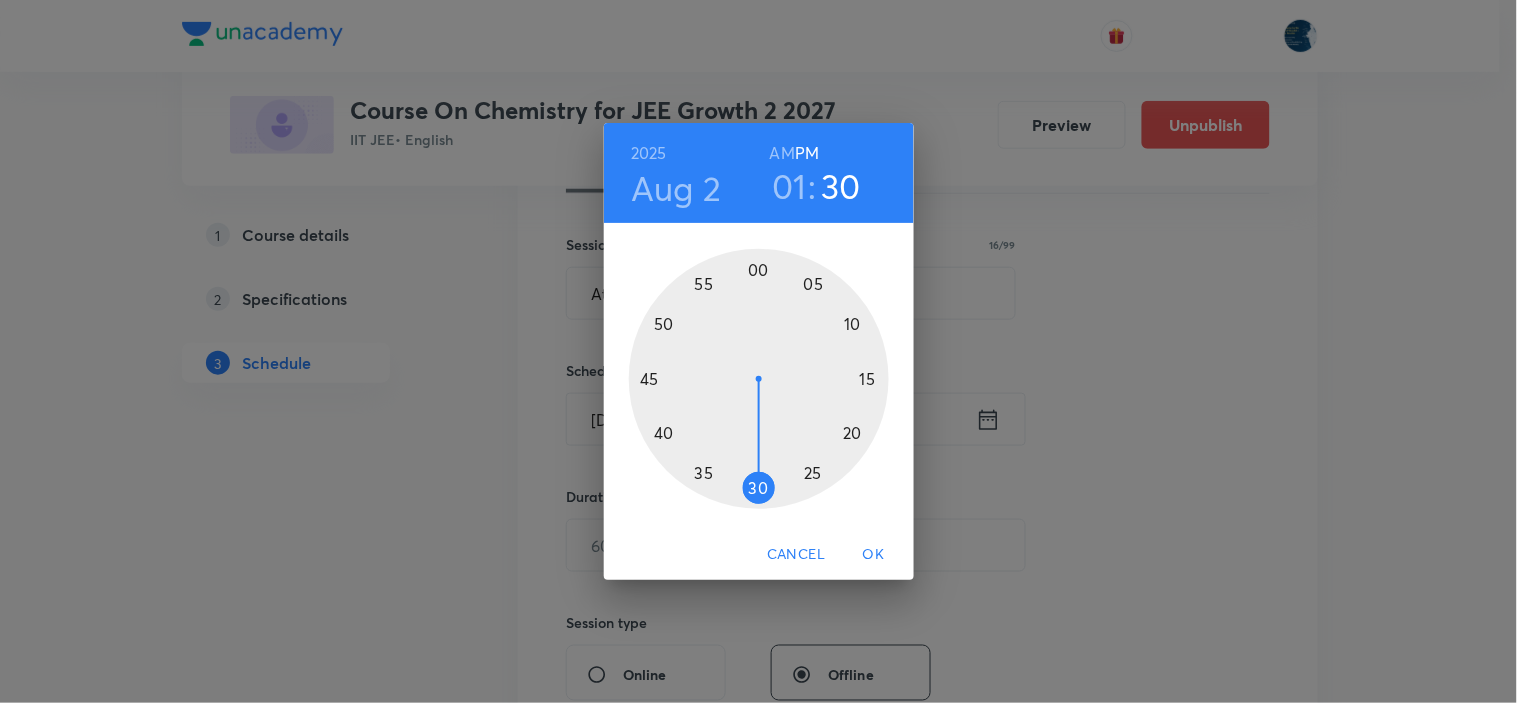 click at bounding box center (759, 379) 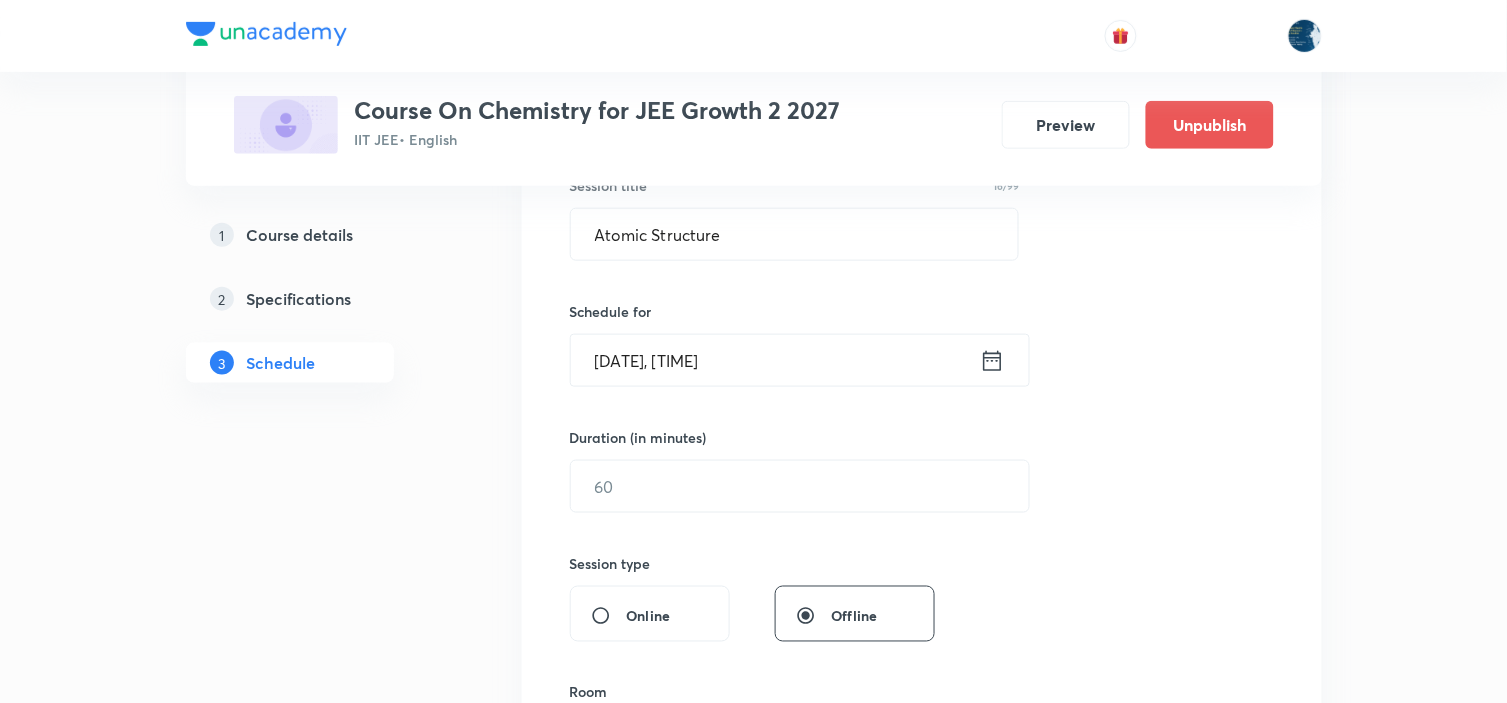 scroll, scrollTop: 444, scrollLeft: 0, axis: vertical 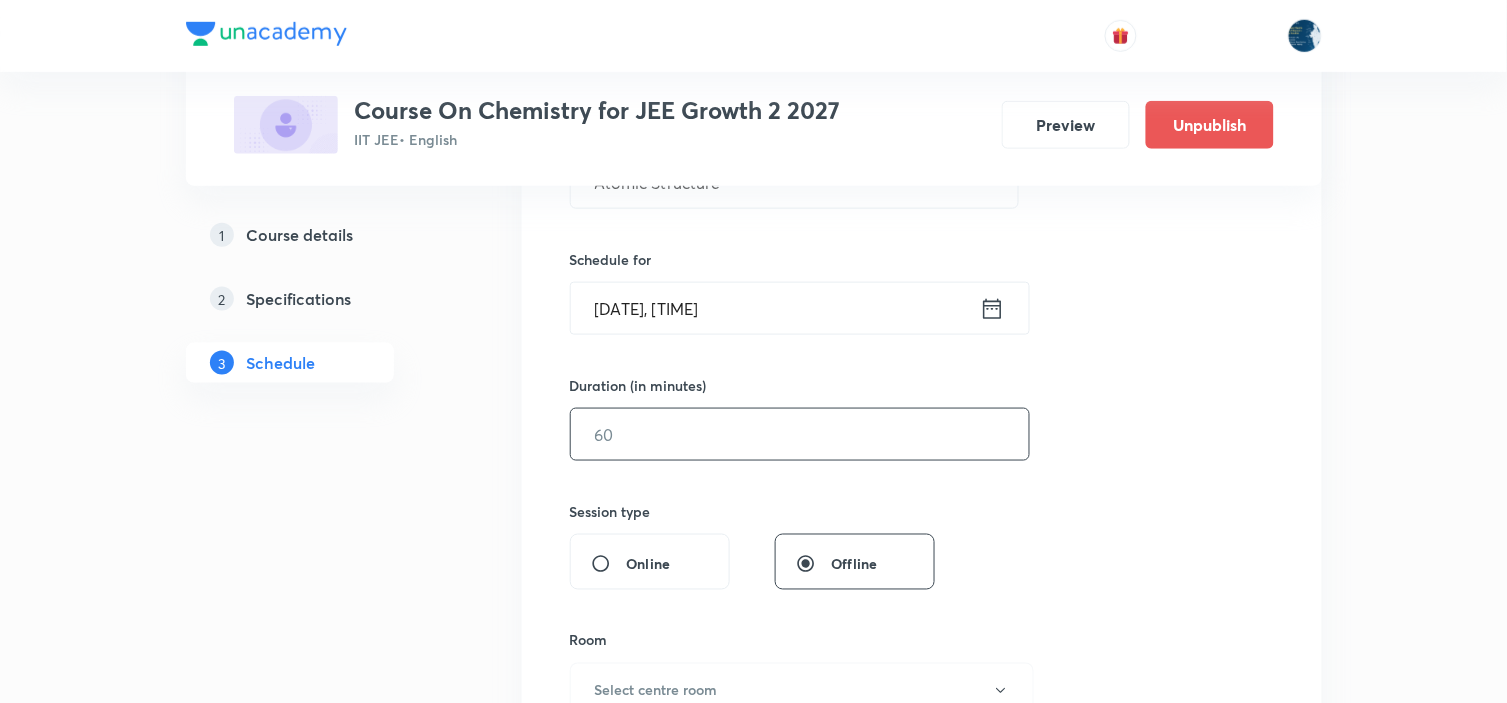 click at bounding box center [800, 434] 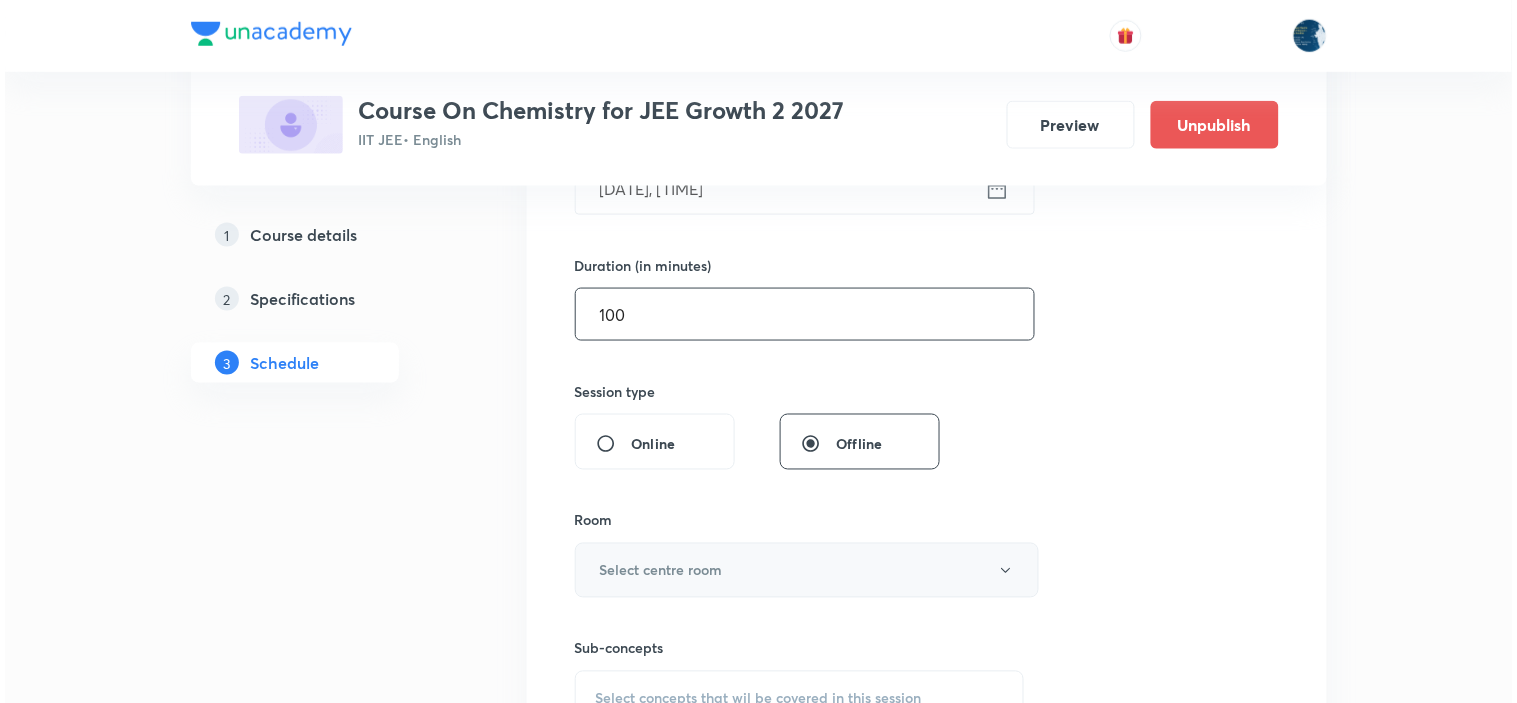 scroll, scrollTop: 666, scrollLeft: 0, axis: vertical 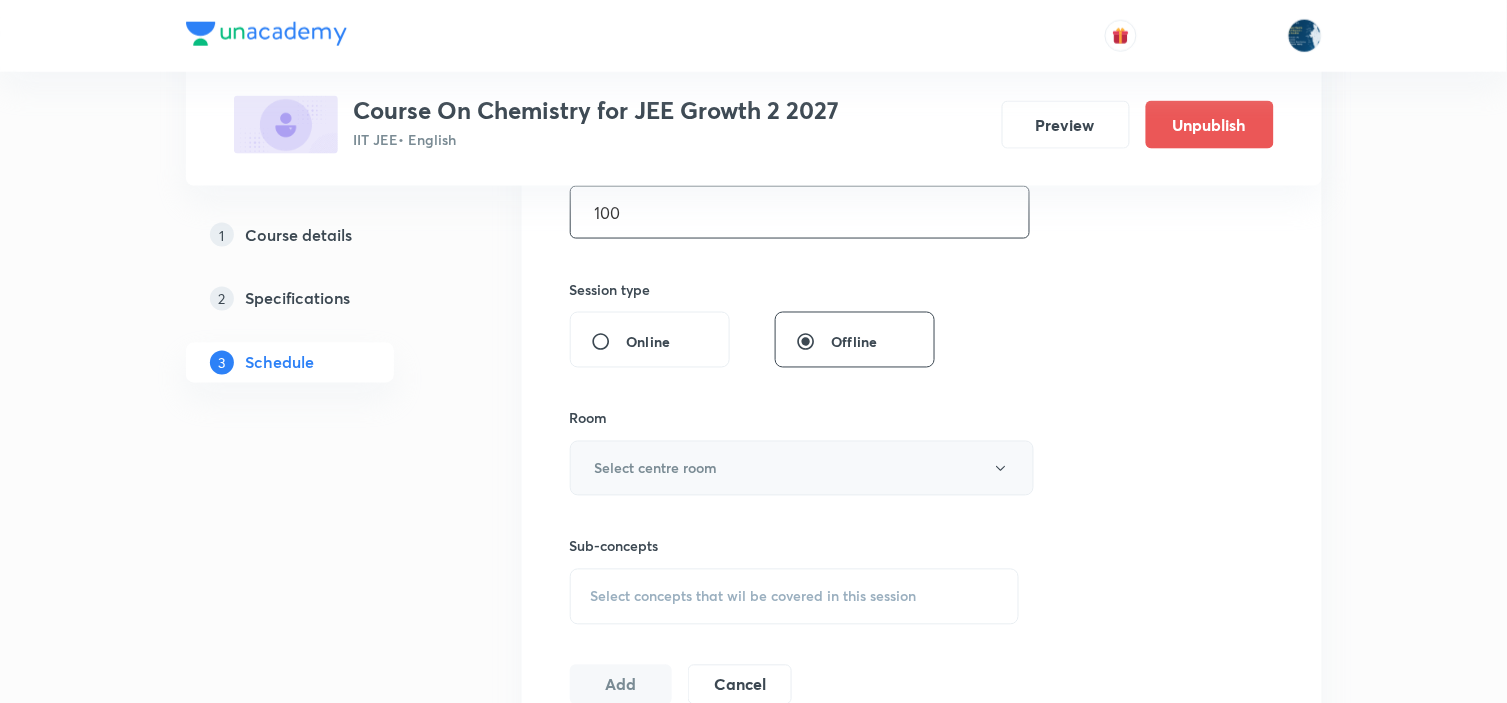 type on "100" 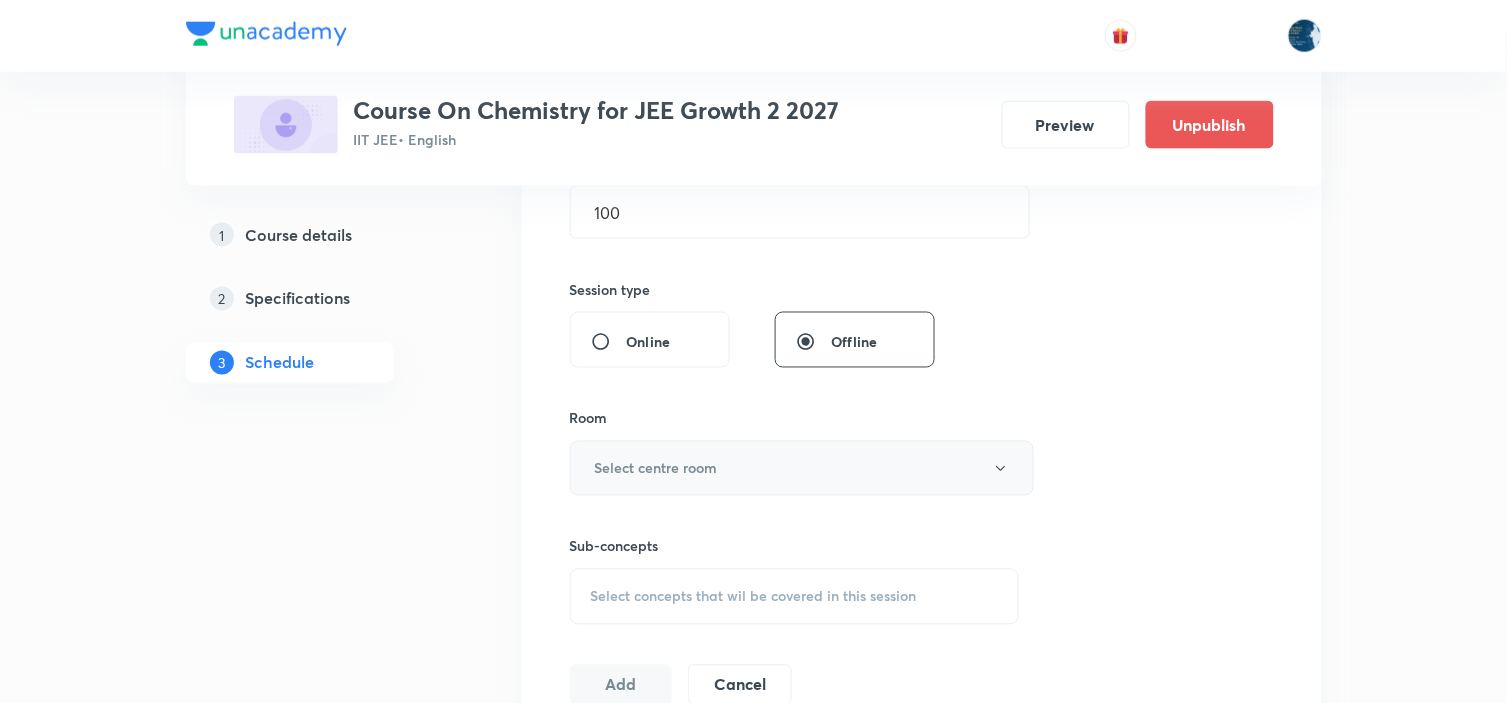 click on "Select centre room" at bounding box center (802, 468) 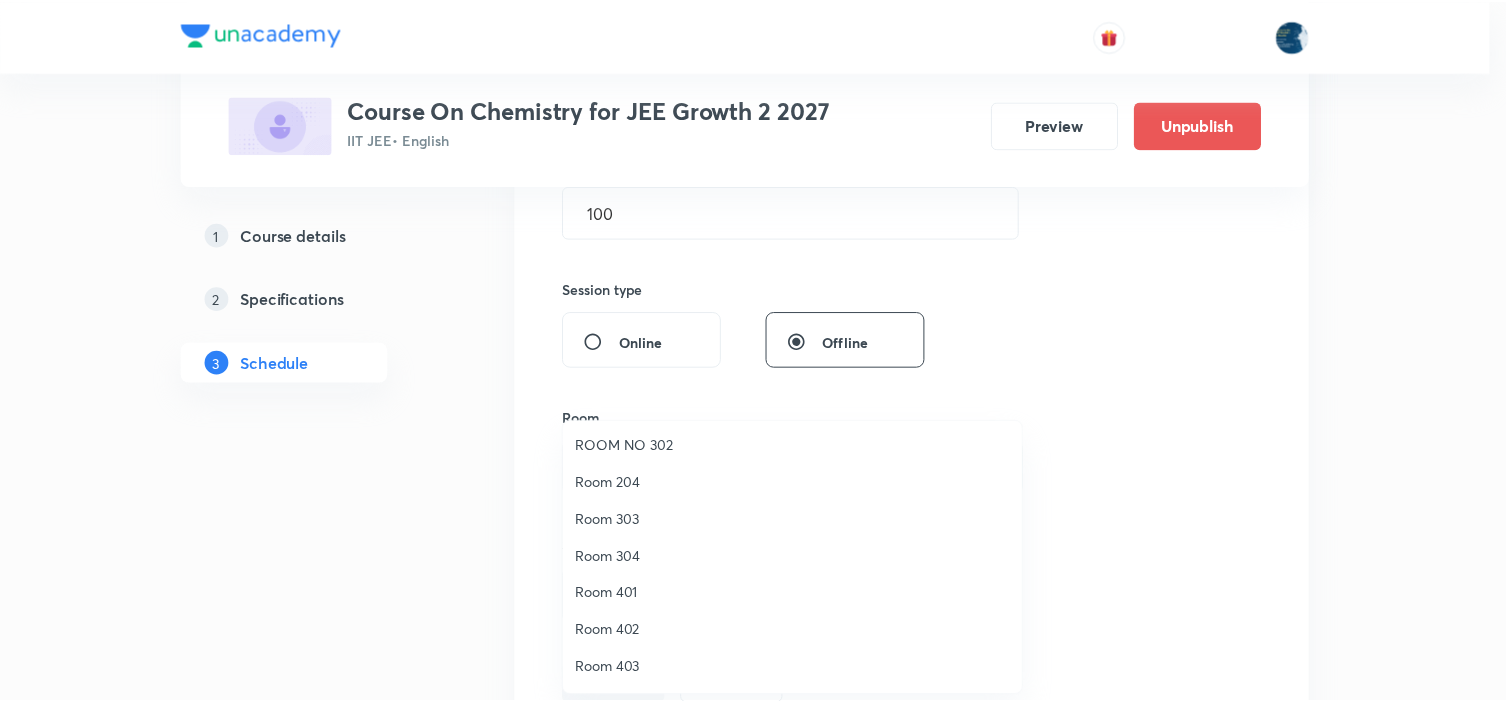scroll, scrollTop: 371, scrollLeft: 0, axis: vertical 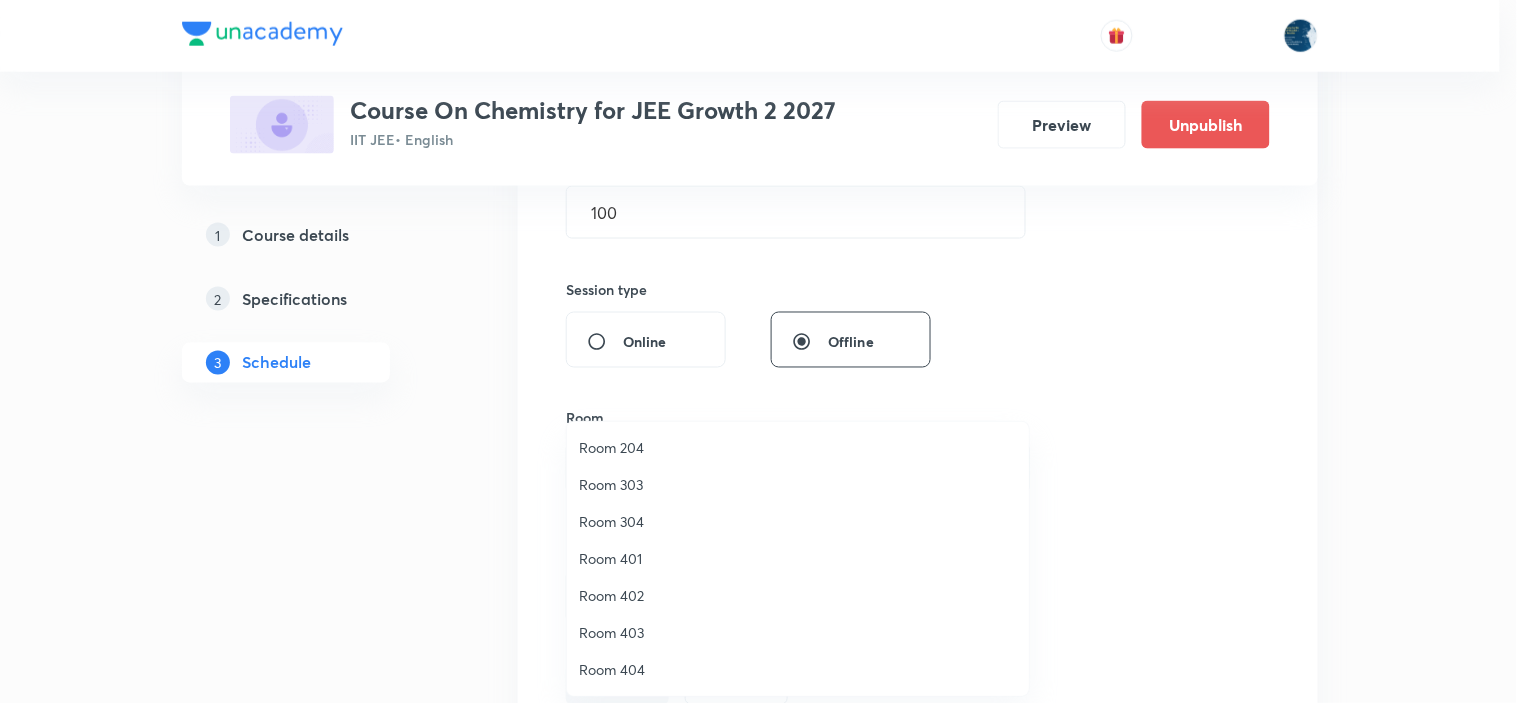 click on "Room 402" at bounding box center [798, 595] 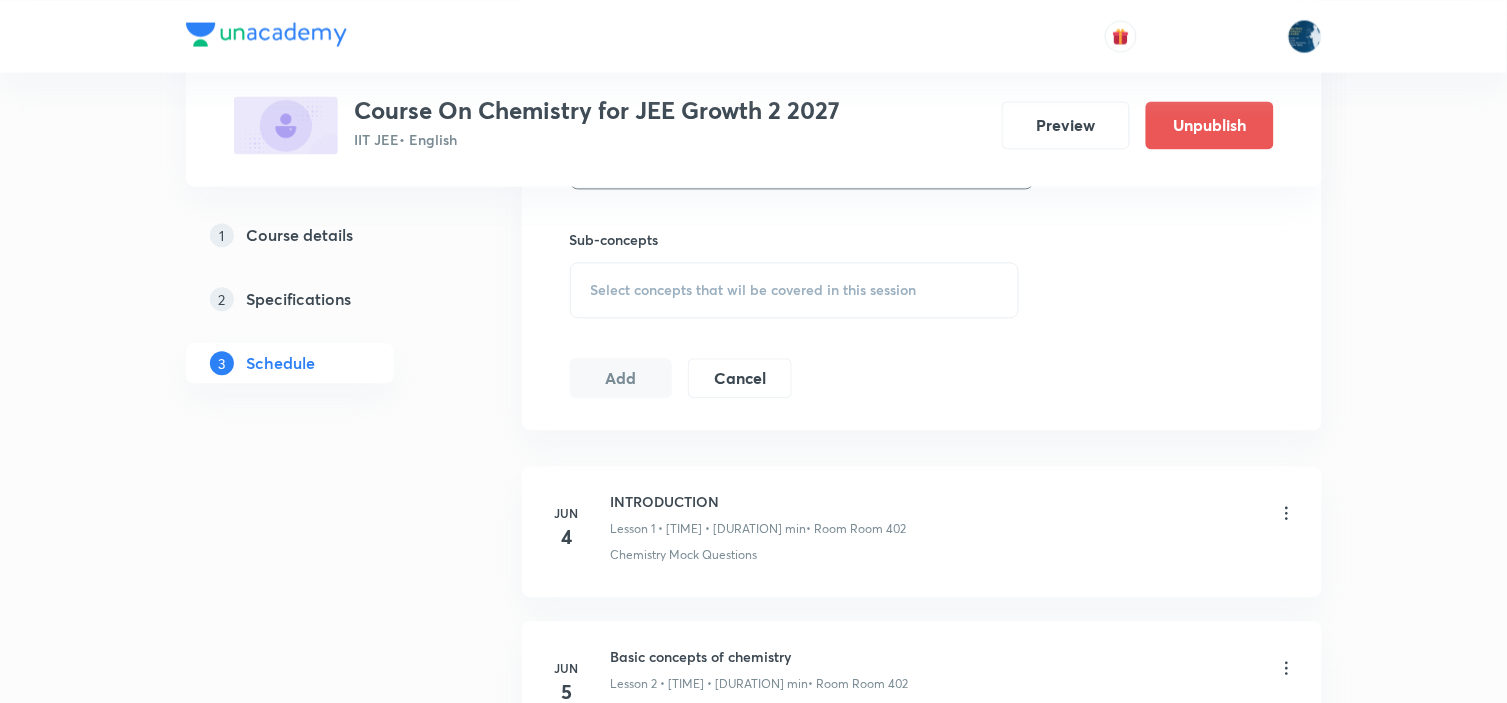 scroll, scrollTop: 1000, scrollLeft: 0, axis: vertical 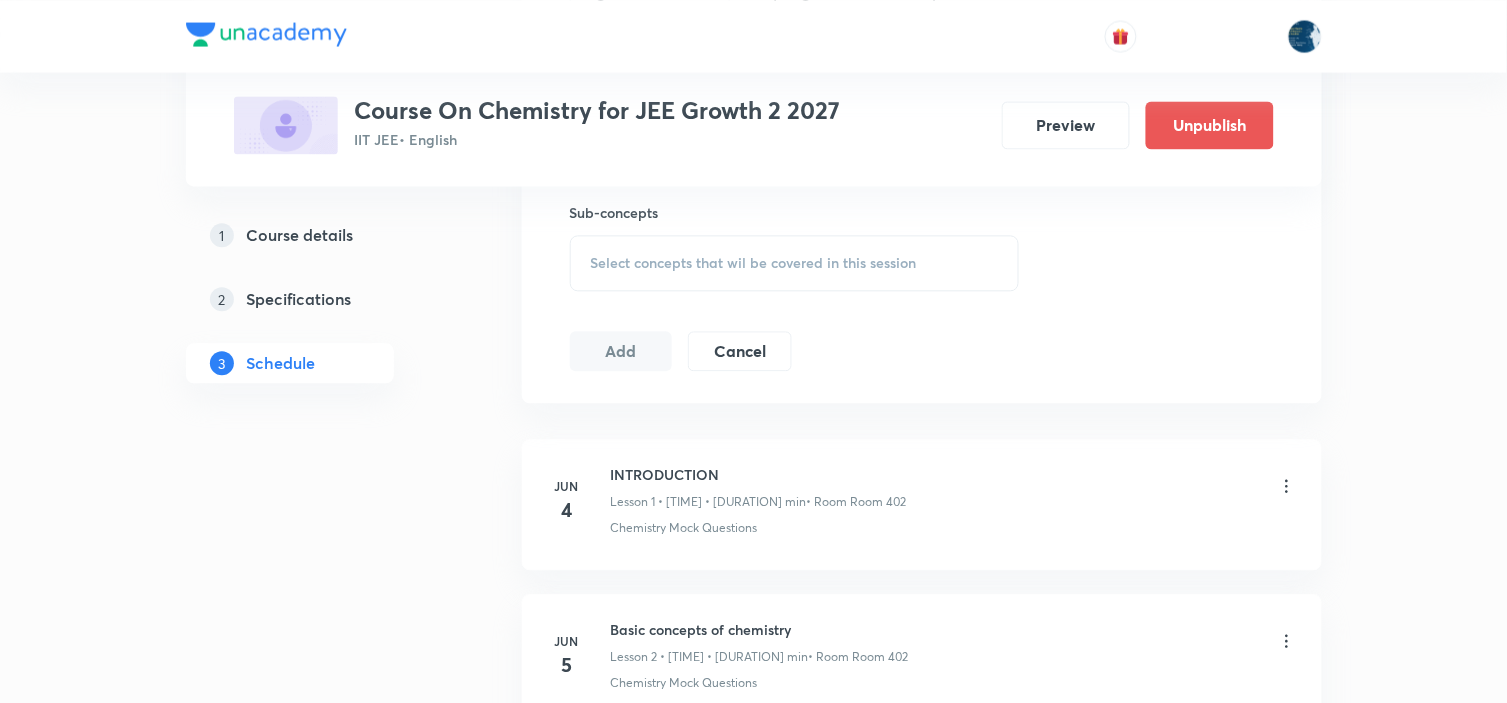 click on "Select concepts that wil be covered in this session" at bounding box center [795, 263] 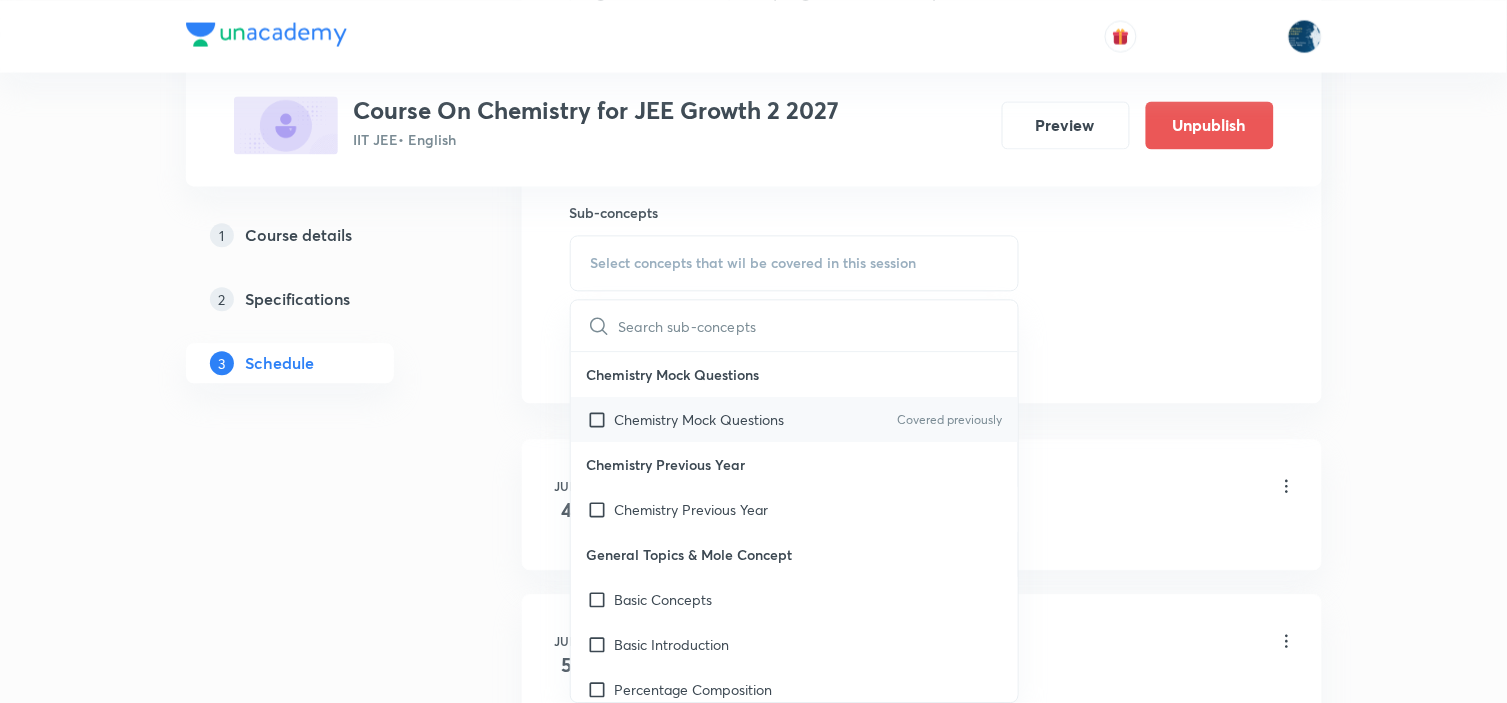 click on "Covered previously" at bounding box center (949, 420) 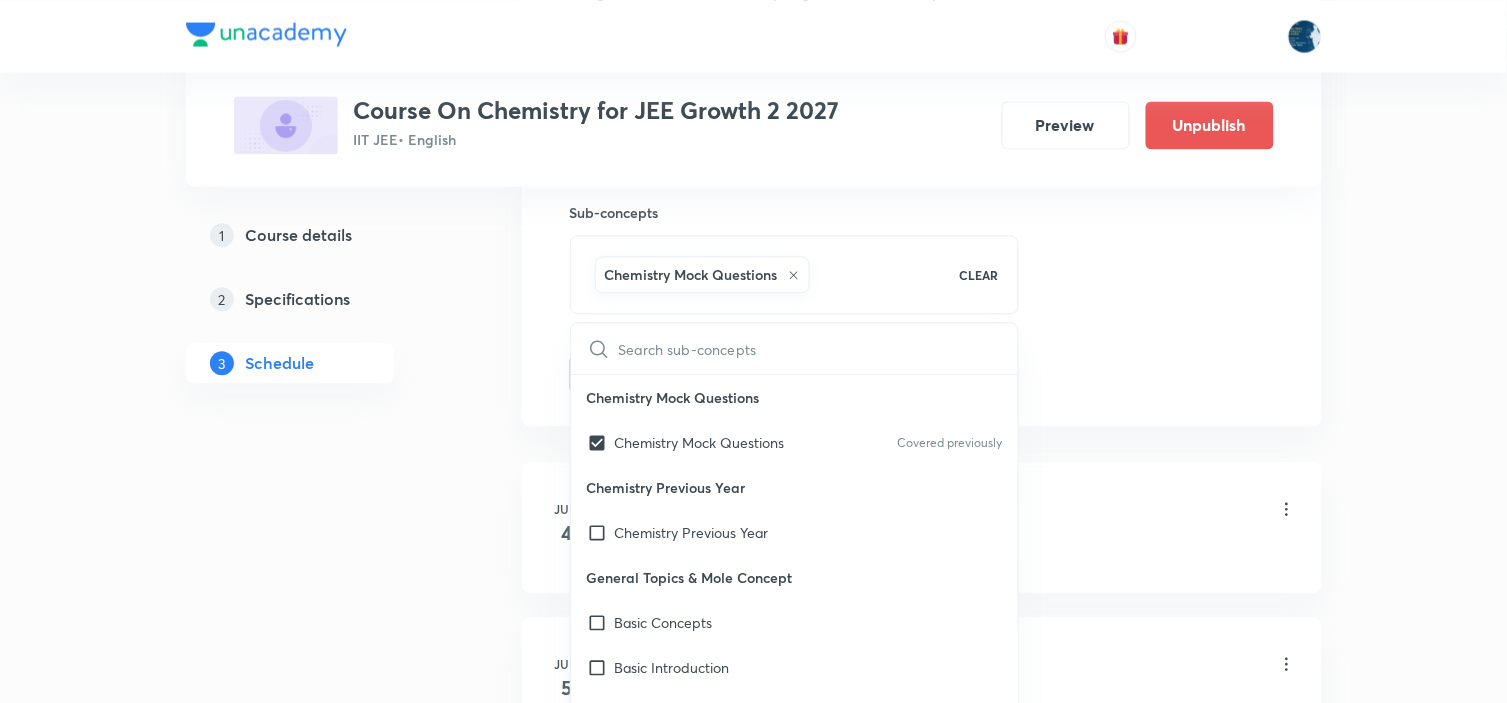 click on "Session  41 Live class Session title 16/99 Atomic Structure ​ Schedule for Aug 2, 2025, 1:35 PM ​ Duration (in minutes) 100 ​   Session type Online Offline Room Room 402 Sub-concepts Chemistry Mock Questions CLEAR ​ Chemistry Mock Questions Chemistry Mock Questions Covered previously Chemistry Previous Year Chemistry Previous Year General Topics & Mole Concept Basic Concepts Basic Introduction Percentage Composition Stoichiometry Principle of Atom Conservation (POAC) Relation between Stoichiometric Quantities Application of Mole Concept: Gravimetric Analysis Different Laws Formula and Composition Concentration Terms Some basic concepts of Chemistry Atomic Structure Discovery Of Electron Some Prerequisites of Physics Discovery Of Protons And Neutrons Atomic Models and Theories  Representation Of Atom With Electrons And Neutrons Nature of Waves Nature Of Electromagnetic Radiation Planck’S Quantum Theory Spectra-Continuous and Discontinuous Spectrum Bohr’s Model For Hydrogen Atom Photoelectric Effect" at bounding box center (922, -87) 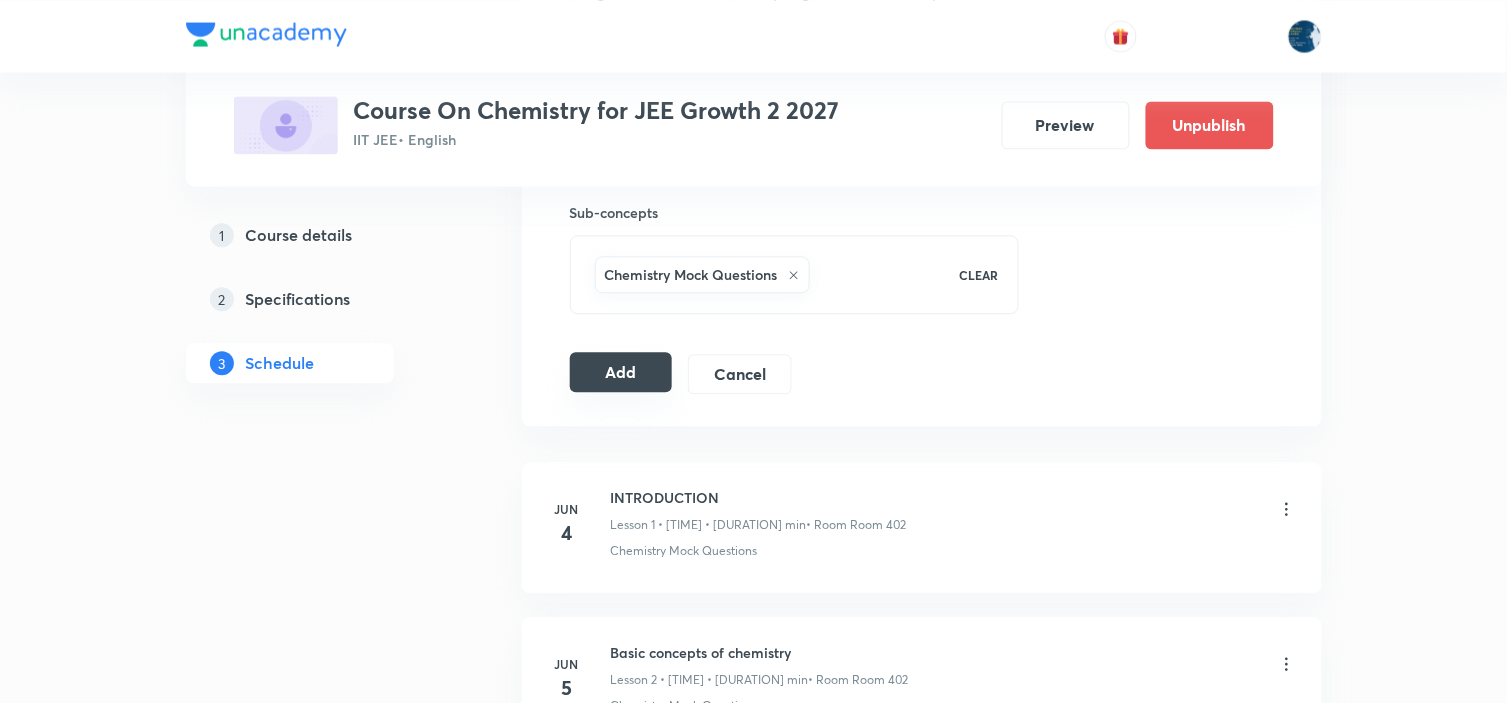 click on "Add" at bounding box center (621, 372) 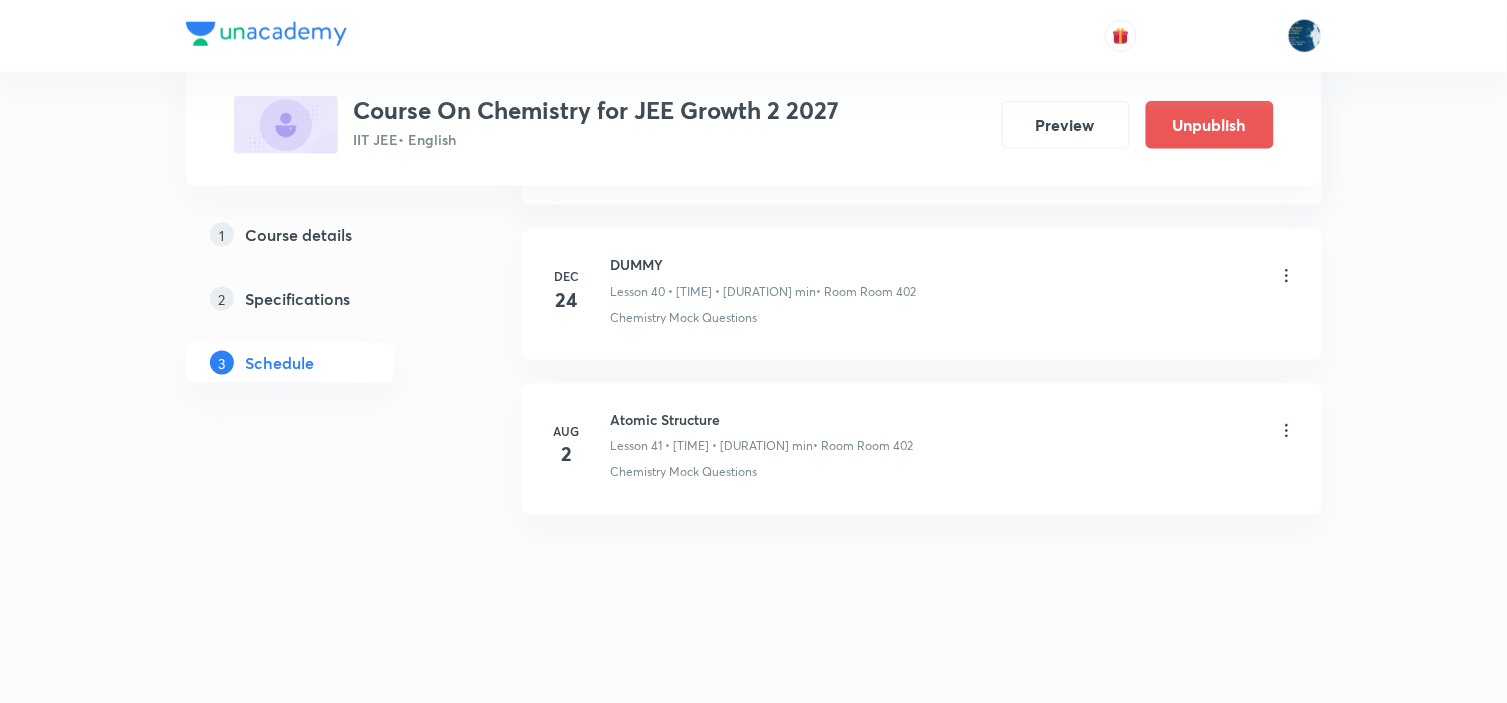 scroll, scrollTop: 6342, scrollLeft: 0, axis: vertical 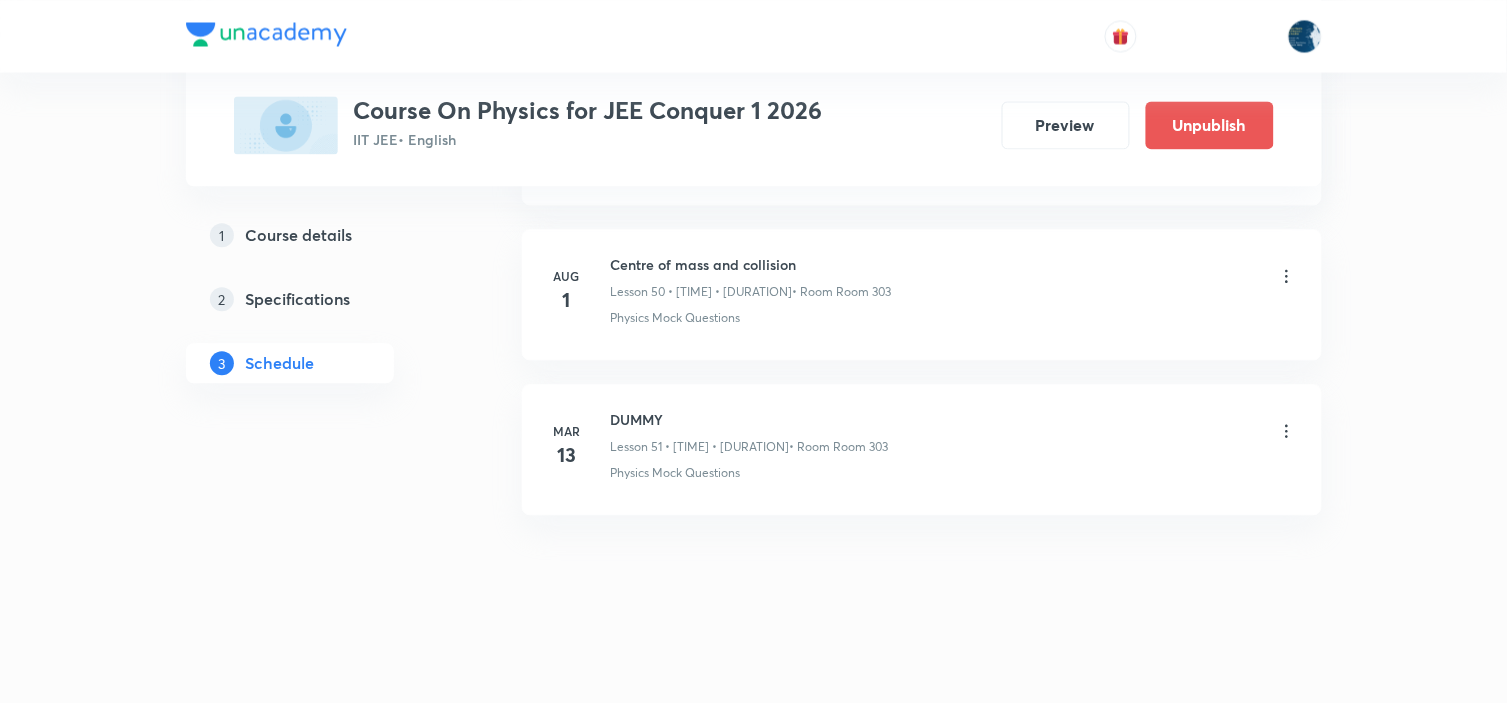 click on "Centre of mass and collision" at bounding box center [751, 264] 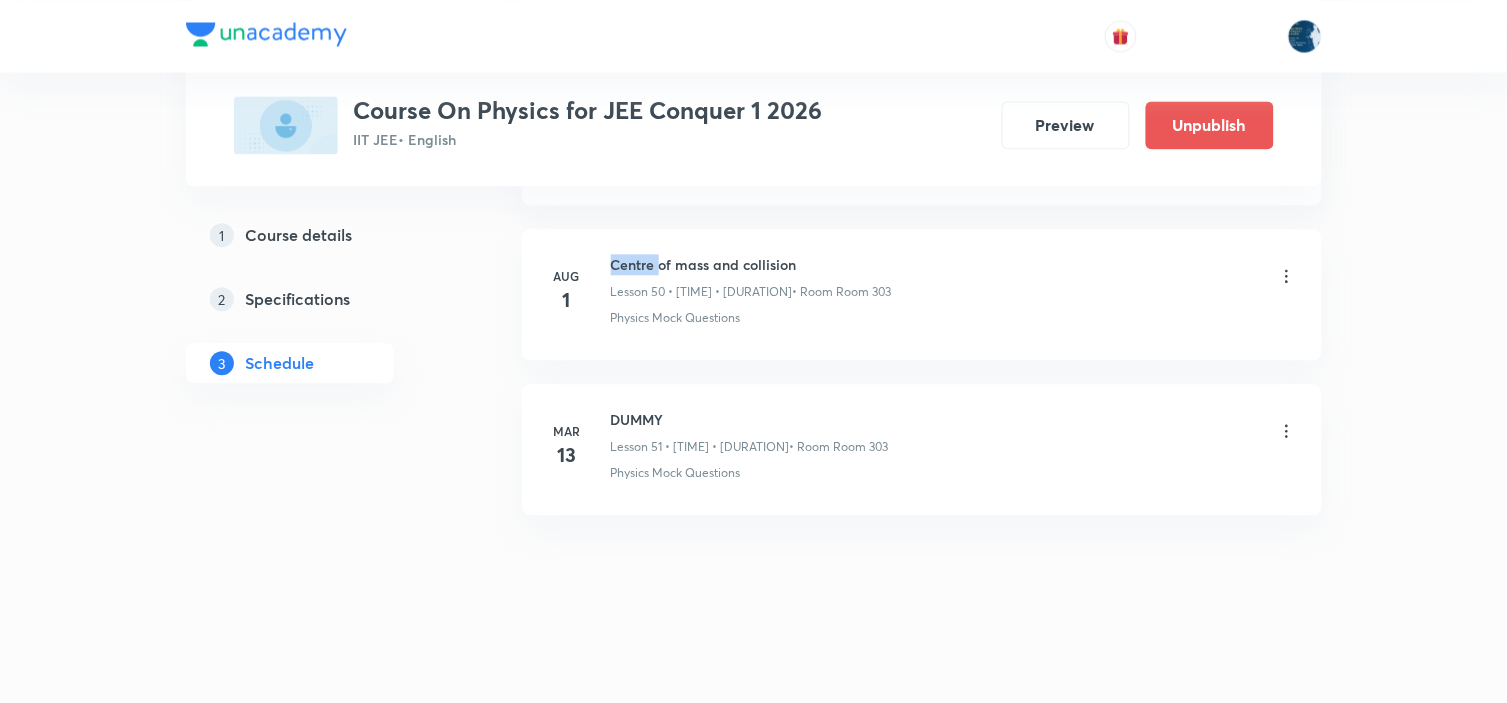 click on "Centre of mass and collision" at bounding box center [751, 264] 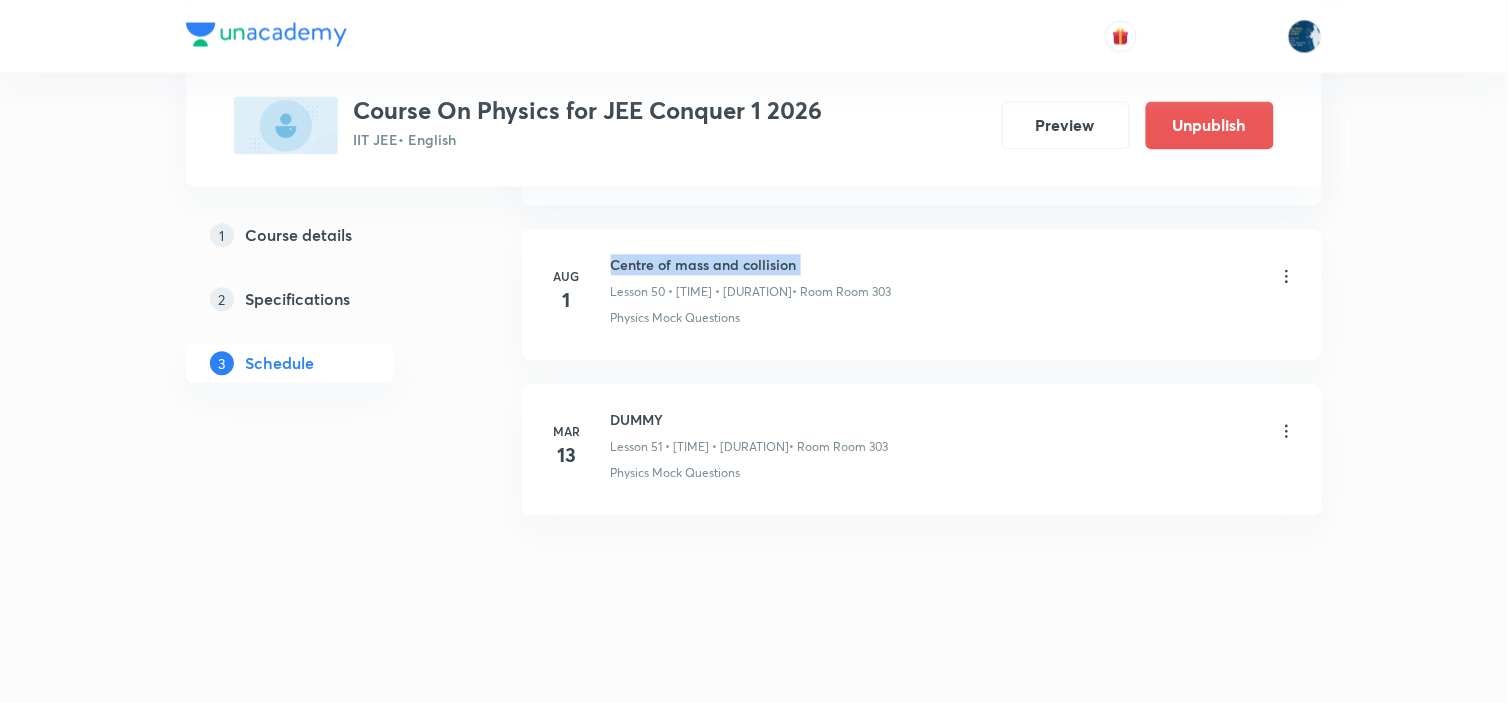click on "Centre of mass and collision" at bounding box center (751, 264) 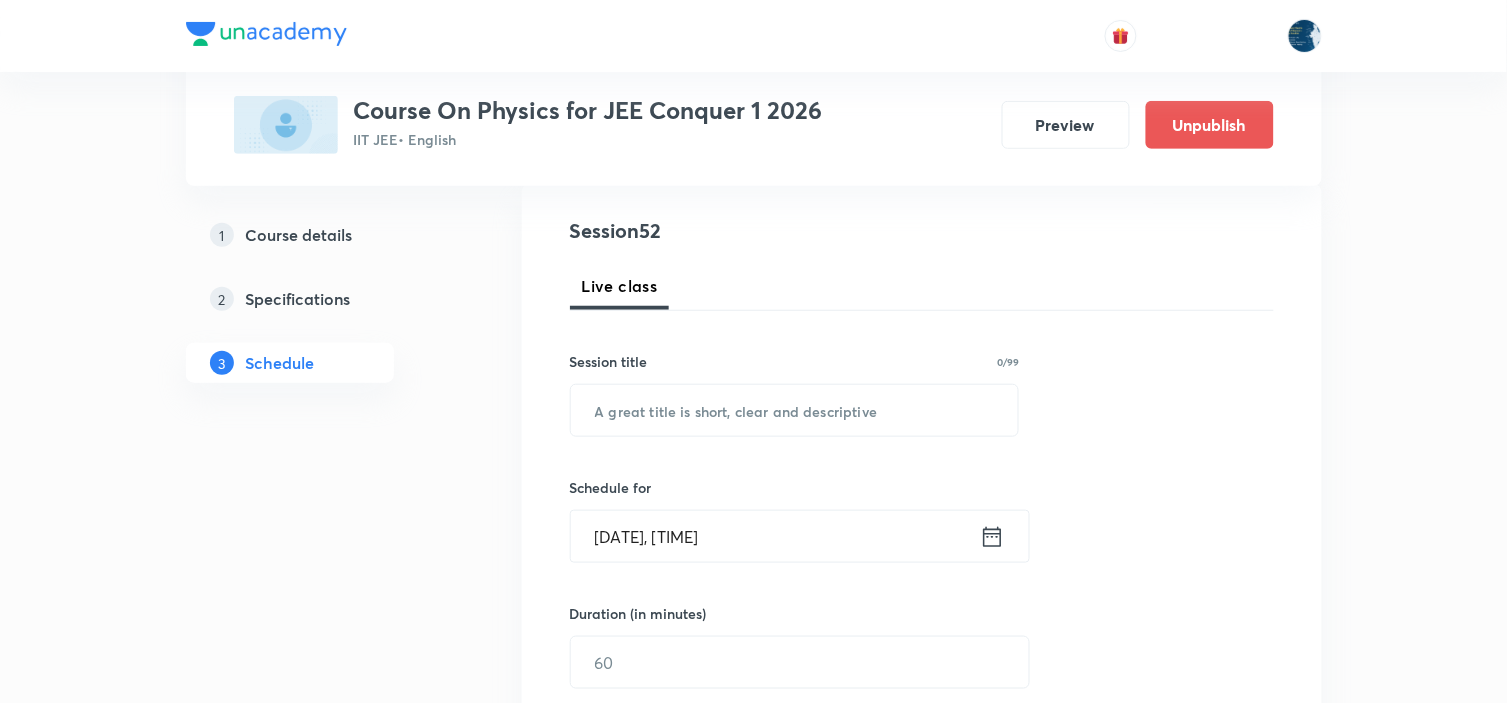 scroll, scrollTop: 222, scrollLeft: 0, axis: vertical 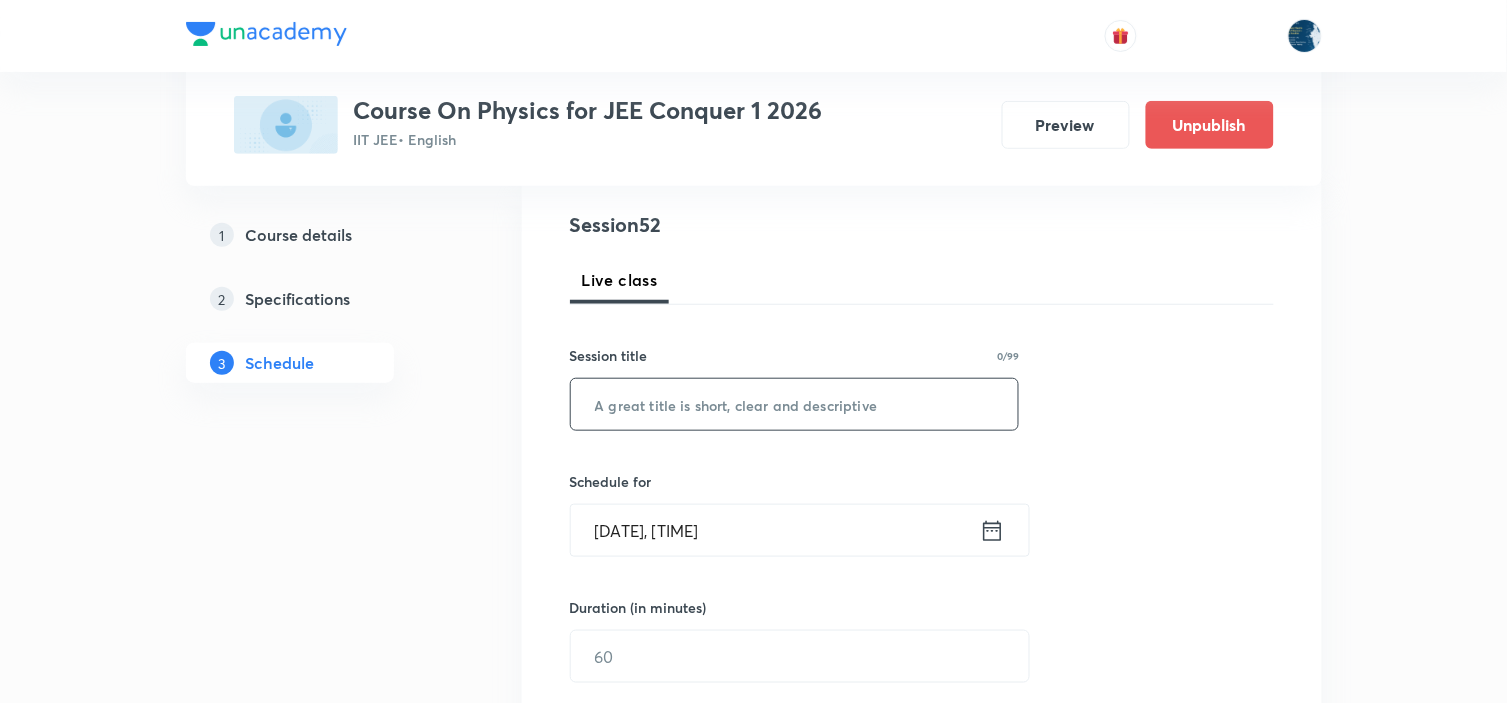 click at bounding box center [795, 404] 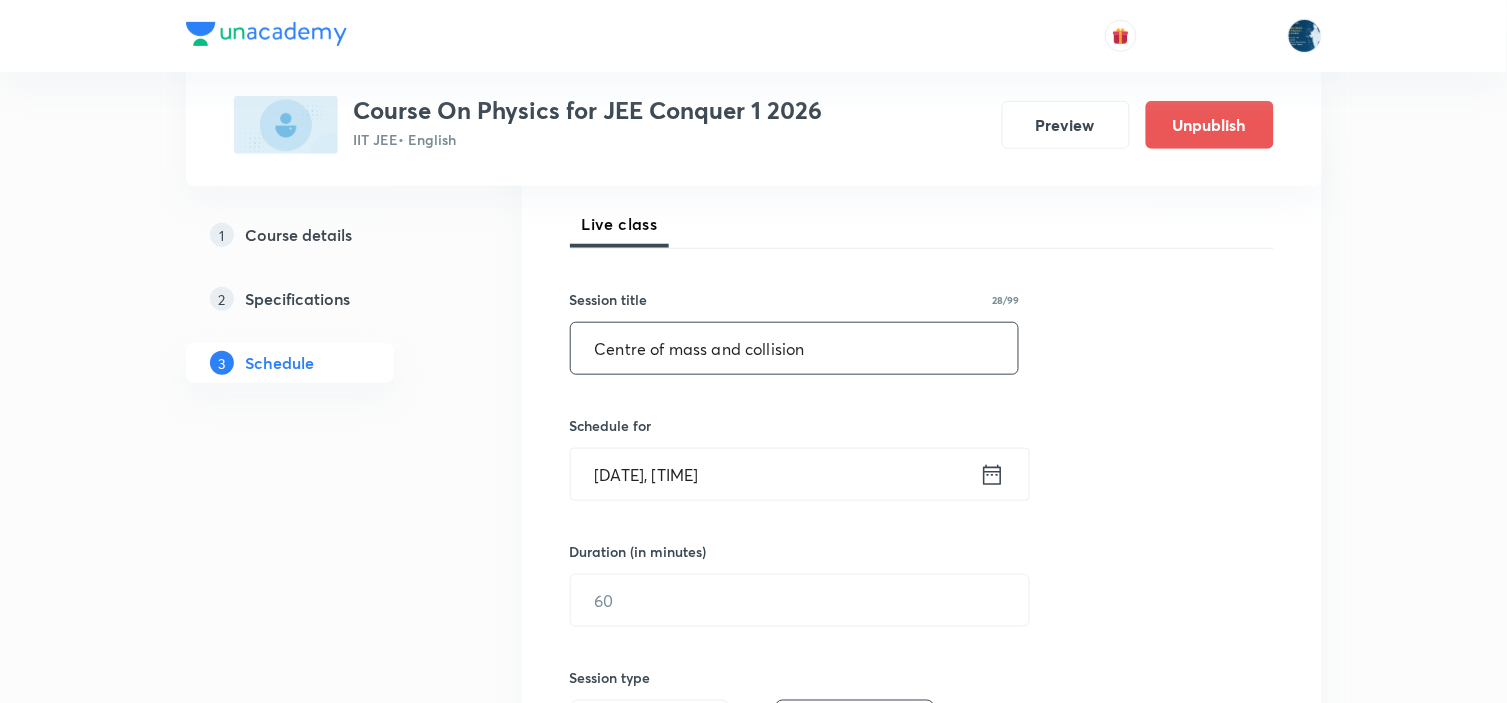 scroll, scrollTop: 333, scrollLeft: 0, axis: vertical 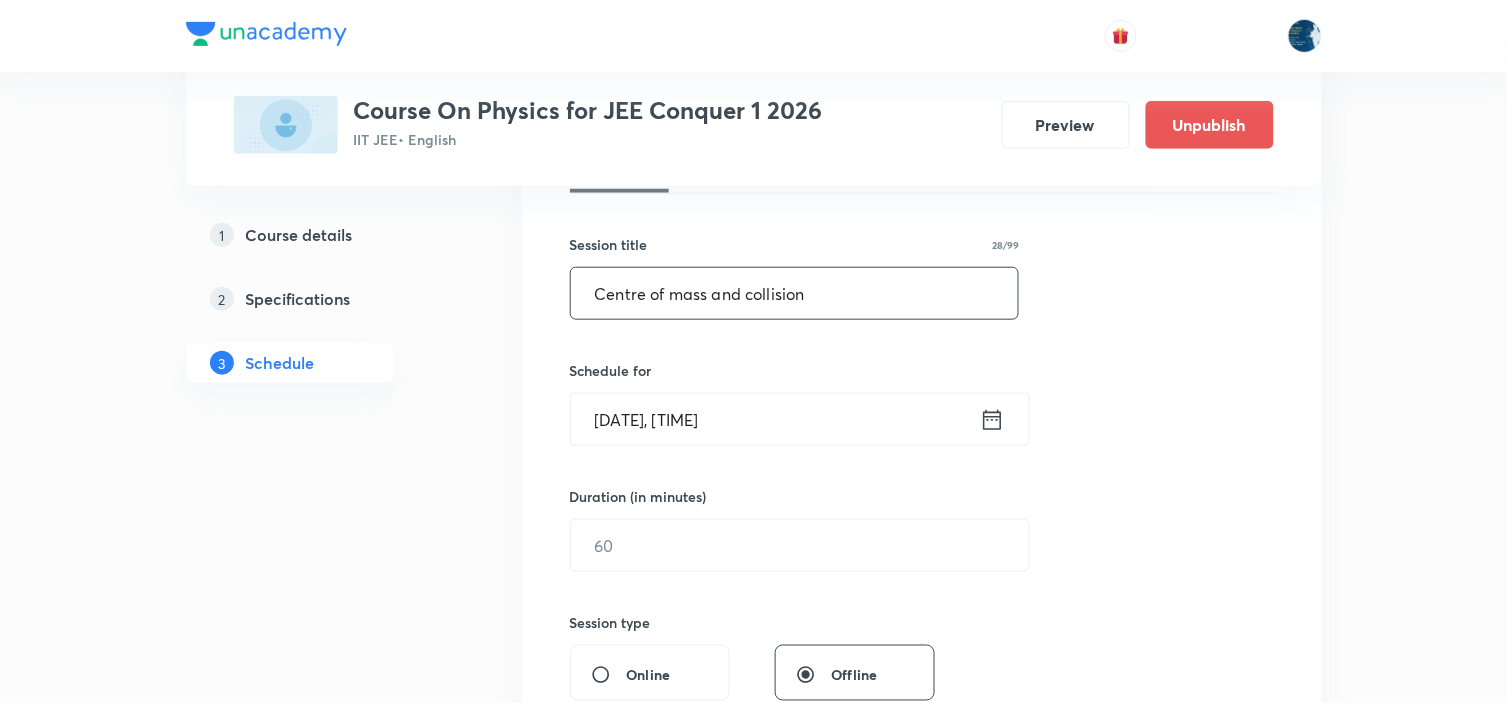 type on "Centre of mass and collision" 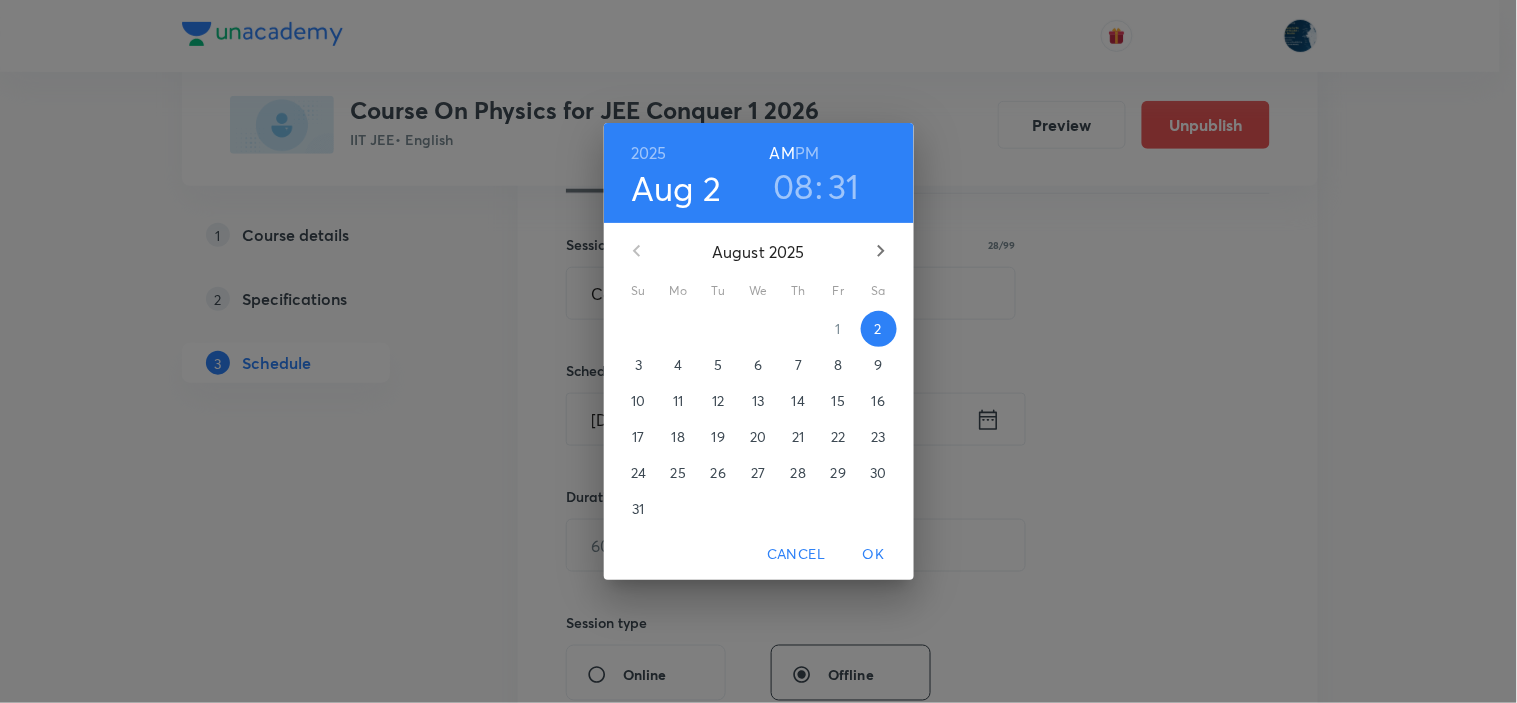 click on "PM" at bounding box center (807, 153) 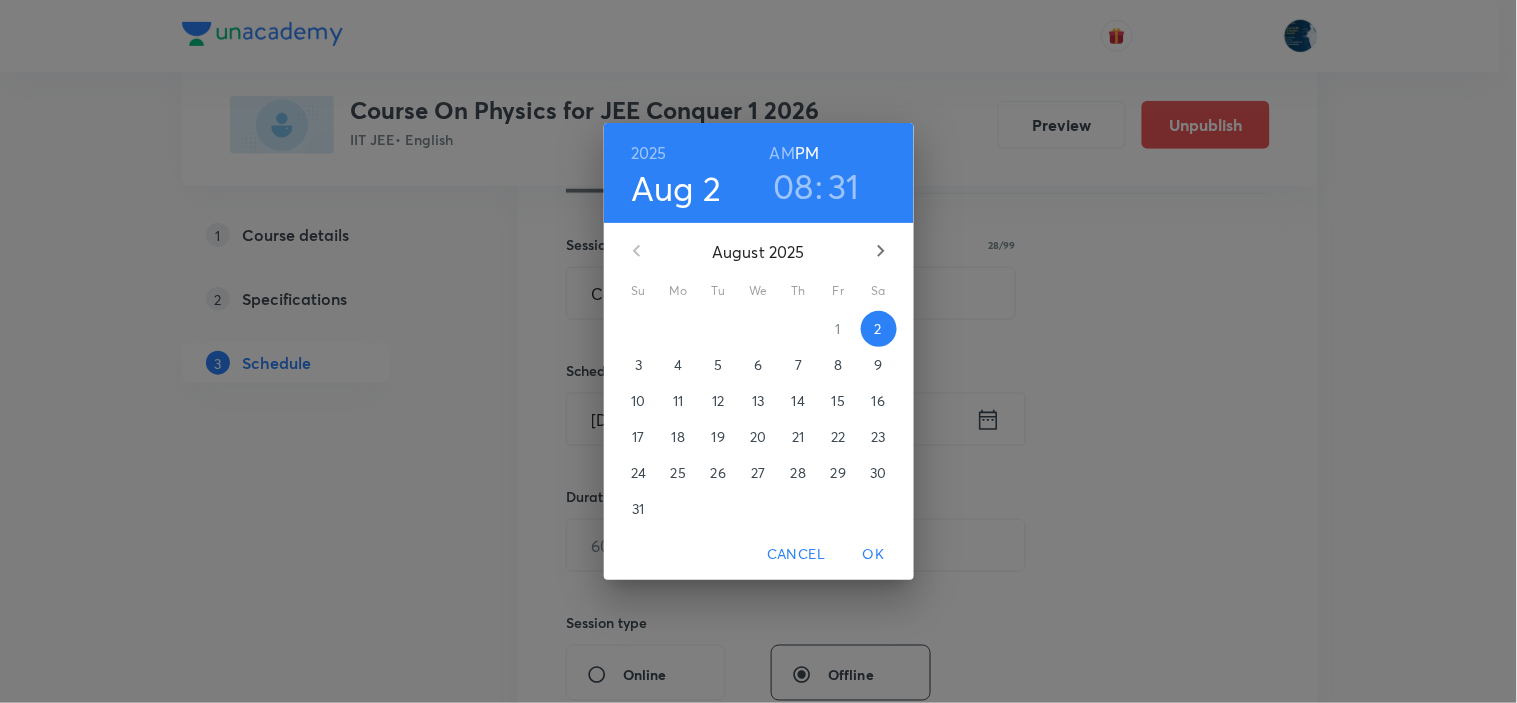 click on "AM" at bounding box center (782, 153) 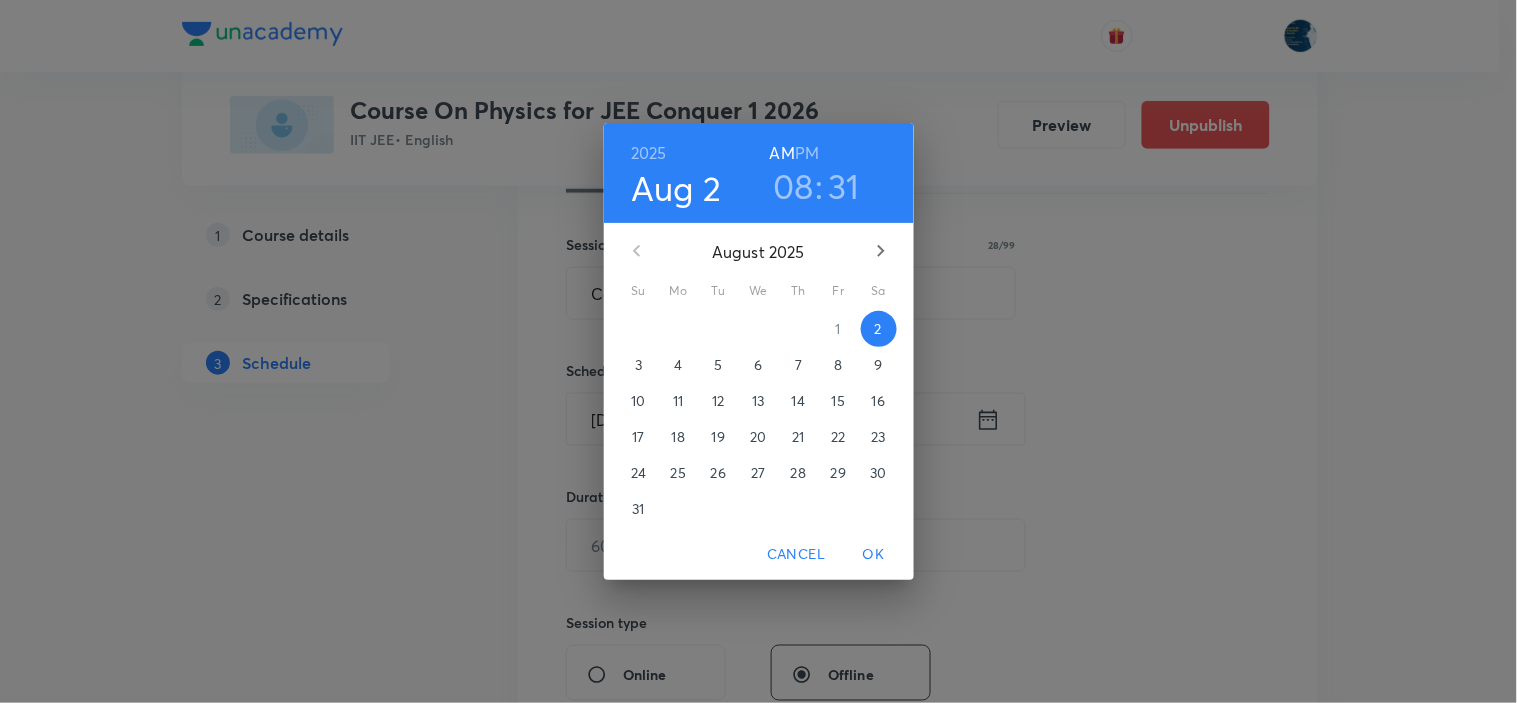 click on "08" at bounding box center (793, 186) 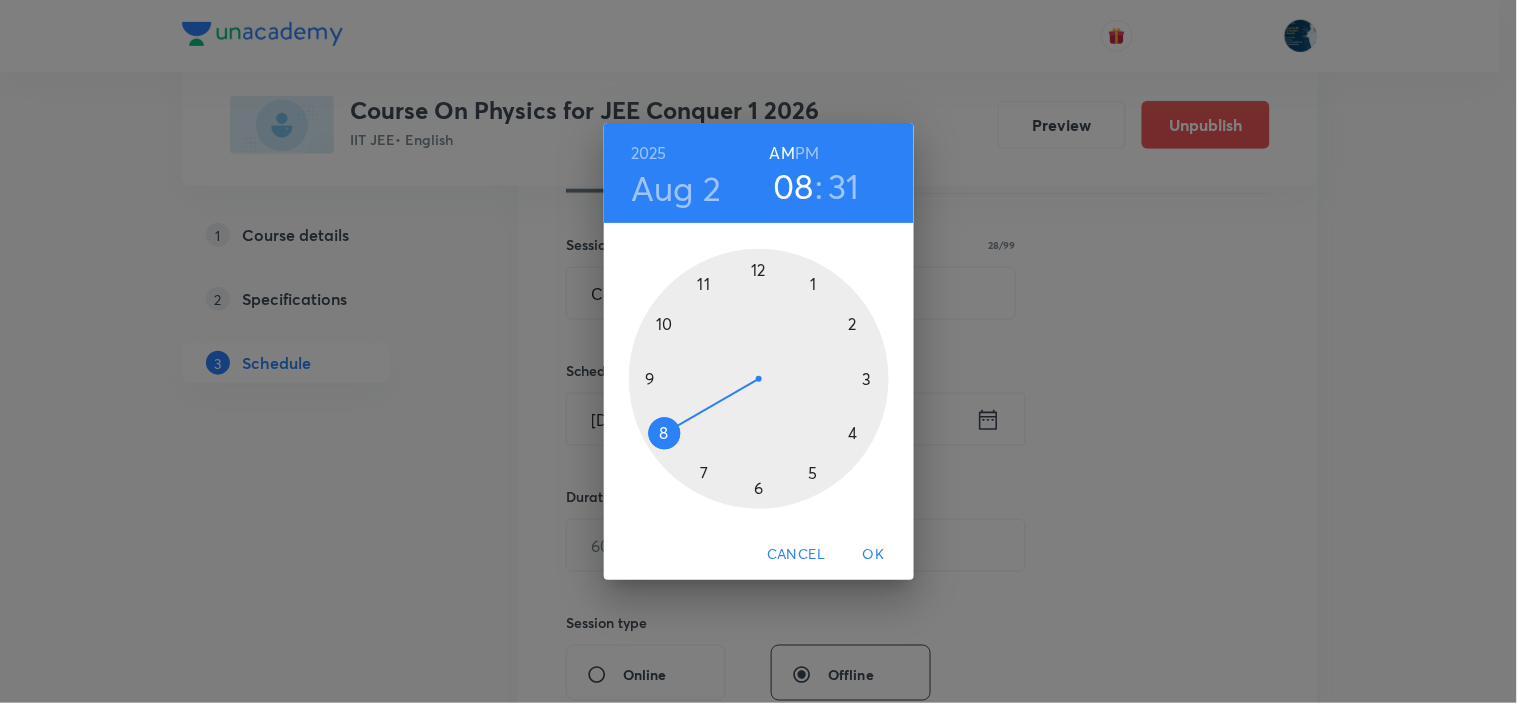 click at bounding box center [759, 379] 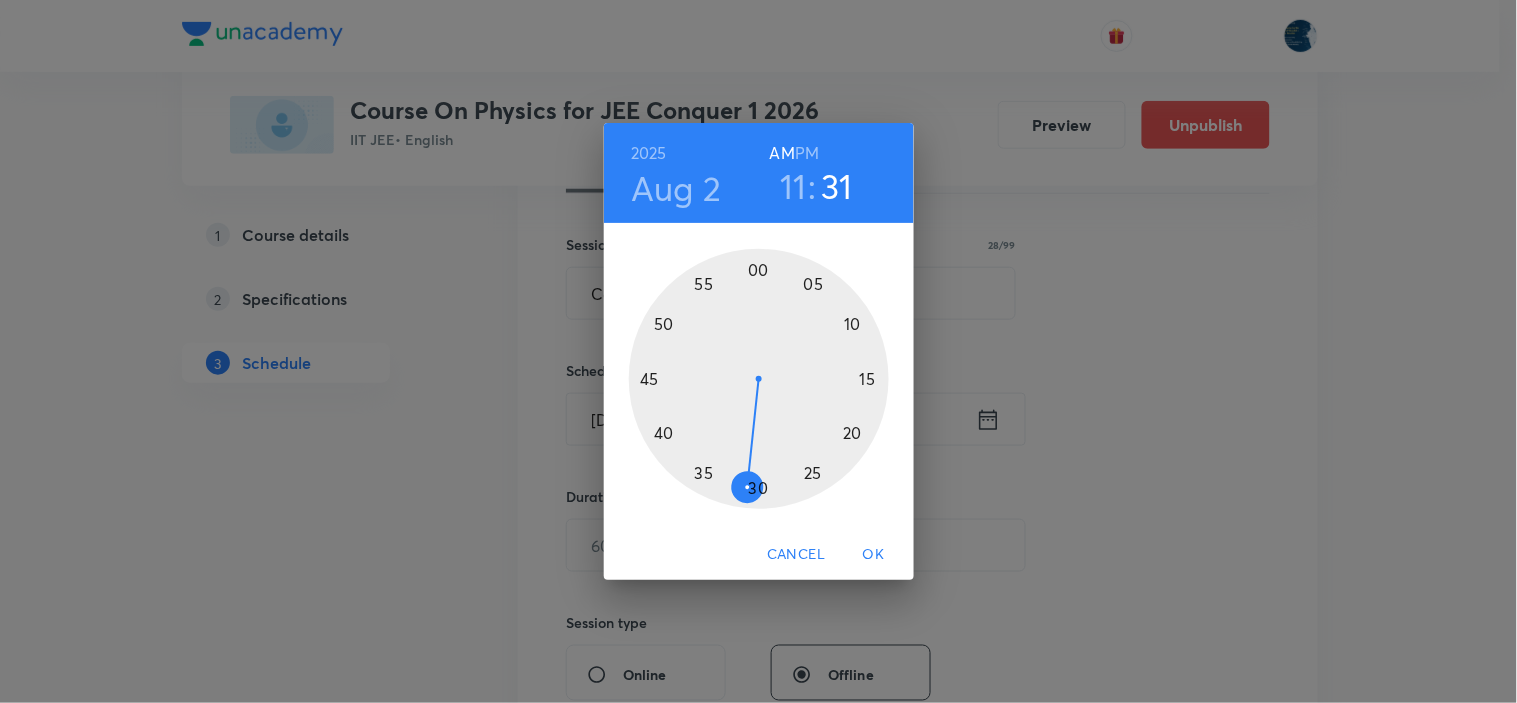click at bounding box center (759, 379) 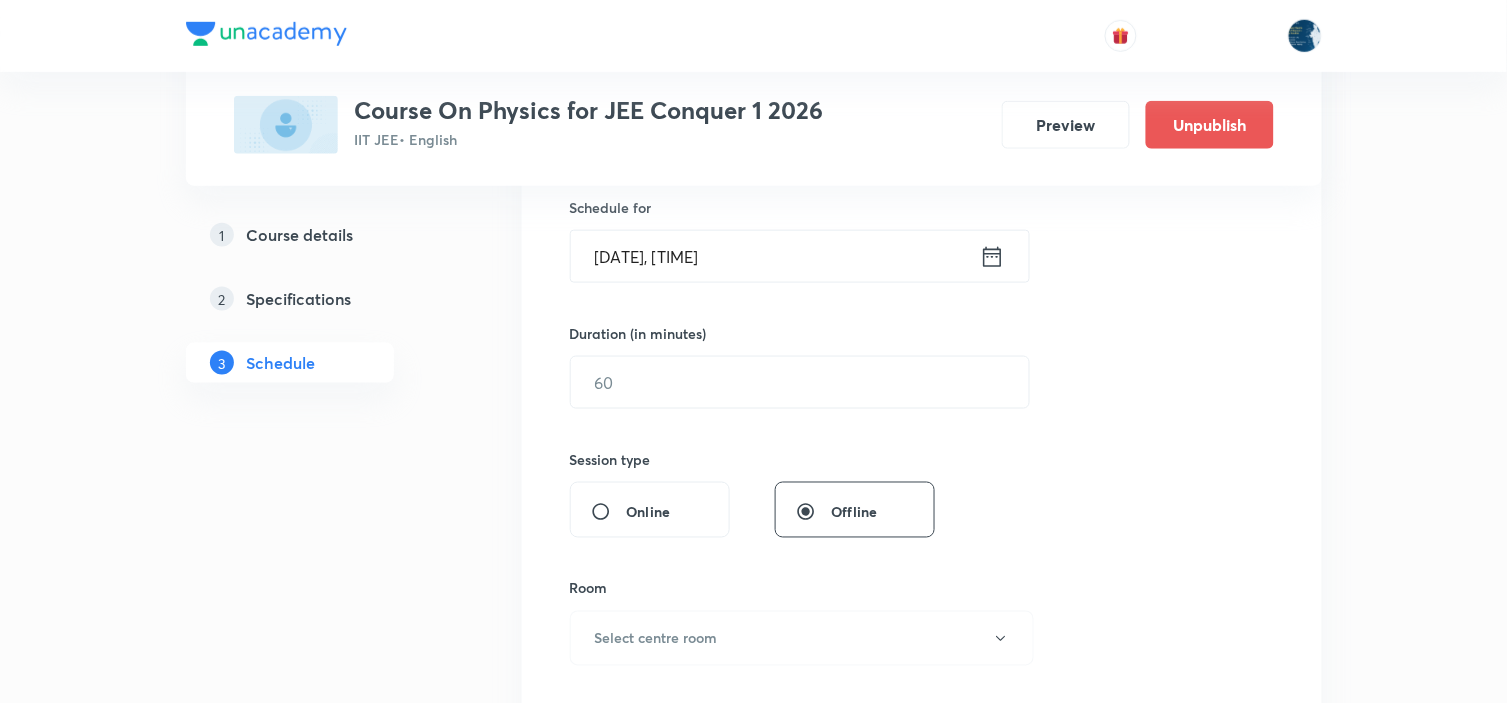 scroll, scrollTop: 555, scrollLeft: 0, axis: vertical 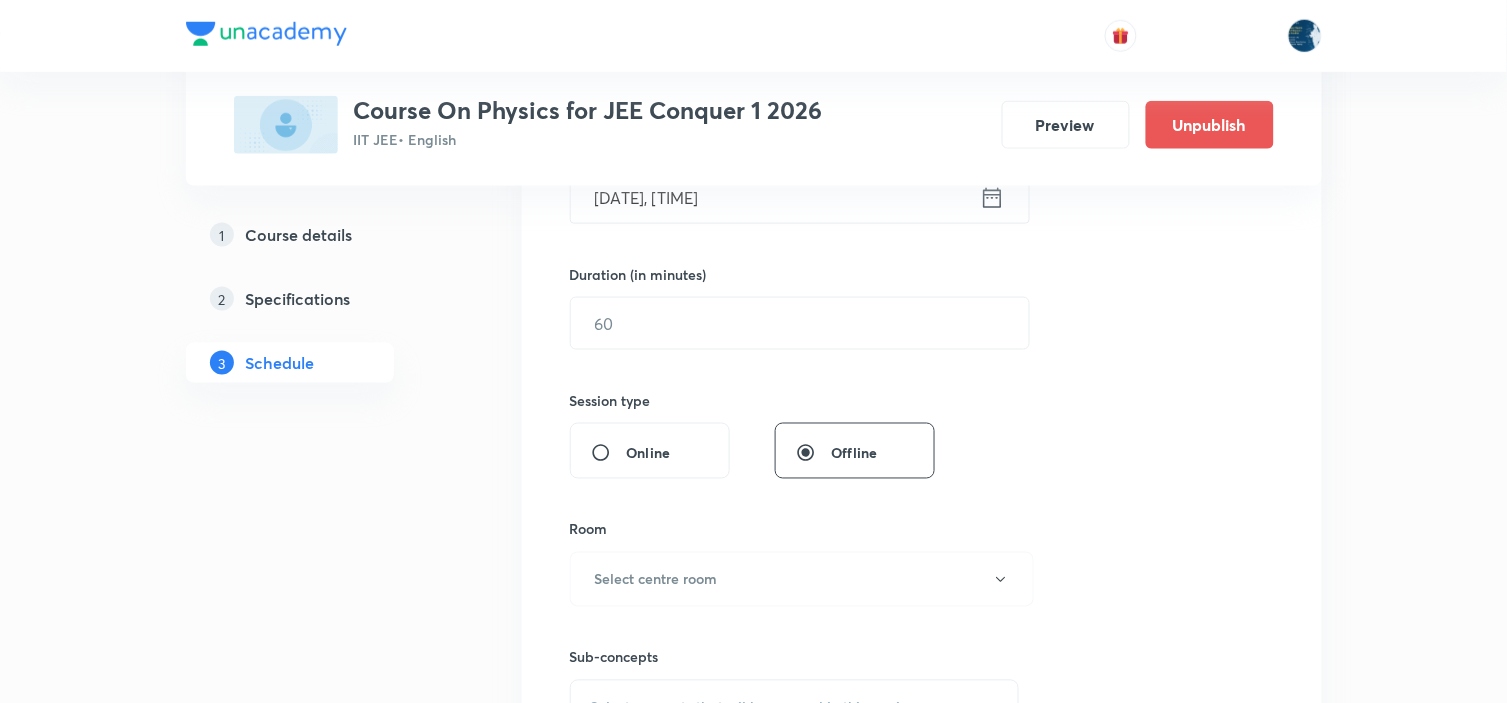 click 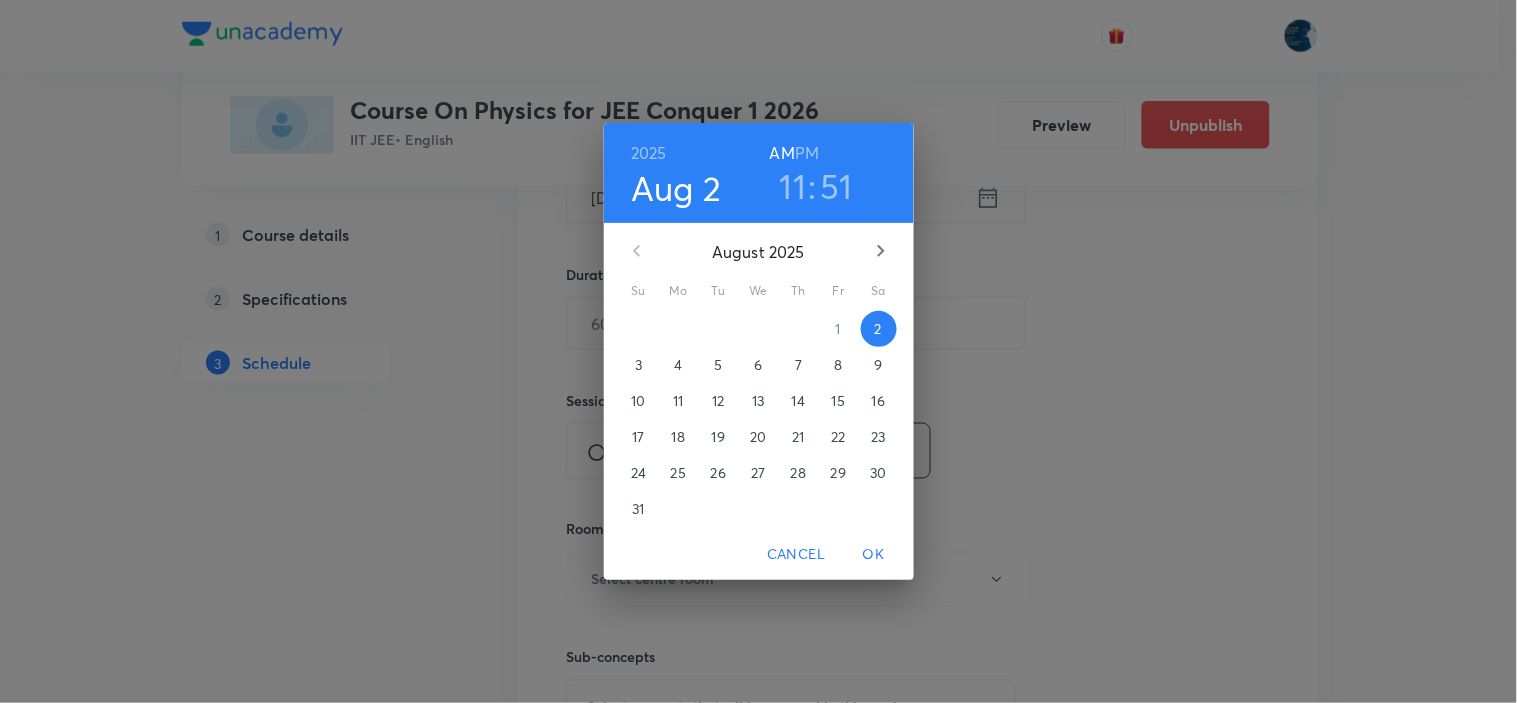 click on "51" at bounding box center [837, 186] 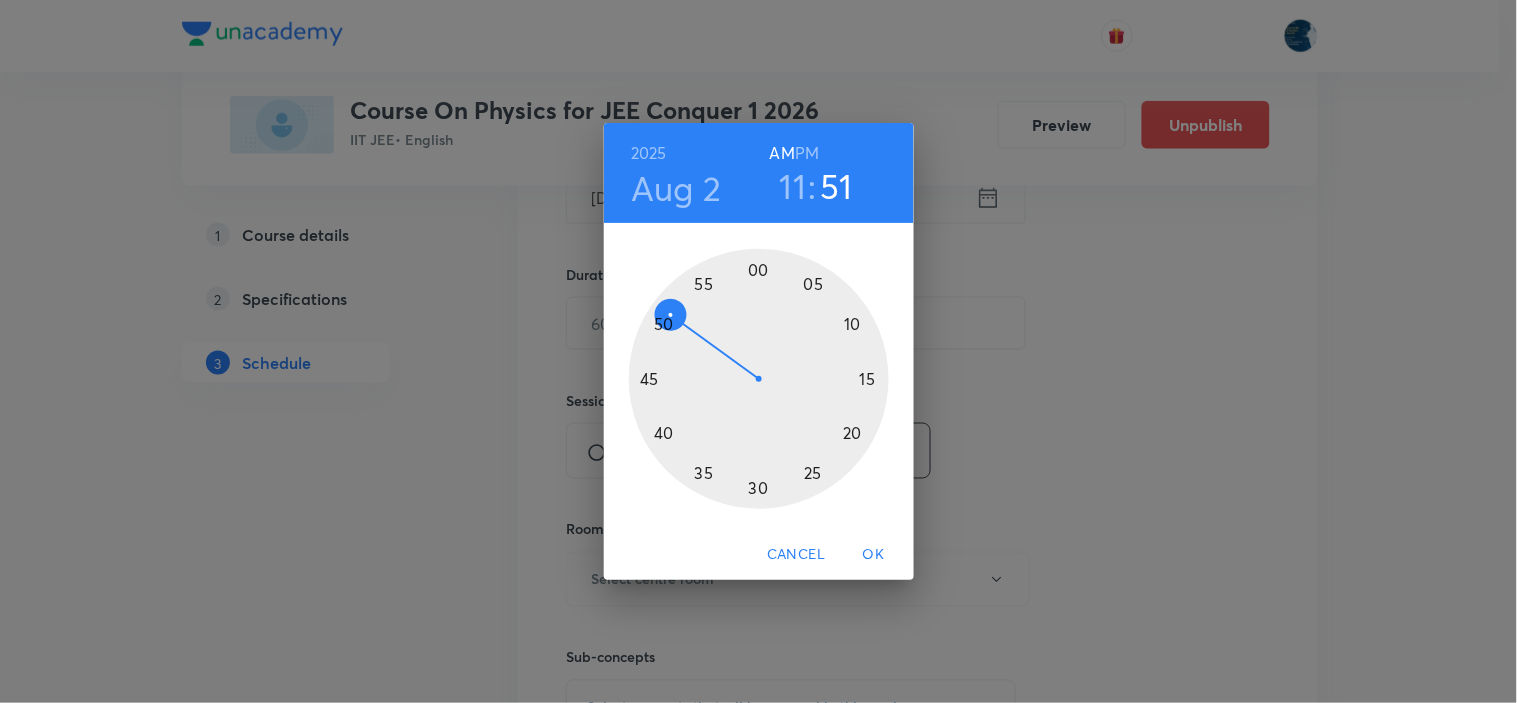 click at bounding box center (759, 379) 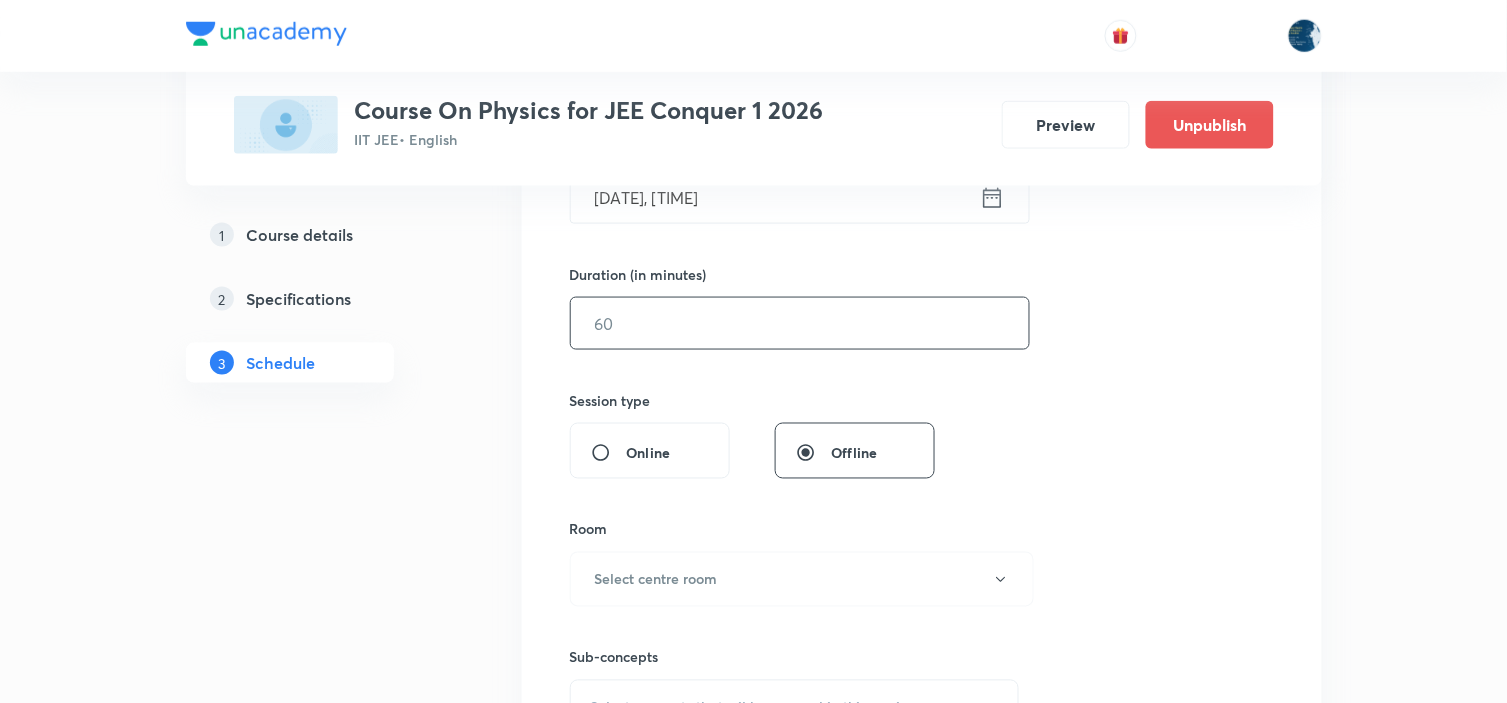 click at bounding box center [800, 323] 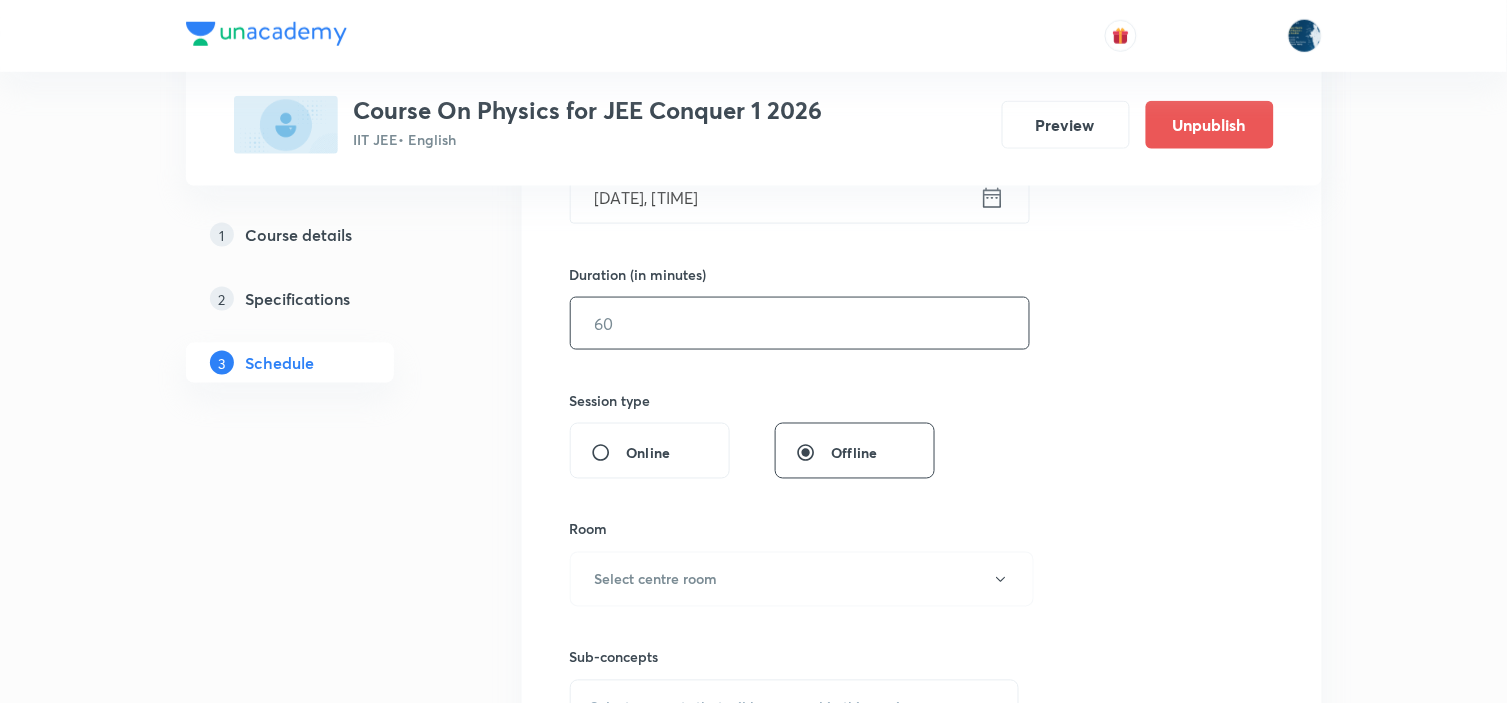 click at bounding box center [800, 323] 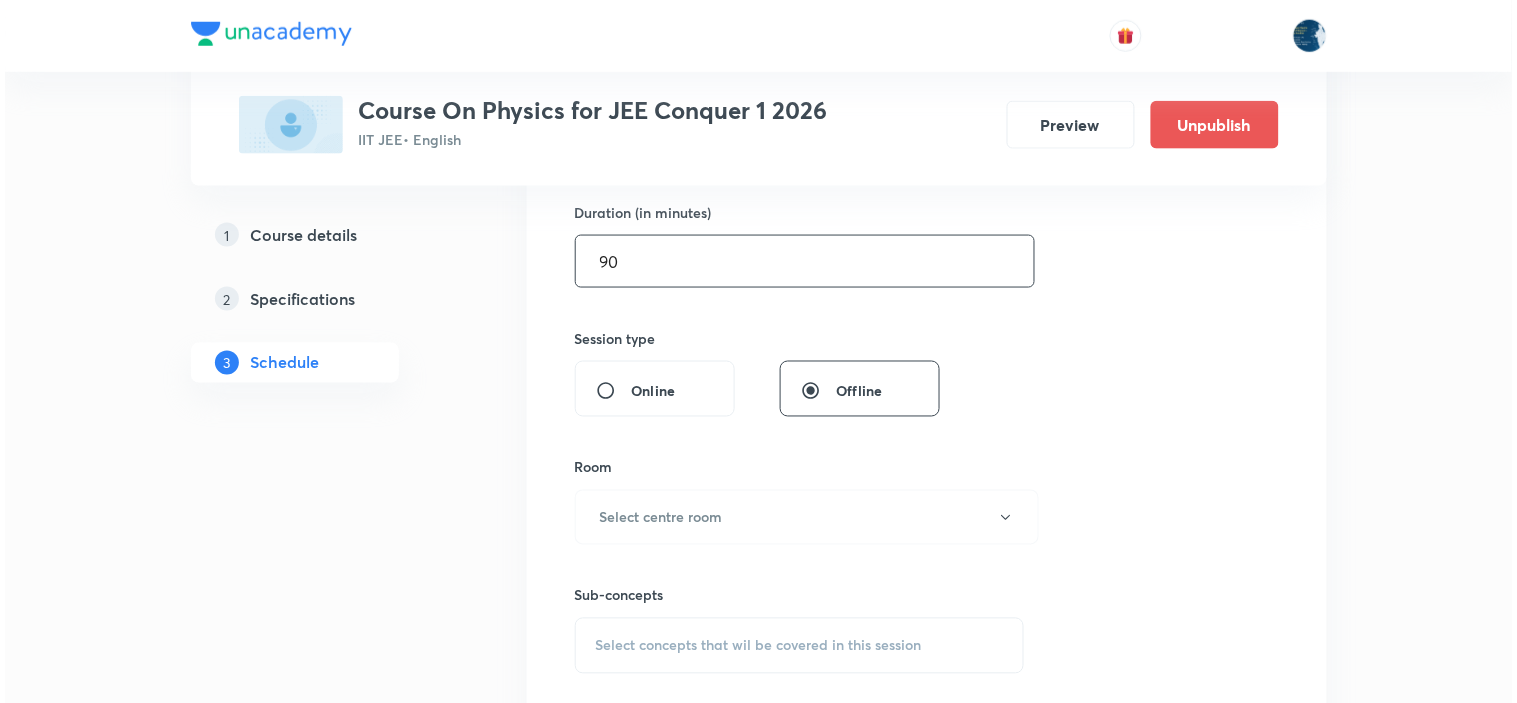 scroll, scrollTop: 666, scrollLeft: 0, axis: vertical 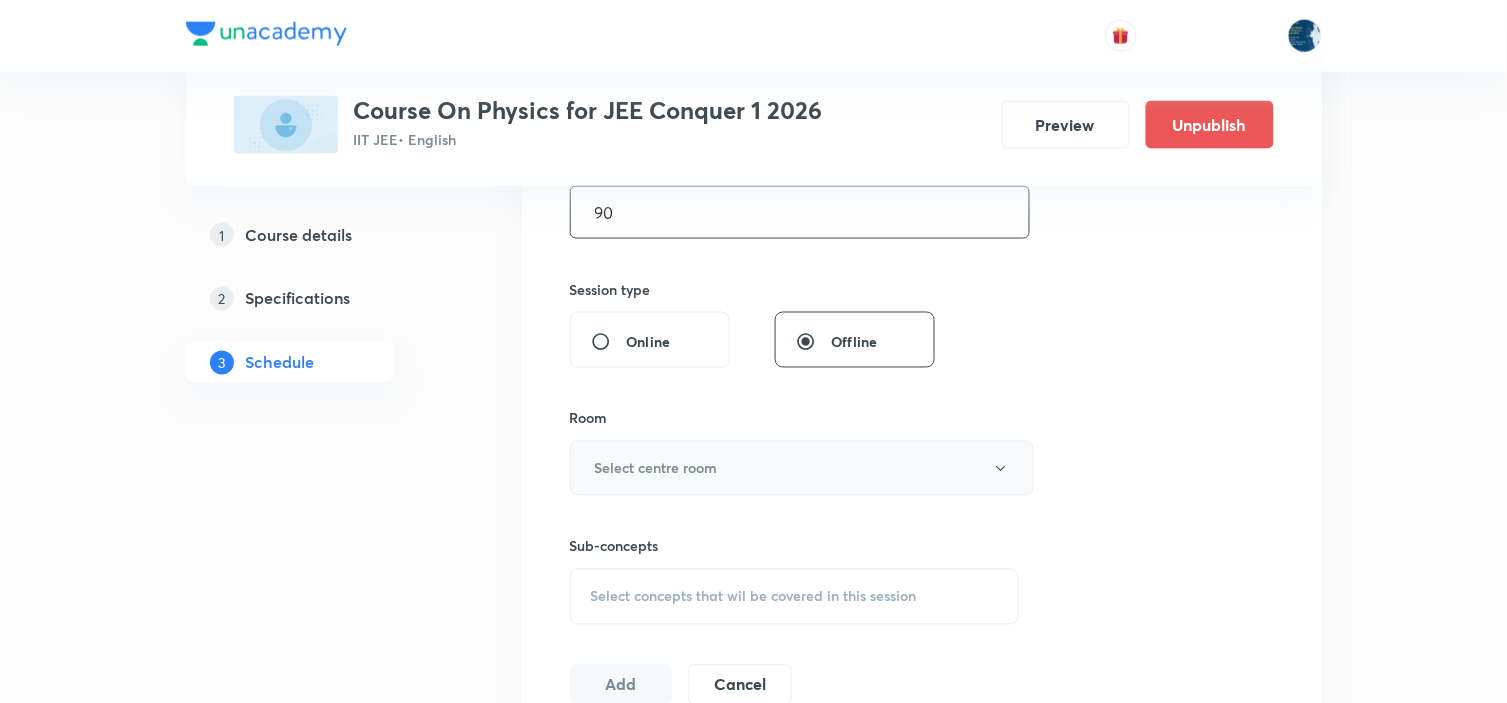 type on "90" 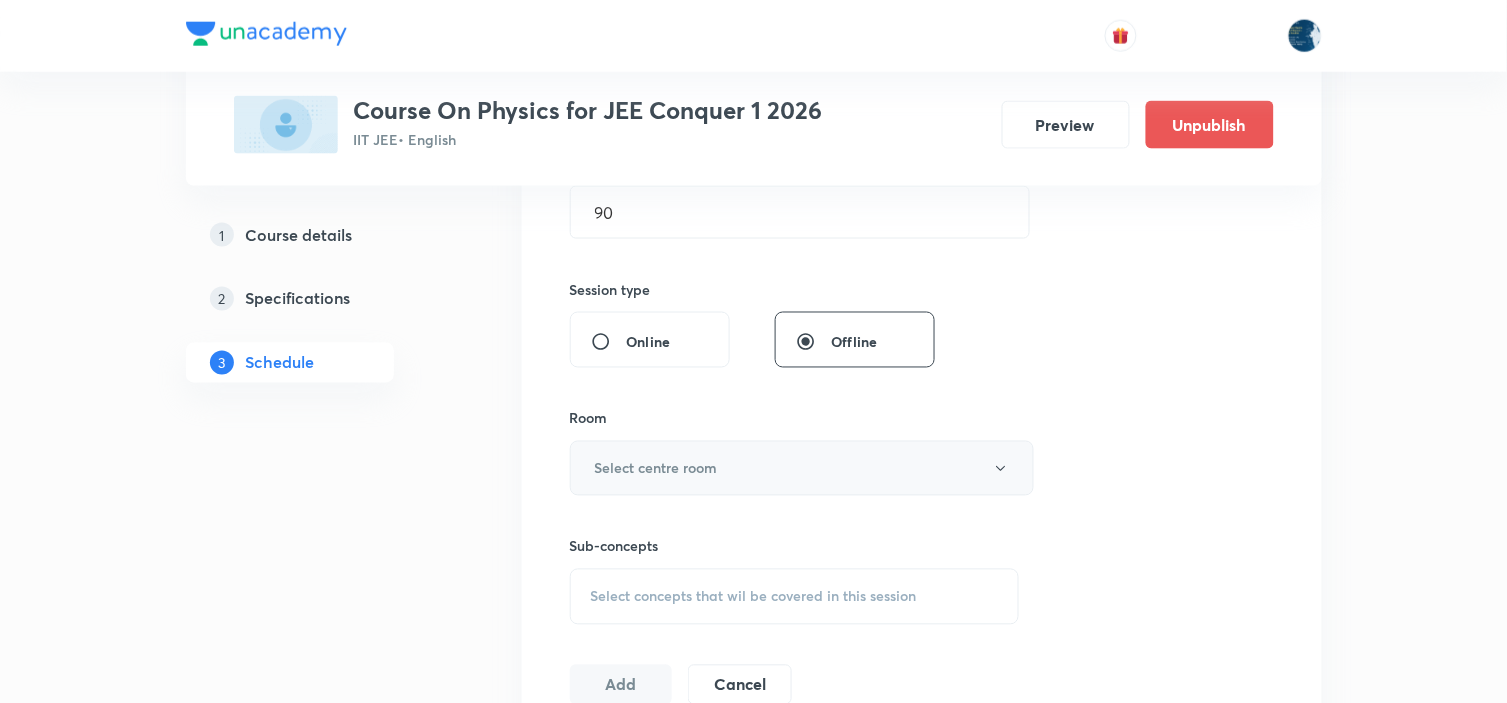 click on "Select centre room" at bounding box center (802, 468) 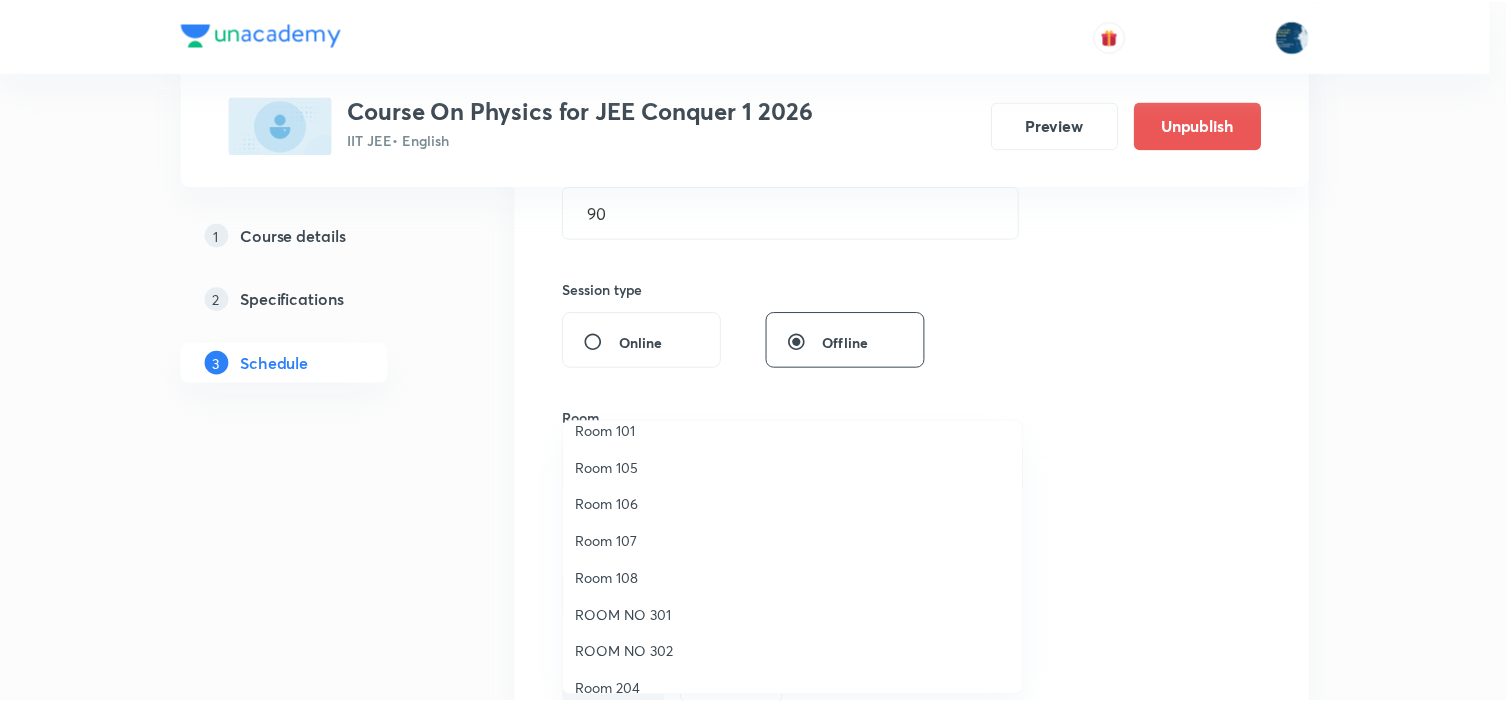 scroll, scrollTop: 371, scrollLeft: 0, axis: vertical 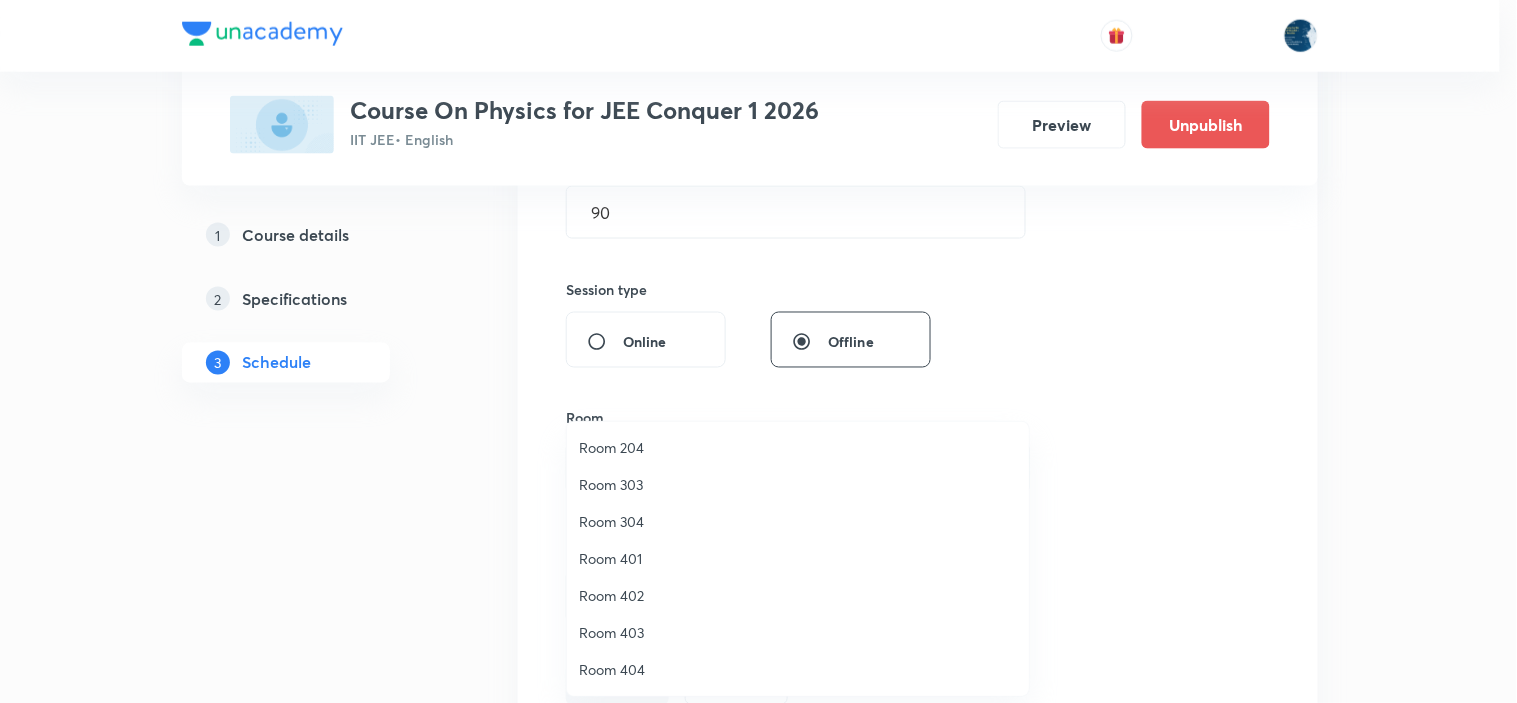 click on "Room 303" at bounding box center (798, 484) 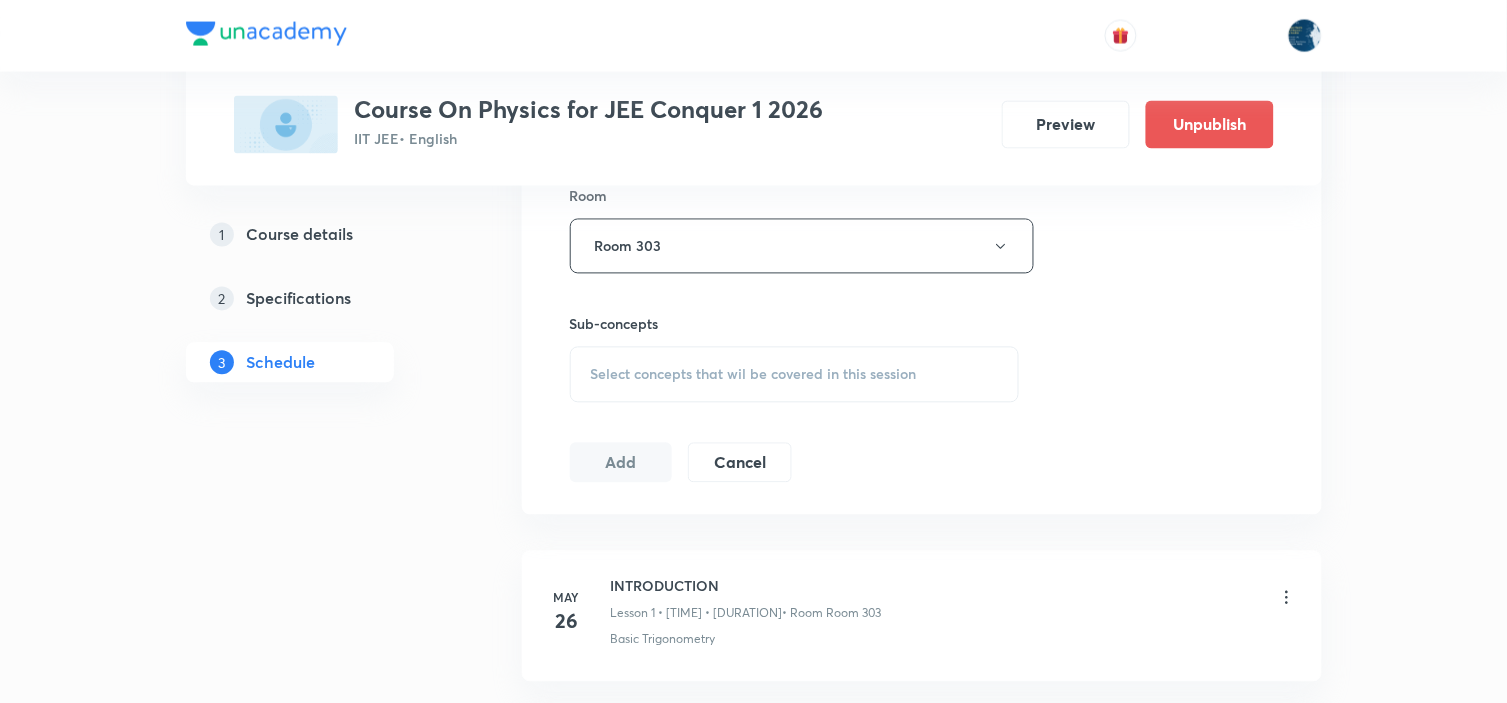 click on "Select concepts that wil be covered in this session" at bounding box center [754, 375] 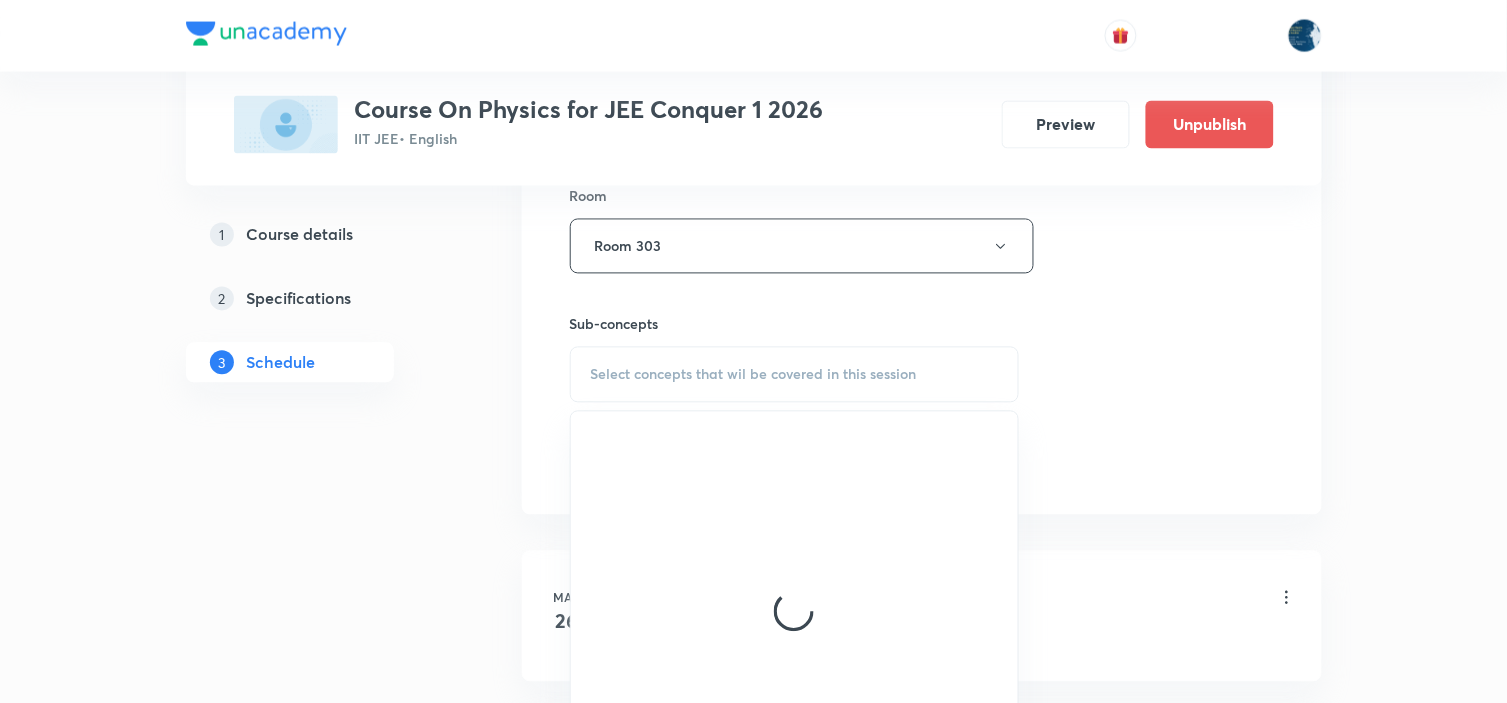 scroll, scrollTop: 1000, scrollLeft: 0, axis: vertical 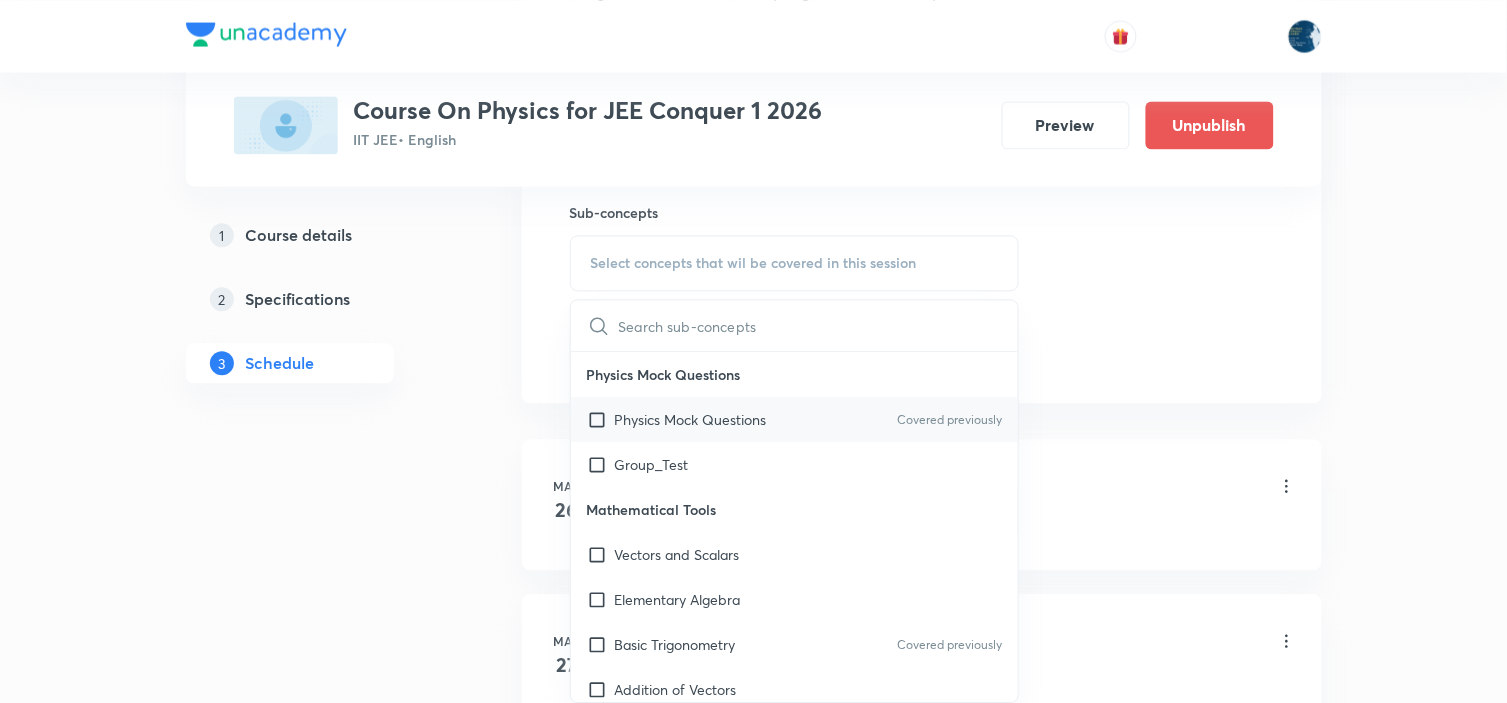 click on "Covered previously" at bounding box center [949, 420] 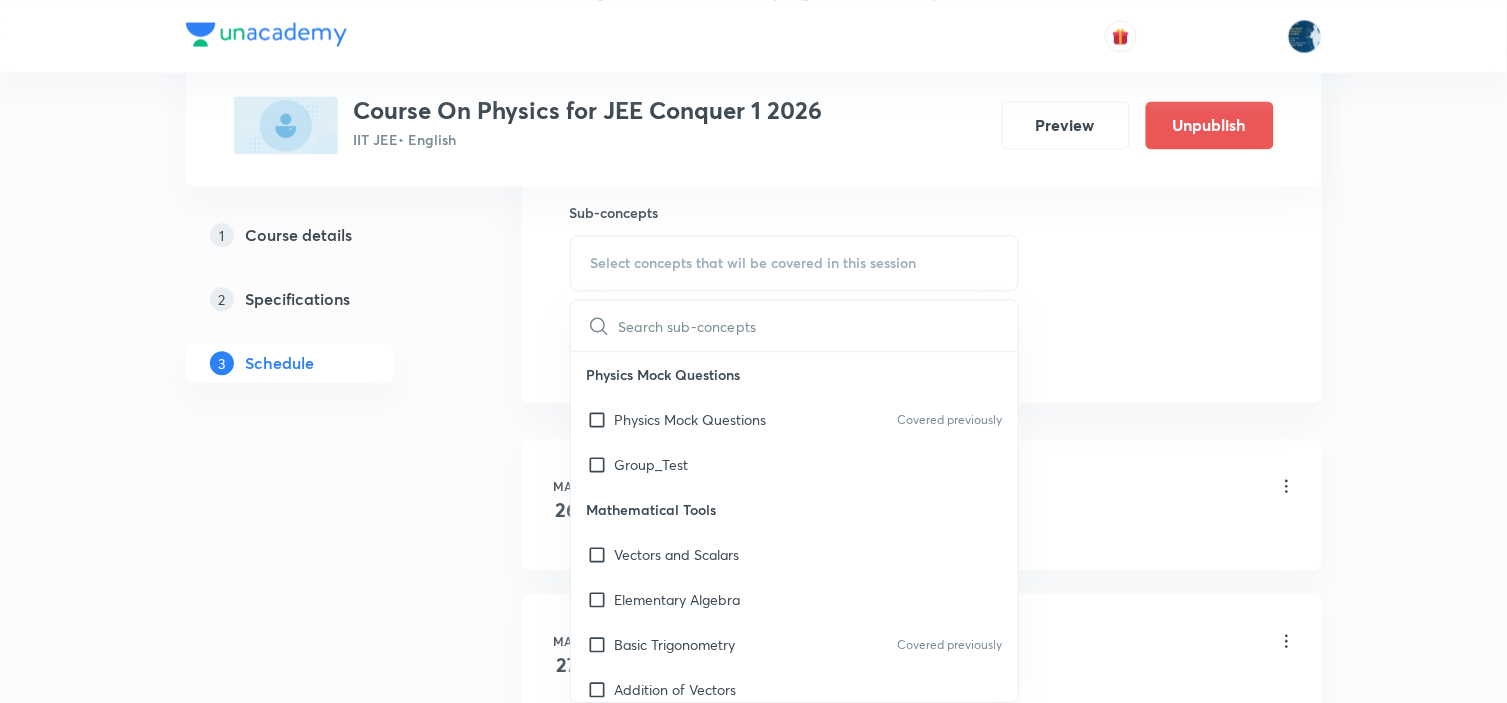 checkbox on "true" 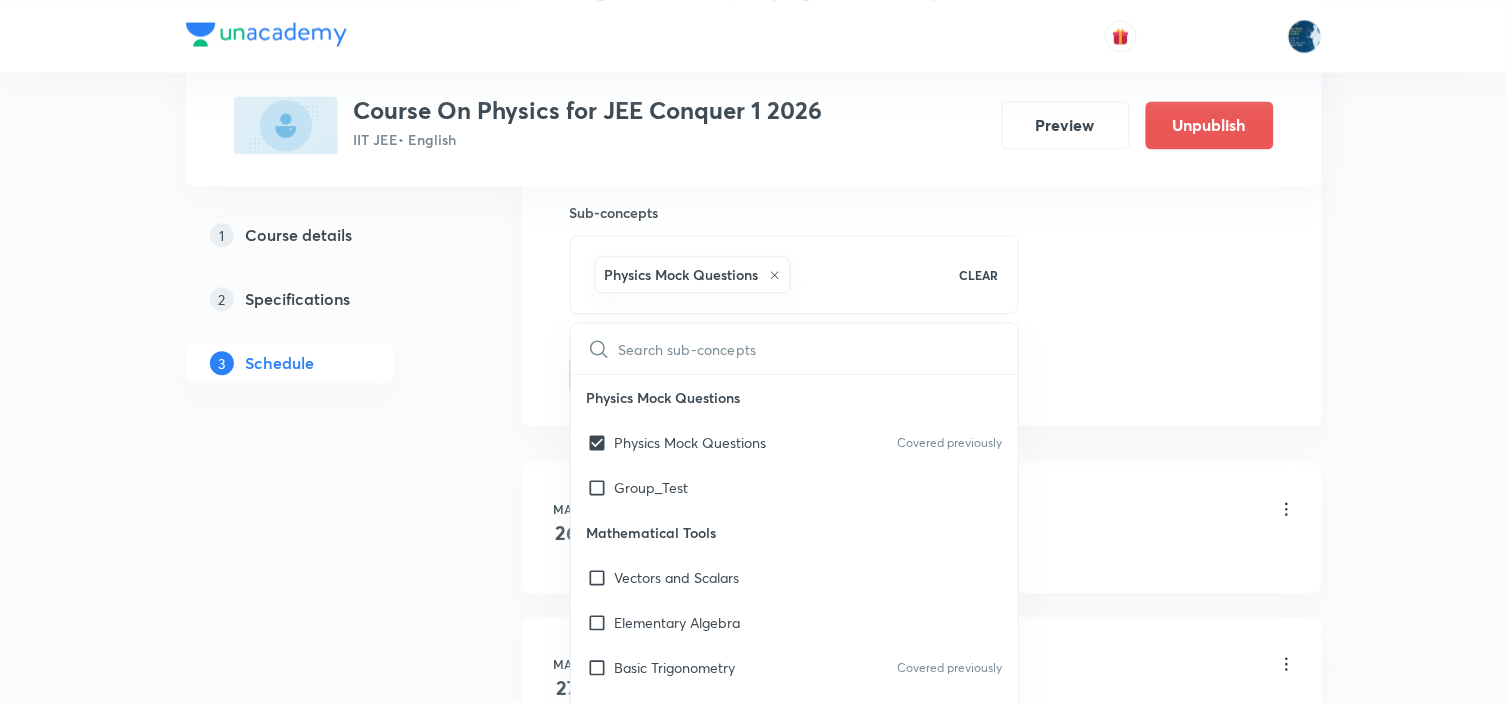 drag, startPoint x: 1164, startPoint y: 350, endPoint x: 781, endPoint y: 308, distance: 385.296 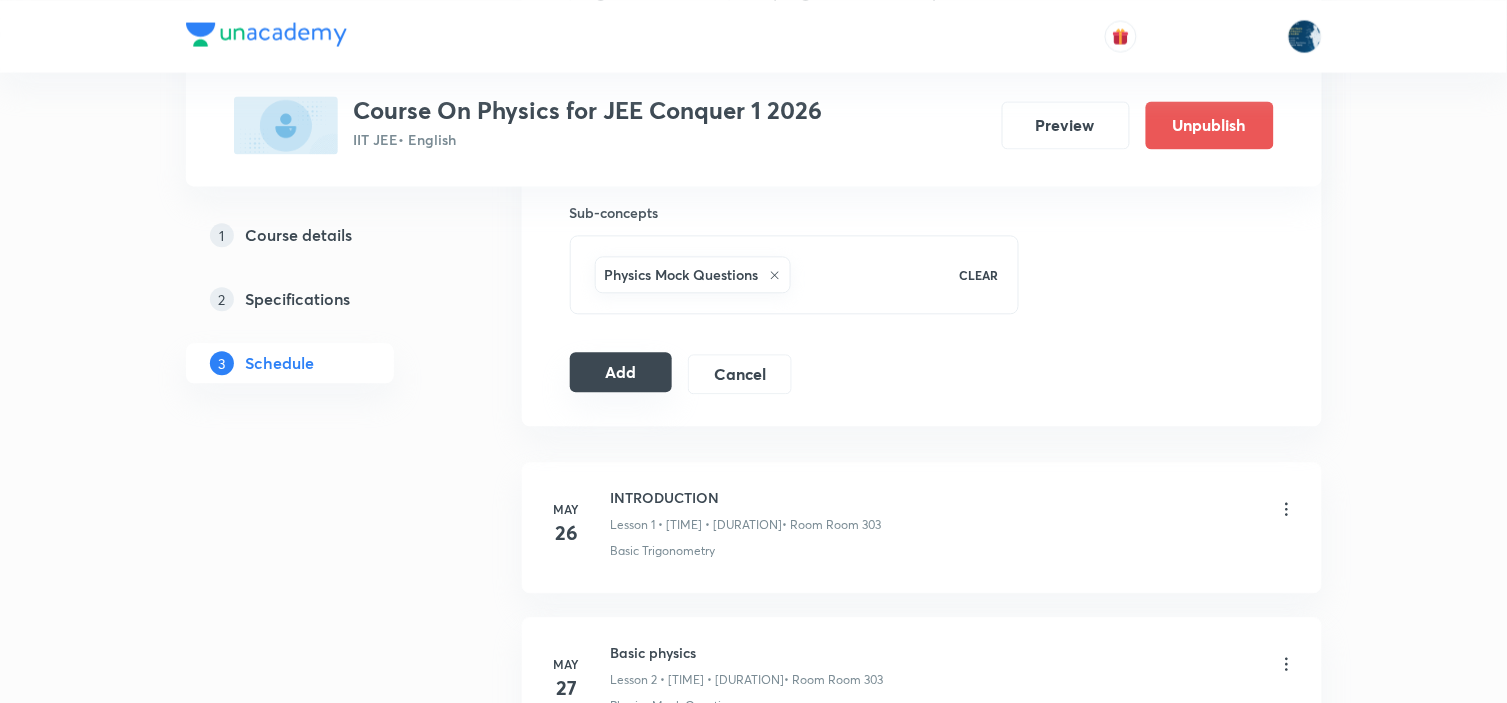 click on "Add" at bounding box center (621, 372) 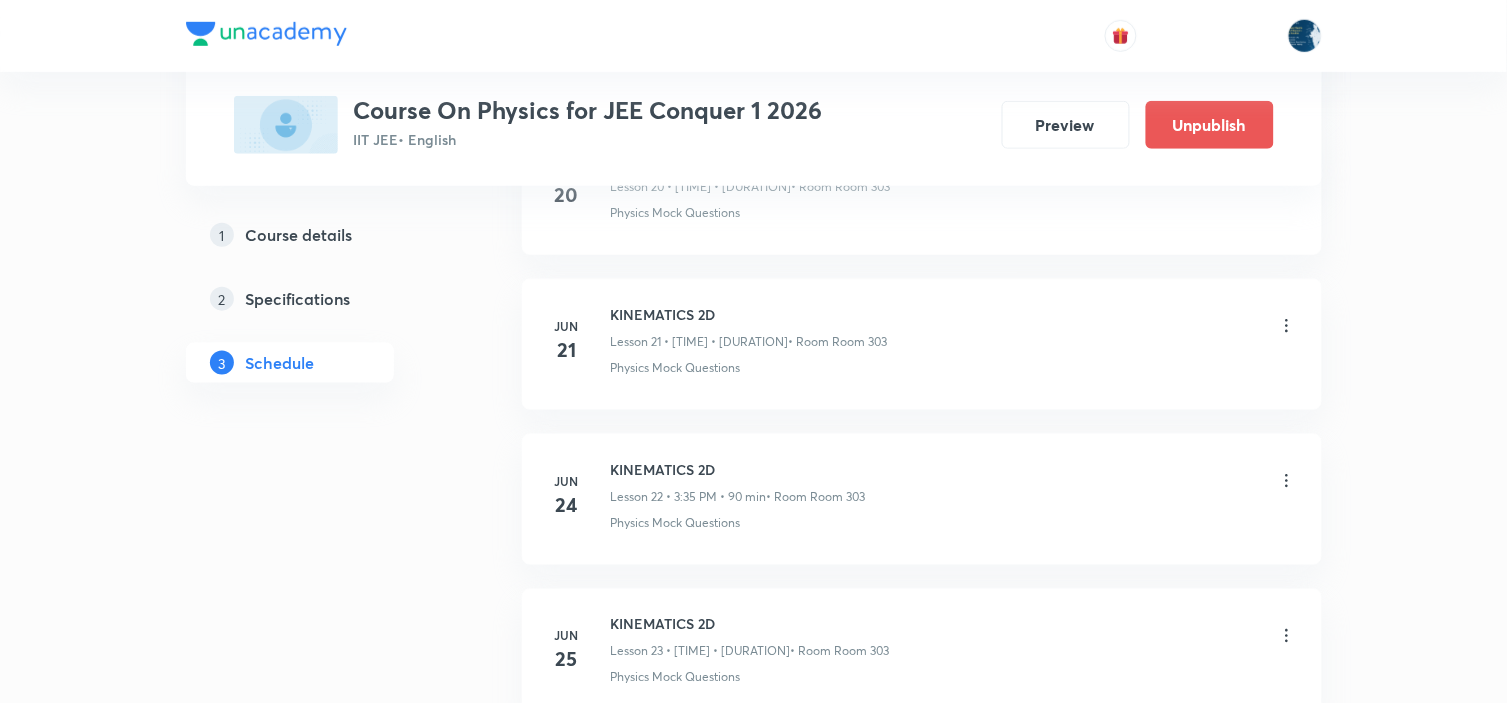 scroll, scrollTop: 8837, scrollLeft: 0, axis: vertical 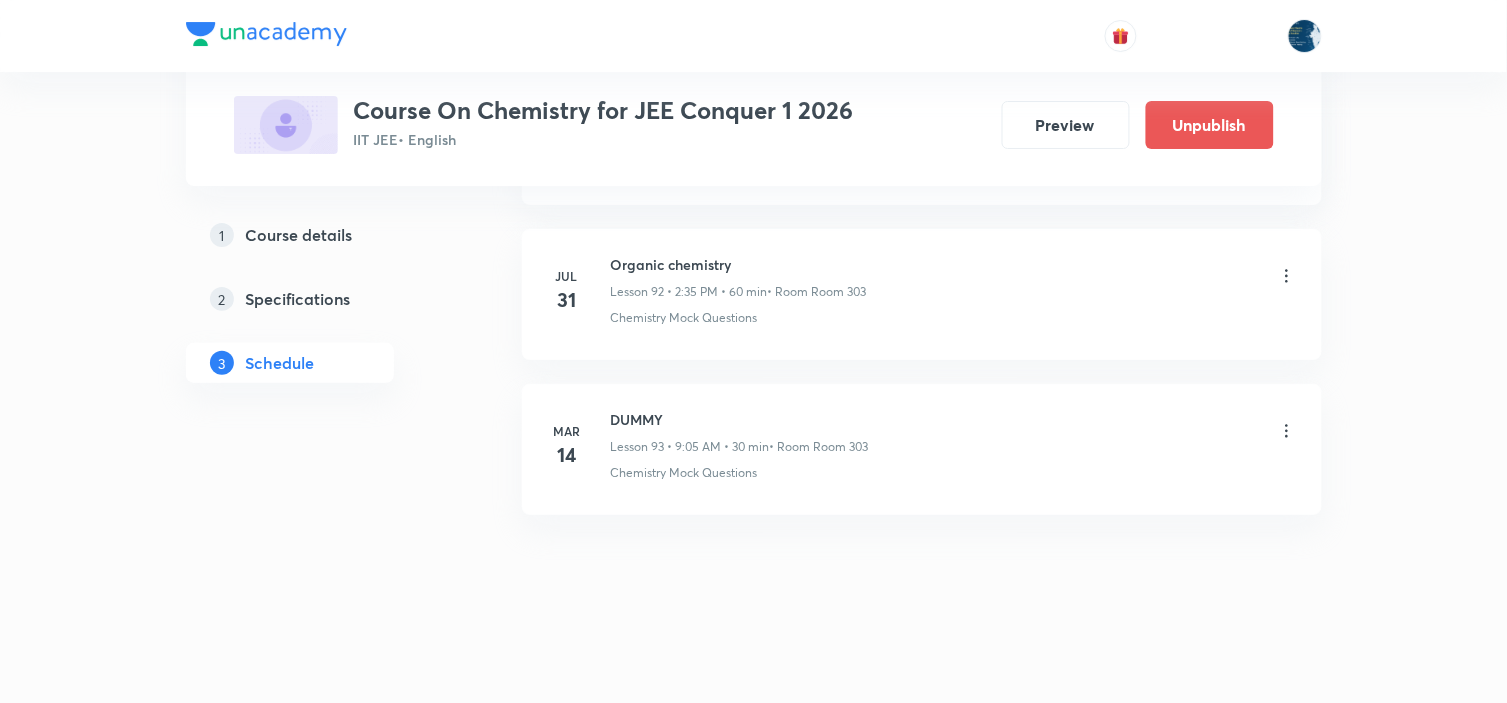 click on "Organic chemistry" at bounding box center (739, 264) 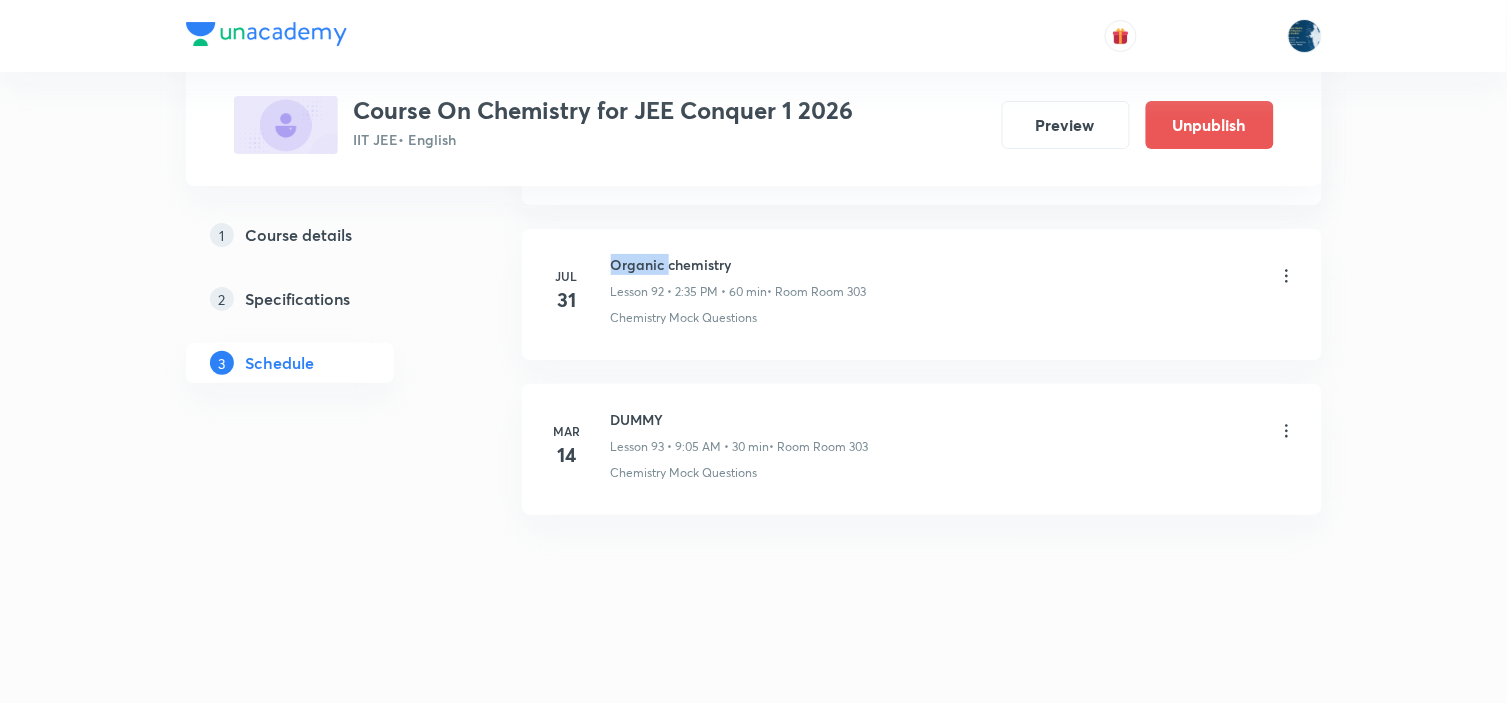 click on "Organic chemistry" at bounding box center [739, 264] 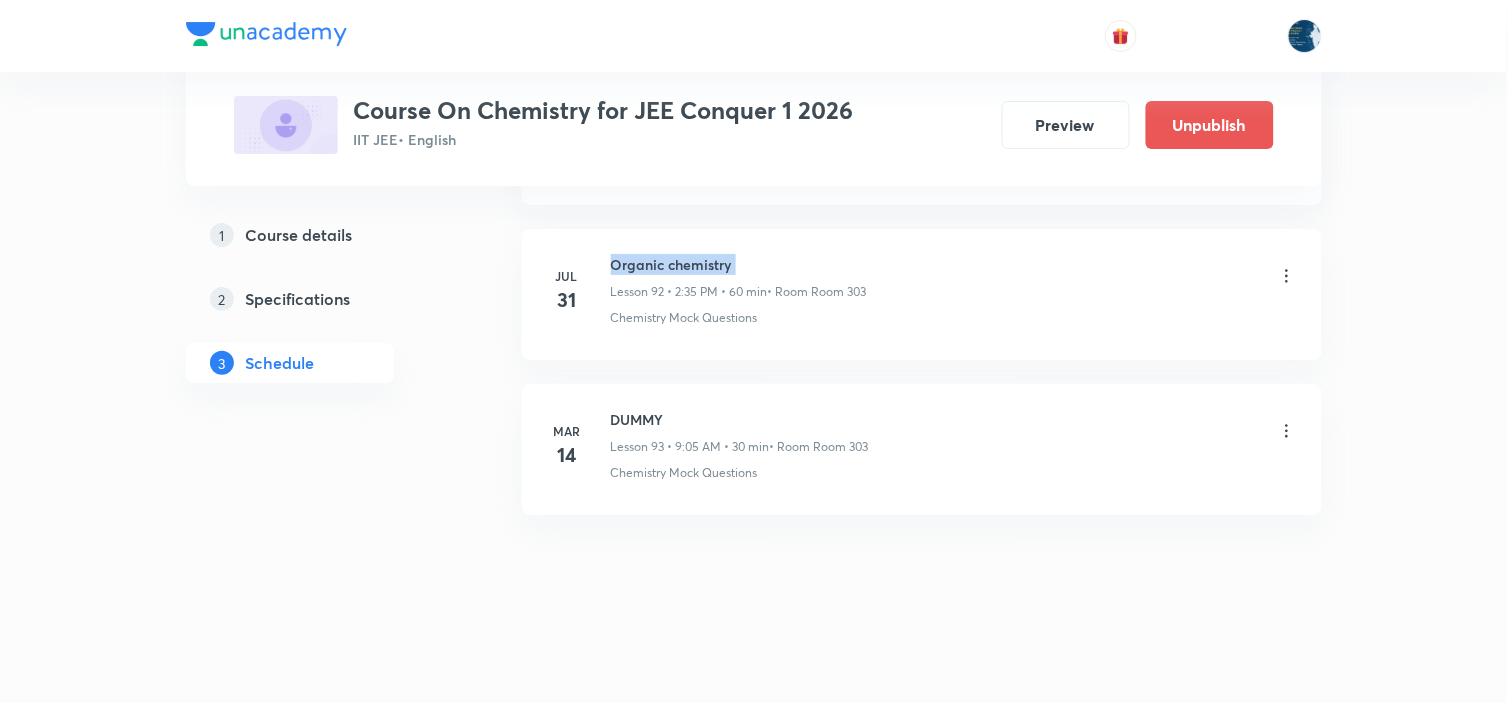 click on "Organic chemistry" at bounding box center [739, 264] 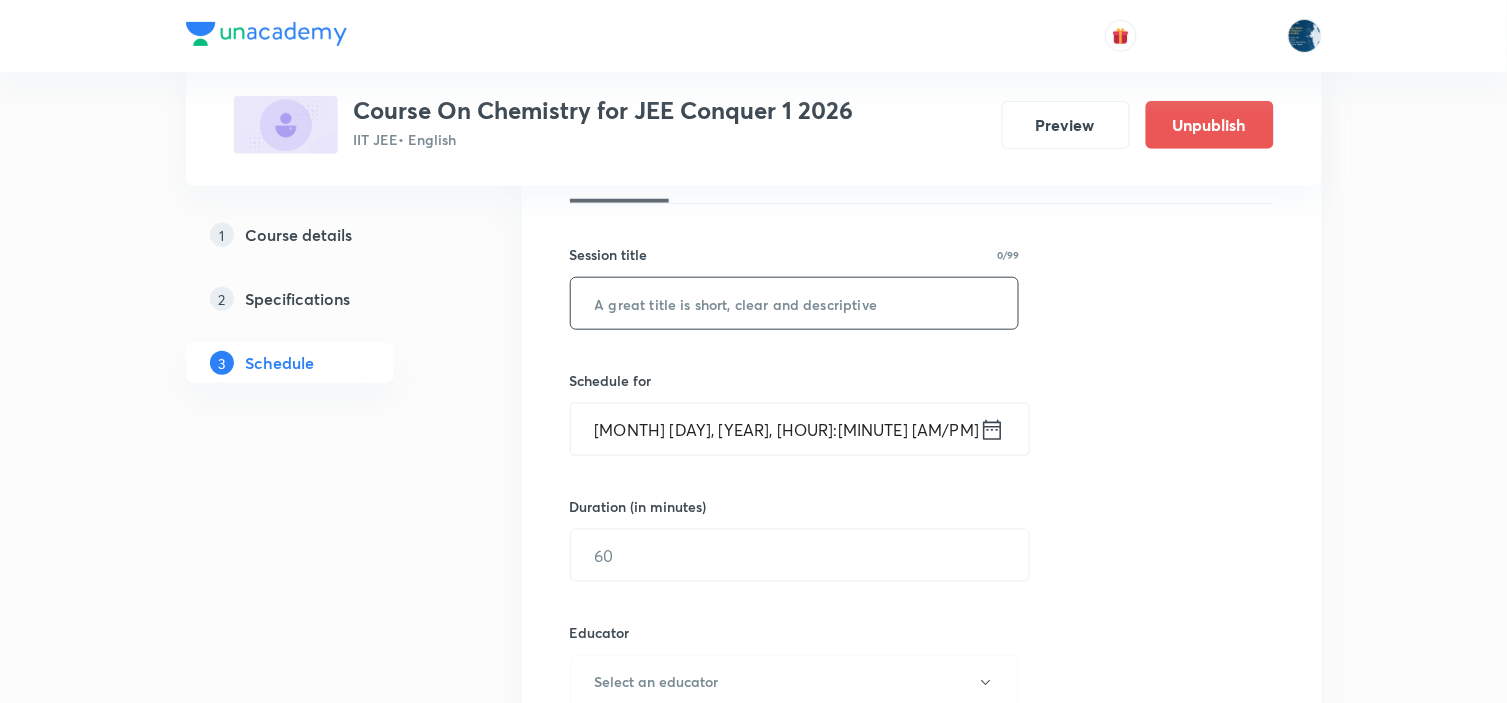 scroll, scrollTop: 333, scrollLeft: 0, axis: vertical 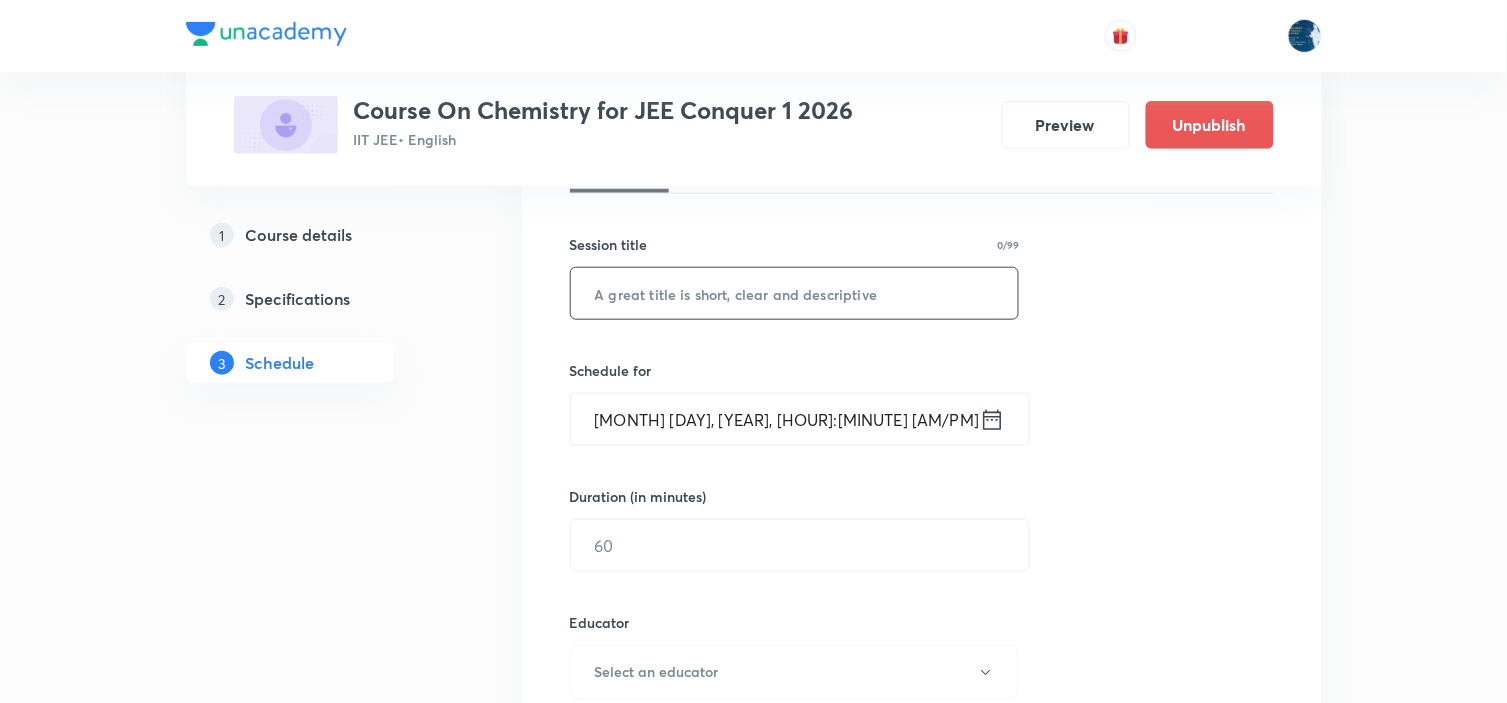 click at bounding box center [795, 293] 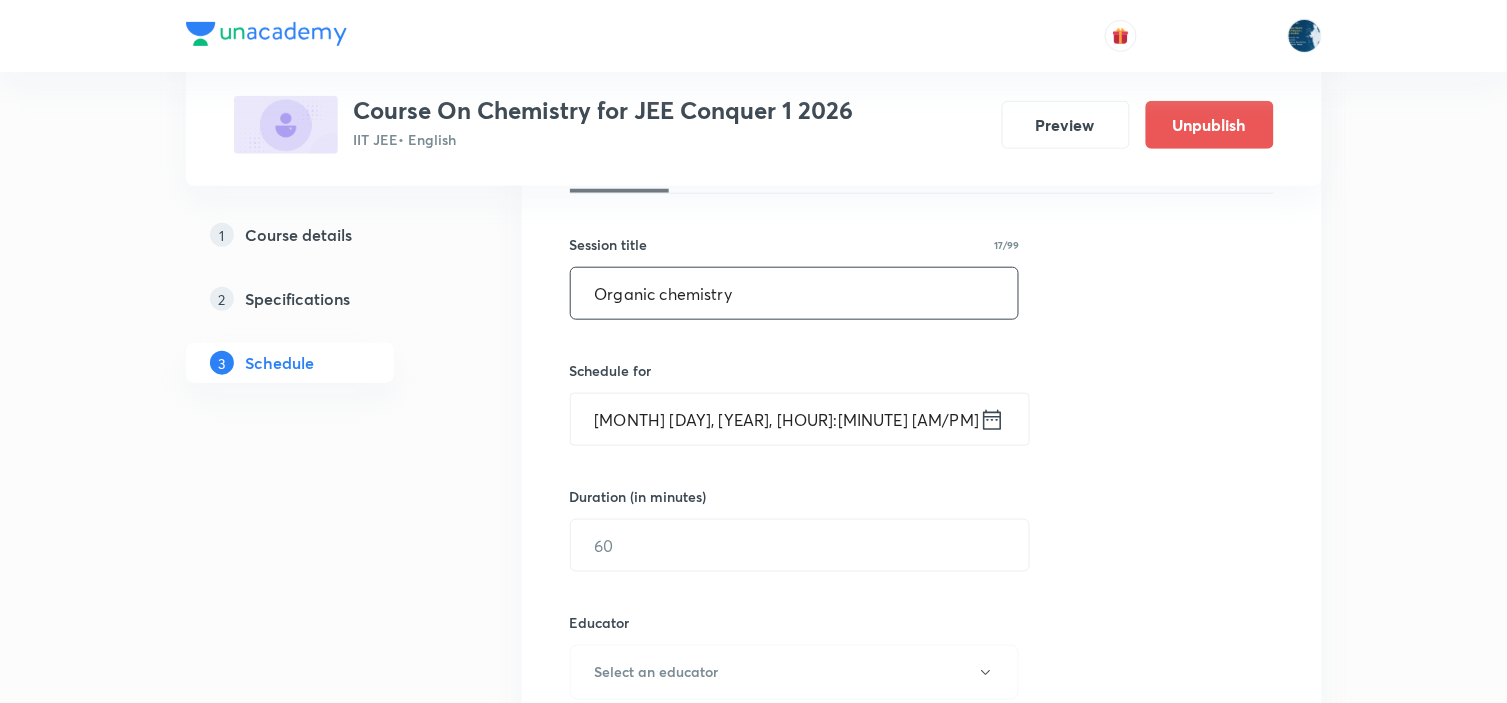 type on "Organic chemistry" 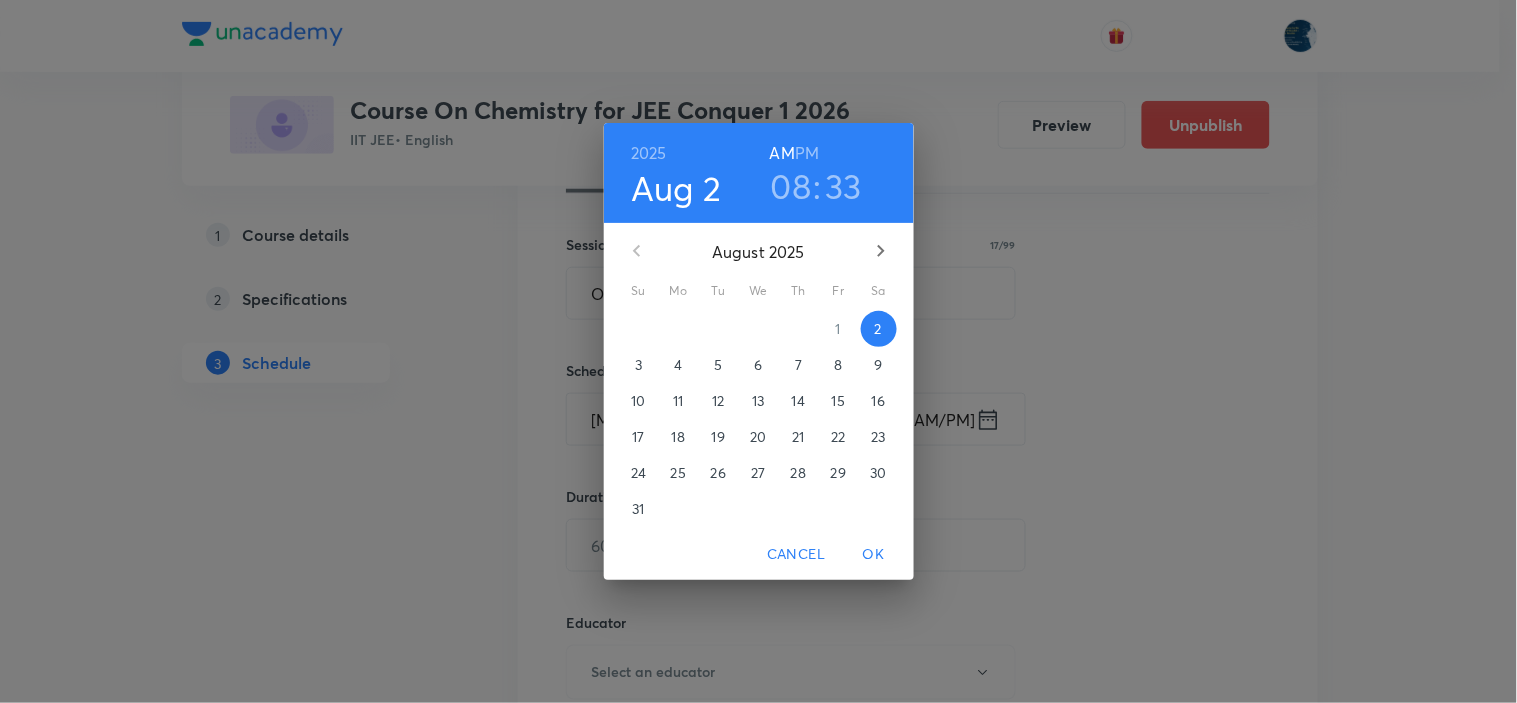 click on "PM" at bounding box center (807, 153) 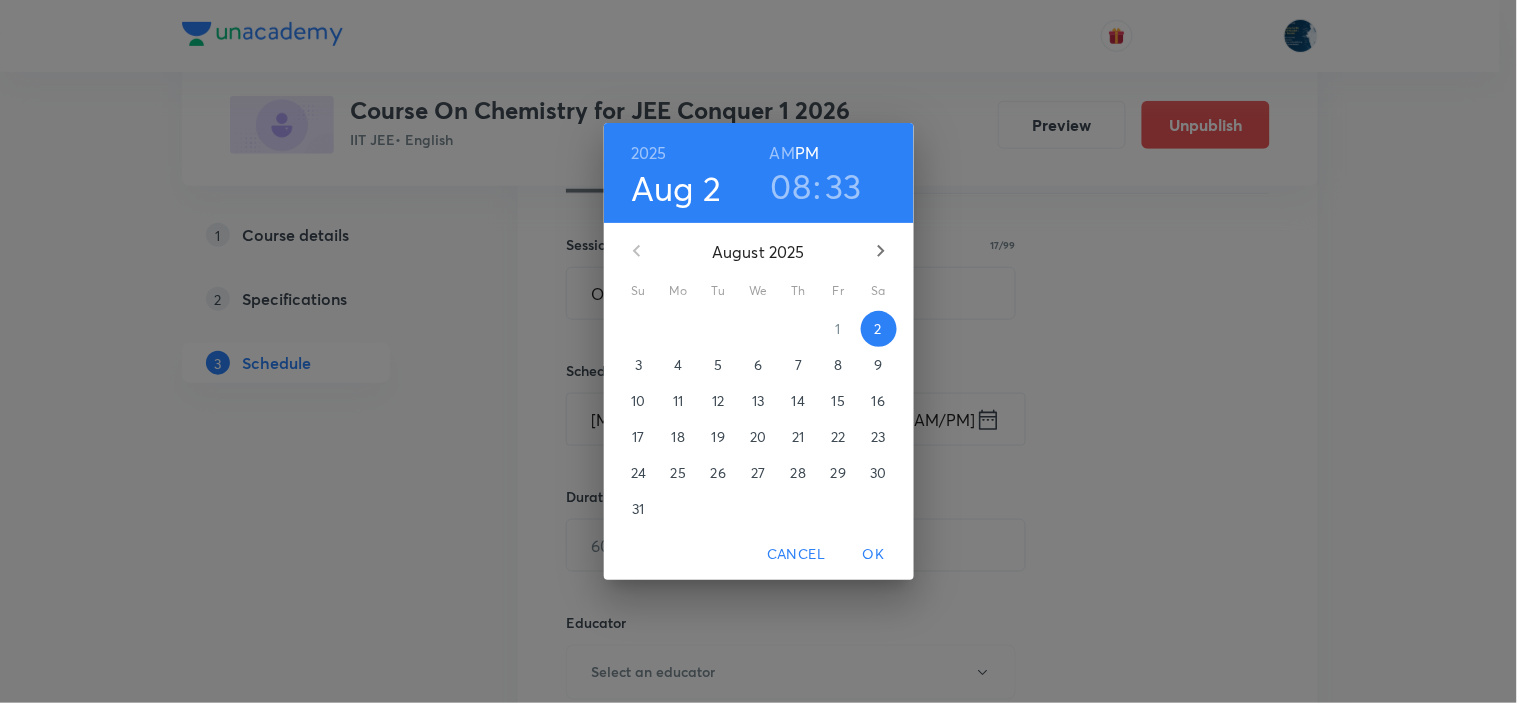 click on "08" at bounding box center [791, 186] 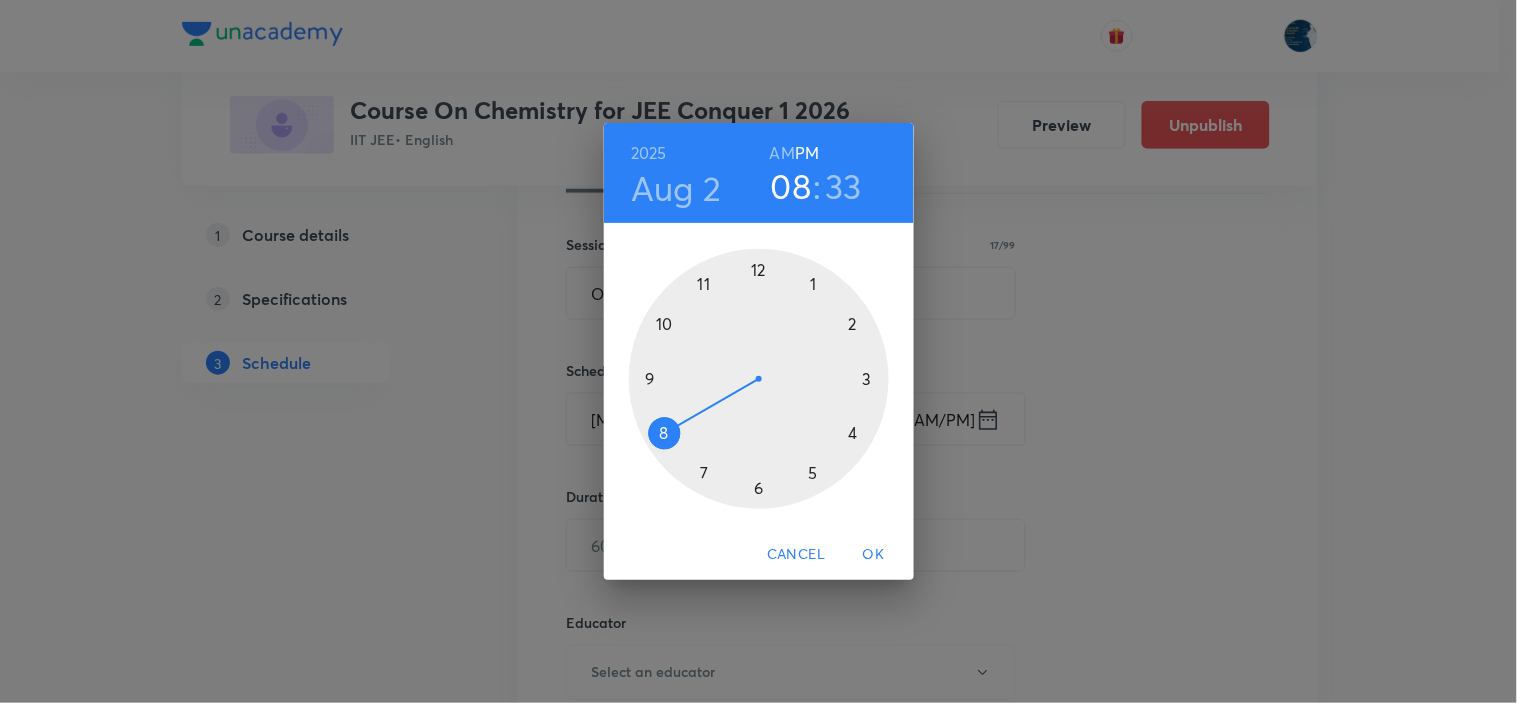 click at bounding box center [759, 379] 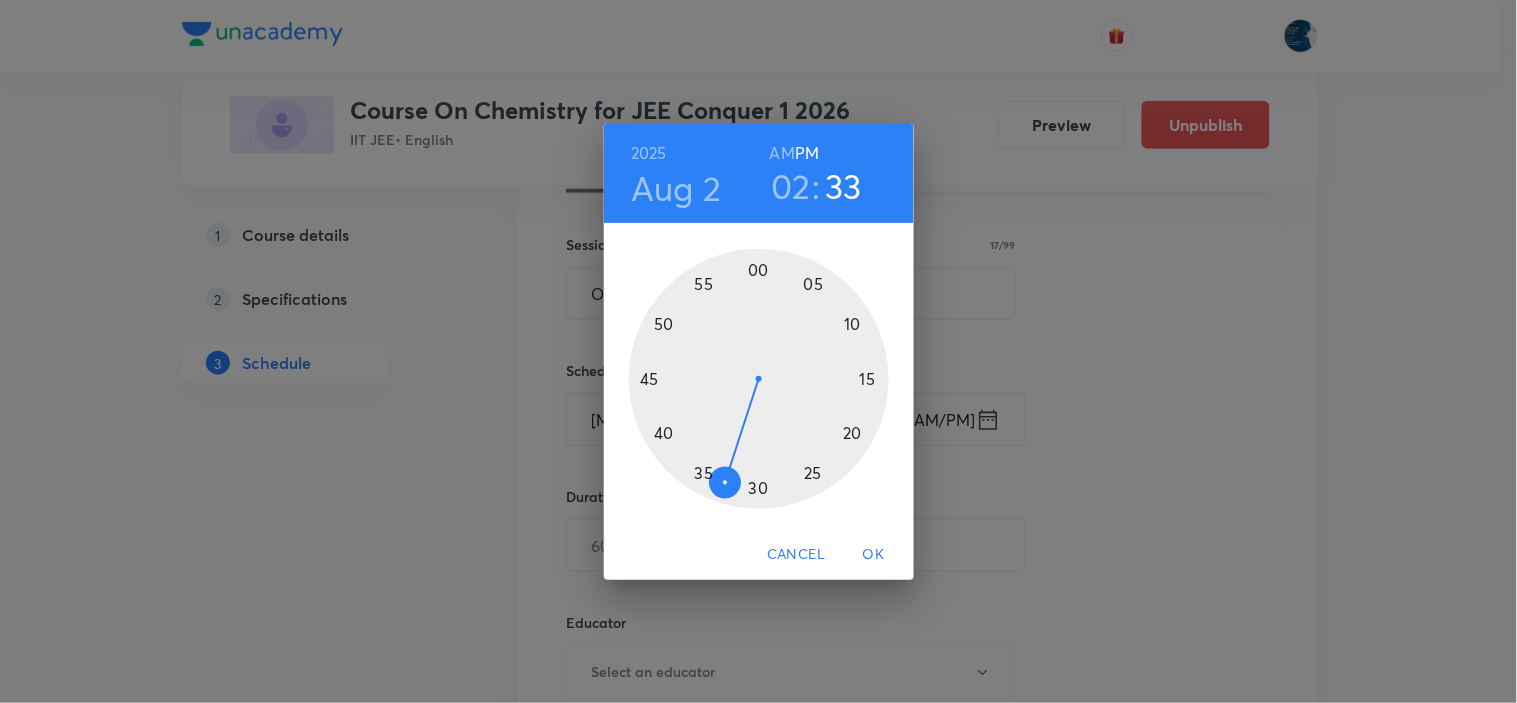 click at bounding box center (759, 379) 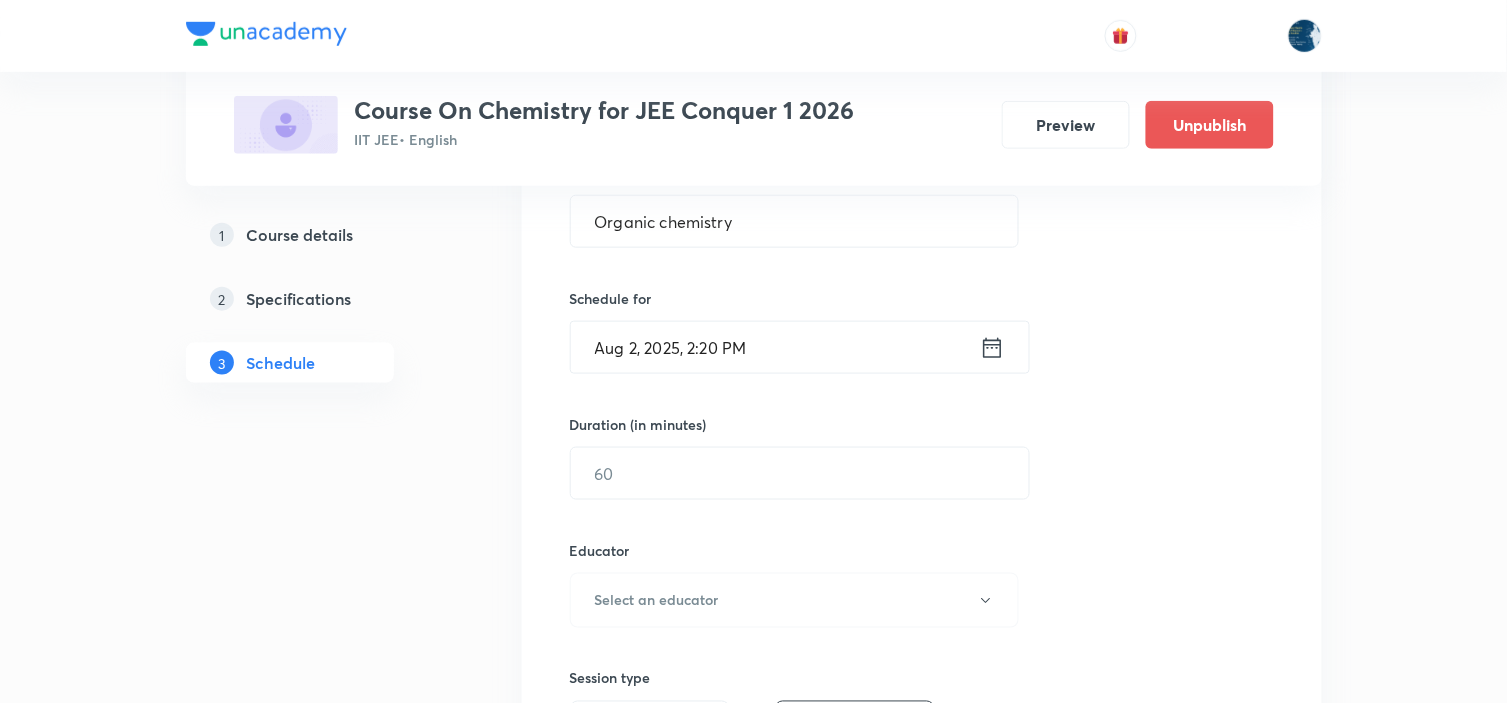 scroll, scrollTop: 444, scrollLeft: 0, axis: vertical 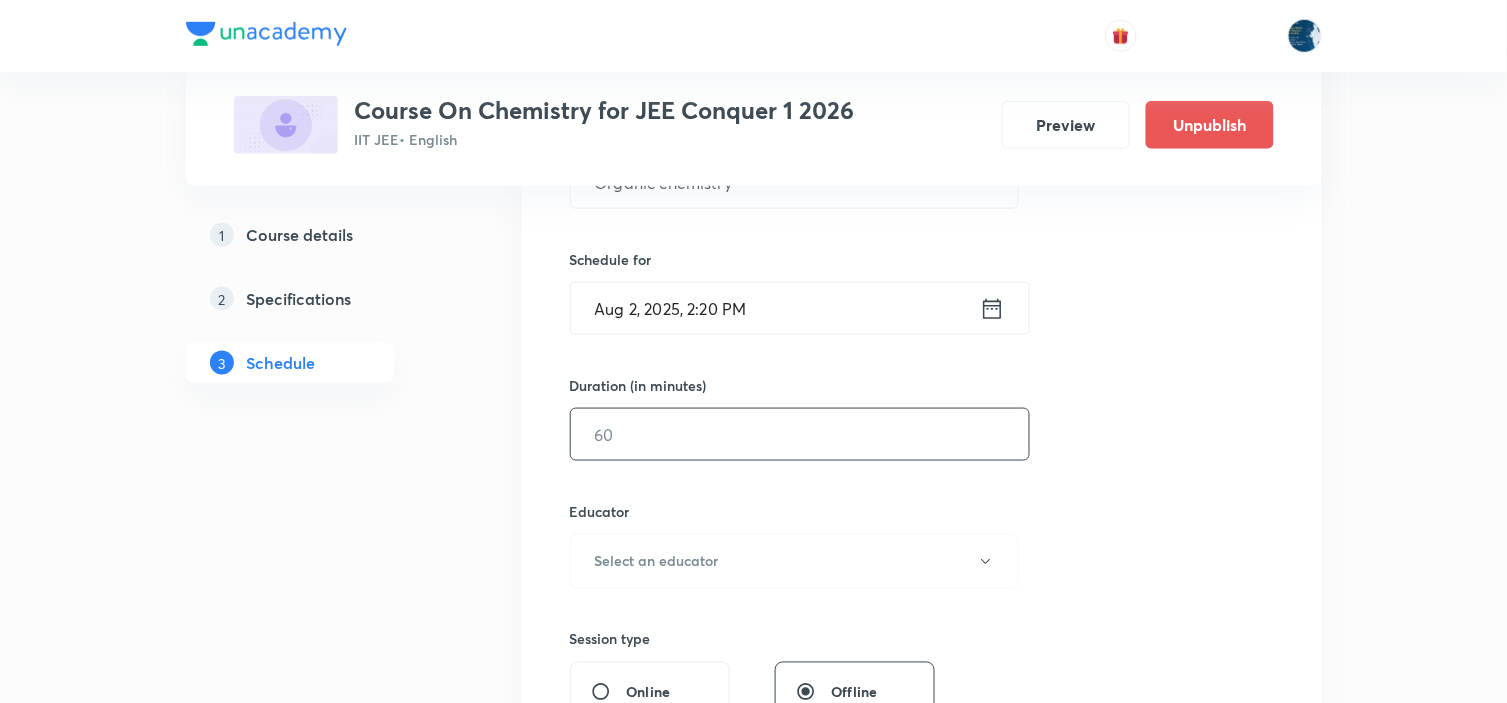 click at bounding box center (800, 434) 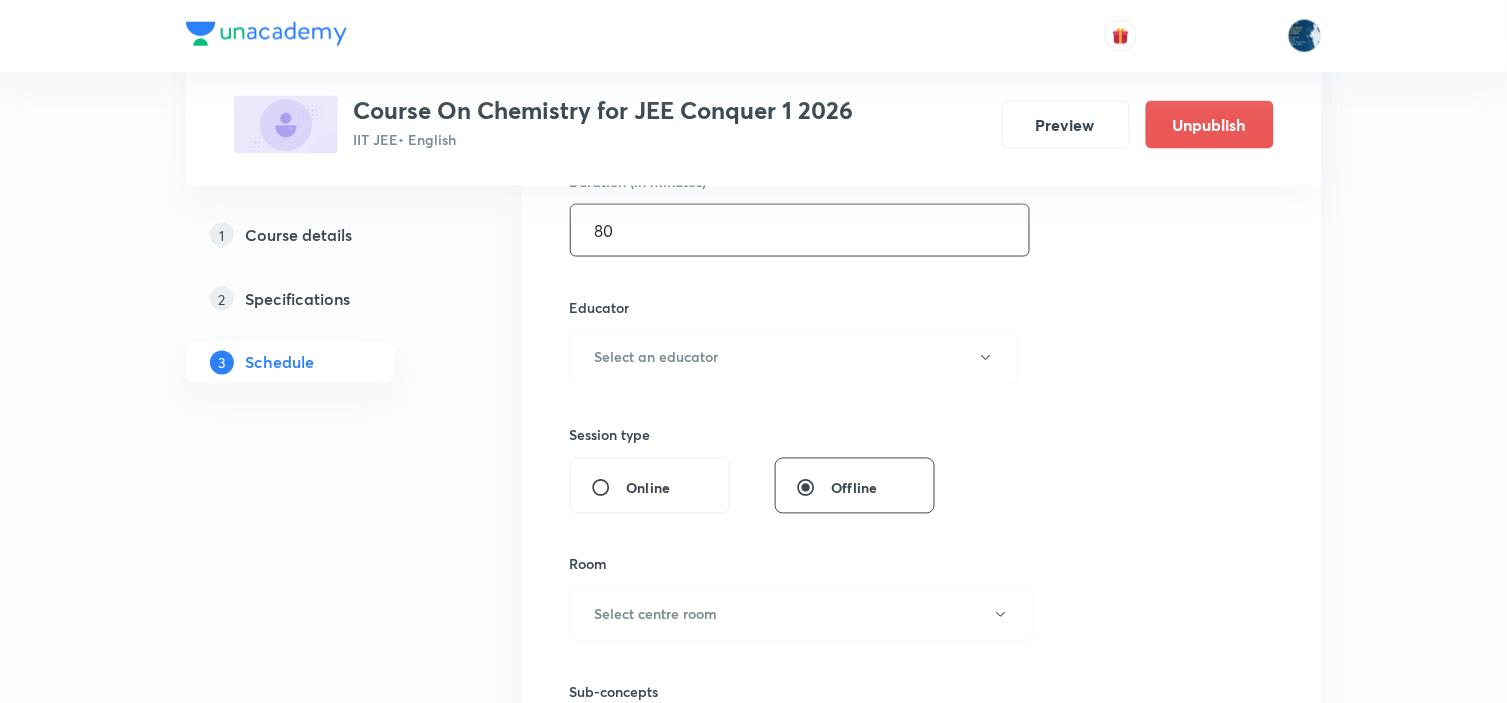 scroll, scrollTop: 666, scrollLeft: 0, axis: vertical 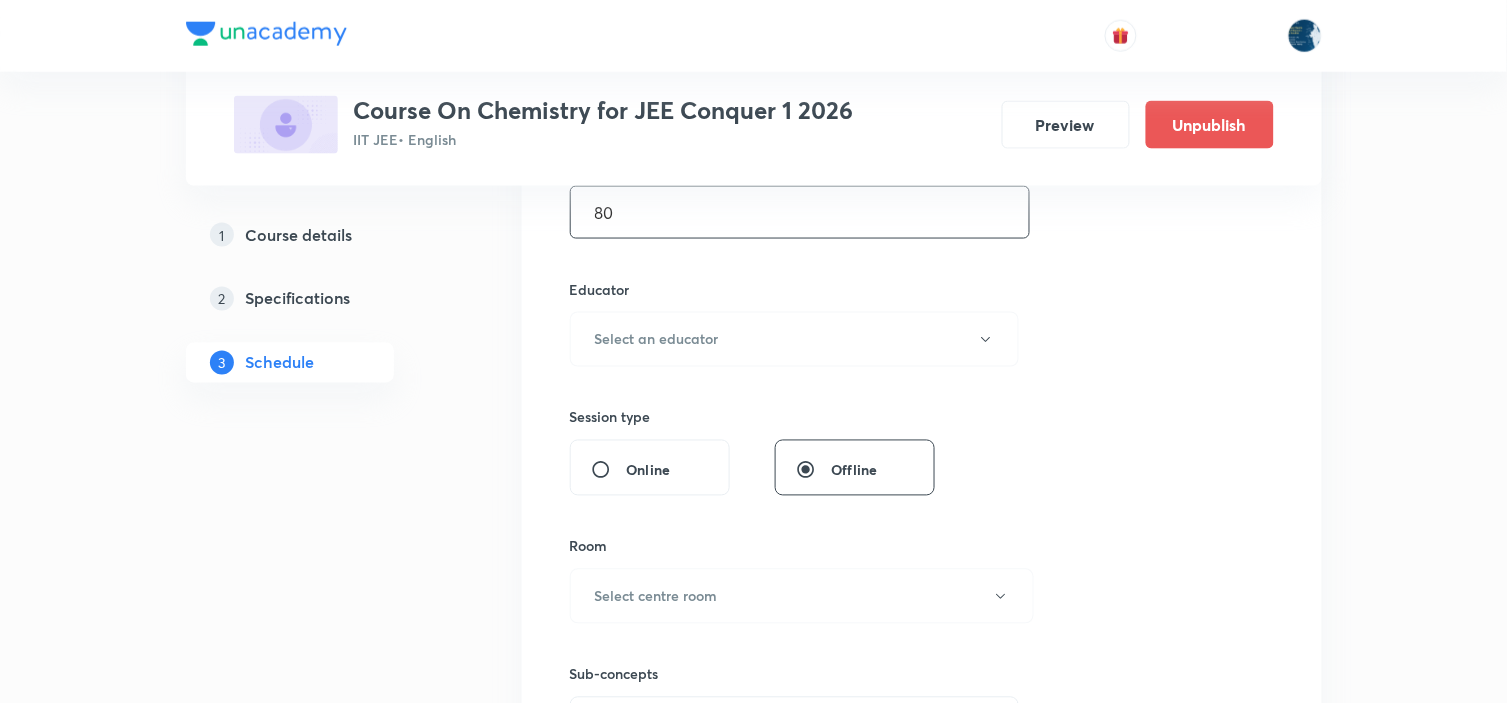 type on "80" 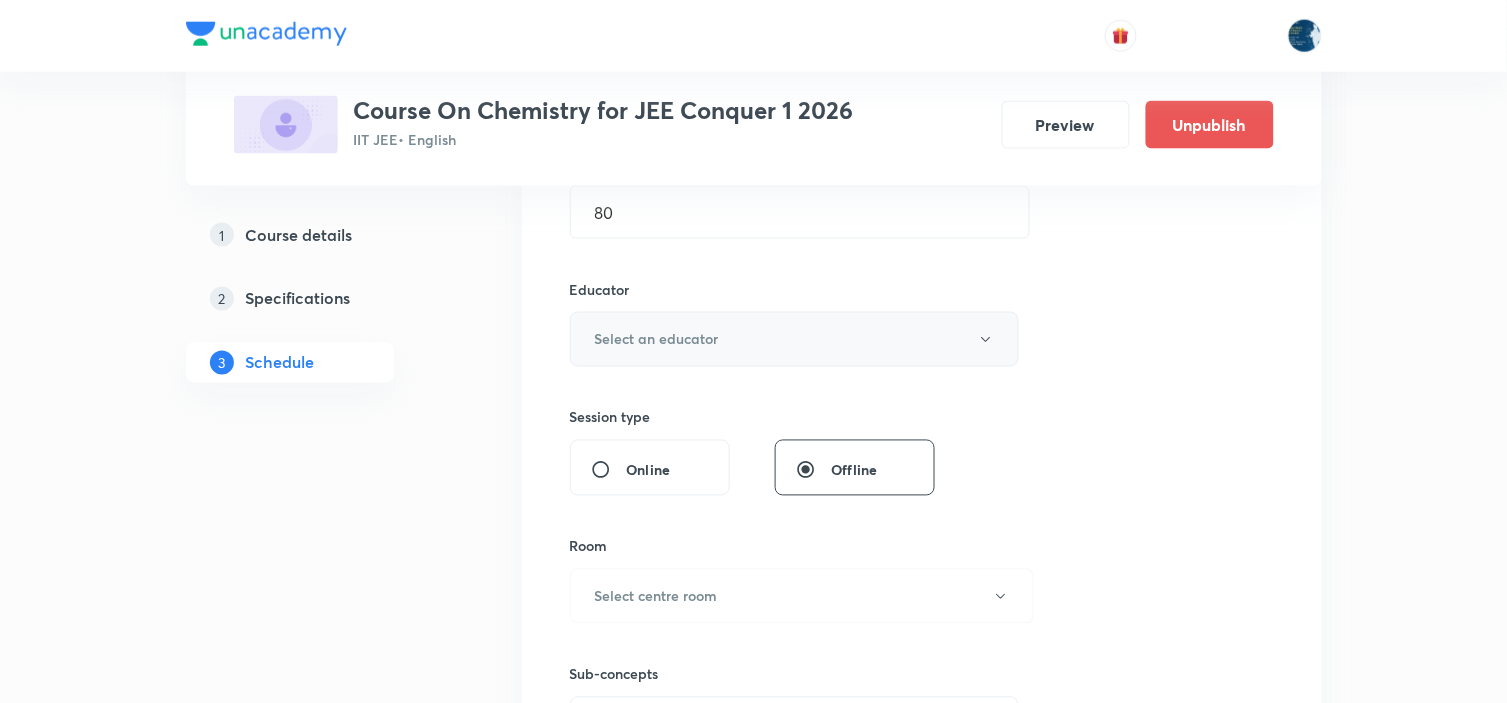 click on "Select an educator" at bounding box center (795, 339) 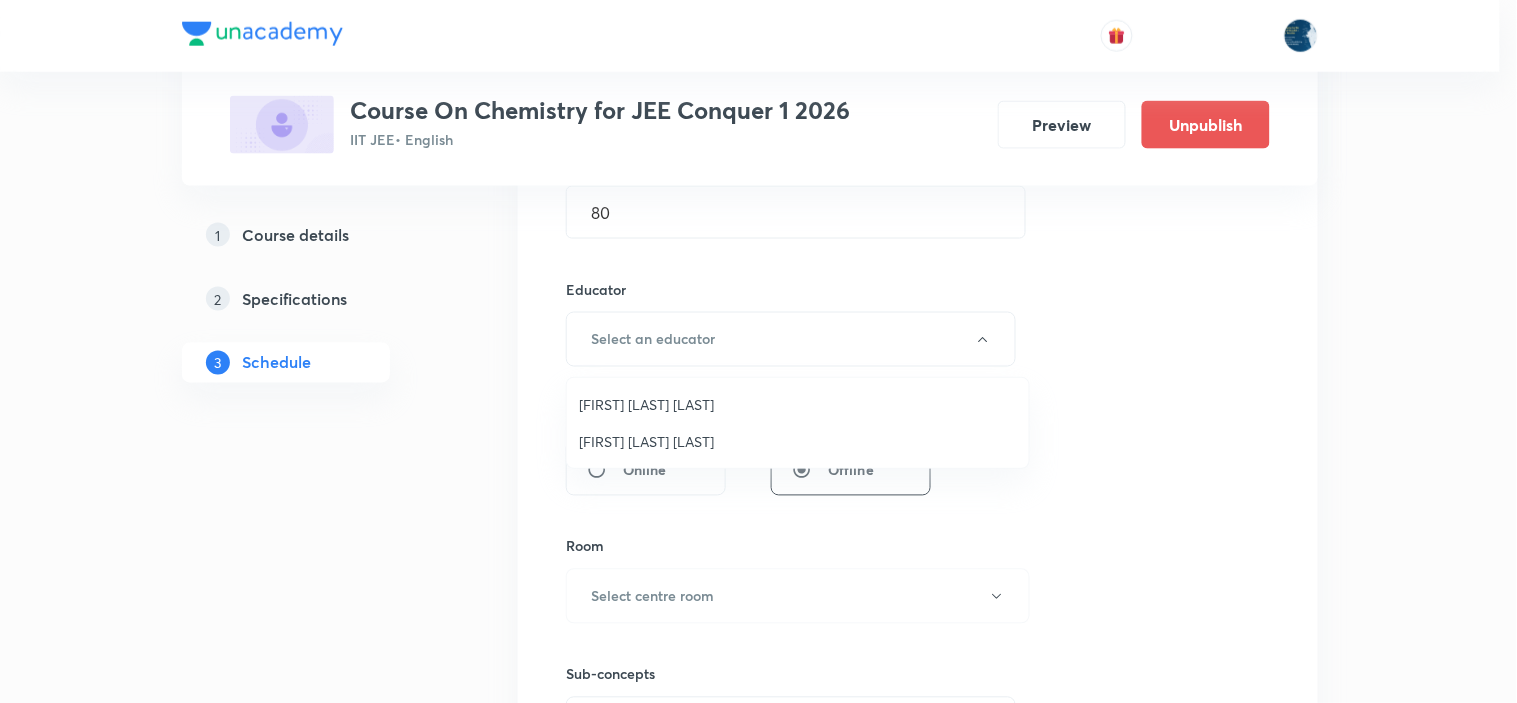 click on "Sripati Surya Dilip" at bounding box center [798, 441] 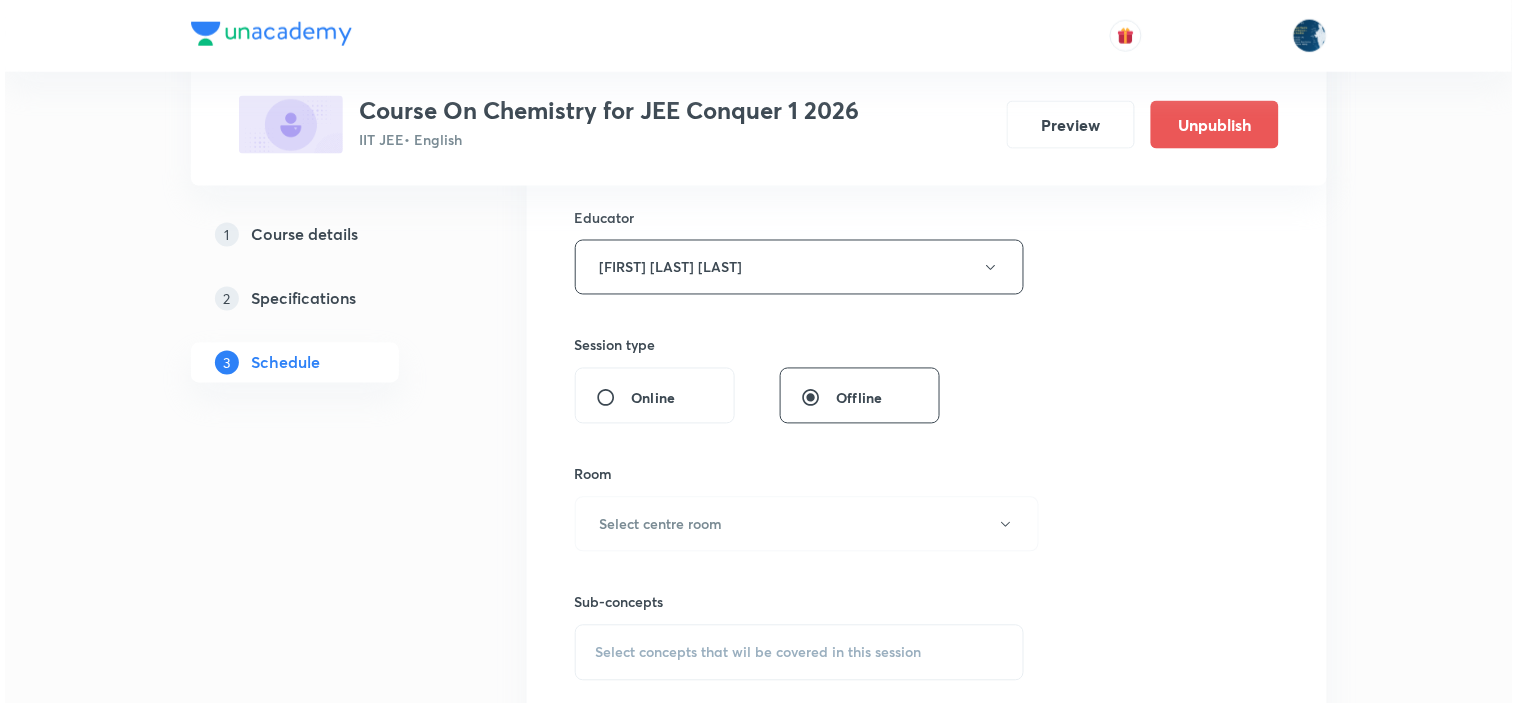 scroll, scrollTop: 777, scrollLeft: 0, axis: vertical 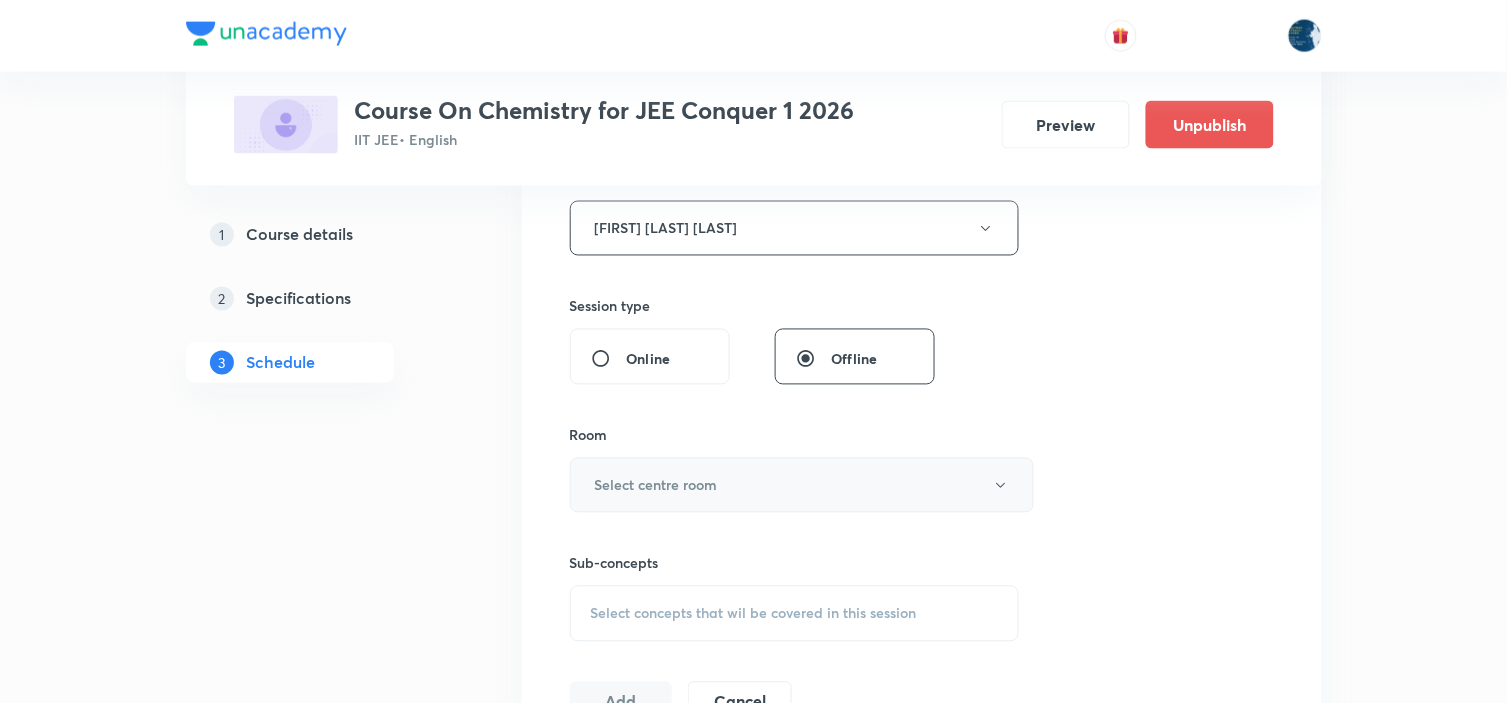 click on "Select centre room" at bounding box center (802, 485) 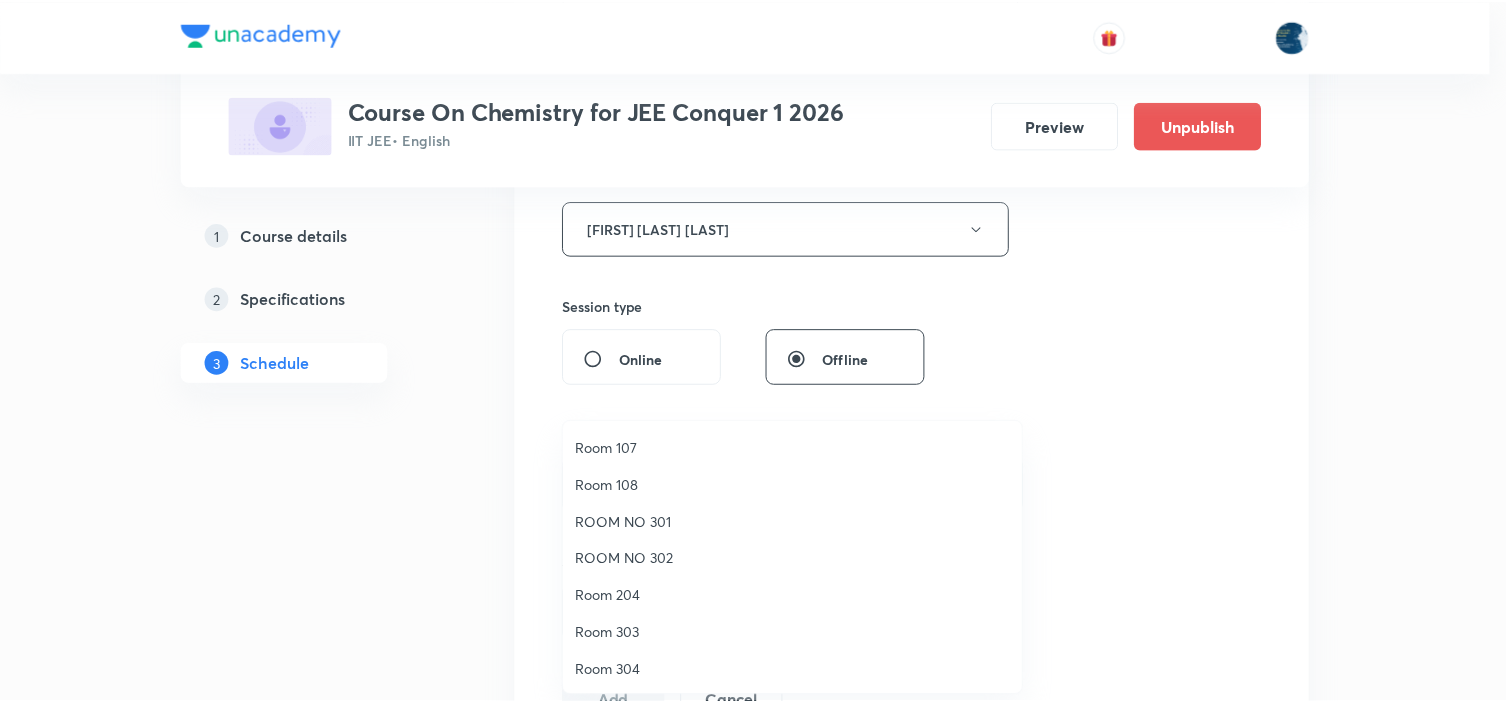 scroll, scrollTop: 333, scrollLeft: 0, axis: vertical 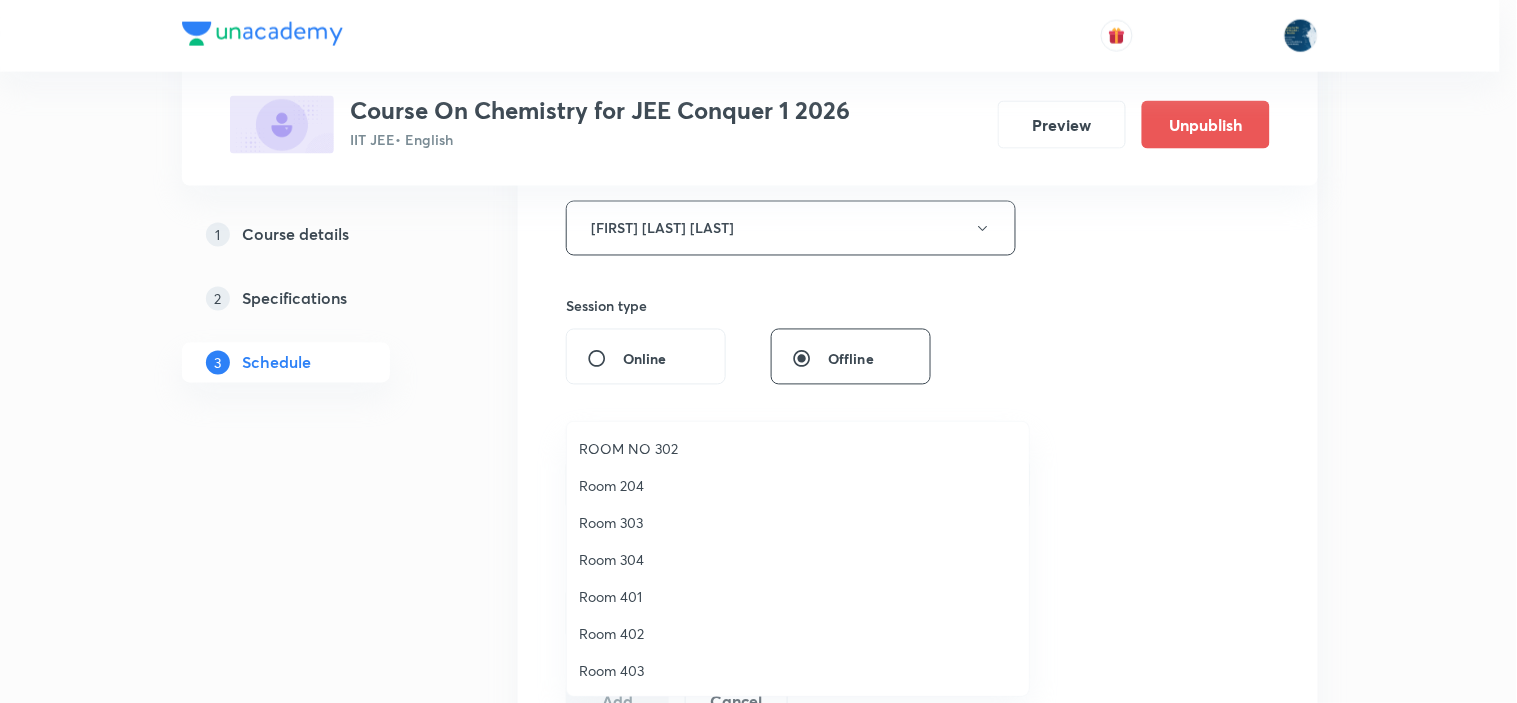 click on "Room 303" at bounding box center (798, 522) 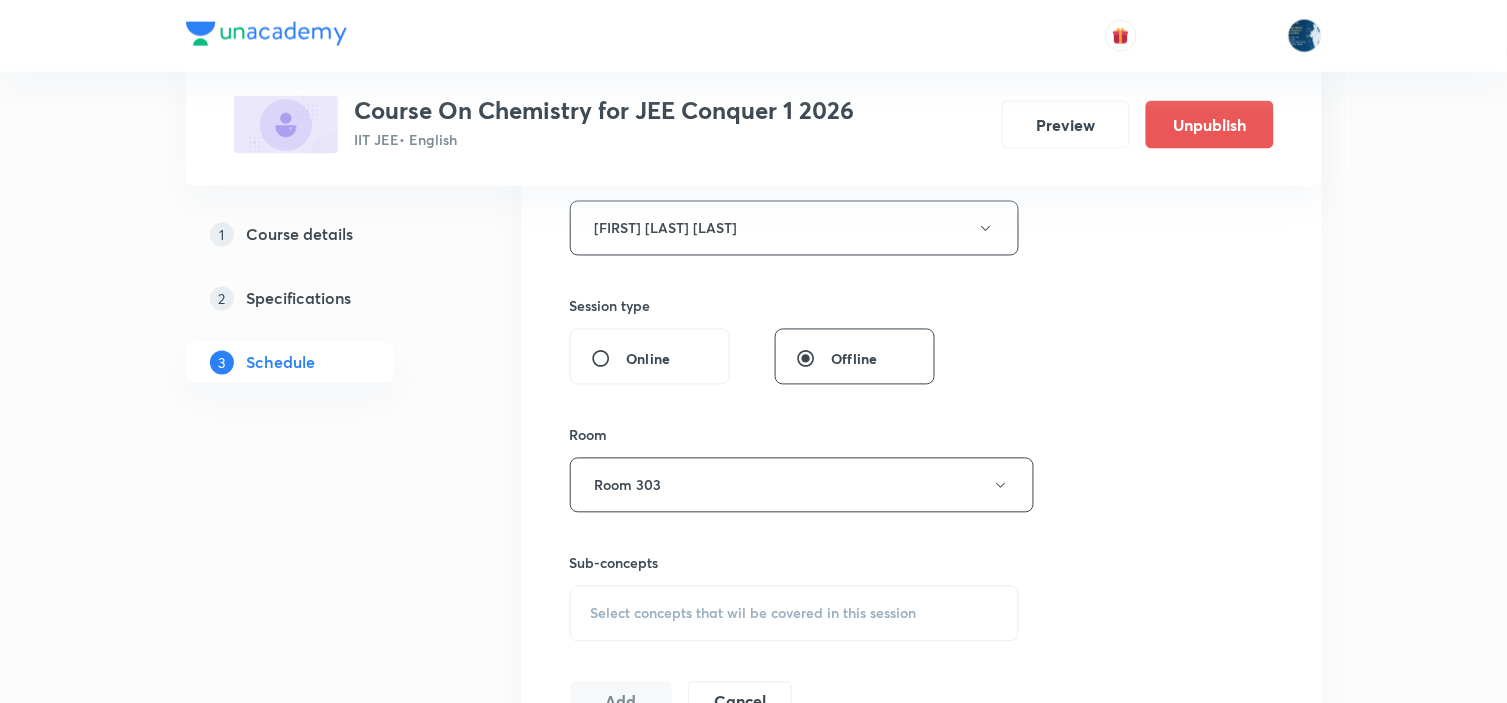 scroll, scrollTop: 1000, scrollLeft: 0, axis: vertical 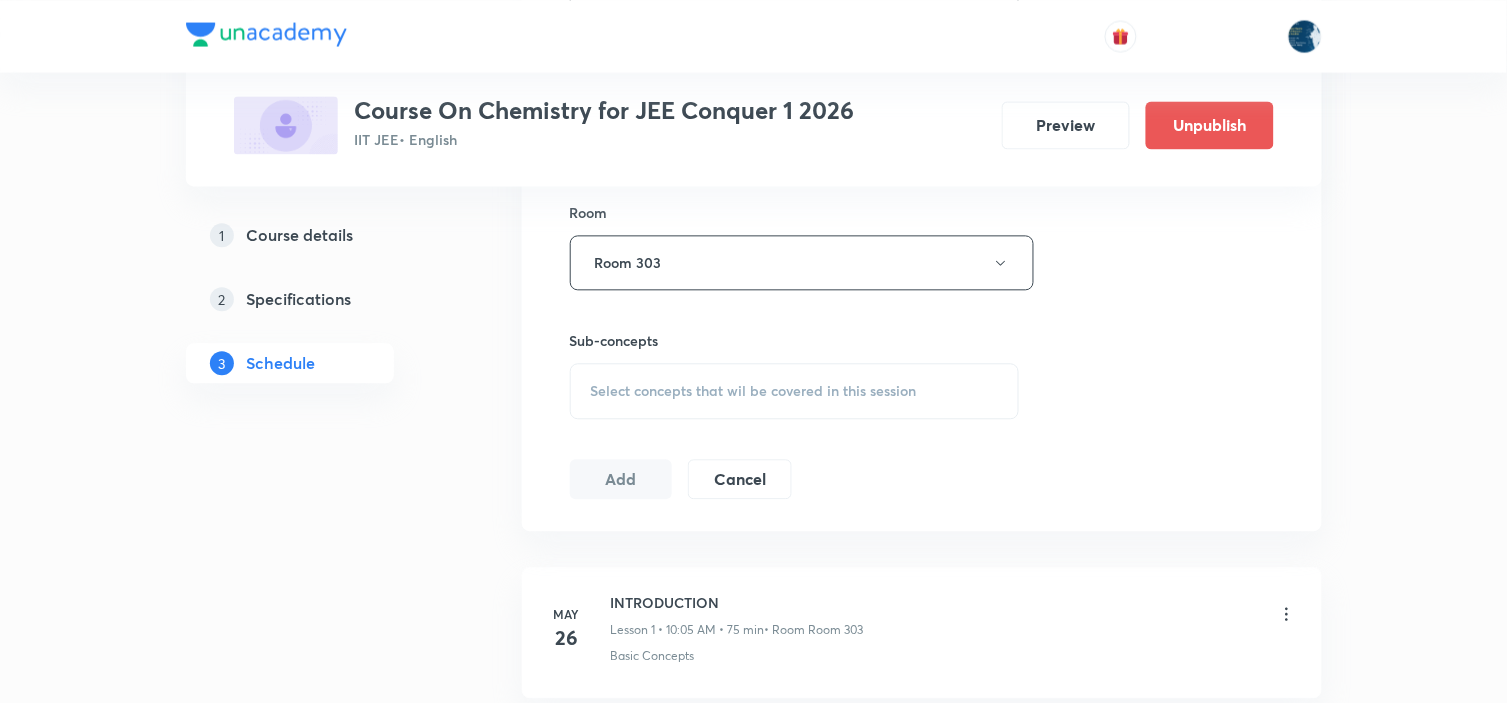 click on "Select concepts that wil be covered in this session" at bounding box center (754, 391) 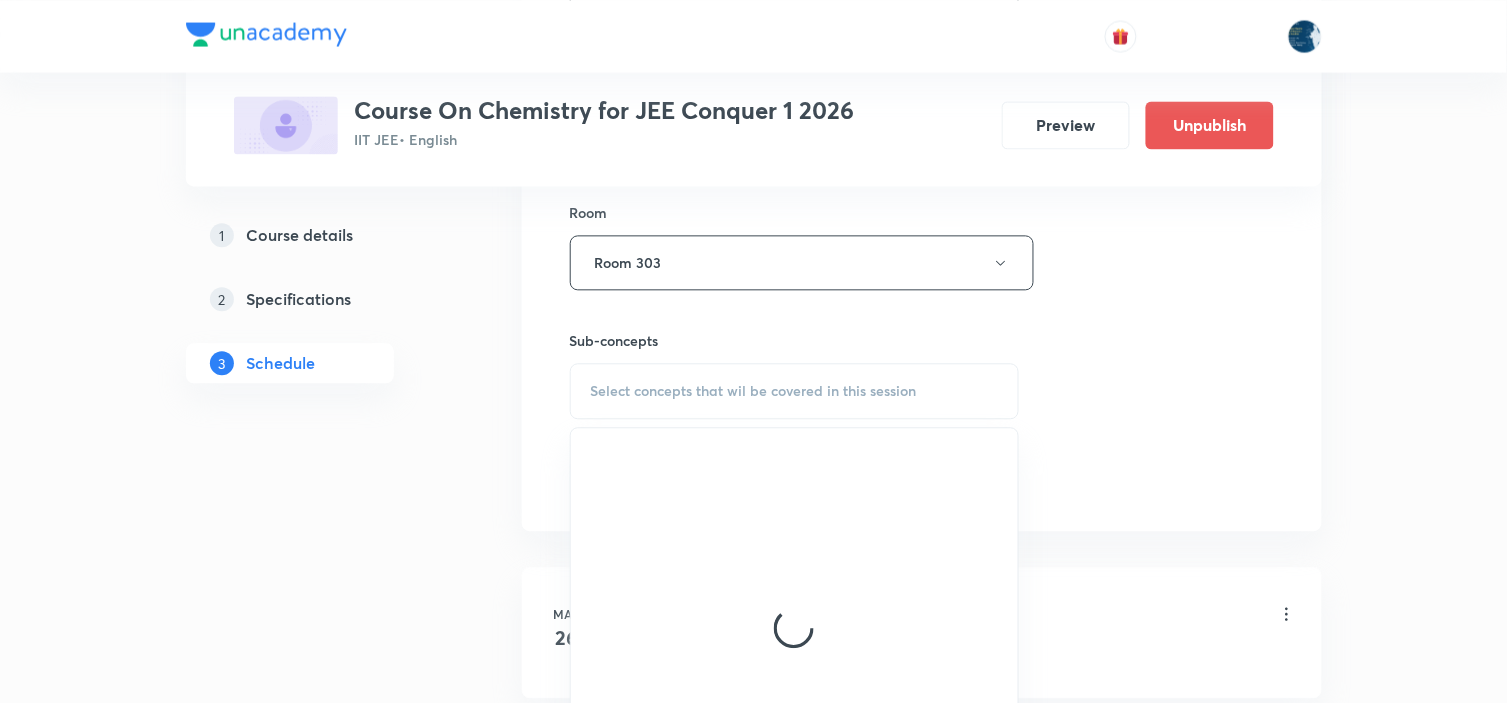 scroll, scrollTop: 1111, scrollLeft: 0, axis: vertical 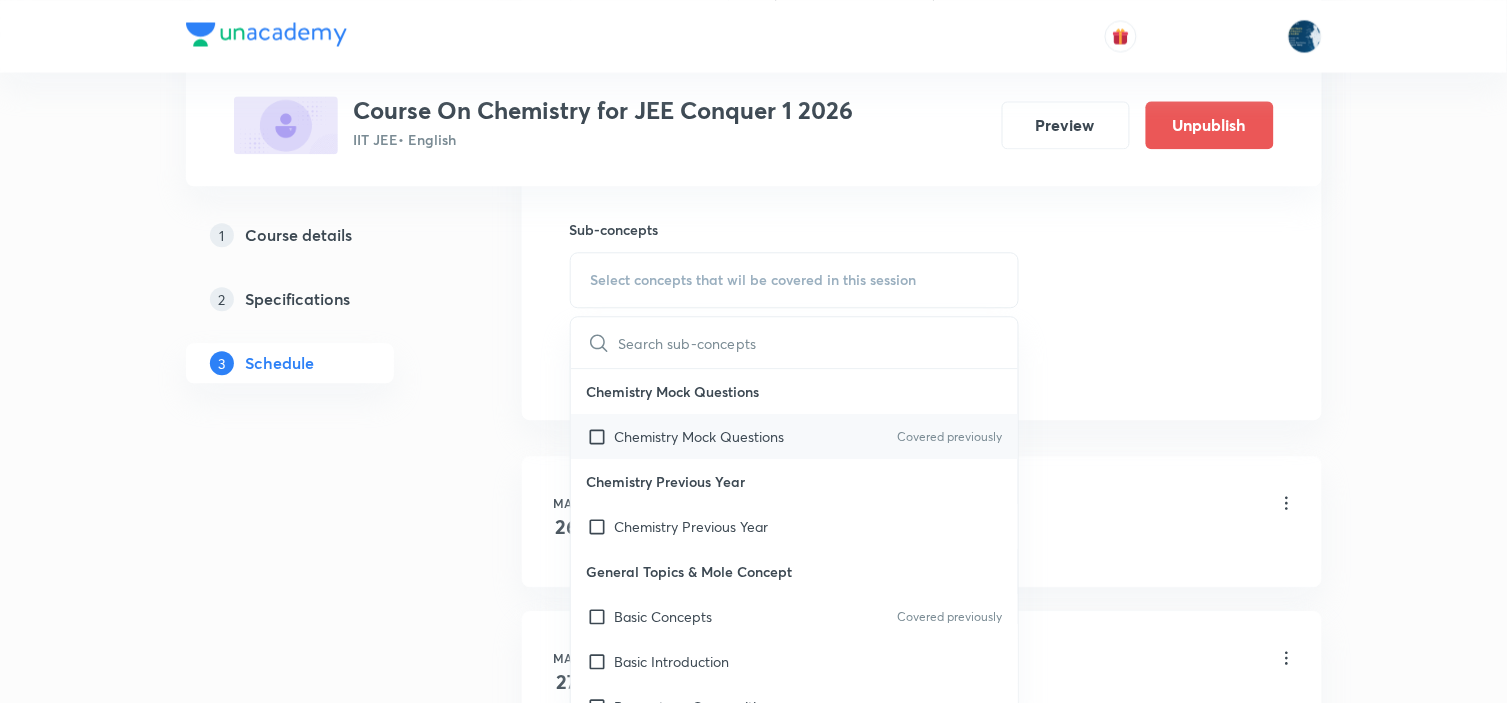 click on "Covered previously" at bounding box center (949, 437) 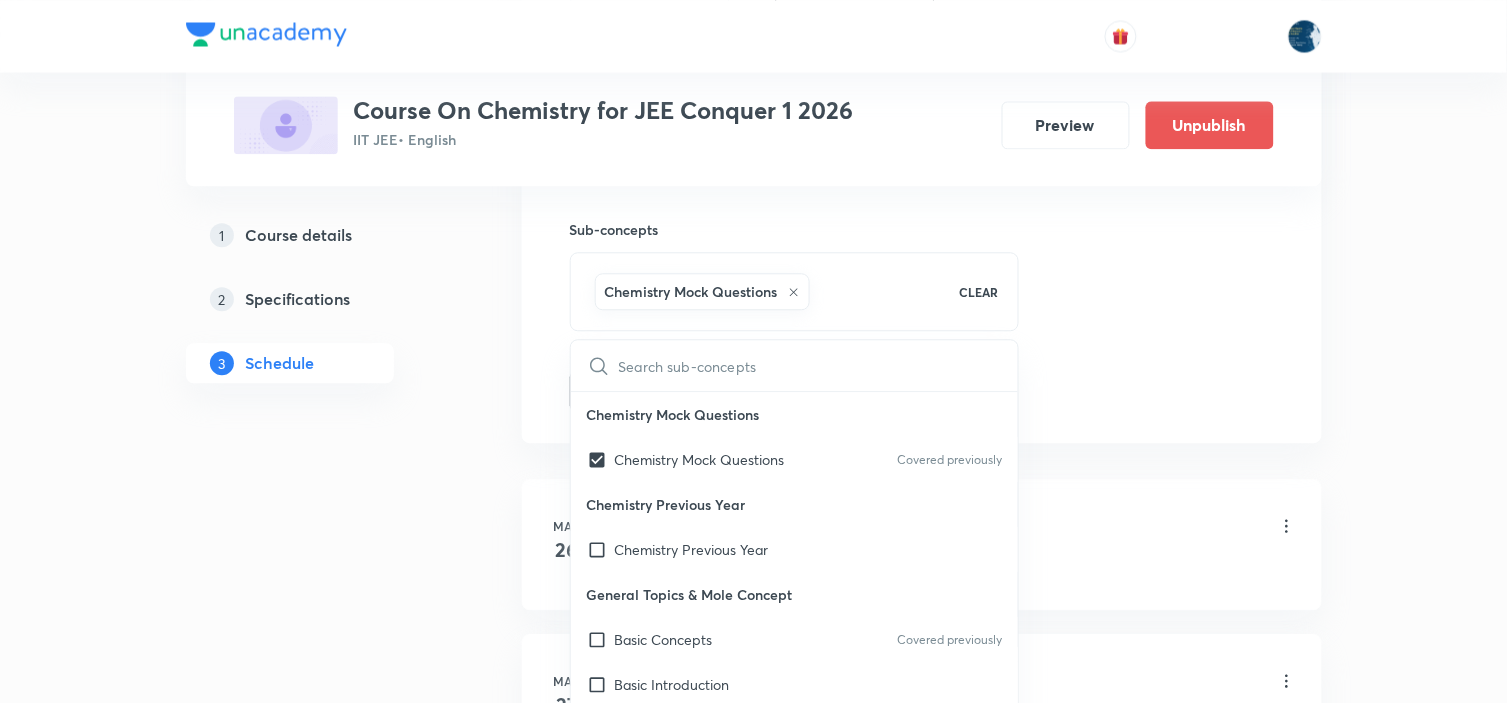 drag, startPoint x: 1081, startPoint y: 348, endPoint x: 706, endPoint y: 311, distance: 376.82092 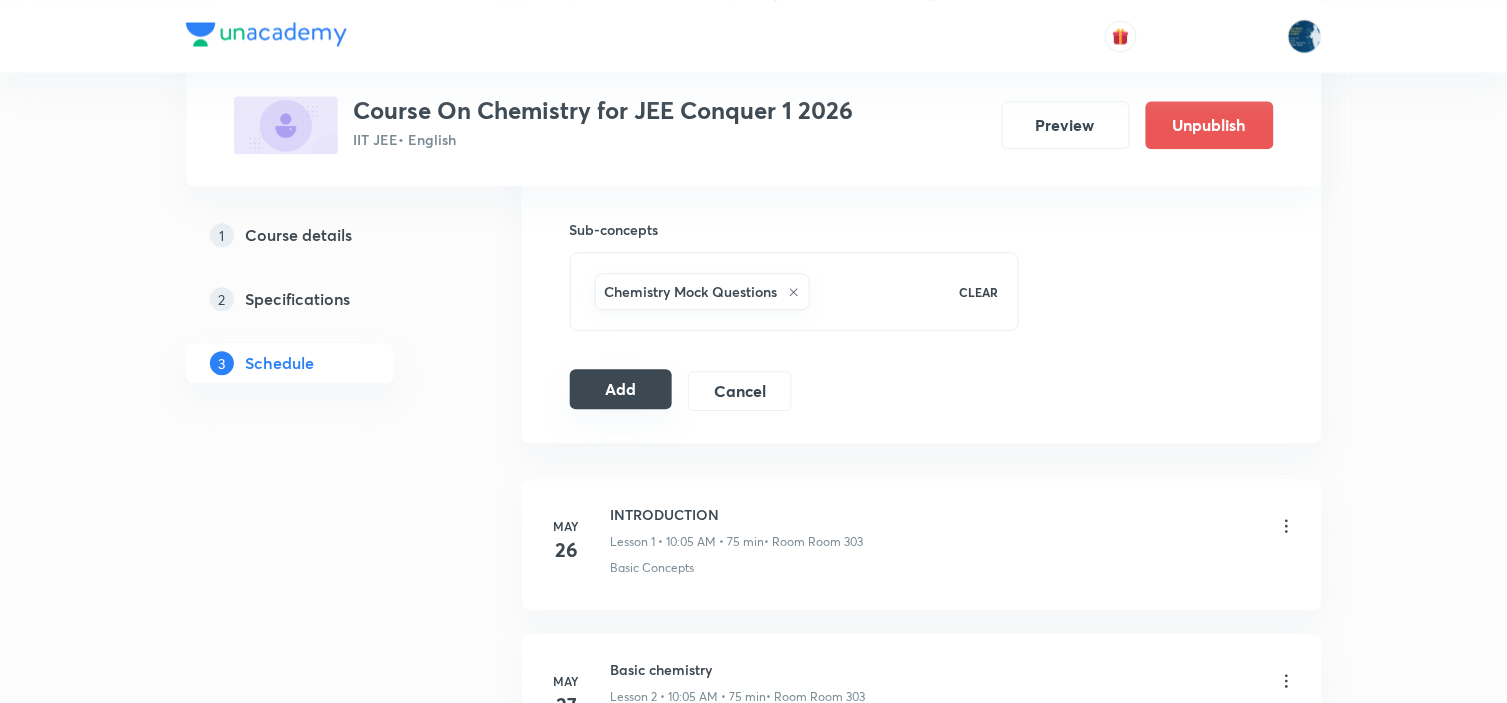 click on "Add" at bounding box center (621, 389) 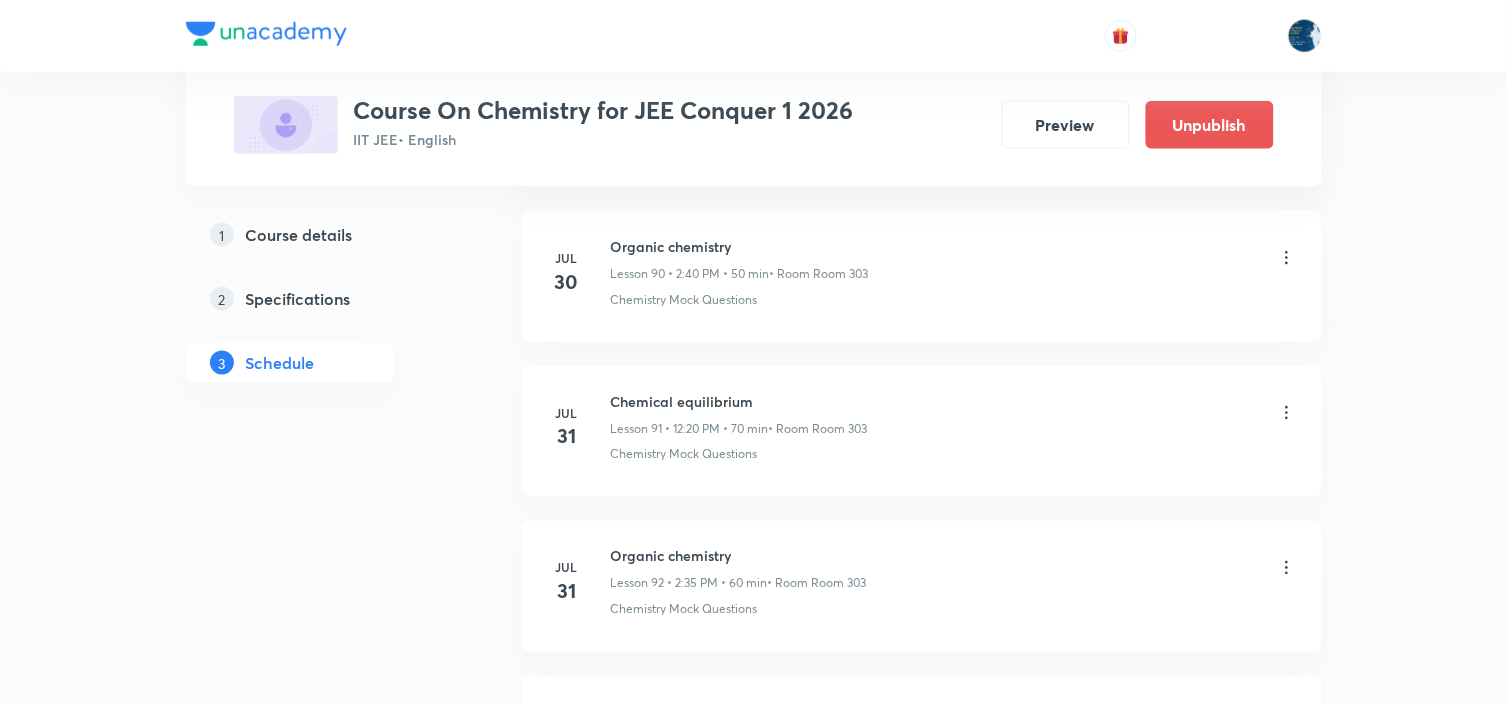 scroll, scrollTop: 14078, scrollLeft: 0, axis: vertical 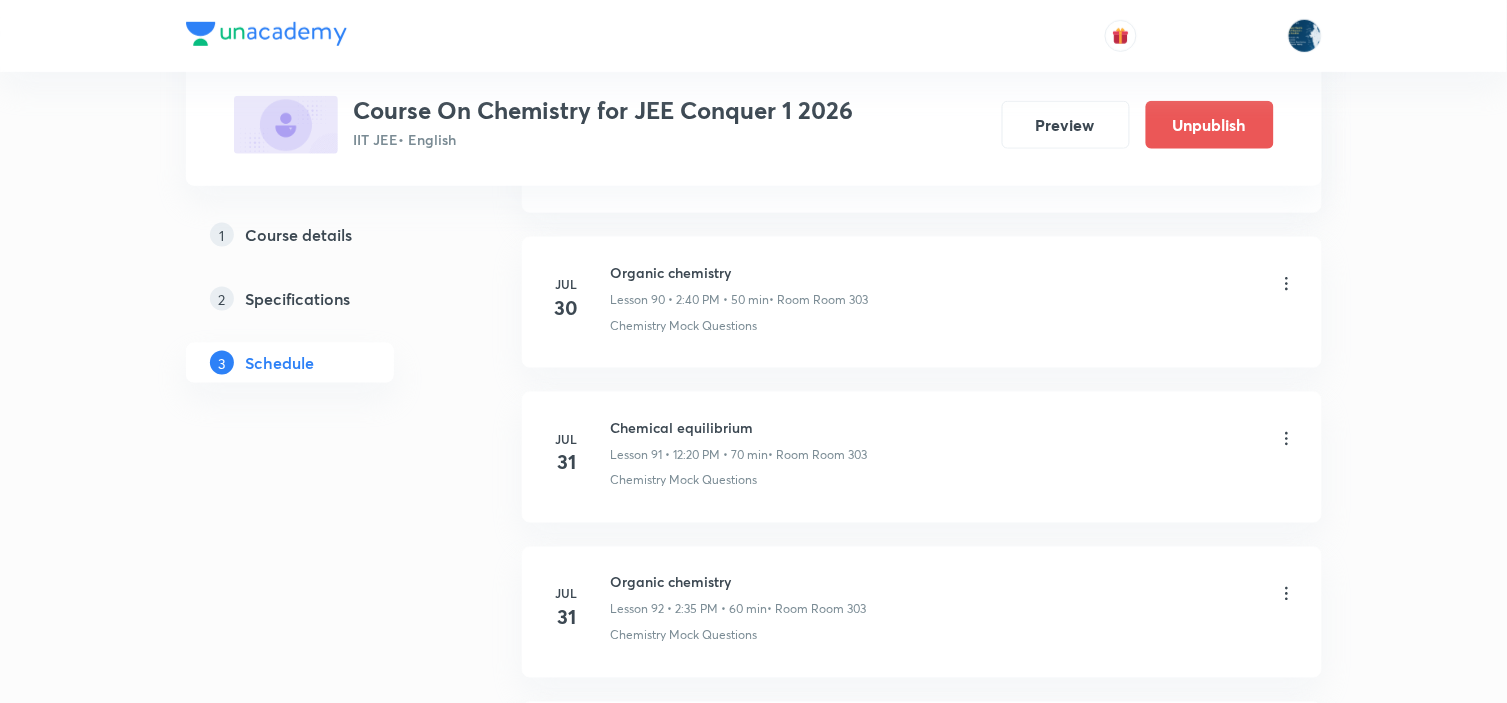 click on "Chemical equilibrium" at bounding box center [739, 427] 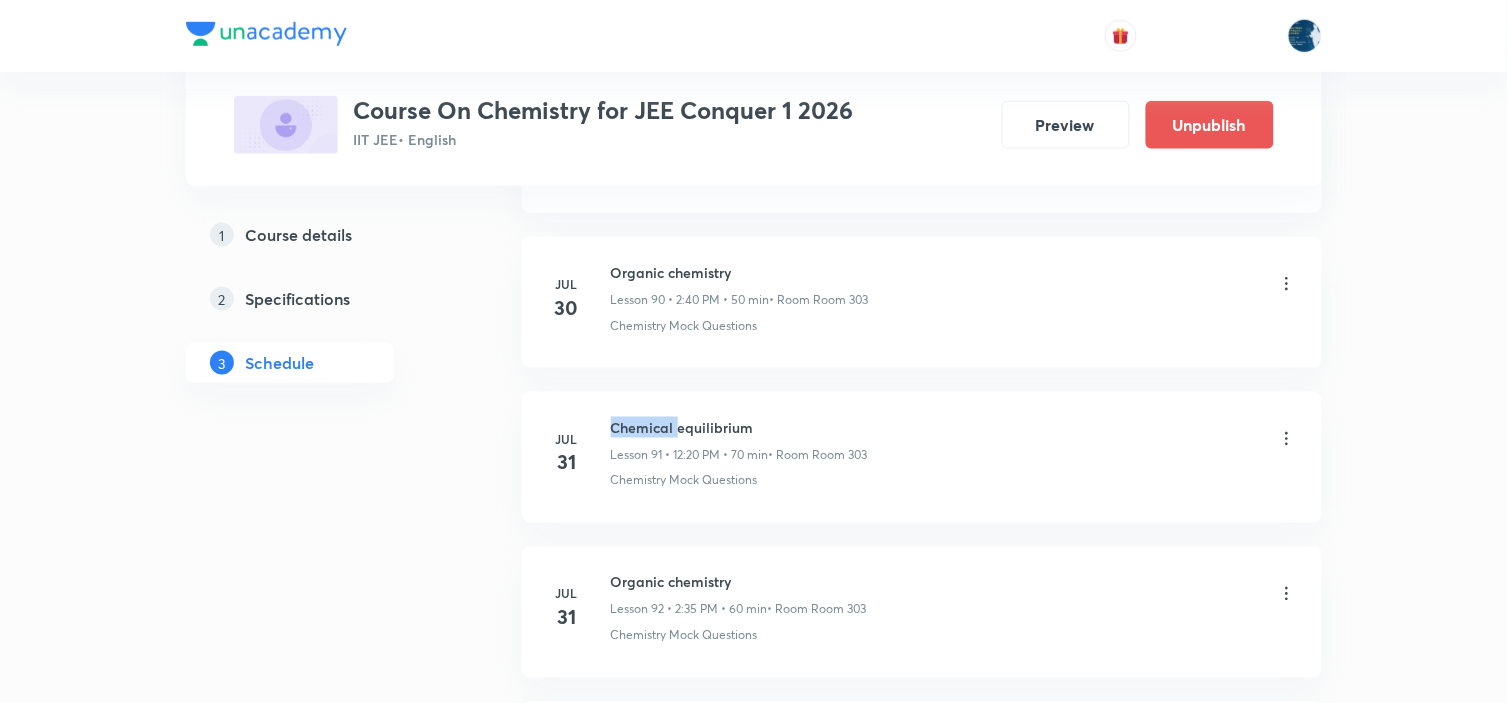 click on "Chemical equilibrium" at bounding box center (739, 427) 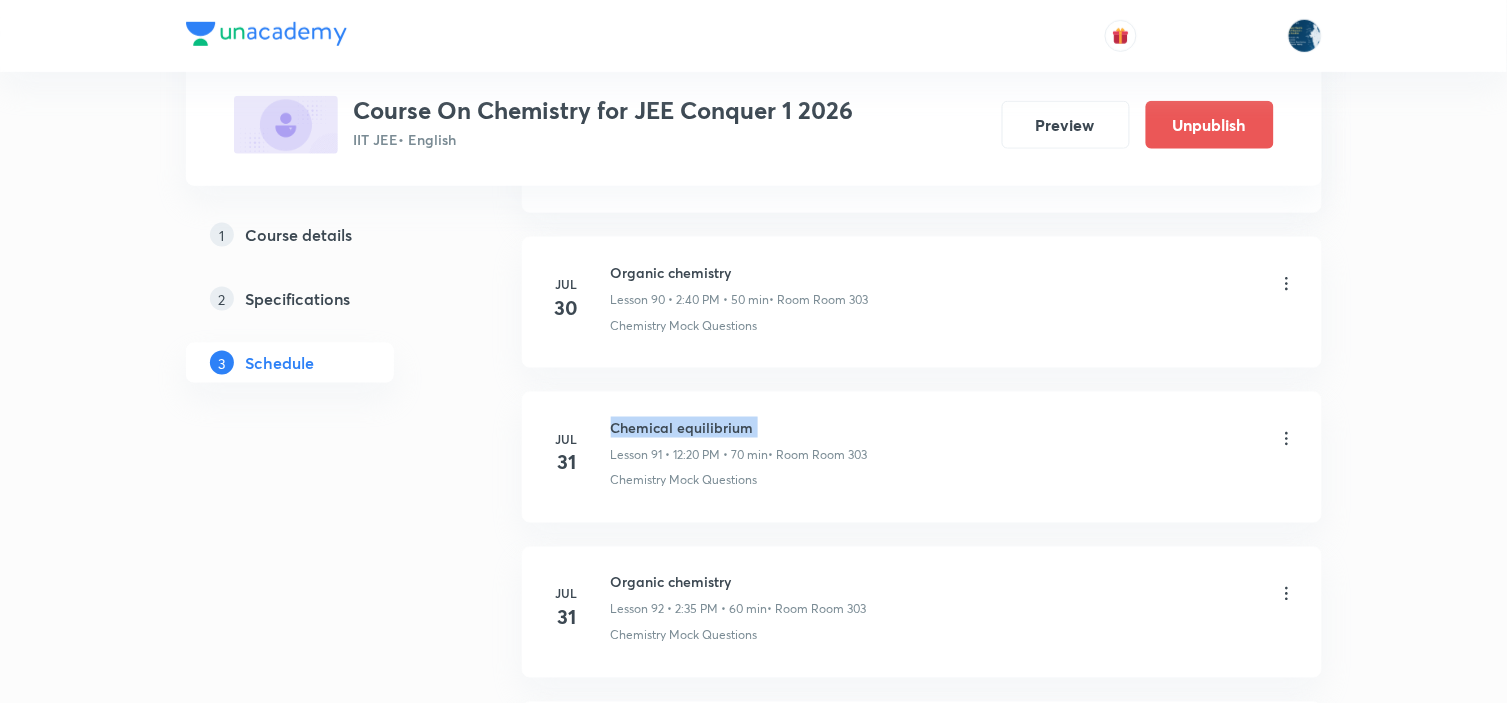 click on "Chemical equilibrium" at bounding box center [739, 427] 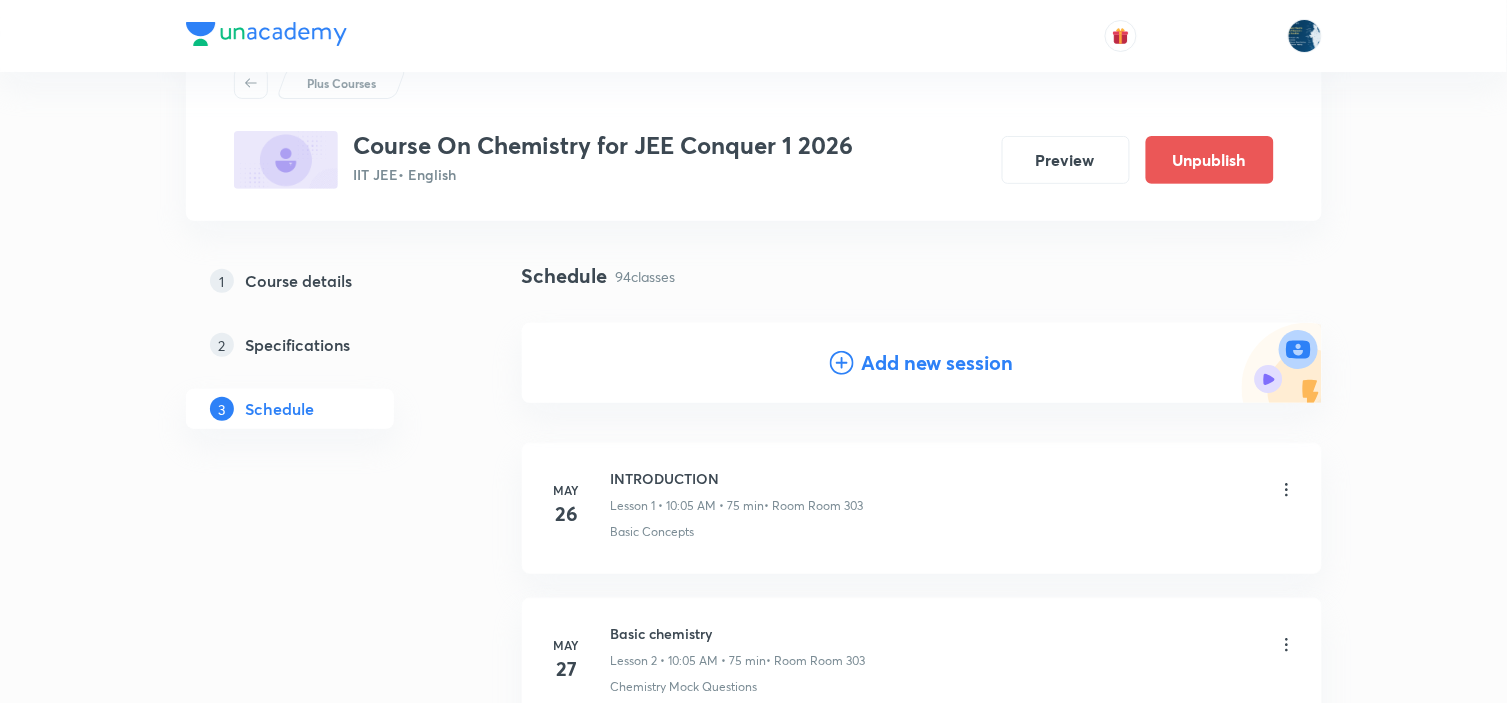 scroll, scrollTop: 111, scrollLeft: 0, axis: vertical 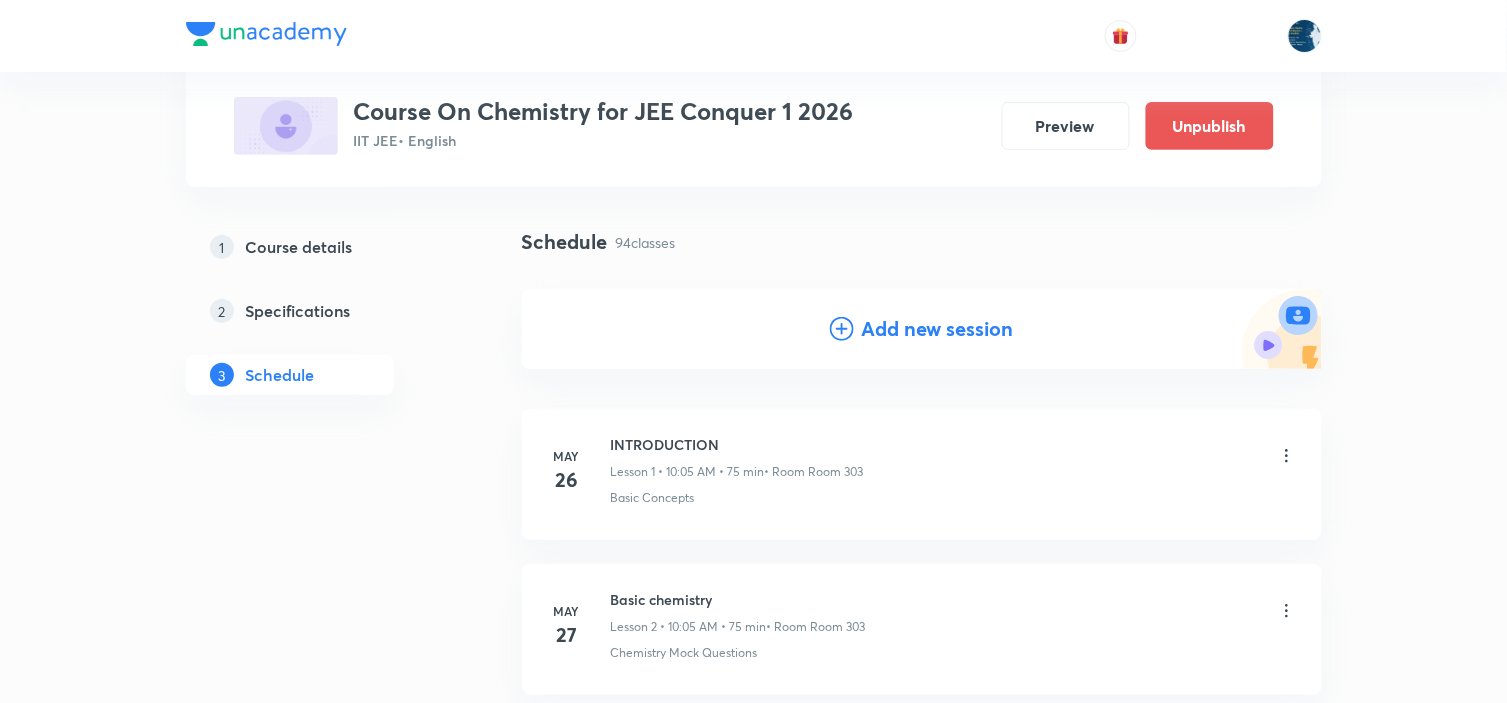 click on "Add new session" at bounding box center [938, 329] 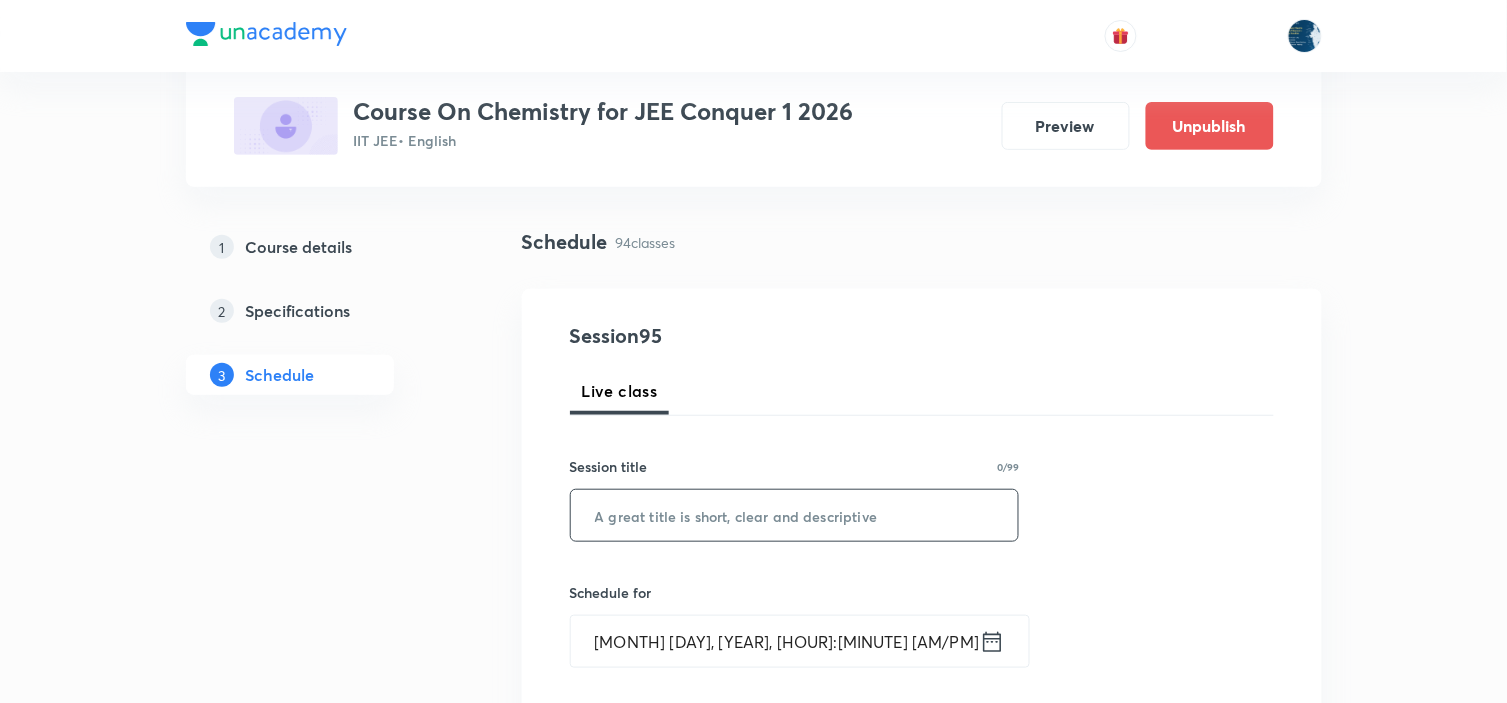 click at bounding box center [795, 515] 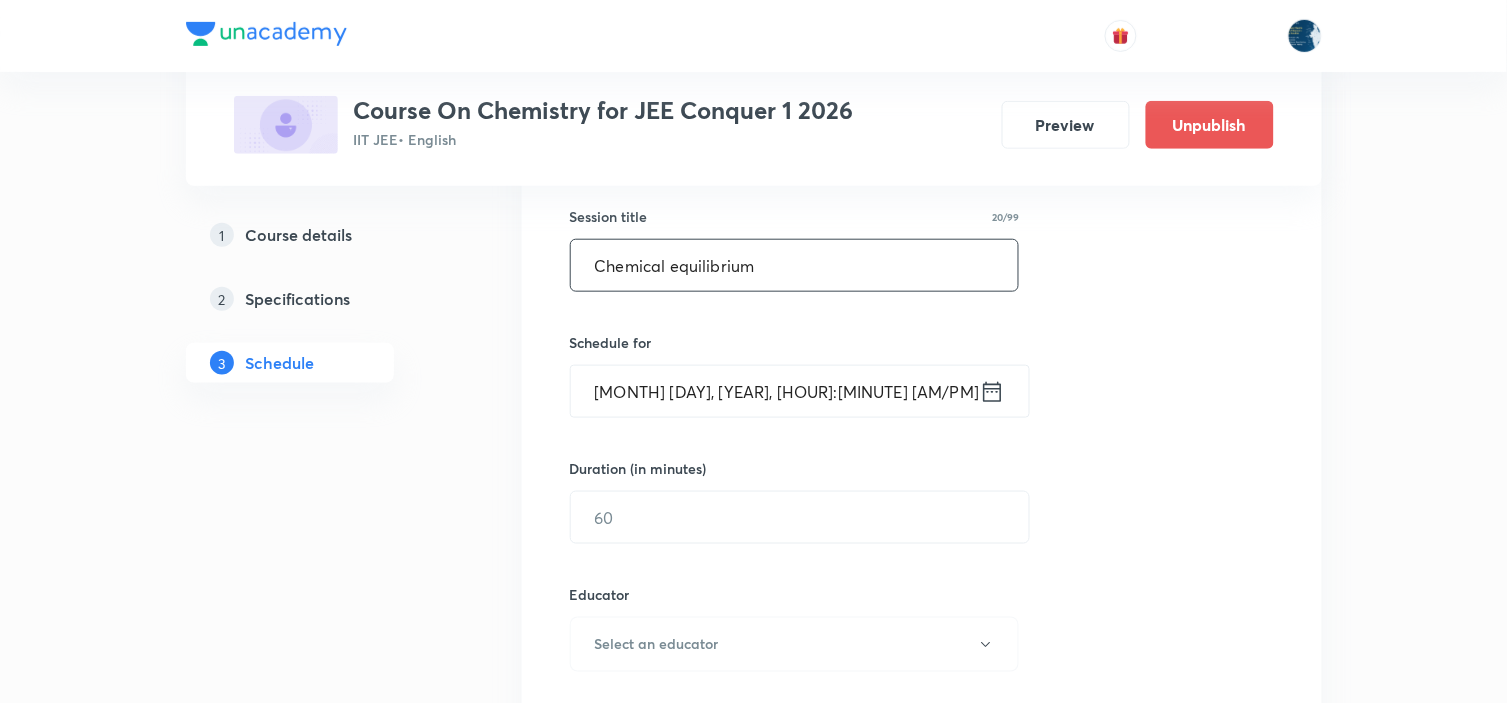 scroll, scrollTop: 444, scrollLeft: 0, axis: vertical 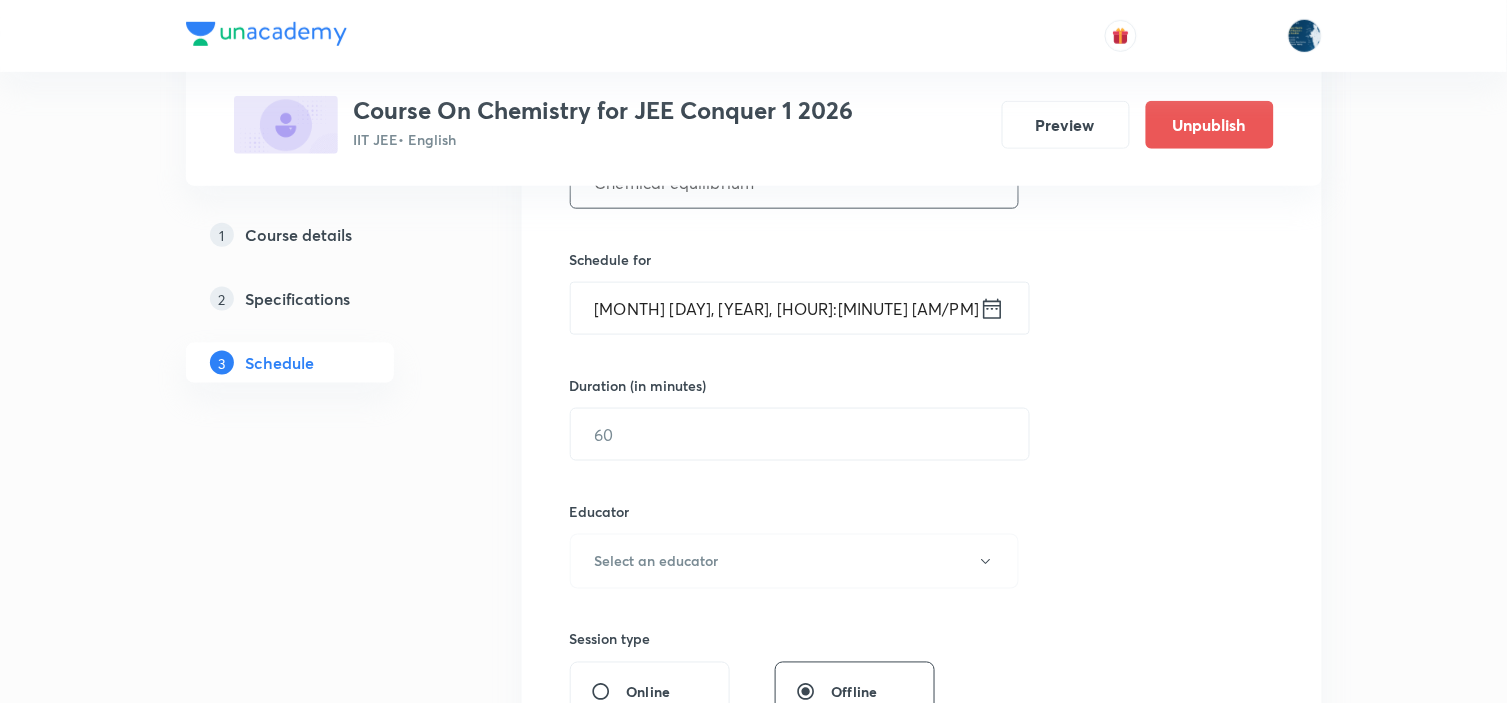 type on "Chemical equilibrium" 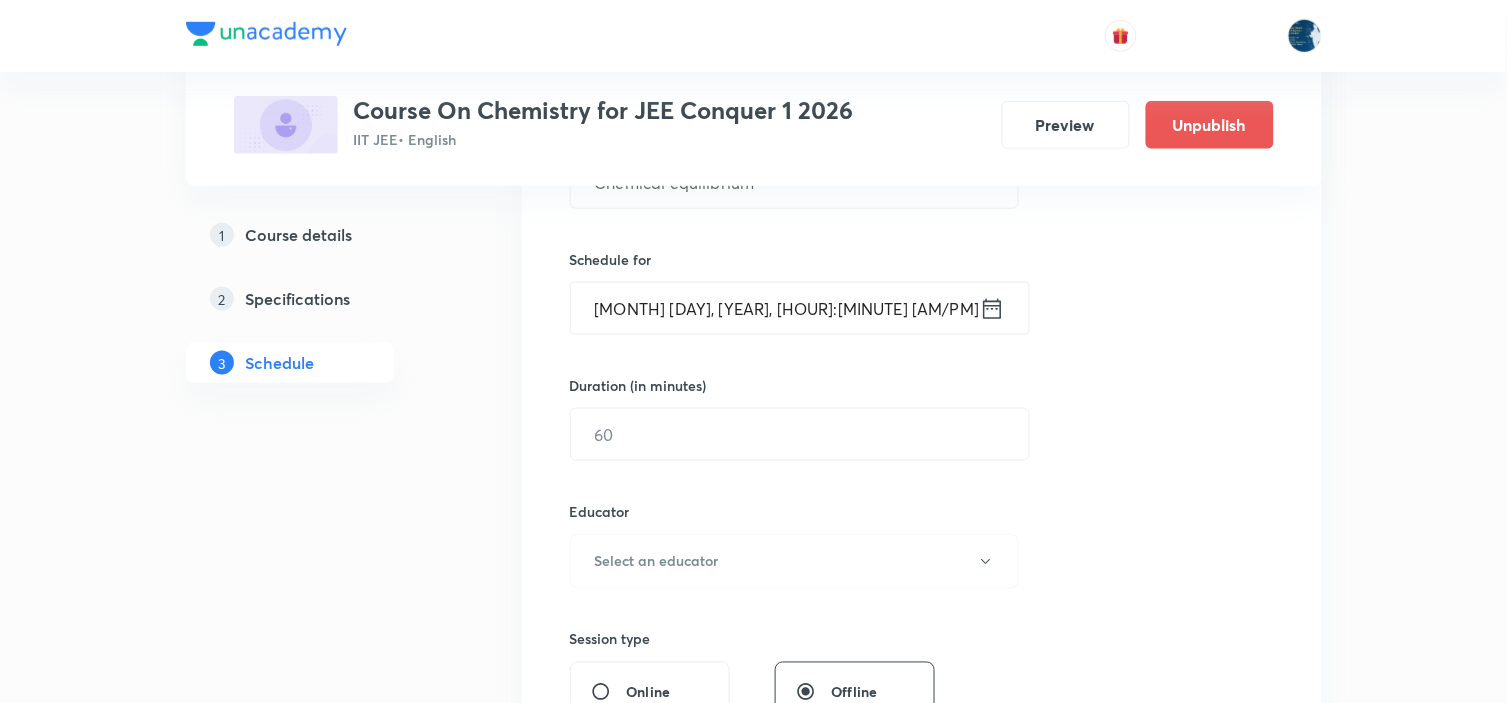 click 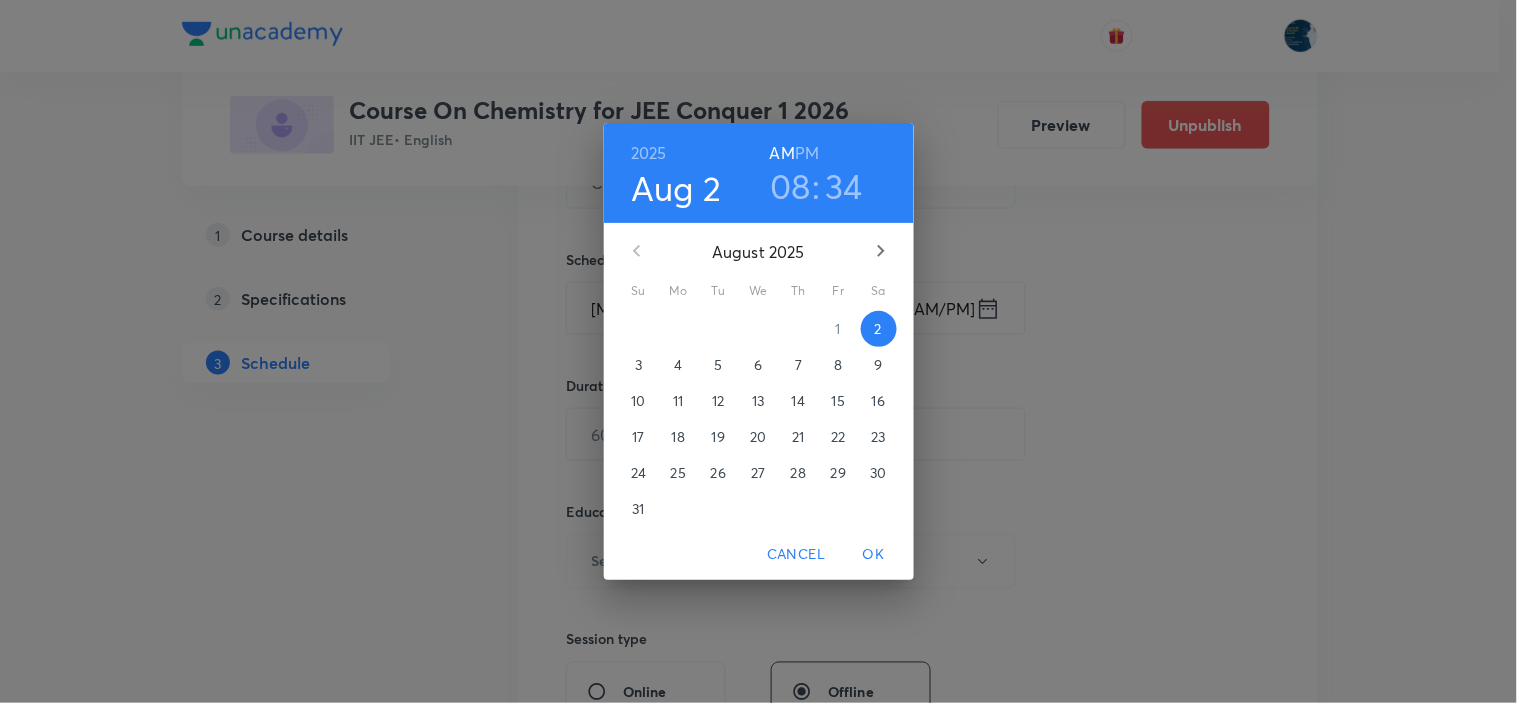 click on "PM" at bounding box center (807, 153) 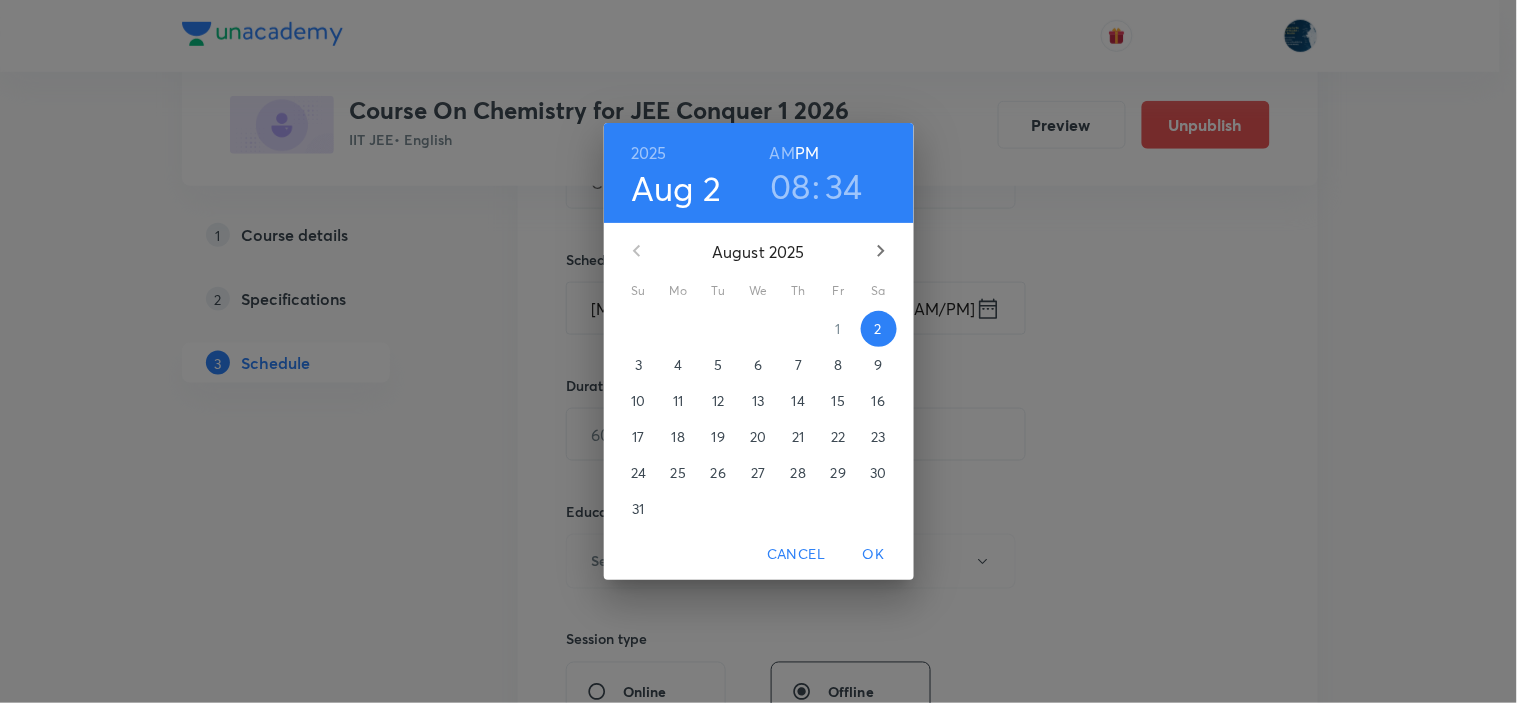 click on "08" at bounding box center [790, 186] 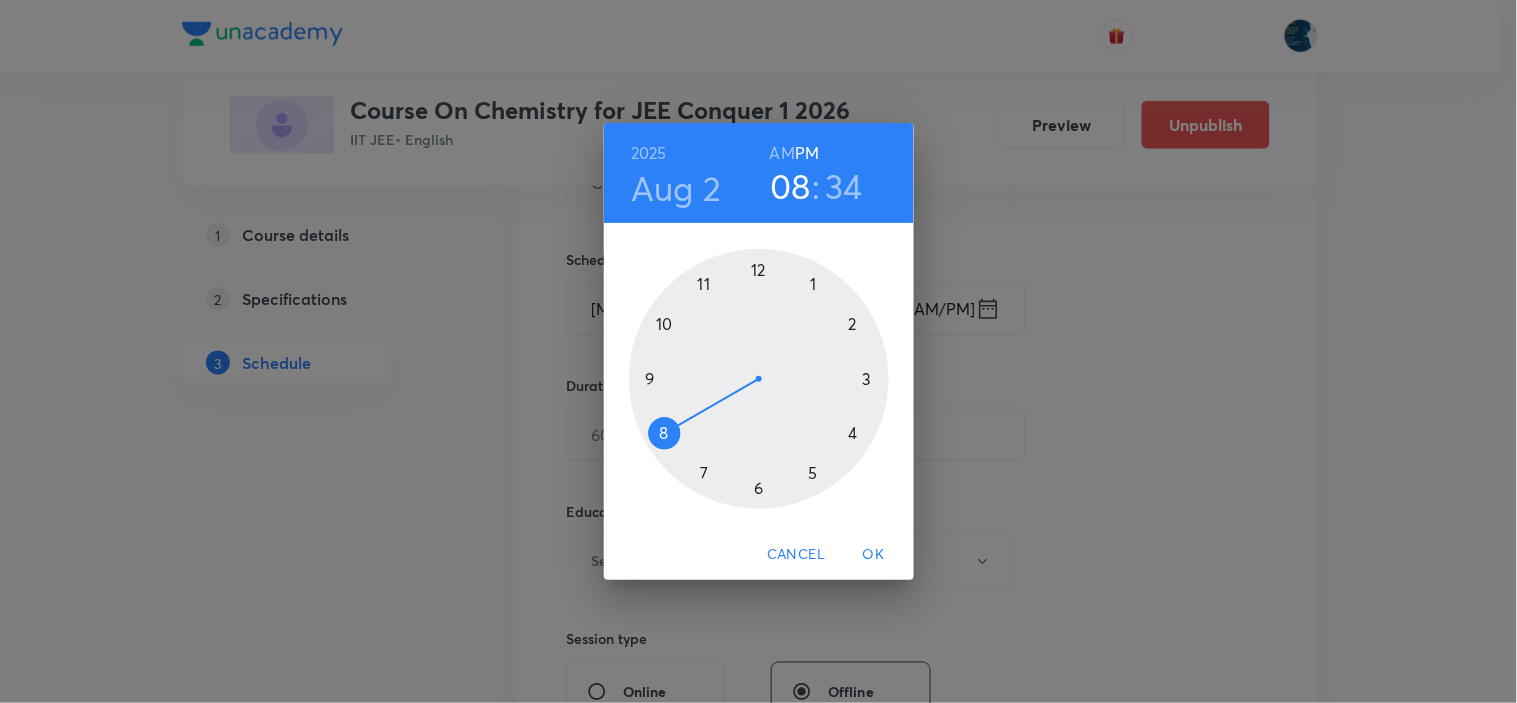 click at bounding box center (759, 379) 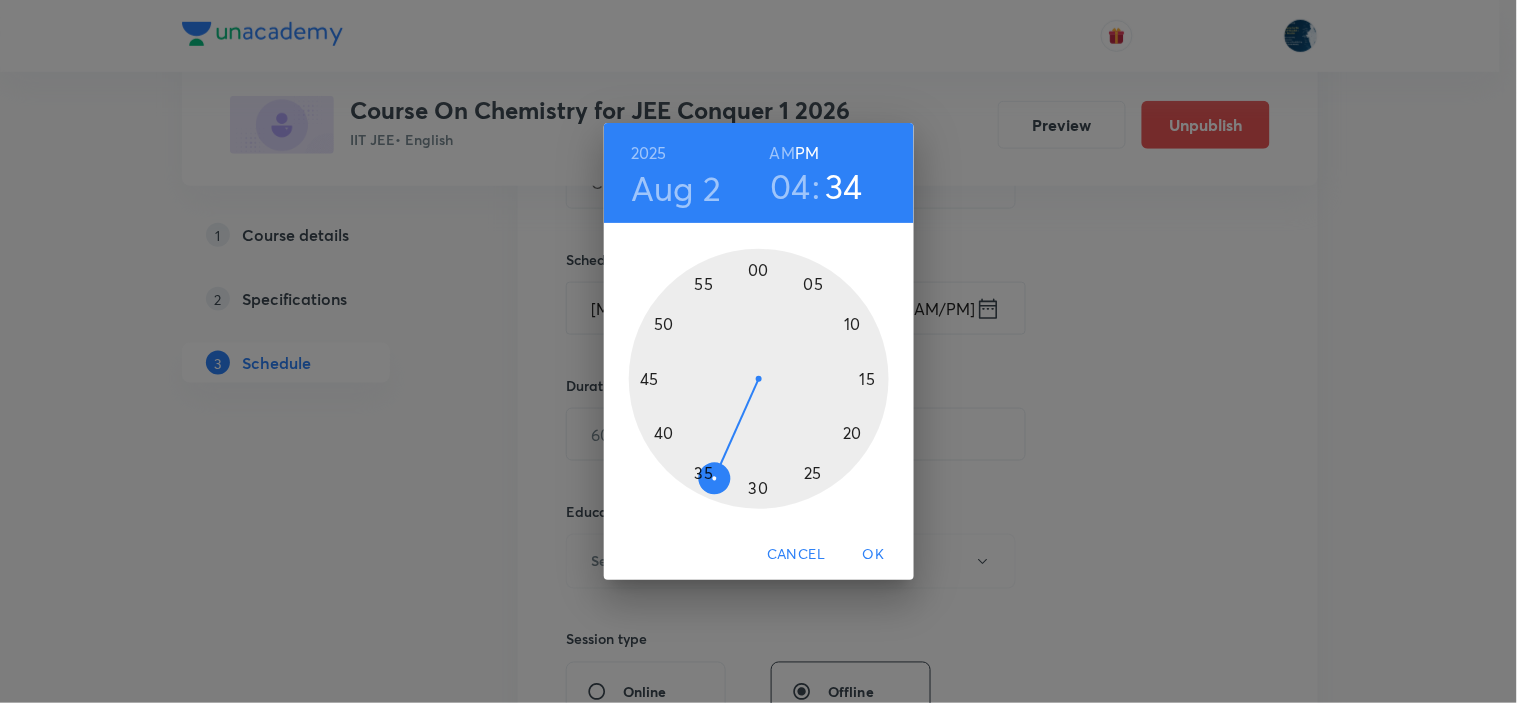 click at bounding box center [759, 379] 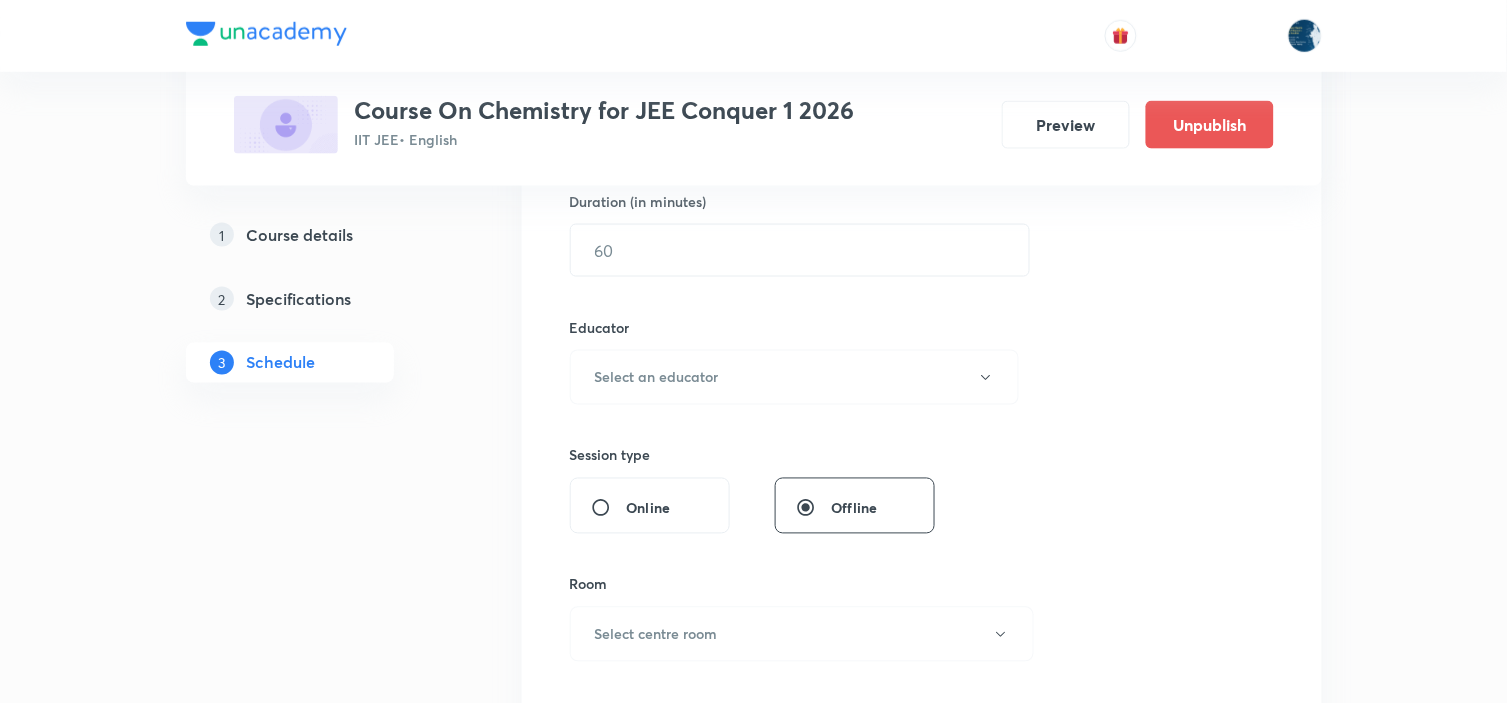 scroll, scrollTop: 666, scrollLeft: 0, axis: vertical 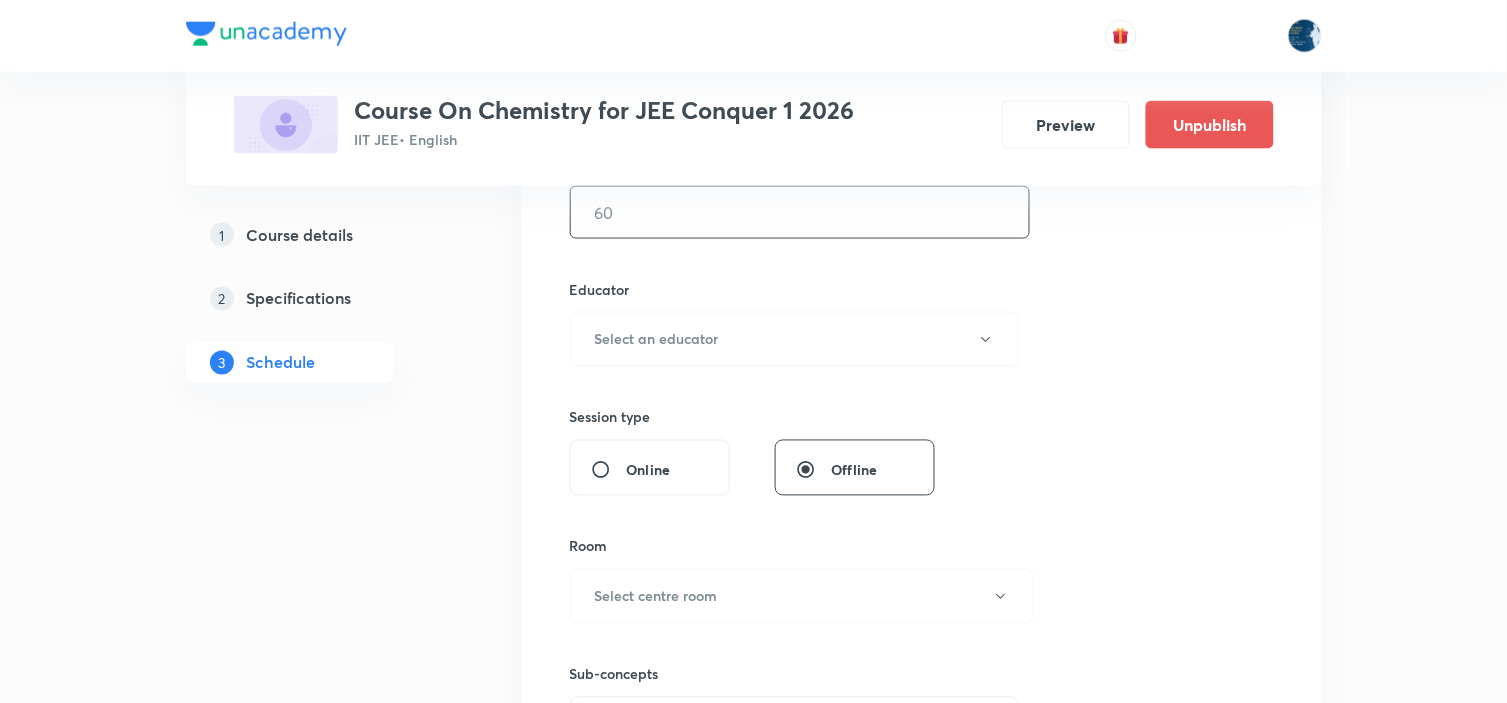 click at bounding box center [800, 212] 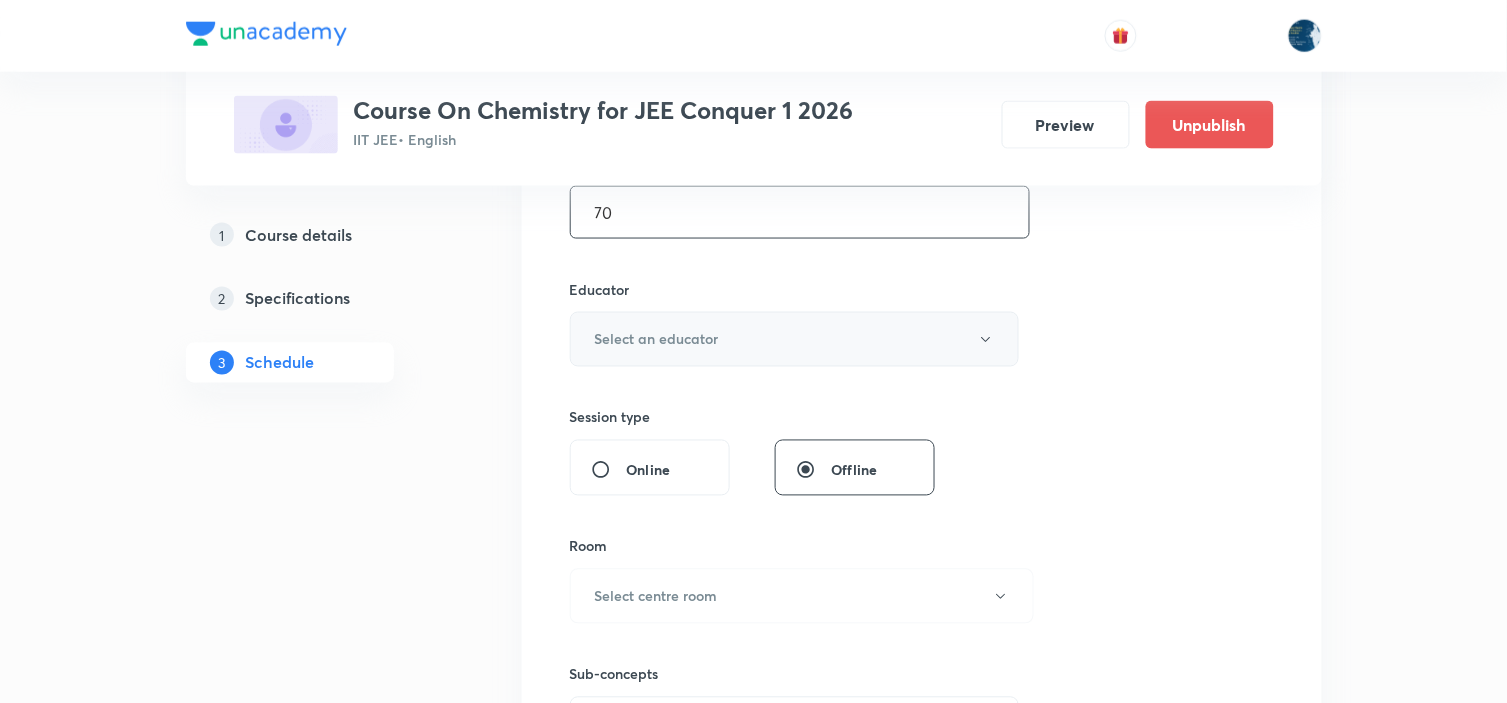 type on "70" 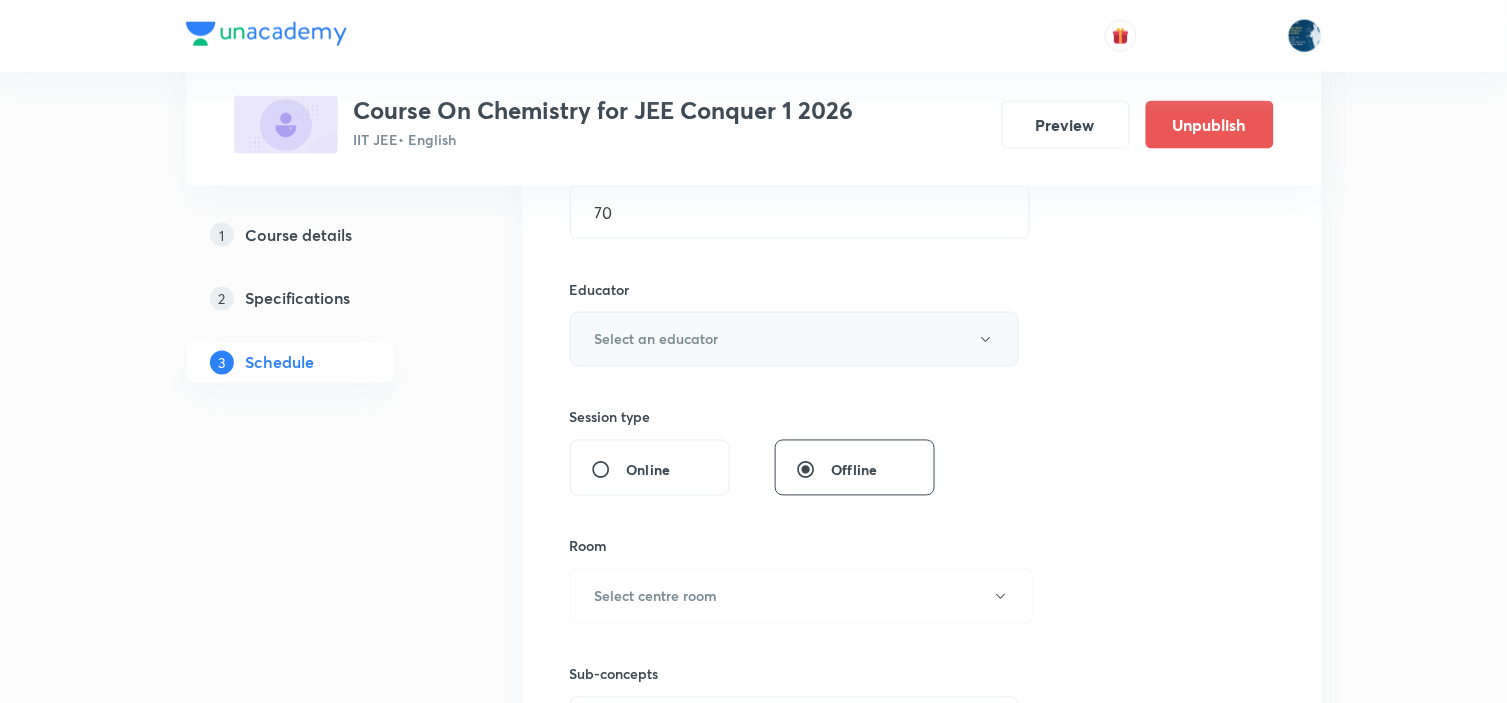 click on "Select an educator" at bounding box center [795, 339] 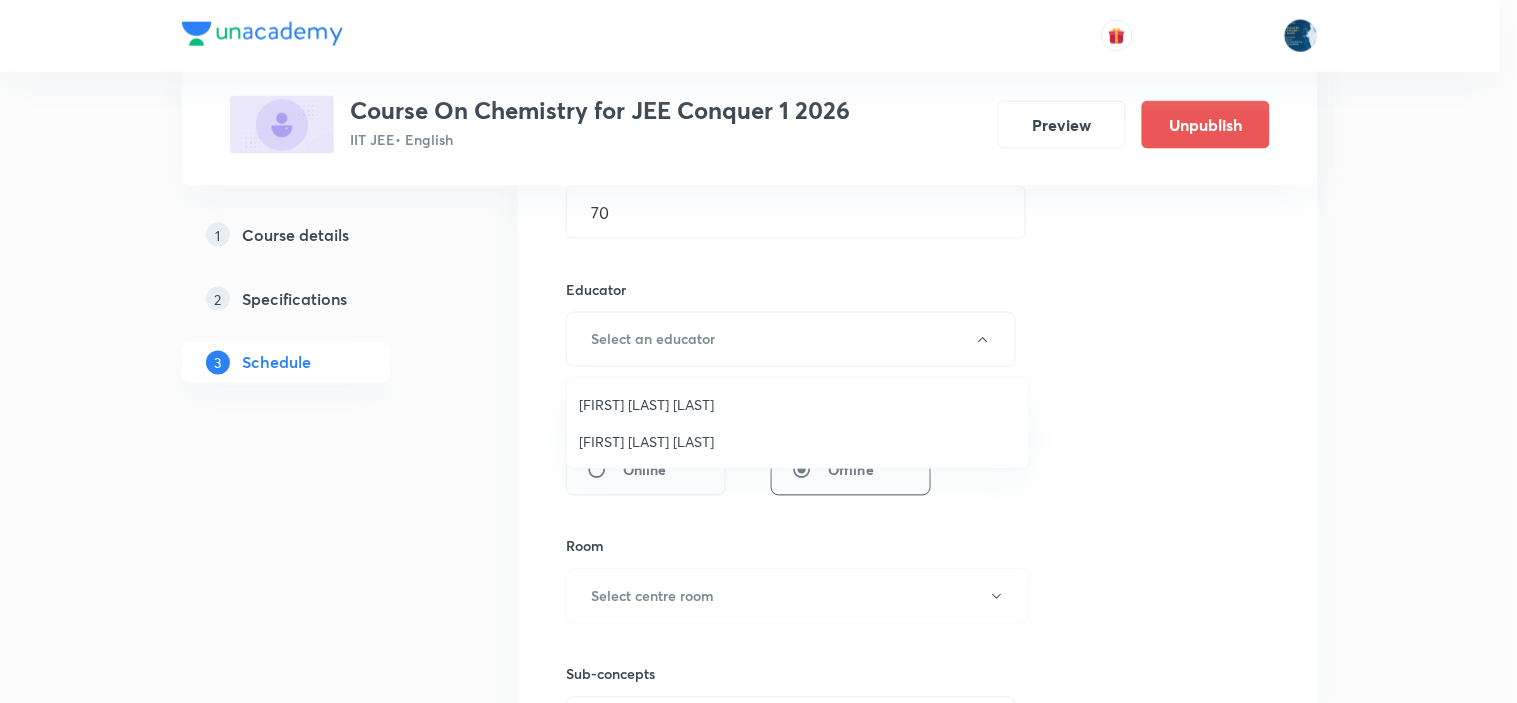 click on "Parimi Venkata Ramana Dinesh Kumar" at bounding box center [798, 404] 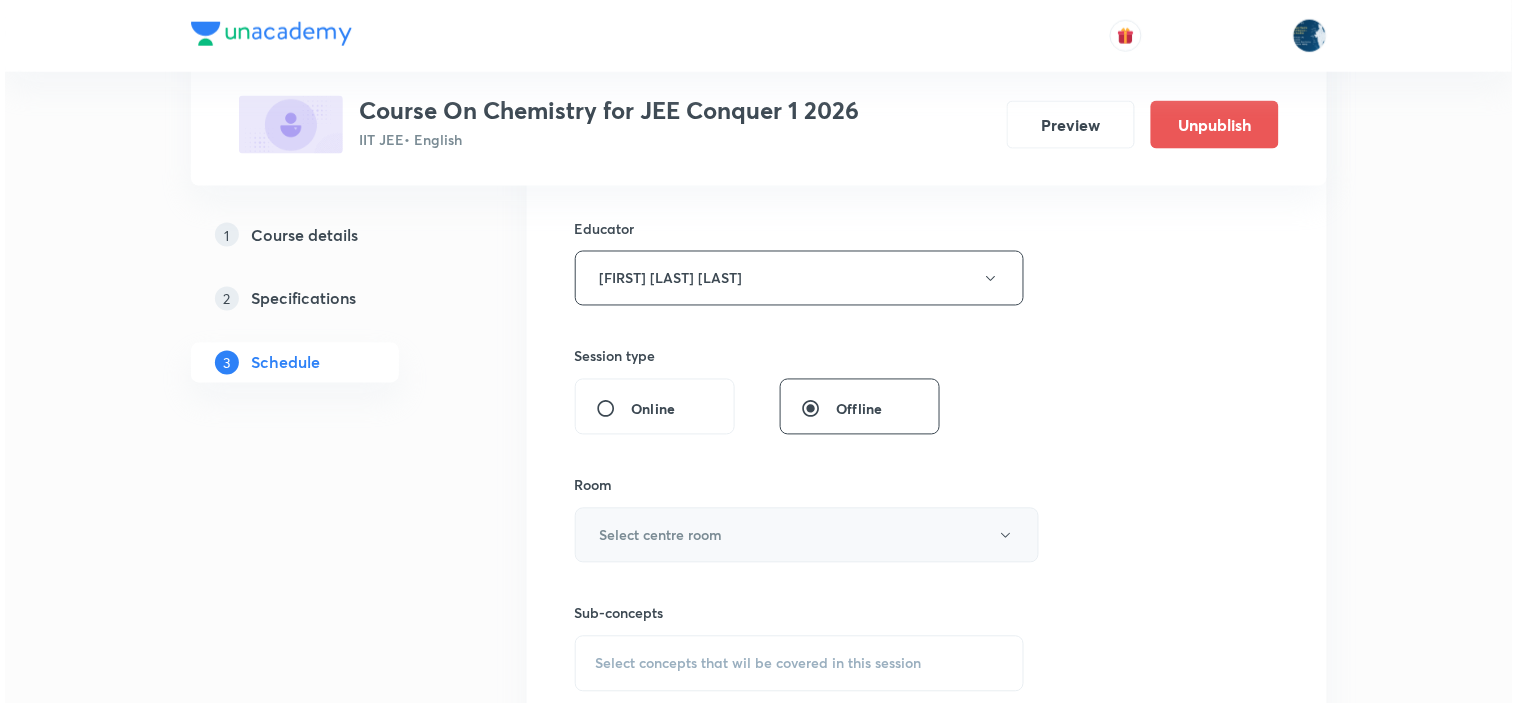 scroll, scrollTop: 888, scrollLeft: 0, axis: vertical 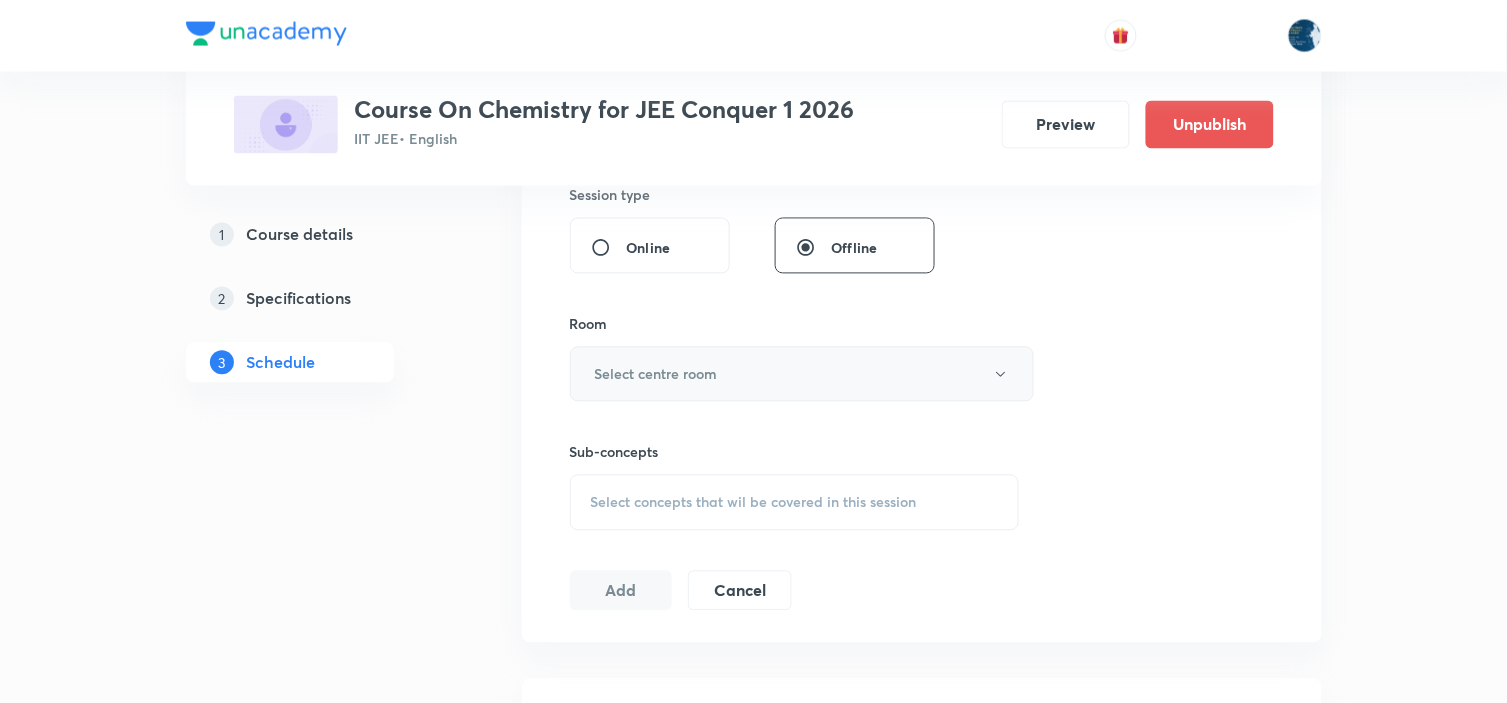 click on "Select centre room" at bounding box center (802, 374) 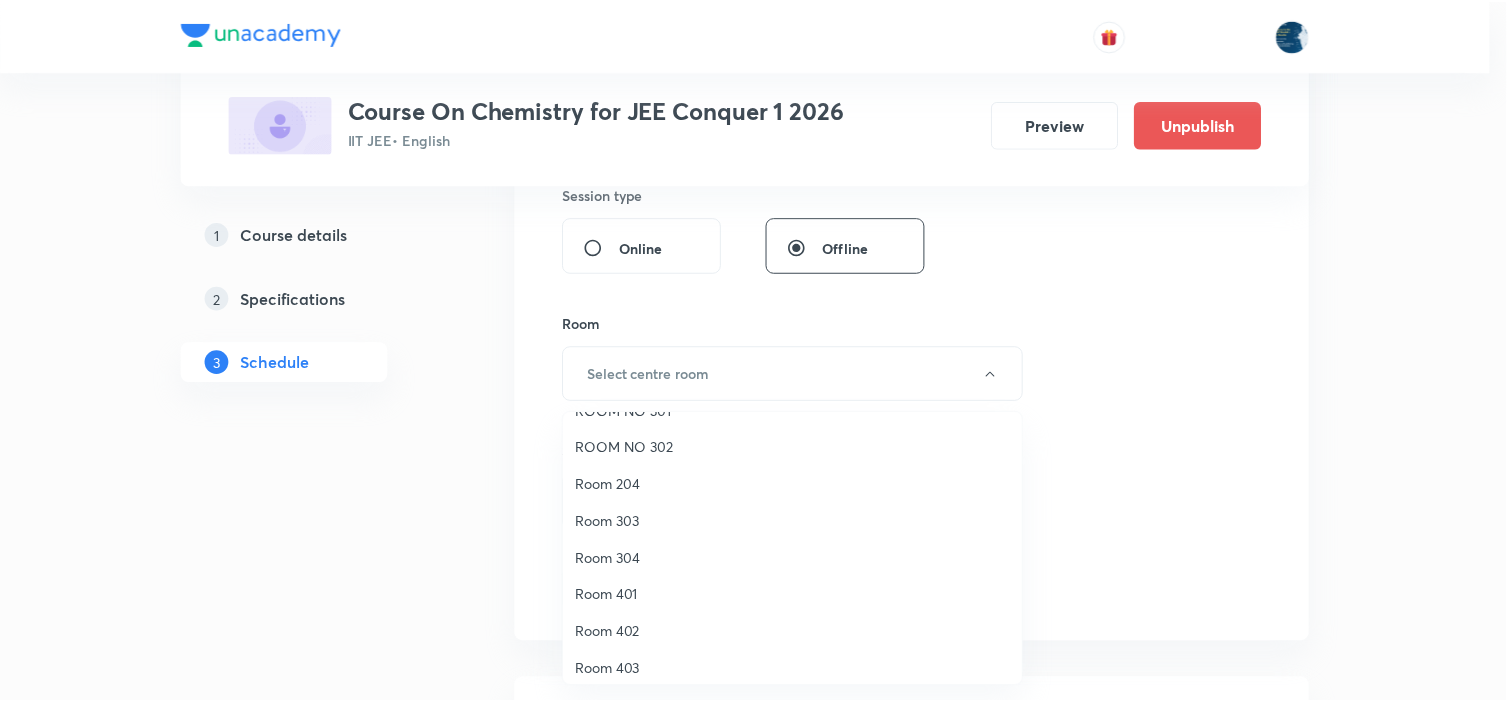 scroll, scrollTop: 371, scrollLeft: 0, axis: vertical 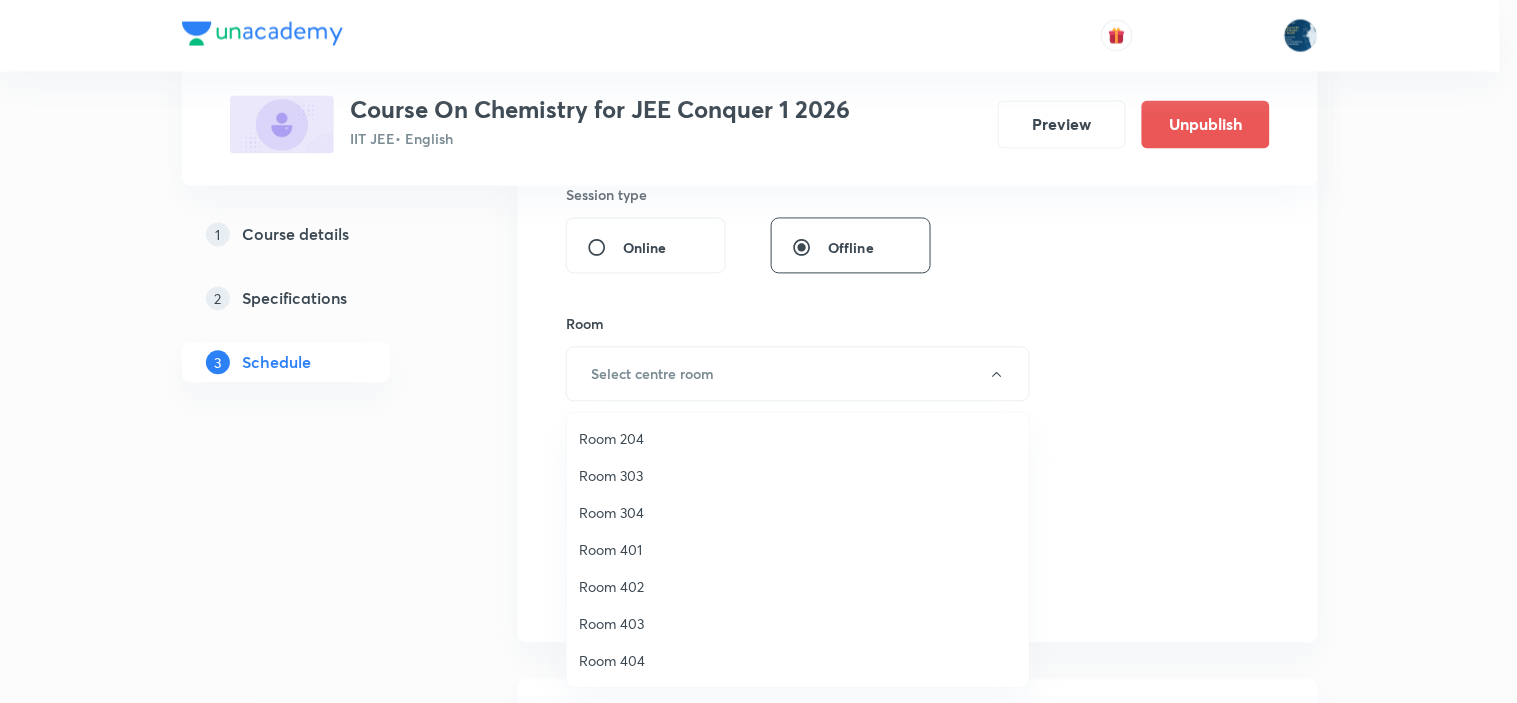 click on "Room 303" at bounding box center (798, 475) 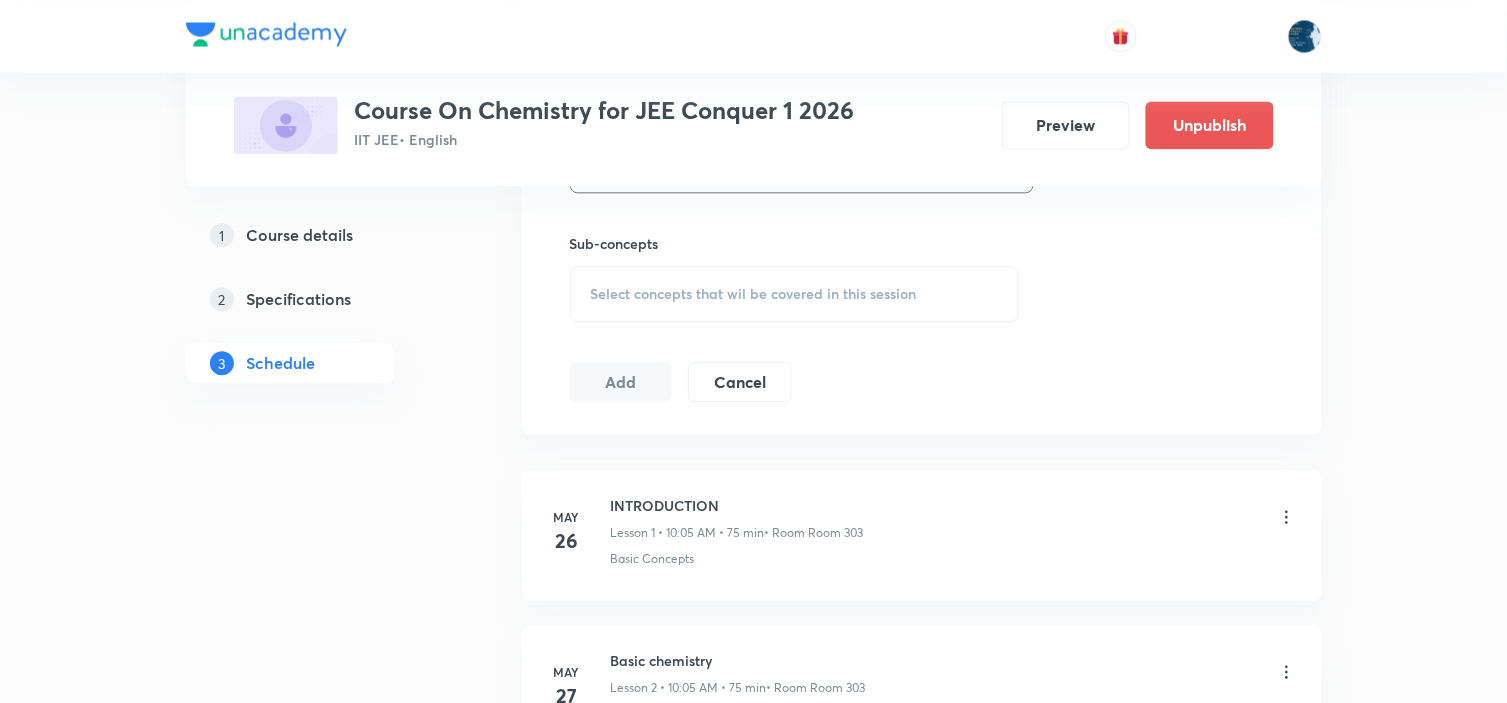 scroll, scrollTop: 1111, scrollLeft: 0, axis: vertical 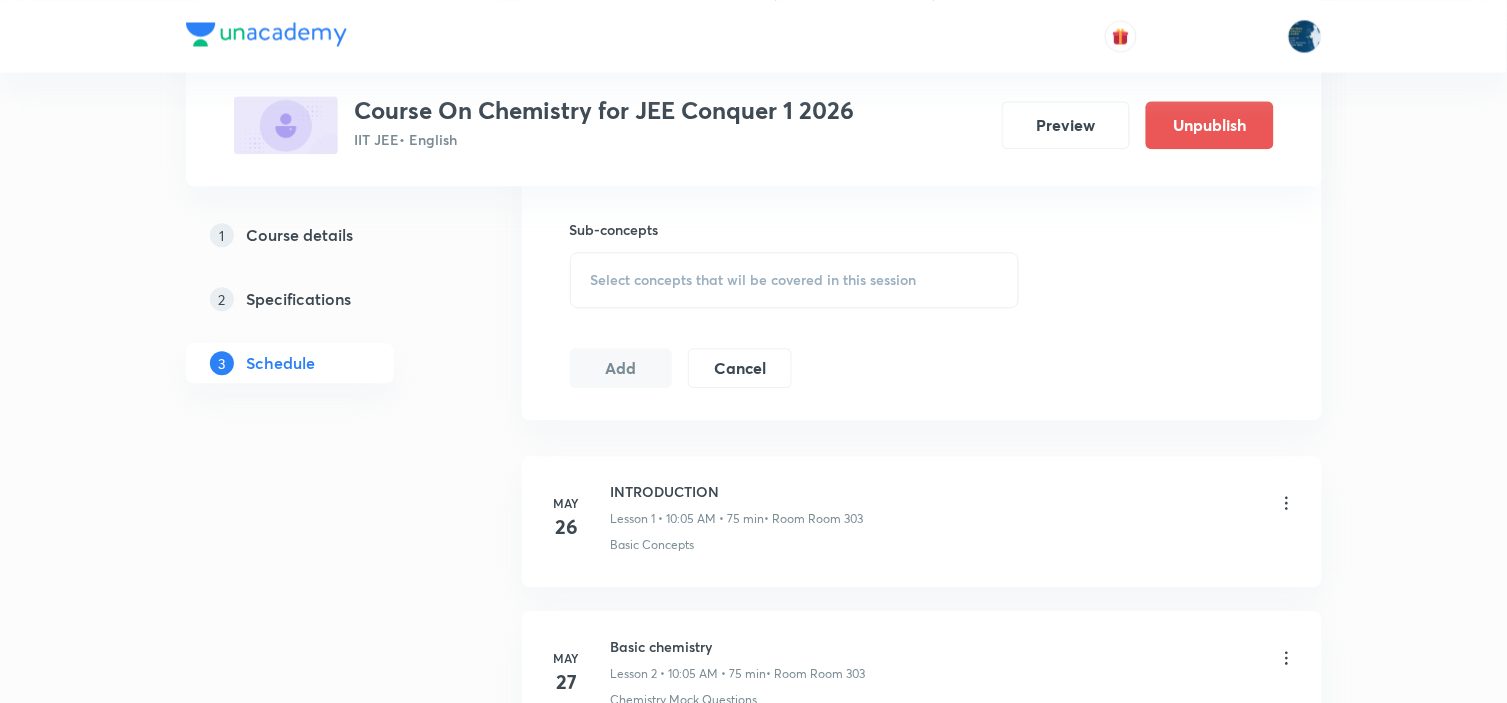 click on "Select concepts that wil be covered in this session" at bounding box center (754, 280) 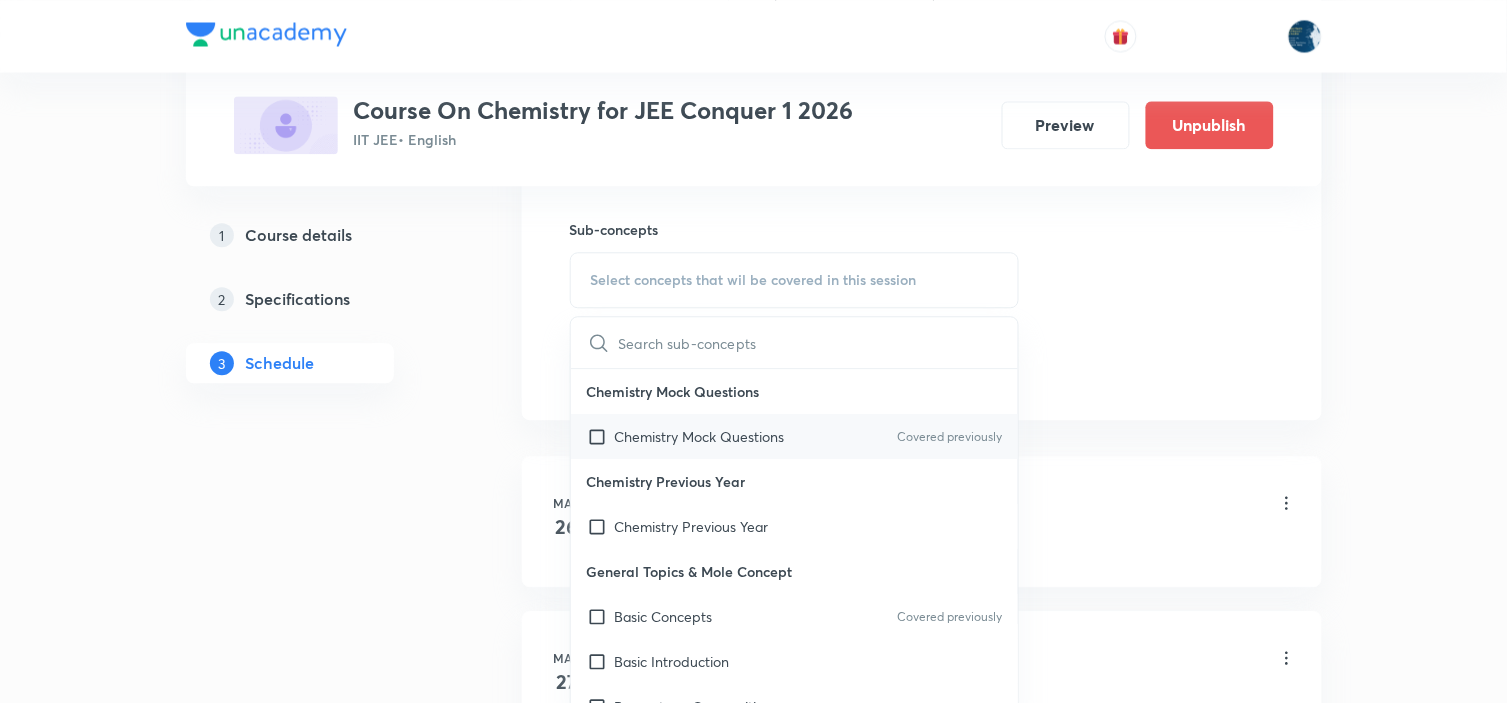 click on "Chemistry Mock Questions Covered previously" at bounding box center [795, 436] 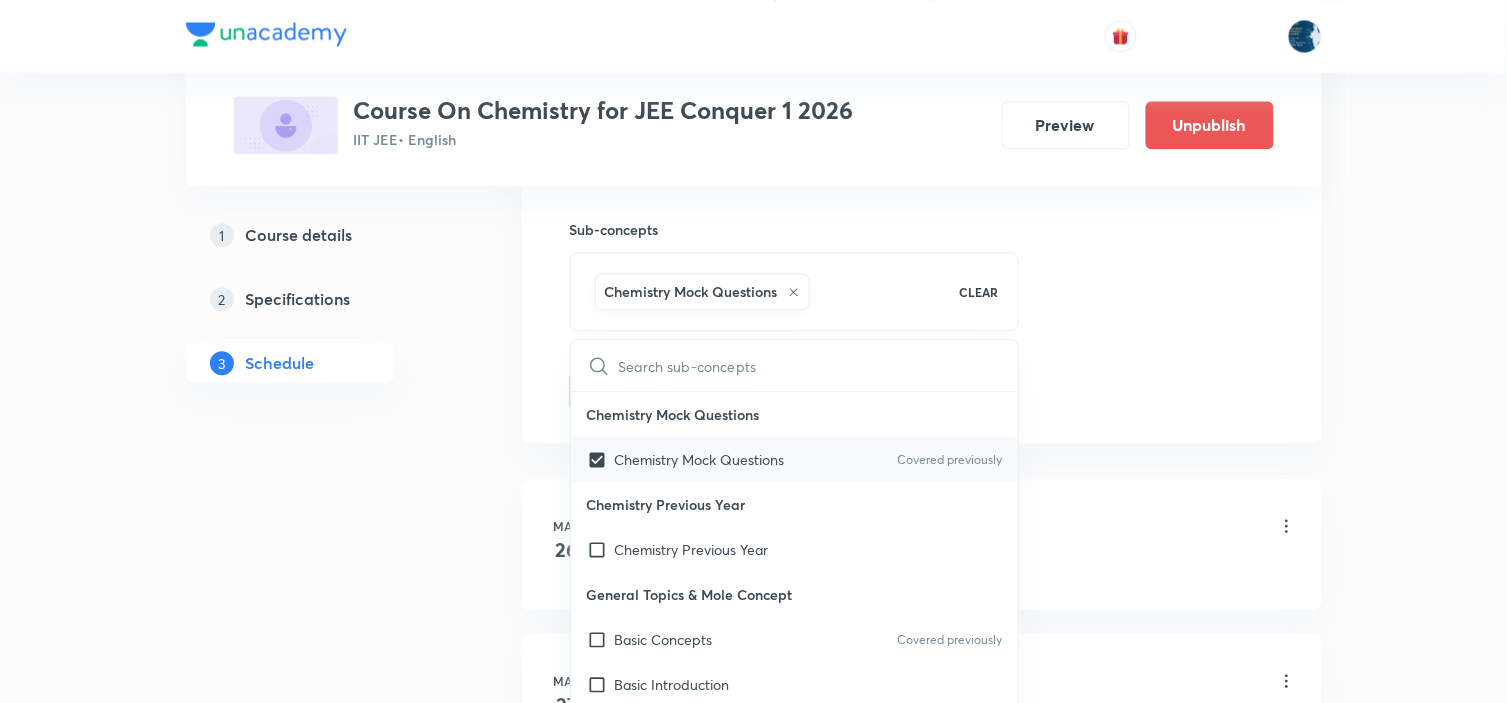 checkbox on "true" 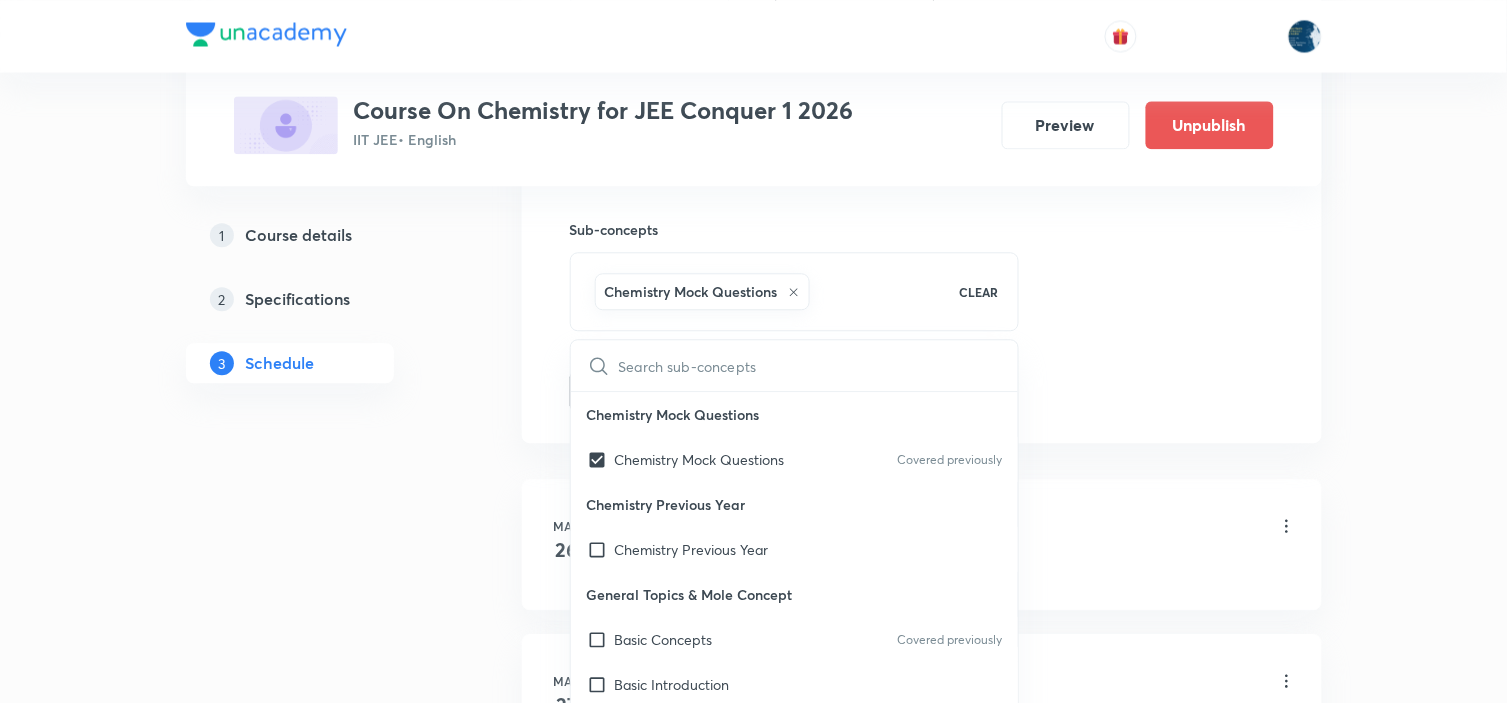 click on "Session  95 Live class Session title 20/99 Chemical equilibrium ​ Schedule for Aug 2, 2025, 4:05 PM ​ Duration (in minutes) 70 ​ Educator Parimi Venkata Ramana Dinesh Kumar   Session type Online Offline Room Room 303 Sub-concepts Chemistry Mock Questions CLEAR ​ Chemistry Mock Questions Chemistry Mock Questions Covered previously Chemistry Previous Year Chemistry Previous Year General Topics & Mole Concept Basic Concepts Covered previously Basic Introduction Percentage Composition Stoichiometry Principle of Atom Conservation (POAC) Relation between Stoichiometric Quantities Application of Mole Concept: Gravimetric Analysis Different Laws Formula and Composition Concentration Terms Some basic concepts of Chemistry Atomic Structure Discovery Of Electron Some Prerequisites of Physics Discovery Of Protons And Neutrons Atomic Models and Theories  Representation Of Atom With Electrons And Neutrons Nature of Waves Nature Of Electromagnetic Radiation Planck’S Quantum Theory Bohr’s Model For Hydrogen Atom" at bounding box center [922, -134] 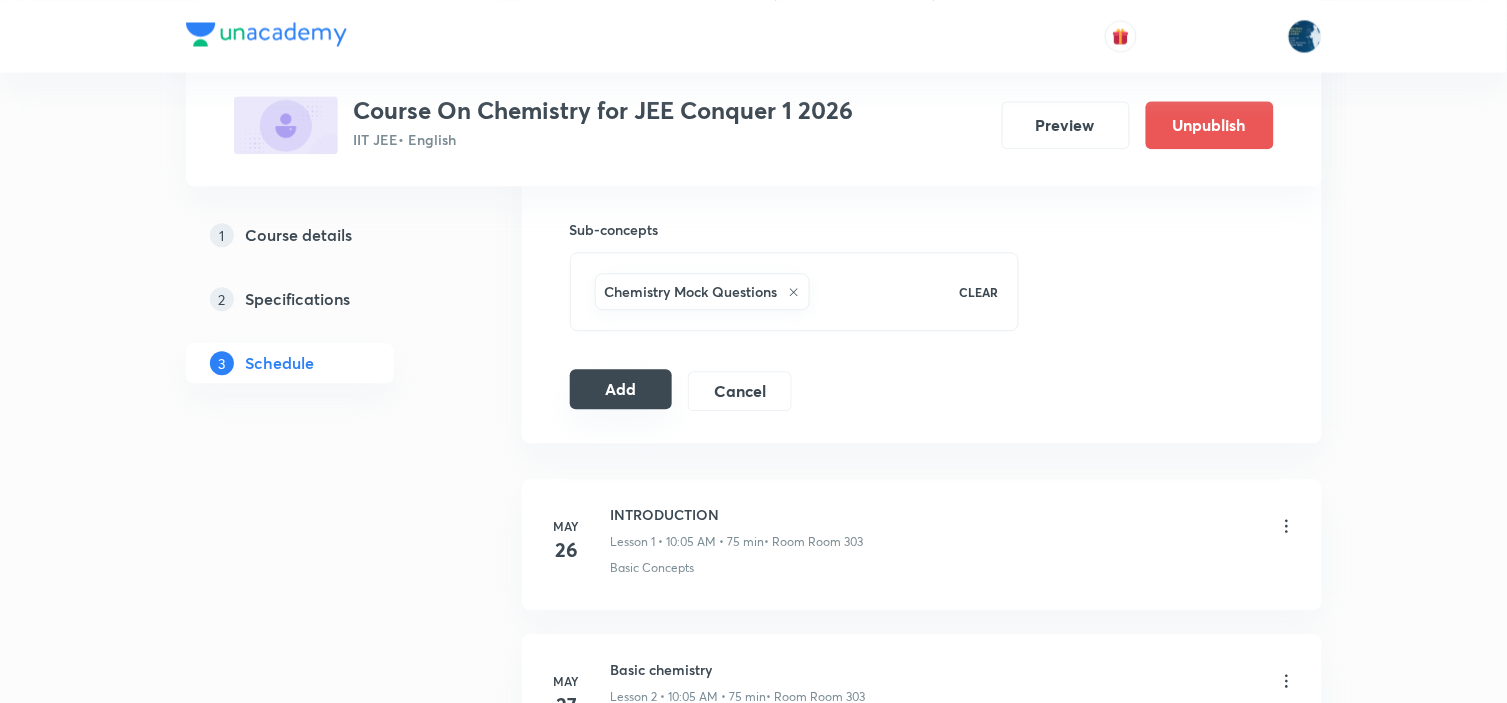 click on "Add" at bounding box center [621, 389] 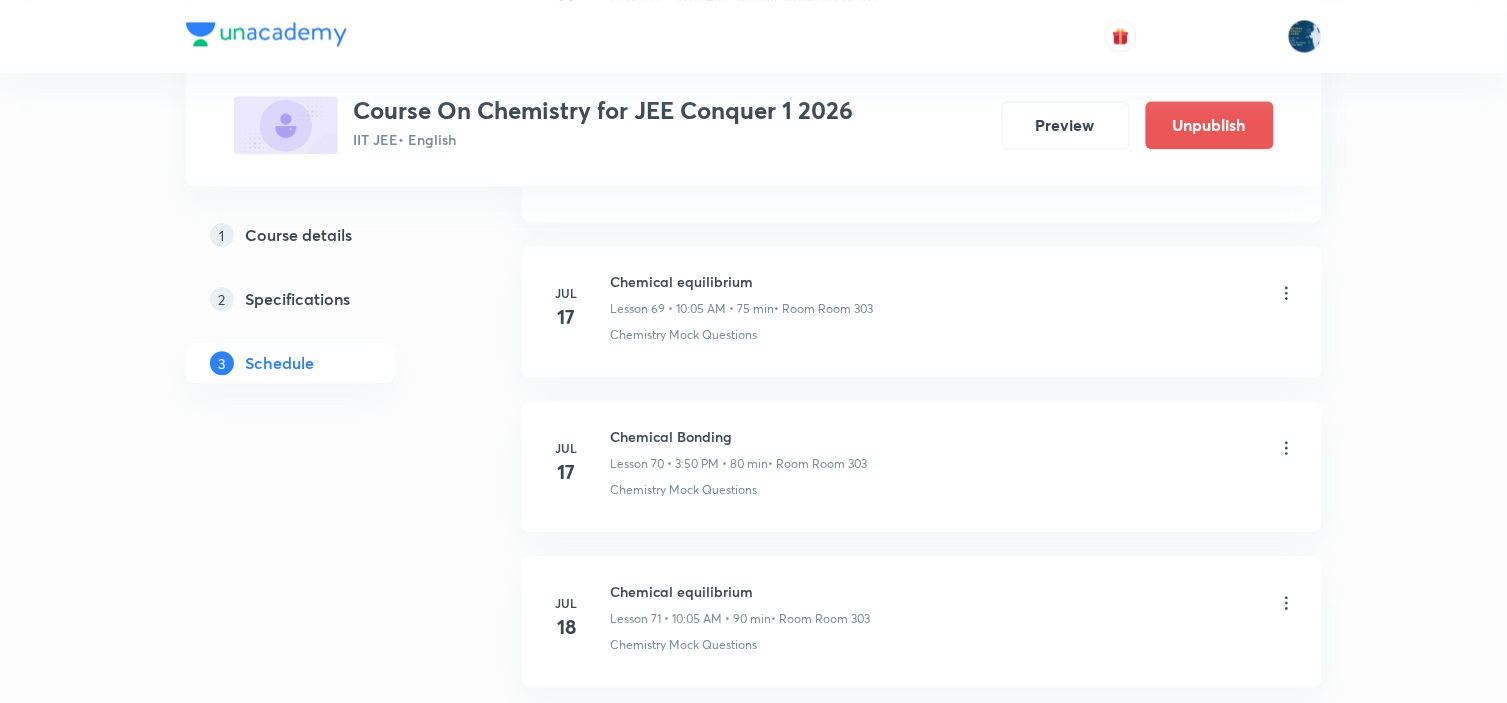 scroll, scrollTop: 14722, scrollLeft: 0, axis: vertical 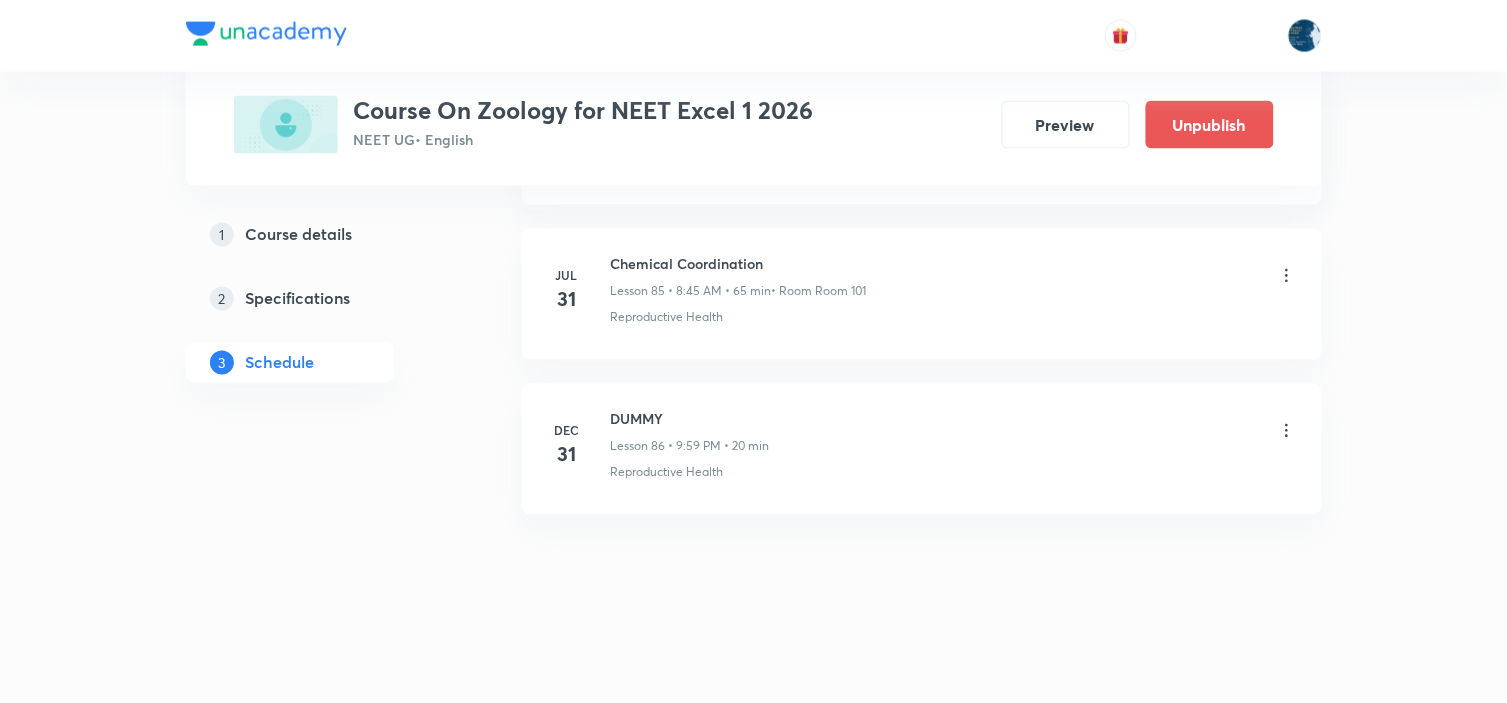 click on "Chemical Coordination" at bounding box center (739, 264) 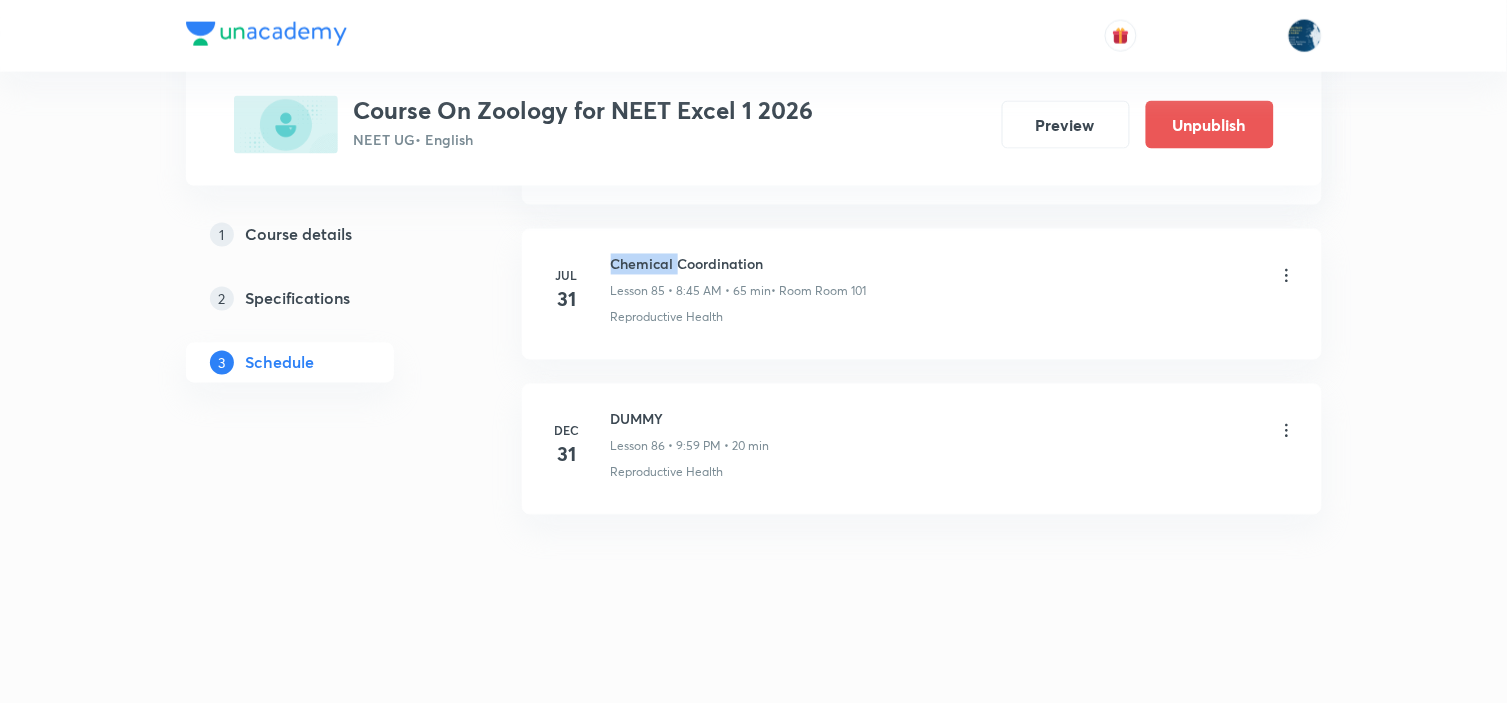 click on "Chemical Coordination" at bounding box center (739, 264) 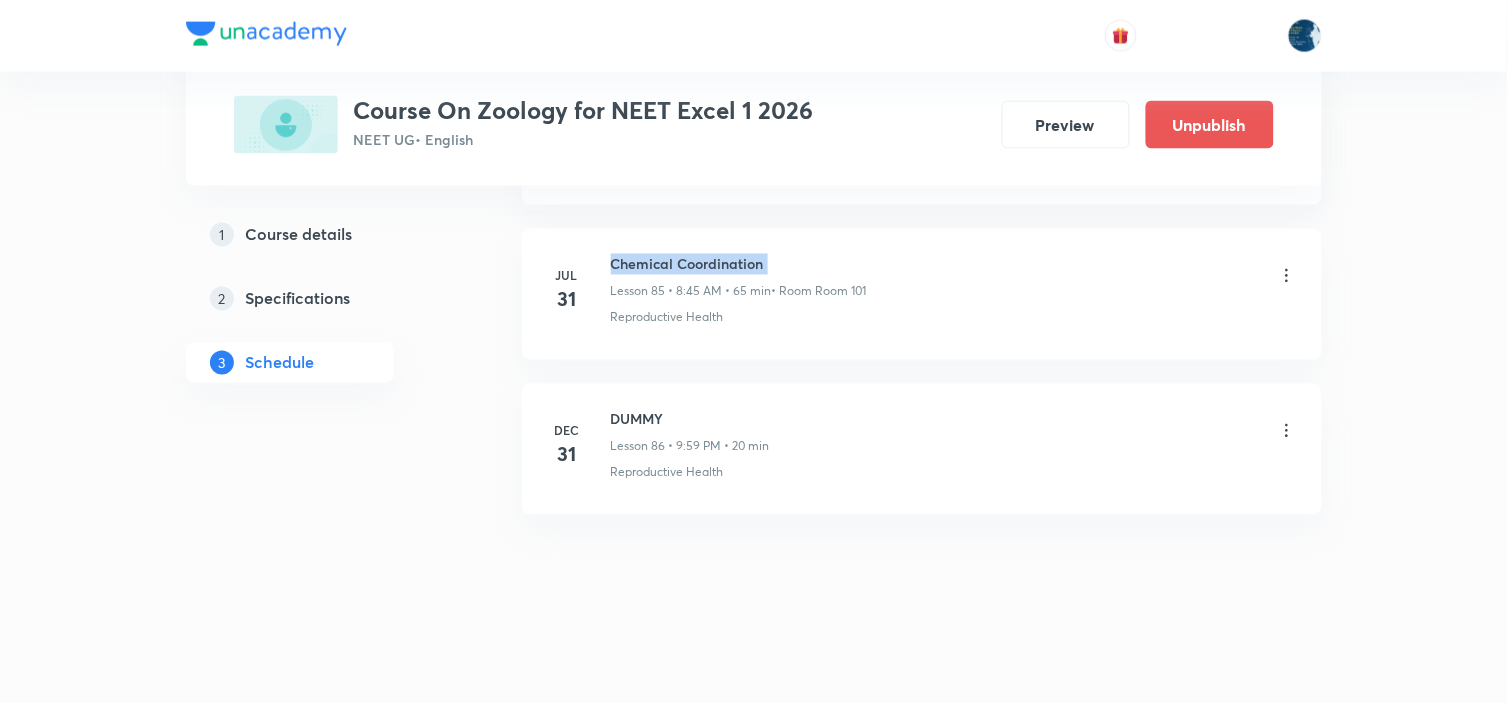 click on "Chemical Coordination" at bounding box center (739, 264) 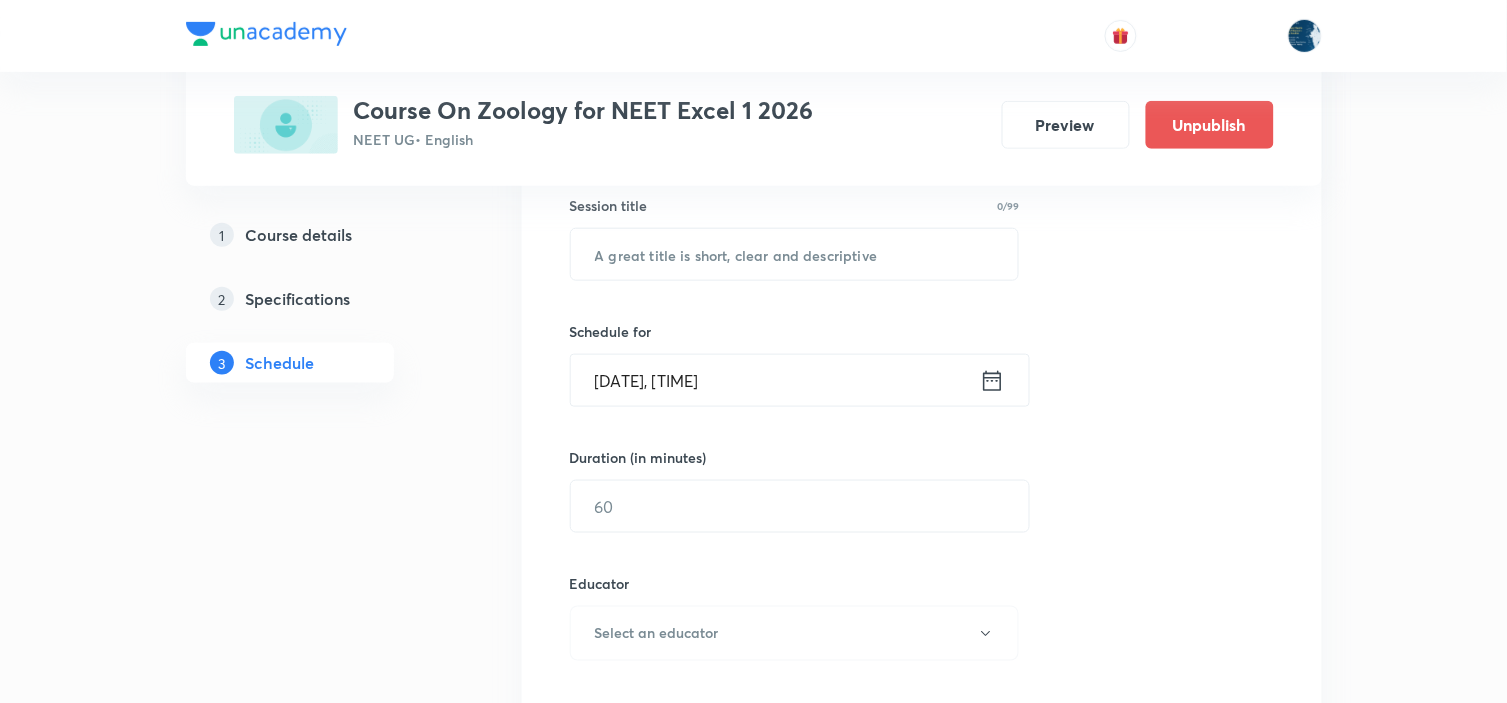 scroll, scrollTop: 333, scrollLeft: 0, axis: vertical 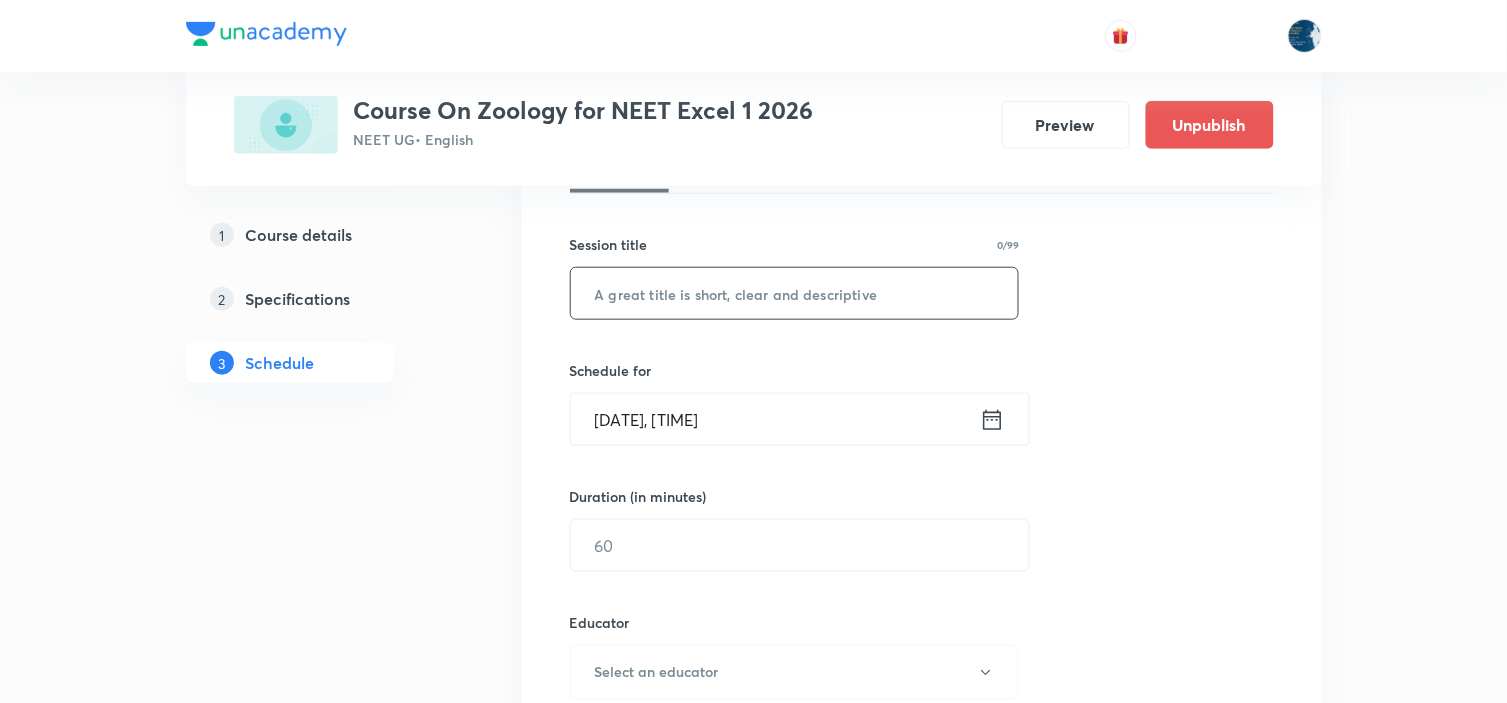 click at bounding box center (795, 293) 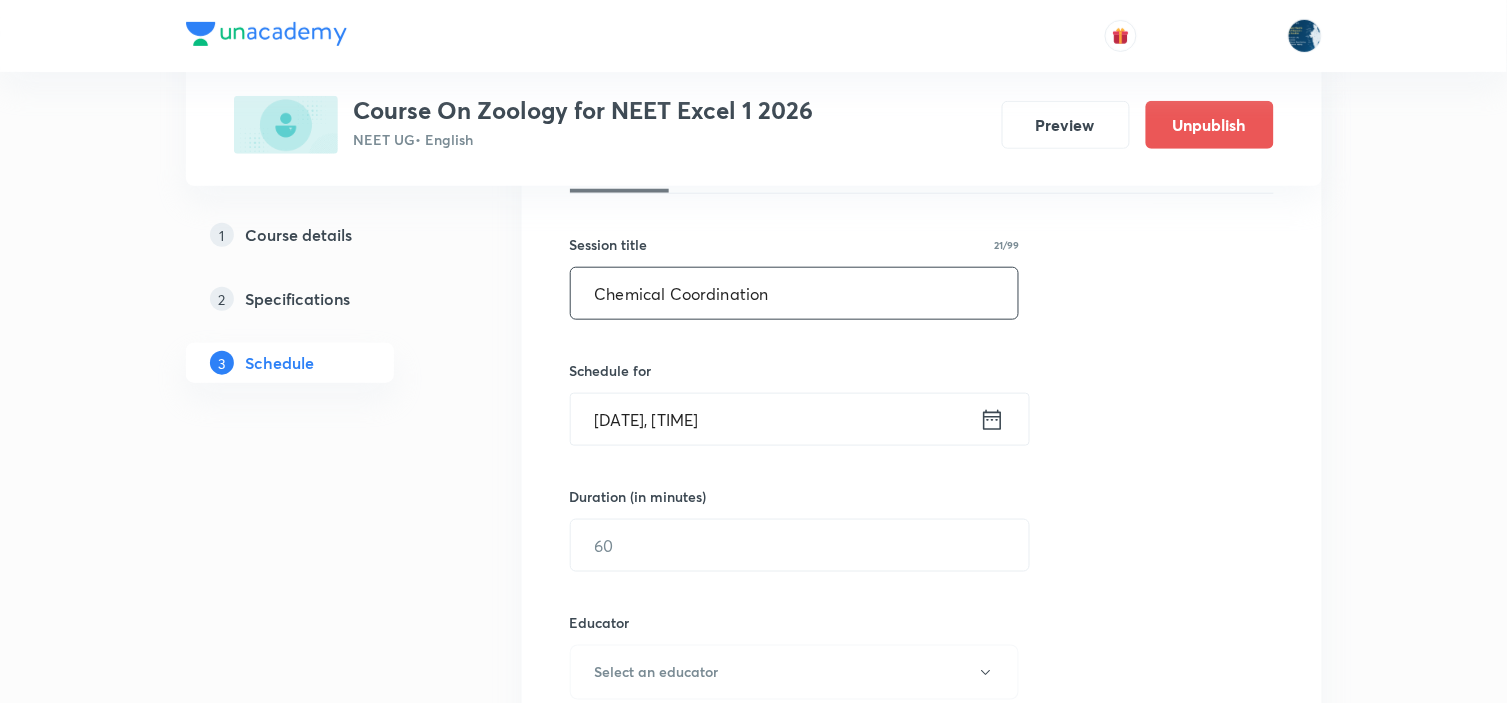 type on "Chemical Coordination" 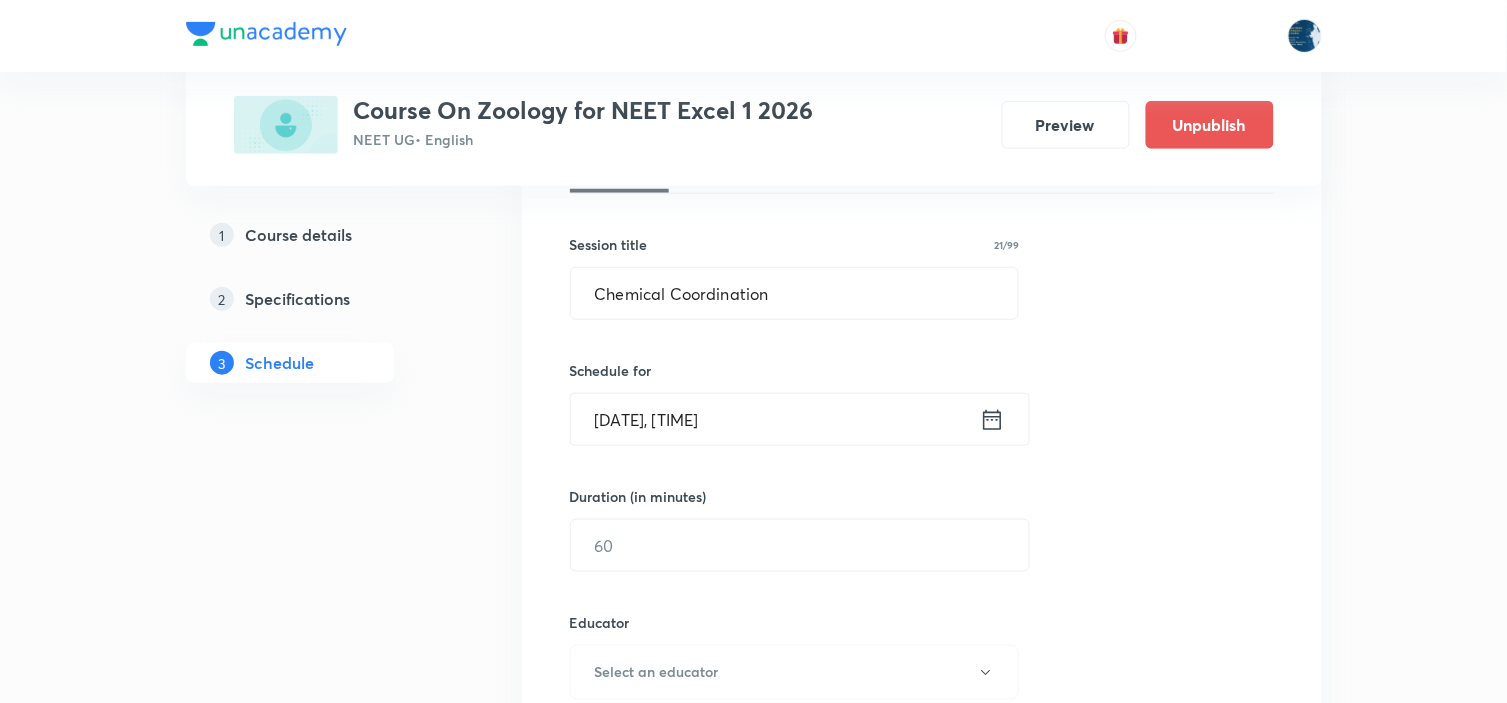 click 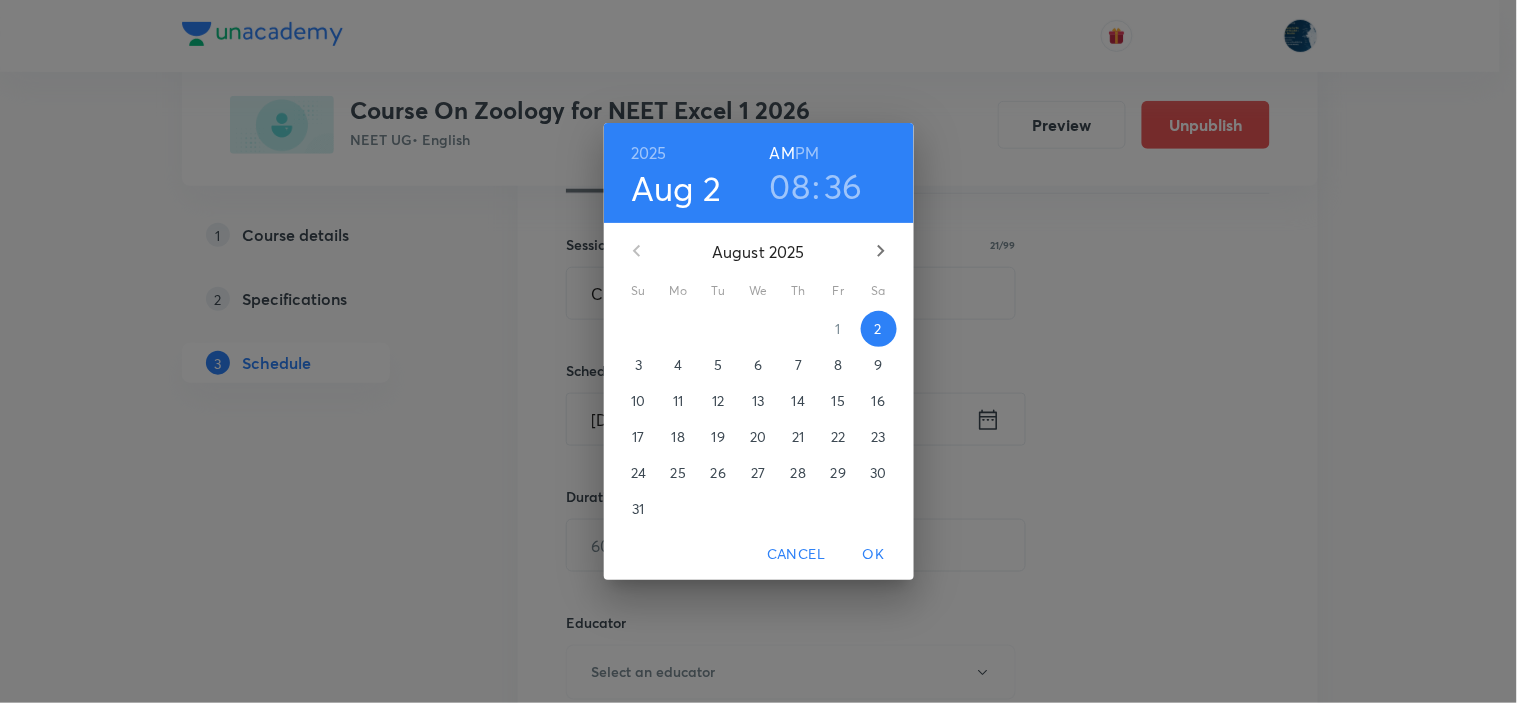 click on "08" at bounding box center [790, 186] 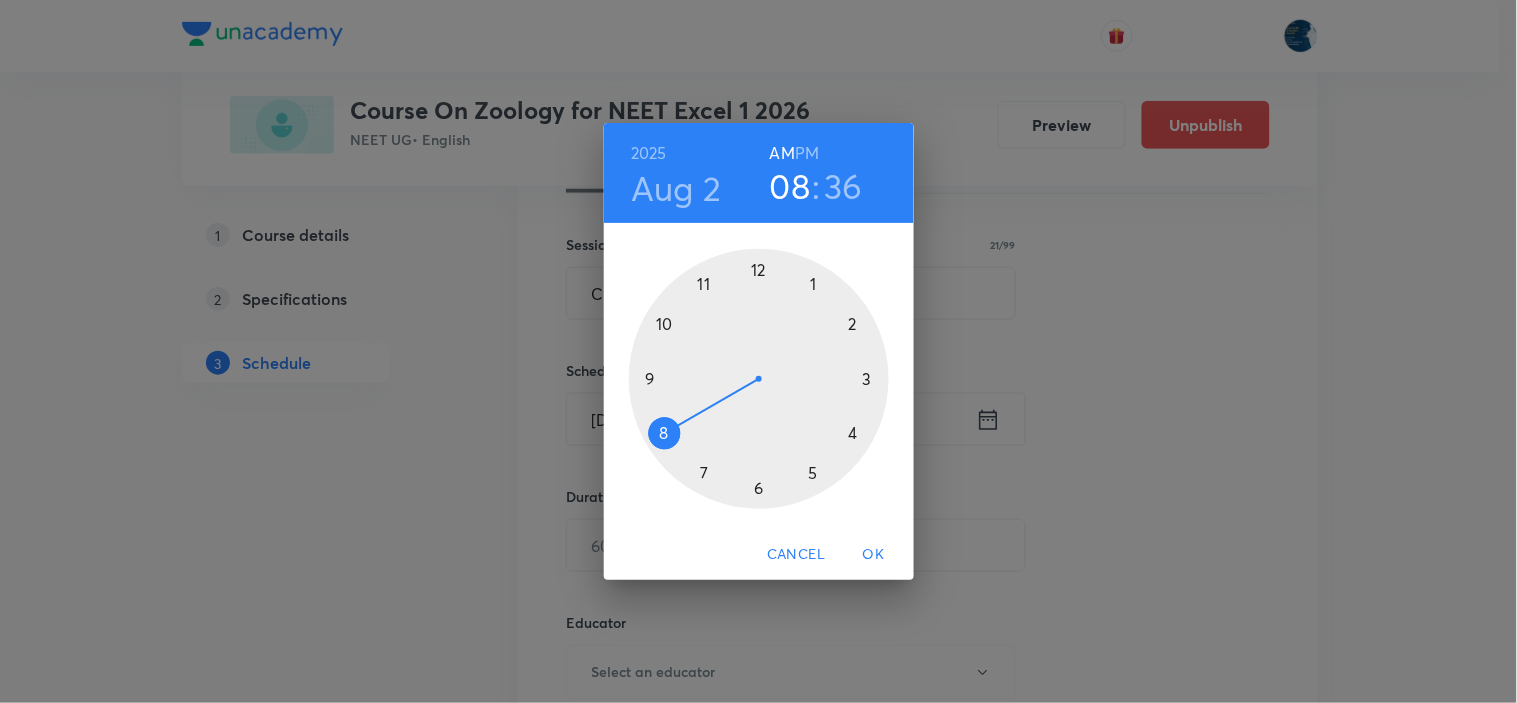 click at bounding box center (759, 379) 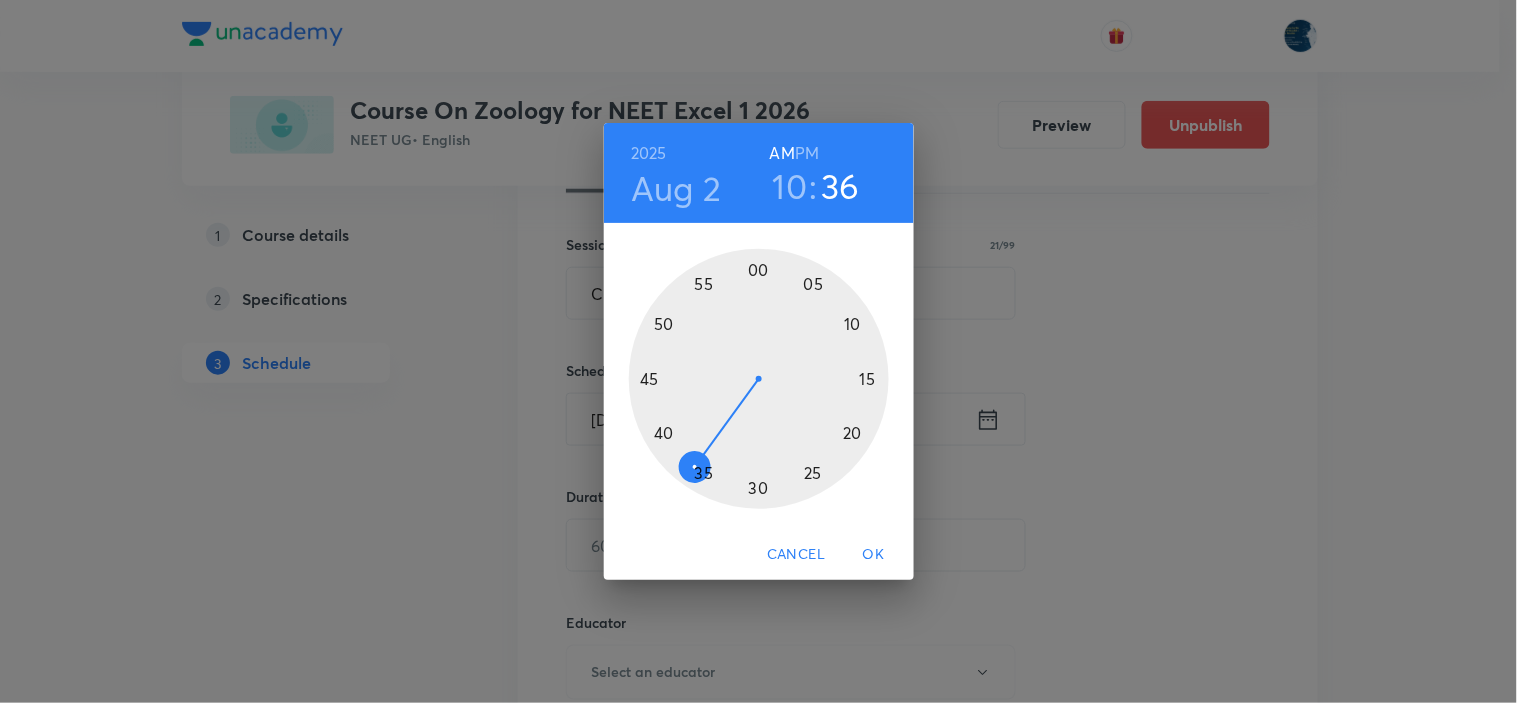 click at bounding box center (759, 379) 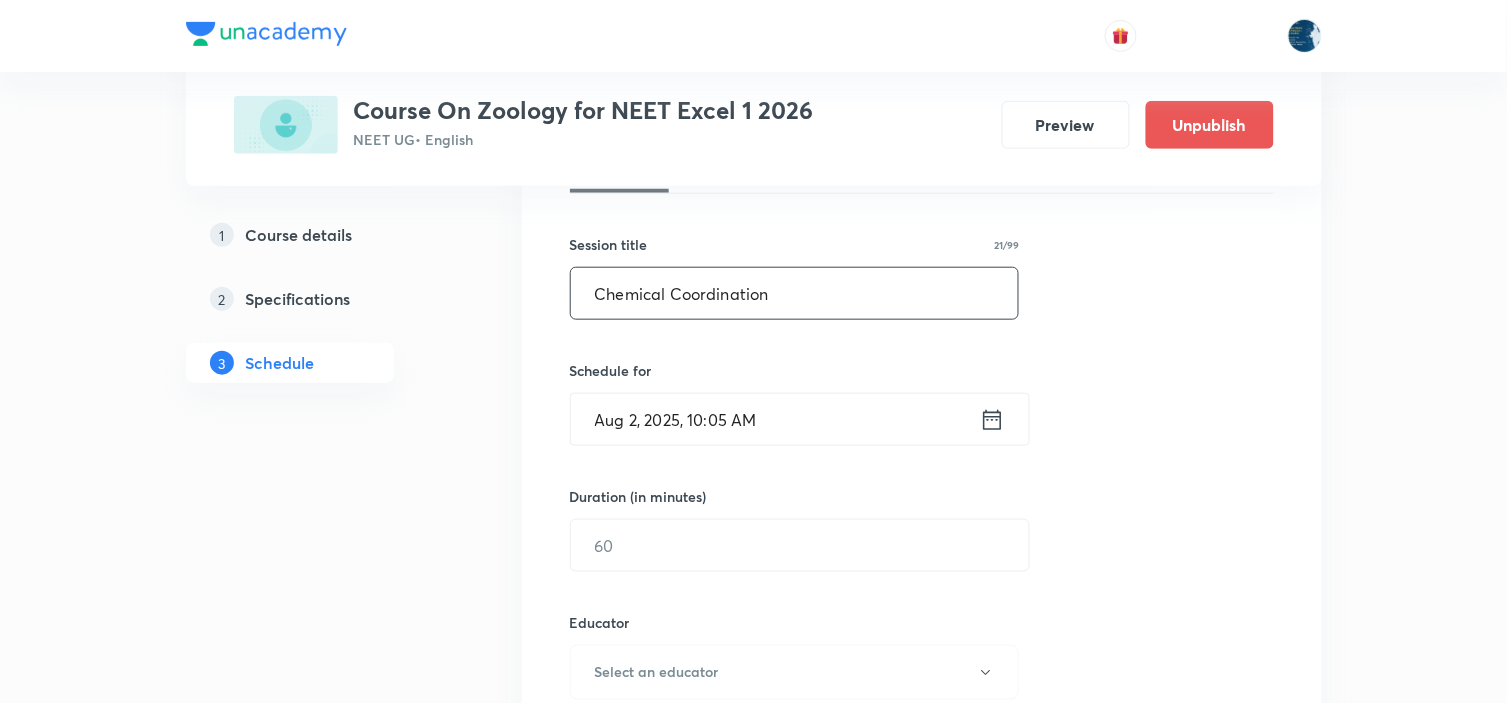scroll, scrollTop: 444, scrollLeft: 0, axis: vertical 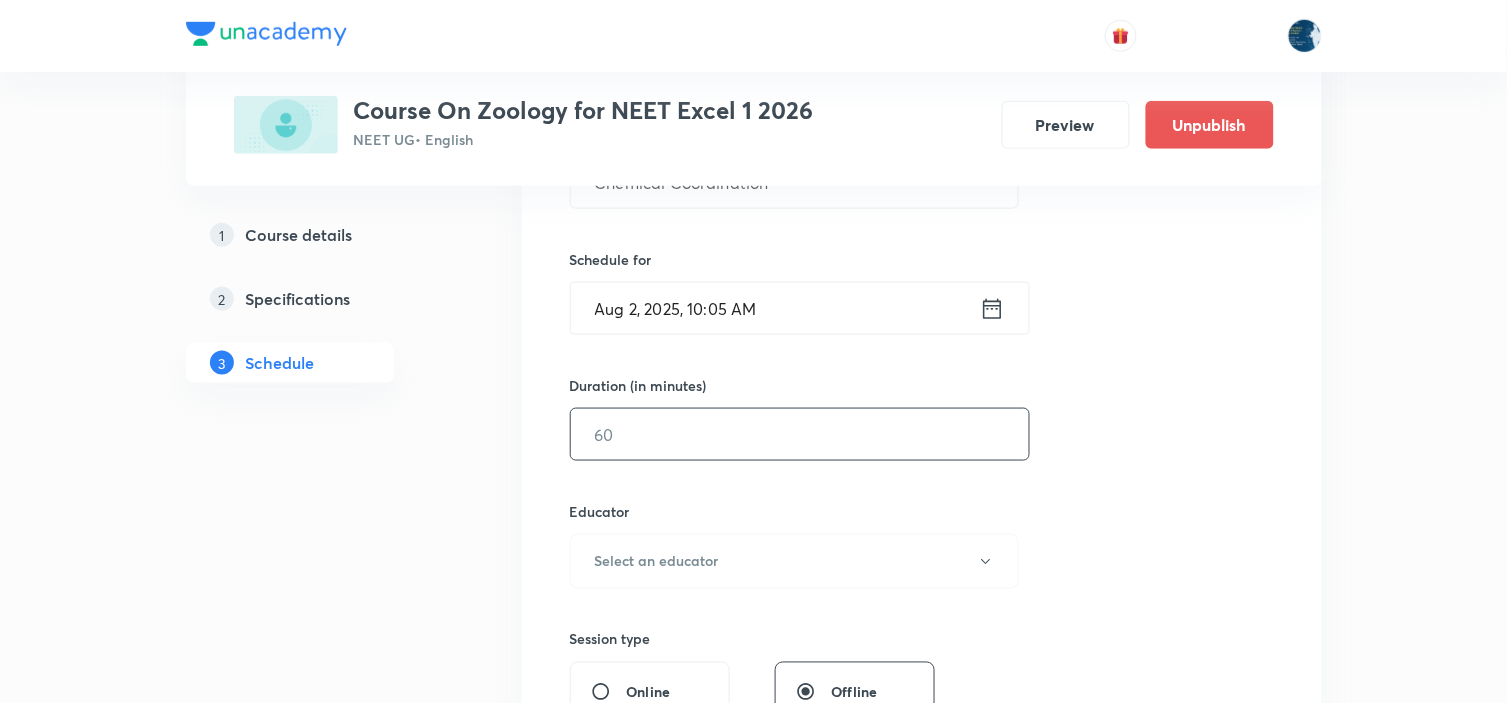 click at bounding box center (800, 434) 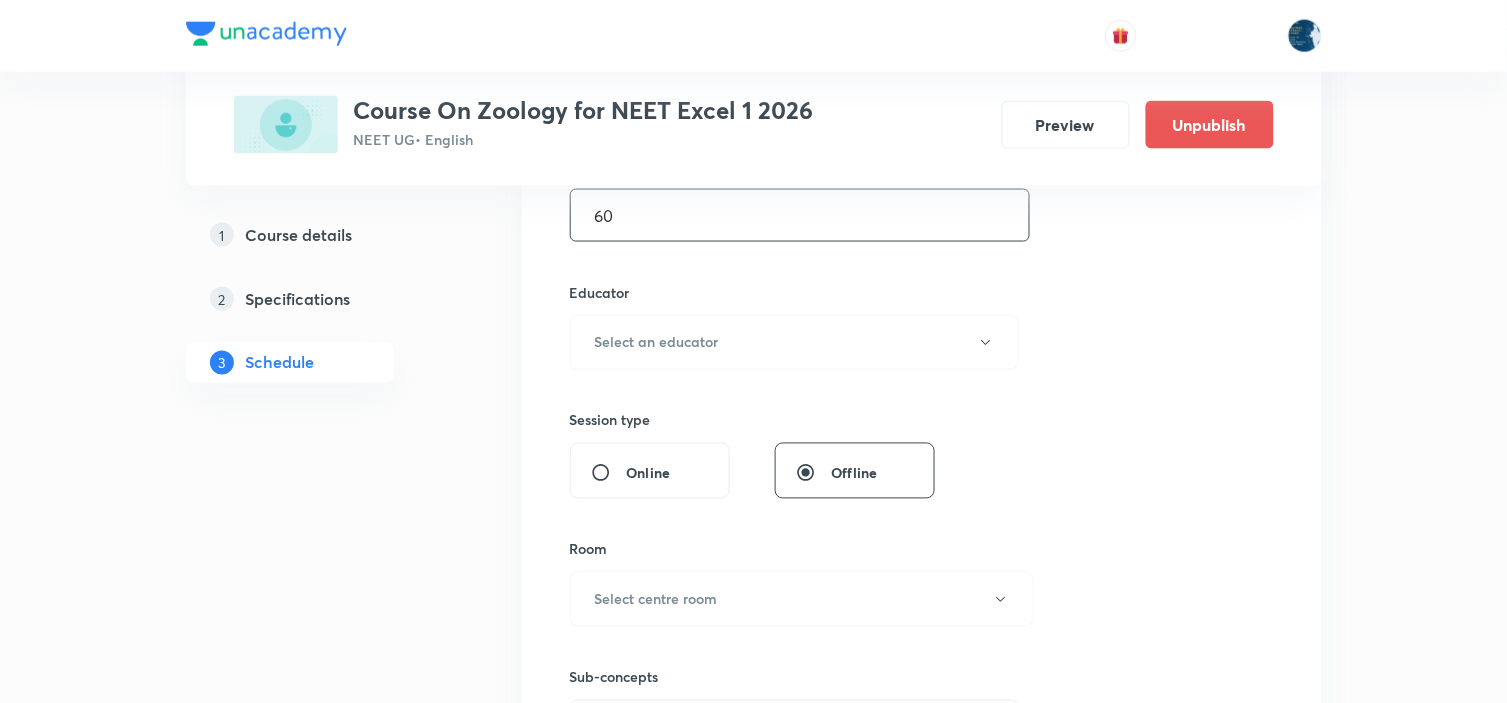 scroll, scrollTop: 666, scrollLeft: 0, axis: vertical 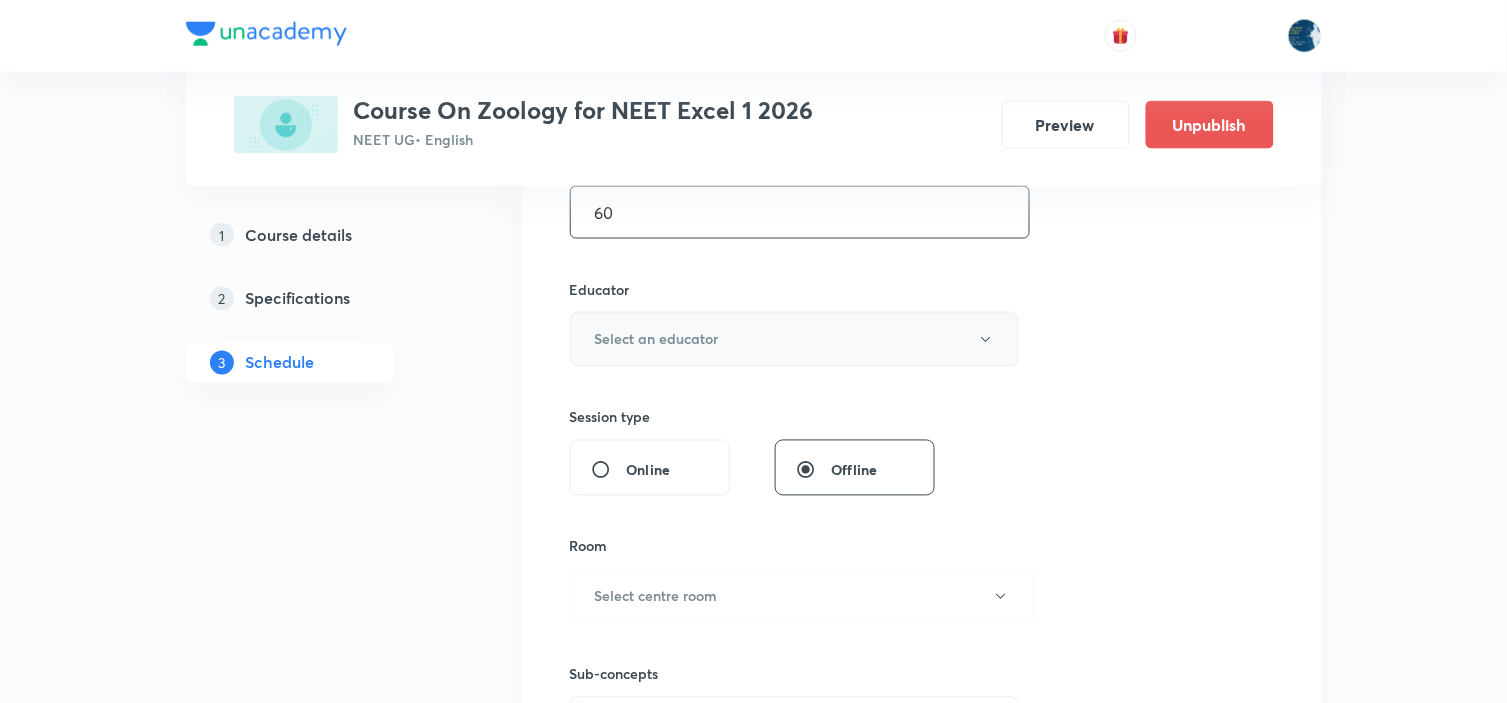 type on "60" 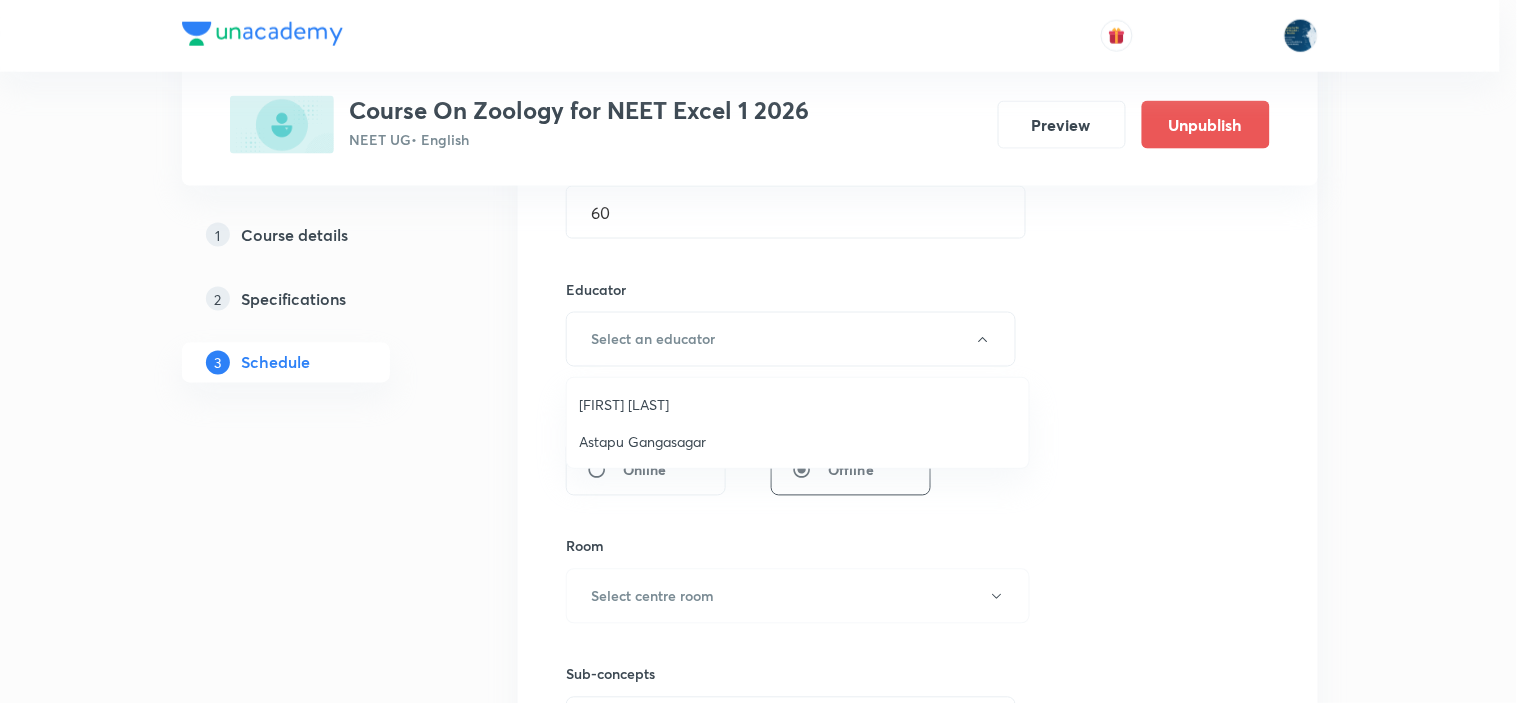 click on "Astapu Gangasagar" at bounding box center (798, 441) 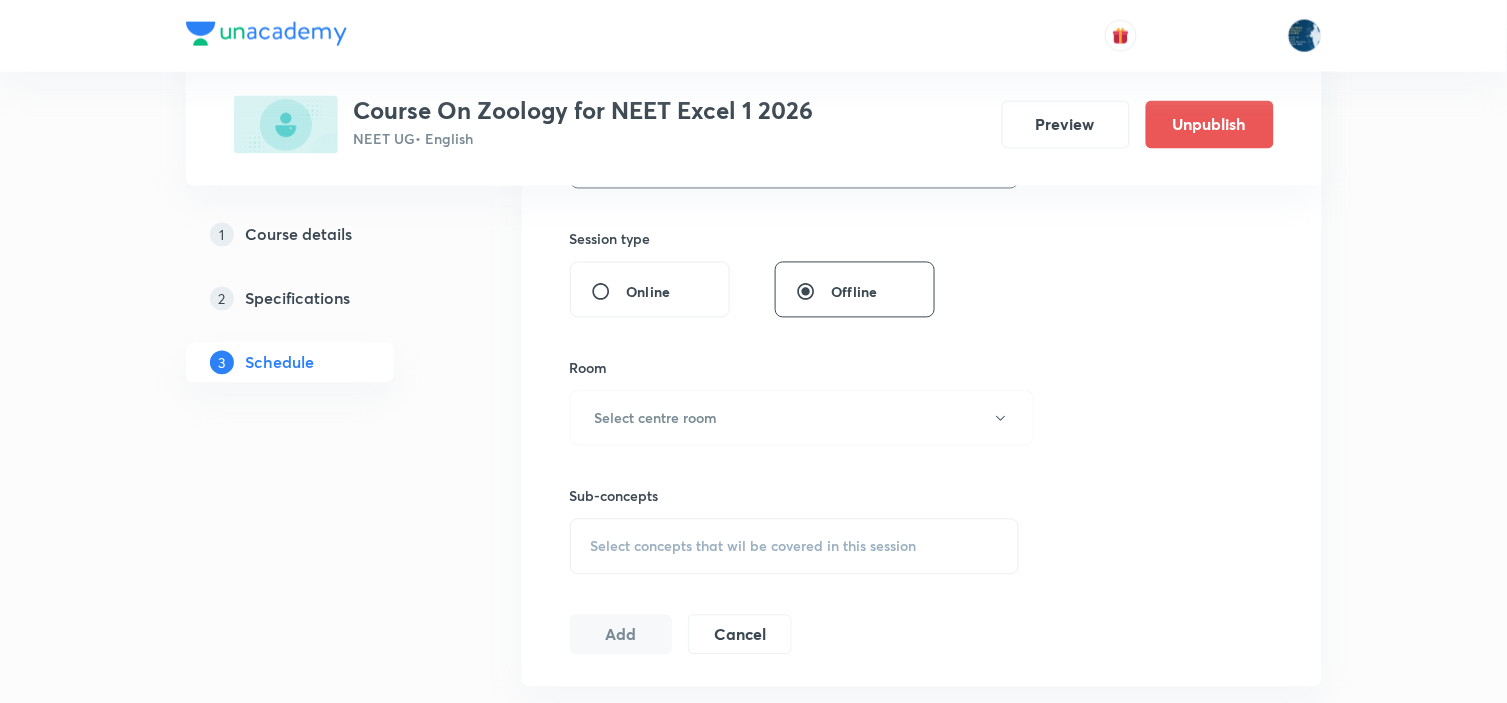 scroll, scrollTop: 888, scrollLeft: 0, axis: vertical 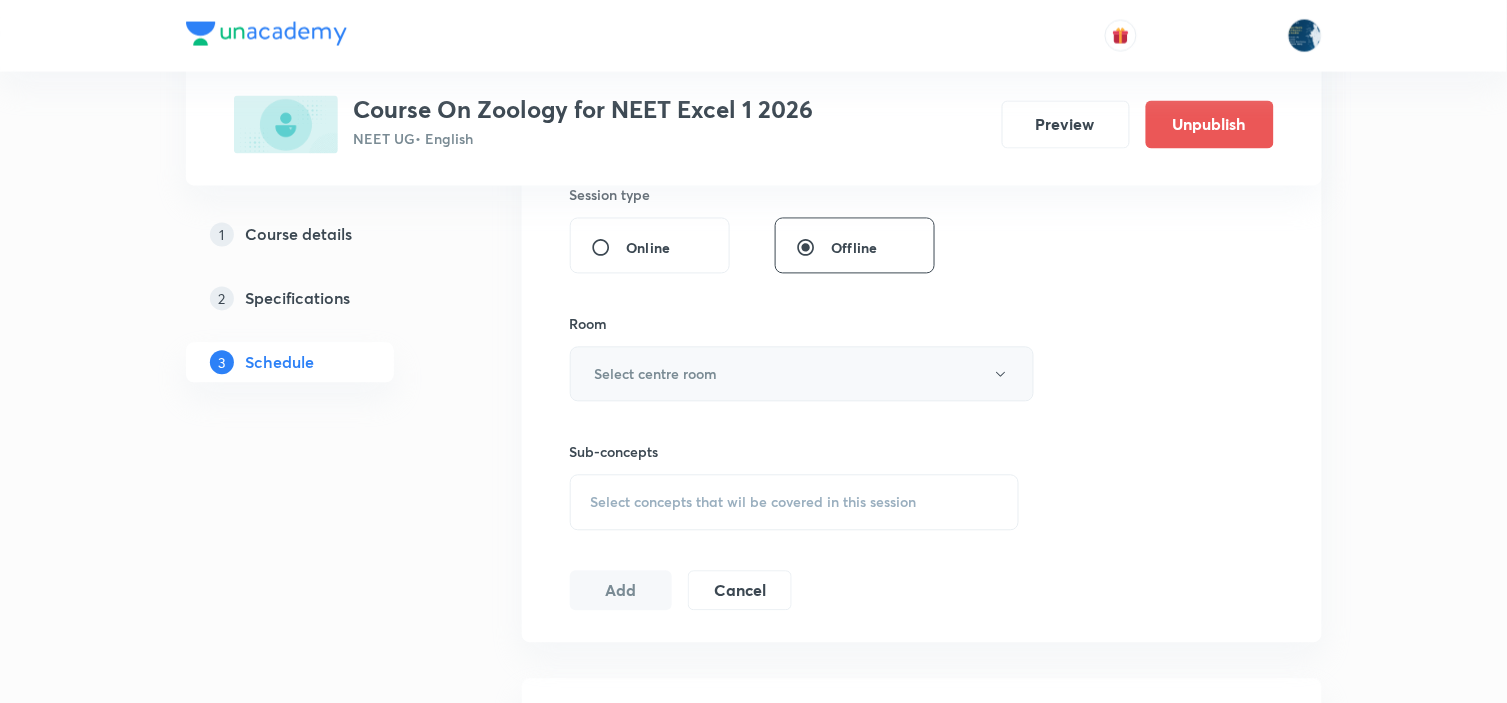 click on "Select centre room" at bounding box center [802, 374] 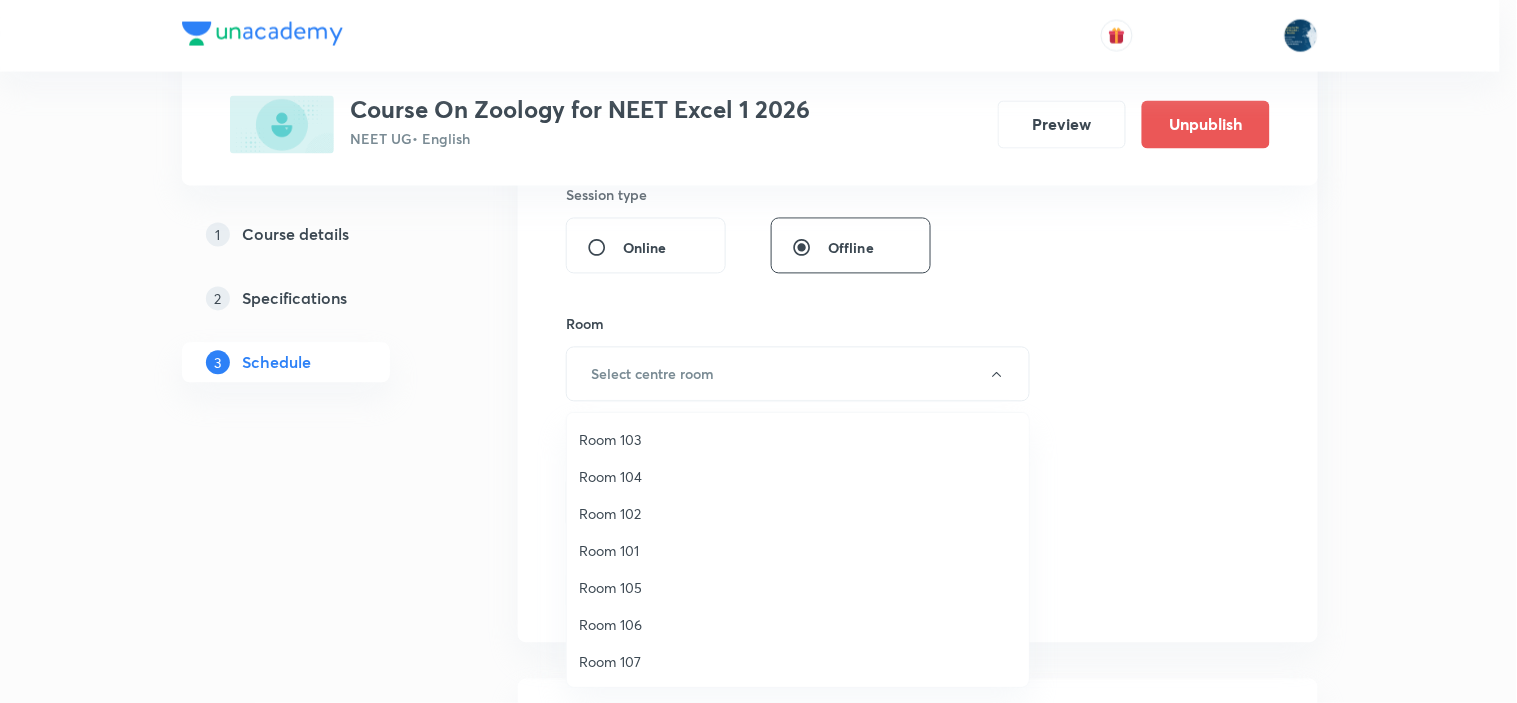 click on "Room 101" at bounding box center [798, 550] 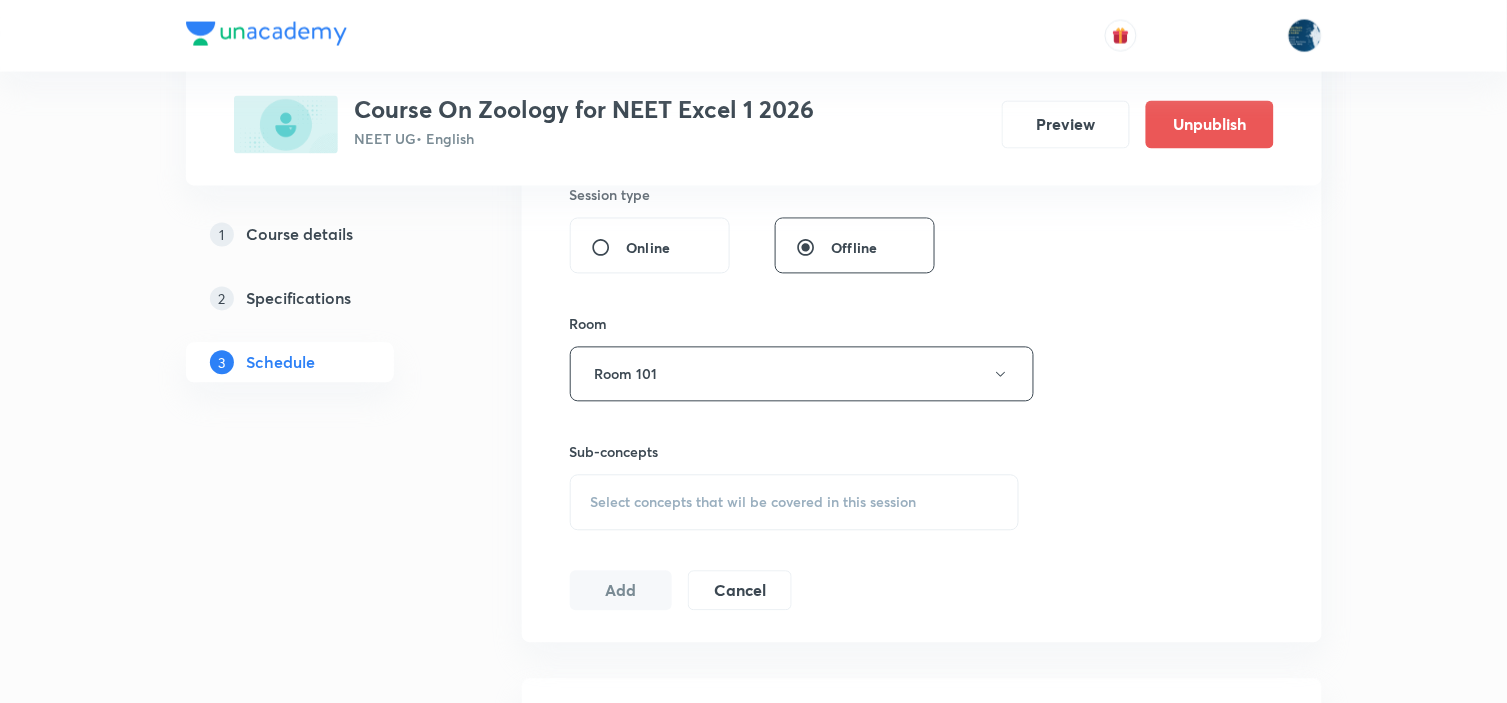 scroll, scrollTop: 1000, scrollLeft: 0, axis: vertical 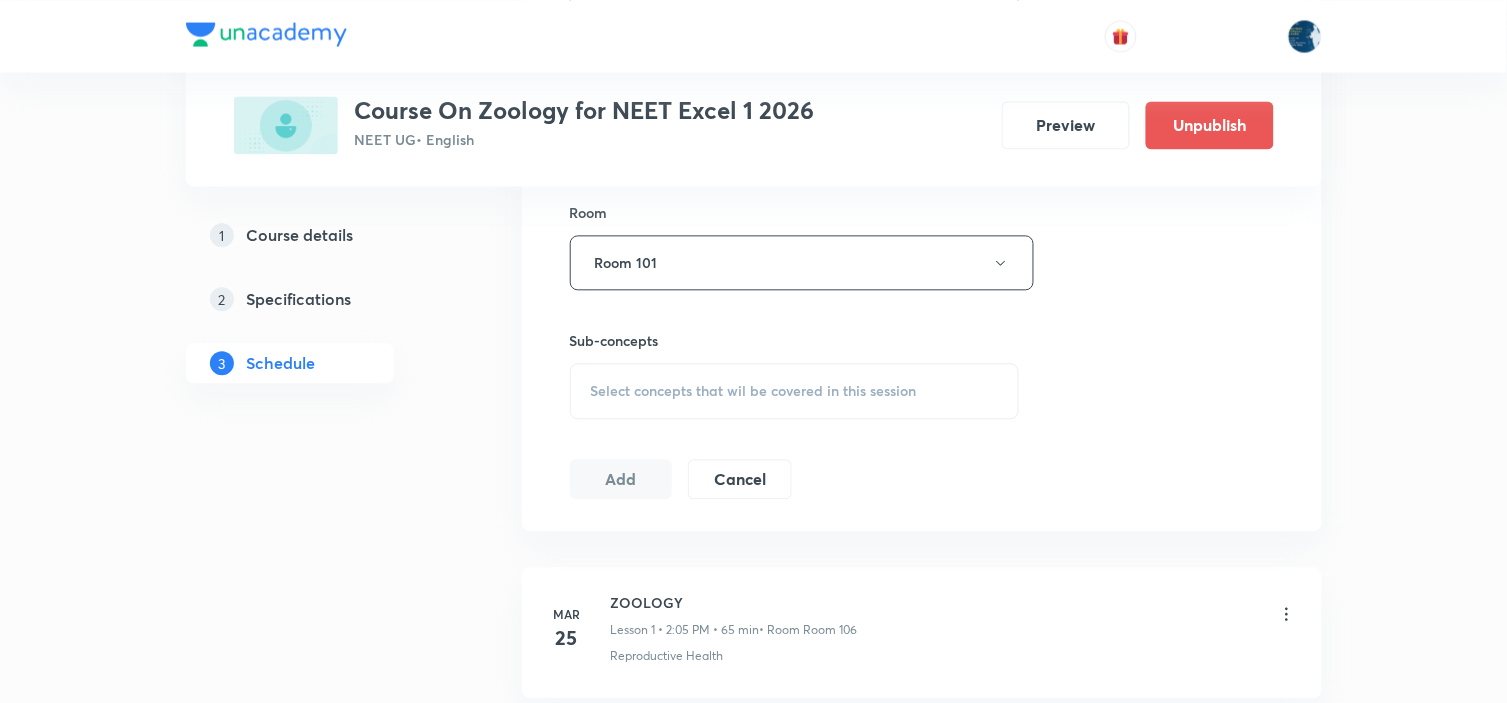 click on "Select concepts that wil be covered in this session" at bounding box center [754, 391] 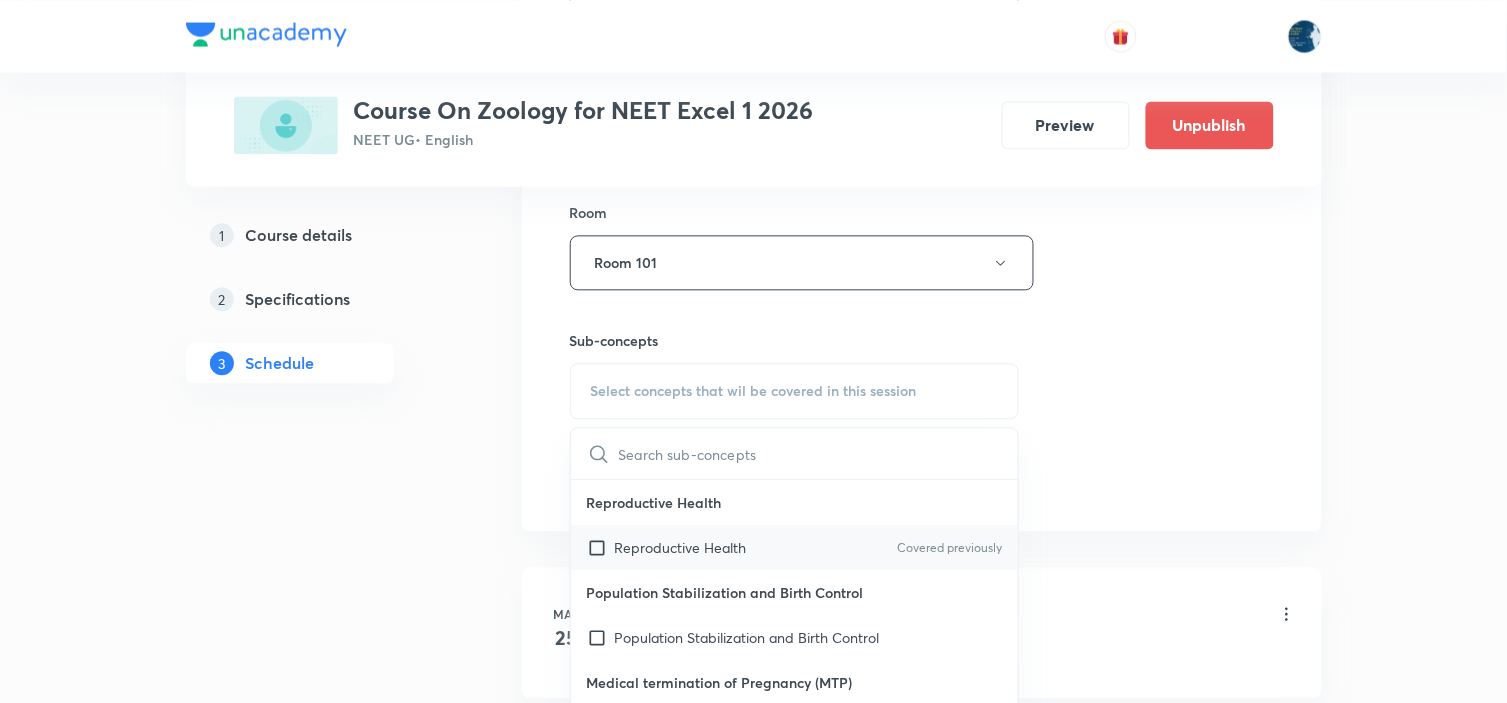 click on "Covered previously" at bounding box center (949, 548) 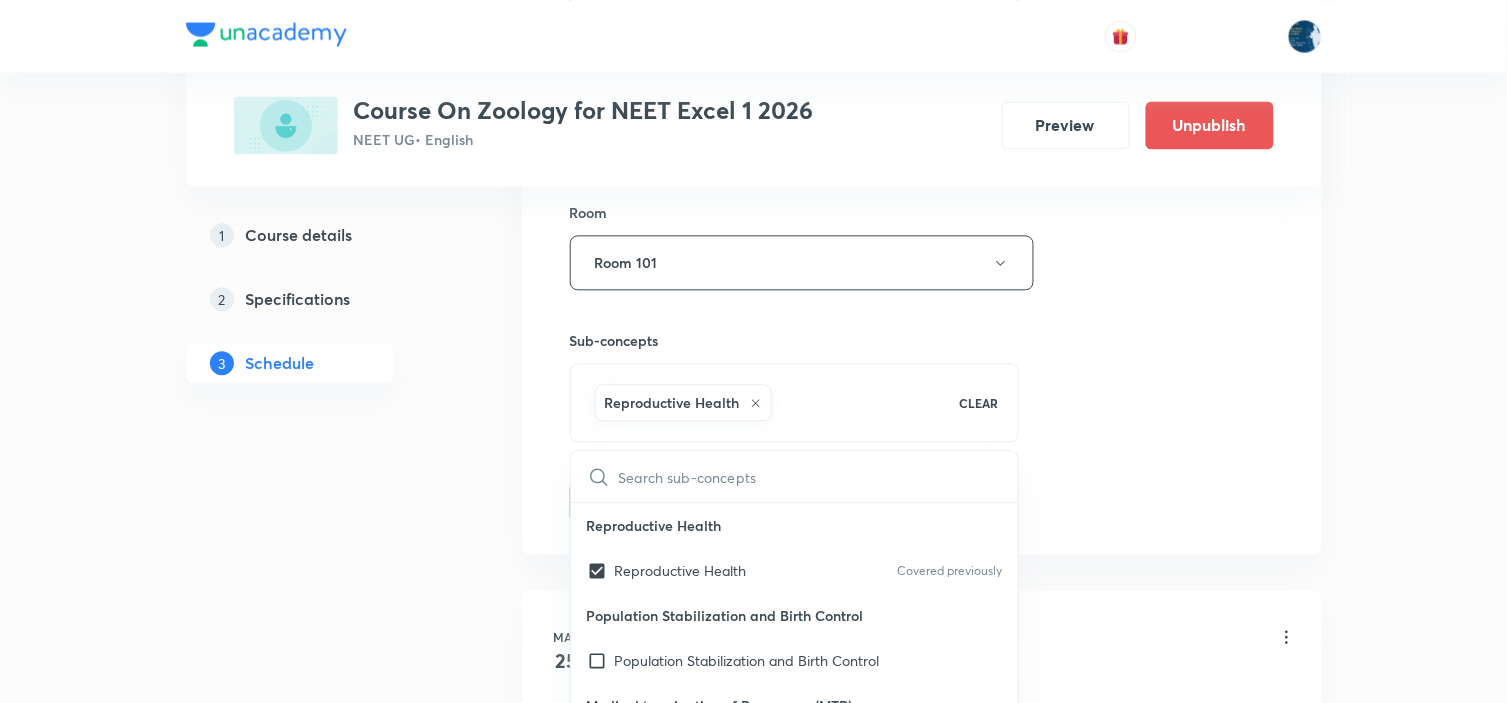 click on "Session  87 Live class Session title 21/99 Chemical Coordination ​ Schedule for Aug 2, 2025, 10:05 AM ​ Duration (in minutes) 60 ​ Educator Astapu Gangasagar   Session type Online Offline Room Room 101 Sub-concepts Reproductive Health CLEAR ​ Reproductive Health Reproductive Health Covered previously Population Stabilization and Birth Control Population Stabilization and Birth Control Medical termination of Pregnancy (MTP) Medical termination of Pregnancy (MTP) Sexually Transmitted Infections (STIs) Sexually Transmitted Infections (STIs) Infertility Infertility Introduction Introduction The Root The Root The Stem The Stem The Leaf The Leaf The Inflorescence The Inflorescence The Flower The Flower The Fruit The Fruit The Seed The Seed Semi-Technical Description of a Typical Flowering Plant Semi-Technical Description of a Typical Flowering Plant Description of some important Families Description of some important Families Plant Breeding Plant Breeding Genetic variety of a crop by Hybridization Cybrid" at bounding box center (922, -23) 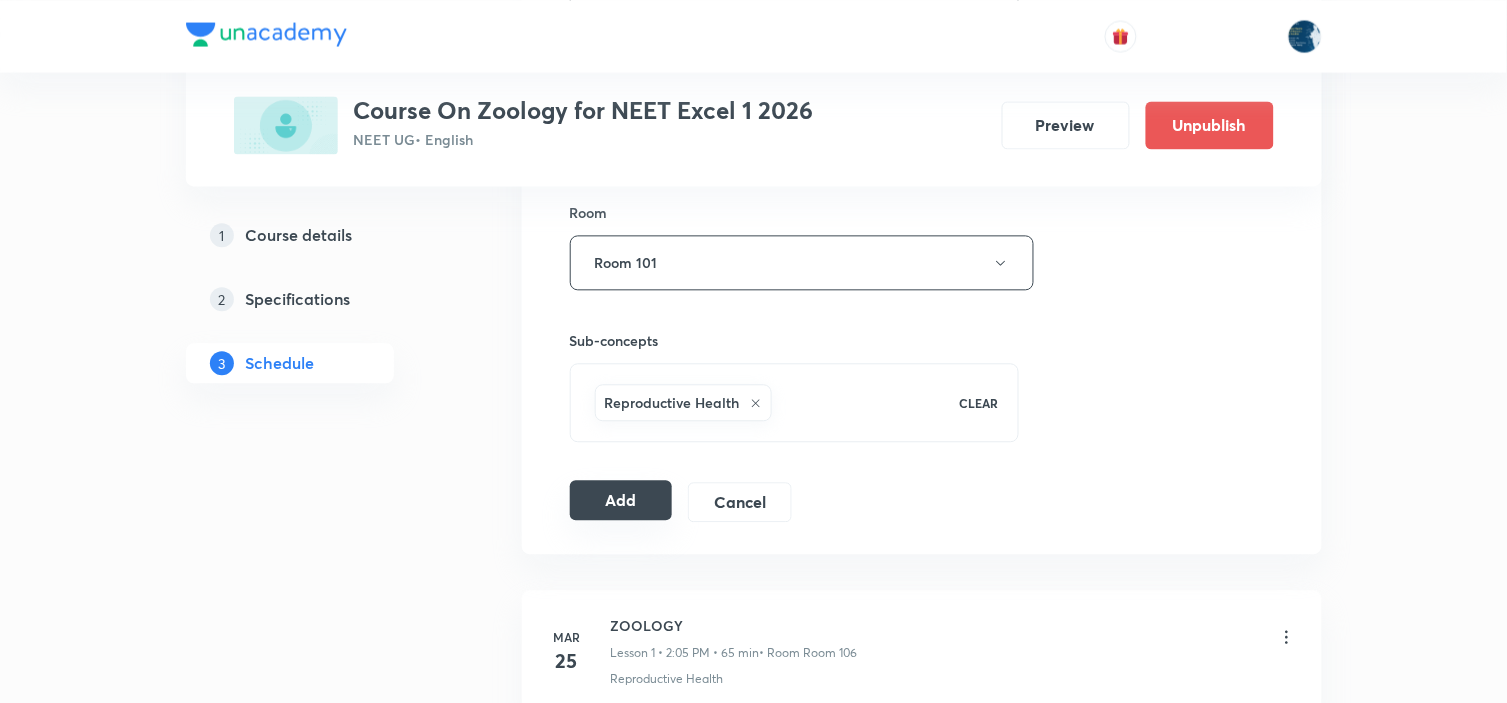 click on "Add" at bounding box center [621, 500] 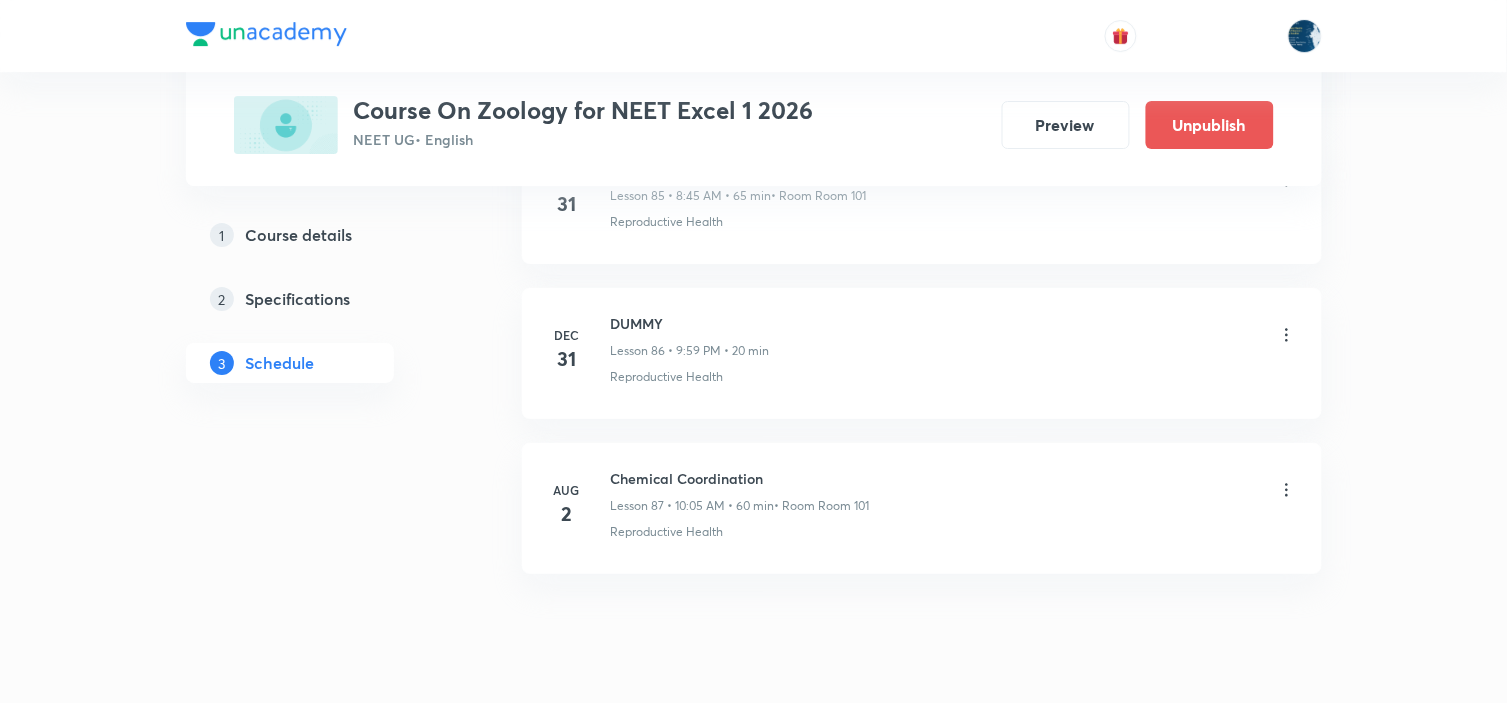 scroll, scrollTop: 13481, scrollLeft: 0, axis: vertical 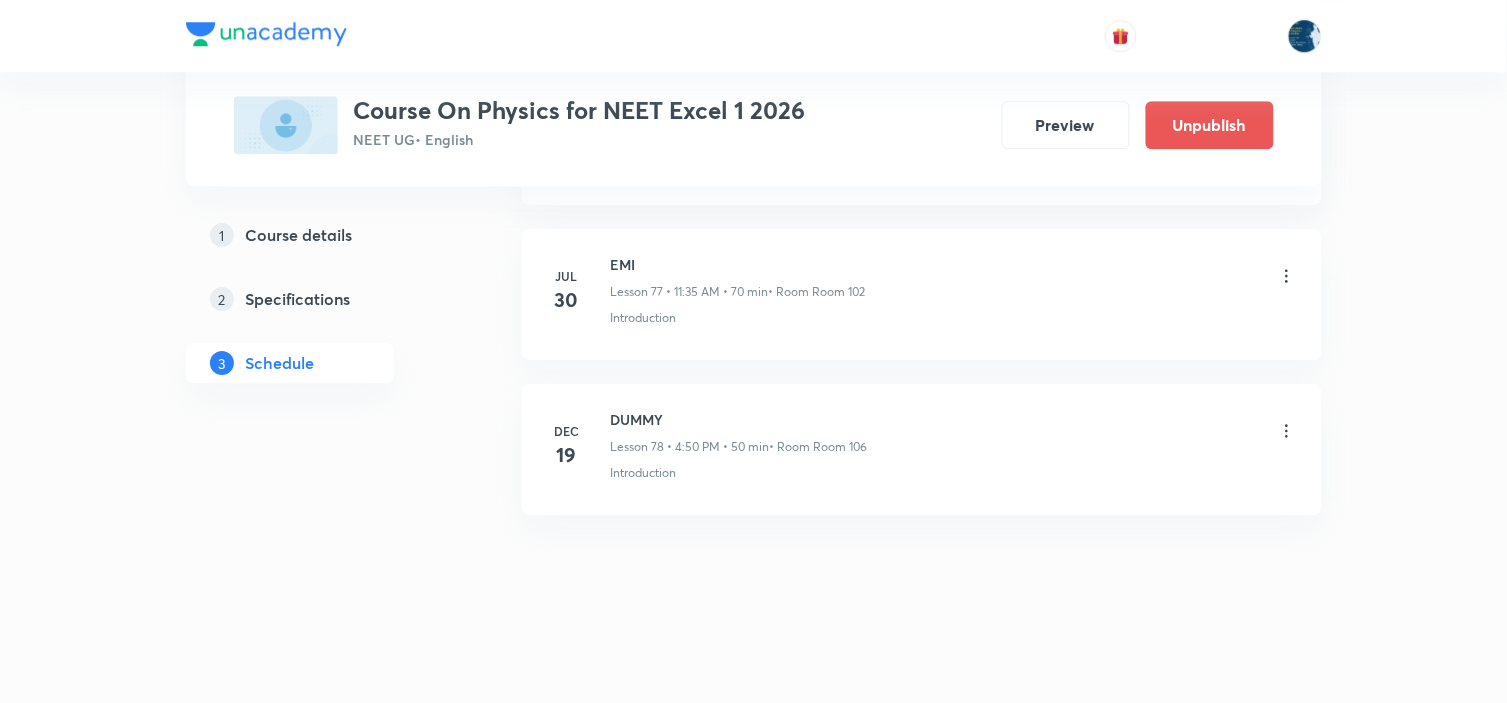 click on "Jul 30 EMI Lesson 77 • [TIME] • 70 min  • Room Room 102 Introduction" at bounding box center (922, 294) 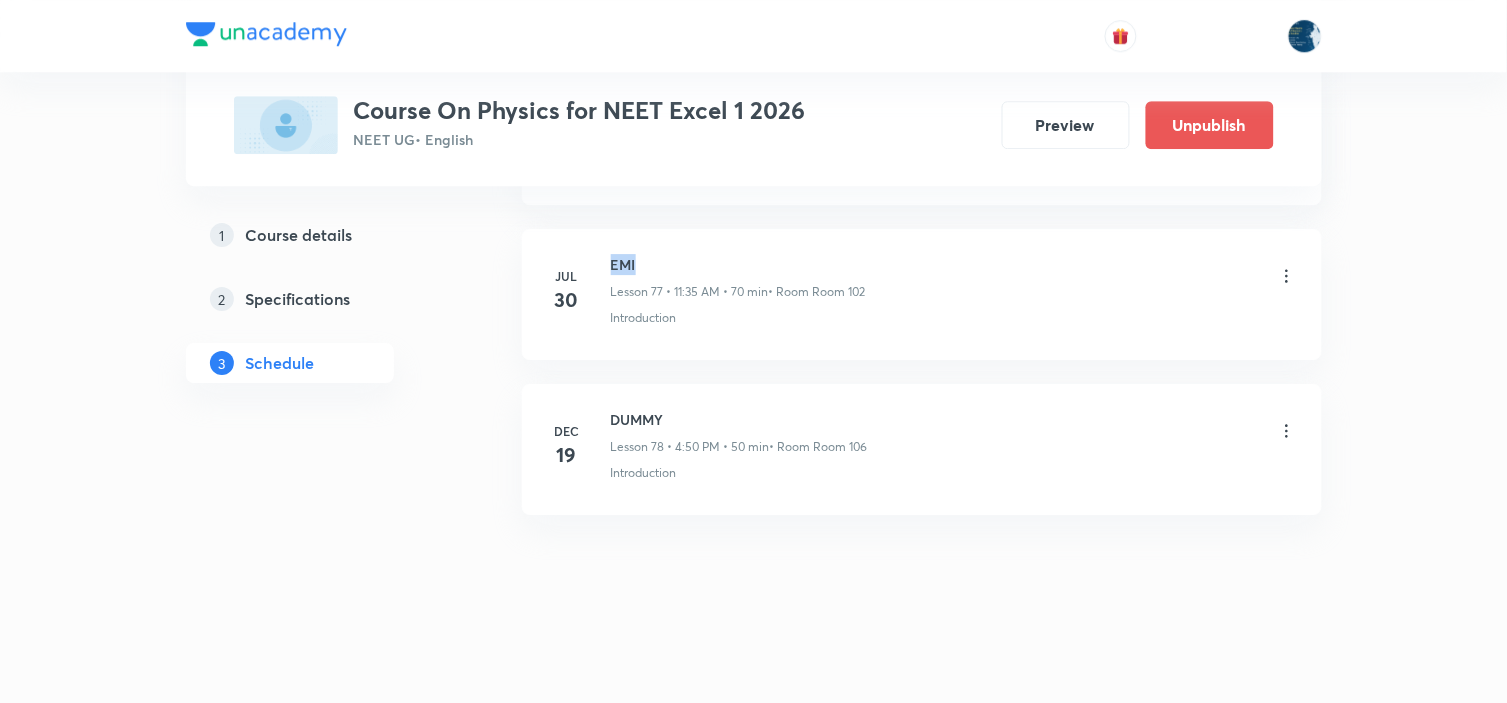 click on "Jul 30 EMI Lesson 77 • [TIME] • 70 min  • Room Room 102 Introduction" at bounding box center (922, 294) 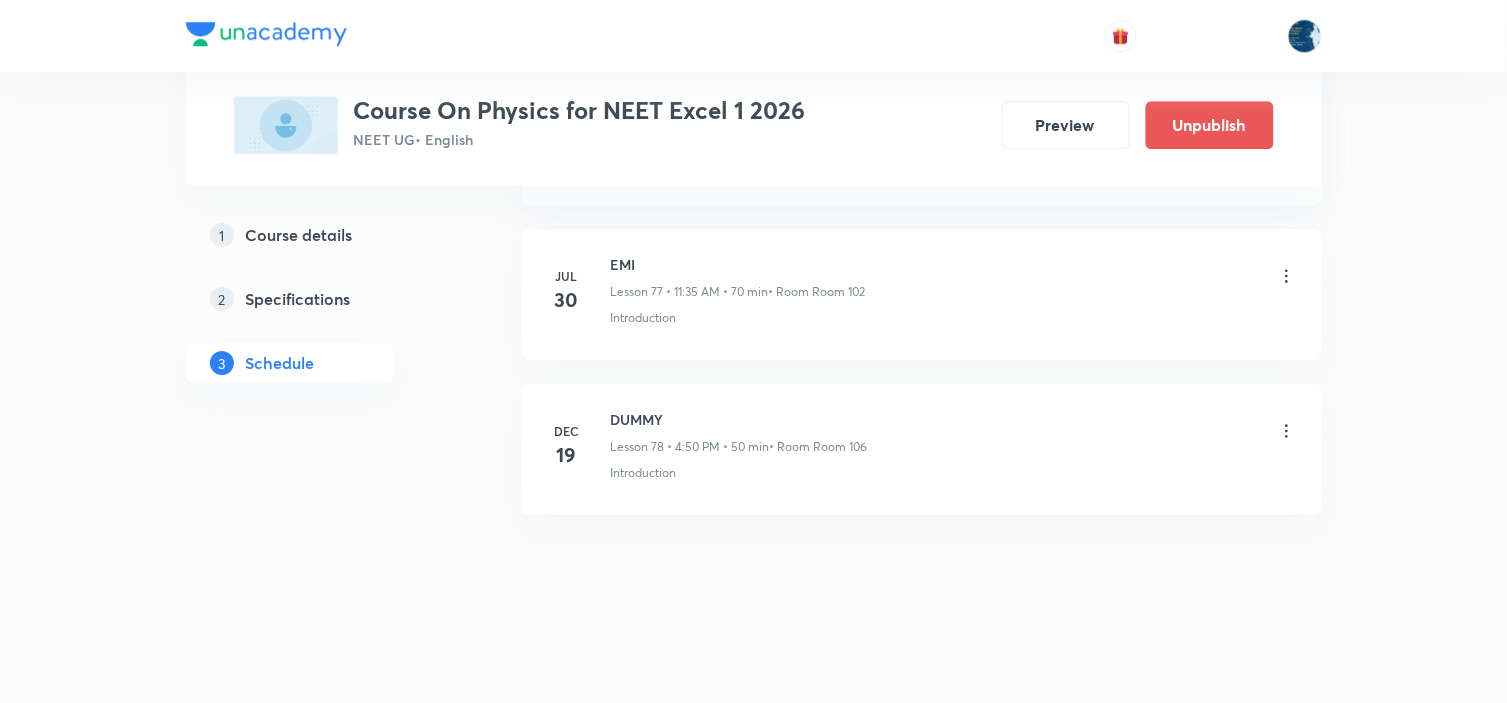 click on "Jul 30 EMI Lesson 77 • [TIME] • 70 min  • Room Room 102 Introduction" at bounding box center (922, 294) 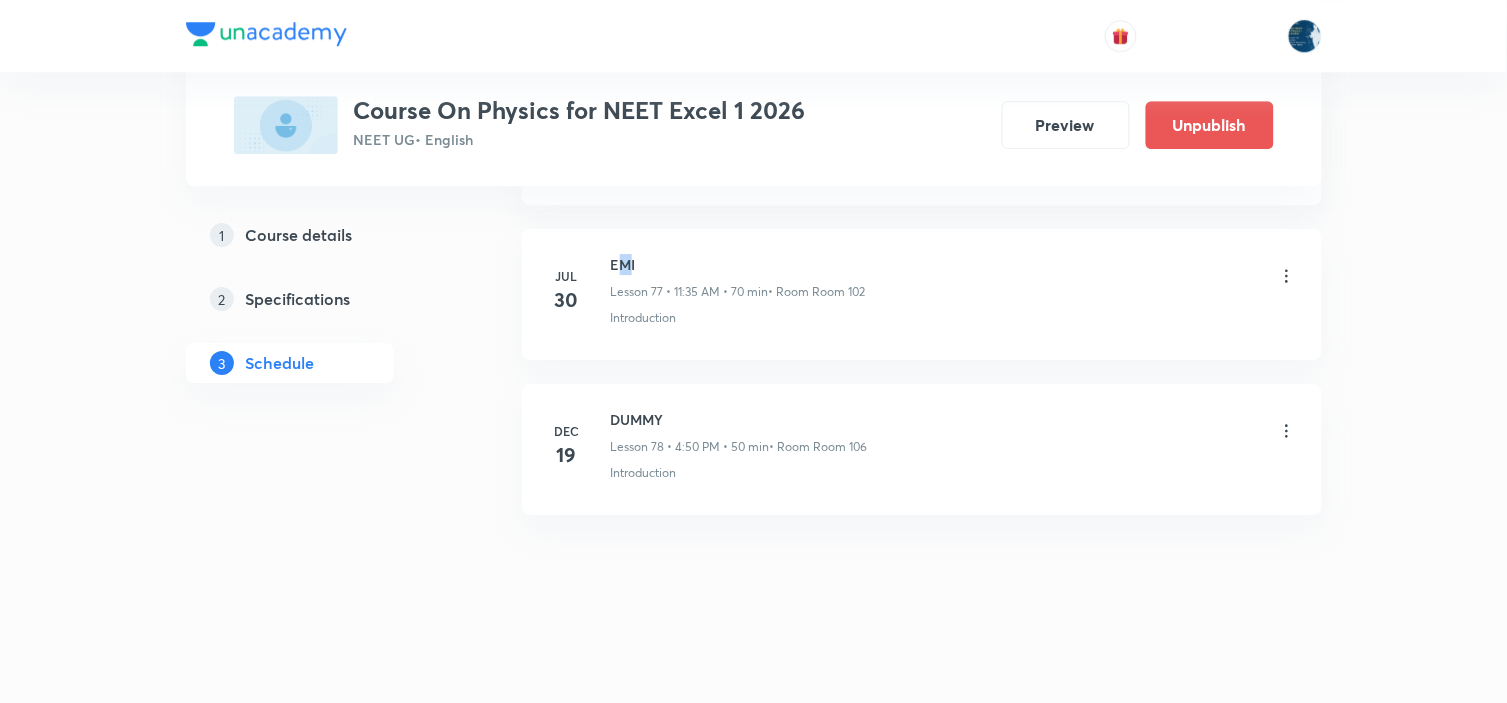 click on "EMI" at bounding box center (738, 264) 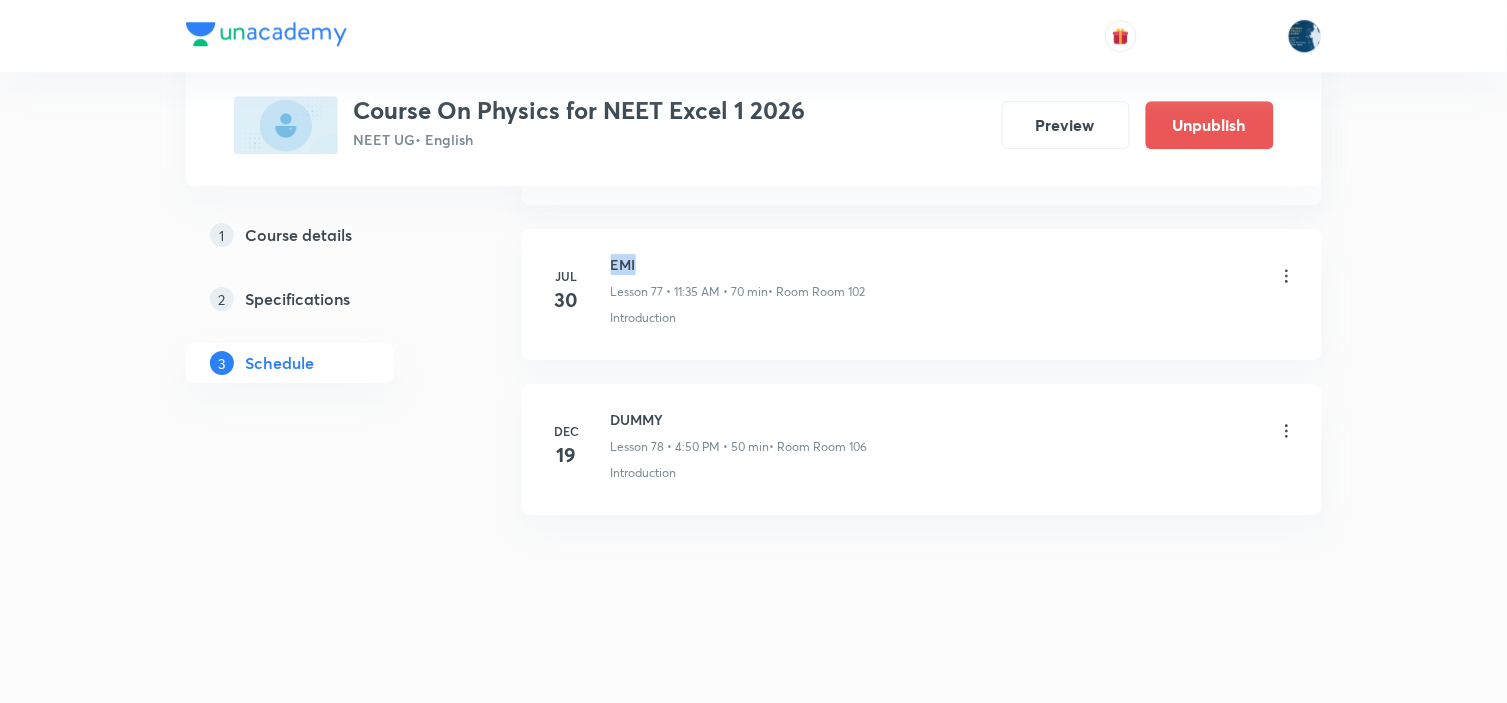 click on "EMI" at bounding box center (738, 264) 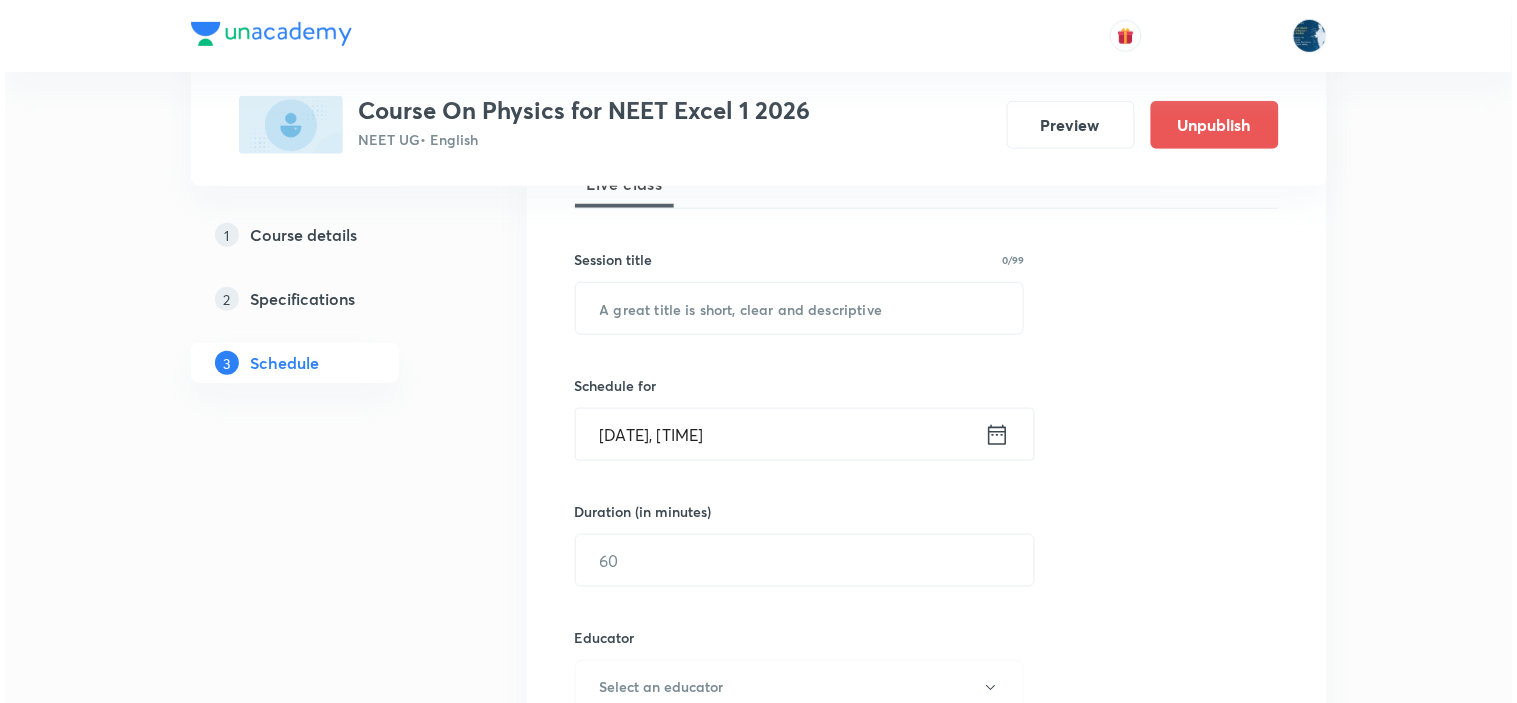 scroll, scrollTop: 333, scrollLeft: 0, axis: vertical 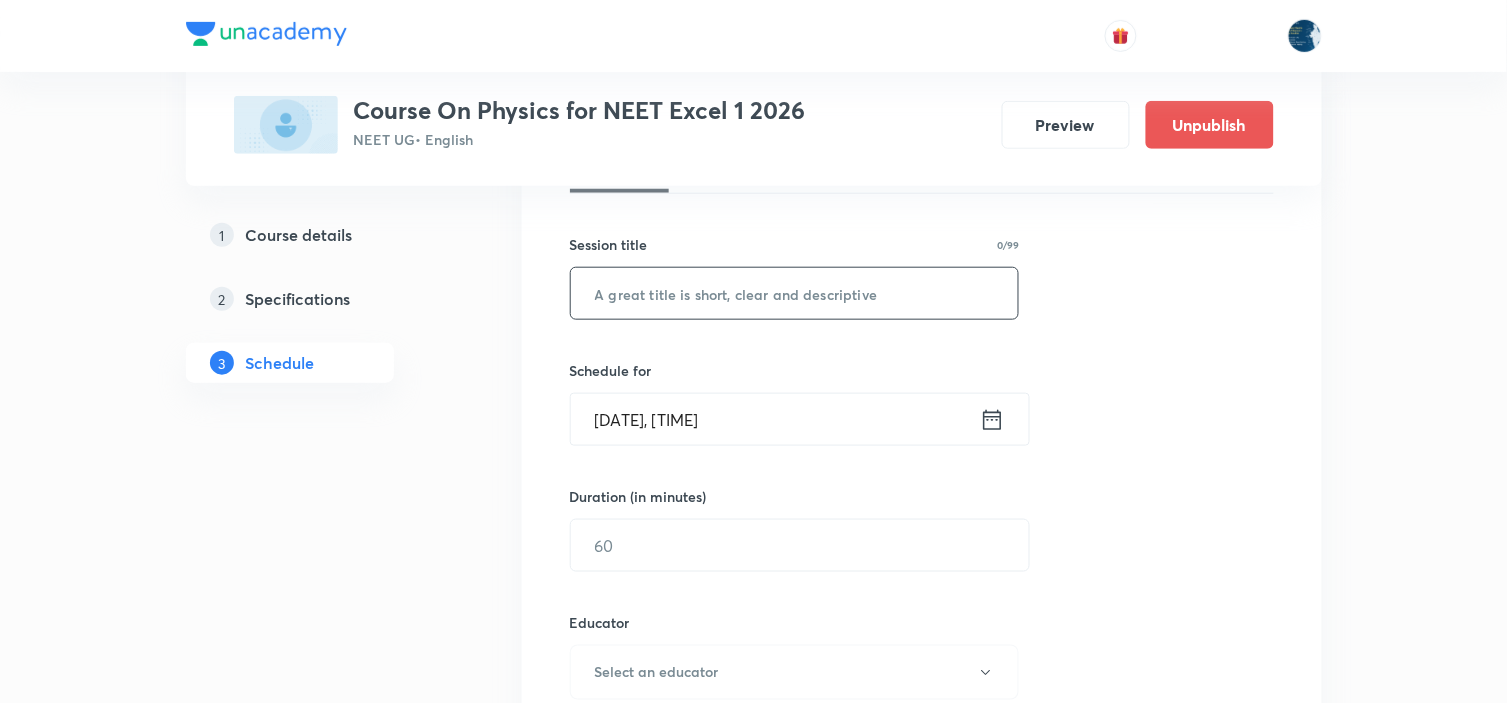 click on "​" at bounding box center [795, 293] 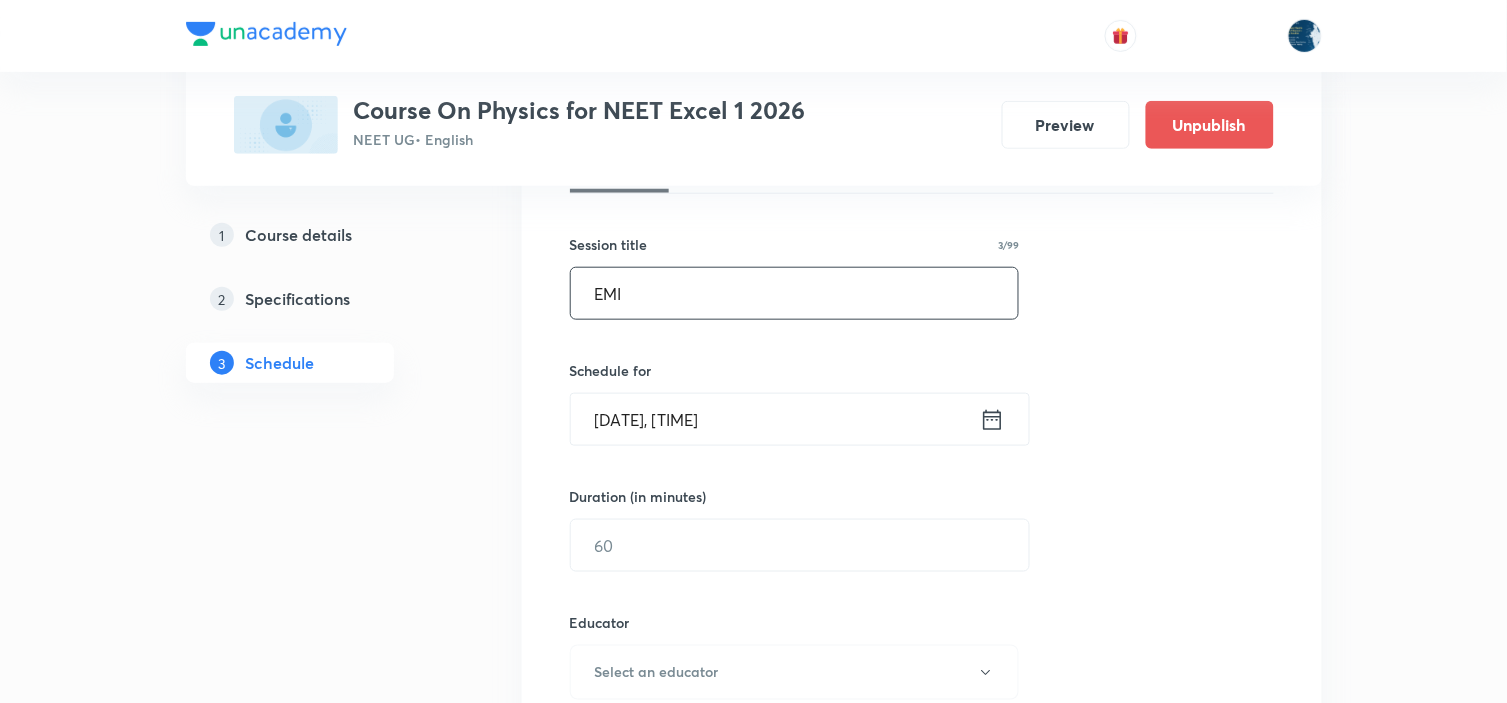 type on "EMI" 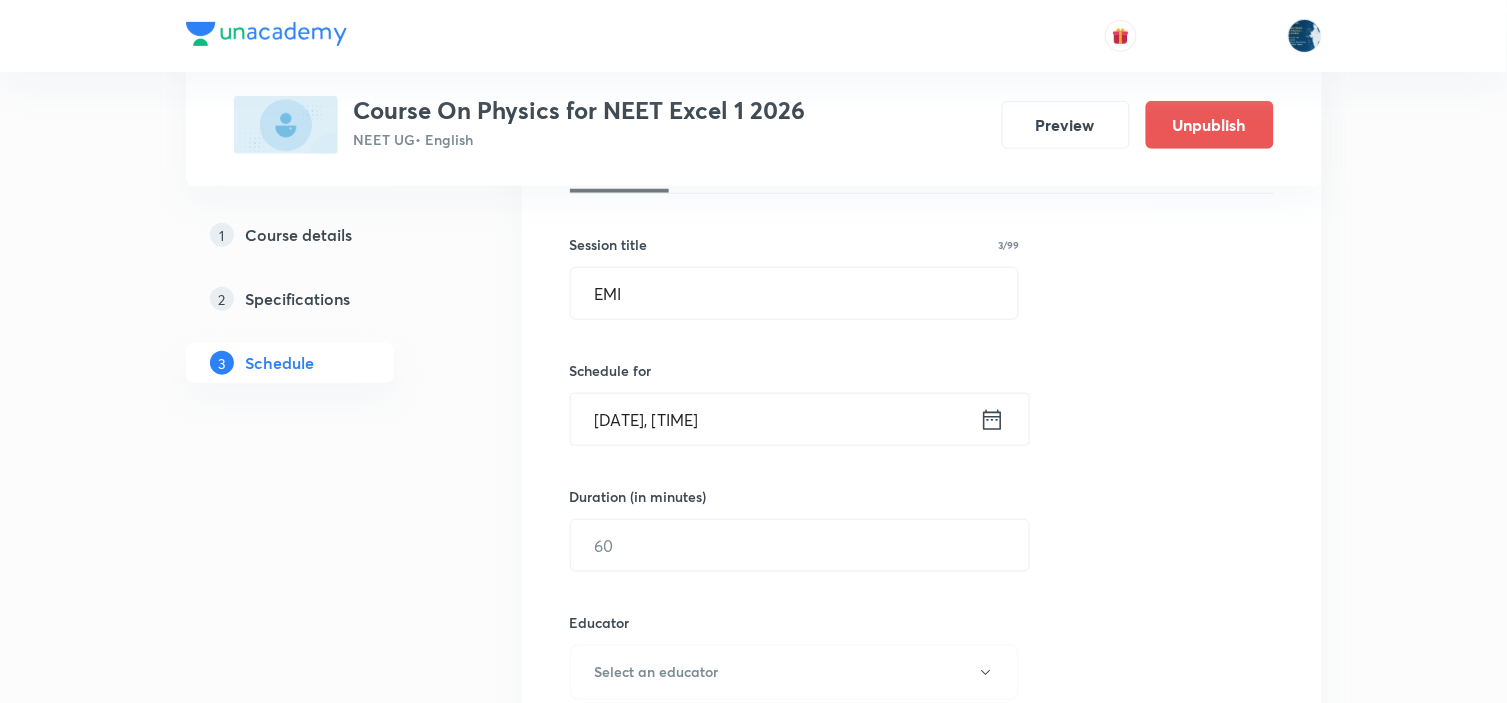 click 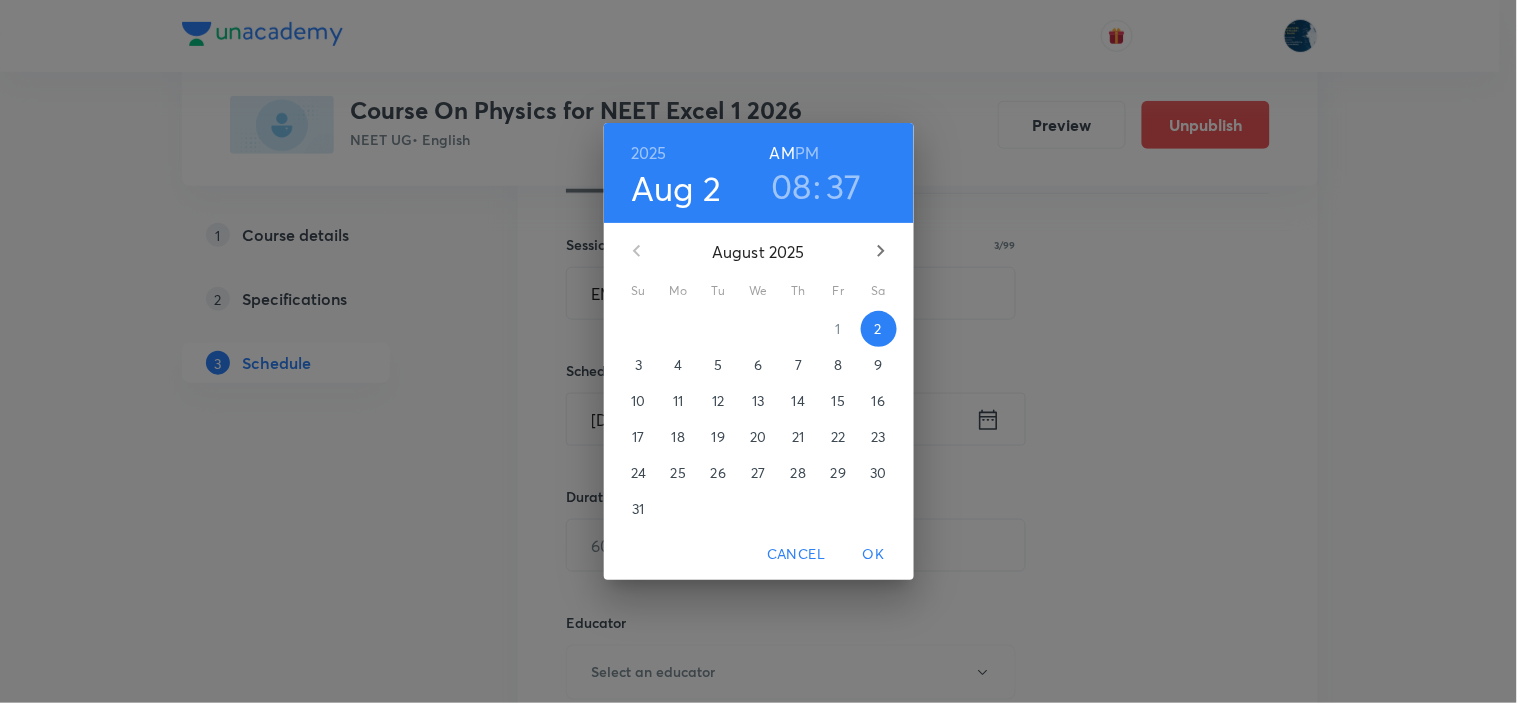 click on "08" at bounding box center [791, 186] 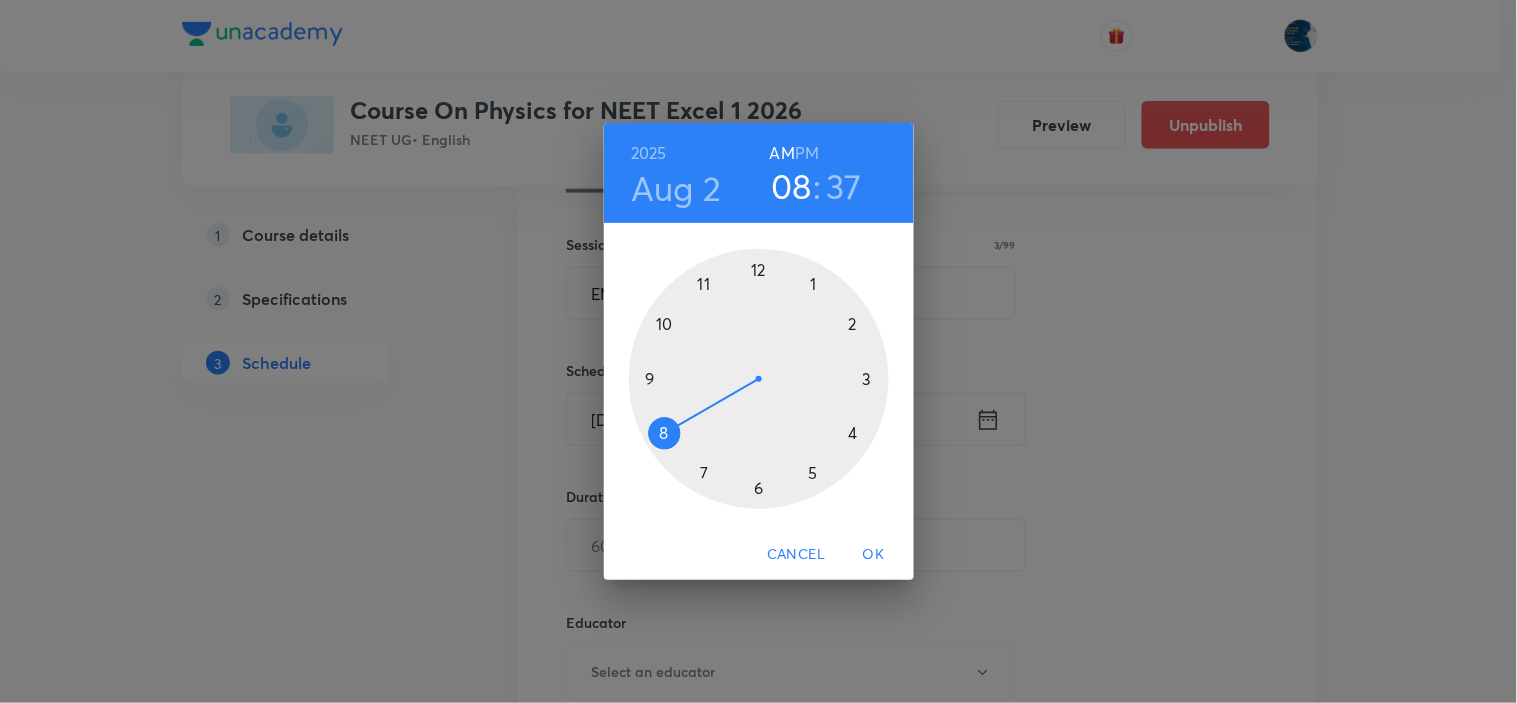 click at bounding box center [759, 379] 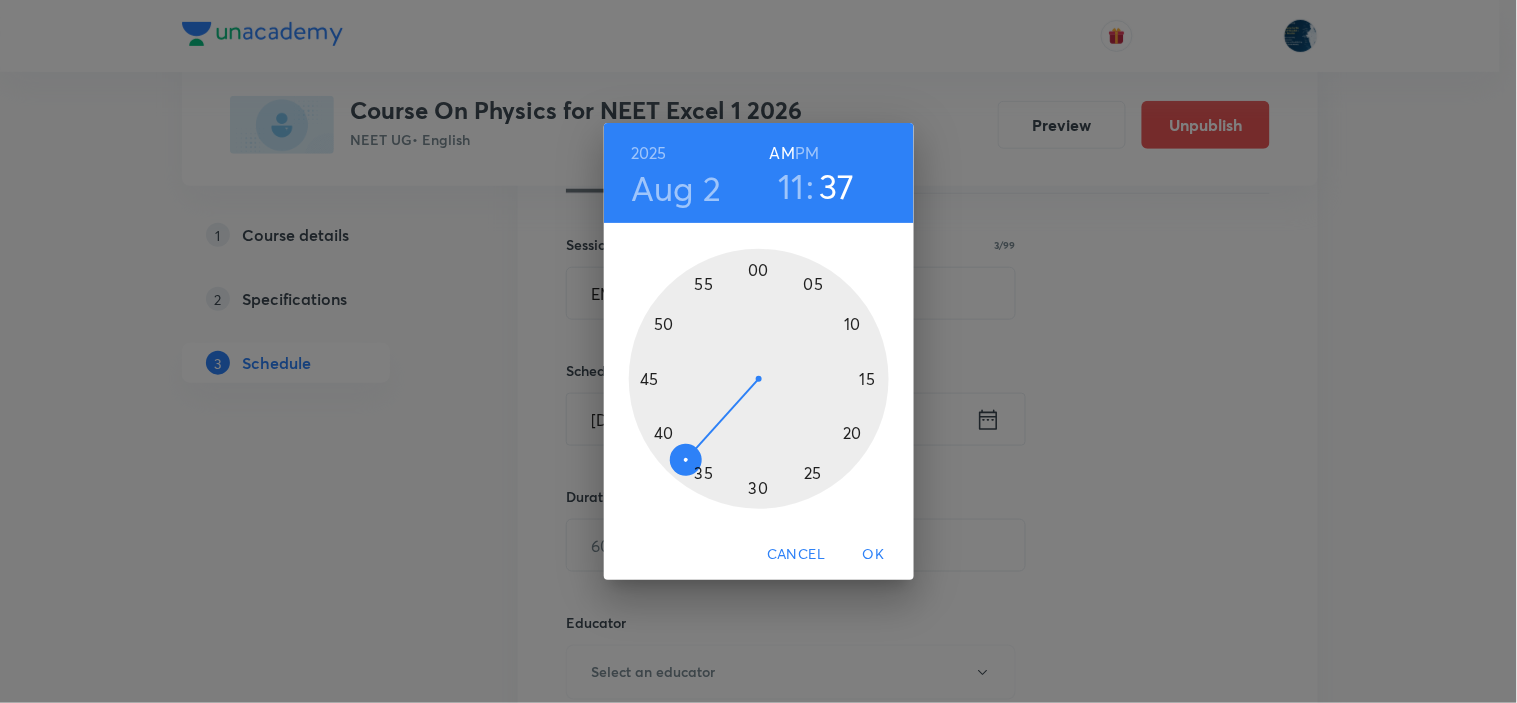 click at bounding box center (759, 379) 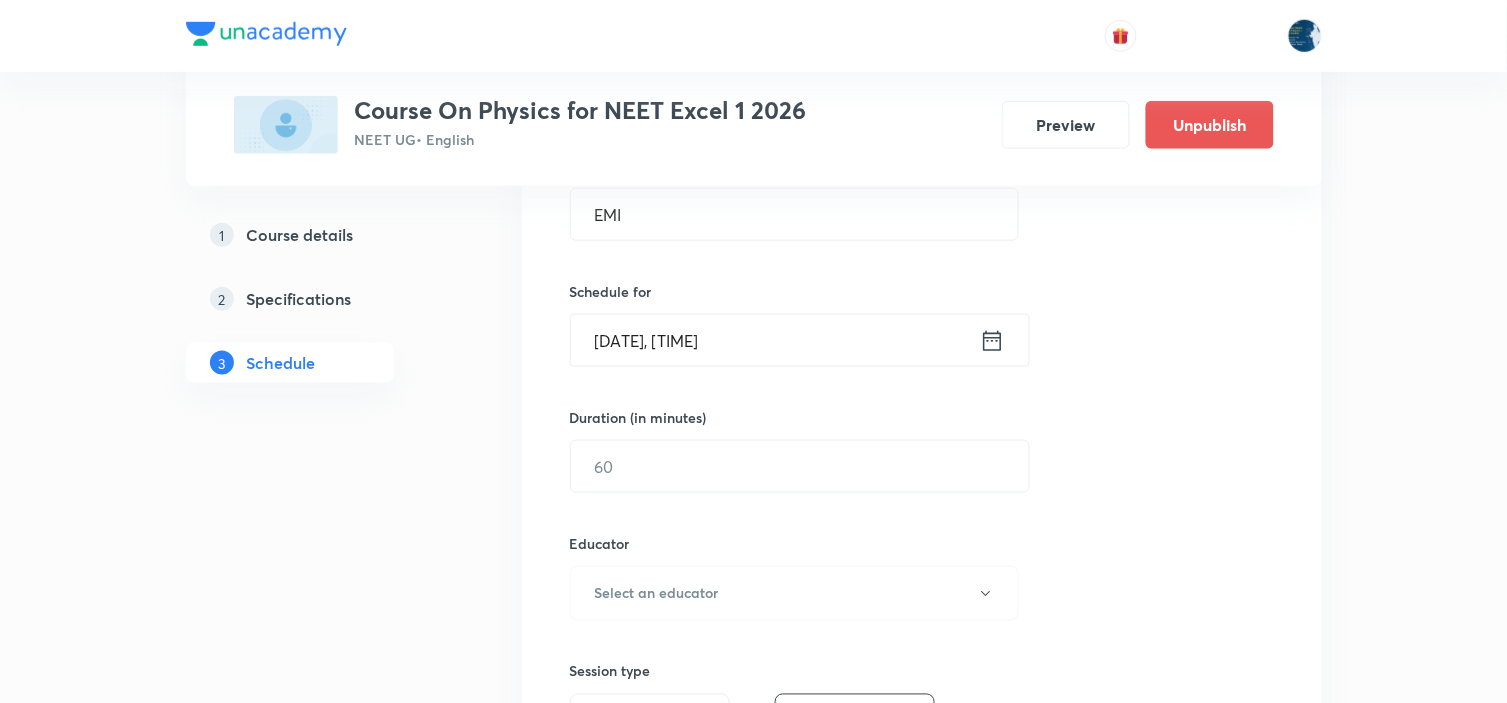 scroll, scrollTop: 444, scrollLeft: 0, axis: vertical 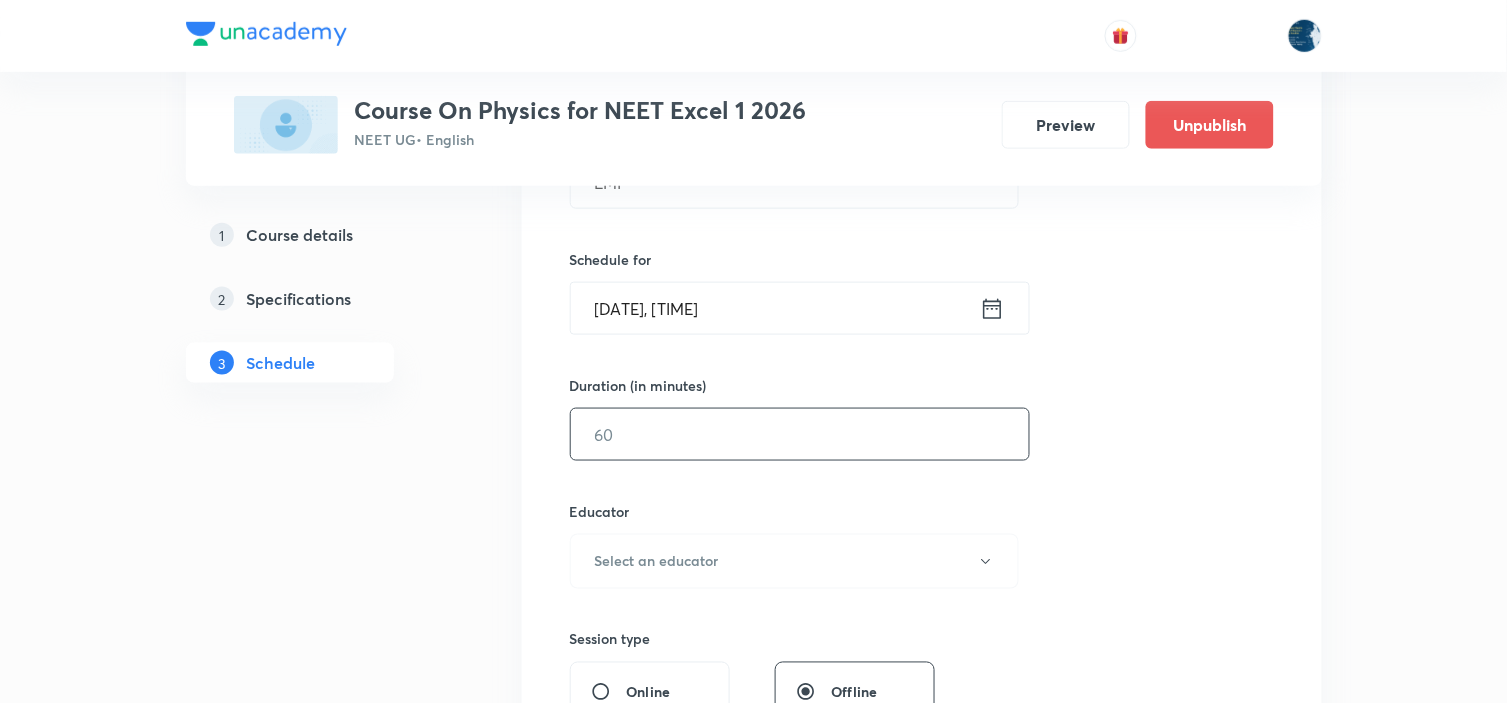 click at bounding box center [800, 434] 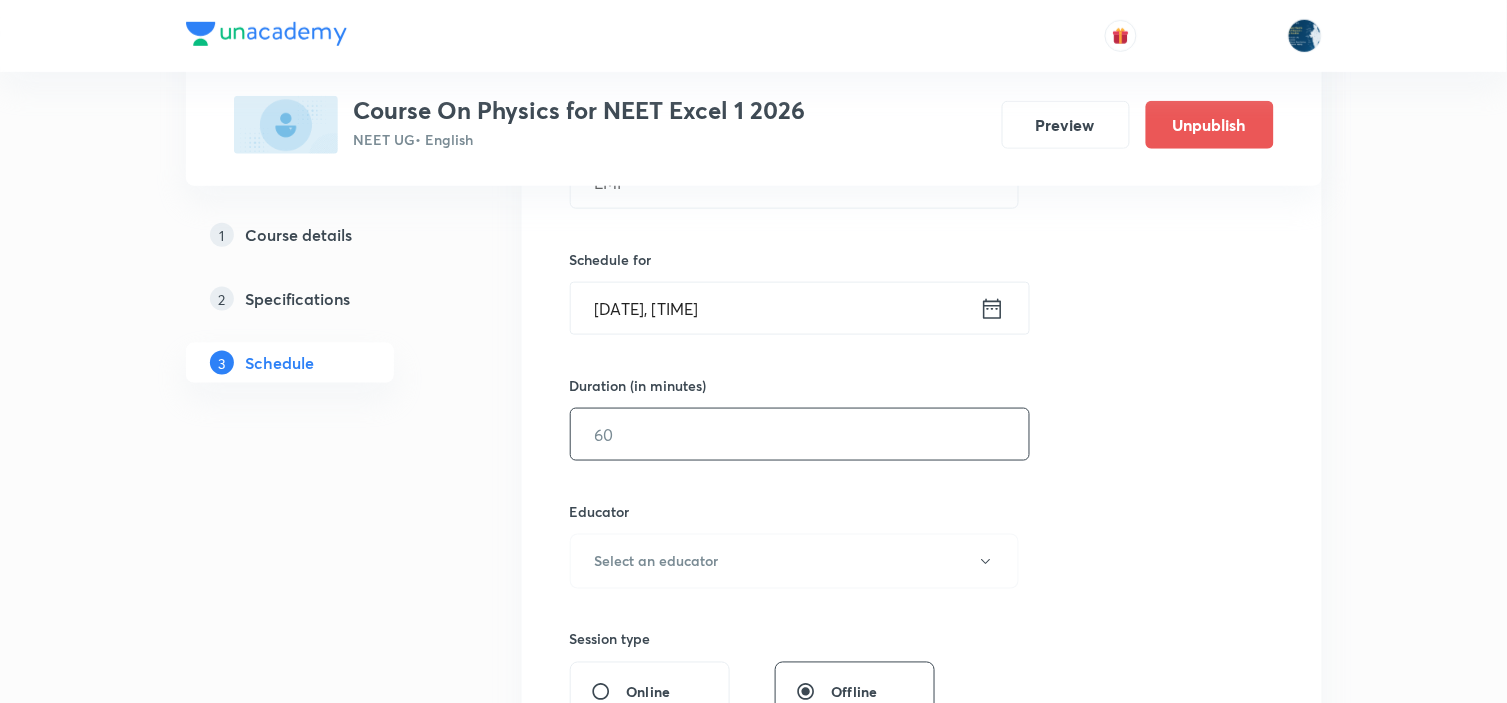 type on "7" 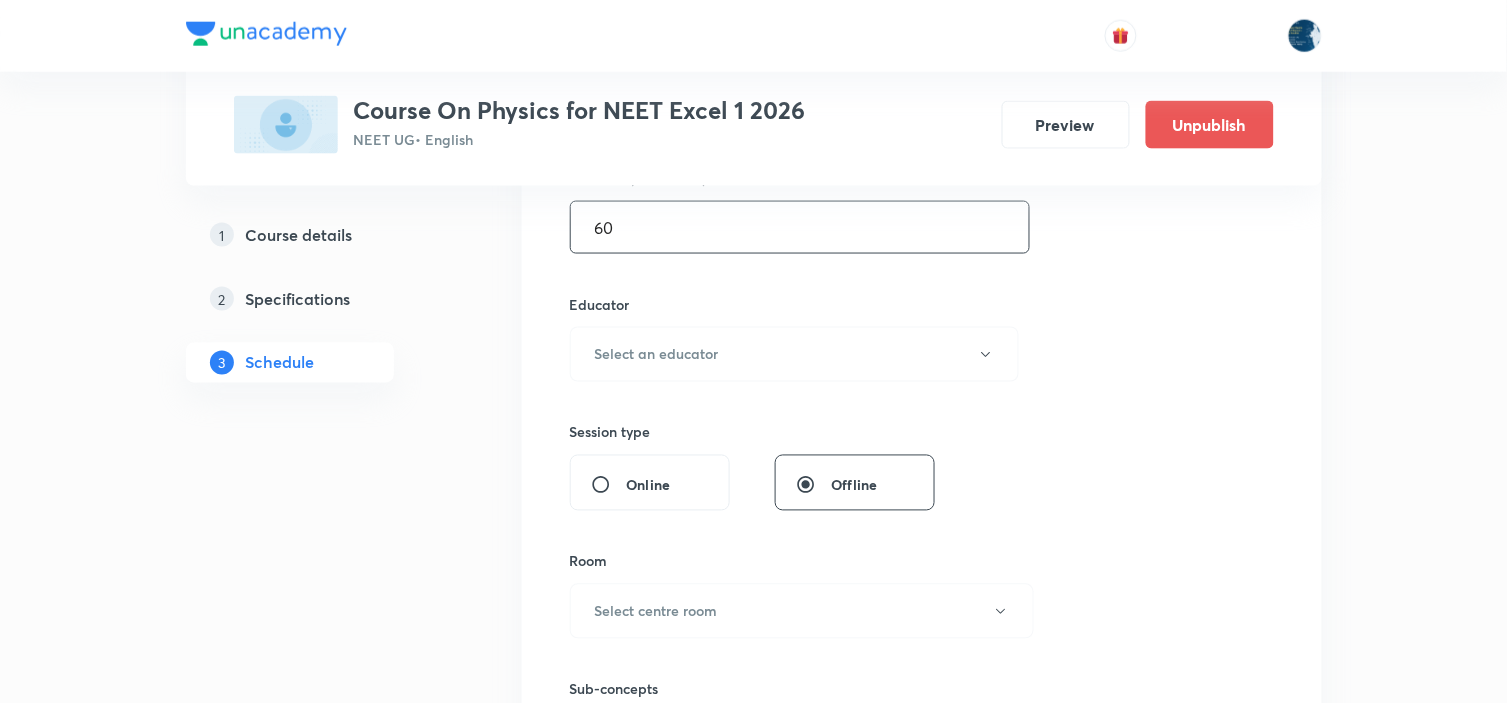 scroll, scrollTop: 666, scrollLeft: 0, axis: vertical 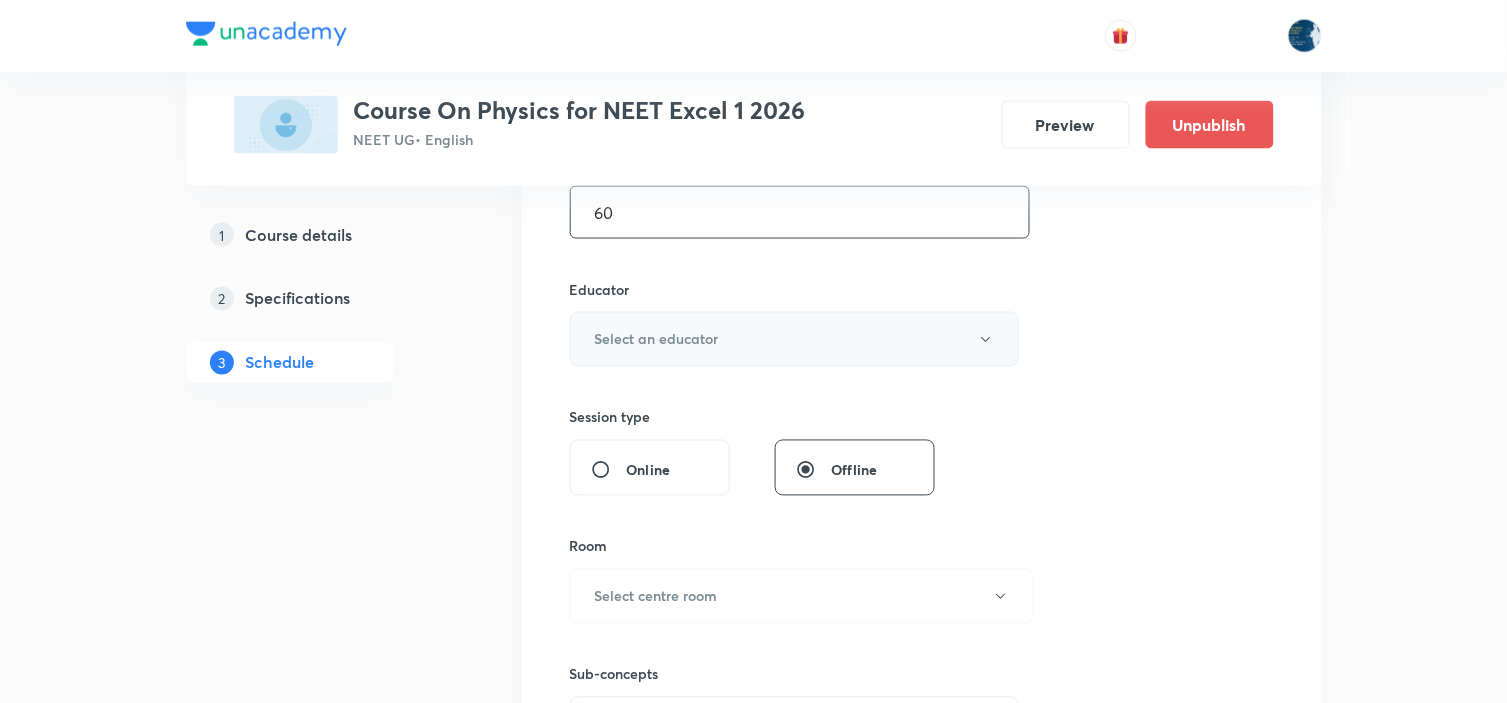 type on "60" 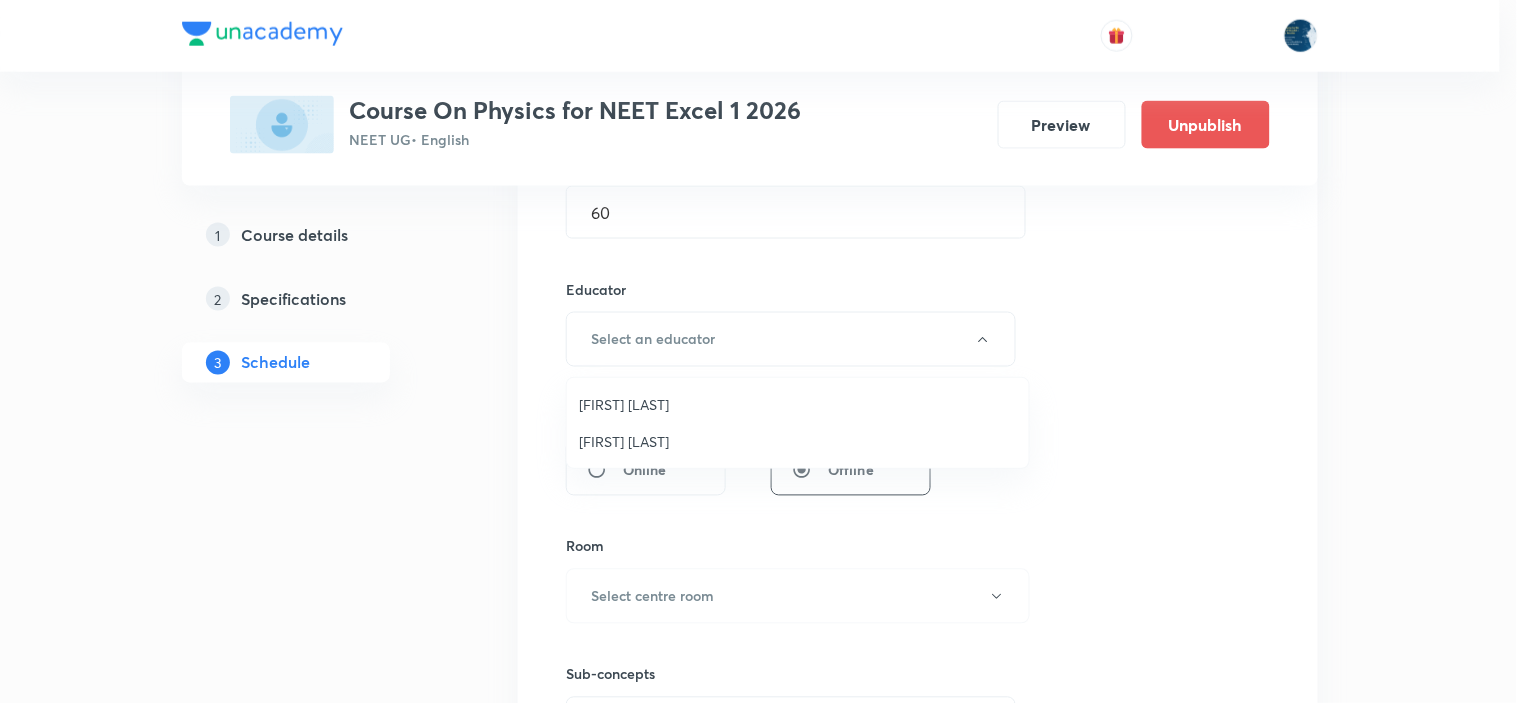 click on "[FIRST] [LAST]" at bounding box center (798, 441) 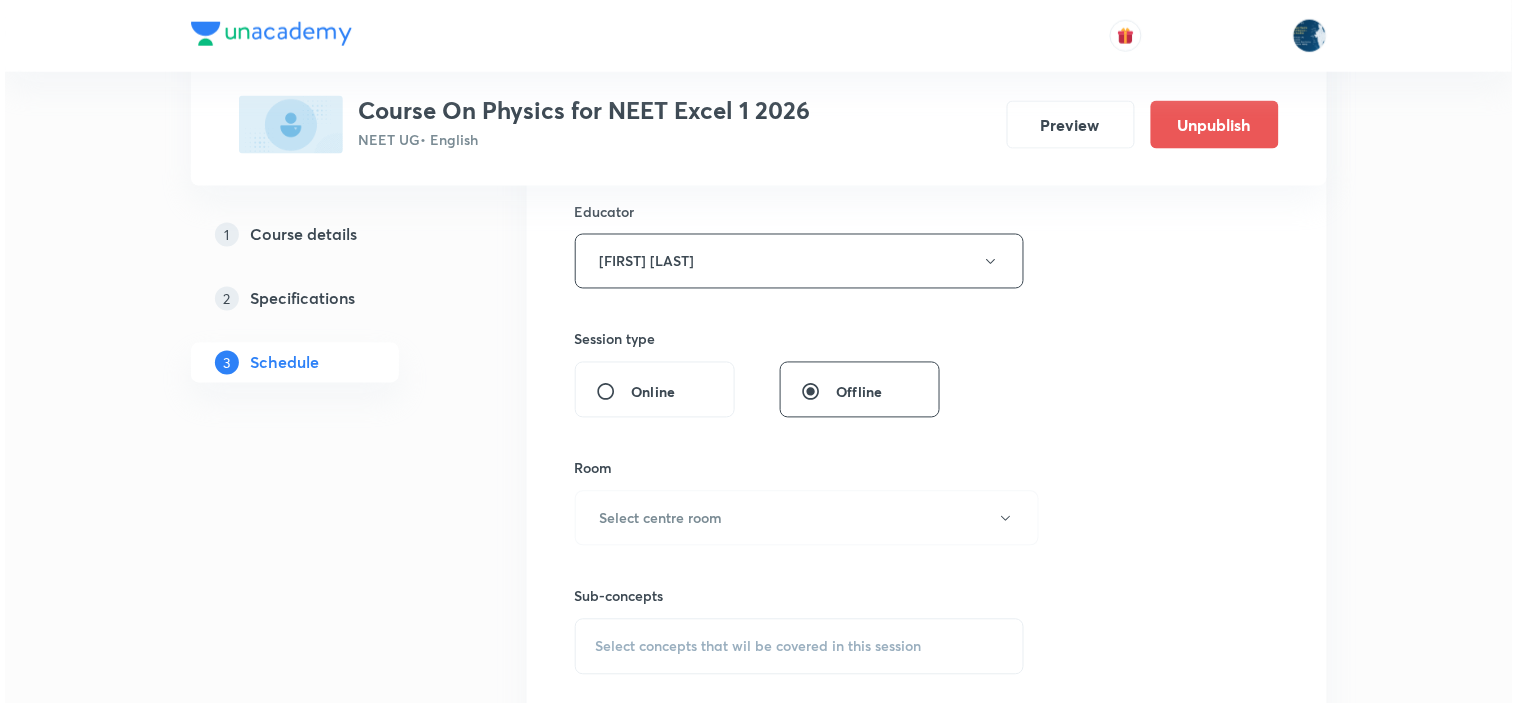 scroll, scrollTop: 777, scrollLeft: 0, axis: vertical 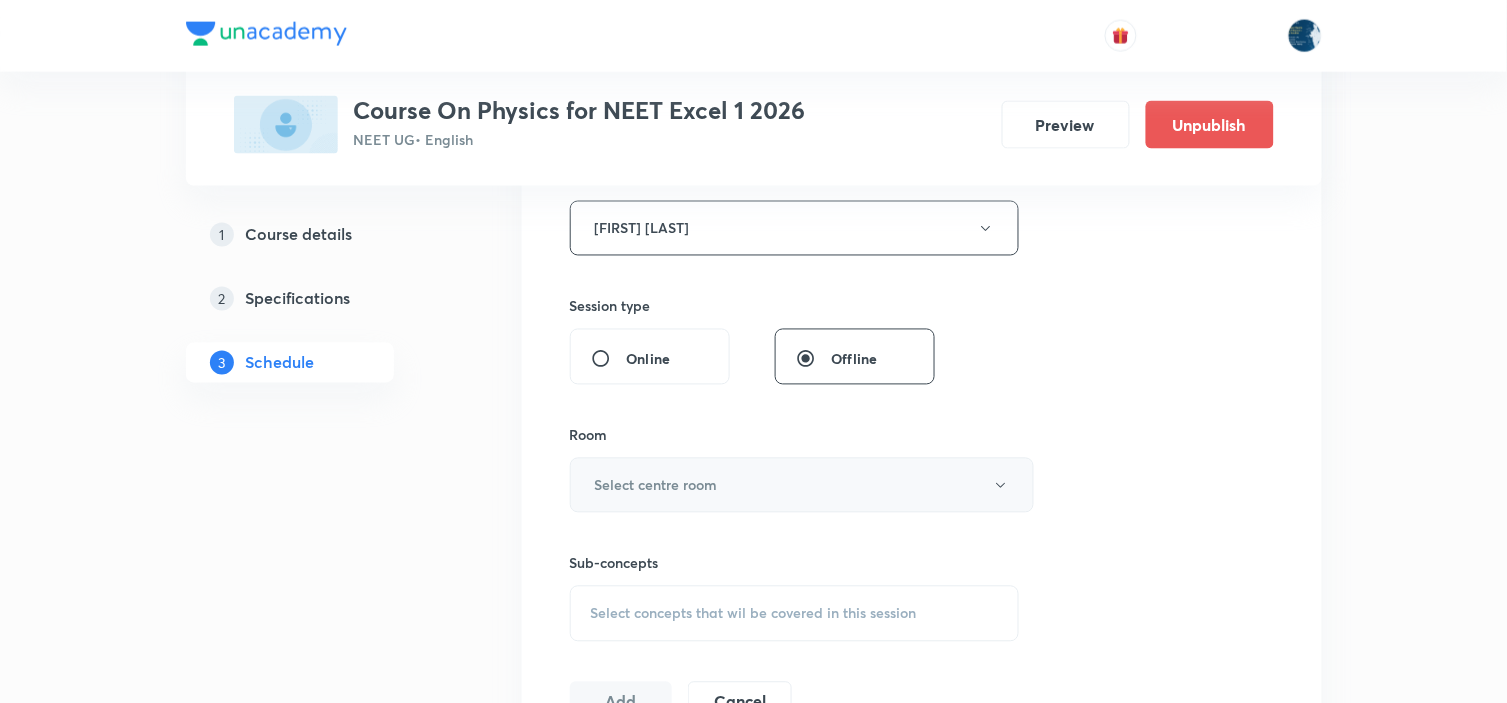 click on "Select centre room" at bounding box center (802, 485) 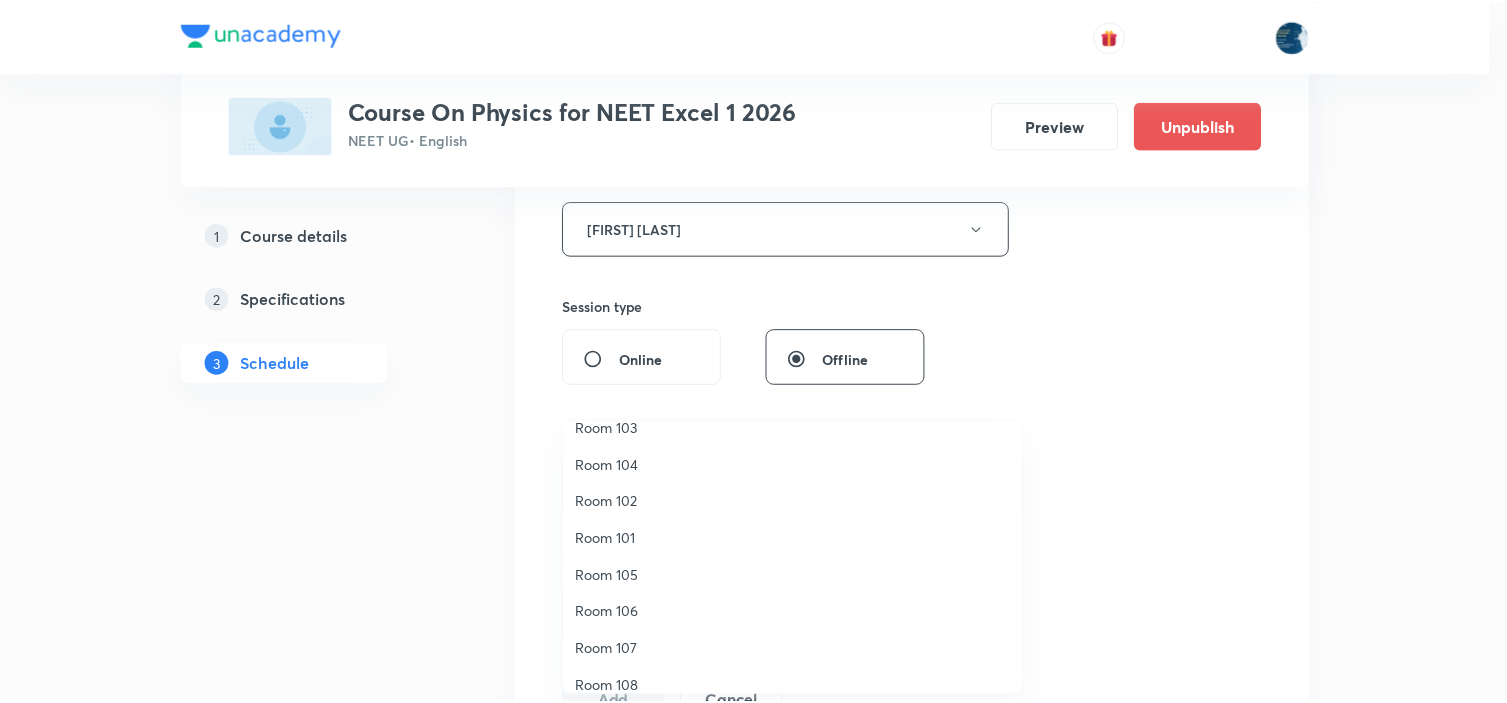 scroll, scrollTop: 0, scrollLeft: 0, axis: both 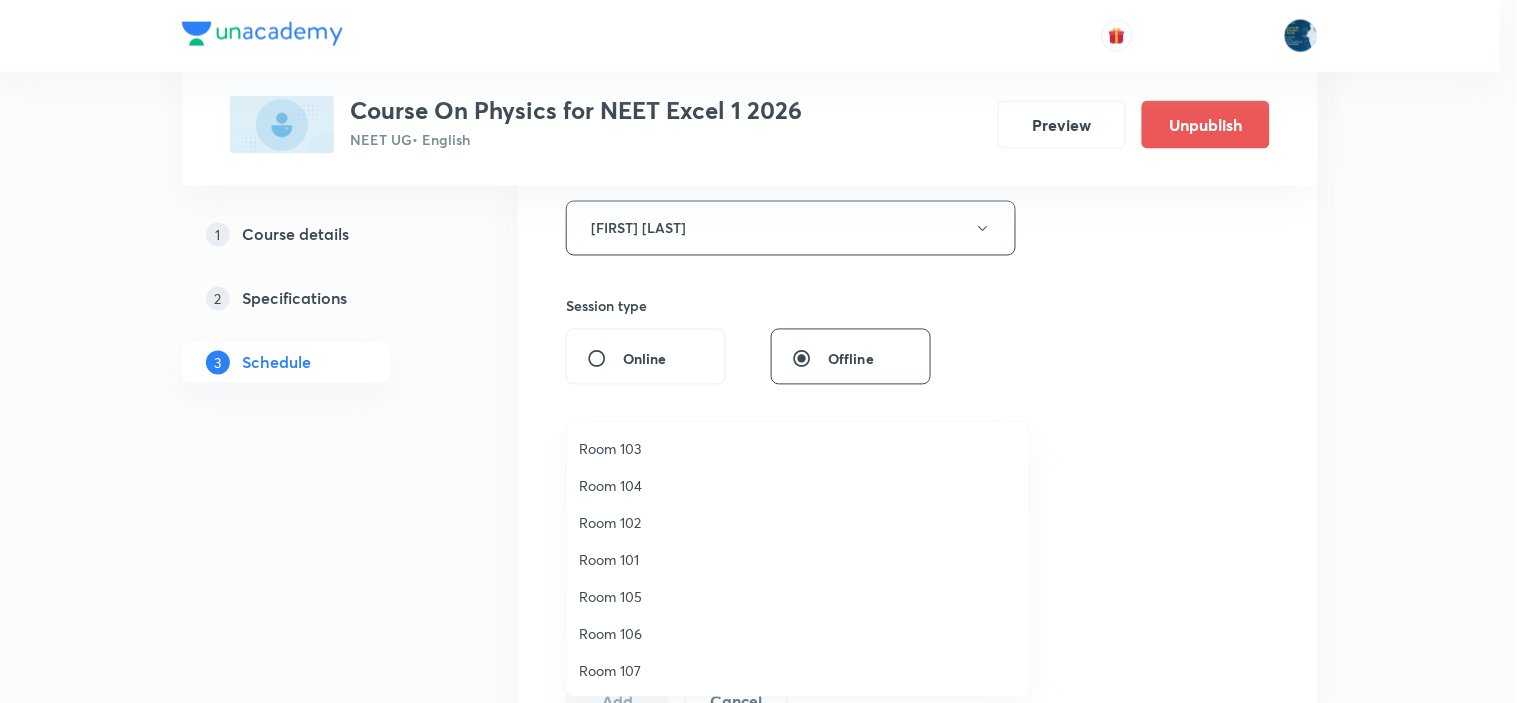 click on "Room 101" at bounding box center (798, 559) 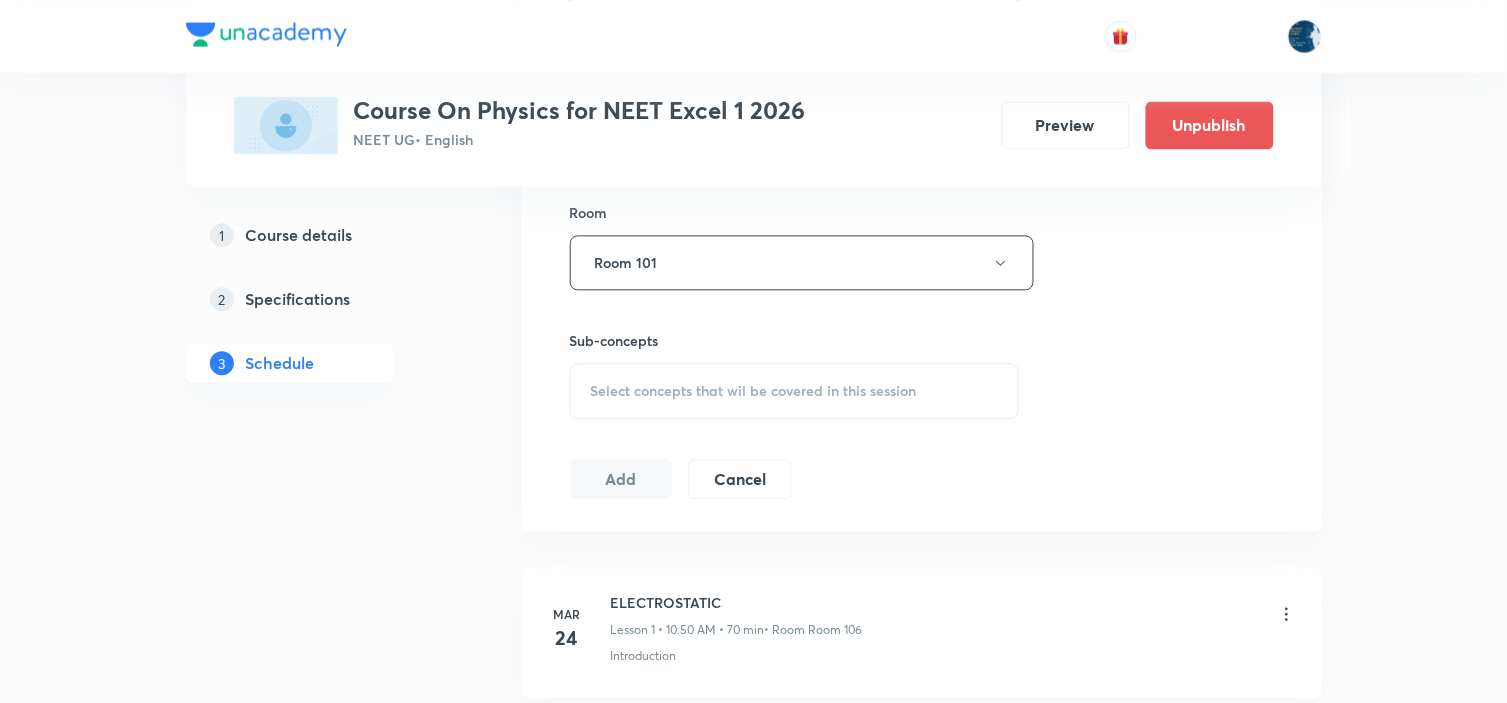 click on "Select concepts that wil be covered in this session" at bounding box center (795, 391) 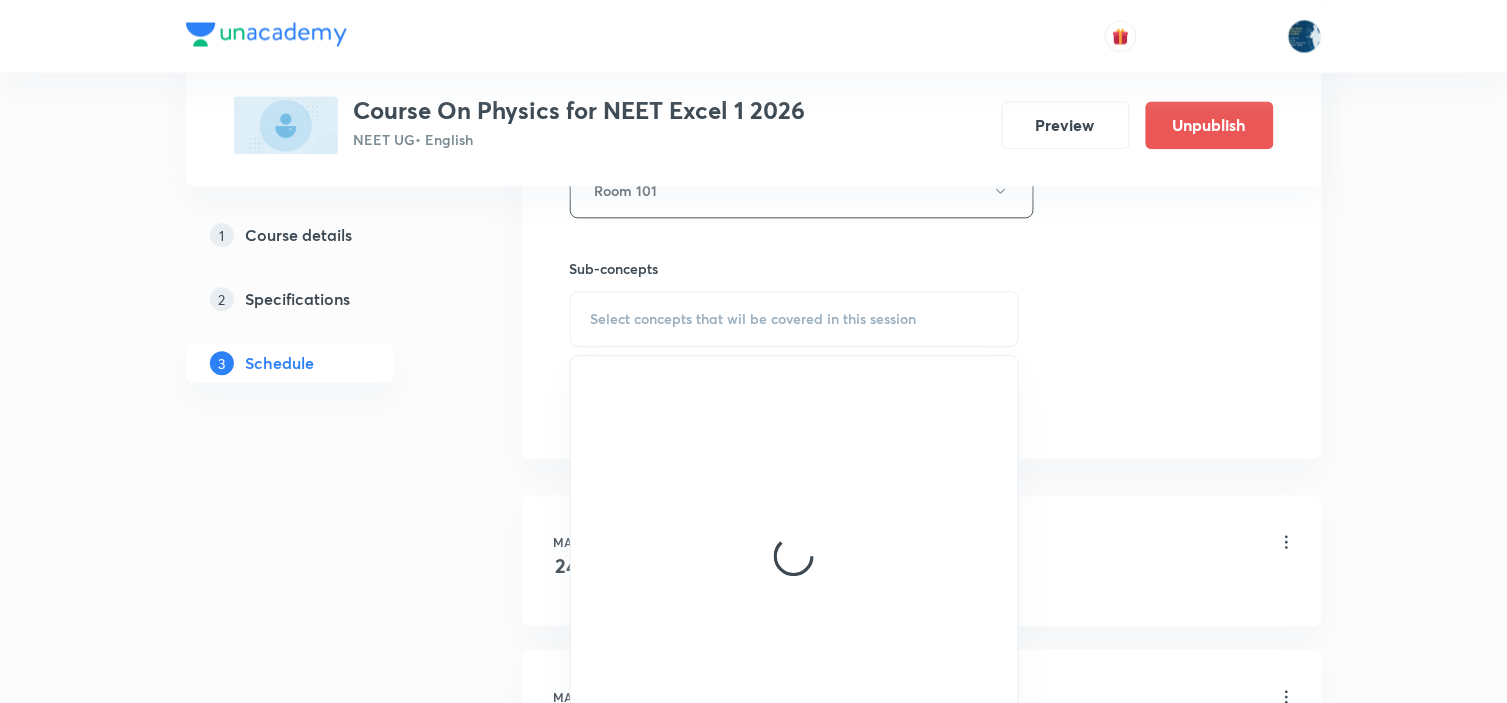 scroll, scrollTop: 1111, scrollLeft: 0, axis: vertical 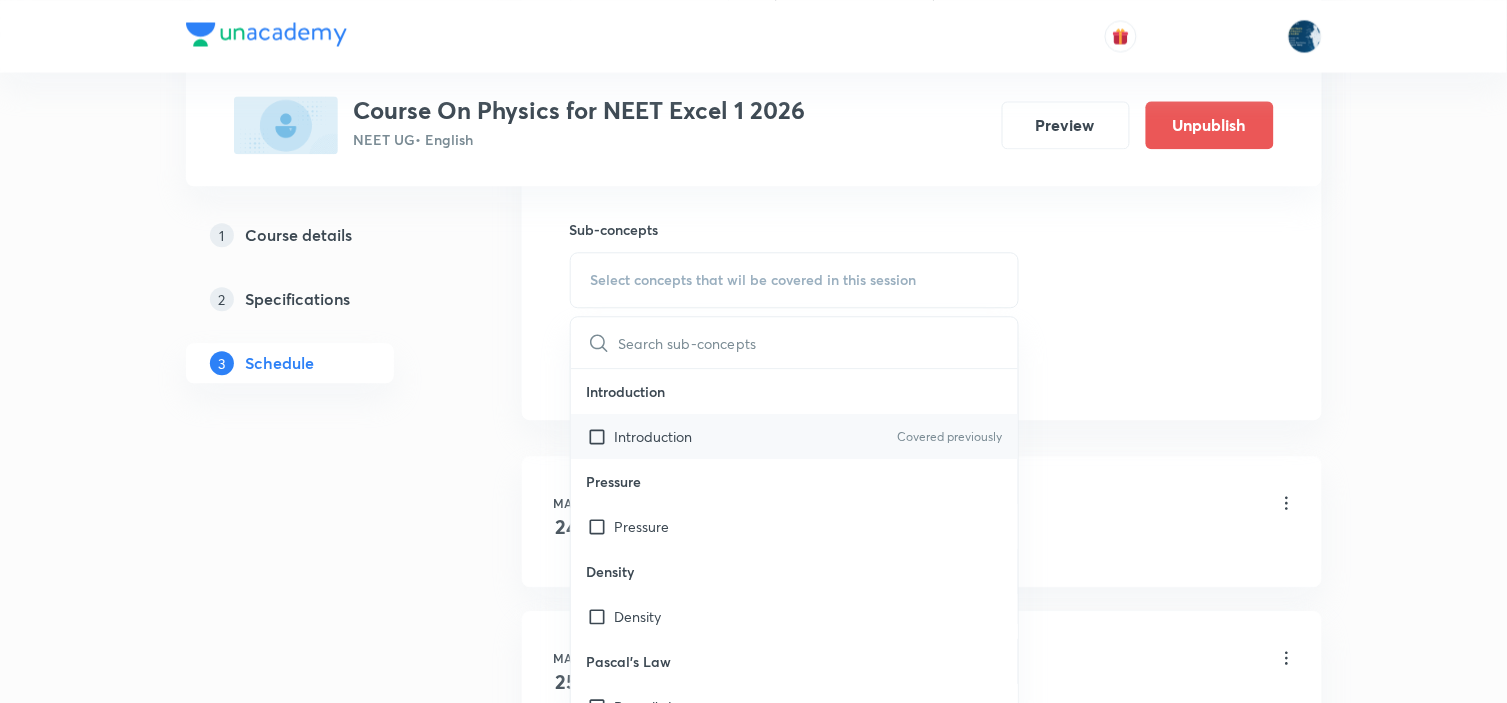 click on "Introduction Covered previously" at bounding box center (795, 436) 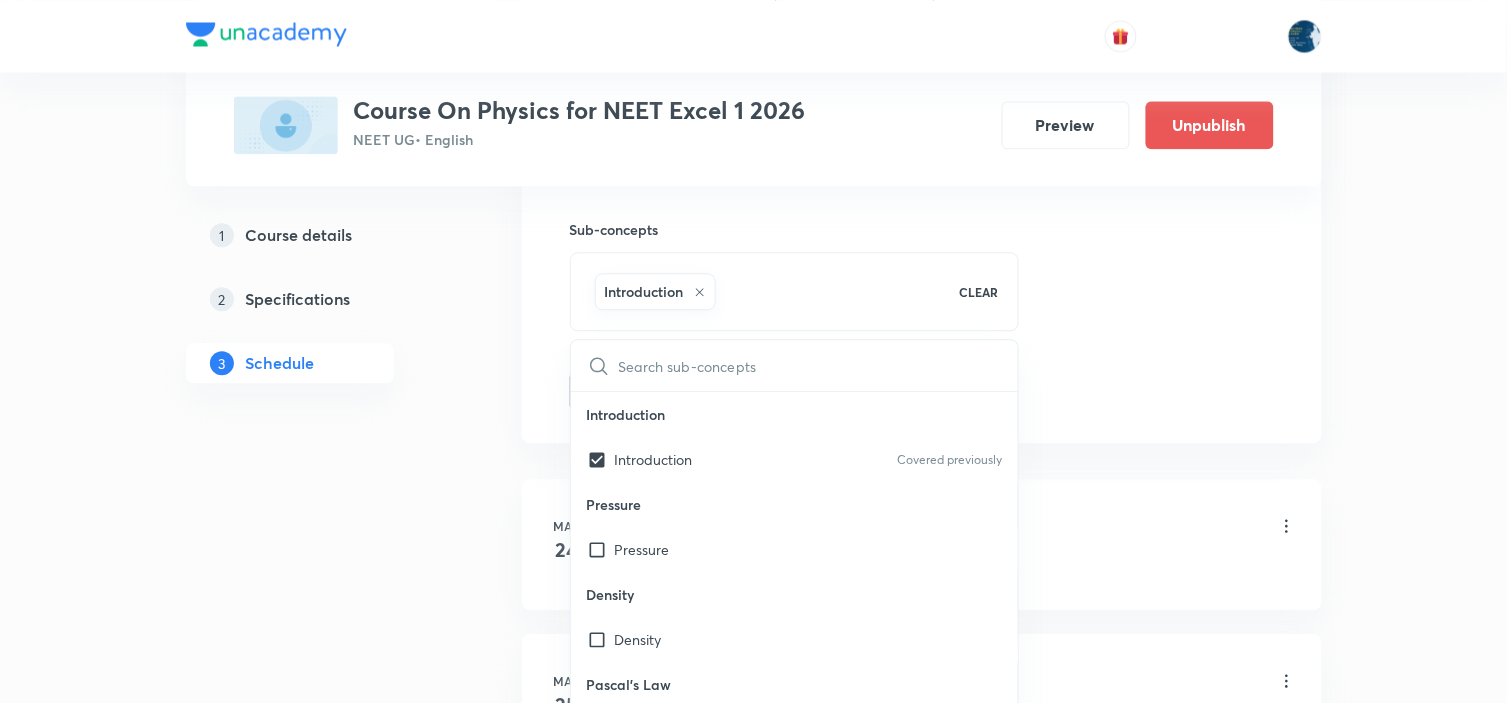 click on "Session  79 Live class Session title 3/99 EMI ​ Schedule for Aug 2, 2025, 11:15 AM ​ Duration (in minutes) 60 ​ Educator Chegonda Mahender   Session type Online Offline Room Room 101 Sub-concepts Introduction CLEAR ​ Introduction Introduction Covered previously Pressure Pressure Density Density Pascal's Law Pascal's Law Archimedes Principle Archimedes Principle Floatation Floatation Streamline Streamline Laminar and Turbulent flow Laminar and Turbulent flow Critical Velocity and Reynold's Number Critical Velocity and Reynold's Number Equation of Continuity Equation of Continuity Energy of a flowing Liquid Energy of a flowing Liquid Bernoulli's Theorem Bernoulli's Theorem Viscosity Viscosity Stoke's law and terminal velocity Stoke's law and terminal velocity Poiseuille's Formula Poiseuille's Formula Interatomic Forces Interatomic Forces Elastic Property of Matter Elastic Property of Matter Stress Stress Strain Strain Torsion of Cylinder Torsion of Cylinder Stress-Strain Curve Stress-Strain Curve Add" at bounding box center (922, -134) 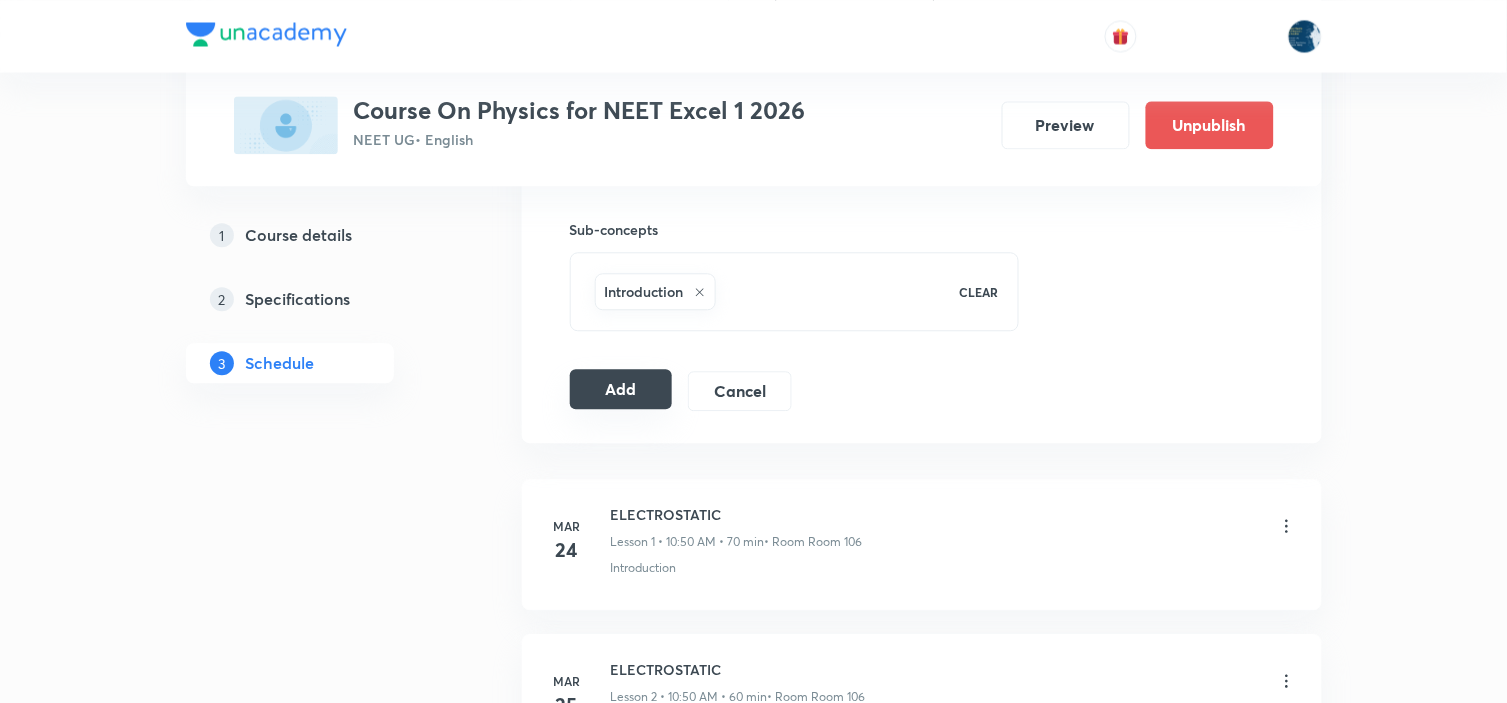 click on "Add" at bounding box center [621, 389] 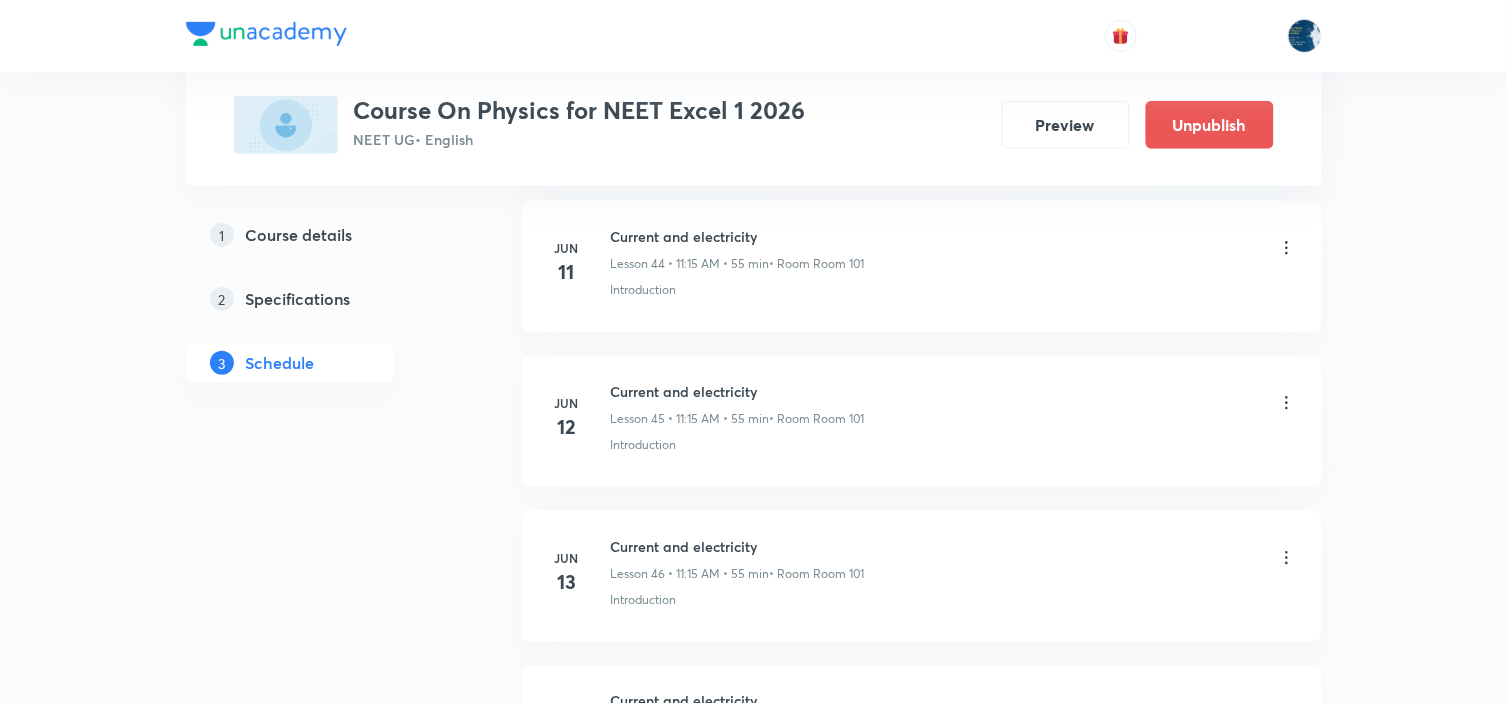 scroll, scrollTop: 13155, scrollLeft: 0, axis: vertical 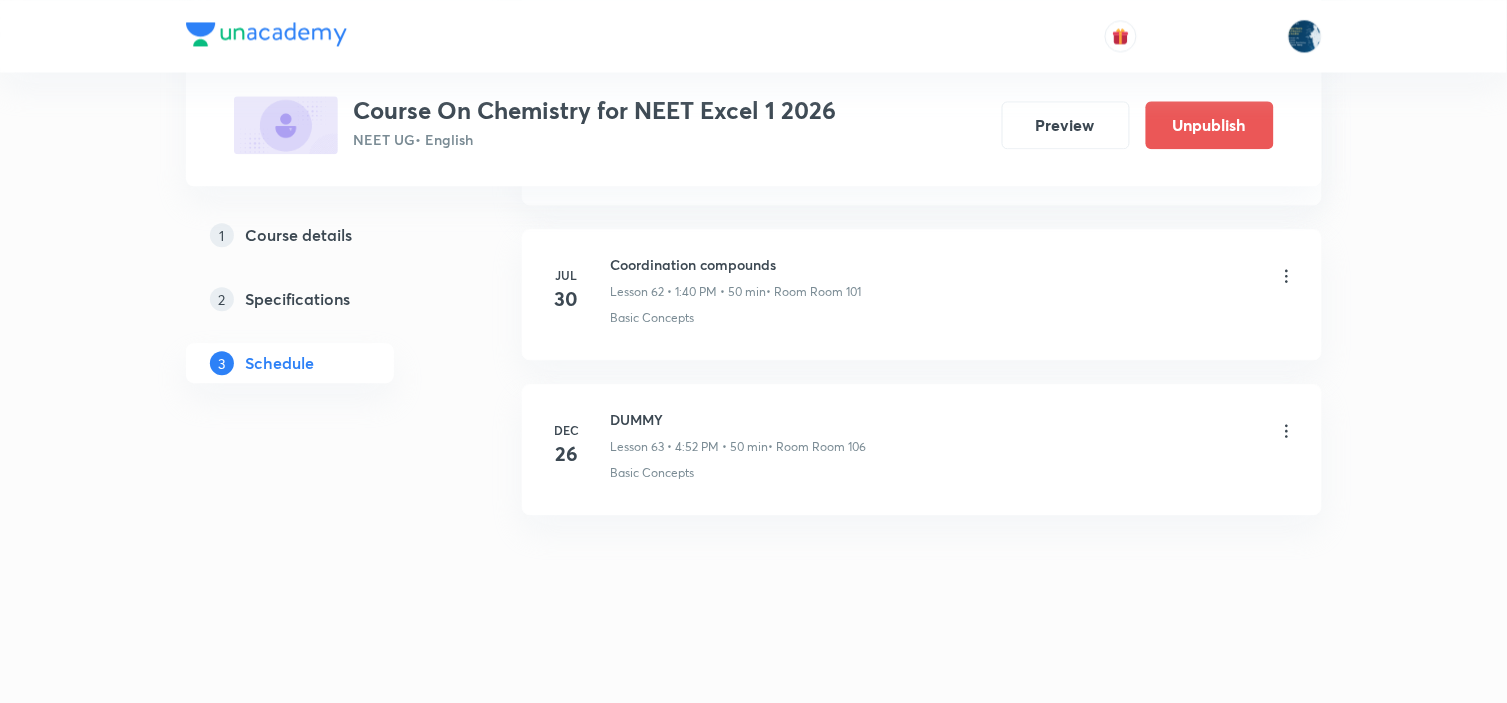 click on "Coordination compounds" at bounding box center [736, 264] 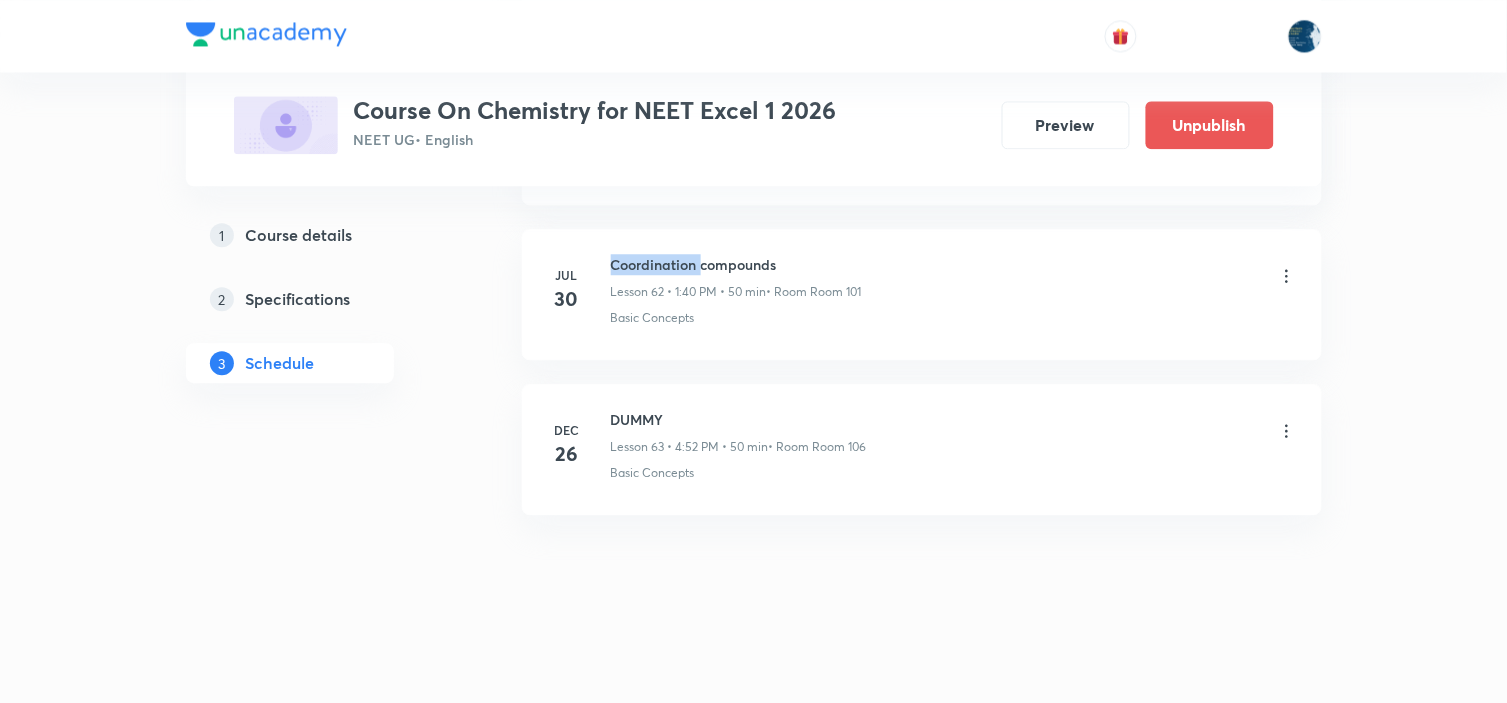 click on "Coordination compounds" at bounding box center (736, 264) 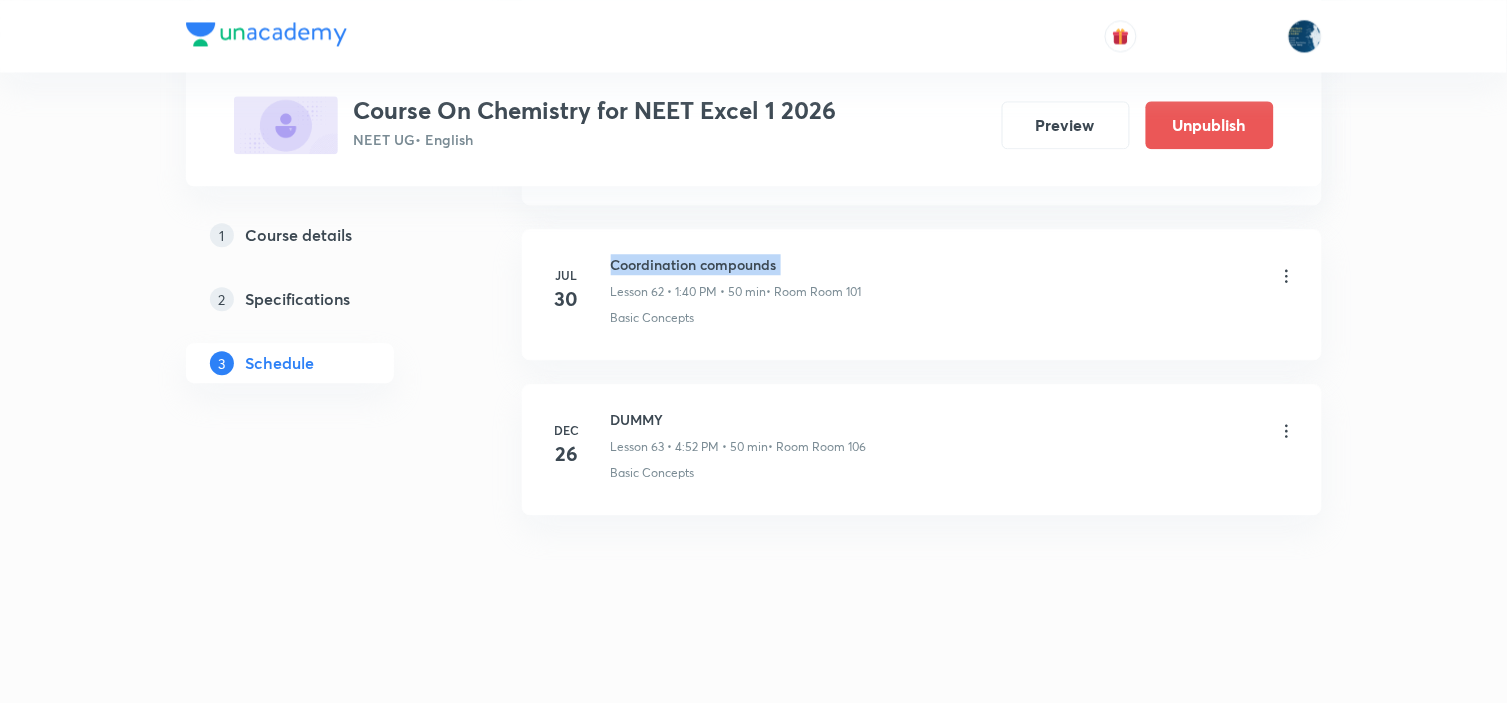 click on "Coordination compounds" at bounding box center [736, 264] 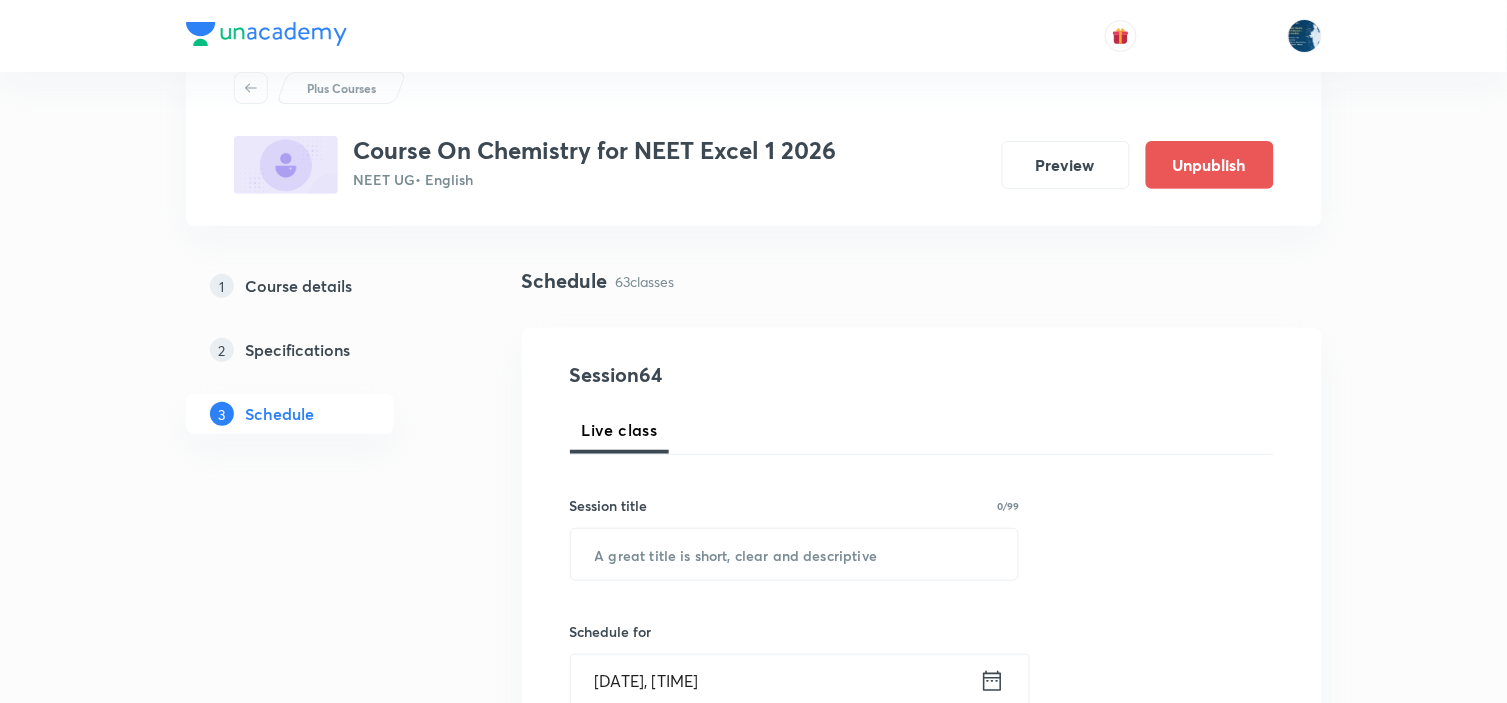 scroll, scrollTop: 111, scrollLeft: 0, axis: vertical 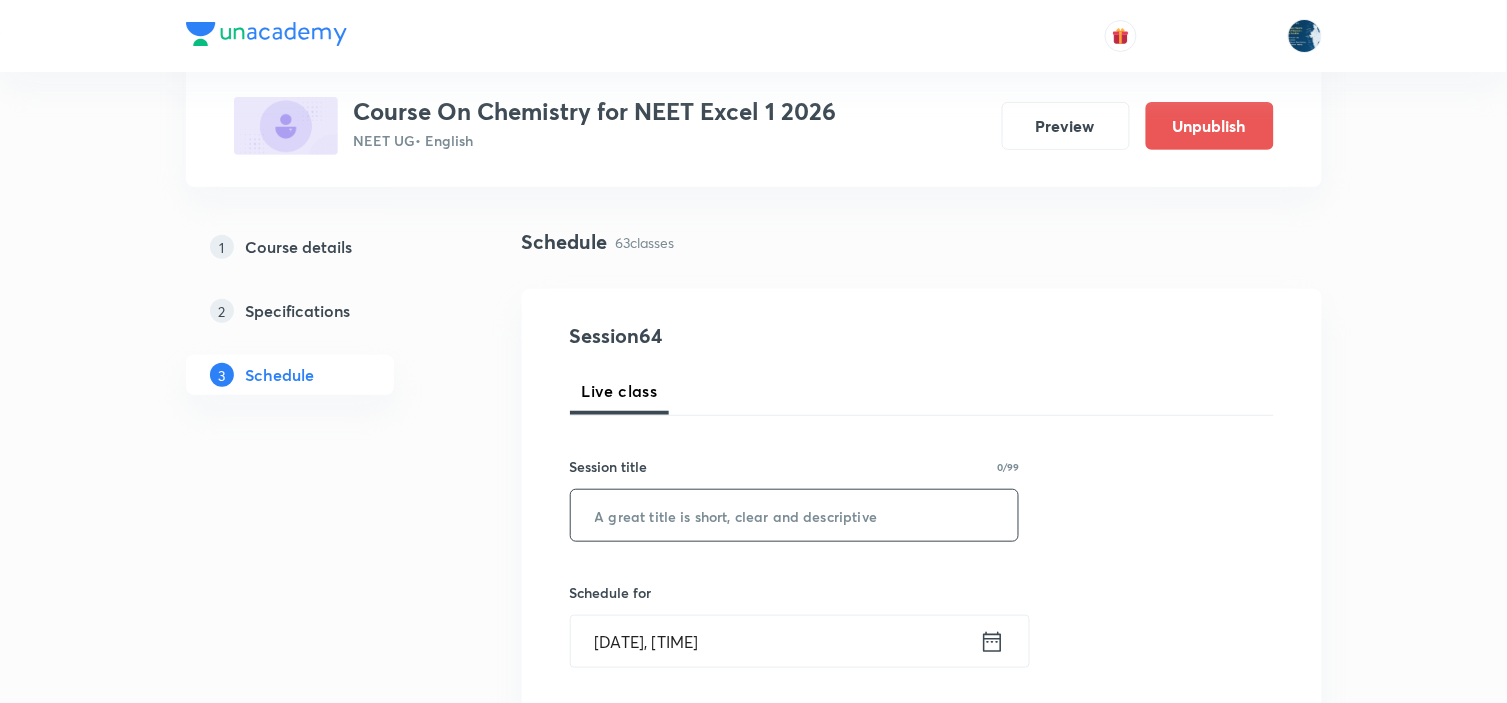 click at bounding box center [795, 515] 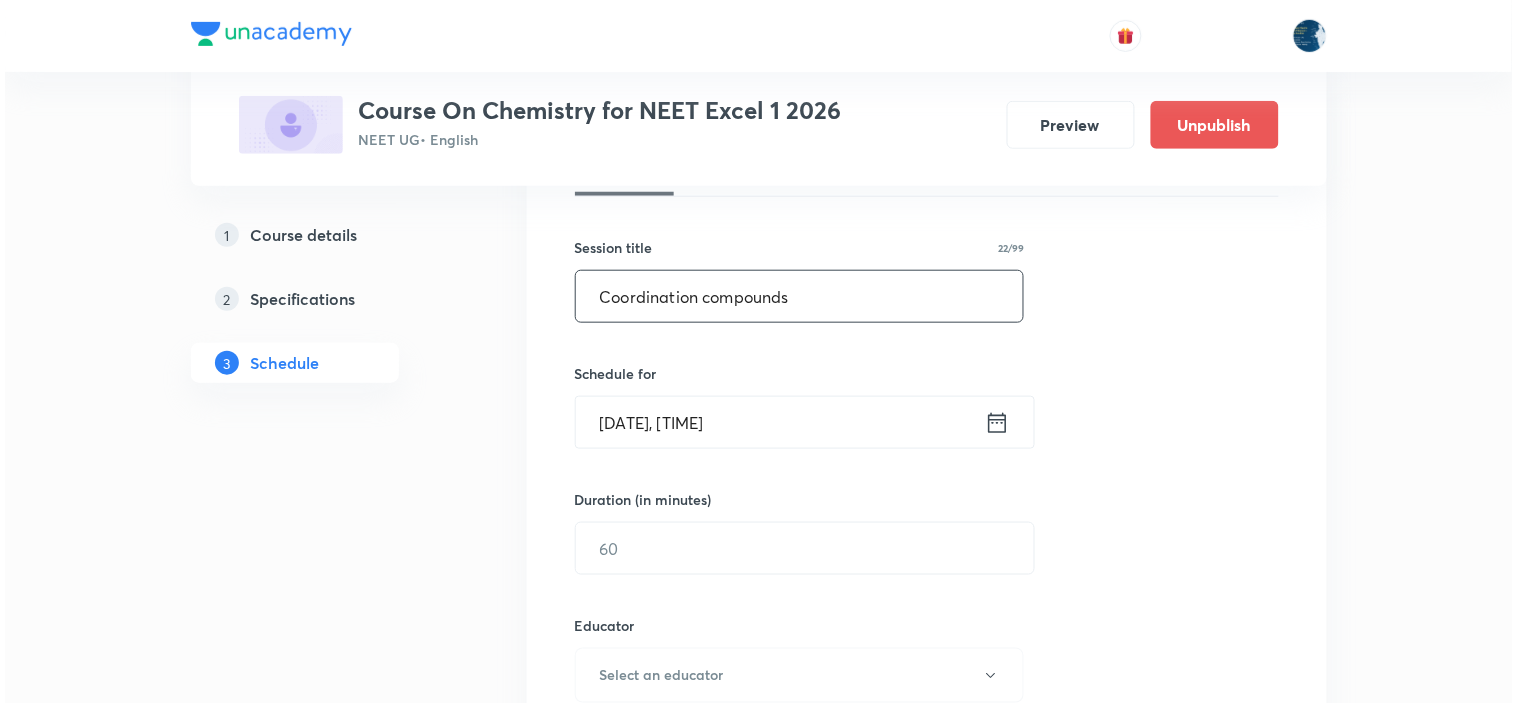 scroll, scrollTop: 333, scrollLeft: 0, axis: vertical 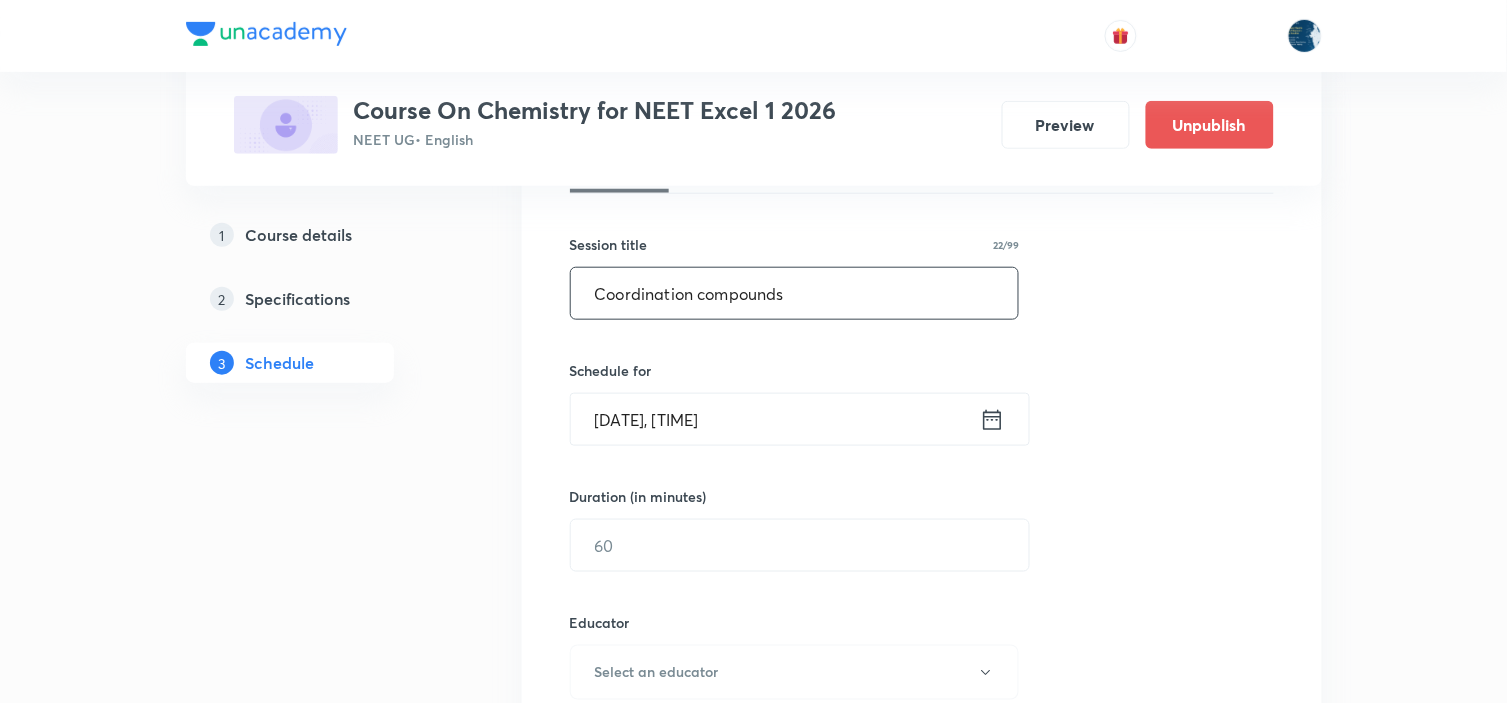type on "Coordination compounds" 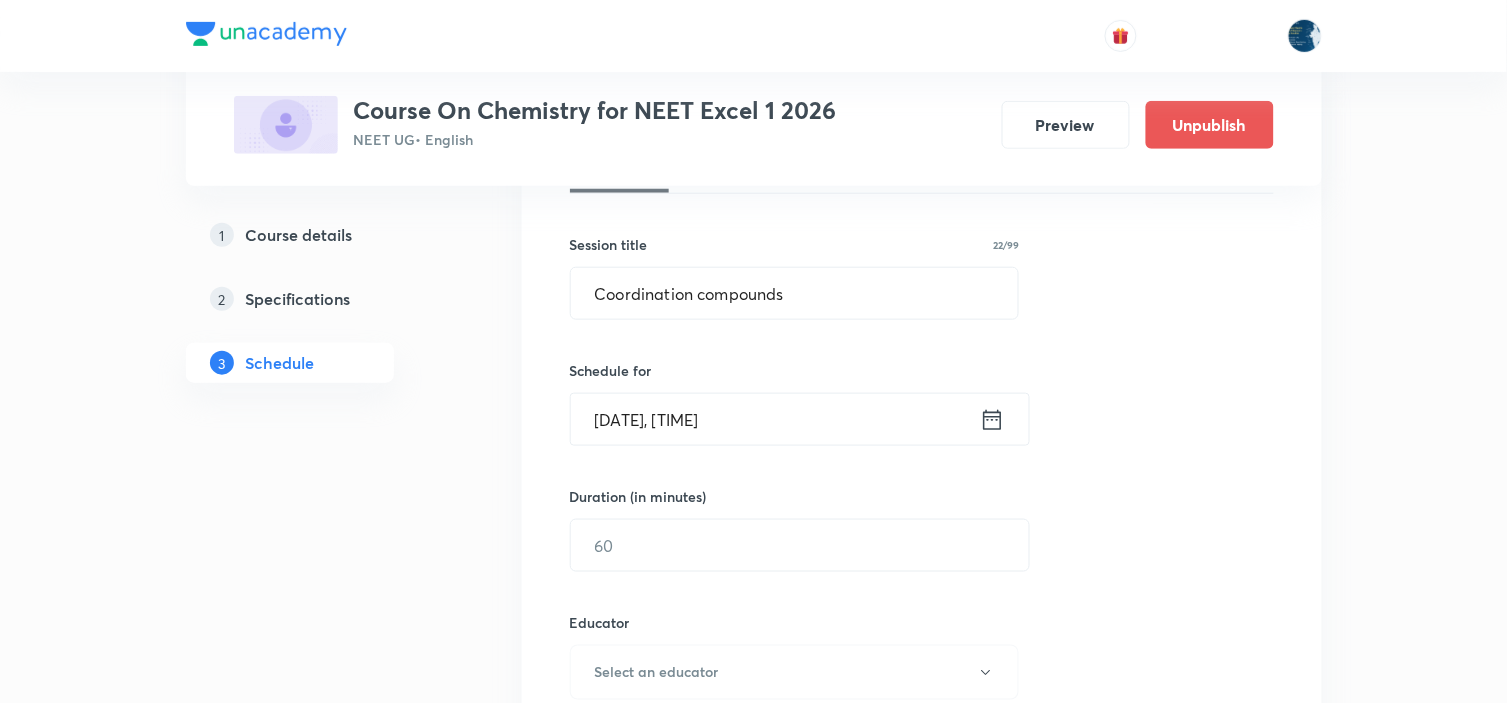 click 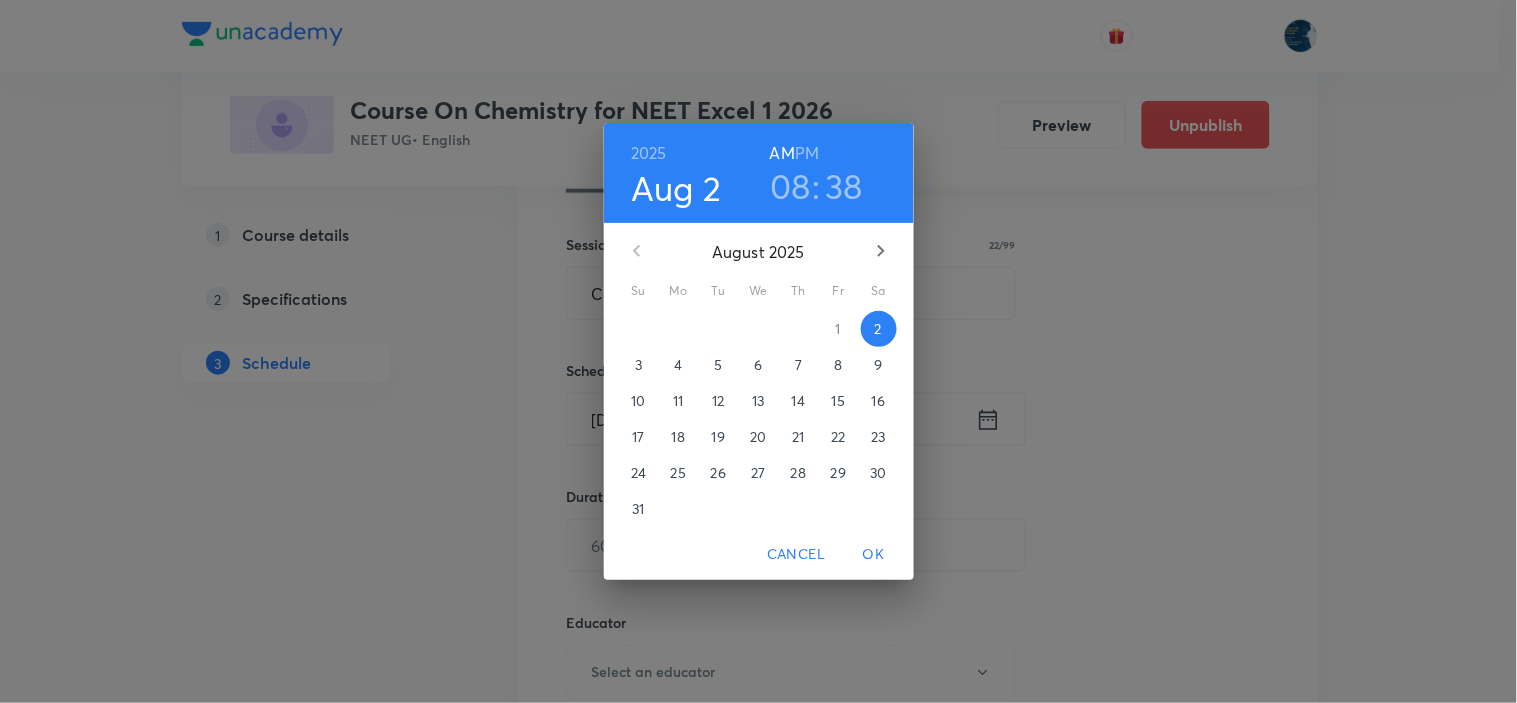click on "PM" at bounding box center [807, 153] 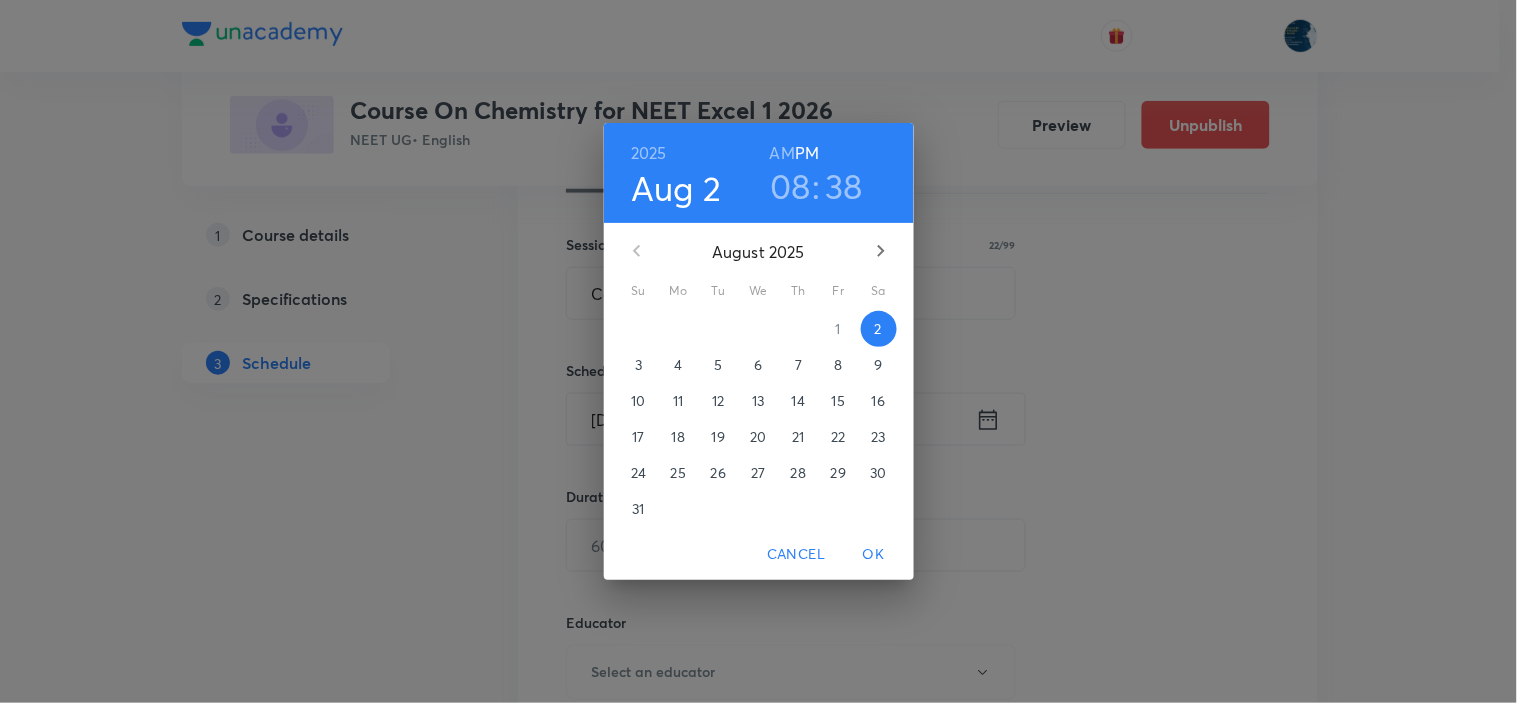 click on "08" at bounding box center (790, 186) 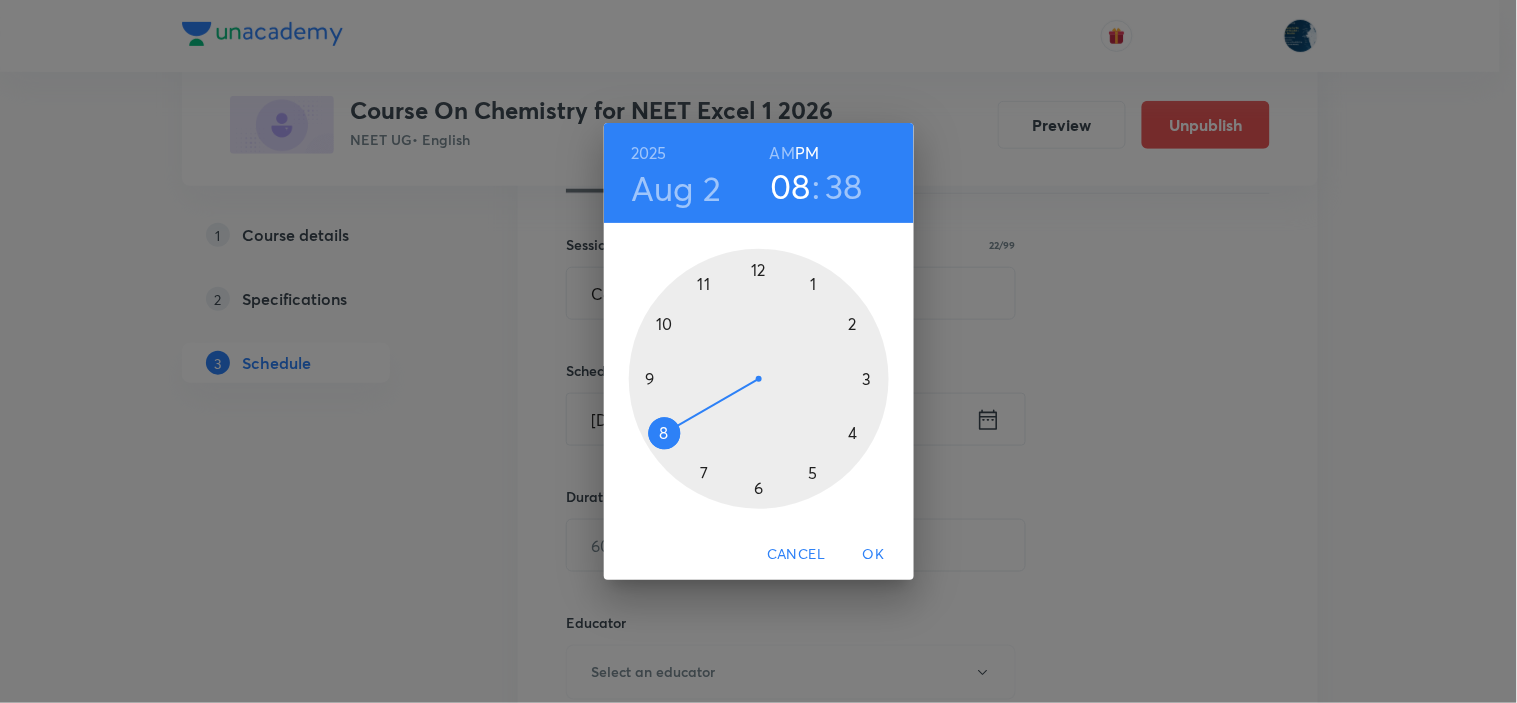 click at bounding box center [759, 379] 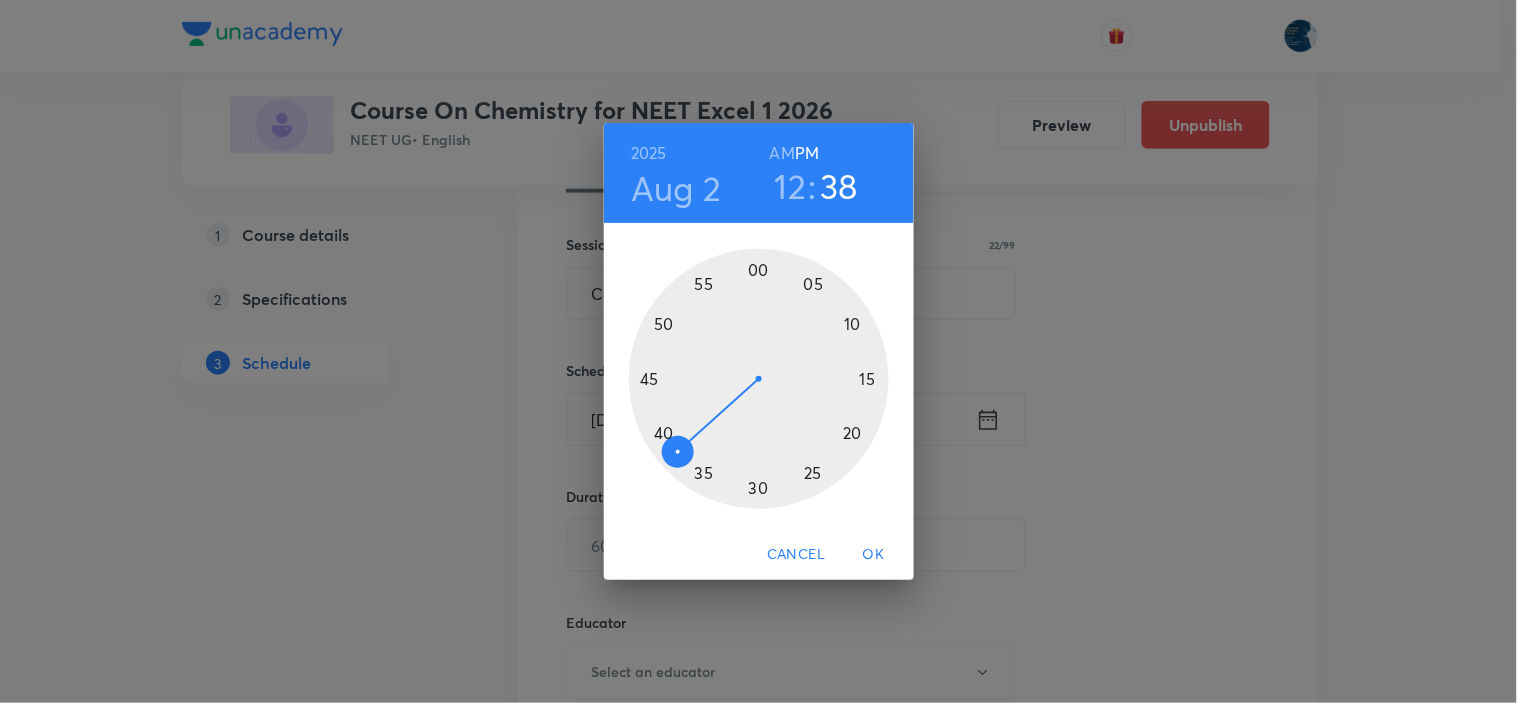 click at bounding box center (759, 379) 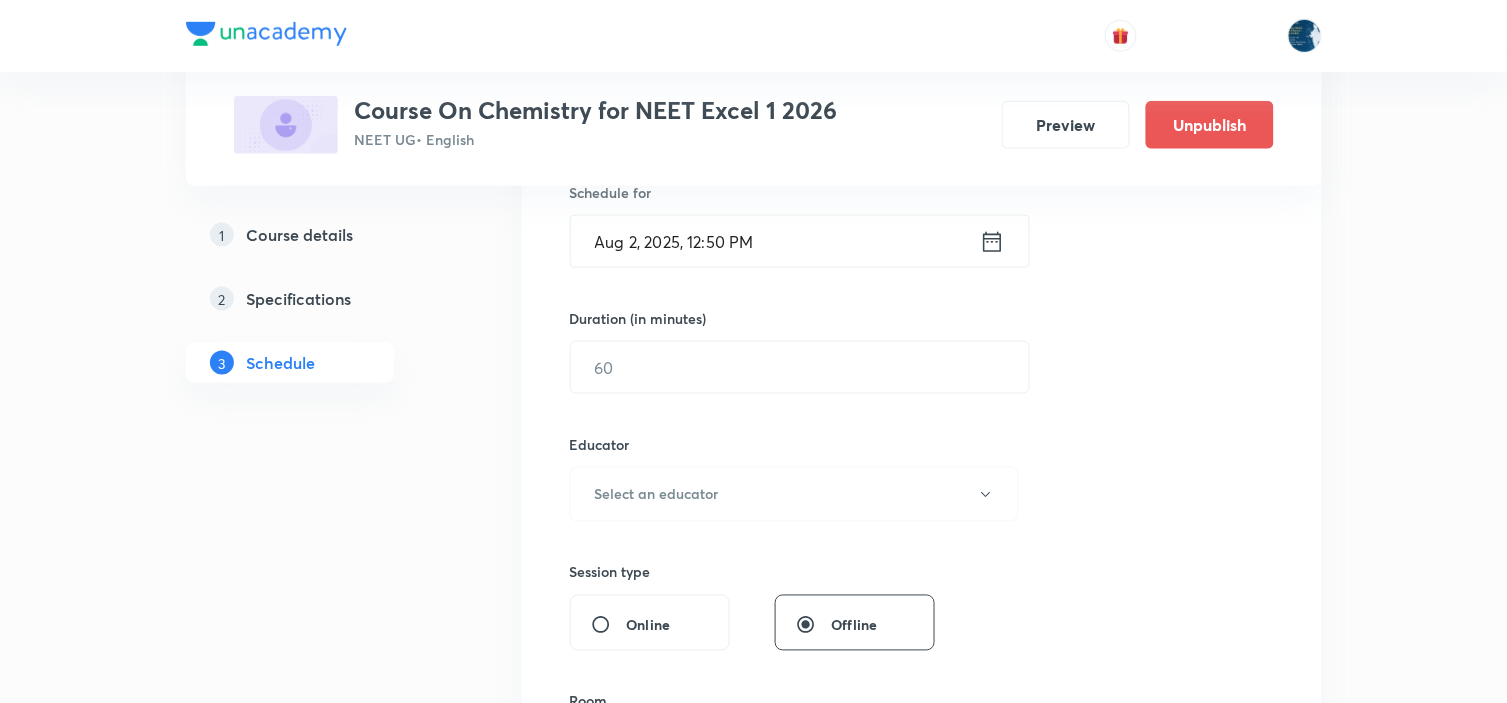 scroll, scrollTop: 555, scrollLeft: 0, axis: vertical 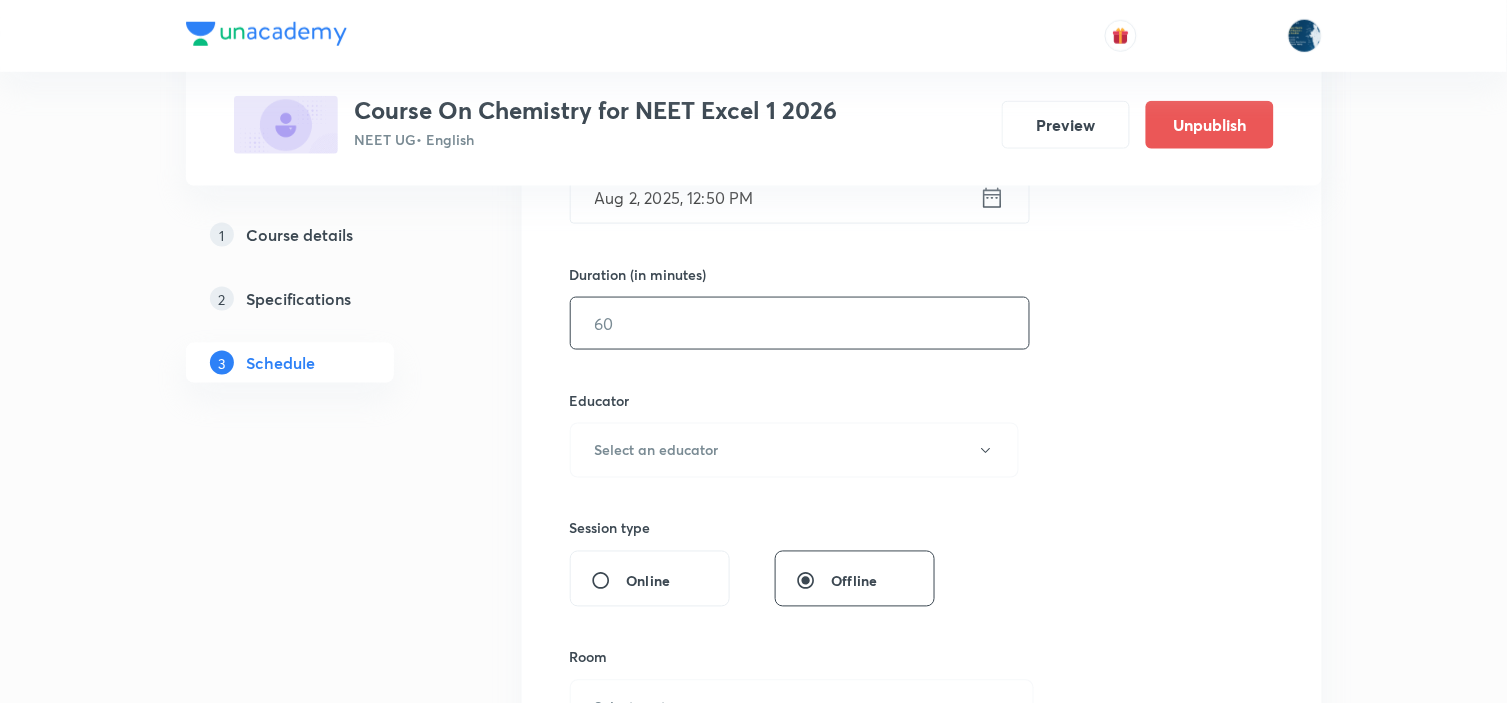 click at bounding box center (800, 323) 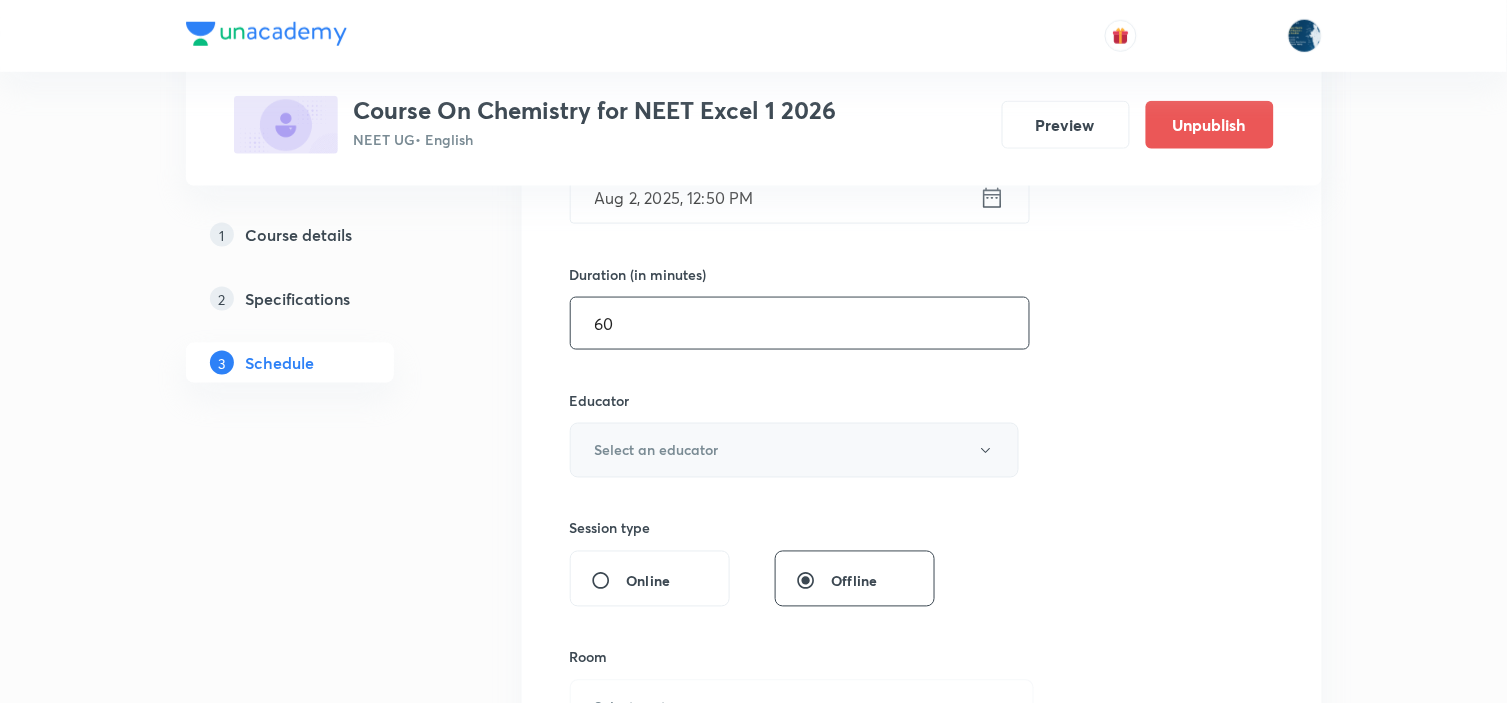 type on "60" 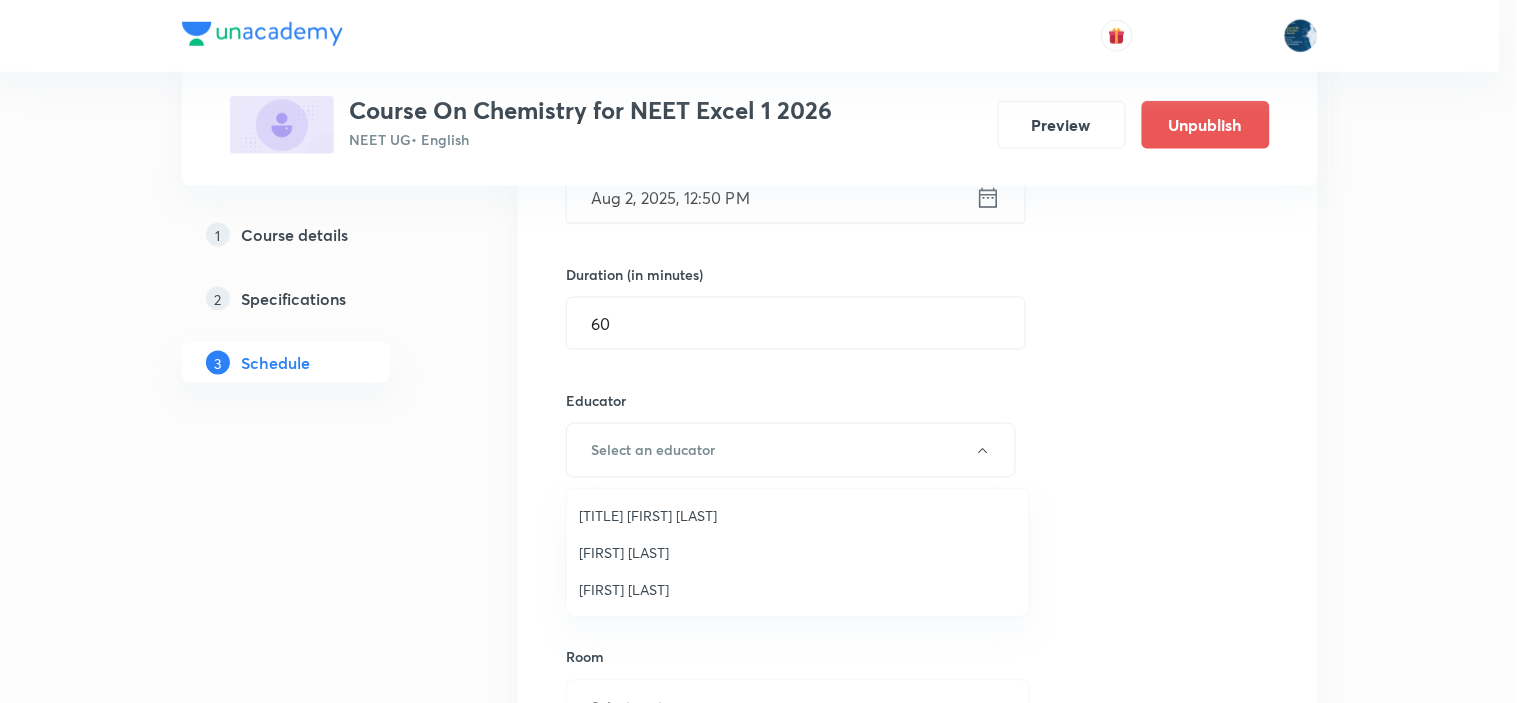 click on "Sripati Surya Dilip" at bounding box center (798, 552) 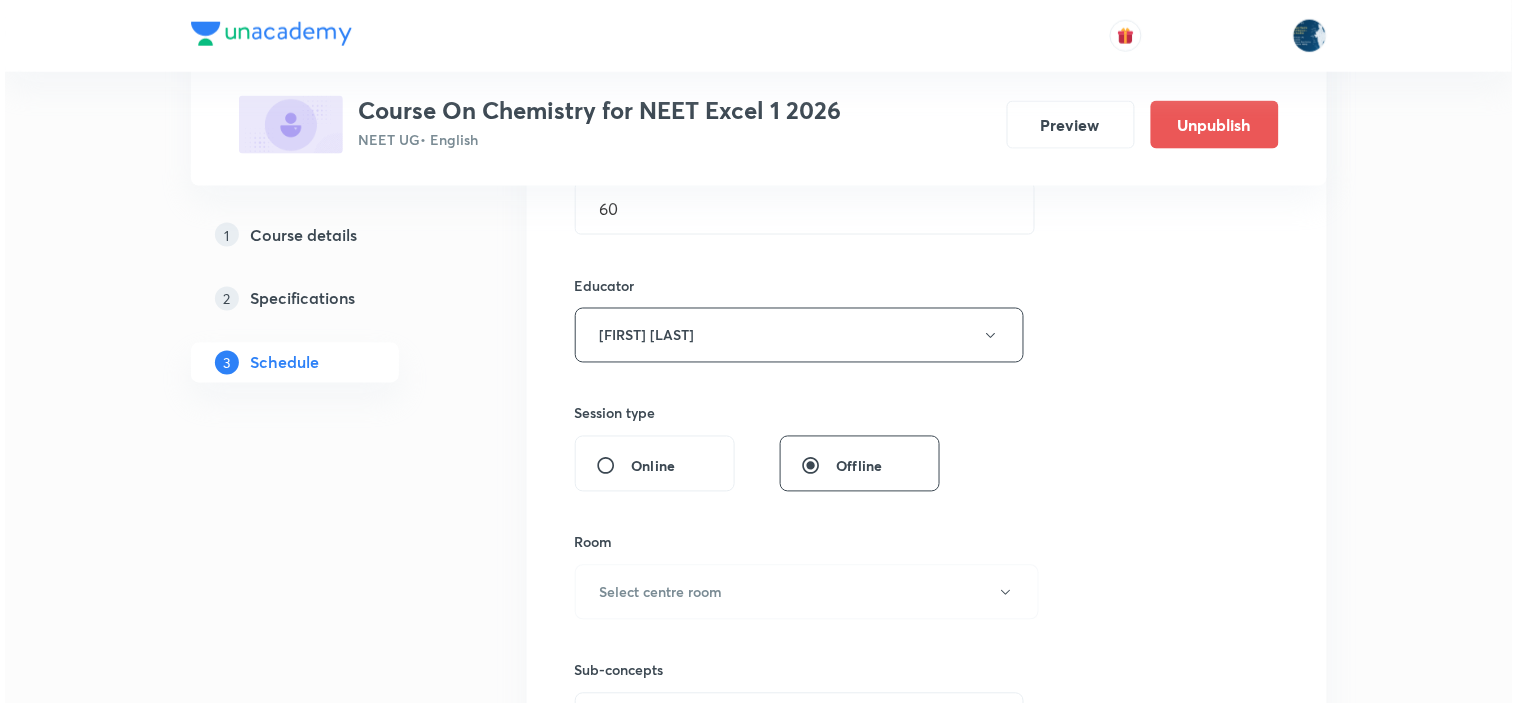 scroll, scrollTop: 777, scrollLeft: 0, axis: vertical 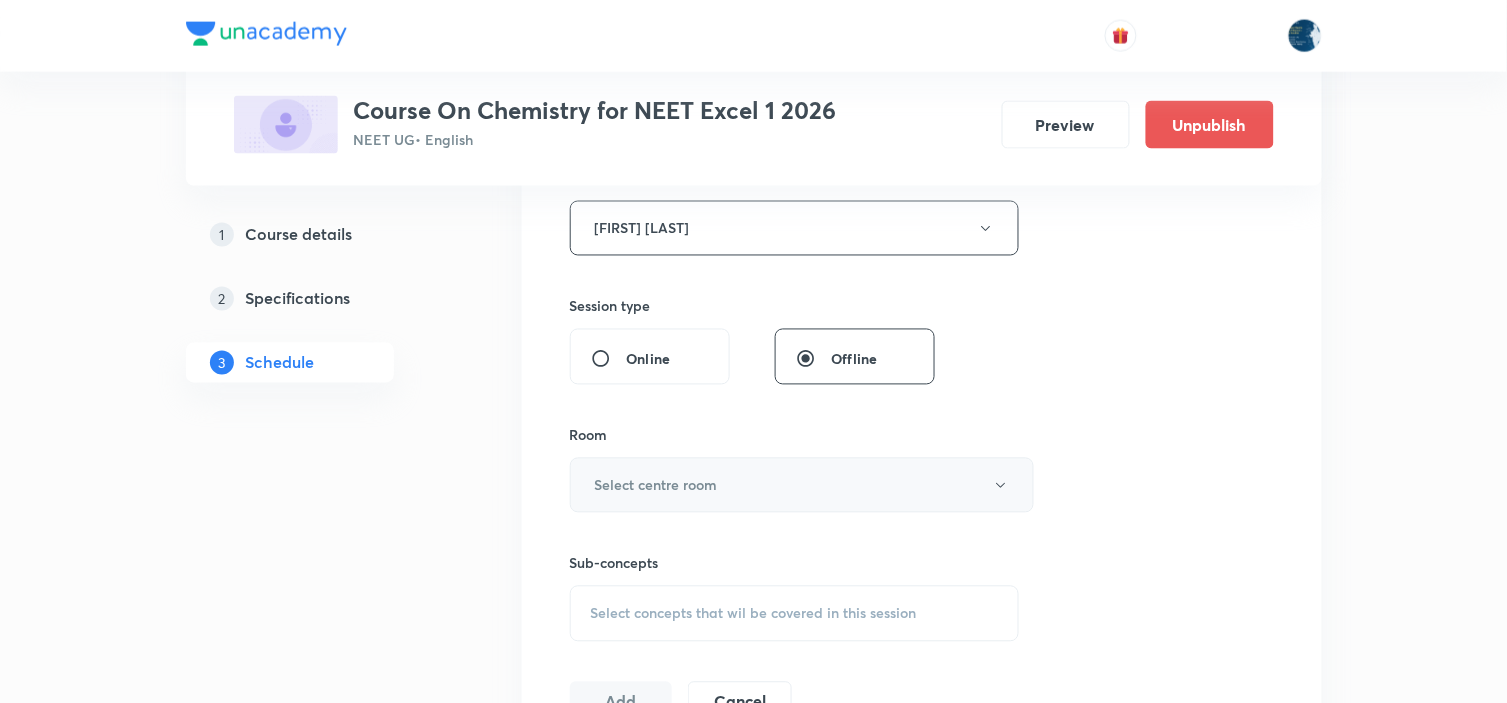 click on "Select centre room" at bounding box center [802, 485] 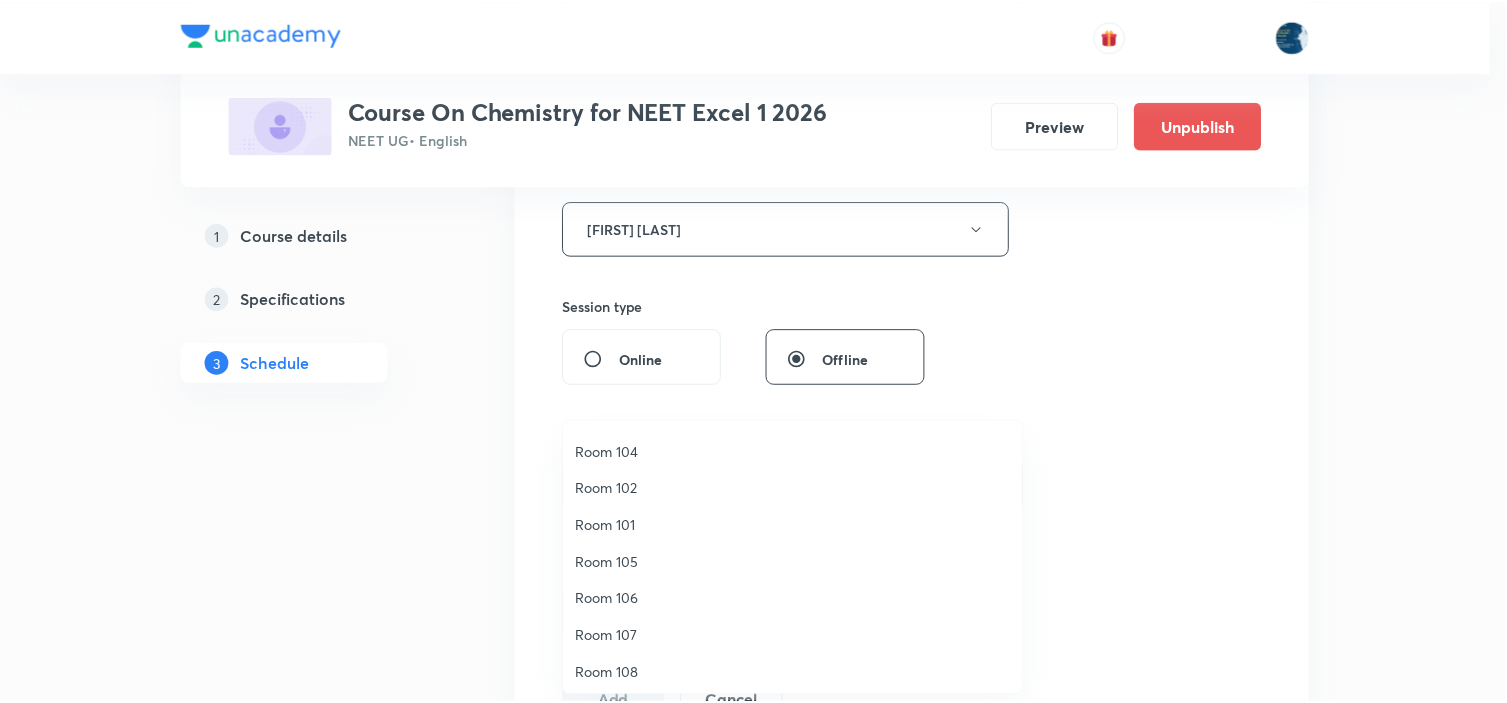 scroll, scrollTop: 0, scrollLeft: 0, axis: both 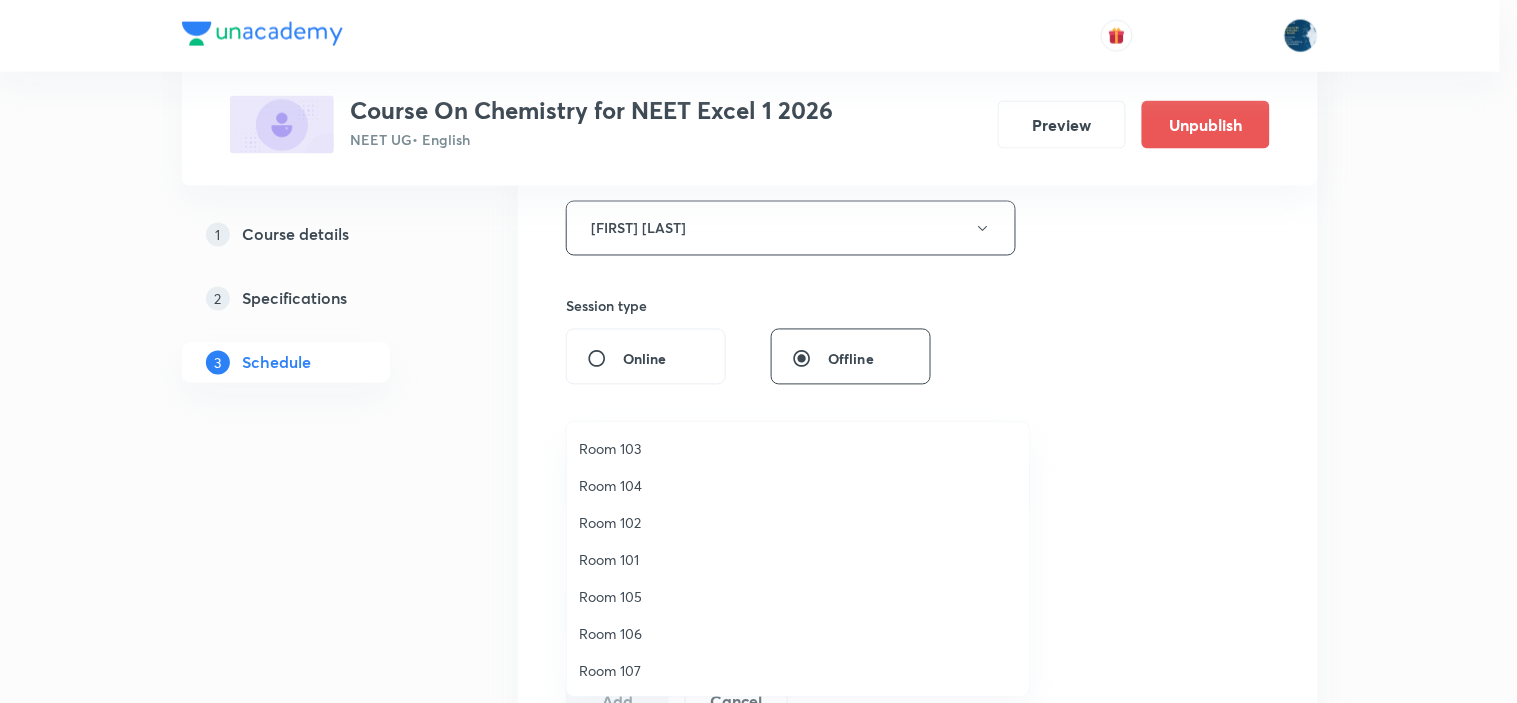click on "Room 101" at bounding box center (798, 559) 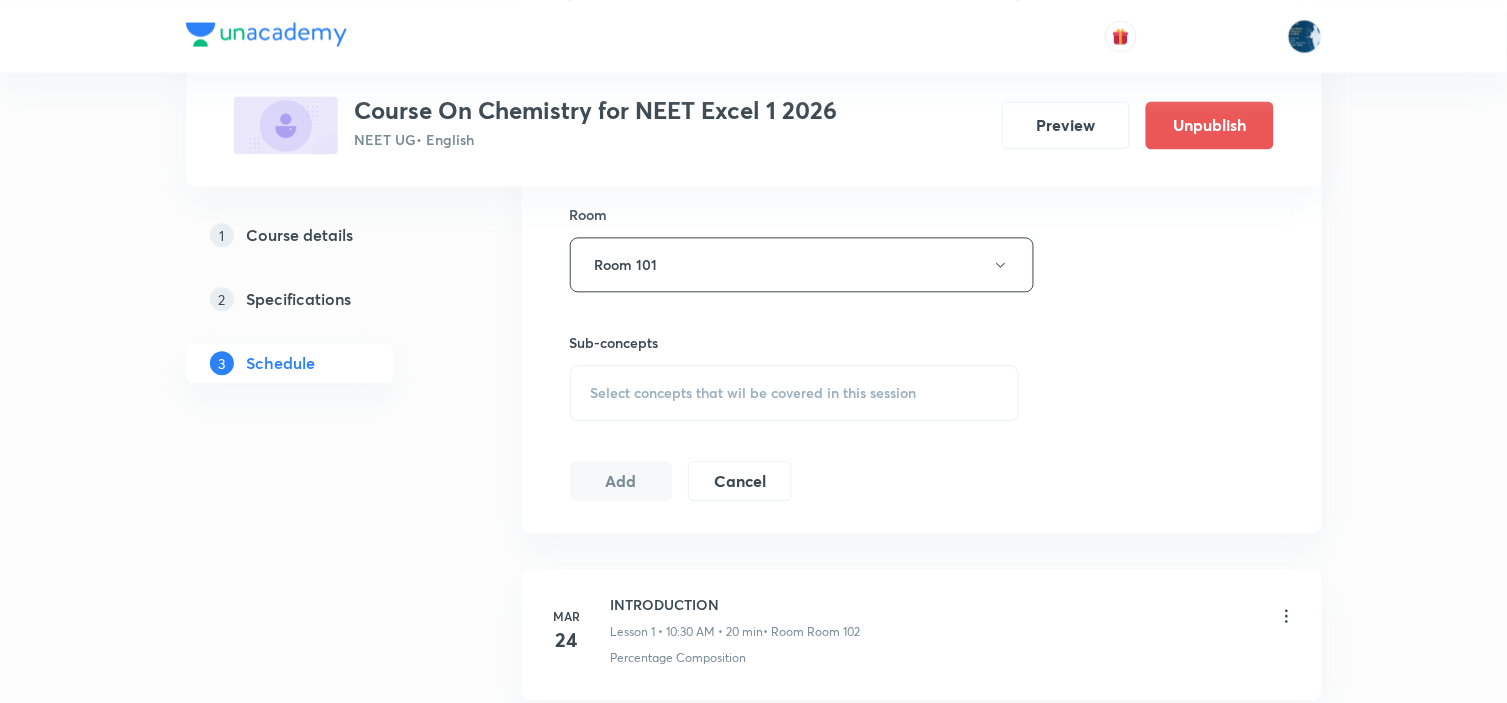 scroll, scrollTop: 1000, scrollLeft: 0, axis: vertical 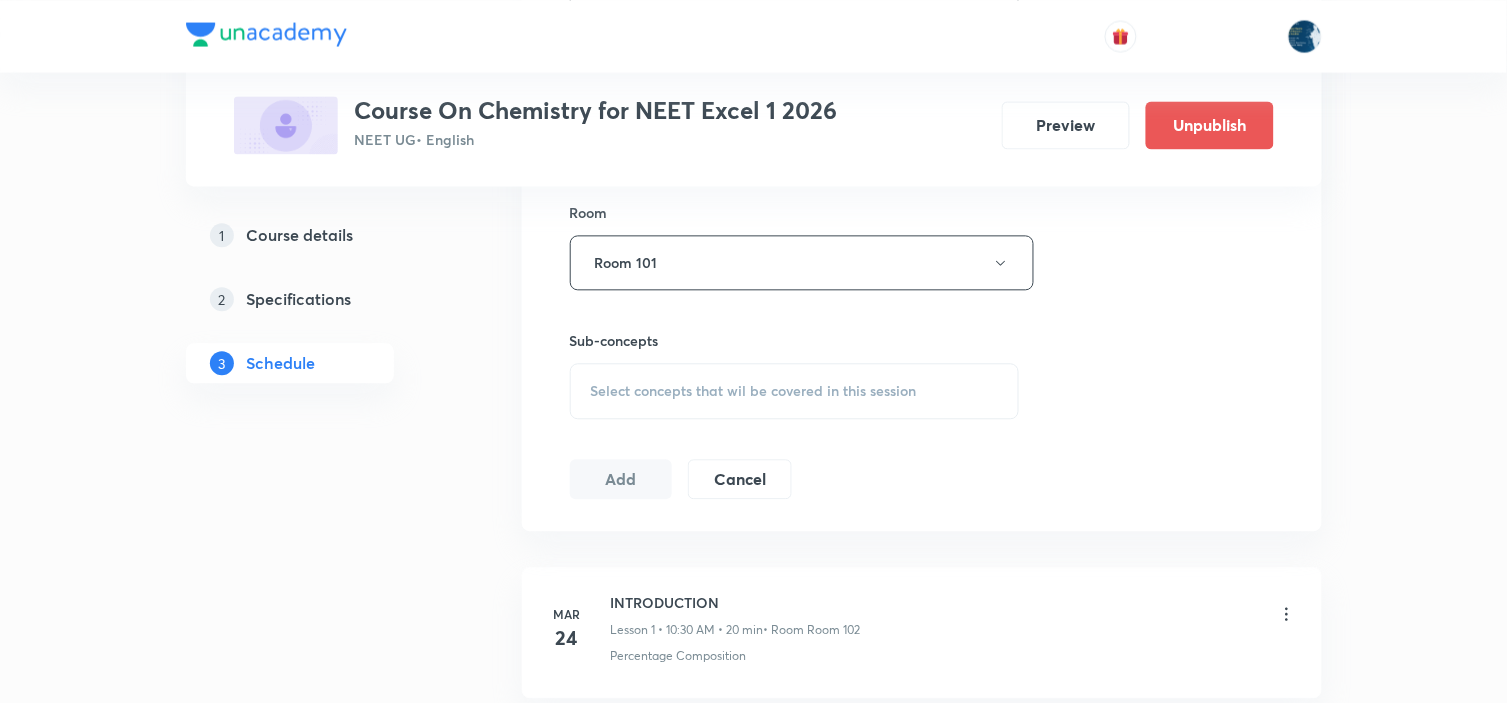 click on "Select concepts that wil be covered in this session" at bounding box center [754, 391] 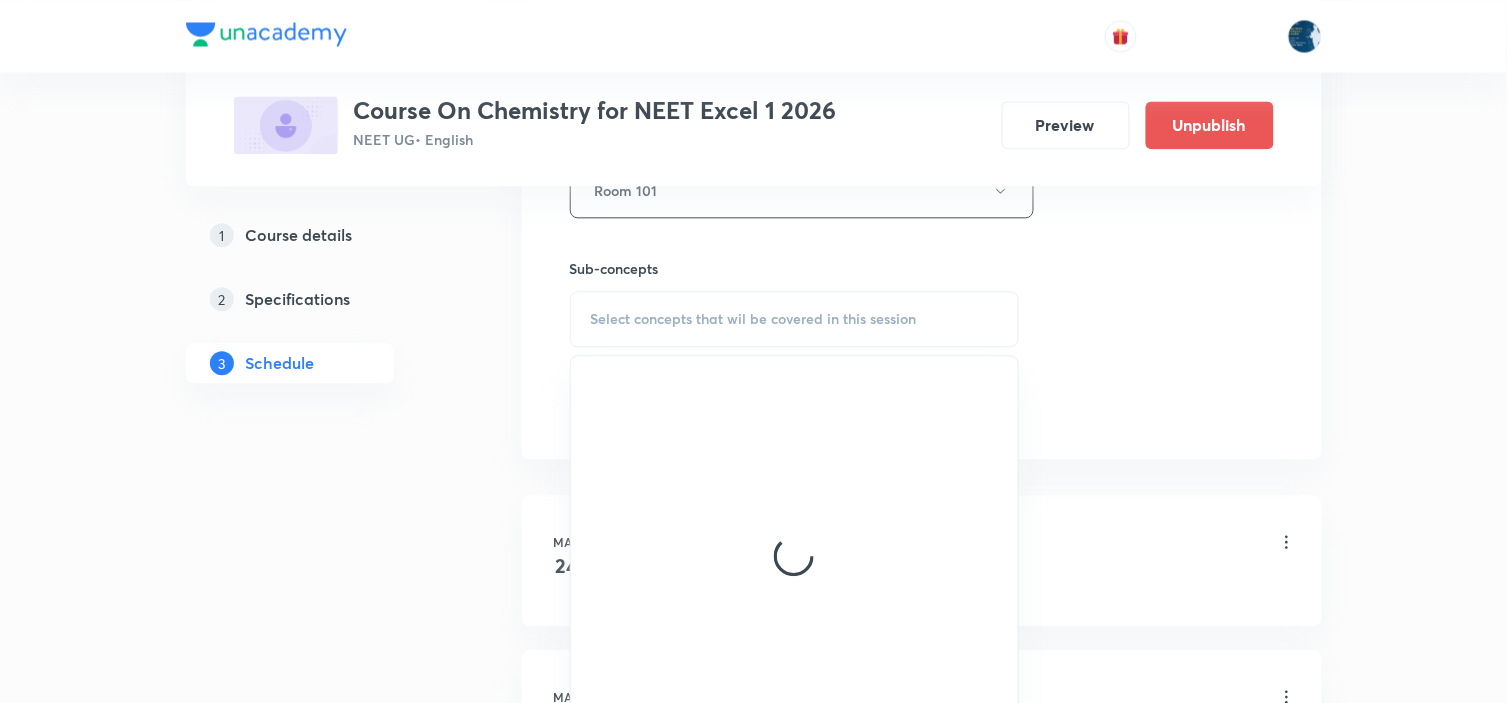 scroll, scrollTop: 1111, scrollLeft: 0, axis: vertical 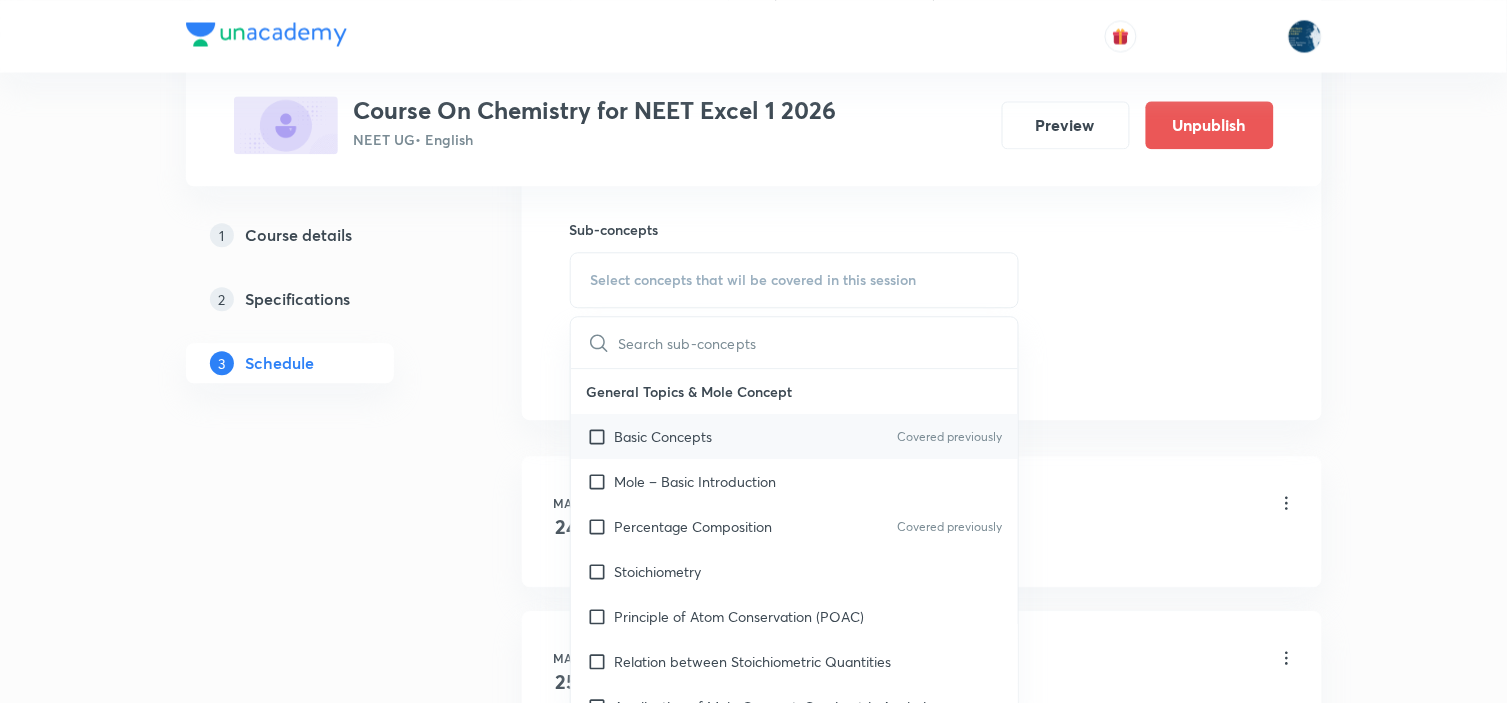 click on "Basic Concepts Covered previously" at bounding box center (795, 436) 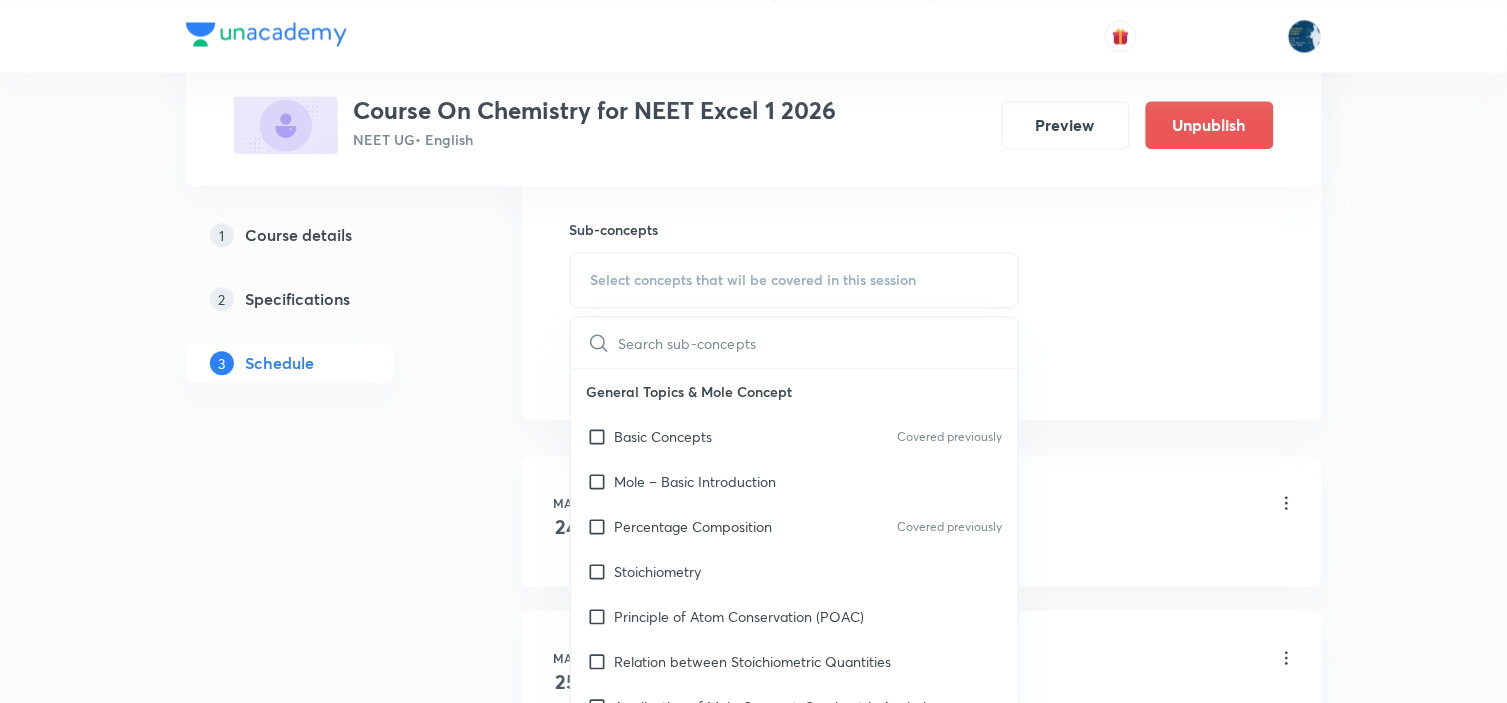 checkbox on "true" 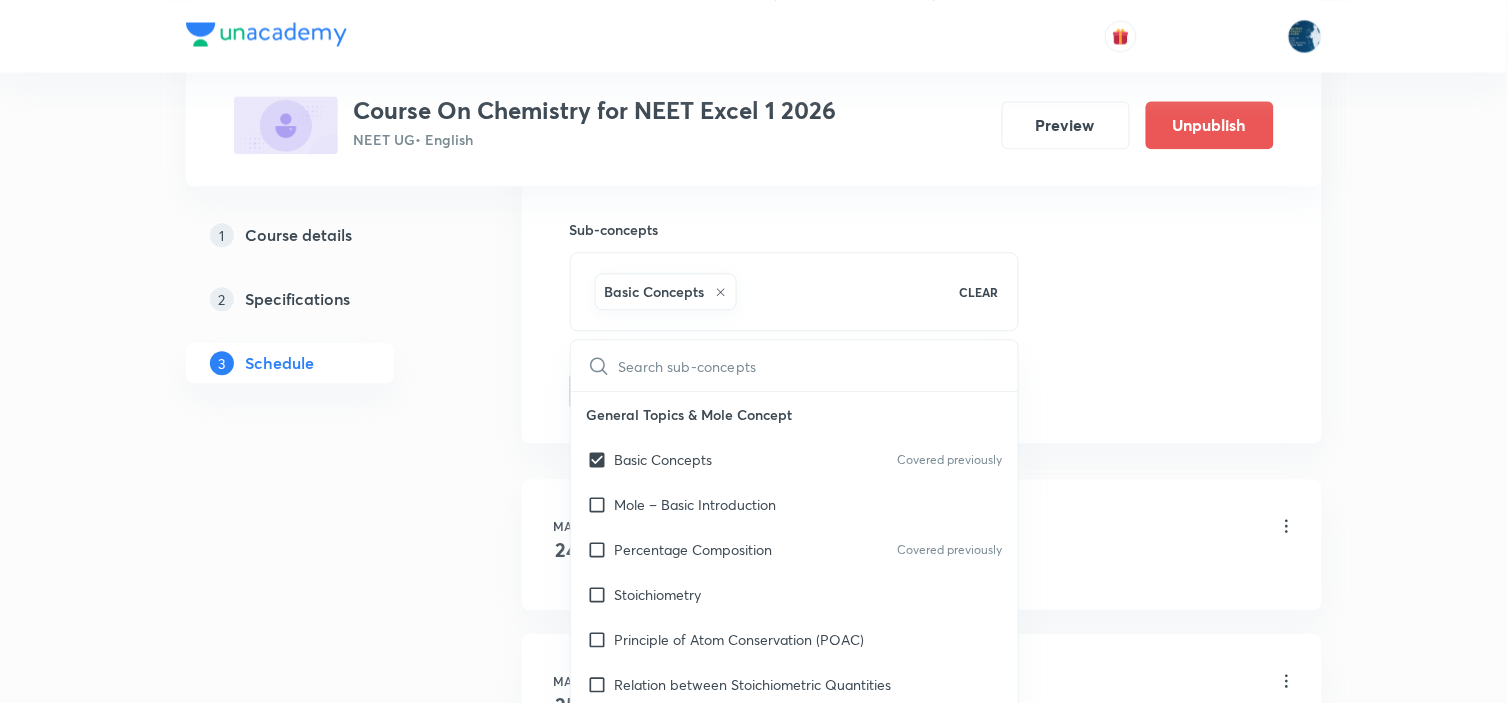 drag, startPoint x: 1090, startPoint y: 377, endPoint x: 970, endPoint y: 351, distance: 122.78436 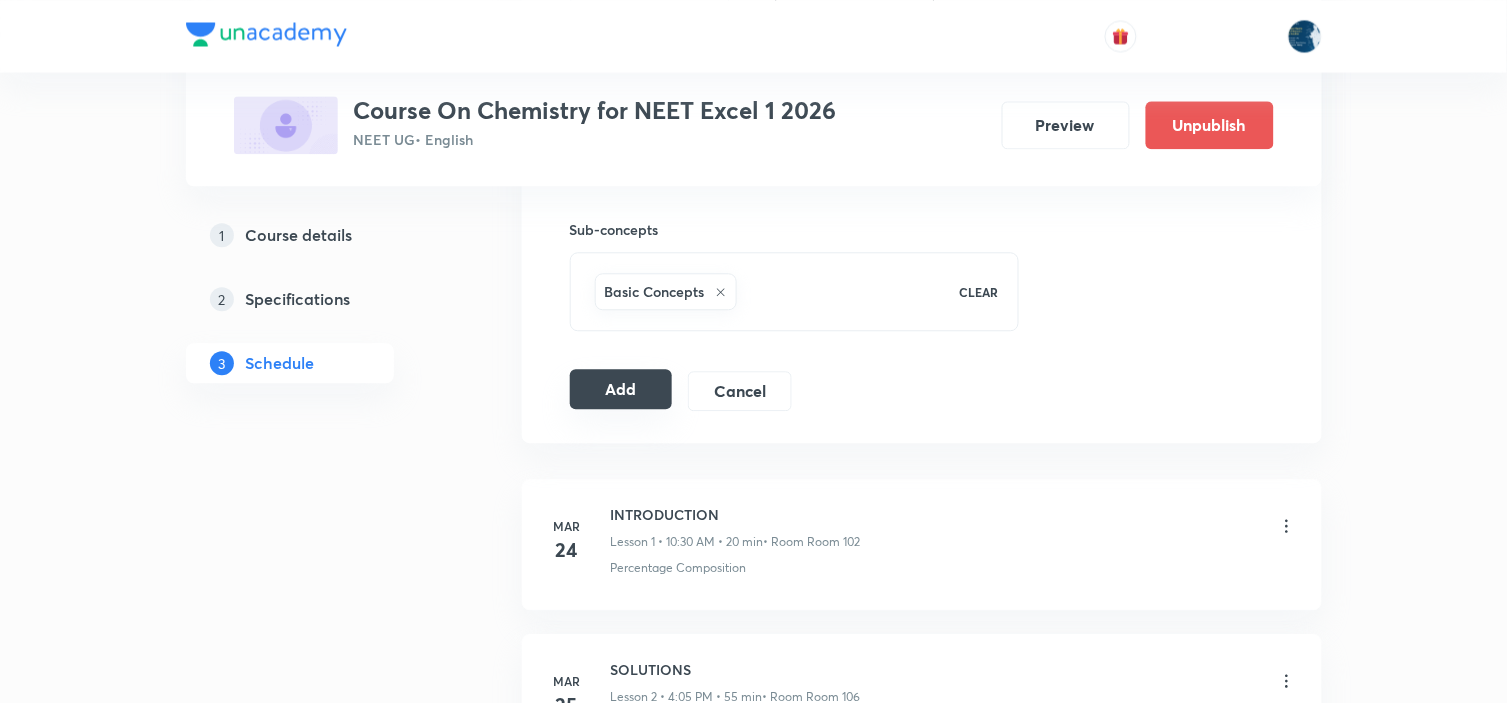 click on "Add" at bounding box center [621, 389] 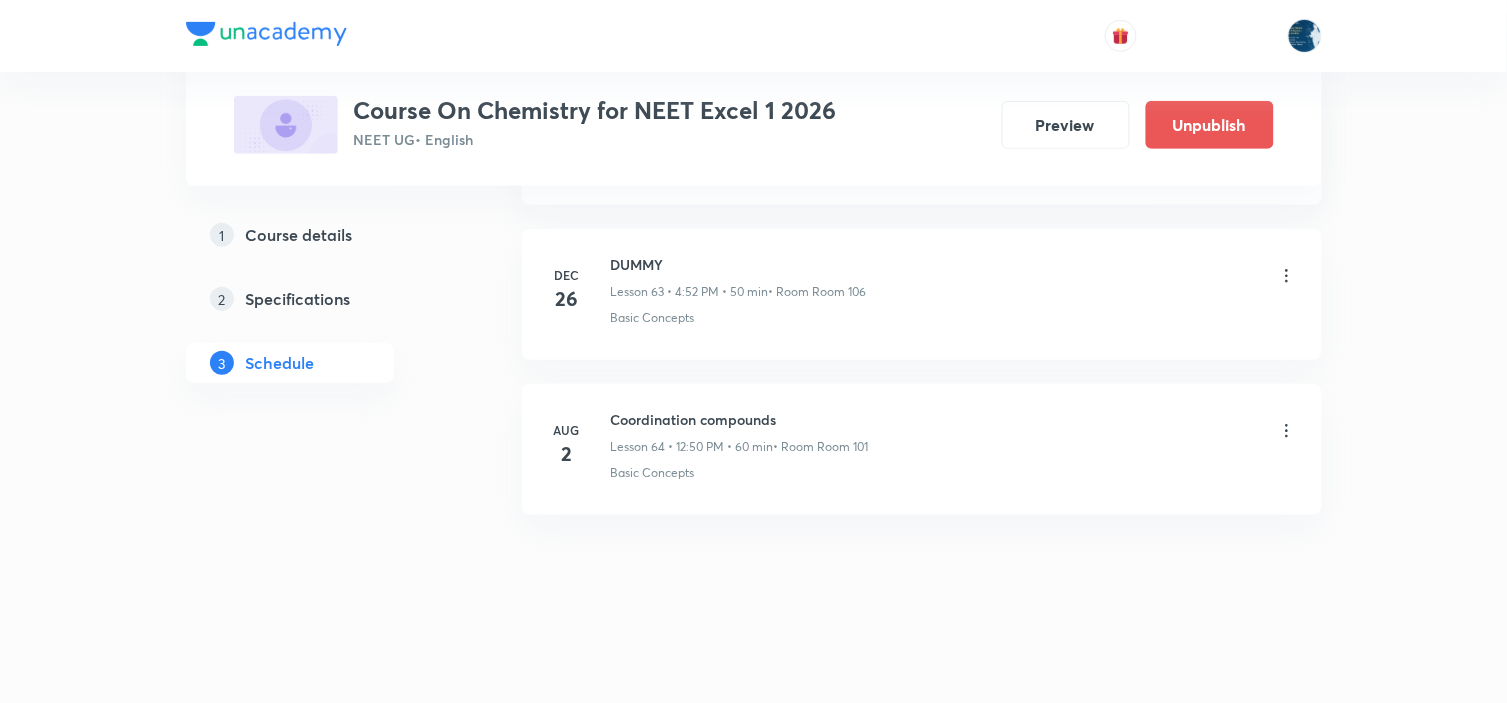 scroll, scrollTop: 9831, scrollLeft: 0, axis: vertical 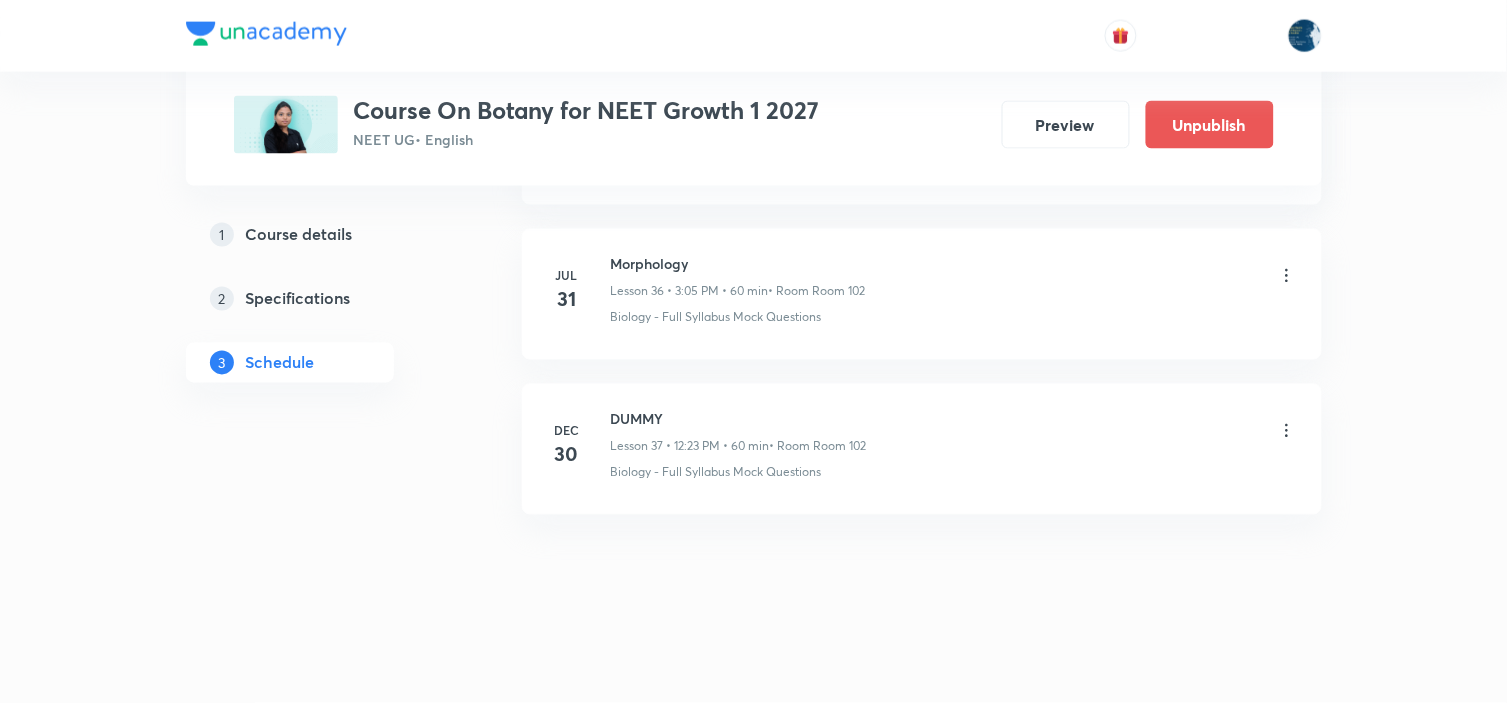 click on "Morphology" at bounding box center [738, 264] 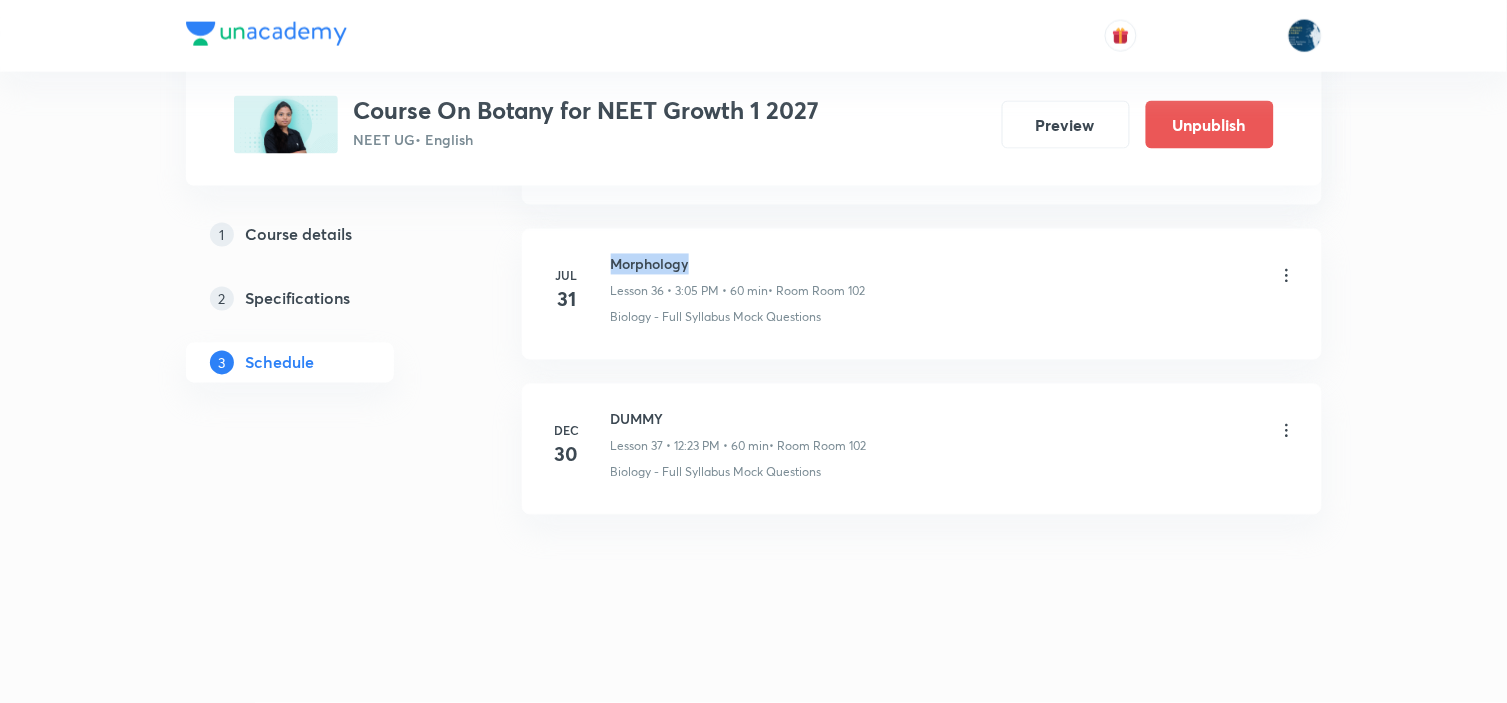 click on "Morphology" at bounding box center [738, 264] 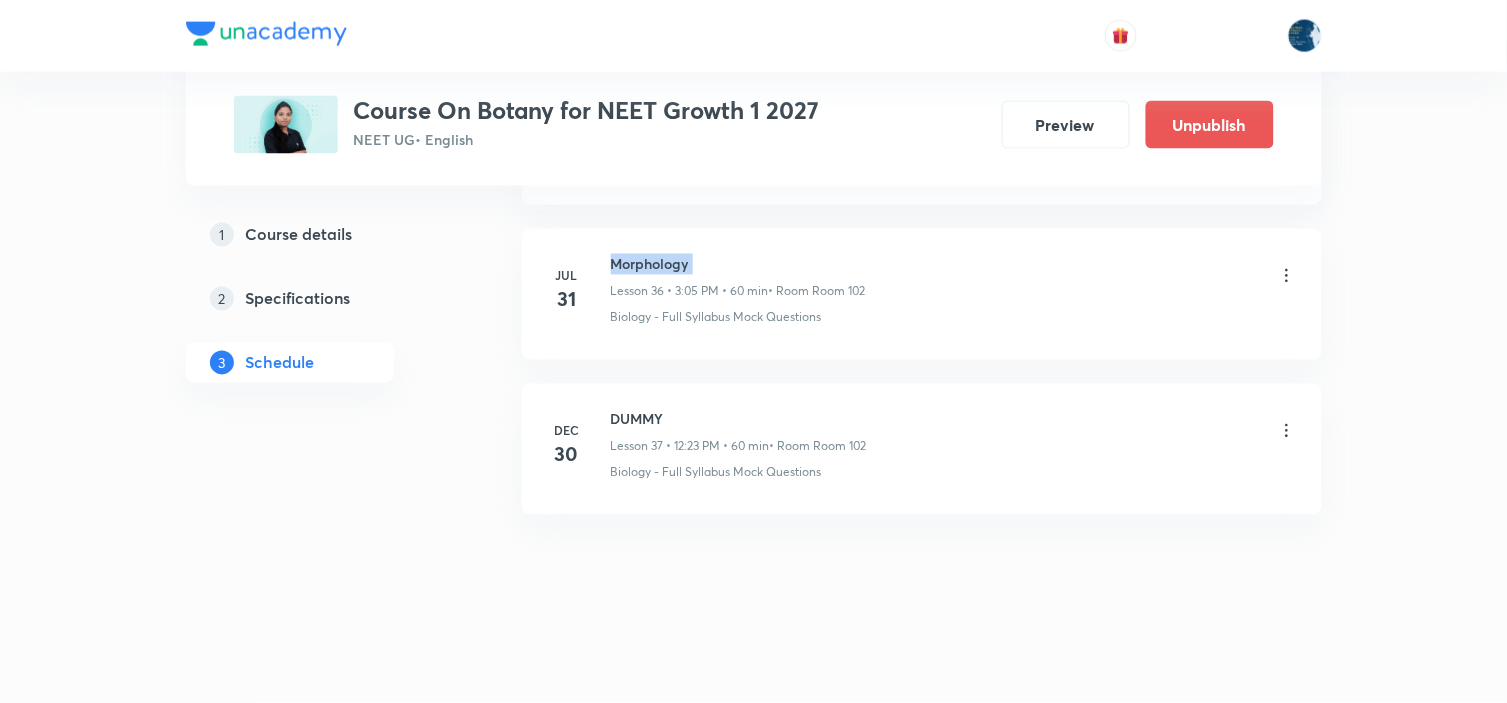click on "Morphology" at bounding box center (738, 264) 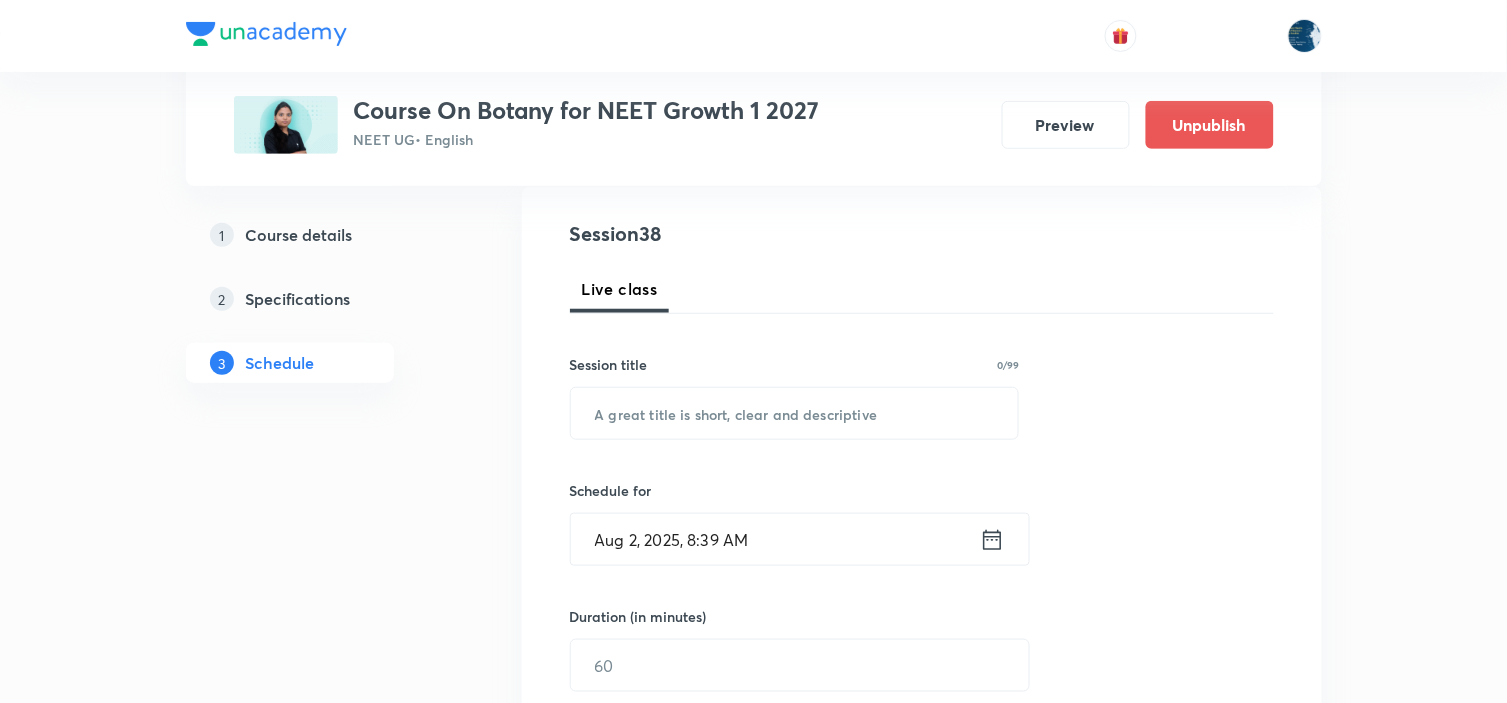 scroll, scrollTop: 222, scrollLeft: 0, axis: vertical 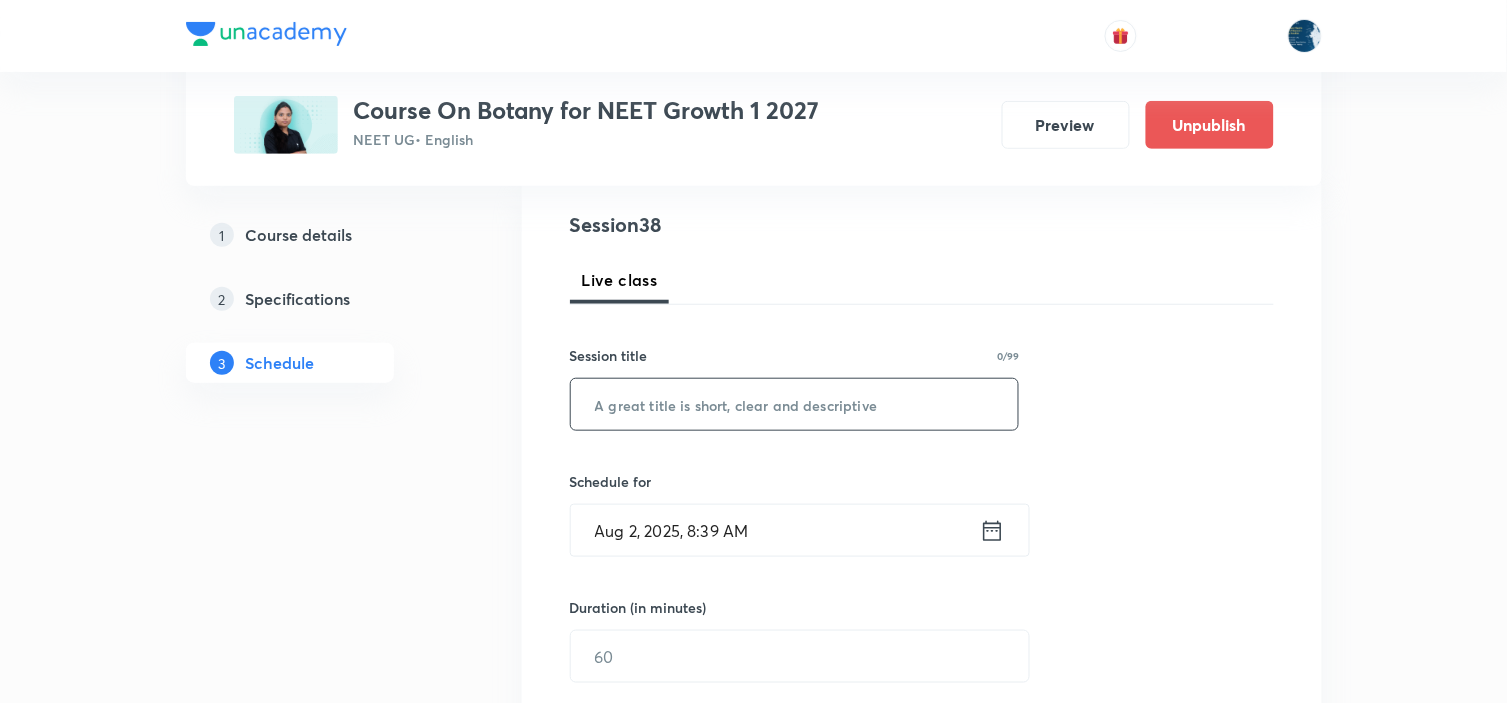 click at bounding box center [795, 404] 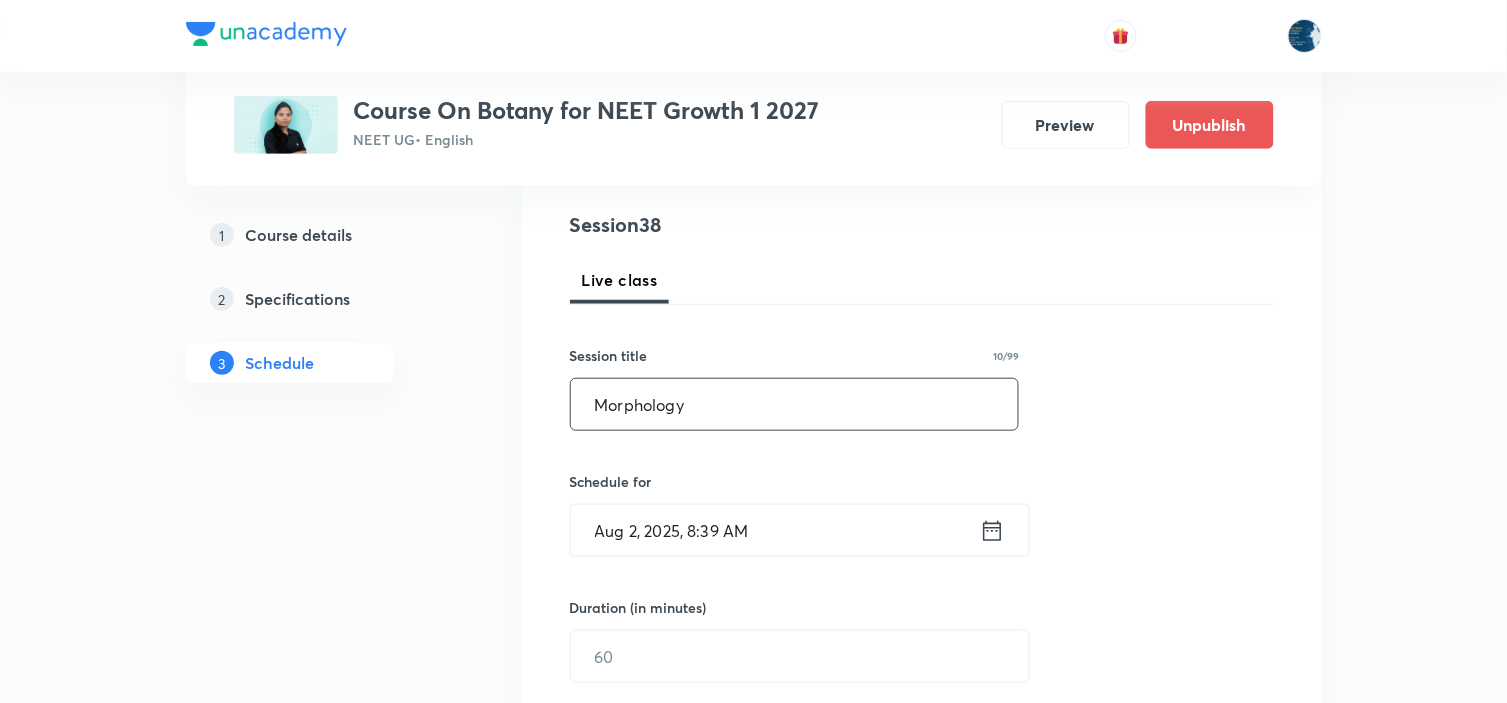 scroll, scrollTop: 333, scrollLeft: 0, axis: vertical 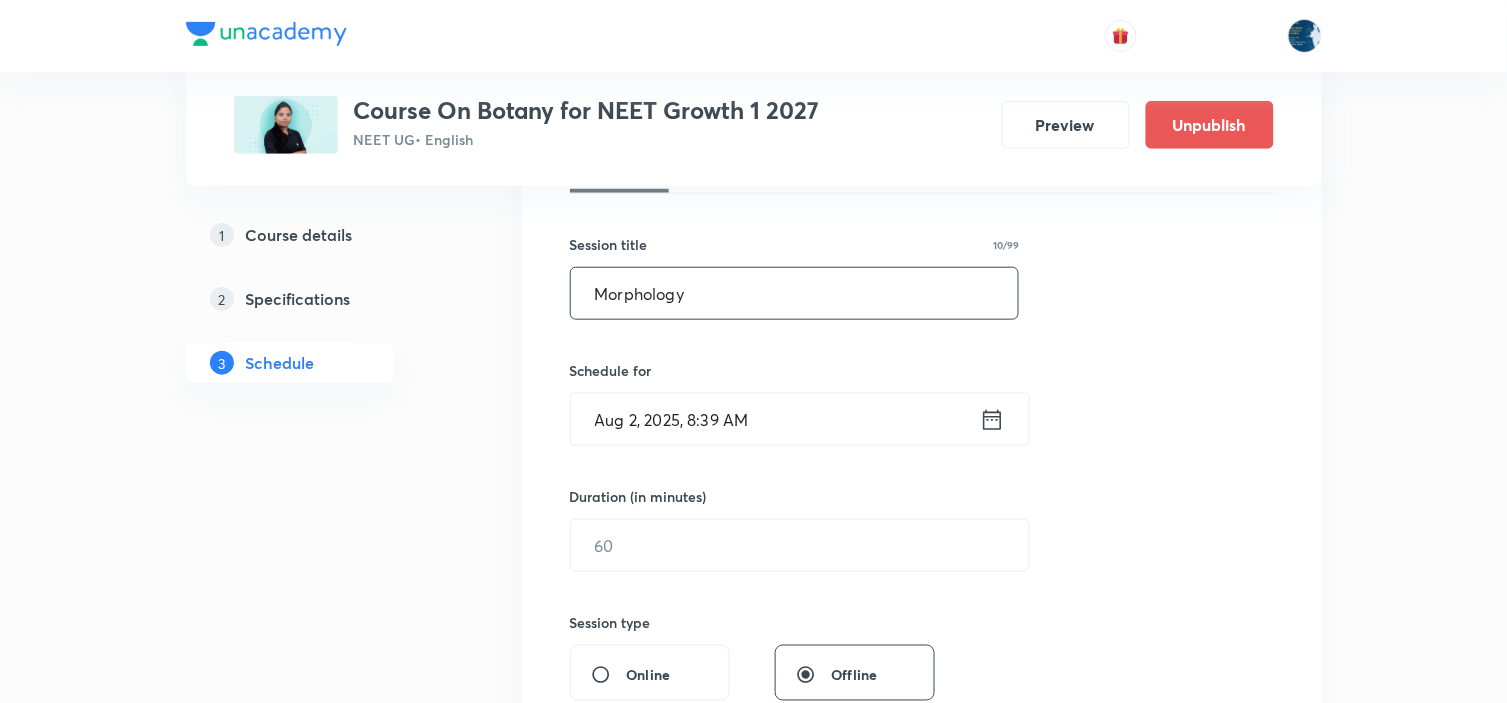 type on "Morphology" 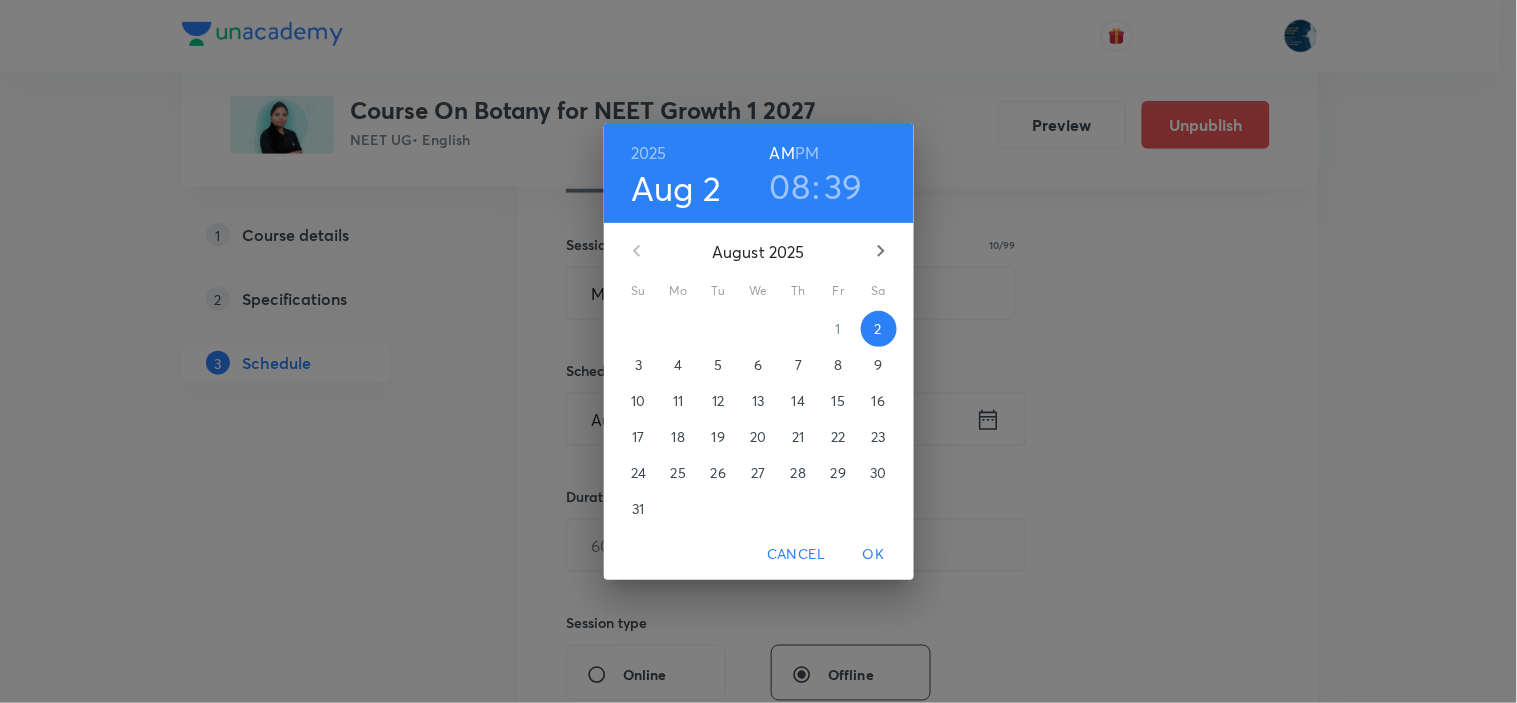 click on "PM" at bounding box center [807, 153] 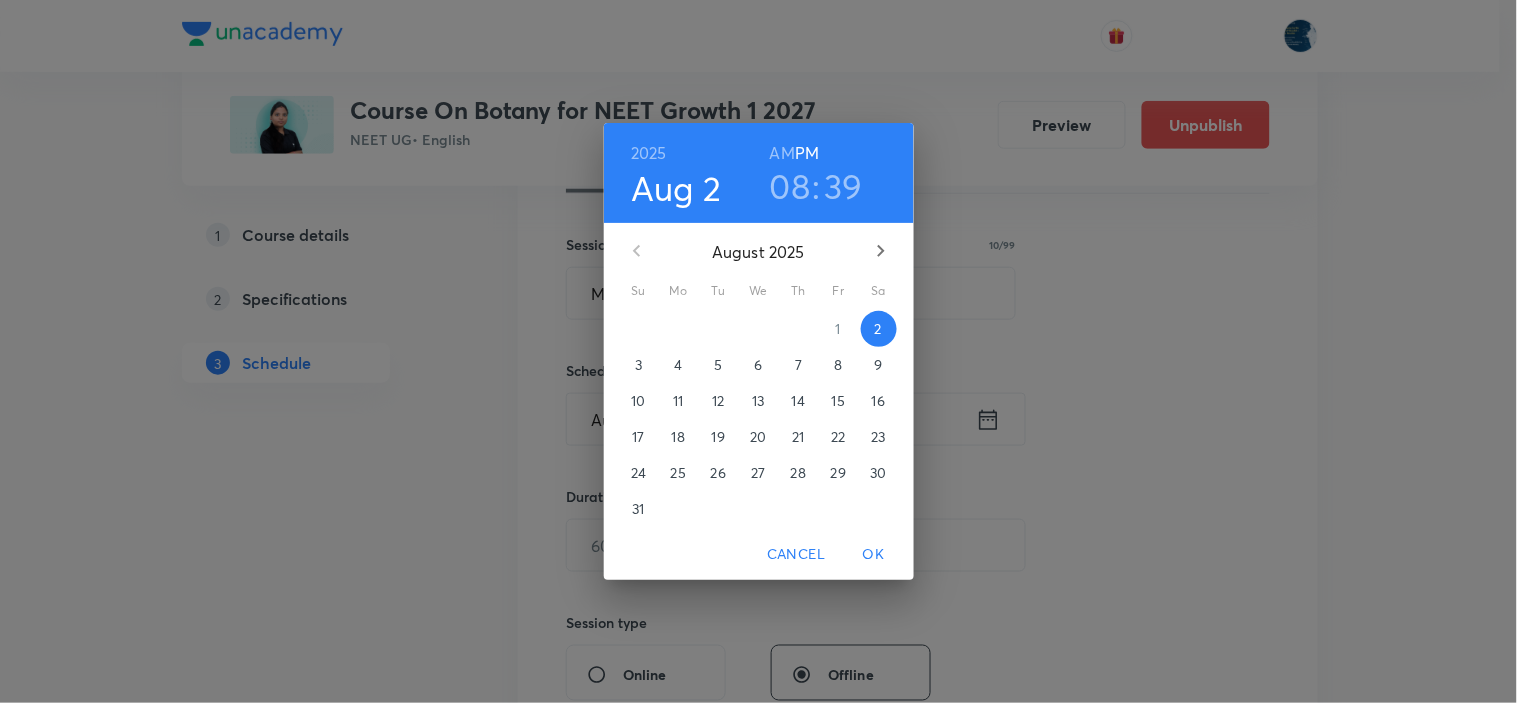 click on "08" at bounding box center [790, 186] 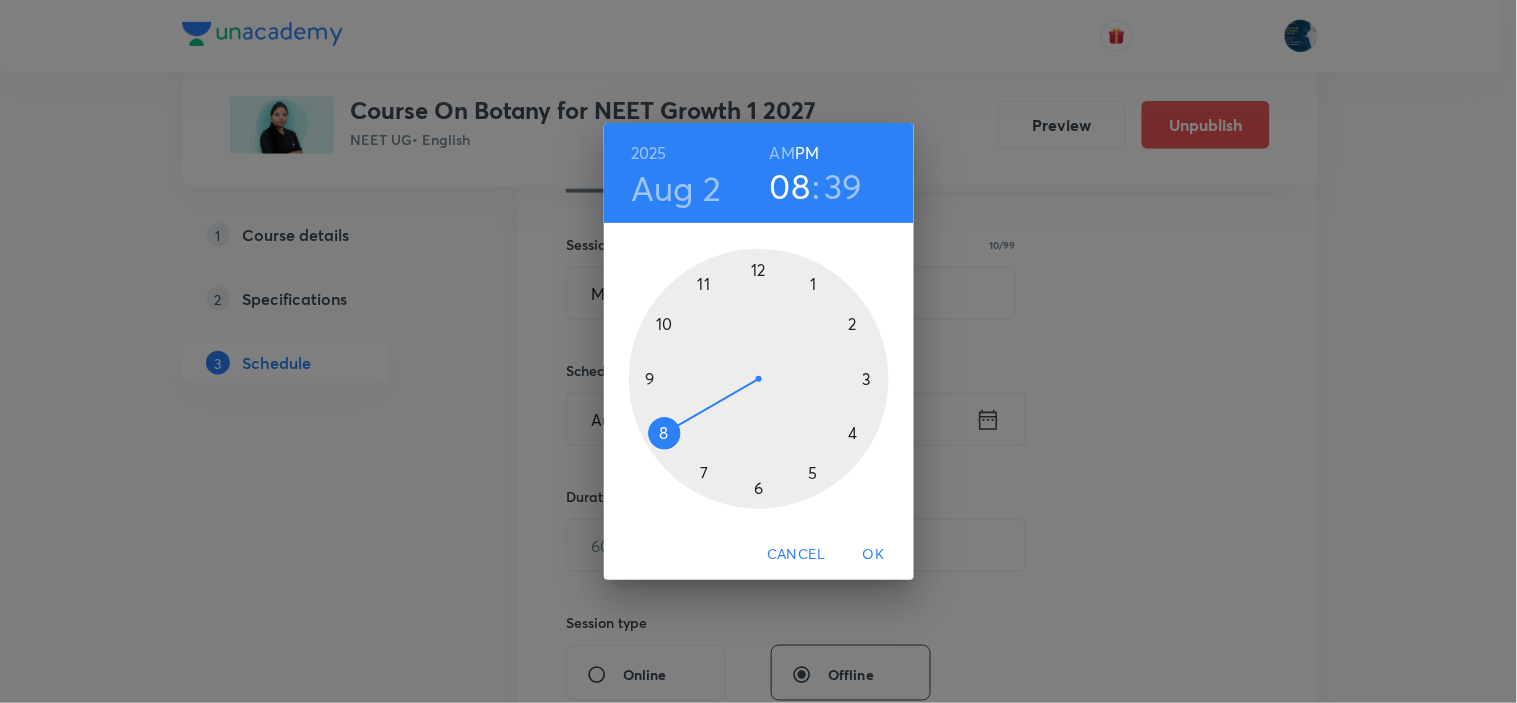 click at bounding box center (759, 379) 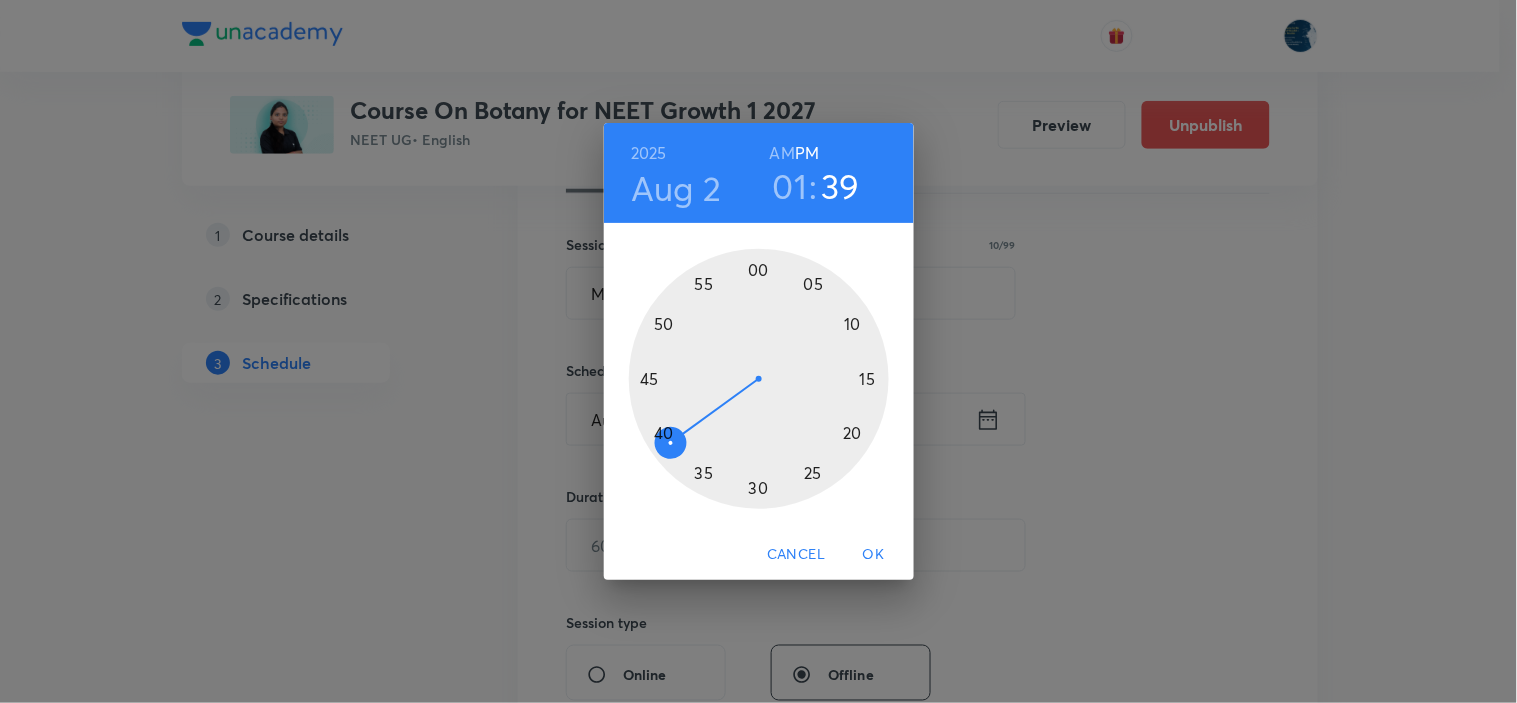 click at bounding box center (759, 379) 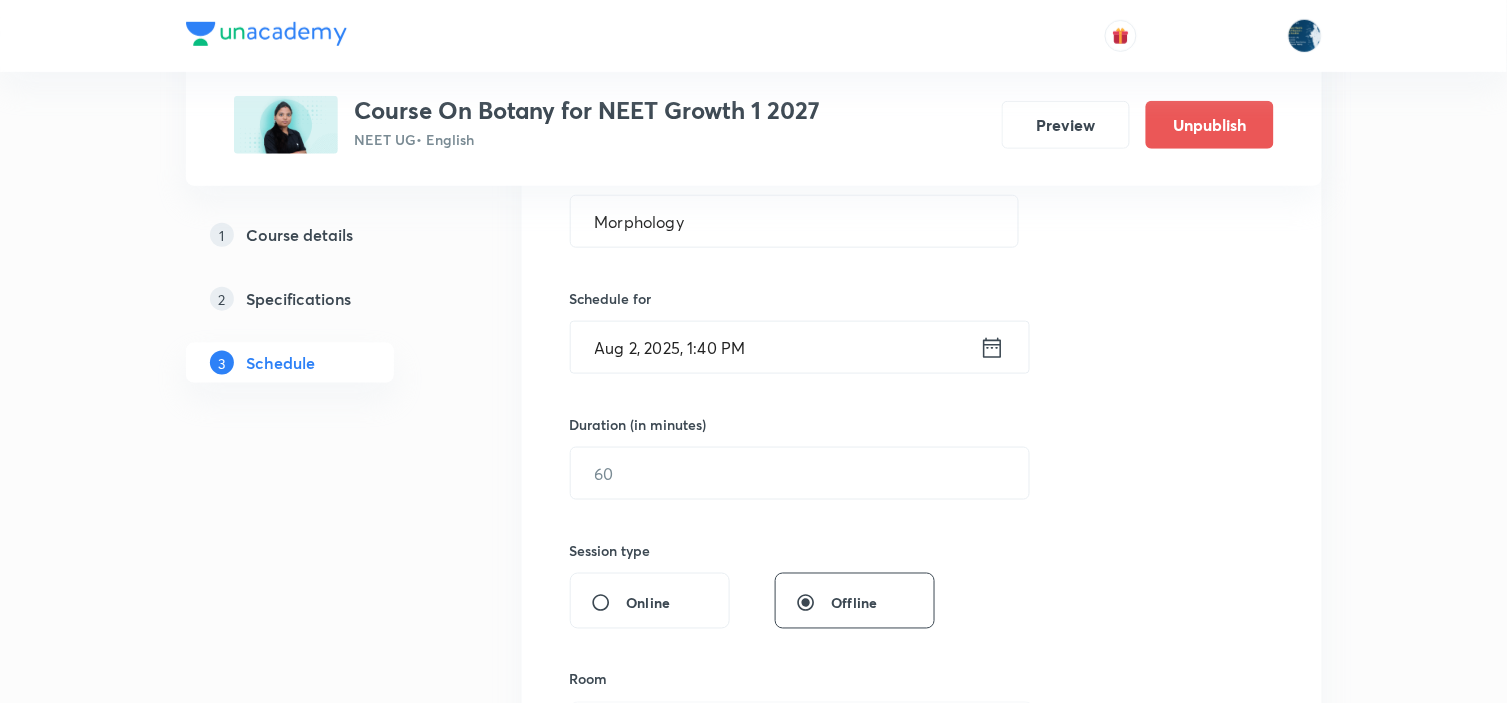 scroll, scrollTop: 444, scrollLeft: 0, axis: vertical 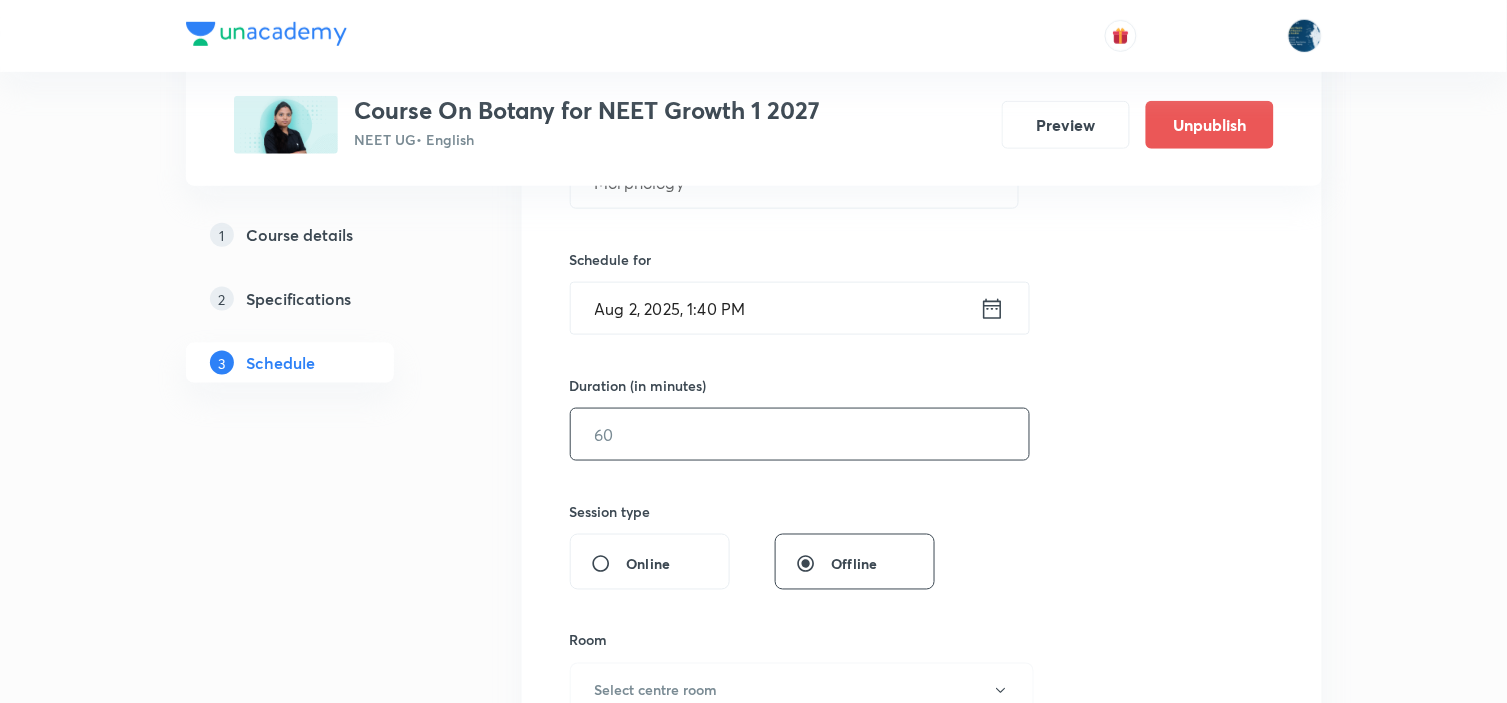 click at bounding box center (800, 434) 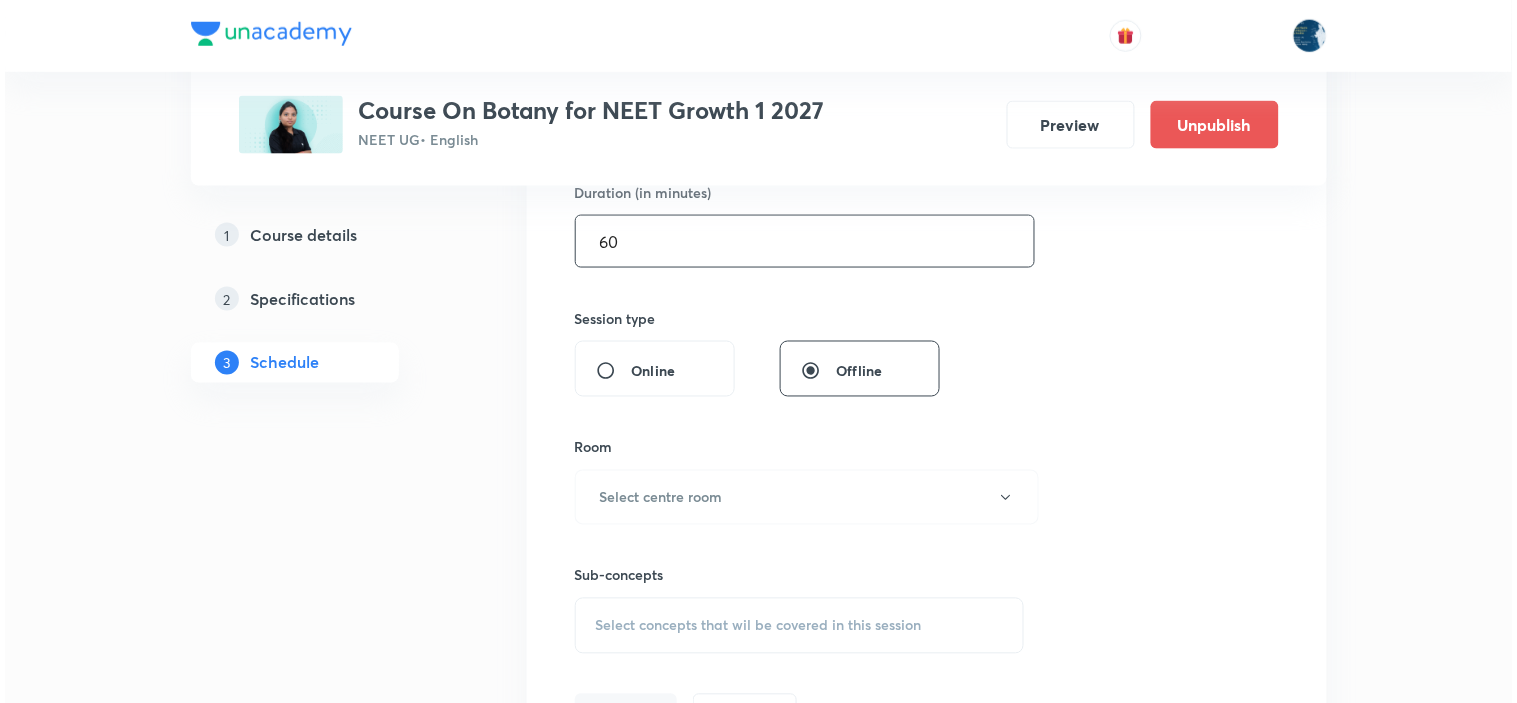 scroll, scrollTop: 777, scrollLeft: 0, axis: vertical 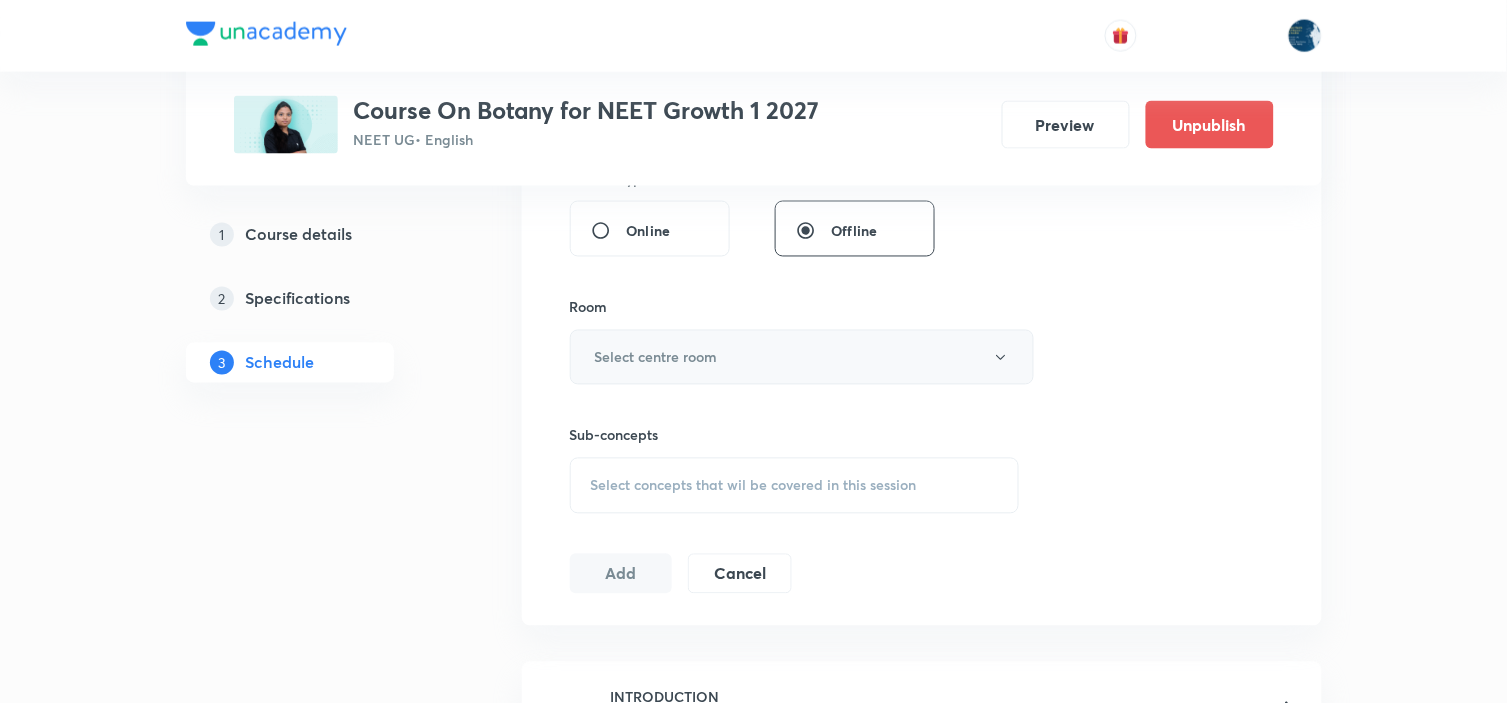 type on "60" 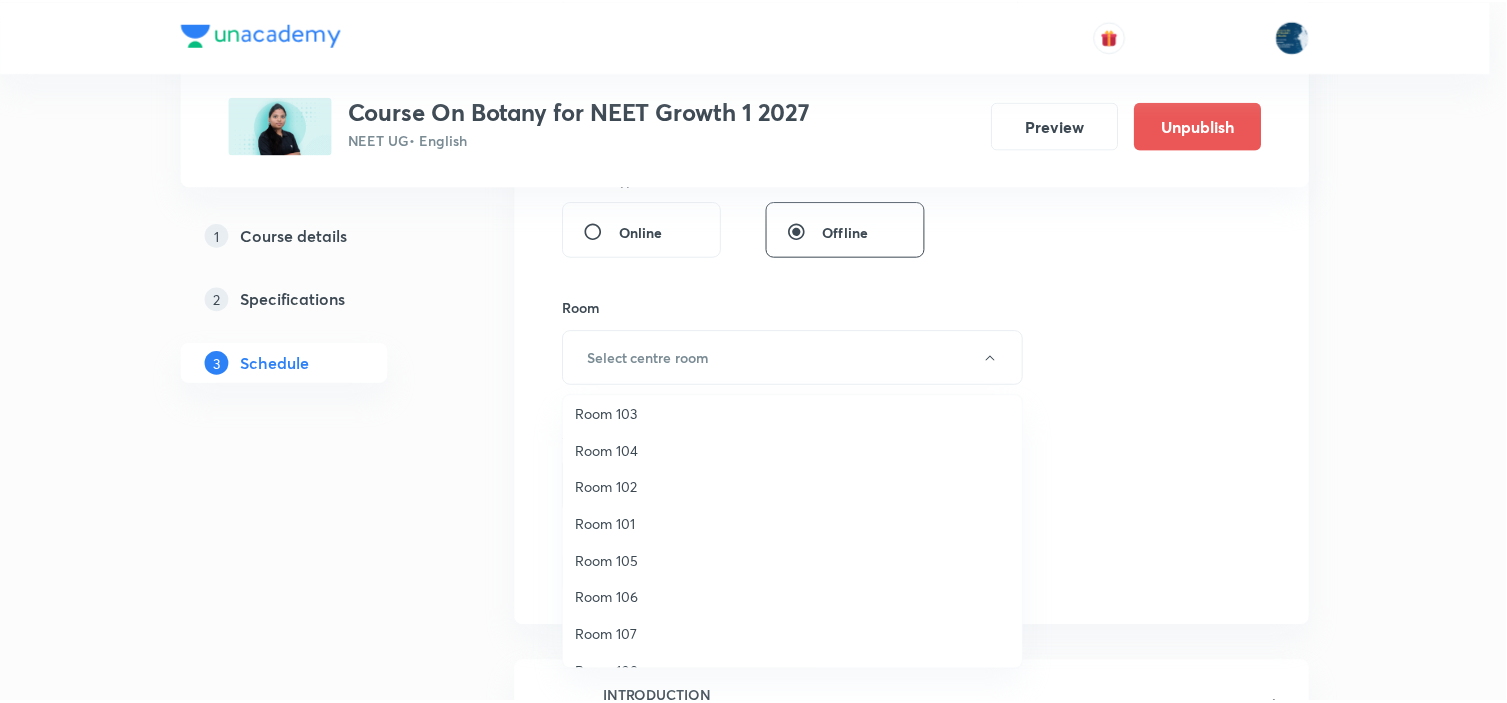 scroll, scrollTop: 0, scrollLeft: 0, axis: both 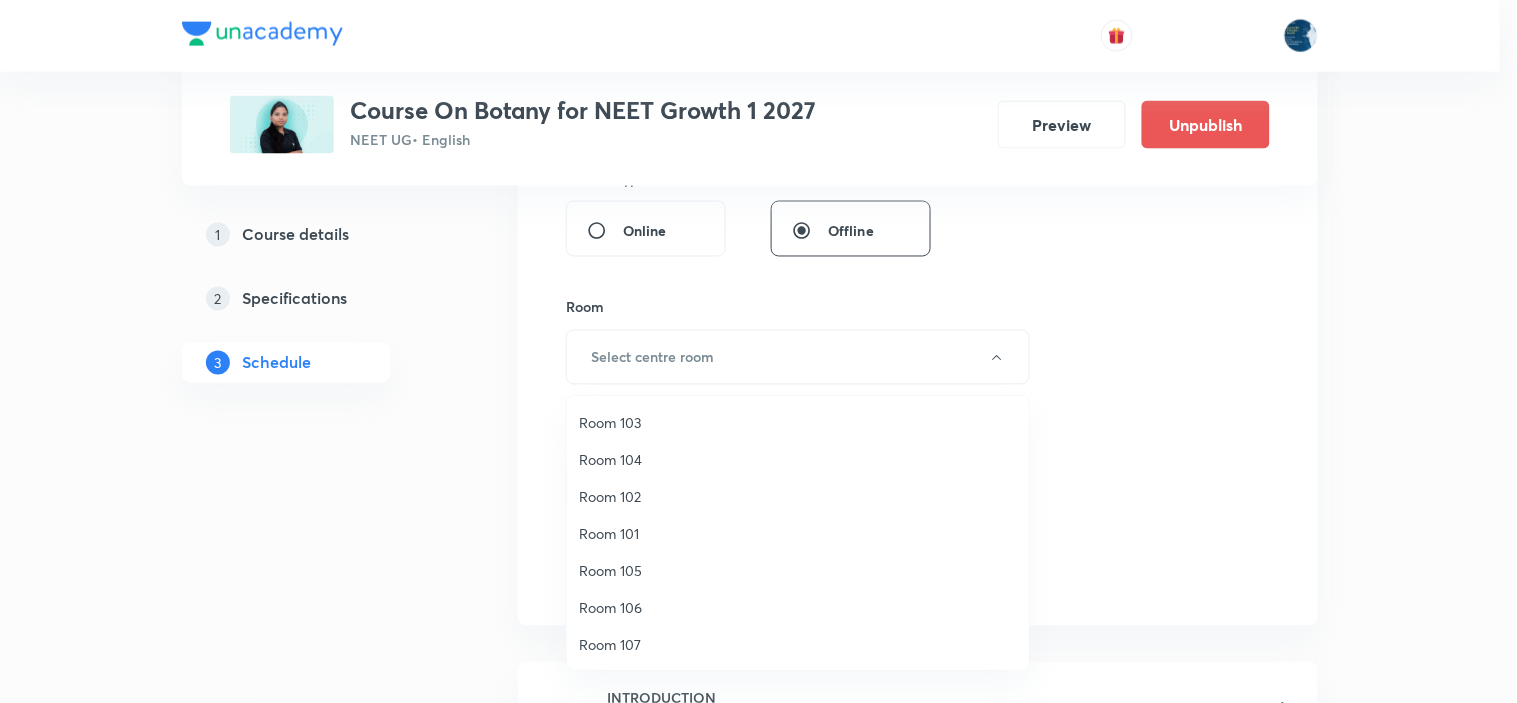 click on "Room 102" at bounding box center [798, 496] 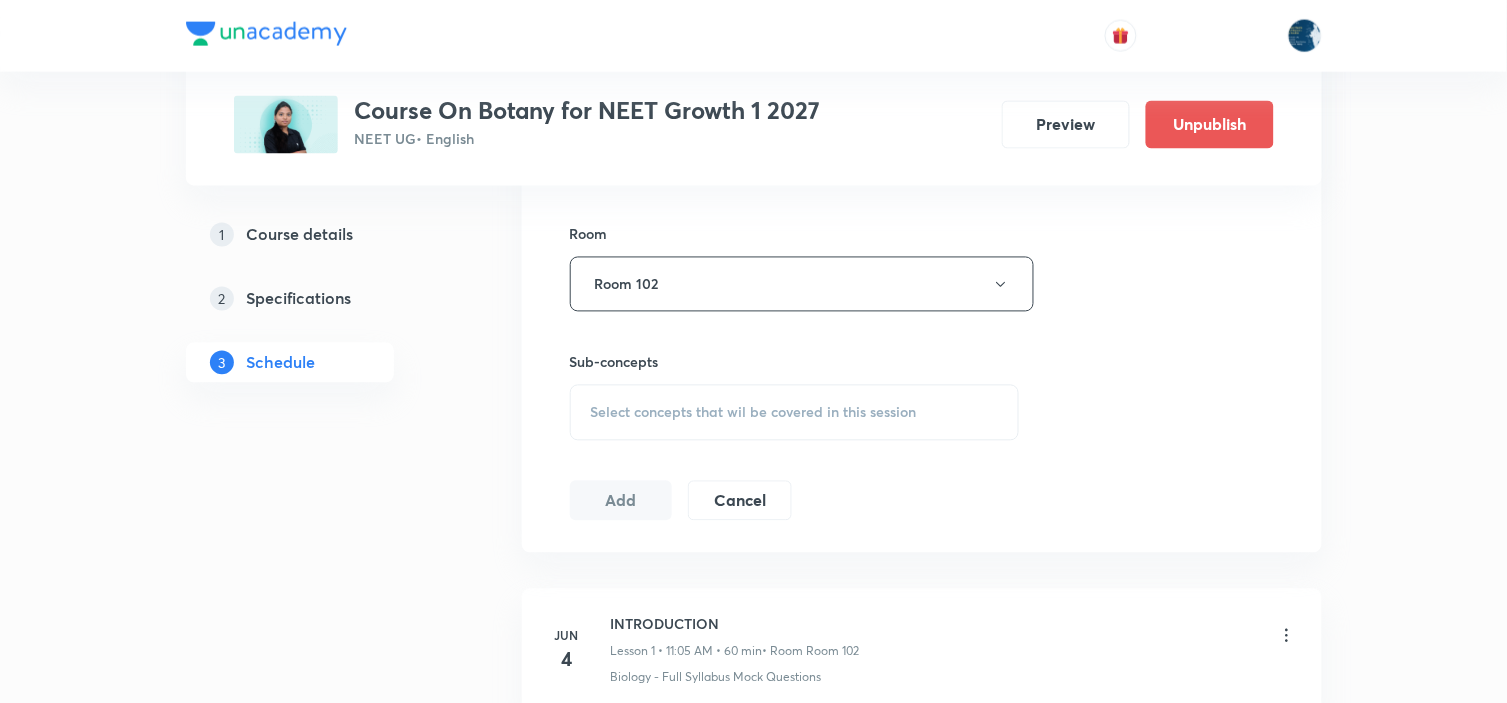 scroll, scrollTop: 888, scrollLeft: 0, axis: vertical 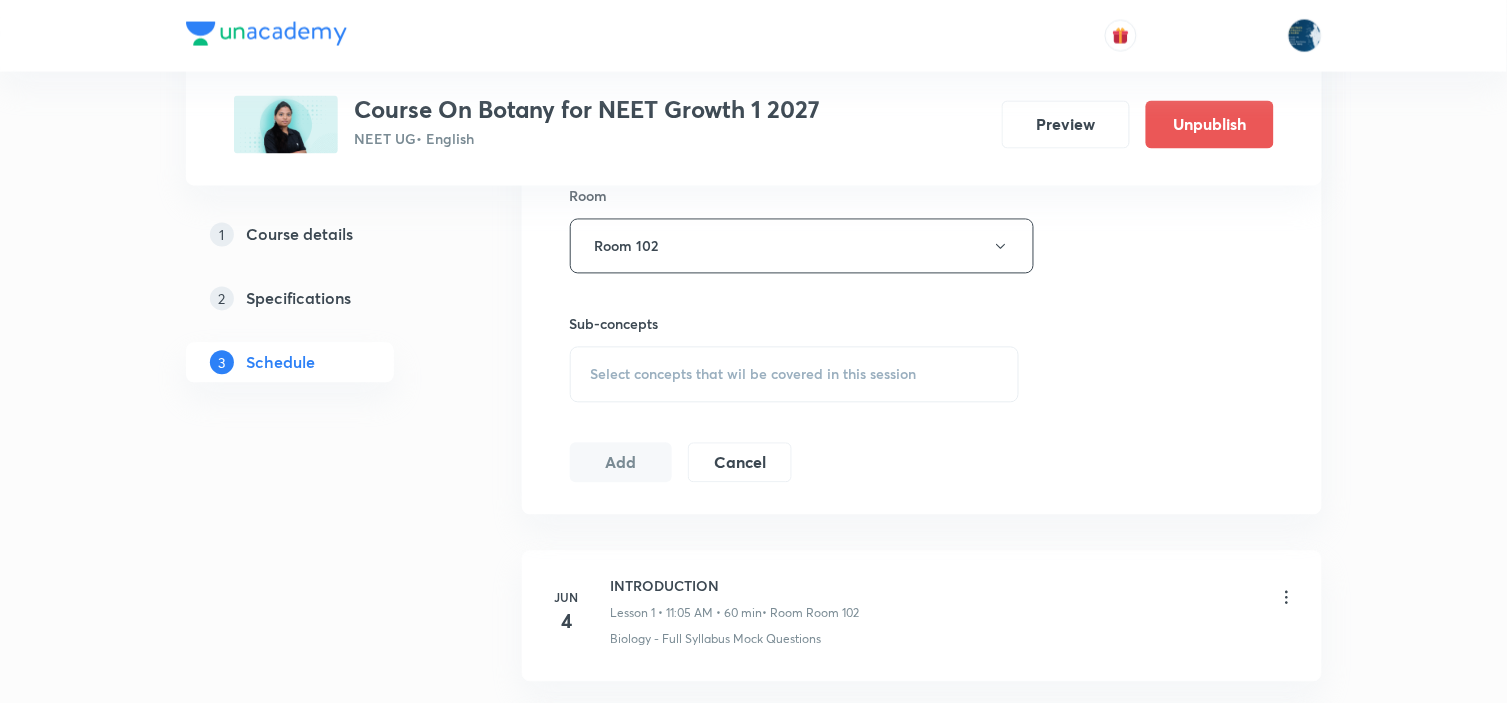 click on "Select concepts that wil be covered in this session" at bounding box center [754, 375] 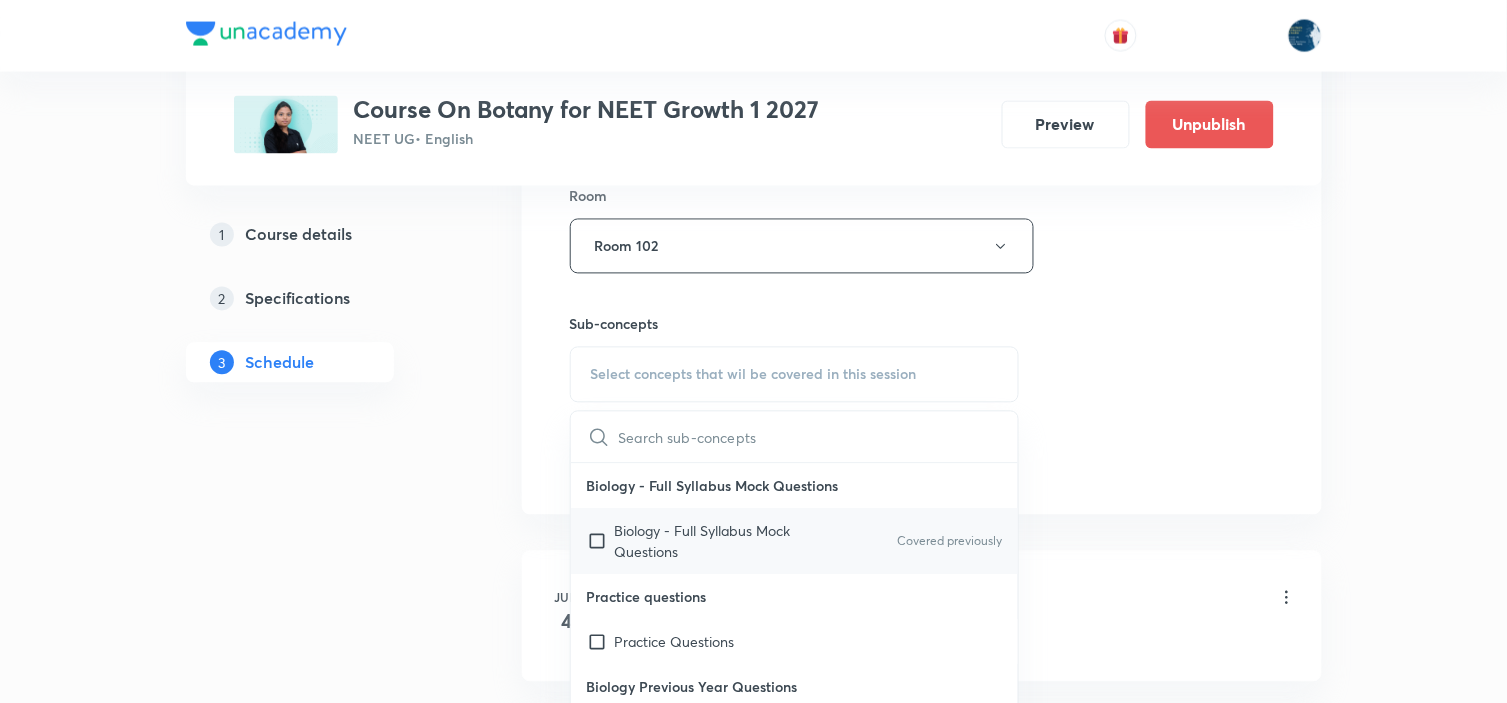 click on "Biology - Full Syllabus Mock Questions Covered previously" at bounding box center (795, 542) 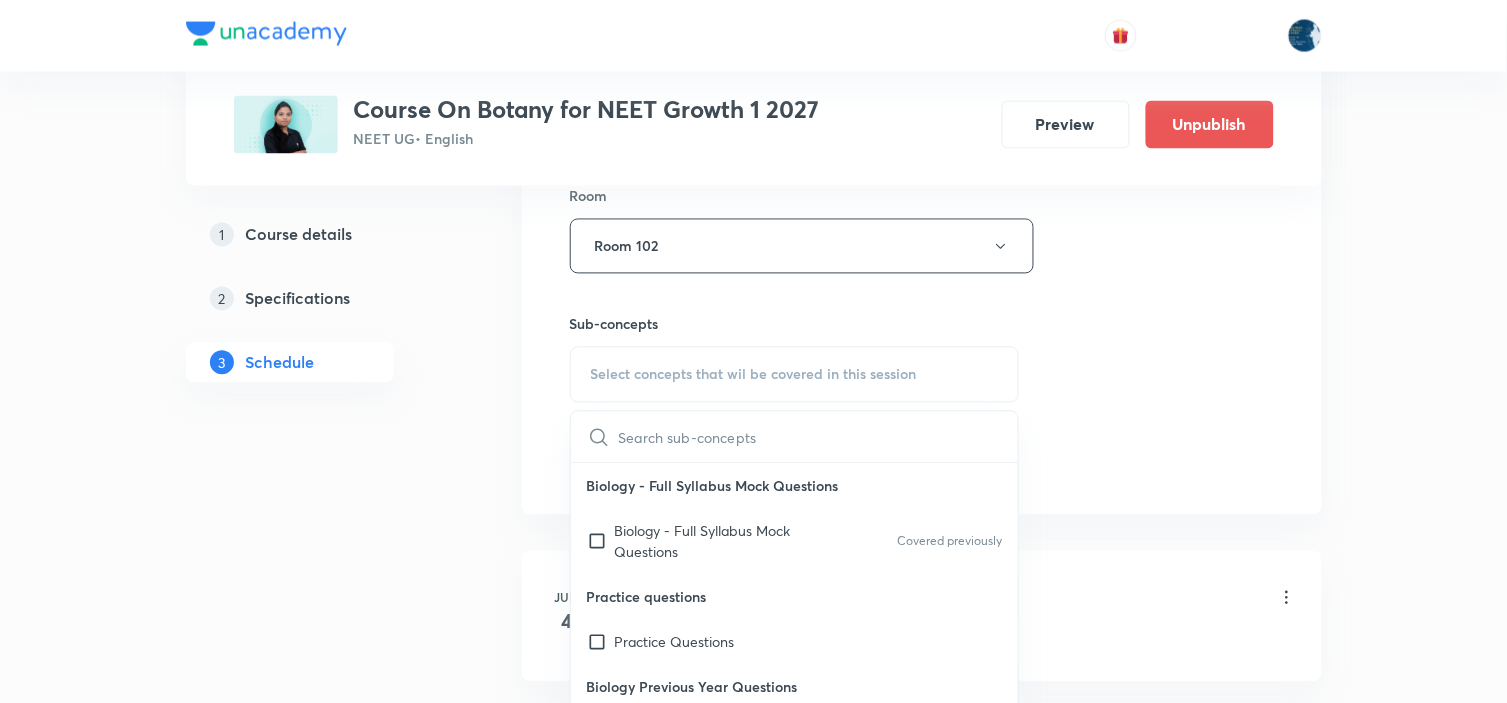 checkbox on "true" 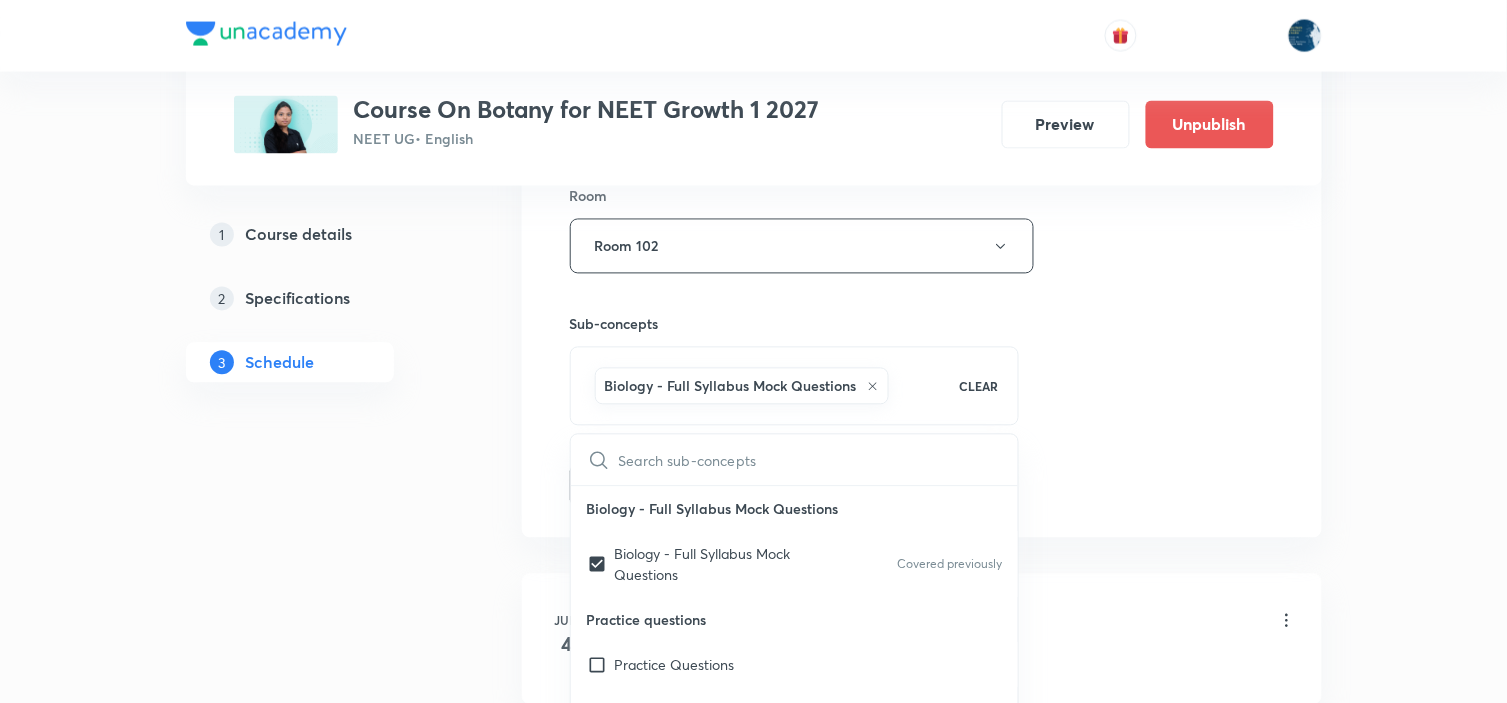 drag, startPoint x: 1064, startPoint y: 418, endPoint x: 1042, endPoint y: 411, distance: 23.086792 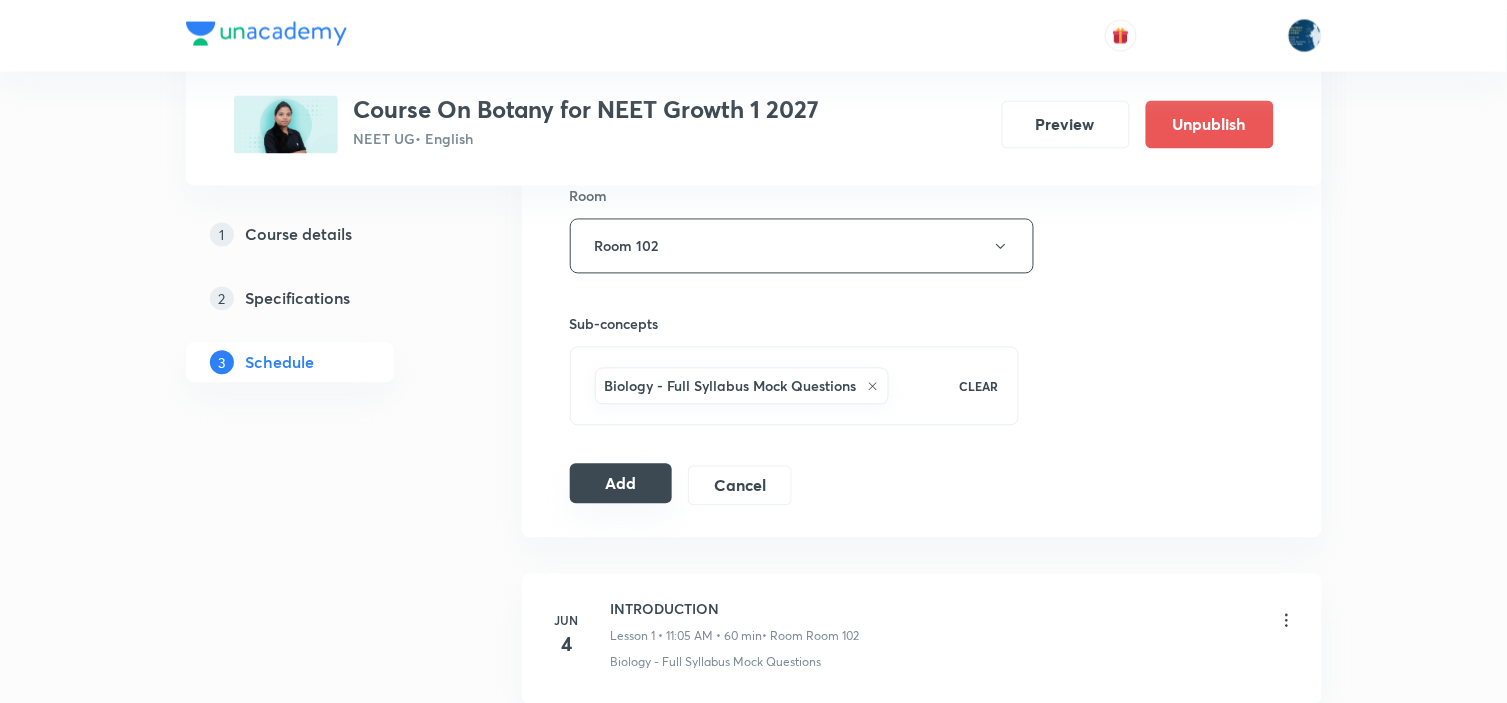 click on "Add" at bounding box center [621, 484] 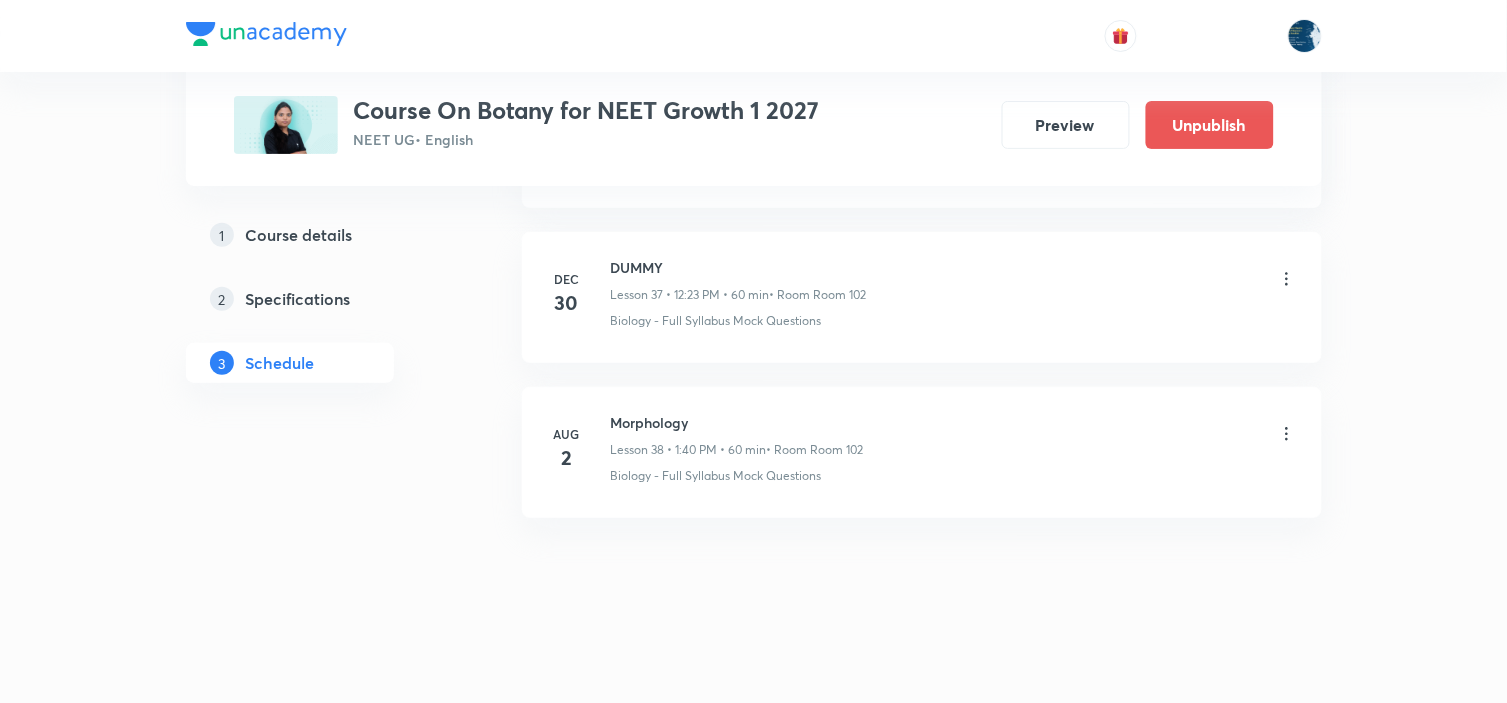 scroll, scrollTop: 5876, scrollLeft: 0, axis: vertical 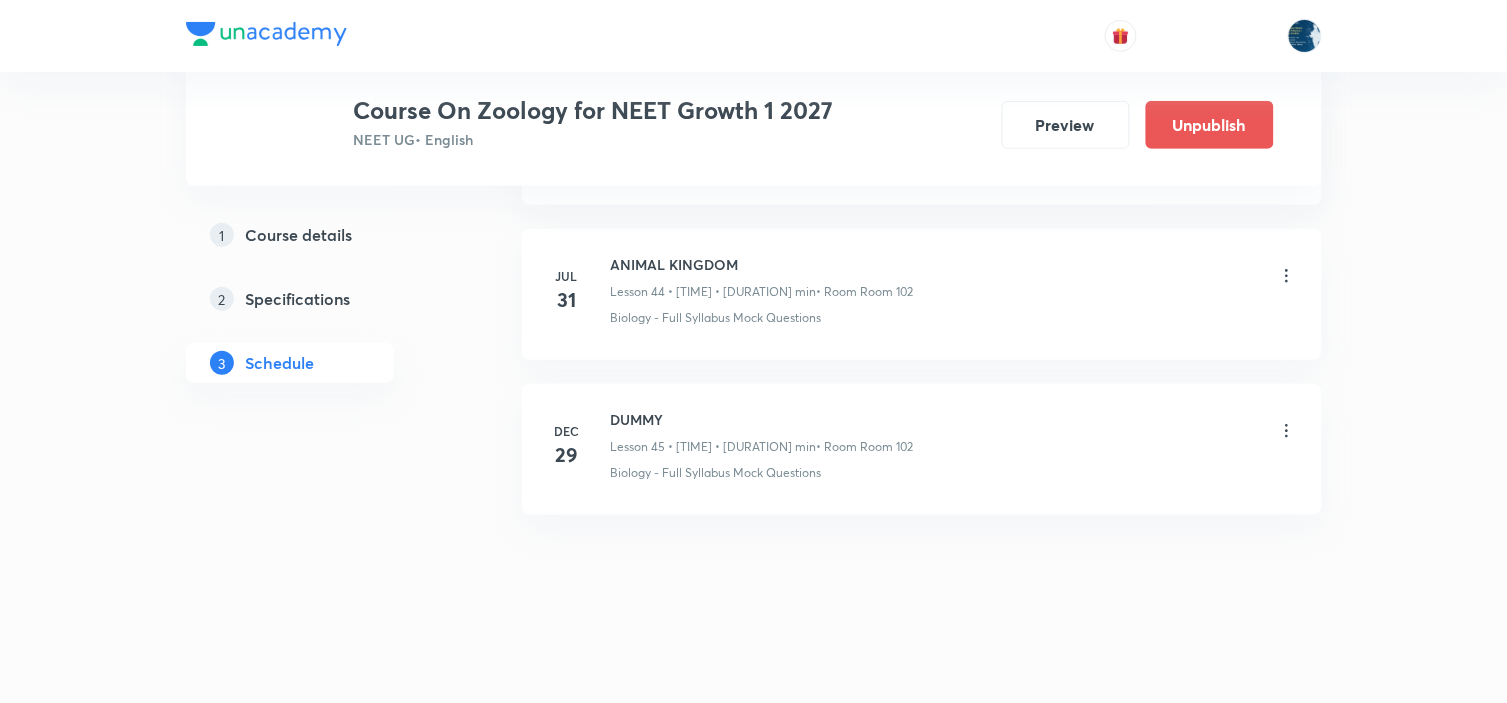 click on "ANIMAL KINGDOM" at bounding box center (762, 264) 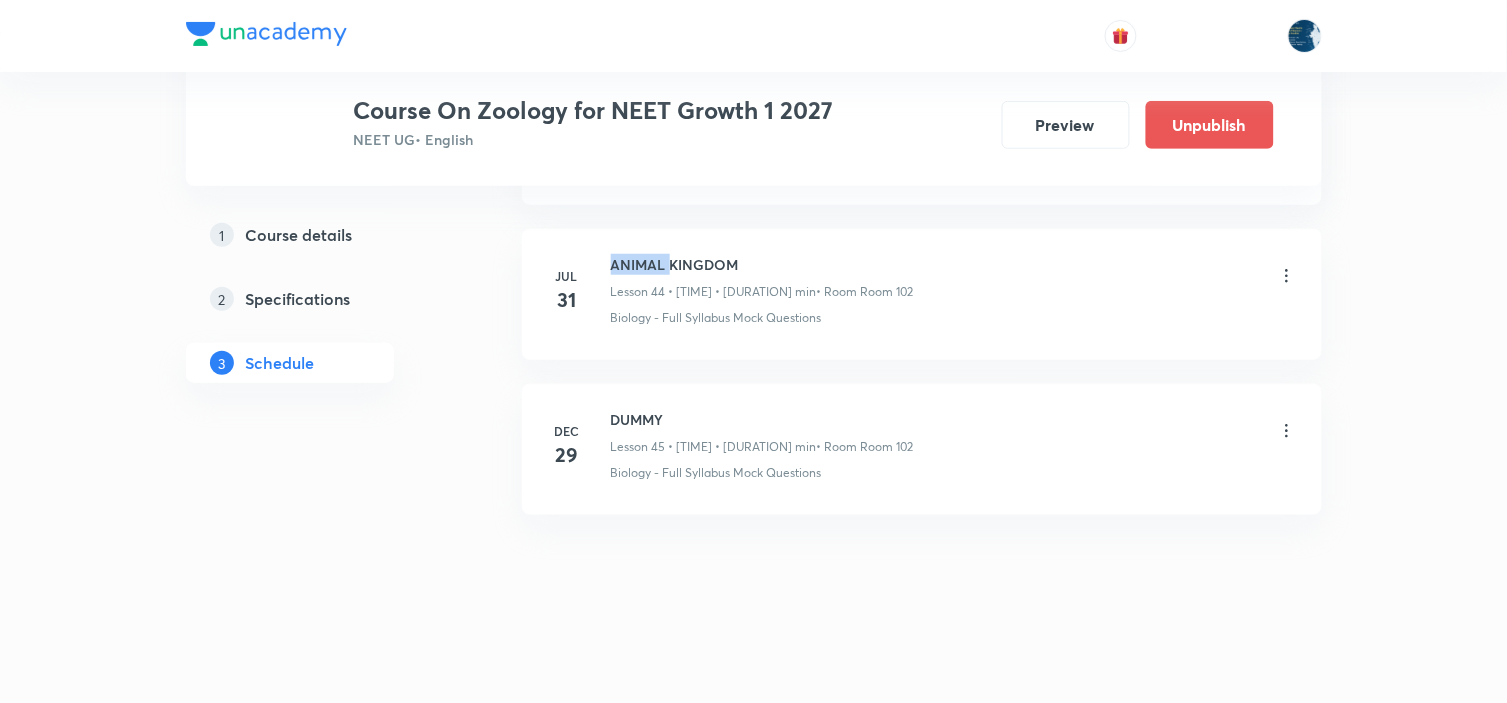 click on "ANIMAL KINGDOM" at bounding box center [762, 264] 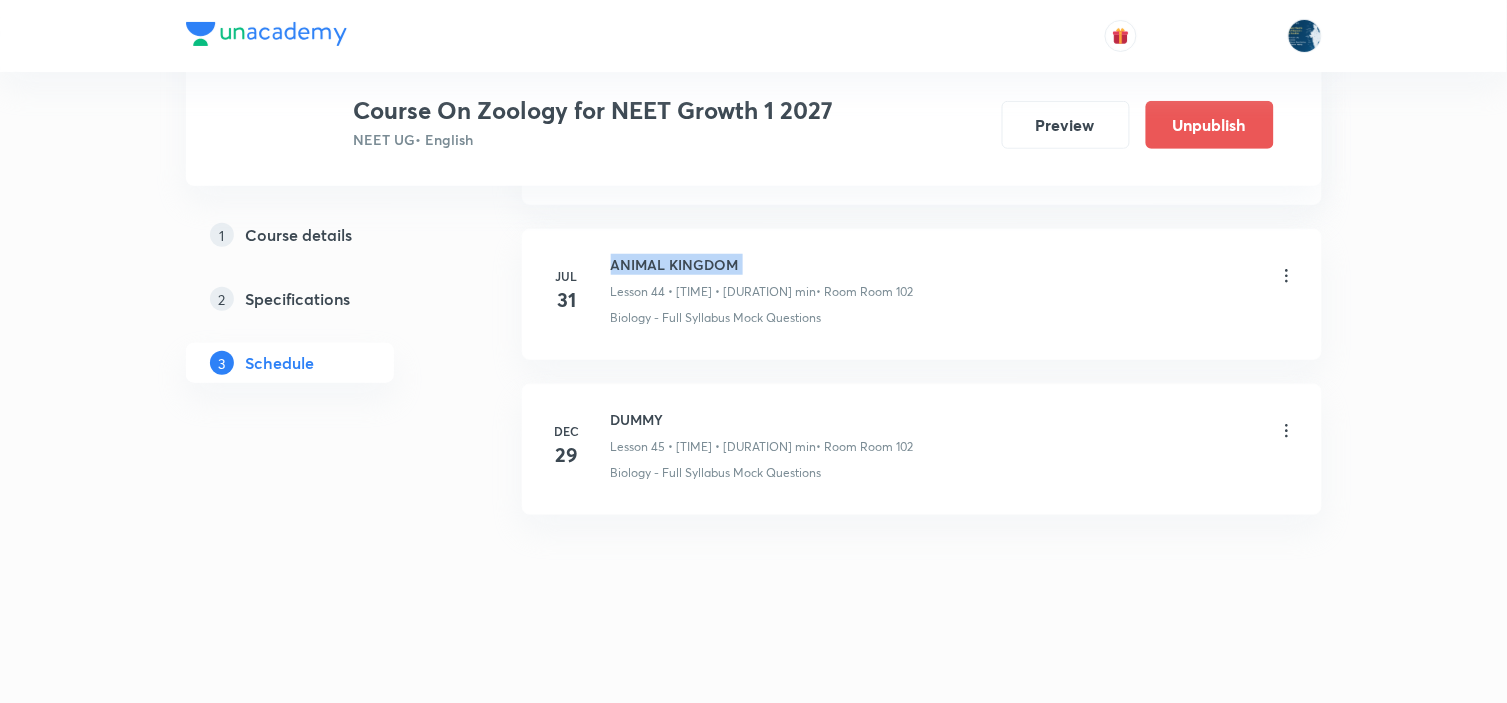 click on "ANIMAL KINGDOM" at bounding box center (762, 264) 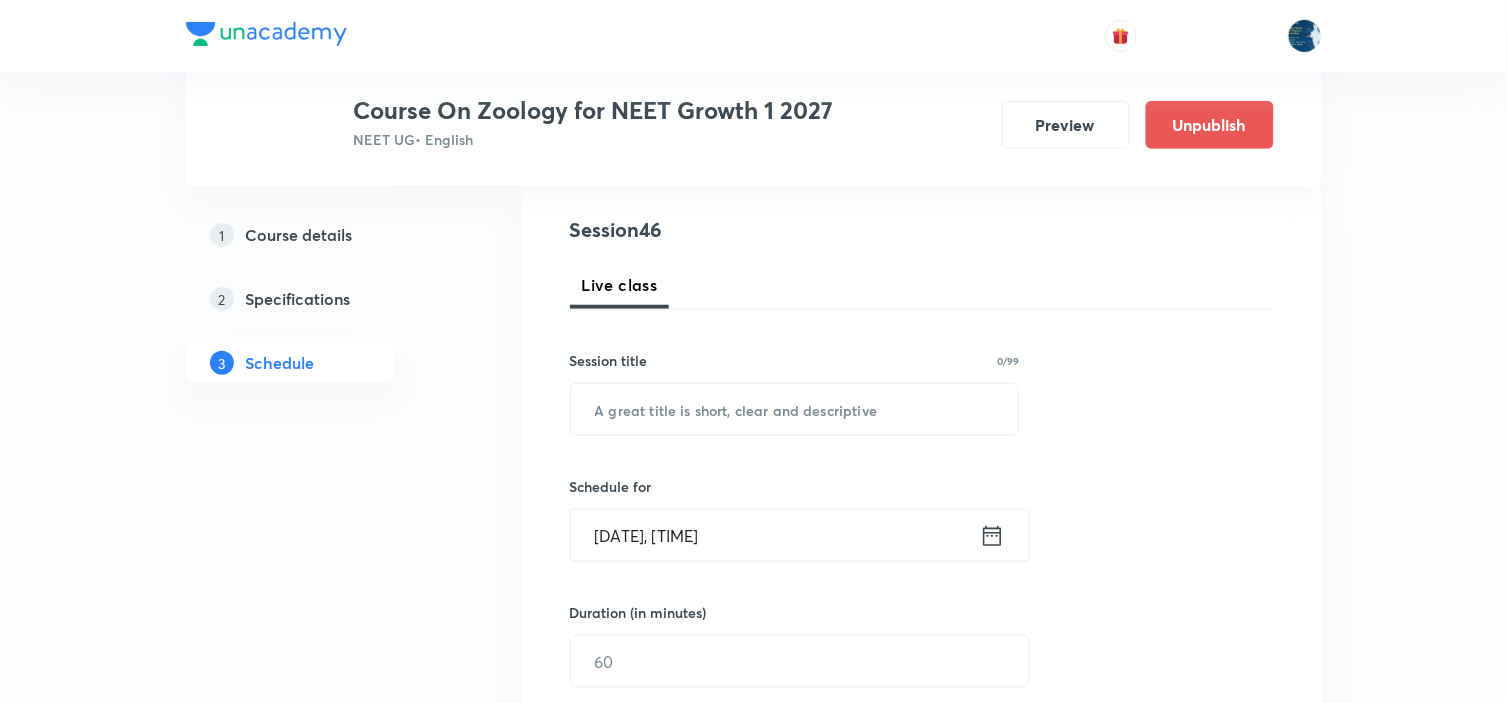 scroll, scrollTop: 222, scrollLeft: 0, axis: vertical 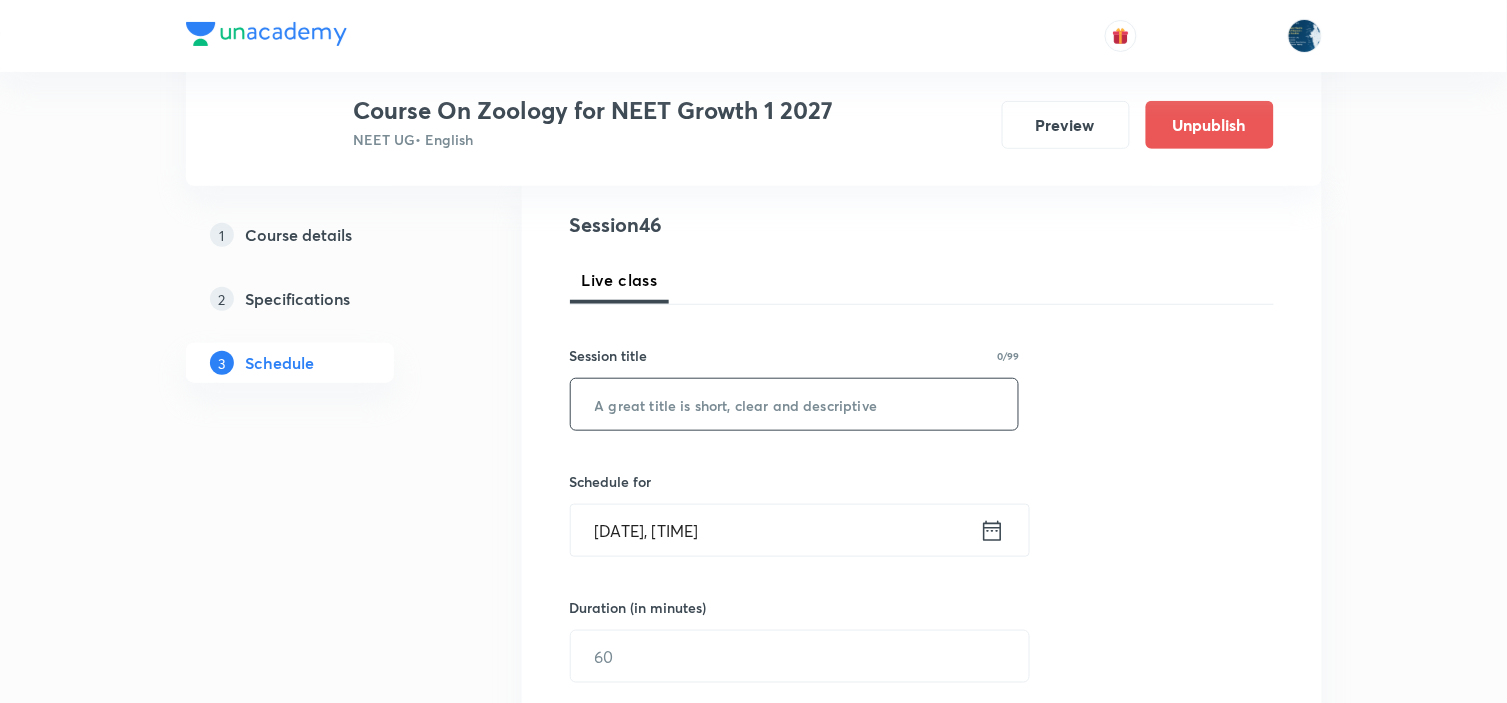 click at bounding box center (795, 404) 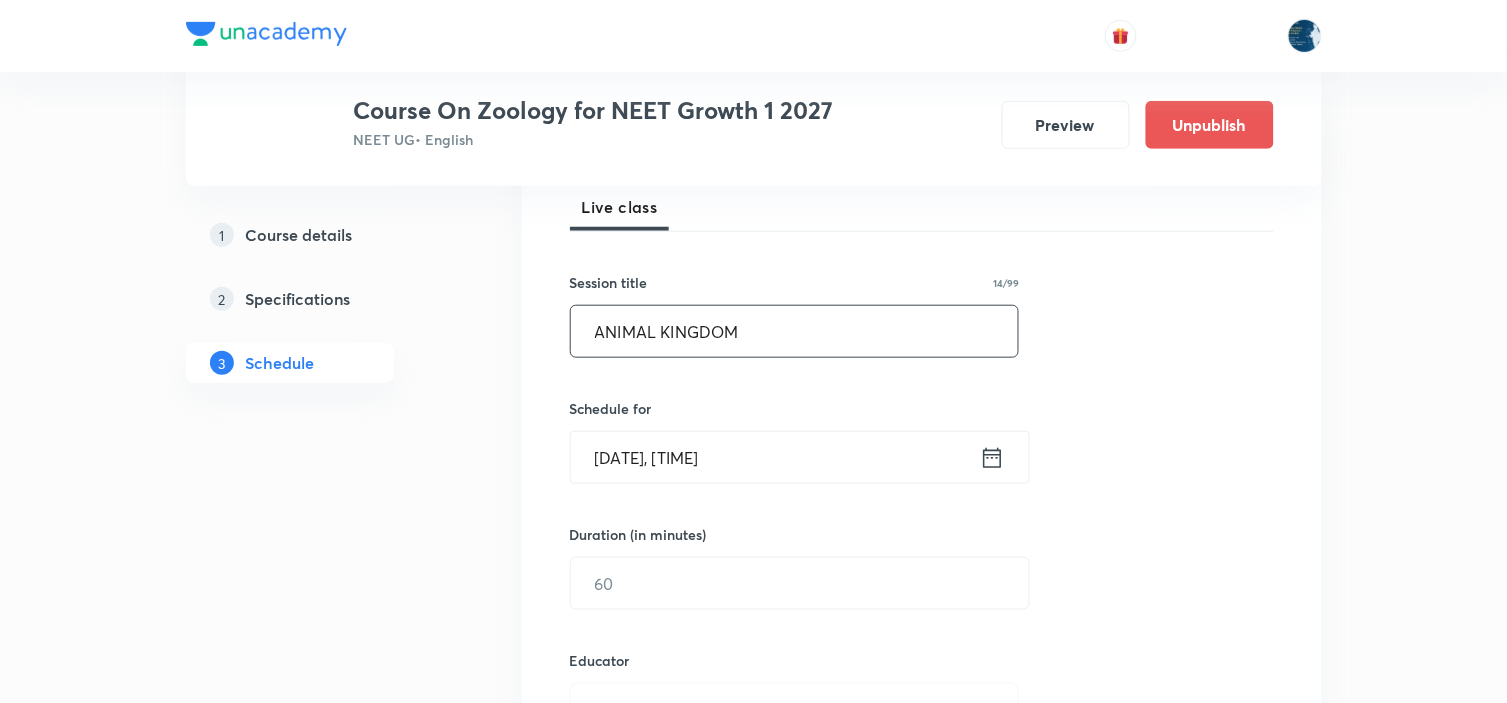 scroll, scrollTop: 333, scrollLeft: 0, axis: vertical 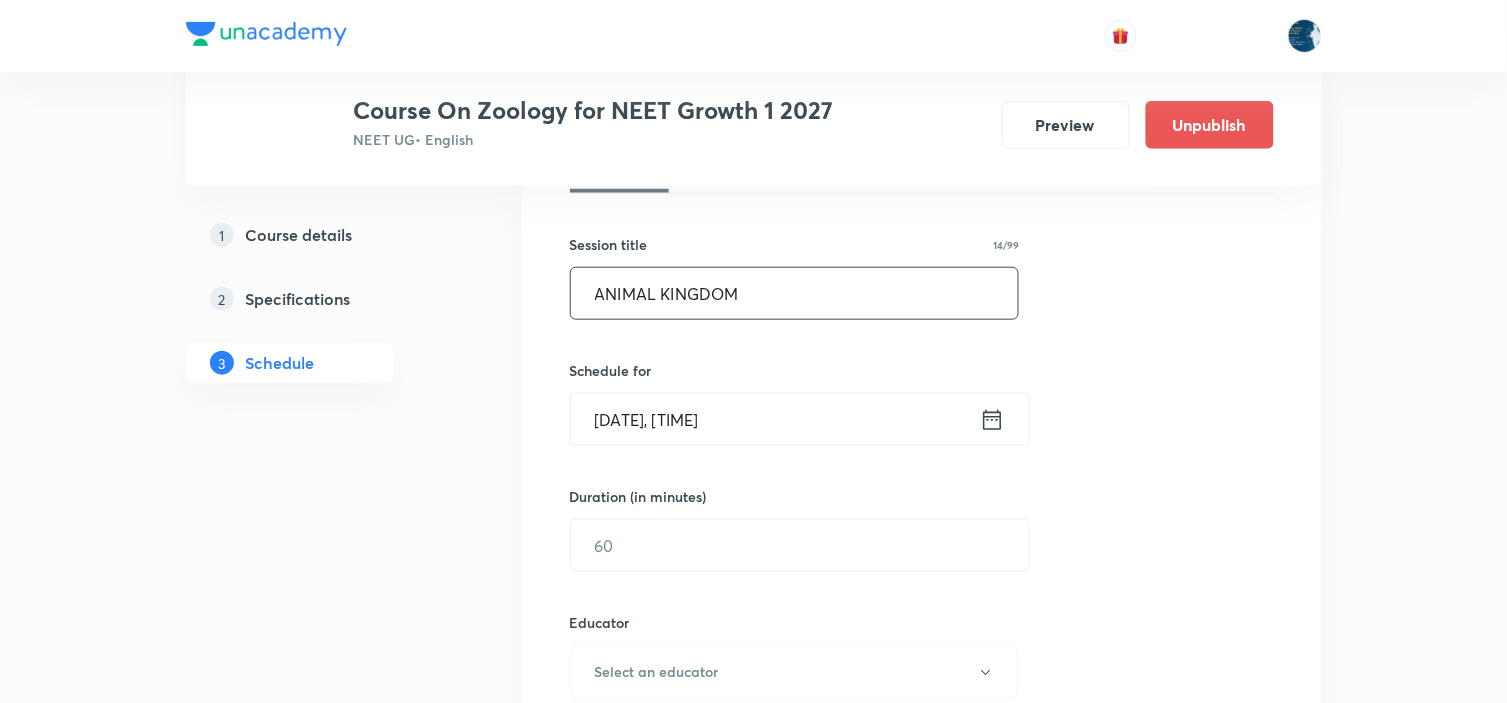 type on "ANIMAL KINGDOM" 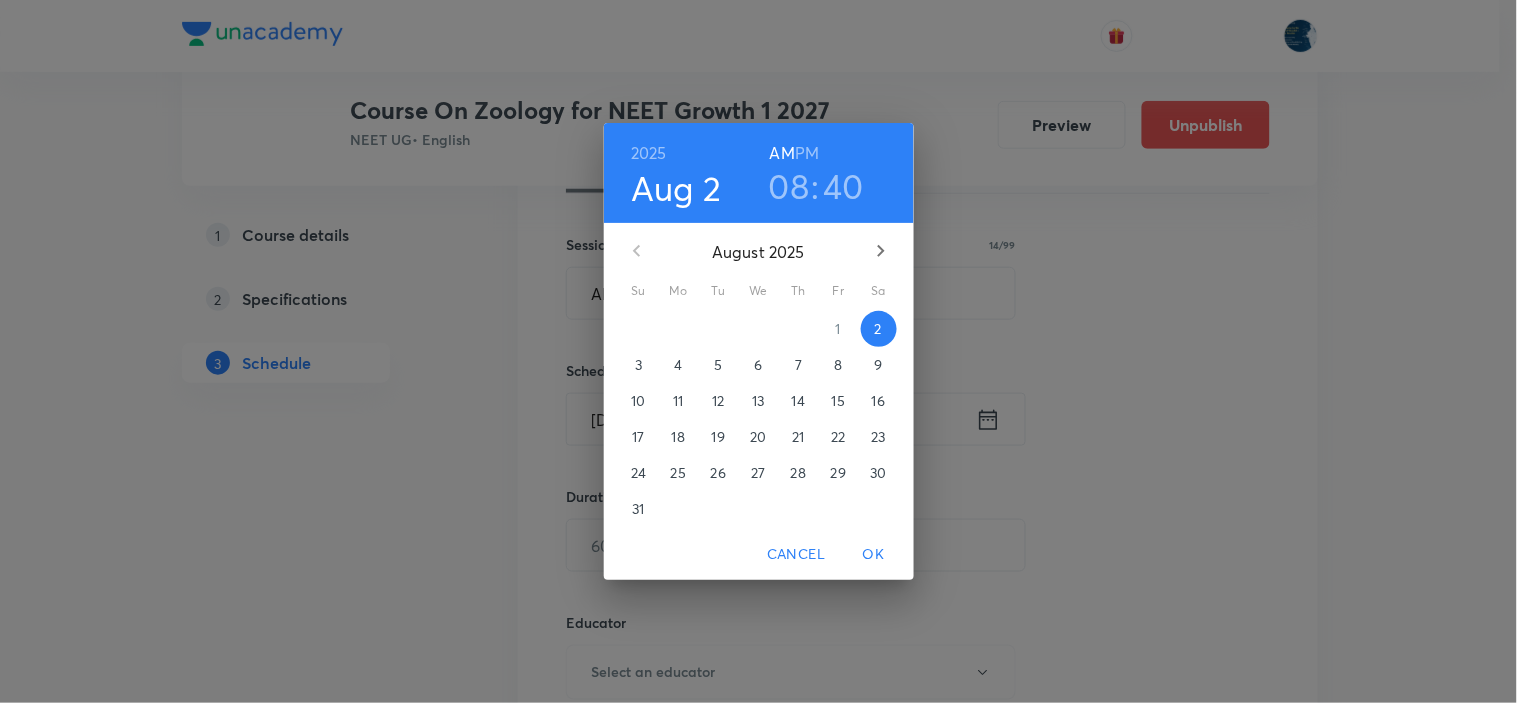 click on "PM" at bounding box center [807, 153] 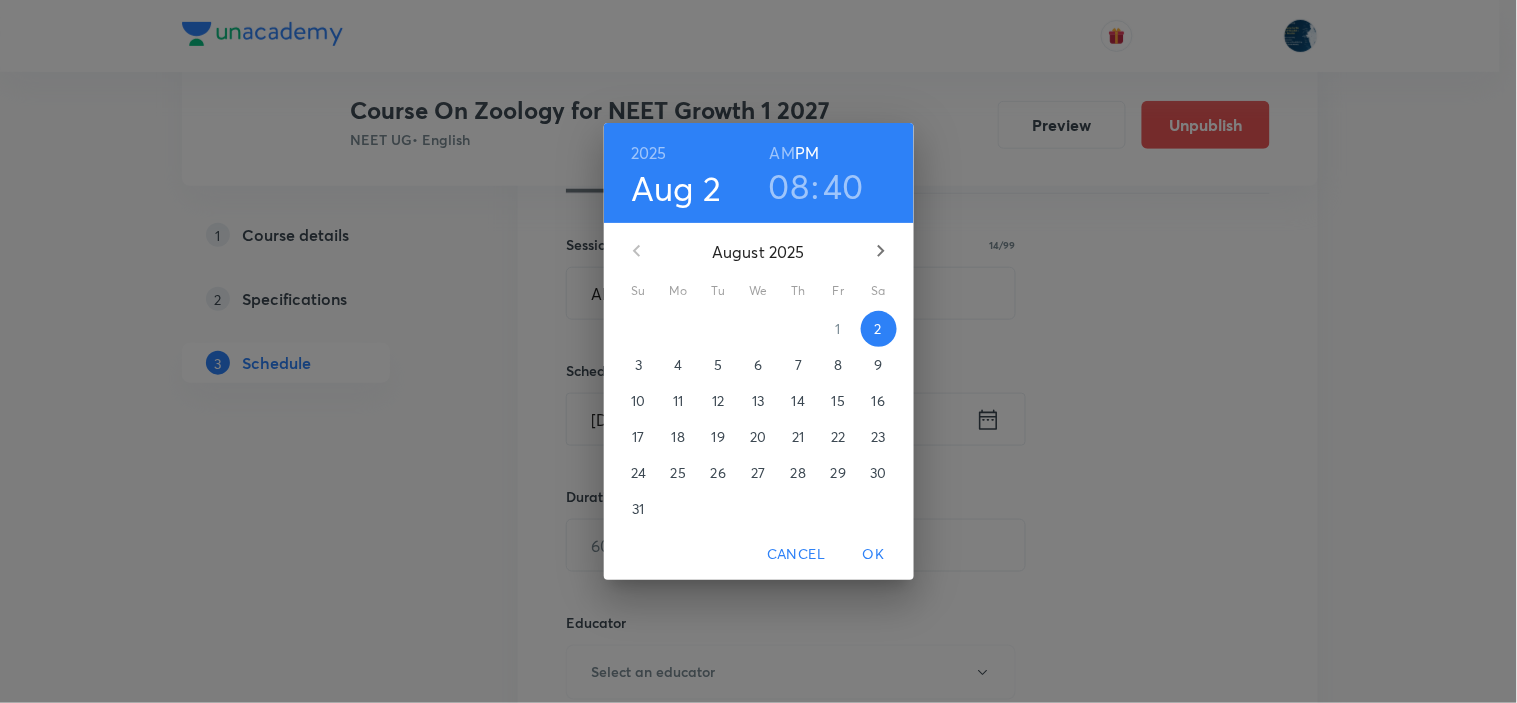 click on "08" at bounding box center (789, 186) 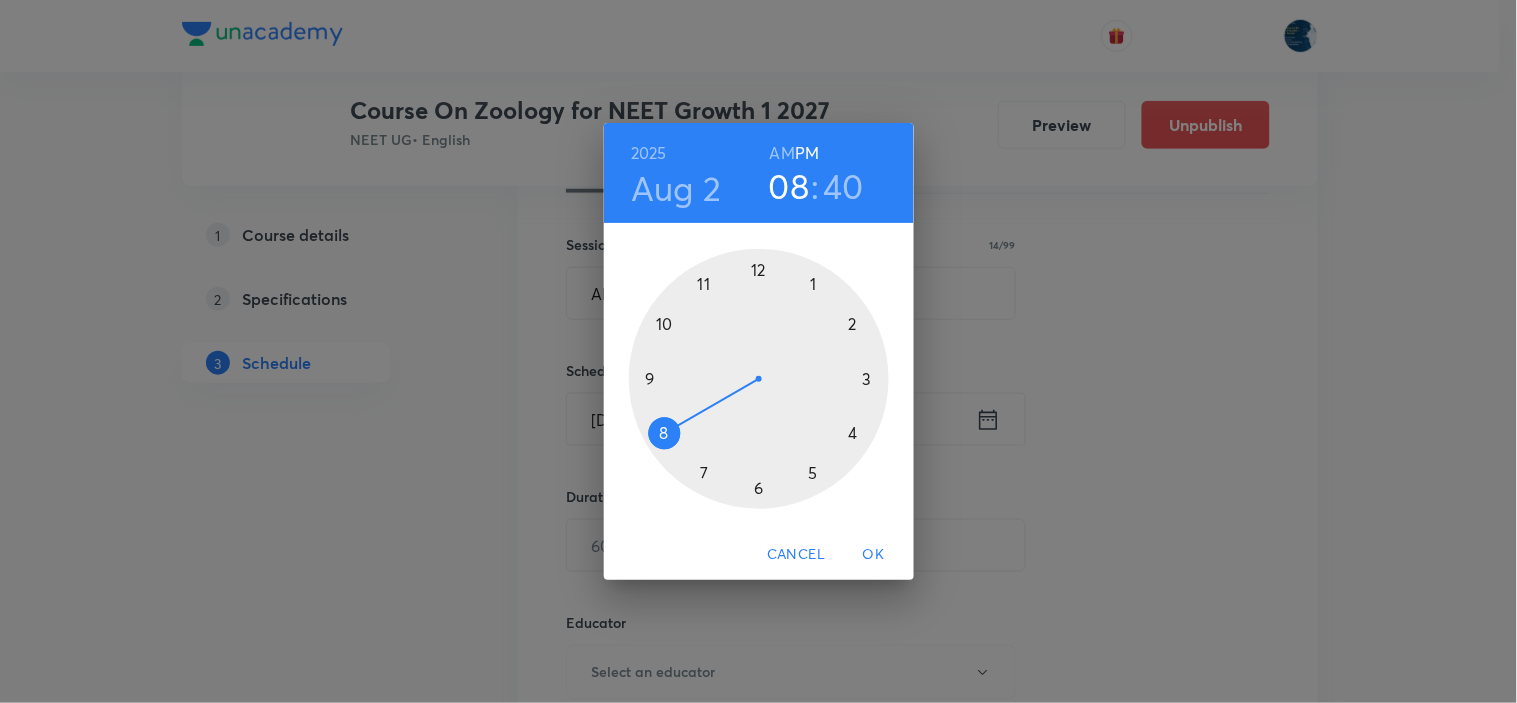 click at bounding box center (759, 379) 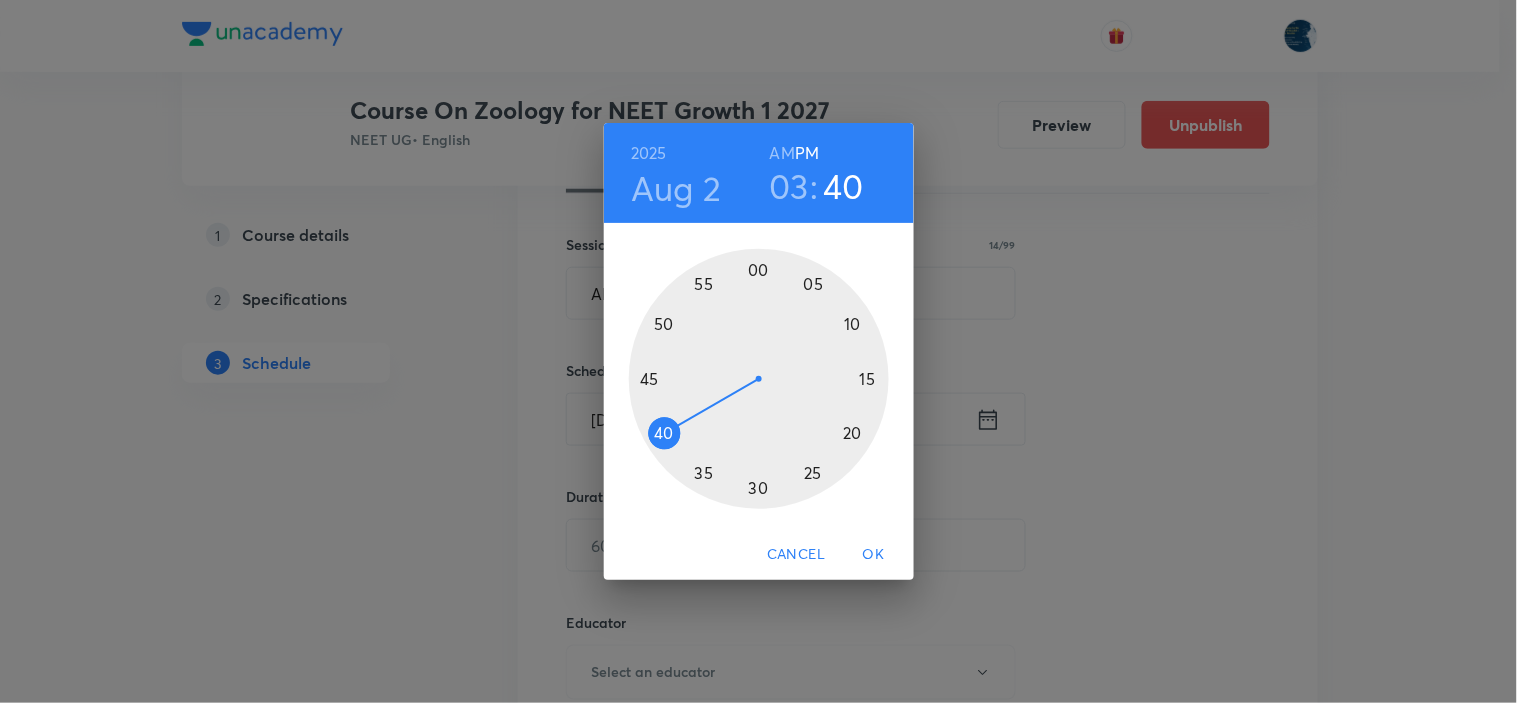 click at bounding box center (759, 379) 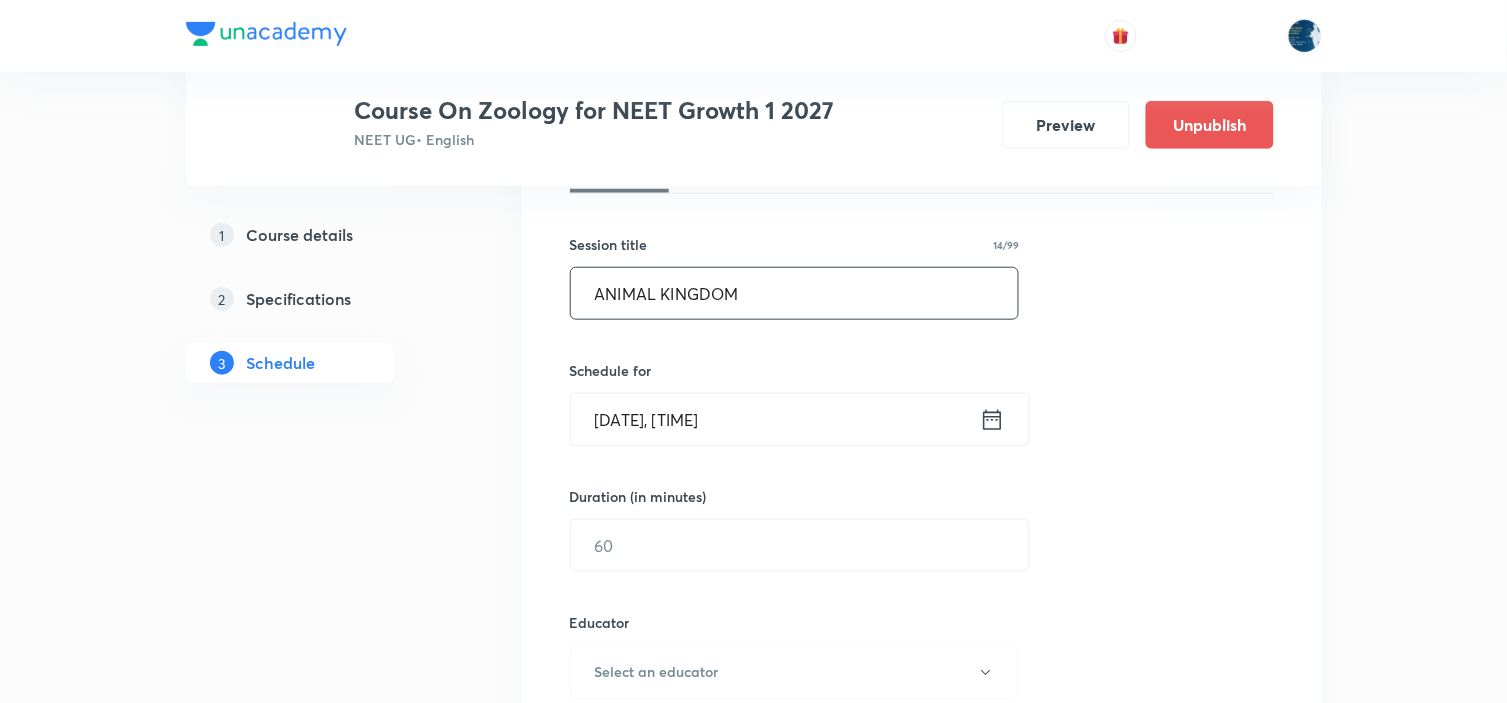 scroll, scrollTop: 444, scrollLeft: 0, axis: vertical 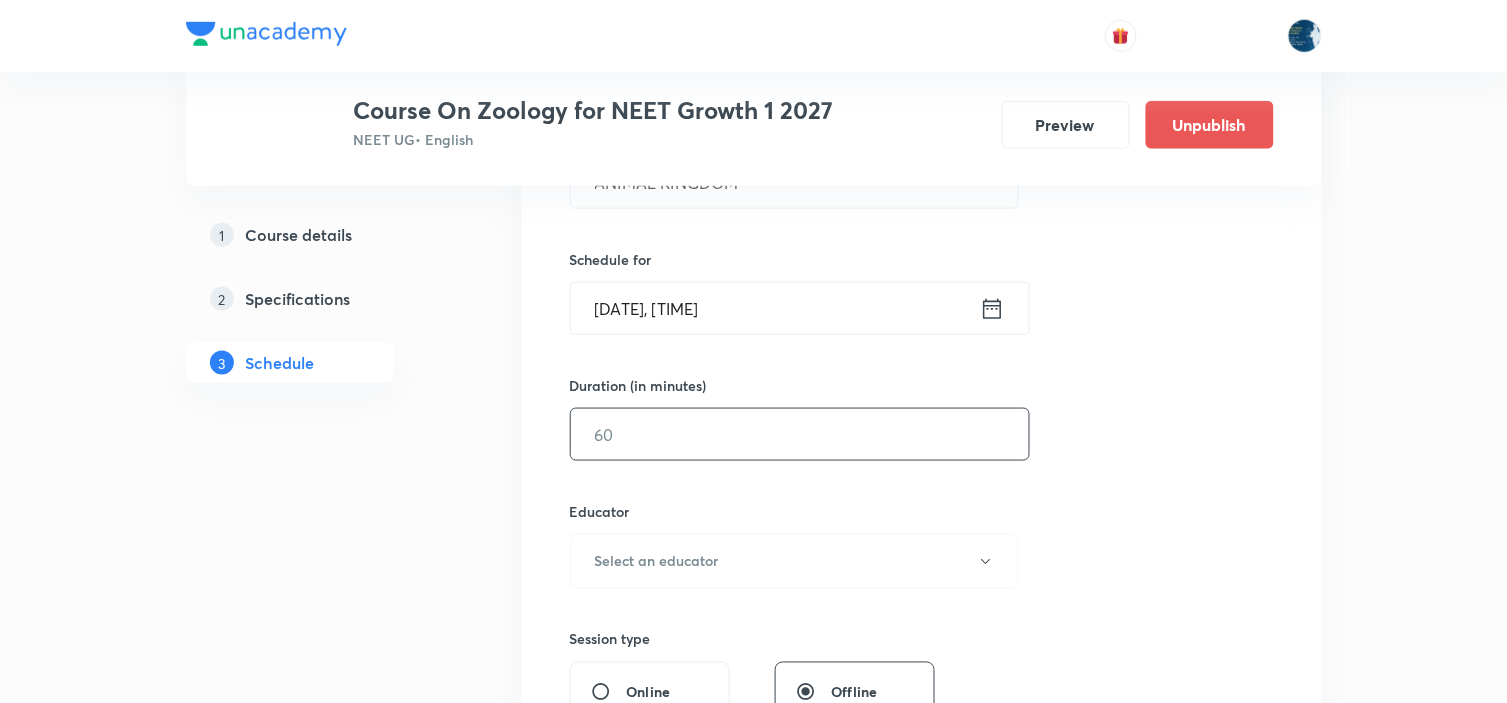 click at bounding box center (800, 434) 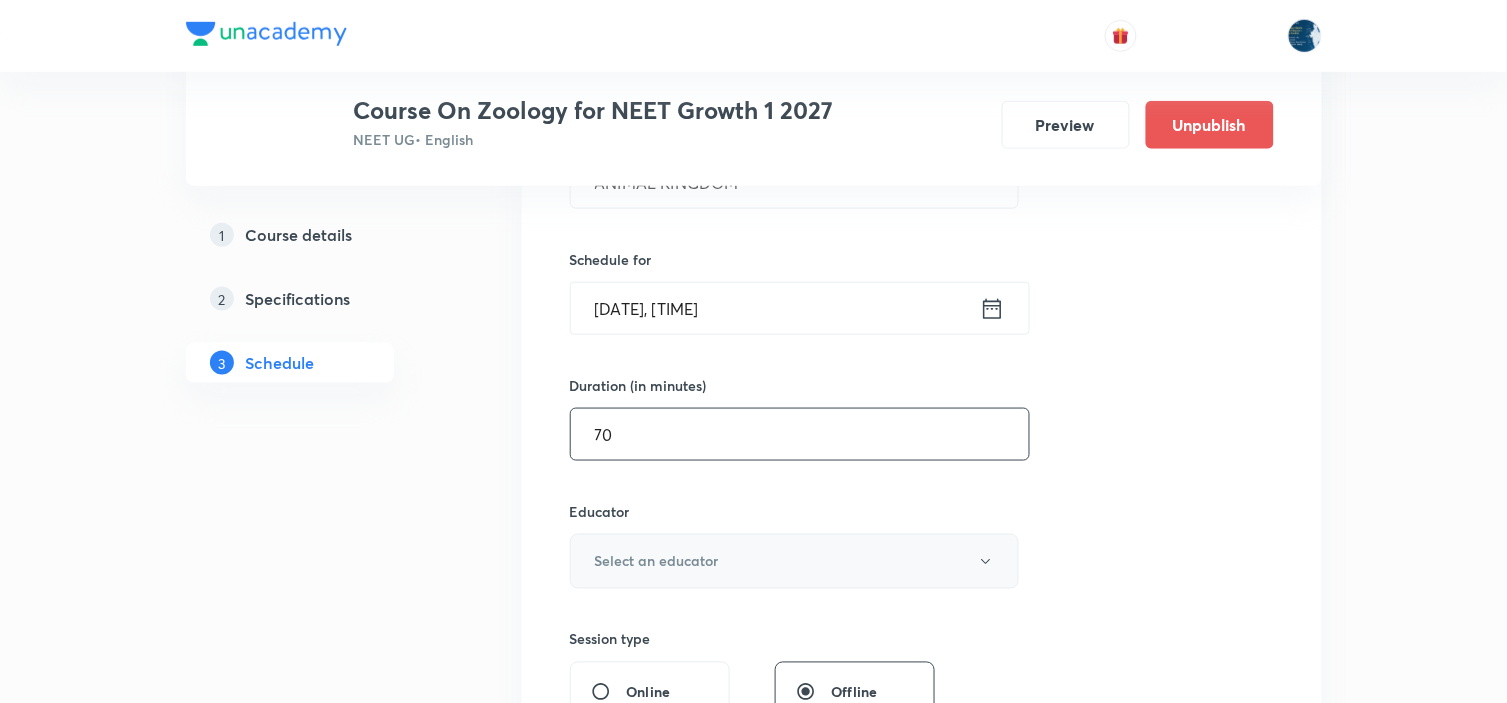 type on "70" 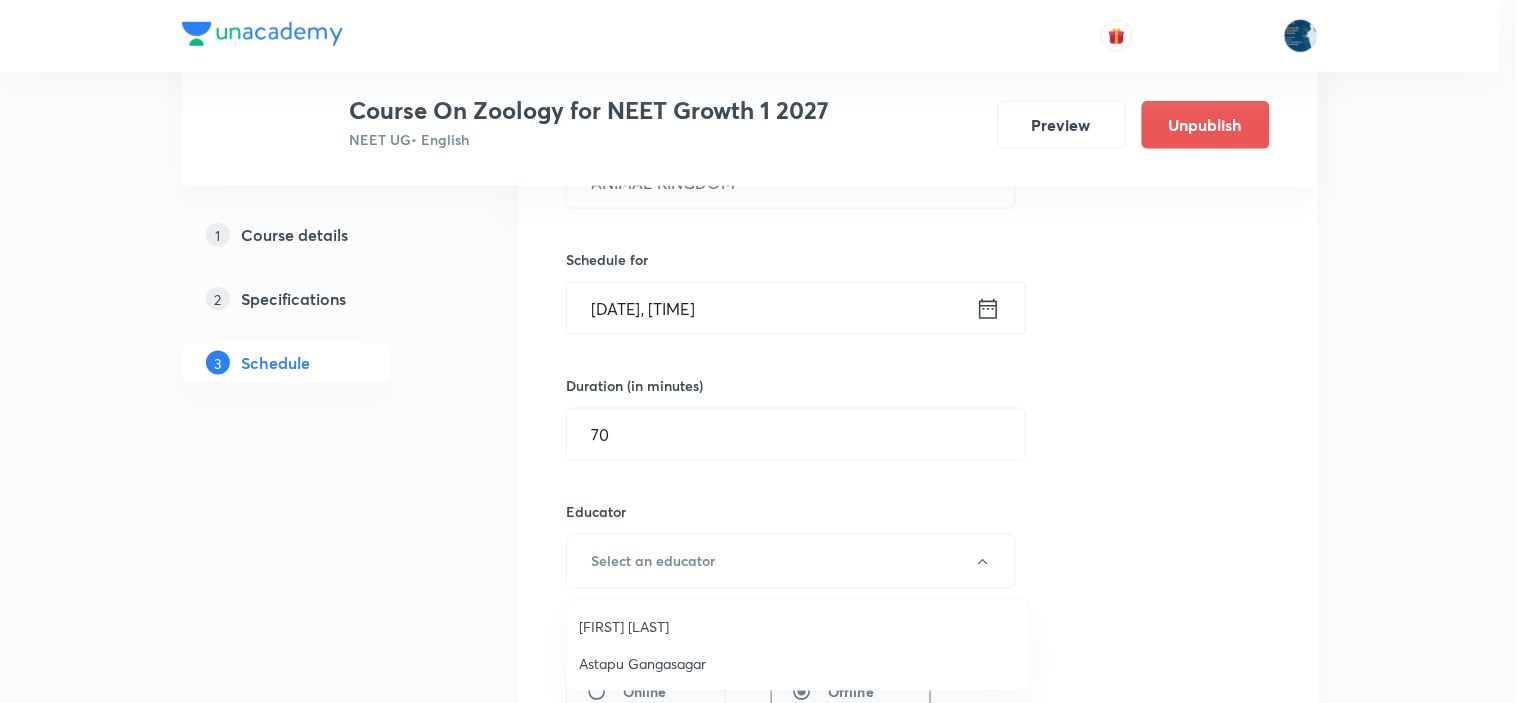 click on "Twishampati Joshi" at bounding box center (798, 626) 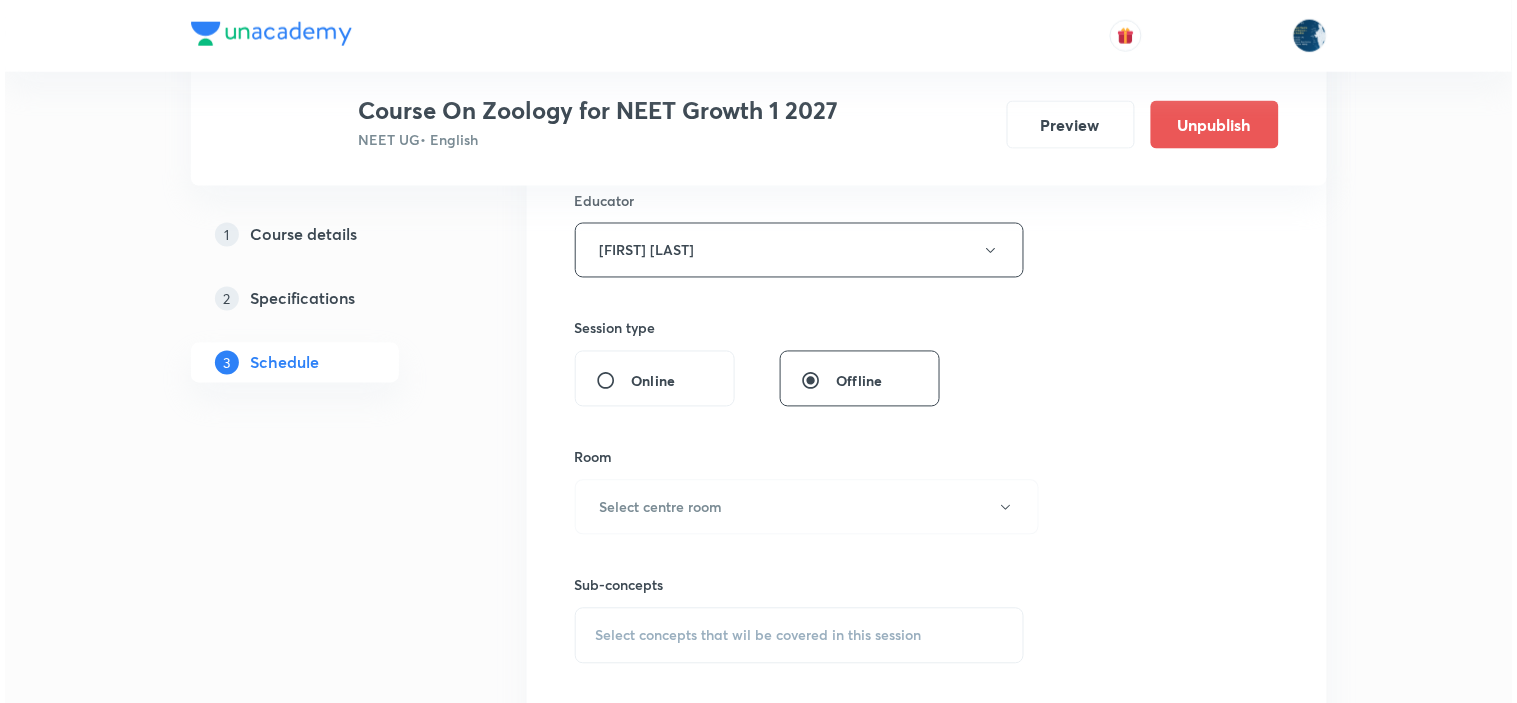 scroll, scrollTop: 777, scrollLeft: 0, axis: vertical 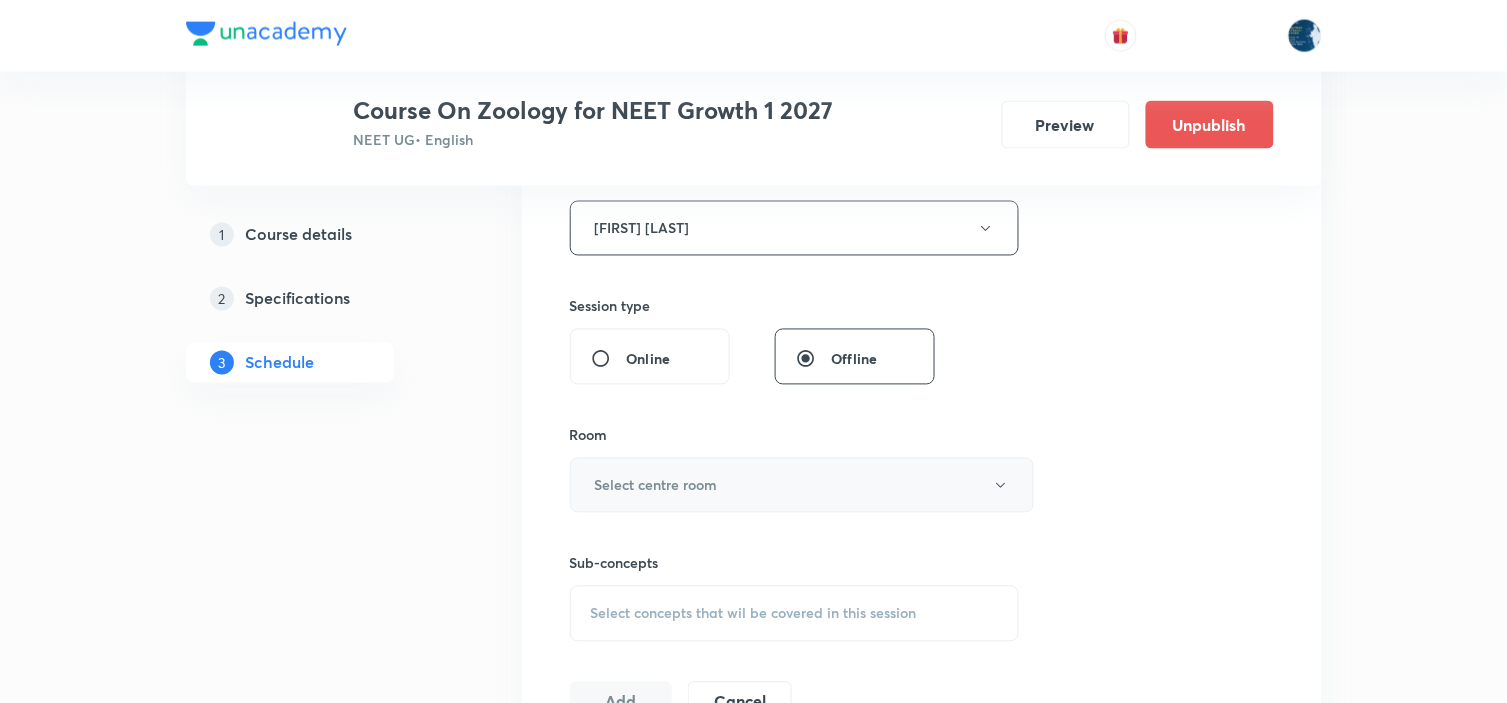 click on "Select centre room" at bounding box center [802, 485] 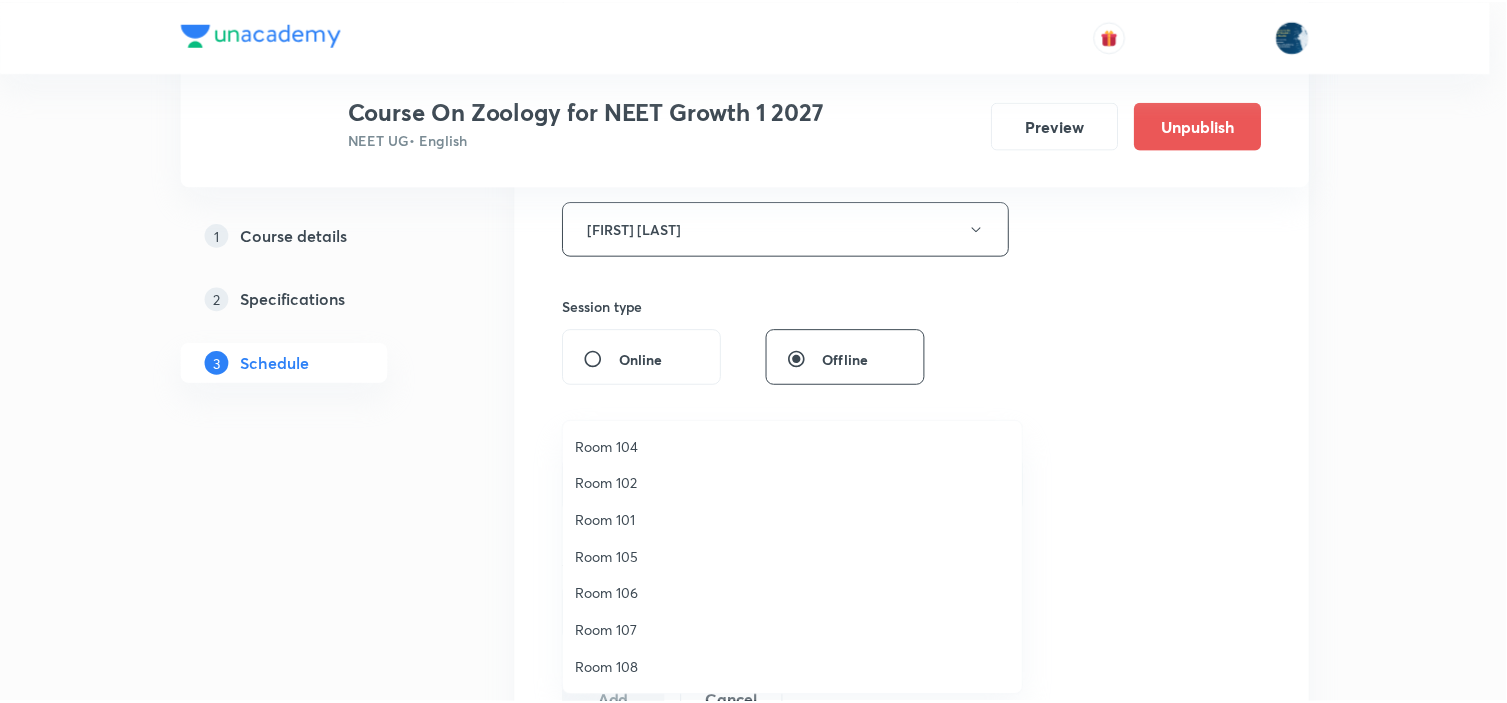 scroll, scrollTop: 0, scrollLeft: 0, axis: both 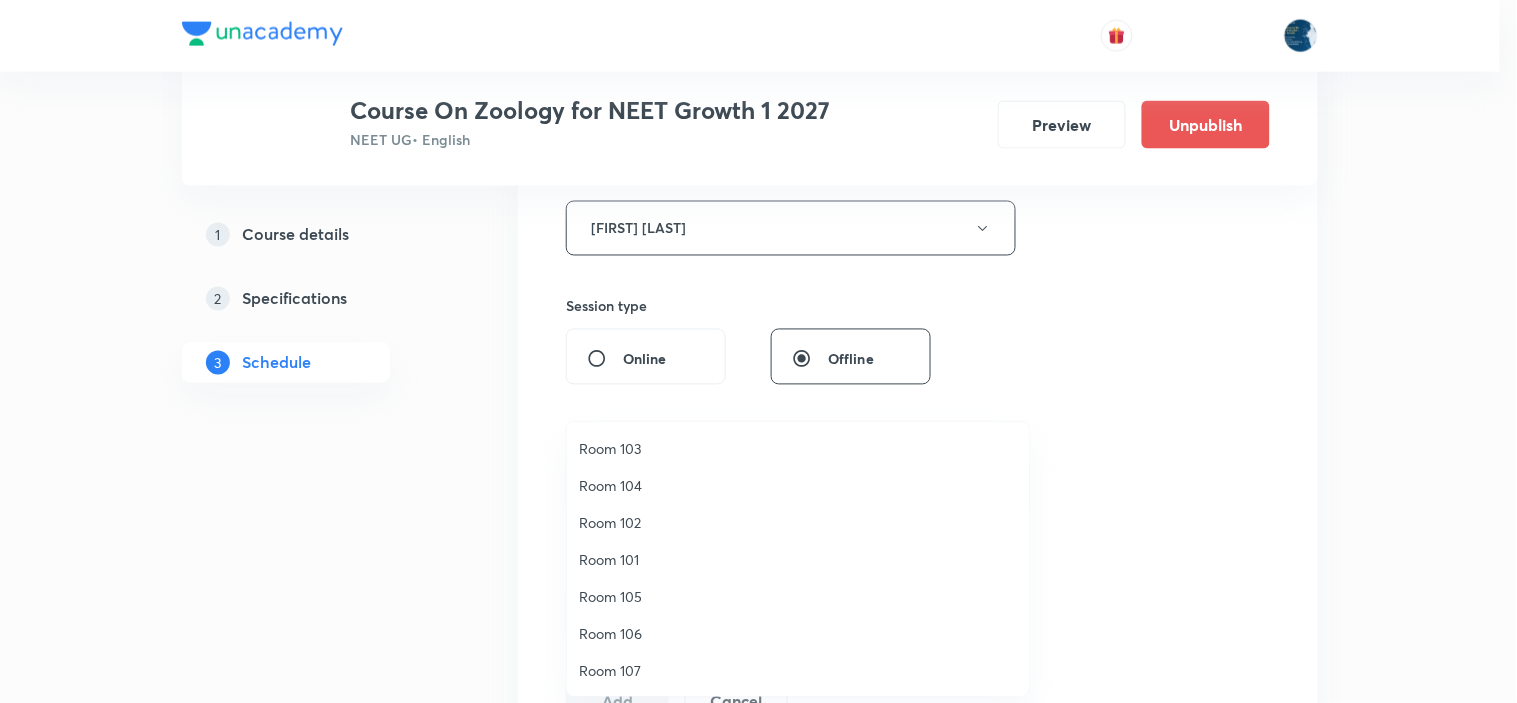 click on "Room 102" at bounding box center [798, 522] 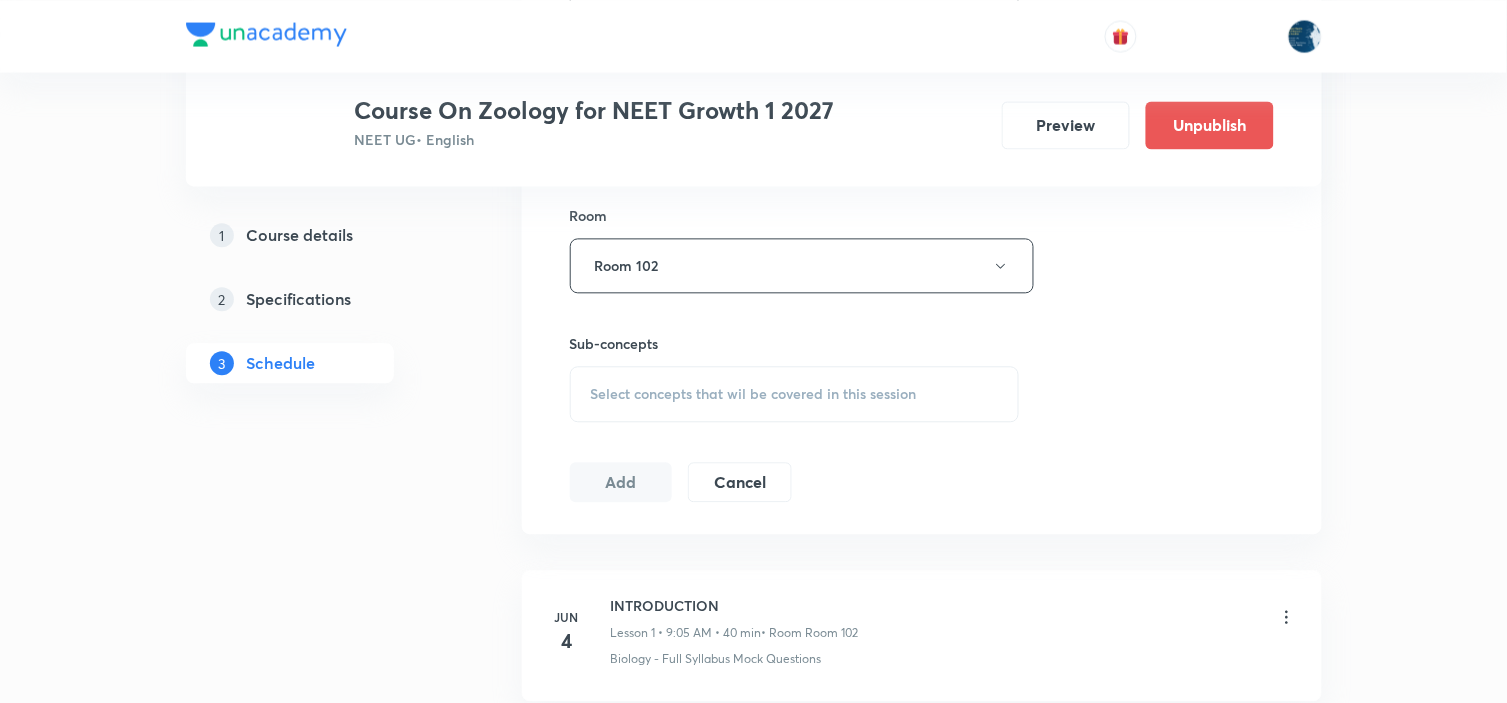 scroll, scrollTop: 1000, scrollLeft: 0, axis: vertical 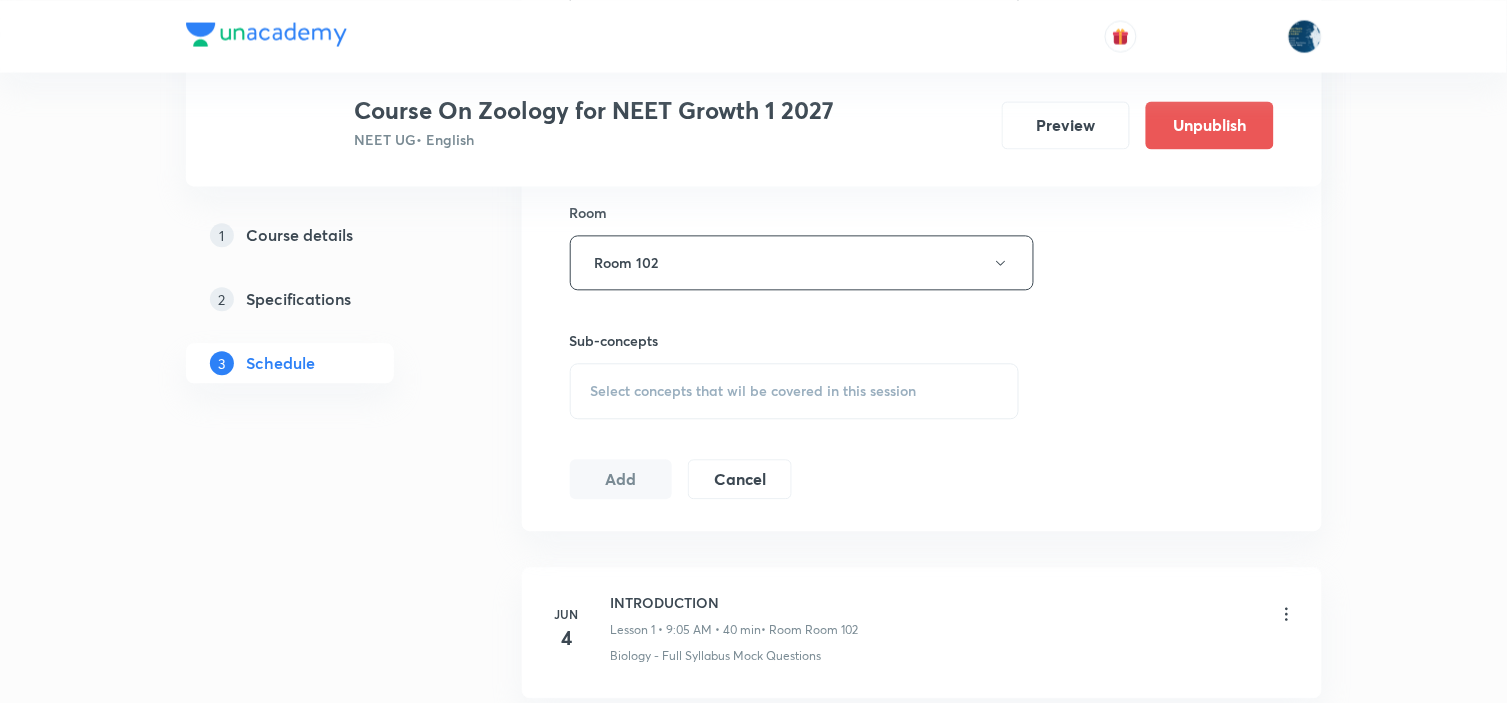 click on "Select concepts that wil be covered in this session" at bounding box center (795, 391) 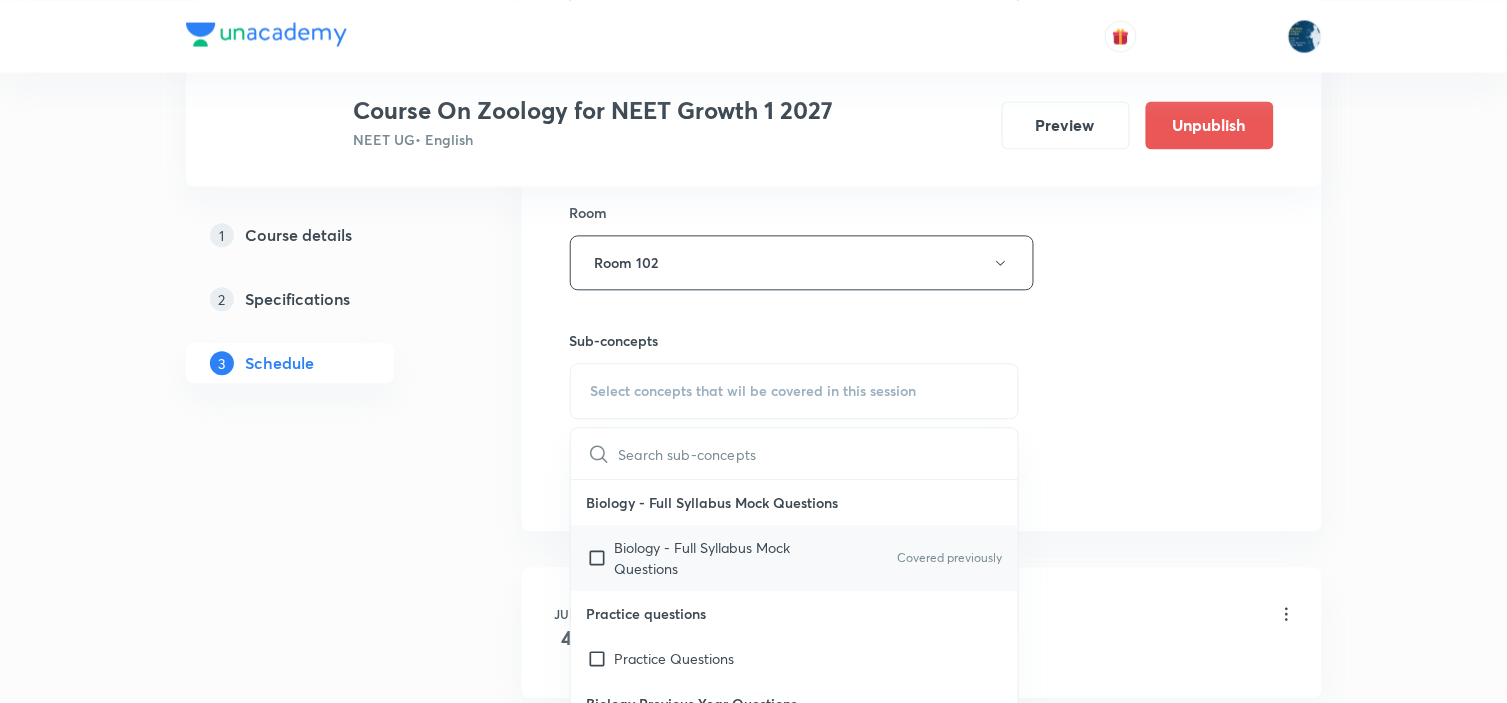 click on "Covered previously" at bounding box center [949, 558] 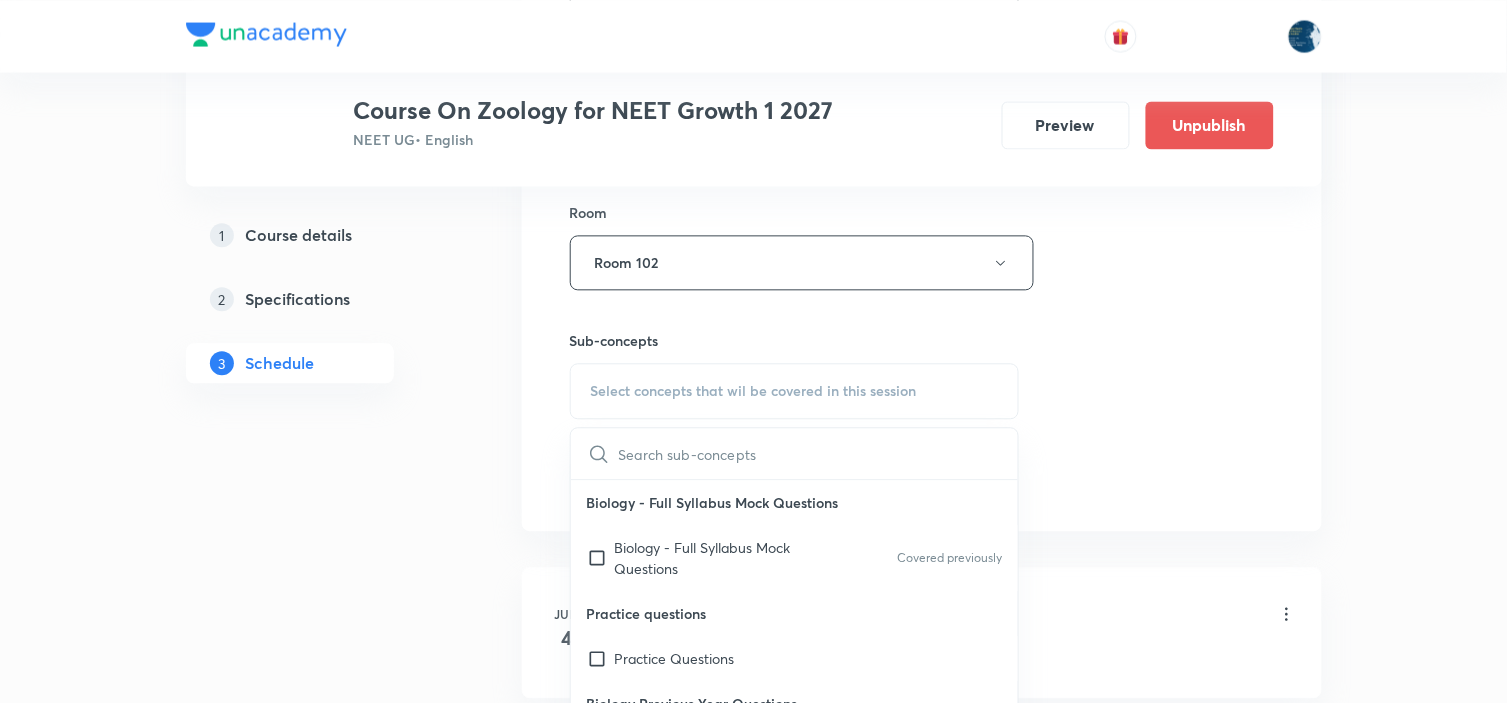 checkbox on "true" 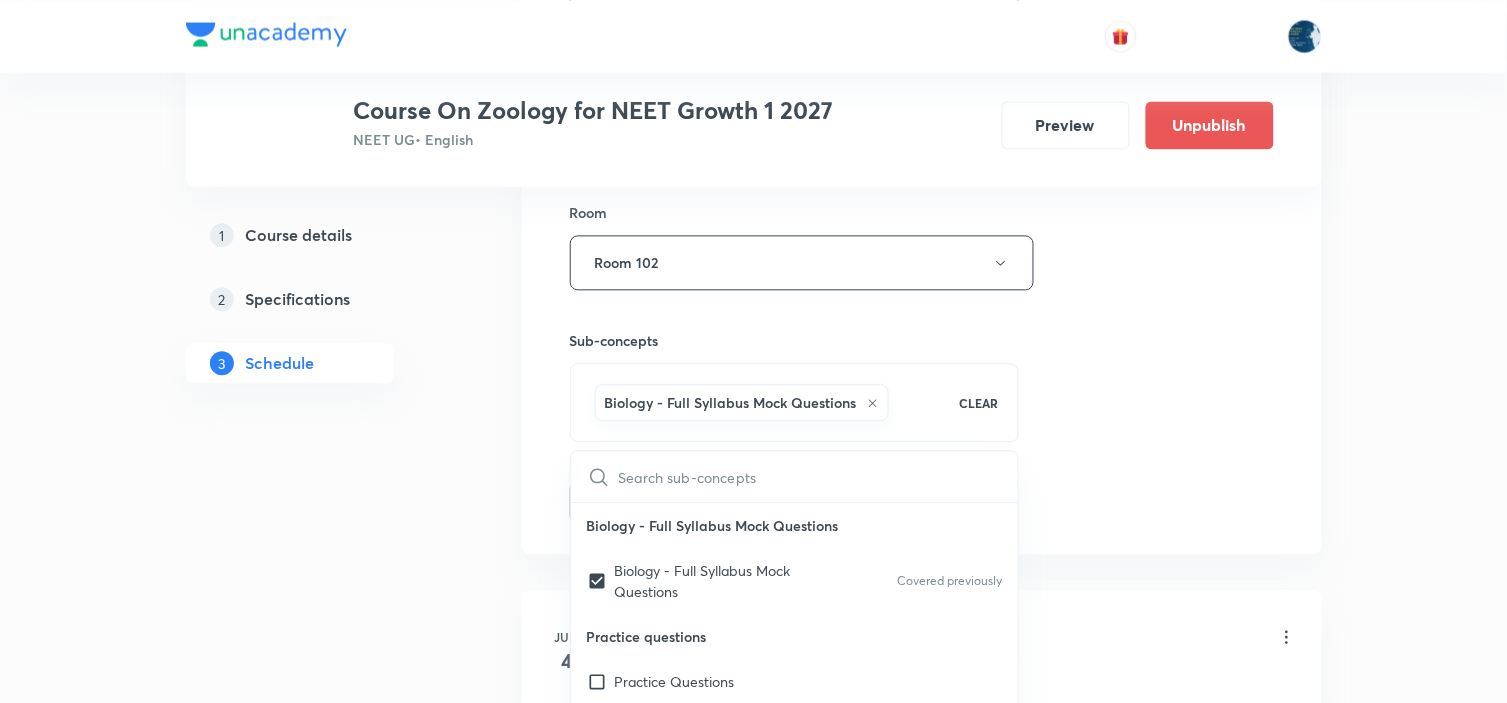 click on "Session  46 Live class Session title 14/99 ANIMAL KINGDOM ​ Schedule for Aug 2, 2025, 3:05 PM ​ Duration (in minutes) 70 ​ Educator Twishampati Joshi   Session type Online Offline Room Room 102 Sub-concepts Biology - Full Syllabus Mock Questions CLEAR ​ Biology - Full Syllabus Mock Questions Biology - Full Syllabus Mock Questions Covered previously Practice questions Practice Questions Biology Previous Year Questions Maths Previous Year Questions Living World What Is Living? Diversity In The Living World Systematics Types Of Taxonomy Fundamental Components Of Taxonomy Taxonomic Categories Taxonomical Aids The Three Domains Of Life Biological Nomenclature  Biological Classification System Of Classification Kingdom Monera Kingdom Protista Kingdom Fungi Kingdom Plantae Kingdom Animalia Linchens Mycorrhiza Virus Prions Viroids Plant Kingdom Algae Bryophytes Pteridophytes Gymnosperms Angiosperms Animal Kingdom Basics Of Classification Classification Of Animals Animal Kingdom Animal Diversity Root Stem Leaf" at bounding box center [922, -23] 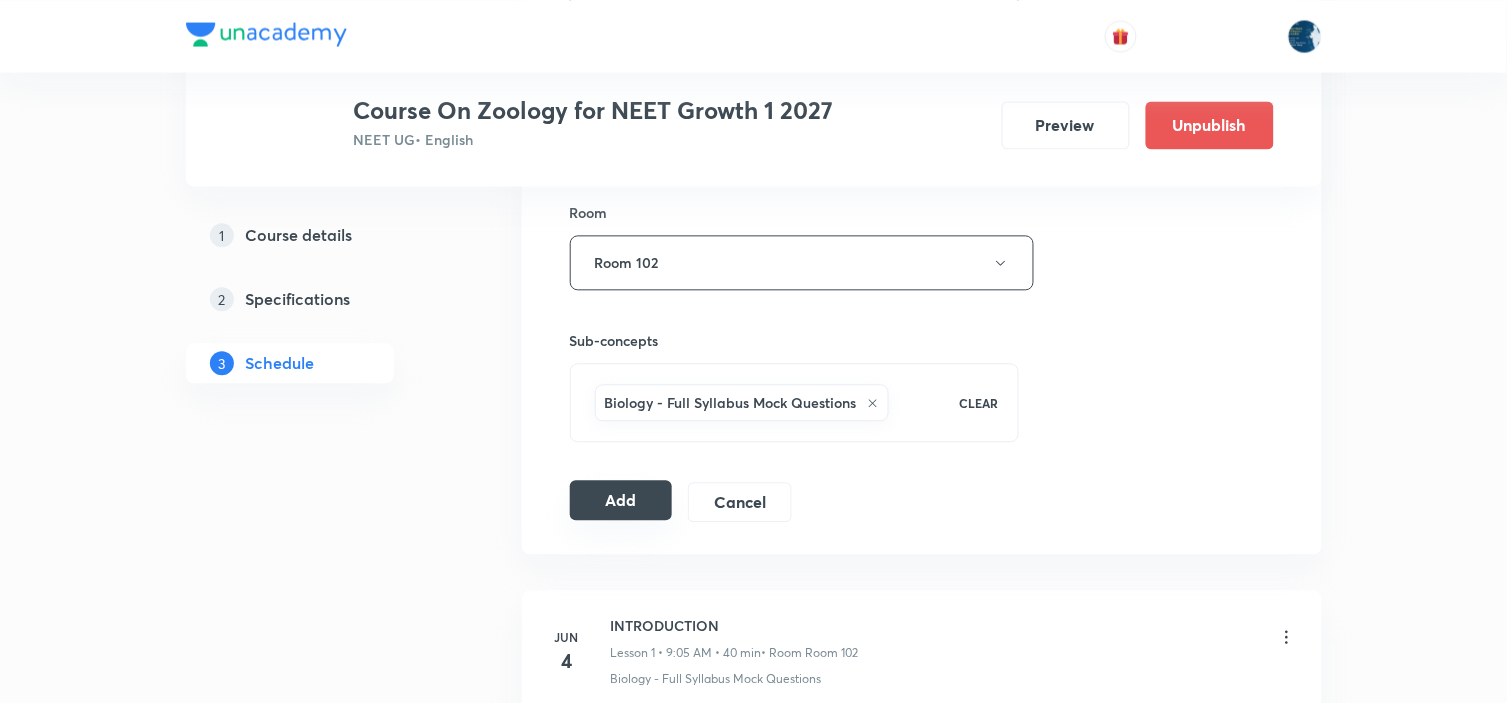 click on "Add" at bounding box center (621, 500) 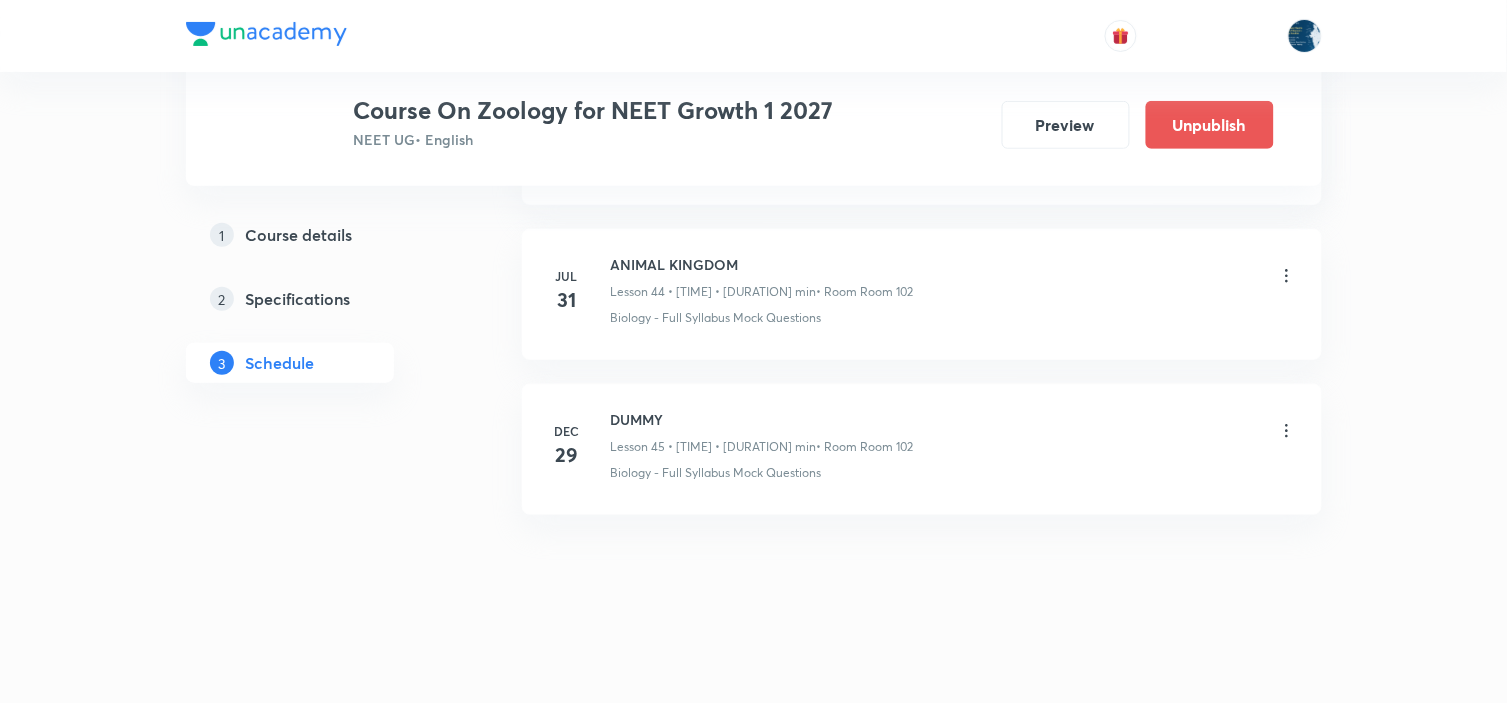 scroll, scrollTop: 6963, scrollLeft: 0, axis: vertical 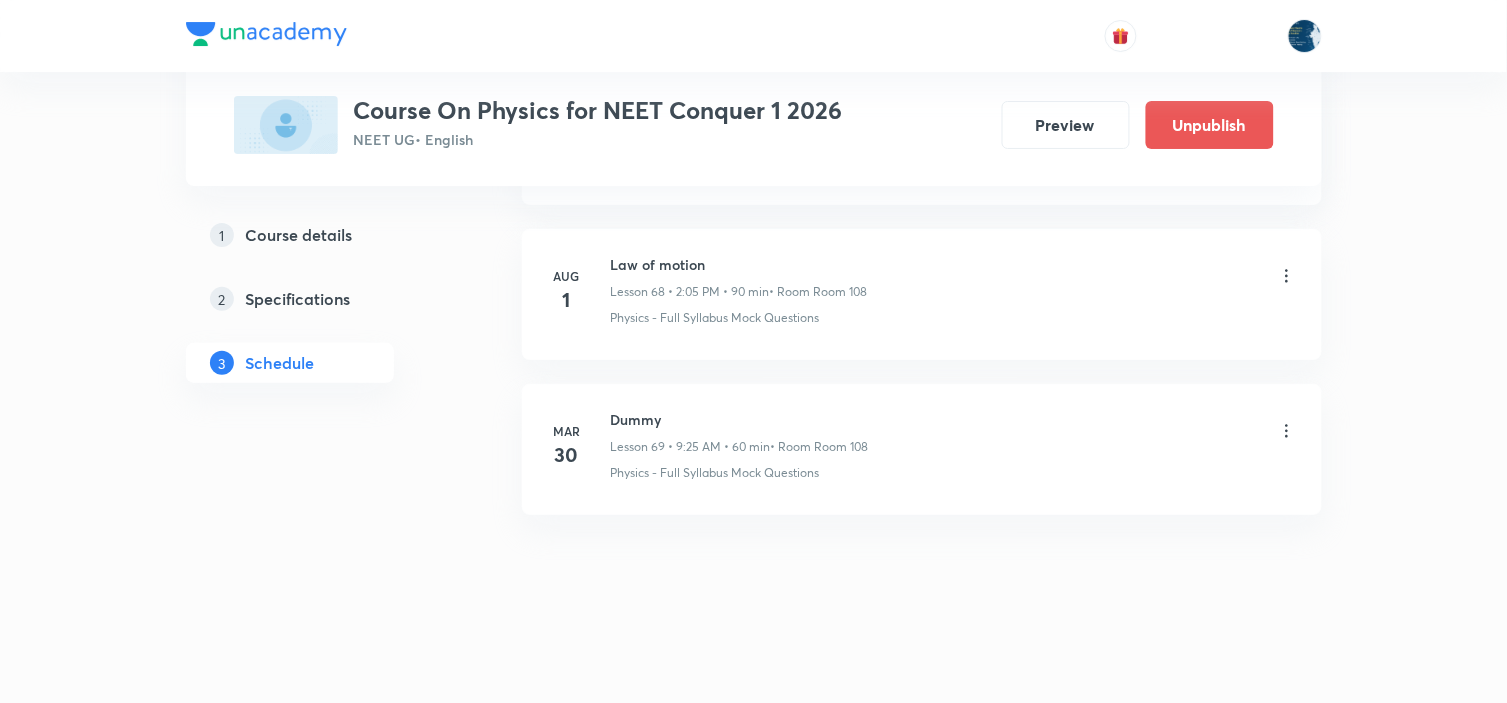 click on "Law of motion" at bounding box center (739, 264) 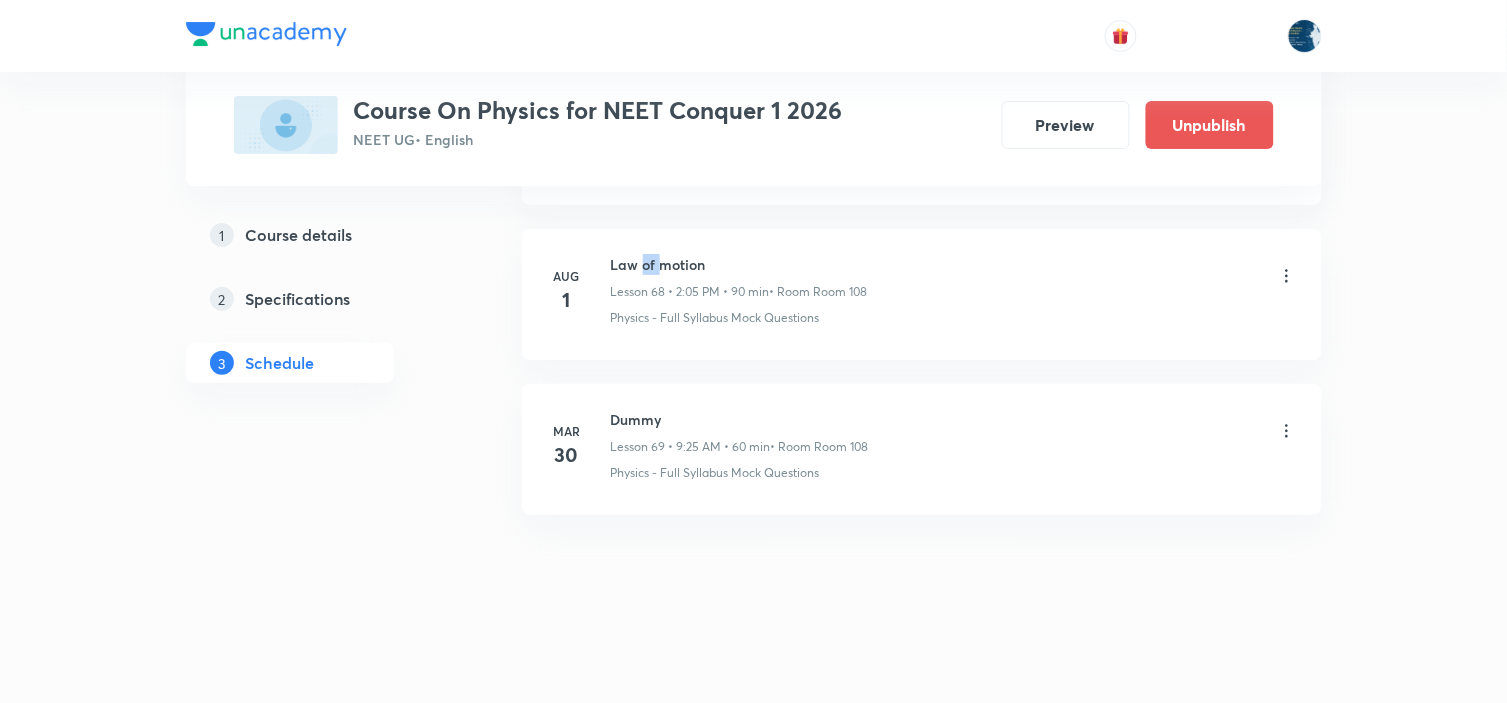 click on "Law of motion" at bounding box center (739, 264) 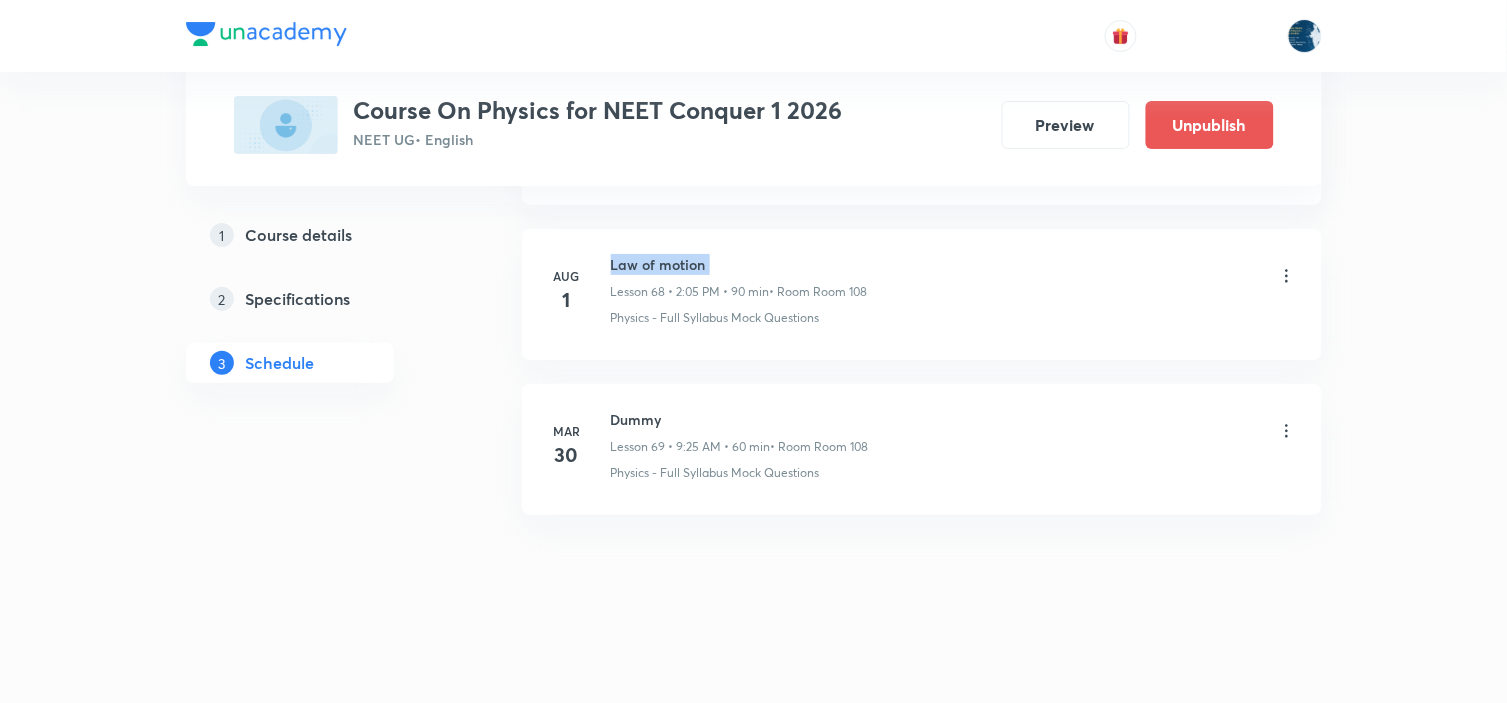 click on "Law of motion" at bounding box center [739, 264] 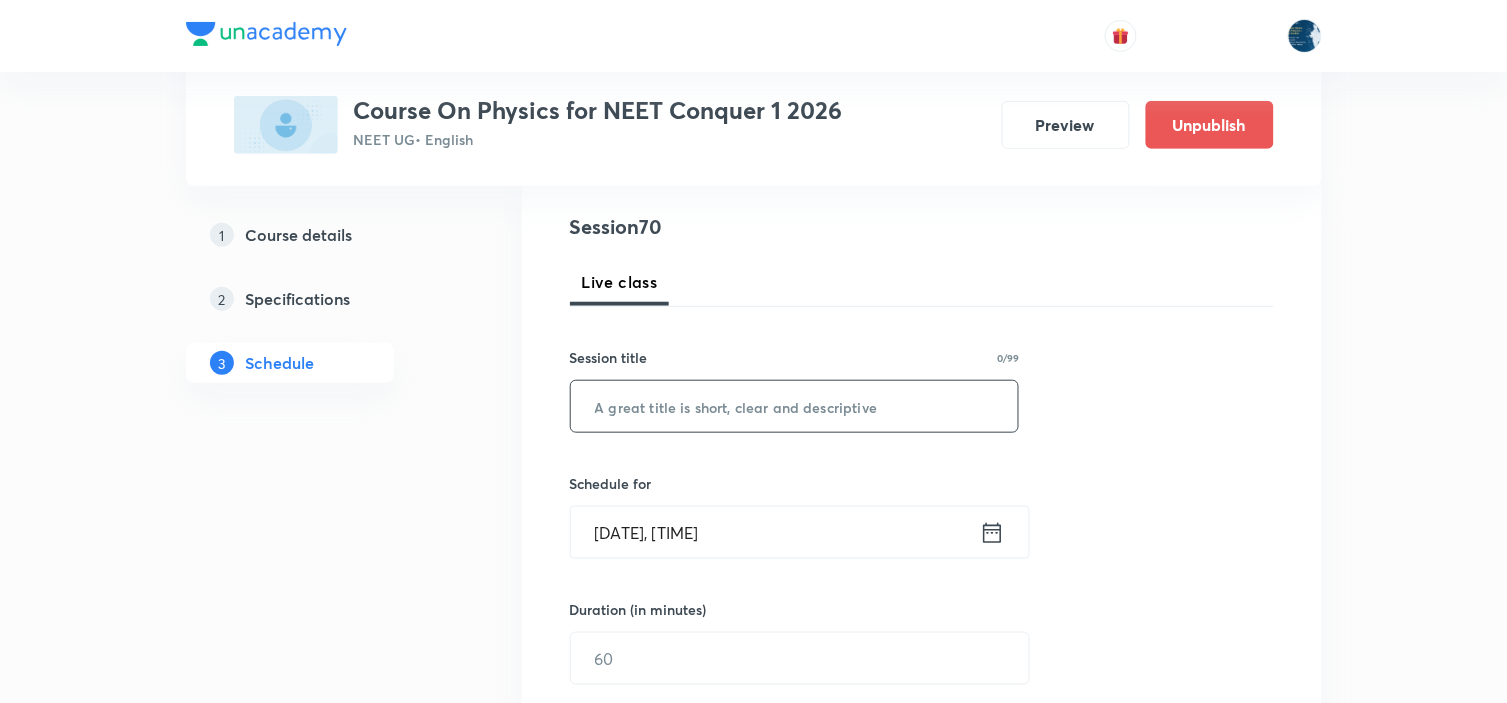 scroll, scrollTop: 222, scrollLeft: 0, axis: vertical 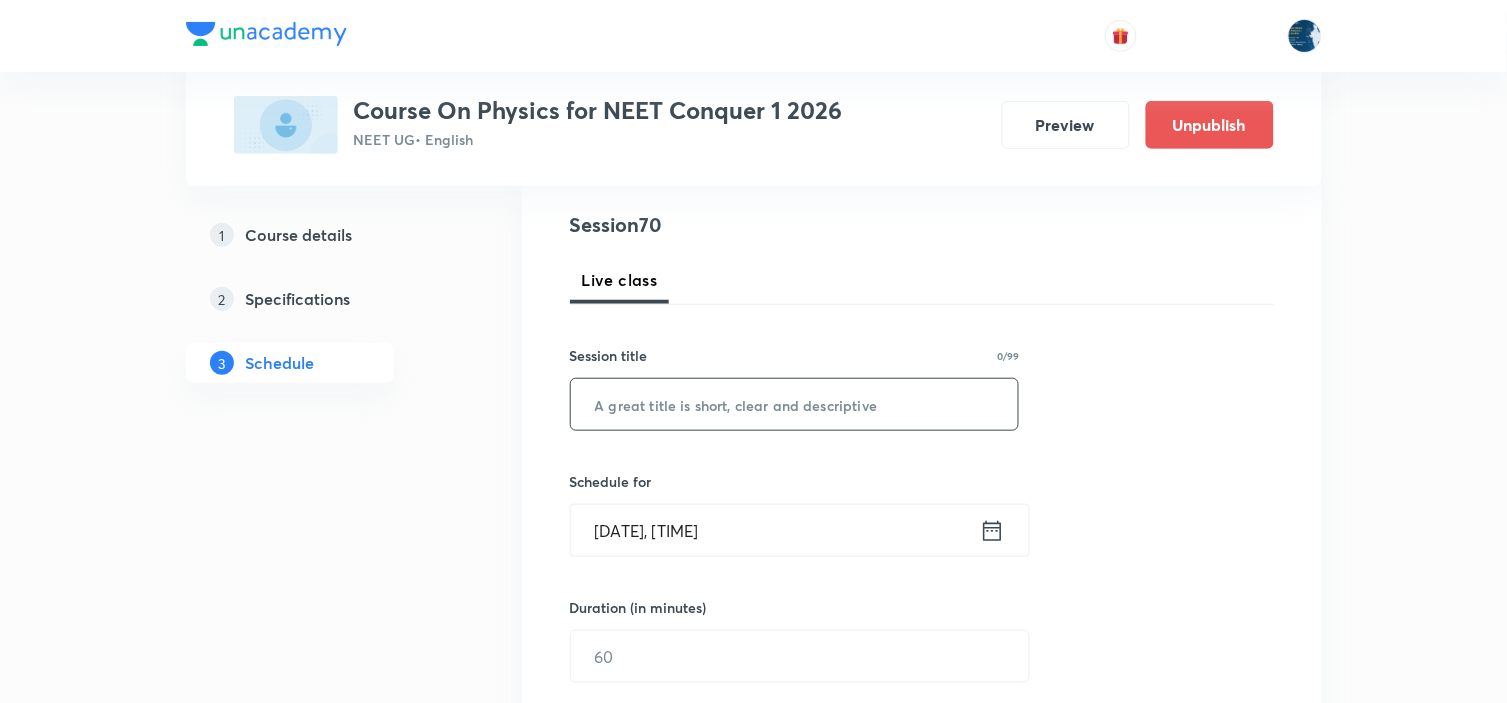 click at bounding box center (795, 404) 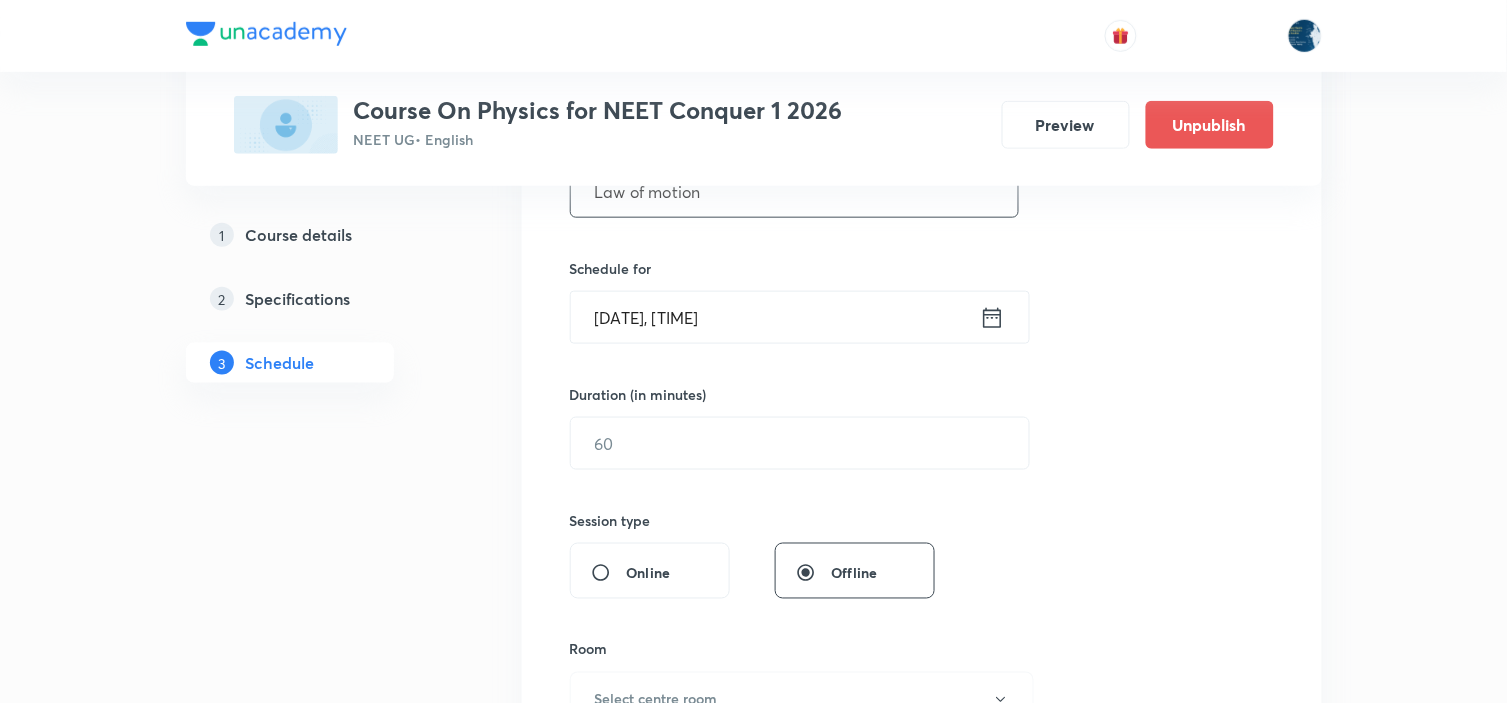 scroll, scrollTop: 444, scrollLeft: 0, axis: vertical 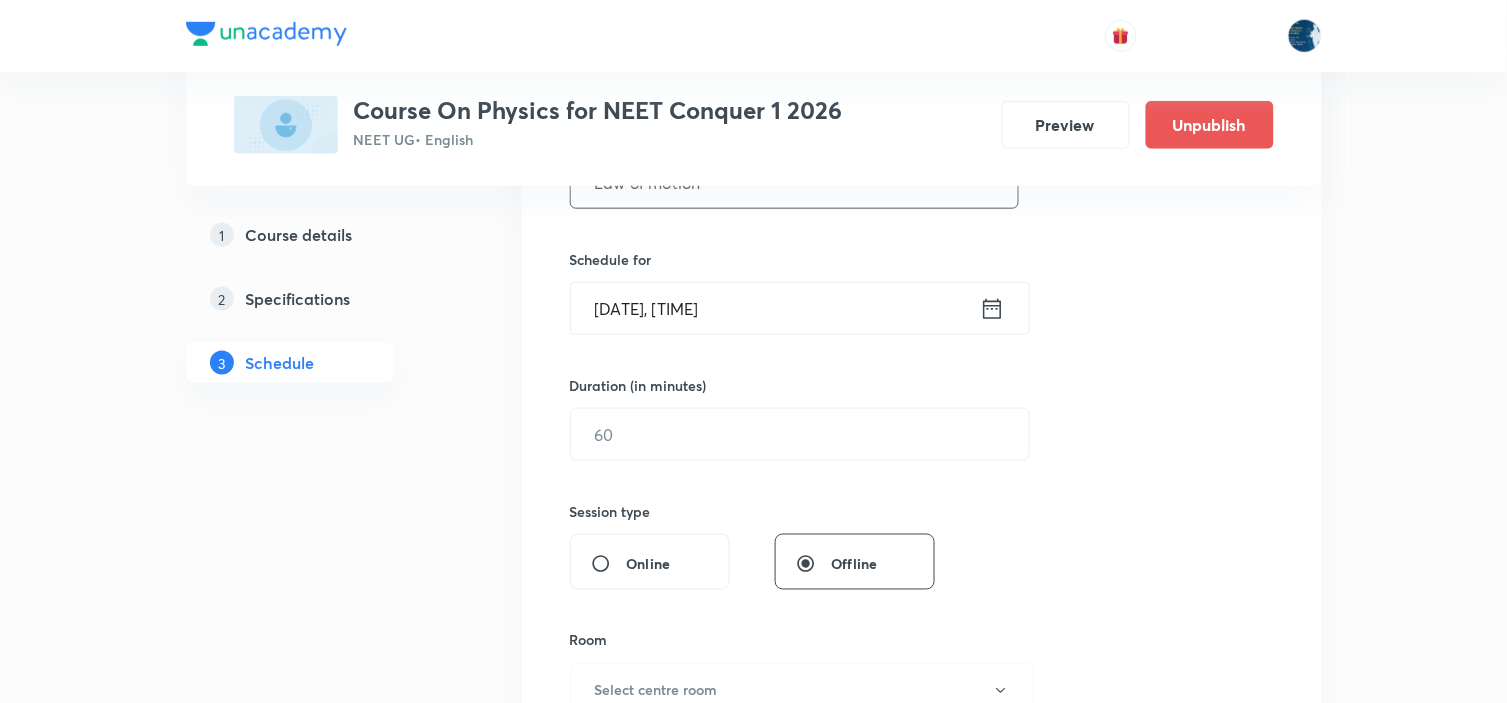 type on "Law of motion" 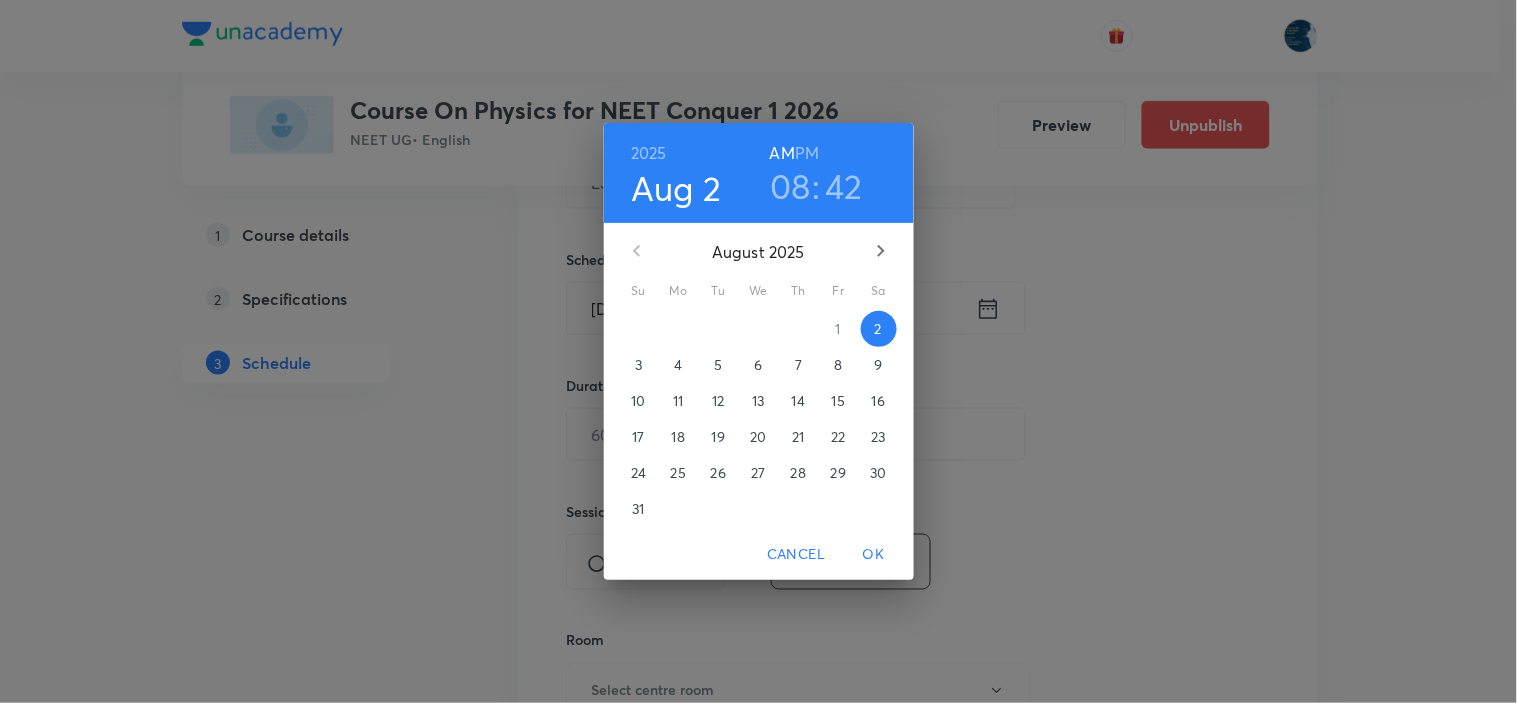 click on "08" at bounding box center [790, 186] 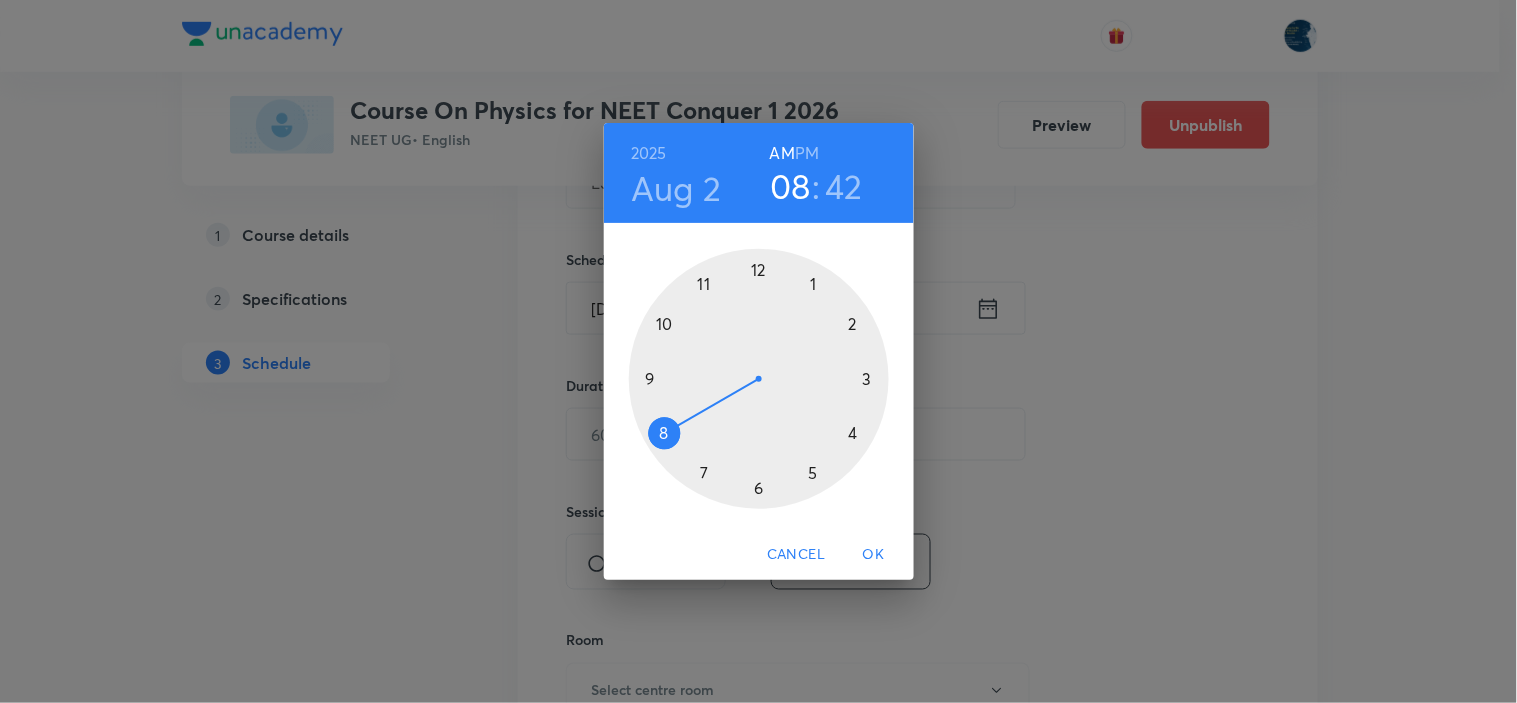 click at bounding box center (759, 379) 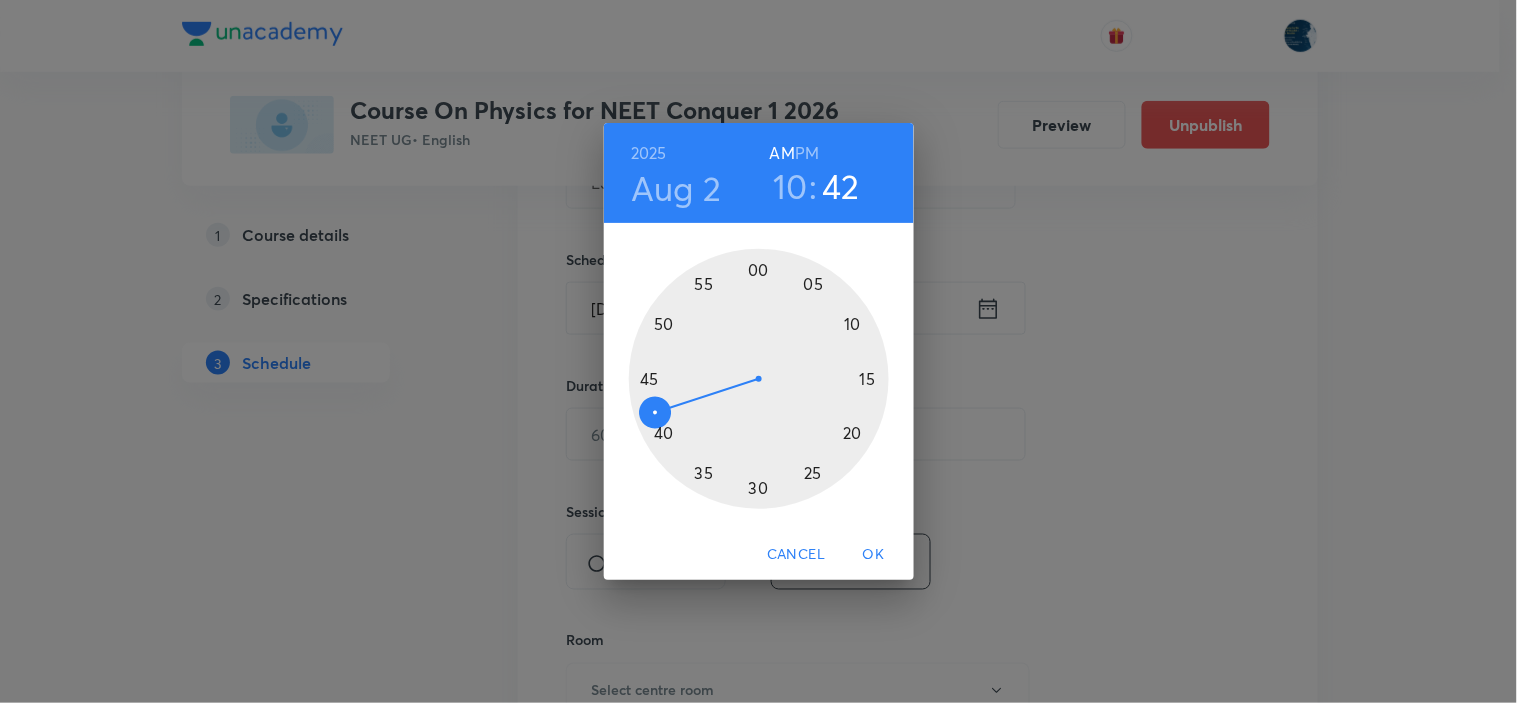 click at bounding box center [759, 379] 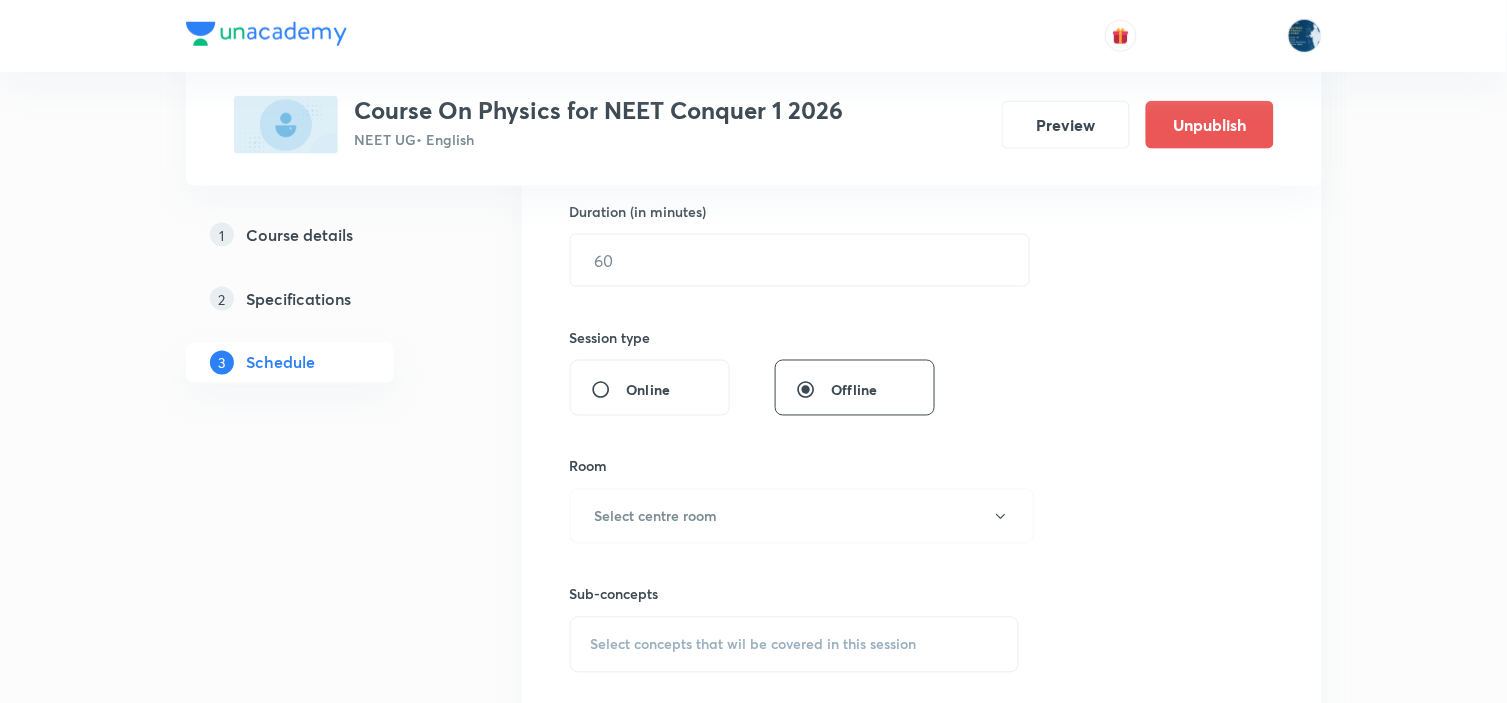 scroll, scrollTop: 666, scrollLeft: 0, axis: vertical 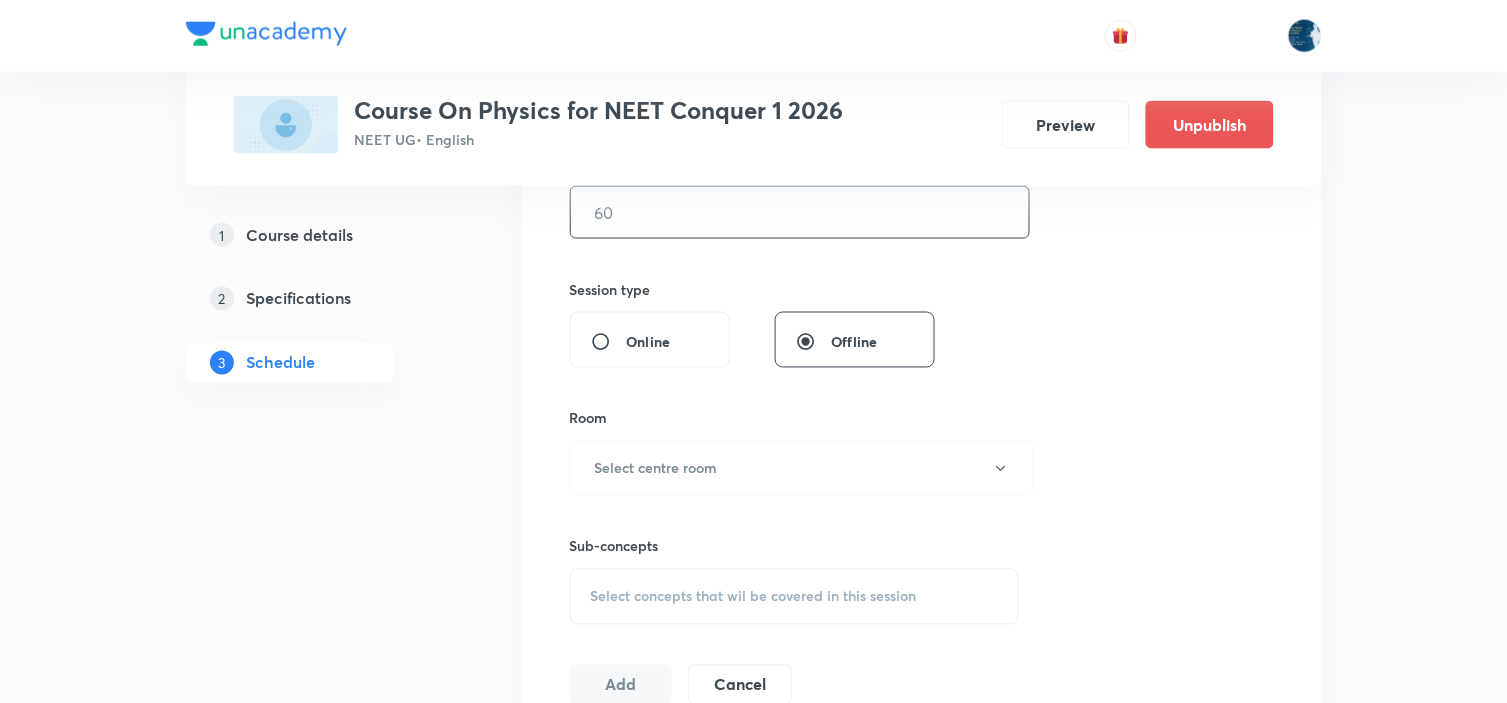 click at bounding box center (800, 212) 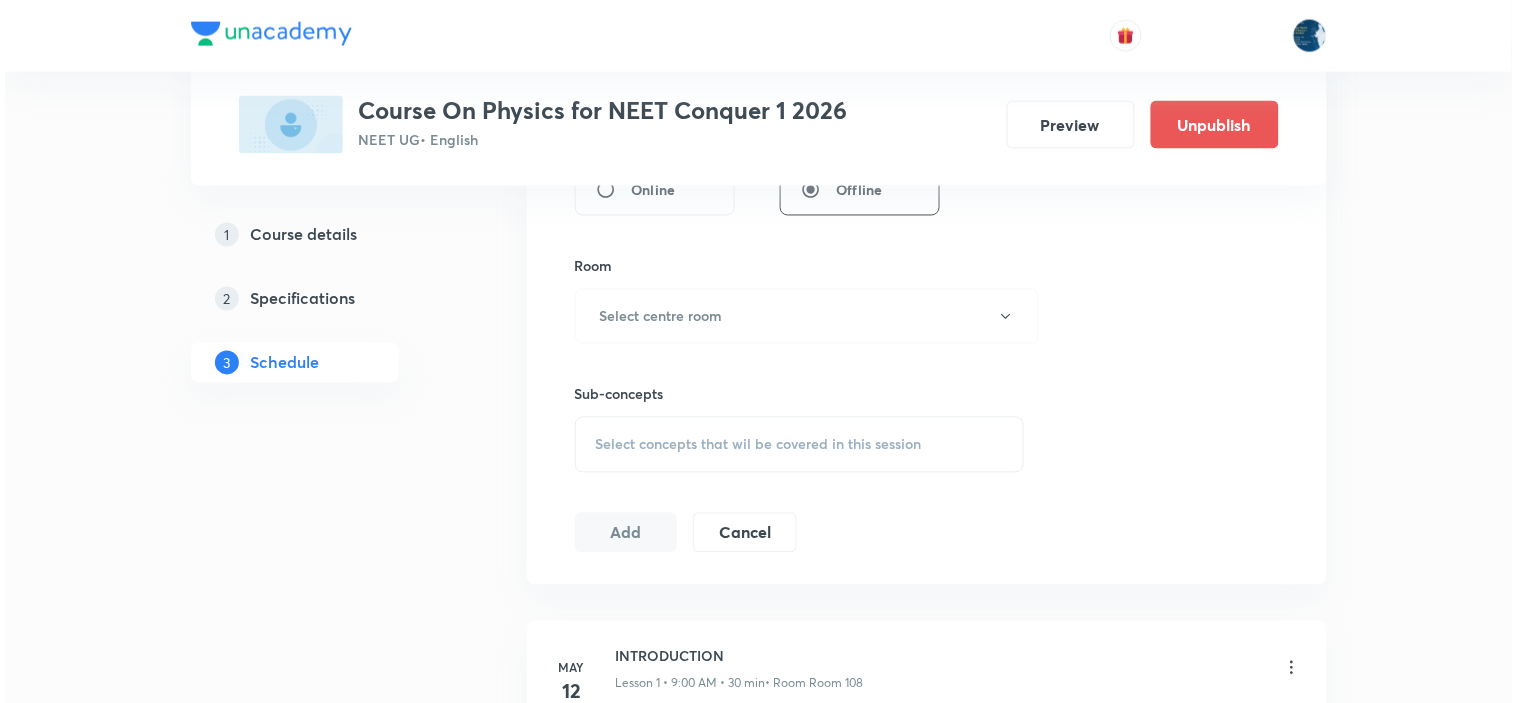 scroll, scrollTop: 888, scrollLeft: 0, axis: vertical 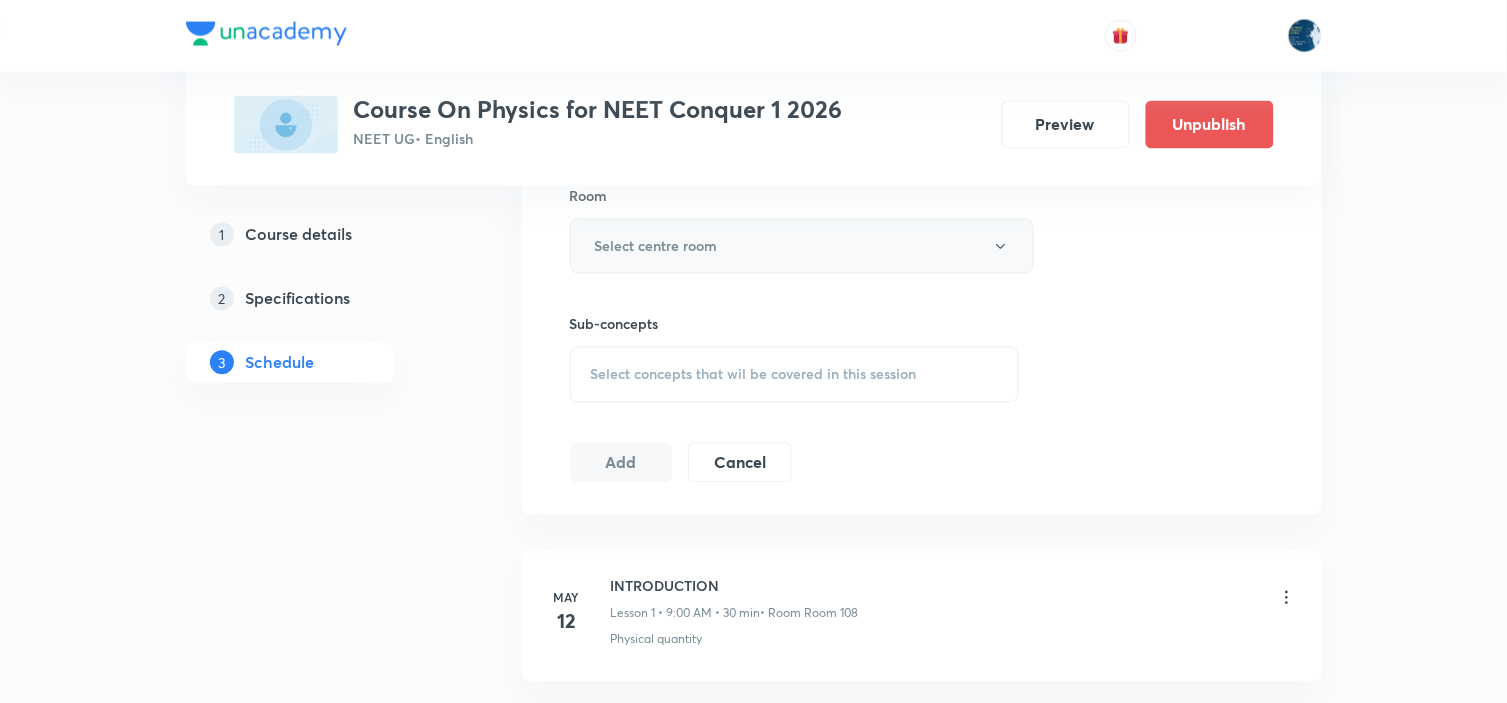 type on "70" 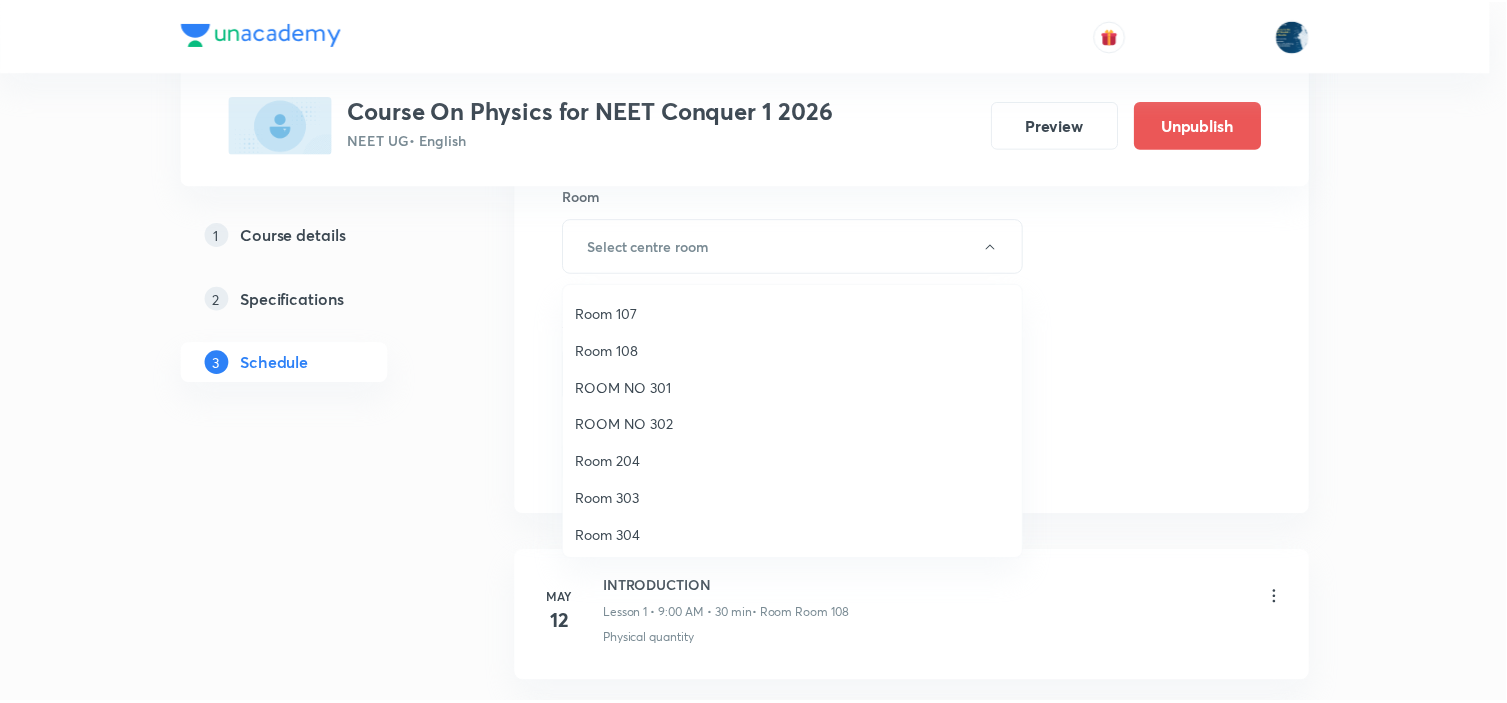 scroll, scrollTop: 222, scrollLeft: 0, axis: vertical 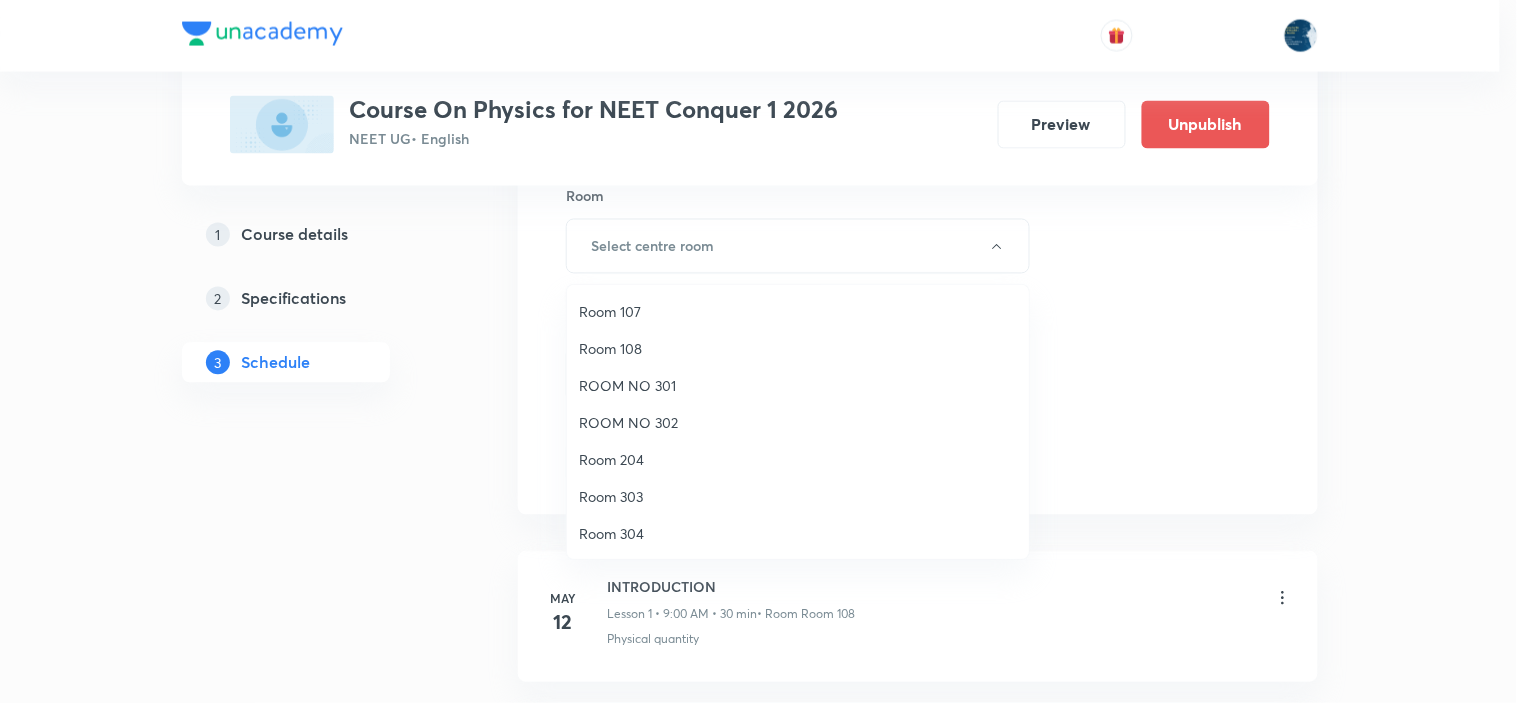 click on "Room 108" at bounding box center [798, 348] 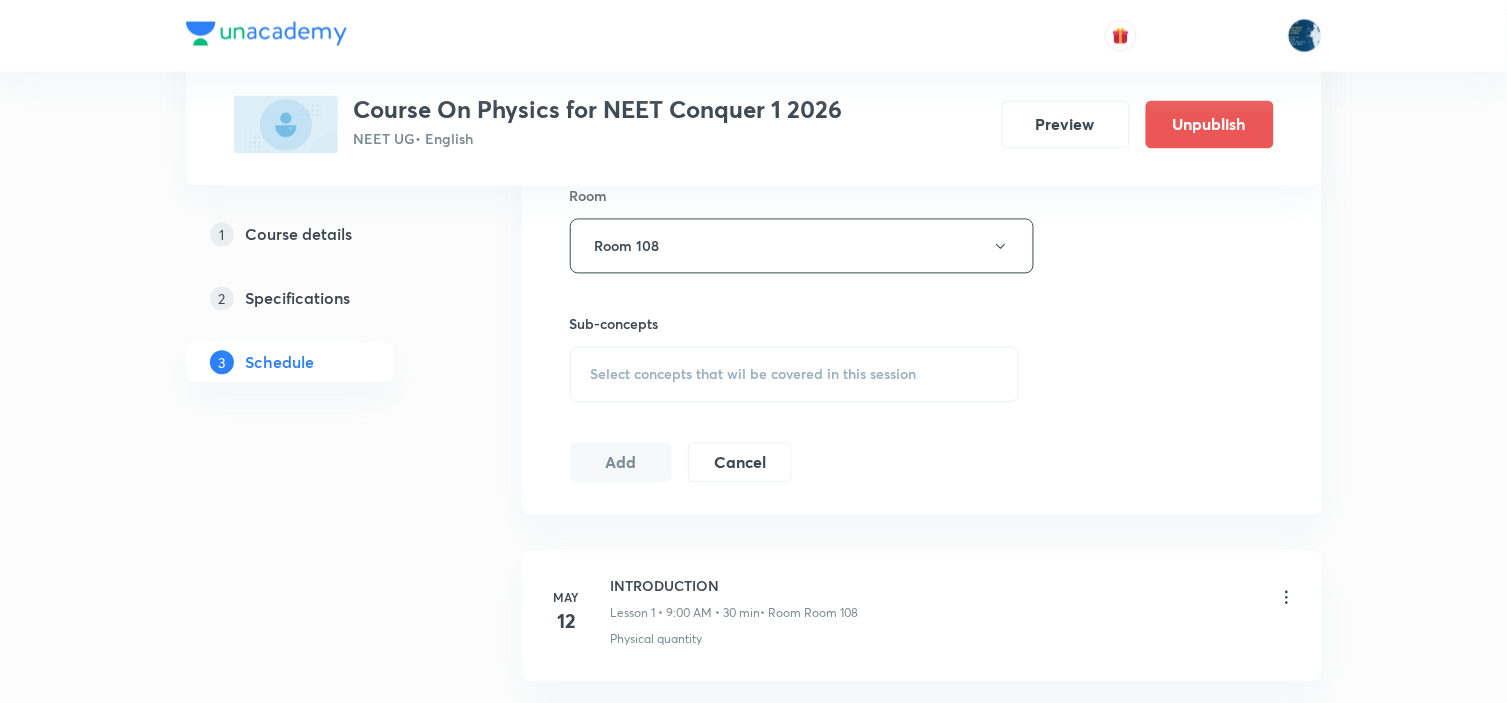 scroll, scrollTop: 1000, scrollLeft: 0, axis: vertical 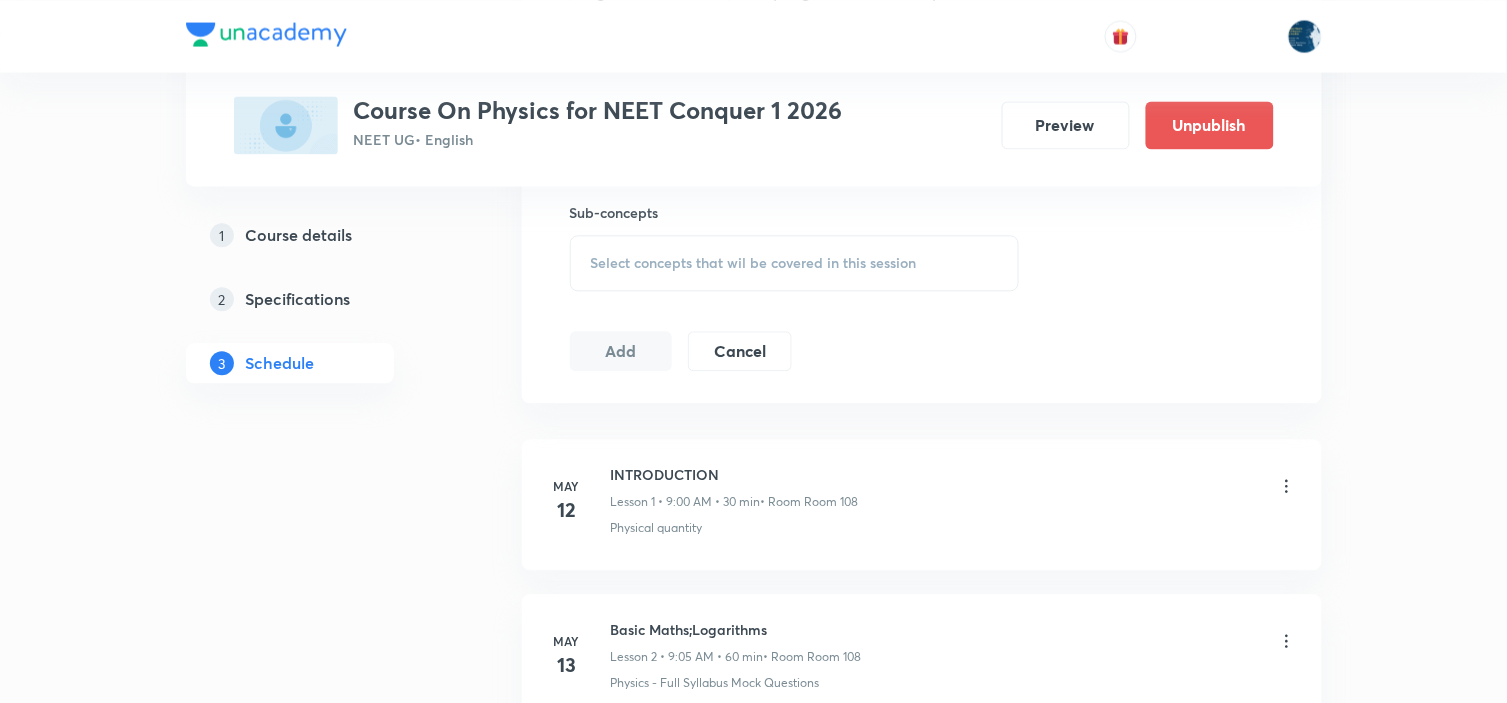 click on "Select concepts that wil be covered in this session" at bounding box center [795, 263] 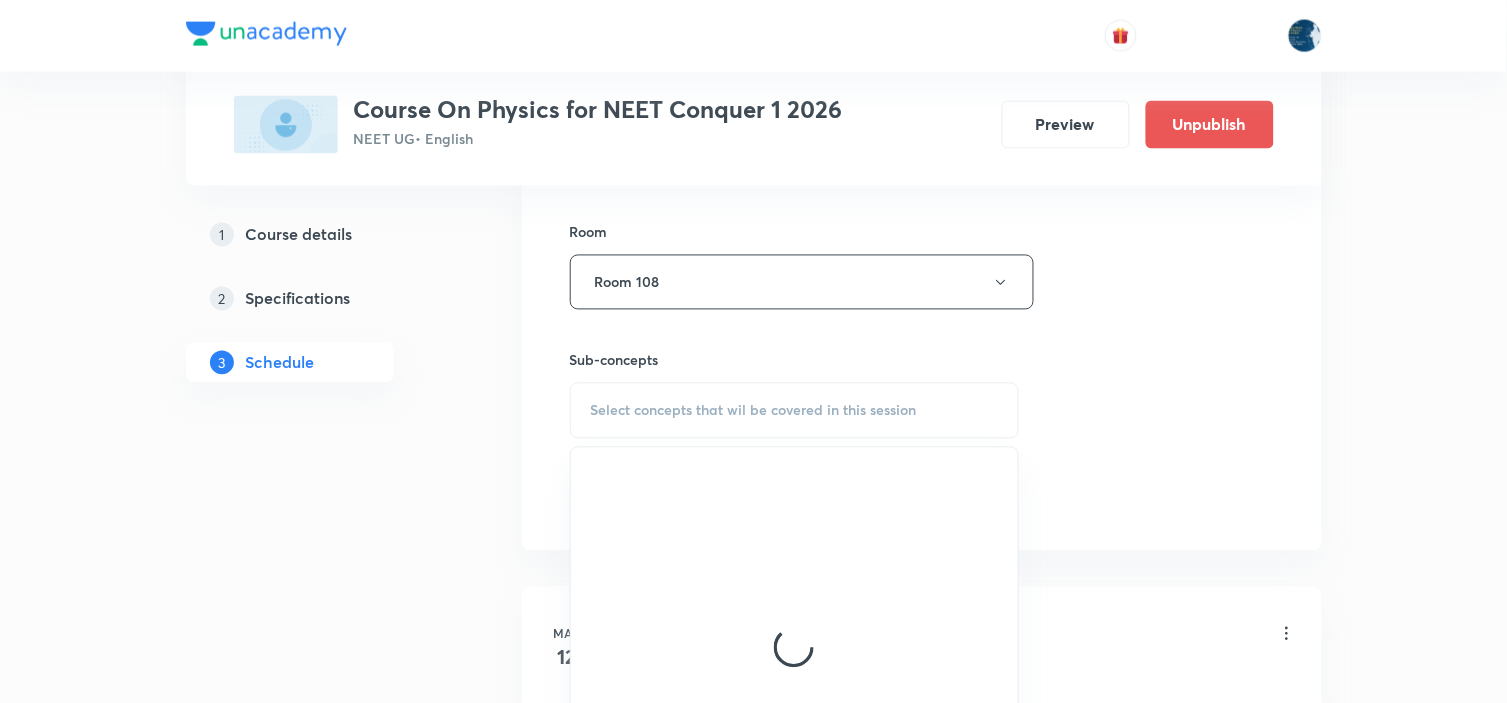 scroll, scrollTop: 888, scrollLeft: 0, axis: vertical 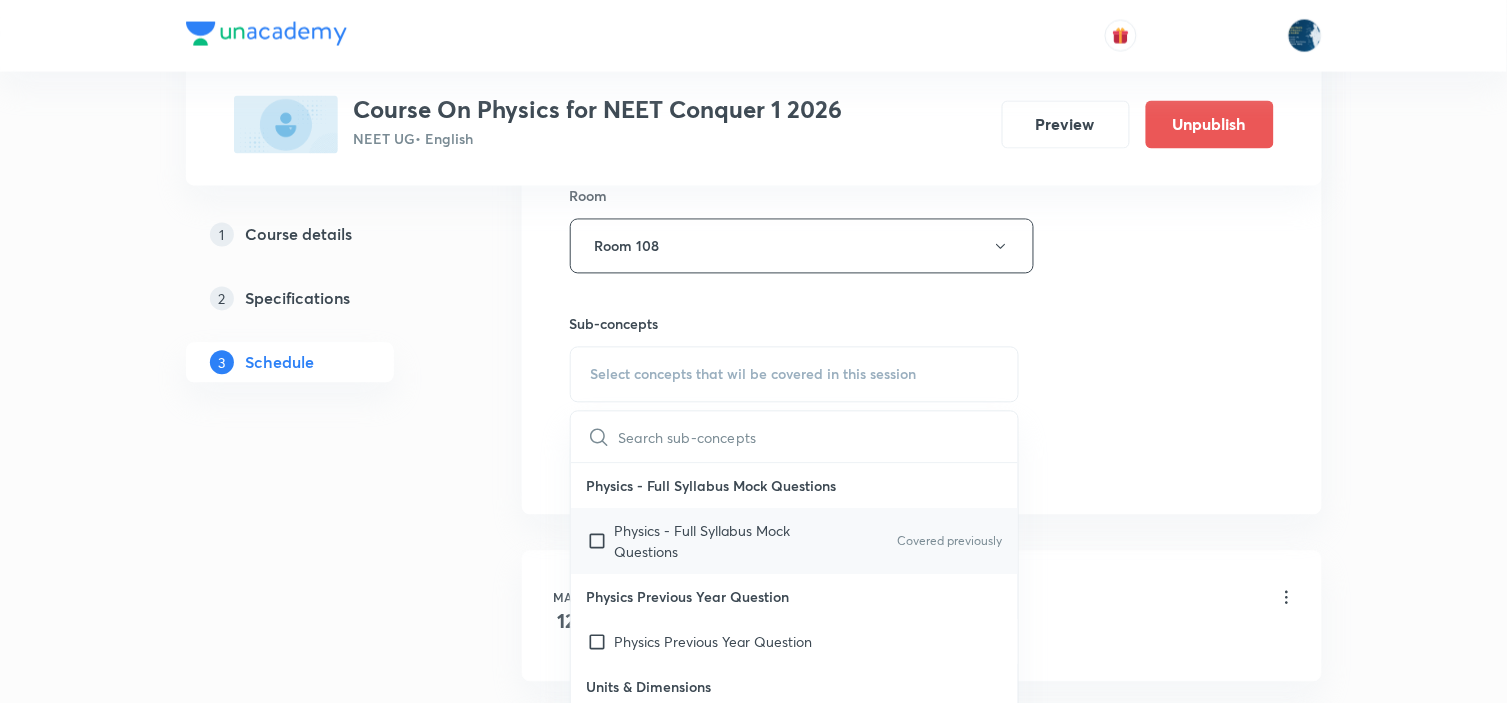 click on "Physics - Full Syllabus Mock Questions Covered previously" at bounding box center [795, 542] 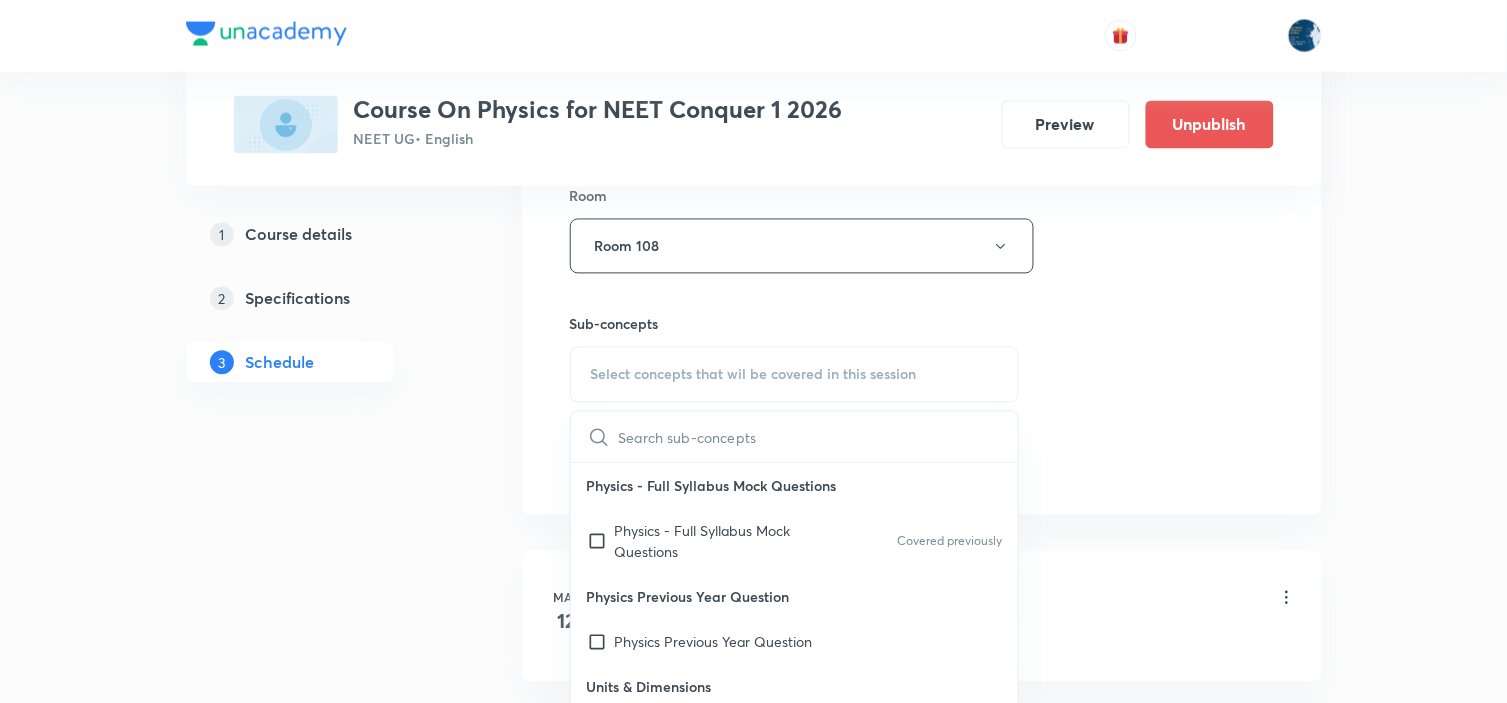 checkbox on "true" 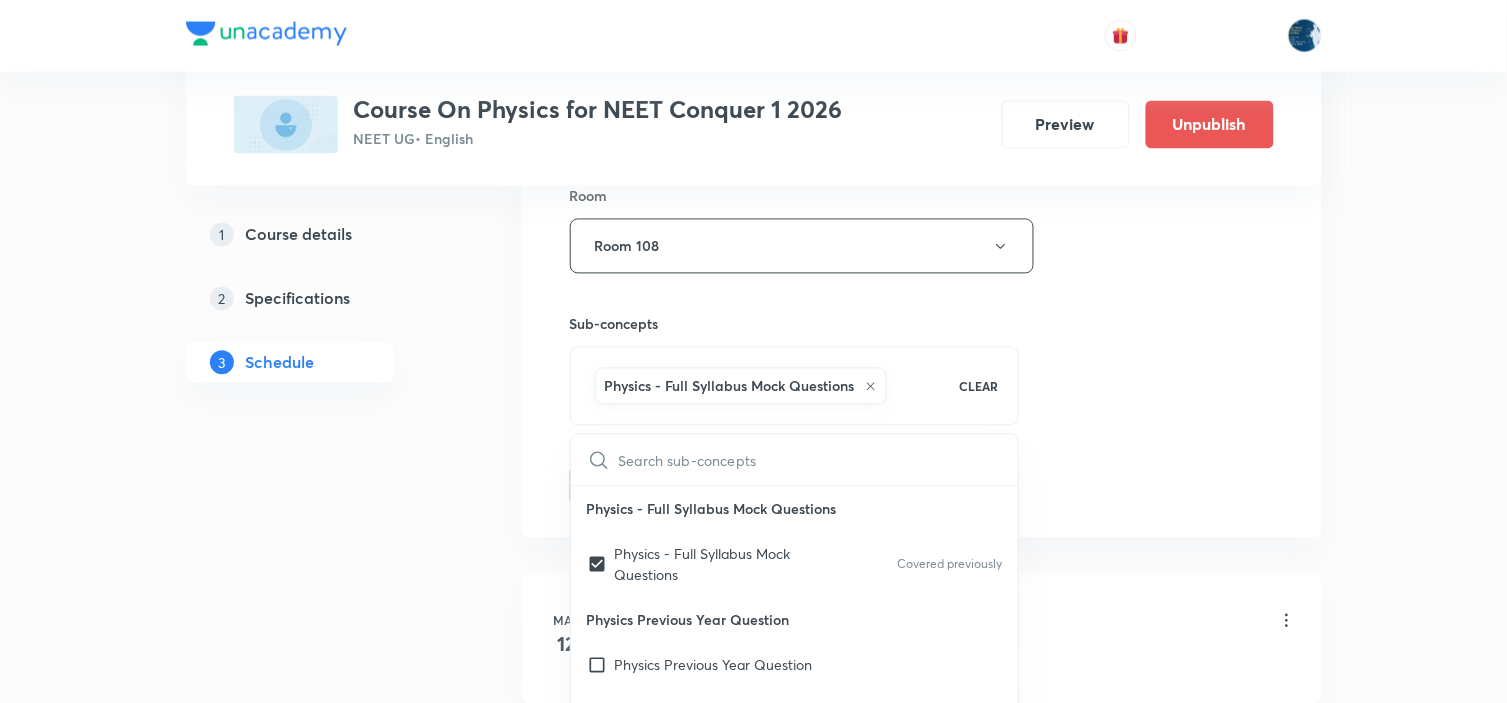click on "Session  70 Live class Session title 13/99 Law of motion ​ Schedule for [DATE], [TIME] ​ Duration (in minutes) 70 ​   Session type Online Offline Room Room 108 Sub-concepts Physics - Full Syllabus Mock Questions CLEAR ​ Physics - Full Syllabus Mock Questions Physics - Full Syllabus Mock Questions Covered previously Physics Previous Year Question Physics Previous Year Question Units & Dimensions Physical quantity Covered previously Applications of Dimensional Analysis Significant Figures Units of Physical Quantities System of Units Dimensions of Some Mathematical Functions Unit and Dimension Product of Two Vectors Subtraction of Vectors Cross Product Least Count Analysis Errors of Measurement Vernier Callipers Screw Gauge Zero Error Basic Mathematics Elementary Algebra Elementary Trigonometry Basic Coordinate Geometry Functions Differentiation Integral of a Function Use of Differentiation & Integration in One Dimensional Motion Derivatives of Equations of Motion by Calculus Basic Mathematics Add" at bounding box center [922, 25] 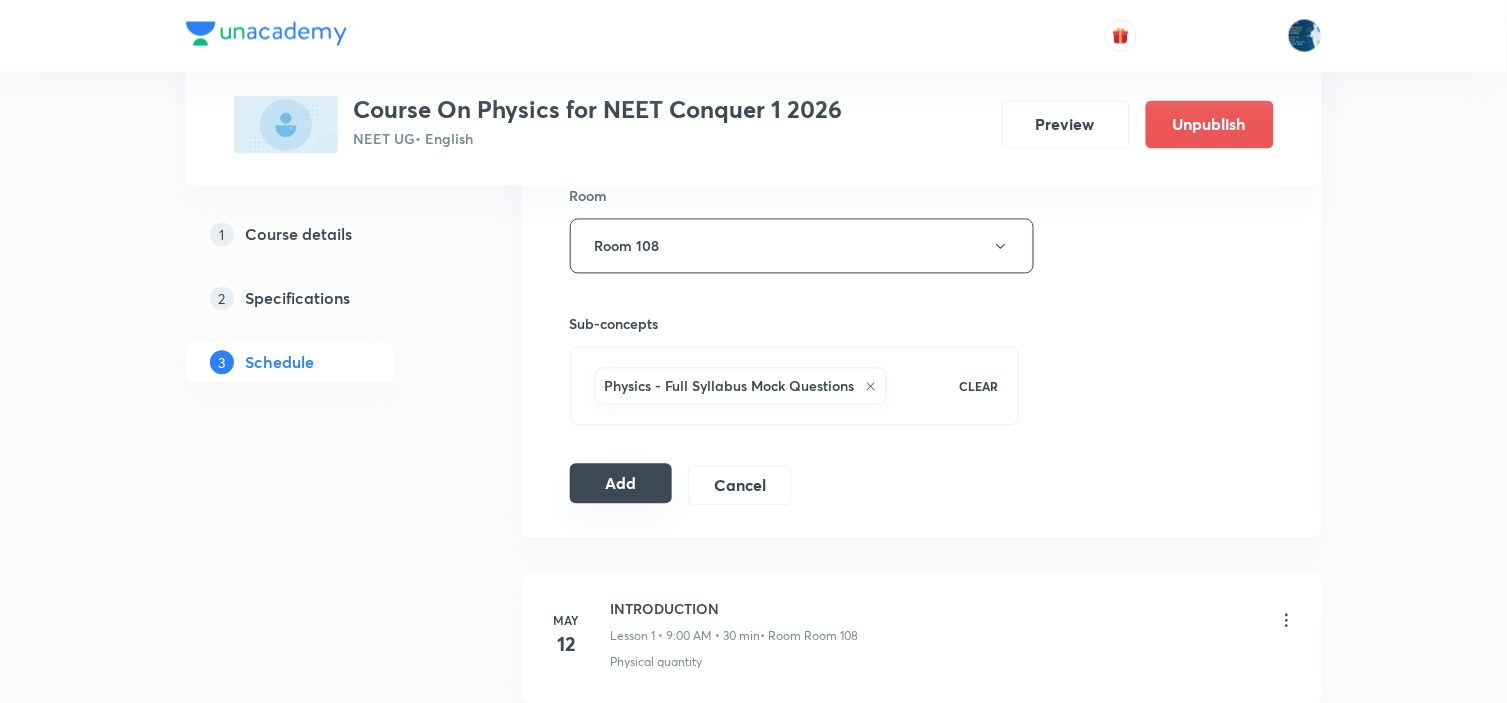 click on "Add" at bounding box center [621, 484] 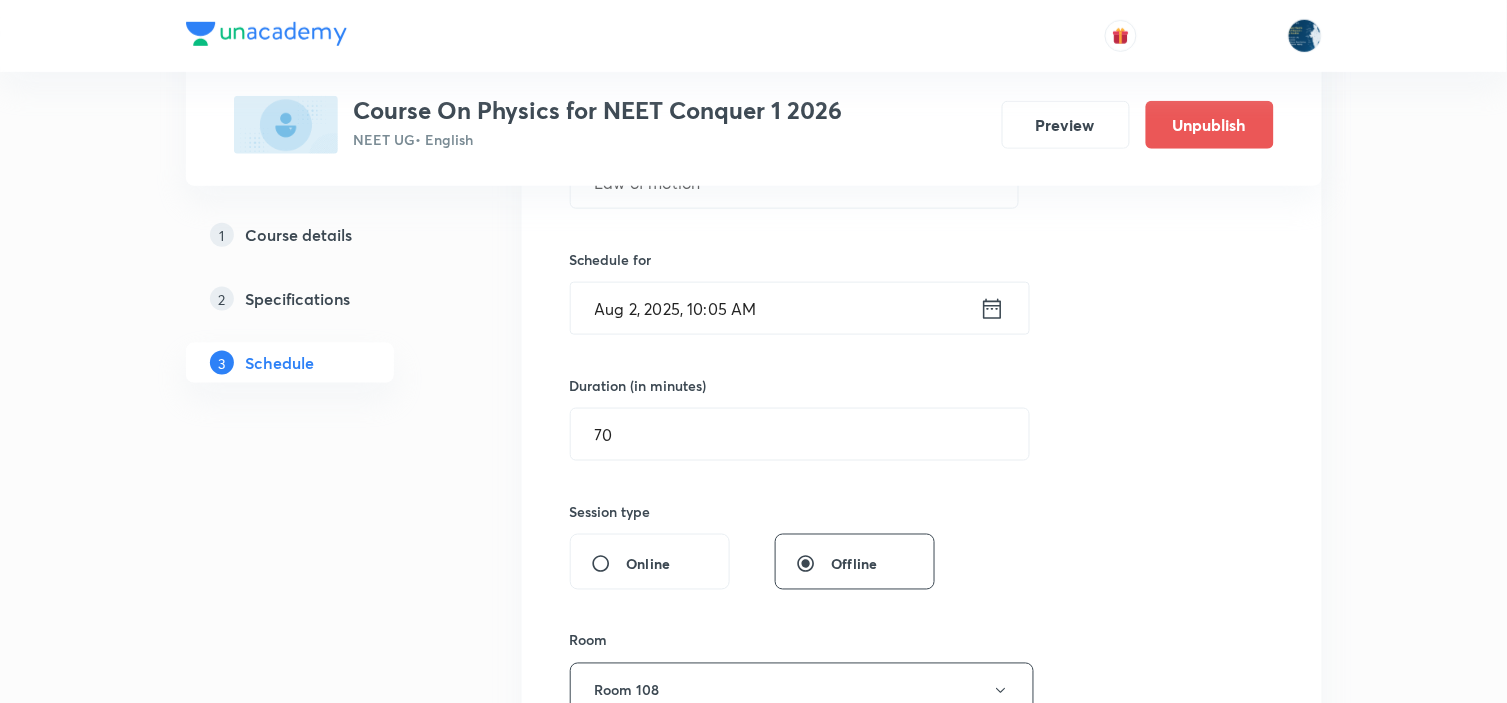 scroll, scrollTop: 333, scrollLeft: 0, axis: vertical 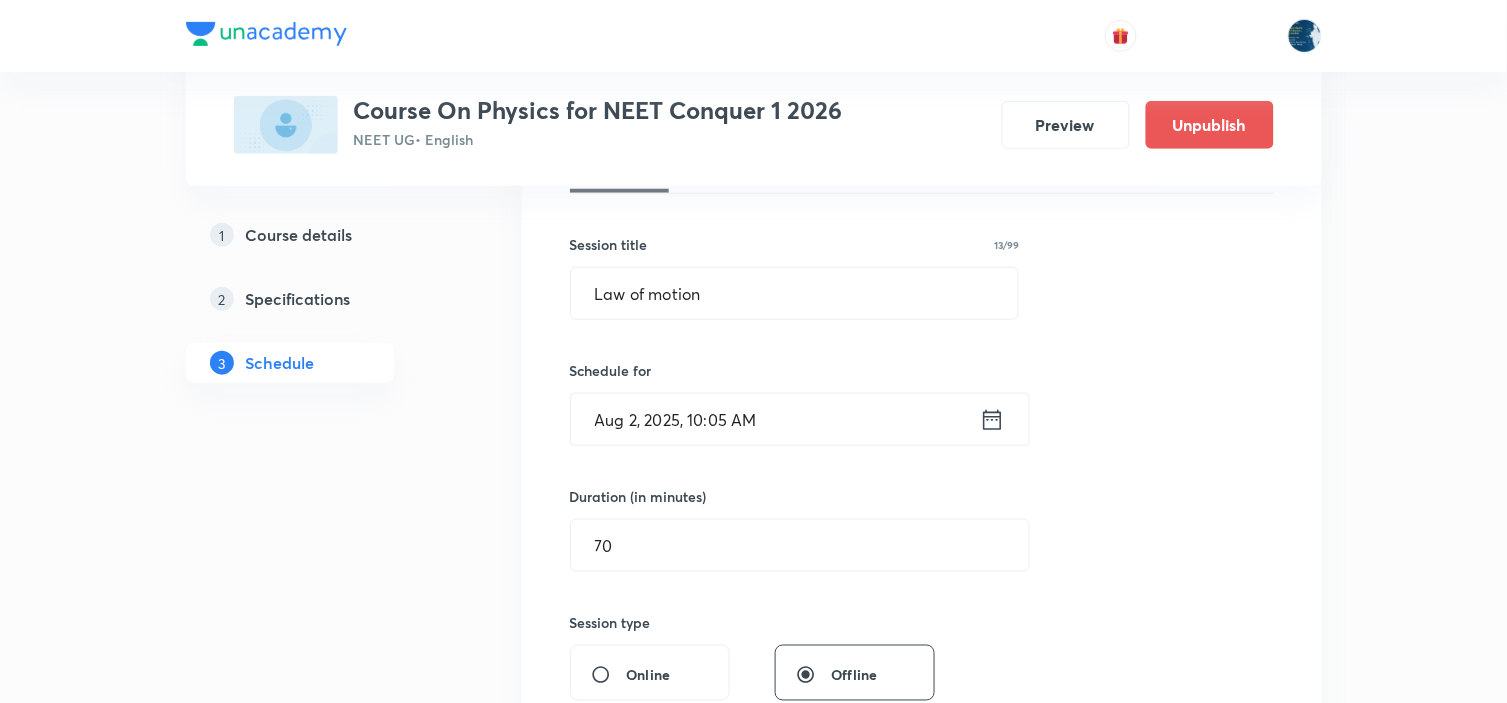 type 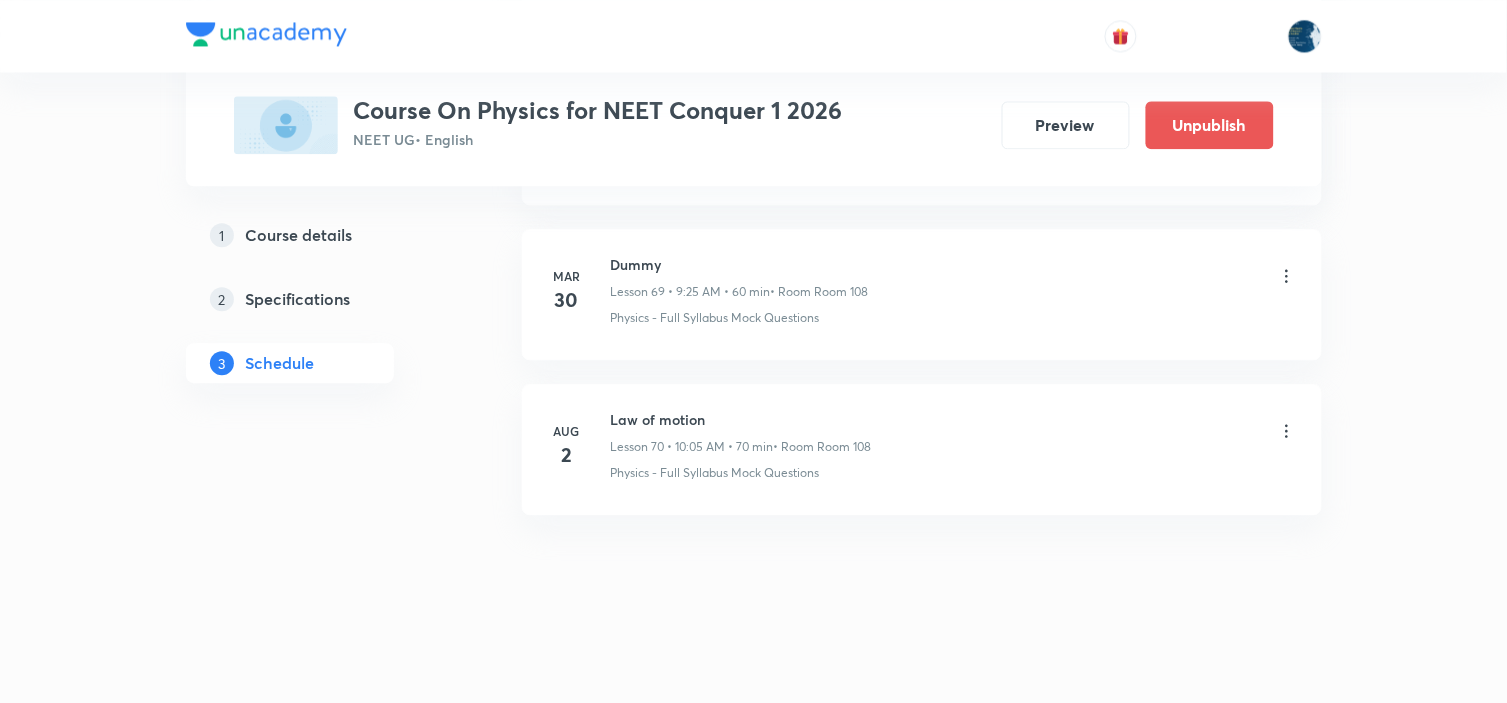 scroll, scrollTop: 10842, scrollLeft: 0, axis: vertical 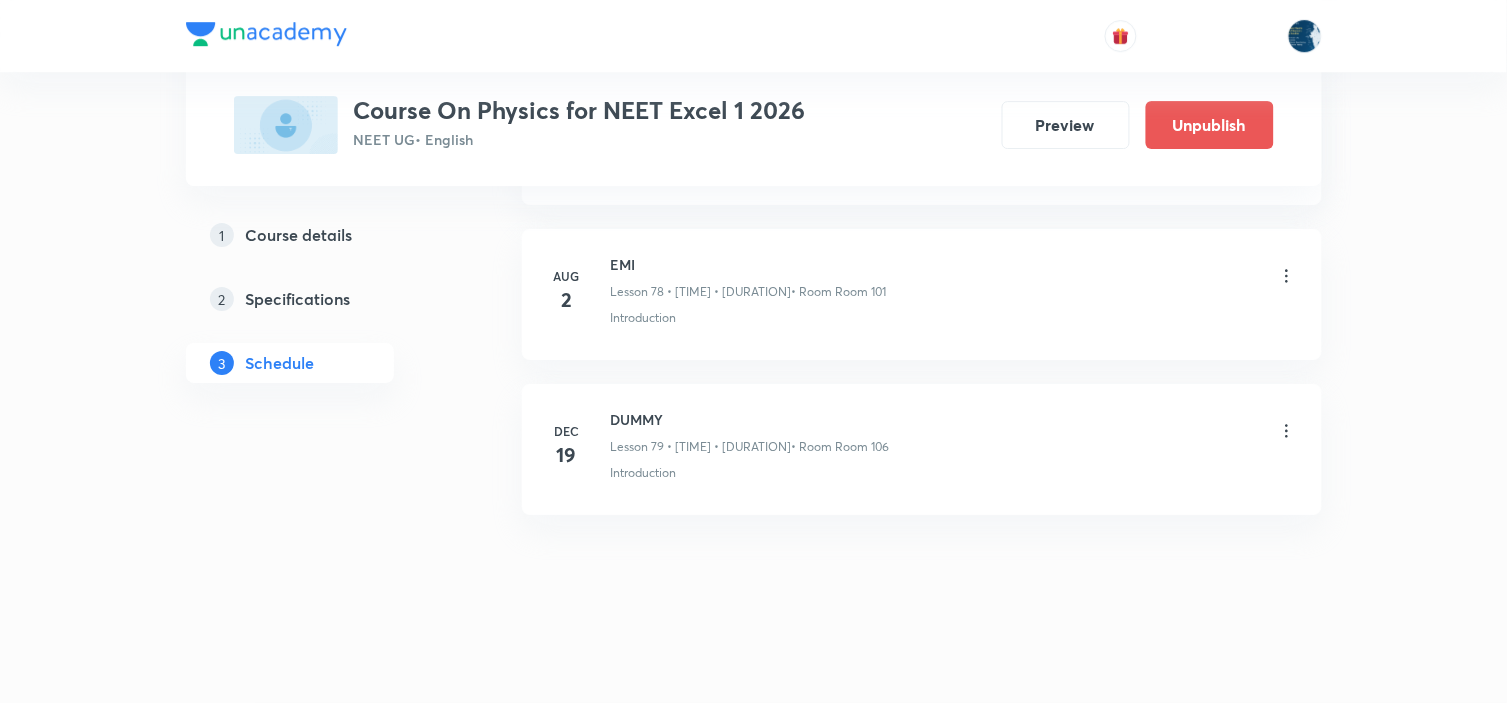 click 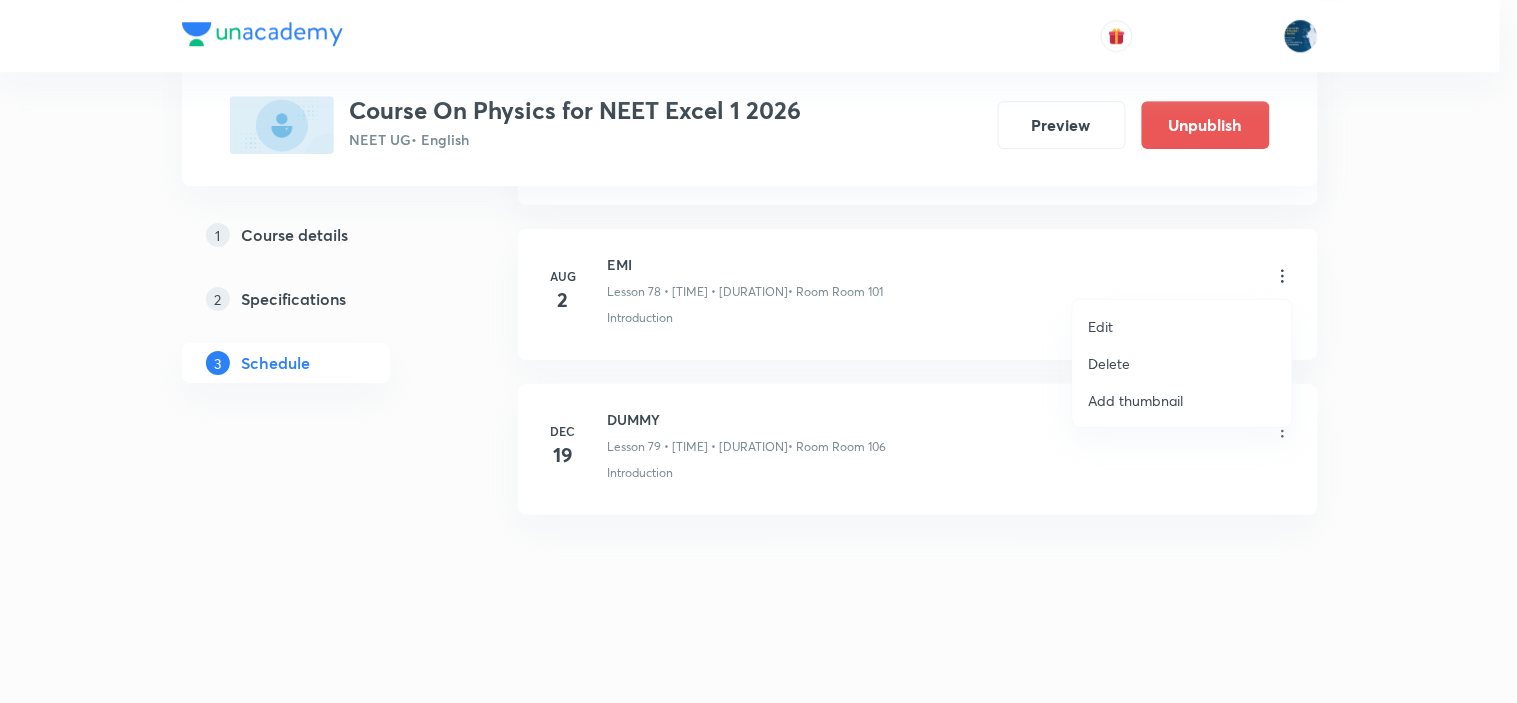 click on "Edit" at bounding box center [1182, 326] 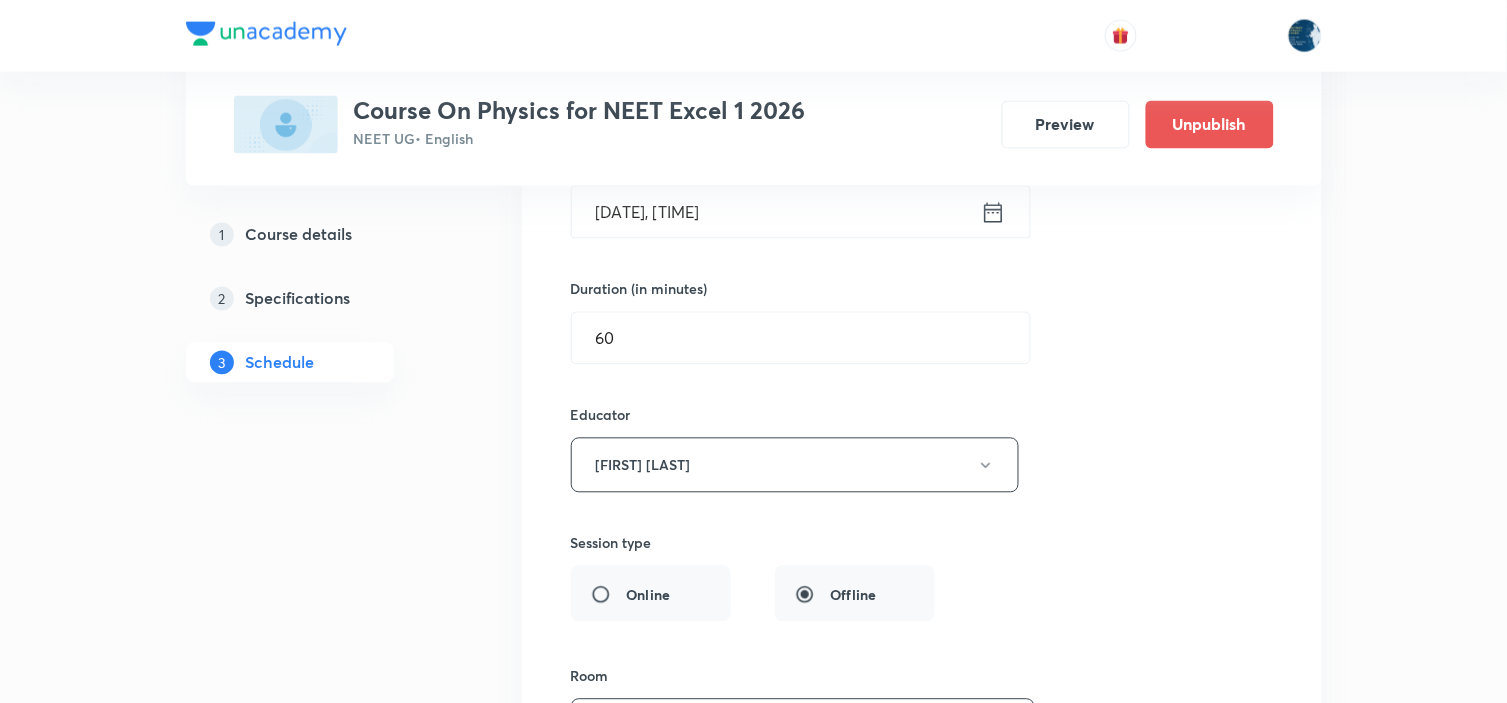 scroll, scrollTop: 12471, scrollLeft: 0, axis: vertical 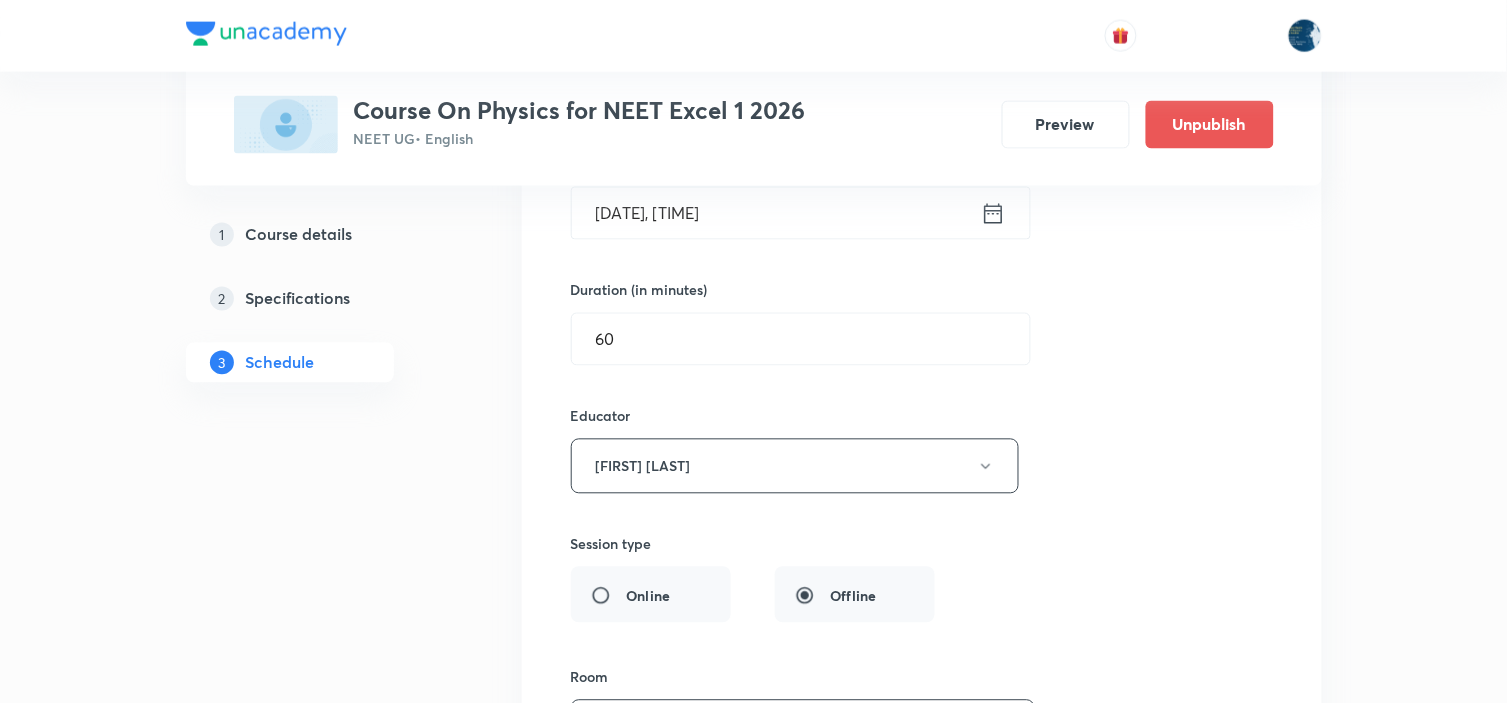 click 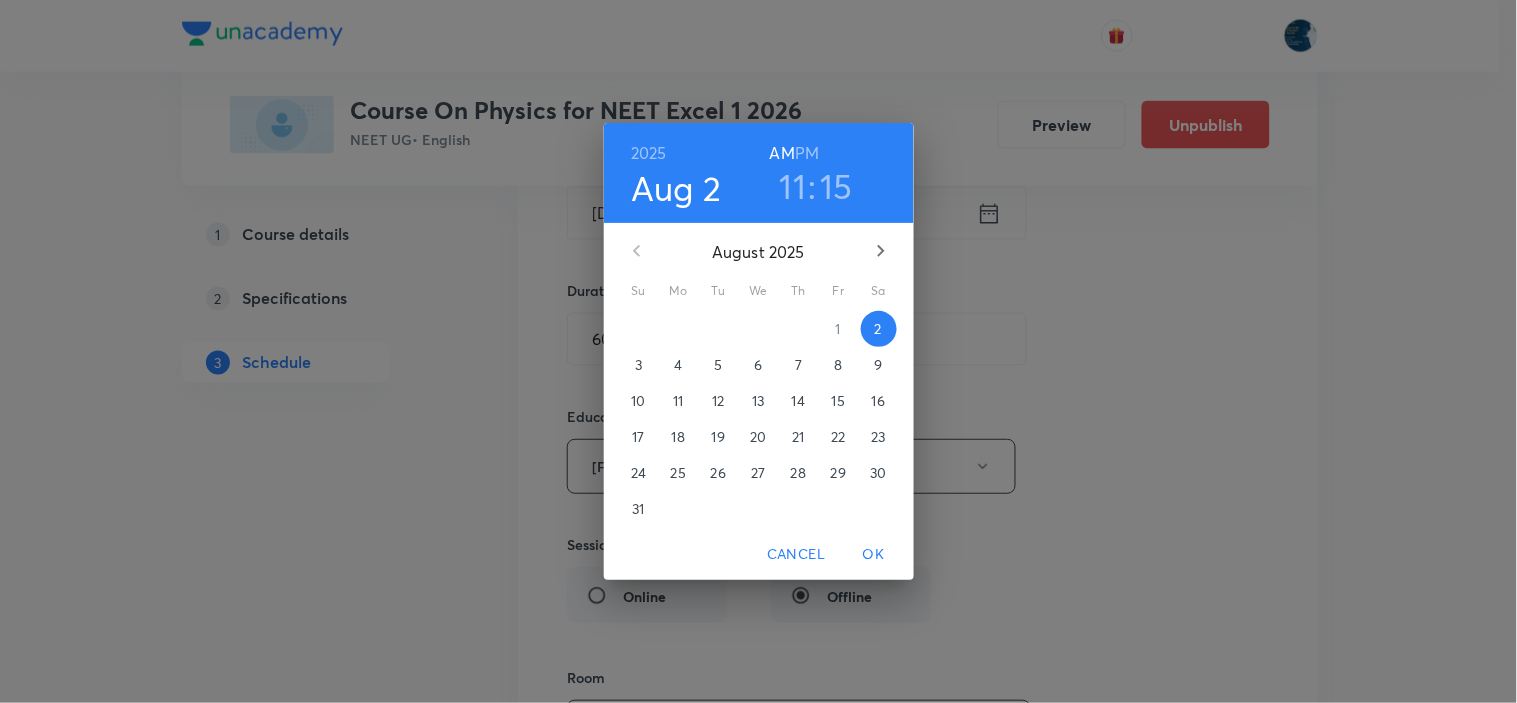 click on "15" at bounding box center [837, 186] 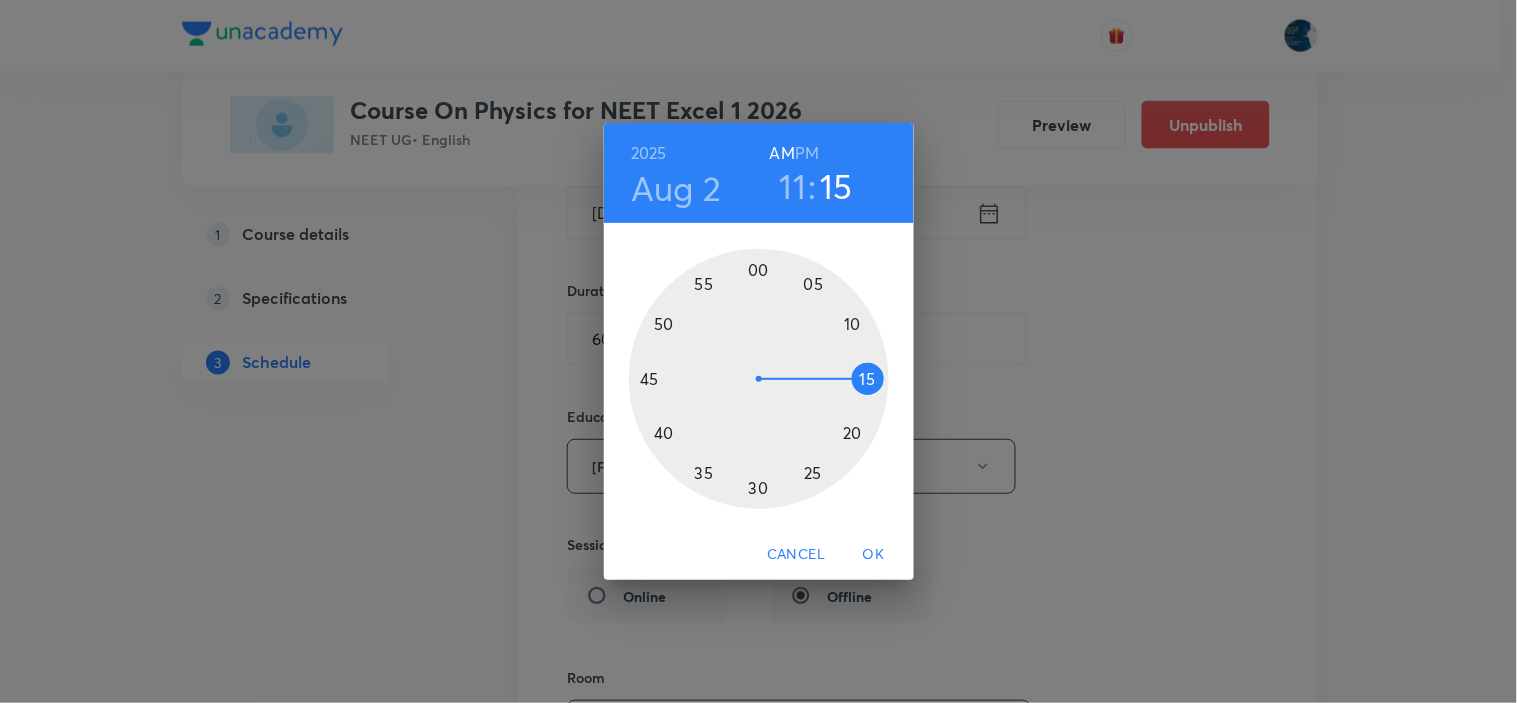 click at bounding box center [759, 379] 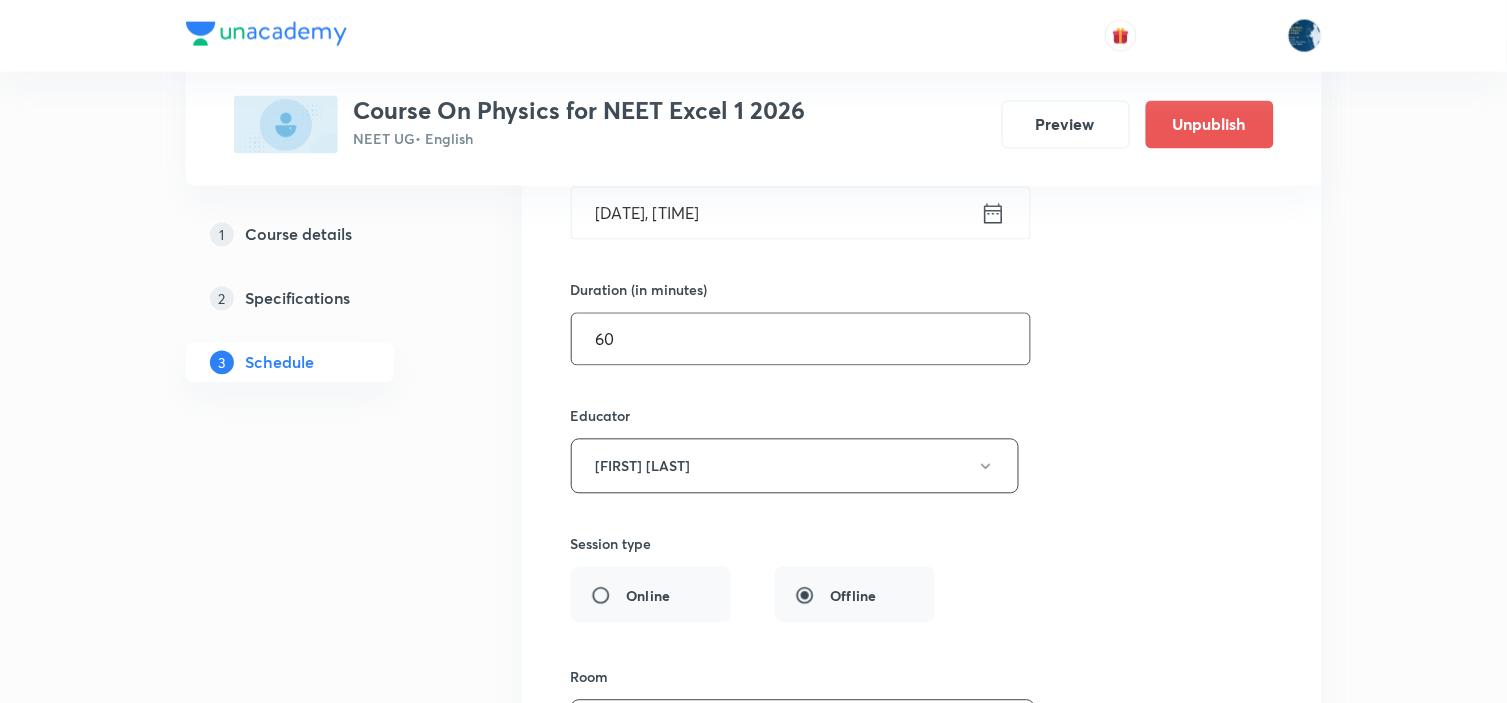 click on "60" at bounding box center (801, 339) 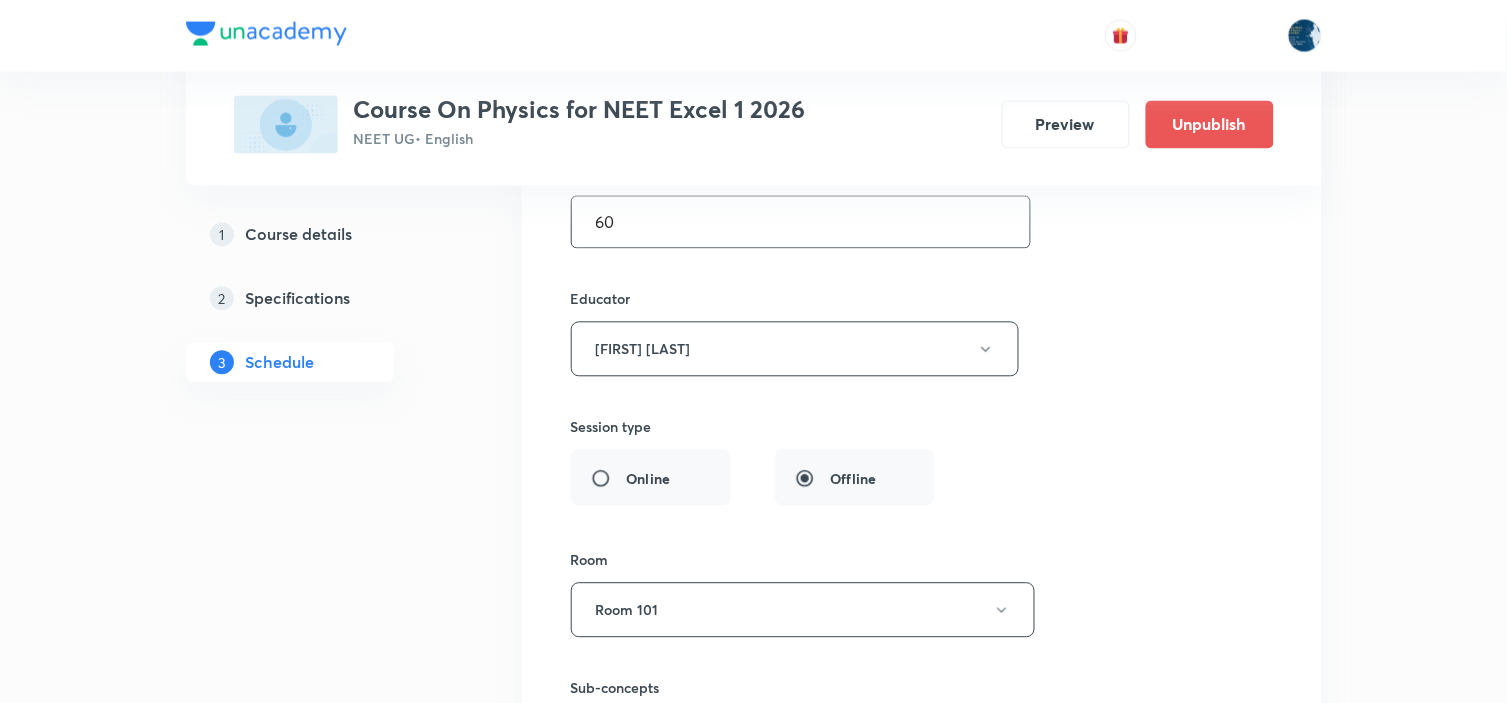 scroll, scrollTop: 12804, scrollLeft: 0, axis: vertical 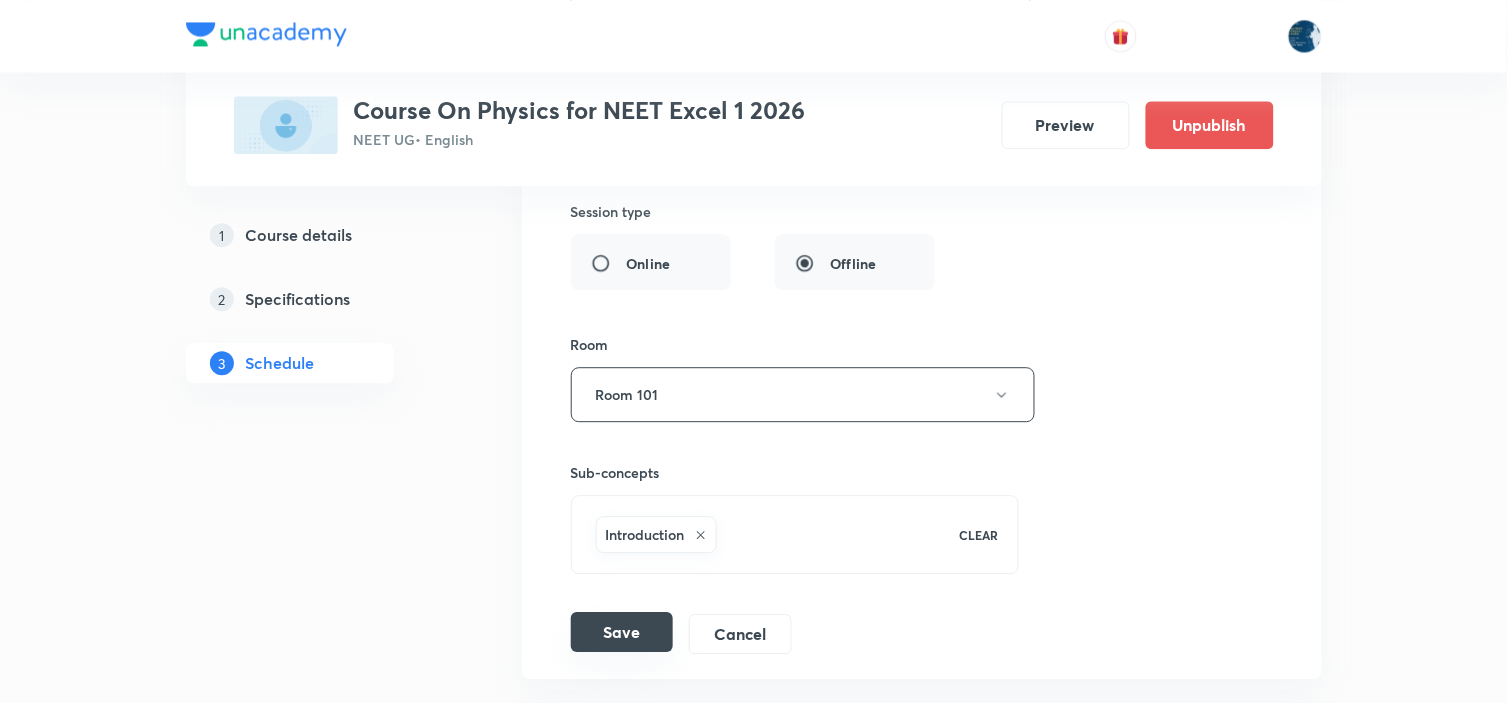 click on "Save" at bounding box center (622, 632) 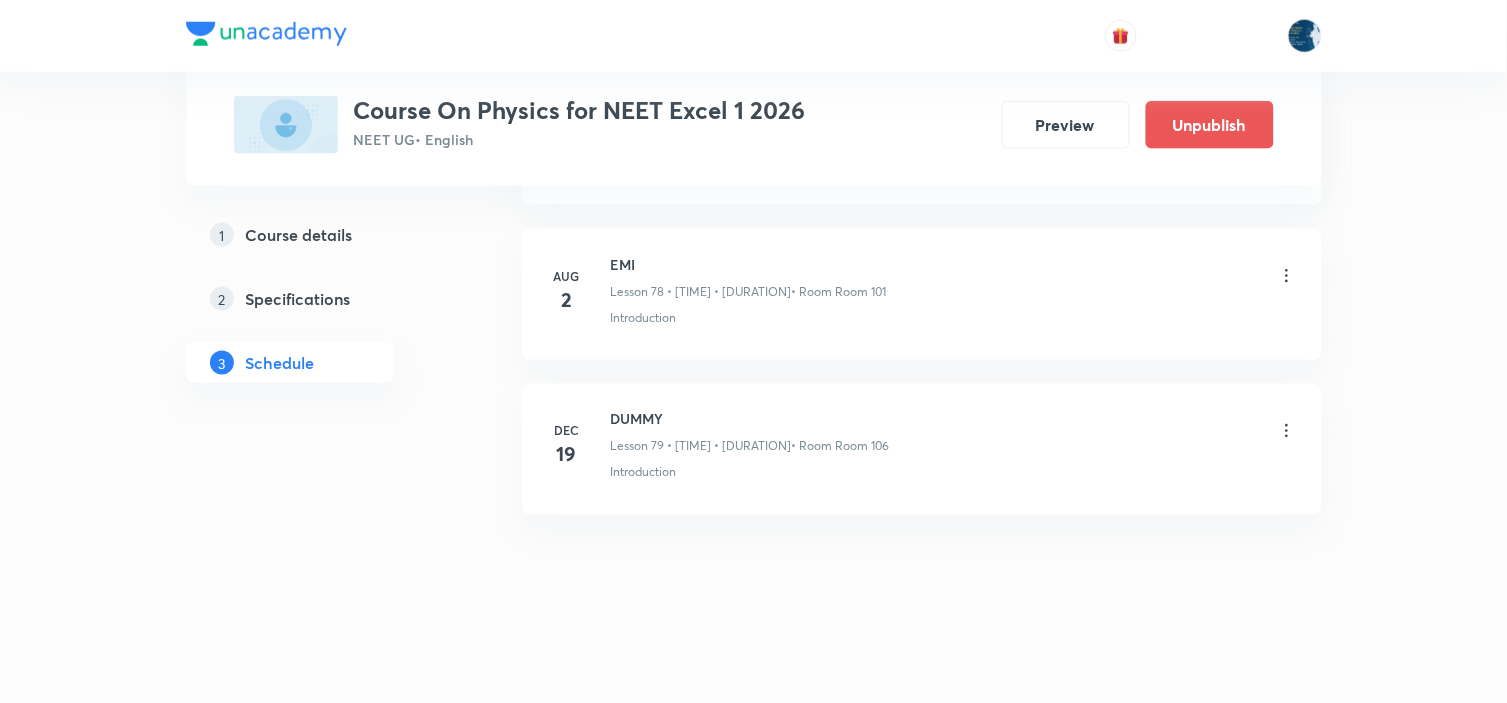 scroll, scrollTop: 12238, scrollLeft: 0, axis: vertical 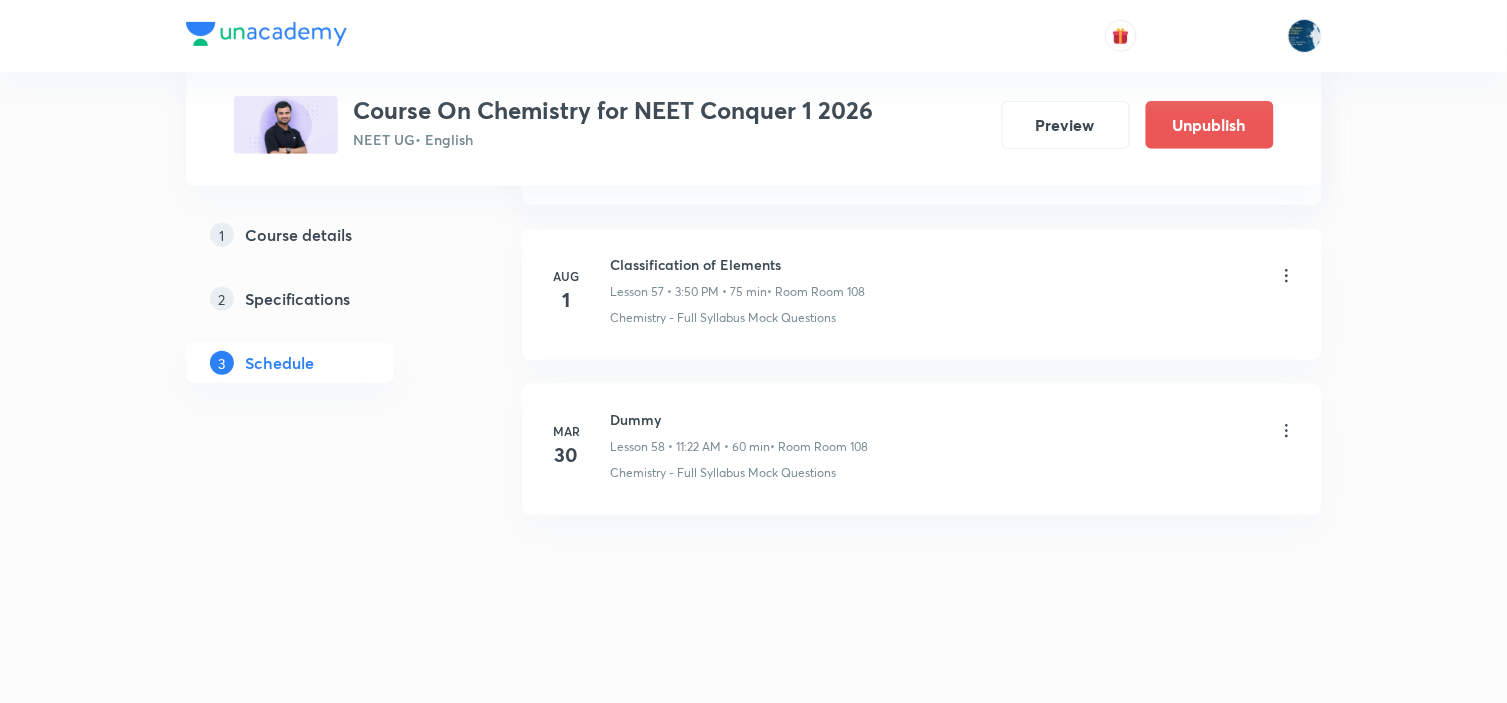 click on "Classification of Elements" at bounding box center [738, 264] 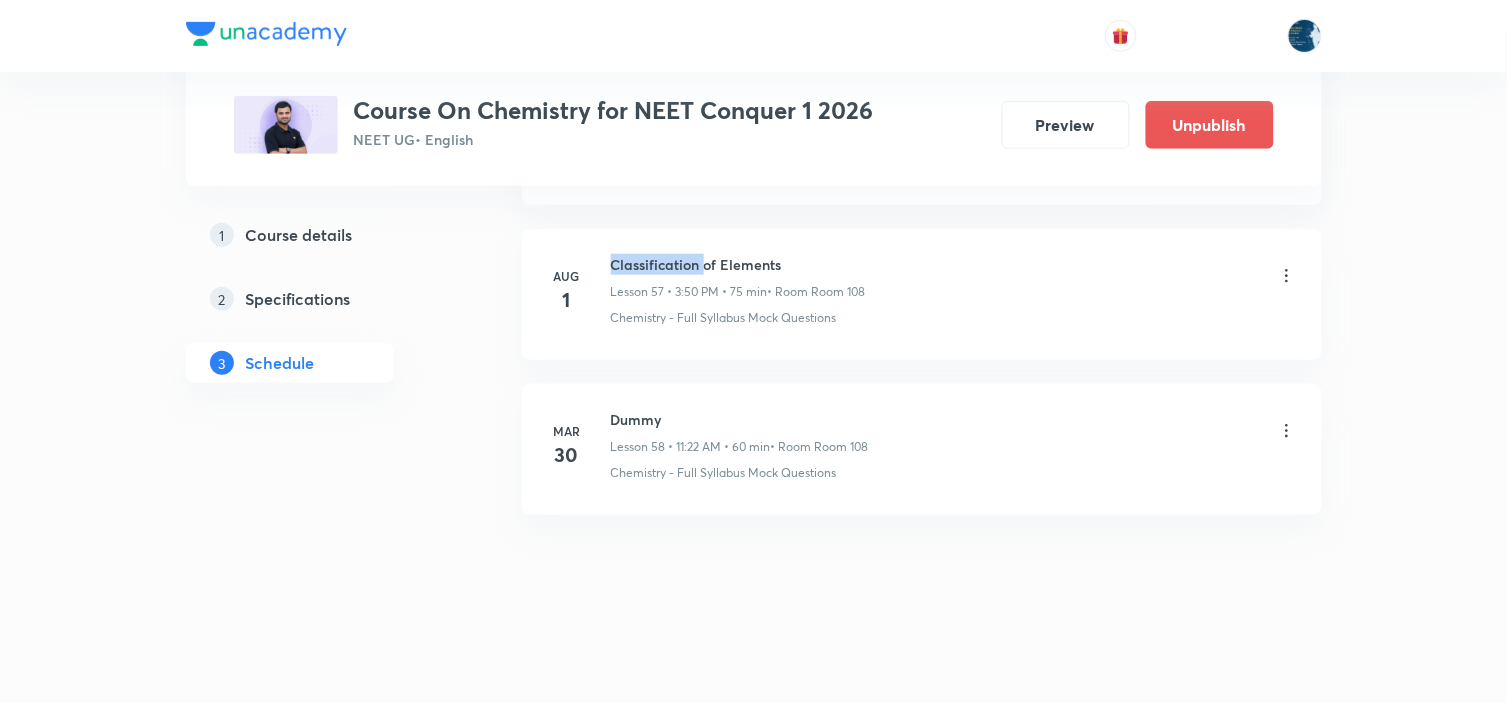click on "Classification of Elements" at bounding box center [738, 264] 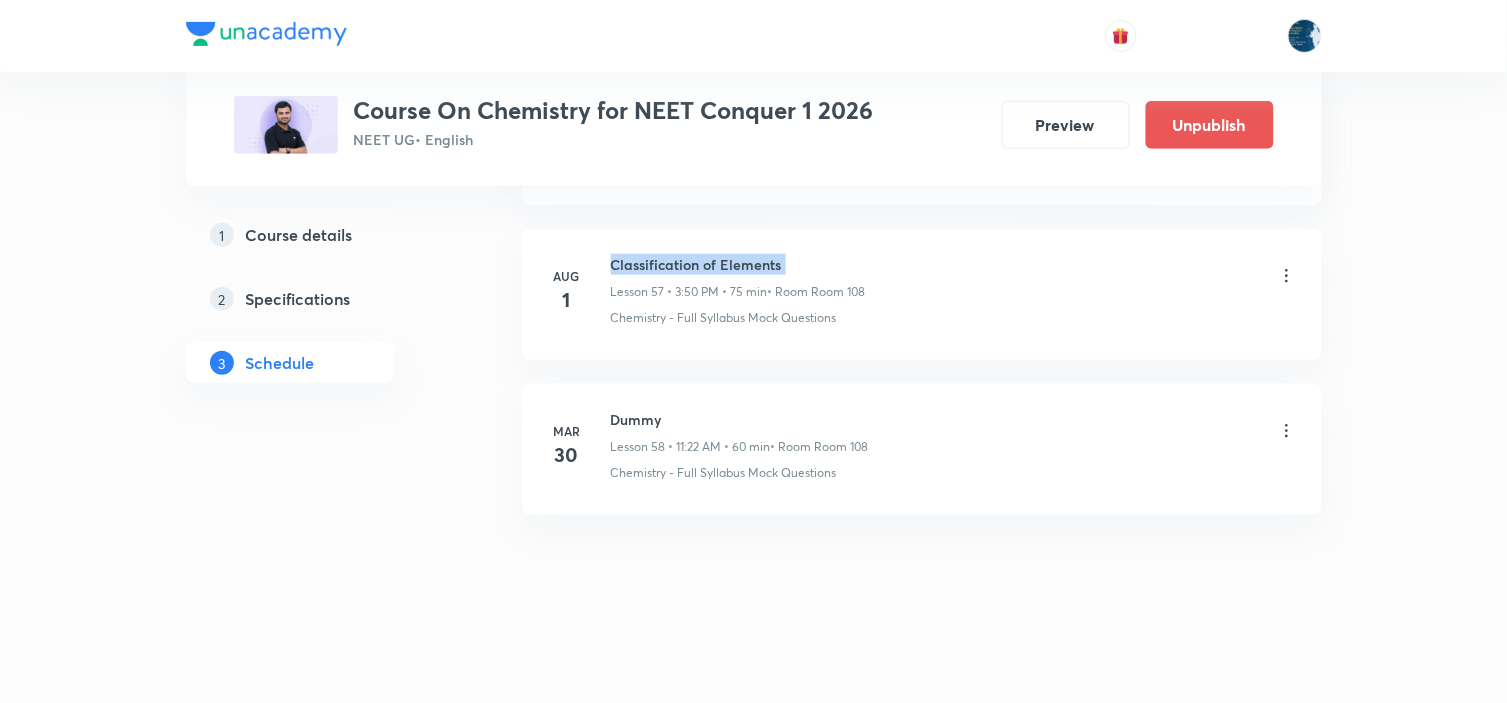 click on "Classification of Elements" at bounding box center (738, 264) 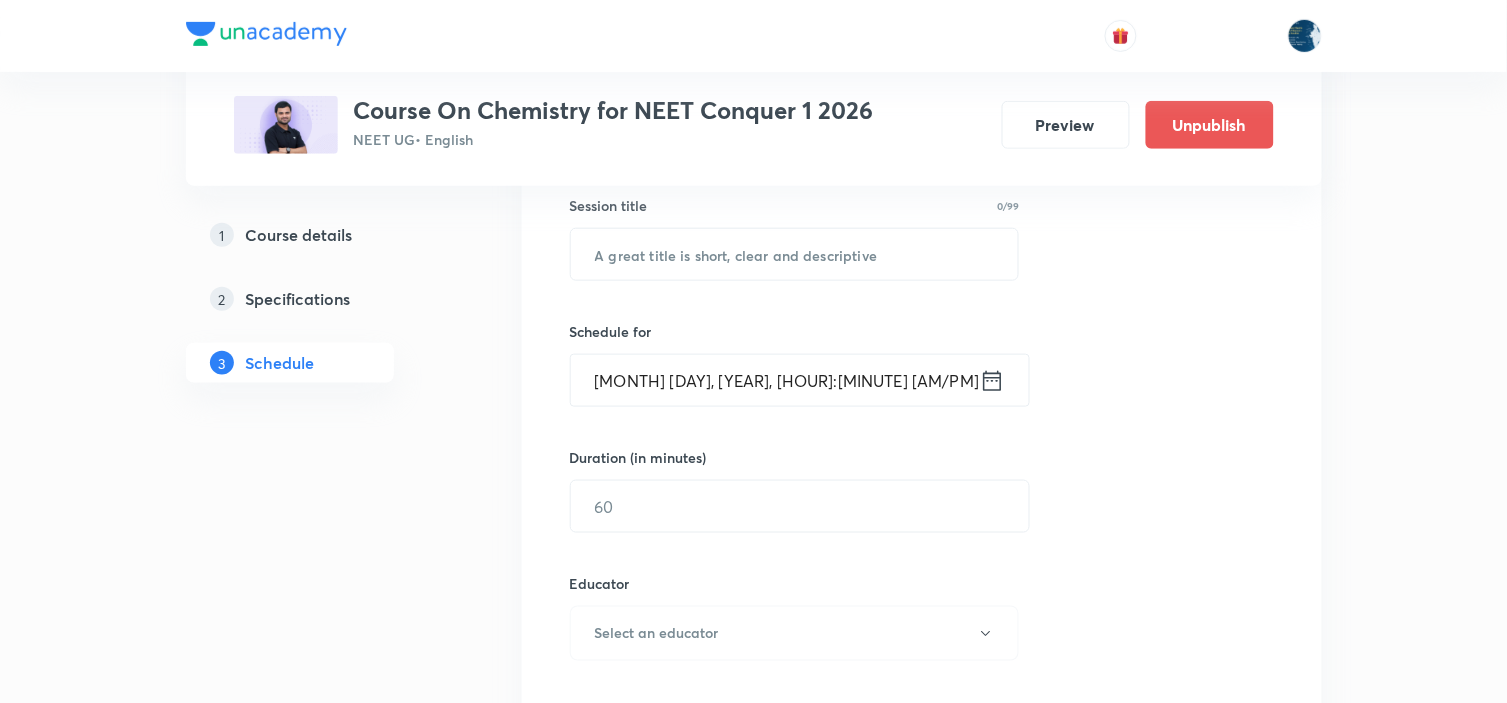 scroll, scrollTop: 333, scrollLeft: 0, axis: vertical 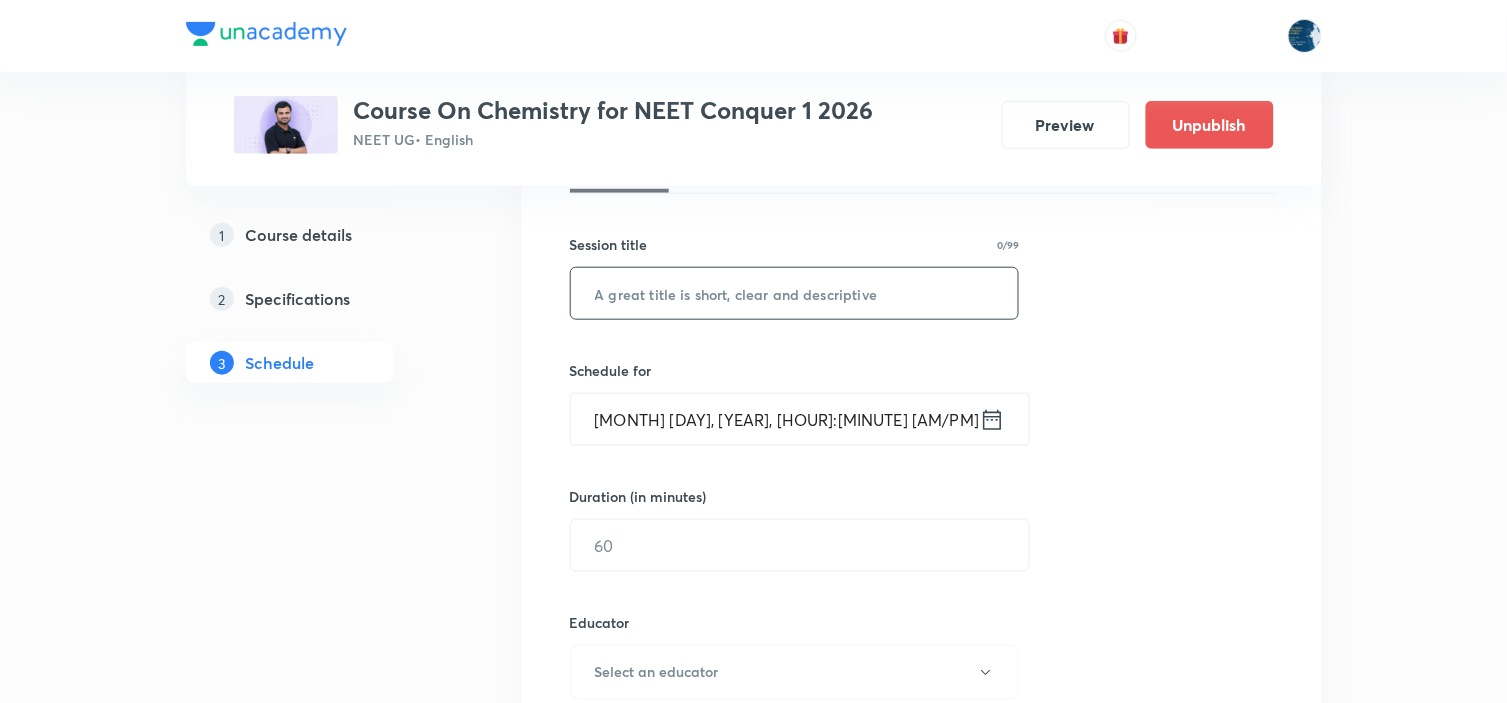 click at bounding box center [795, 293] 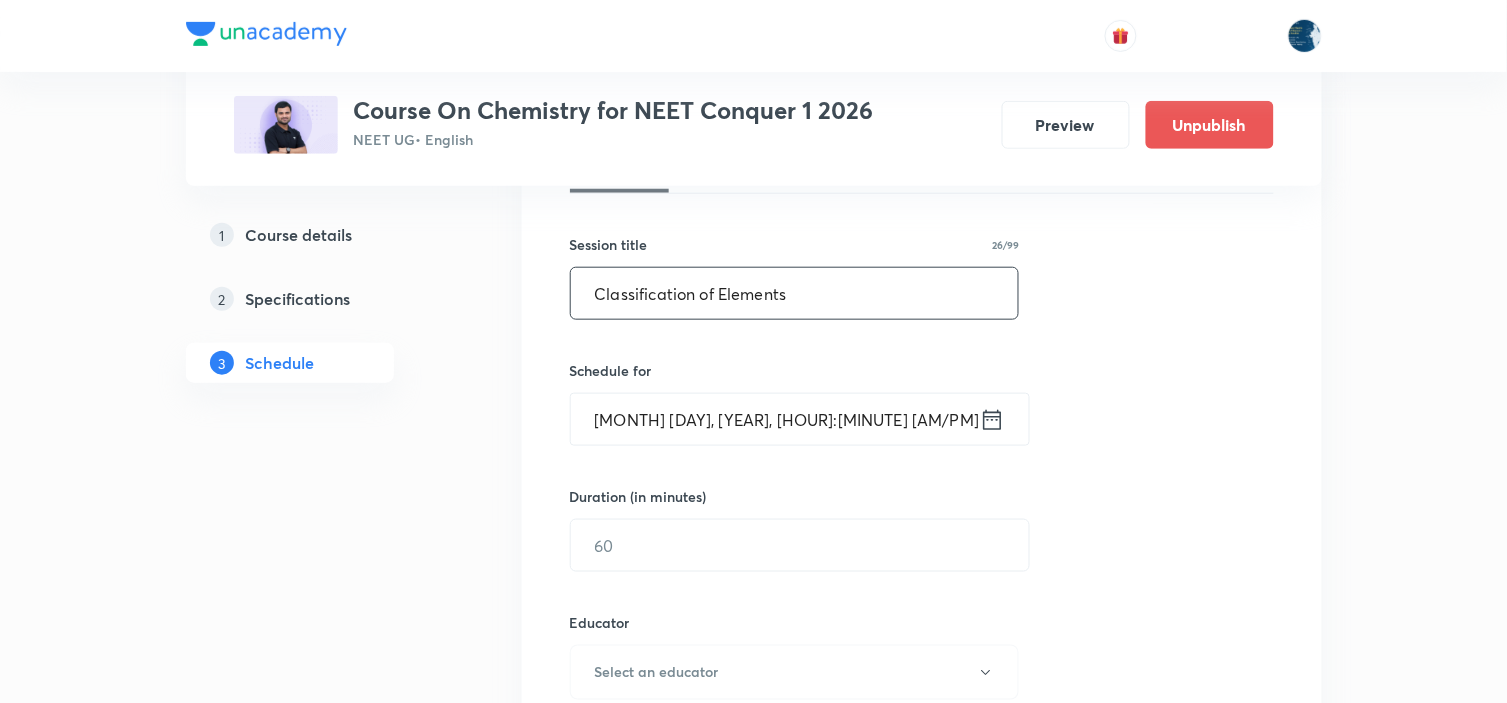 type on "Classification of Elements" 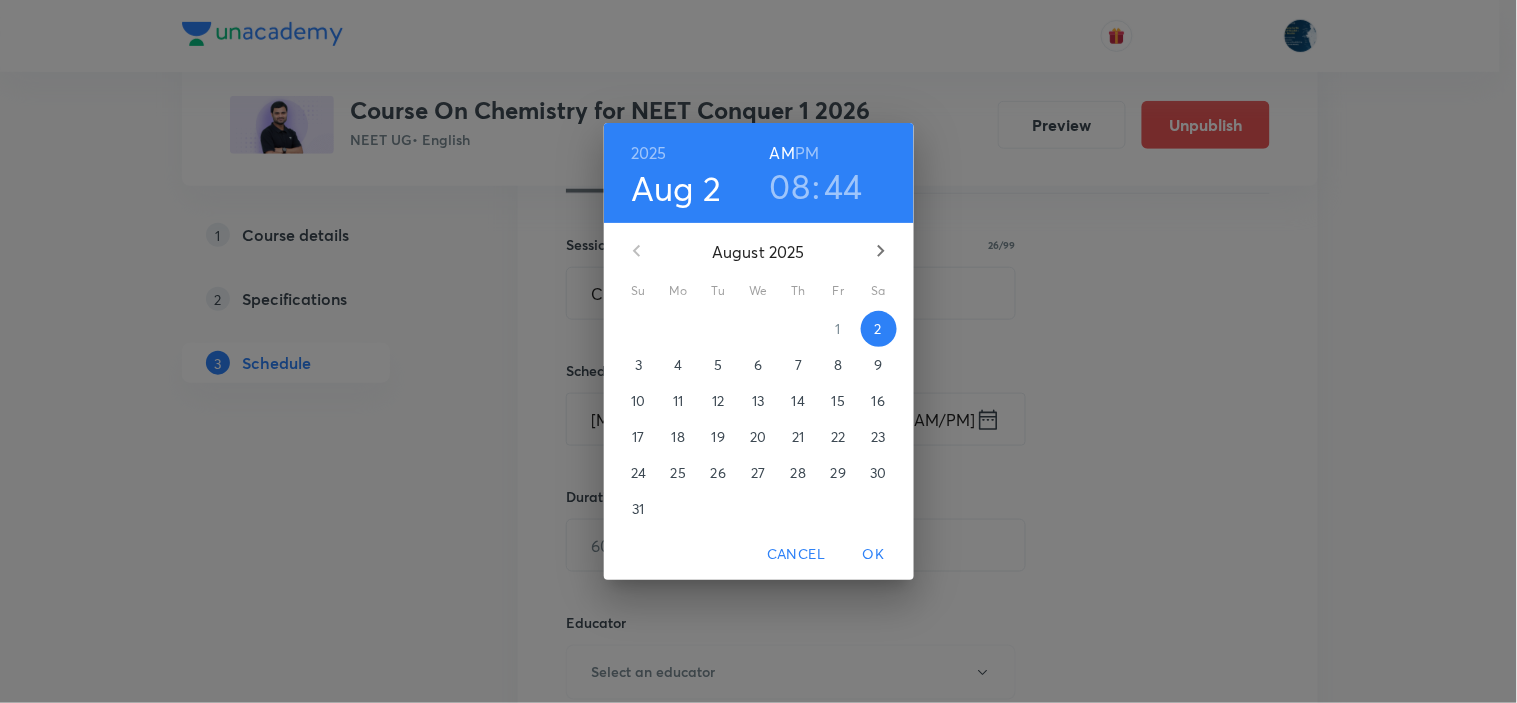 click on "08" at bounding box center [790, 186] 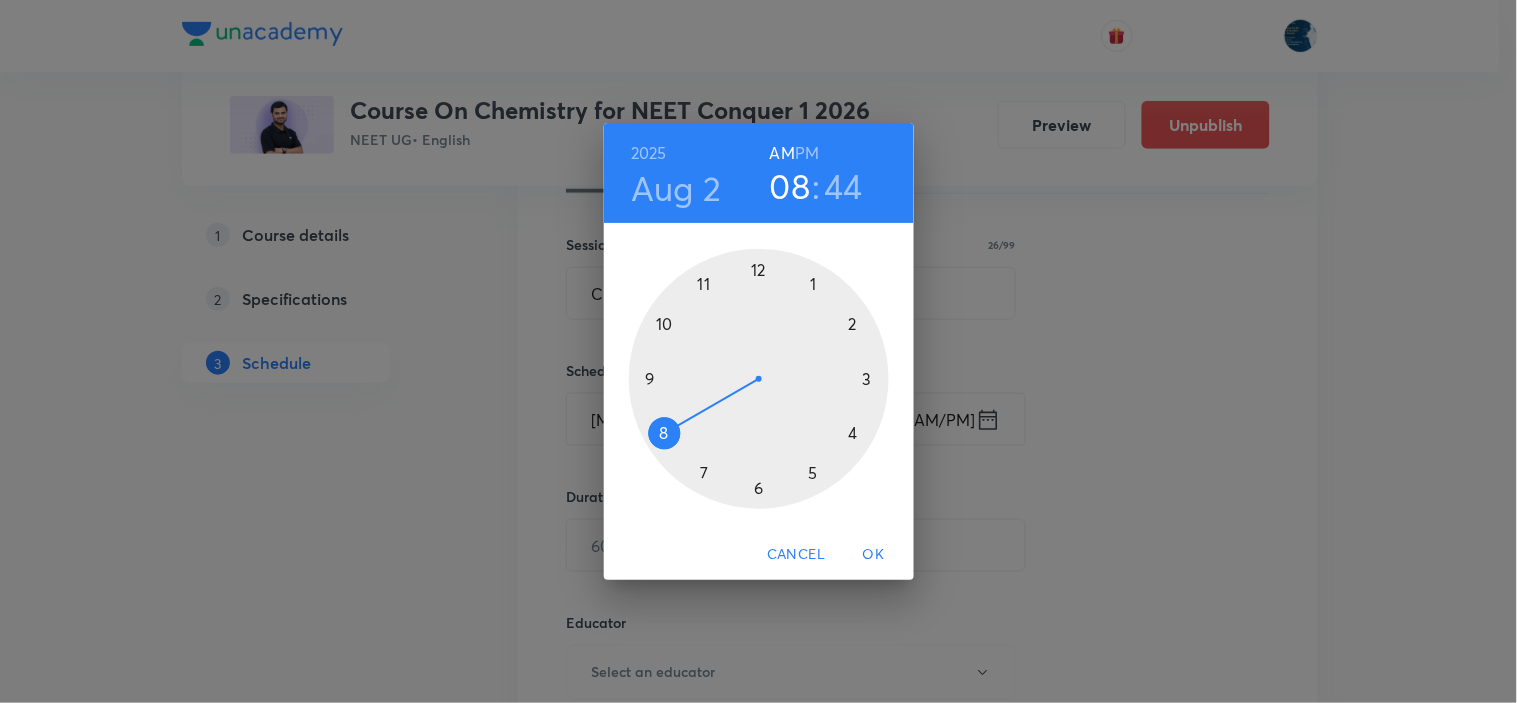 click at bounding box center (759, 379) 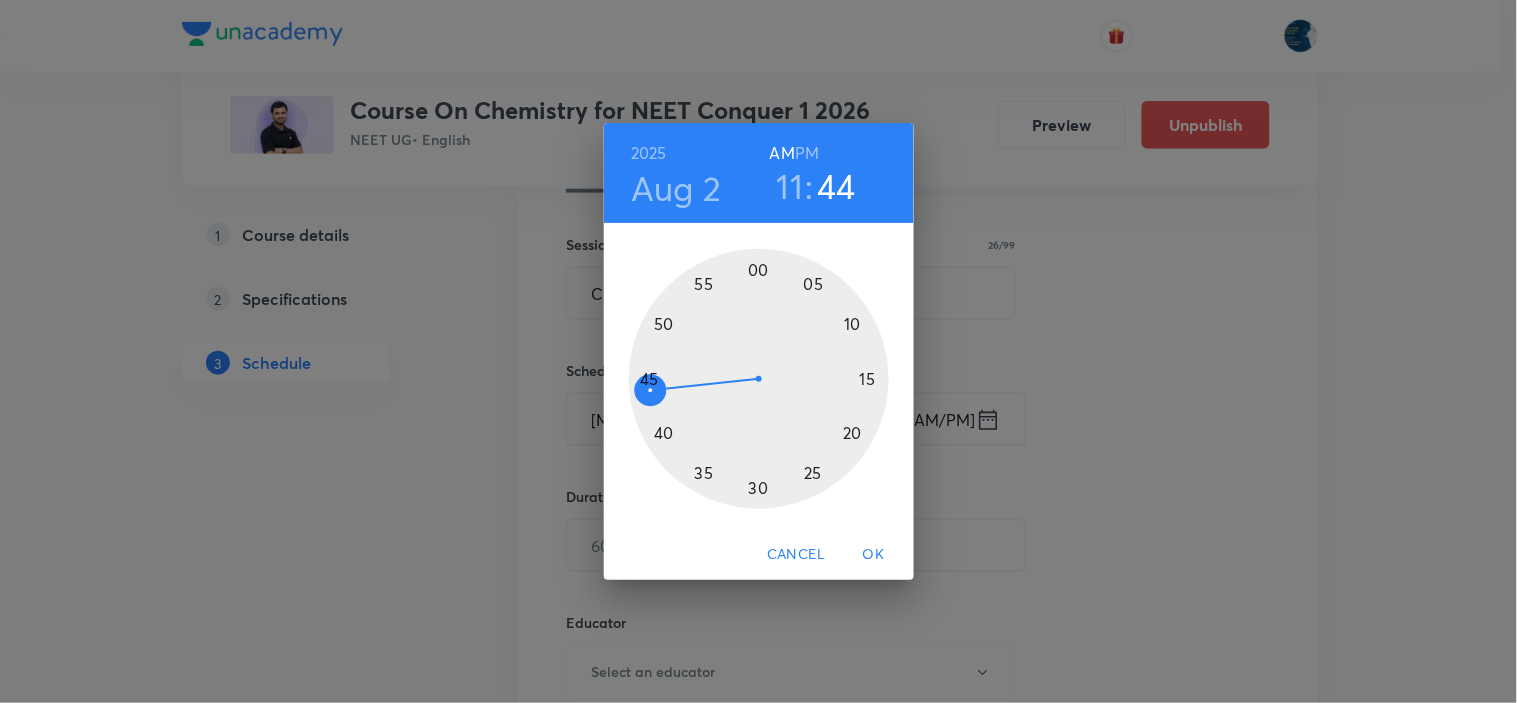 click at bounding box center (759, 379) 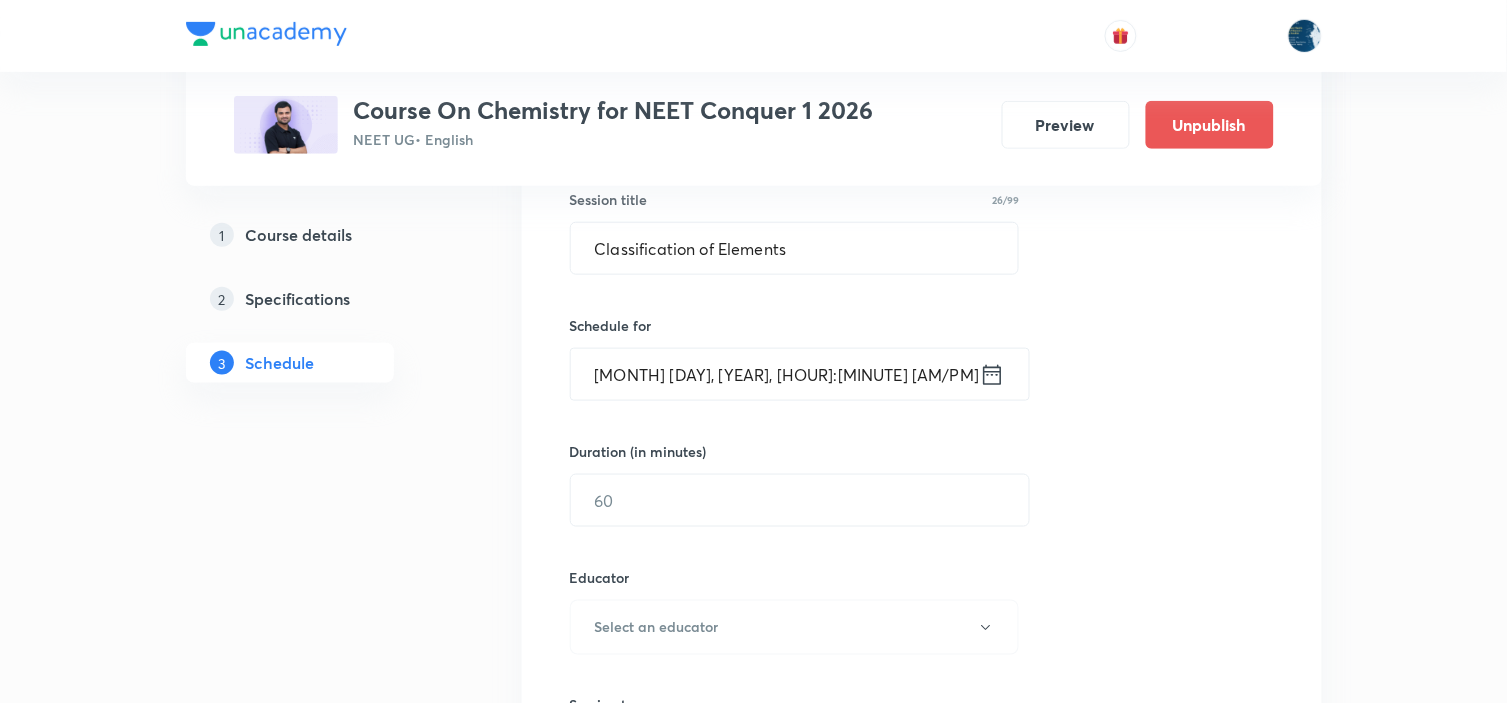 scroll, scrollTop: 444, scrollLeft: 0, axis: vertical 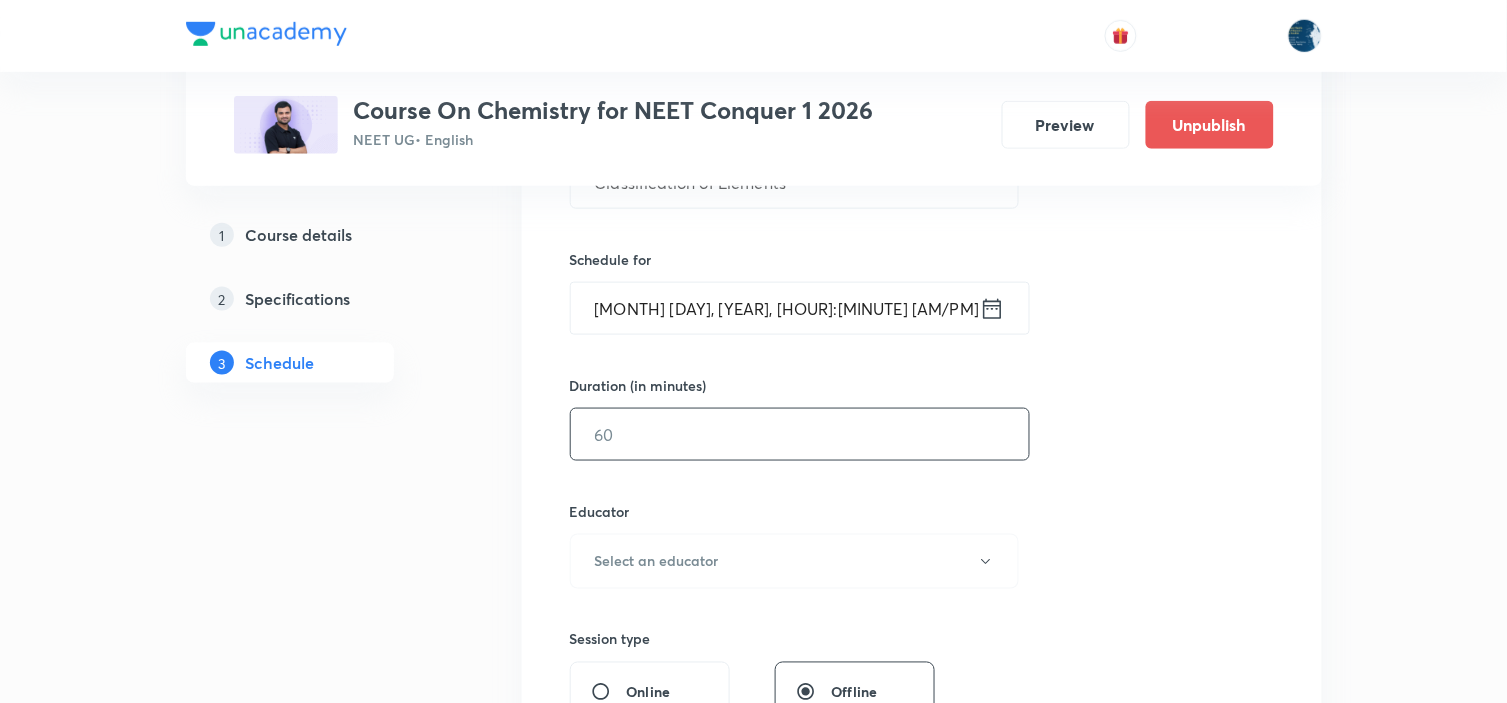 click at bounding box center (800, 434) 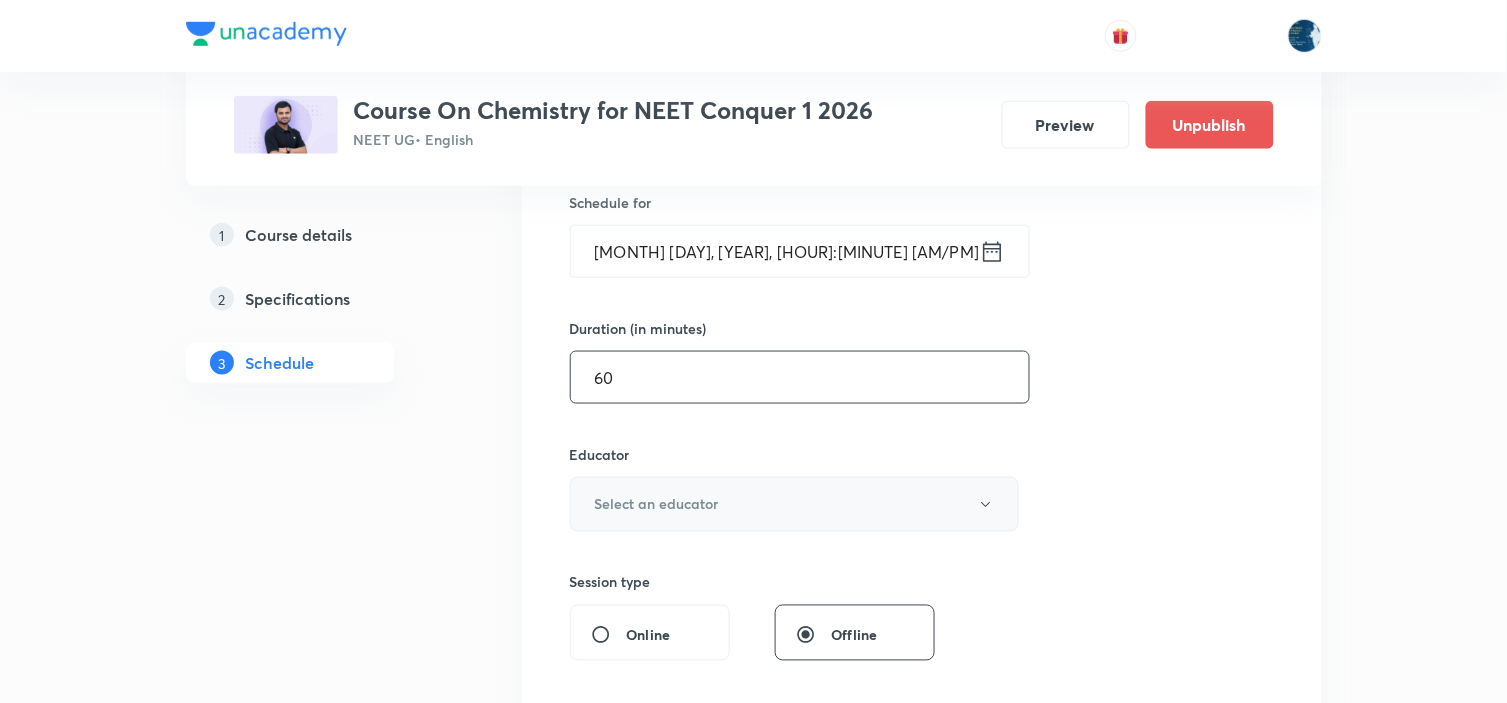 scroll, scrollTop: 555, scrollLeft: 0, axis: vertical 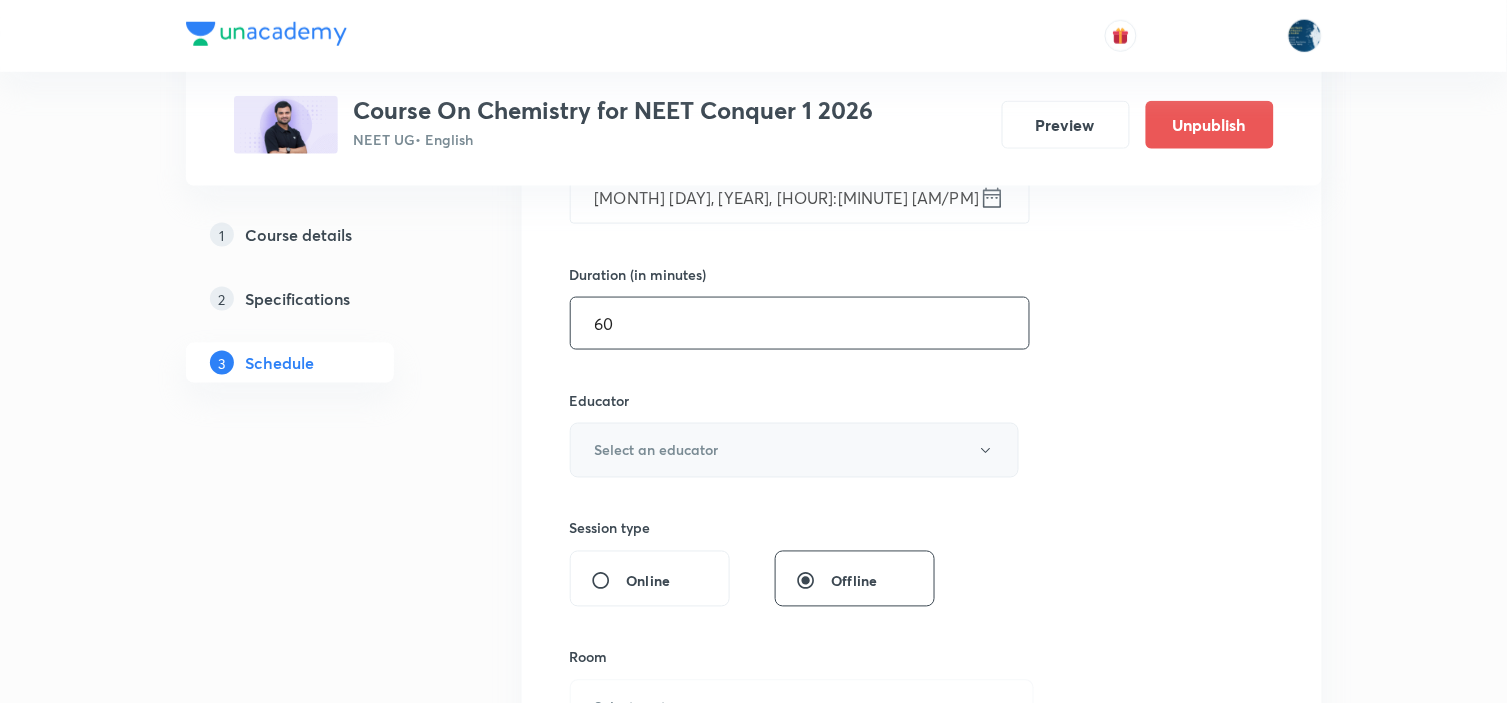 type on "60" 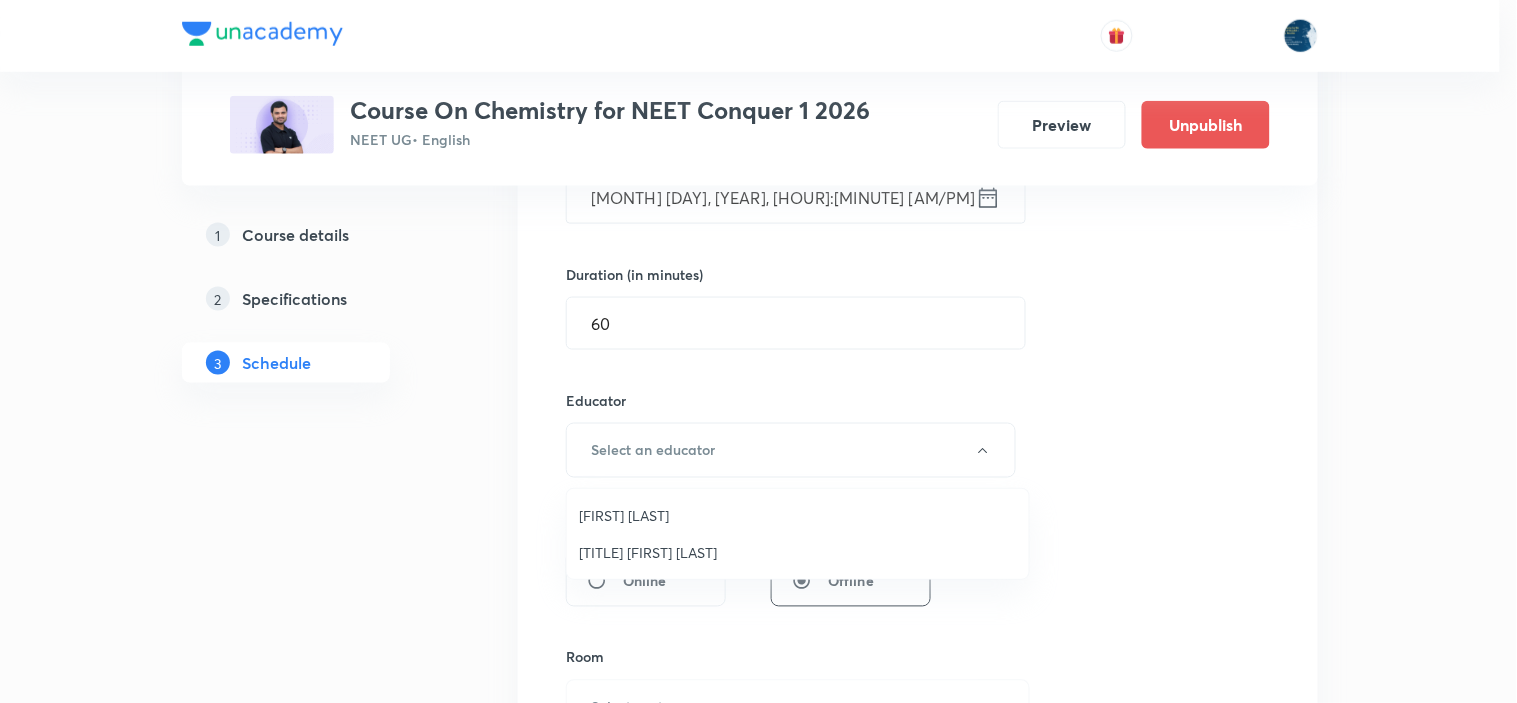 click on "Parimi Venkata Ramana Dinesh Kumar" at bounding box center [798, 515] 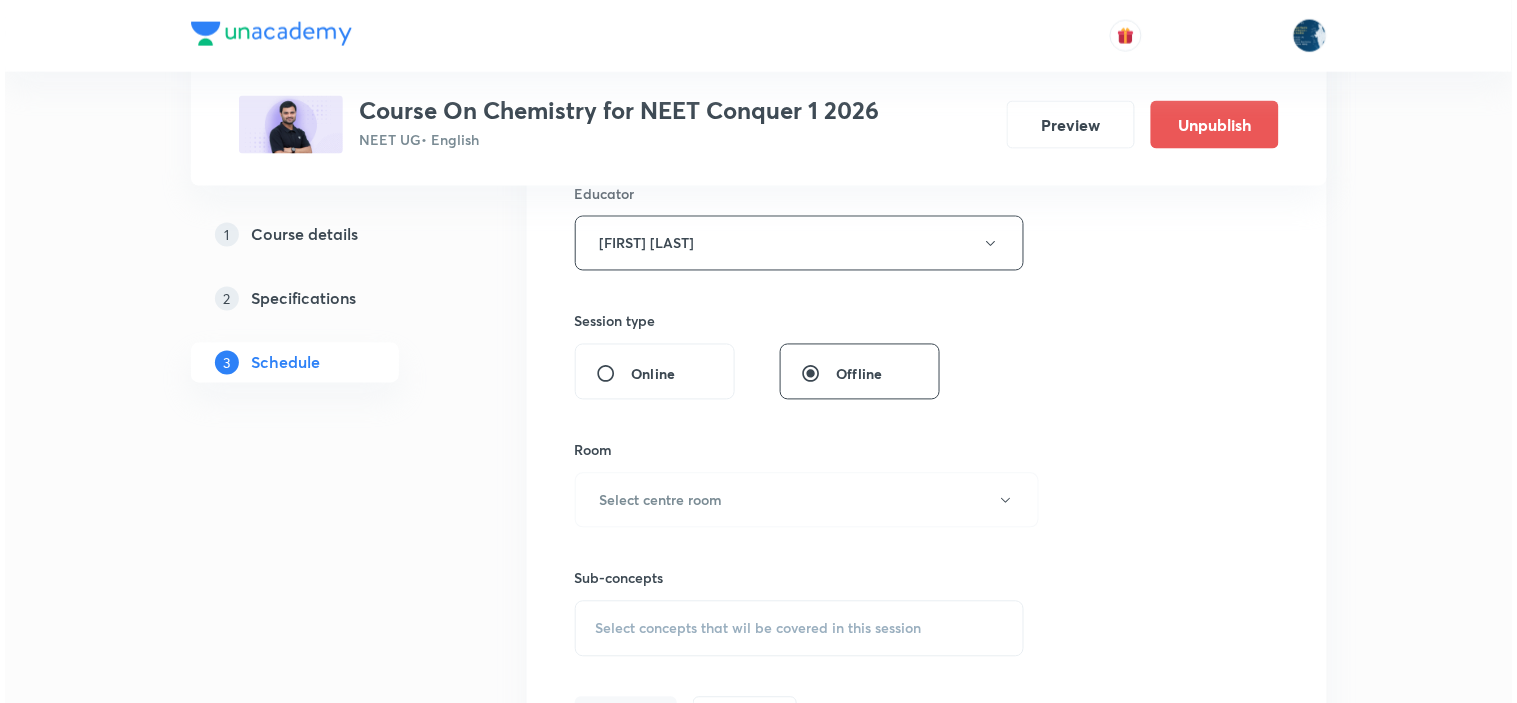 scroll, scrollTop: 888, scrollLeft: 0, axis: vertical 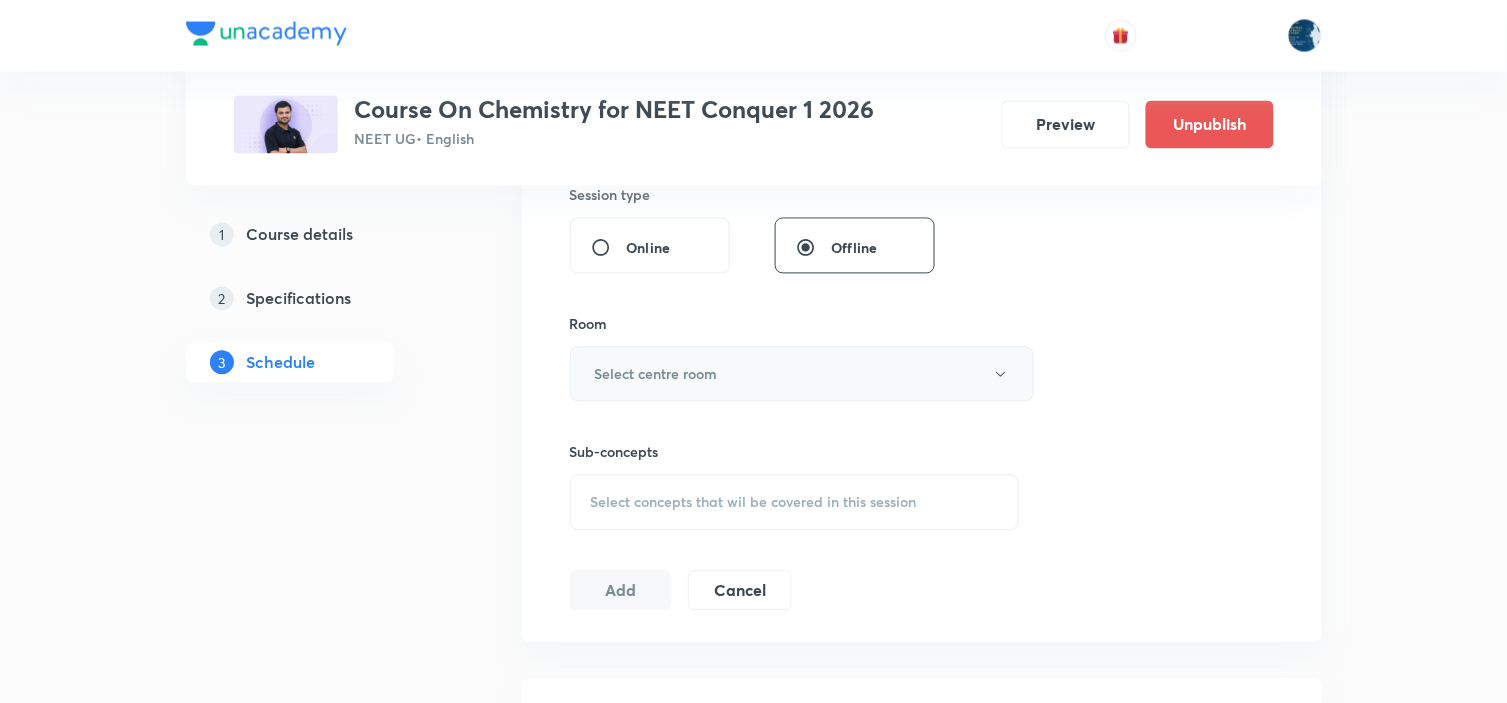 click on "Select centre room" at bounding box center [802, 374] 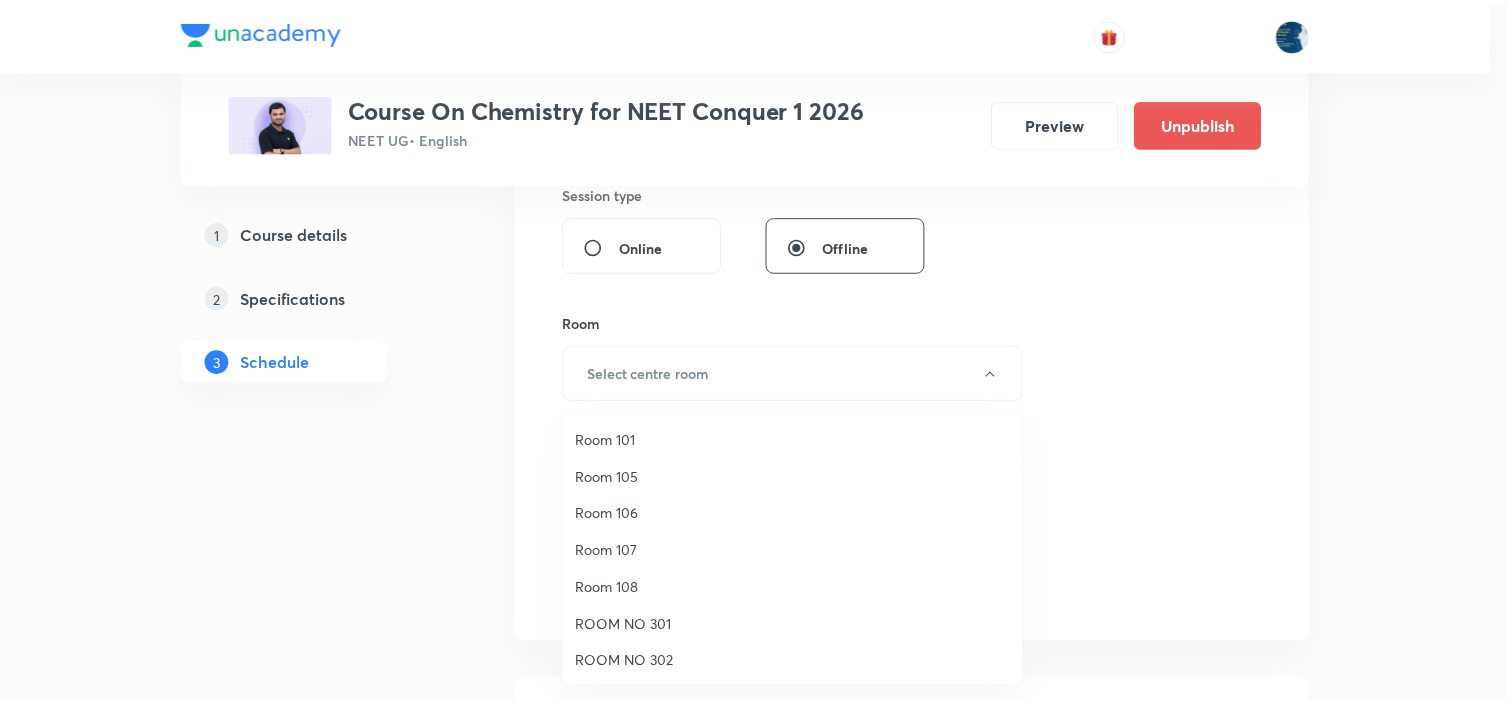 scroll, scrollTop: 148, scrollLeft: 0, axis: vertical 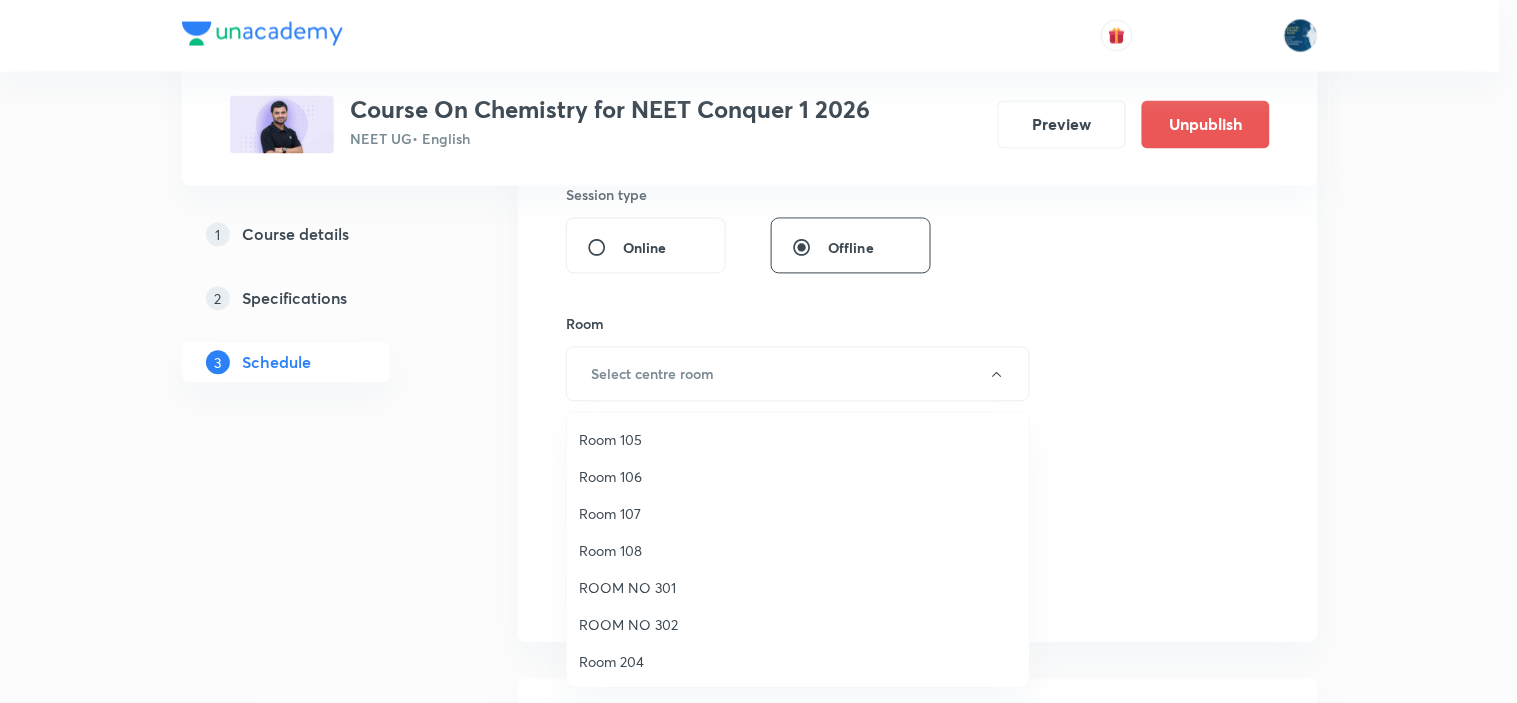 click on "Room 108" at bounding box center (798, 550) 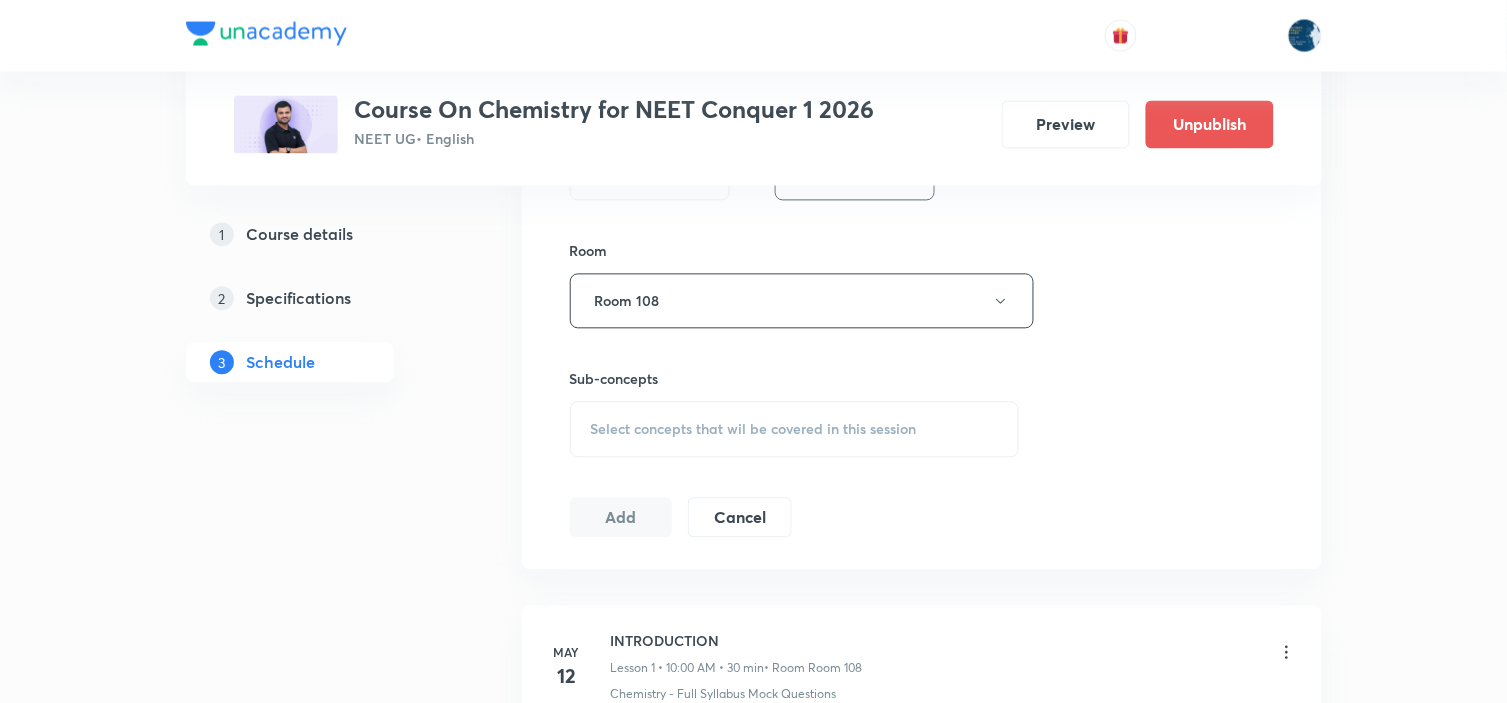 scroll, scrollTop: 1000, scrollLeft: 0, axis: vertical 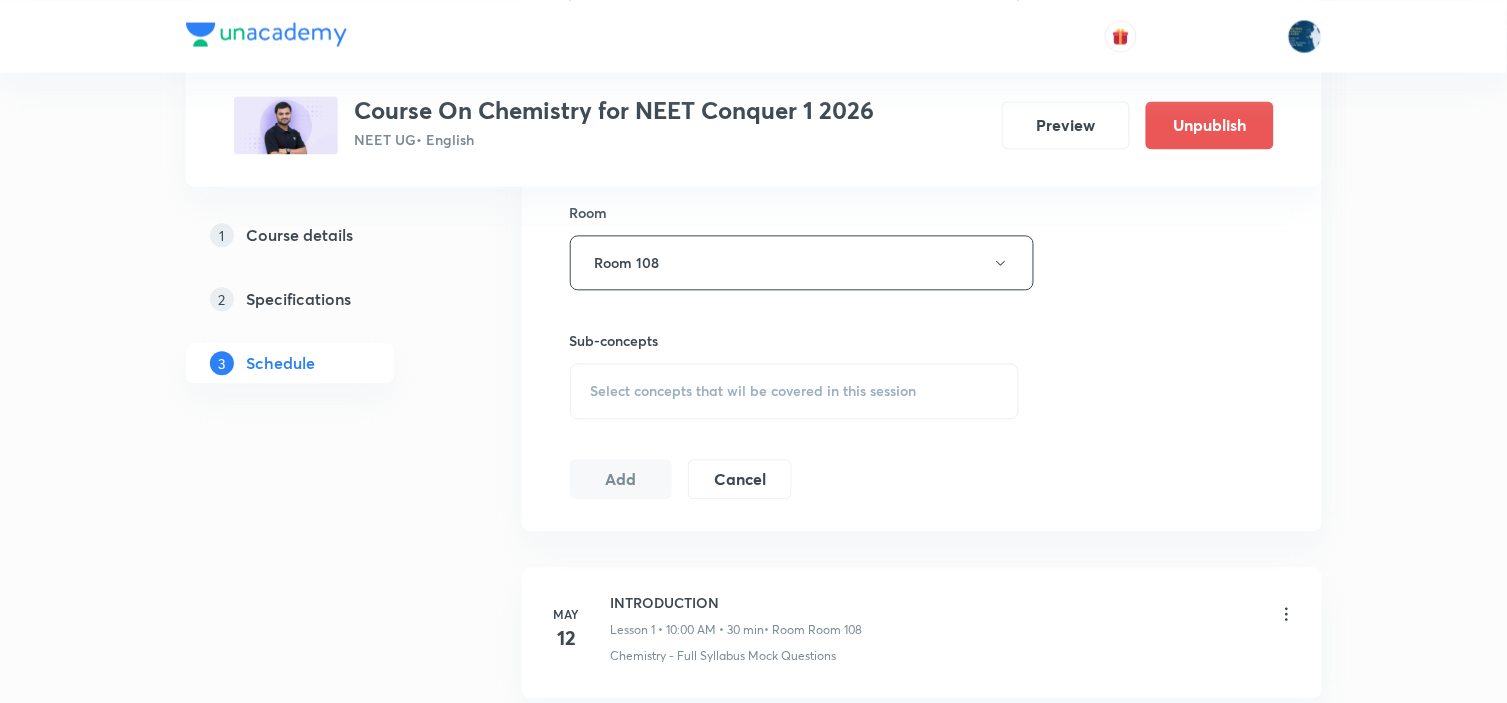 click on "Select concepts that wil be covered in this session" at bounding box center (754, 391) 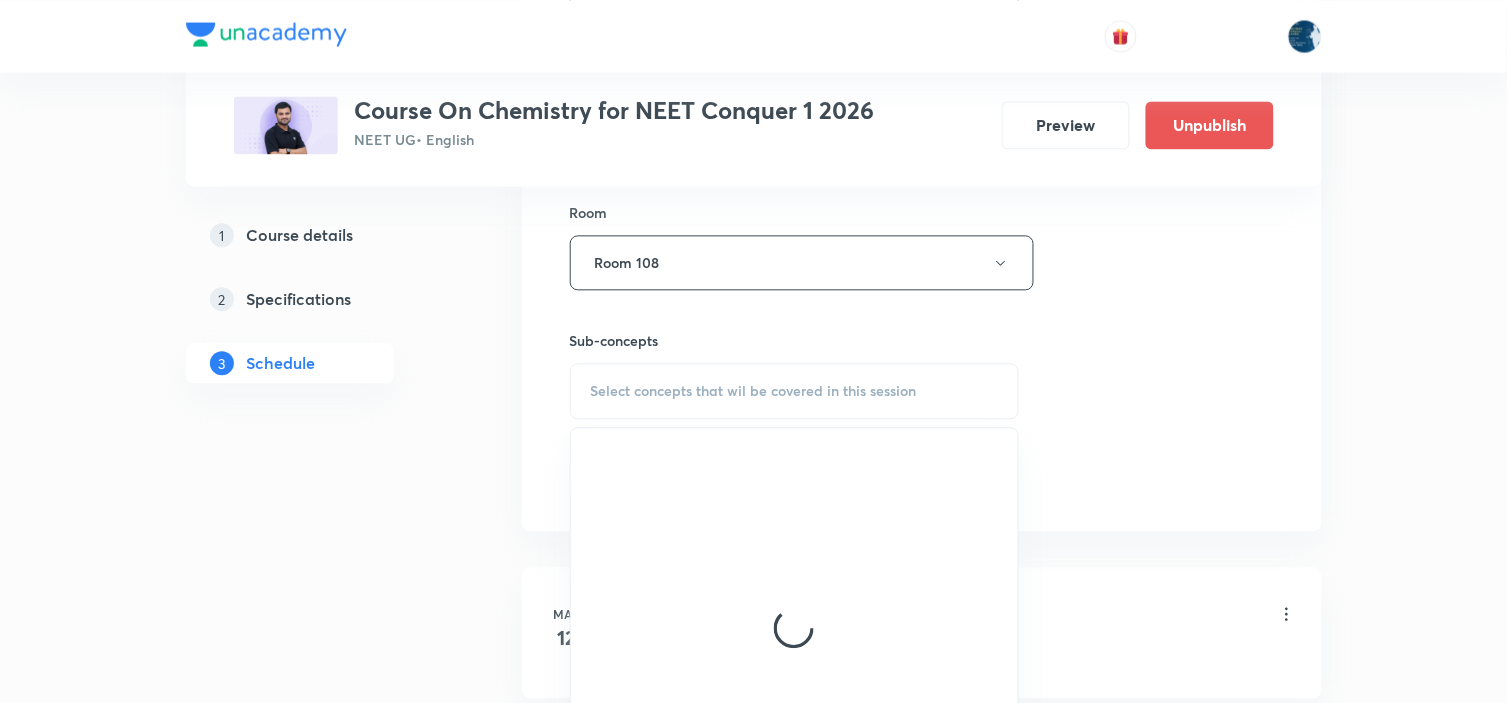 scroll, scrollTop: 1111, scrollLeft: 0, axis: vertical 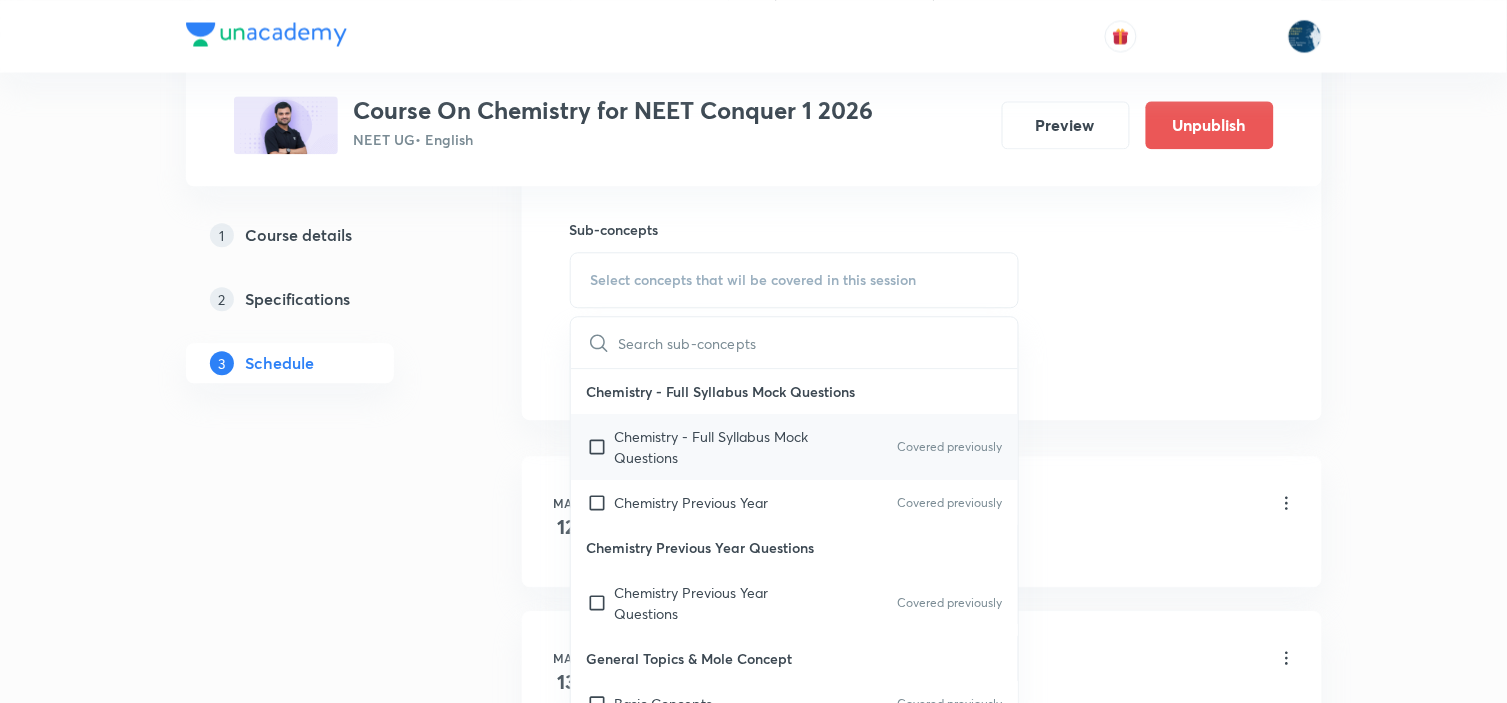 click on "Chemistry - Full Syllabus Mock Questions Covered previously" at bounding box center (795, 447) 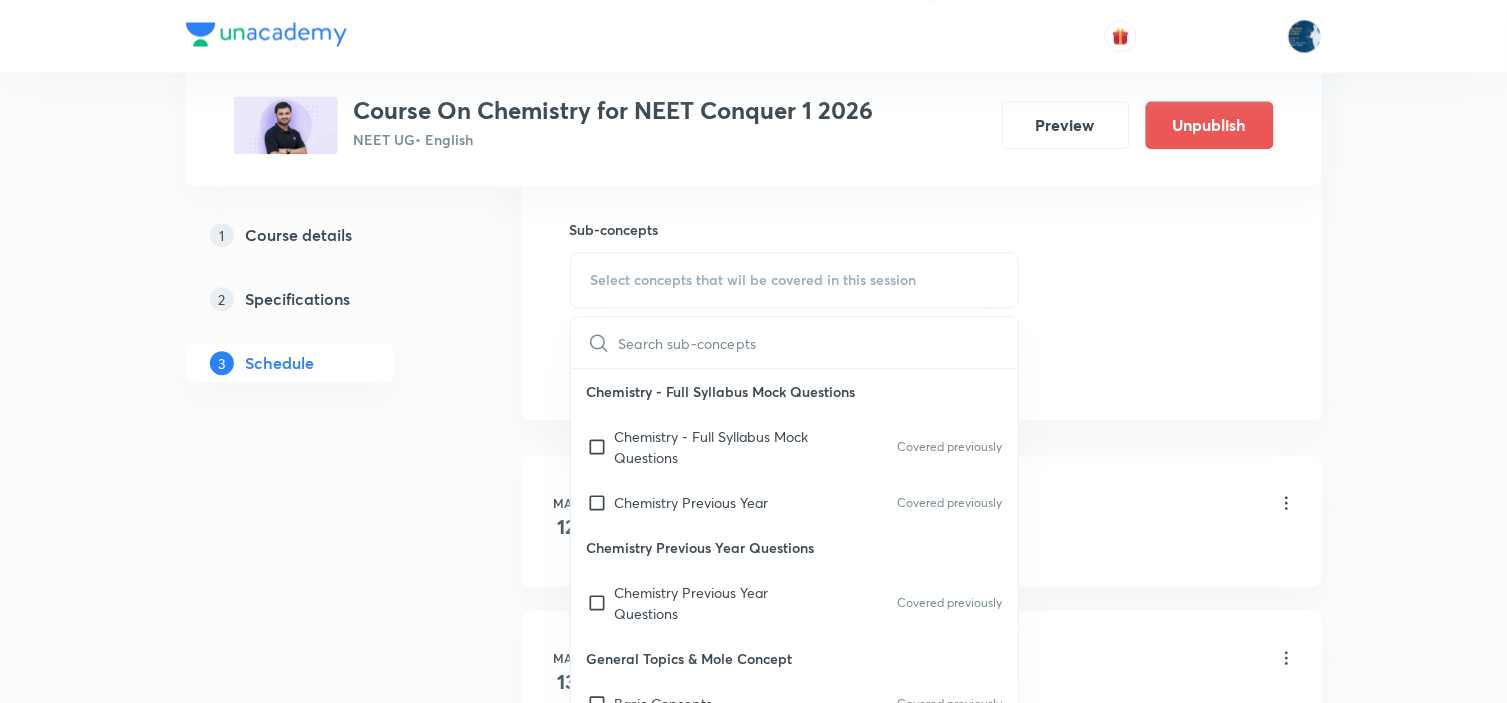 checkbox on "true" 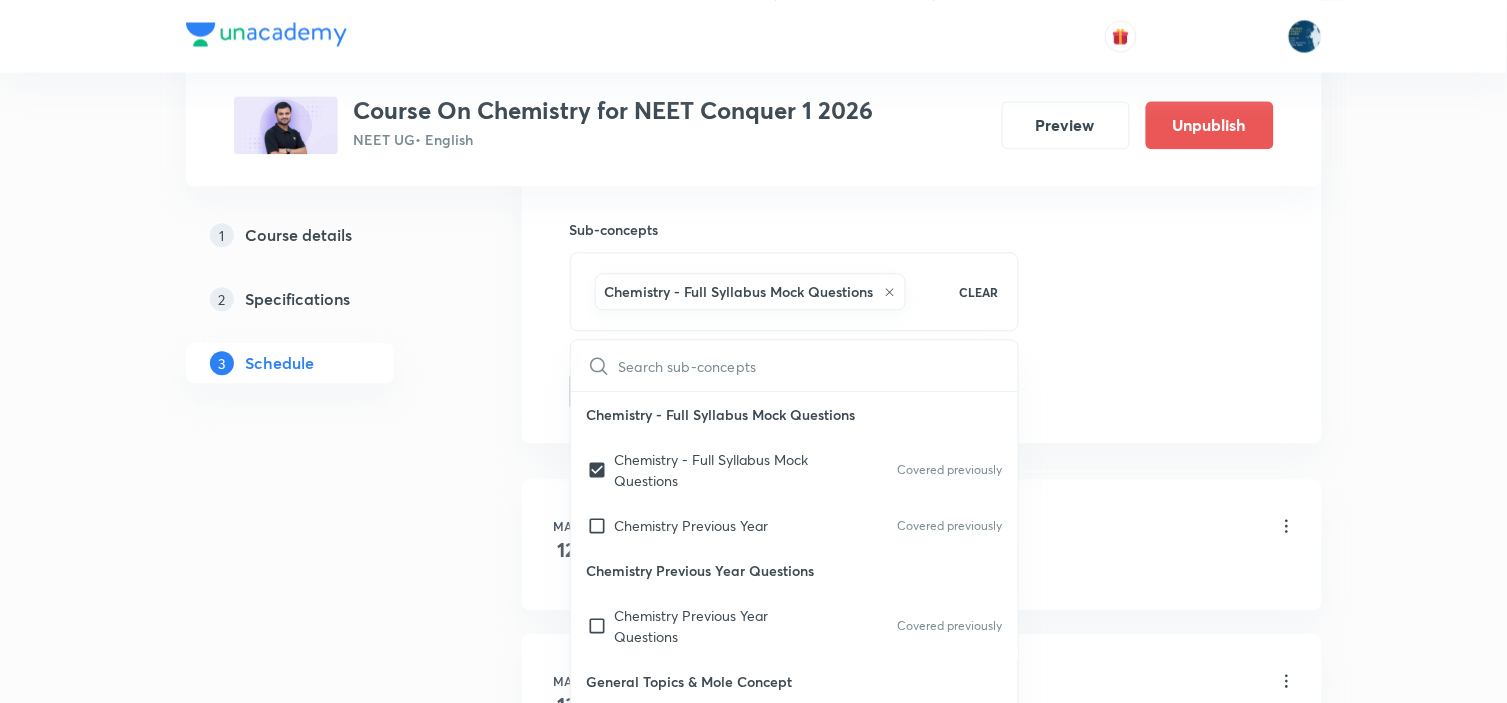 click on "Session  59 Live class Session title 26/99 Classification of Elements ​ Schedule for Aug 2, 2025, 11:35 AM ​ Duration (in minutes) 60 ​ Educator Parimi Venkata Ramana Dinesh Kumar   Session type Online Offline Room Room 108 Sub-concepts Chemistry - Full Syllabus Mock Questions CLEAR ​ Chemistry - Full Syllabus Mock Questions Chemistry - Full Syllabus Mock Questions Covered previously Chemistry Previous Year Covered previously Chemistry Previous Year Questions Chemistry Previous Year Questions Covered previously General Topics & Mole Concept Basic Concepts Covered previously Mole – Basic Introduction Percentage Composition Stoichiometry Principle of Atom Conservation (POAC) Relation between Stoichiometric Quantities Application of Mole Concept: Gravimetric Analysis Electronic Configuration Of Atoms (Hund's rule)  Quantum Numbers (Magnetic Quantum no.) Quantum Numbers(Pauli's Exclusion law) Mean Molar Mass or Molecular Mass Variation of Conductivity with Concentration Mechanism of Corrosion Spectrum" at bounding box center (922, -134) 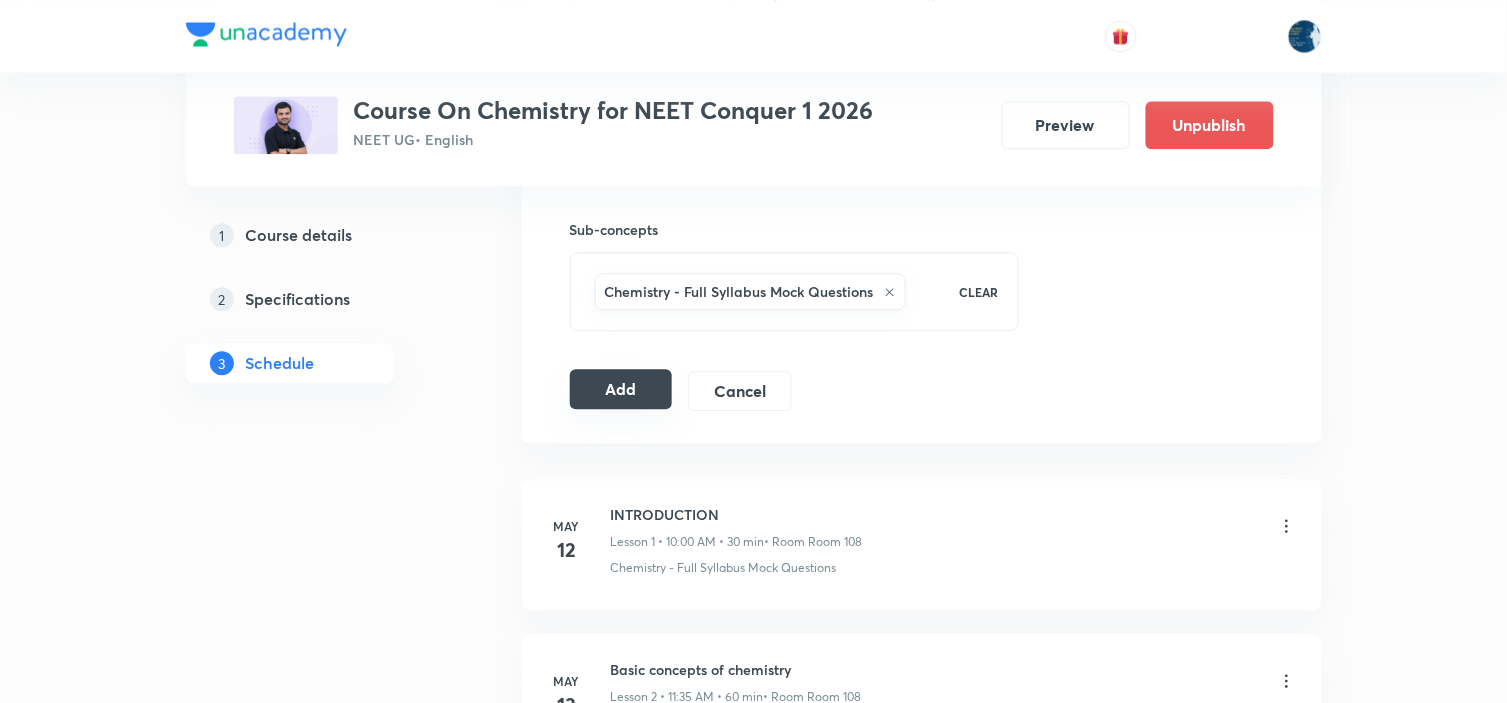 click on "Add" at bounding box center (621, 389) 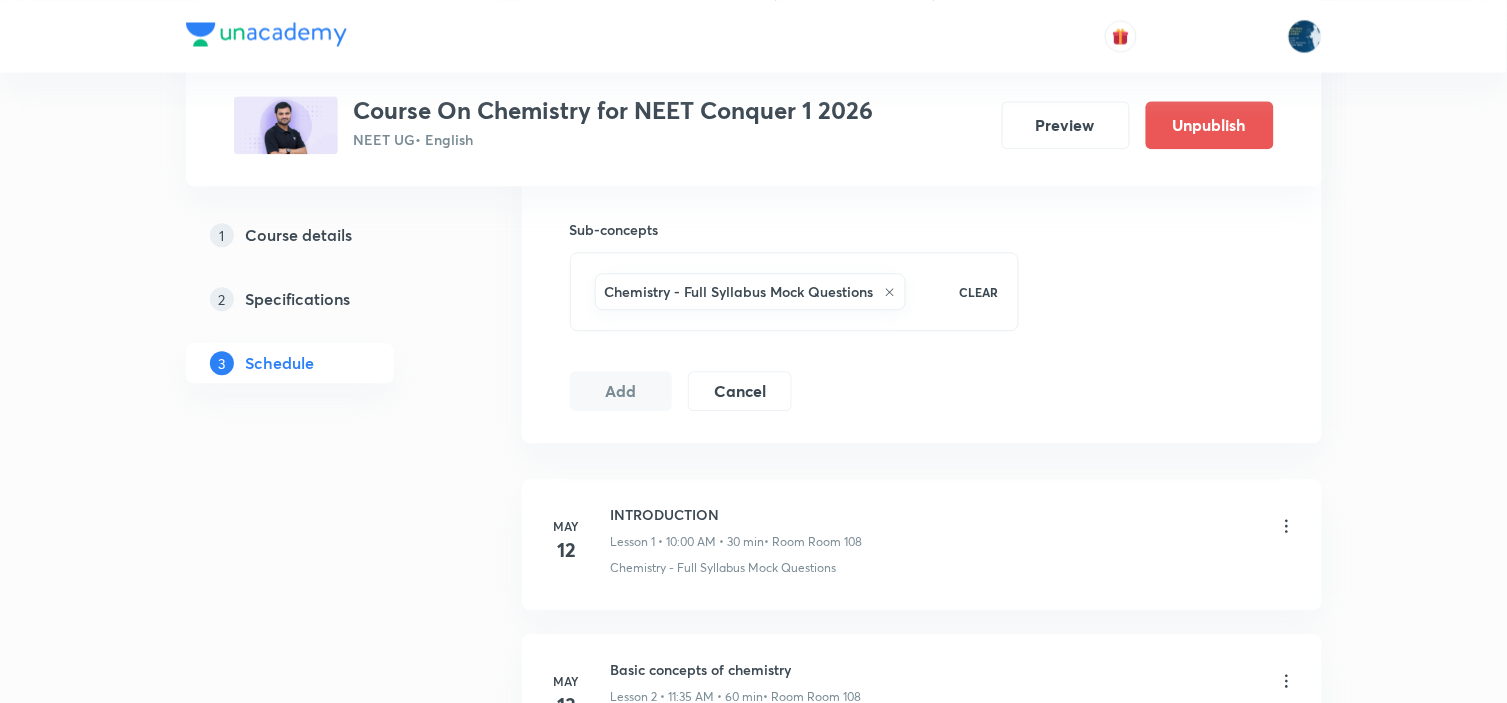 type 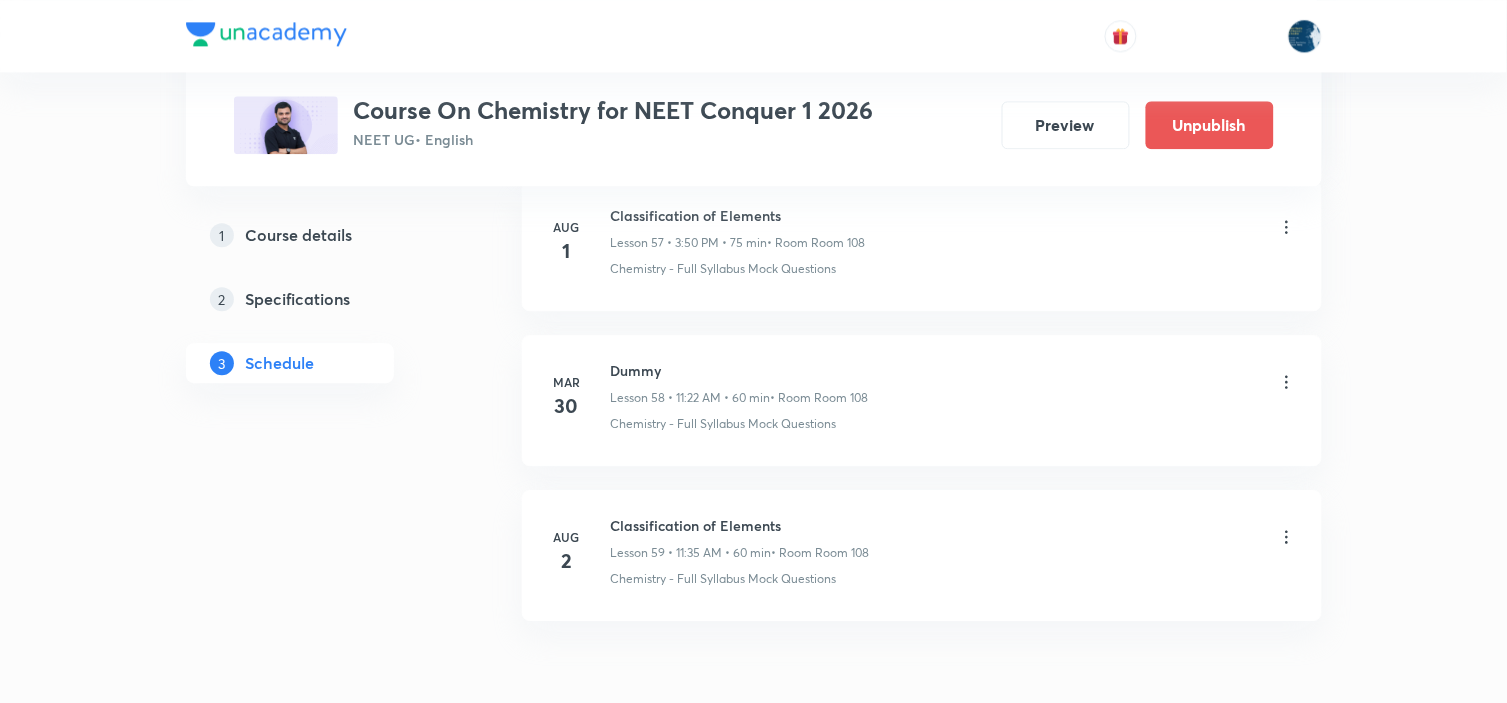 scroll, scrollTop: 9136, scrollLeft: 0, axis: vertical 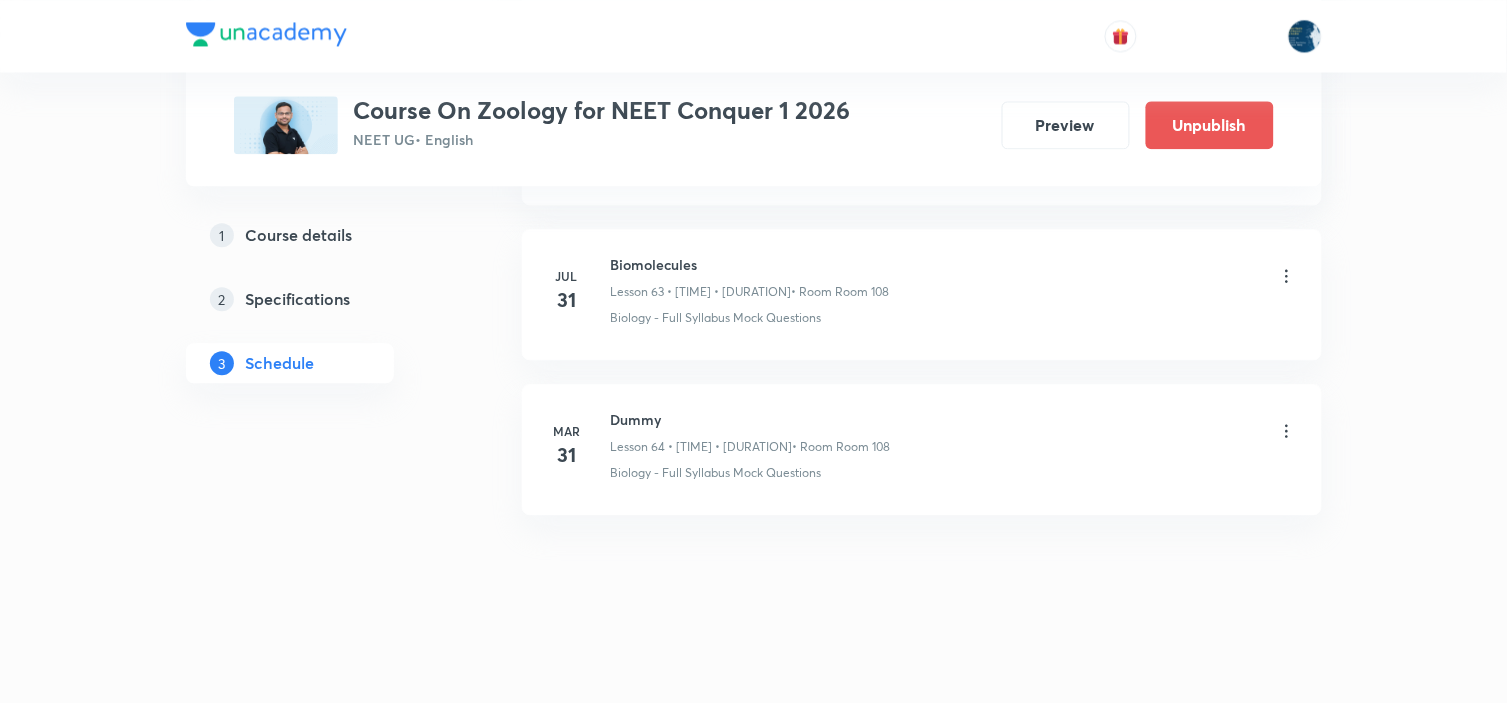 click on "Biomolecules" at bounding box center (750, 264) 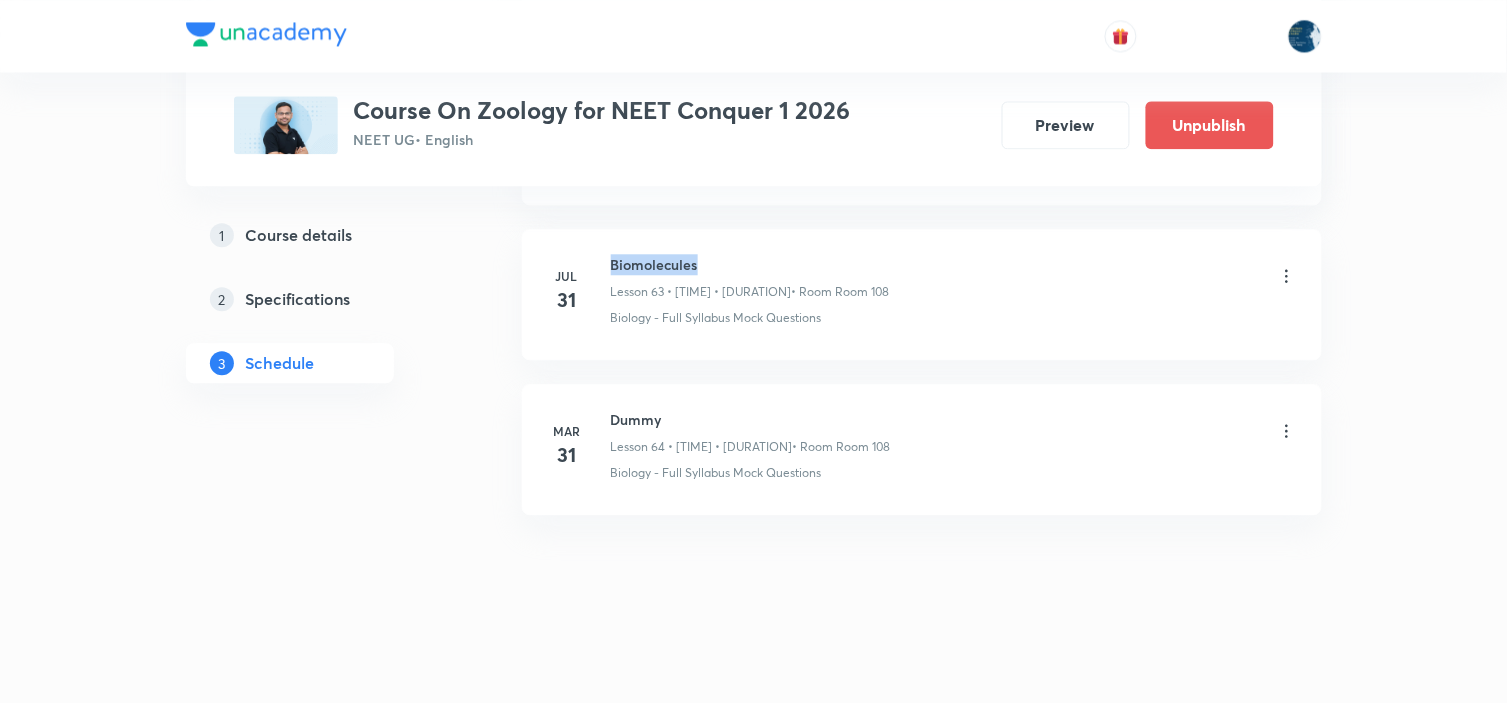 click on "Biomolecules" at bounding box center (750, 264) 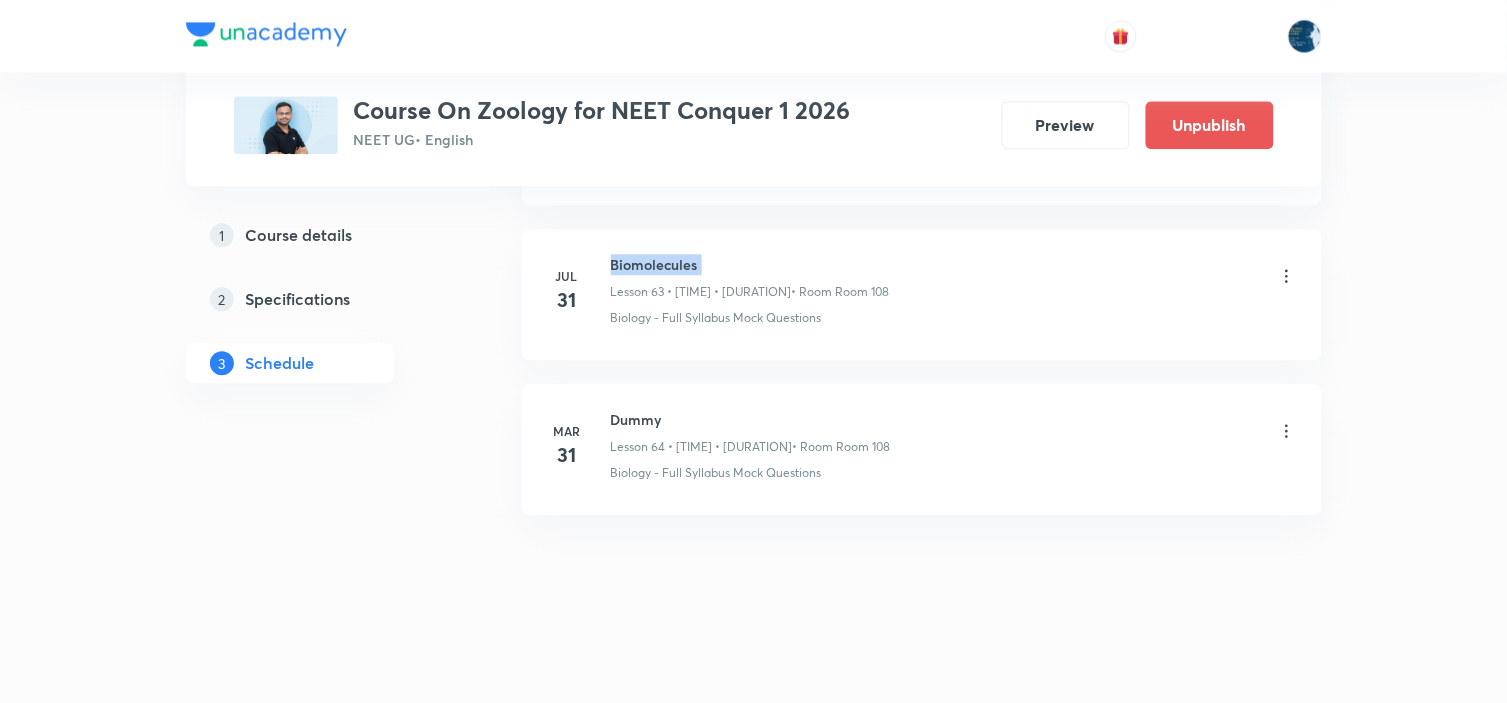 click on "Biomolecules" at bounding box center [750, 264] 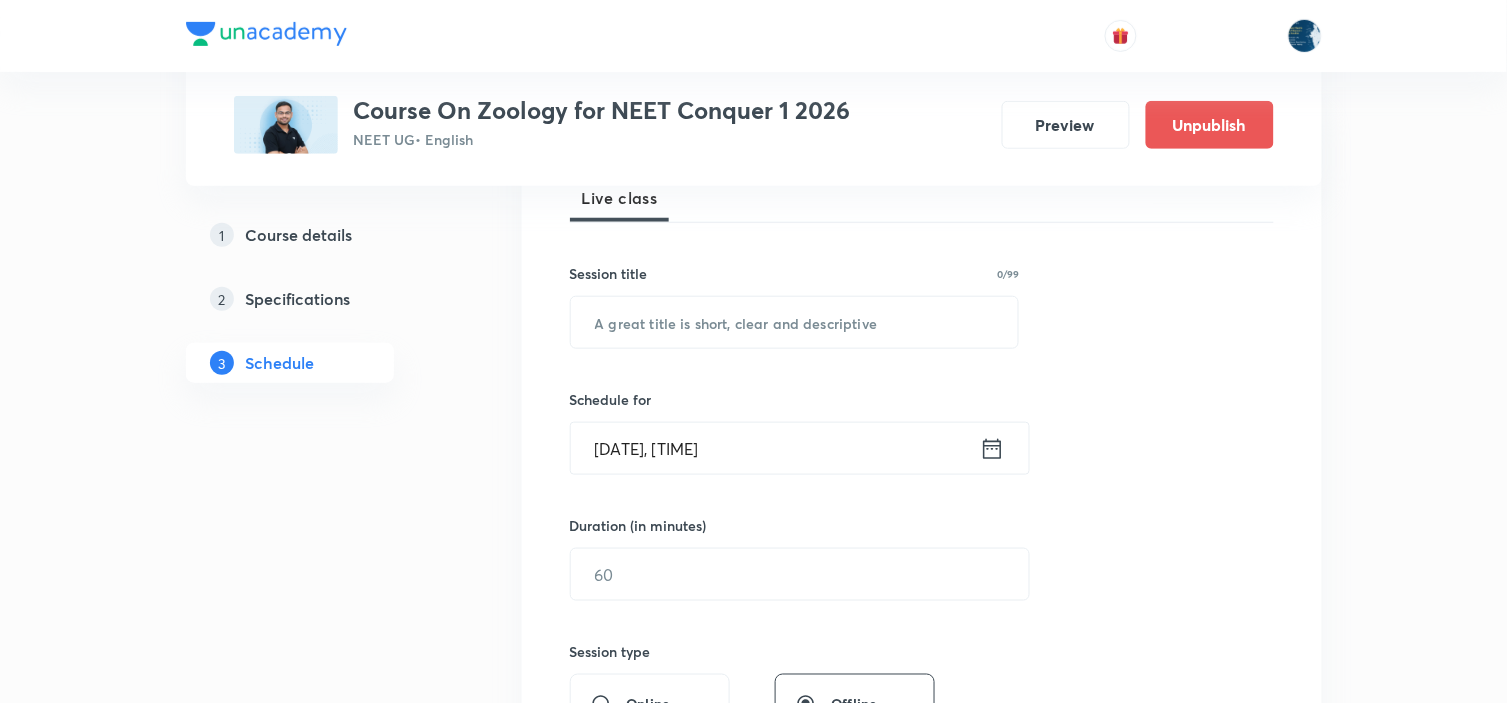 scroll, scrollTop: 333, scrollLeft: 0, axis: vertical 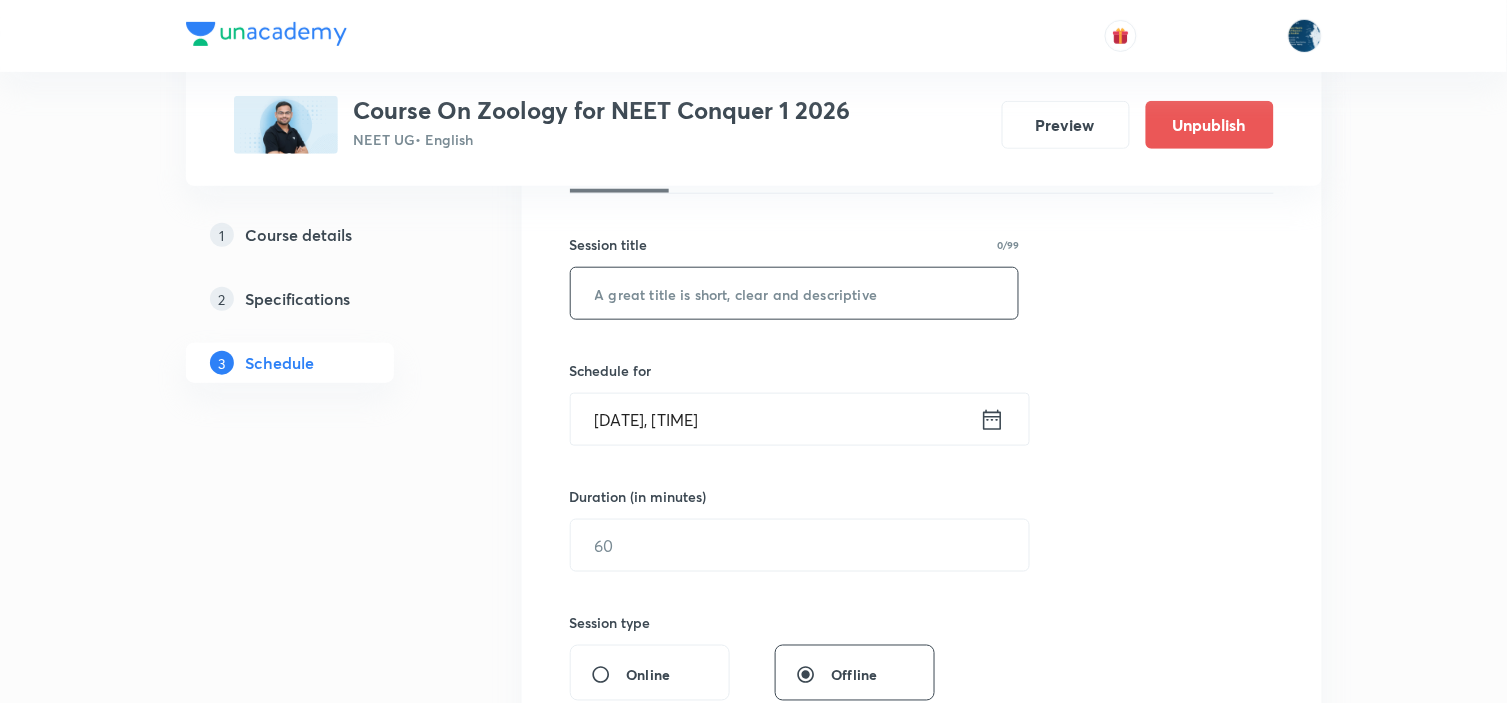 click at bounding box center [795, 293] 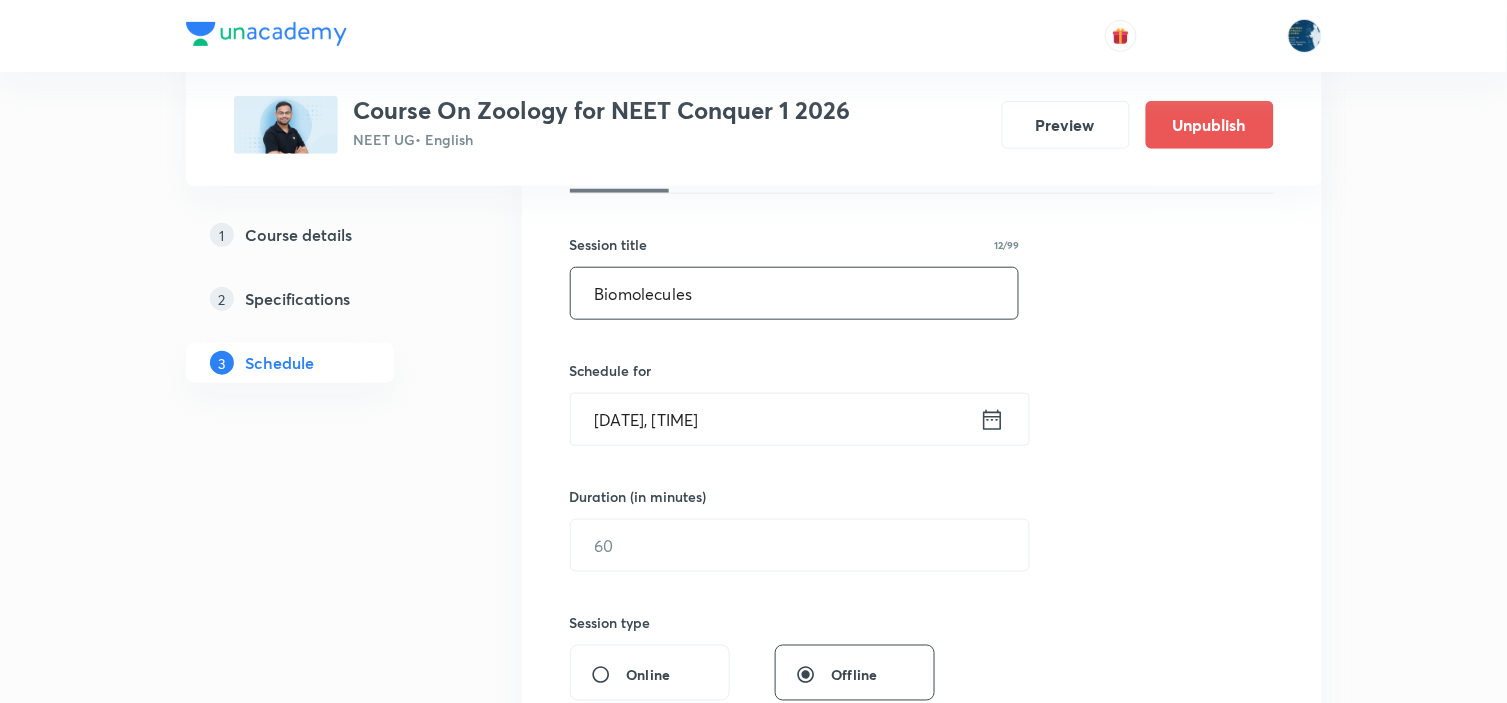 type on "Biomolecules" 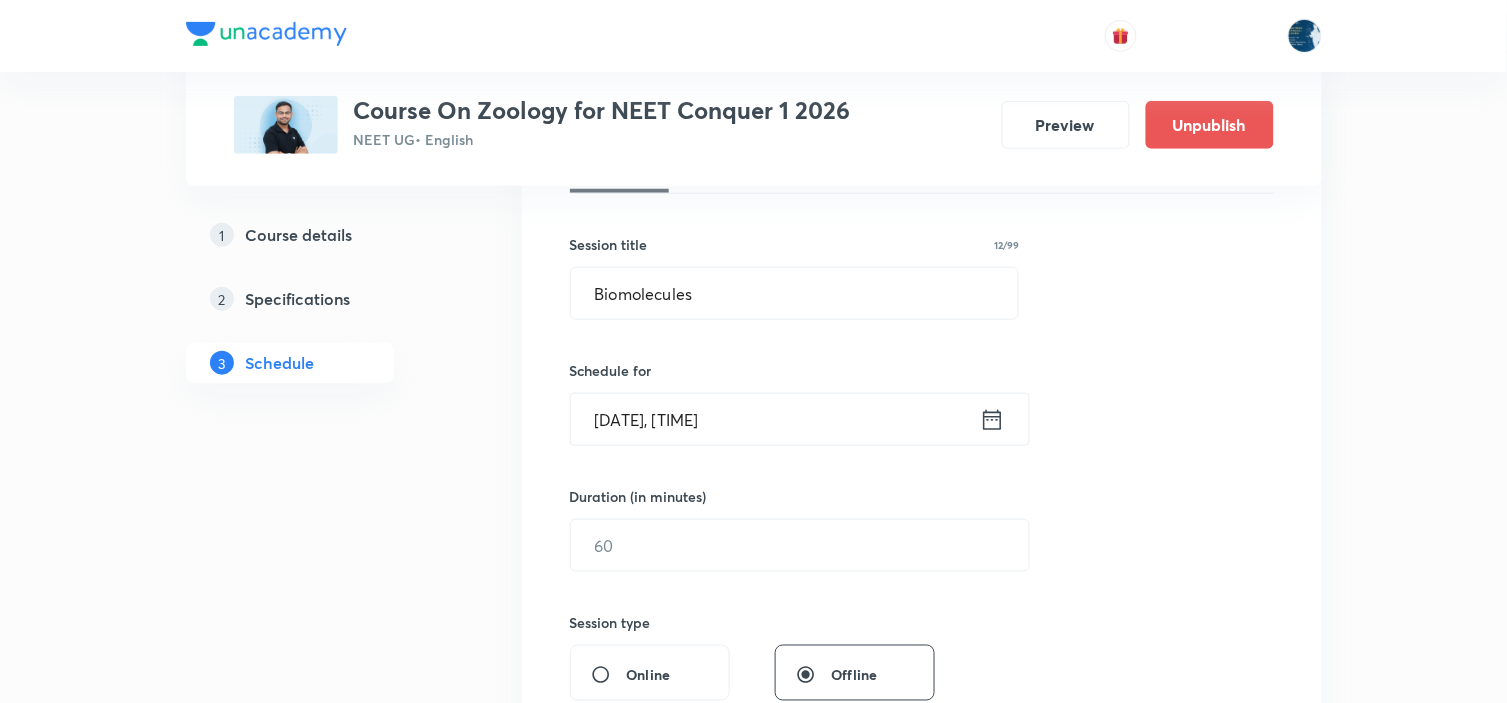 click 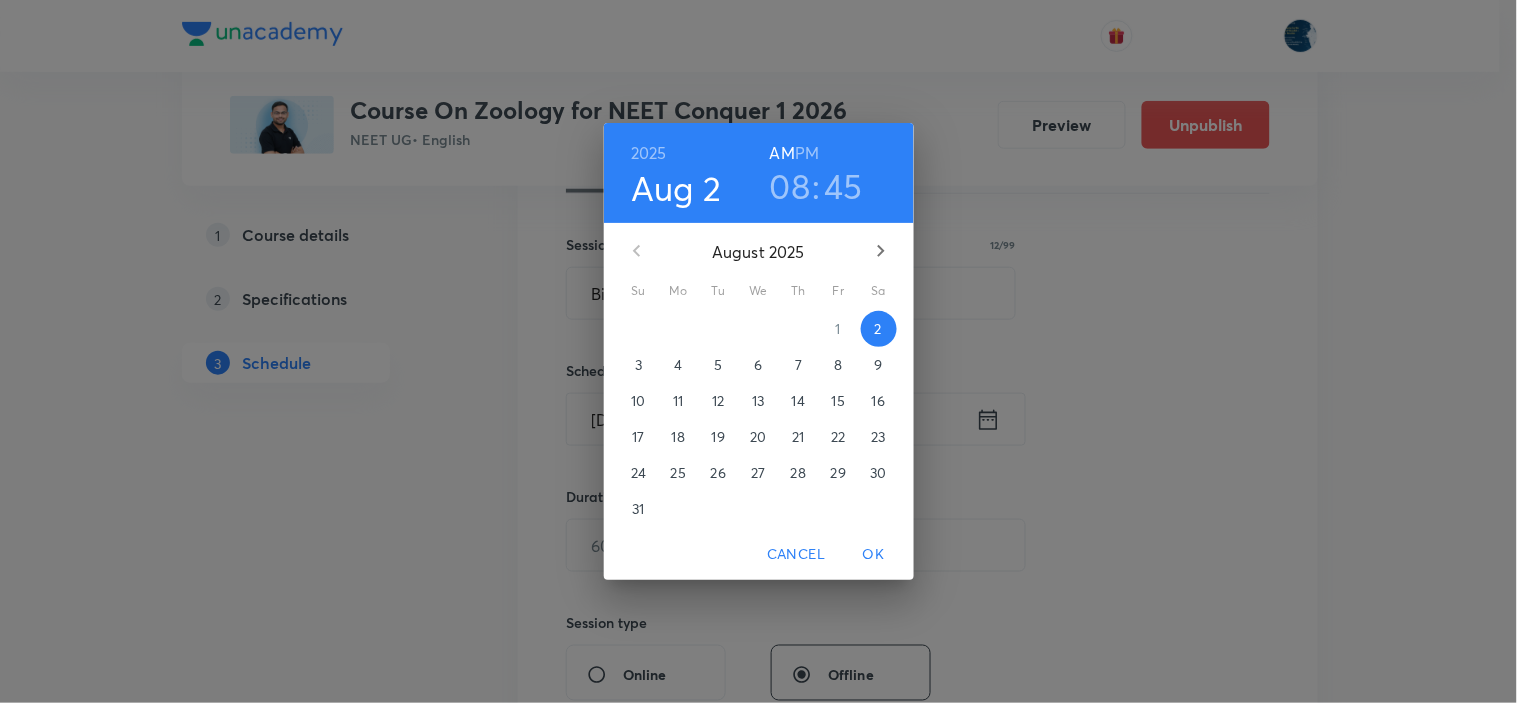 click on "PM" at bounding box center (807, 153) 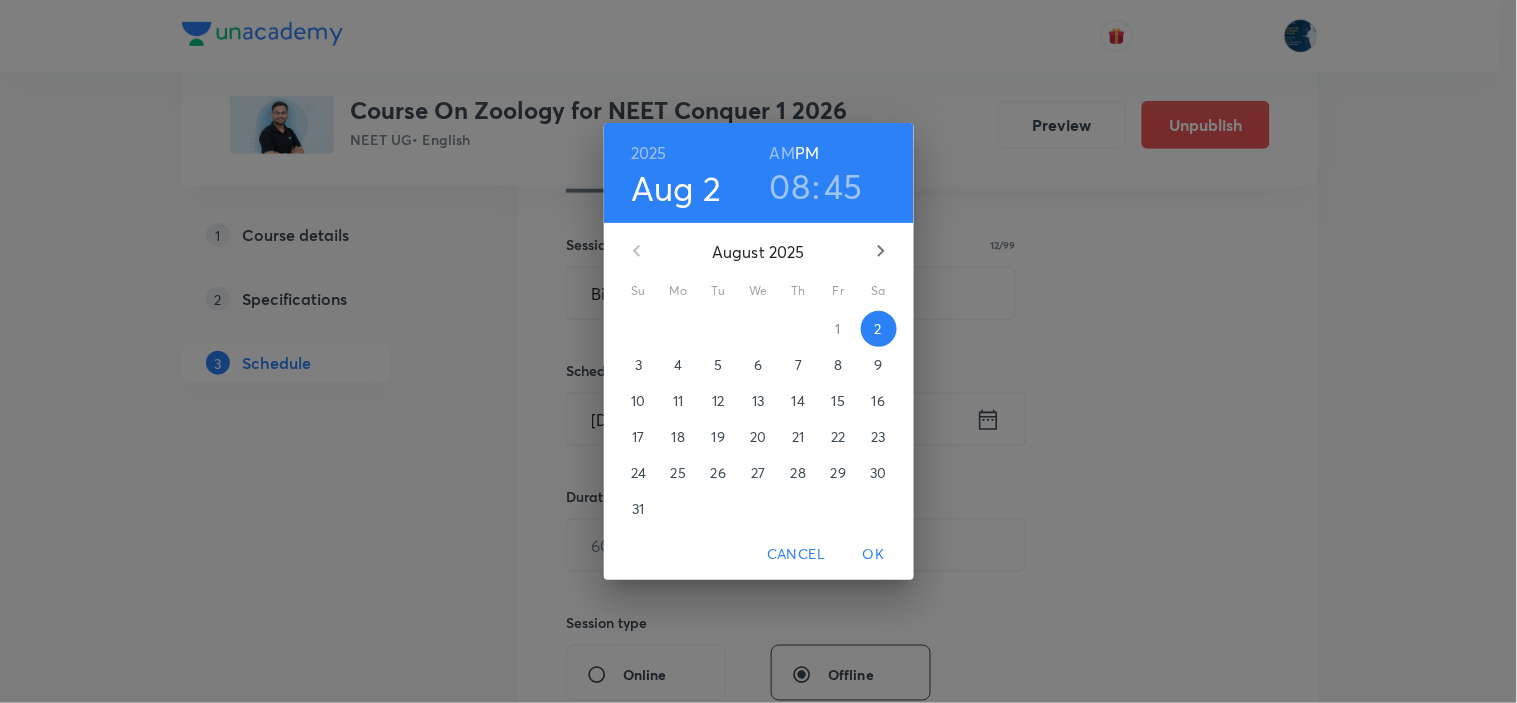 click on "08" at bounding box center (790, 186) 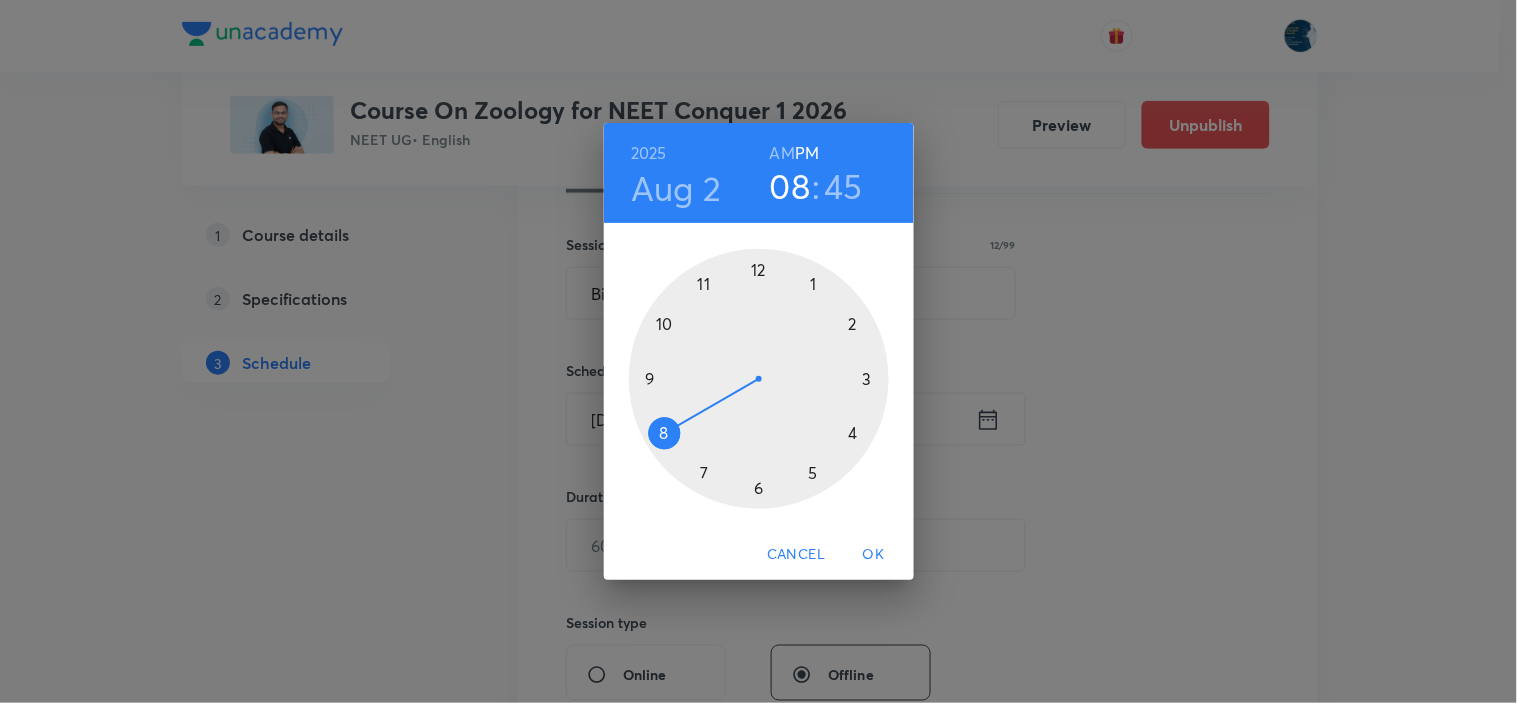 click at bounding box center (759, 379) 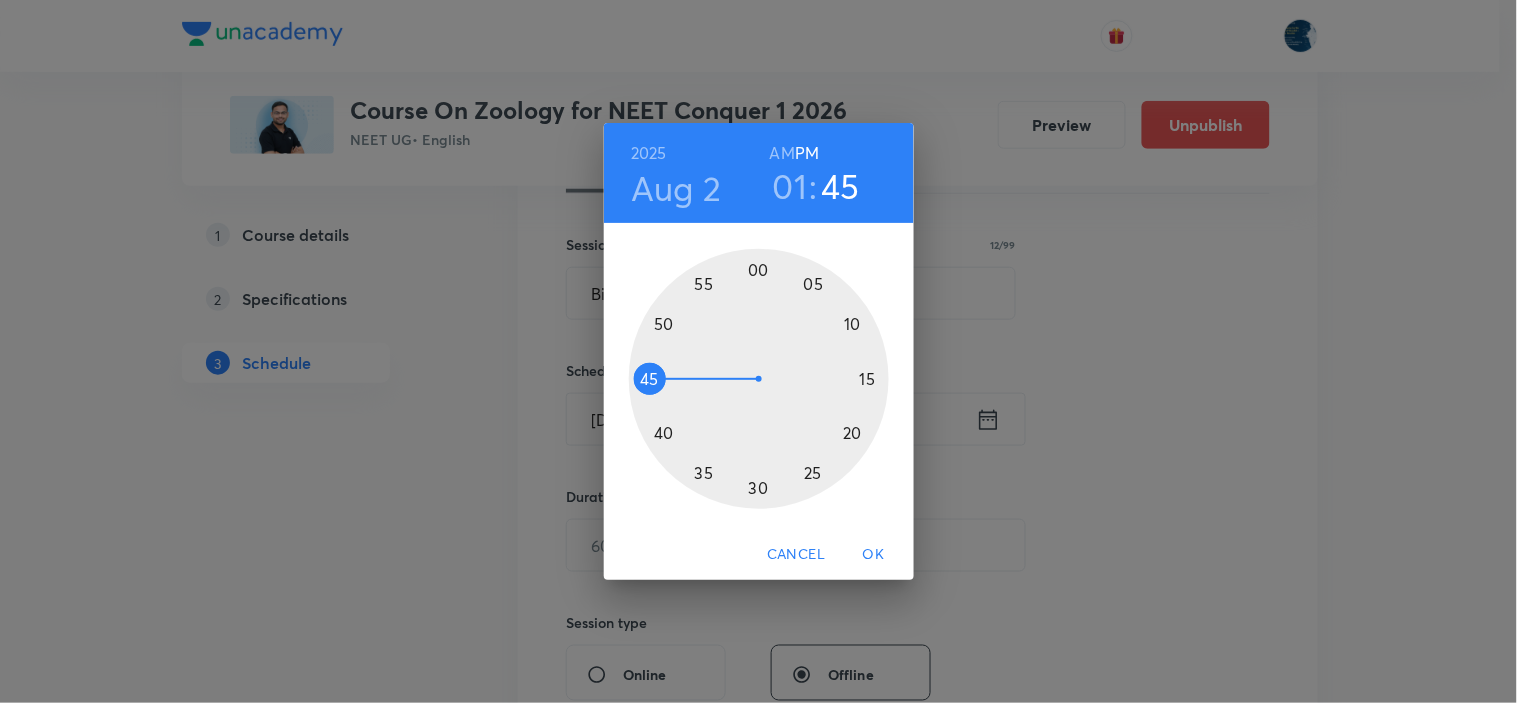 click at bounding box center [759, 379] 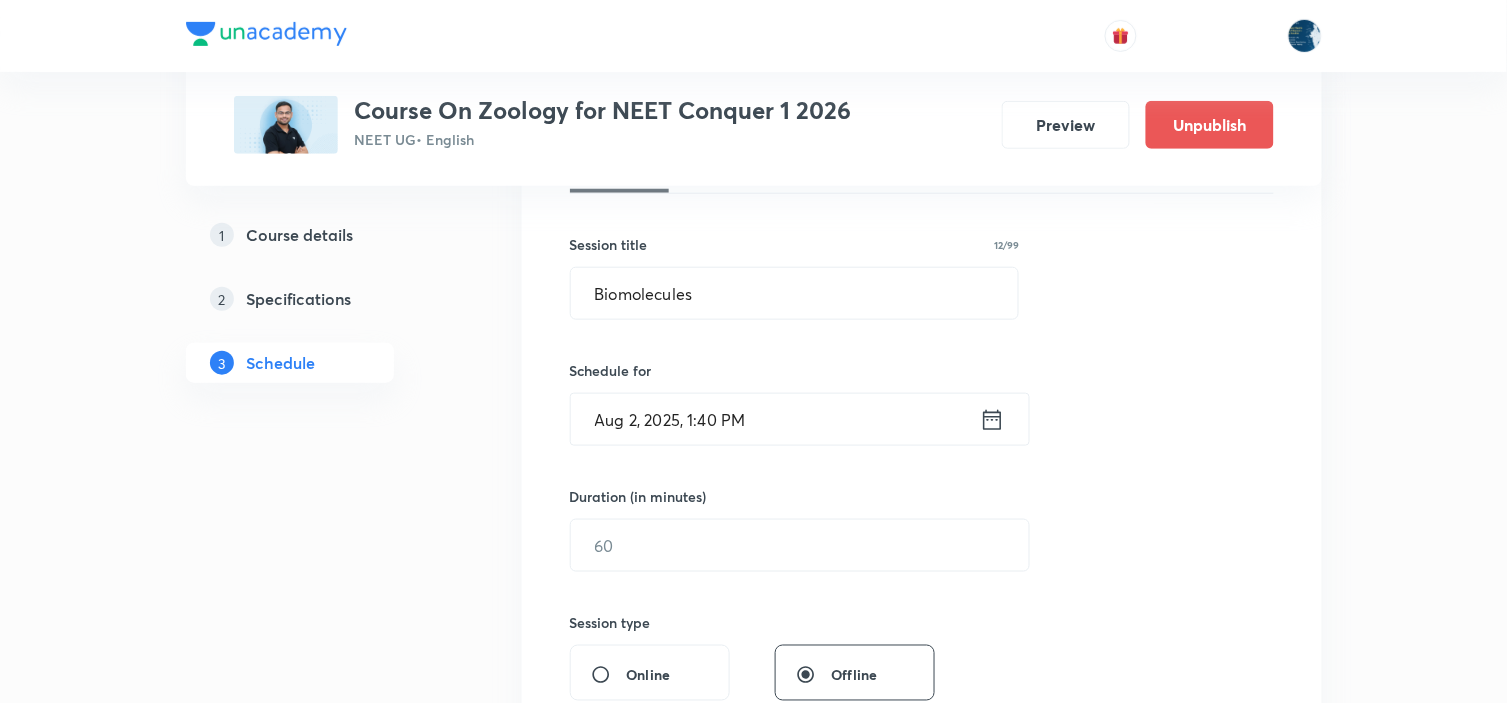 scroll, scrollTop: 444, scrollLeft: 0, axis: vertical 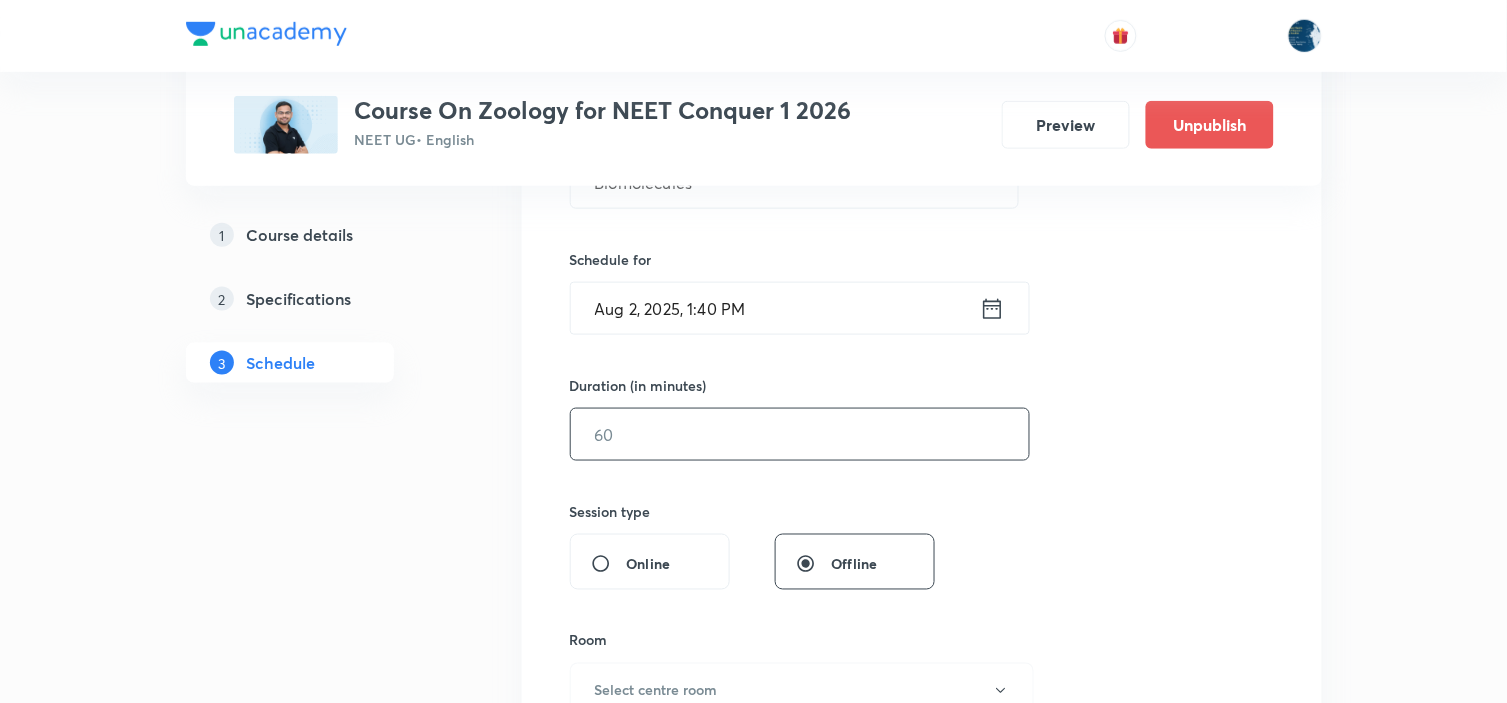 click at bounding box center [800, 434] 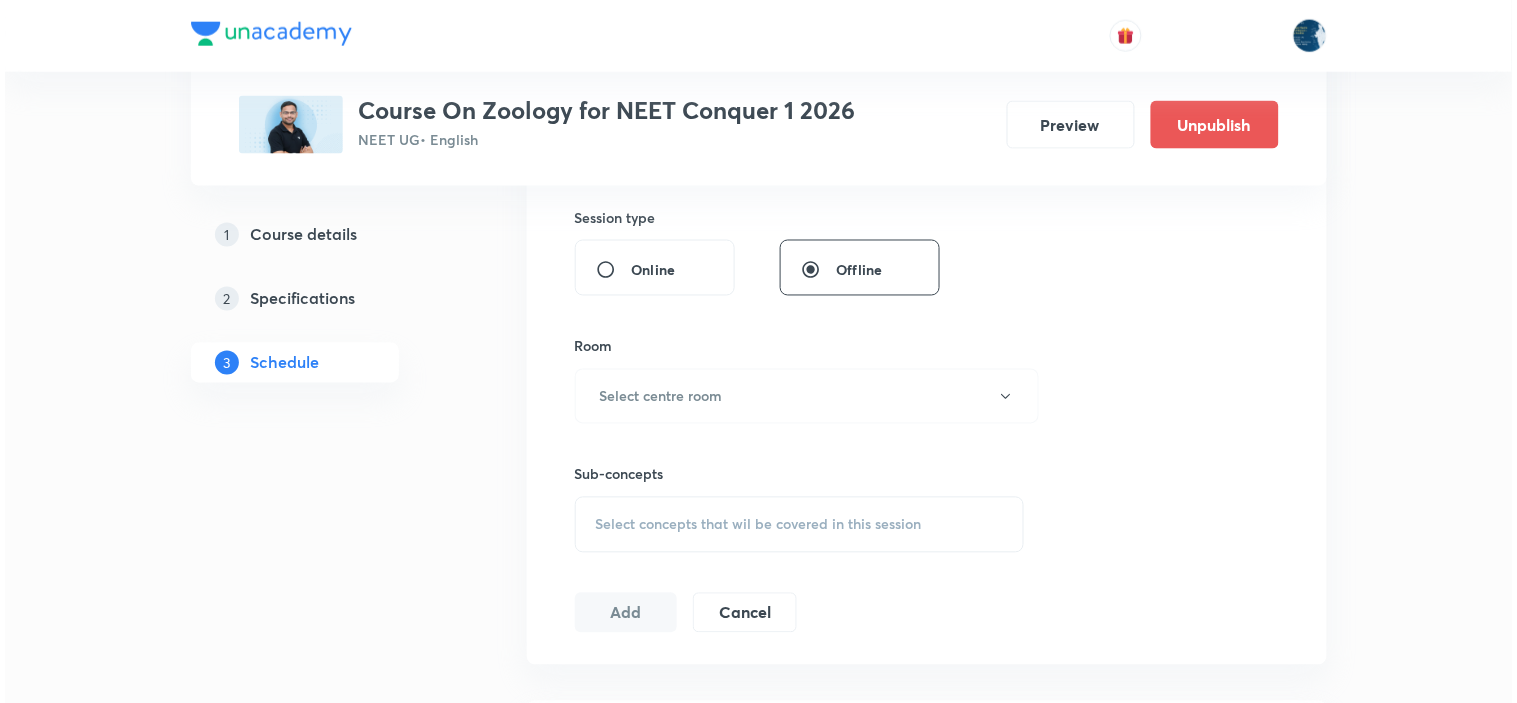 scroll, scrollTop: 777, scrollLeft: 0, axis: vertical 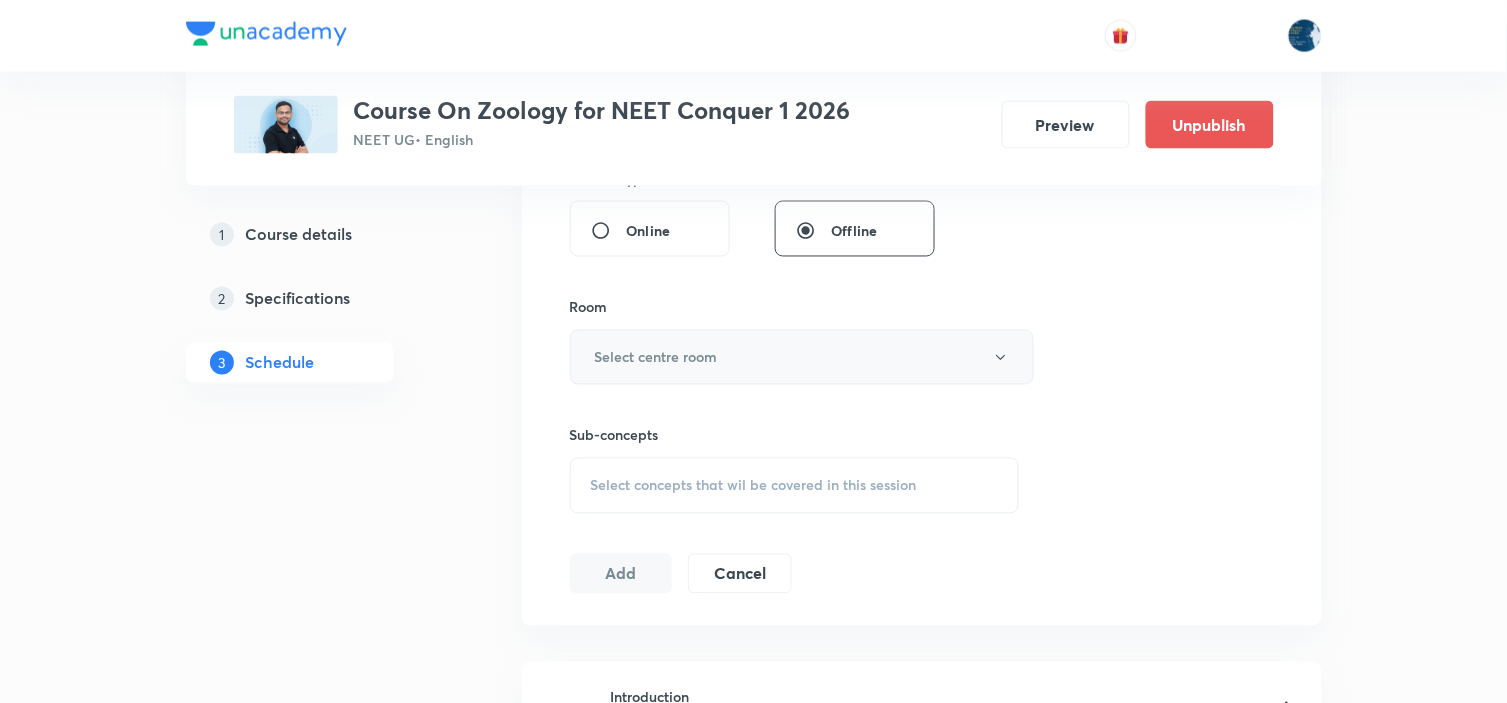 type on "70" 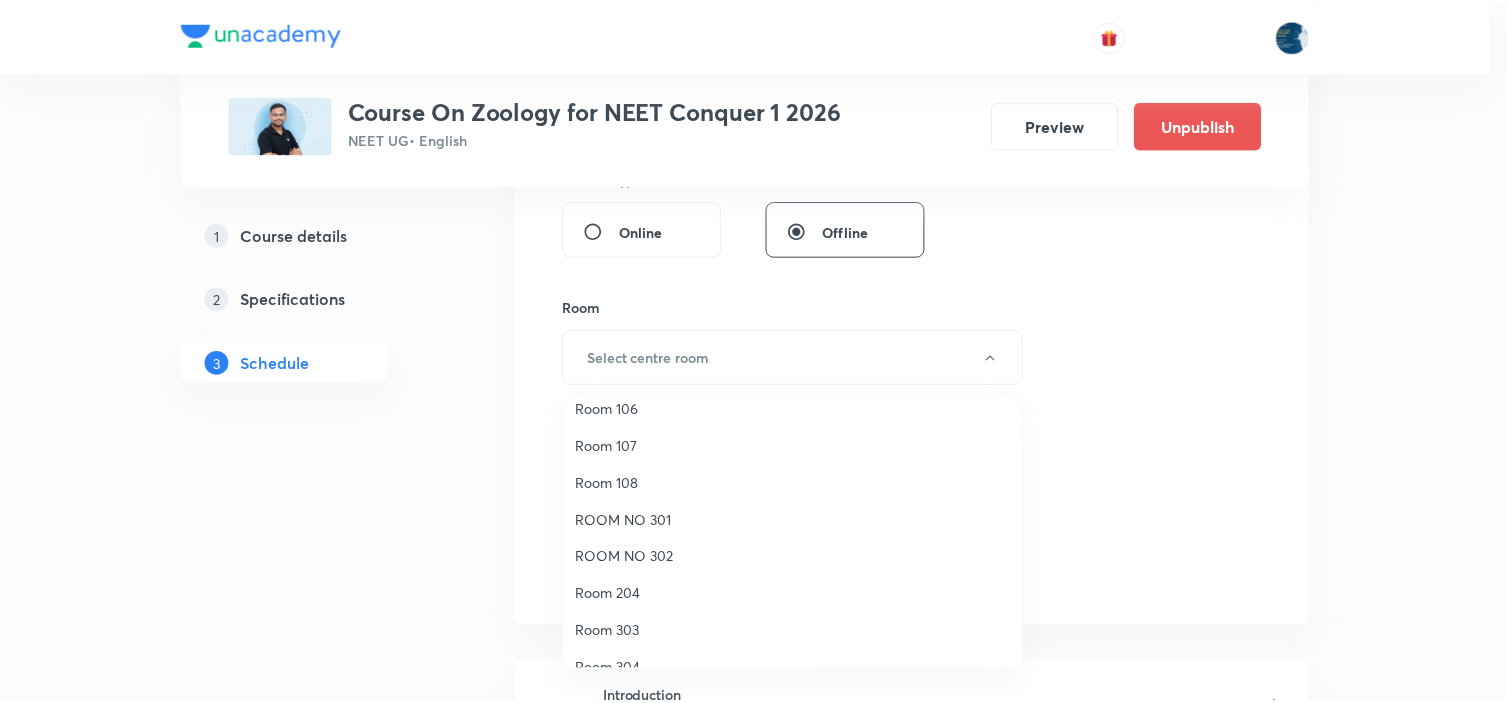 scroll, scrollTop: 222, scrollLeft: 0, axis: vertical 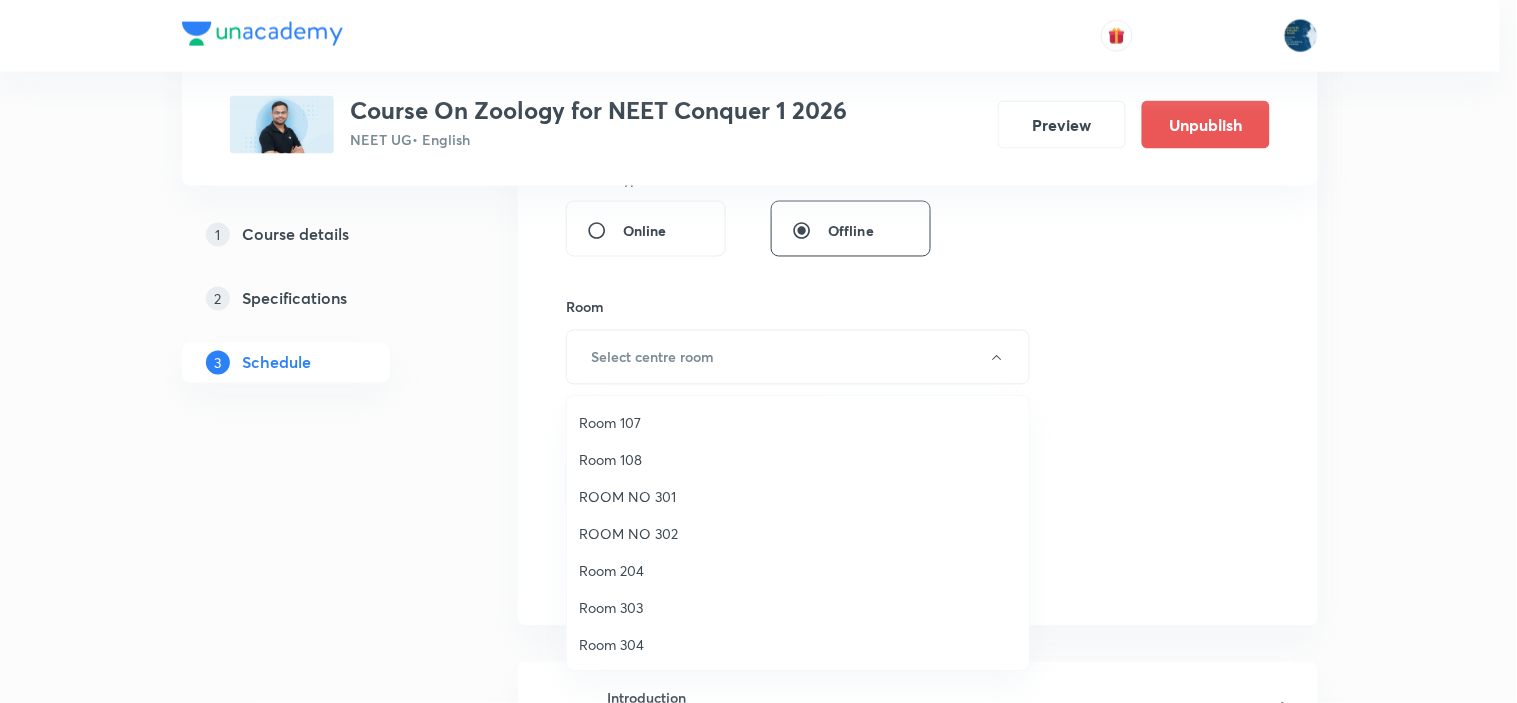 click on "Room 108" at bounding box center (798, 459) 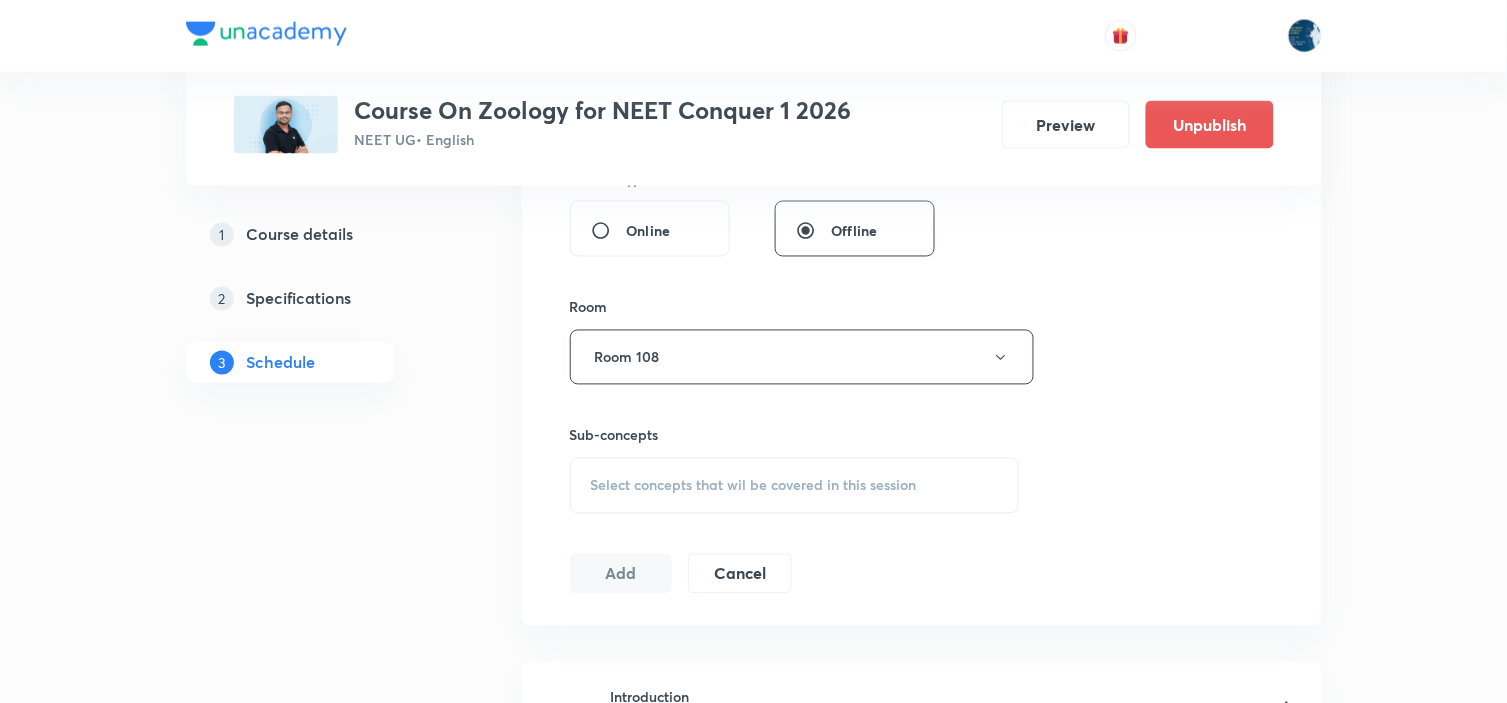 scroll, scrollTop: 888, scrollLeft: 0, axis: vertical 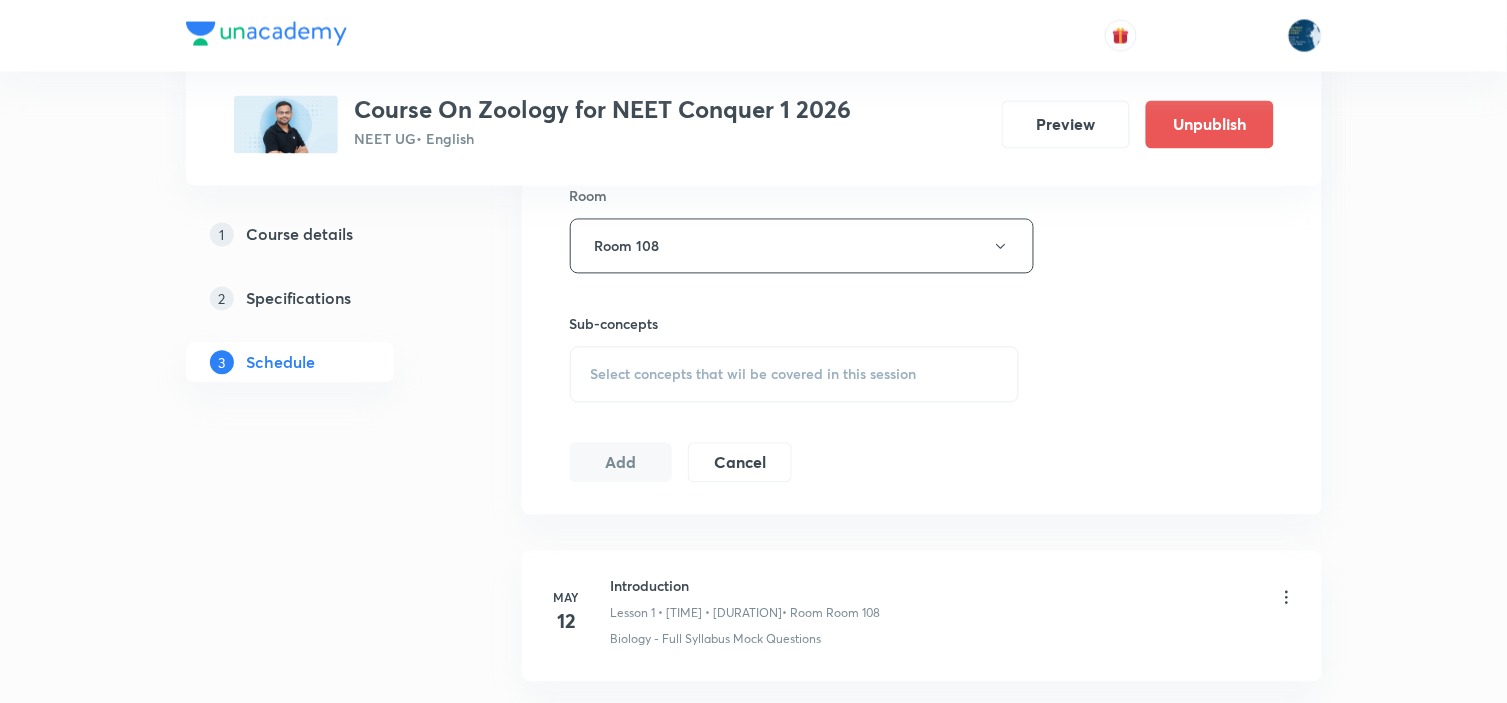 click on "Select concepts that wil be covered in this session" at bounding box center (795, 375) 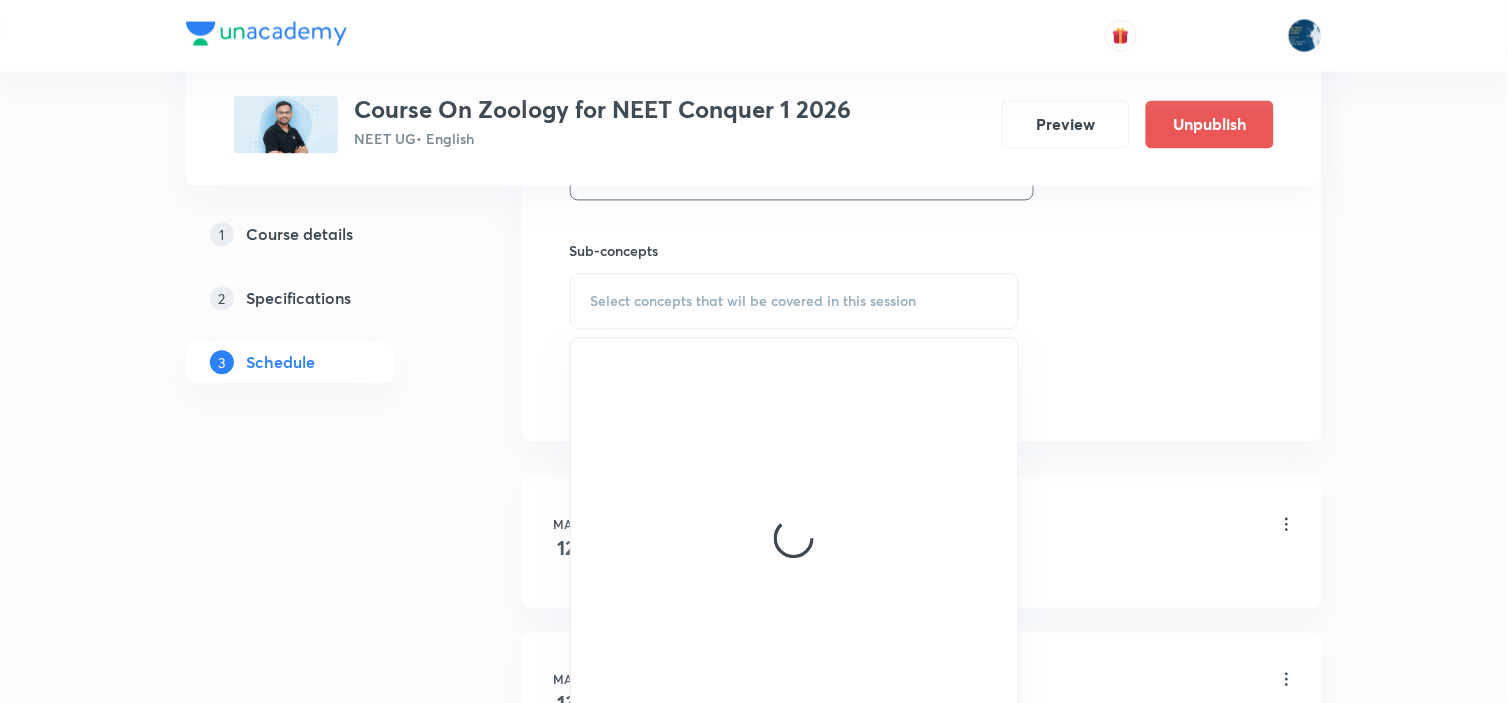 scroll, scrollTop: 1000, scrollLeft: 0, axis: vertical 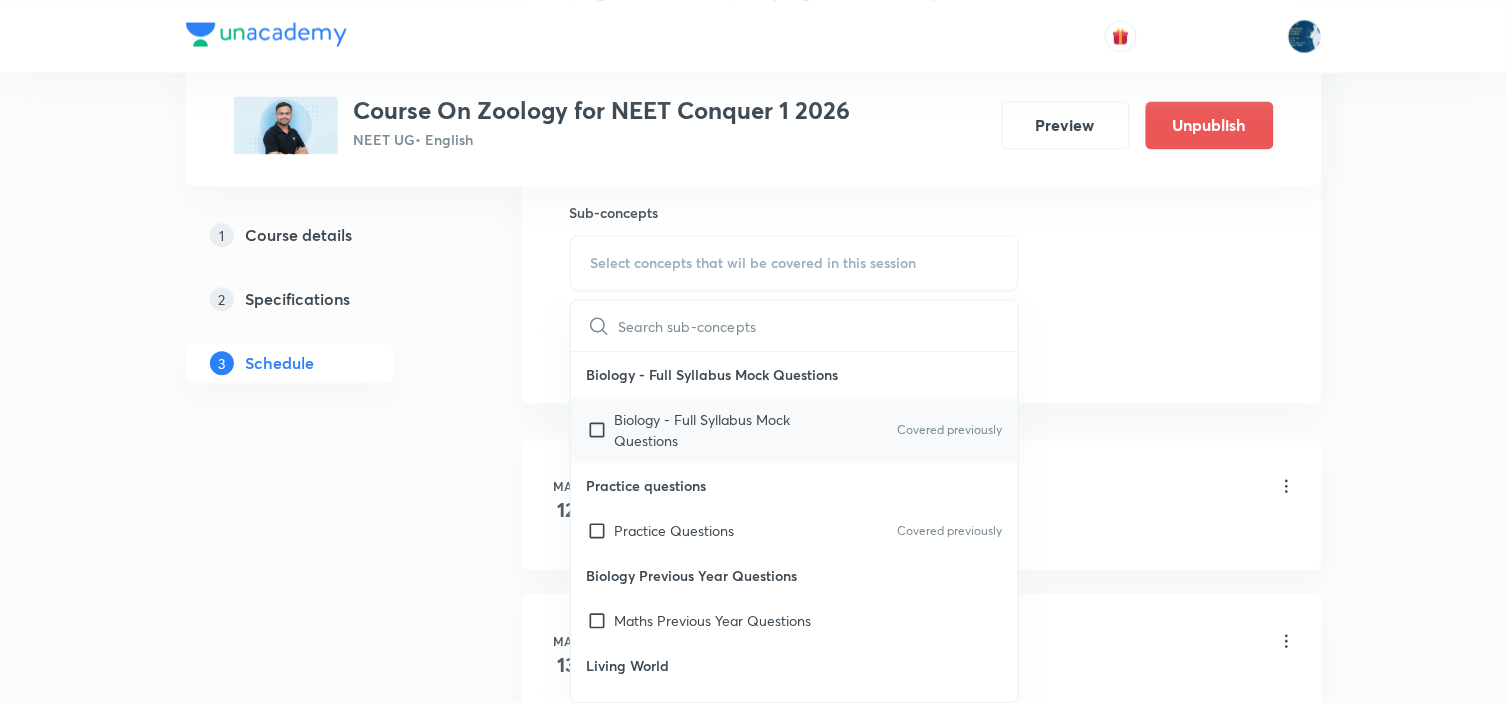 click on "Biology - Full Syllabus Mock Questions Covered previously" at bounding box center [795, 430] 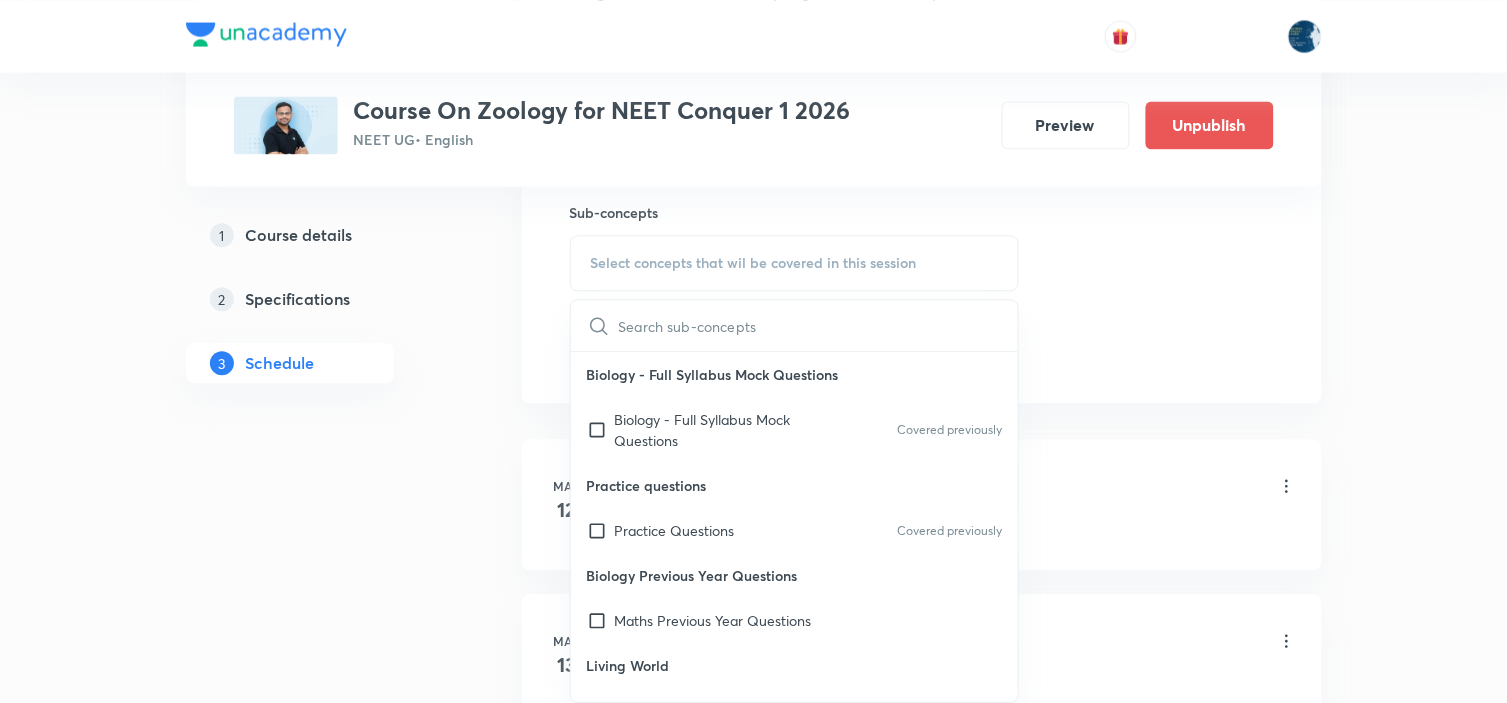 checkbox on "true" 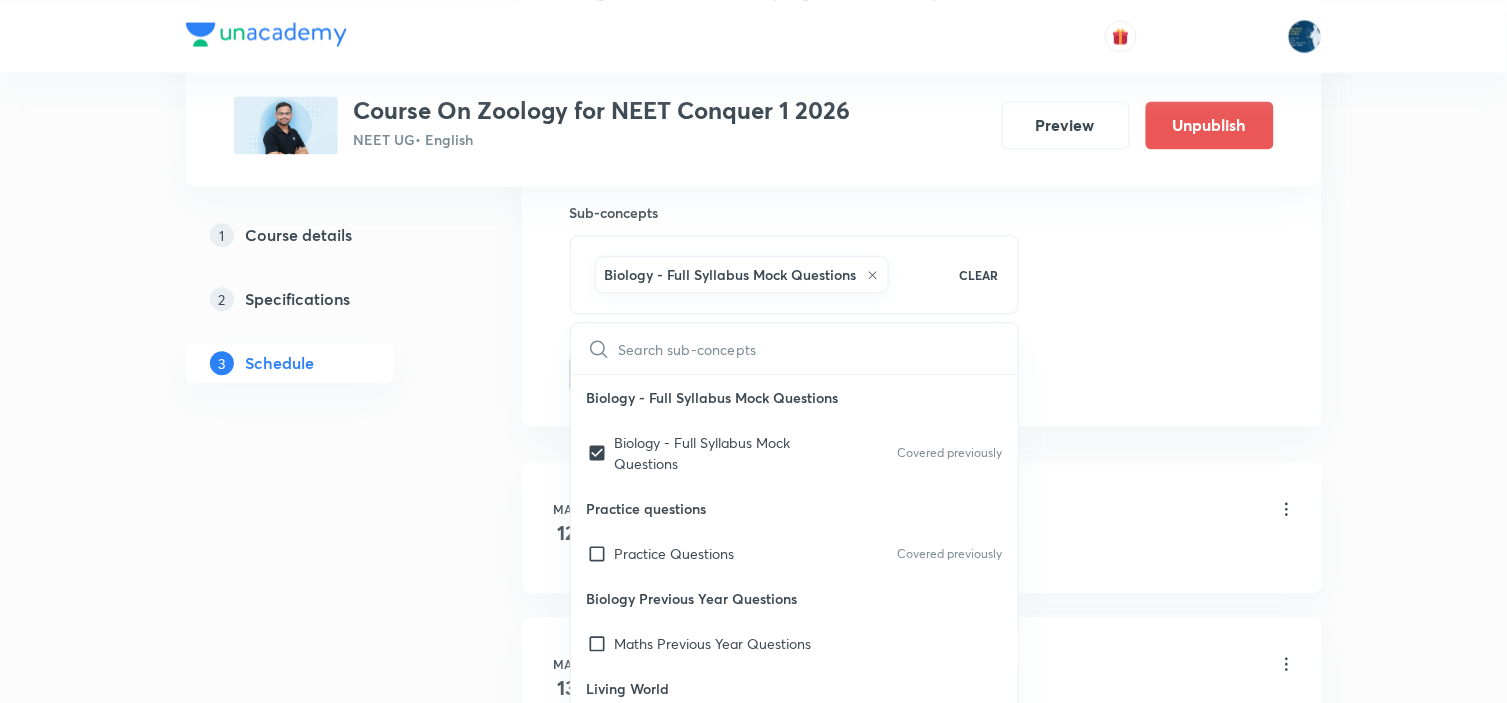 click on "Session  65 Live class Session title 12/99 Biomolecules ​ Schedule for Aug 2, 2025, 1:40 PM ​ Duration (in minutes) 70 ​   Session type Online Offline Room Room 108 Sub-concepts Biology - Full Syllabus Mock Questions CLEAR ​ Biology - Full Syllabus Mock Questions Biology - Full Syllabus Mock Questions Covered previously Practice questions Practice Questions Covered previously Biology Previous Year Questions Maths Previous Year Questions Living World What Is Living? Diversity In The Living World Systematics Types Of Taxonomy Fundamental Components Of Taxonomy Taxonomic Categories Taxonomical Aids The Three Domains Of Life Biological Nomenclature  Biological Classification System Of Classification Kingdom Monera Kingdom Protista Kingdom Fungi Kingdom Plantae Kingdom Animalia Linchens Mycorrhiza Virus Prions Viroids Plant Kingdom Algae Bryophytes Pteridophytes Gymnosperms Angiosperms Animal Kingdom Basics Of Classification Classification Of Animals Animal Kingdom Animal Diversity Animal Diversity Root ER" at bounding box center [922, -87] 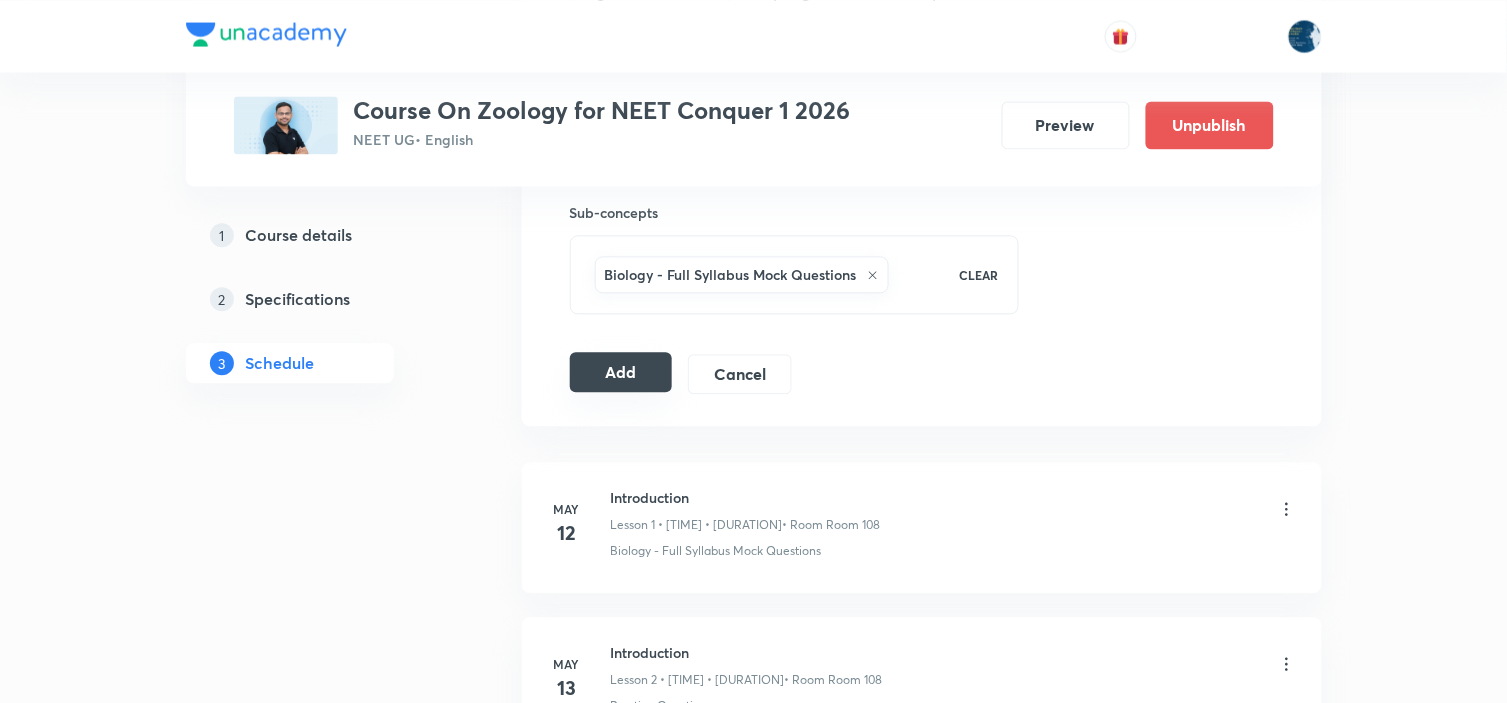 click on "Add" at bounding box center [621, 372] 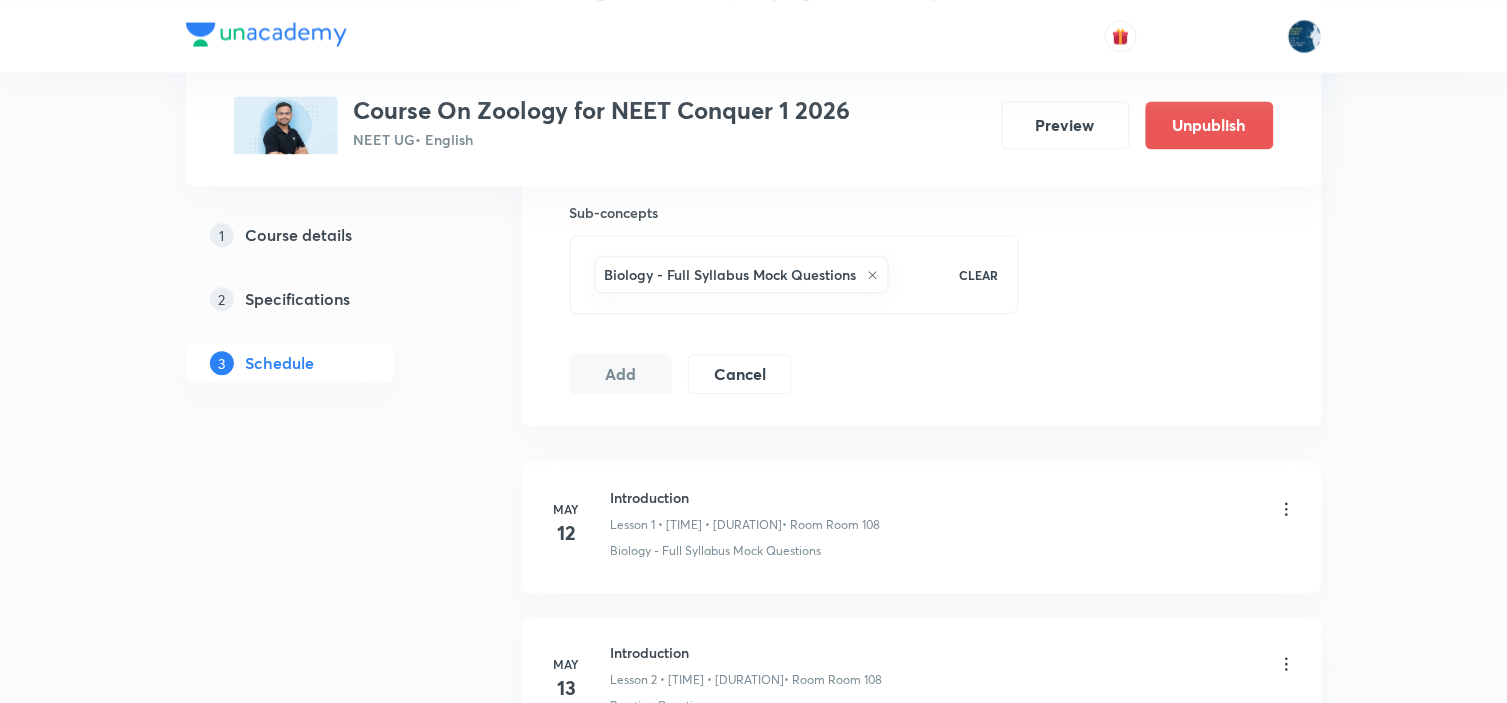 type 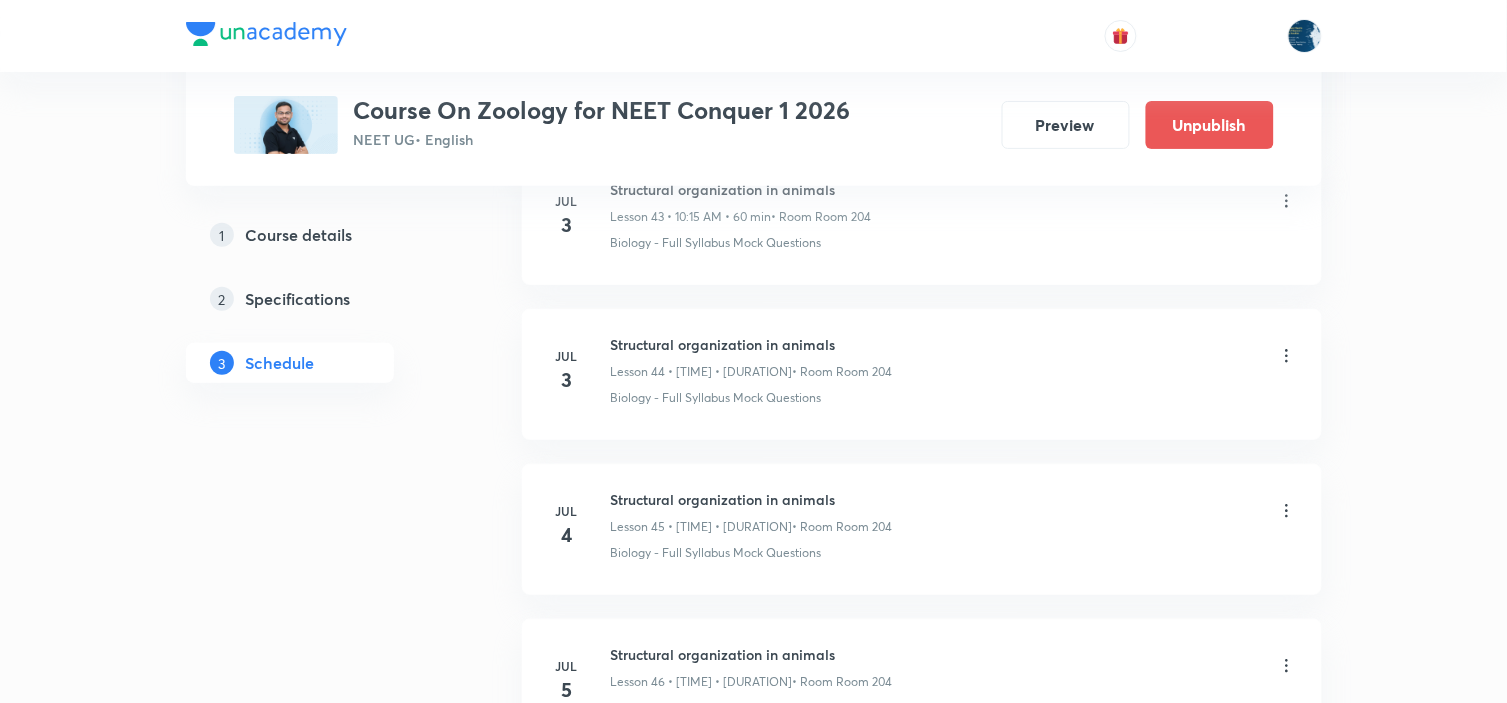 scroll, scrollTop: 10854, scrollLeft: 0, axis: vertical 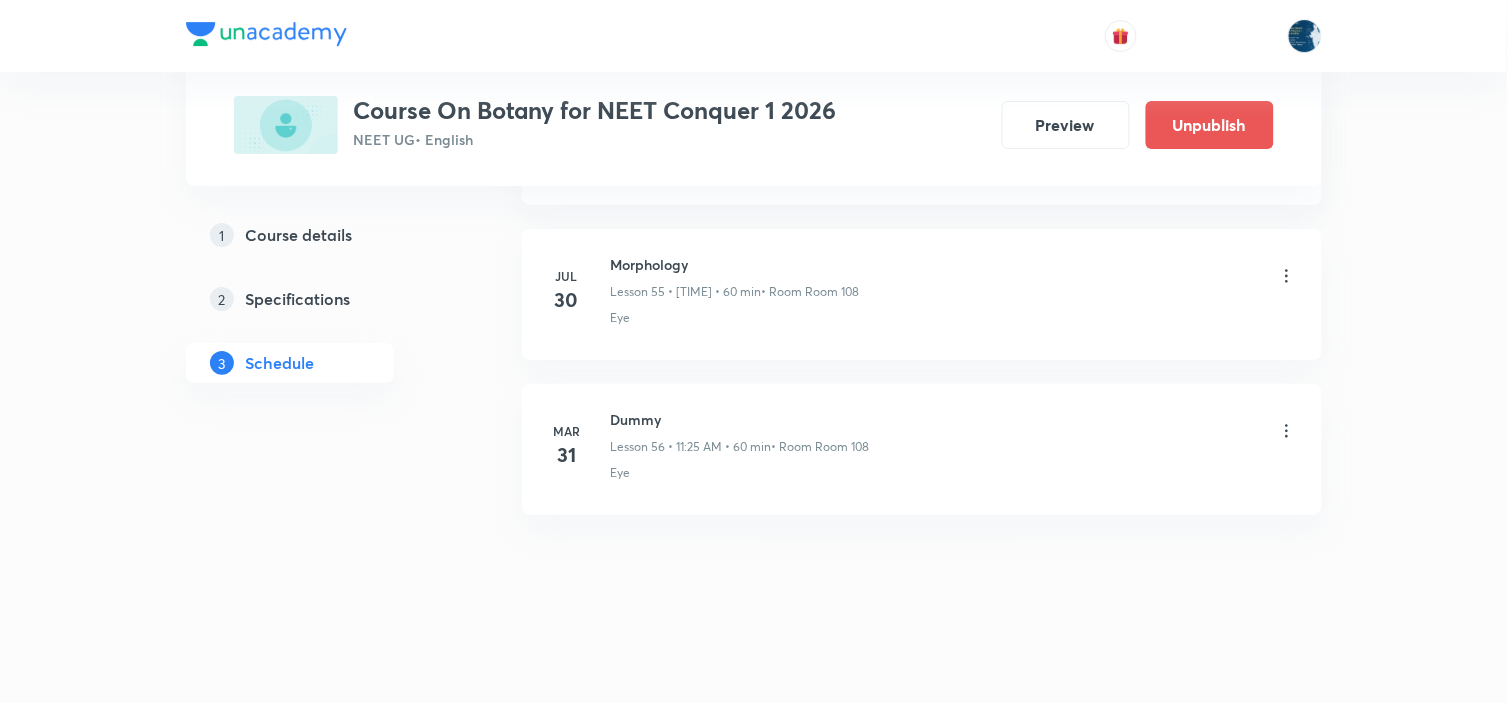 click on "Morphology" at bounding box center [735, 264] 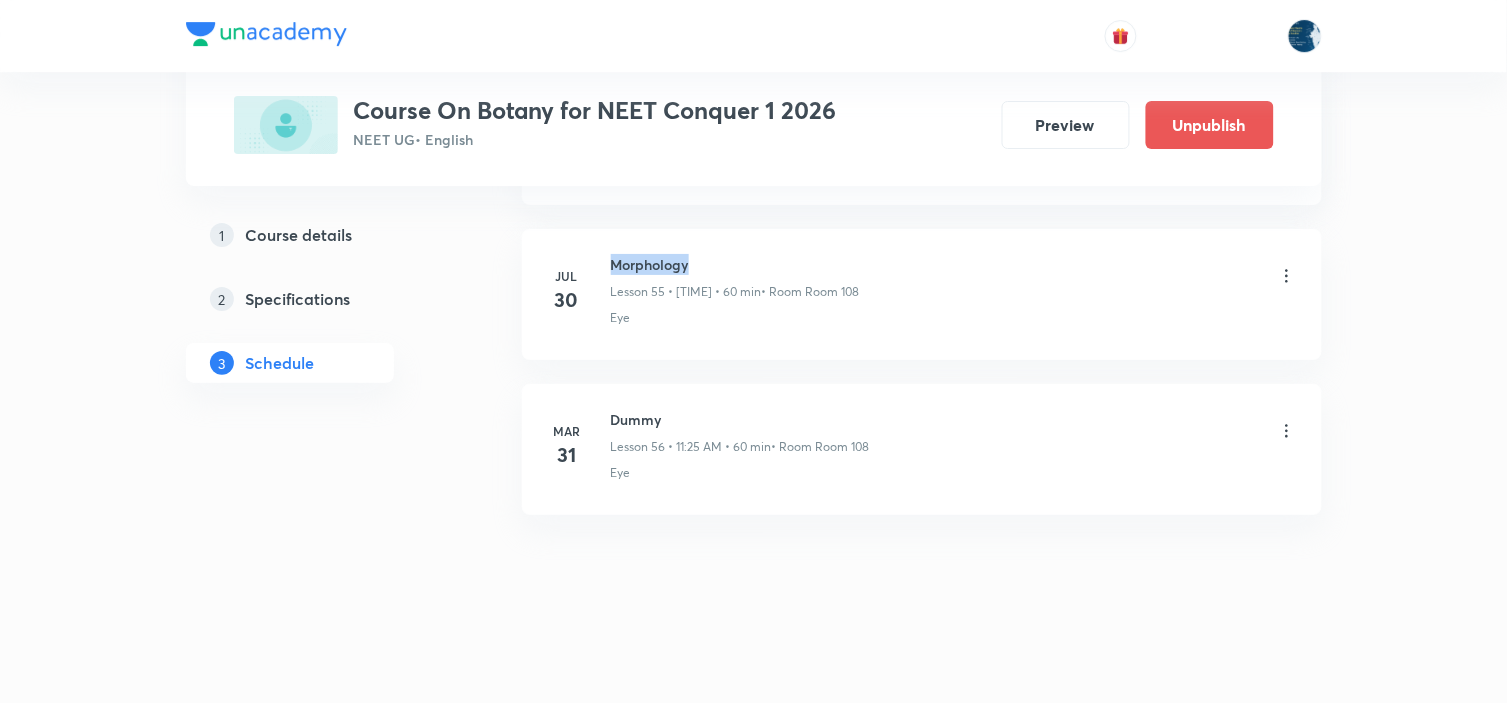 click on "Morphology" at bounding box center [735, 264] 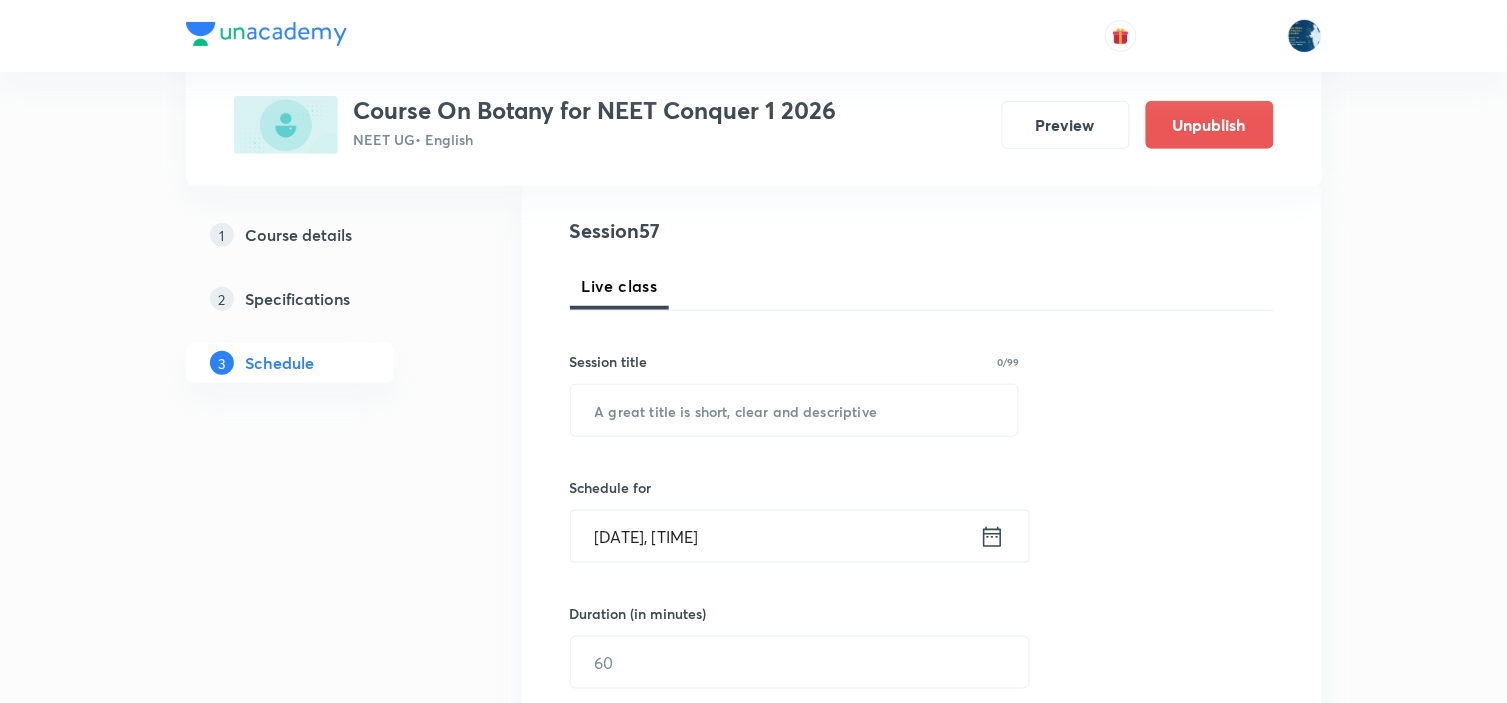 scroll, scrollTop: 222, scrollLeft: 0, axis: vertical 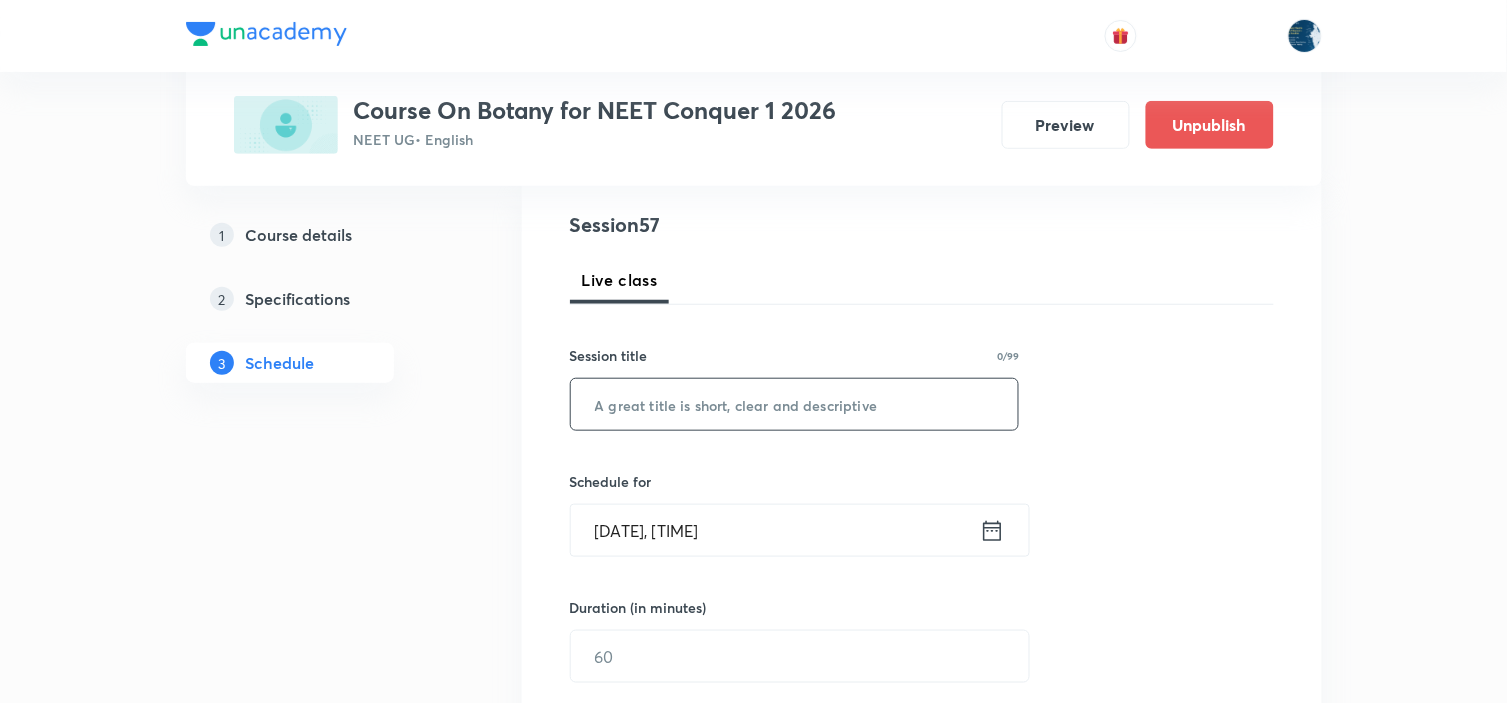 click at bounding box center (795, 404) 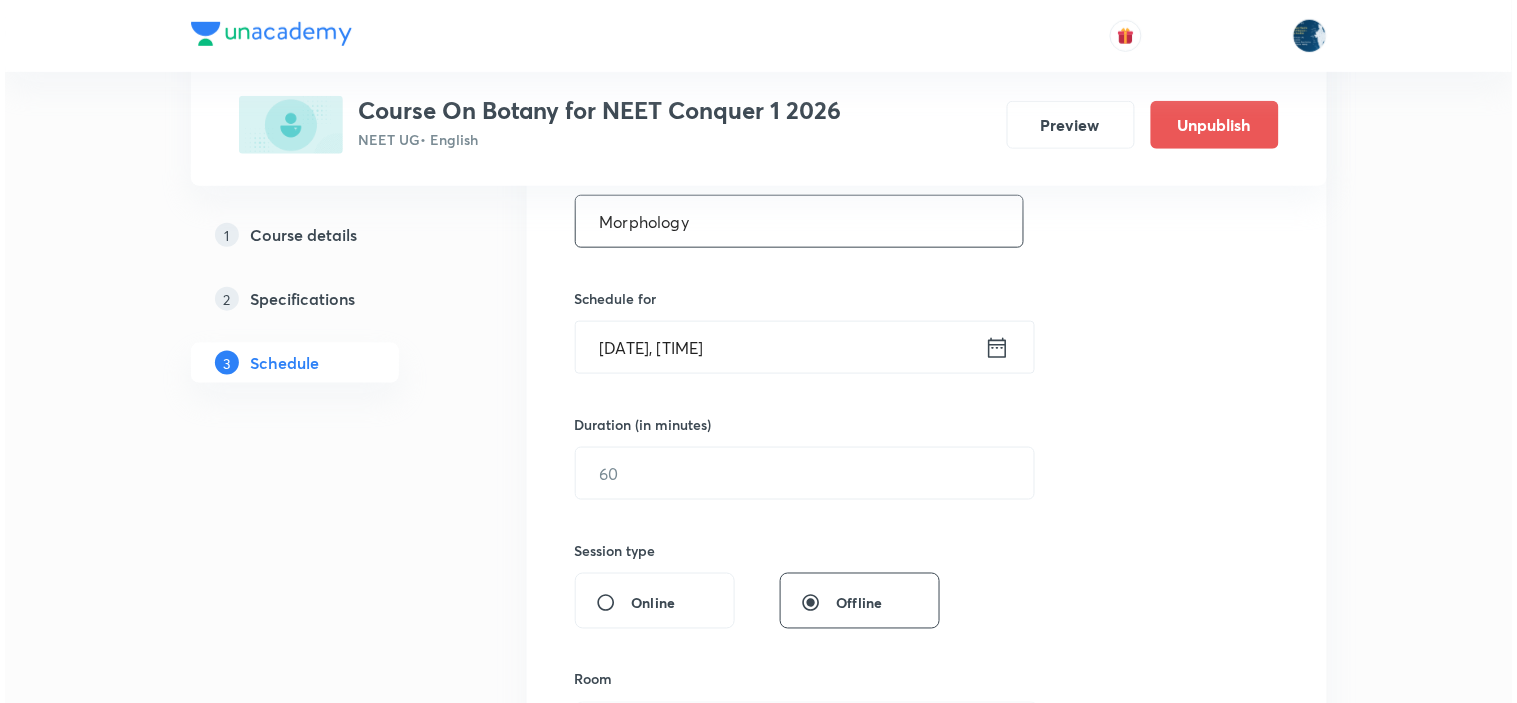 scroll, scrollTop: 444, scrollLeft: 0, axis: vertical 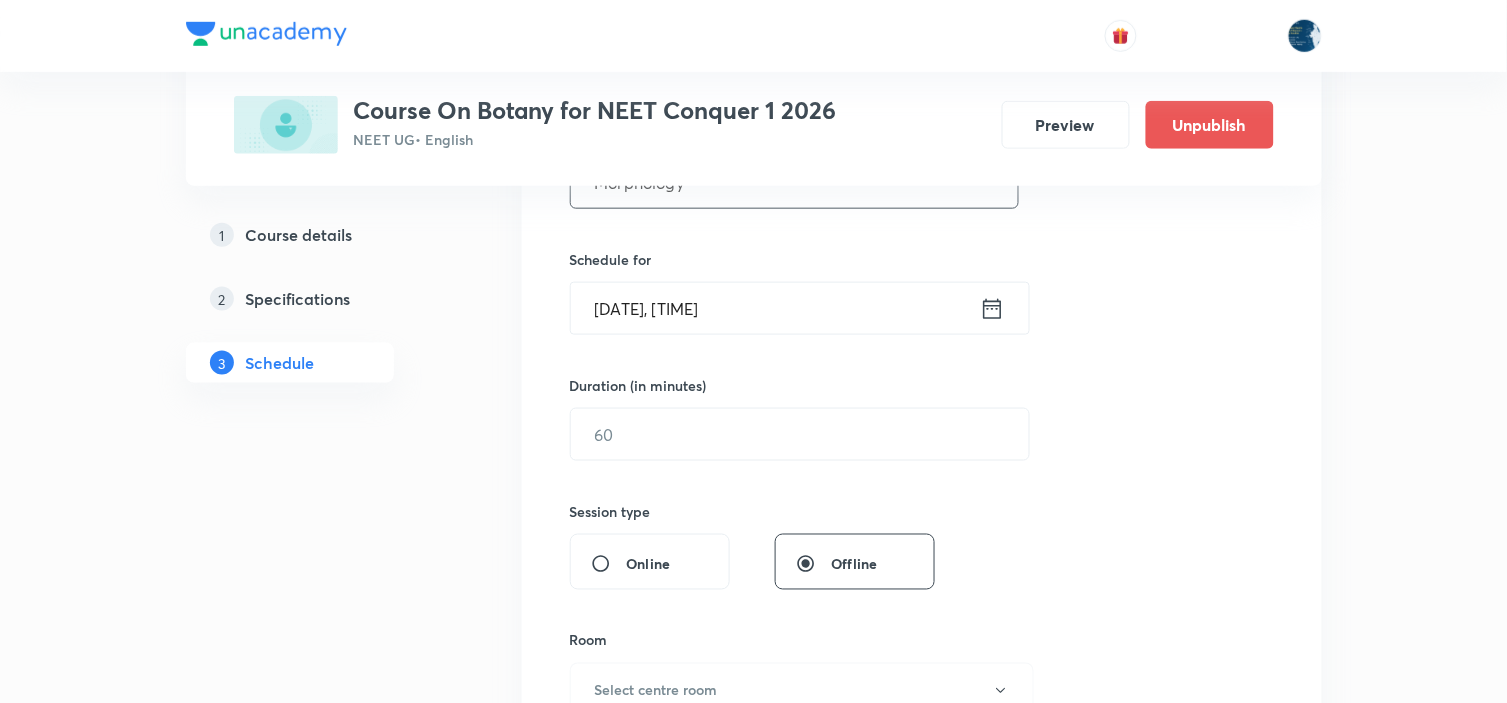 type on "Morphology" 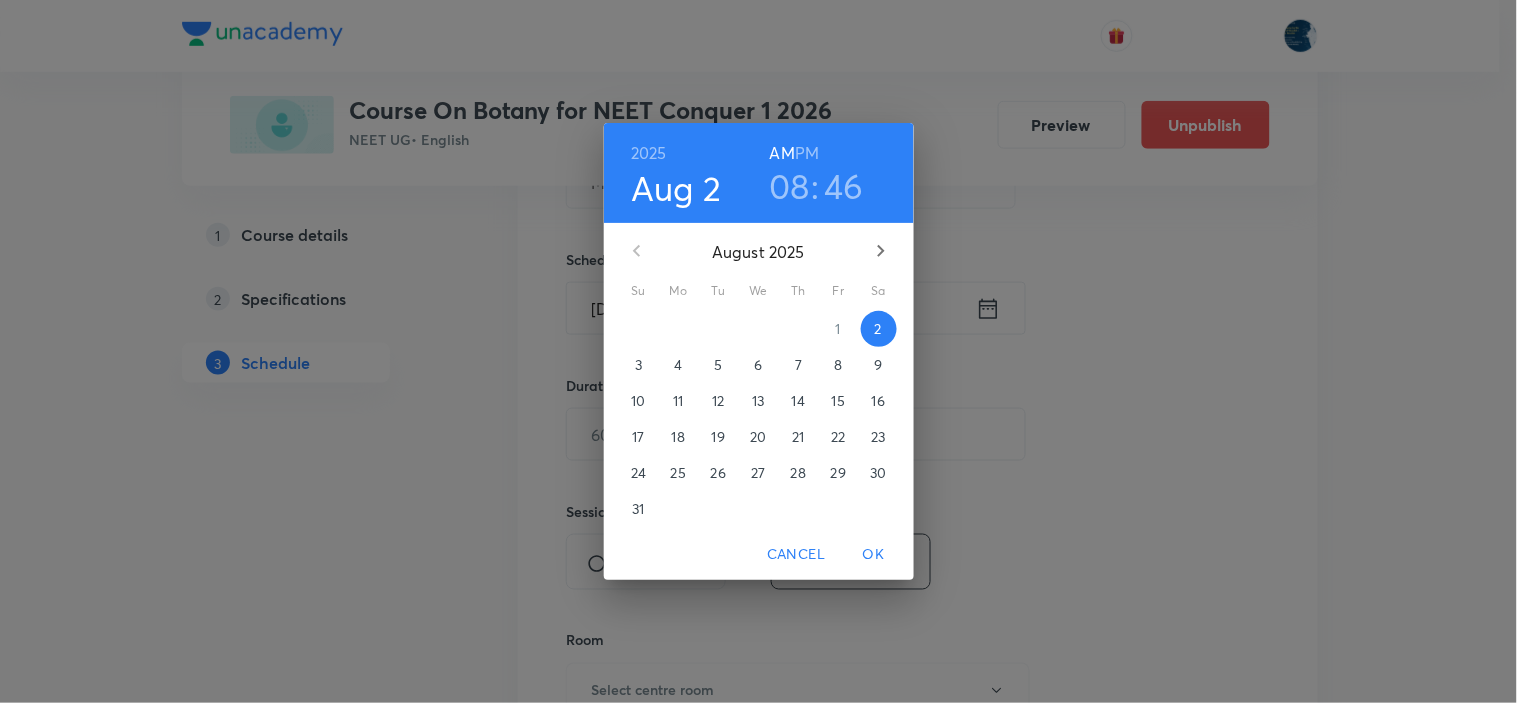 click on "PM" at bounding box center [807, 153] 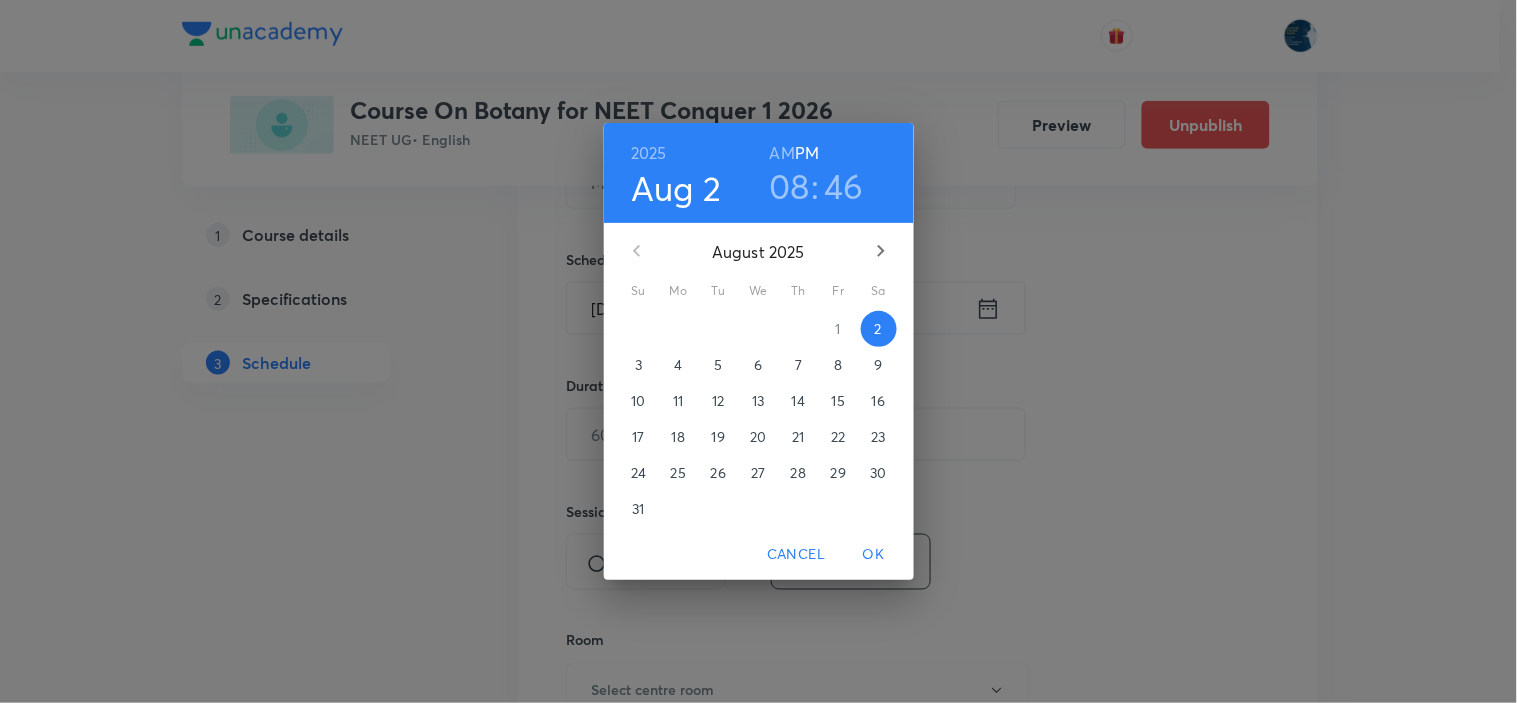 click on "08" at bounding box center [789, 186] 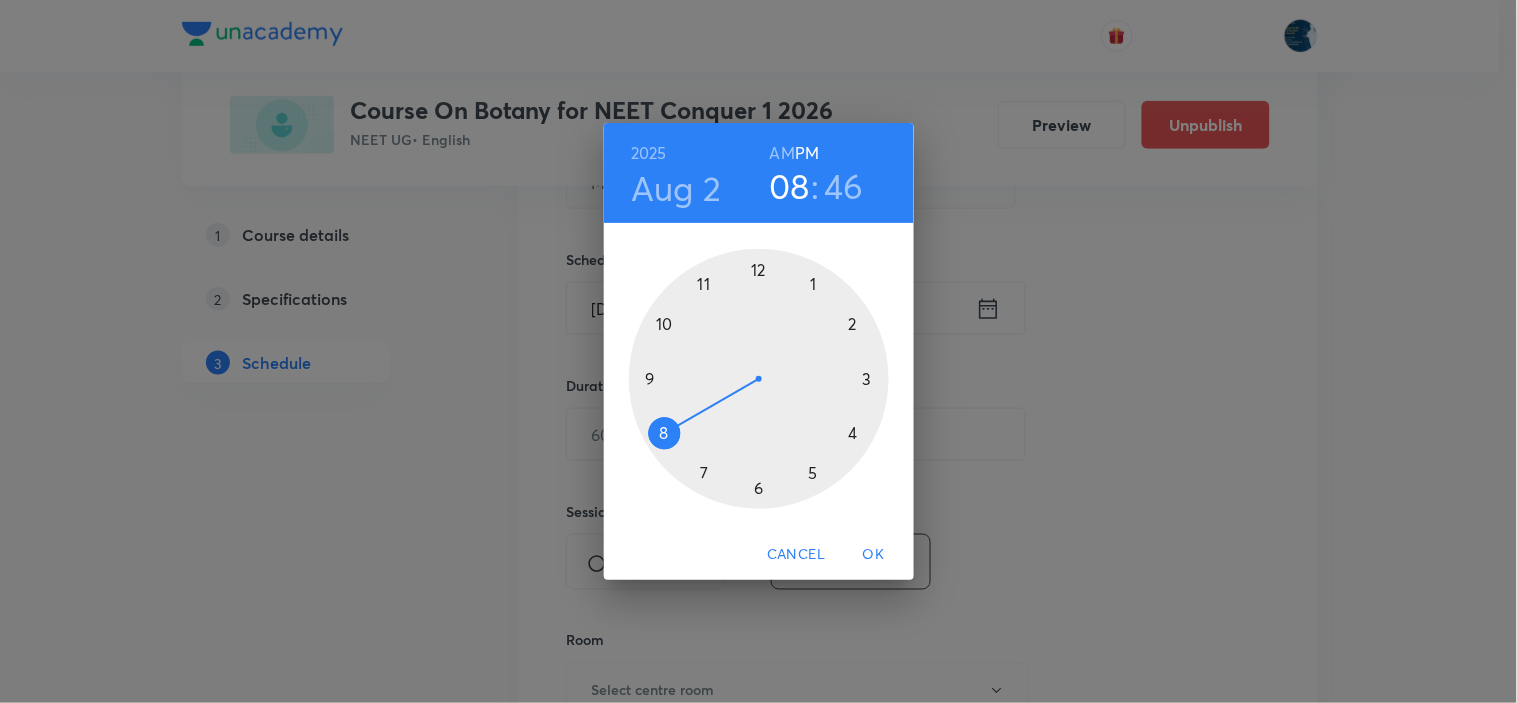 click at bounding box center [759, 379] 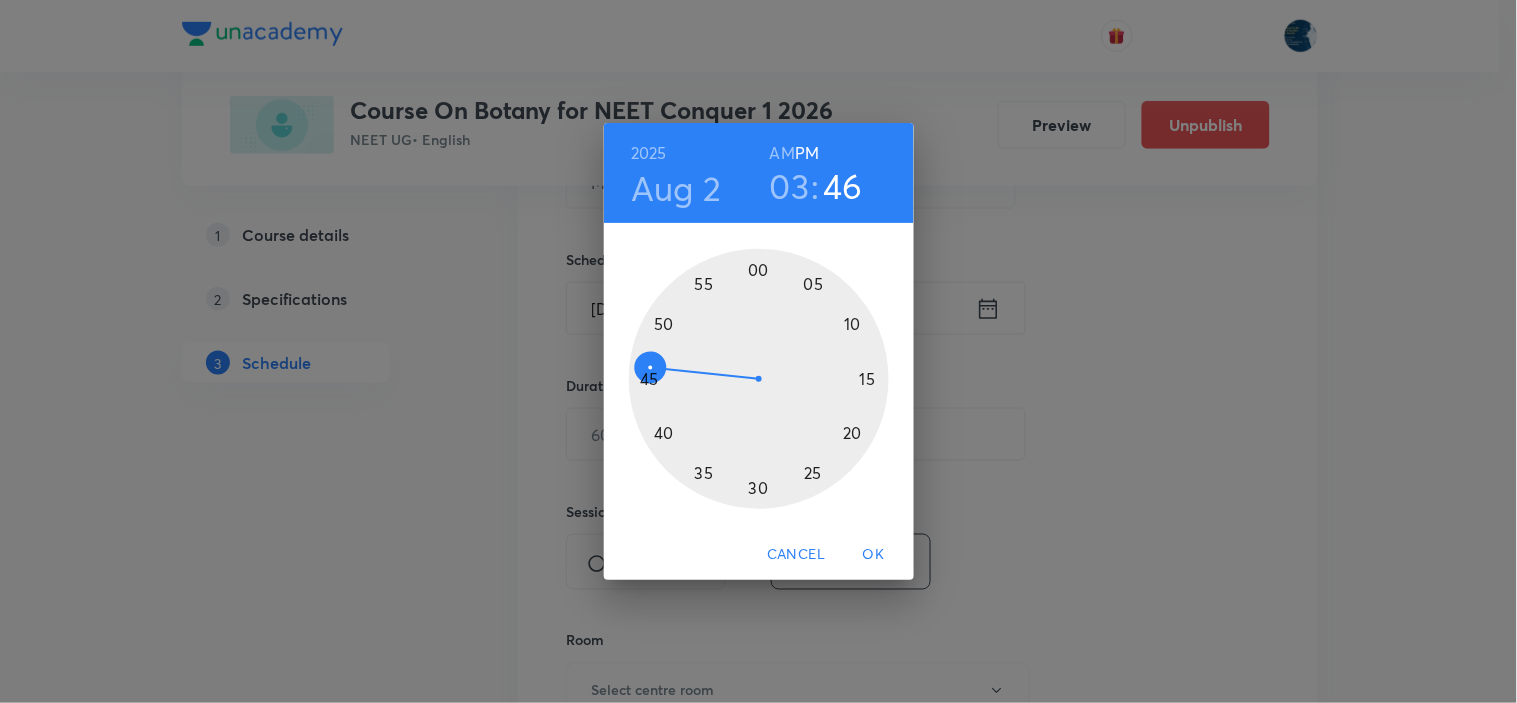 click at bounding box center [759, 379] 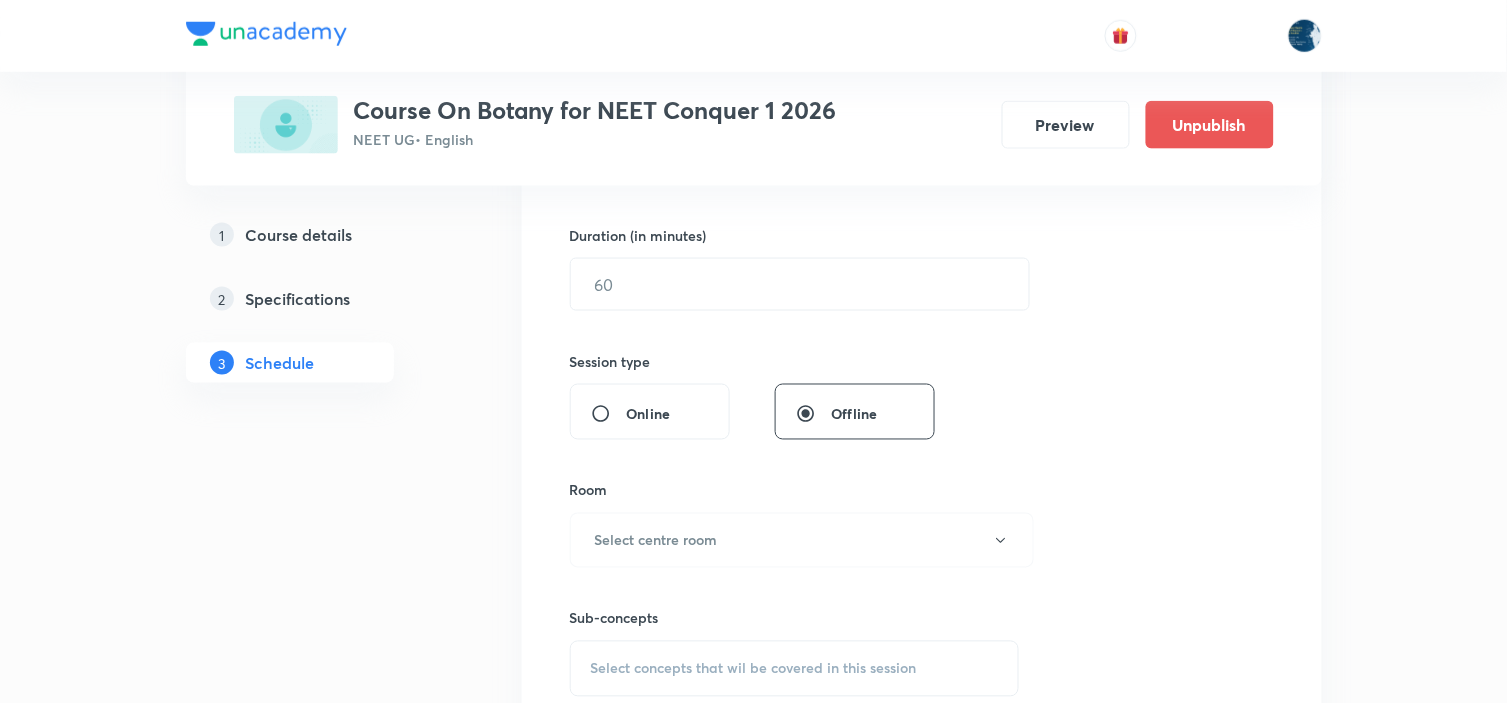 scroll, scrollTop: 555, scrollLeft: 0, axis: vertical 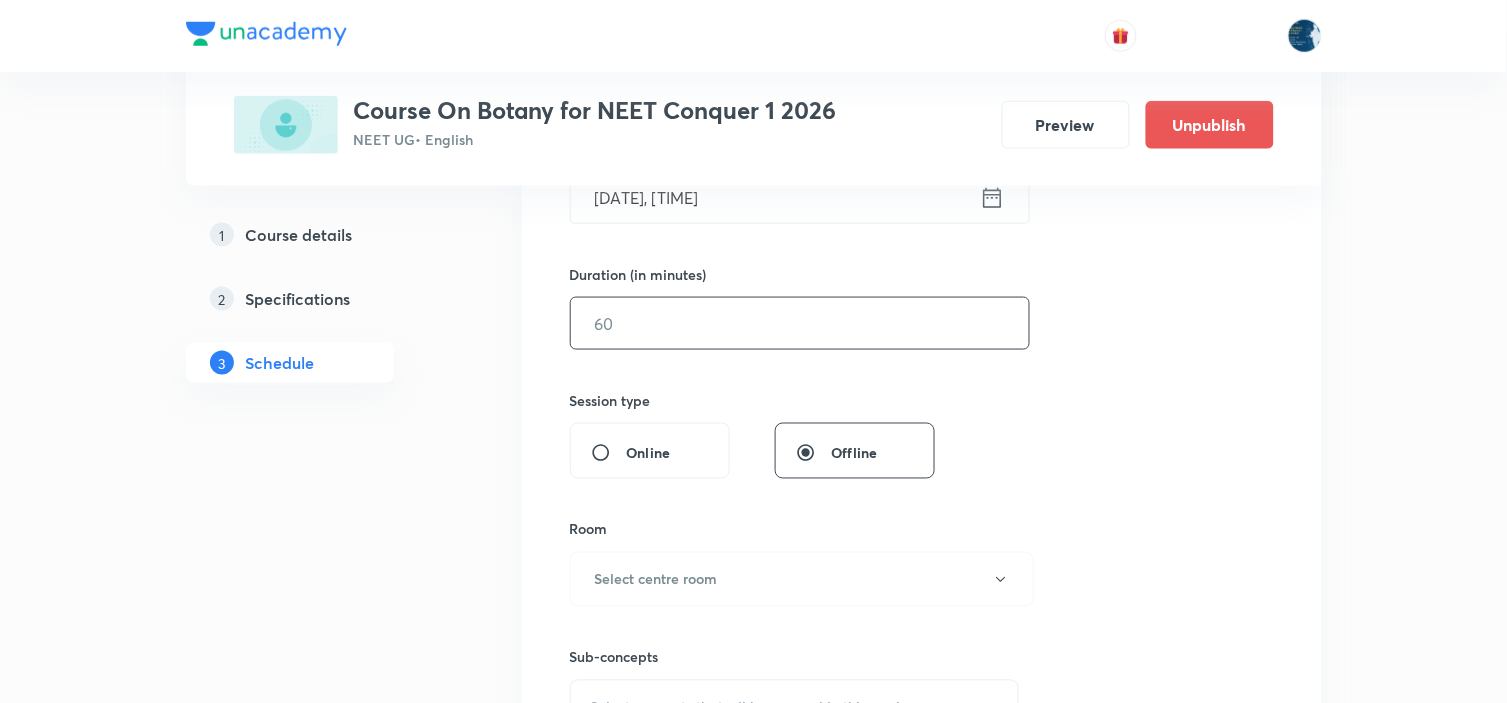 click at bounding box center (800, 323) 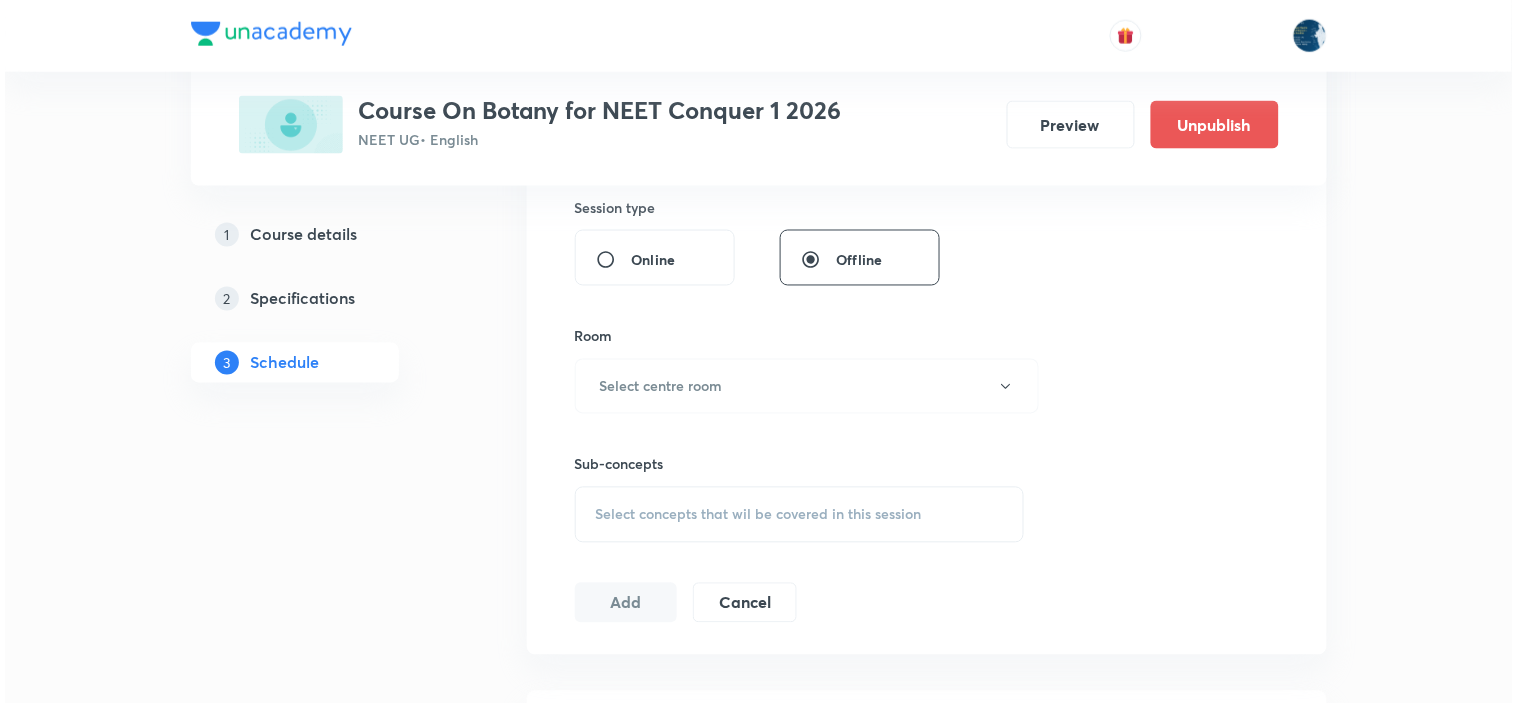 scroll, scrollTop: 777, scrollLeft: 0, axis: vertical 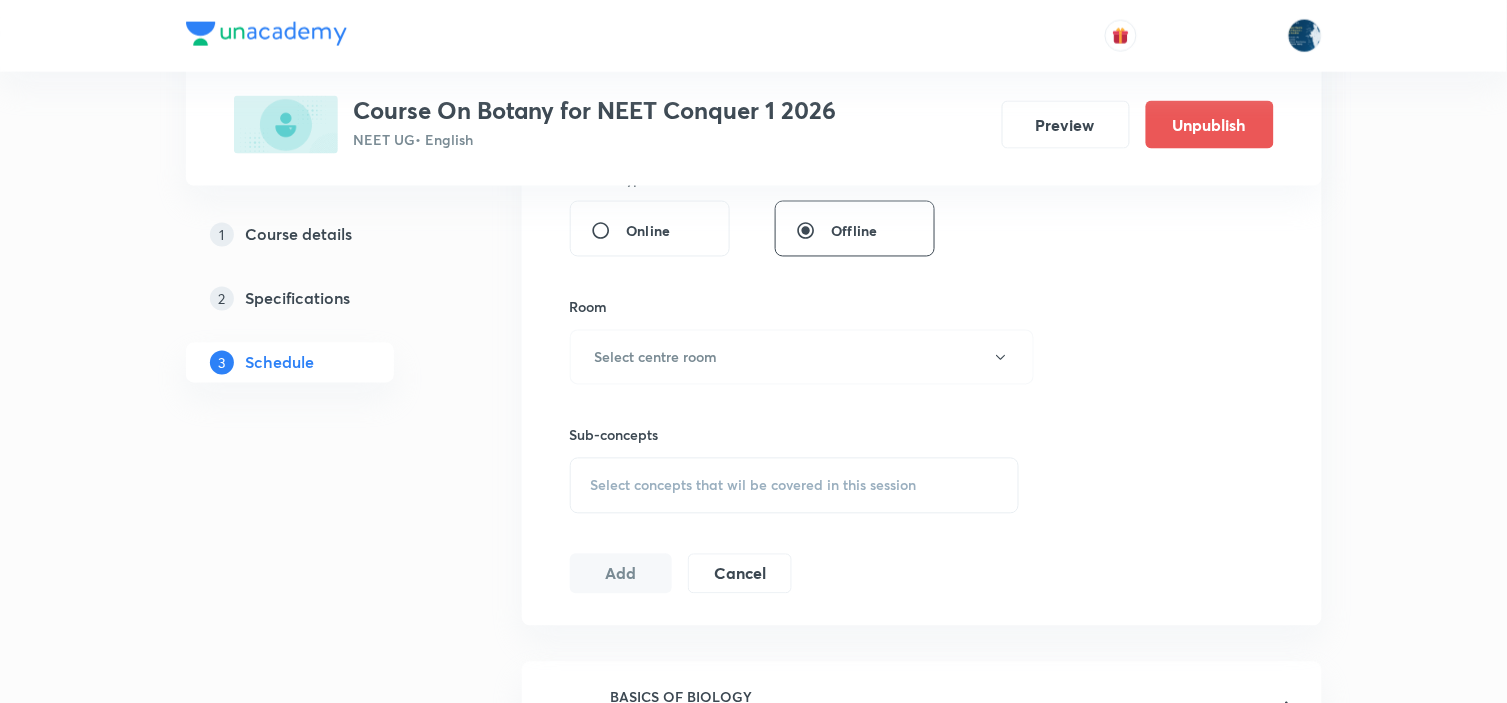 type on "60" 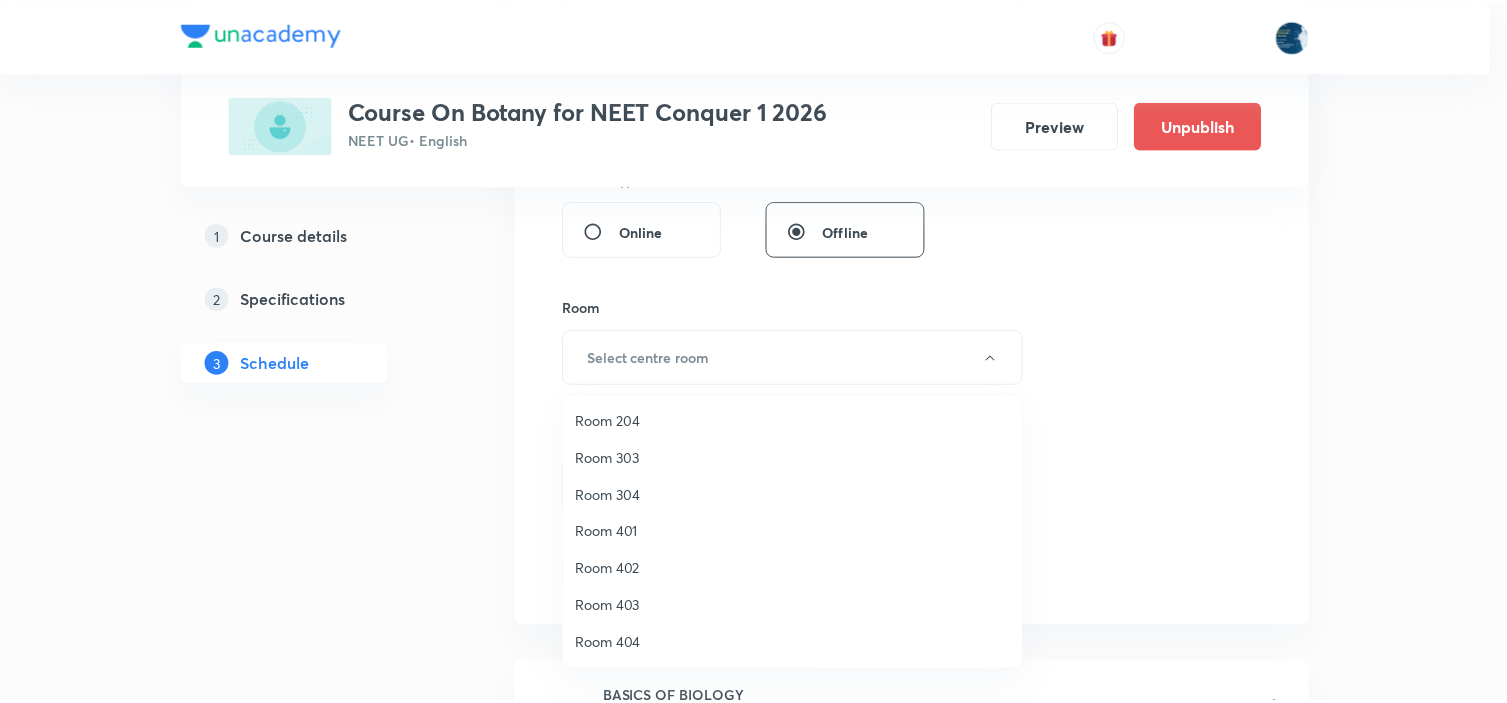 scroll, scrollTop: 148, scrollLeft: 0, axis: vertical 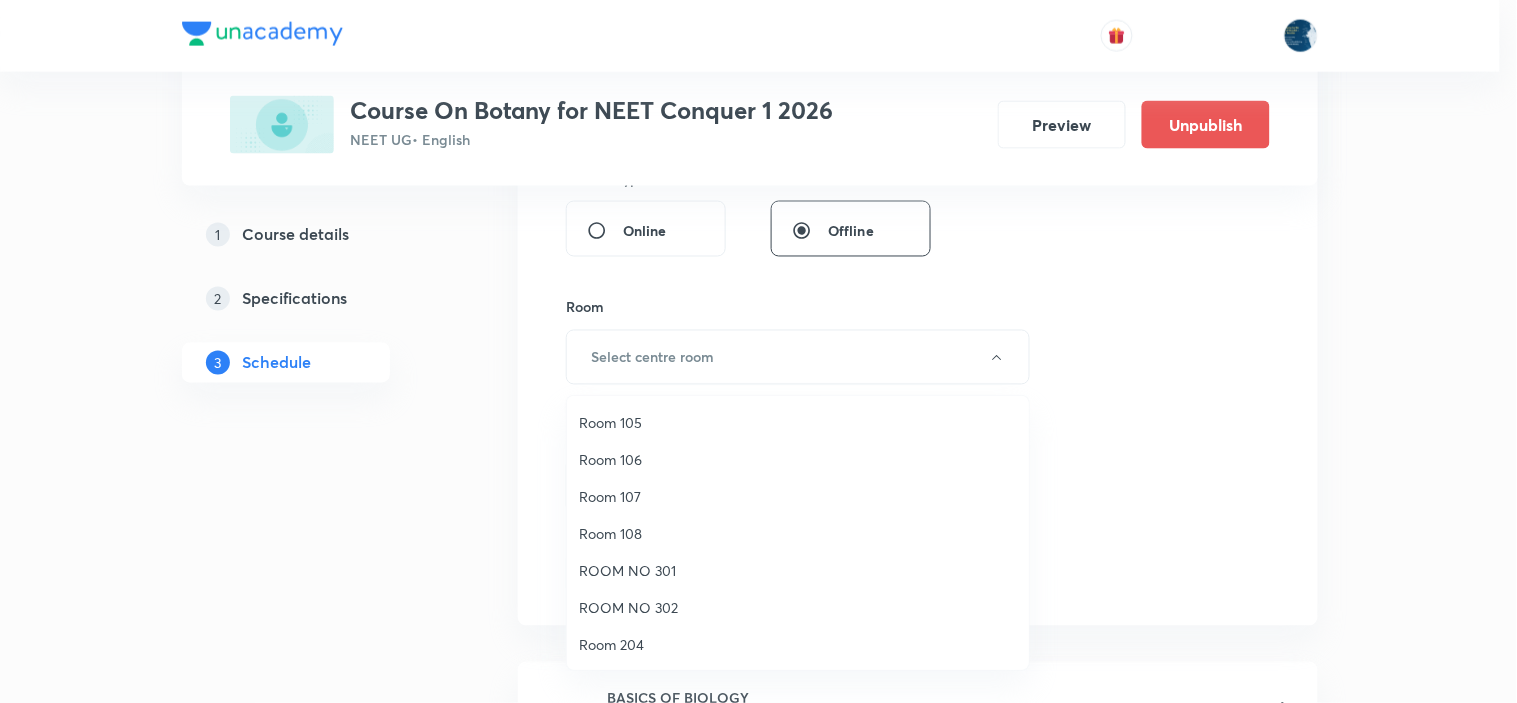 click on "Room 108" at bounding box center (798, 533) 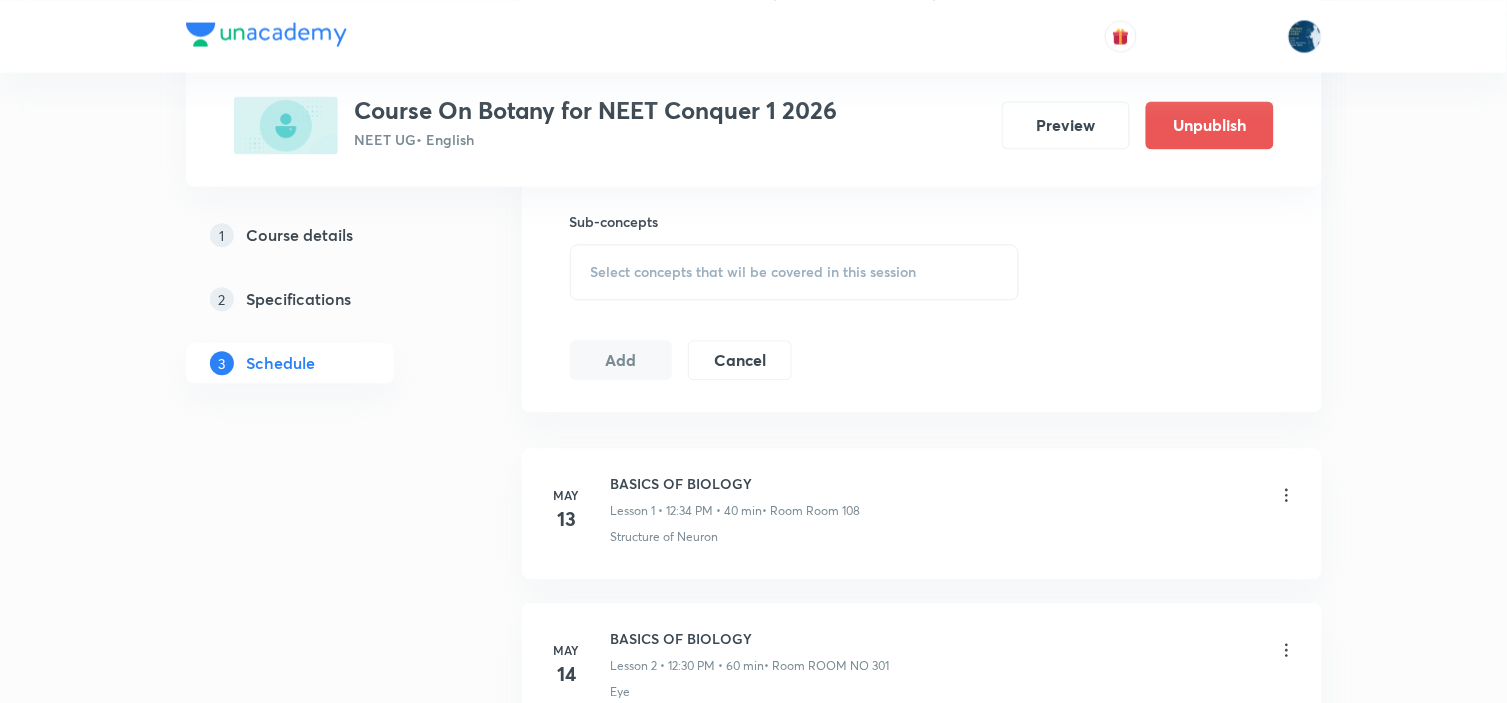 scroll, scrollTop: 1000, scrollLeft: 0, axis: vertical 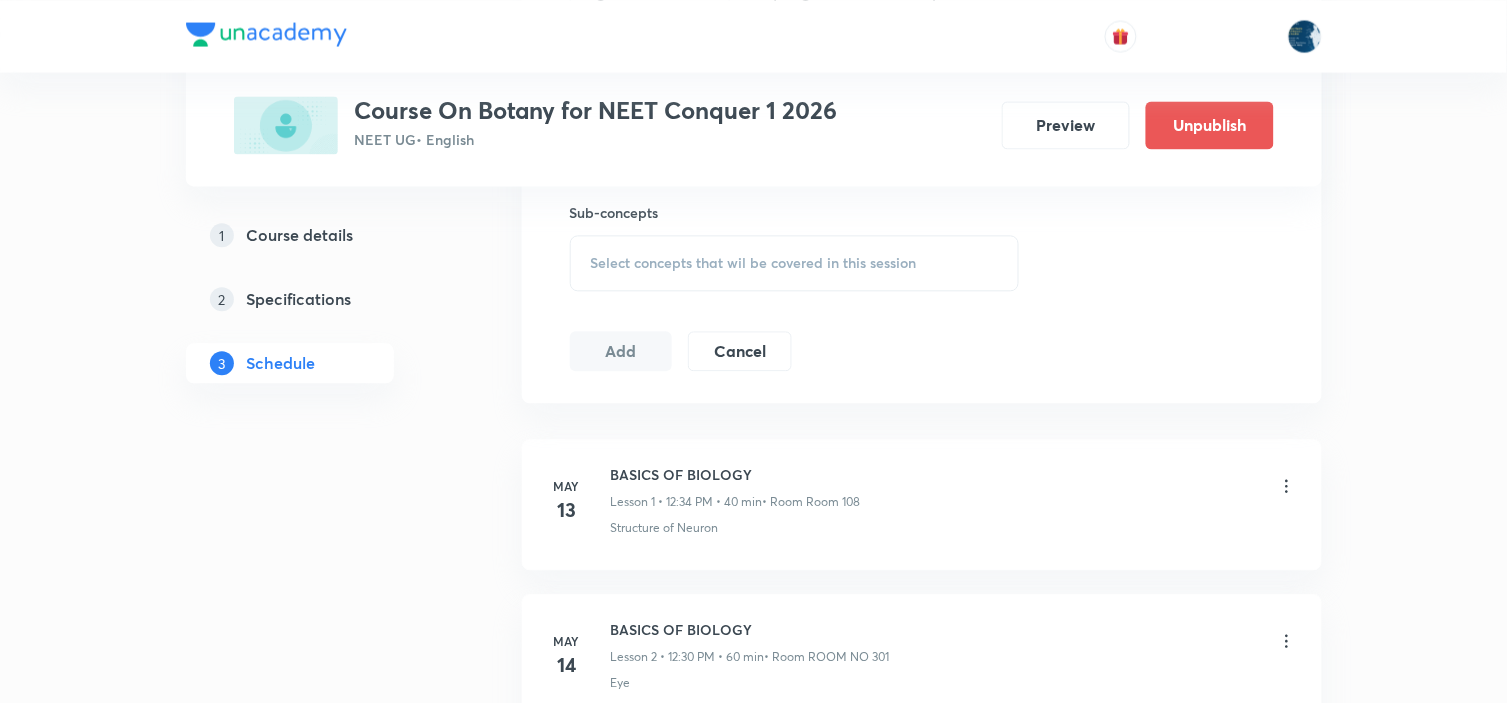 click on "Select concepts that wil be covered in this session" at bounding box center (795, 263) 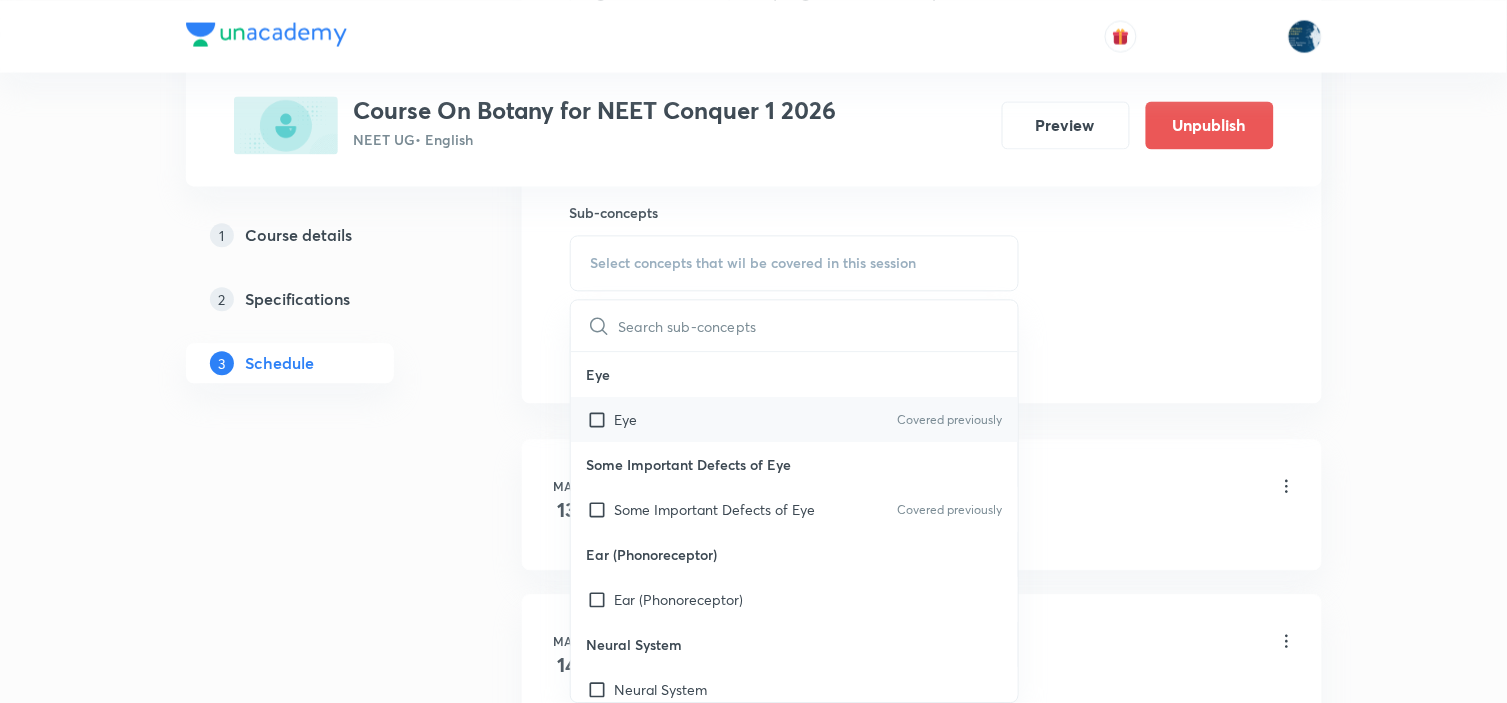 click on "Eye Covered previously" at bounding box center (795, 419) 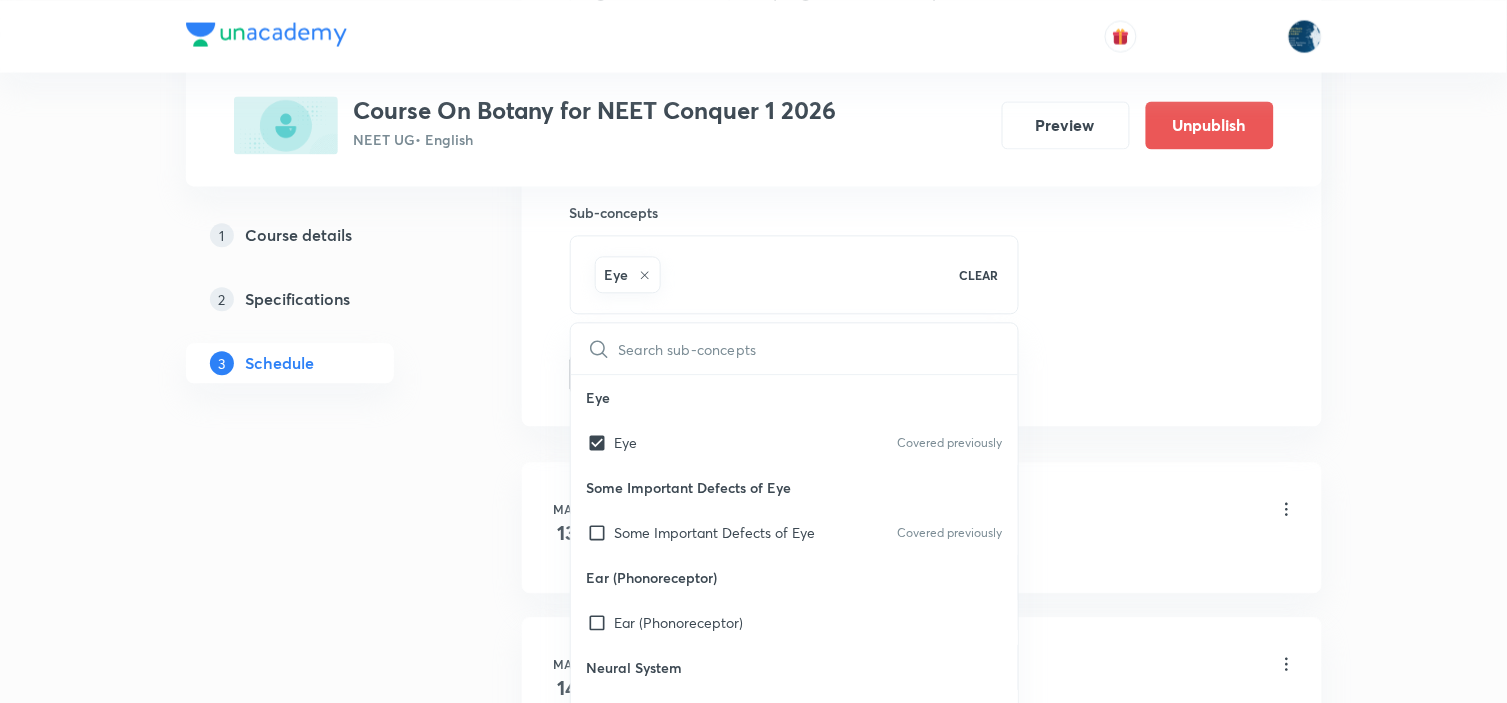 click on "Session  57 Live class Session title 10/99 Morphology ​ Schedule for [DATE], [TIME] ​ Duration (in minutes) 60 ​   Session type Online Offline Room Room 108 Sub-concepts Eye CLEAR ​ Eye Eye Covered previously Some Important Defects of Eye Some Important Defects of Eye Covered previously Ear (Phonoreceptor) Ear (Phonoreceptor) Neural System Neural System Structure of Neuron Structure of Neuron Covered previously Myelinogenesis (Myelin Formation) Myelinogenesis (Myelin Formation) Types of Neurons Types of Neurons Generation and Conduction of Nerve Impulse Generation and Conduction of Nerve Impulse Saltatory Conduction Saltatory Conduction Transmission of Impulse at Synapse Transmission of Impulse at Synapse Central Neural System Central Neural System Human Brain Human Brain Spinal Cord Spinal Cord Reflex Actions Reflex Actions Autonomic Nervous System (ANS) Autonomic Nervous System (ANS) Human Skeleton Human Skeleton Structure of Typical Vertebrae Structure of Typical Vertebrae Cervical Vertebrae" at bounding box center [922, -87] 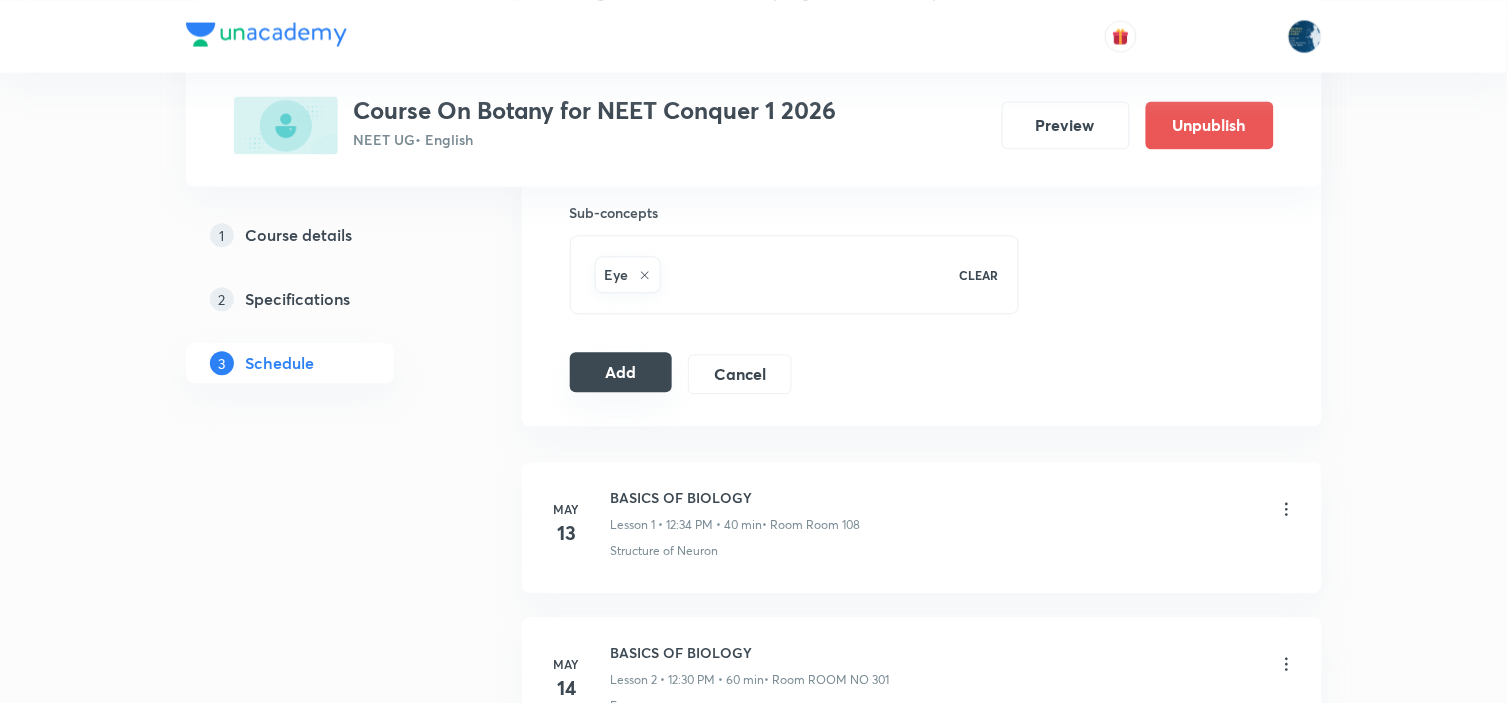 click on "Add" at bounding box center [621, 372] 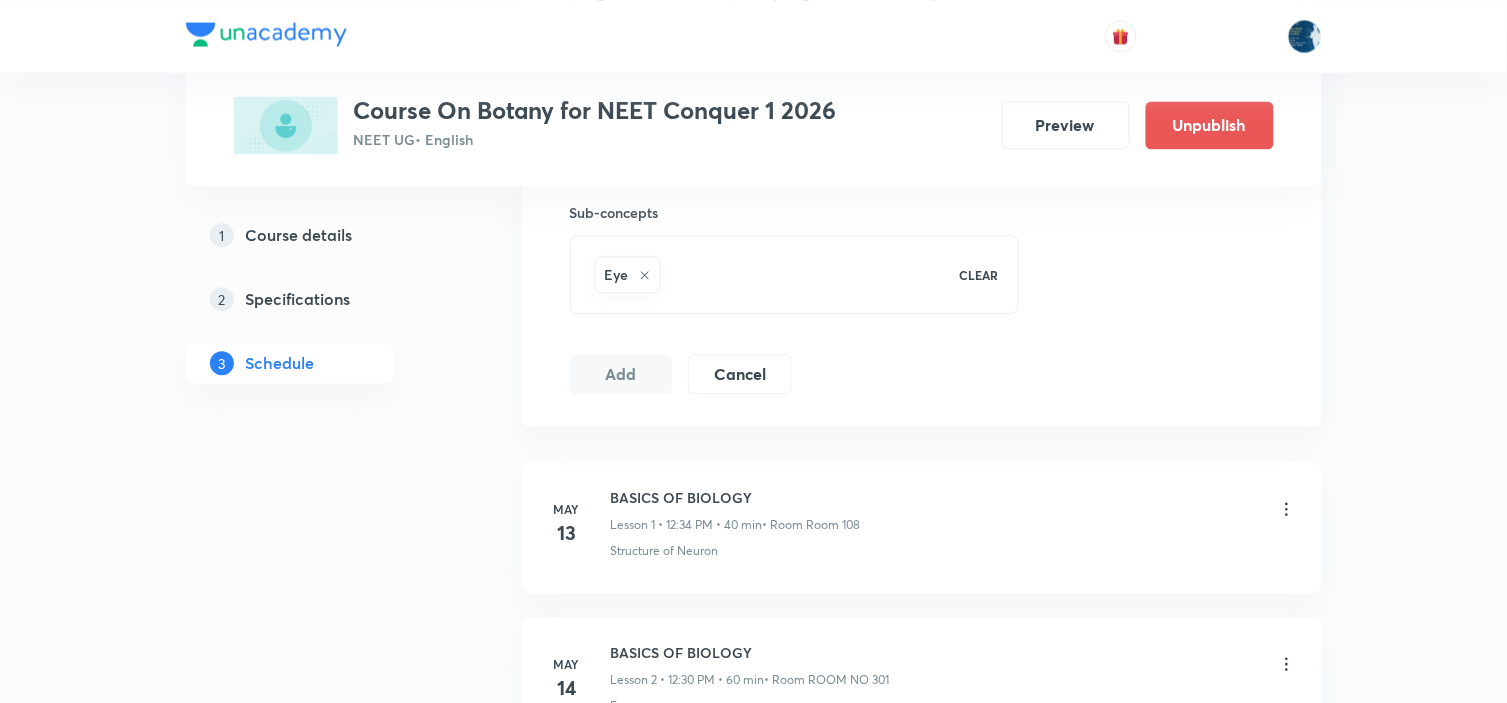 type 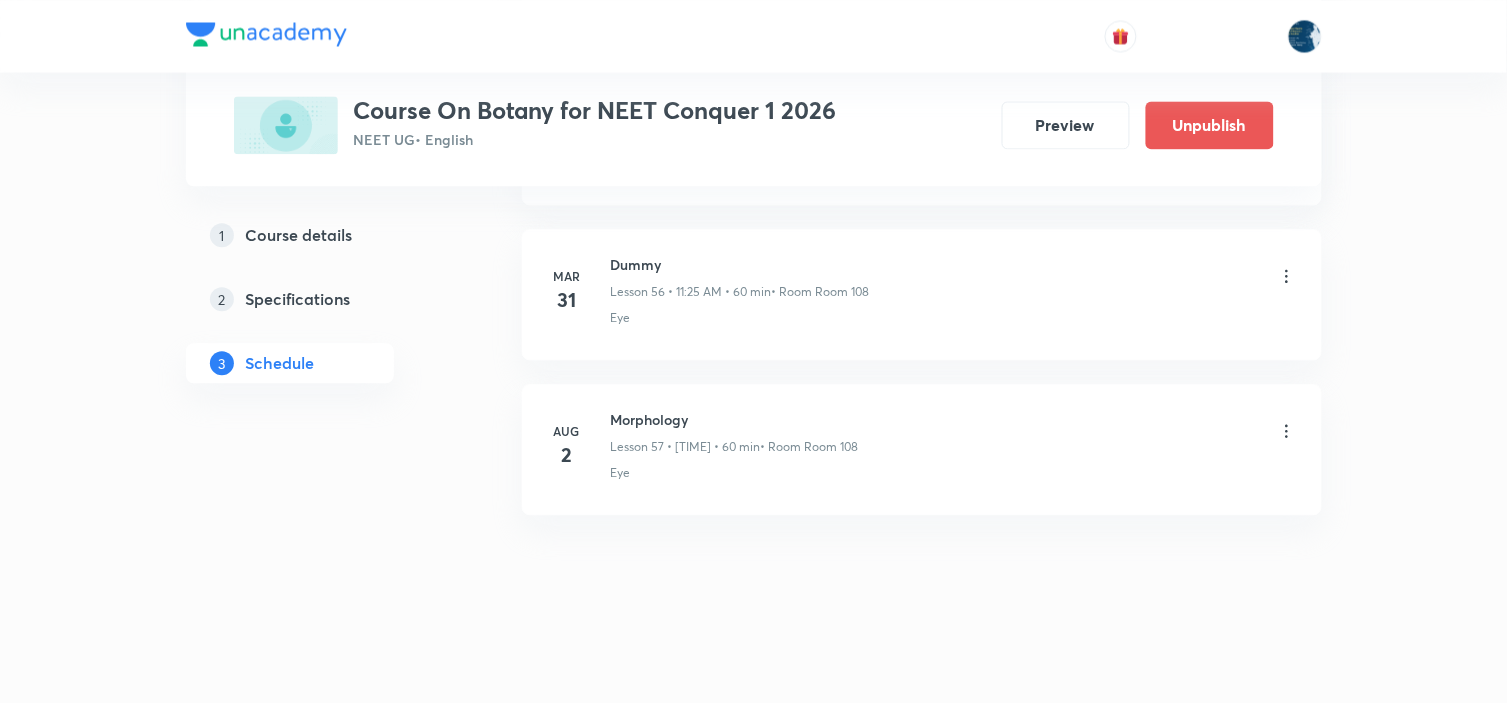 scroll, scrollTop: 8825, scrollLeft: 0, axis: vertical 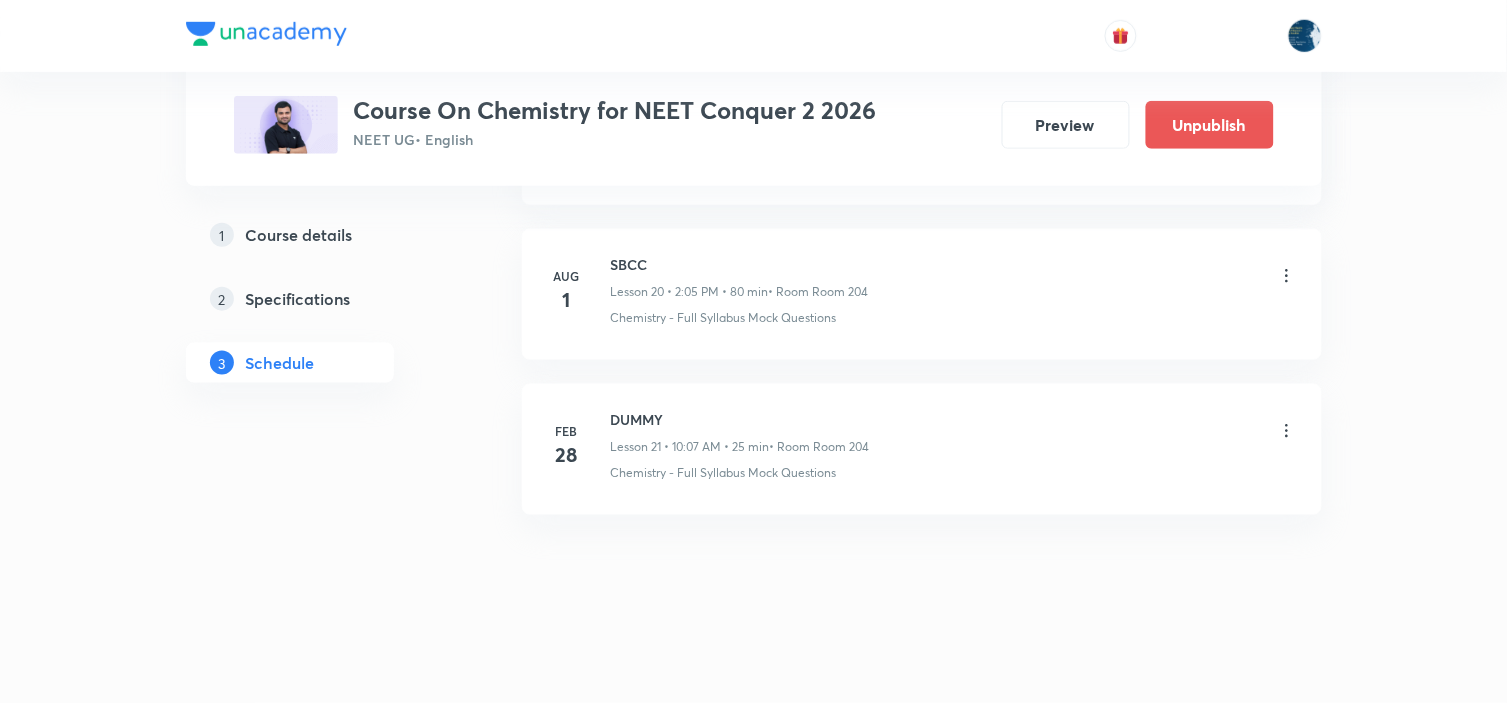 click on "SBCC" at bounding box center [740, 264] 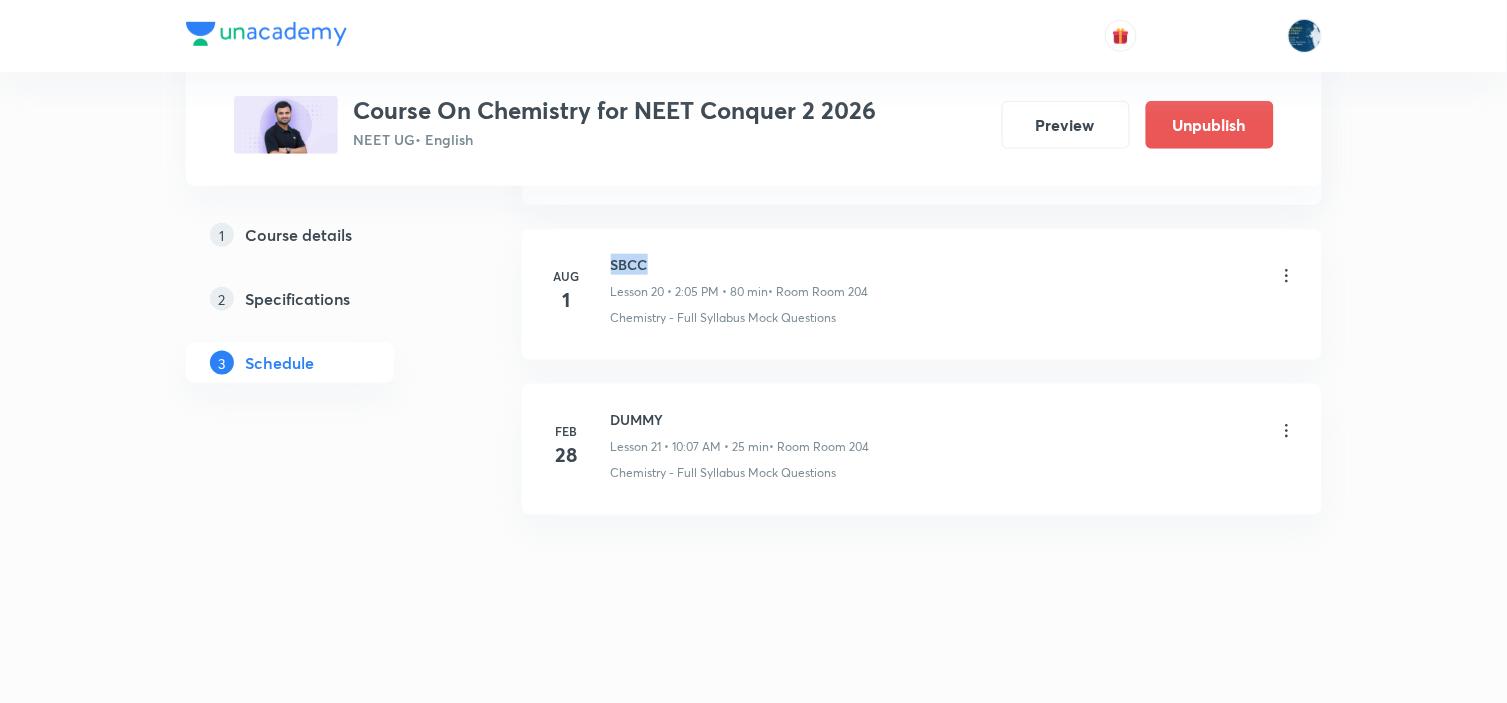 click on "SBCC" at bounding box center [740, 264] 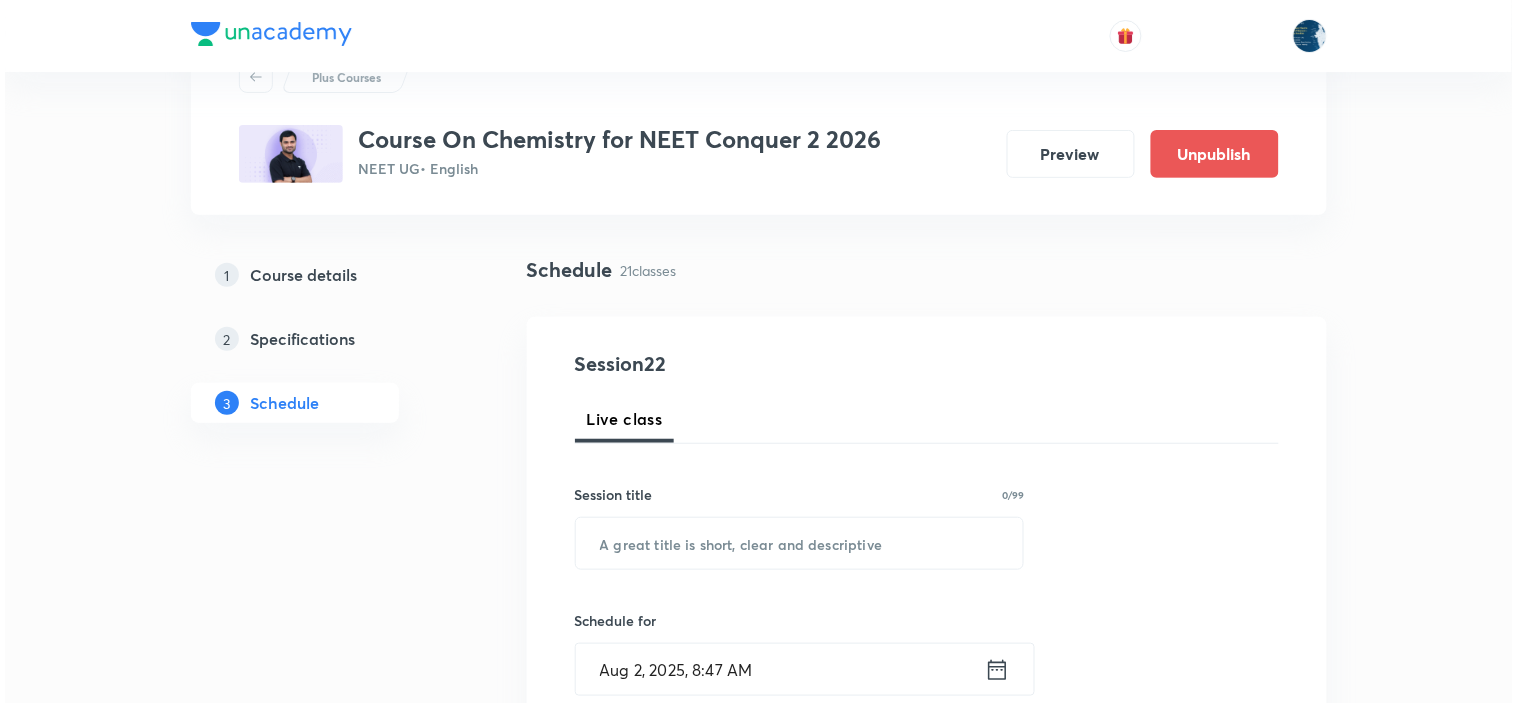 scroll, scrollTop: 333, scrollLeft: 0, axis: vertical 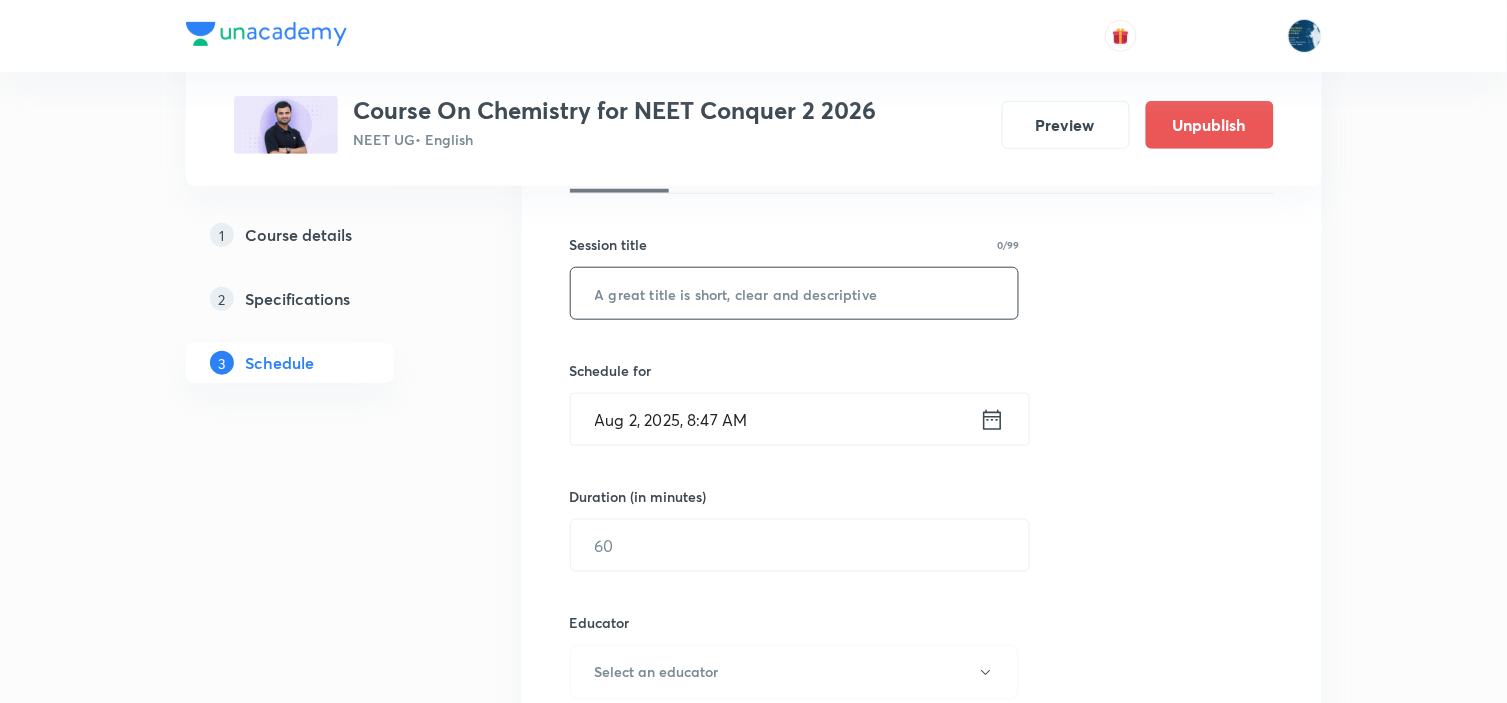 click at bounding box center [795, 293] 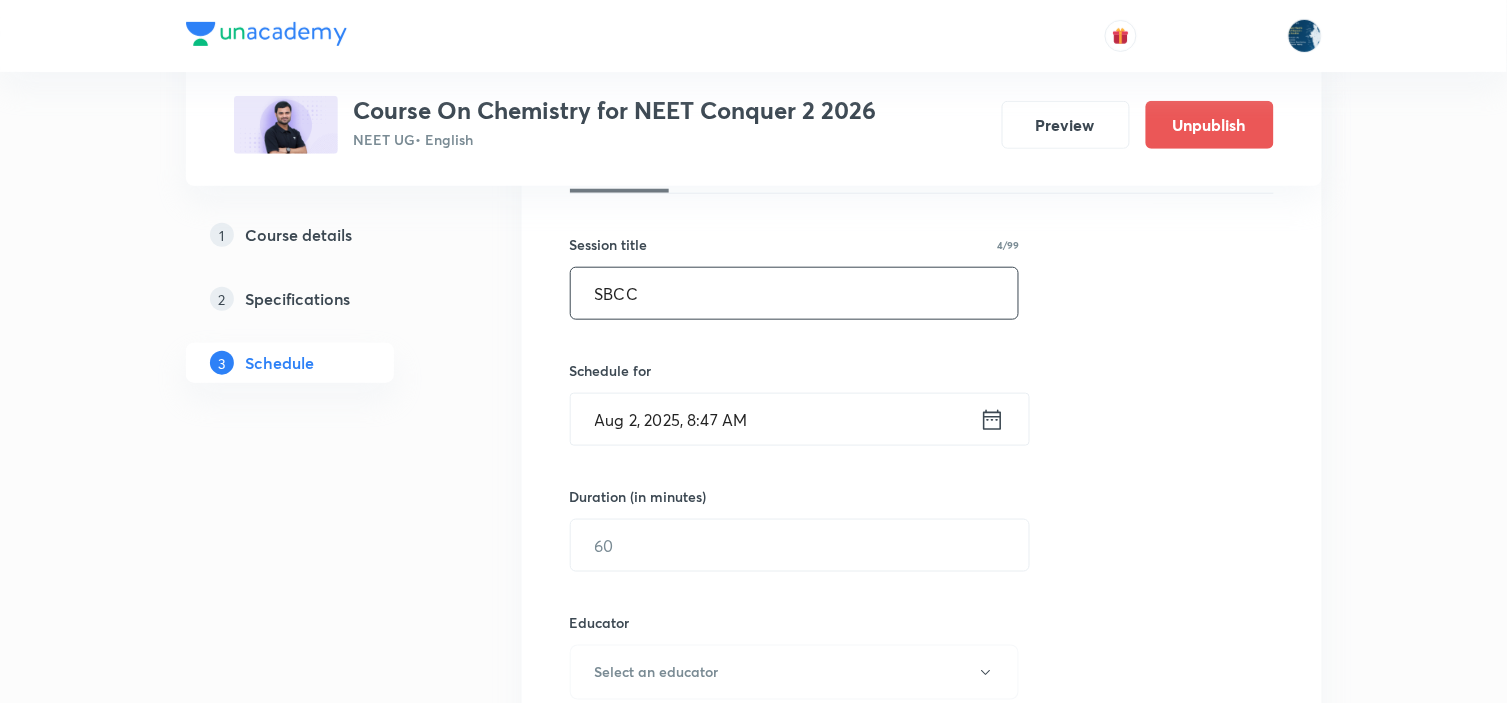 type on "SBCC" 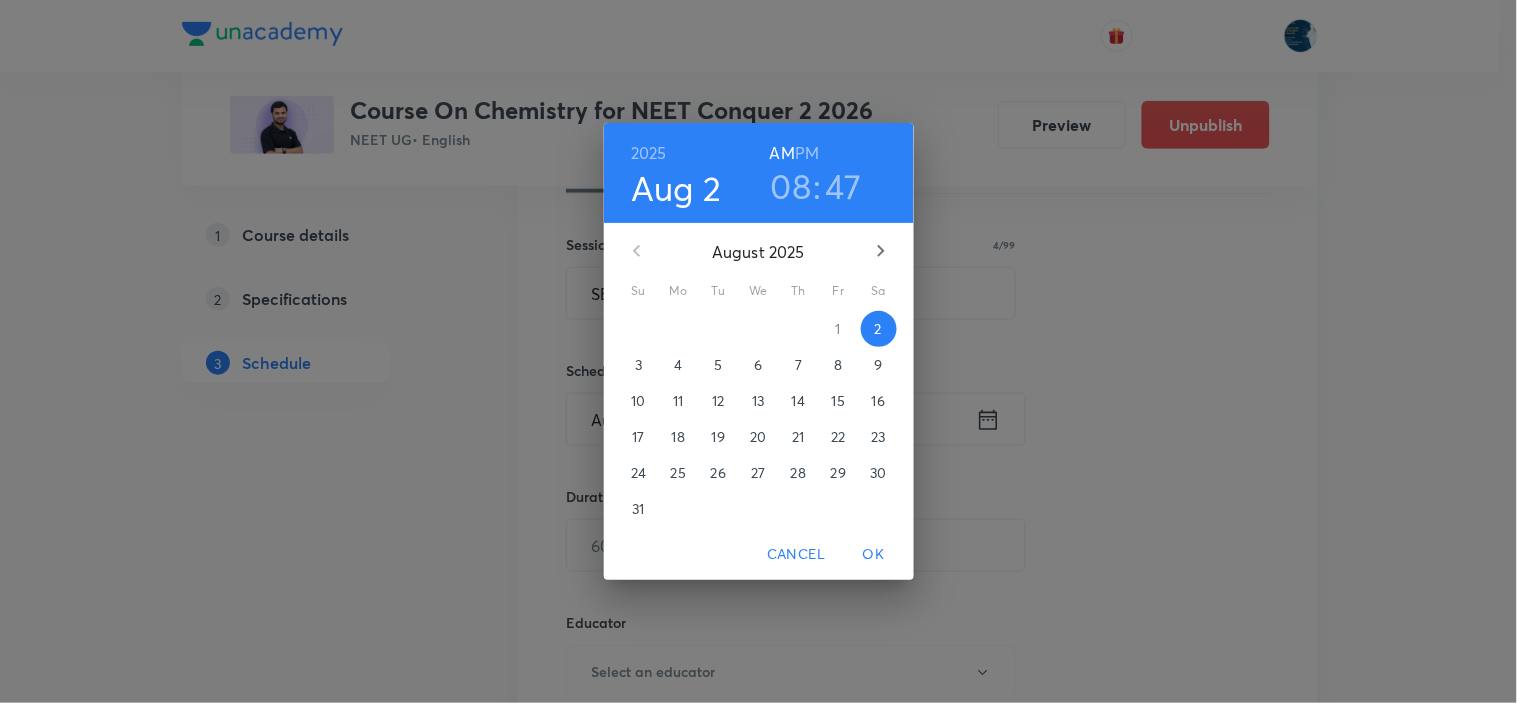 click on "08" at bounding box center [791, 186] 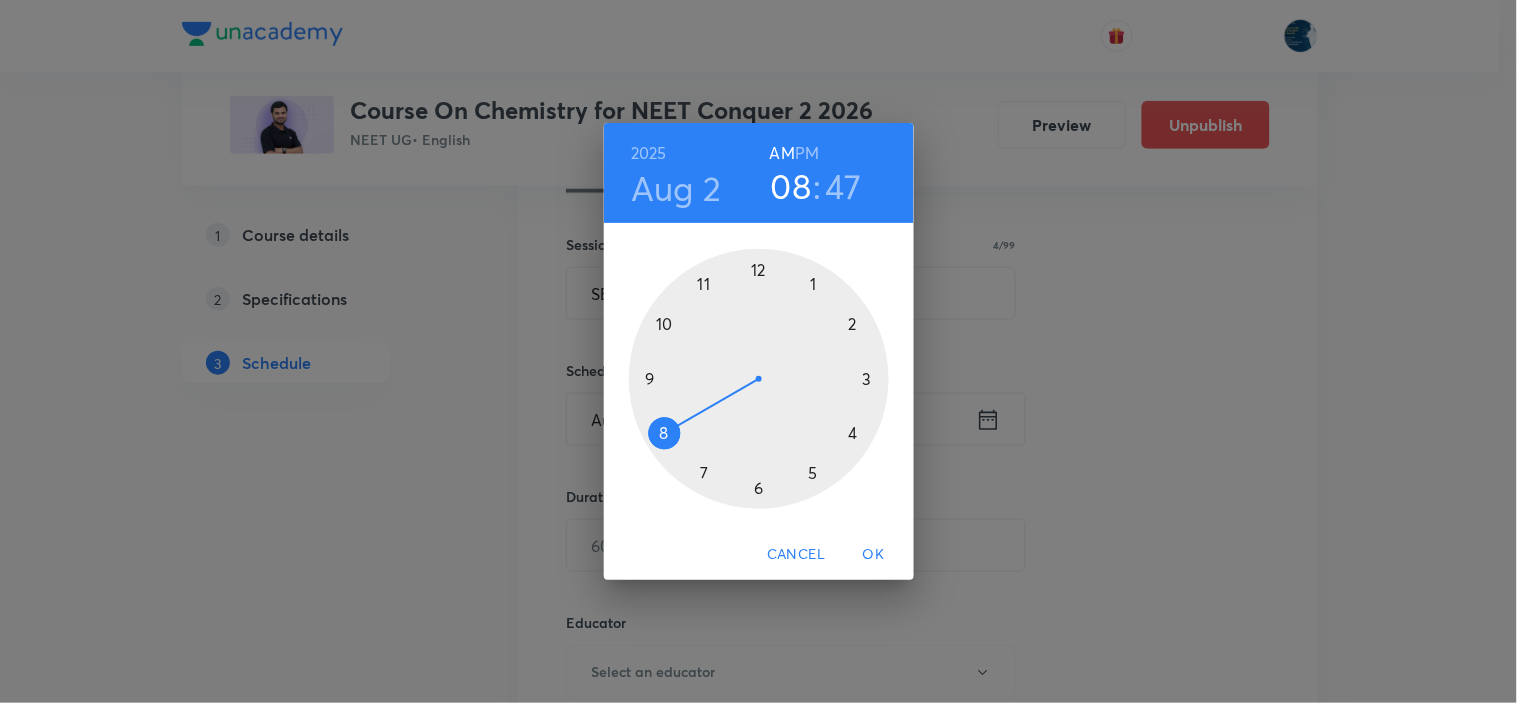click at bounding box center [759, 379] 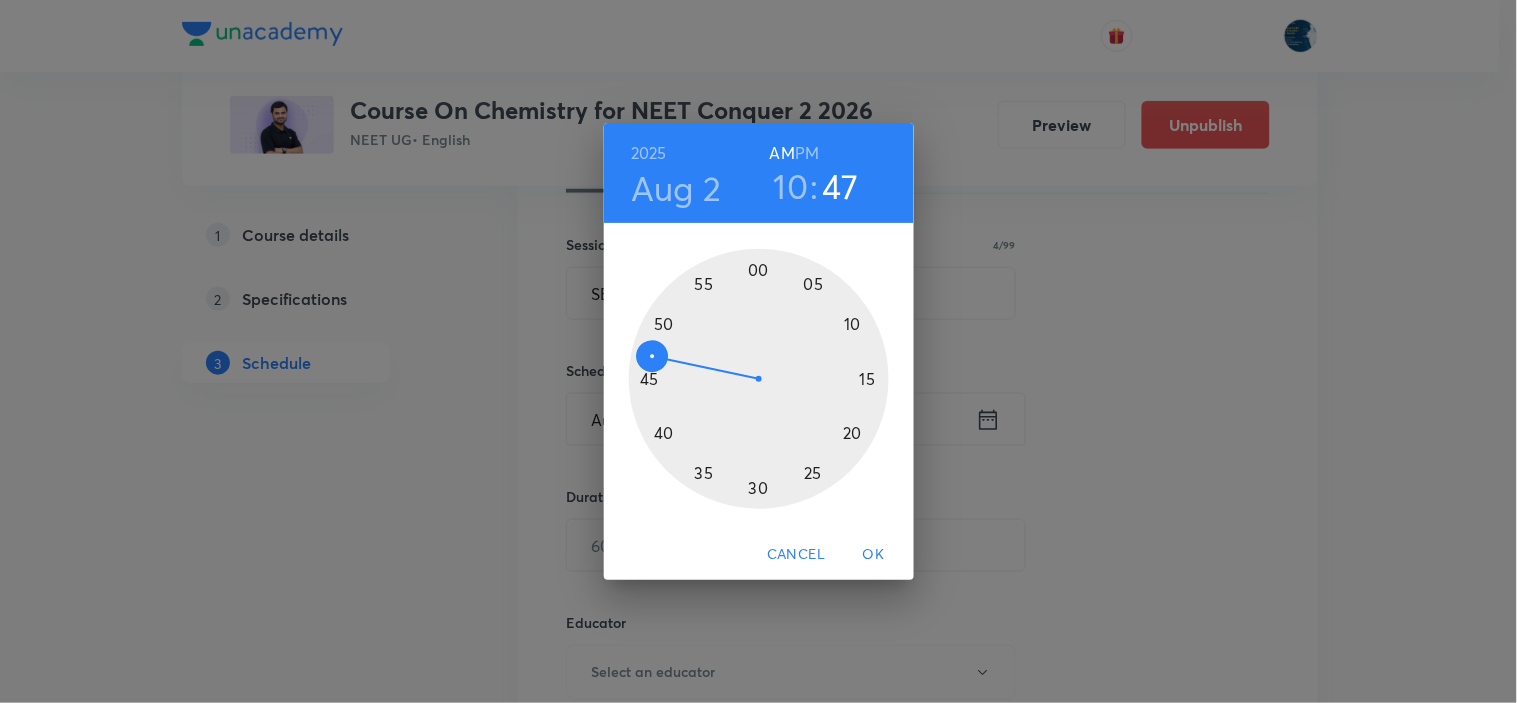 click at bounding box center [759, 379] 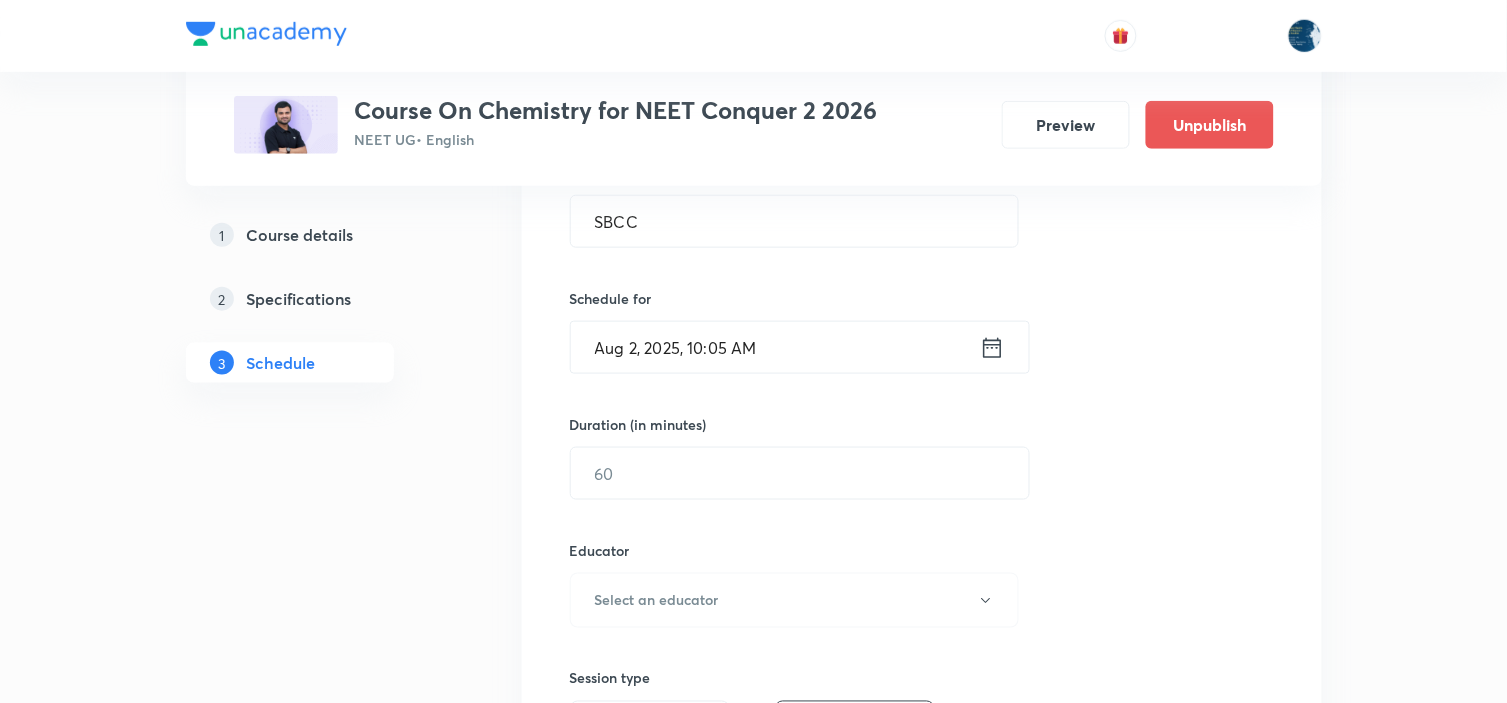 scroll, scrollTop: 444, scrollLeft: 0, axis: vertical 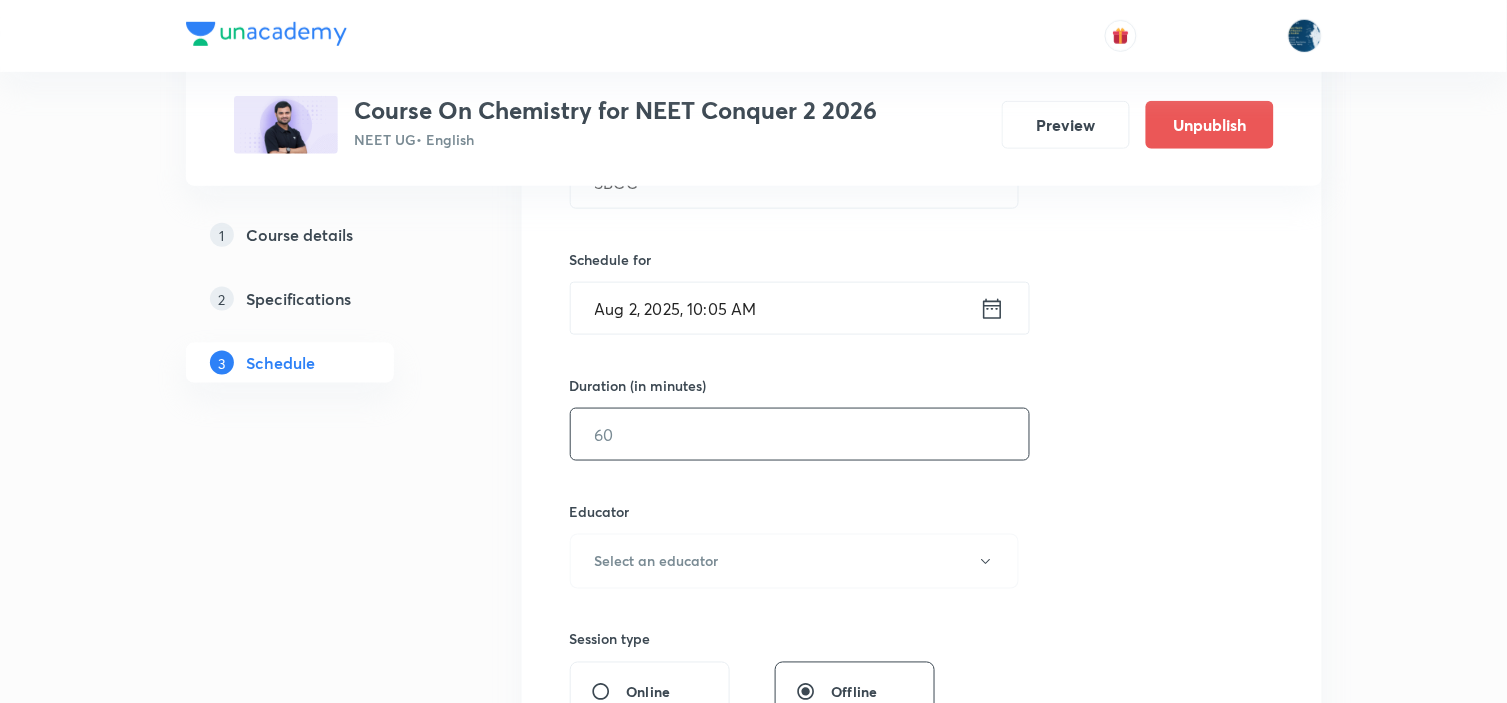 click at bounding box center [800, 434] 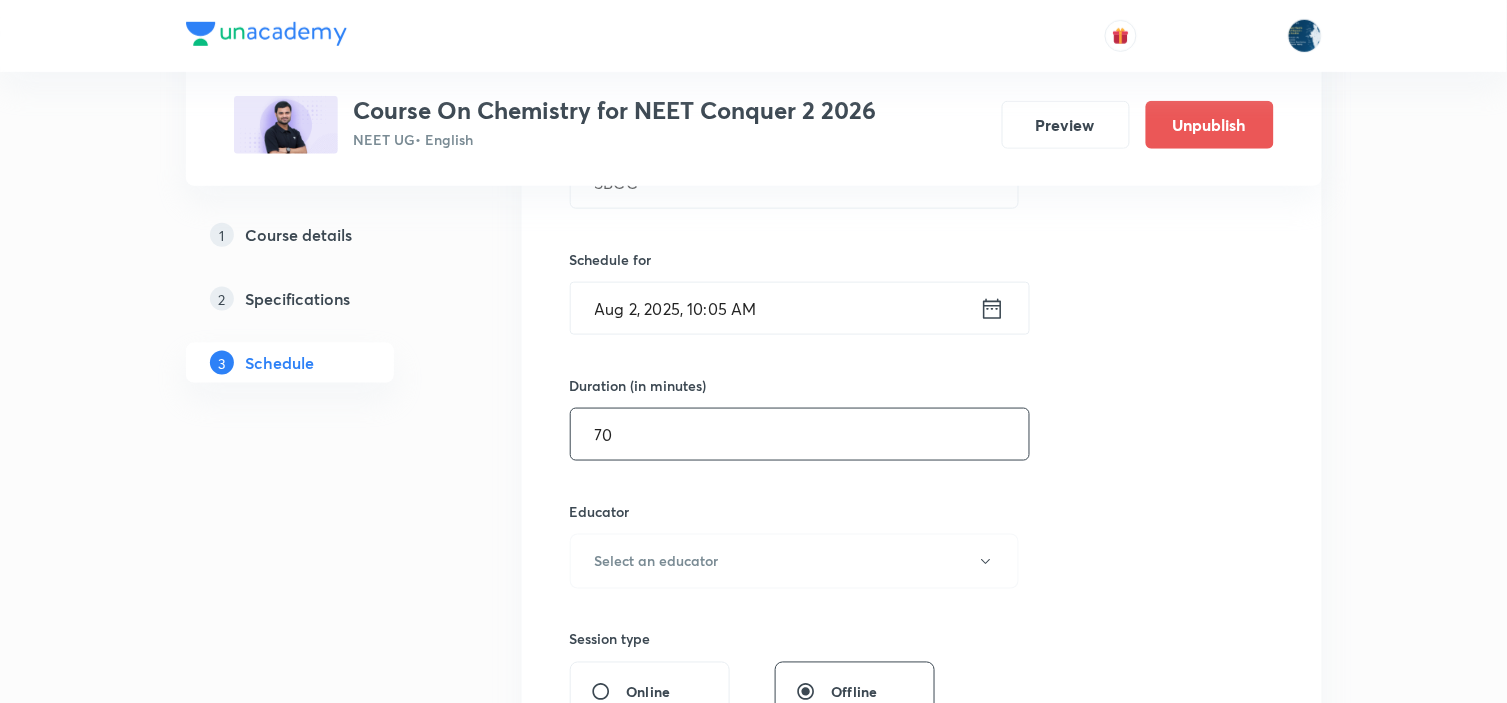 type on "7" 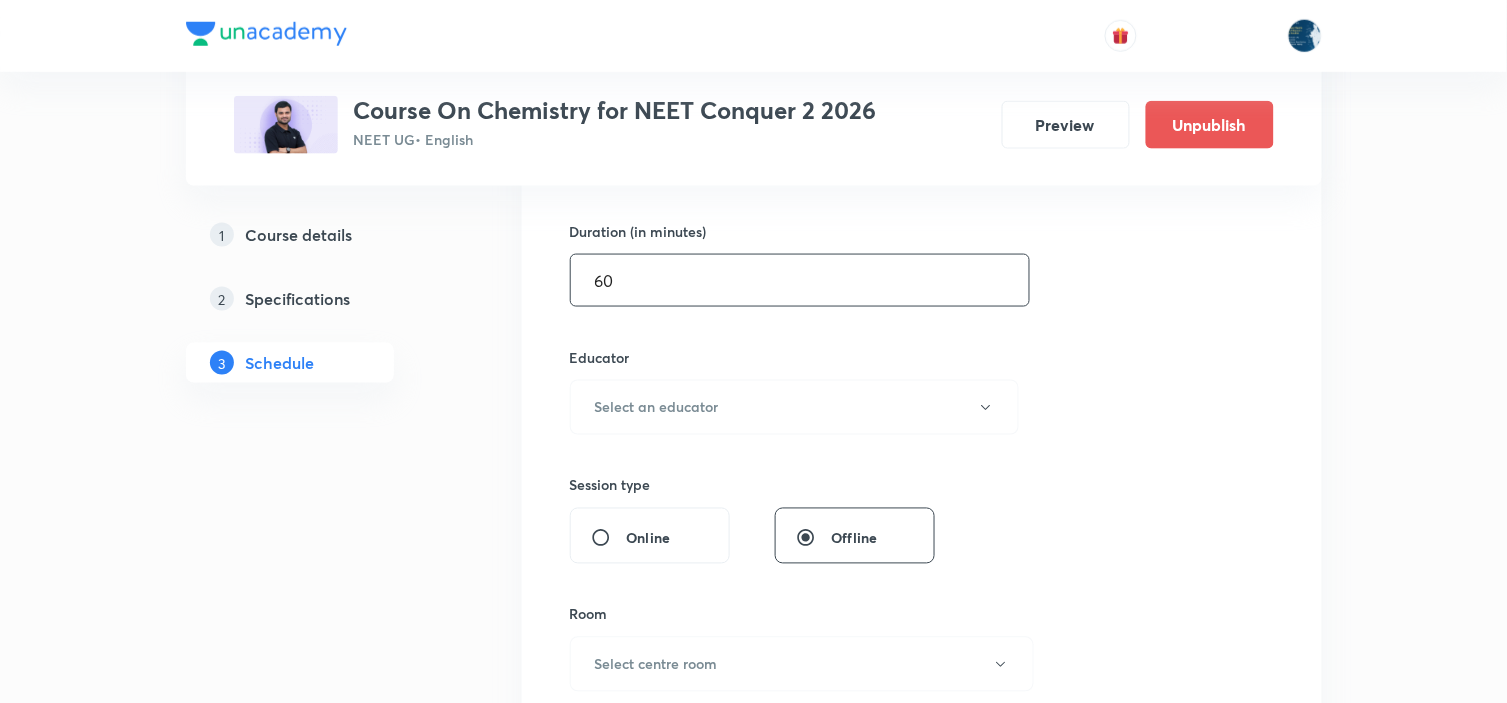 scroll, scrollTop: 666, scrollLeft: 0, axis: vertical 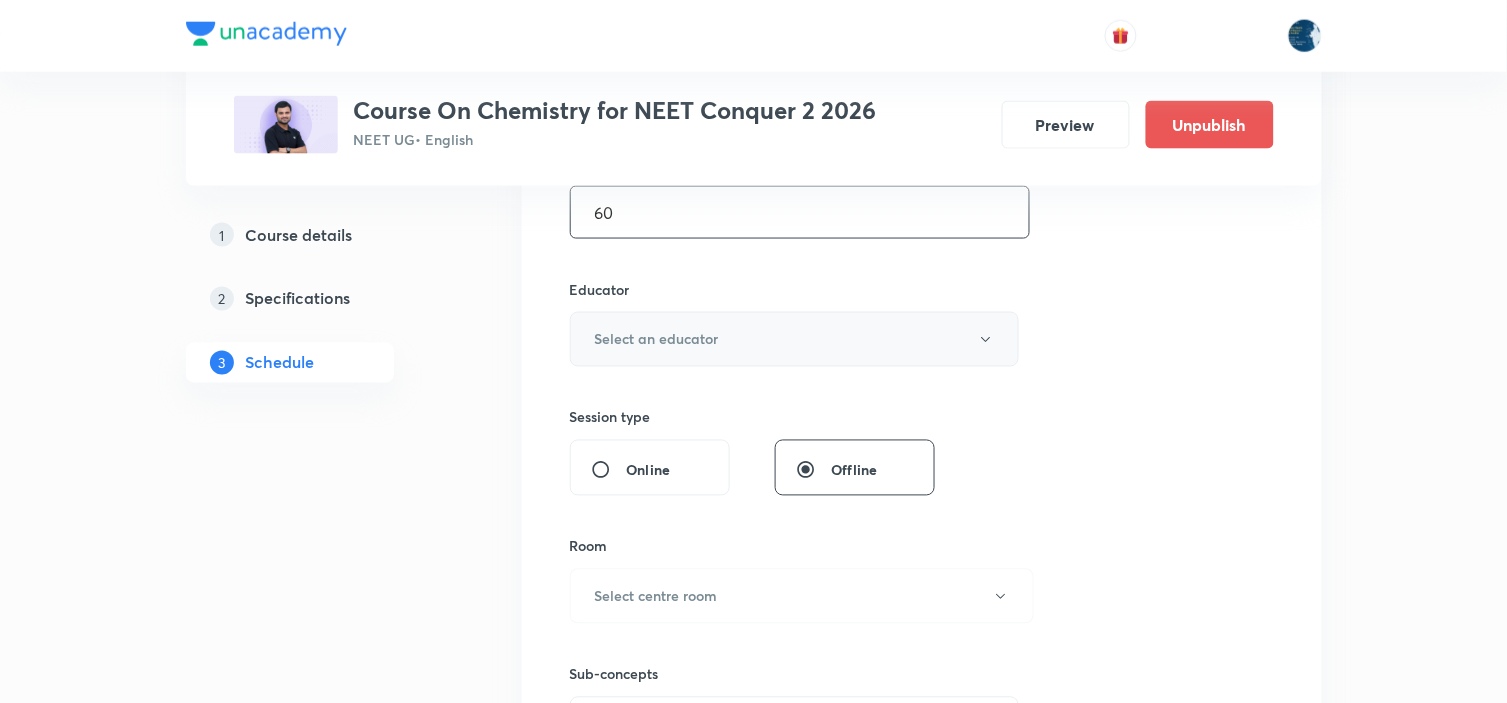 type on "60" 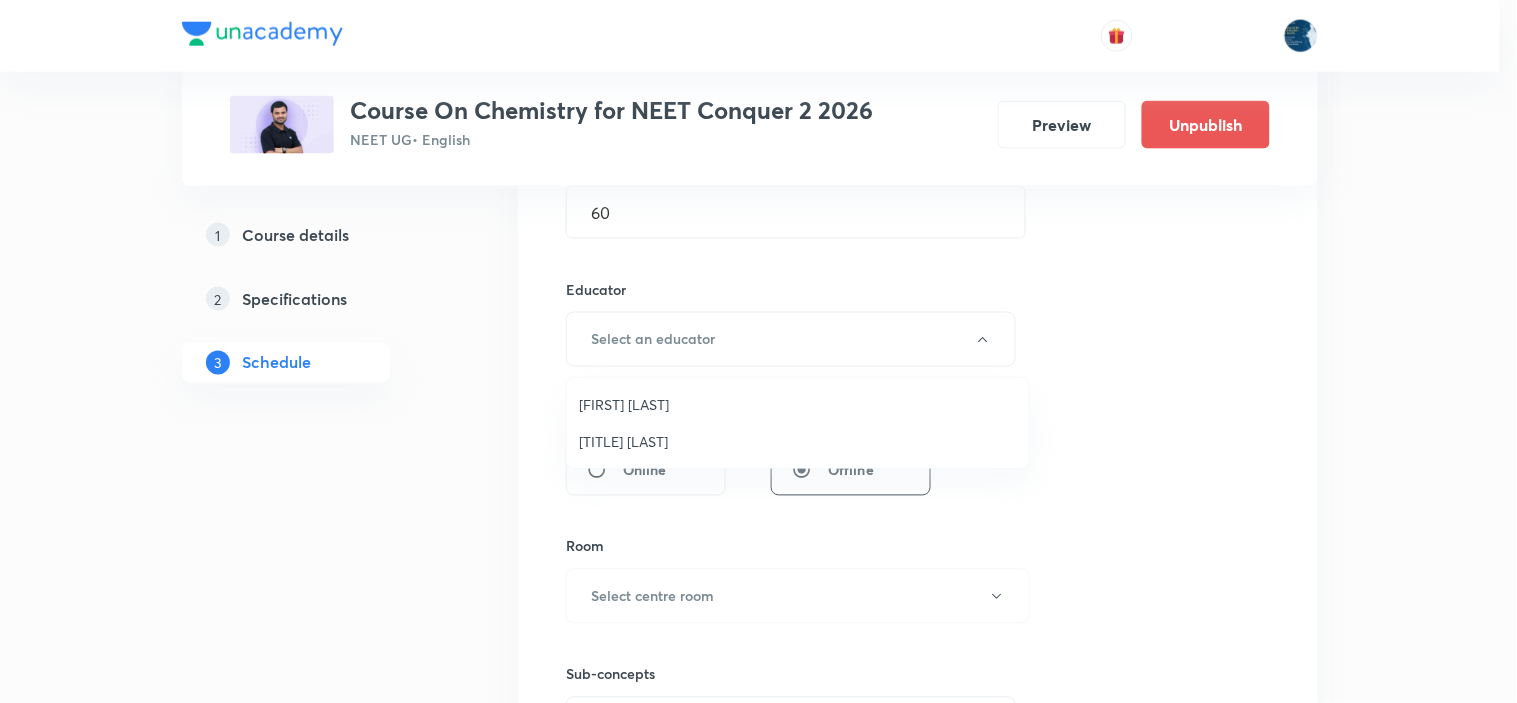 click on "Parimi Venkata Ramana Dinesh Kumar" at bounding box center (798, 404) 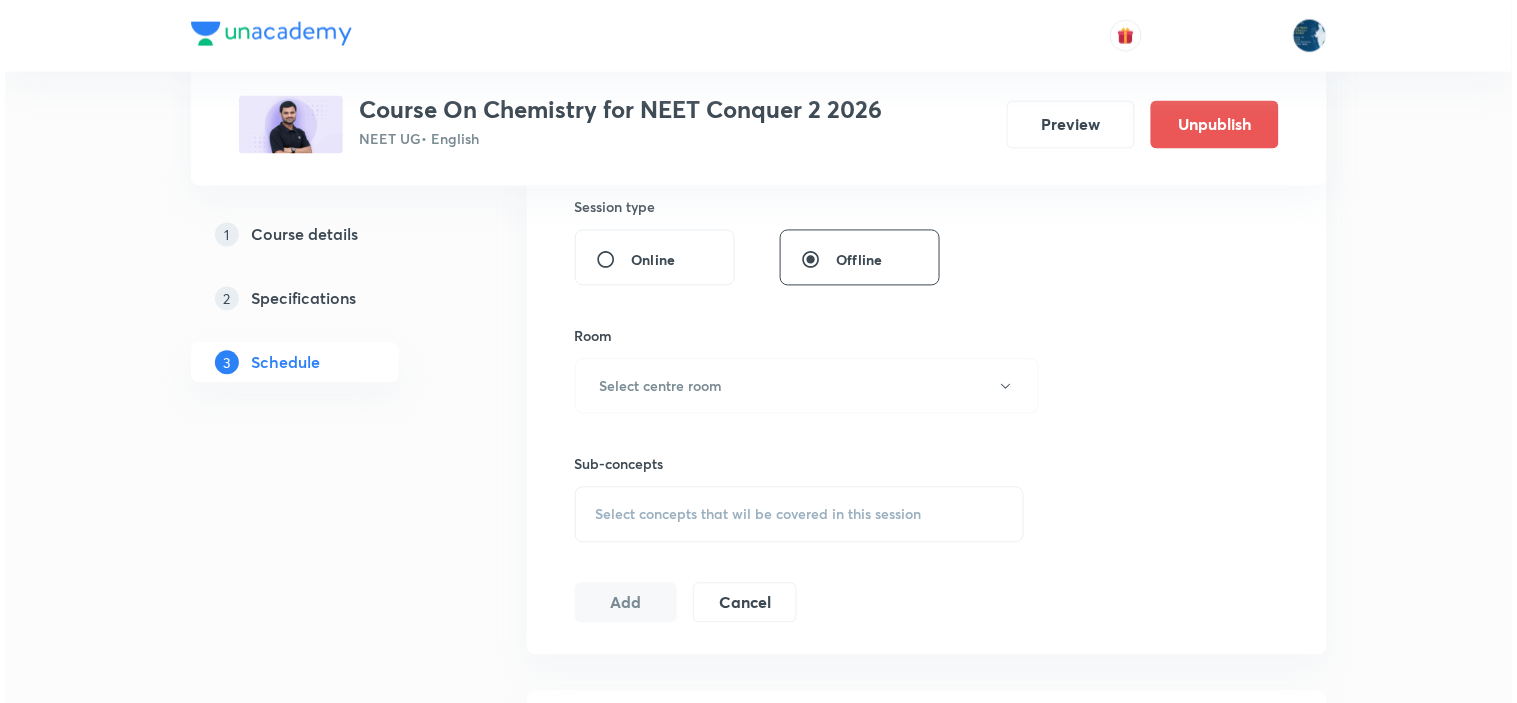 scroll, scrollTop: 888, scrollLeft: 0, axis: vertical 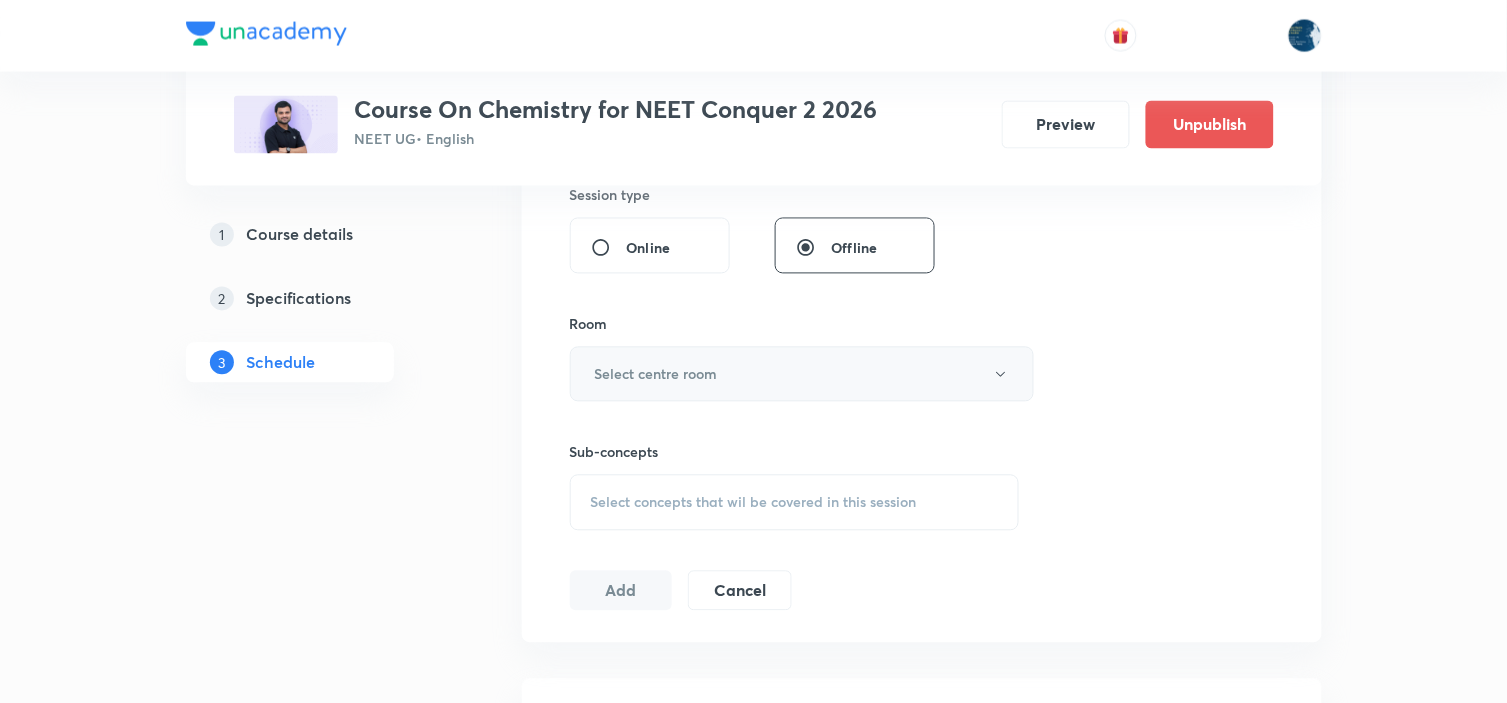 click on "Select centre room" at bounding box center (802, 374) 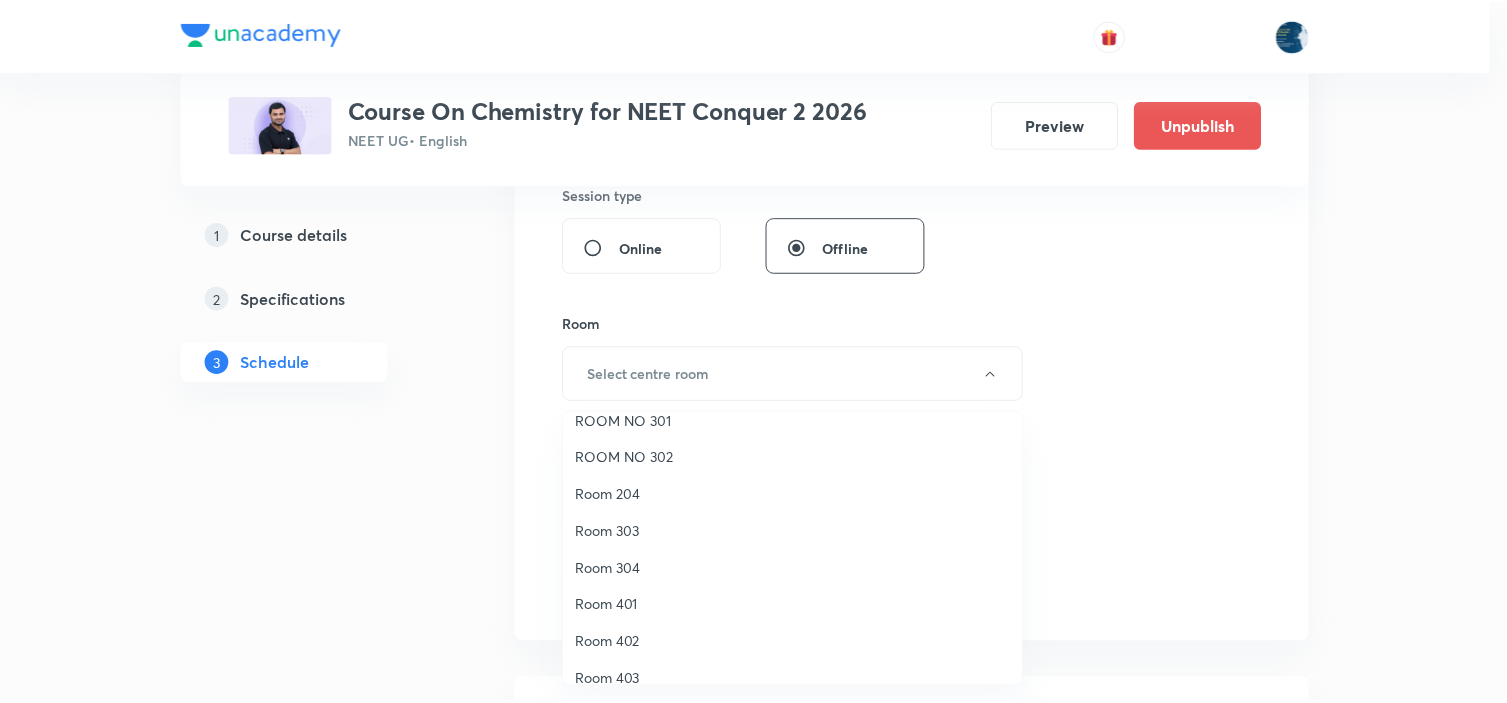 scroll, scrollTop: 333, scrollLeft: 0, axis: vertical 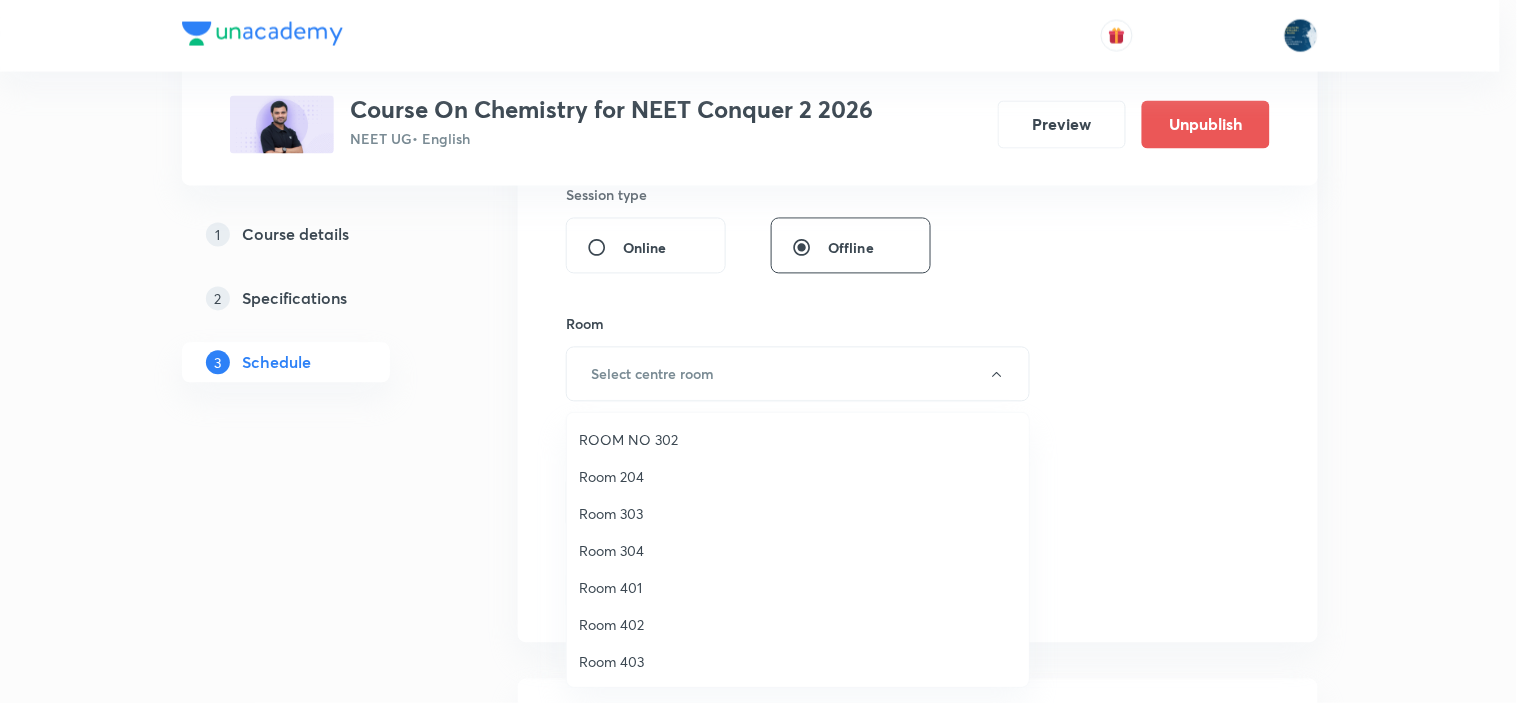 click on "Room 204" at bounding box center (798, 476) 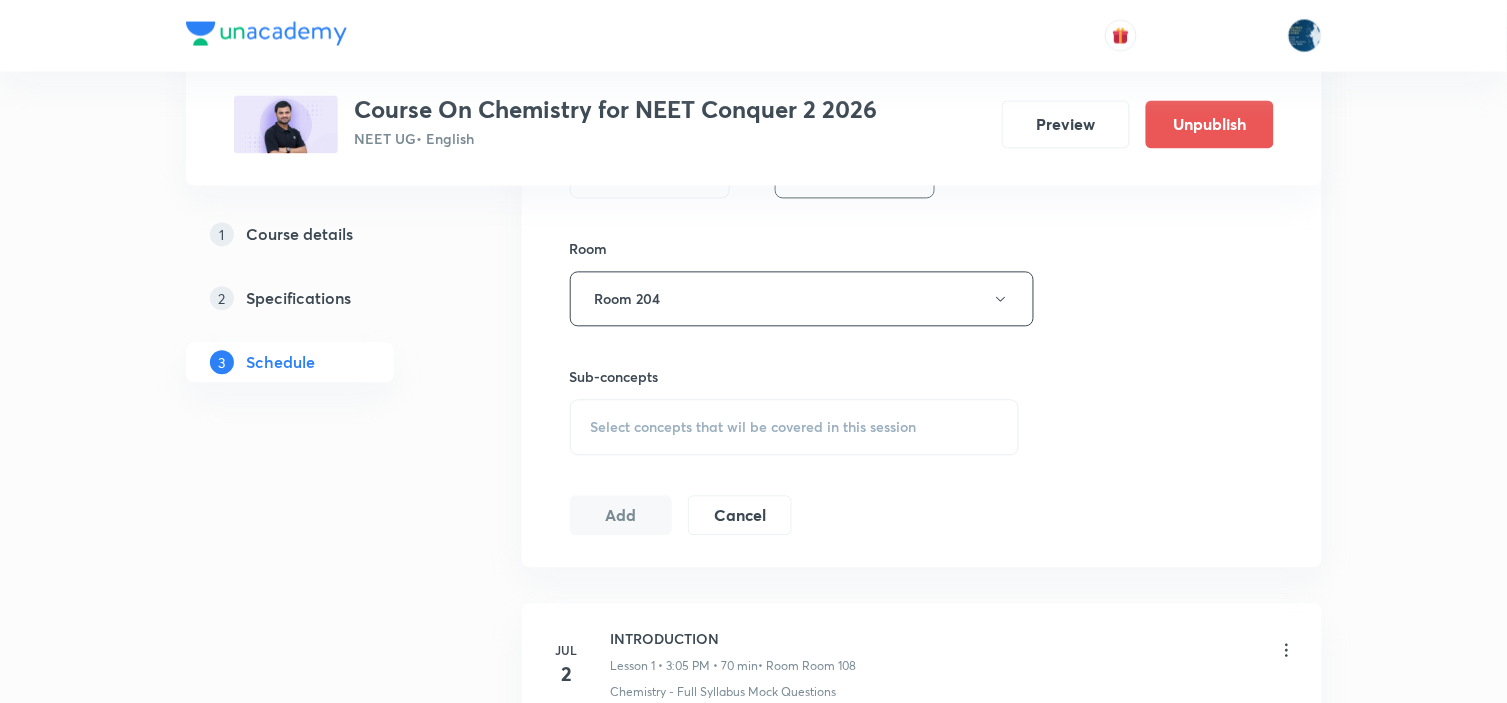 scroll, scrollTop: 1111, scrollLeft: 0, axis: vertical 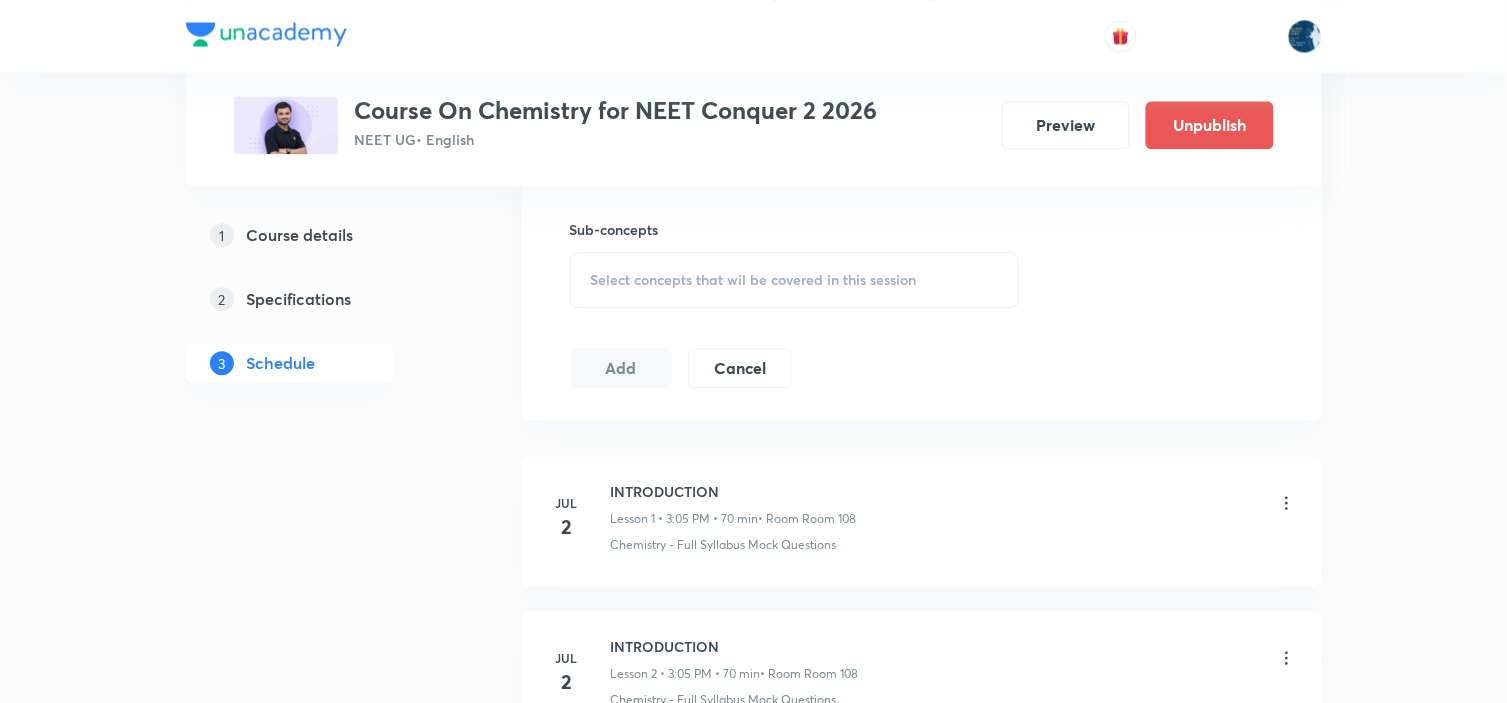 click on "Select concepts that wil be covered in this session" at bounding box center [754, 280] 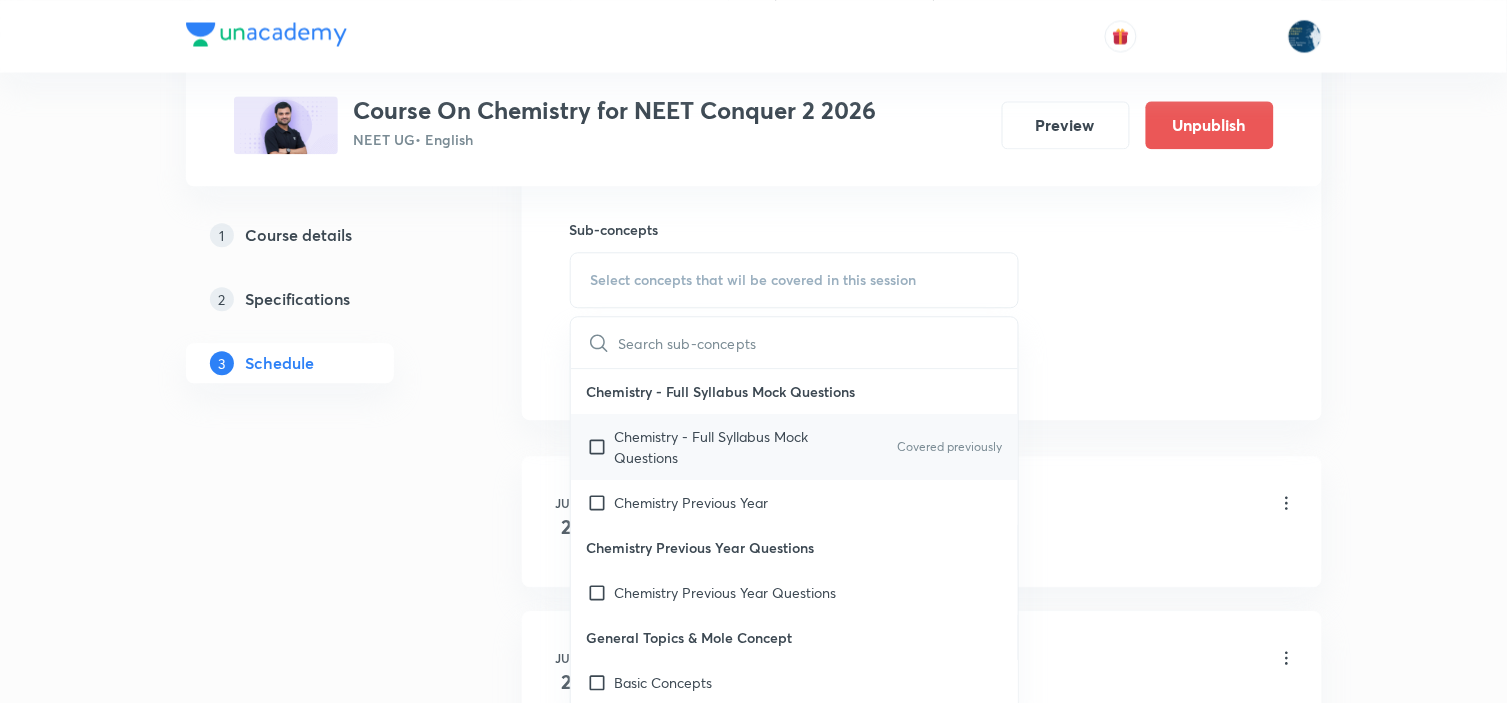 click on "Chemistry - Full Syllabus Mock Questions Covered previously" at bounding box center (795, 447) 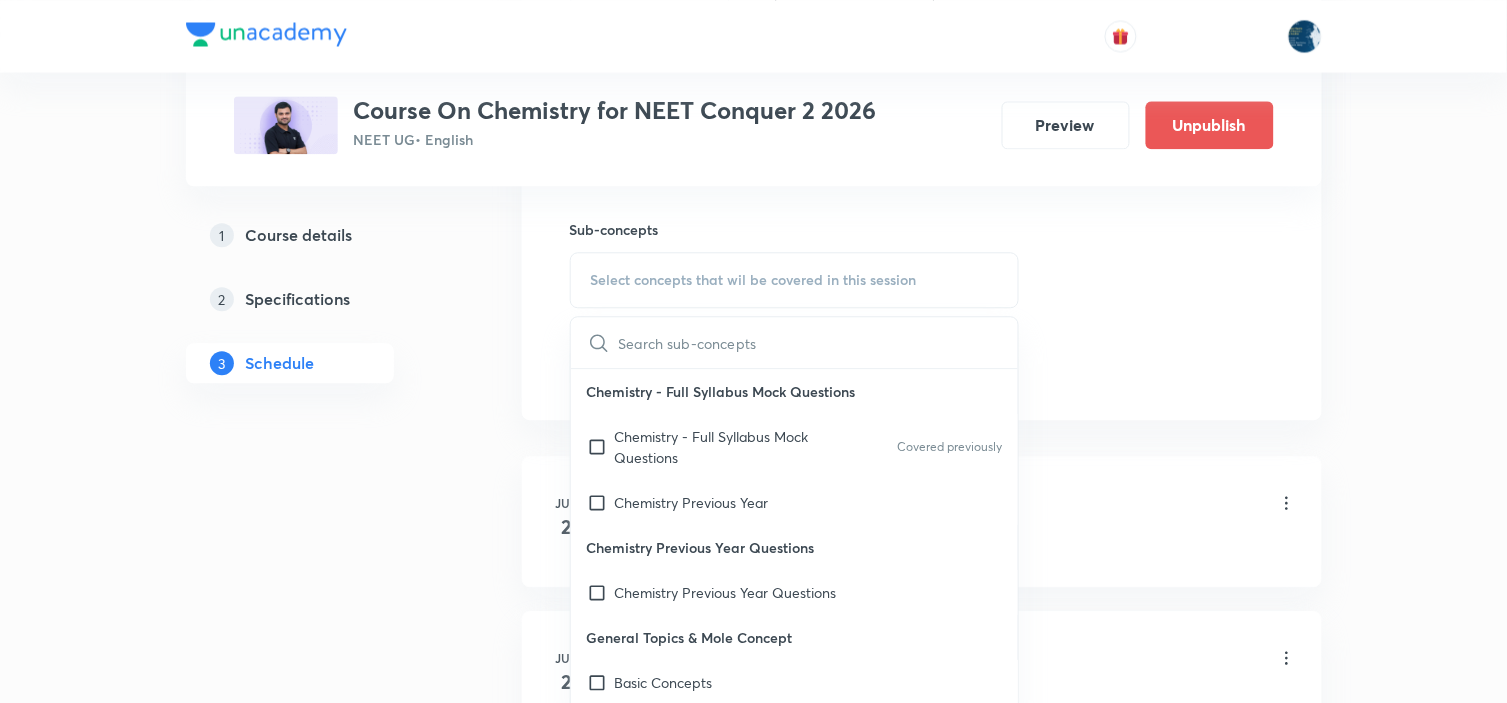 checkbox on "true" 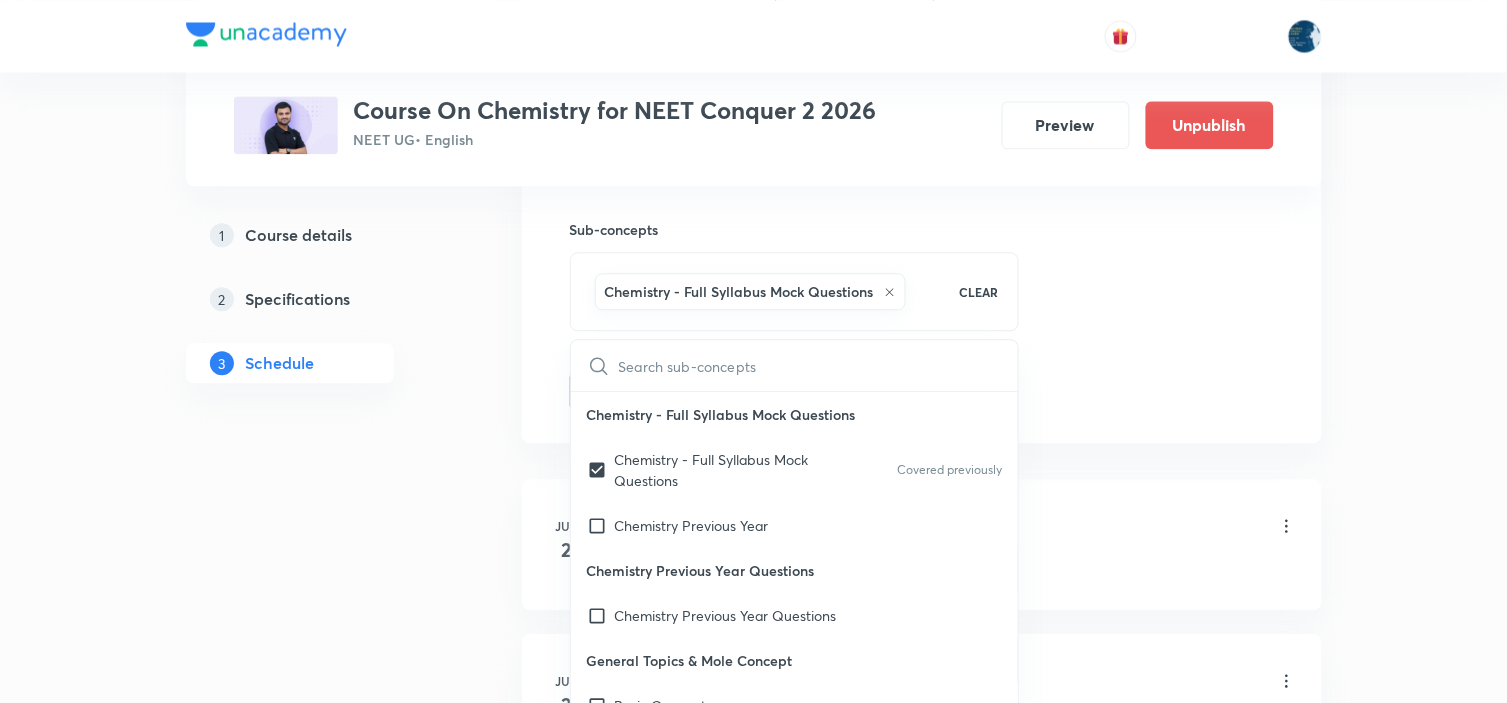 drag, startPoint x: 1142, startPoint y: 341, endPoint x: 946, endPoint y: 343, distance: 196.01021 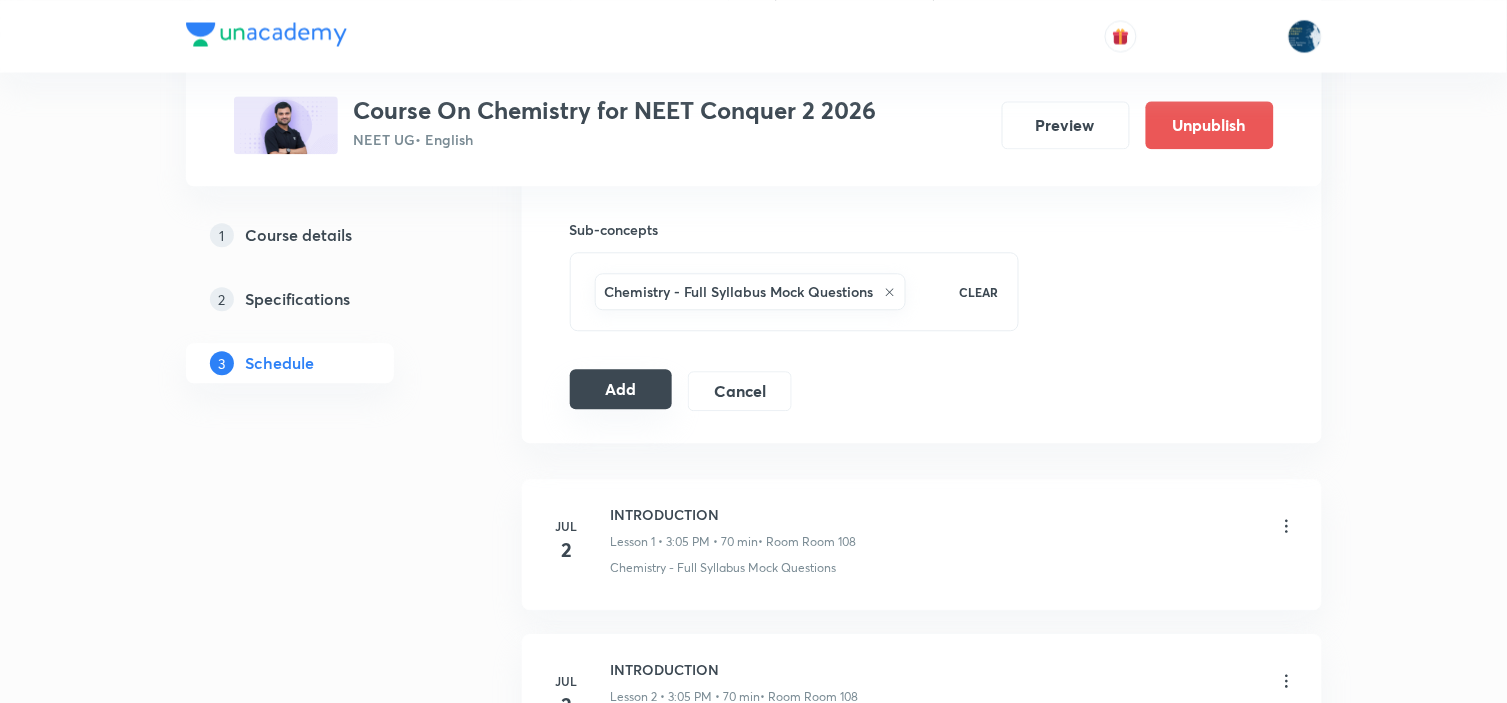 click on "Add" at bounding box center [621, 389] 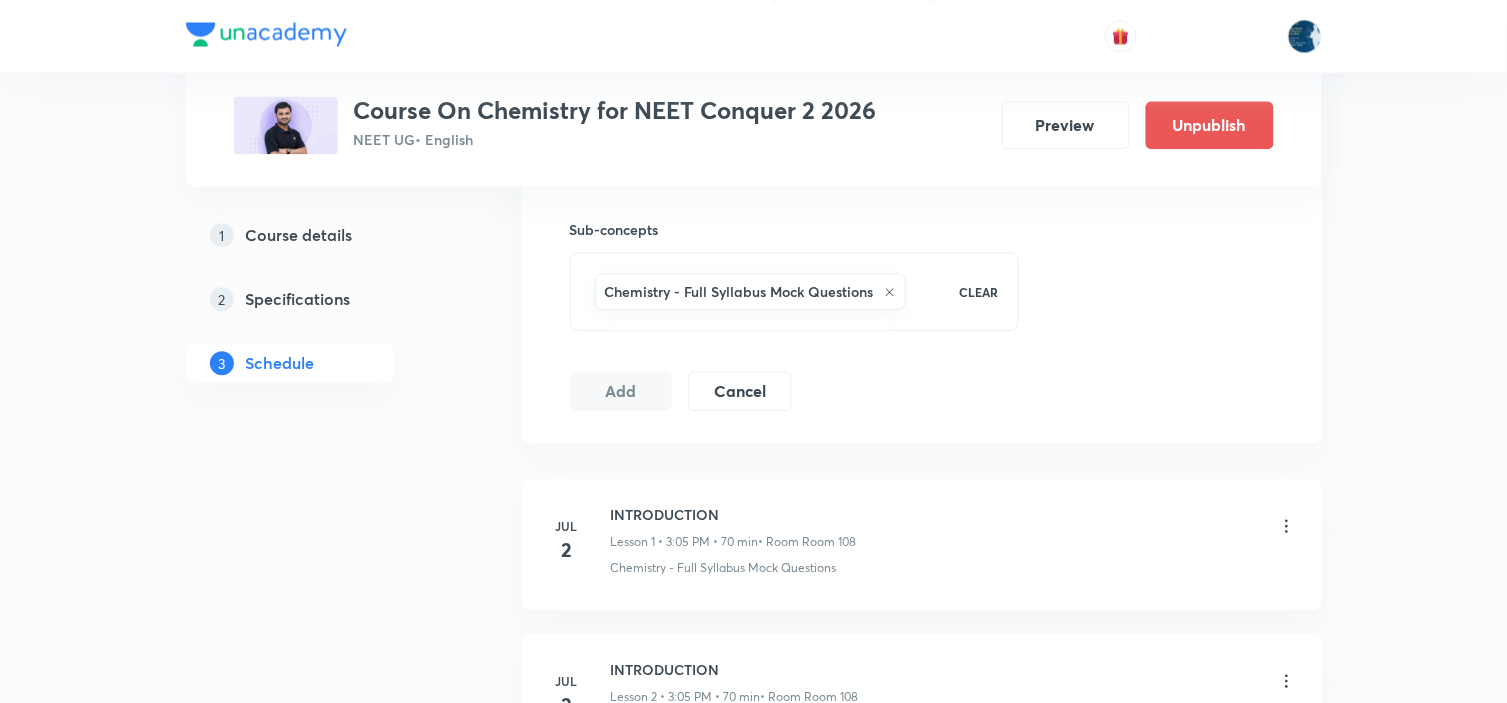 type 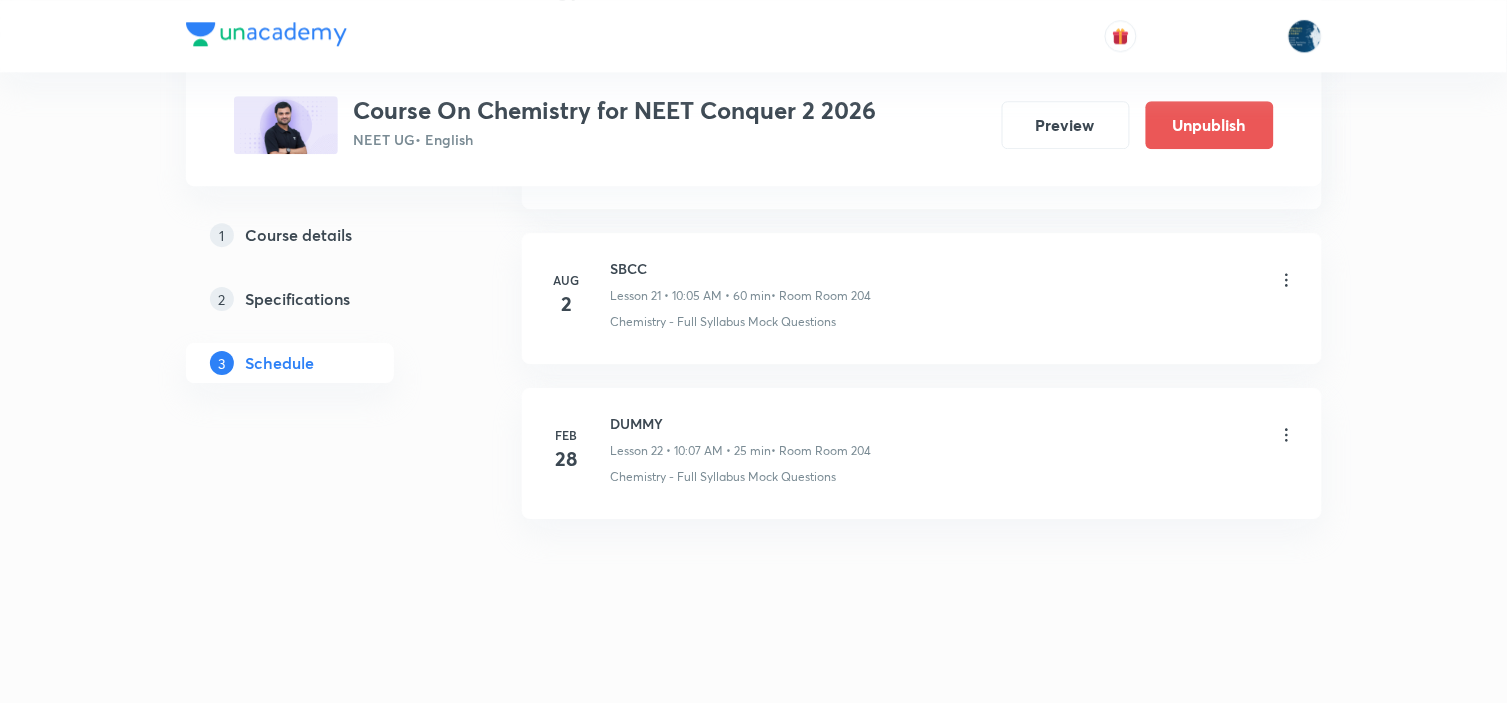 scroll, scrollTop: 3394, scrollLeft: 0, axis: vertical 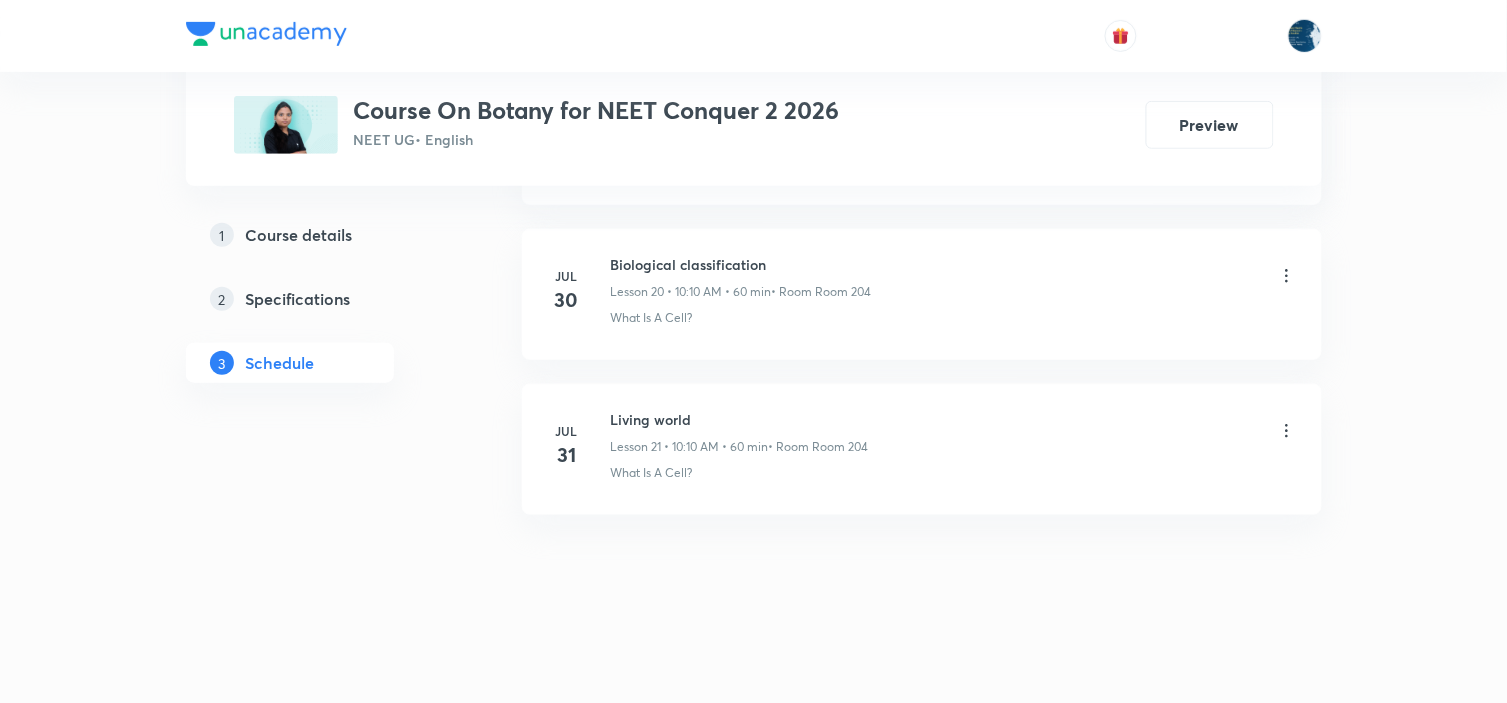 click on "Biological classification" at bounding box center [741, 264] 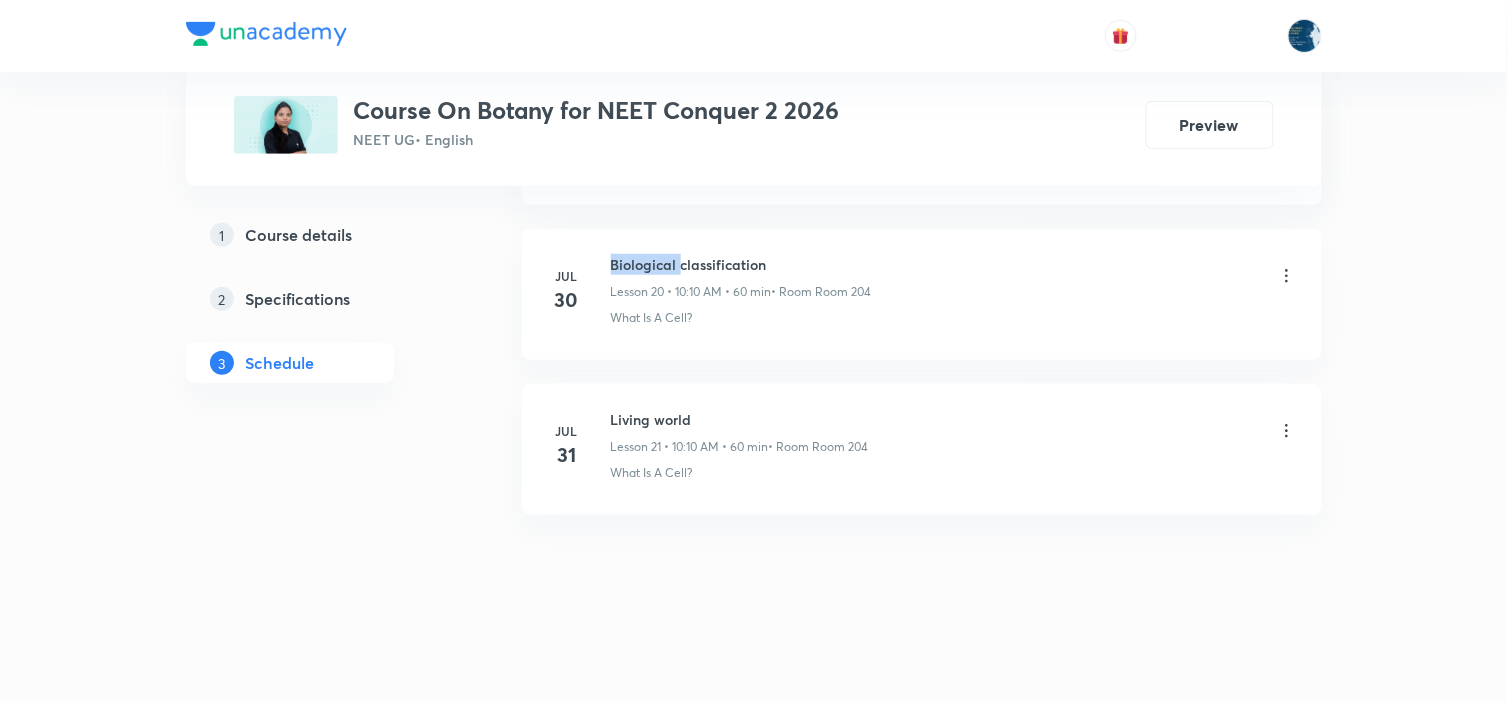 click on "Biological classification" at bounding box center [741, 264] 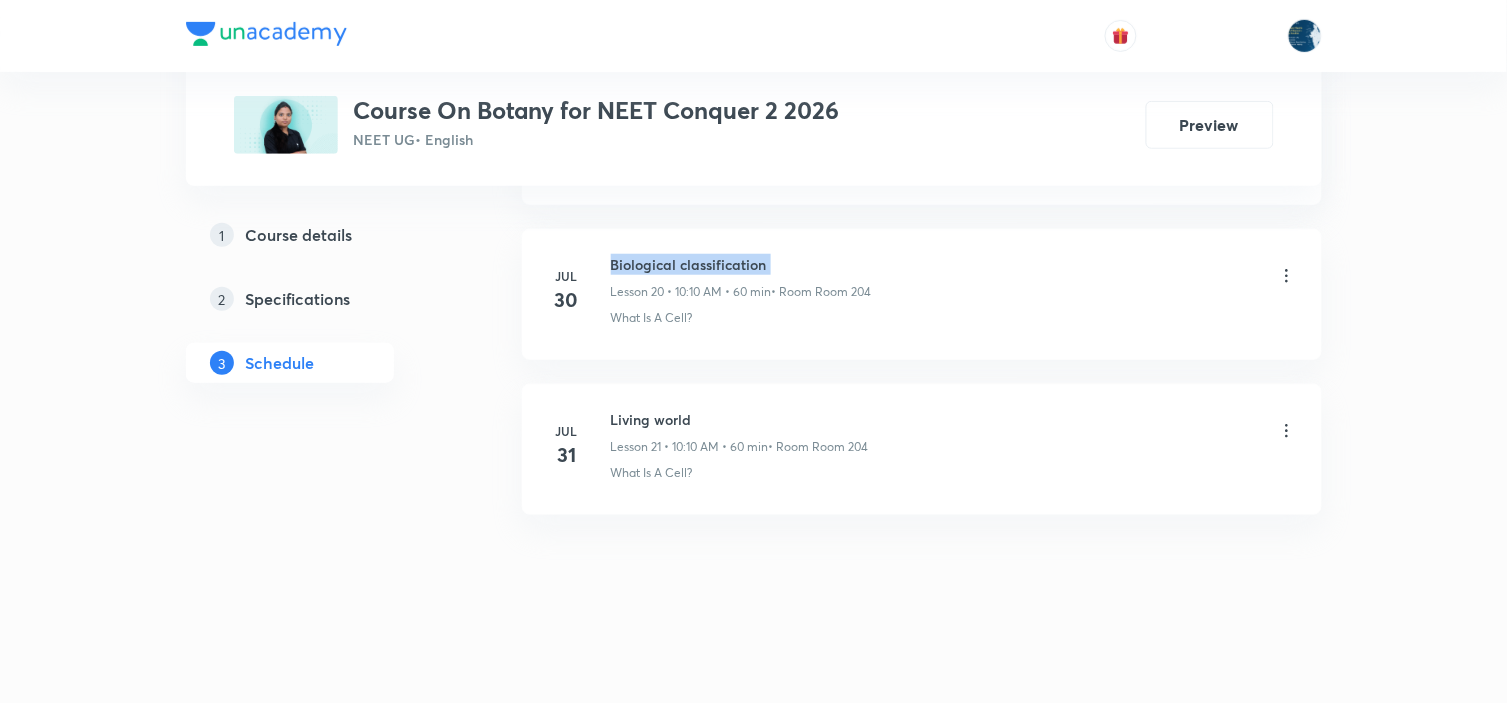 click on "Biological classification" at bounding box center [741, 264] 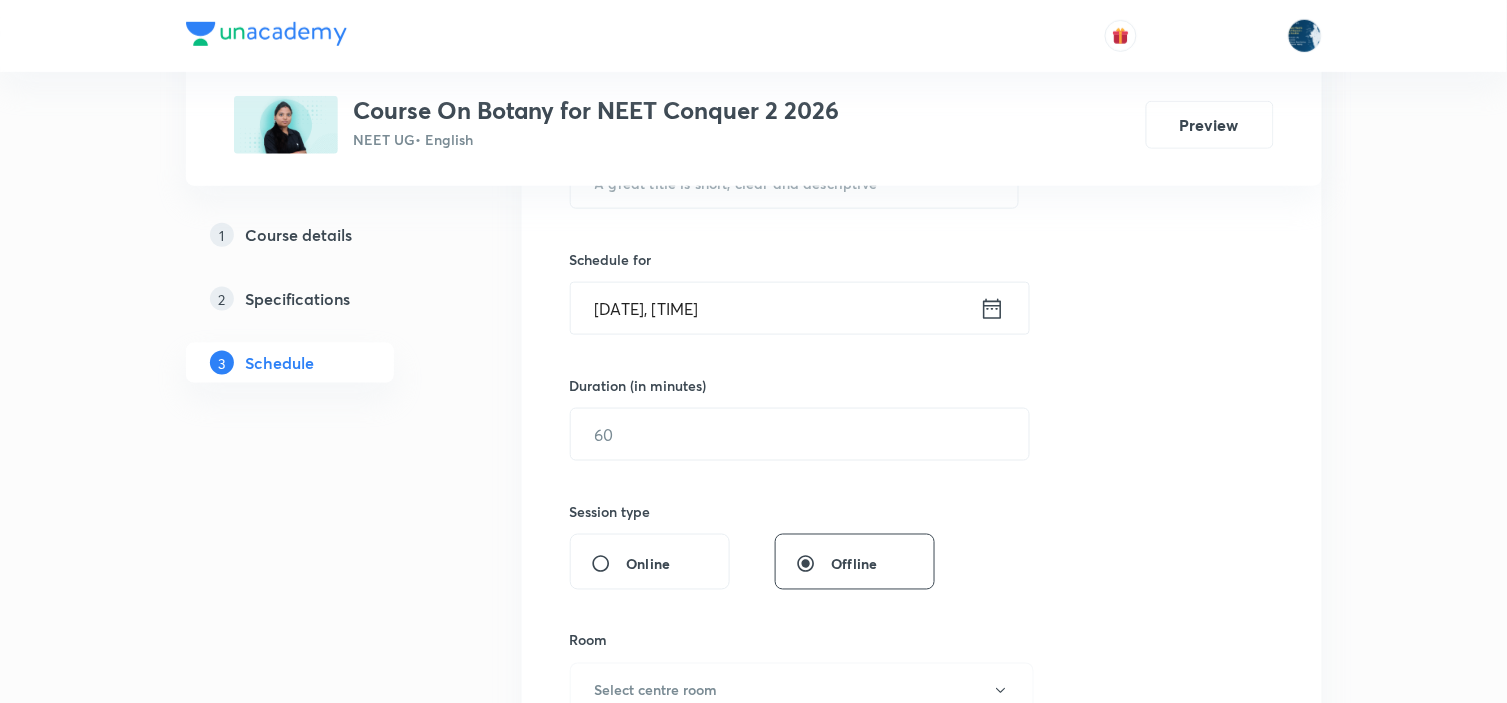 scroll, scrollTop: 333, scrollLeft: 0, axis: vertical 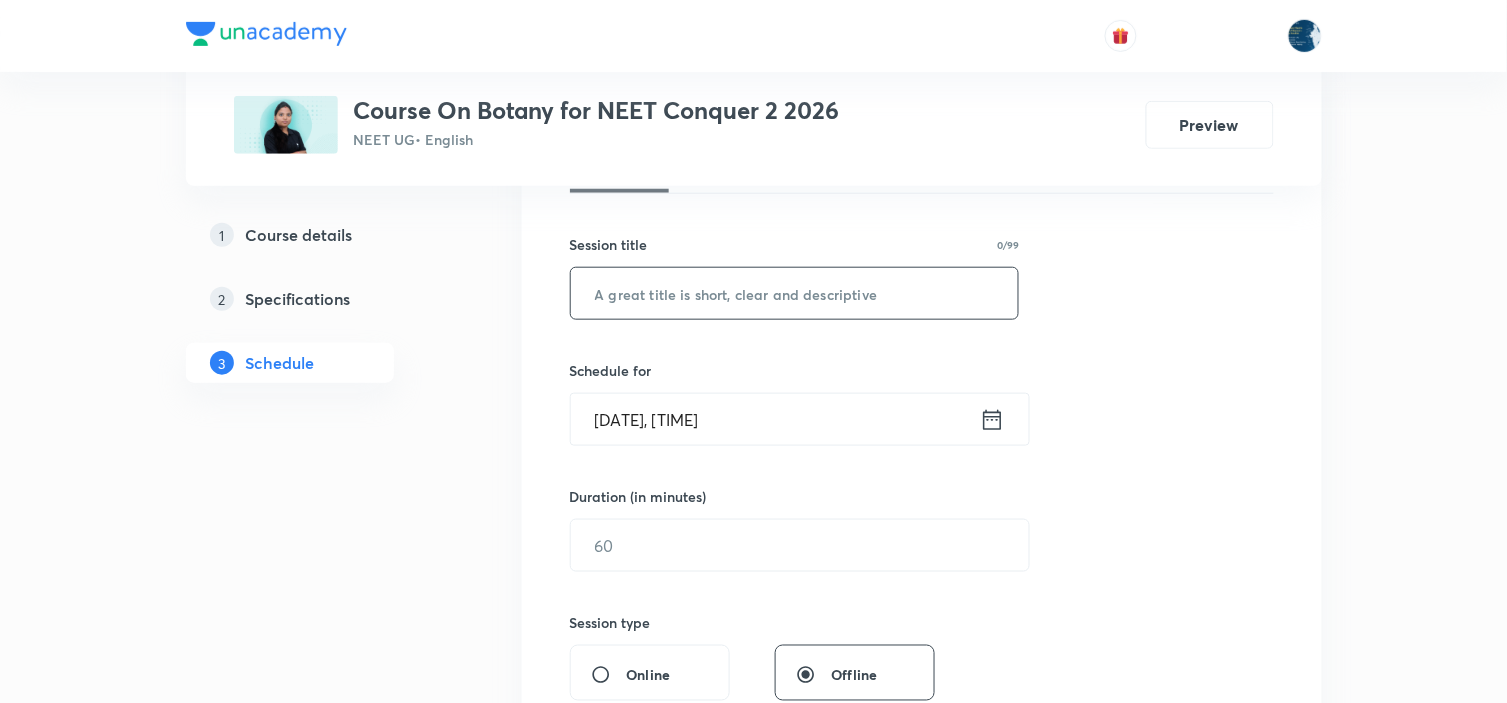 click at bounding box center (795, 293) 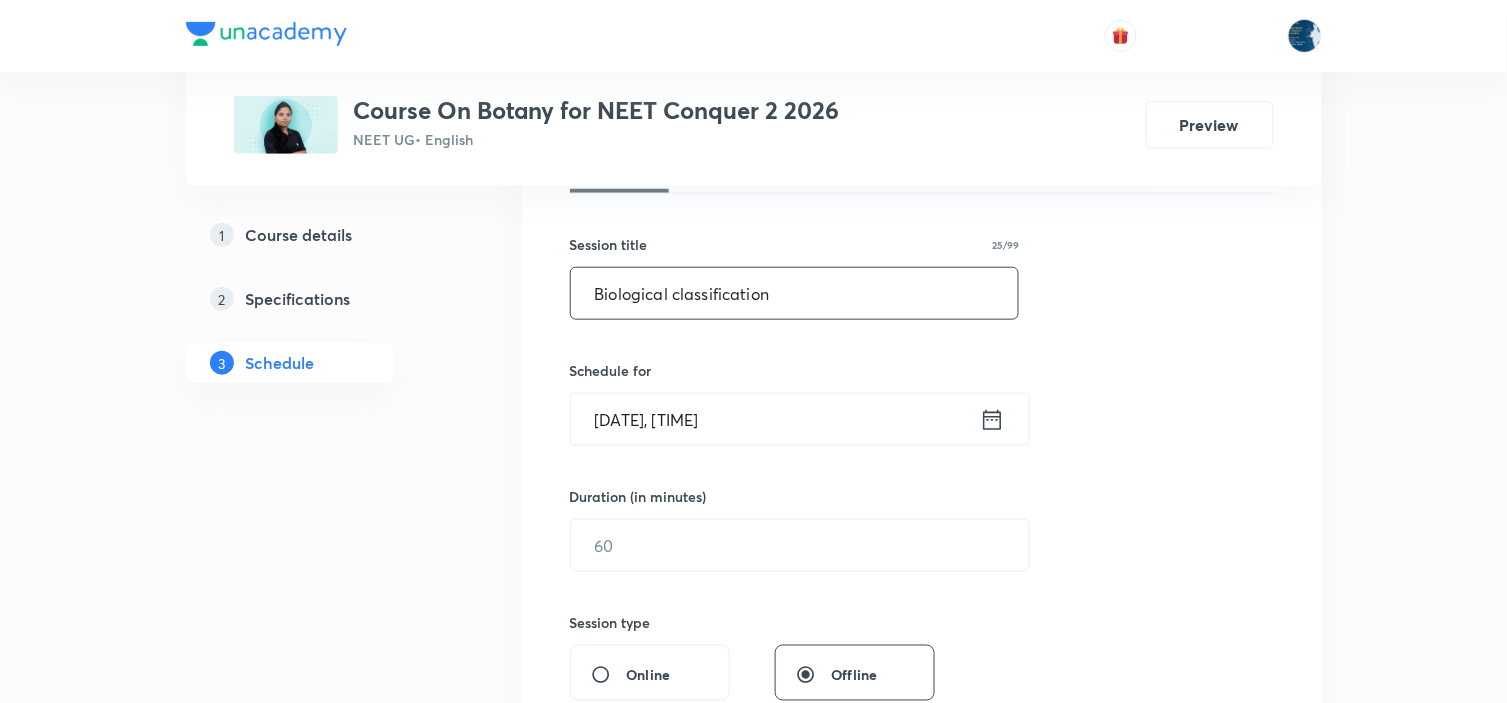 type on "Biological classification" 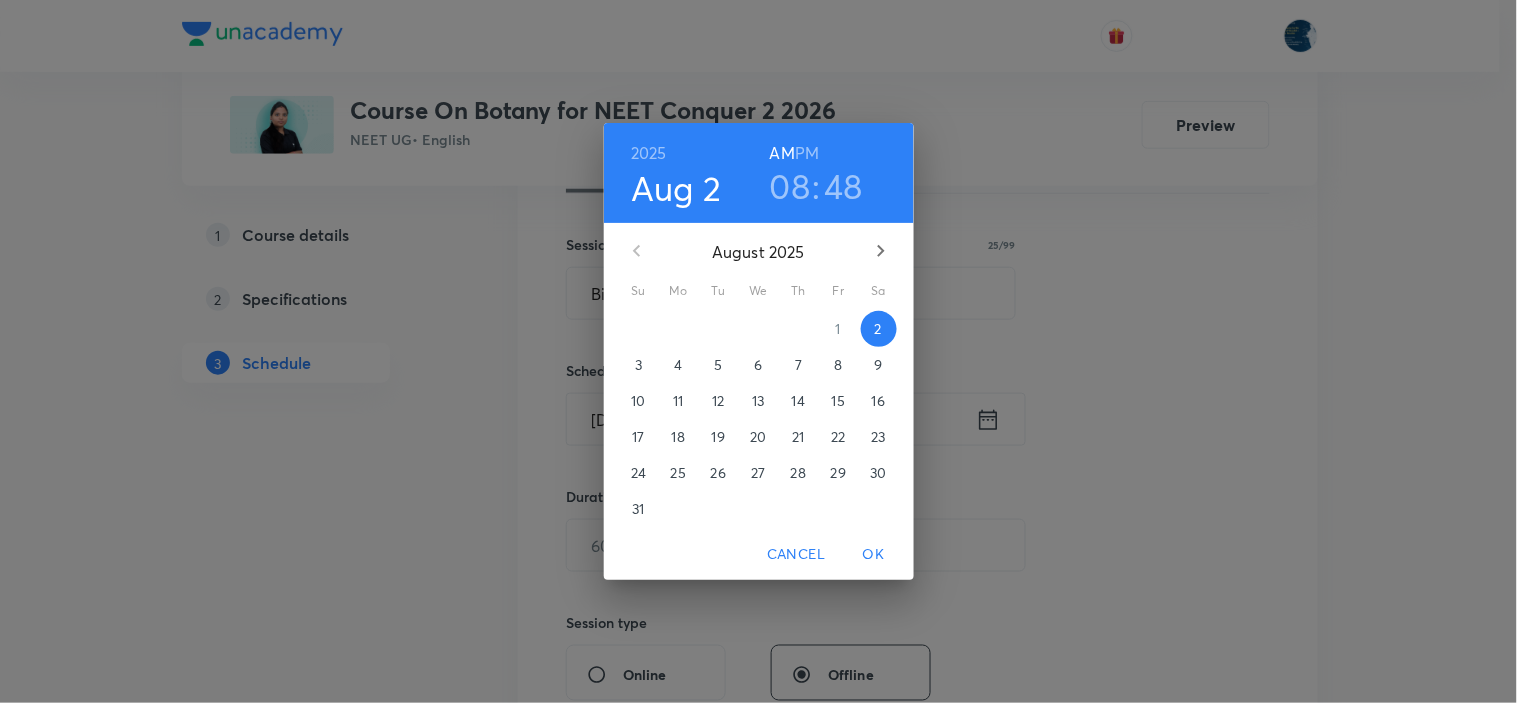 click on "08" at bounding box center [790, 186] 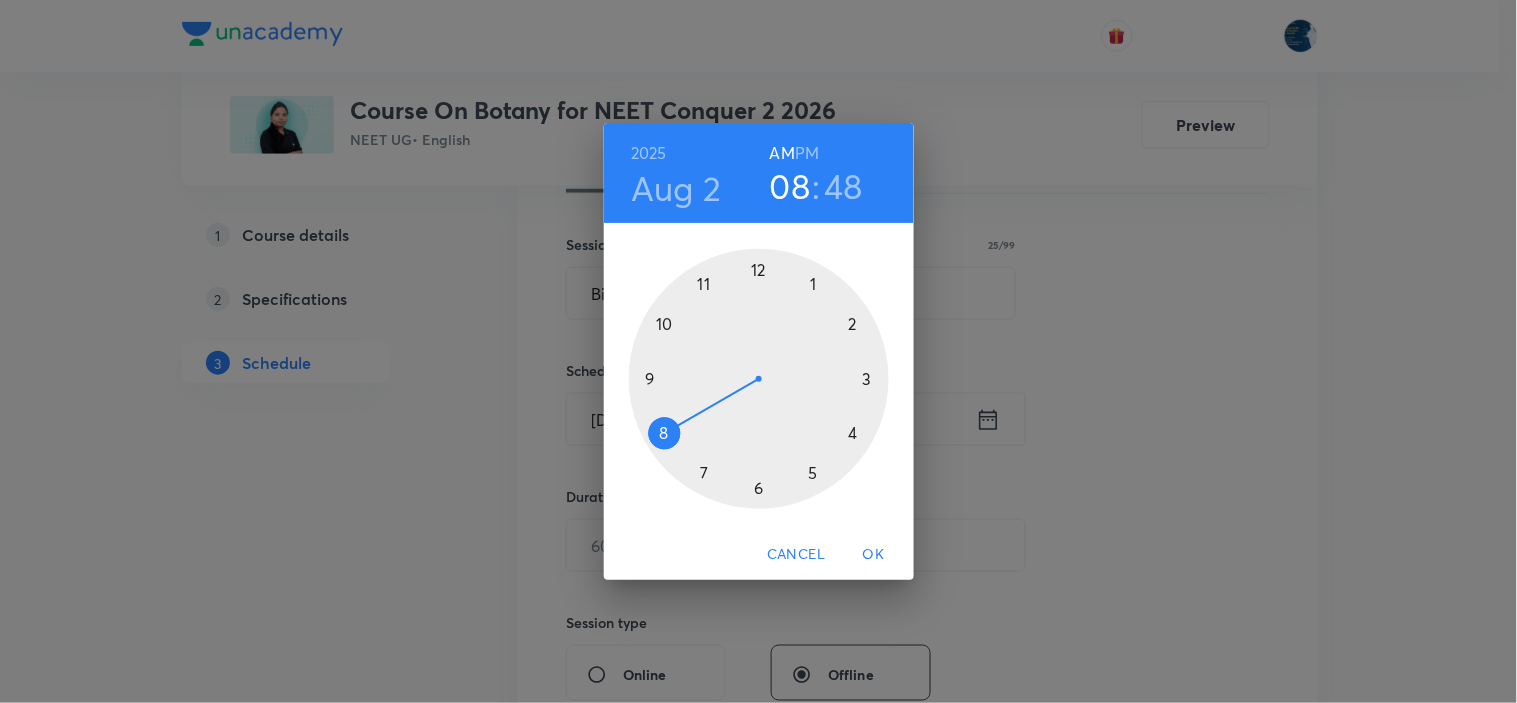 click at bounding box center [759, 379] 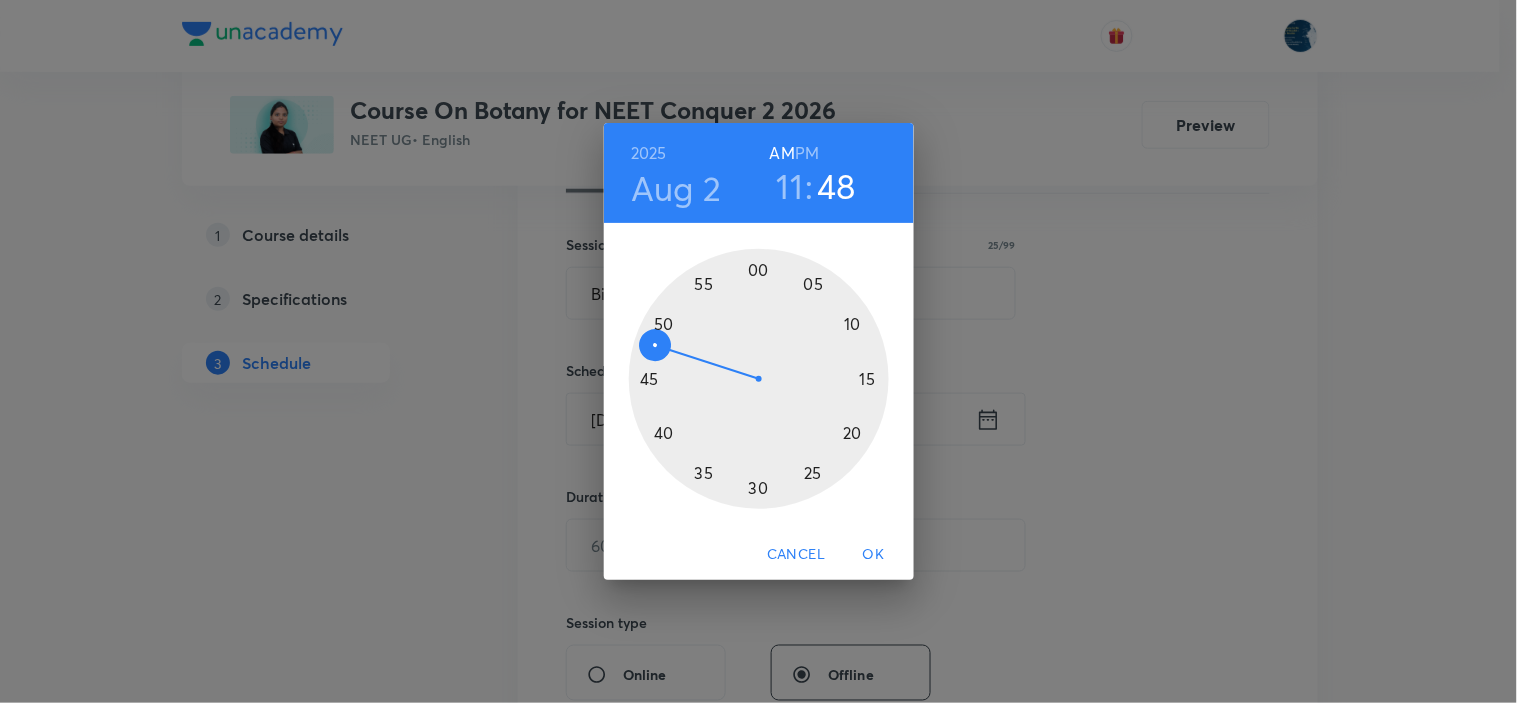 click at bounding box center (759, 379) 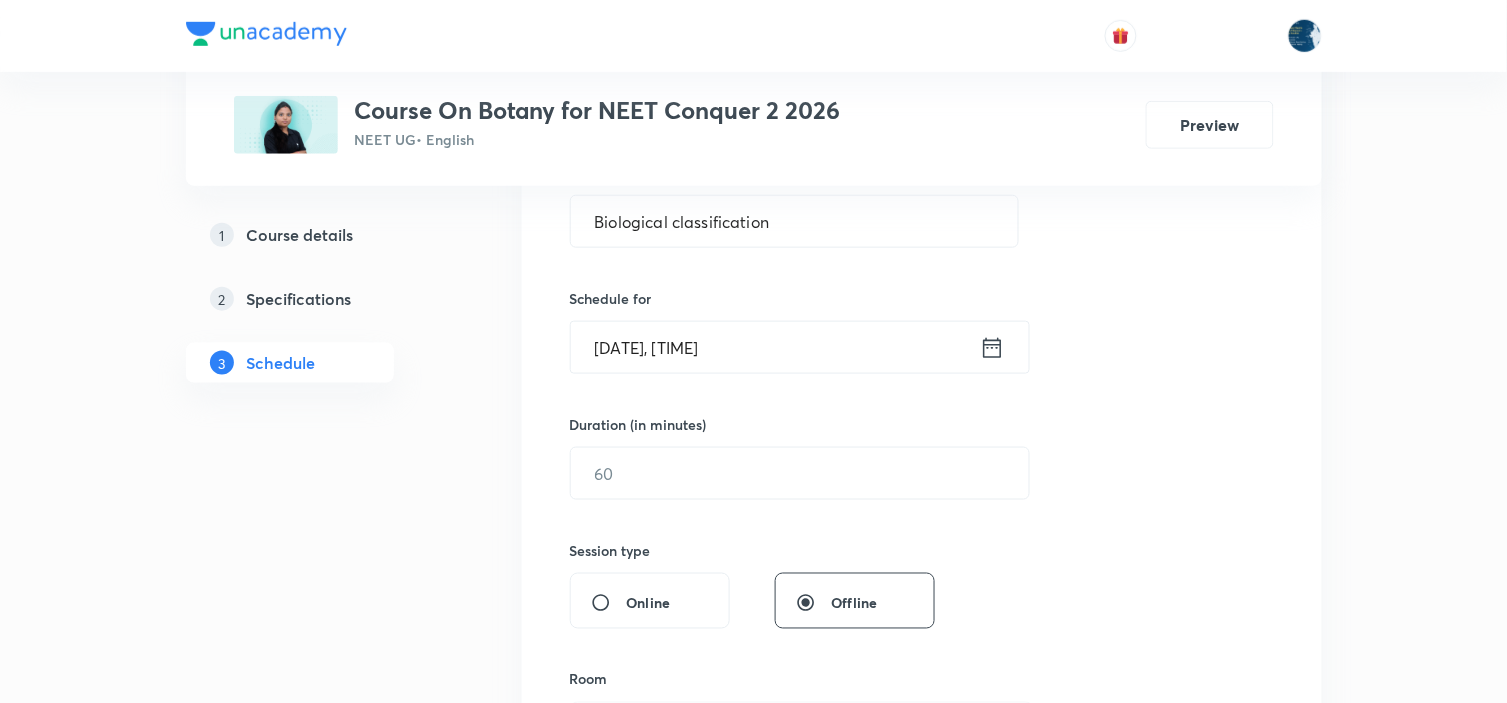 scroll, scrollTop: 444, scrollLeft: 0, axis: vertical 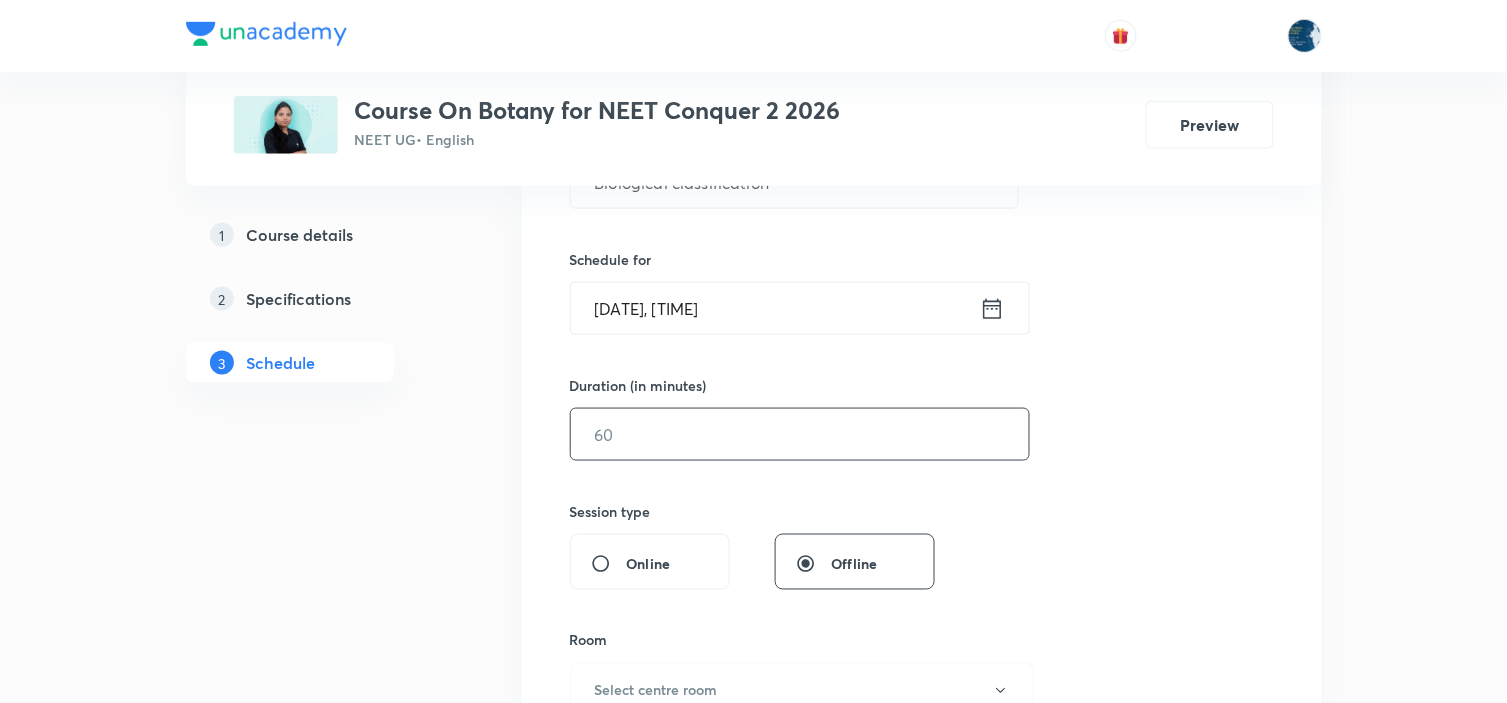 click at bounding box center (800, 434) 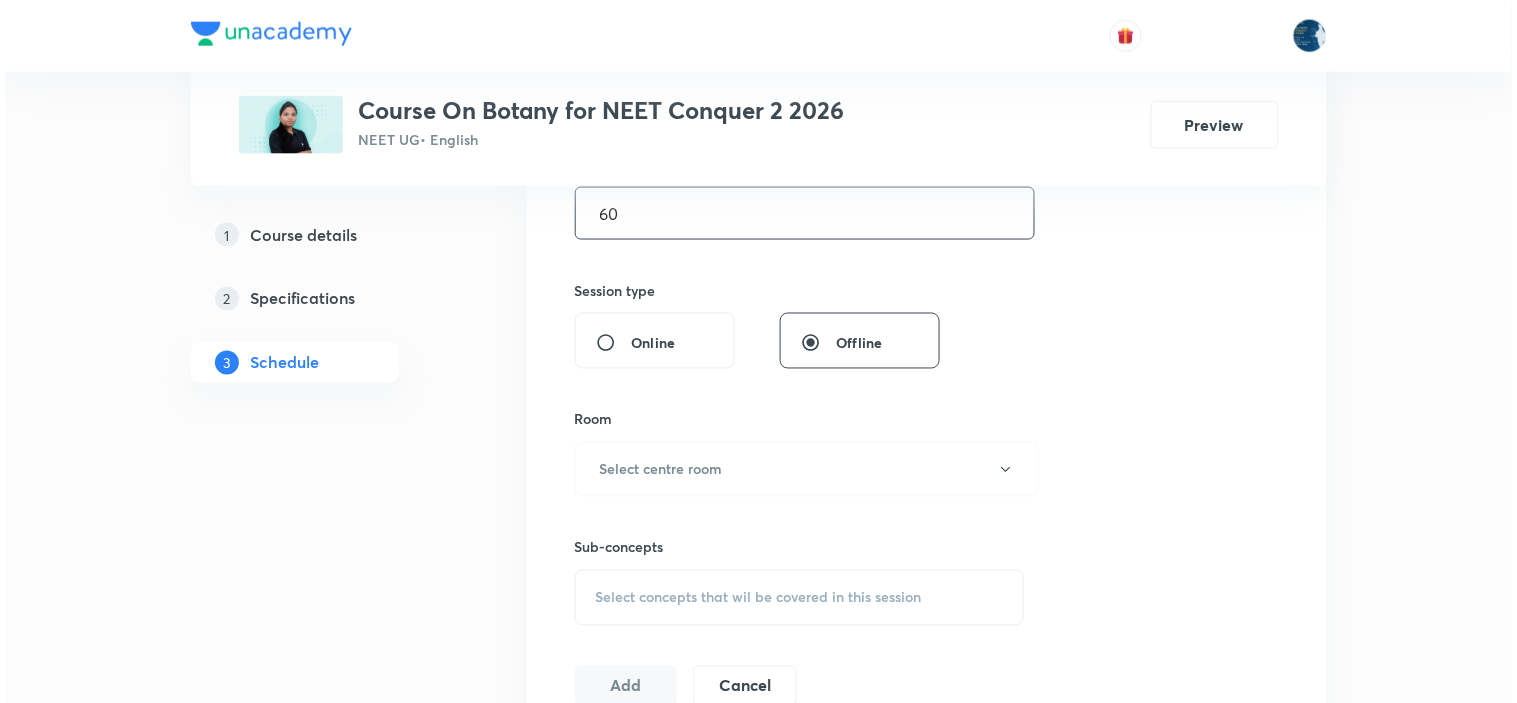 scroll, scrollTop: 666, scrollLeft: 0, axis: vertical 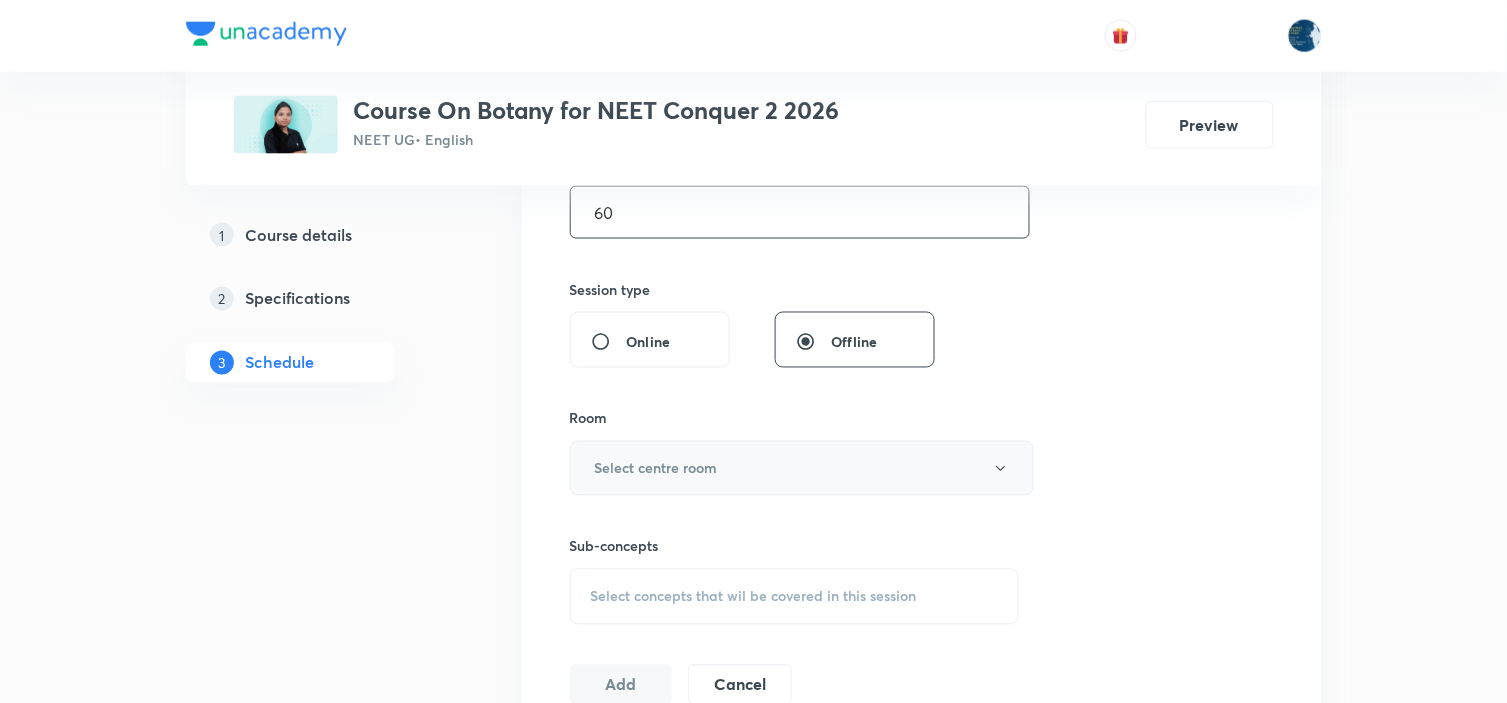 type on "60" 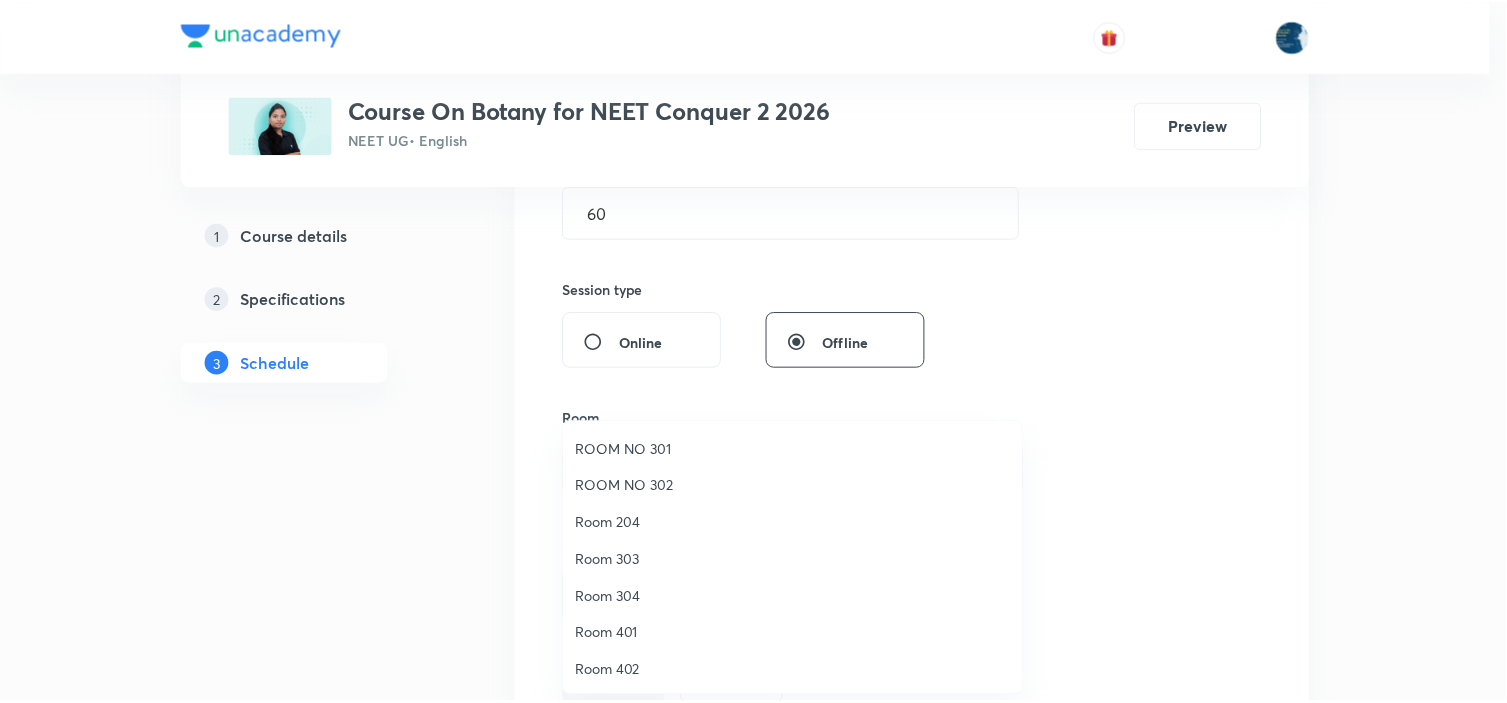 scroll, scrollTop: 333, scrollLeft: 0, axis: vertical 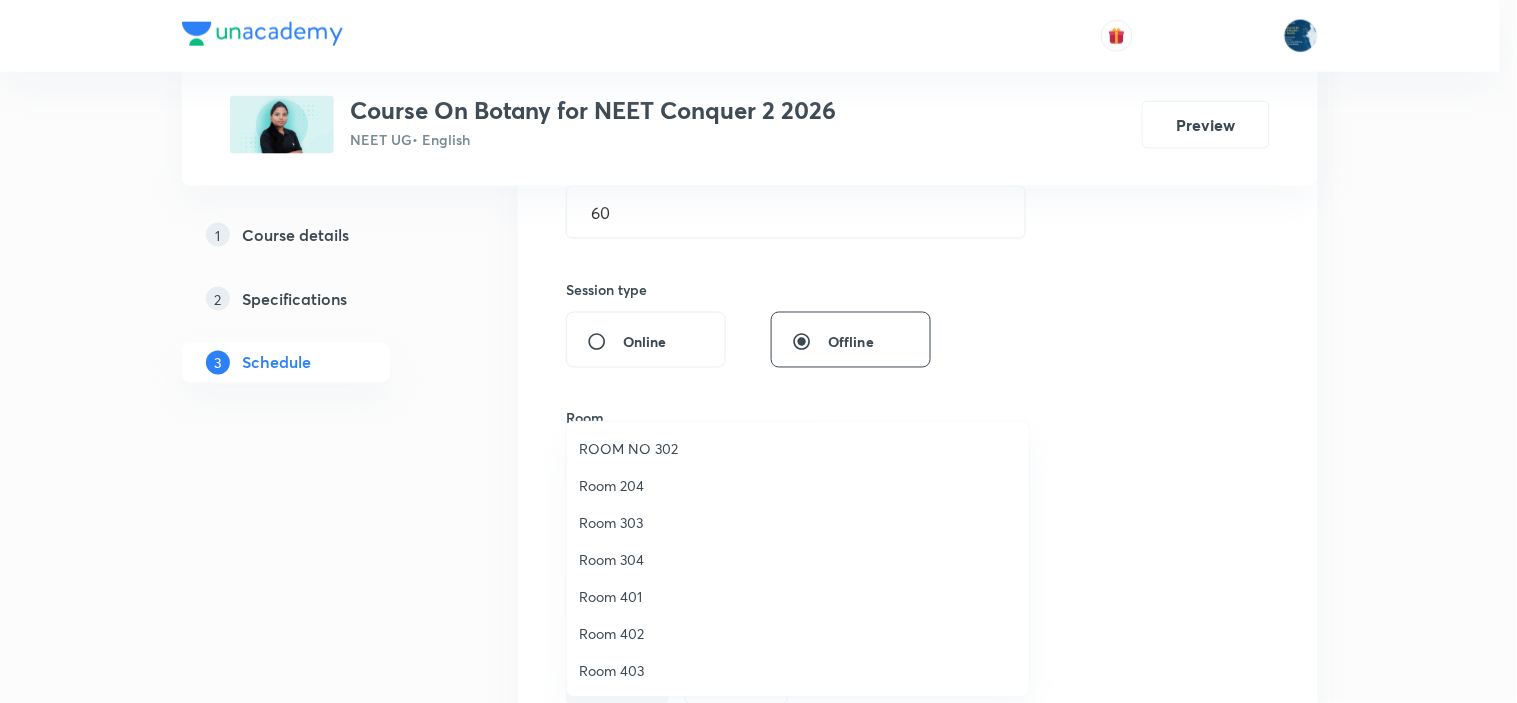 click on "Room 204" at bounding box center [798, 485] 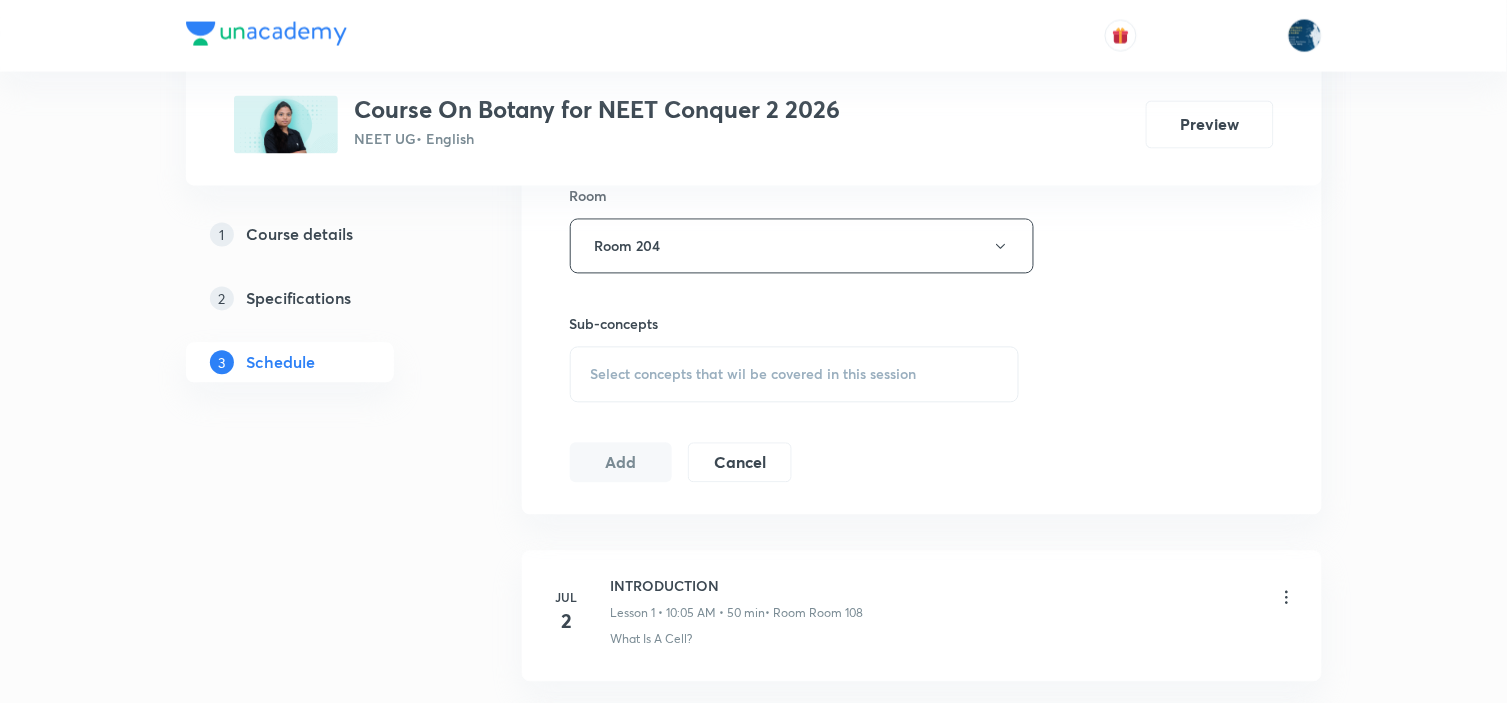 click on "Select concepts that wil be covered in this session" at bounding box center [795, 375] 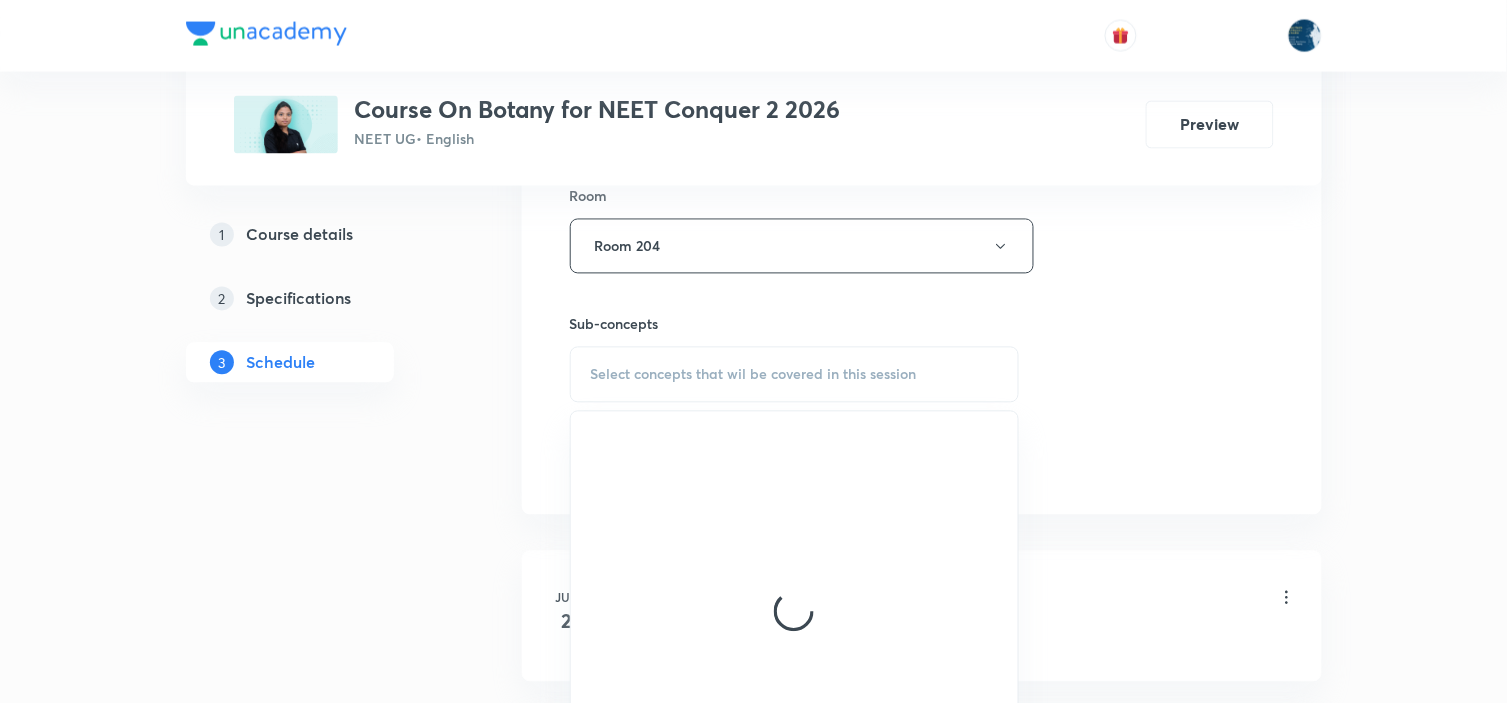 scroll, scrollTop: 1000, scrollLeft: 0, axis: vertical 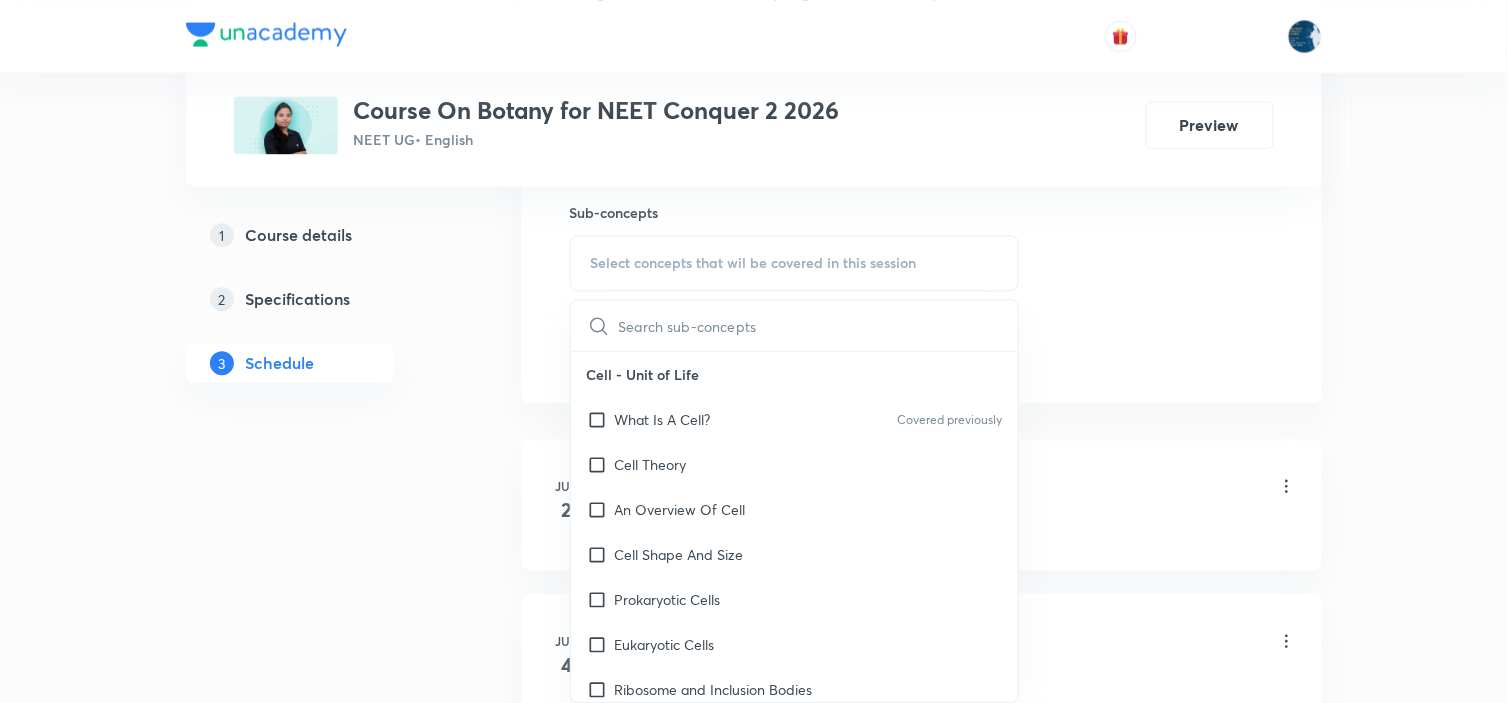 click on "Cell - Unit of Life" at bounding box center (795, 374) 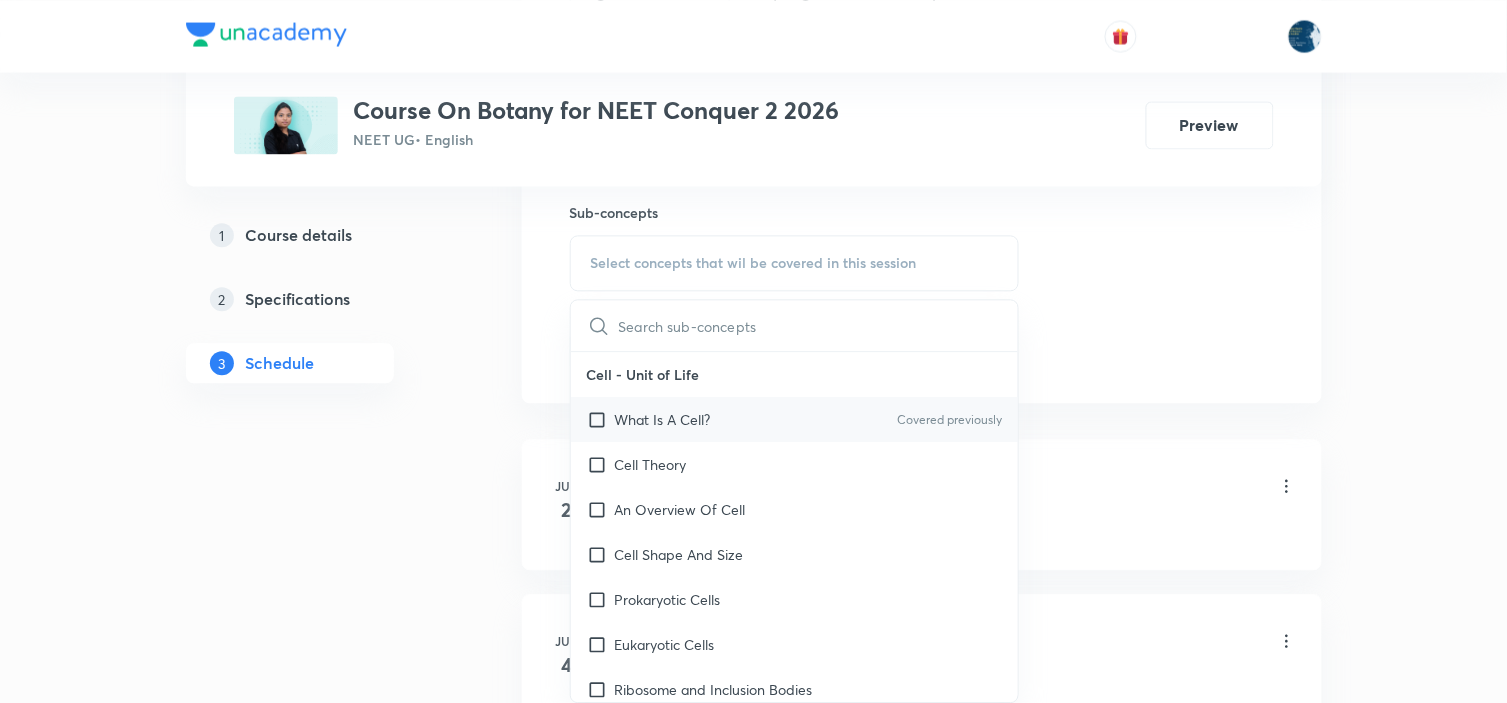 click on "What Is A Cell? Covered previously" at bounding box center [795, 419] 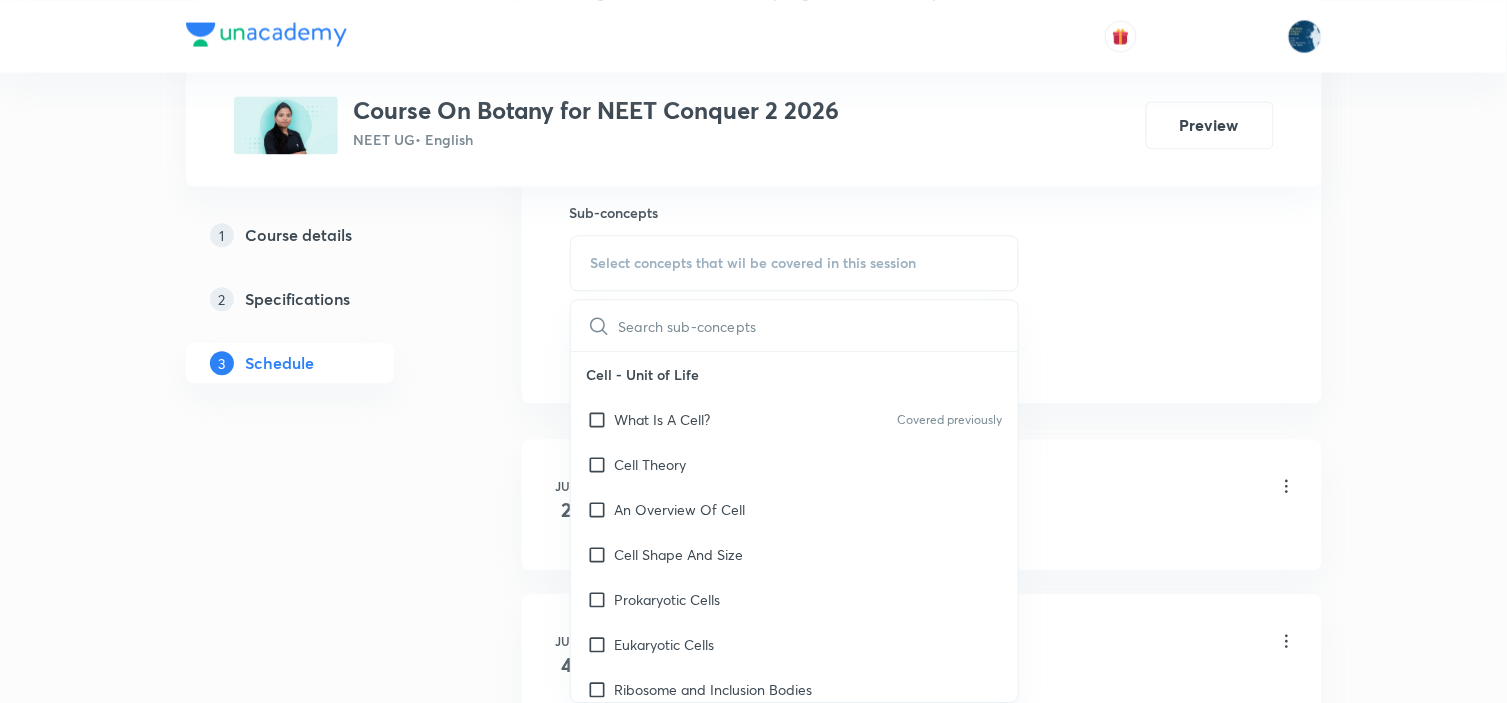 checkbox on "true" 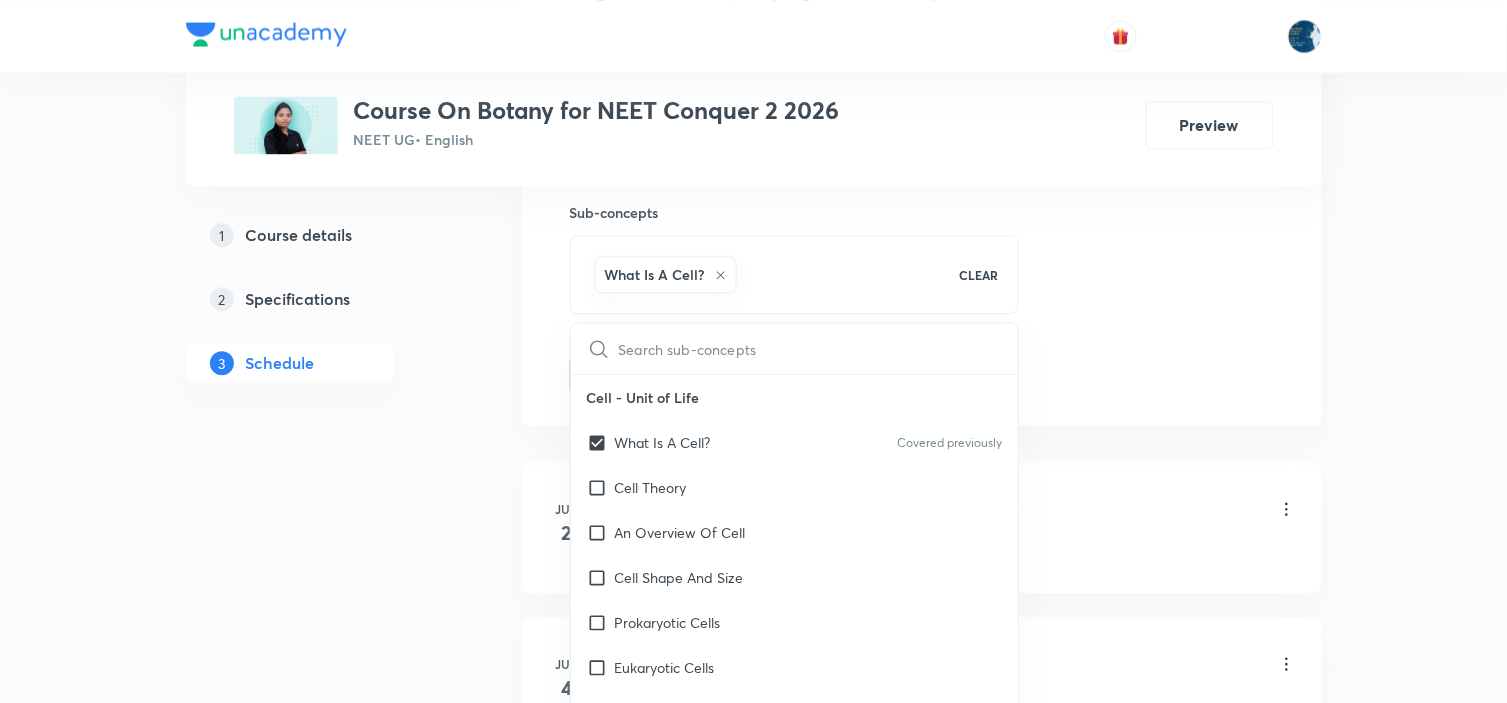 click on "Session  22 Live class Session title 25/99 Biological classification ​ Schedule for Aug 2, 2025, 11:35 AM ​ Duration (in minutes) 60 ​   Session type Online Offline Room Room 204 Sub-concepts What Is A Cell? CLEAR ​ Cell - Unit of Life What Is A Cell? Covered previously Cell Theory An Overview Of Cell Cell Shape And Size Prokaryotic Cells Eukaryotic Cells Ribosome and Inclusion Bodies Cell - Unit of Life Biomolecules How To Analyse Chemical Composition? Primary And Secondary Metabolites Biomacromolecules Proteins and Amino acids Polysaccharides / Carbohydrates Lipids Nucleic Acids Structure Of Proteins Nature Of Bond Linking Monomers In A Polymer Dynamic State Of Body Constituents - Concept Of Metabolism Metabolic Basis For Living Living State Enzymes Structure of Ribose, Glucose, Disaccharides Structure of Compound Lipids Nitrogen Bases Saturated and Unsaturated Fatty Acids Classification of Amino Acids Enzyme Classification Enzymes: Chemical Reactions Enzymes: Nature Of Enzyme Action Nucleotides ER" at bounding box center (922, -87) 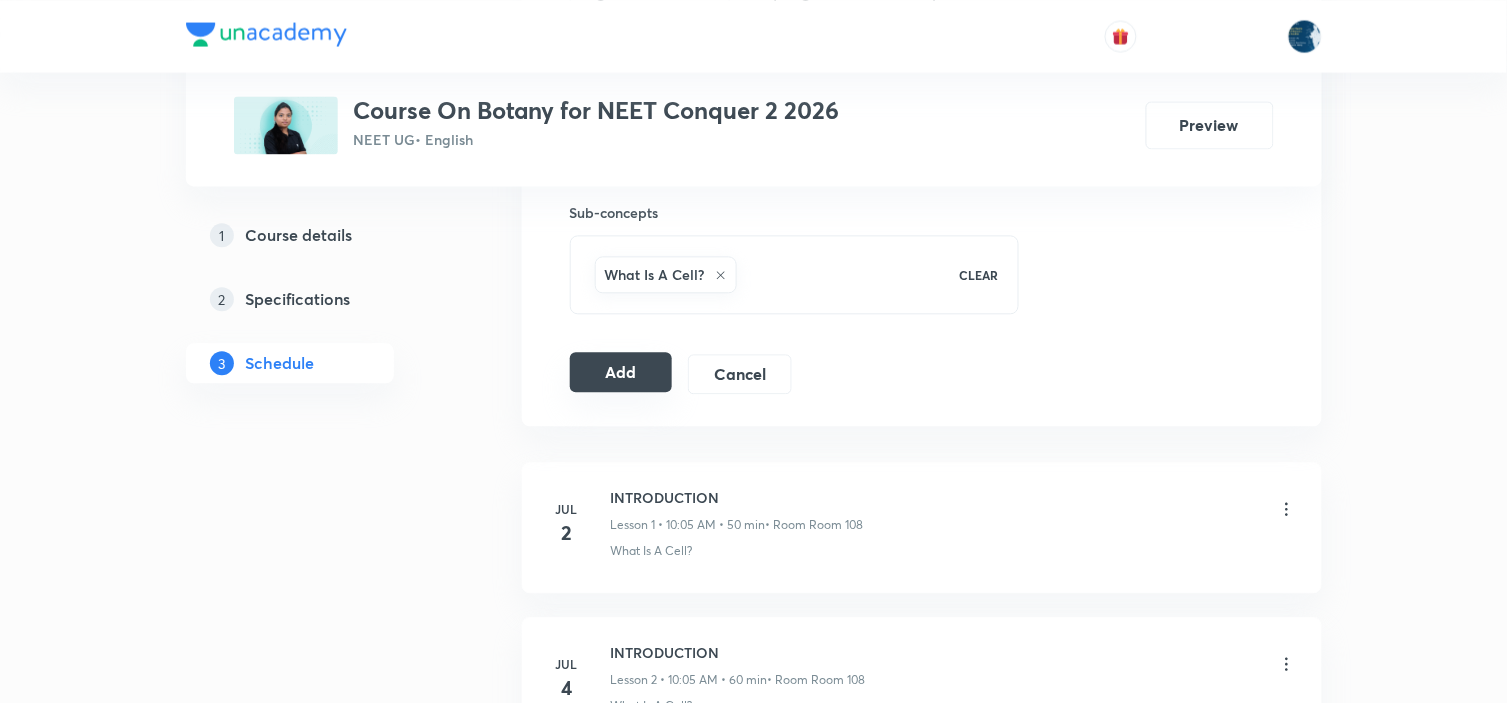 click on "Add" at bounding box center [621, 372] 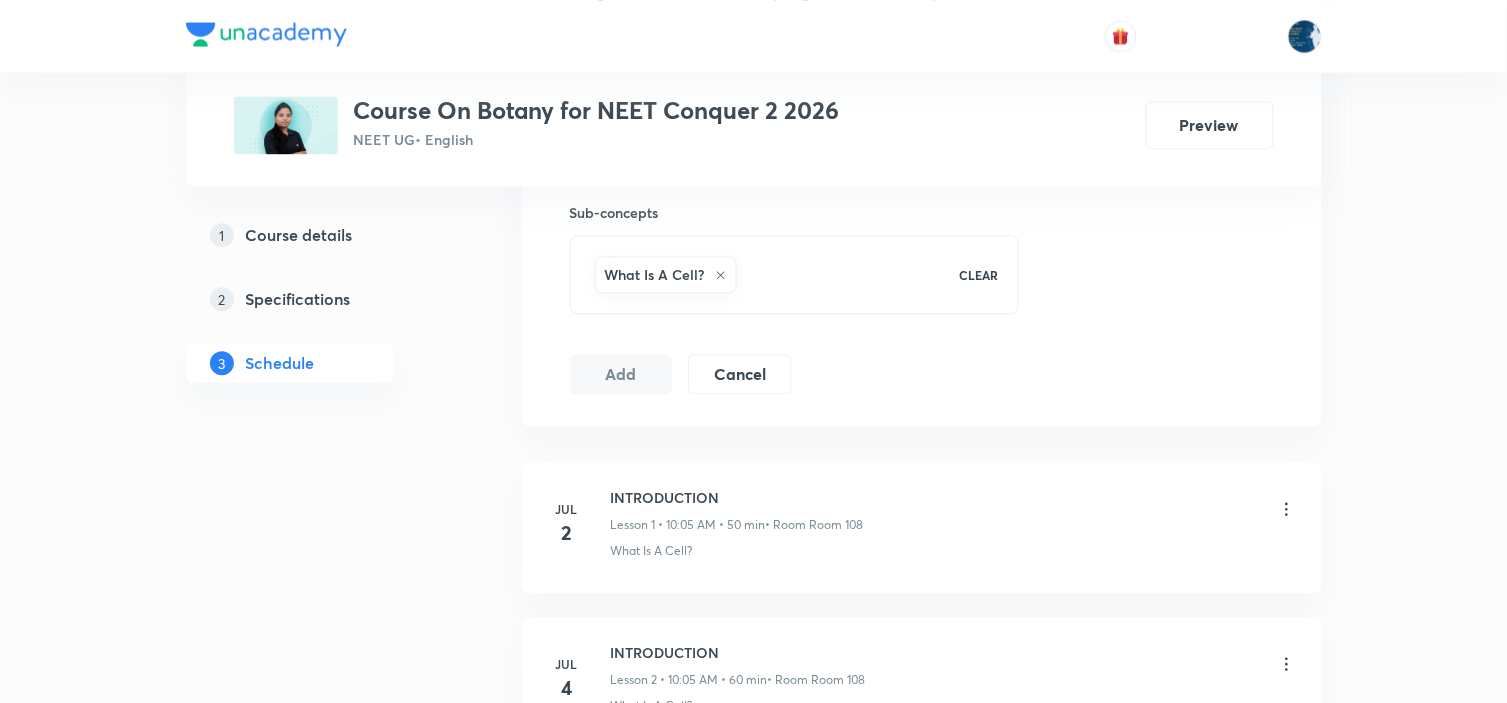 type 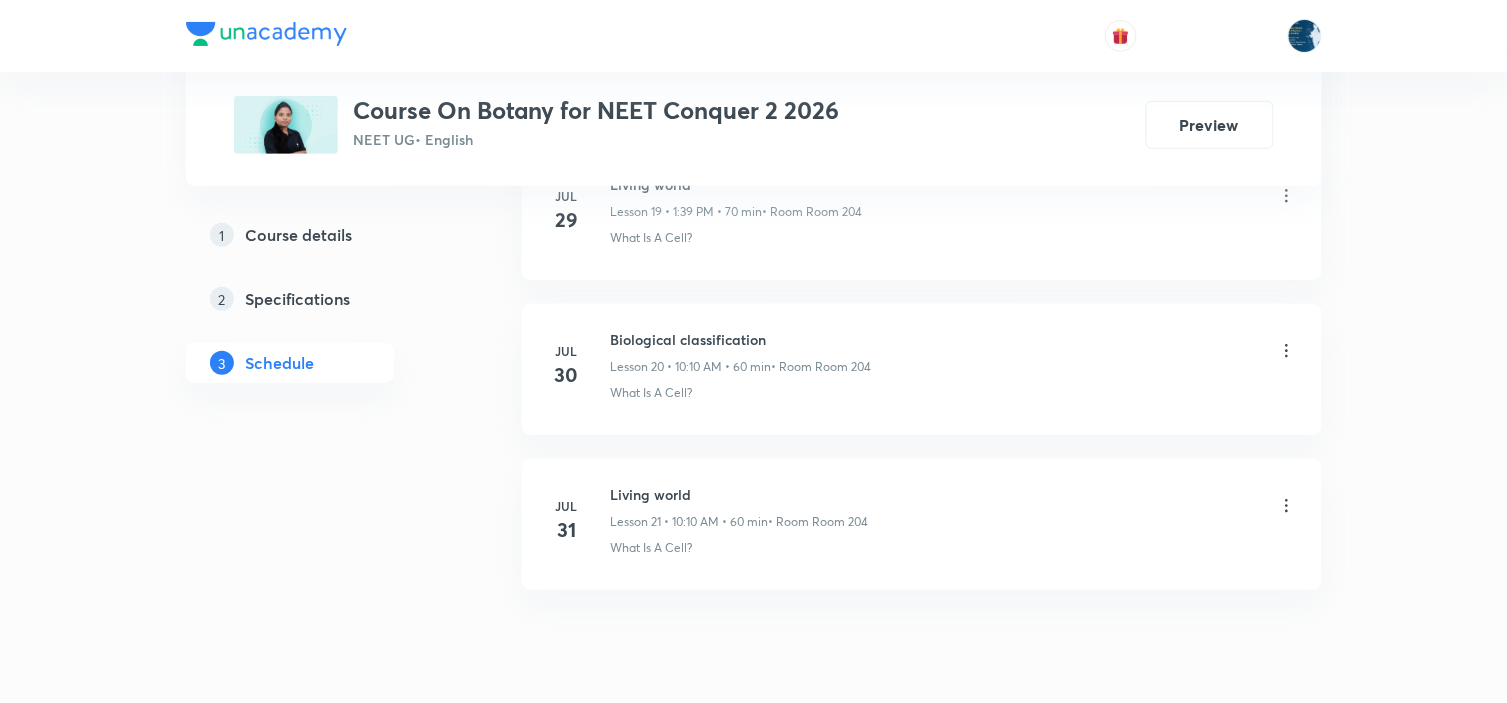 scroll, scrollTop: 4182, scrollLeft: 0, axis: vertical 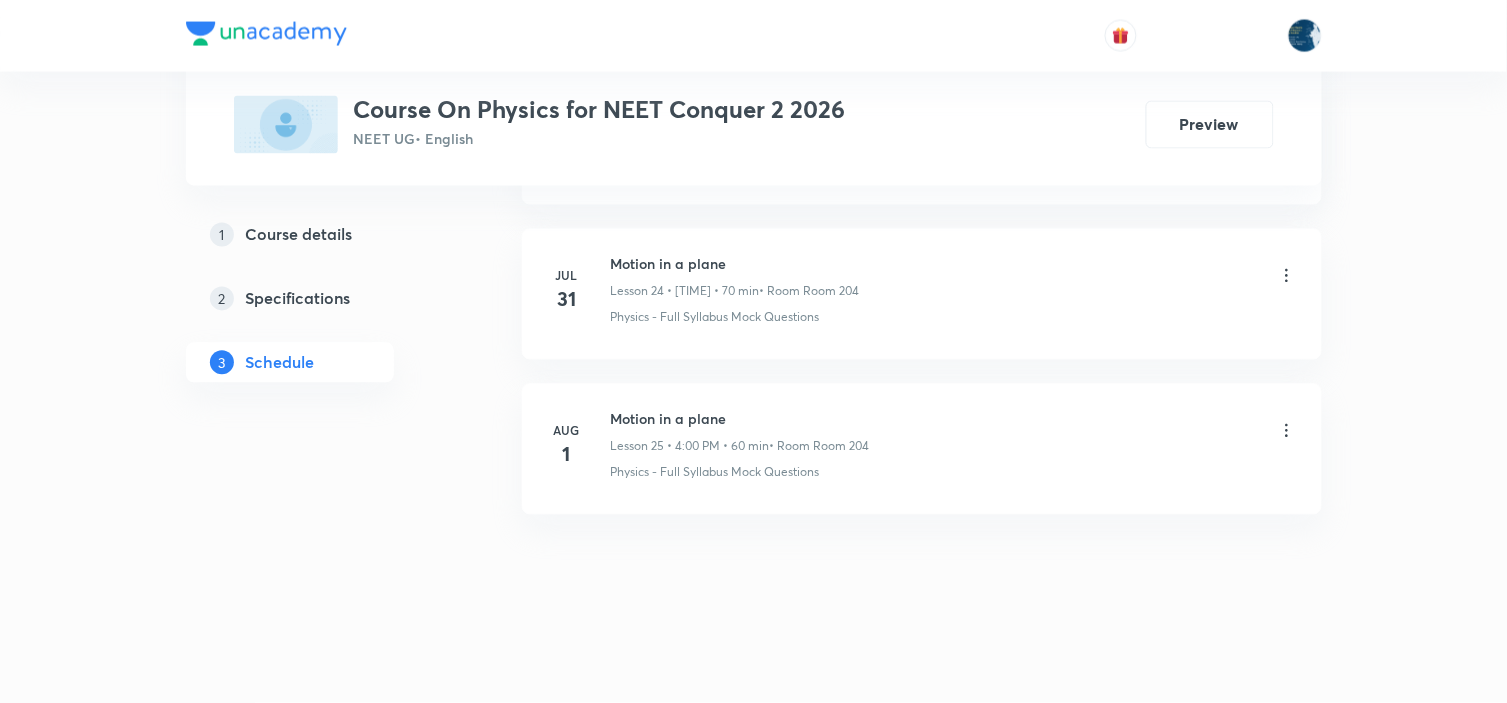 click on "Motion in a plane" at bounding box center [740, 419] 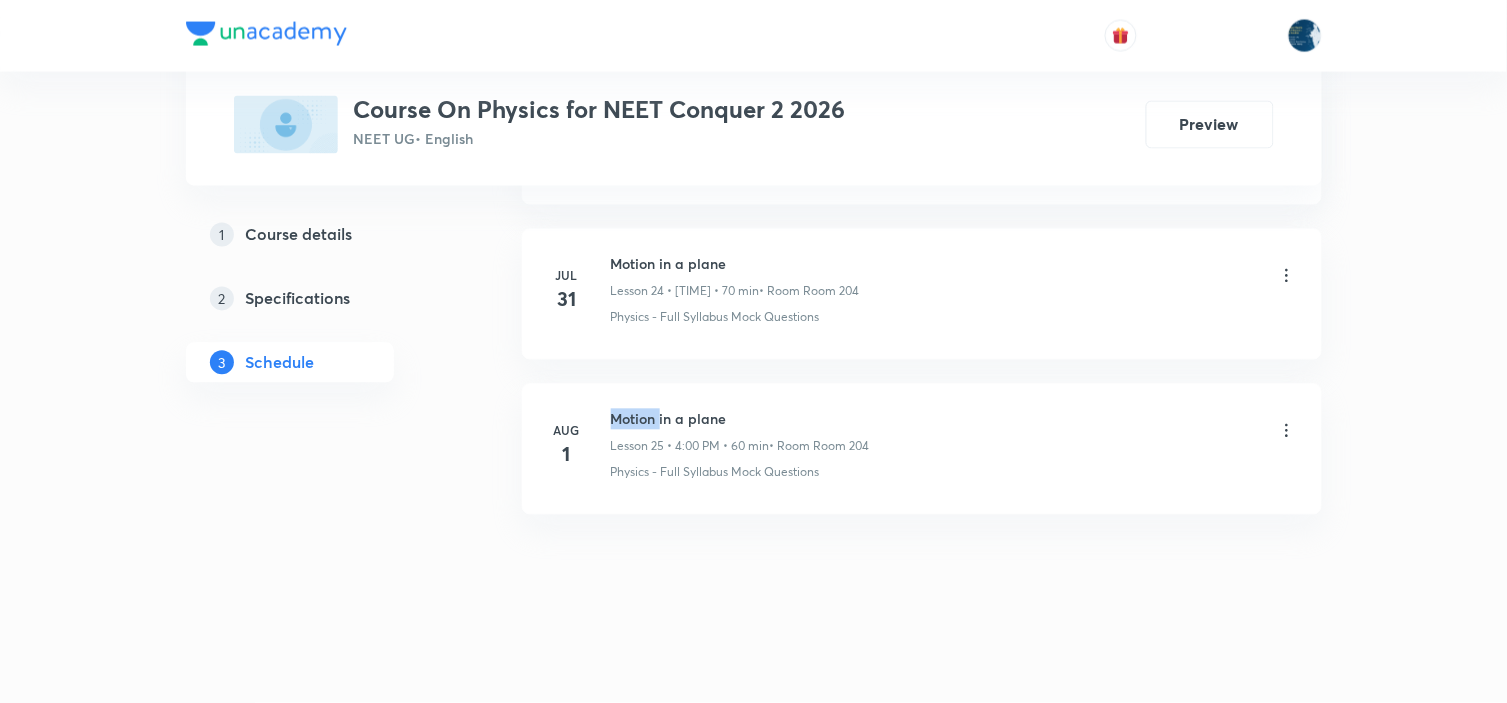 click on "Motion in a plane" at bounding box center [740, 419] 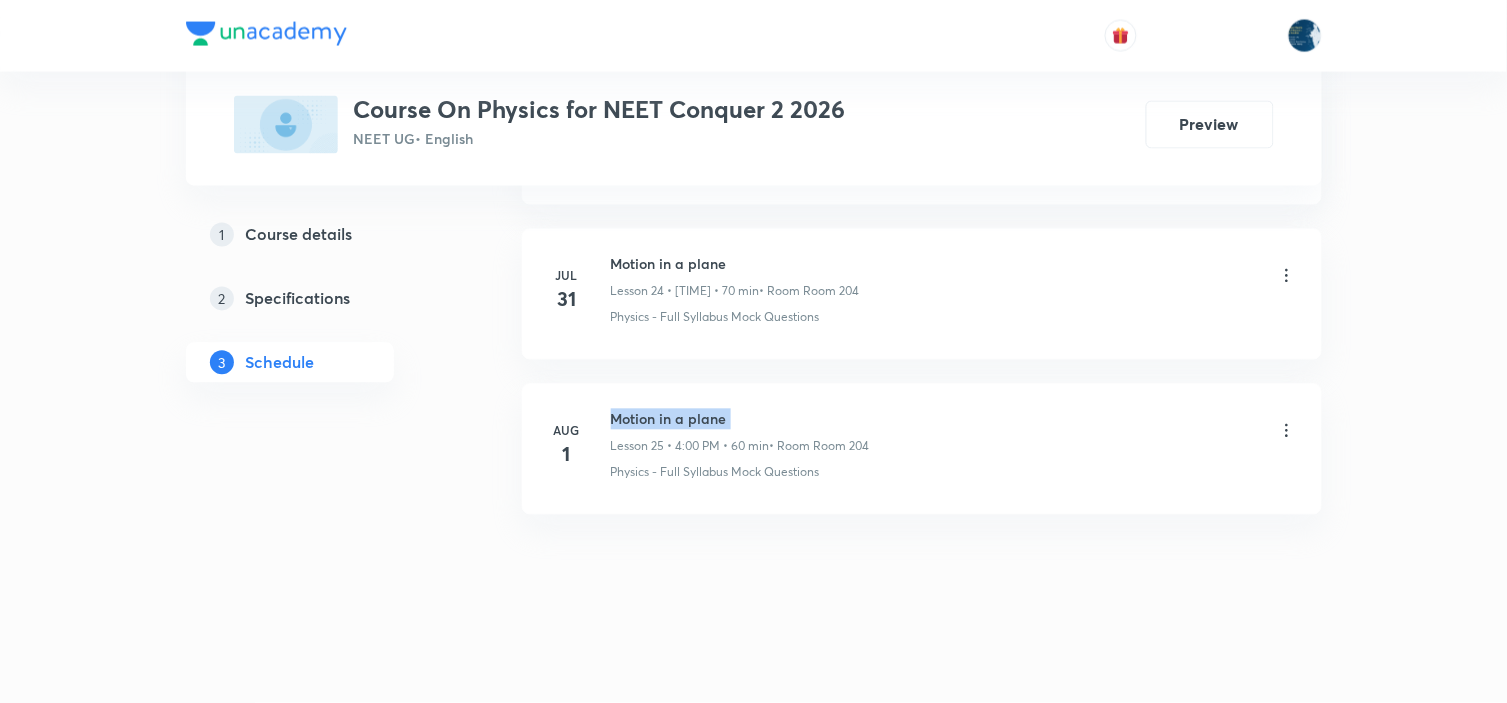 click on "Motion in a plane" at bounding box center (740, 419) 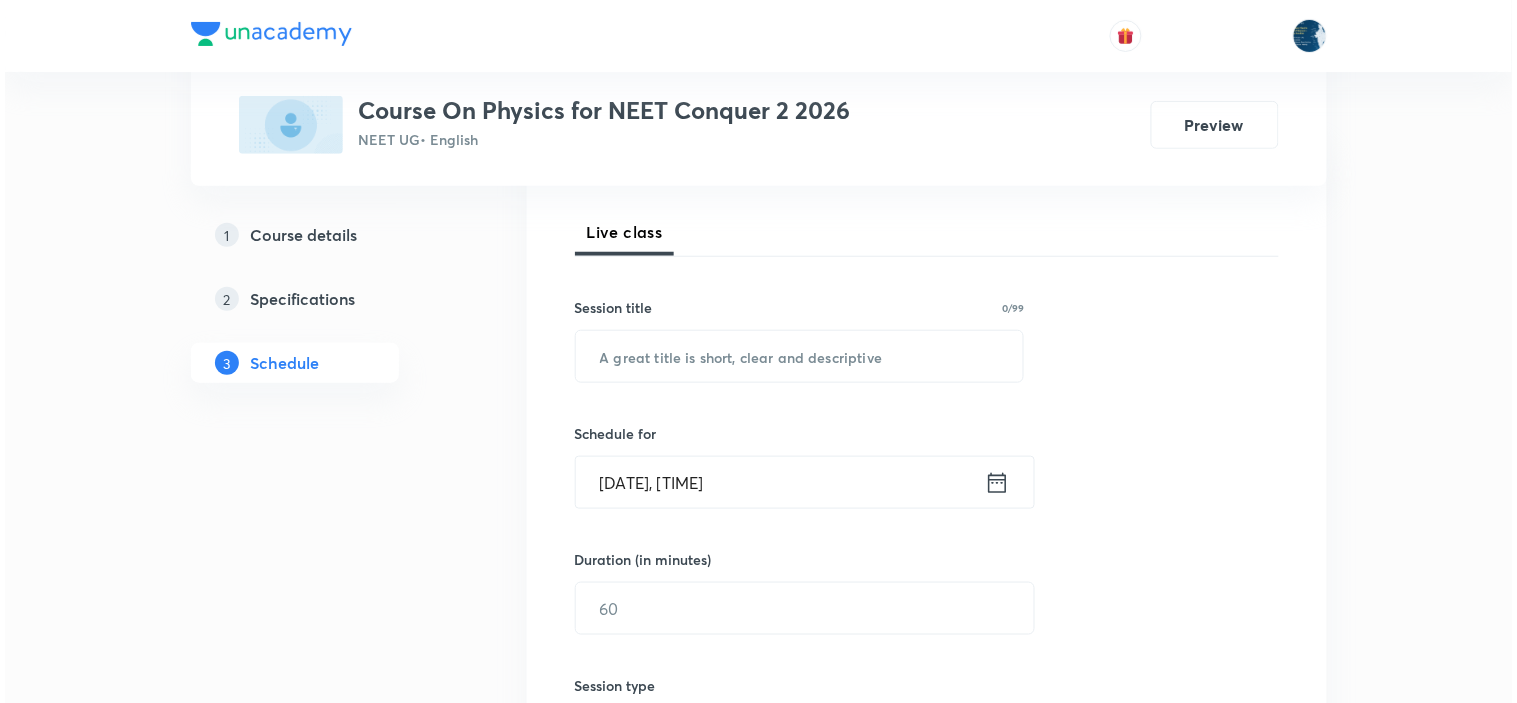 scroll, scrollTop: 333, scrollLeft: 0, axis: vertical 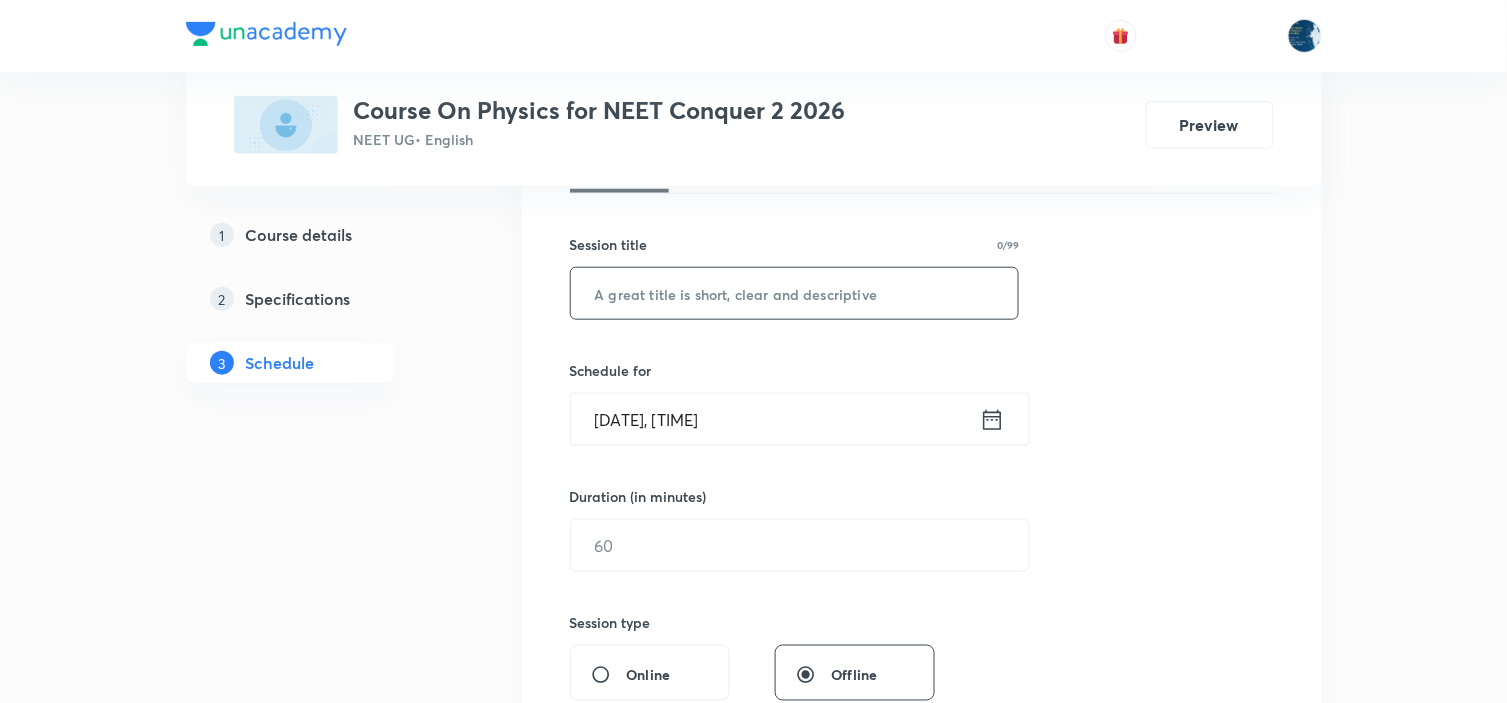 click at bounding box center (795, 293) 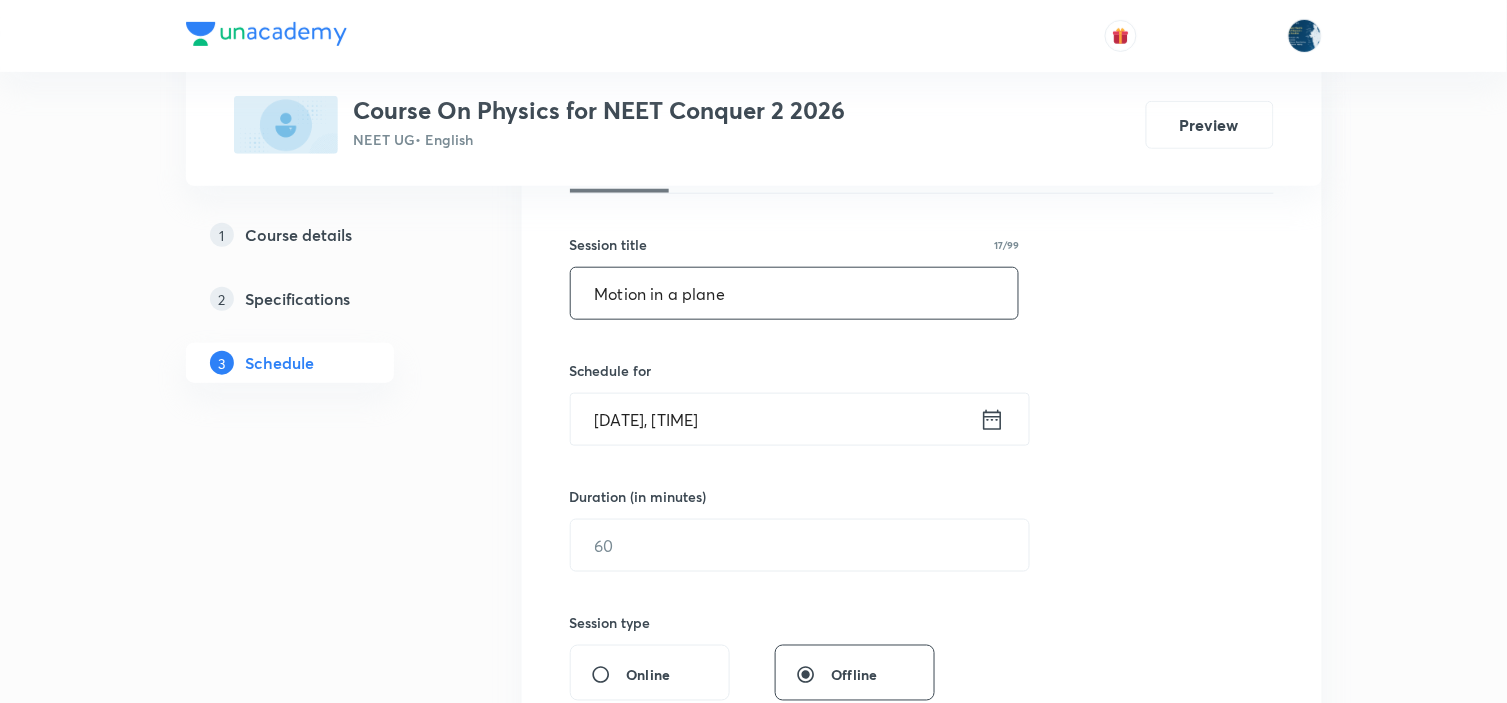 type on "Motion in a plane" 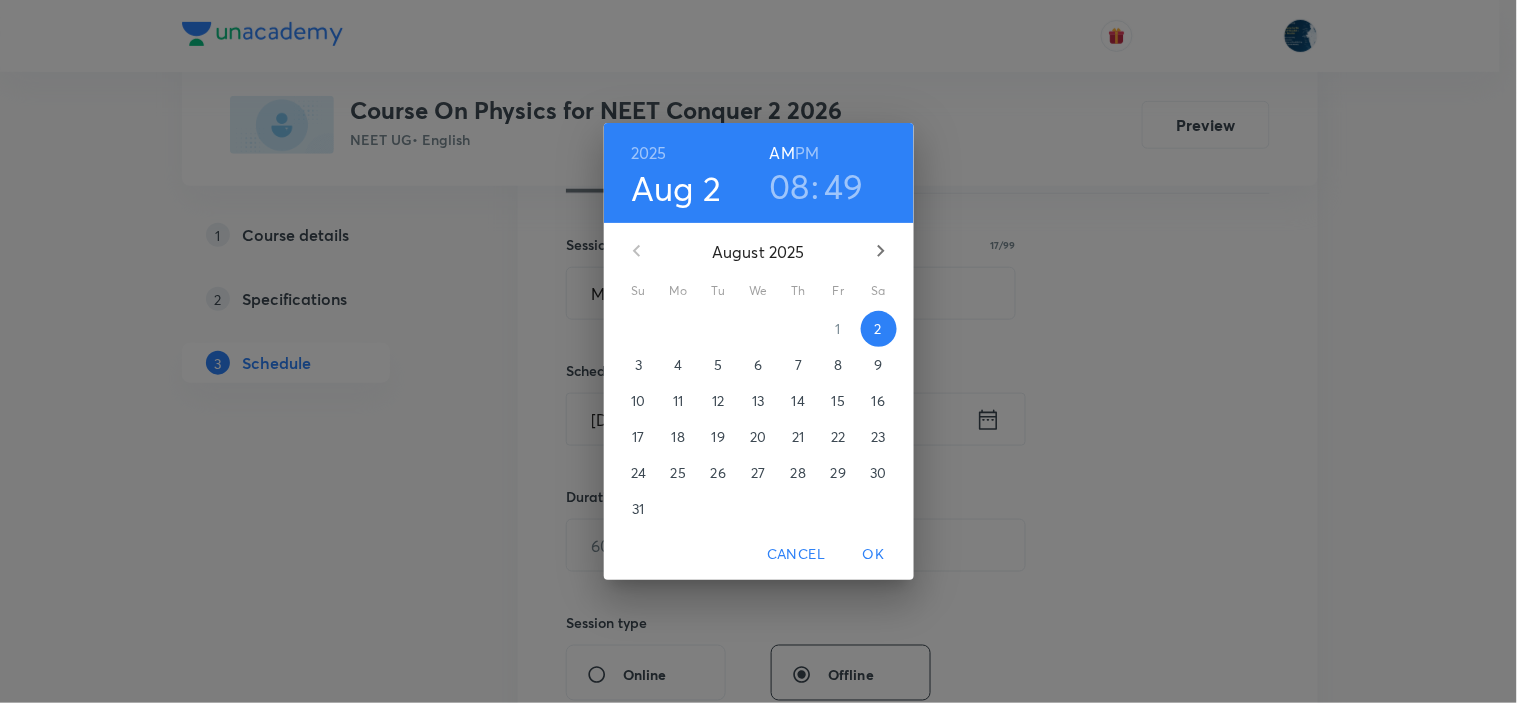 click on "PM" at bounding box center (807, 153) 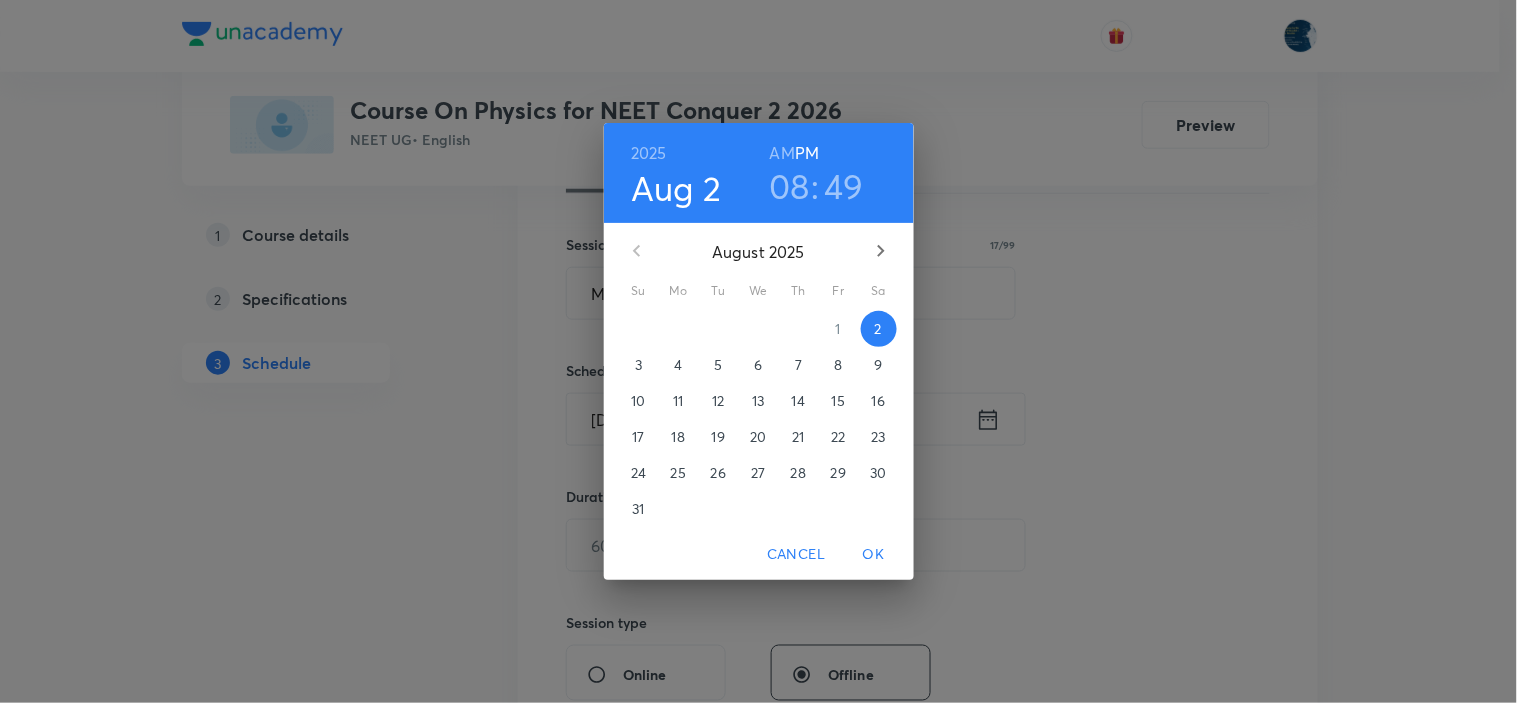 drag, startPoint x: 796, startPoint y: 187, endPoint x: 794, endPoint y: 221, distance: 34.058773 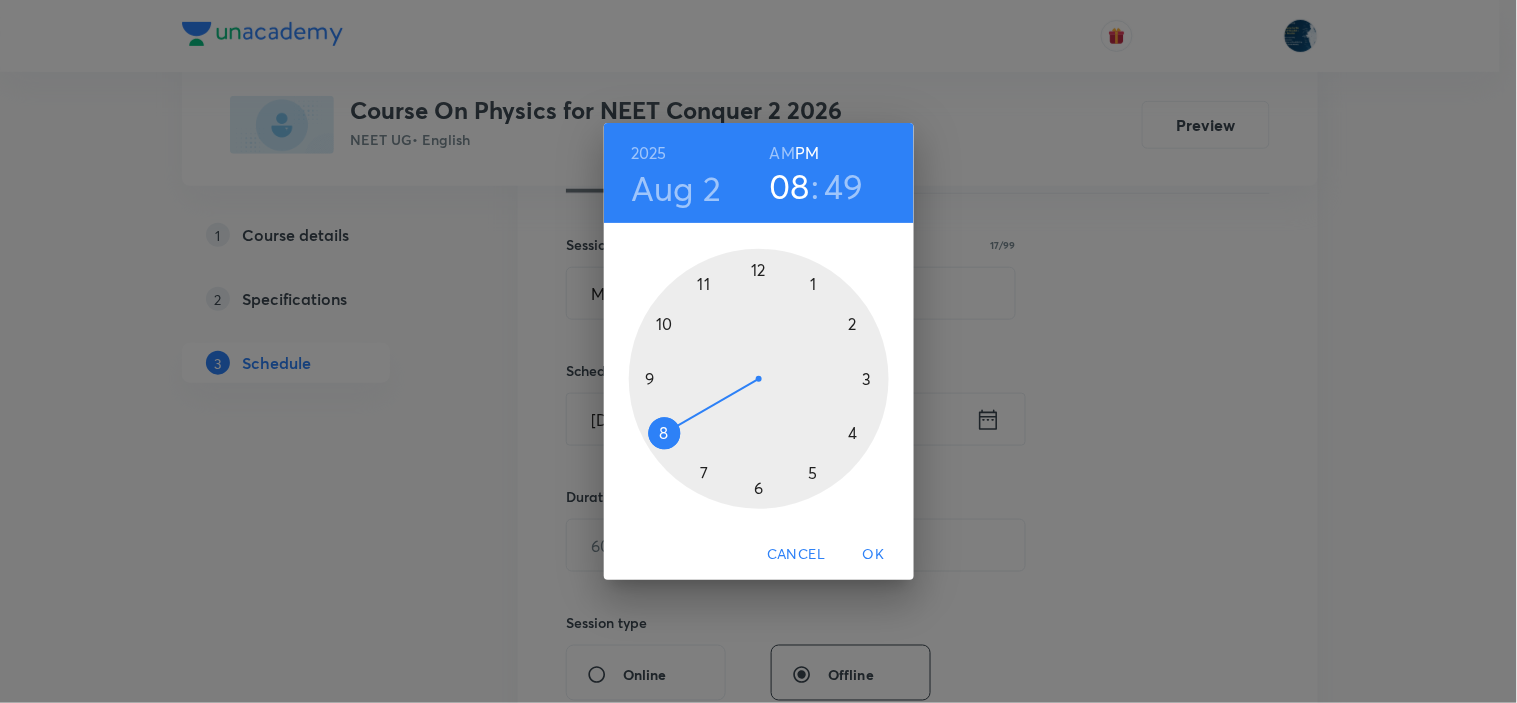 click at bounding box center [759, 379] 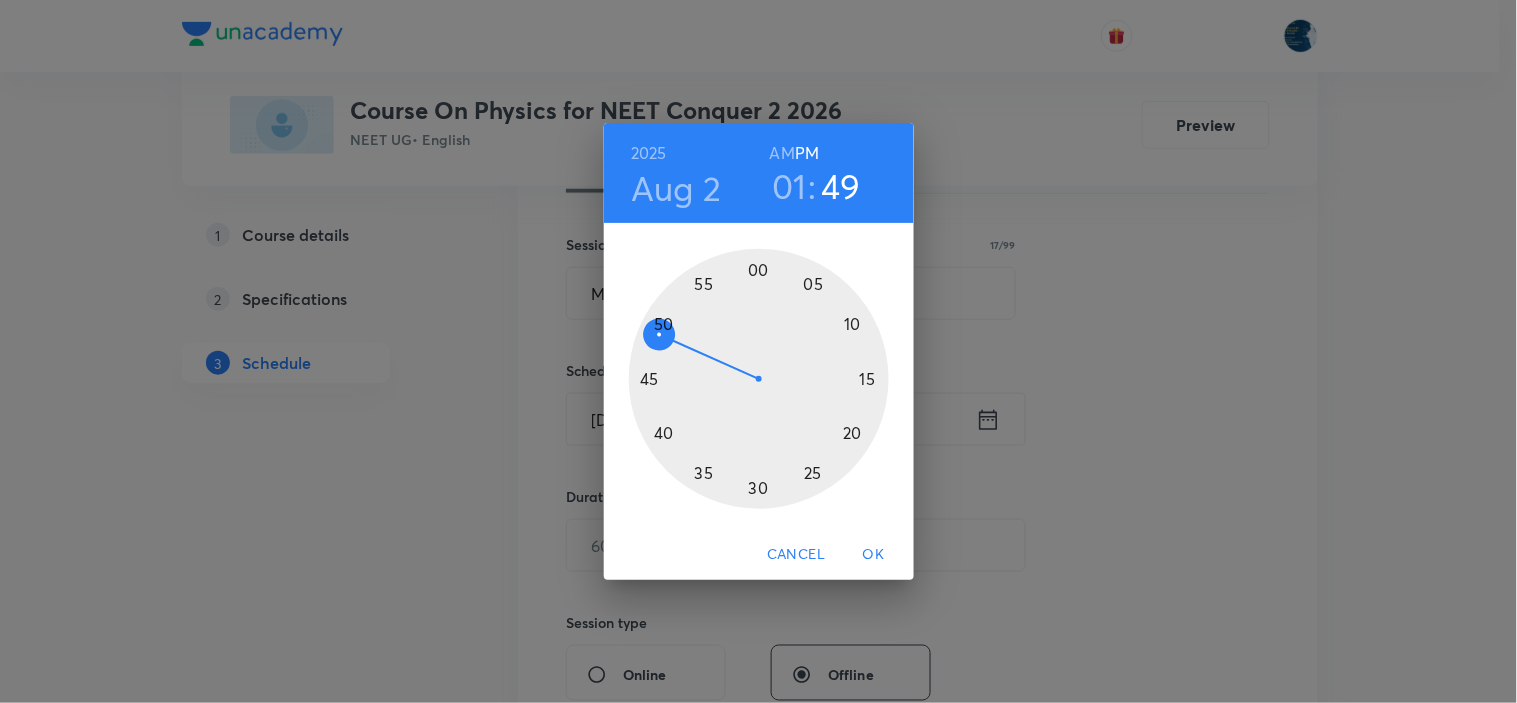 click at bounding box center (759, 379) 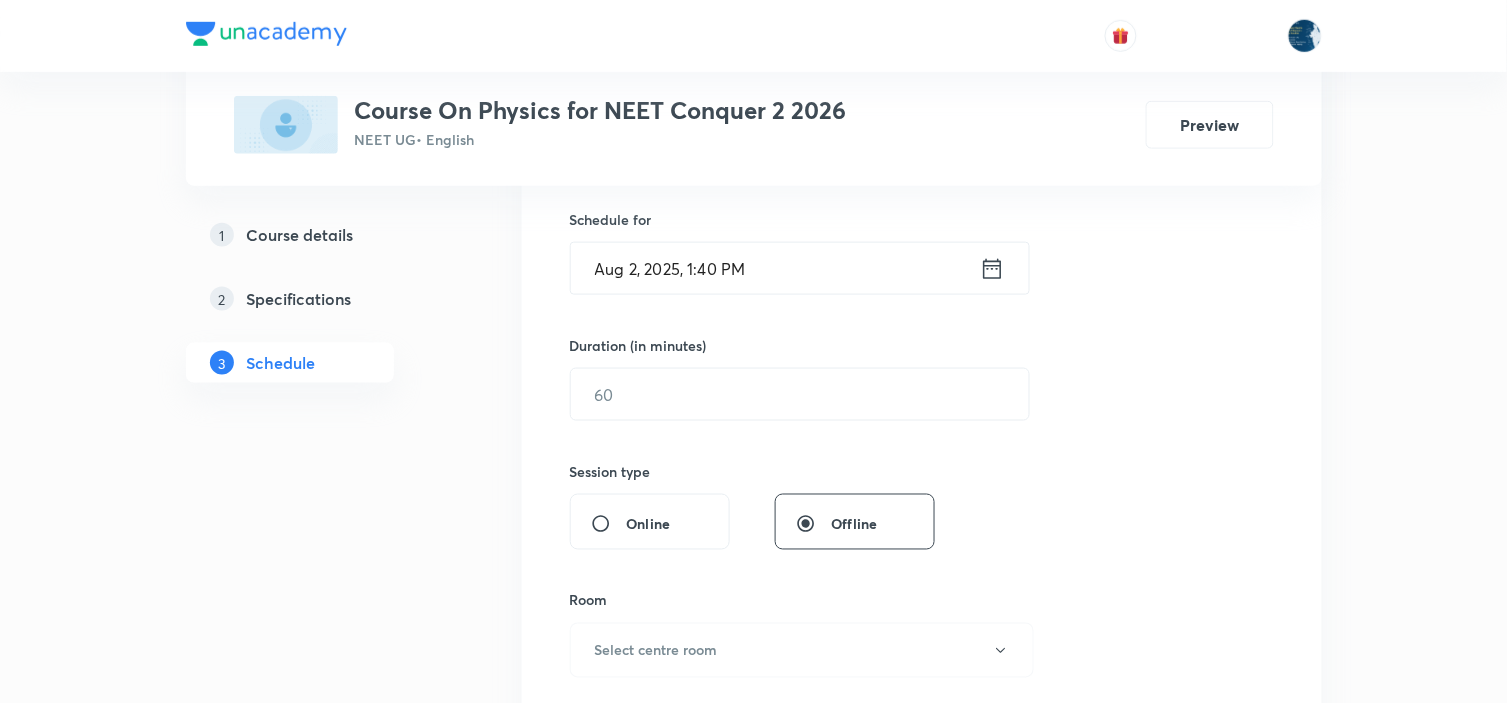 scroll, scrollTop: 555, scrollLeft: 0, axis: vertical 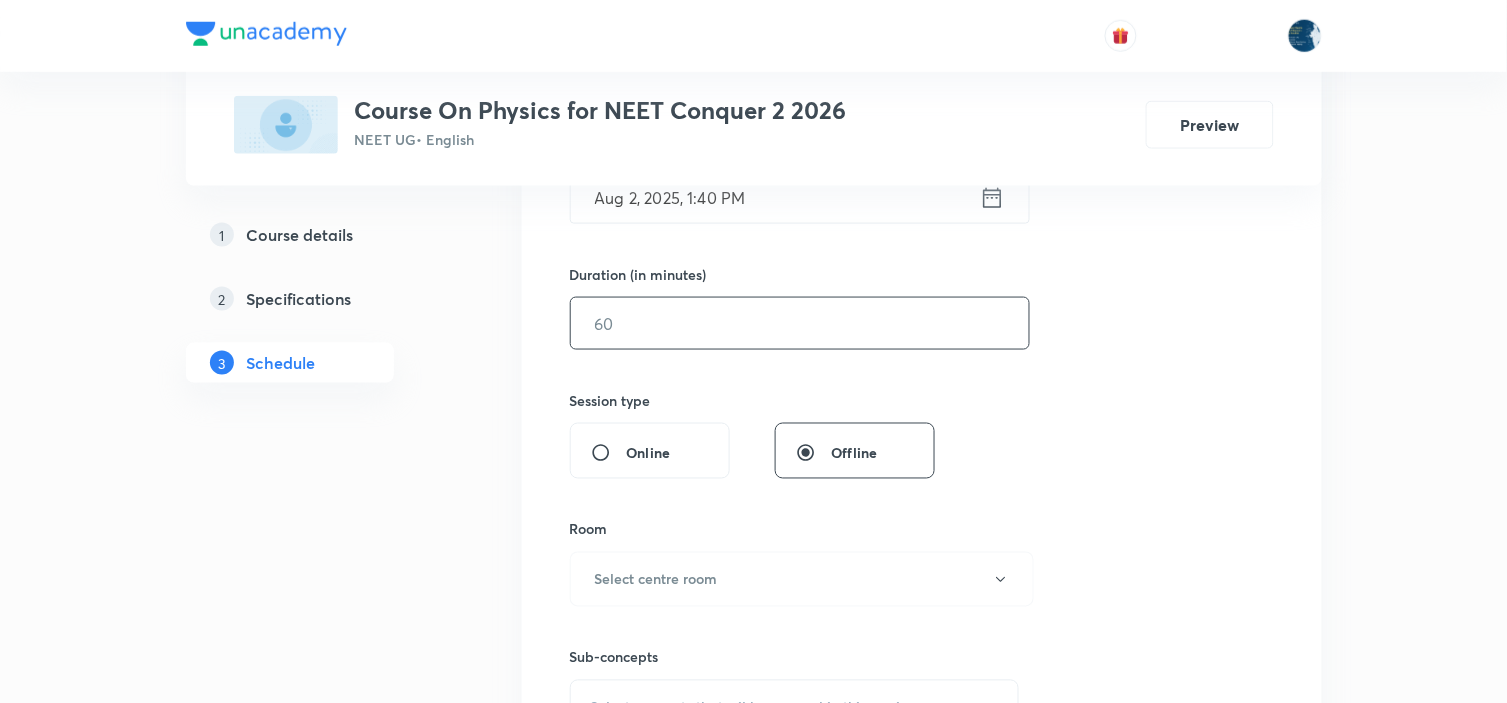 click at bounding box center [800, 323] 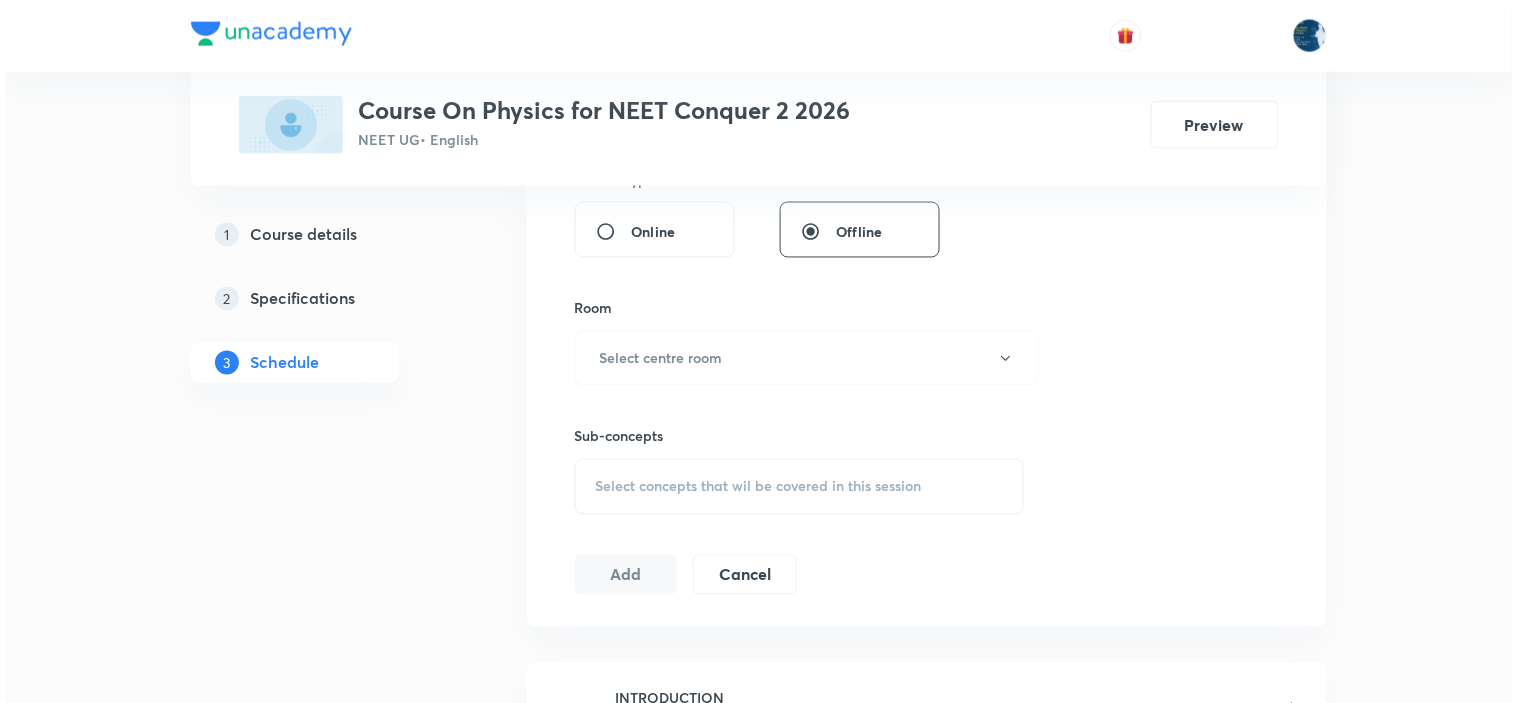 scroll, scrollTop: 777, scrollLeft: 0, axis: vertical 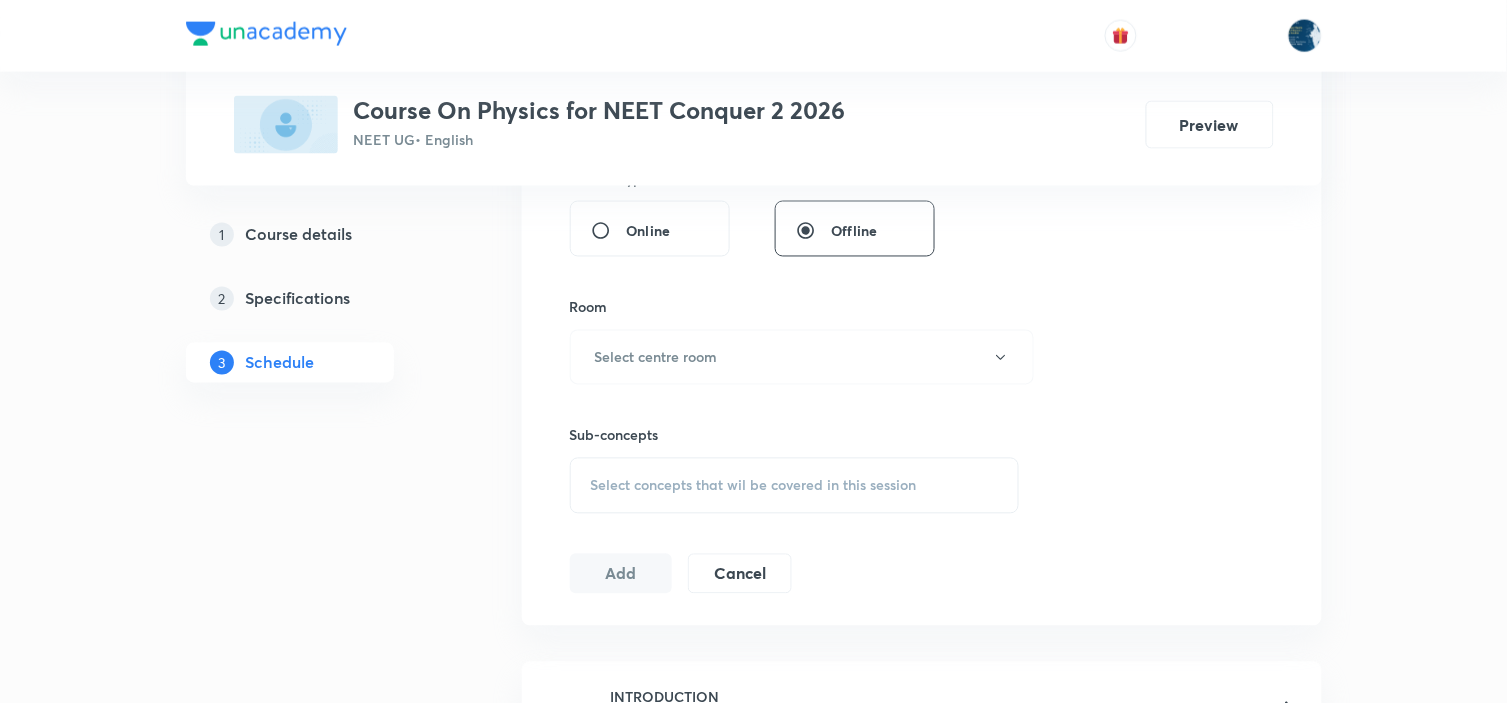 type on "70" 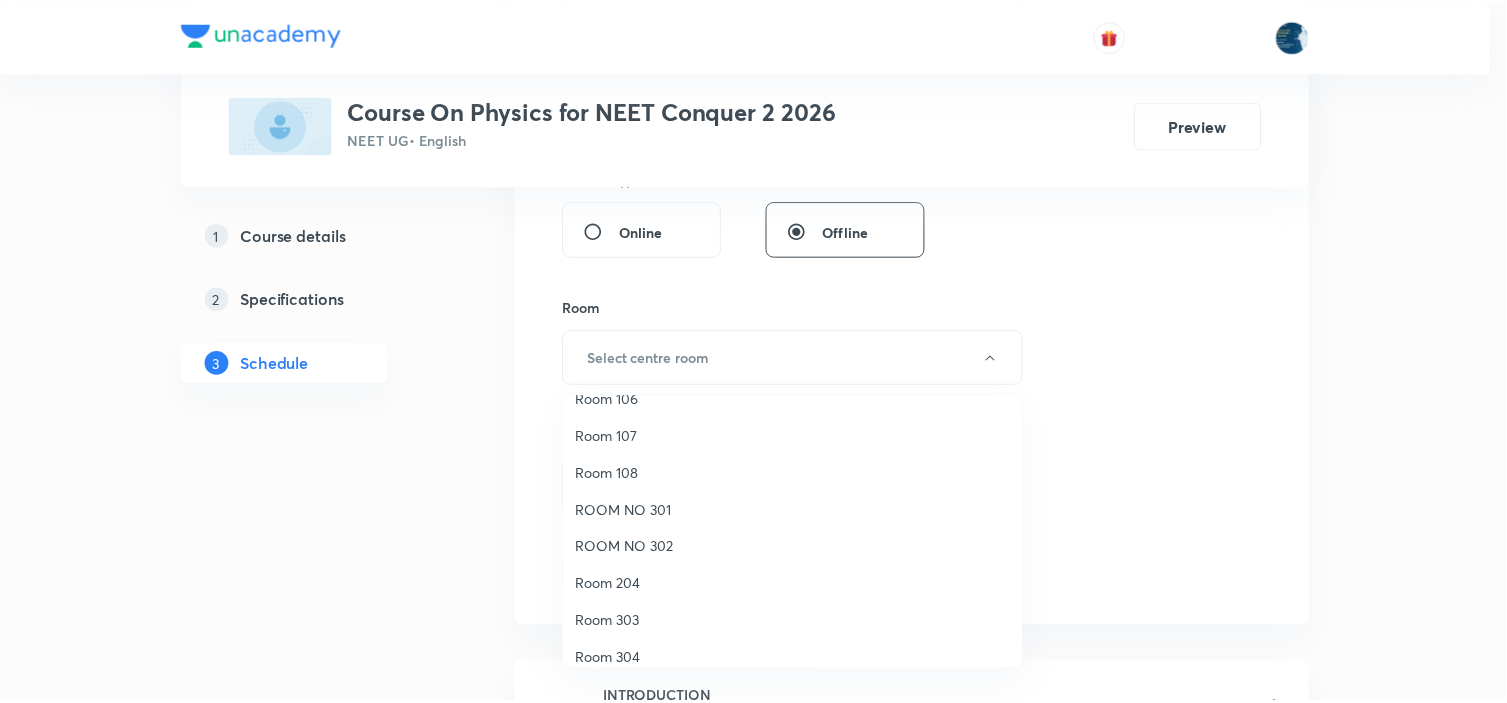 scroll, scrollTop: 222, scrollLeft: 0, axis: vertical 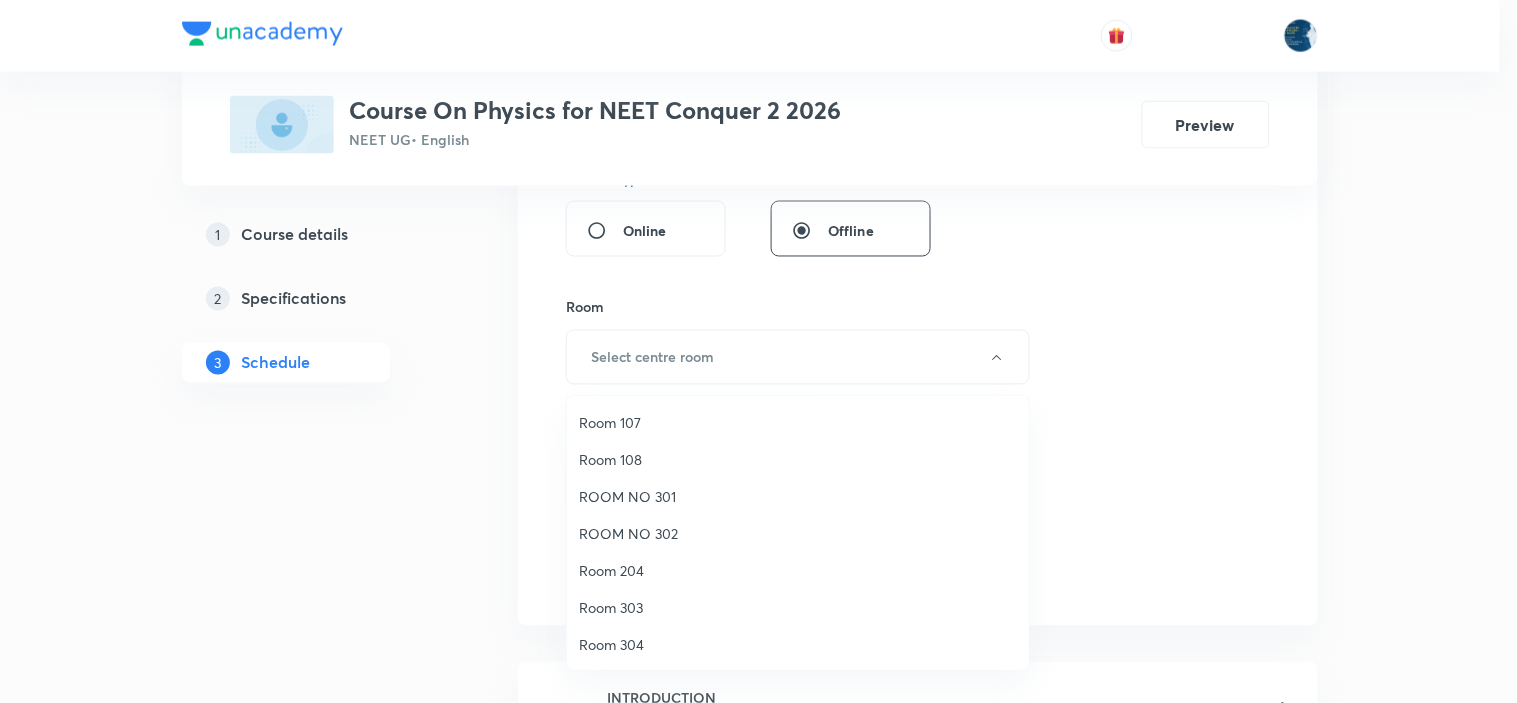 click on "Room 204" at bounding box center [798, 570] 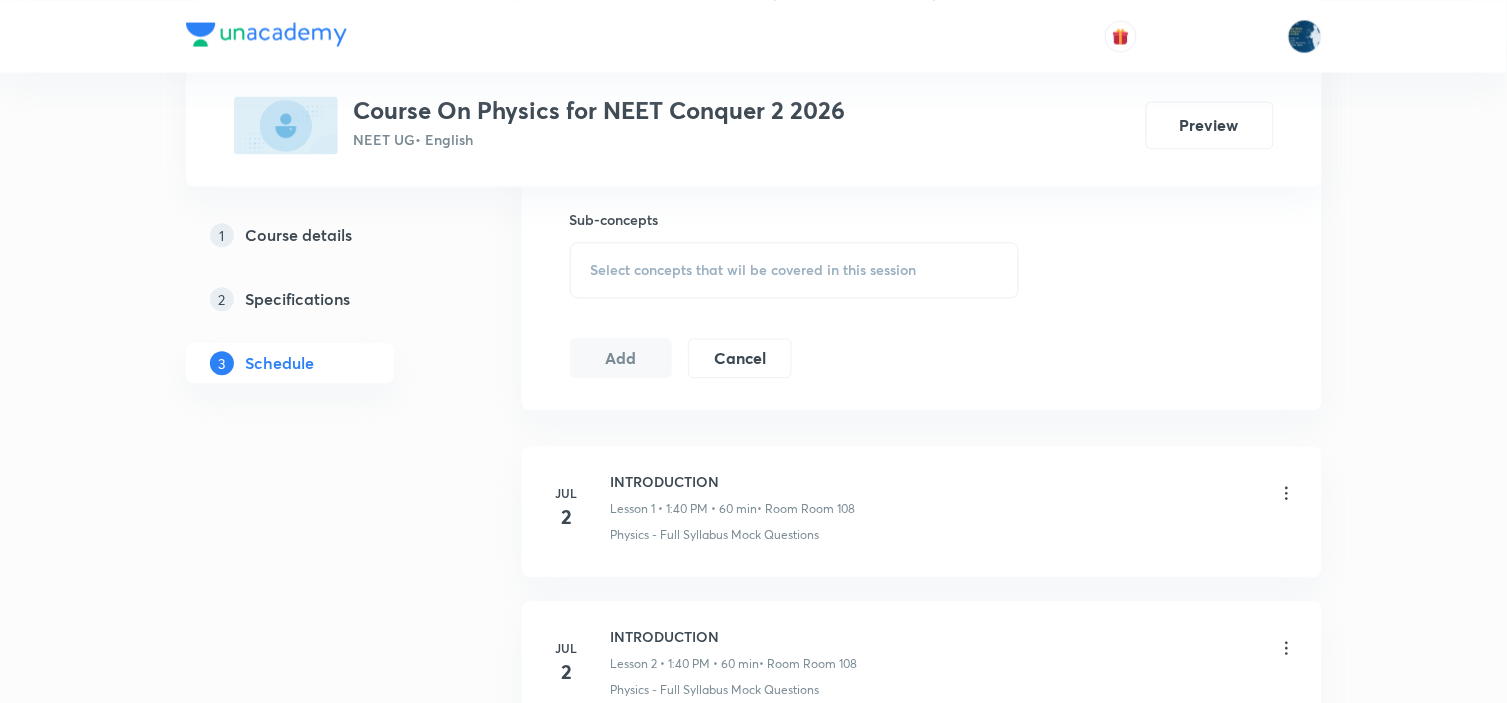 scroll, scrollTop: 1000, scrollLeft: 0, axis: vertical 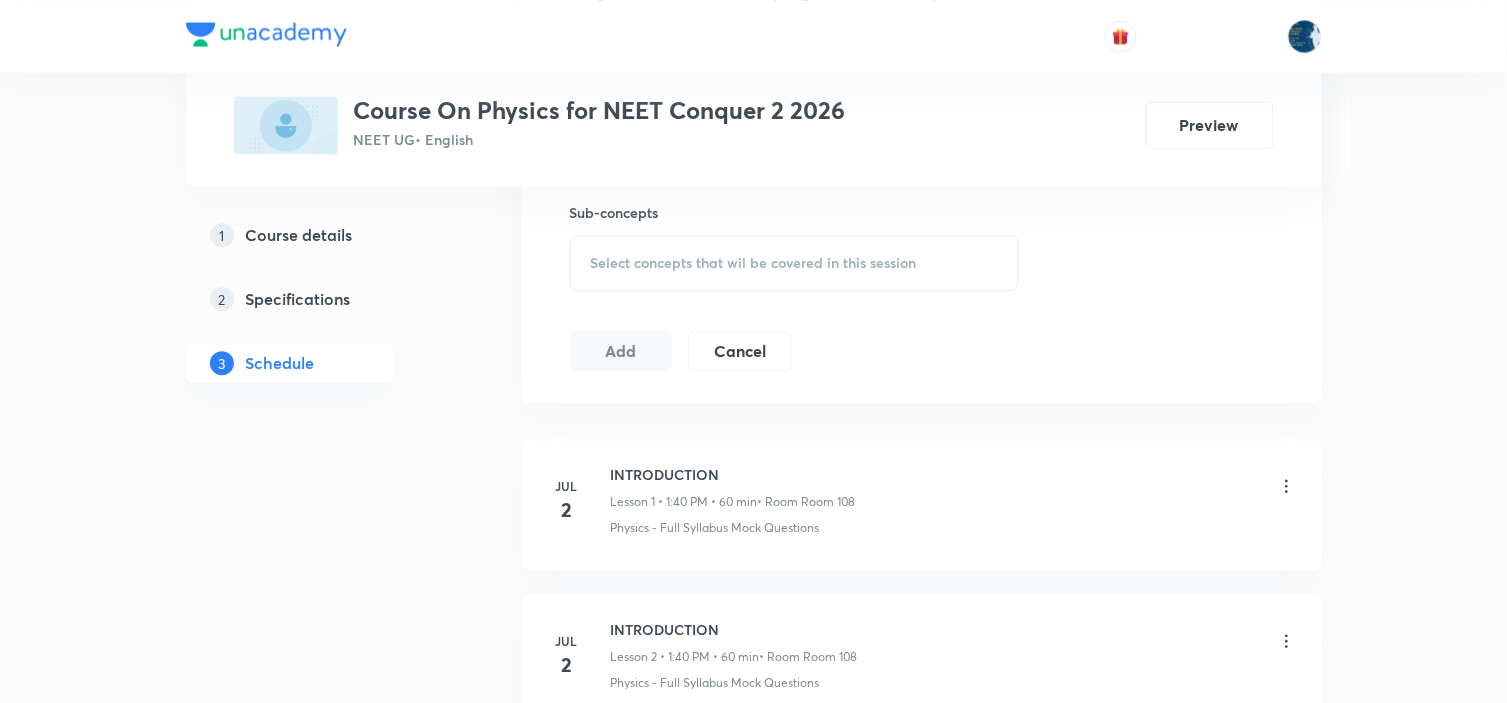click on "Select concepts that wil be covered in this session" at bounding box center (754, 263) 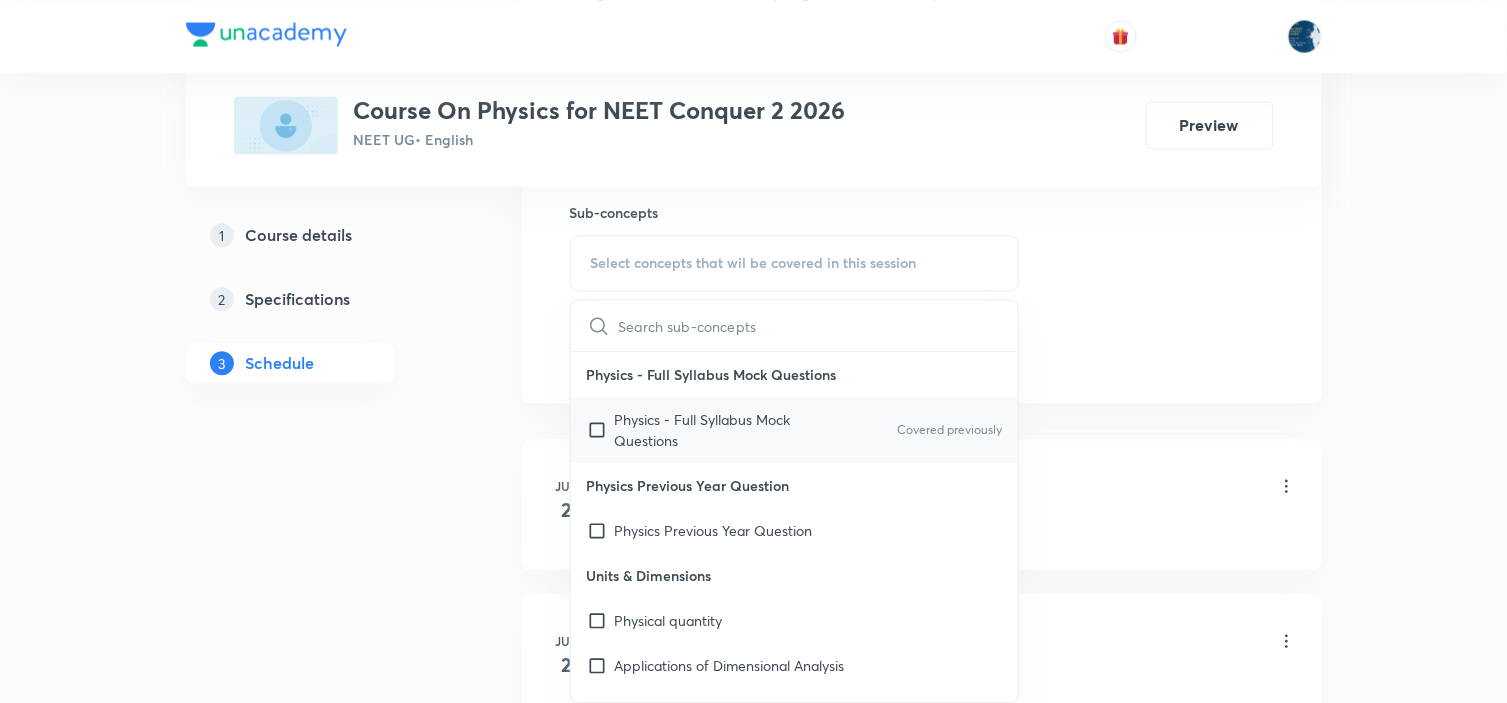 click on "Covered previously" at bounding box center (949, 430) 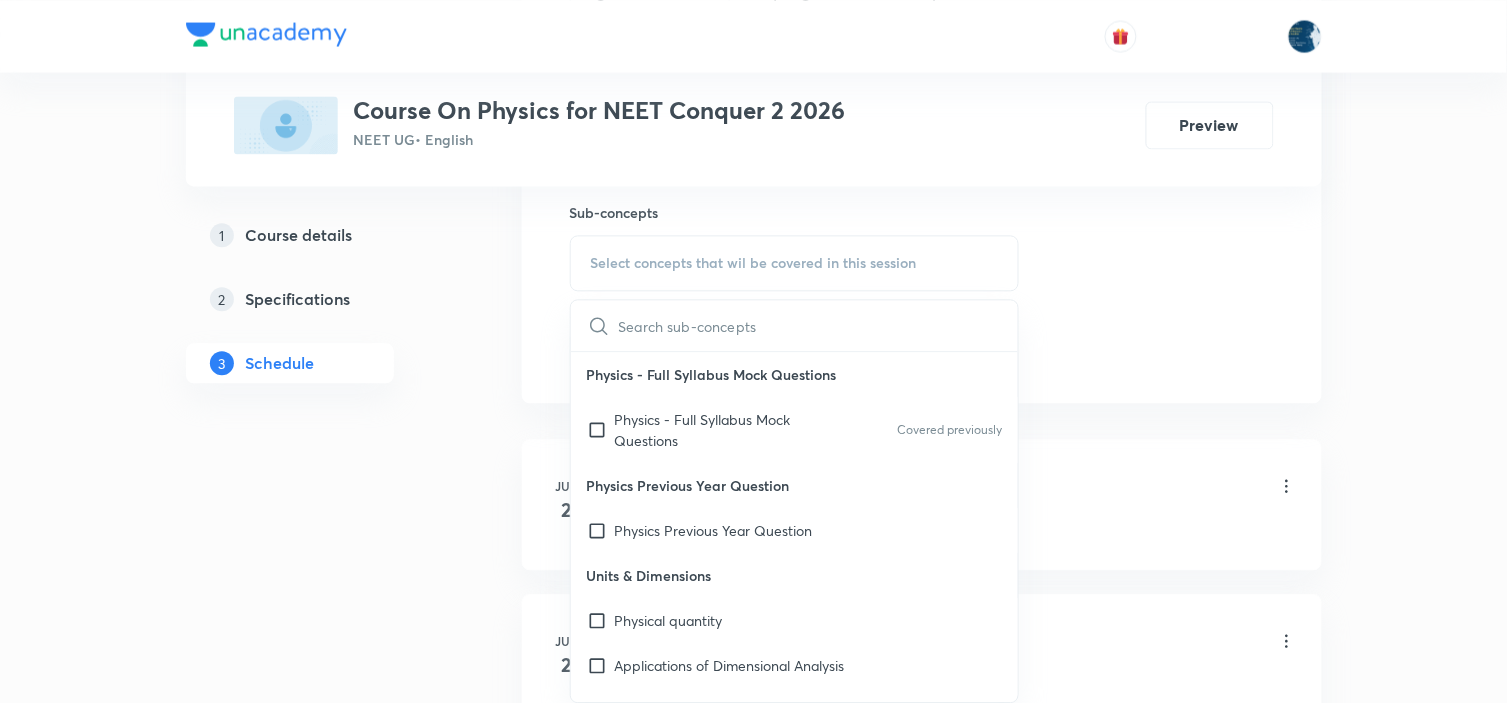 checkbox on "true" 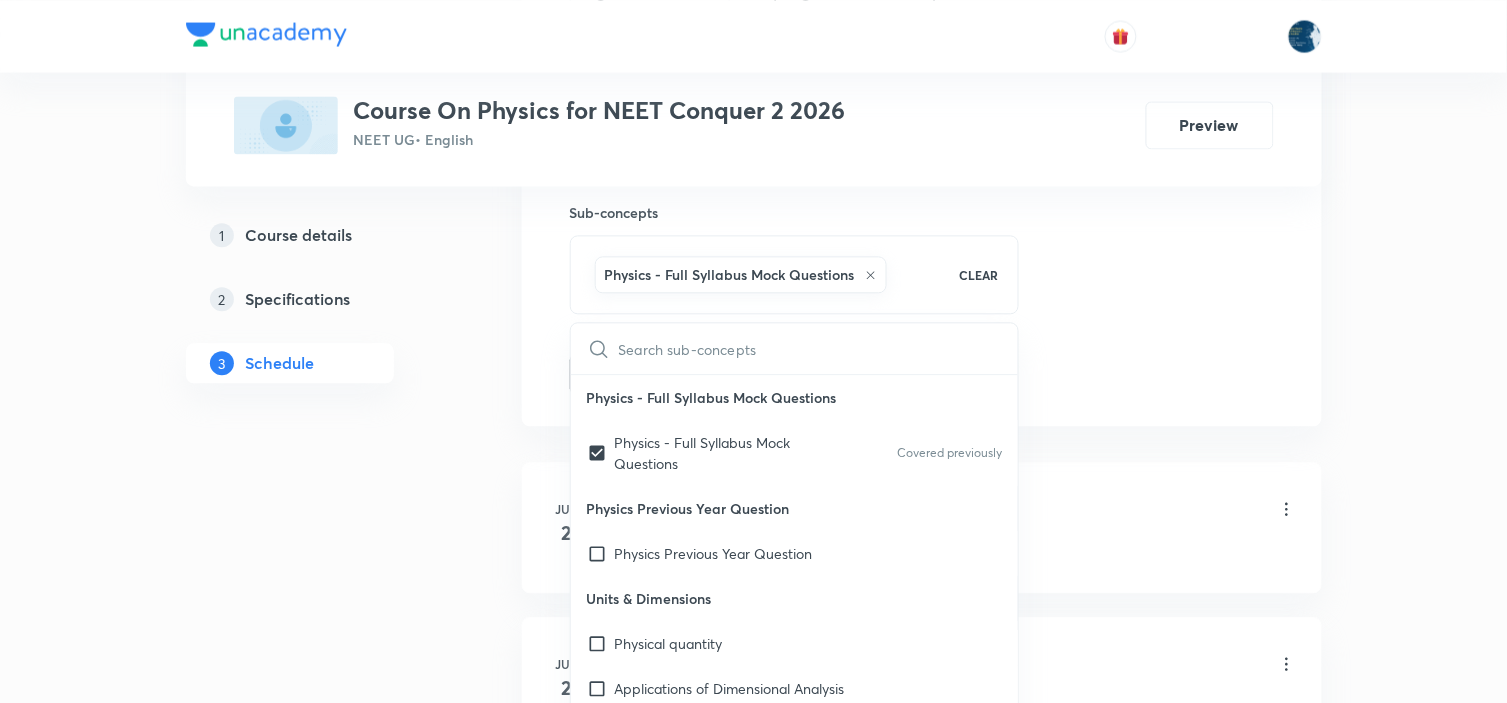 click on "Session  26 Live class Session title 17/99 Motion in a plane ​ Schedule for Aug 2, 2025, 1:40 PM ​ Duration (in minutes) 70 ​   Session type Online Offline Room Room 204 Sub-concepts Physics - Full Syllabus Mock Questions CLEAR ​ Physics - Full Syllabus Mock Questions Physics - Full Syllabus Mock Questions Covered previously Physics Previous Year Question Physics Previous Year Question Units & Dimensions Physical quantity Applications of Dimensional Analysis Significant Figures Units of Physical Quantities System of Units Dimensions of Some Mathematical Functions Unit and Dimension Product of Two Vectors Subtraction of Vectors Cross Product Least Count Analysis Errors of Measurement Vernier Callipers Screw Gauge Zero Error Basic Mathematics Elementary Algebra Elementary Trigonometry Basic Coordinate Geometry Functions Differentiation Integral of a Function Use of Differentiation & Integration in One Dimensional Motion Derivatives of Equations of Motion by Calculus Basic Mathematics Basics & Laboratory" at bounding box center [922, -87] 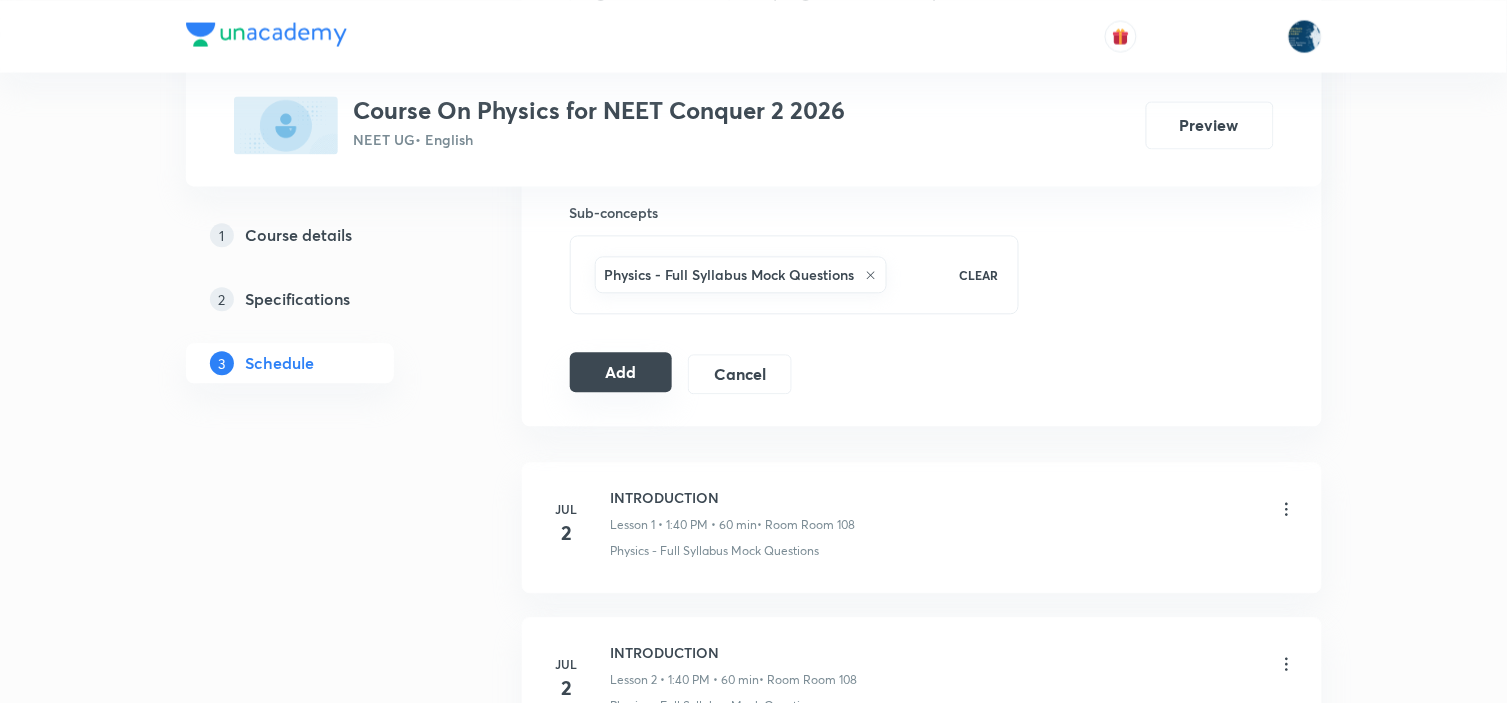 click on "Add" at bounding box center [621, 372] 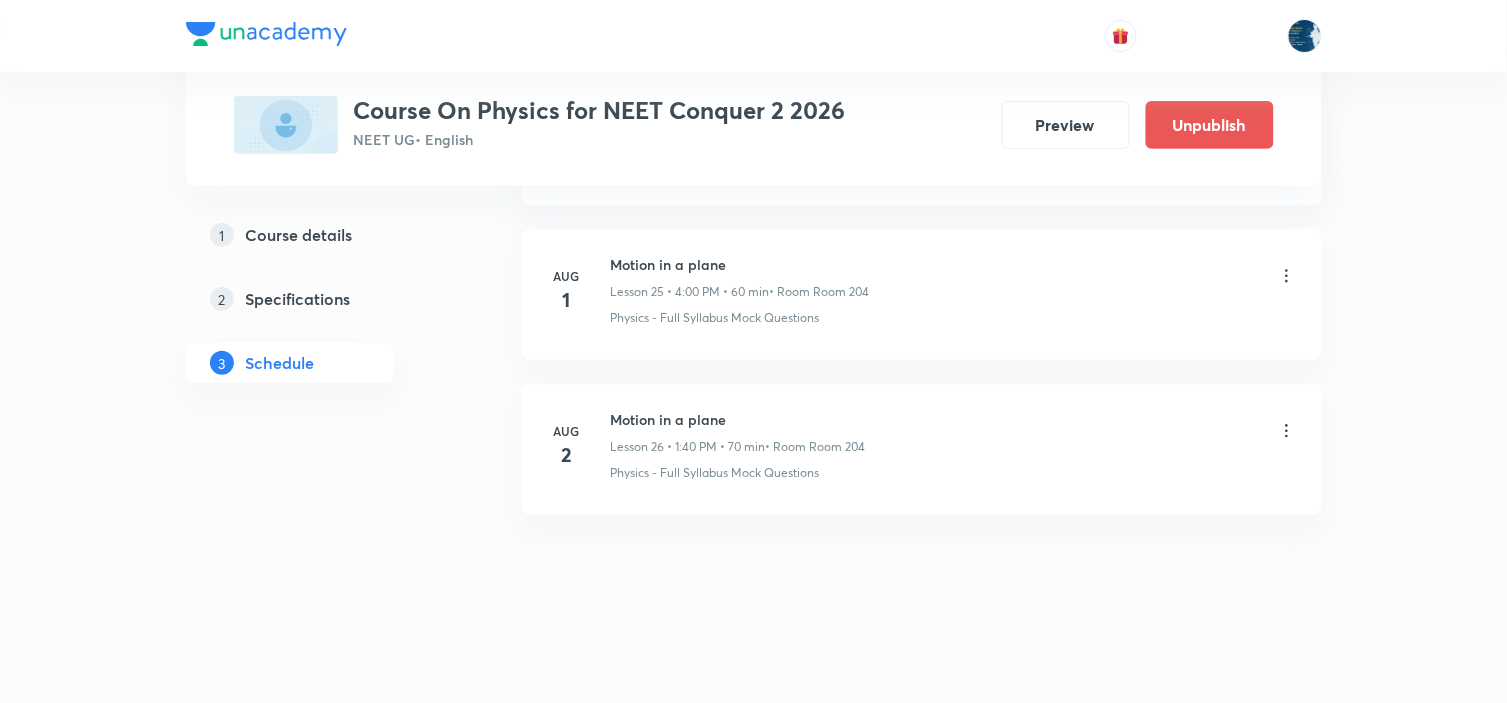 scroll, scrollTop: 4015, scrollLeft: 0, axis: vertical 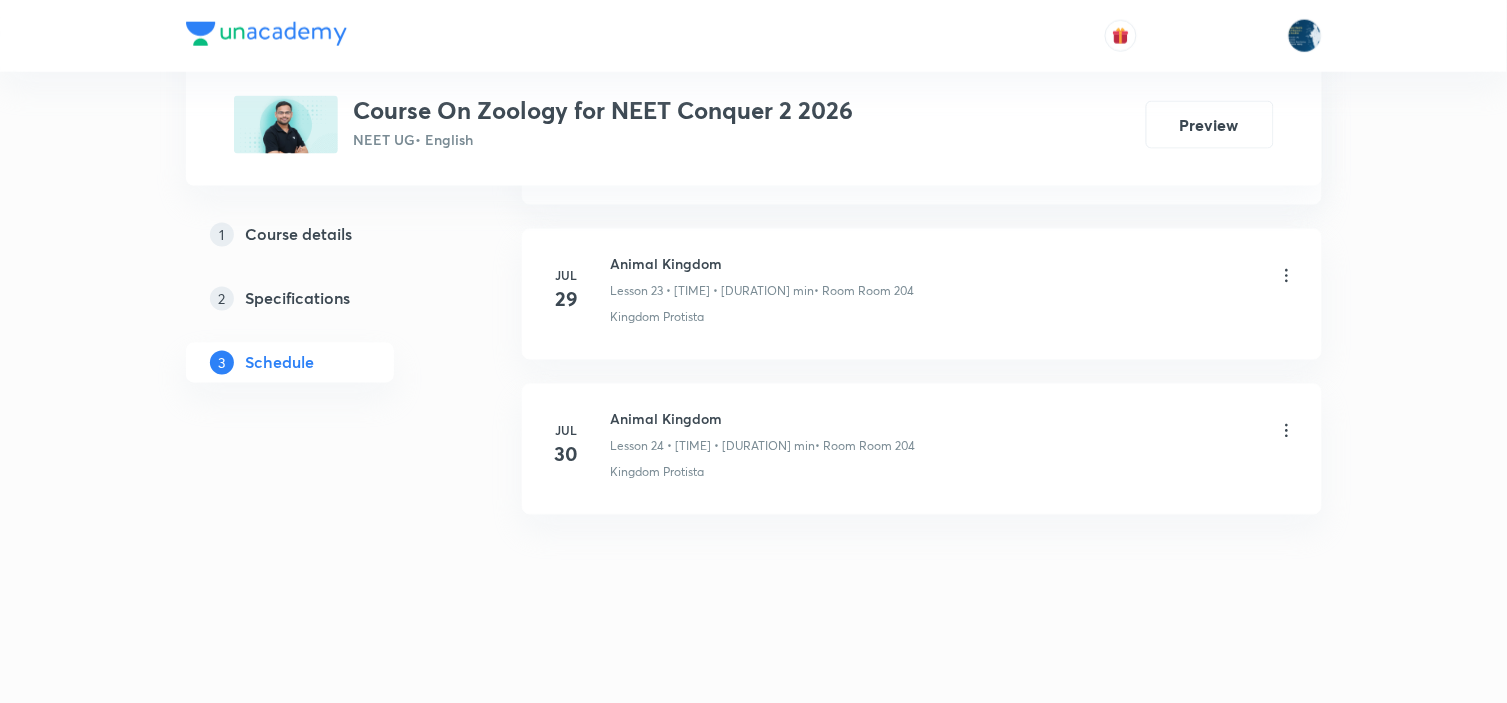 click on "Animal Kingdom" at bounding box center (763, 419) 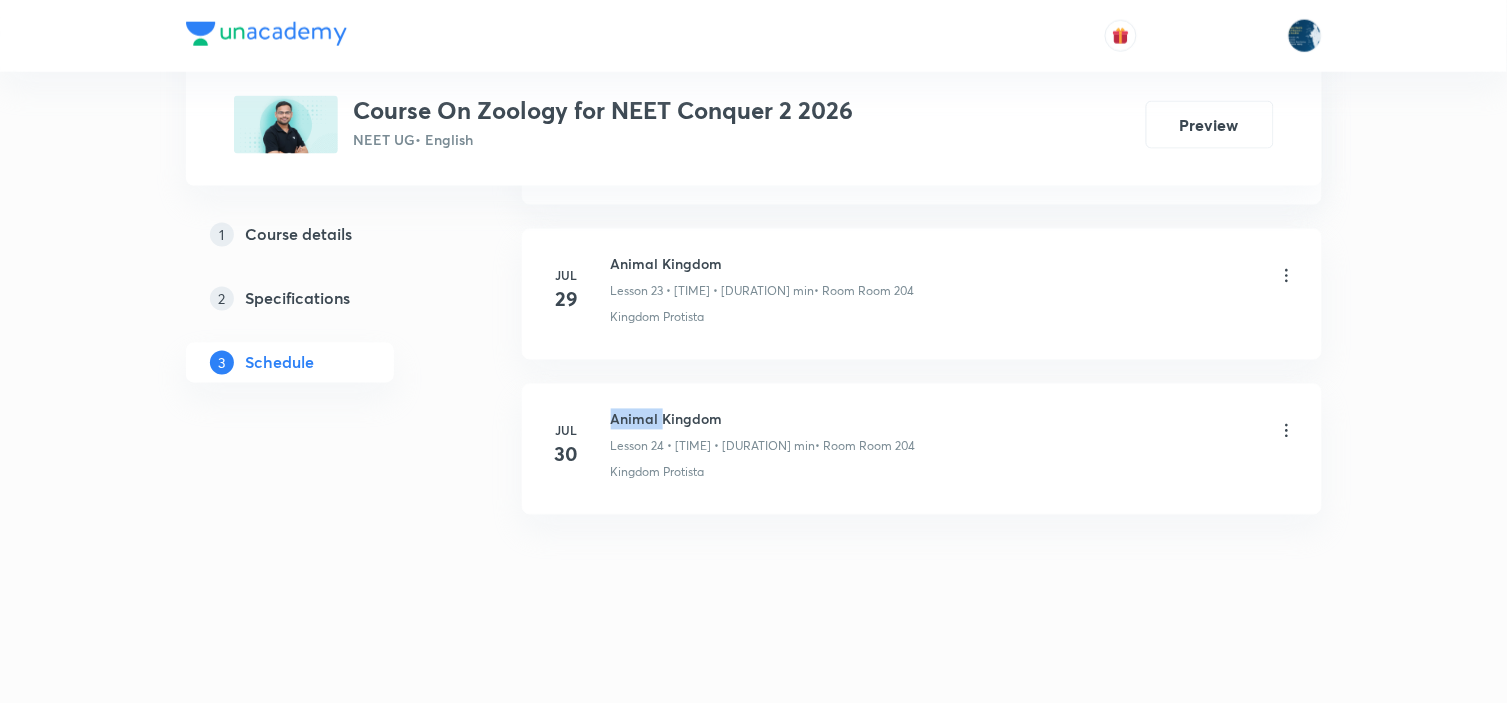 click on "Animal Kingdom" at bounding box center (763, 419) 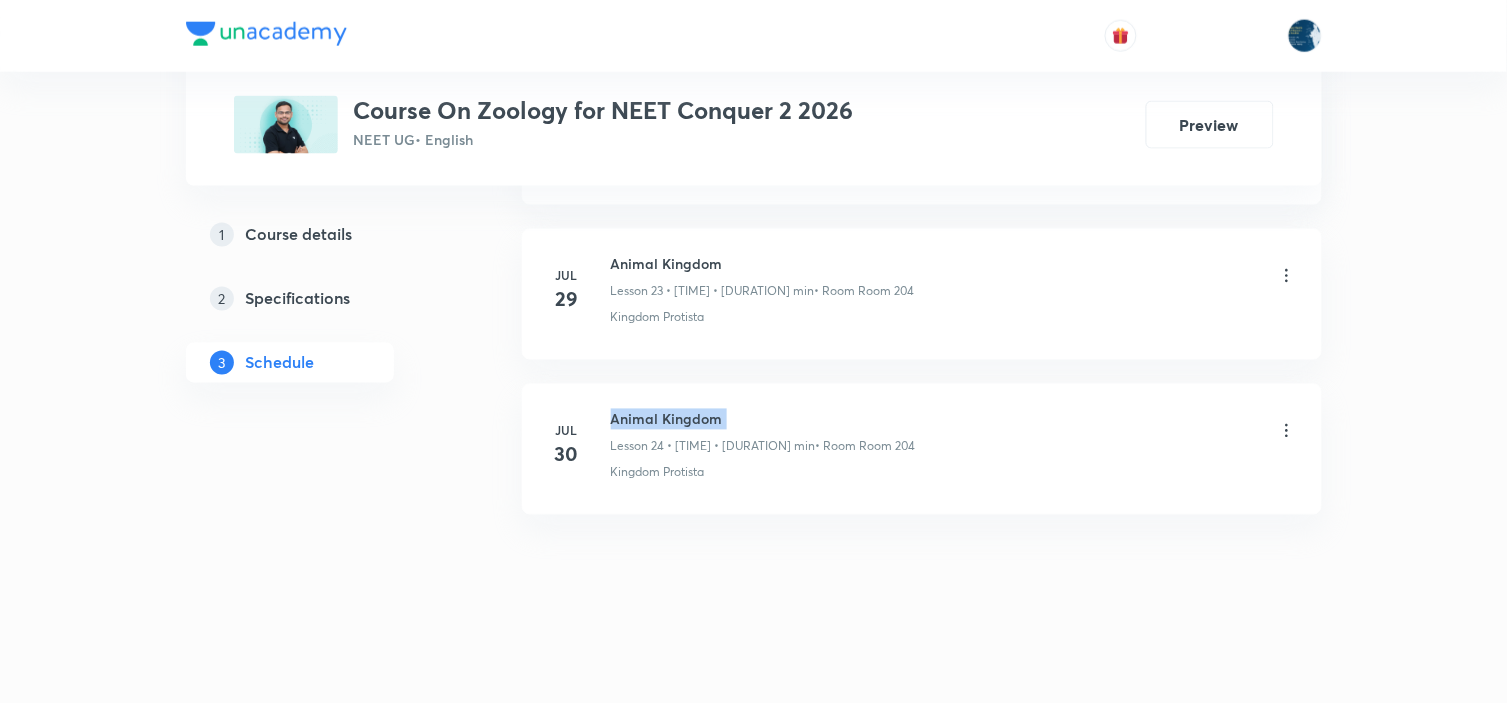 click on "Animal Kingdom" at bounding box center [763, 419] 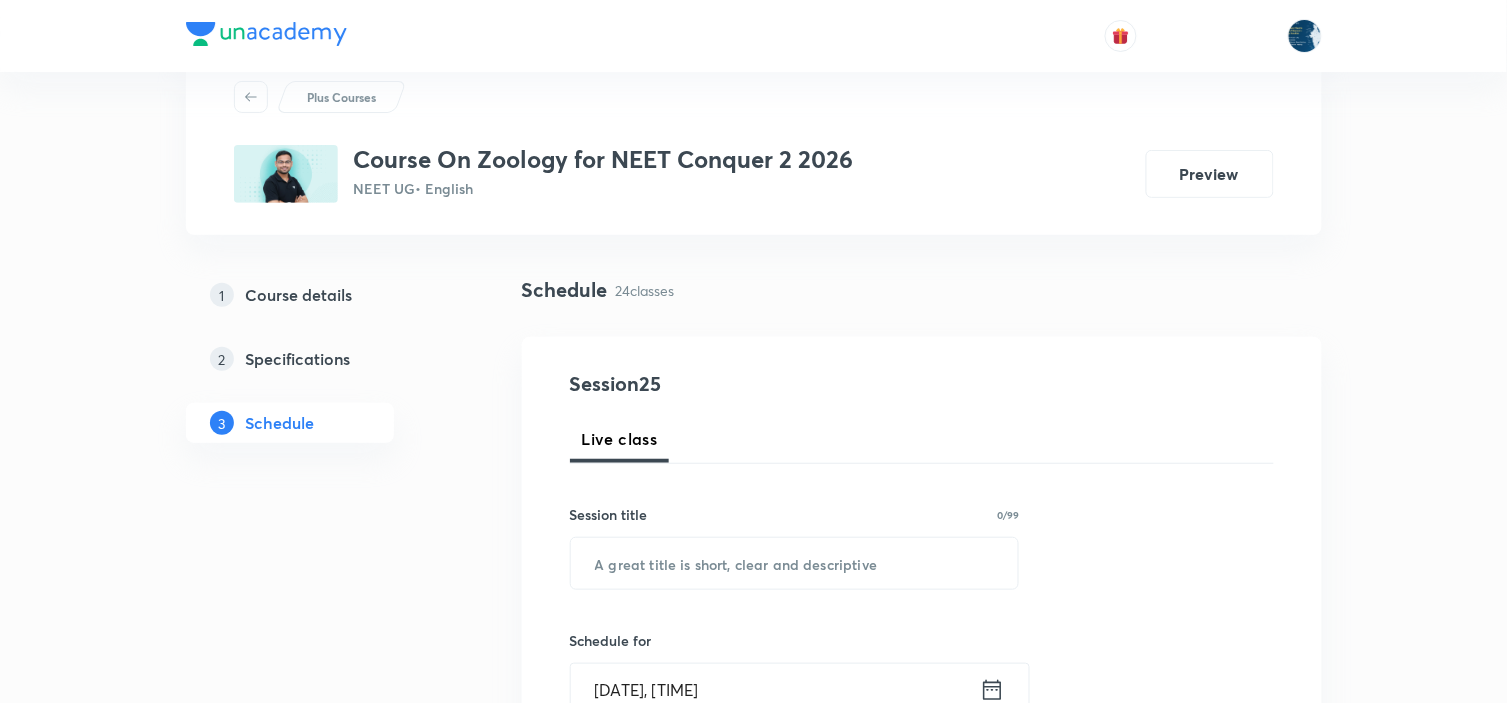 scroll, scrollTop: 333, scrollLeft: 0, axis: vertical 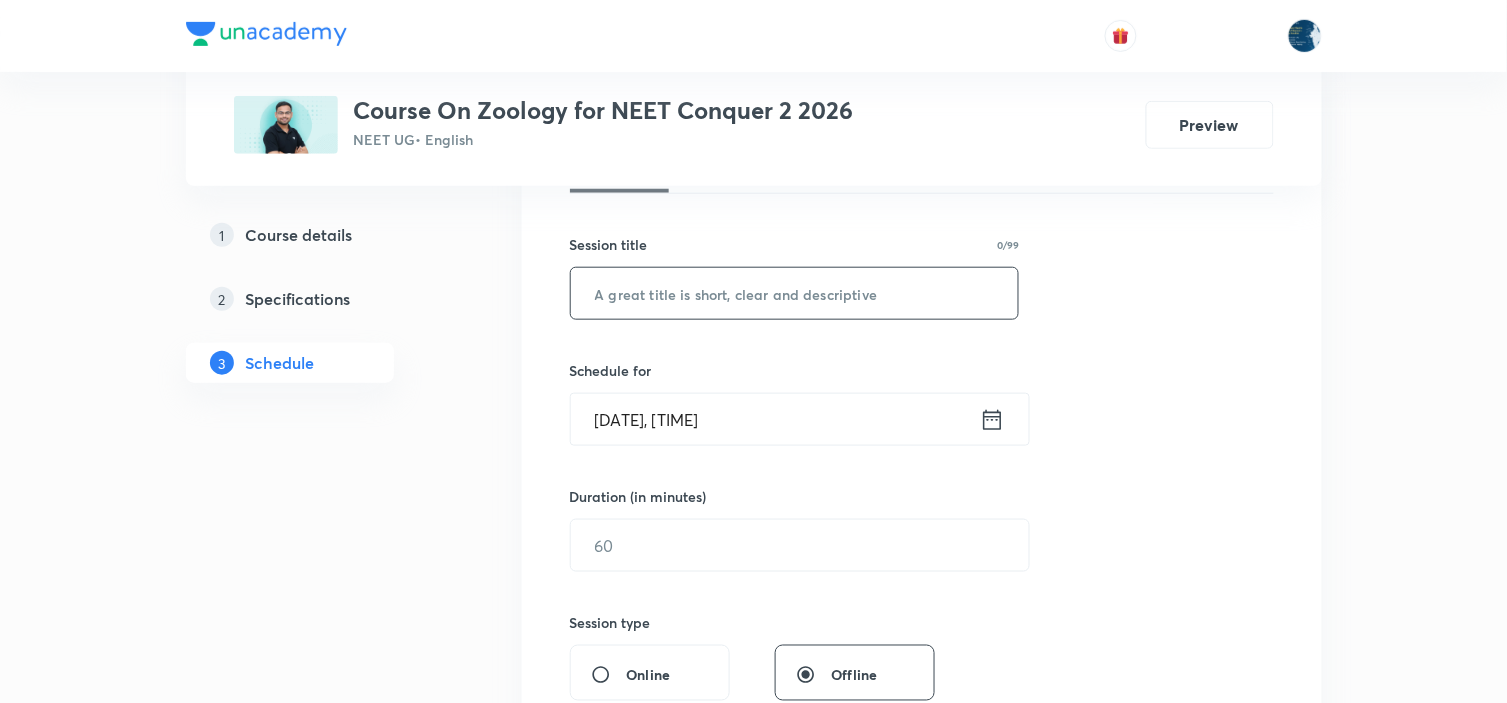 click at bounding box center (795, 293) 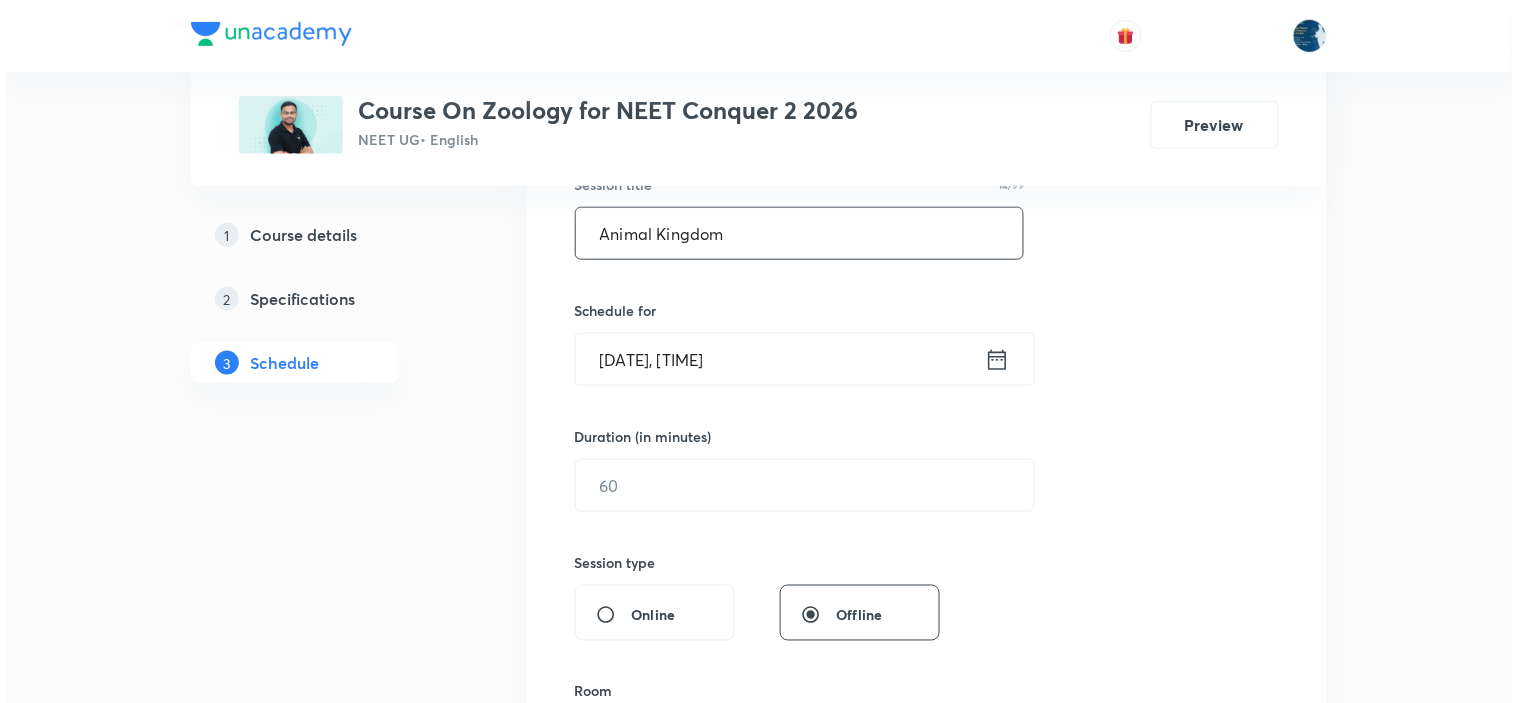 scroll, scrollTop: 444, scrollLeft: 0, axis: vertical 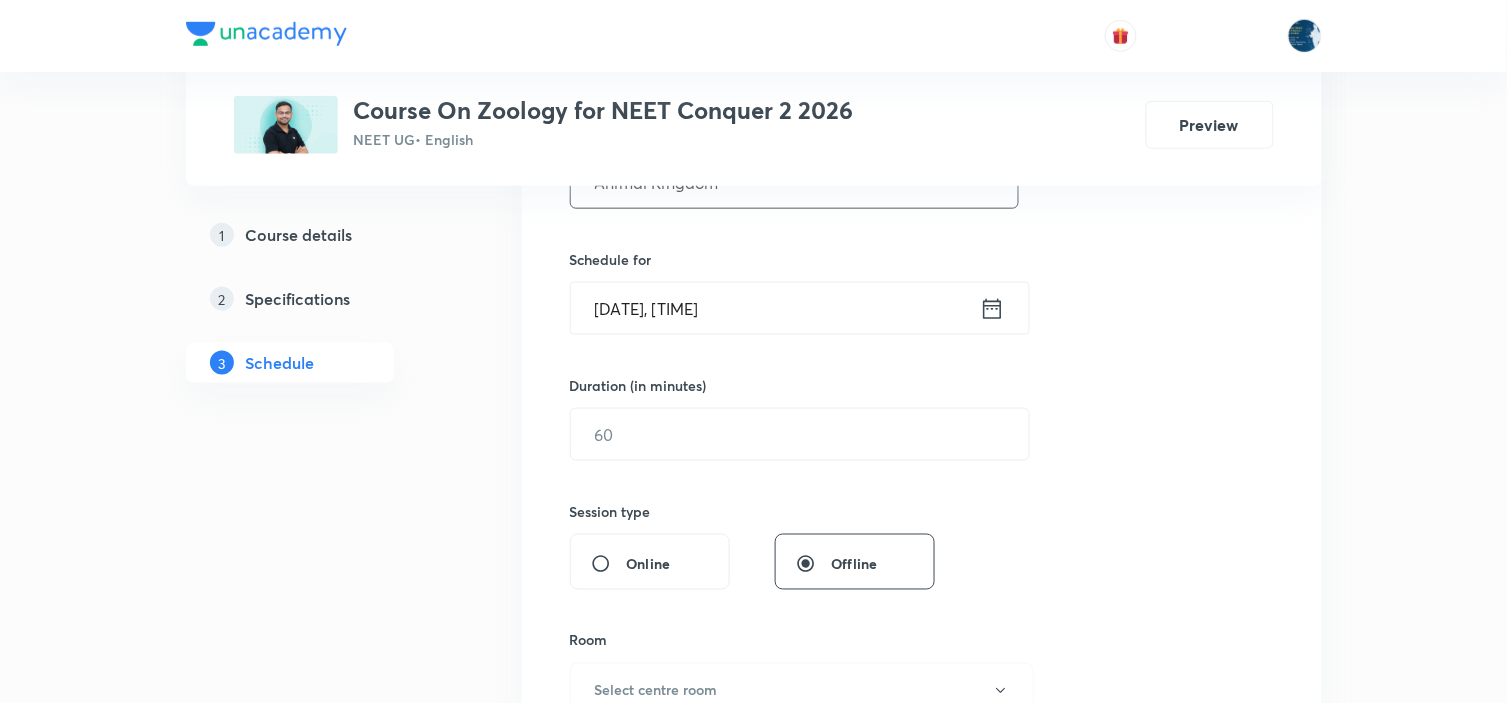 type on "Animal Kingdom" 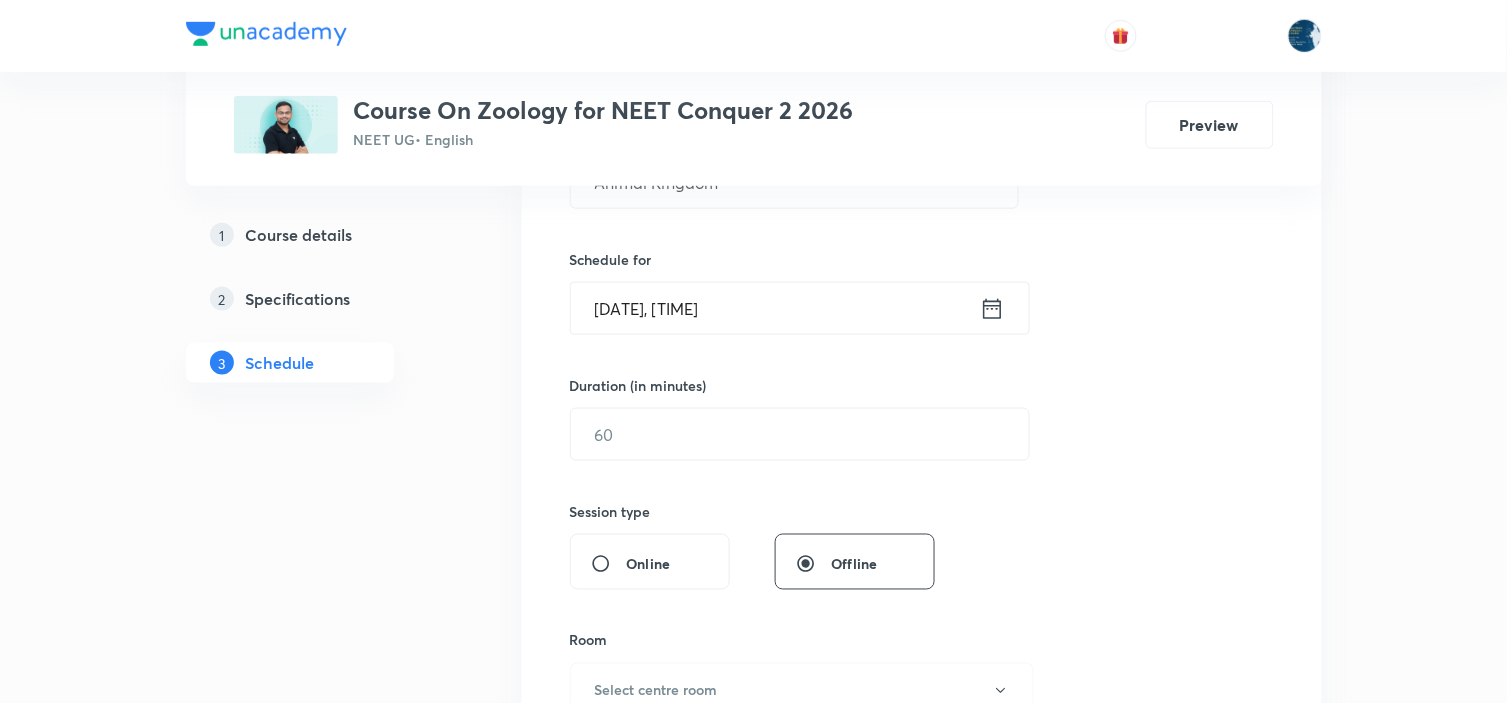 click 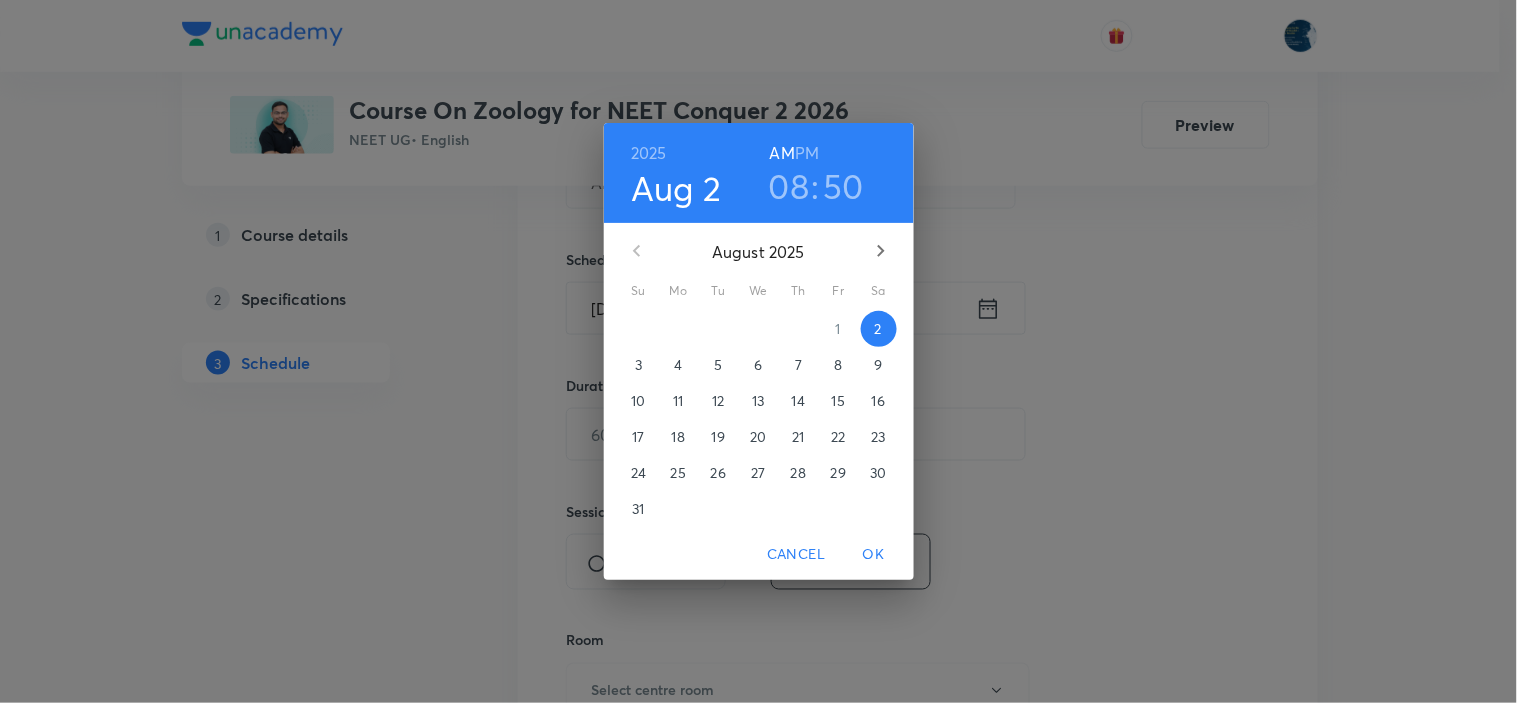 click on "PM" at bounding box center (807, 153) 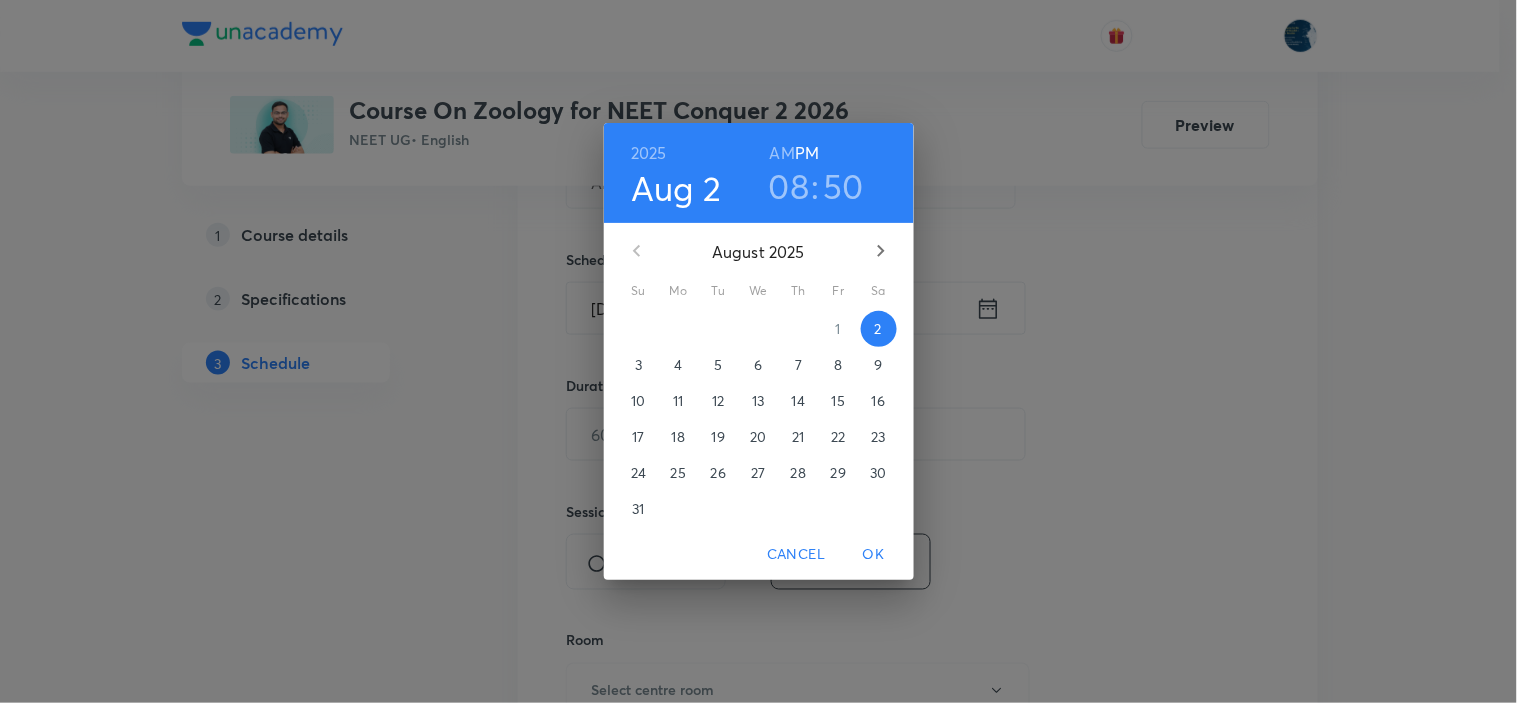 click on "08" at bounding box center (789, 186) 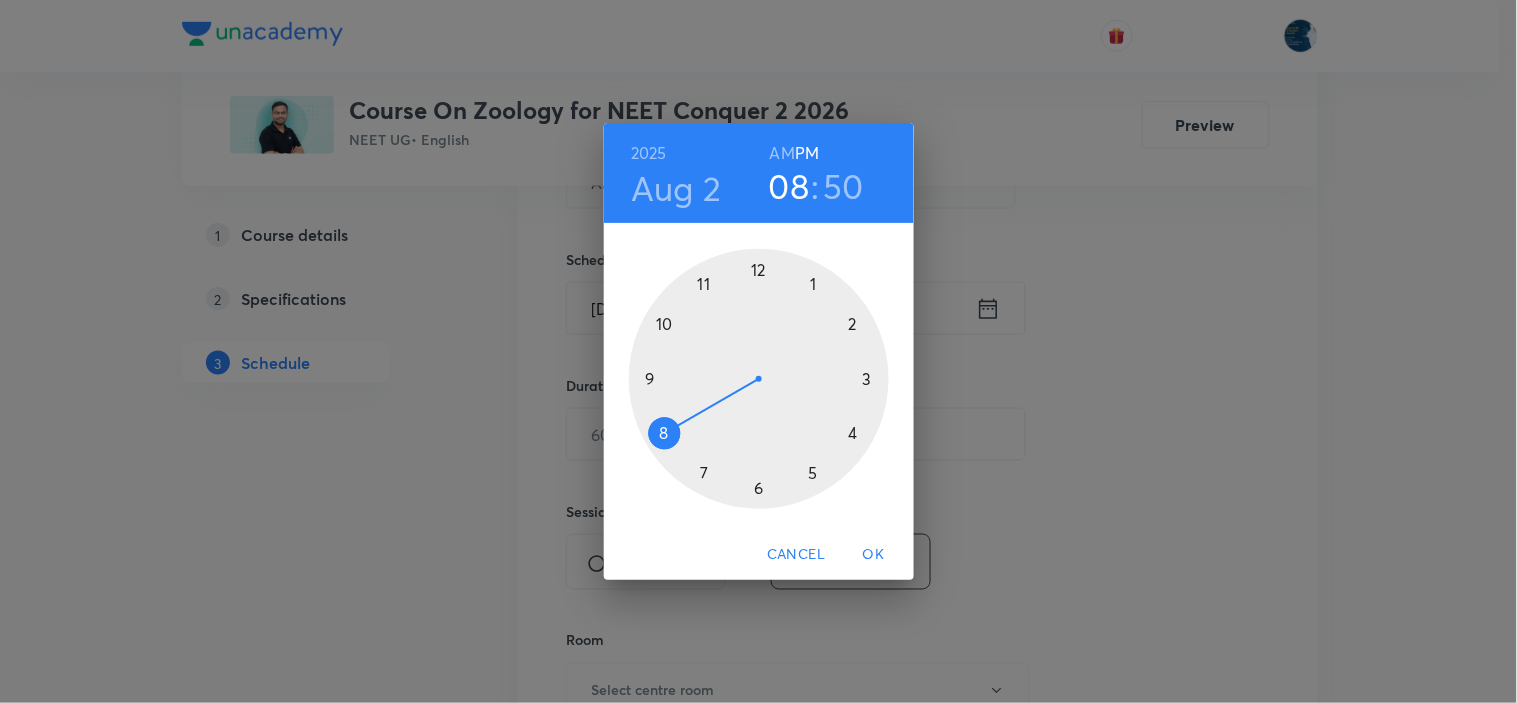 click at bounding box center (759, 379) 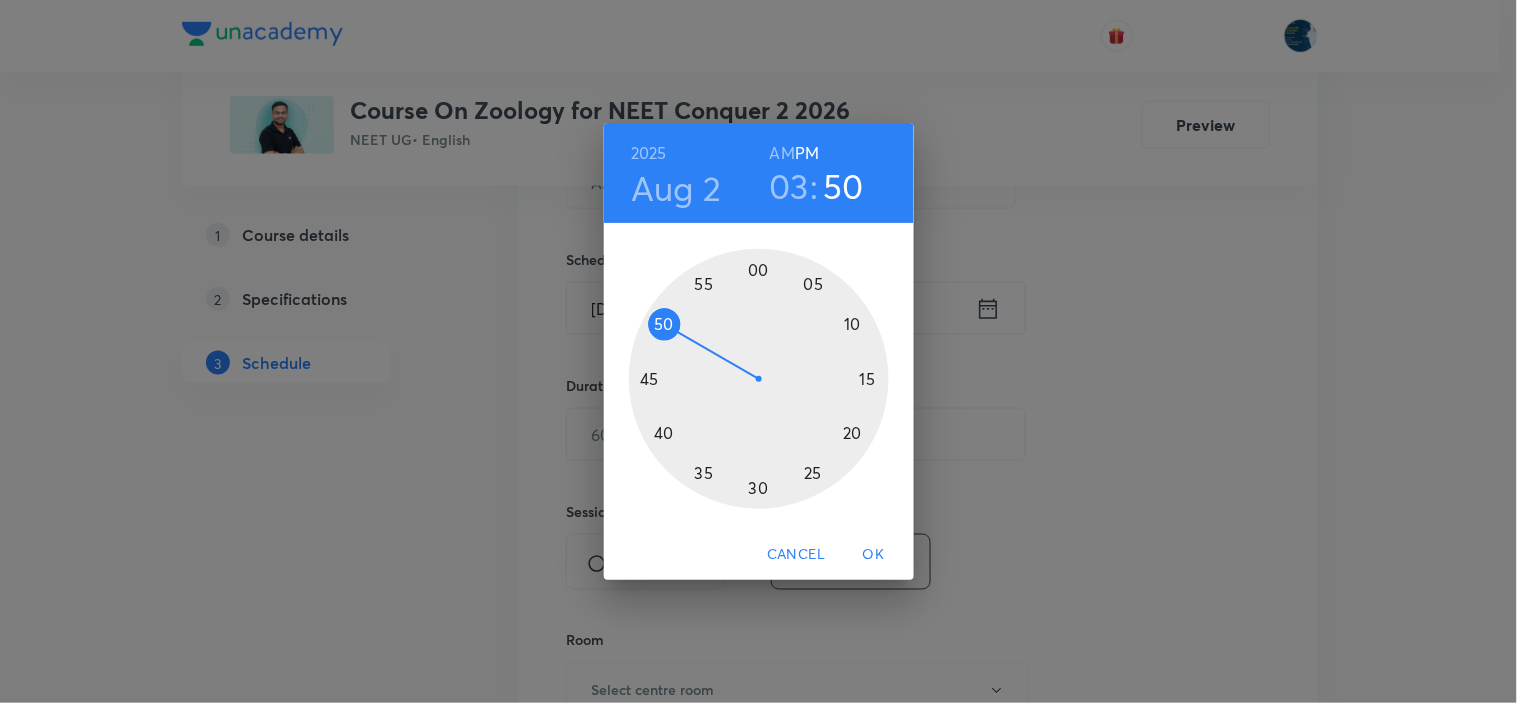 click at bounding box center (759, 379) 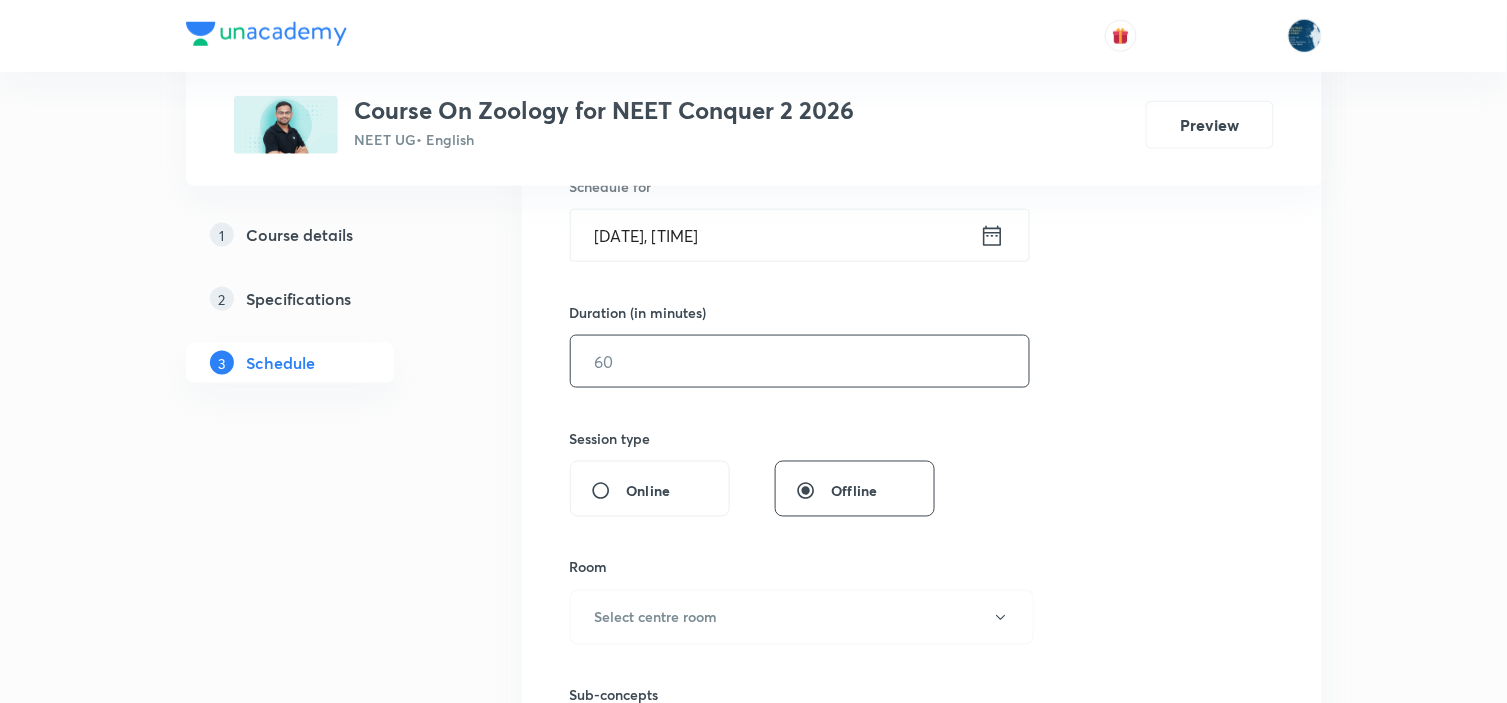 scroll, scrollTop: 555, scrollLeft: 0, axis: vertical 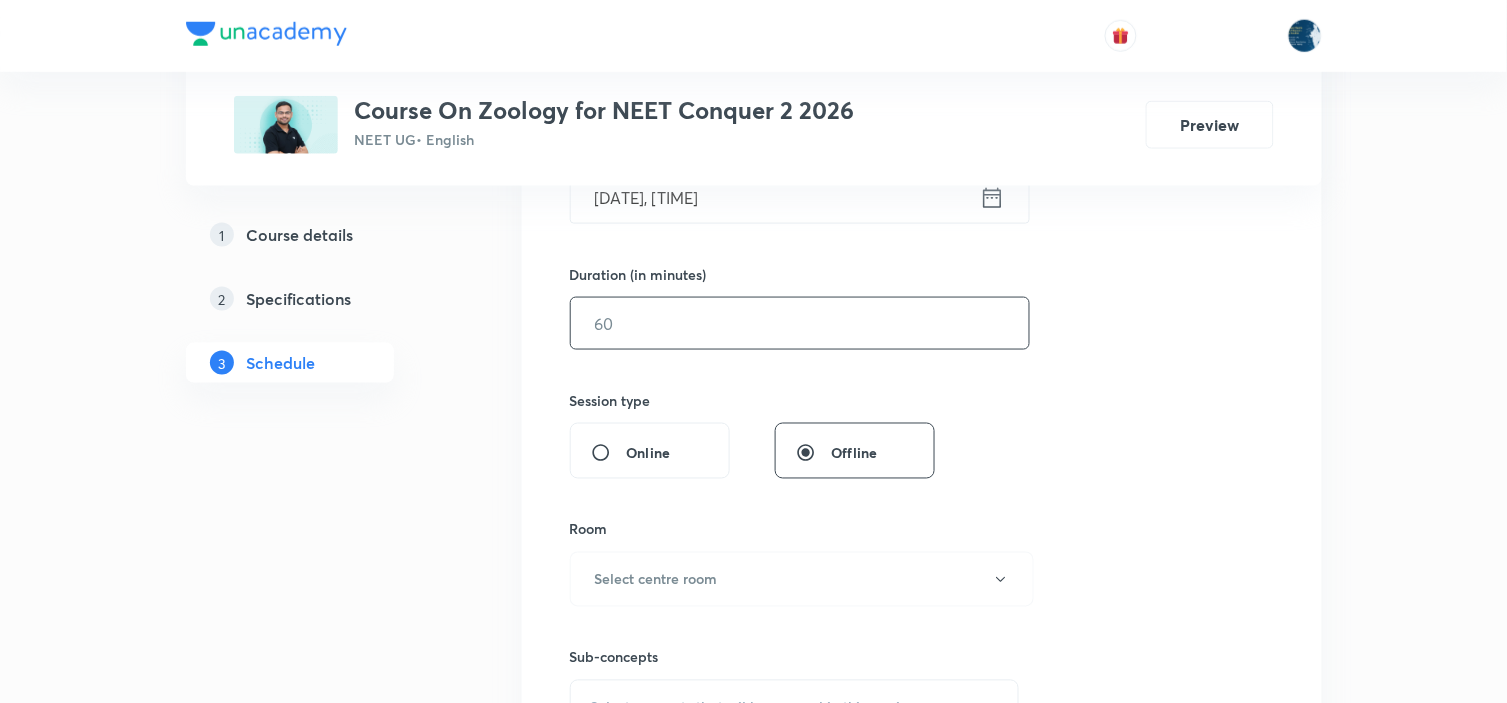 click at bounding box center [800, 323] 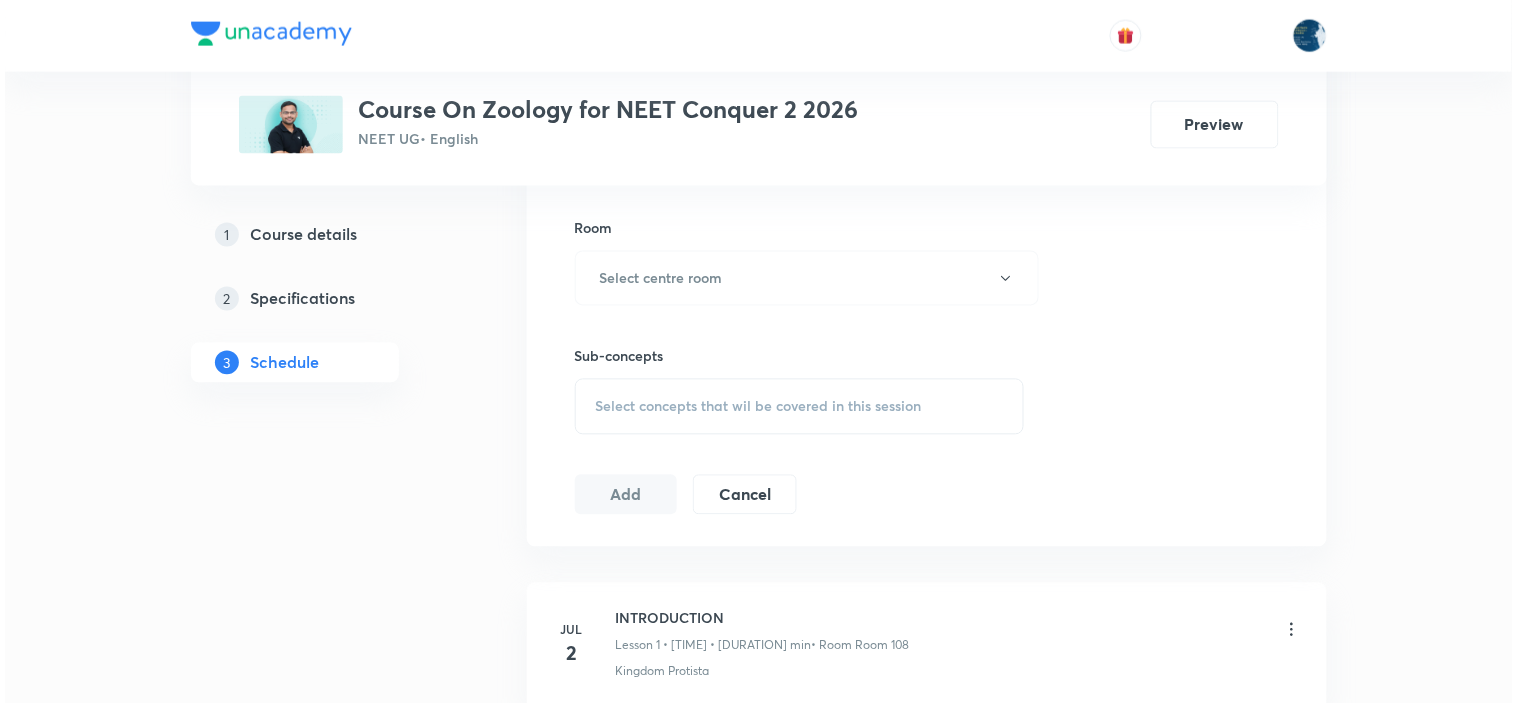 scroll, scrollTop: 888, scrollLeft: 0, axis: vertical 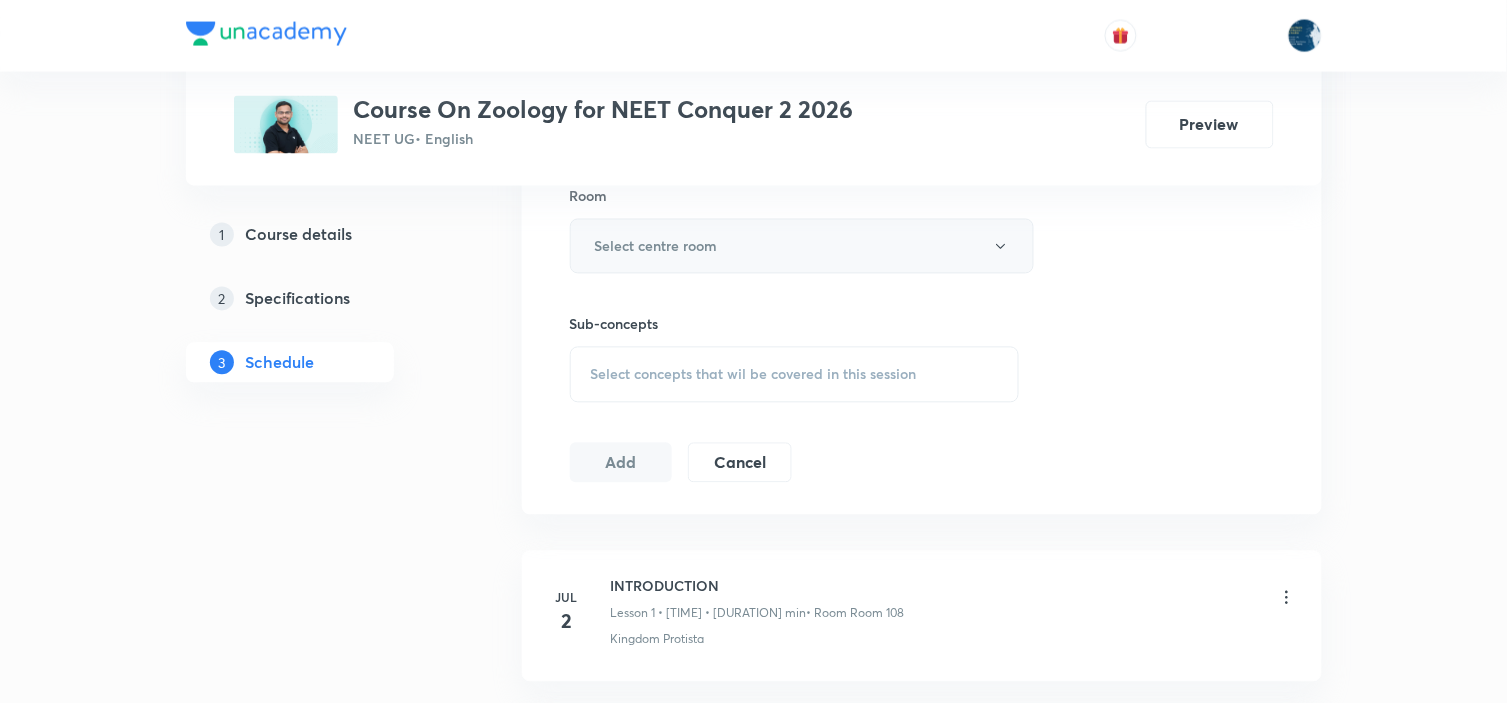 type on "70" 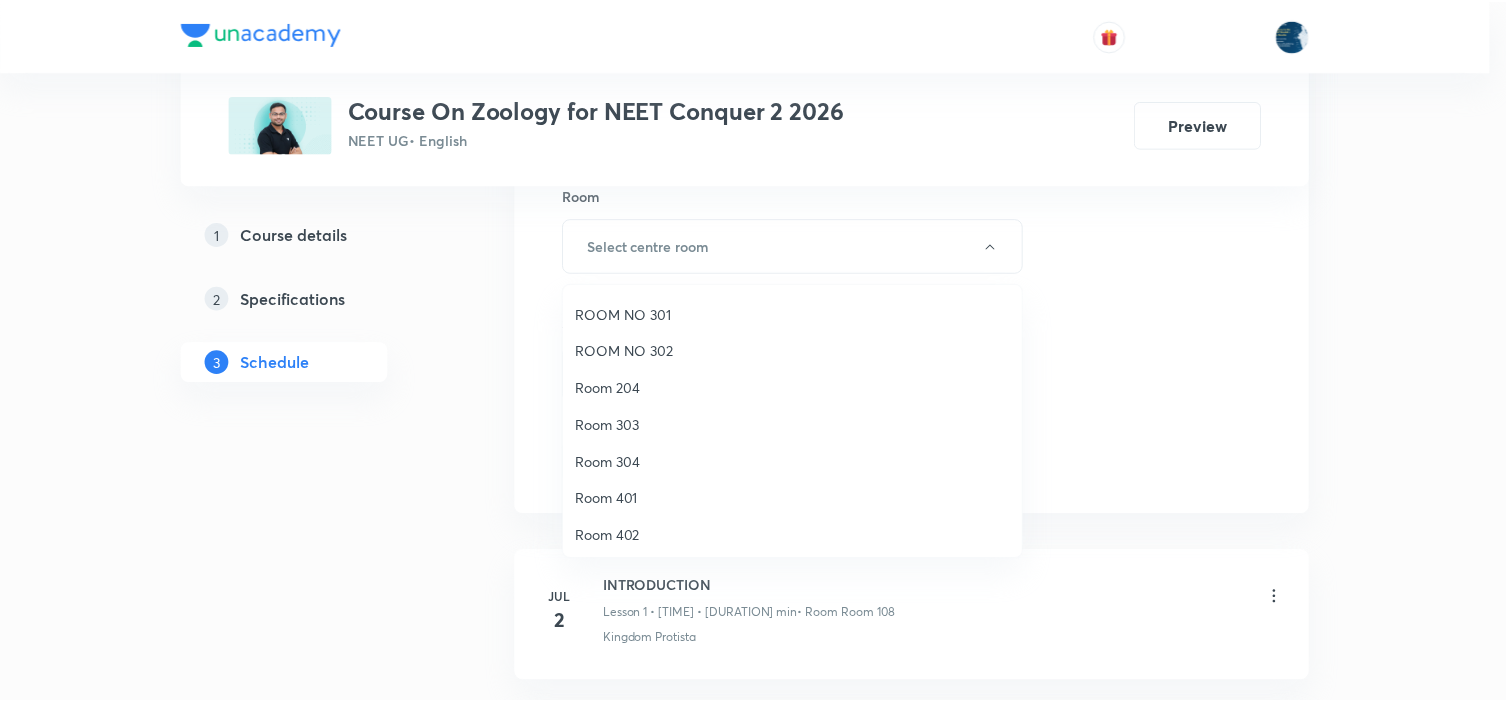scroll, scrollTop: 260, scrollLeft: 0, axis: vertical 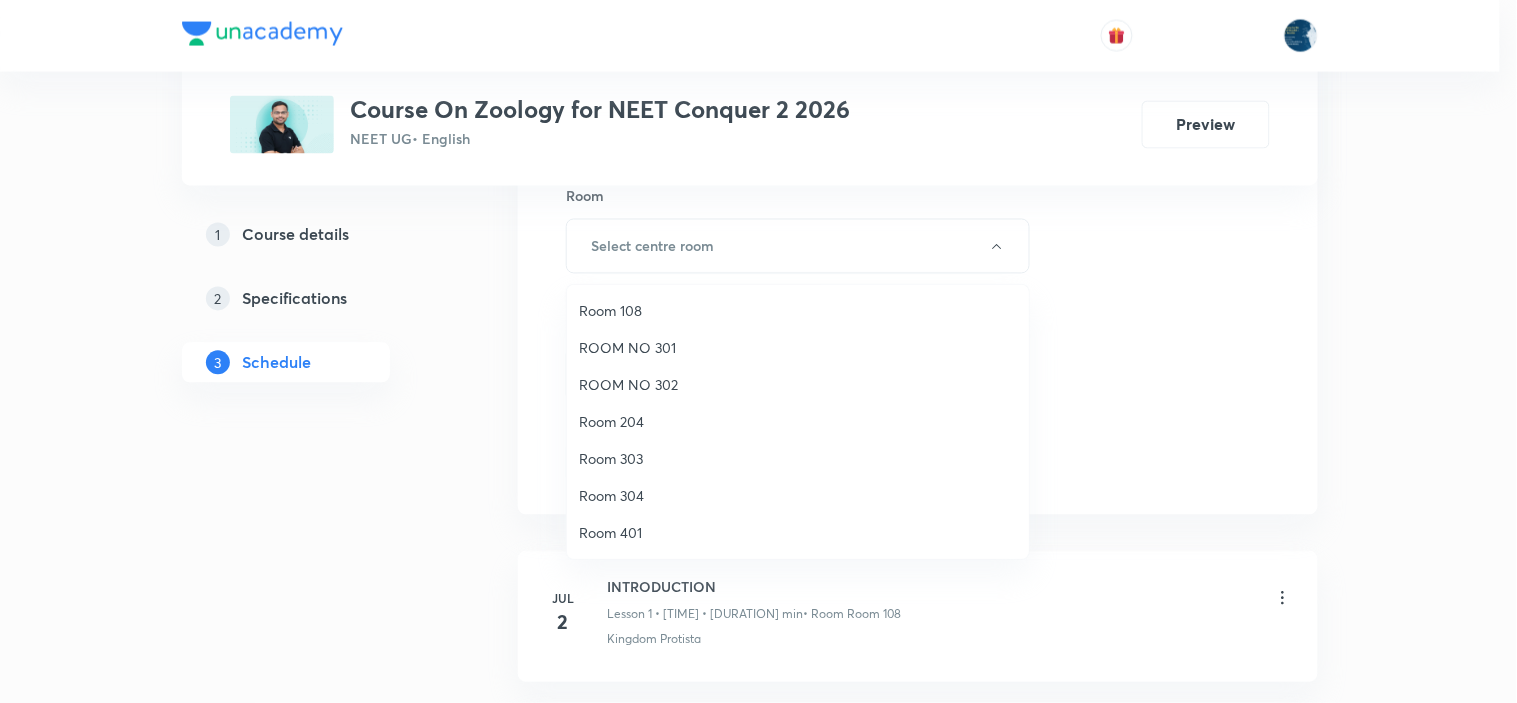 click on "Room 204" at bounding box center [798, 421] 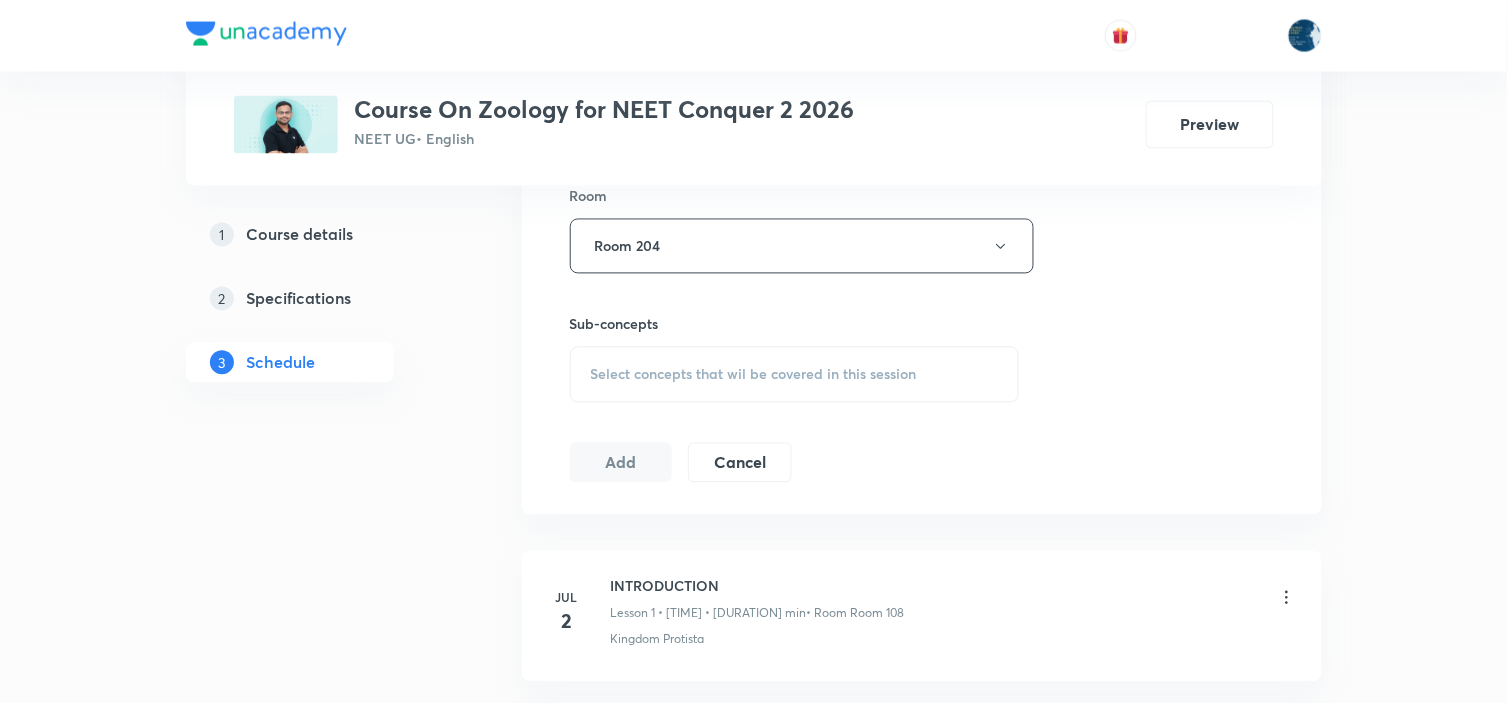 scroll, scrollTop: 1000, scrollLeft: 0, axis: vertical 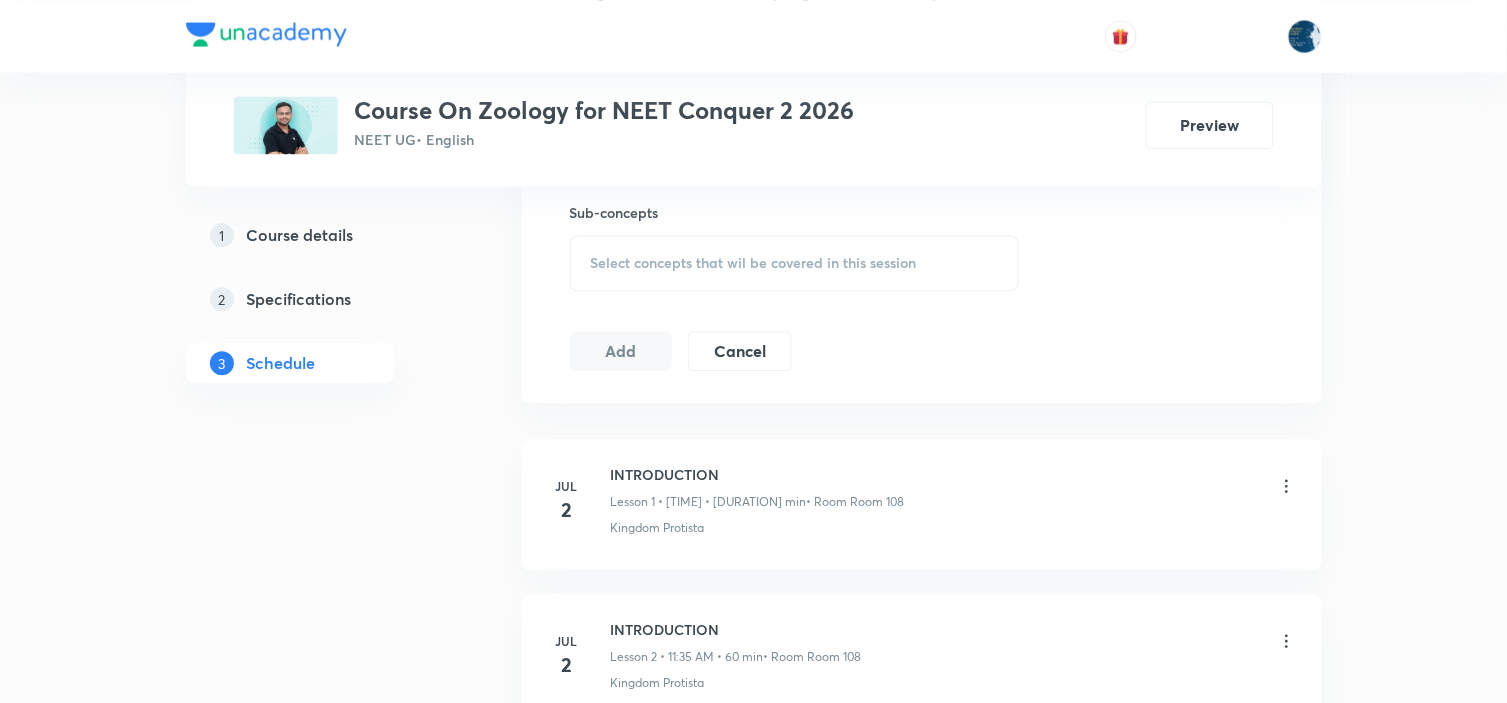 click on "Select concepts that wil be covered in this session" at bounding box center [795, 263] 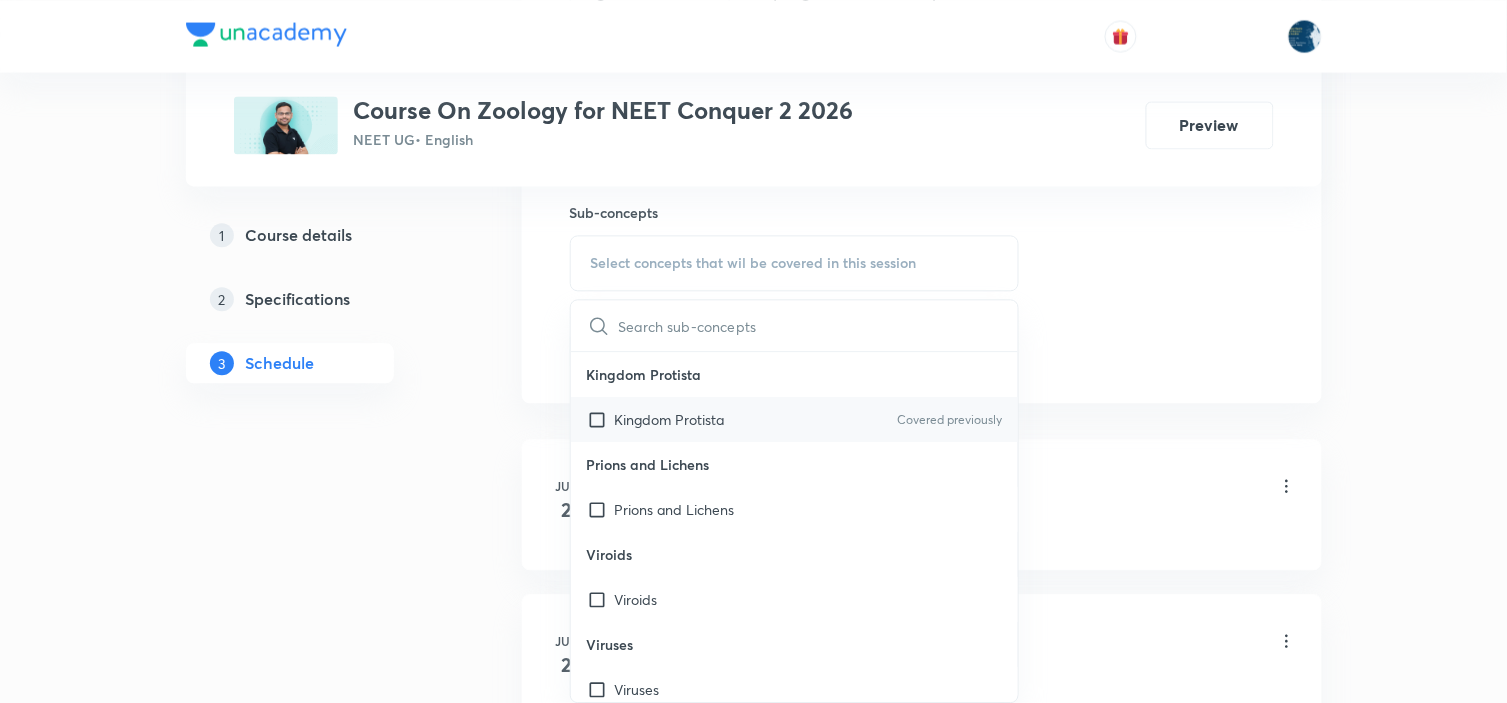click on "Covered previously" at bounding box center (949, 420) 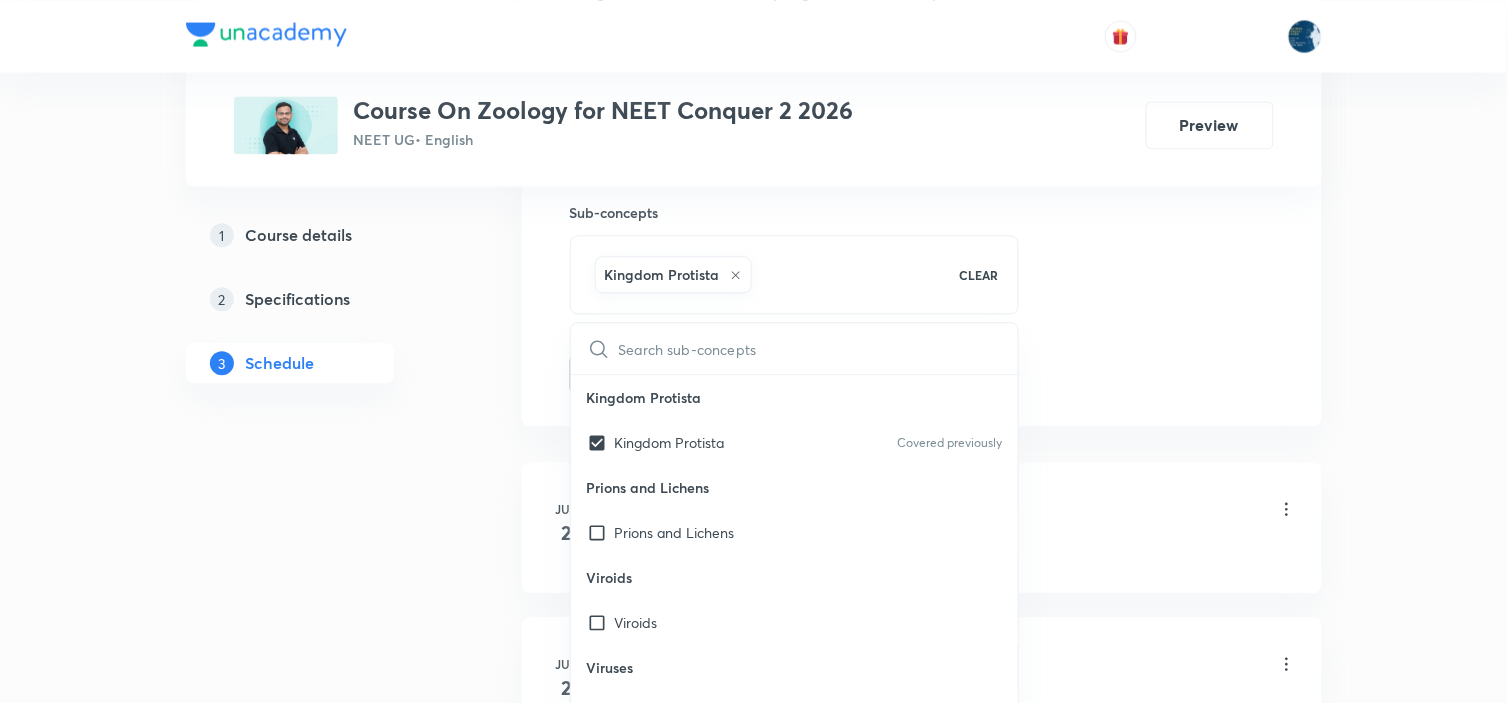 click on "Session  25 Live class Session title 14/99 Animal Kingdom ​ Schedule for [DATE], [TIME] ​ Duration (in minutes) [DURATION] ​   Session type Online Offline Room Room 204 Sub-concepts Kingdom Protista CLEAR ​ Kingdom Protista Kingdom Protista Covered previously Prions and Lichens Prions and Lichens Viroids Viroids Viruses Viruses Deuteromycetes Deuteromycetes Basidiomycetes Basidiomycetes Ascomycetes Ascomycetes Phycomycetes Phycomycetes Kingdom Fungi ( Mycology ) Kingdom Fungi ( Mycology ) Slime Moulds Slime Moulds Division - Euglenophyta - Euglenoids Division - Euglenophyta - Euglenoids Division - Pyrrophyta Division - Pyrrophyta Division - Chrysophyta Division - Chrysophyta Introduction Introduction Archaebacteria Archaebacteria Mycoplasma Mycoplasma Blue Green Algae (BGA) Blue Green Algae (BGA) Useful Activities Useful Activities Economic Importance of Bacteria Economic Importance of Bacteria Reproduction Reproduction Respiration Respiration Nutrition in Bacteria Nutrition in Bacteria Eubacteria Genus" at bounding box center (922, -87) 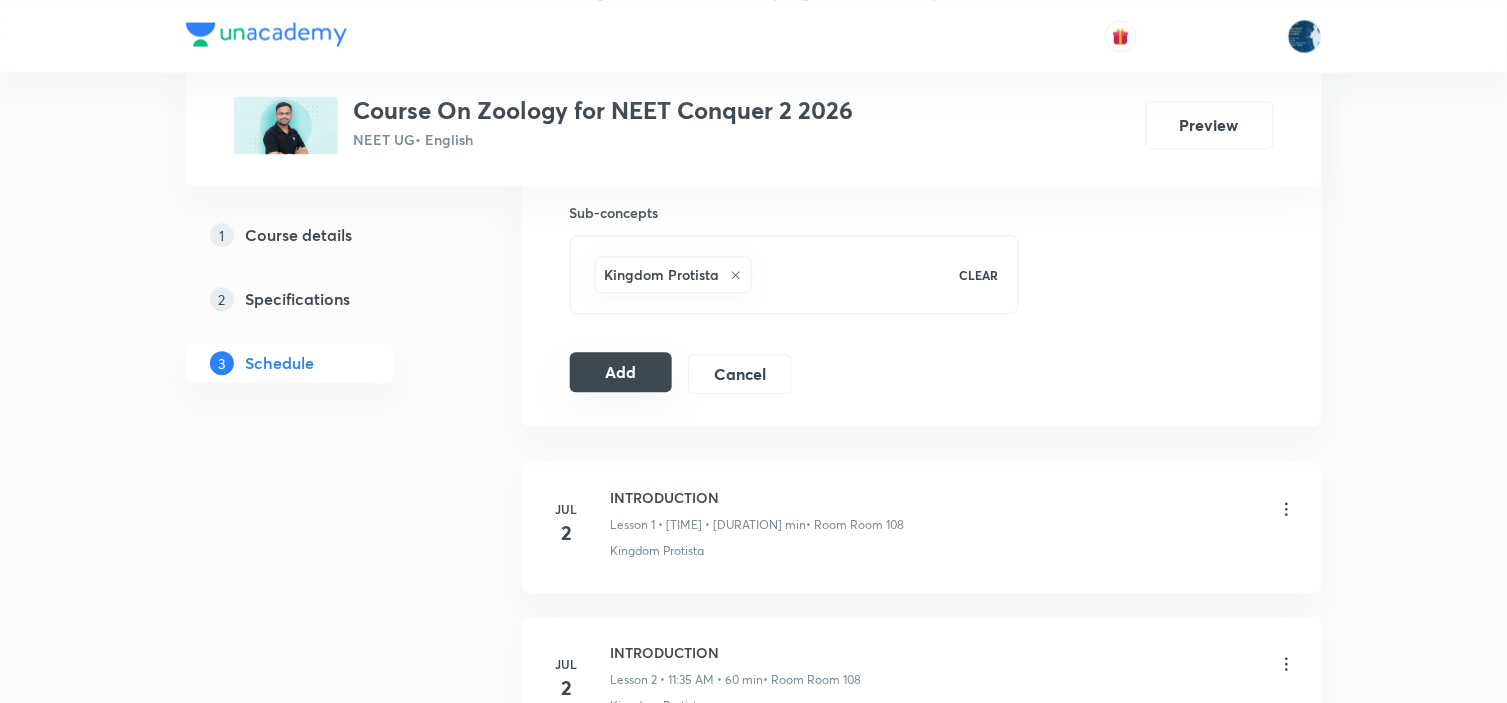 click on "Add" at bounding box center (621, 372) 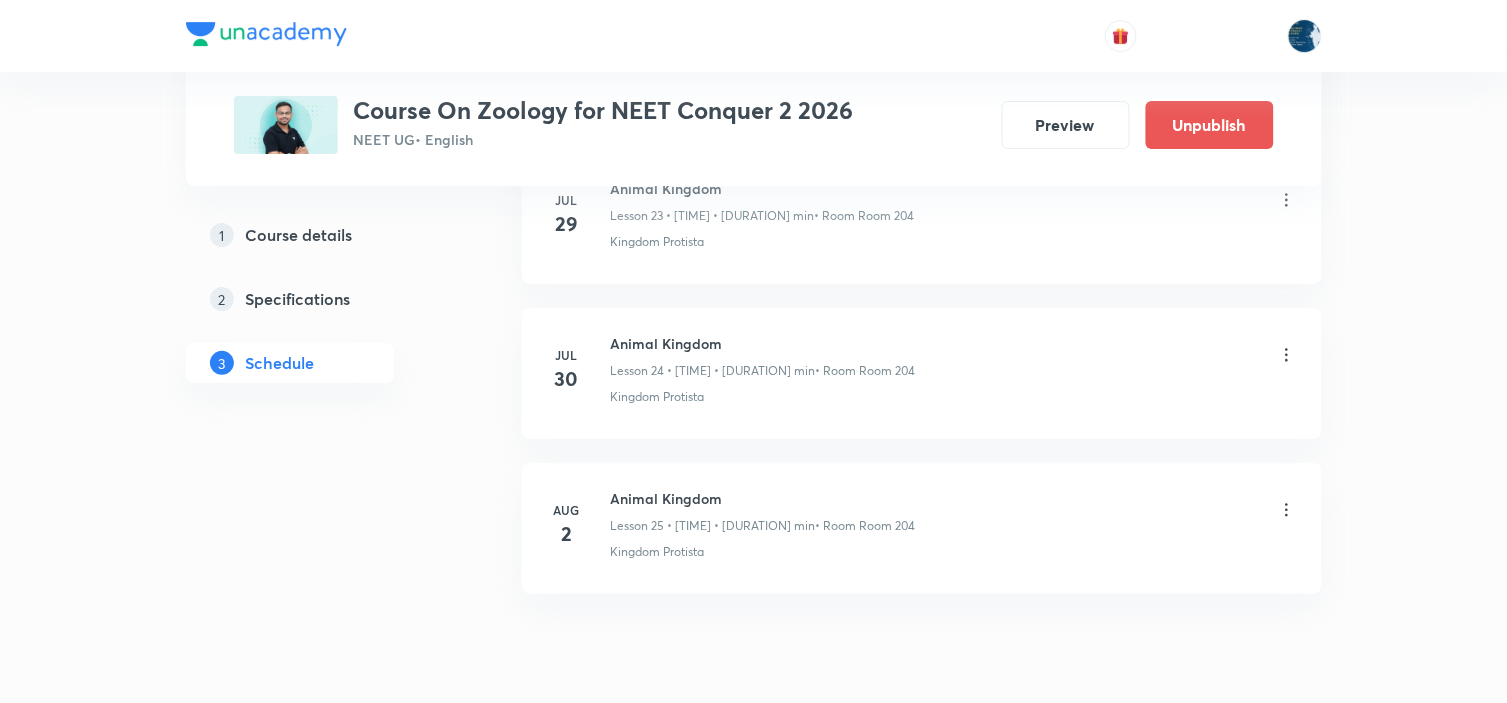 scroll, scrollTop: 3860, scrollLeft: 0, axis: vertical 